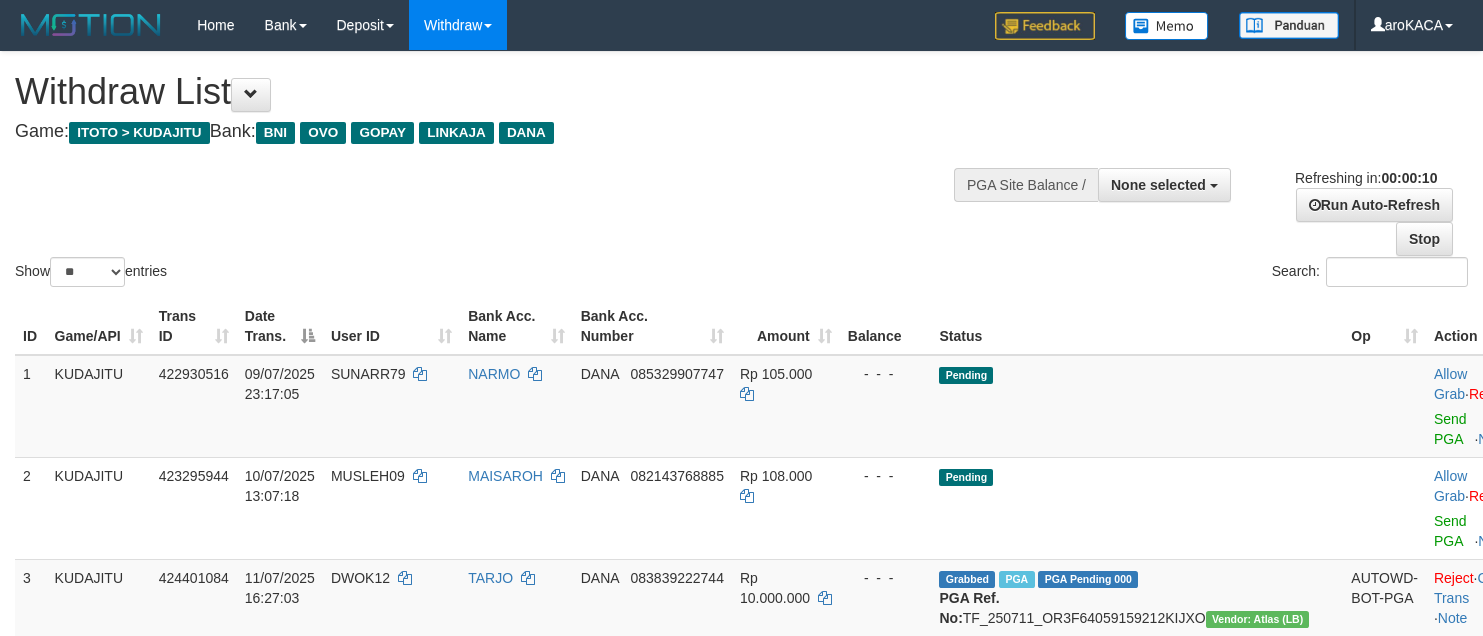 select 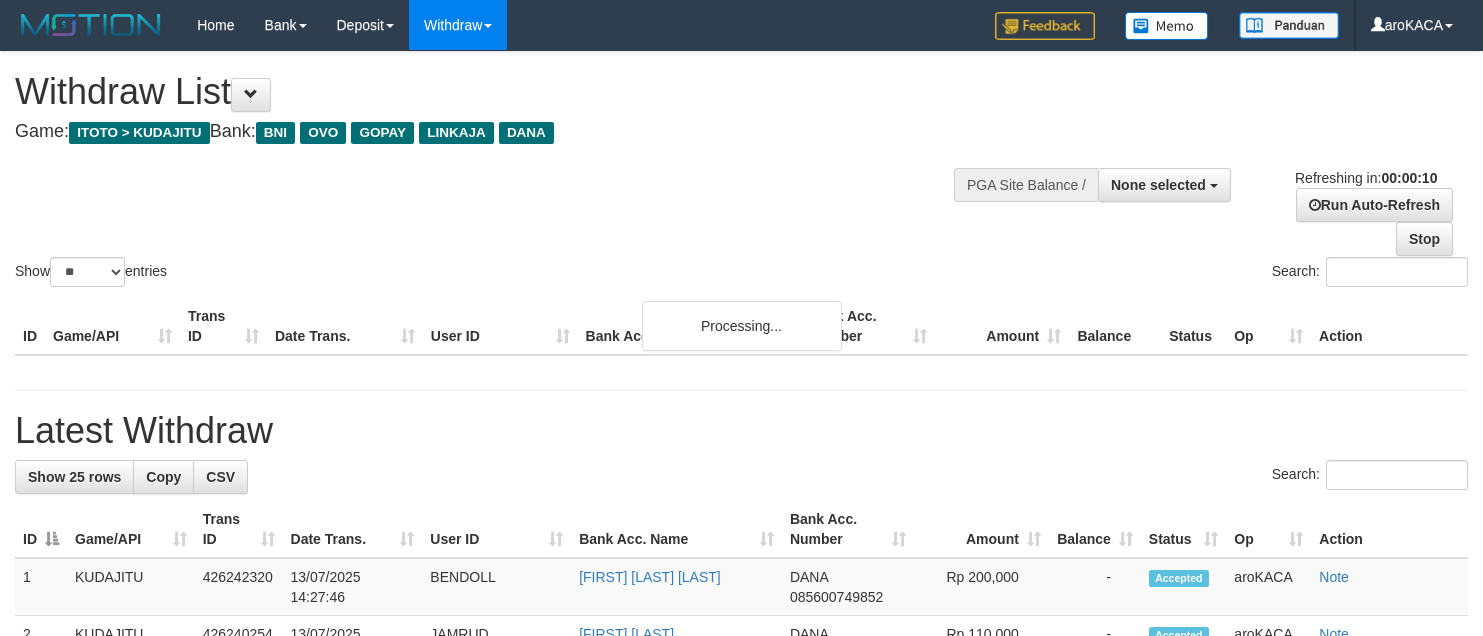 select 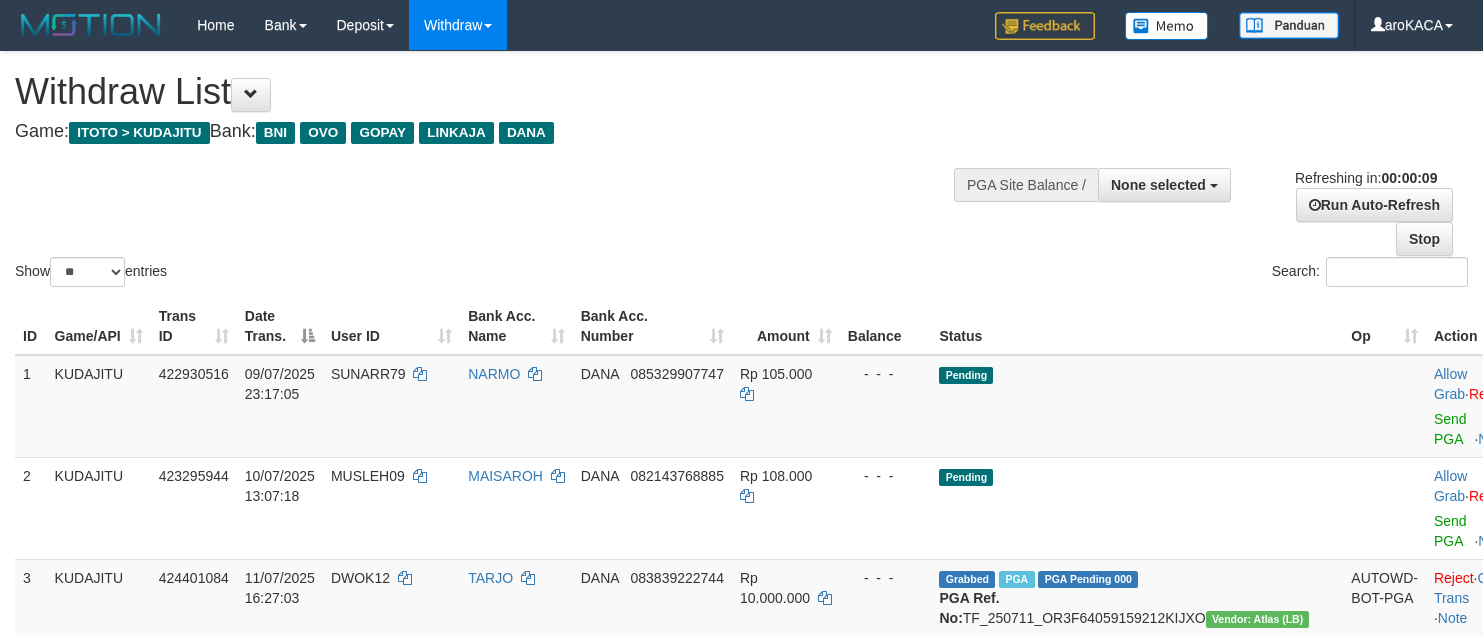 select 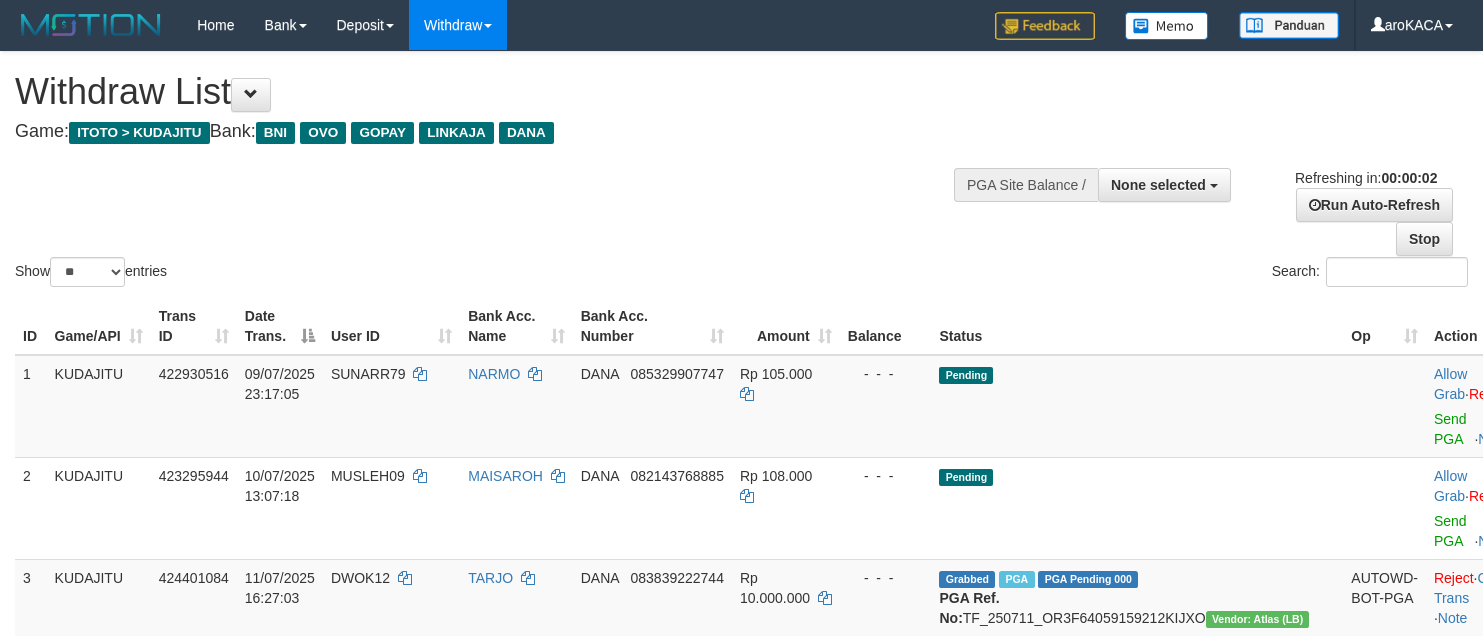 scroll, scrollTop: 0, scrollLeft: 0, axis: both 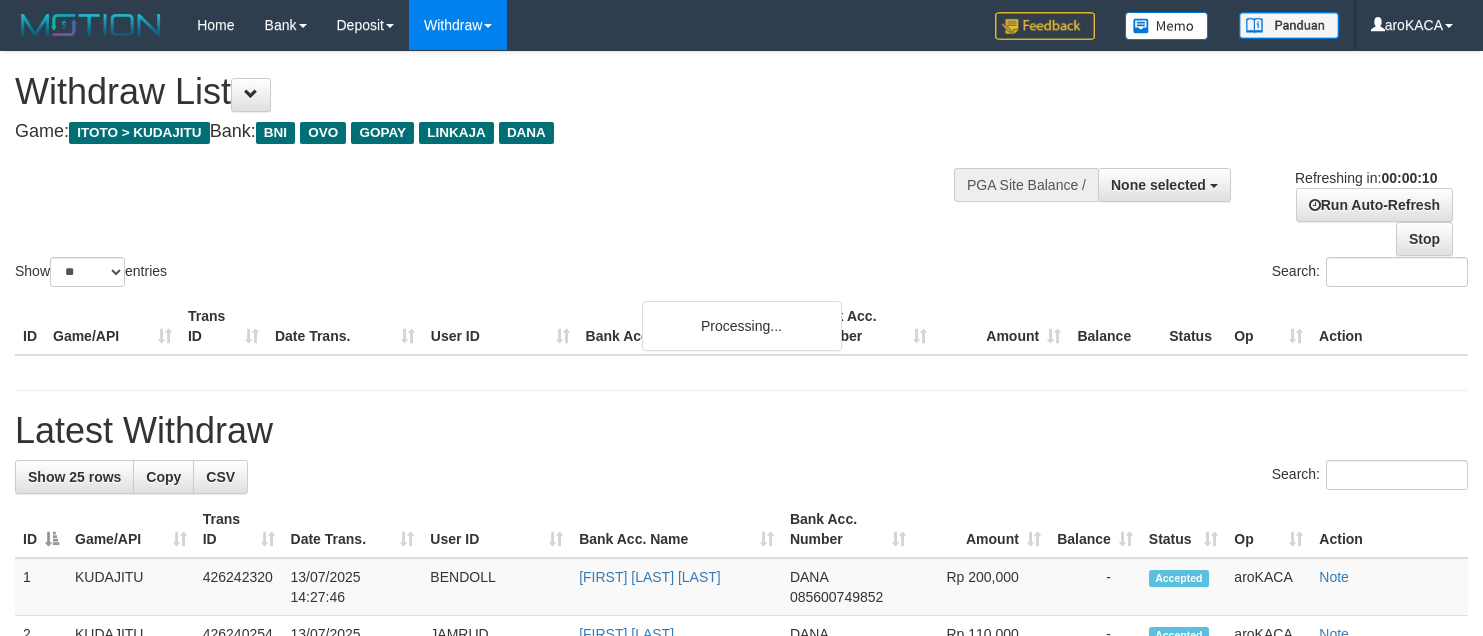 select 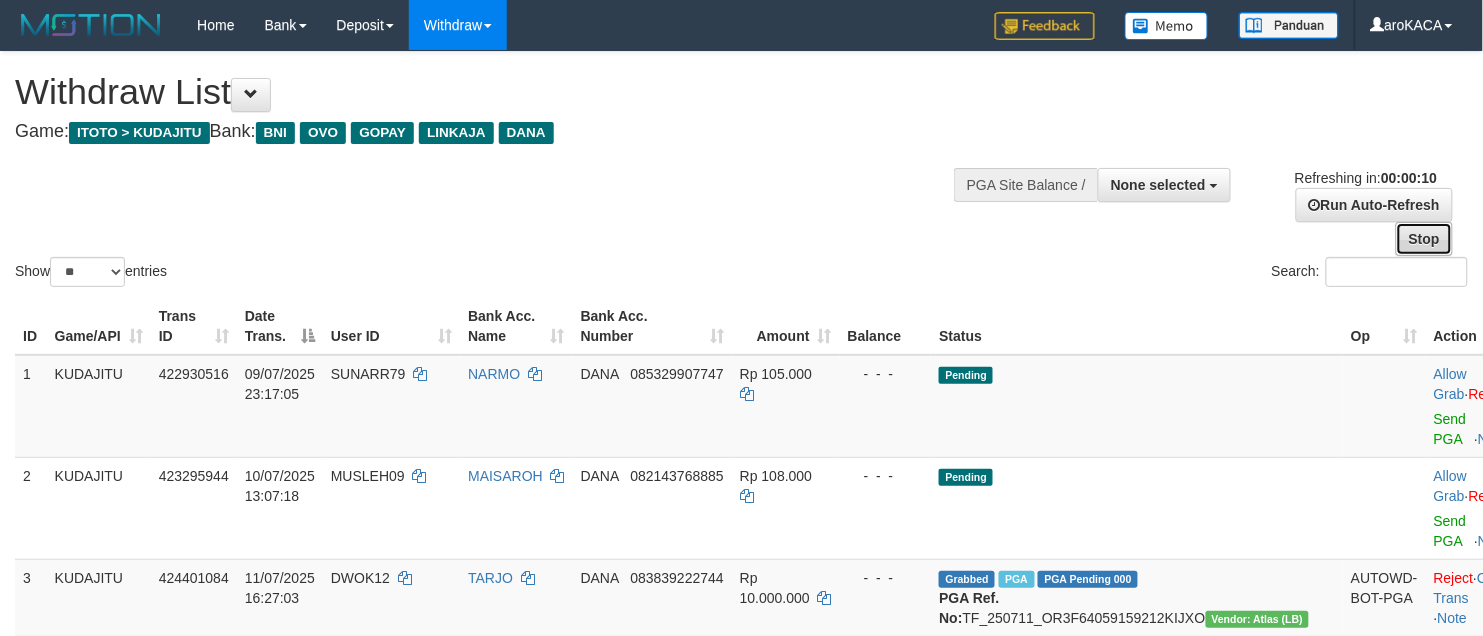 click on "Stop" at bounding box center [1424, 239] 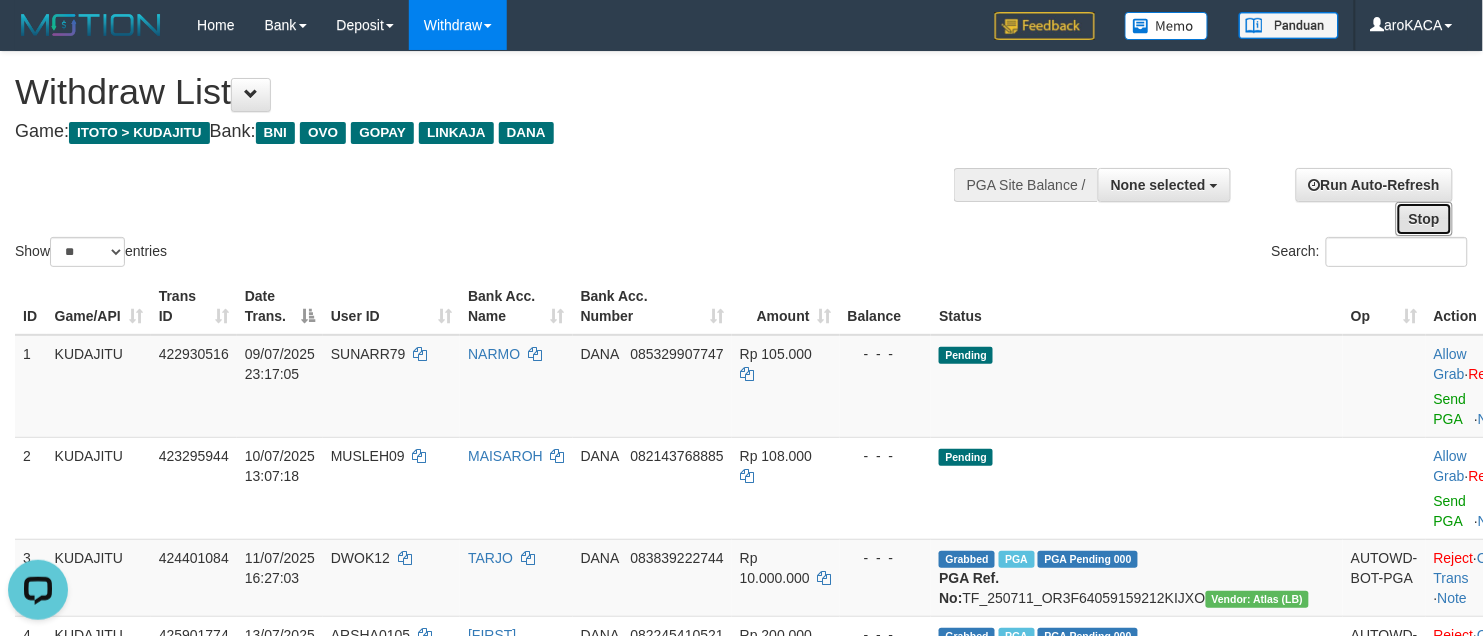 scroll, scrollTop: 0, scrollLeft: 0, axis: both 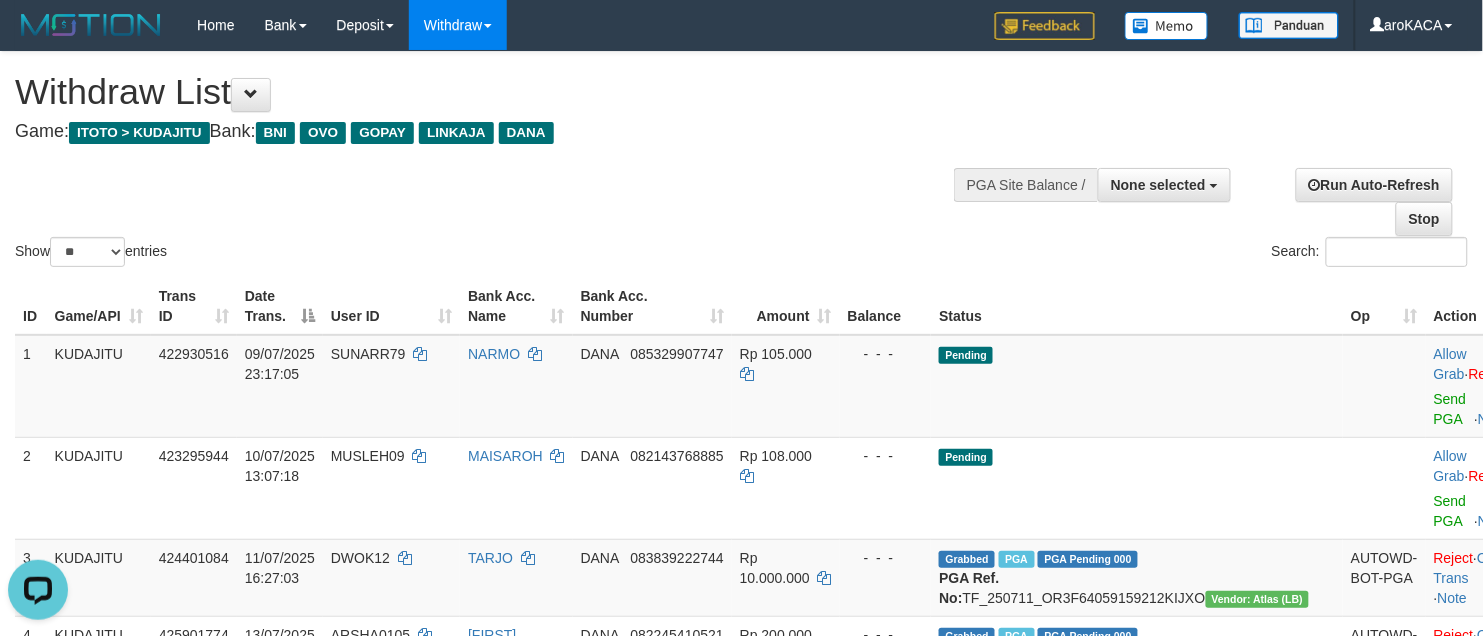 click on "Show  ** ** ** ***  entries Search:" at bounding box center (741, 161) 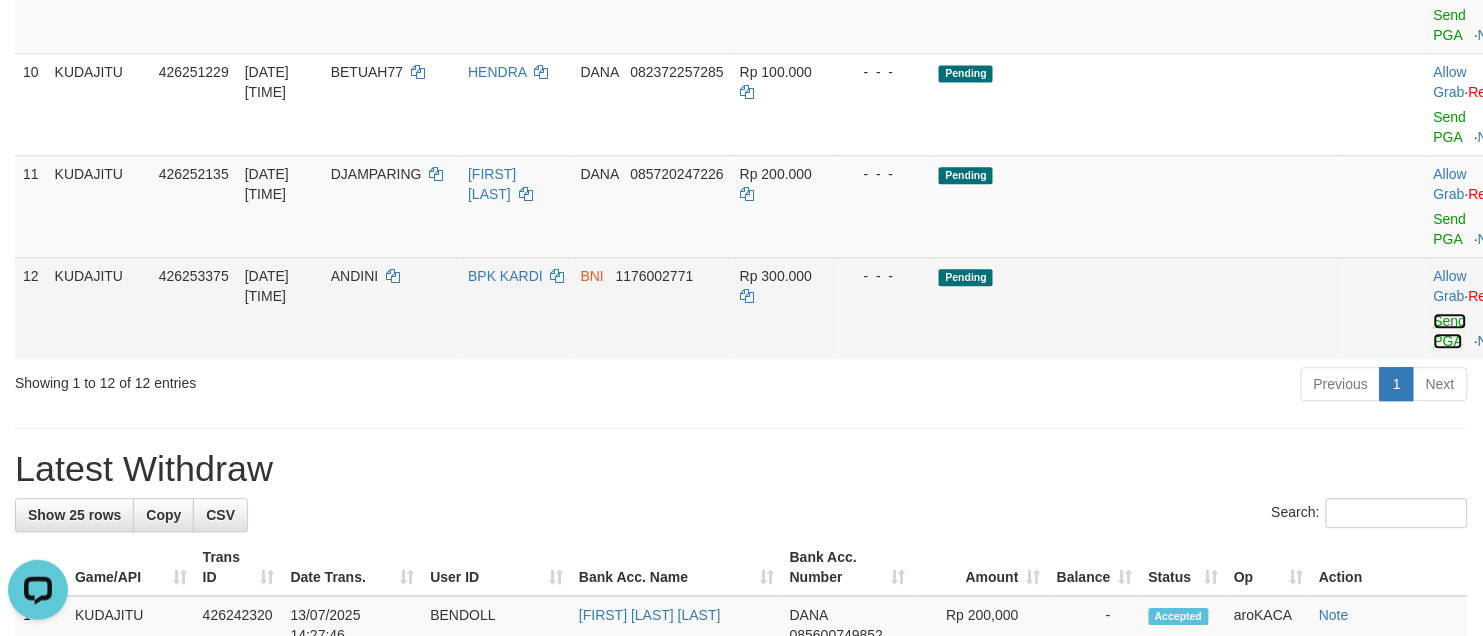 click on "Send PGA" at bounding box center [1450, 331] 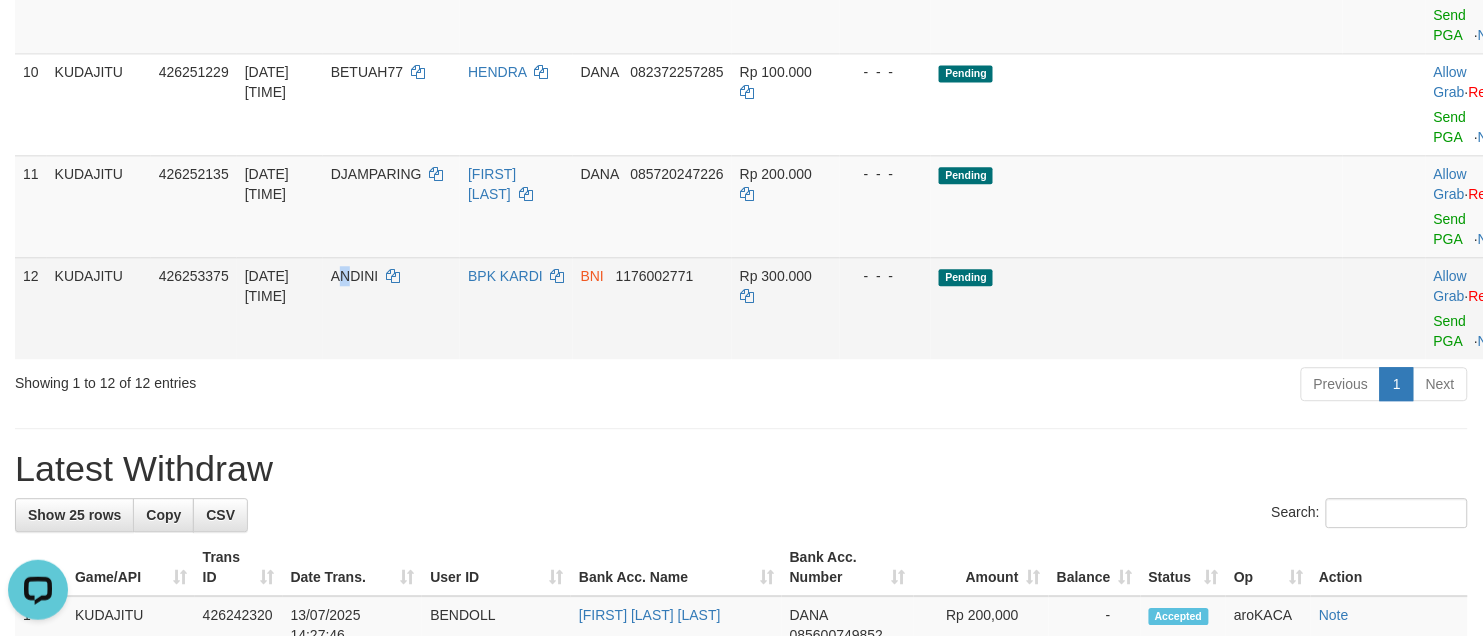 click on "ANDINI" at bounding box center (354, 276) 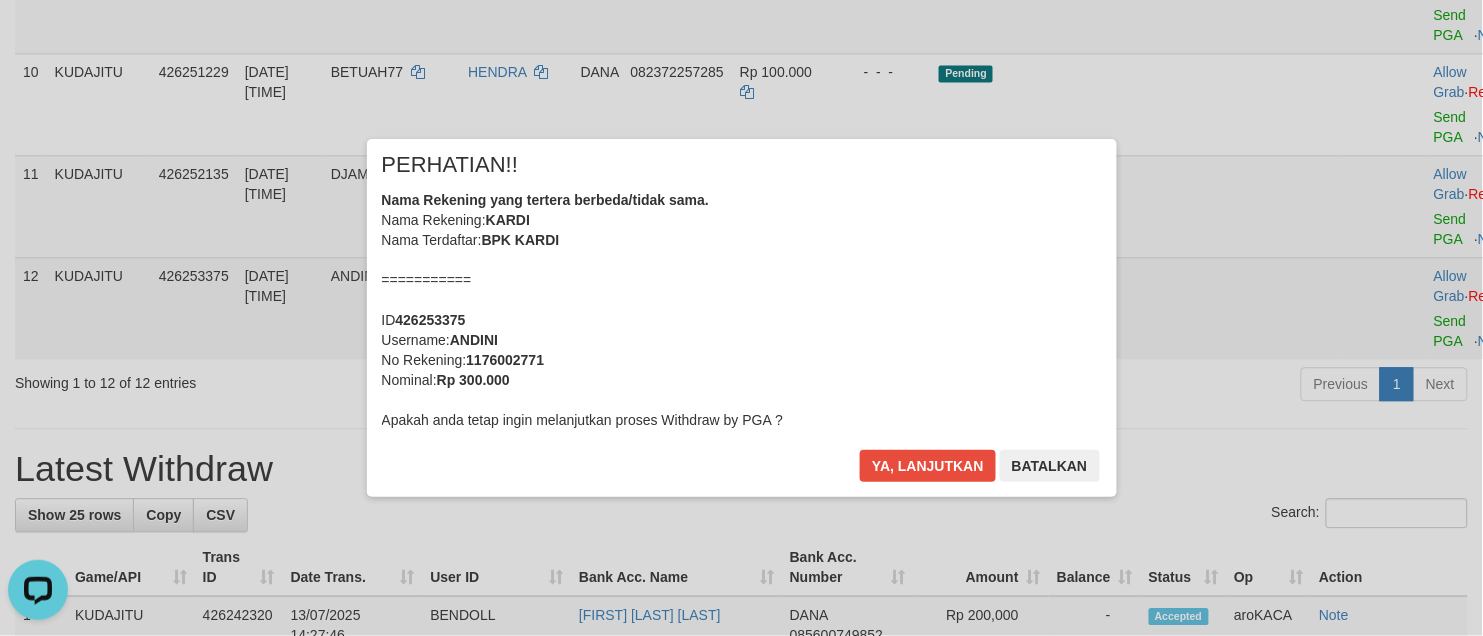 click on "× PERHATIAN!! Nama Rekening yang tertera berbeda/tidak sama. Nama Rekening:  KARDI Nama Terdaftar:  BPK KARDI =========== ID  426253375 Username:  ANDINI No Rekening:  1176002771 Nominal:  Rp 300.000 Apakah anda tetap ingin melanjutkan proses Withdraw by PGA ? Ya, lanjutkan Batalkan" at bounding box center [742, 318] 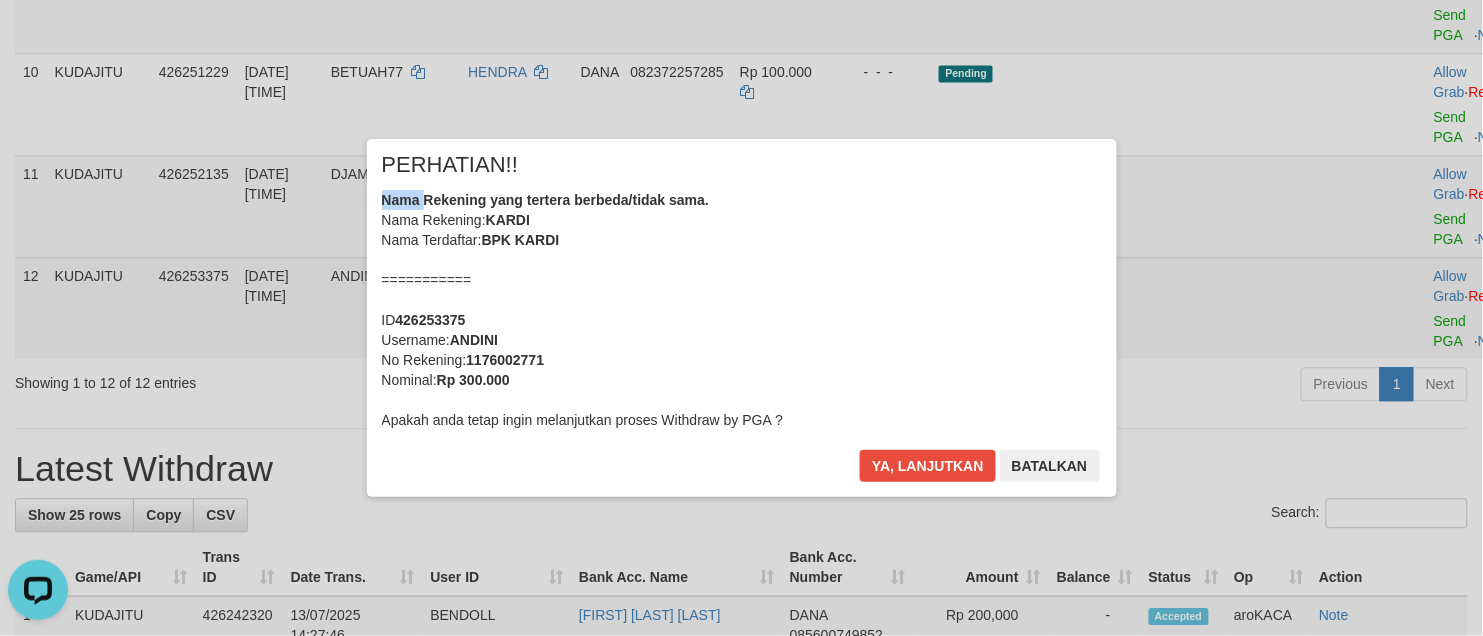 click on "× PERHATIAN!! Nama Rekening yang tertera berbeda/tidak sama. Nama Rekening:  KARDI Nama Terdaftar:  BPK KARDI =========== ID  426253375 Username:  ANDINI No Rekening:  1176002771 Nominal:  Rp 300.000 Apakah anda tetap ingin melanjutkan proses Withdraw by PGA ? Ya, lanjutkan Batalkan" at bounding box center [742, 318] 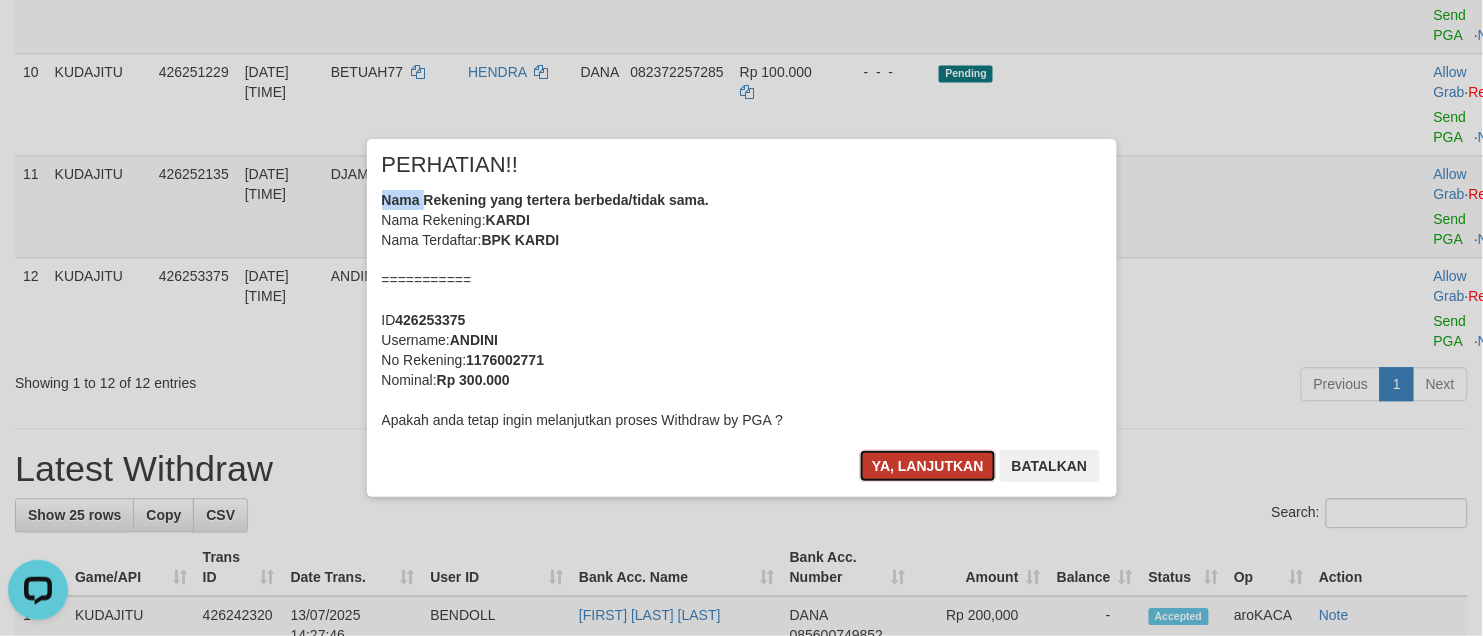 drag, startPoint x: 926, startPoint y: 472, endPoint x: 897, endPoint y: 470, distance: 29.068884 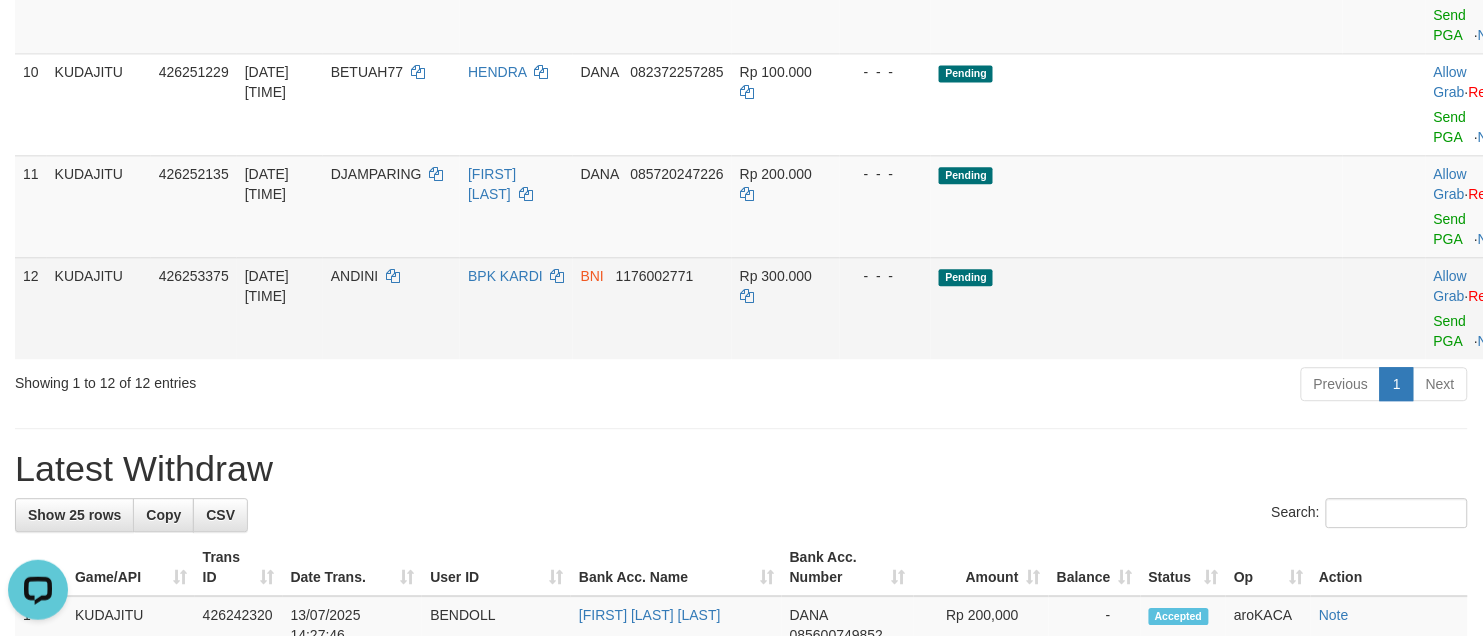 click on "ANDINI" at bounding box center (354, 276) 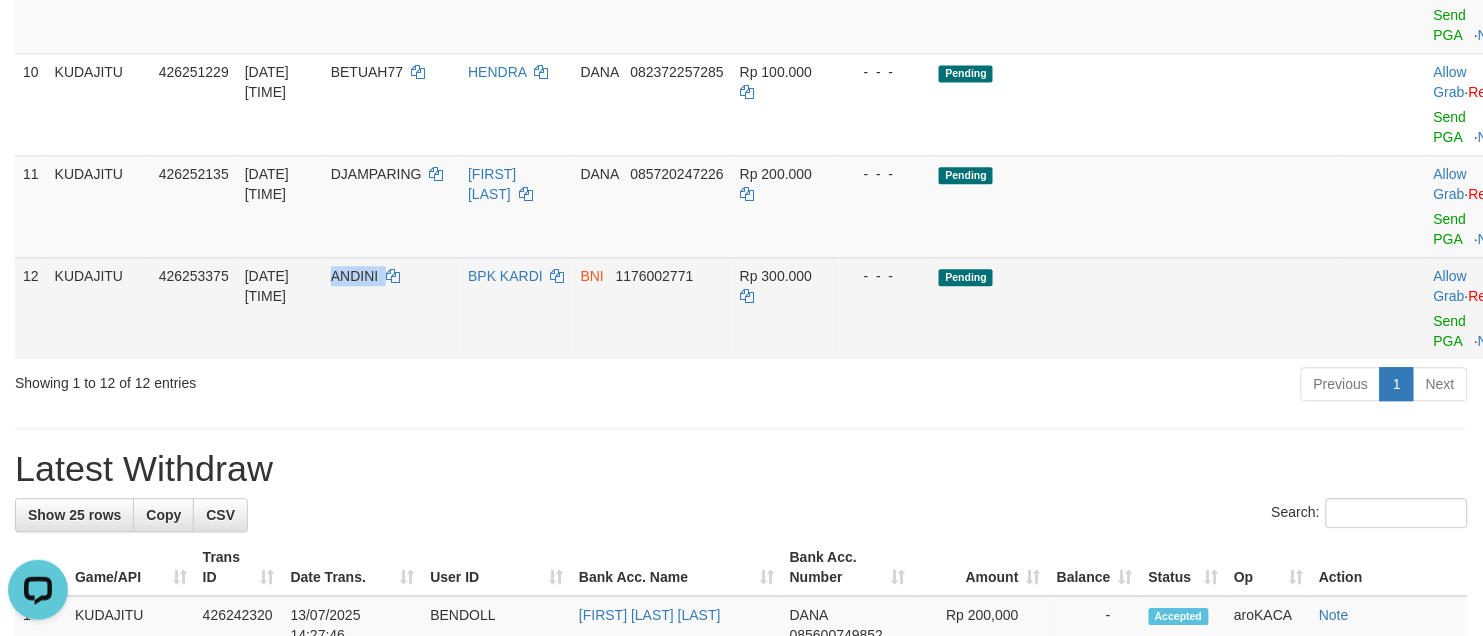 click on "ANDINI" at bounding box center (354, 276) 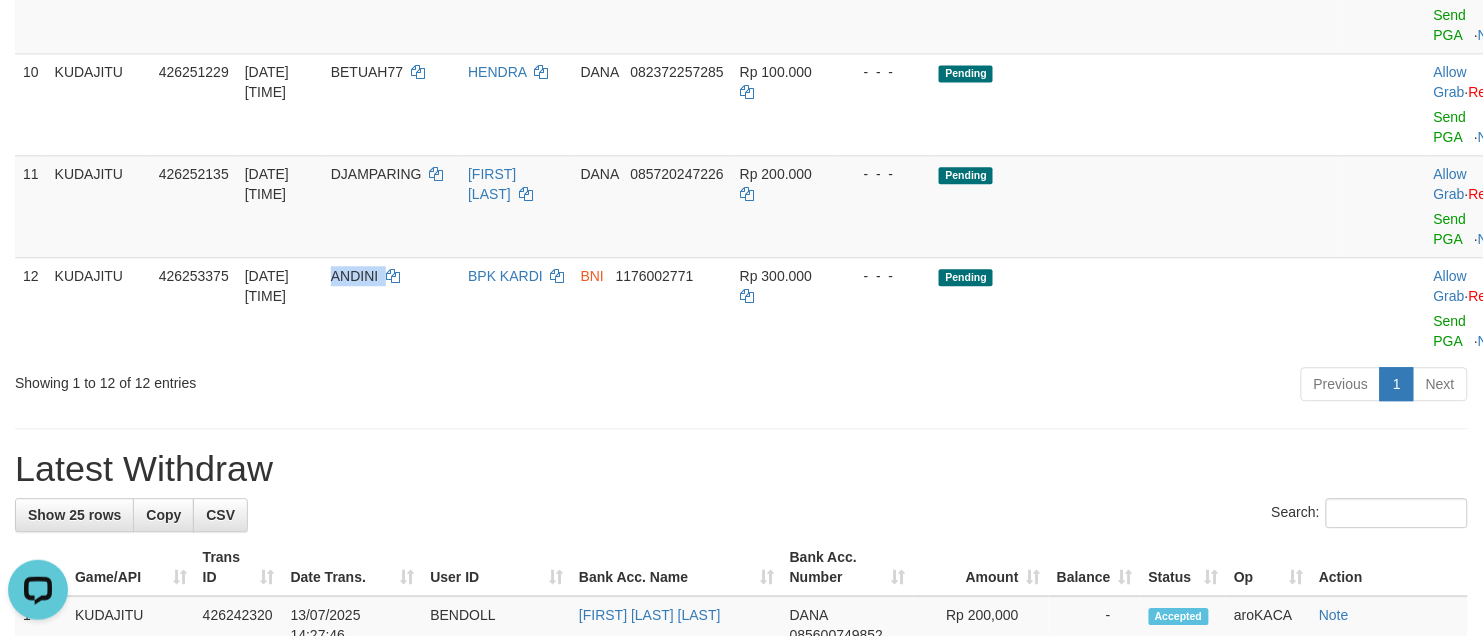 copy on "ANDINI" 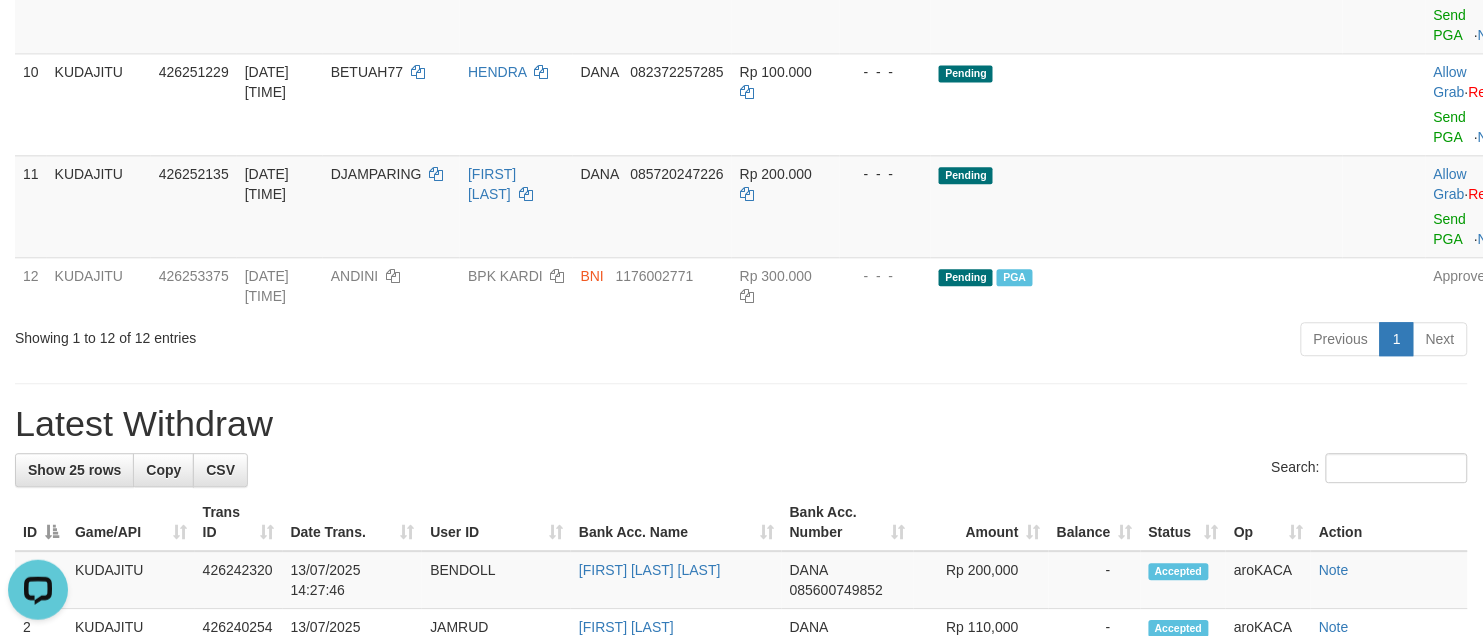click on "Latest Withdraw" at bounding box center [741, 424] 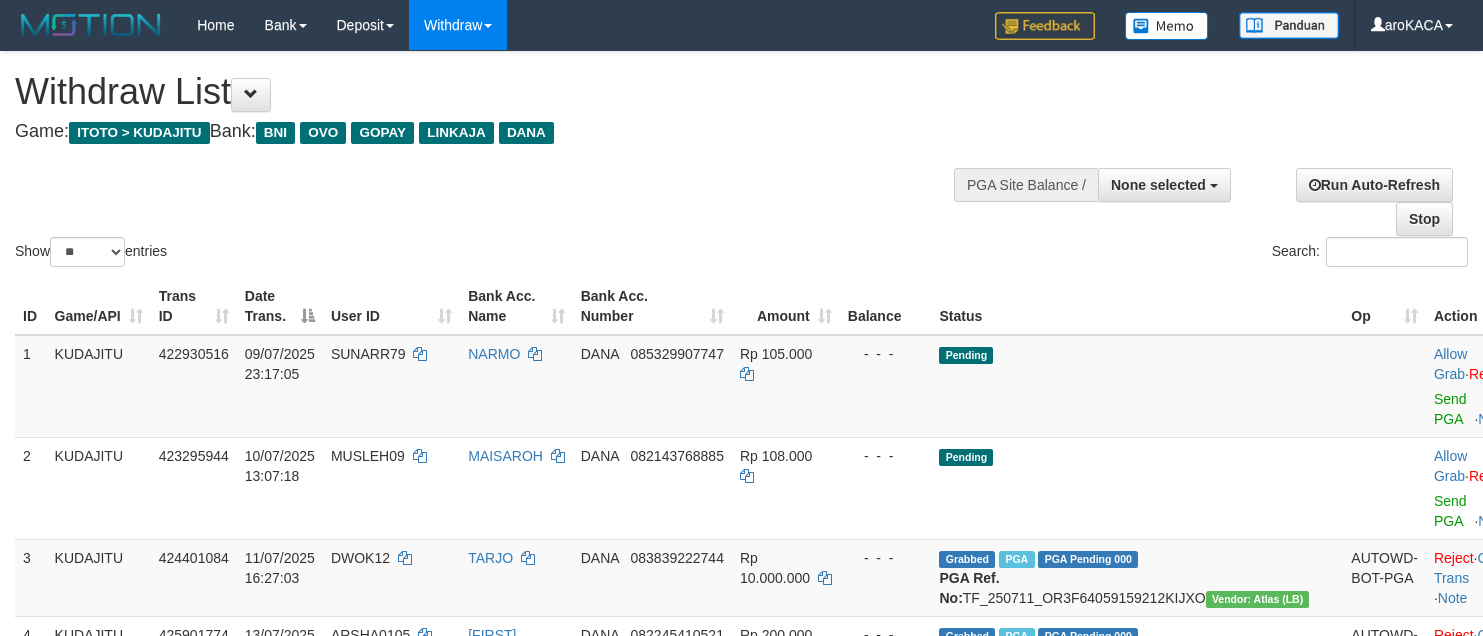 select 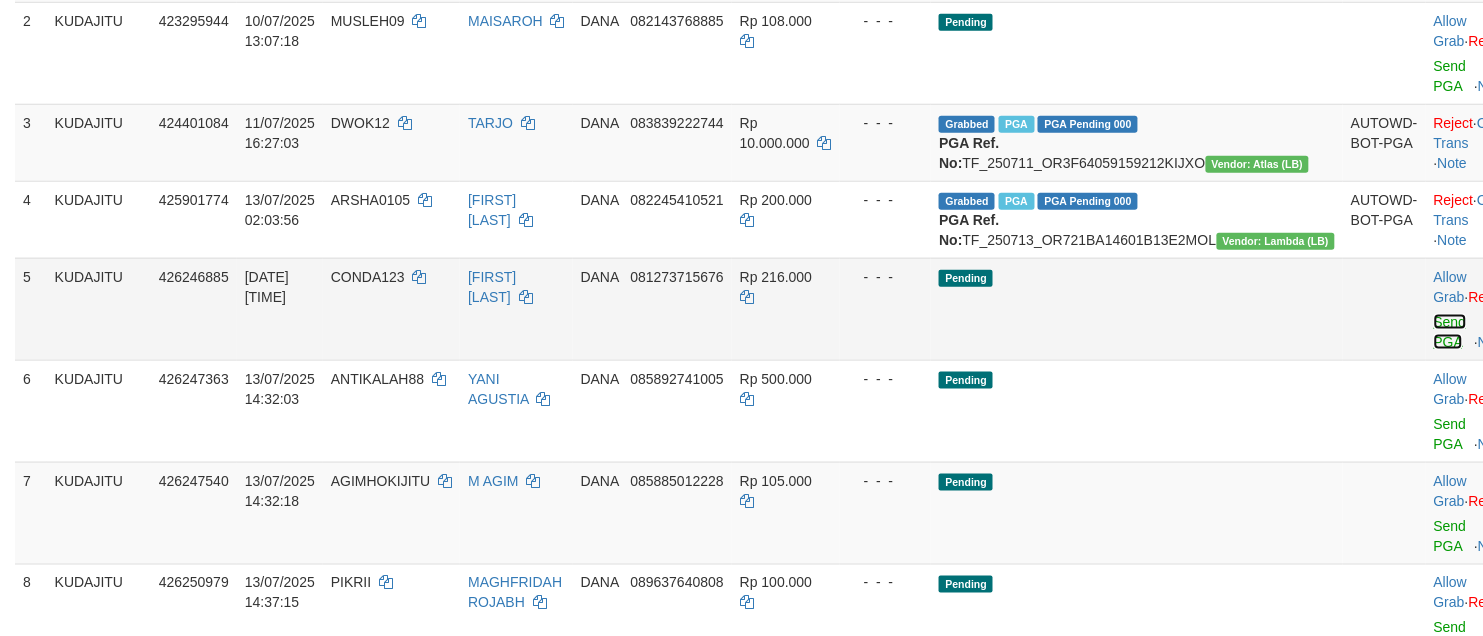 click on "Send PGA" at bounding box center (1450, 332) 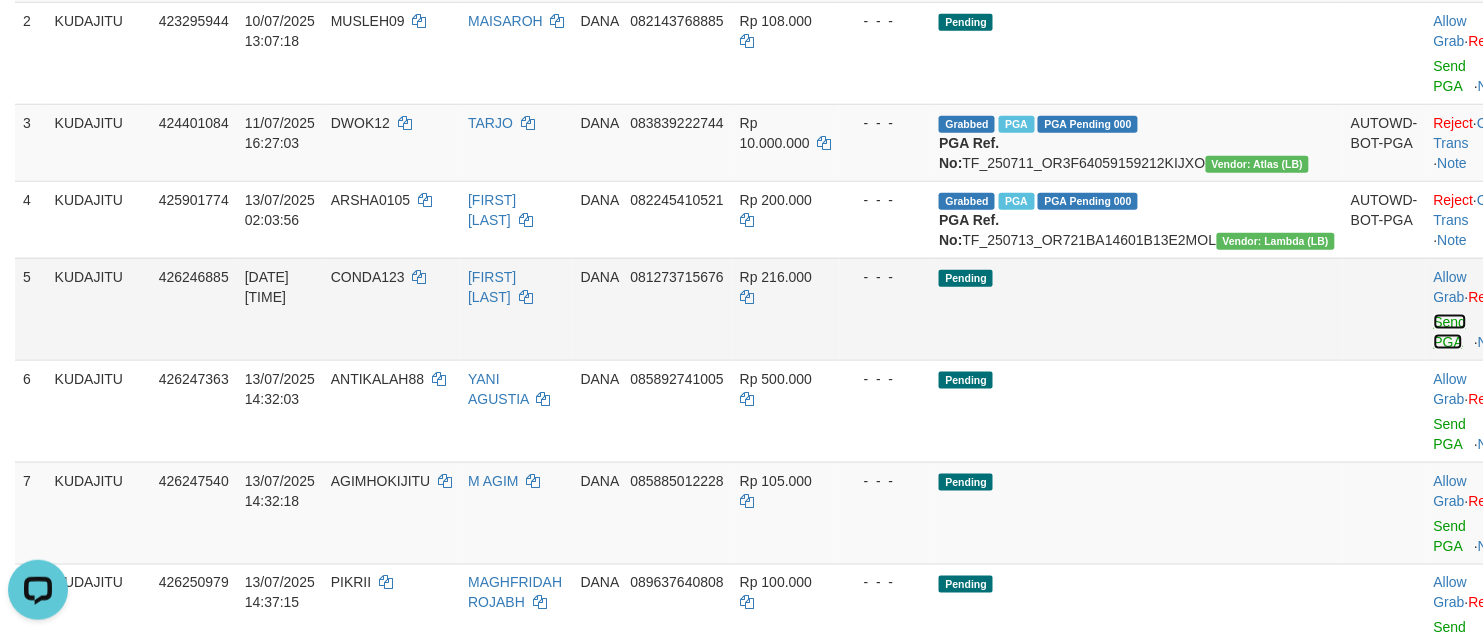 scroll, scrollTop: 0, scrollLeft: 0, axis: both 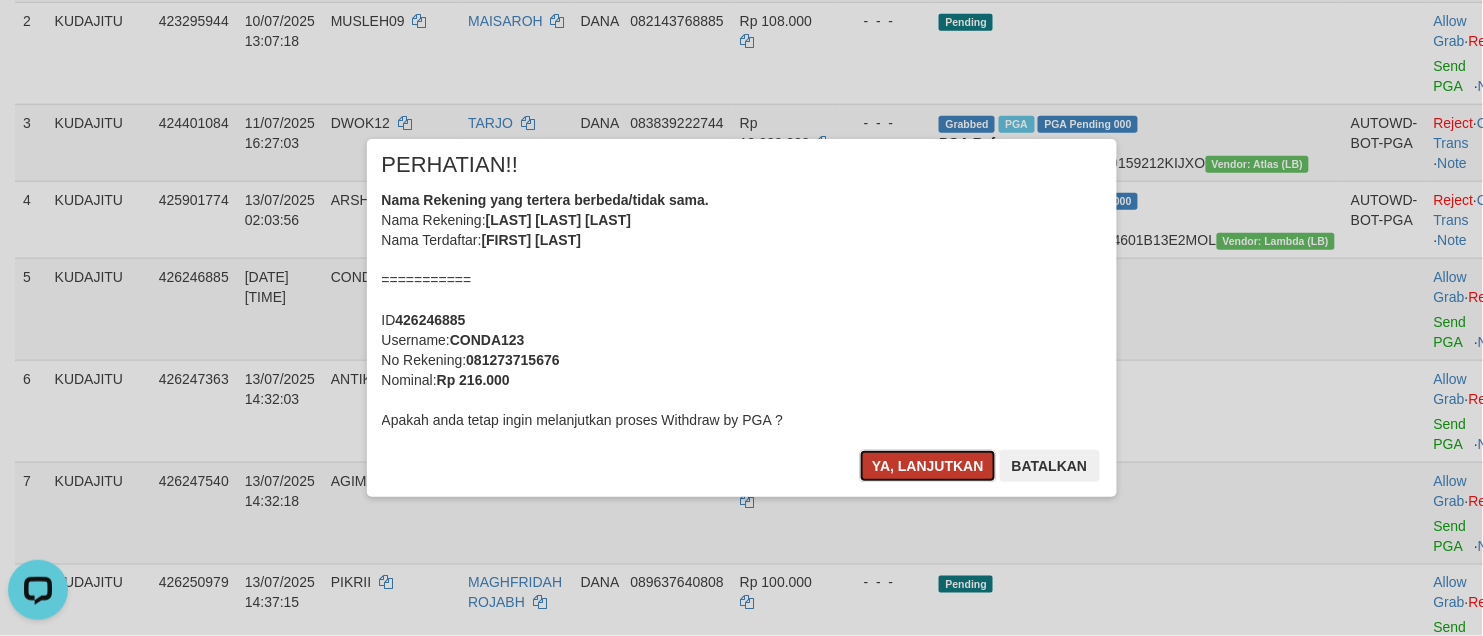 click on "Ya, lanjutkan" at bounding box center [928, 466] 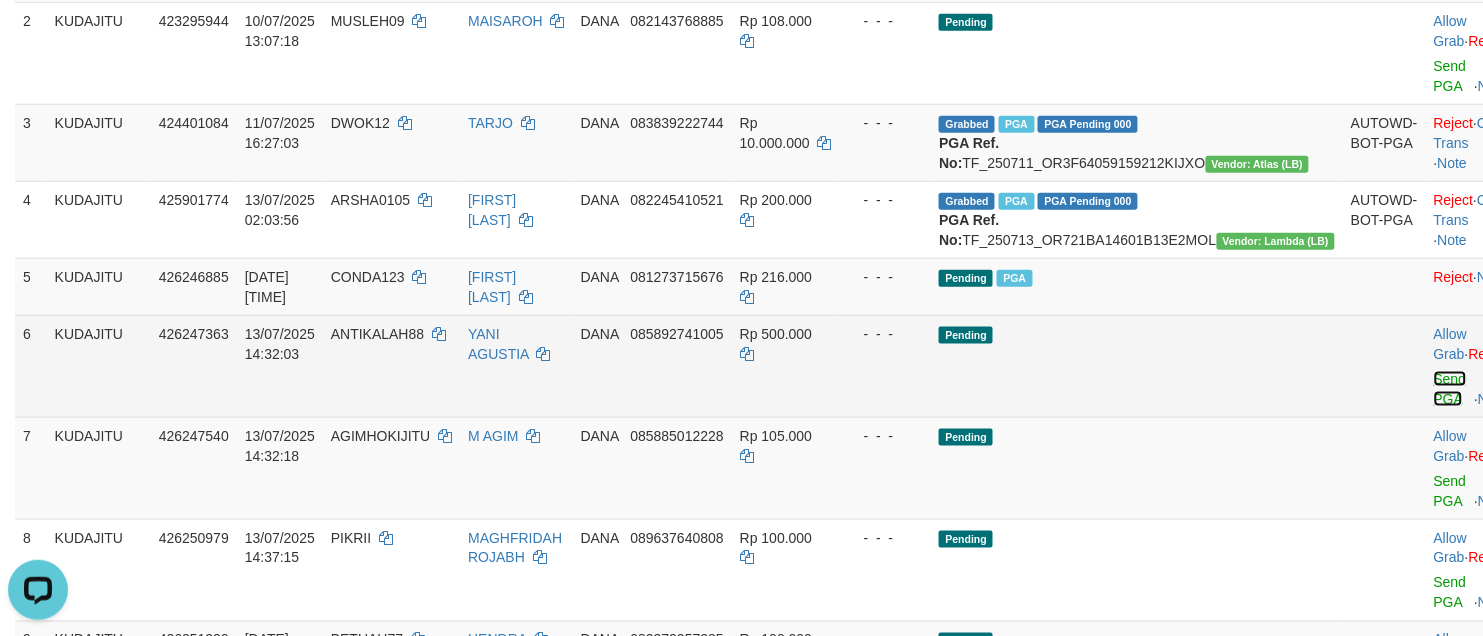 click on "Send PGA" at bounding box center [1450, 389] 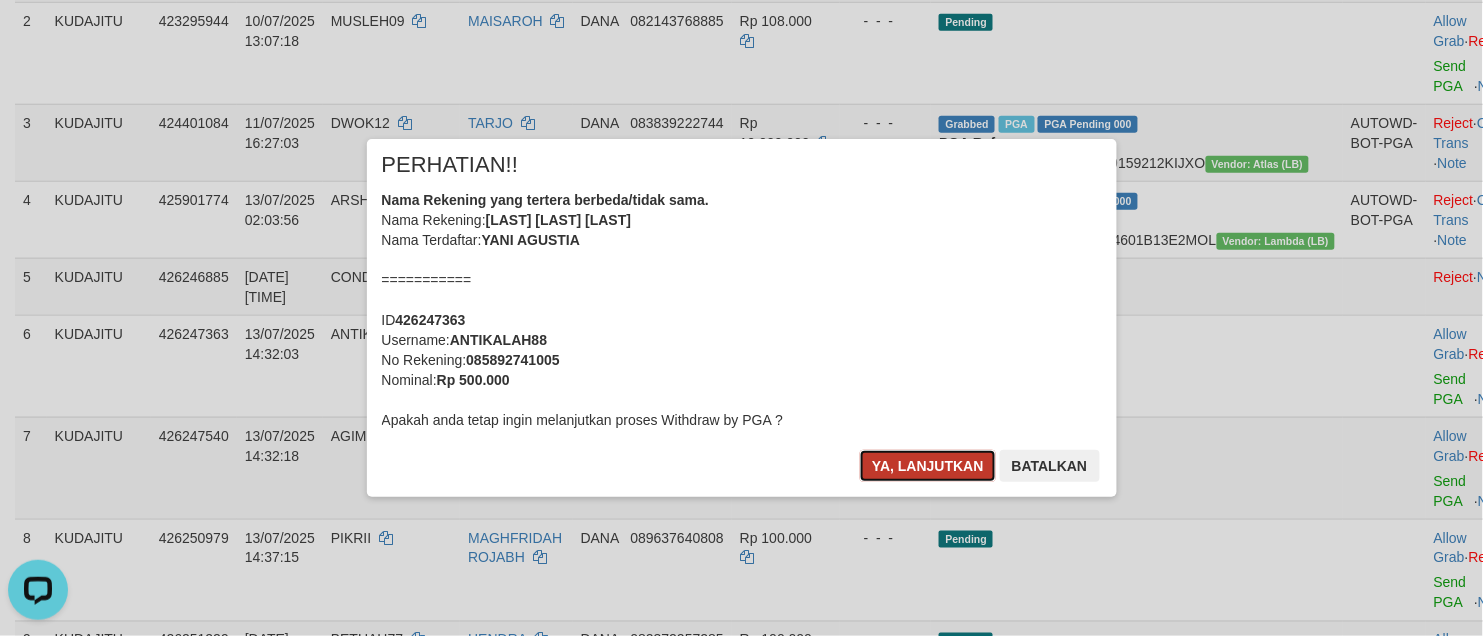 click on "Ya, lanjutkan" at bounding box center [928, 466] 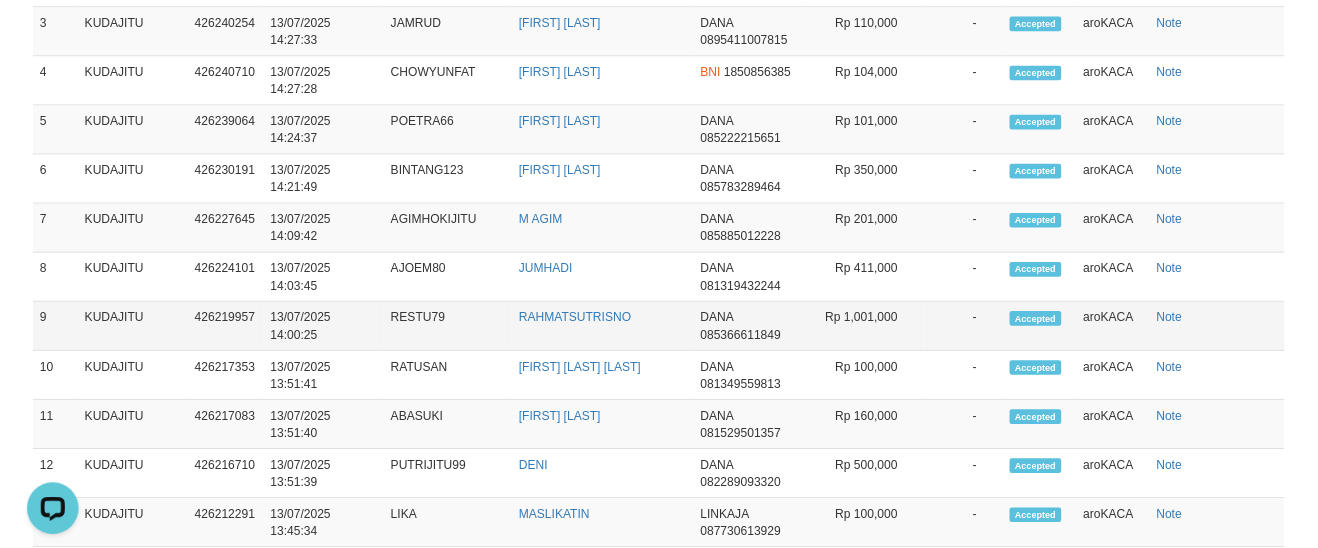 scroll, scrollTop: 550, scrollLeft: 0, axis: vertical 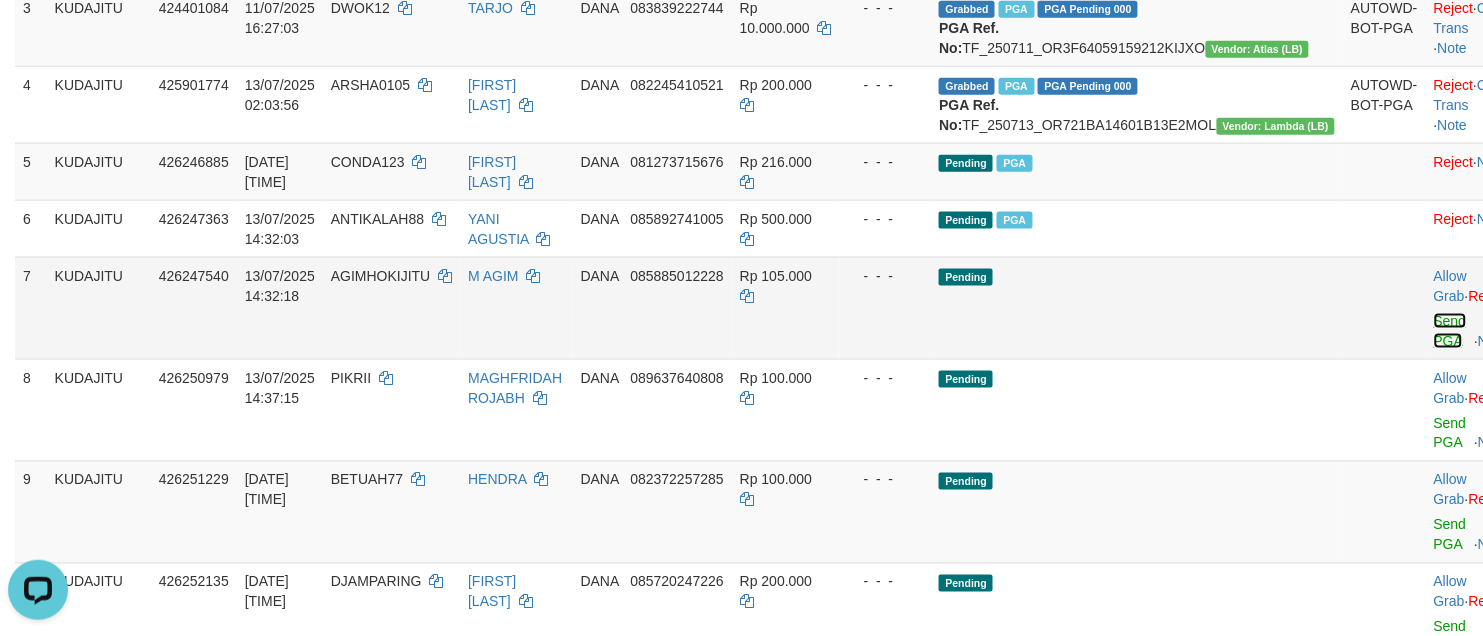 click on "Send PGA" at bounding box center [1450, 331] 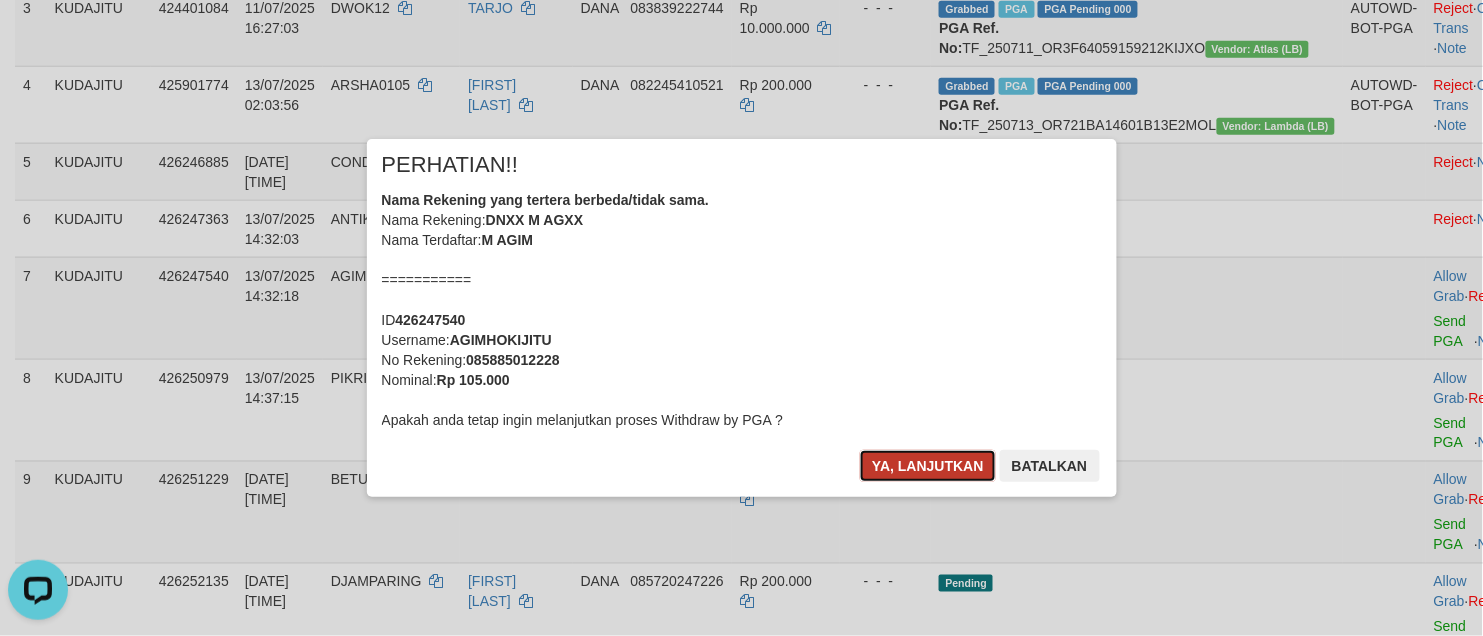 click on "Ya, lanjutkan" at bounding box center (928, 466) 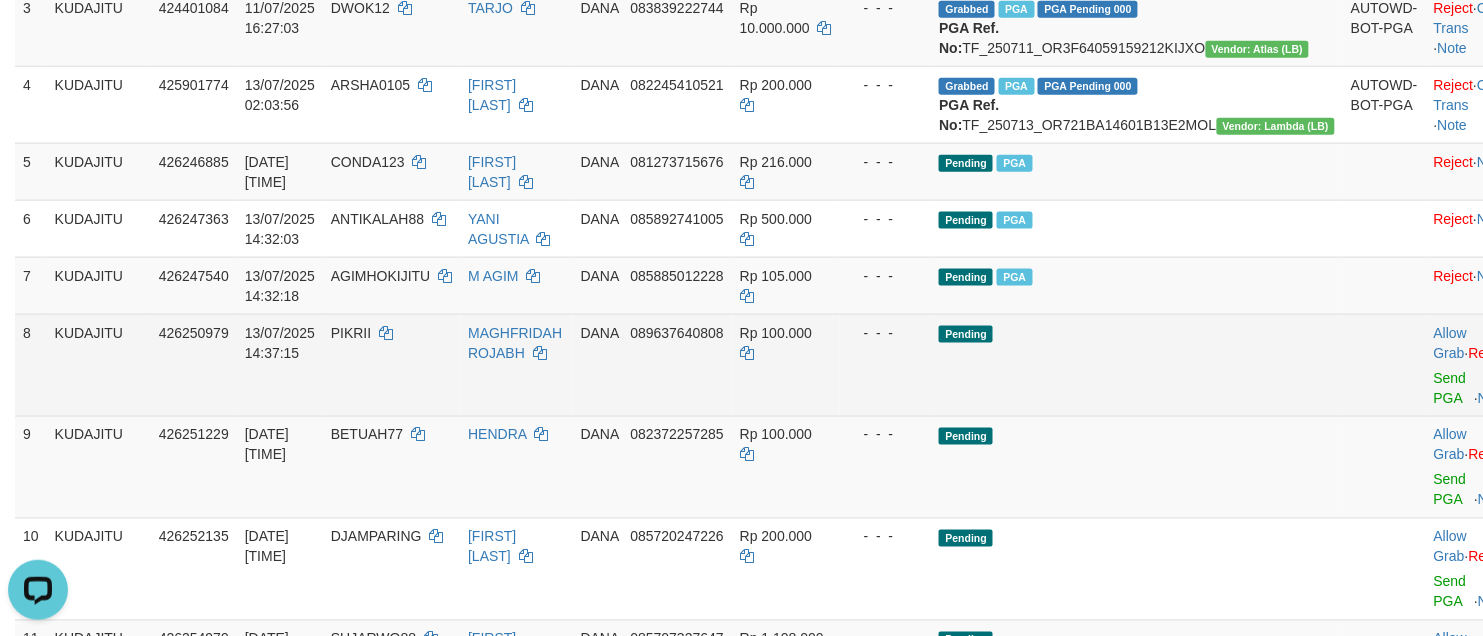 click on "Allow Grab   ·    Reject Send PGA     ·    Note" at bounding box center [1475, 365] 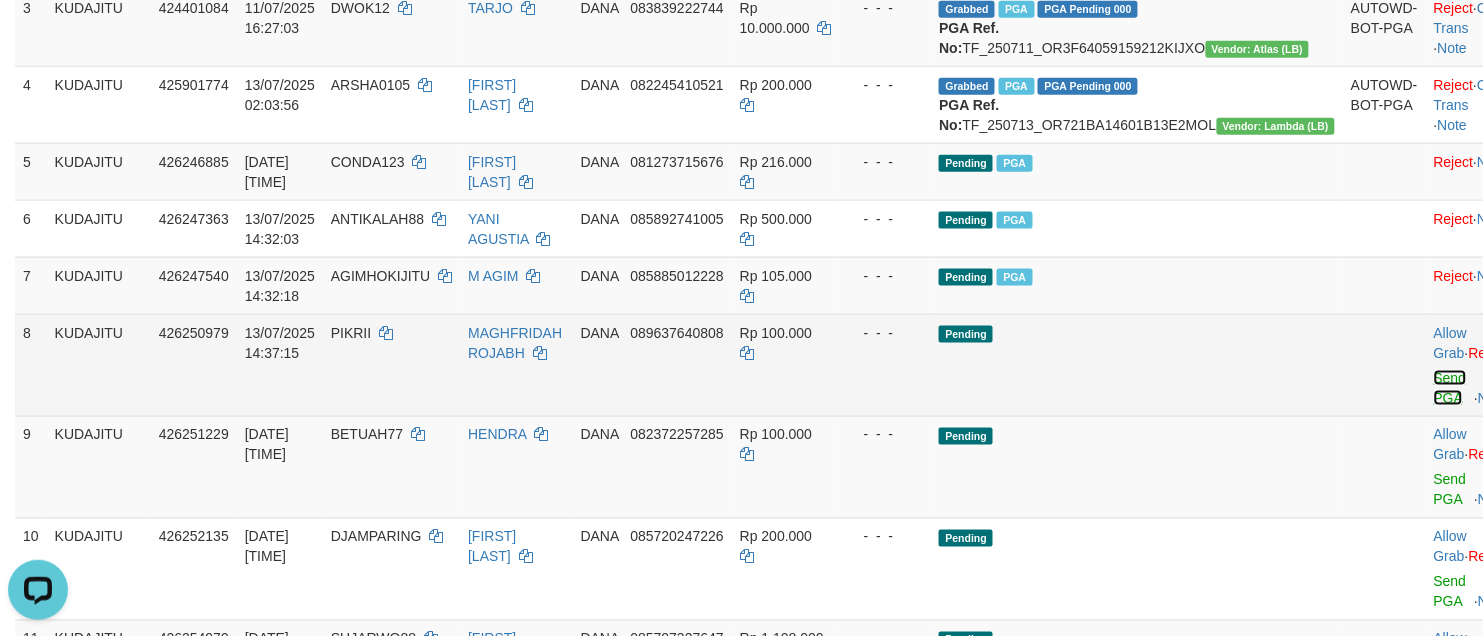 click on "Send PGA" at bounding box center (1450, 388) 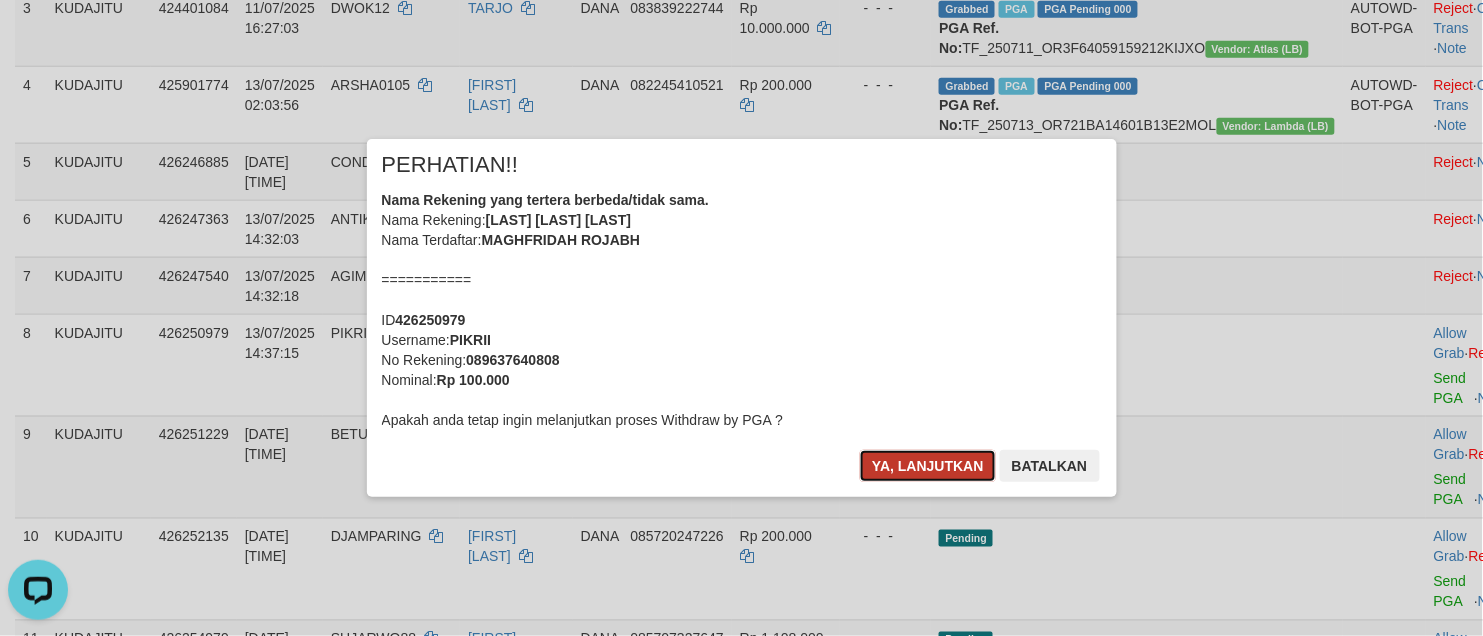 click on "Ya, lanjutkan" at bounding box center [928, 466] 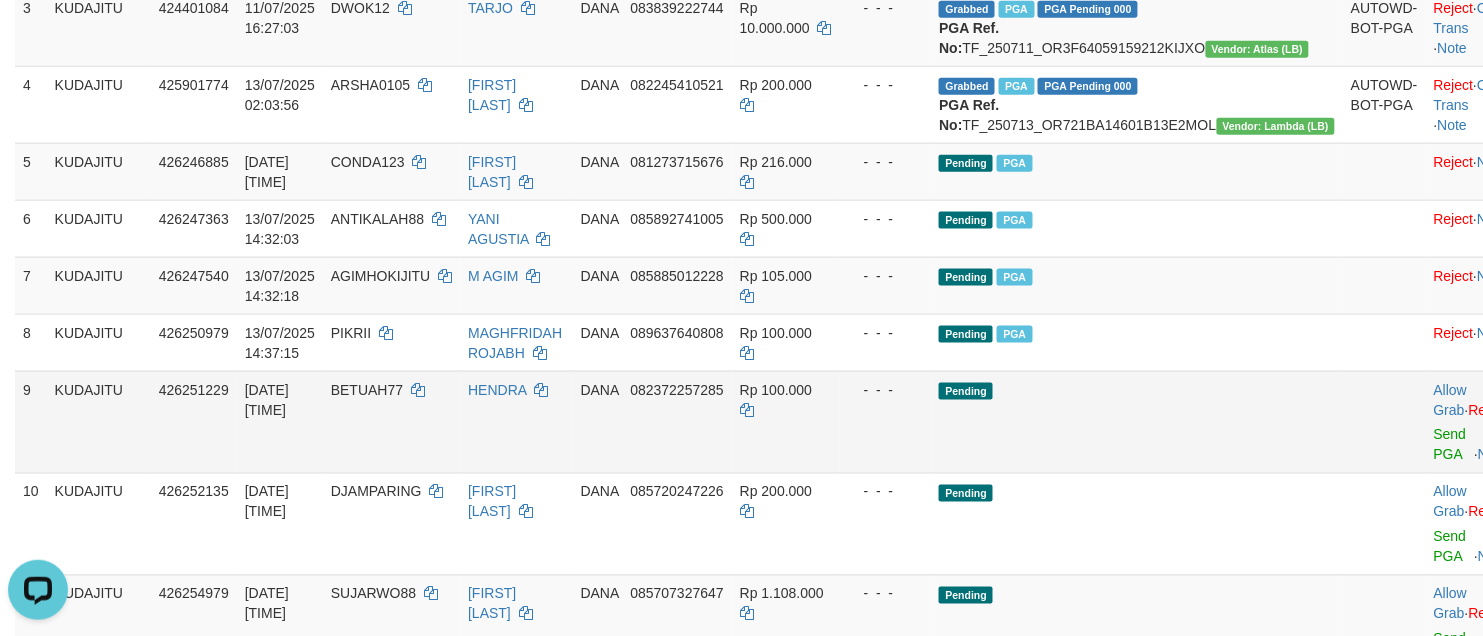 click on "BETUAH77" at bounding box center (391, 422) 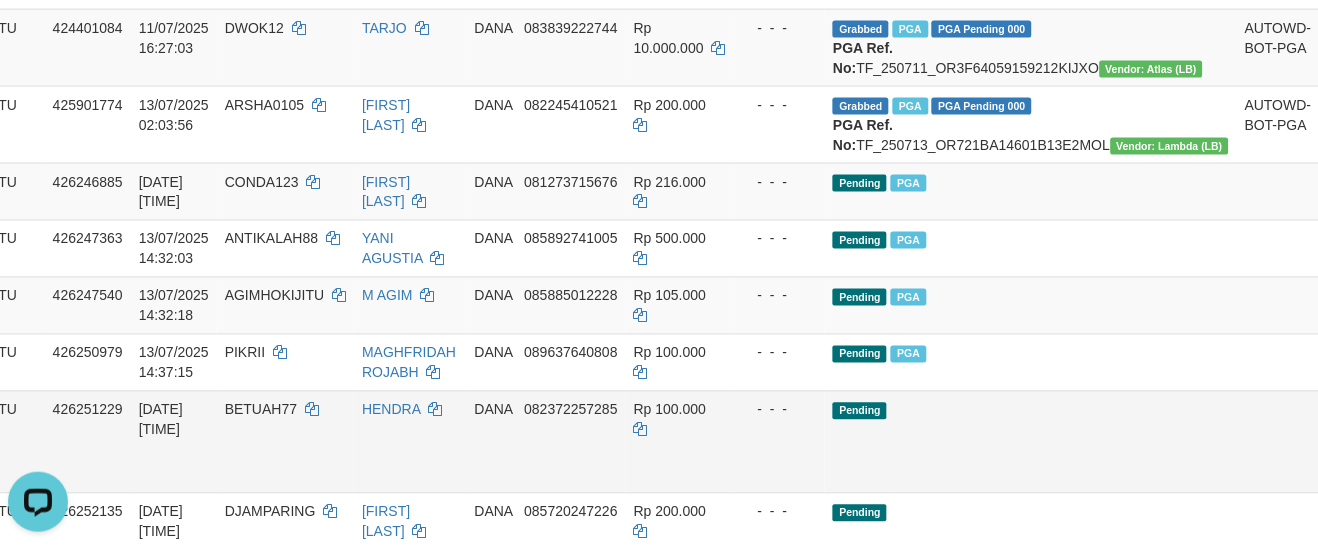 scroll, scrollTop: 550, scrollLeft: 155, axis: both 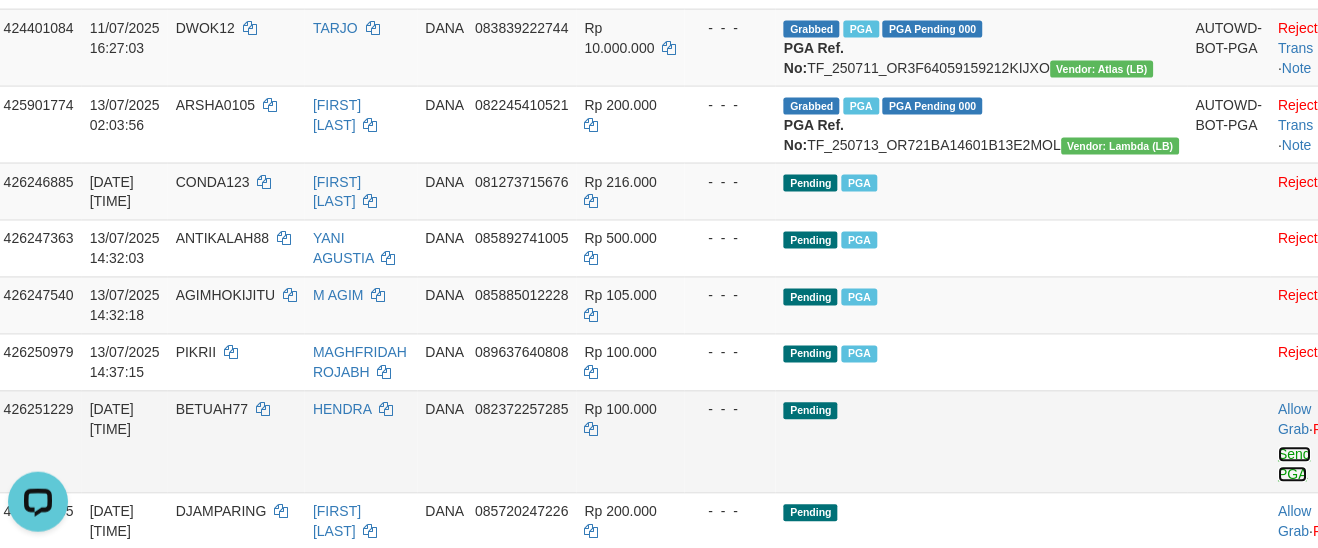 click on "Send PGA" at bounding box center (1295, 465) 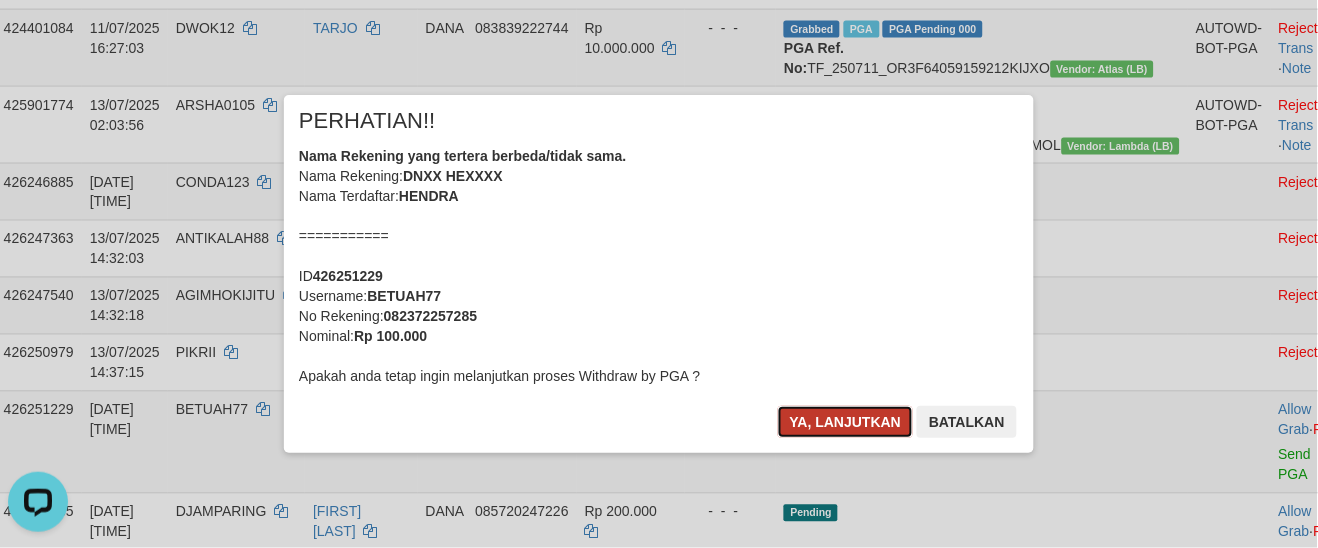 click on "Ya, lanjutkan" at bounding box center (846, 422) 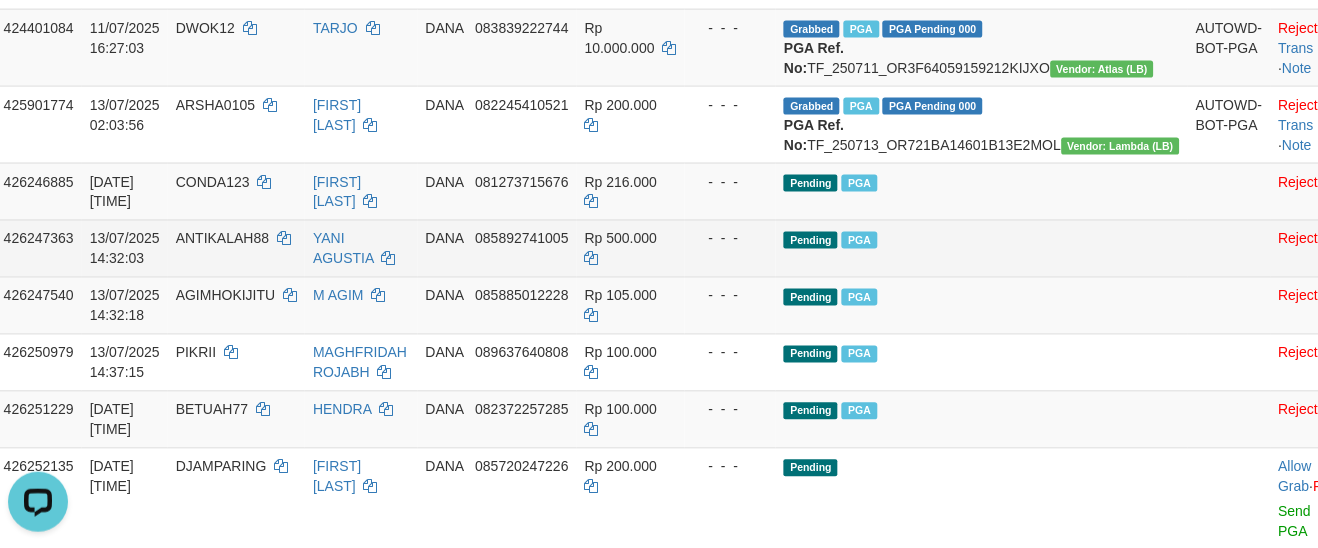 click on "YANI AGUSTIA" at bounding box center (361, 248) 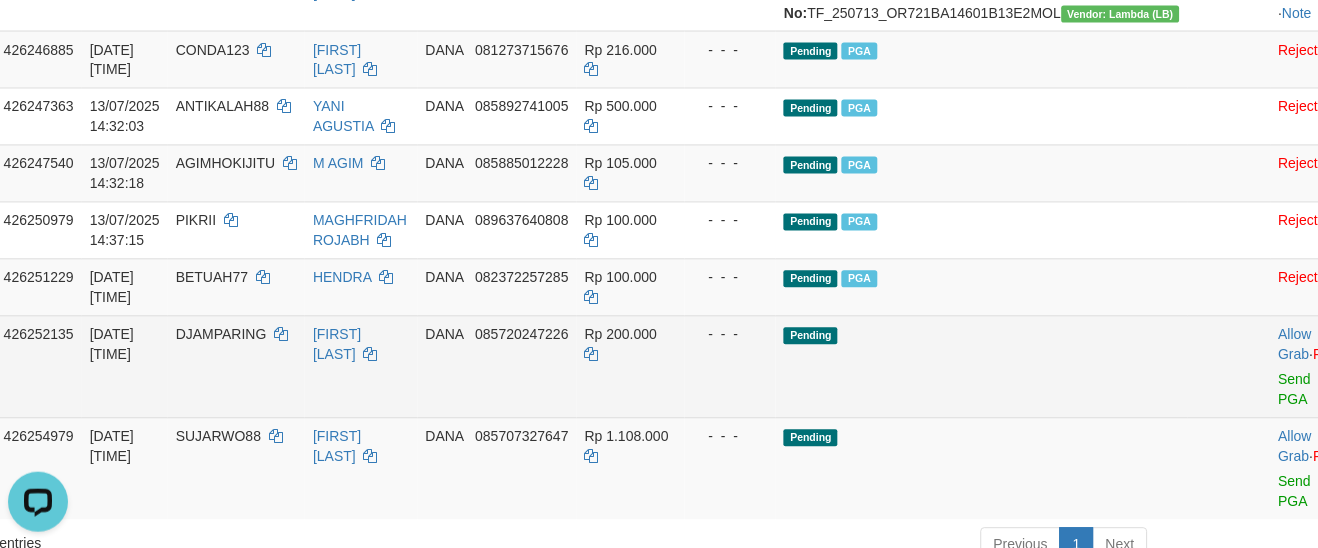 scroll, scrollTop: 735, scrollLeft: 155, axis: both 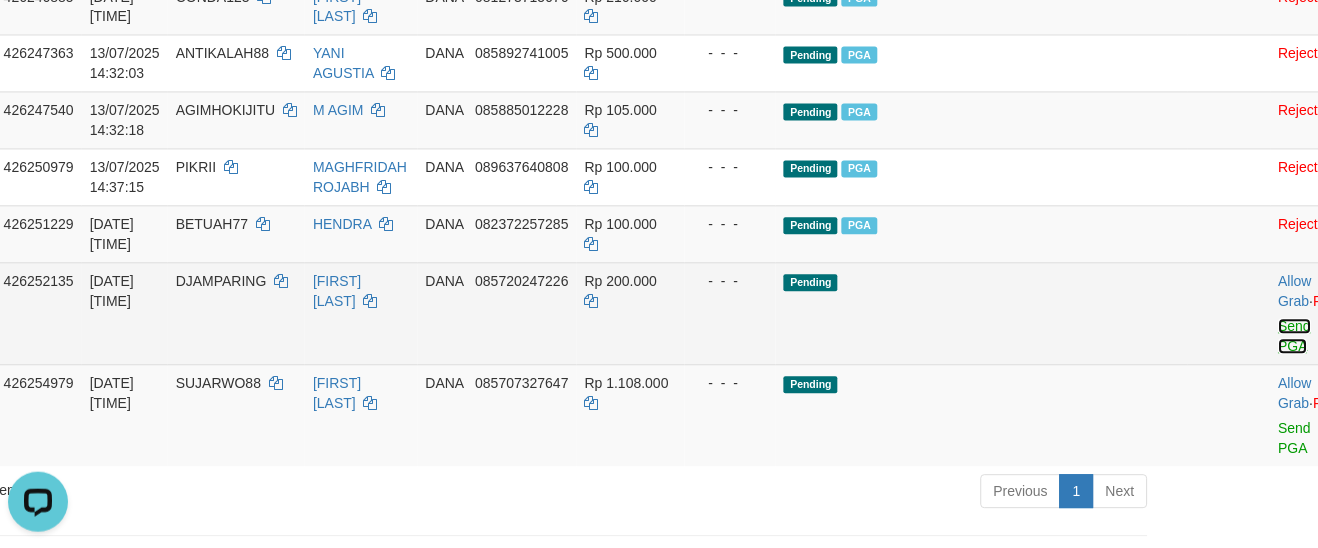 click on "Send PGA" at bounding box center (1295, 337) 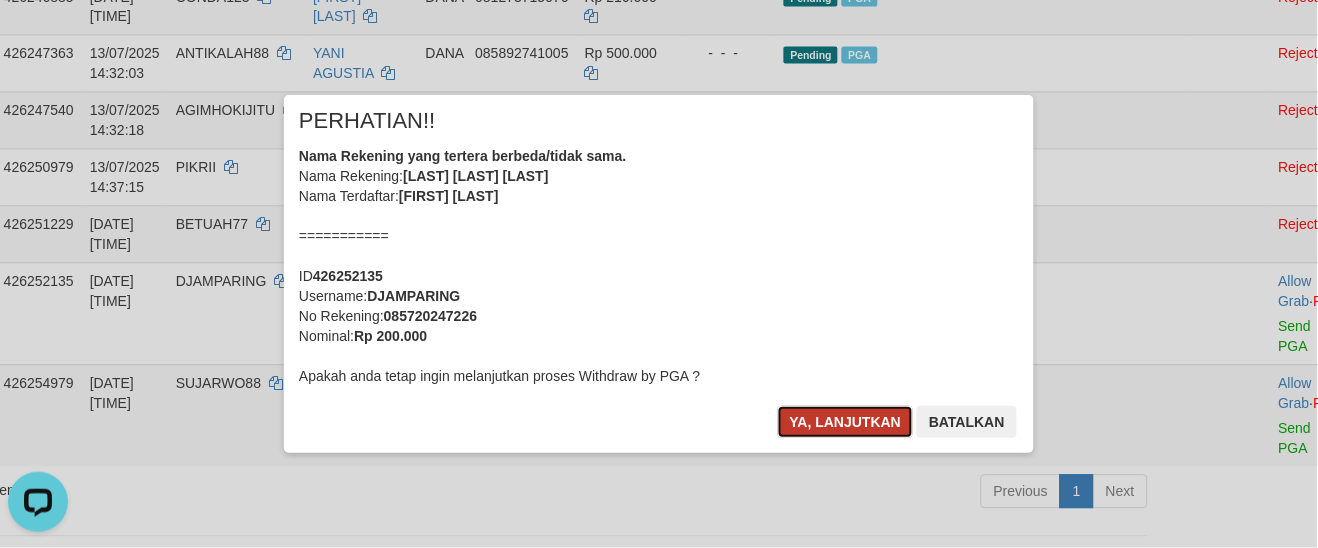 click on "Ya, lanjutkan" at bounding box center (846, 422) 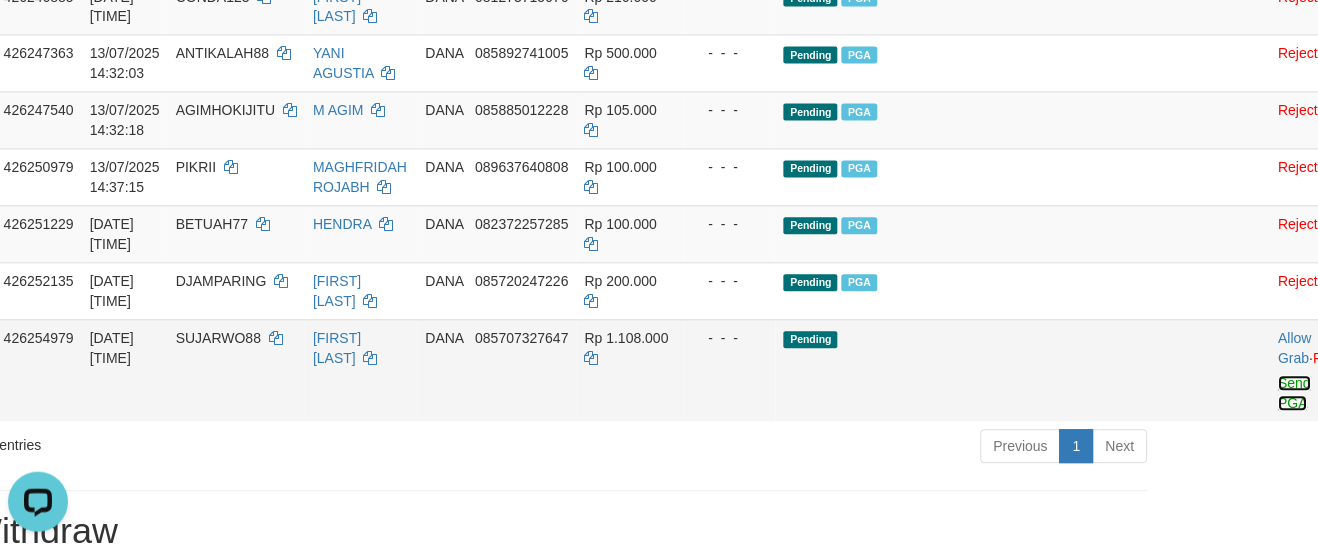 click on "Send PGA" at bounding box center (1295, 394) 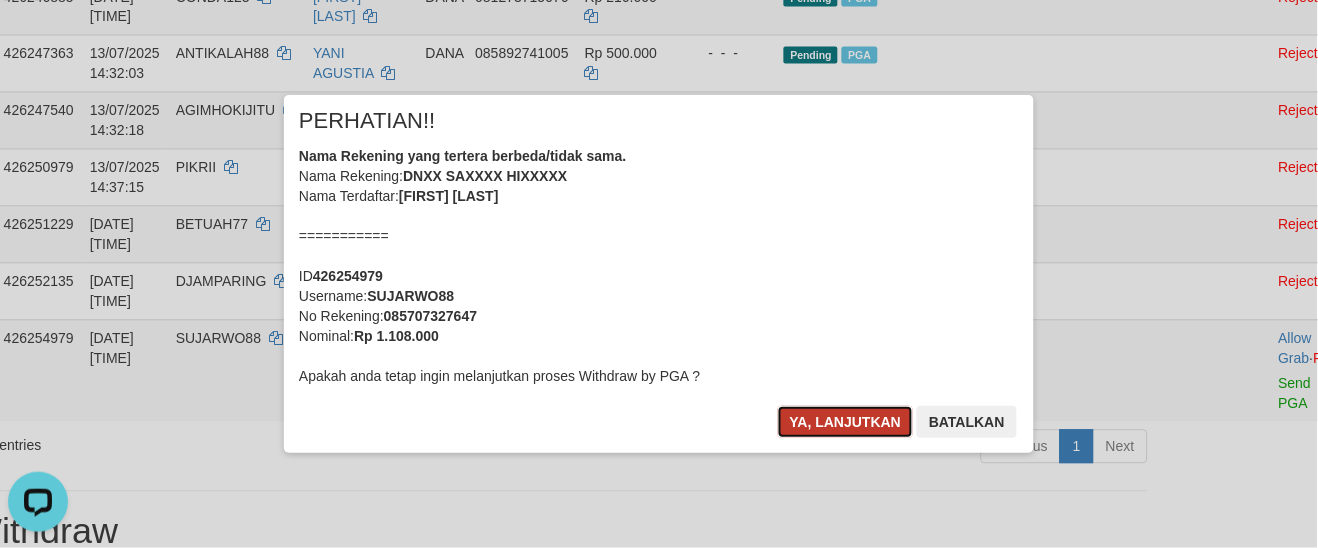 click on "Ya, lanjutkan" at bounding box center (846, 422) 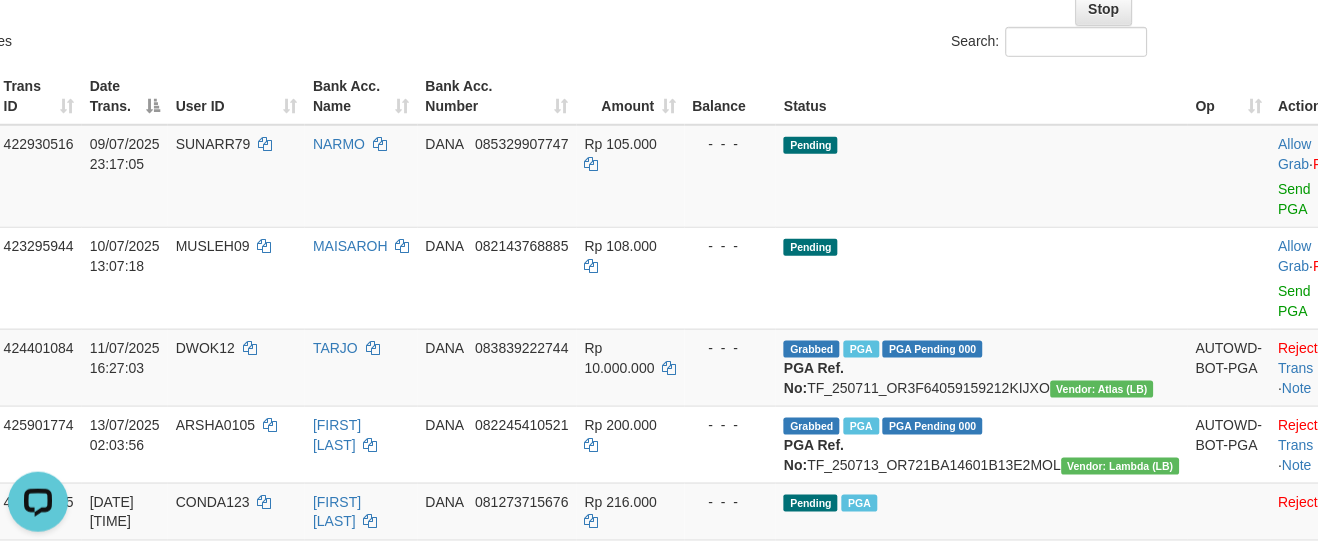 scroll, scrollTop: 0, scrollLeft: 155, axis: horizontal 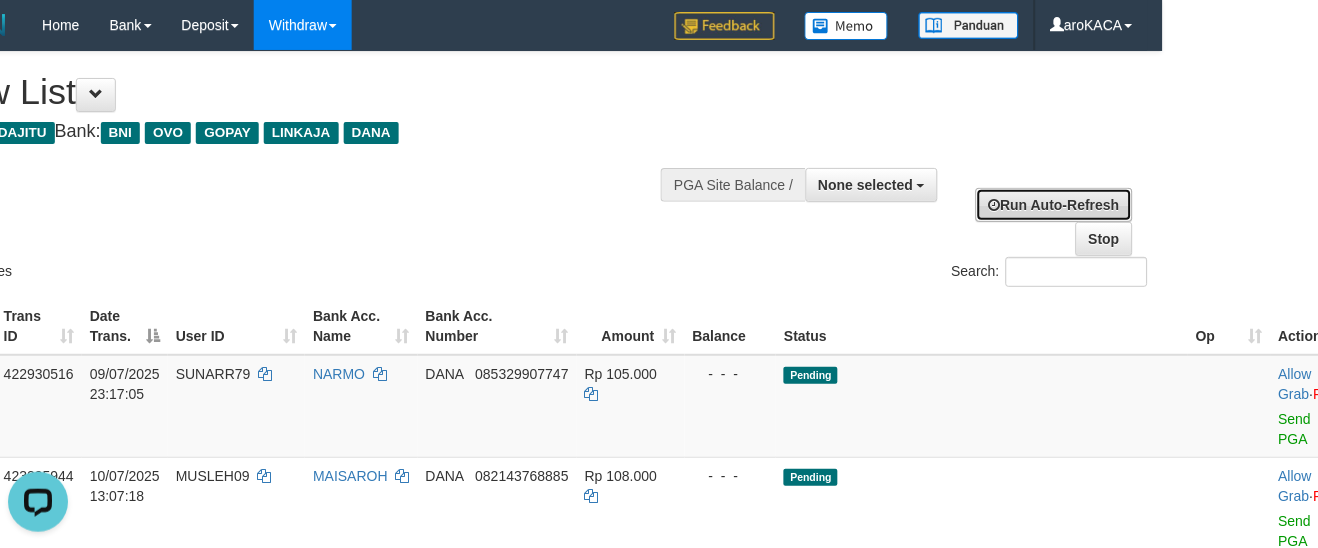 click on "Run Auto-Refresh" at bounding box center [1054, 205] 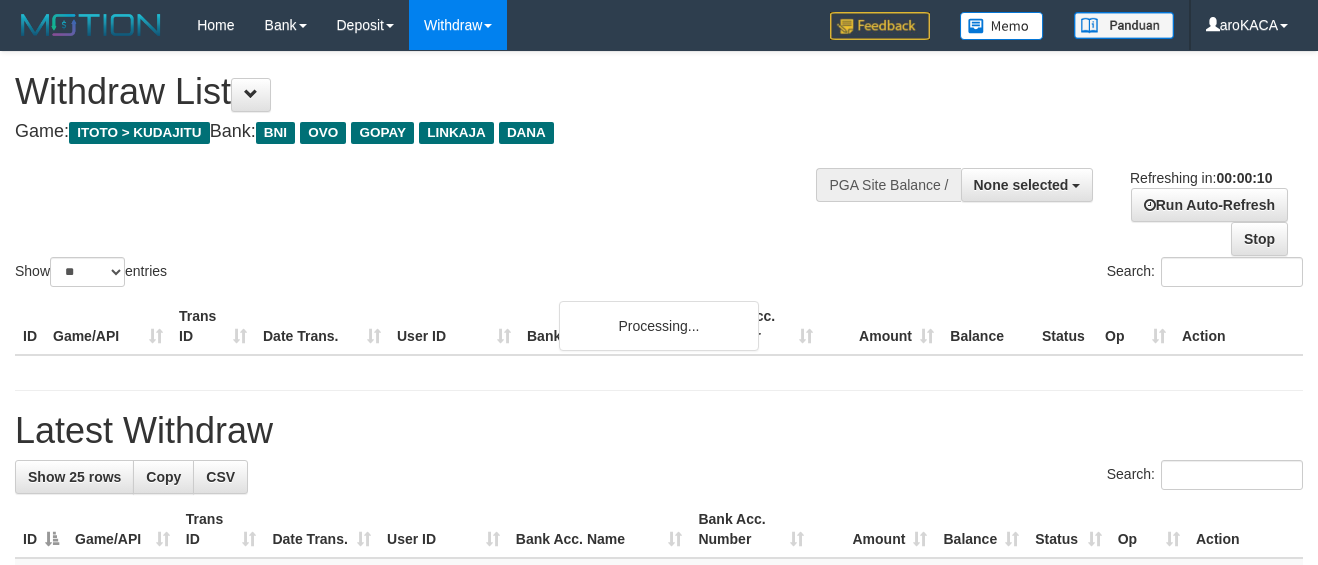 select 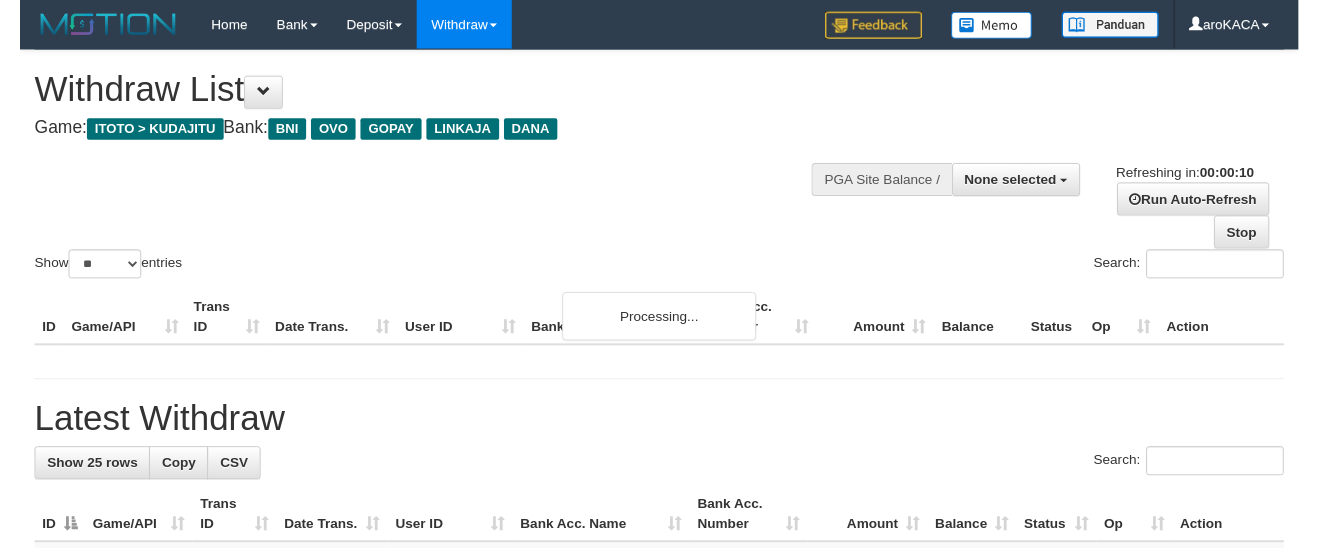 scroll, scrollTop: 0, scrollLeft: 0, axis: both 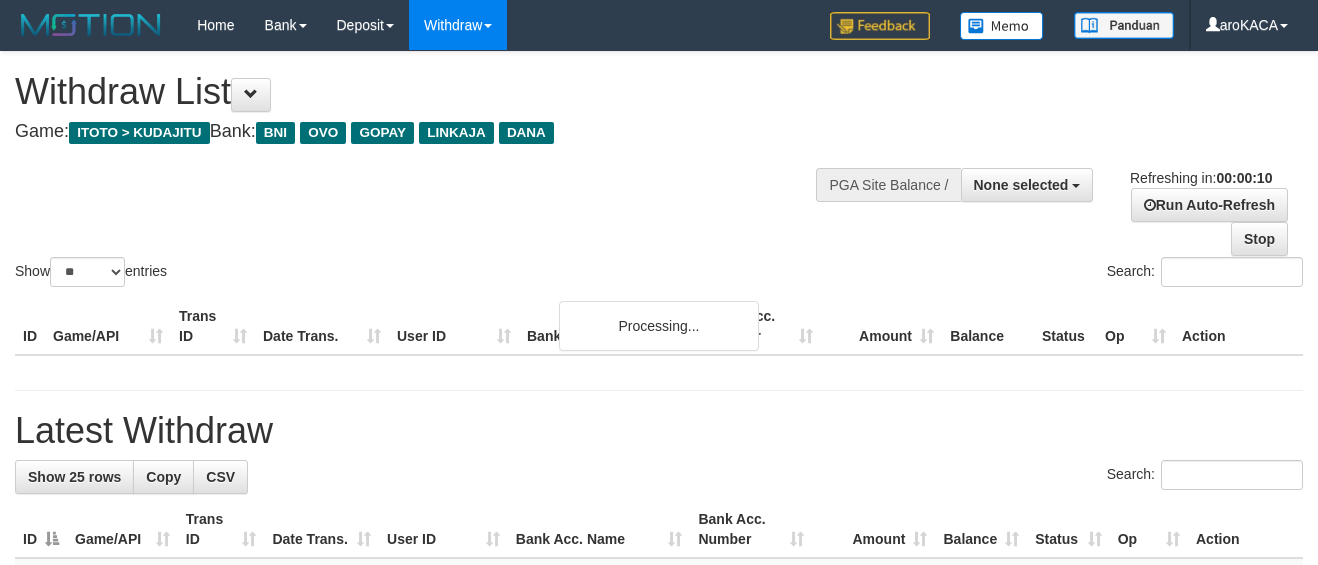 select 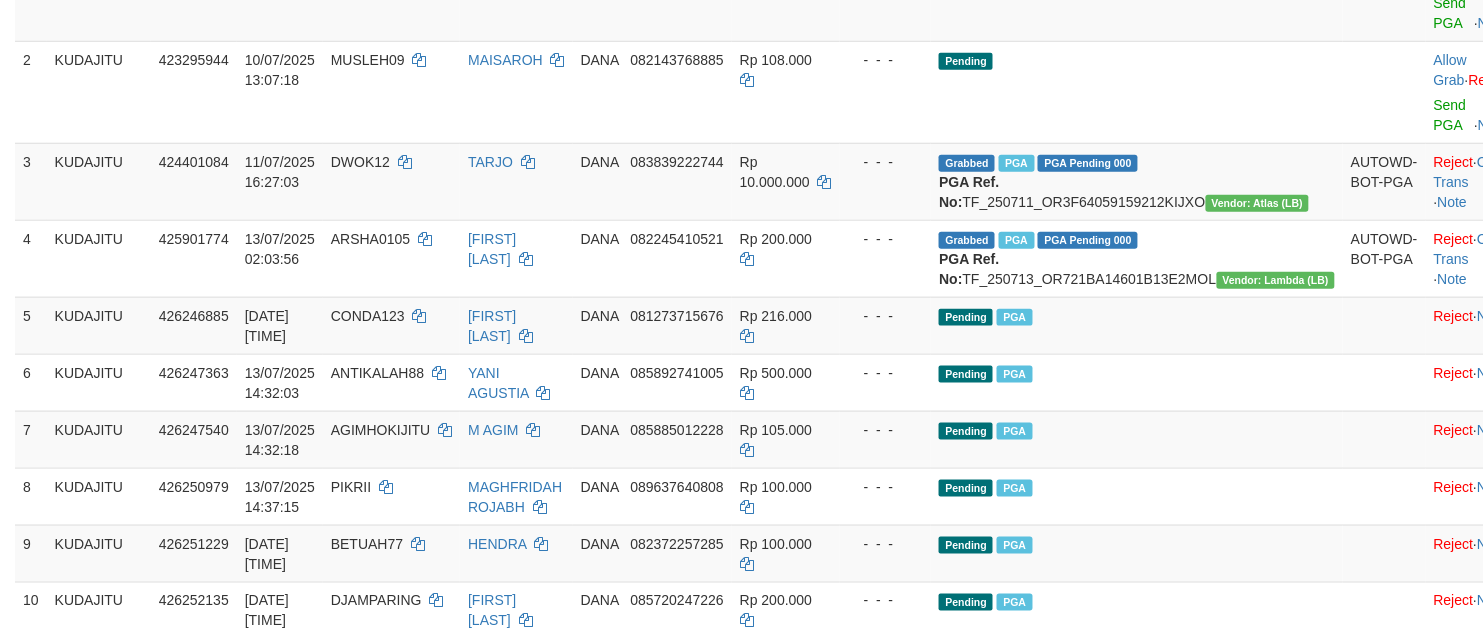 scroll, scrollTop: 625, scrollLeft: 0, axis: vertical 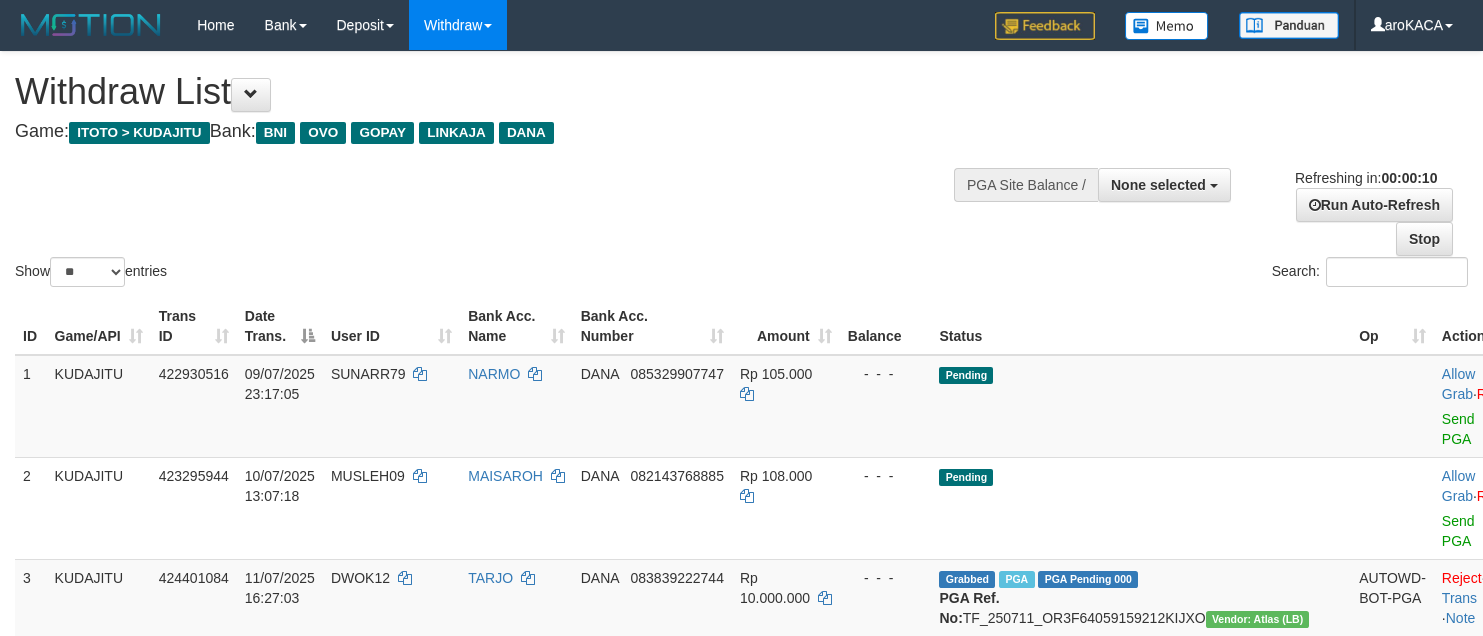 select 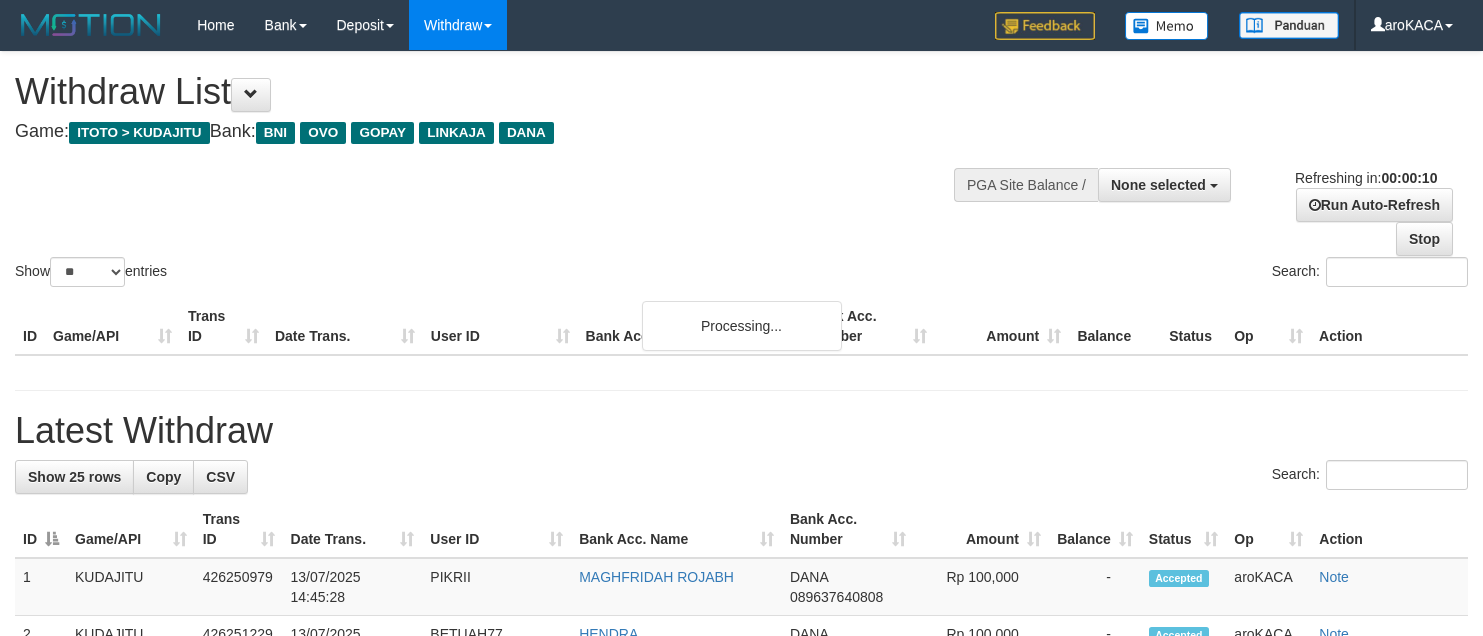 select 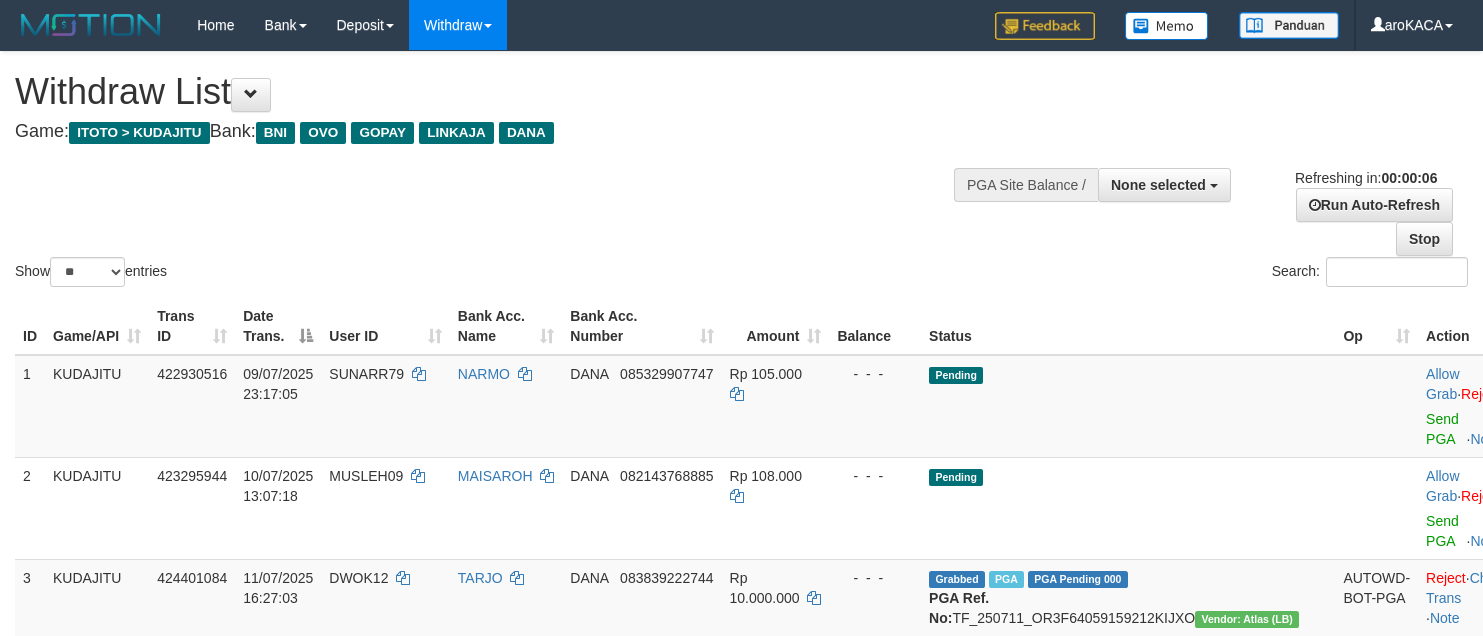 scroll, scrollTop: 0, scrollLeft: 0, axis: both 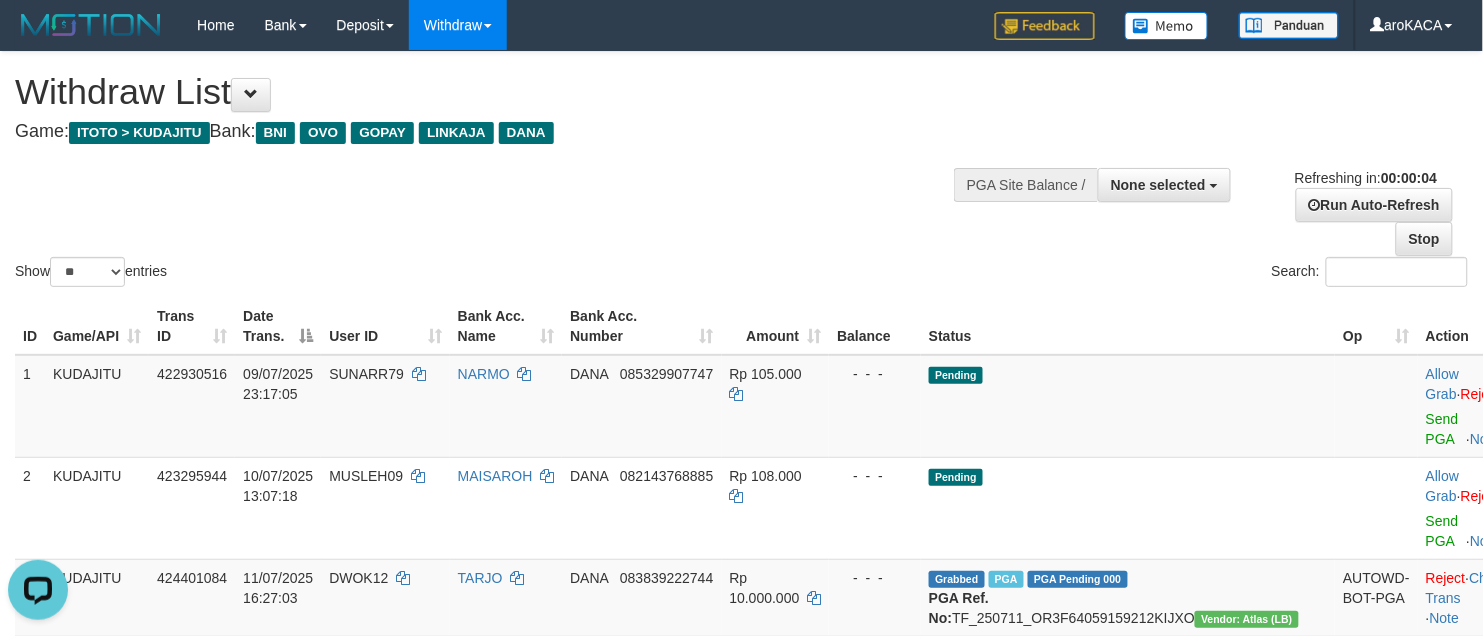 click on "Show  ** ** ** ***  entries Search:" at bounding box center [741, 171] 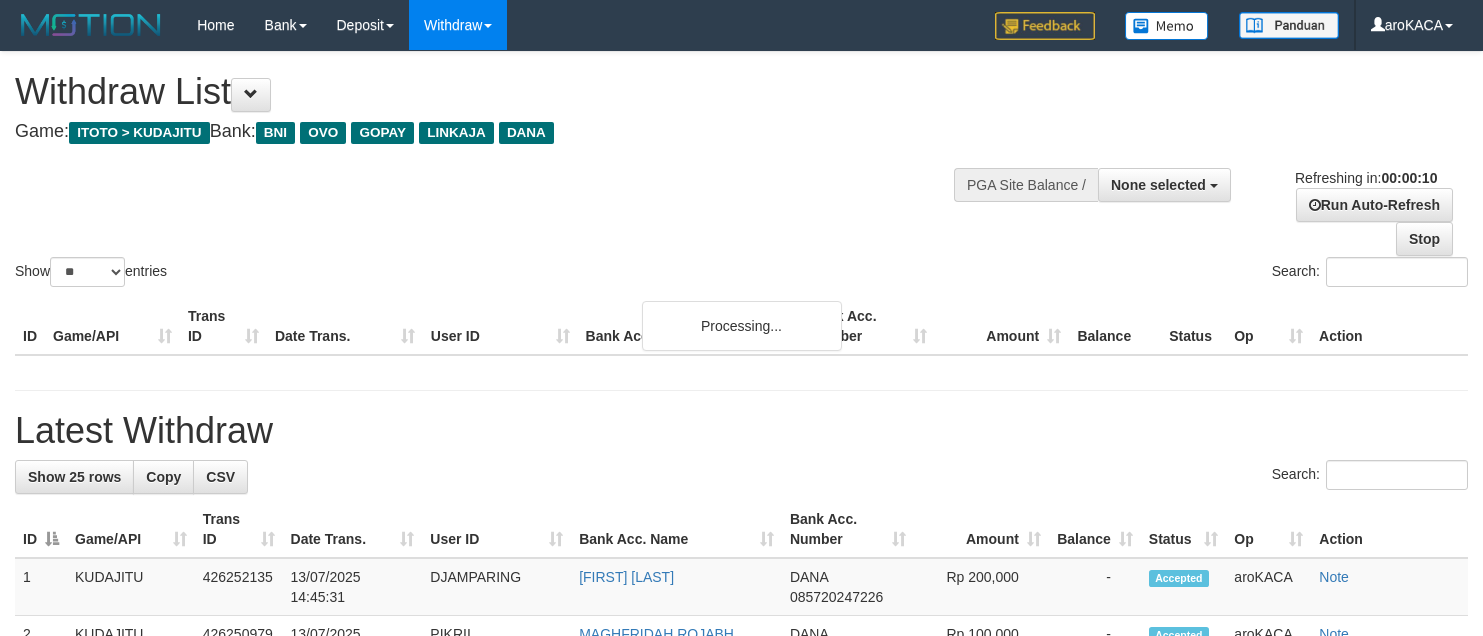 select 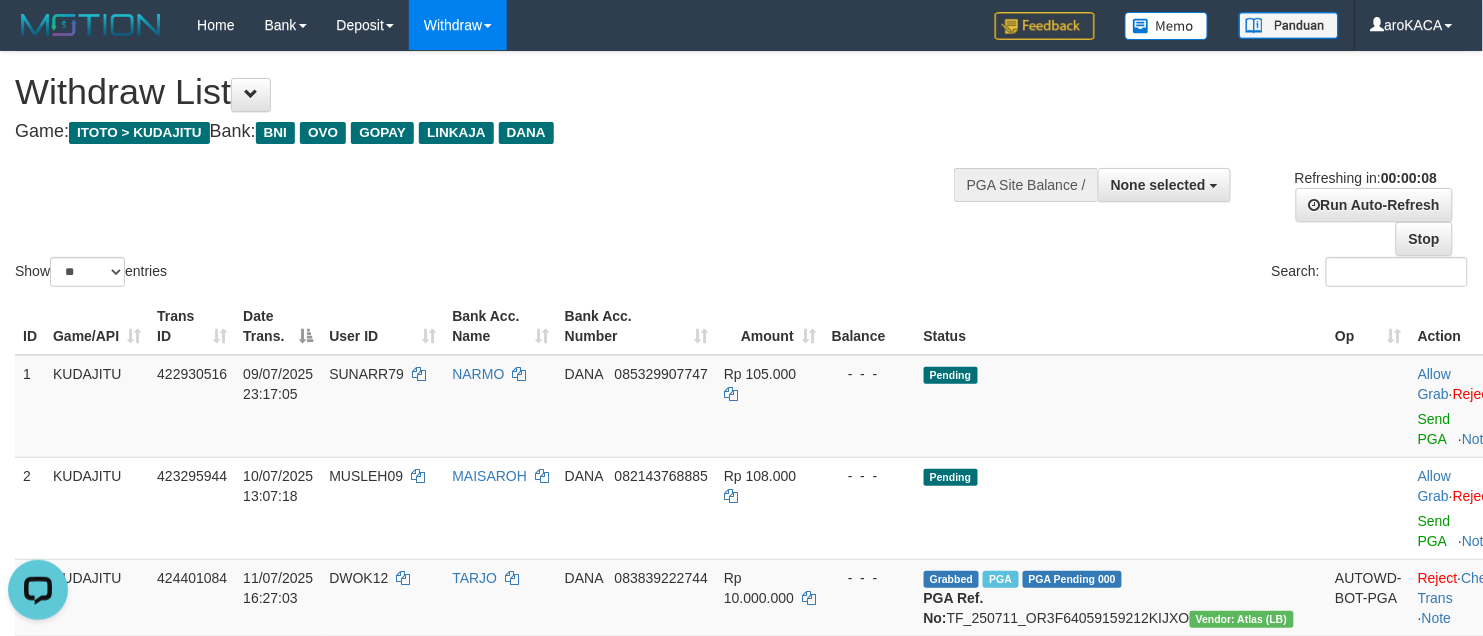 scroll, scrollTop: 0, scrollLeft: 0, axis: both 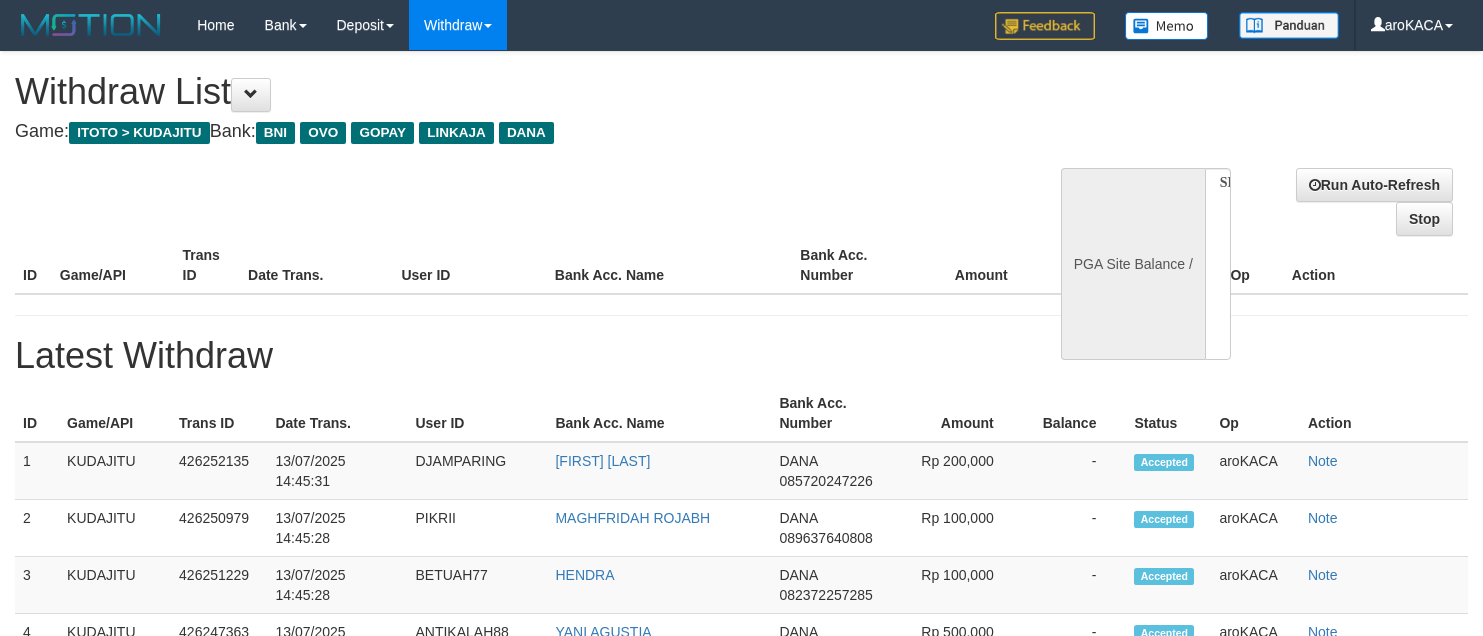 select 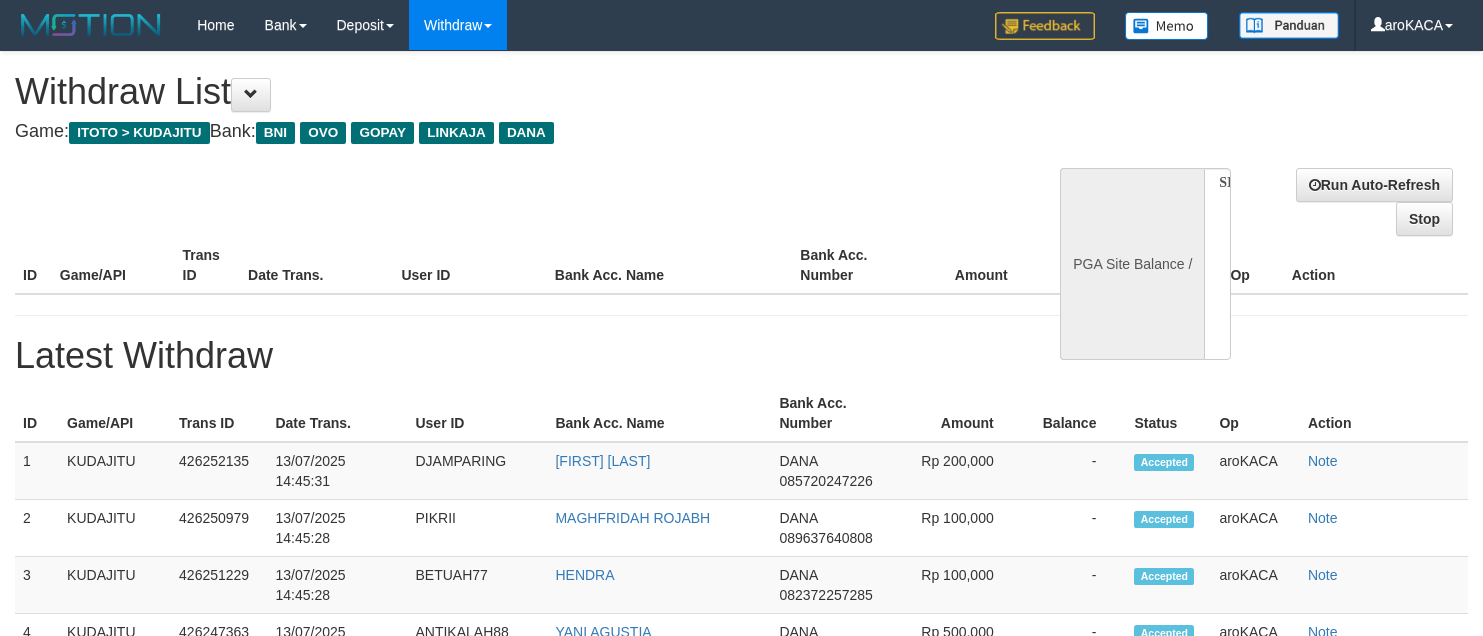 scroll, scrollTop: 0, scrollLeft: 0, axis: both 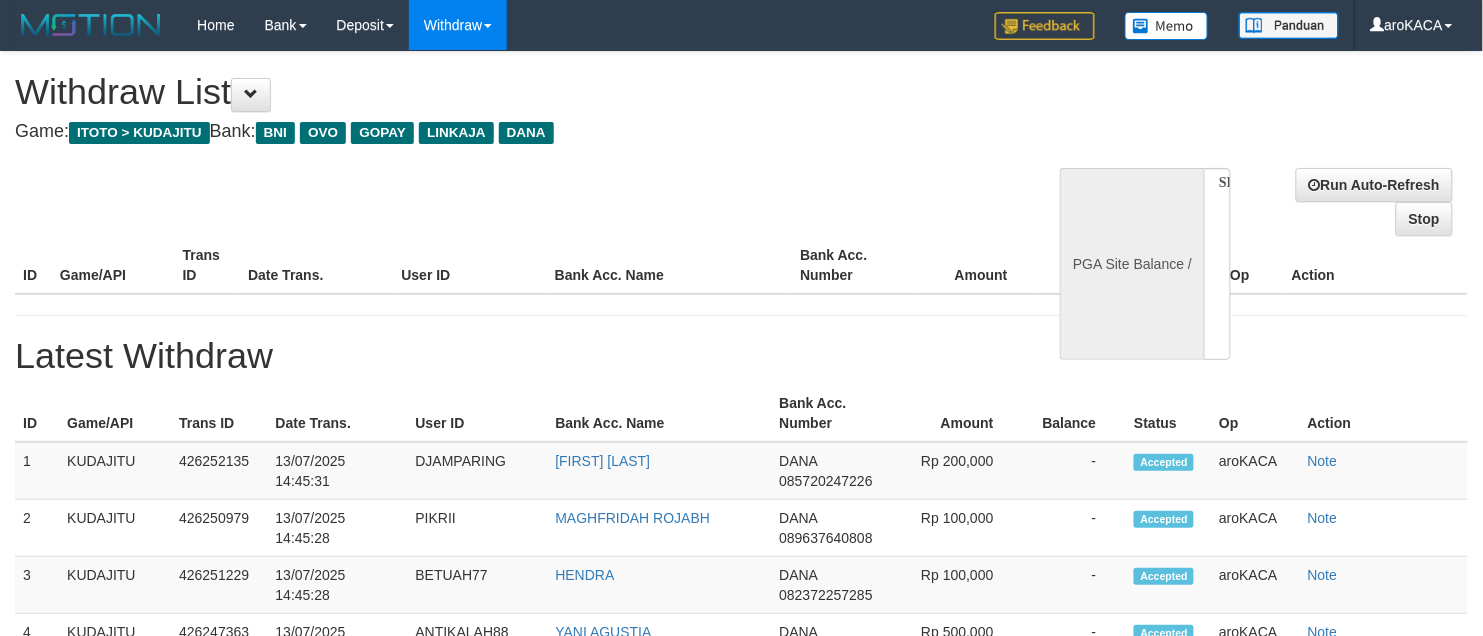 select on "**" 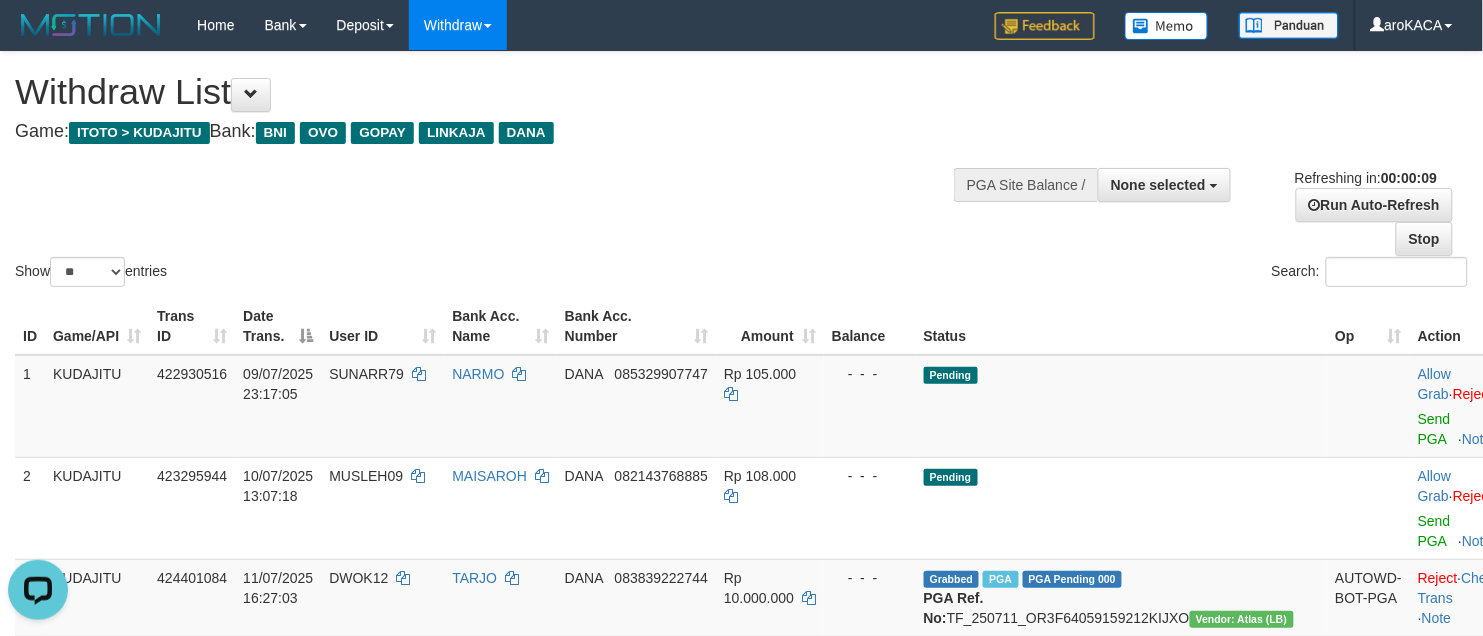 scroll, scrollTop: 0, scrollLeft: 0, axis: both 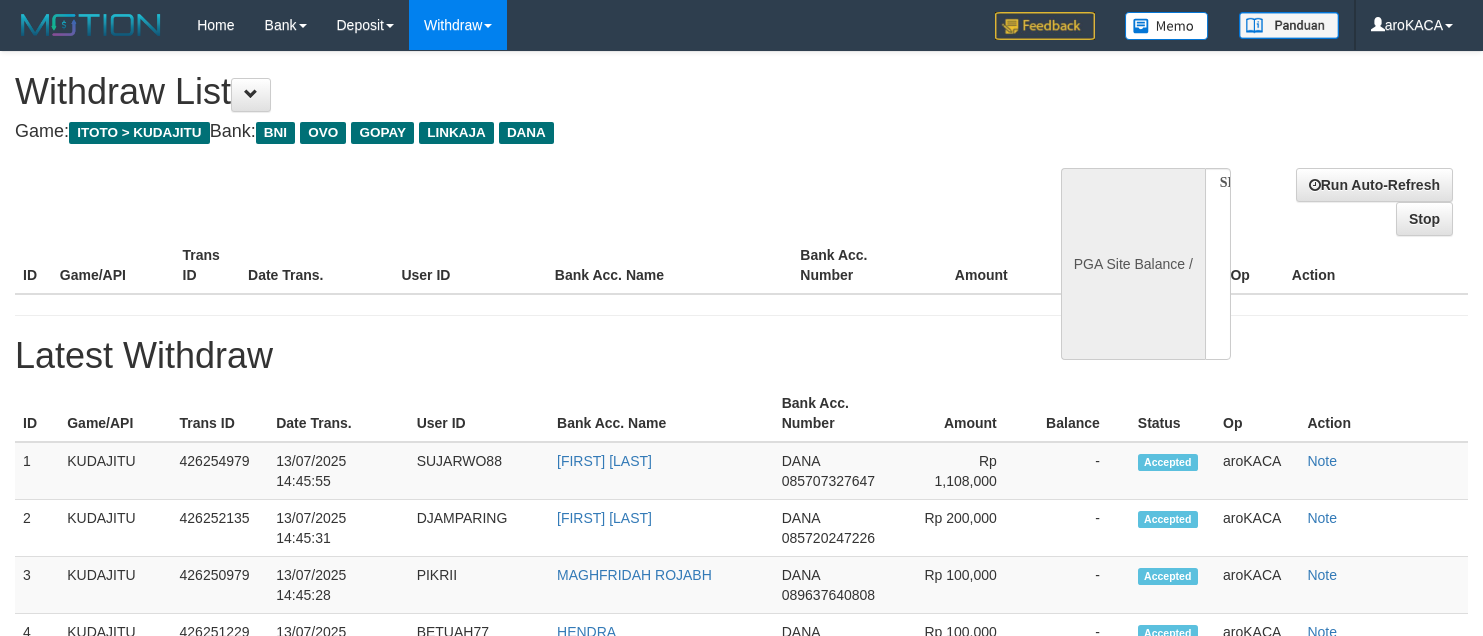 select 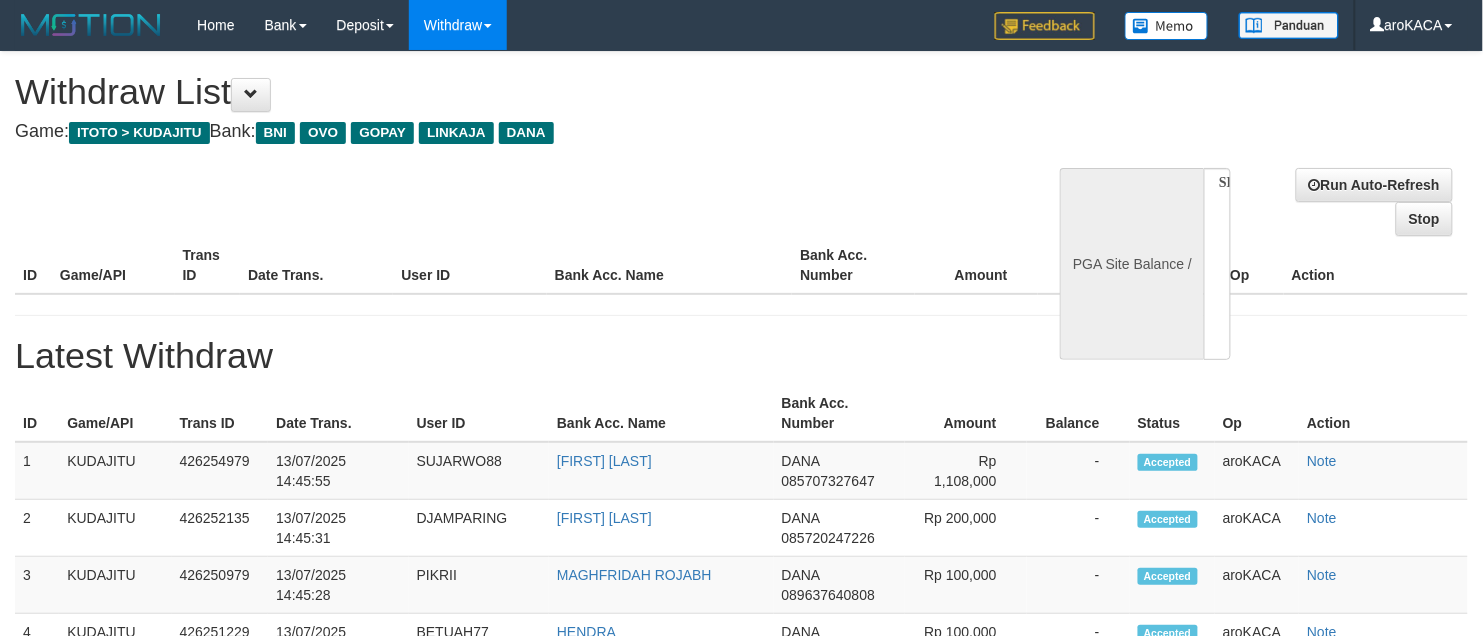 select on "**" 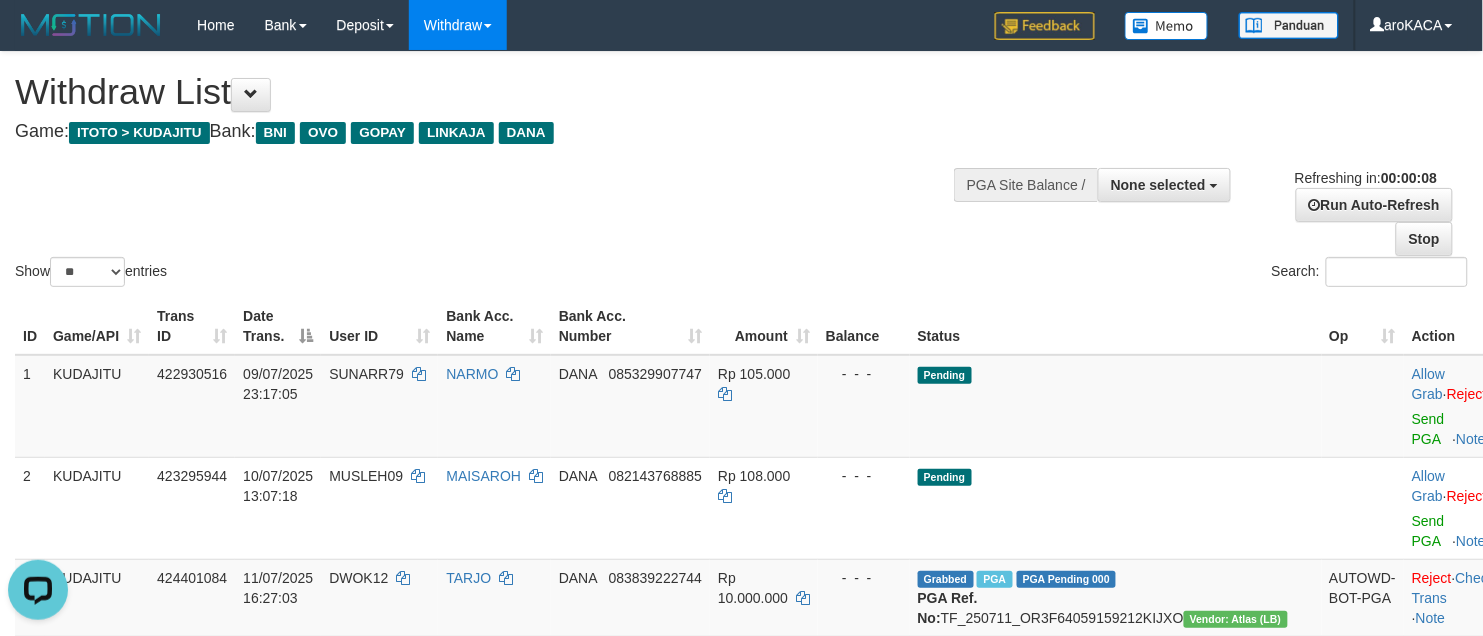 scroll, scrollTop: 0, scrollLeft: 0, axis: both 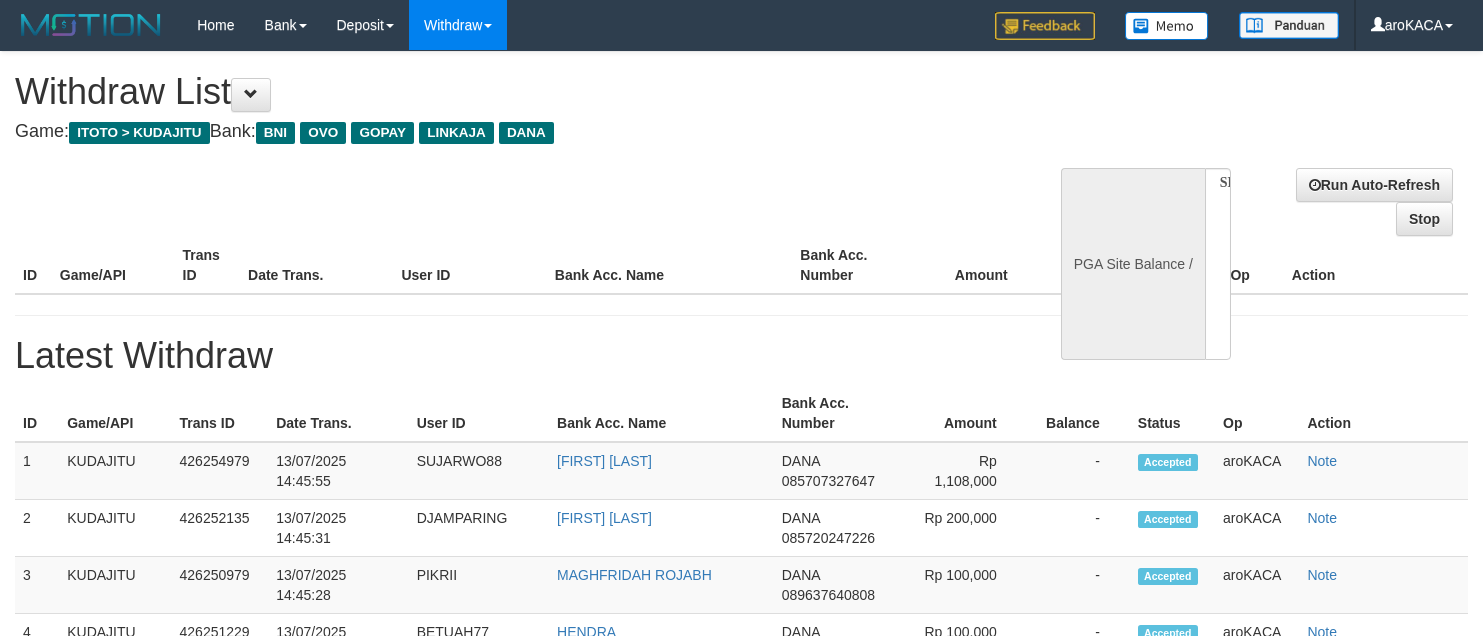 select 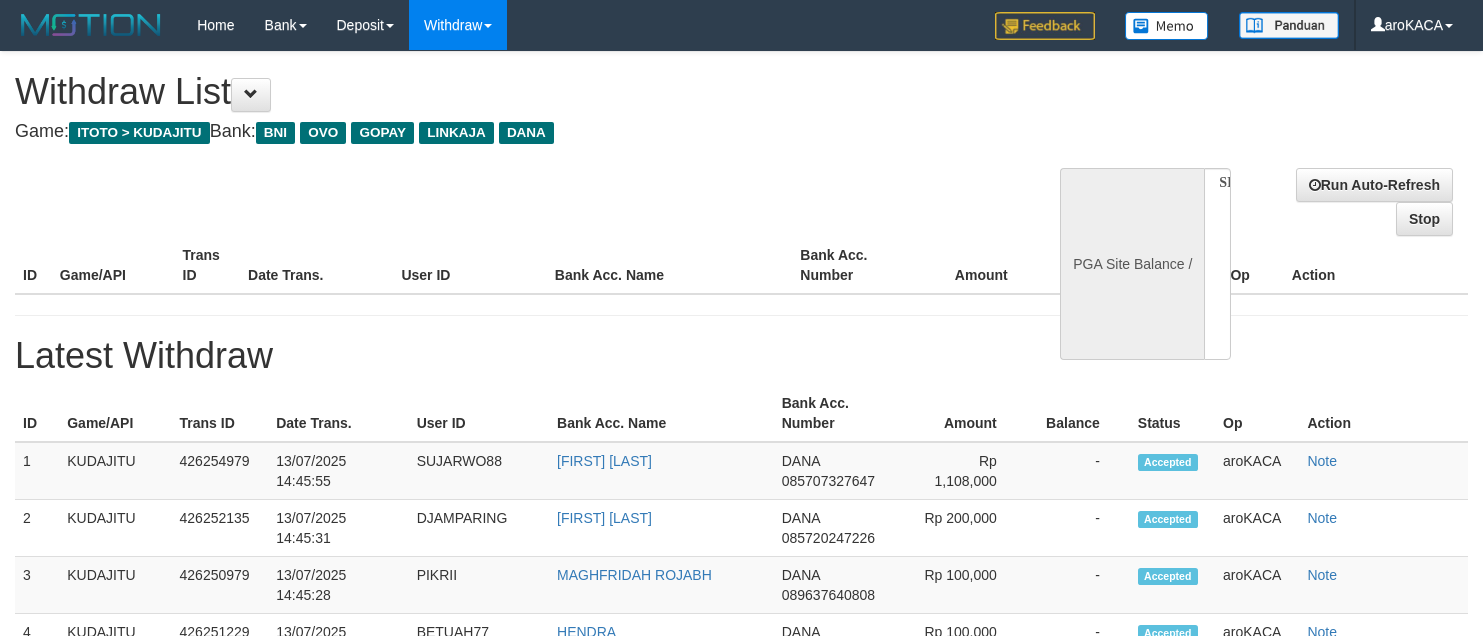 scroll, scrollTop: 0, scrollLeft: 0, axis: both 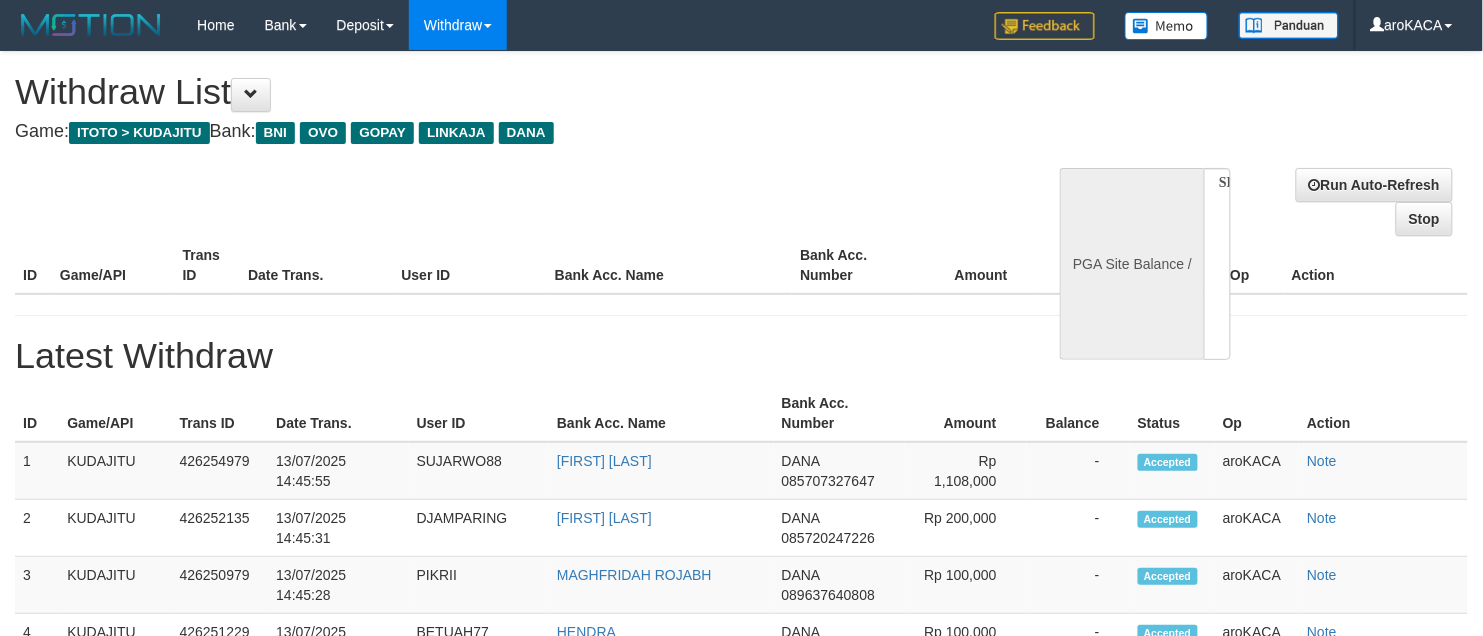 select on "**" 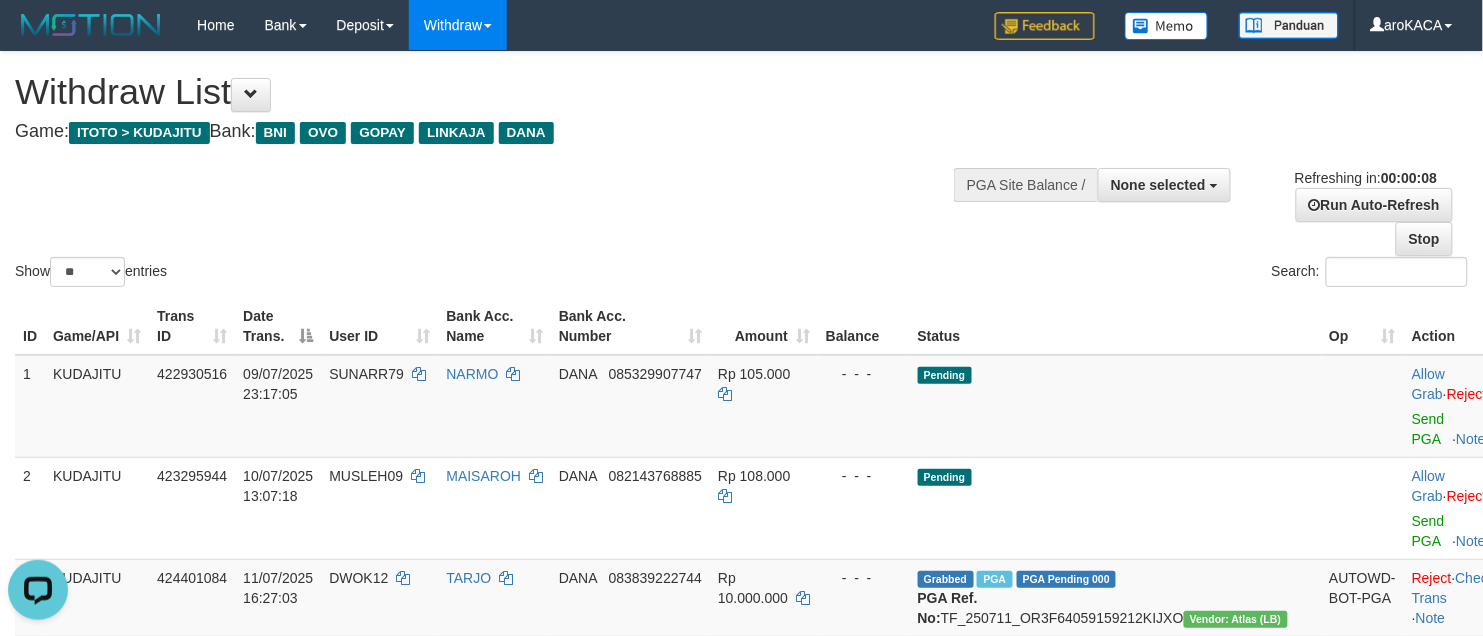 scroll, scrollTop: 0, scrollLeft: 0, axis: both 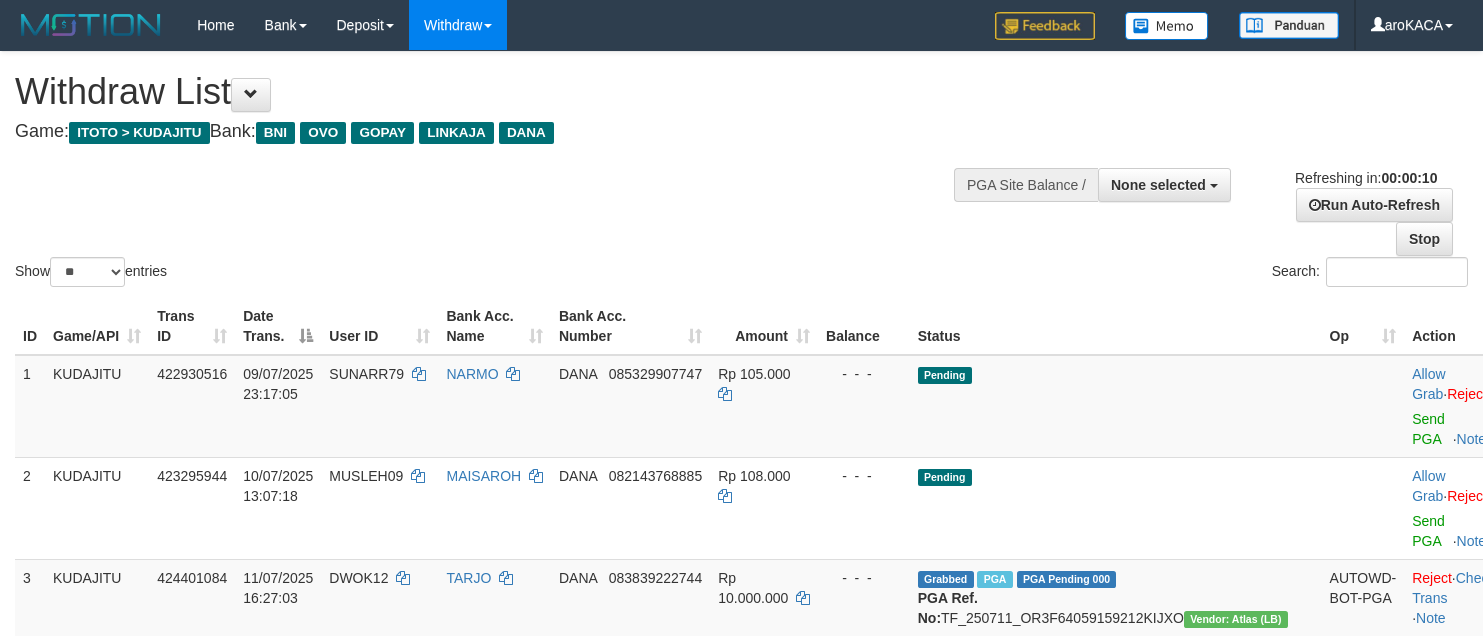 select 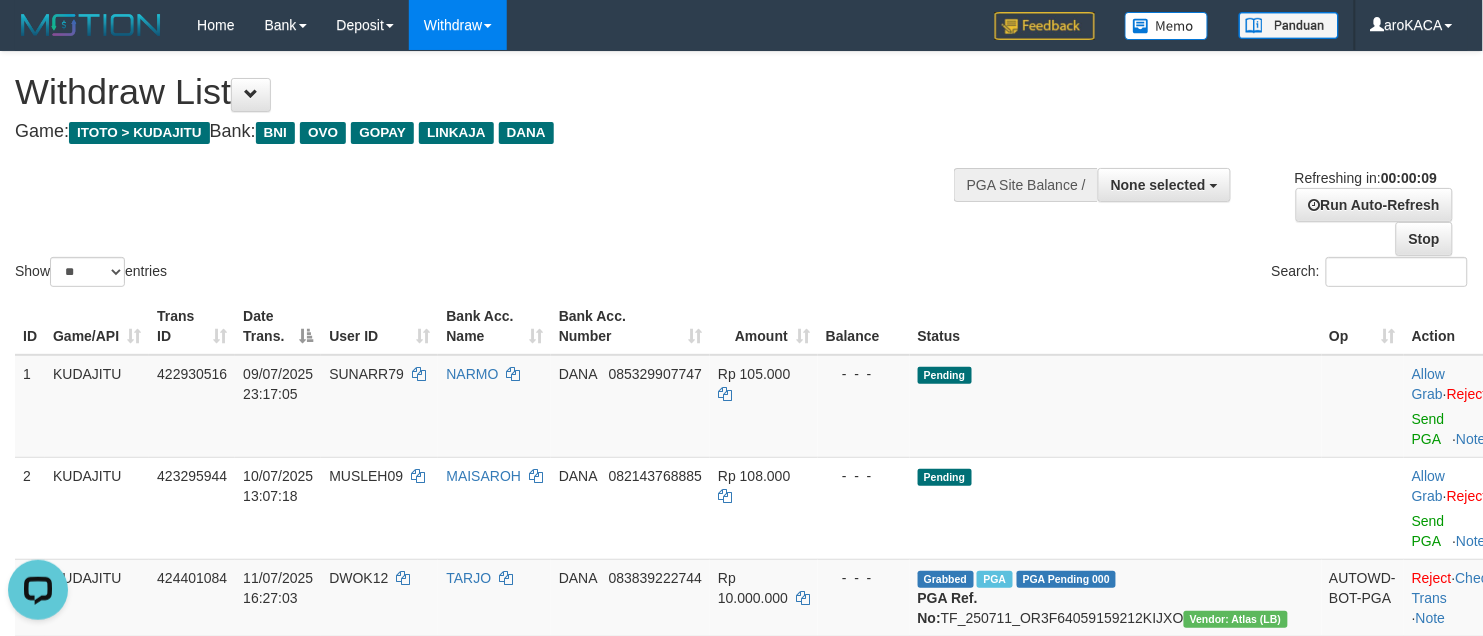 scroll, scrollTop: 0, scrollLeft: 0, axis: both 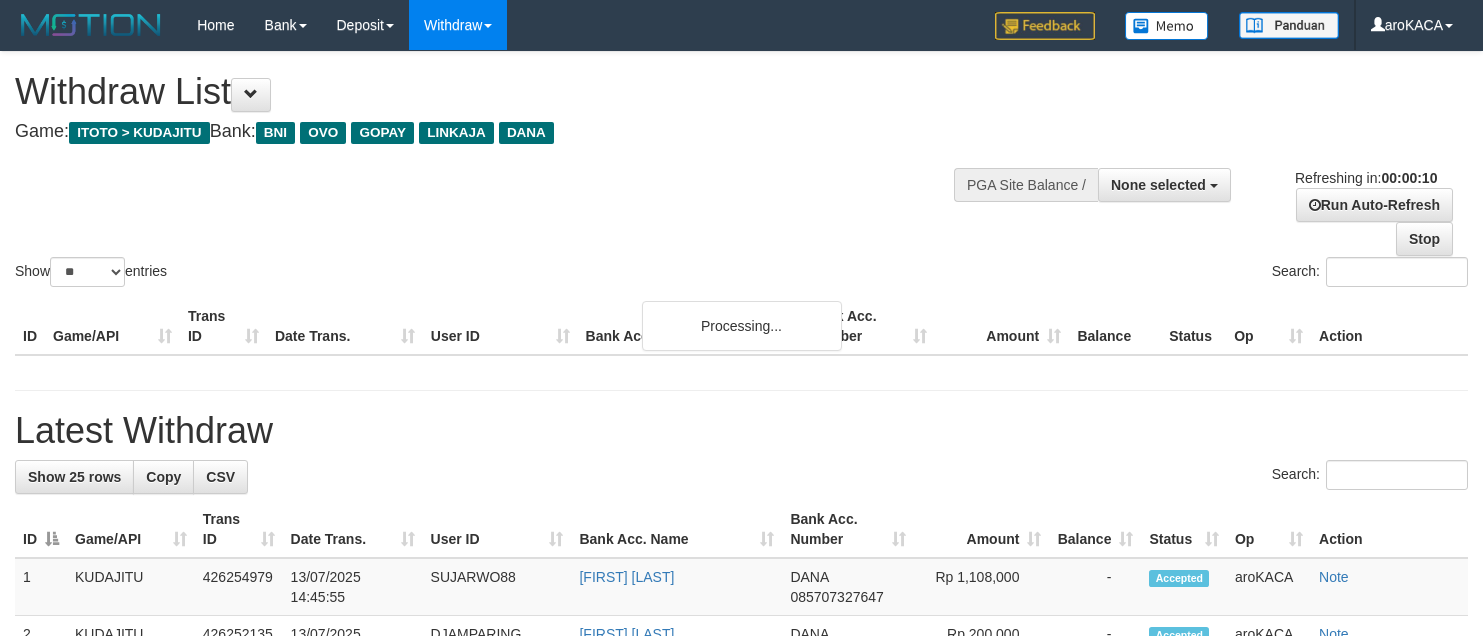 select 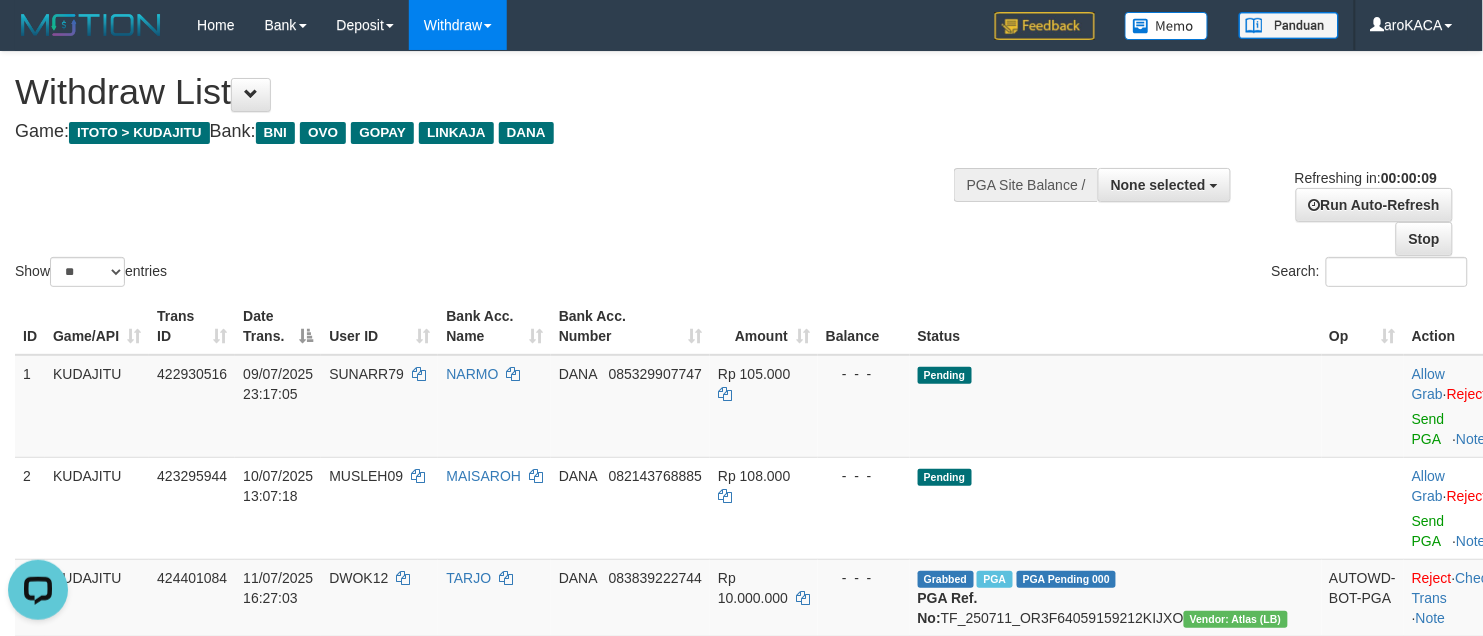 scroll, scrollTop: 0, scrollLeft: 0, axis: both 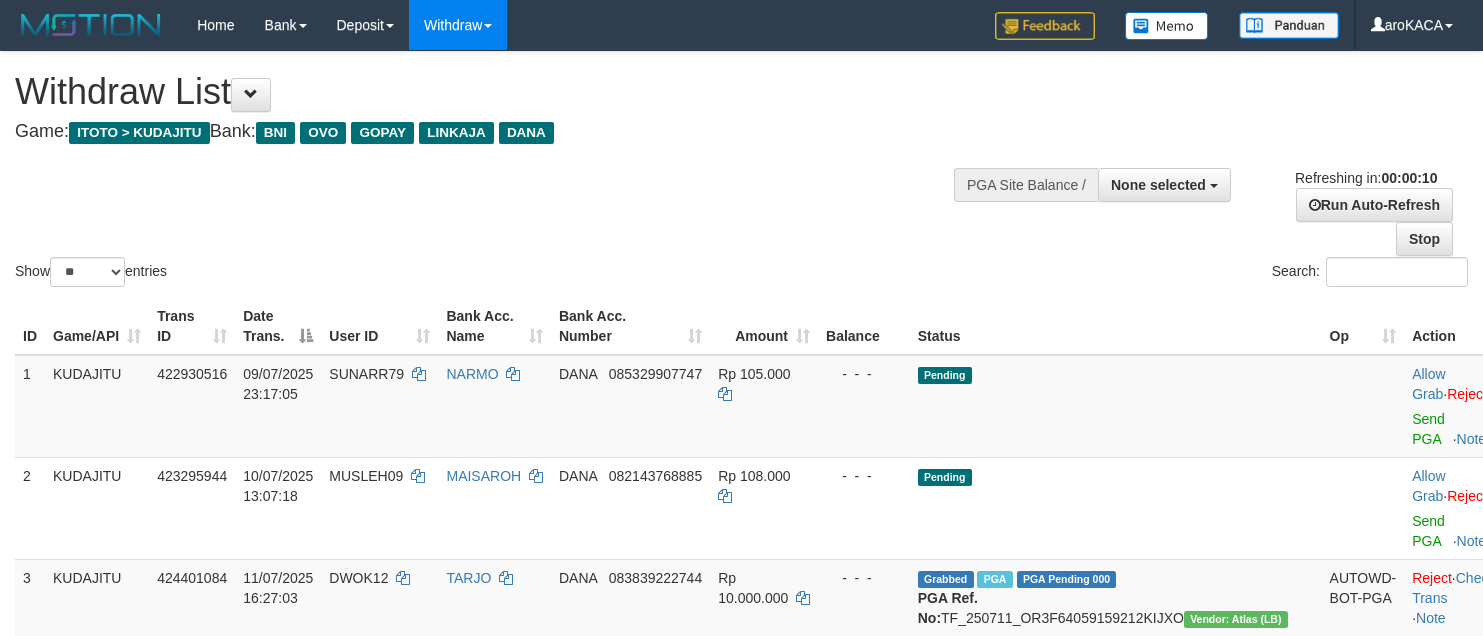select 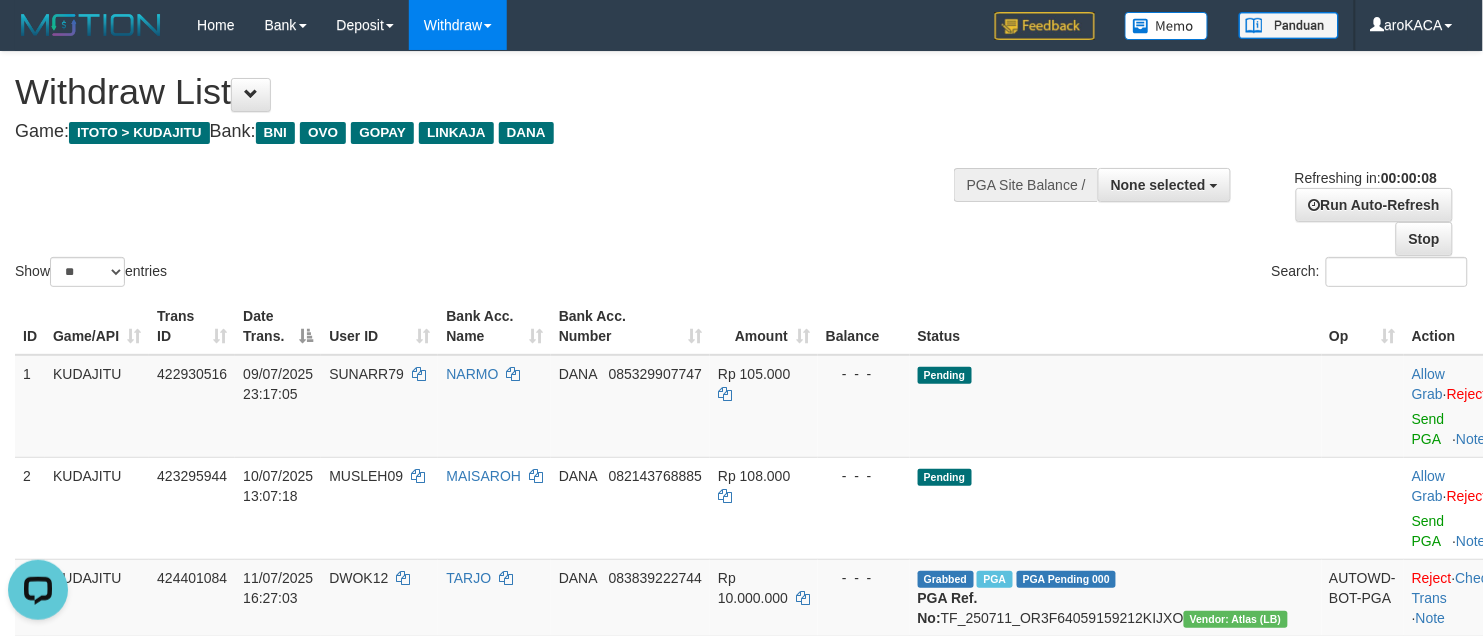 scroll, scrollTop: 0, scrollLeft: 0, axis: both 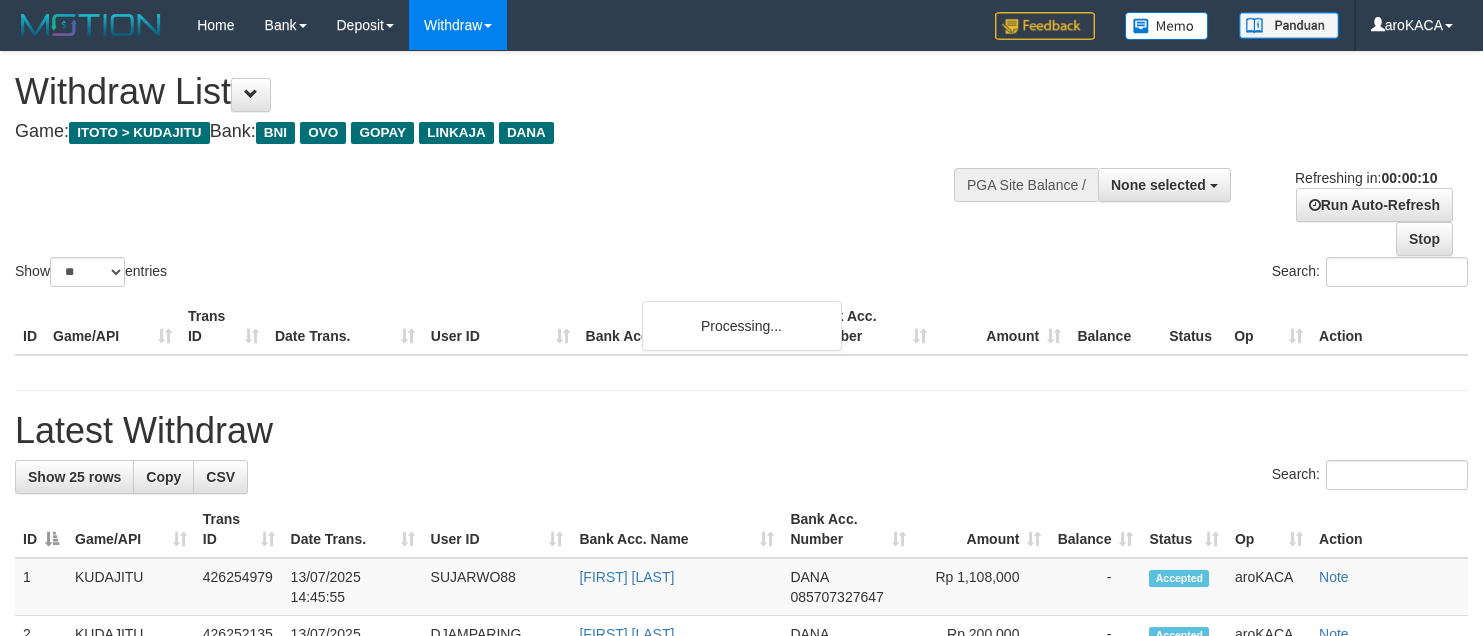 select 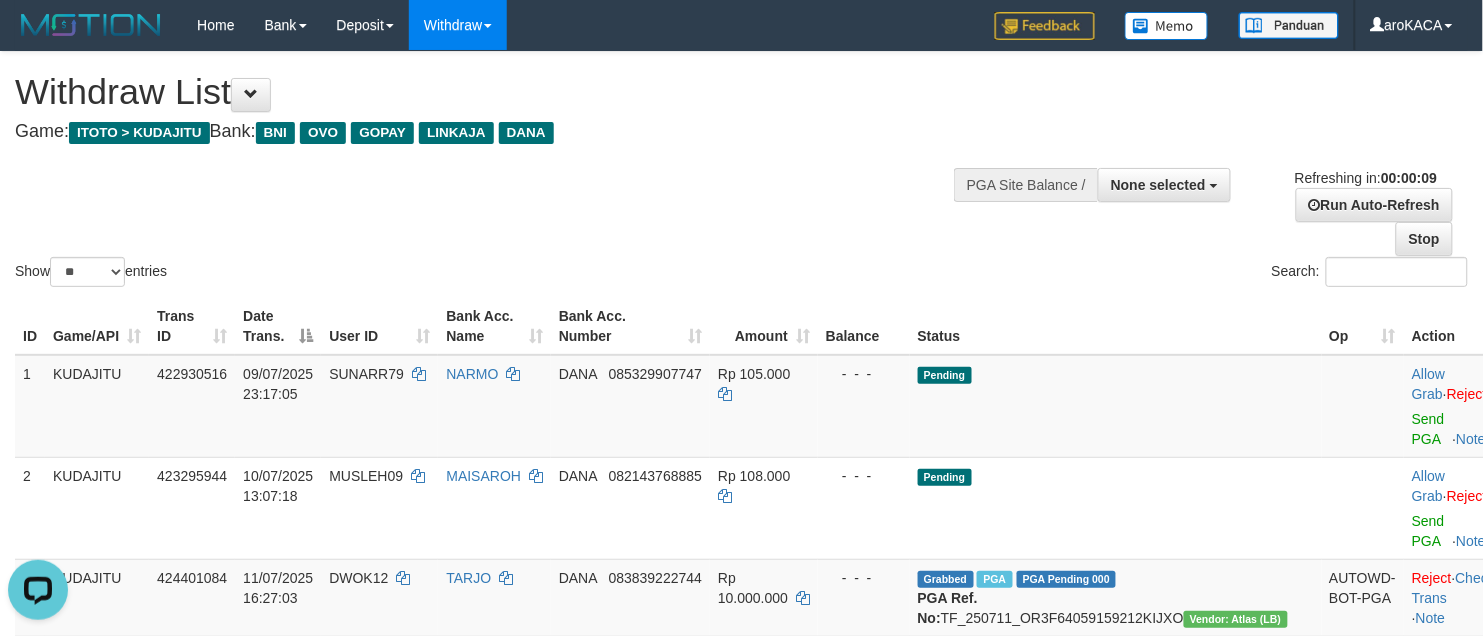 scroll, scrollTop: 0, scrollLeft: 0, axis: both 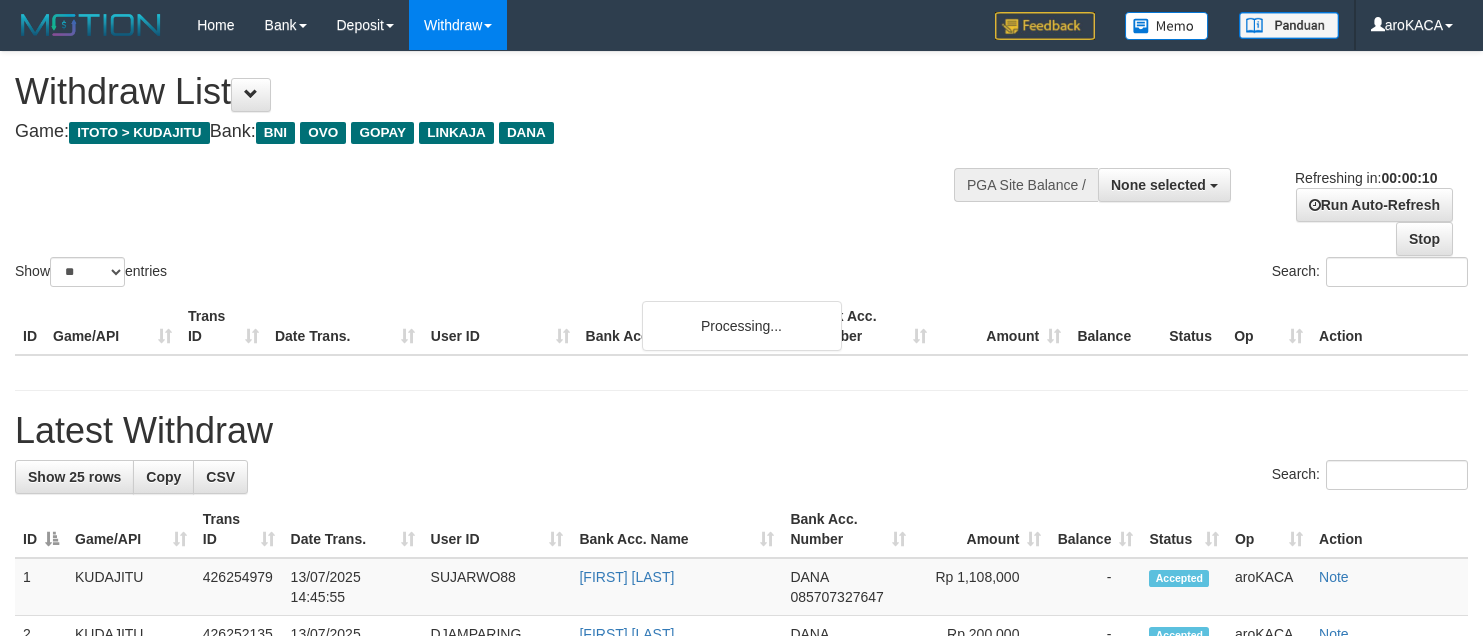 select 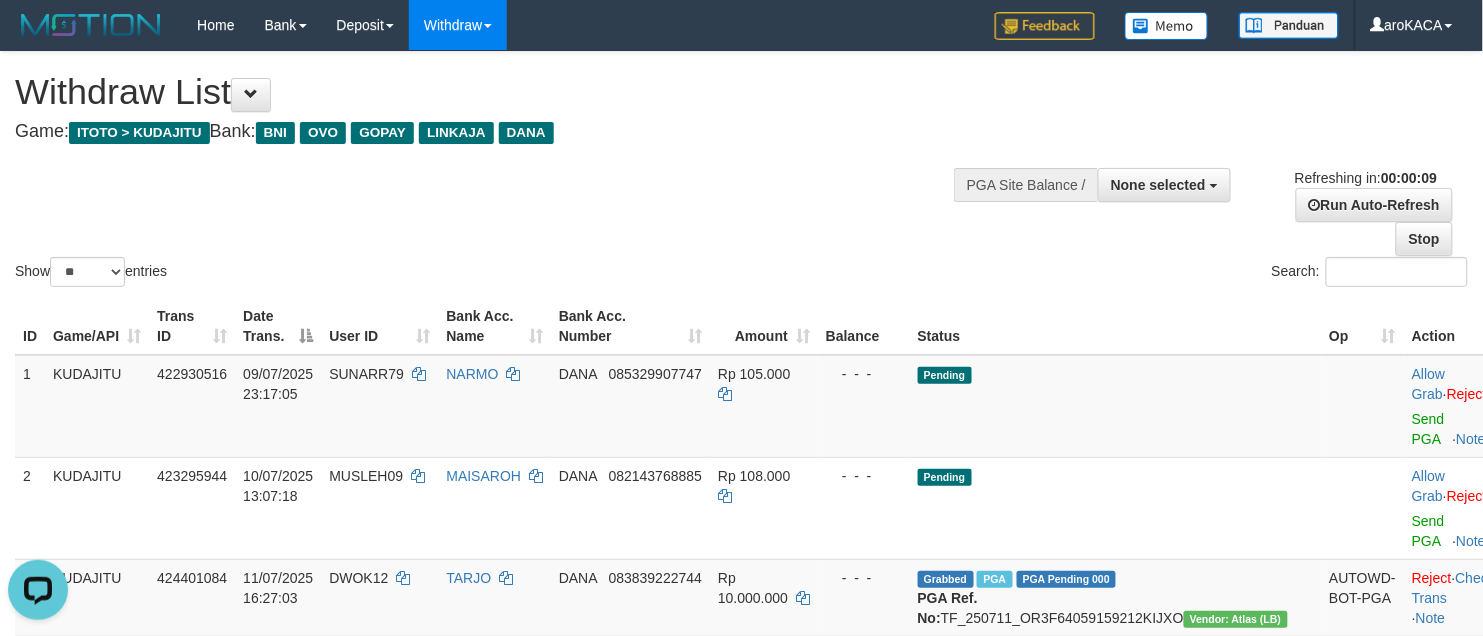 scroll, scrollTop: 0, scrollLeft: 0, axis: both 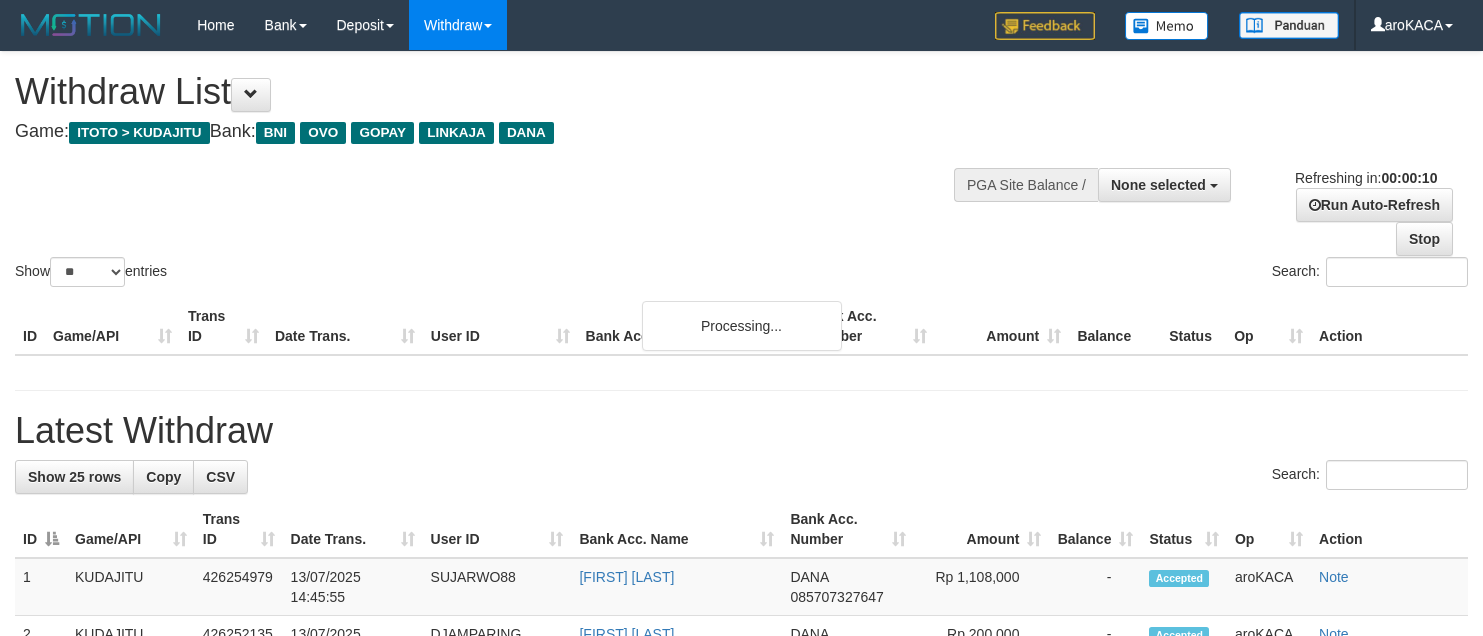 select 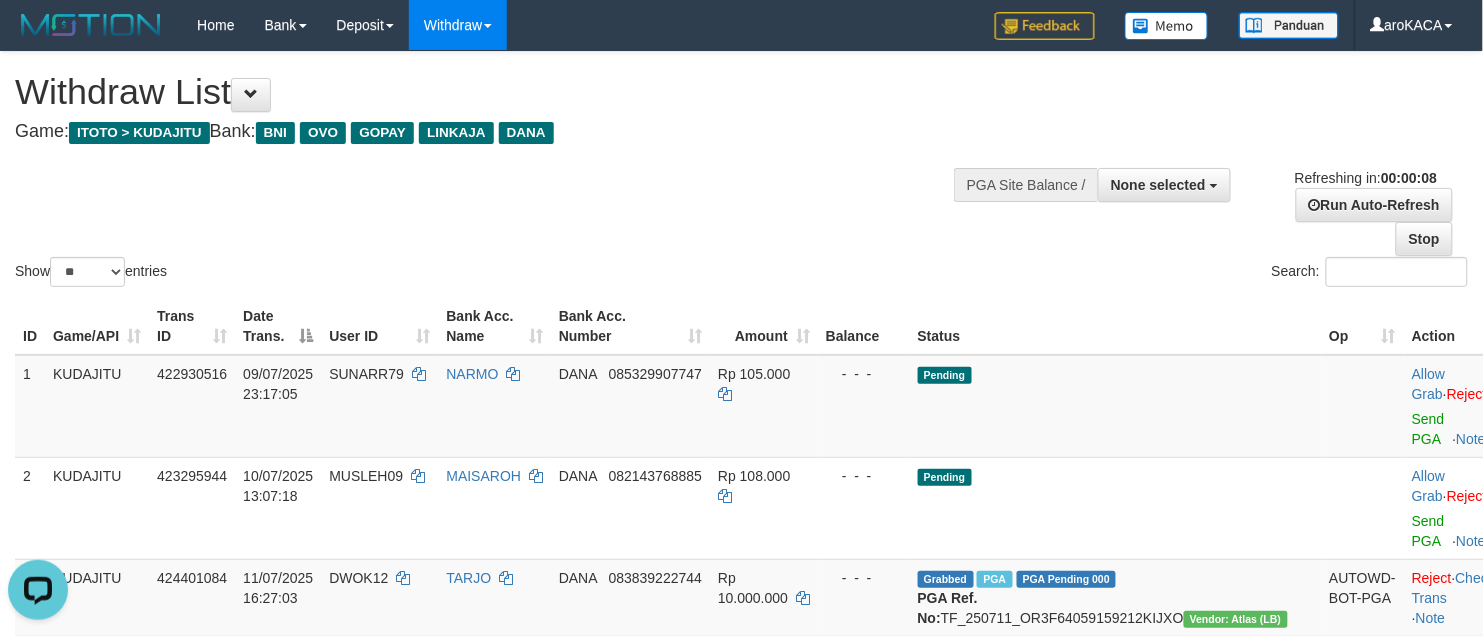 scroll, scrollTop: 0, scrollLeft: 0, axis: both 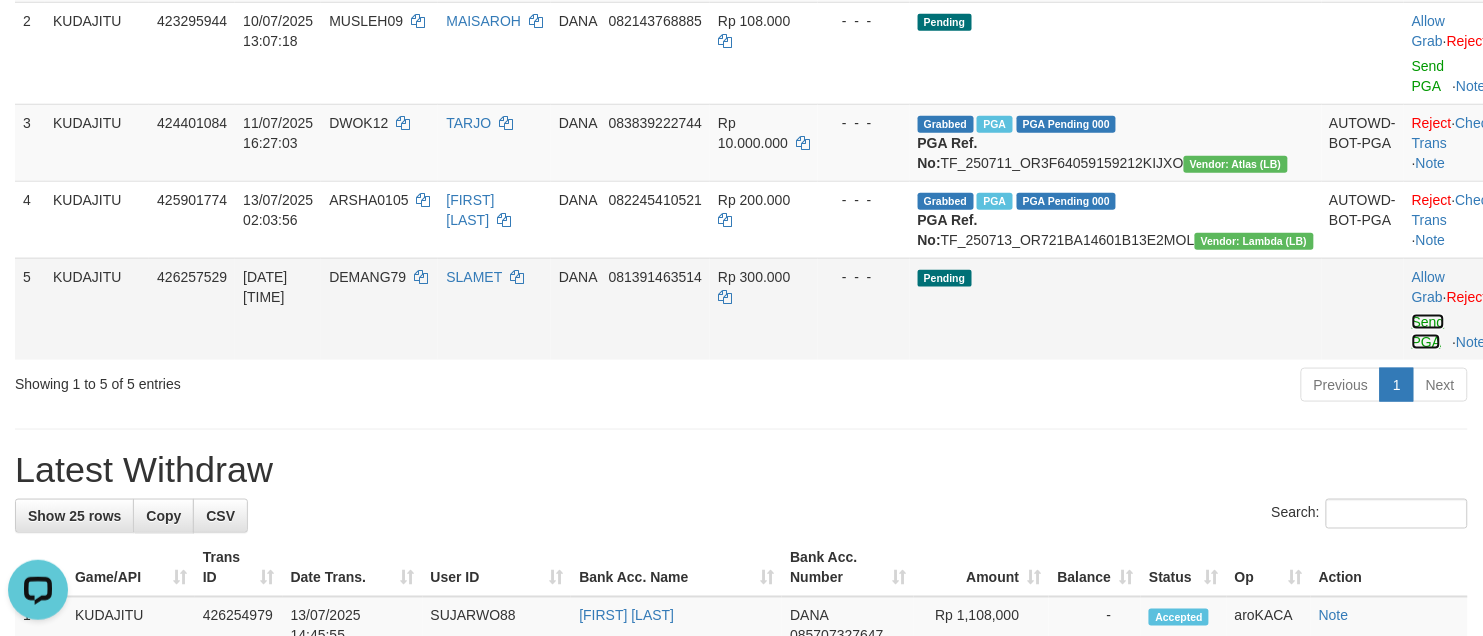 click on "Send PGA" at bounding box center (1428, 332) 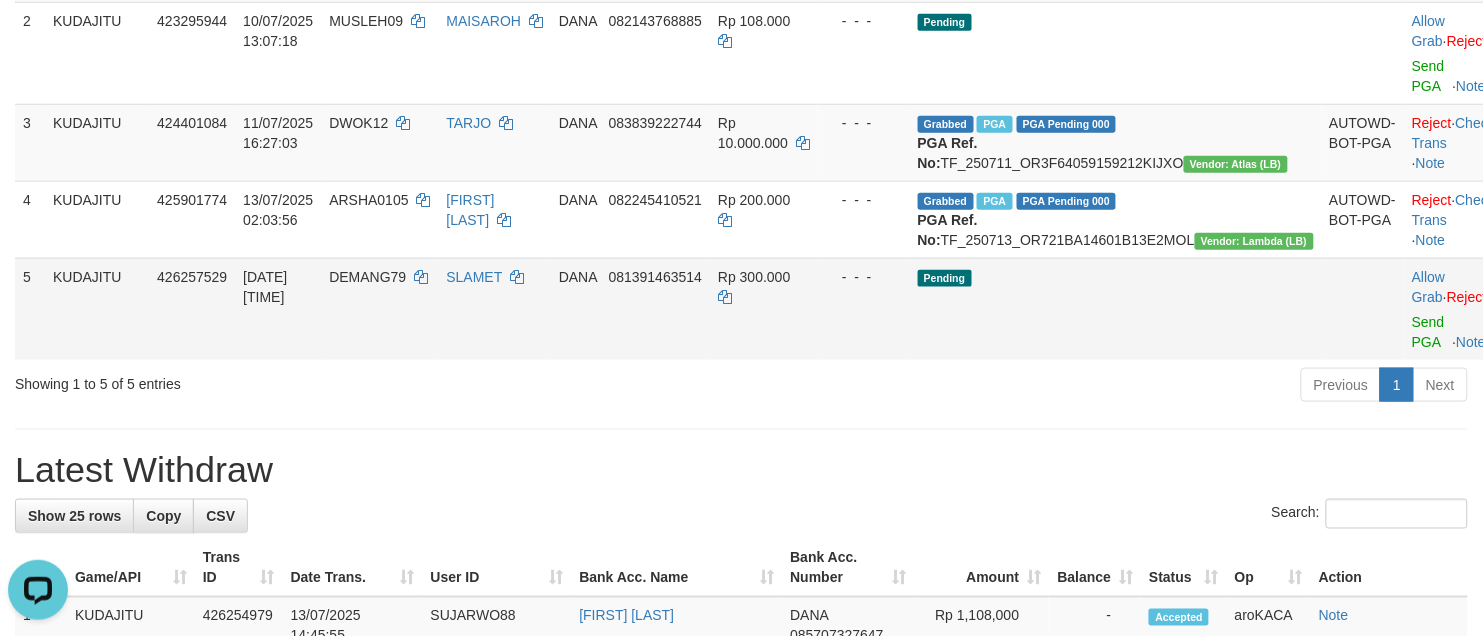 click on "DEMANG79" at bounding box center (367, 277) 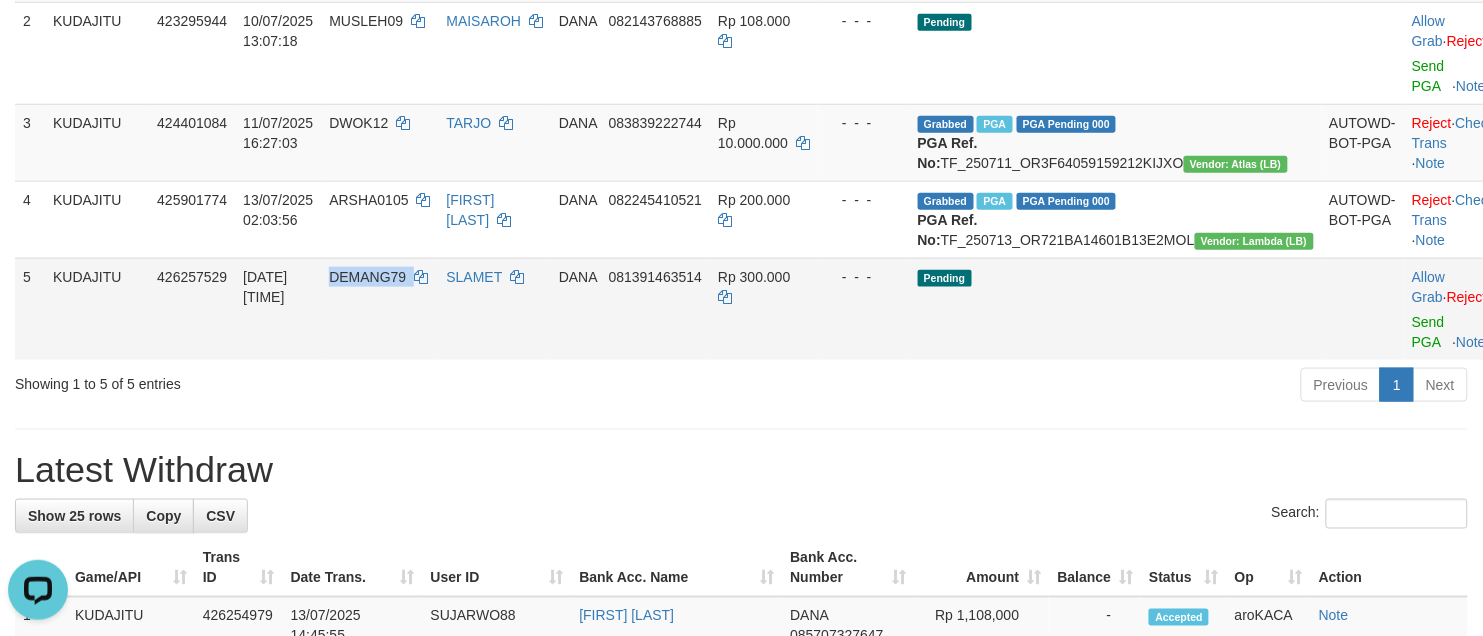 click on "DEMANG79" at bounding box center [367, 277] 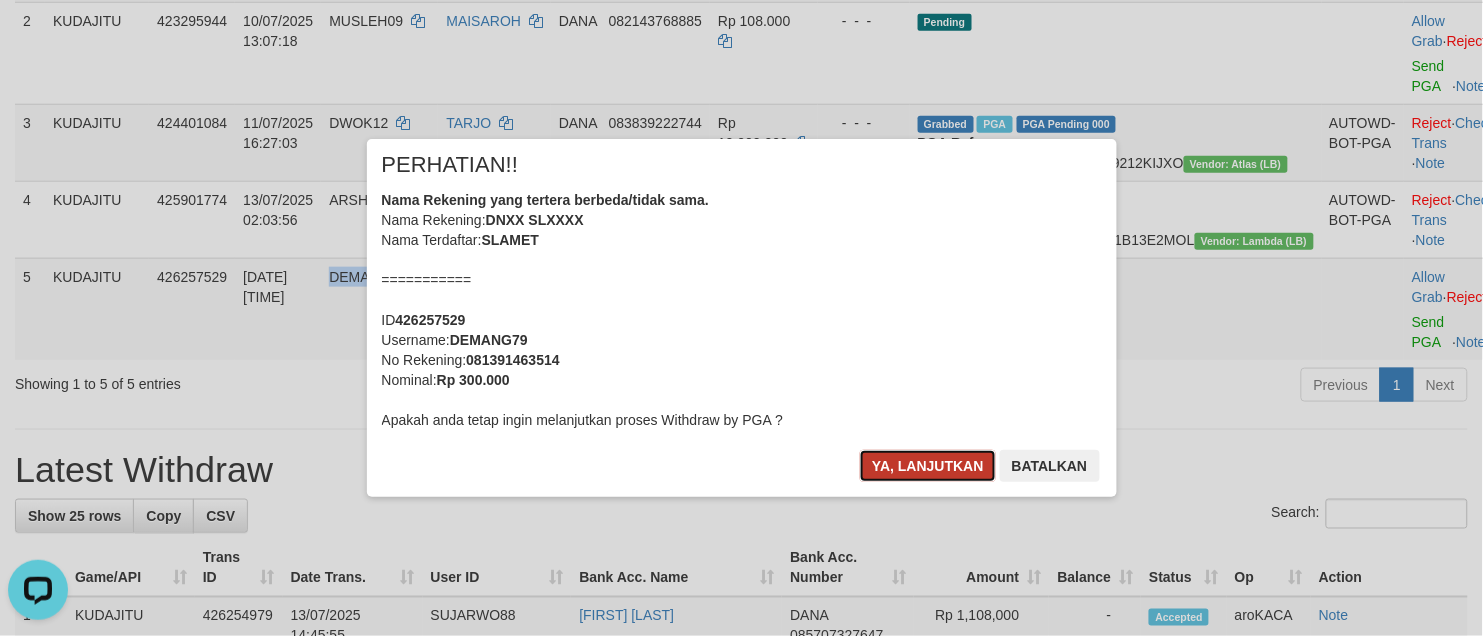 click on "Ya, lanjutkan" at bounding box center (928, 466) 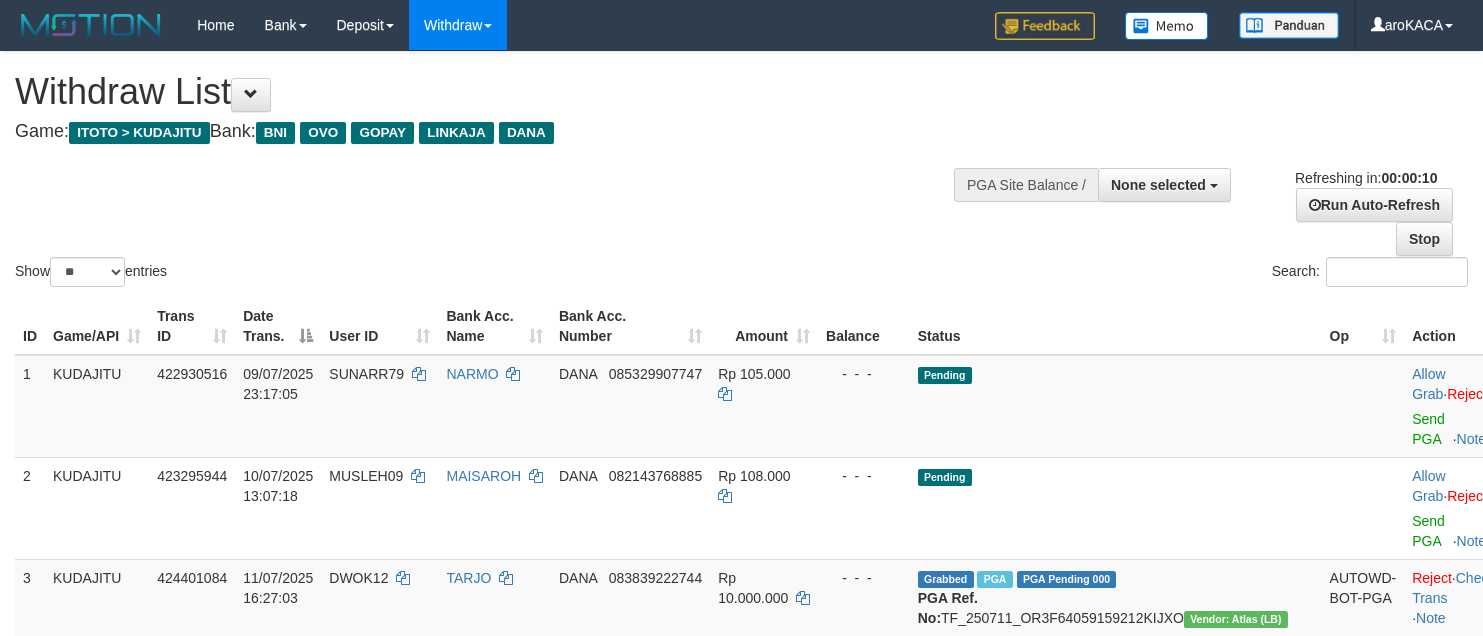 select 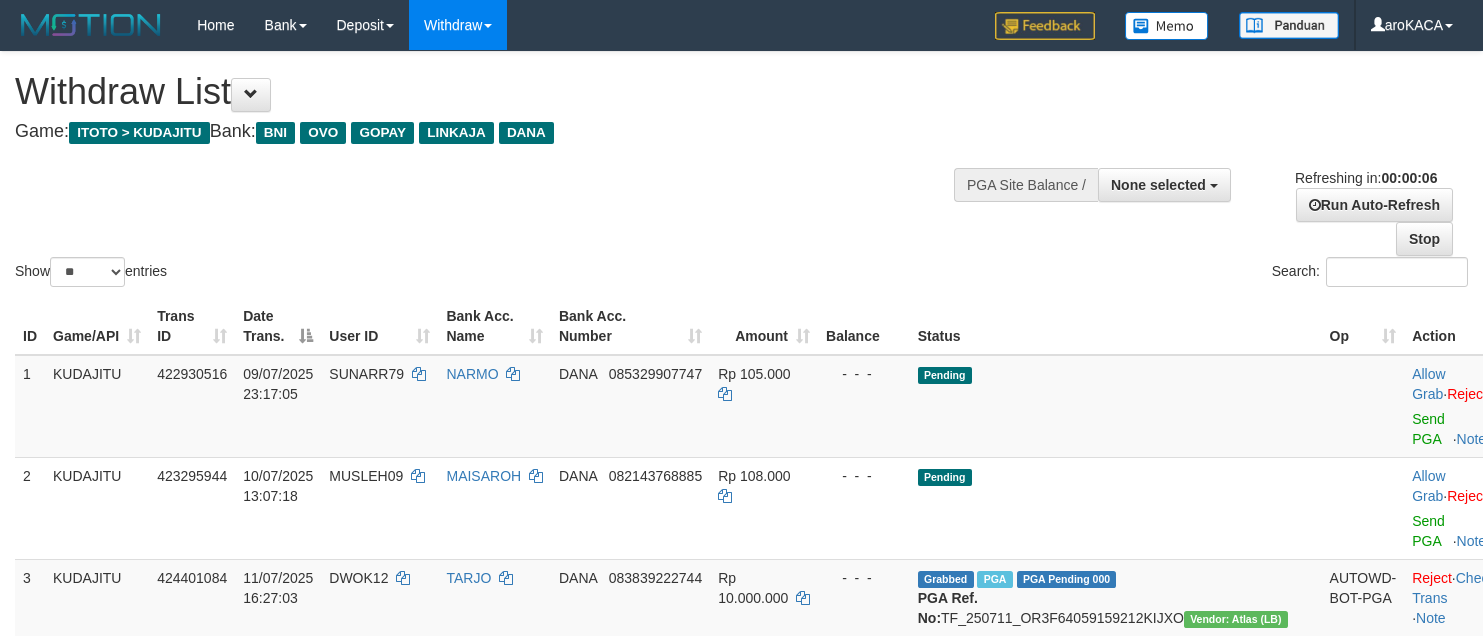 scroll, scrollTop: 0, scrollLeft: 0, axis: both 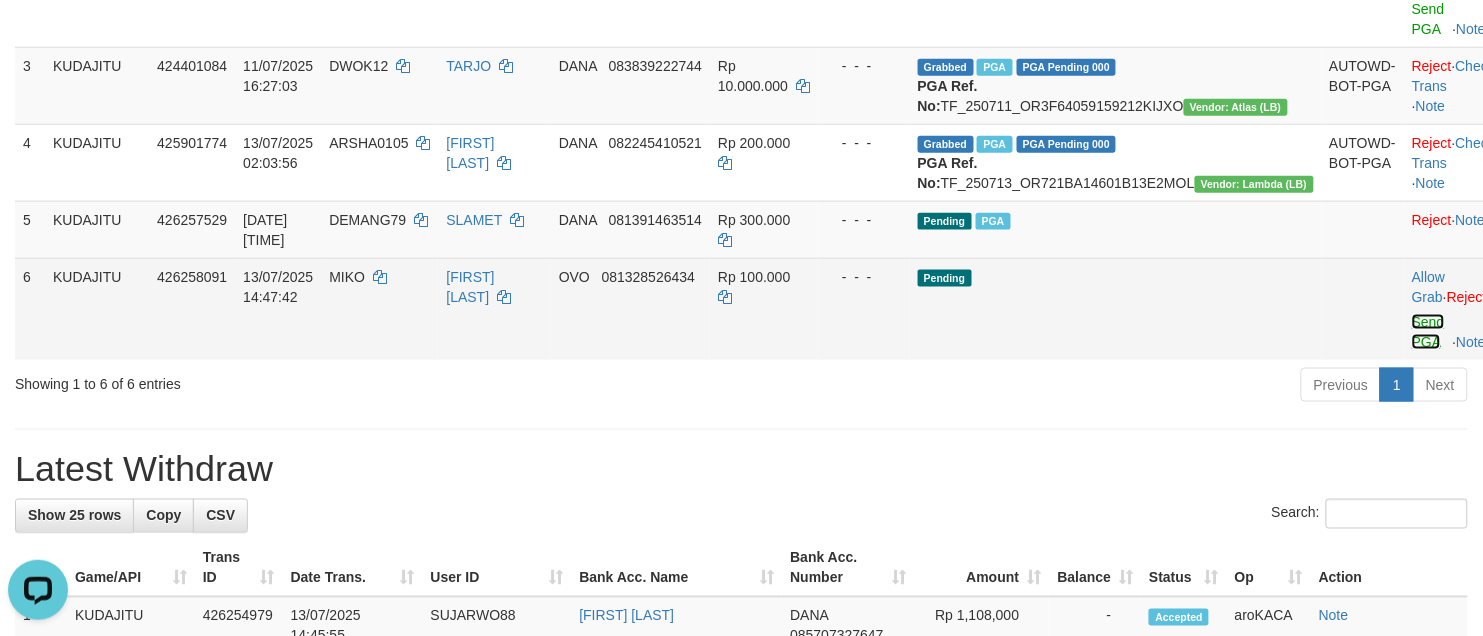 click on "Send PGA" at bounding box center (1428, 332) 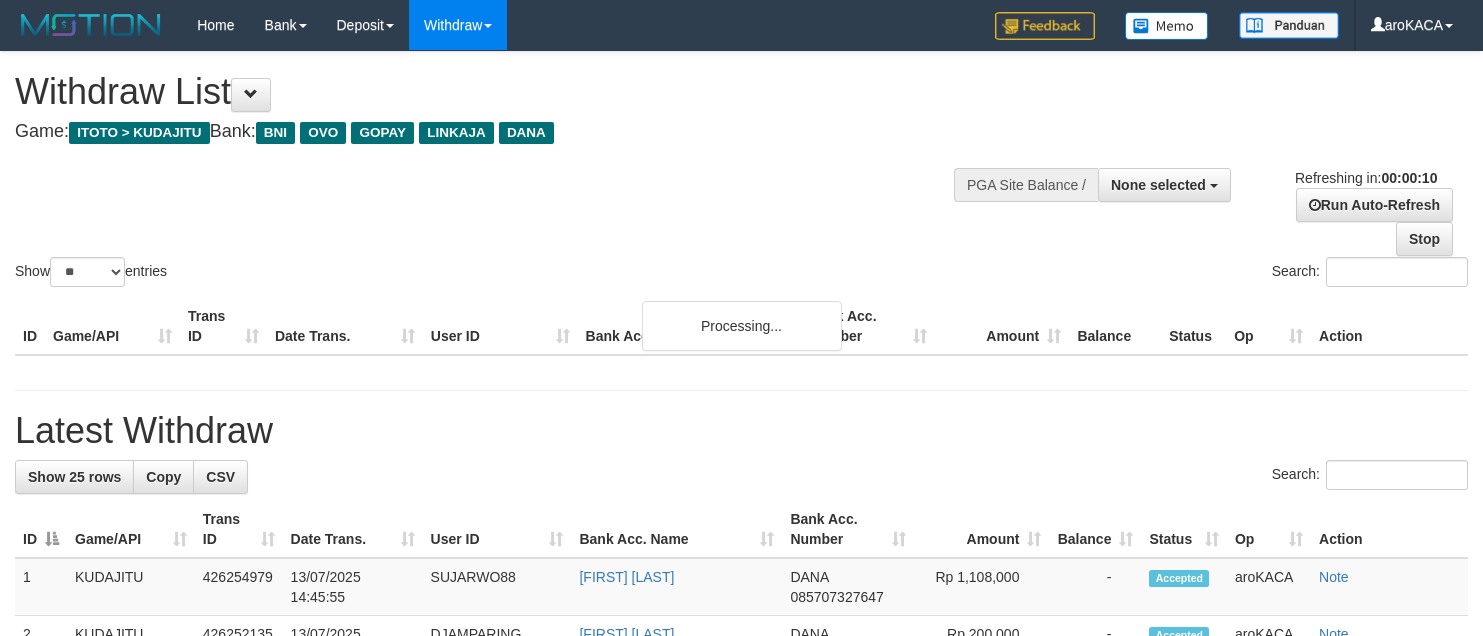 select 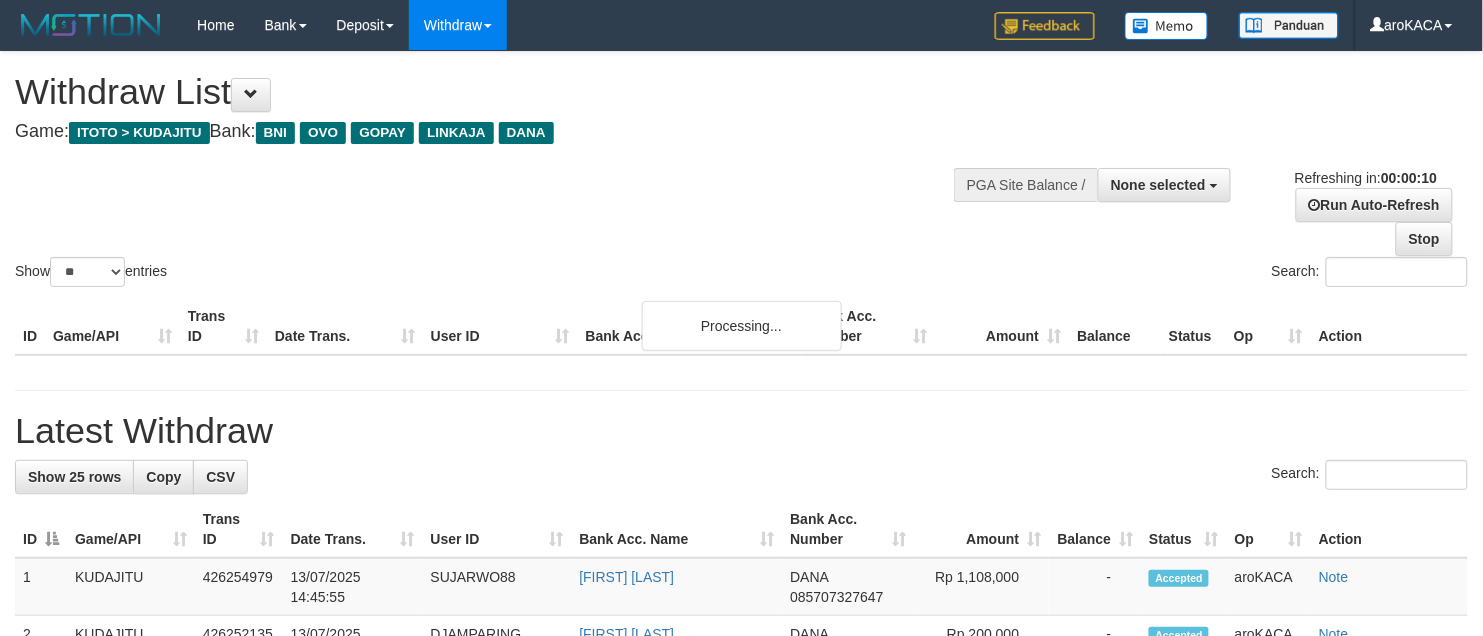click on "Date Trans." at bounding box center [345, 326] 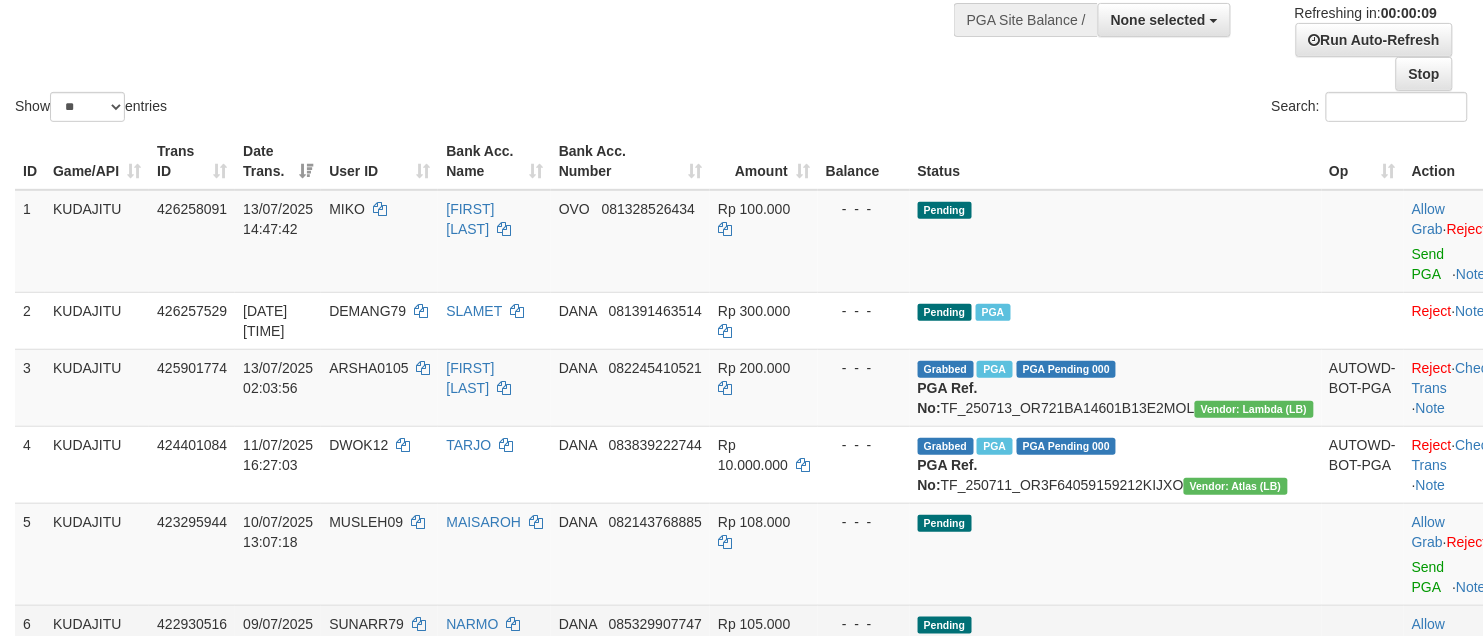 scroll, scrollTop: 416, scrollLeft: 0, axis: vertical 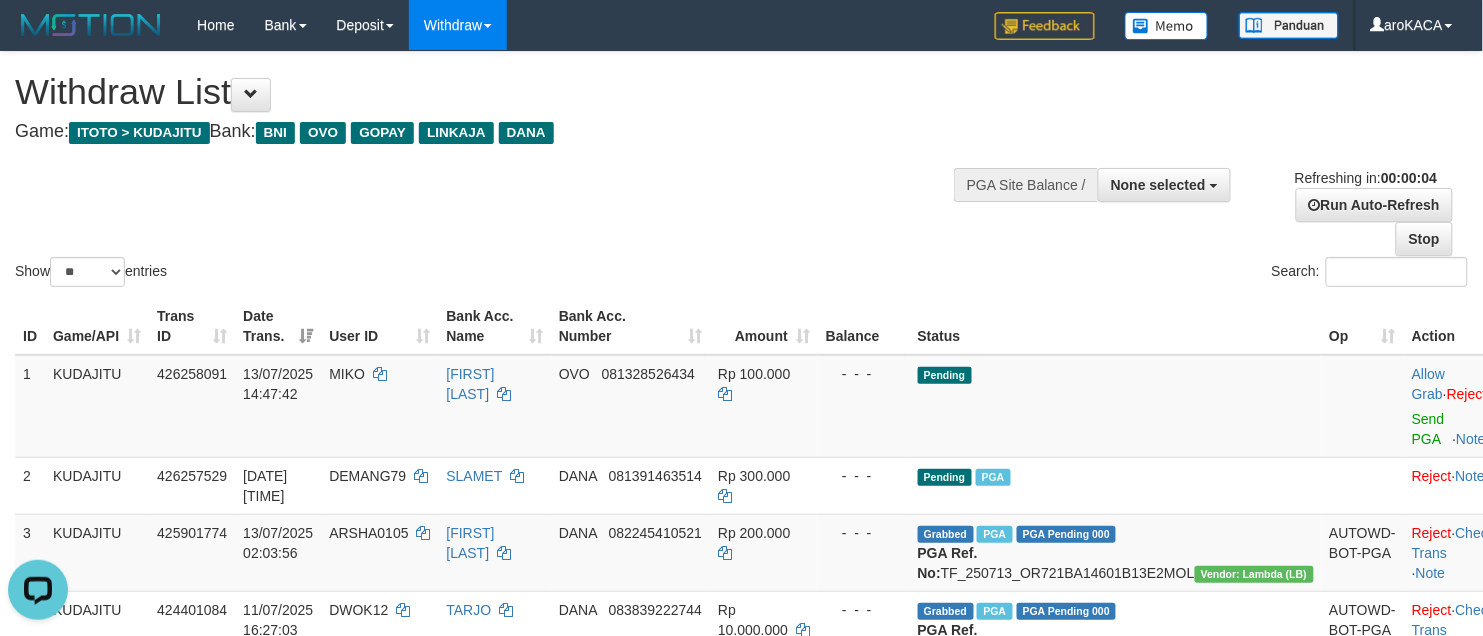 click on "Show  ** ** ** ***  entries Search:" at bounding box center (741, 171) 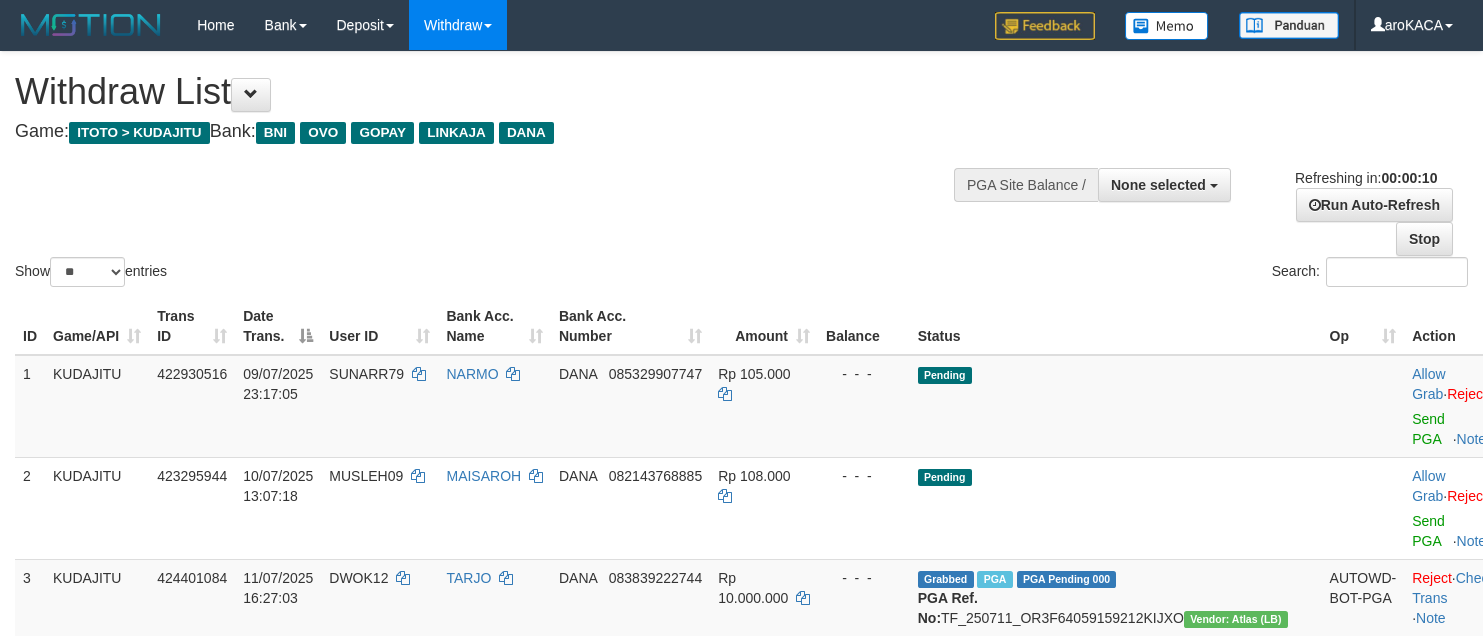 select 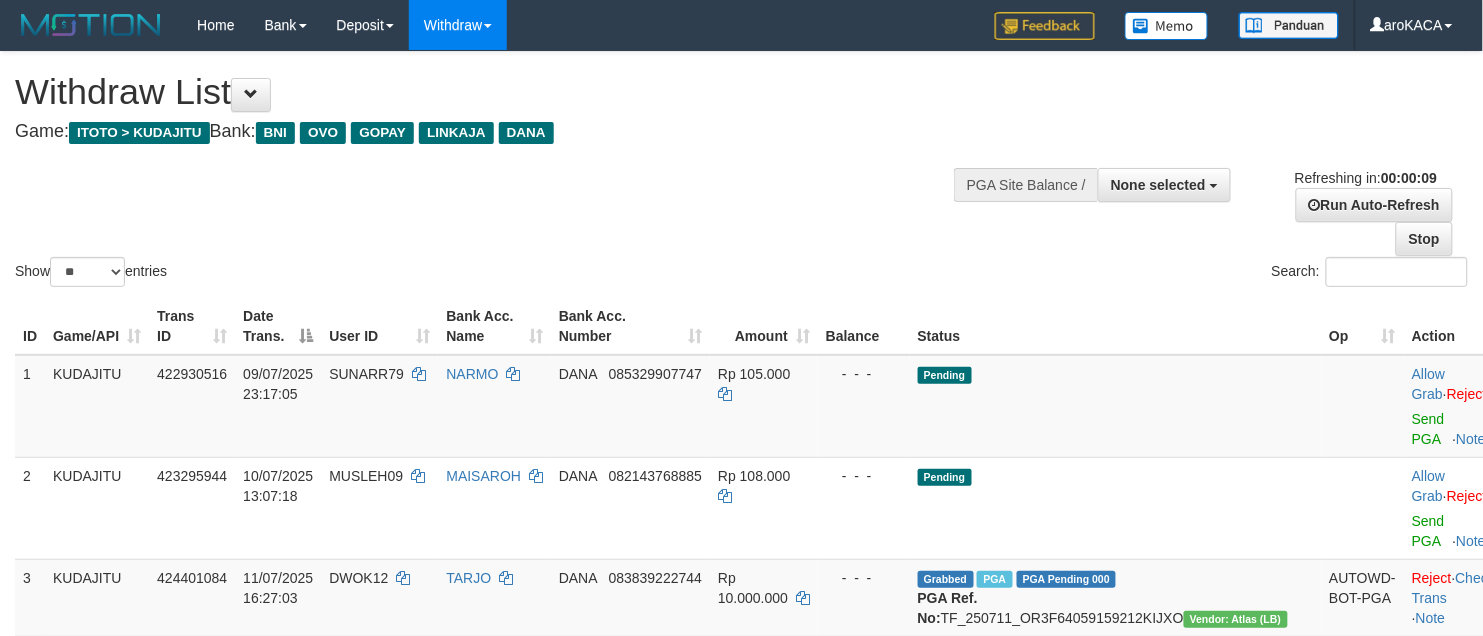 click on "Show  ** ** ** ***  entries Search:" at bounding box center [741, 171] 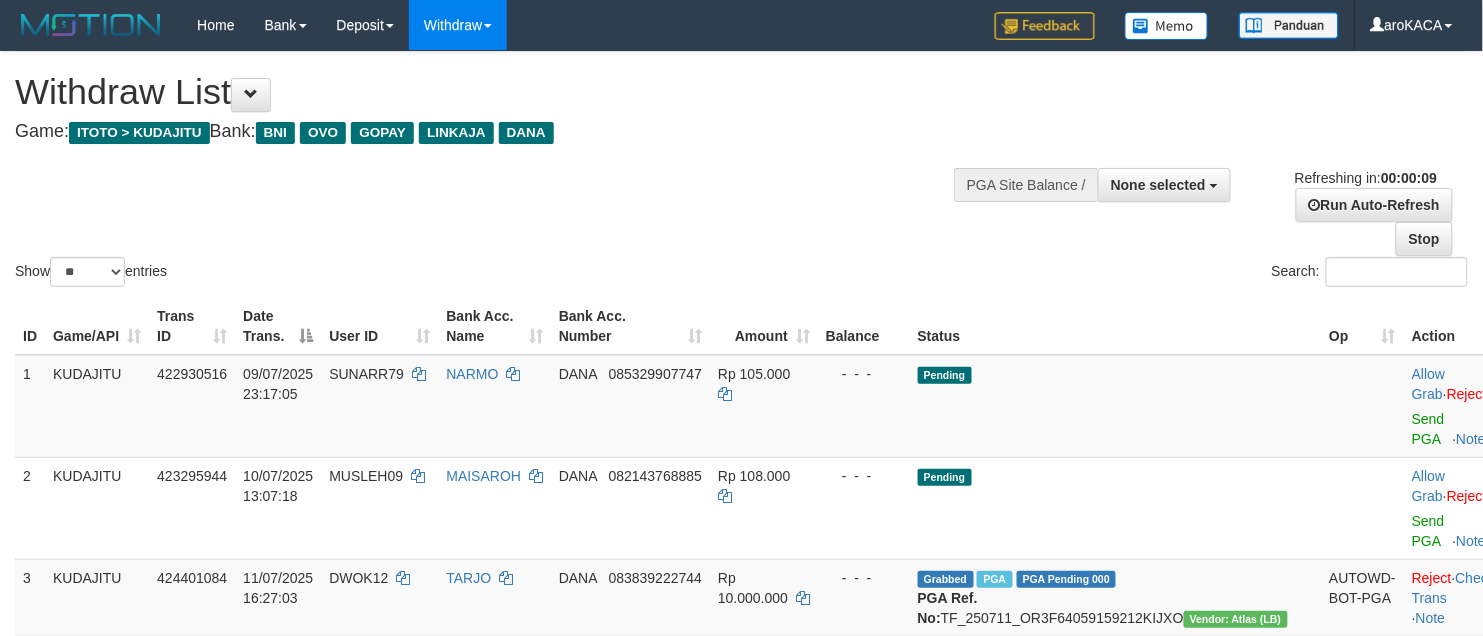 scroll, scrollTop: 512, scrollLeft: 0, axis: vertical 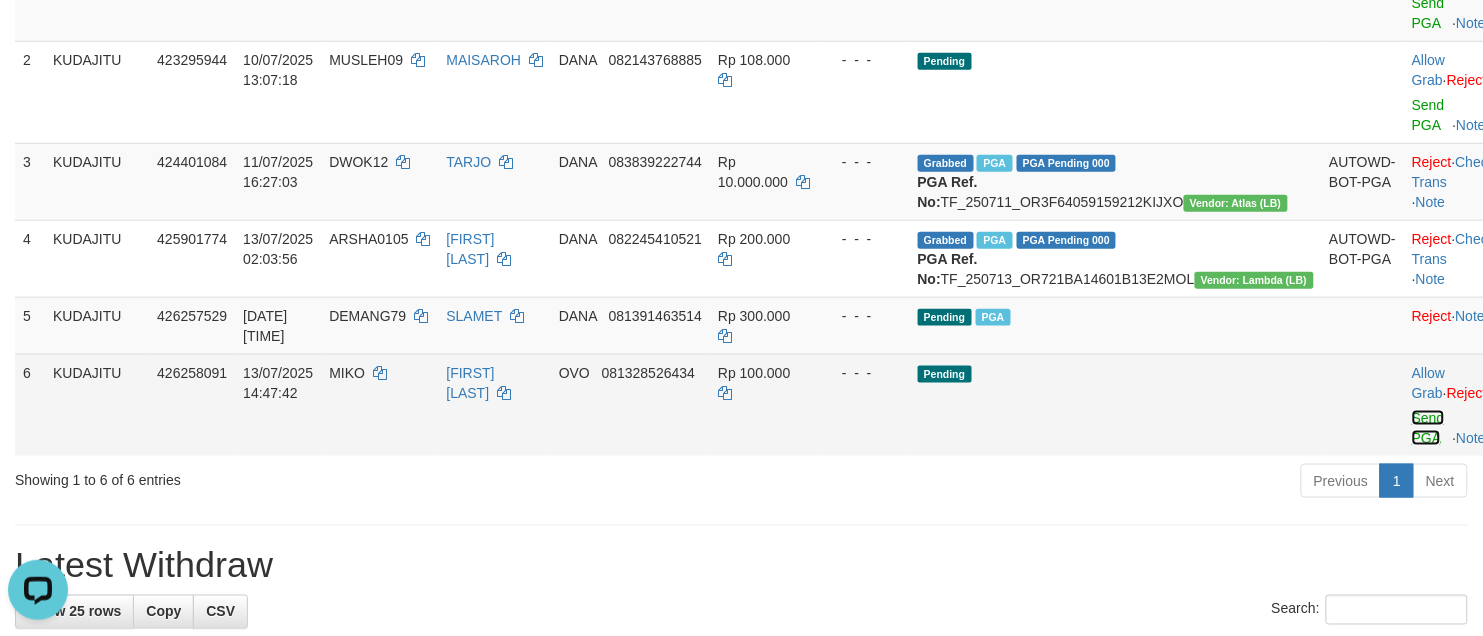click on "Send PGA" at bounding box center [1428, 428] 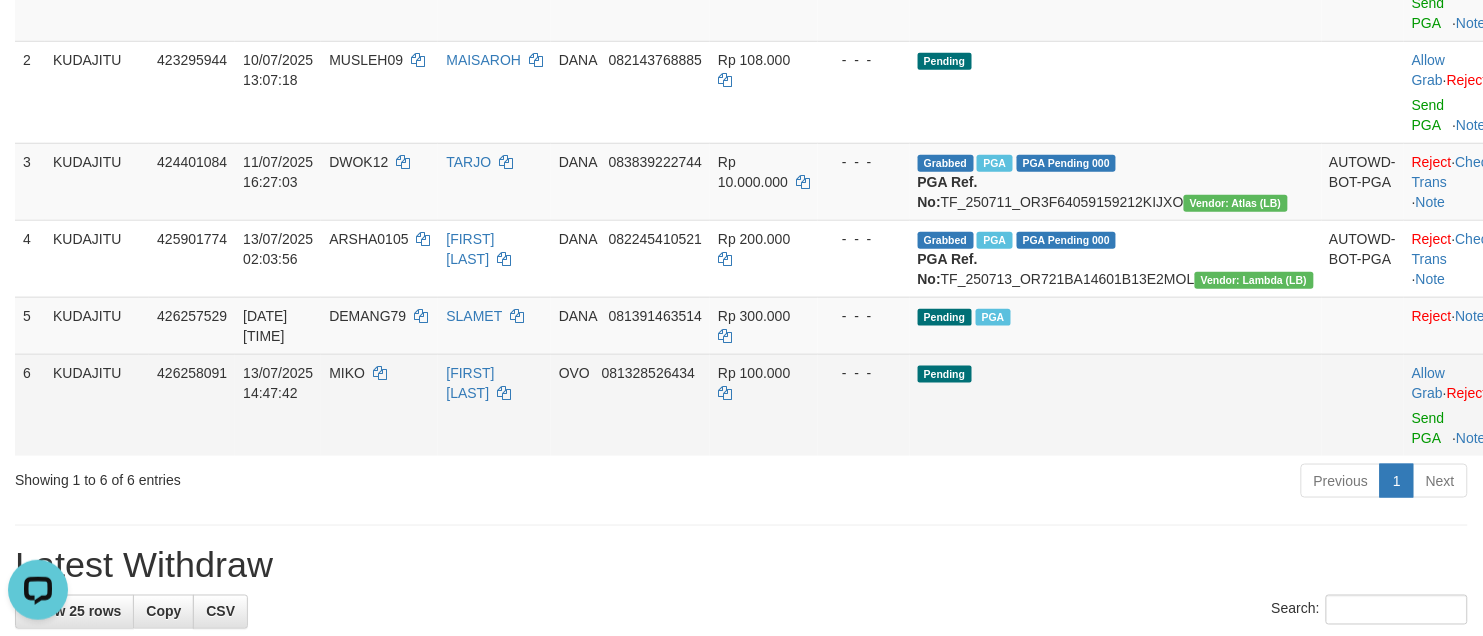 click on "MIKO" at bounding box center [347, 373] 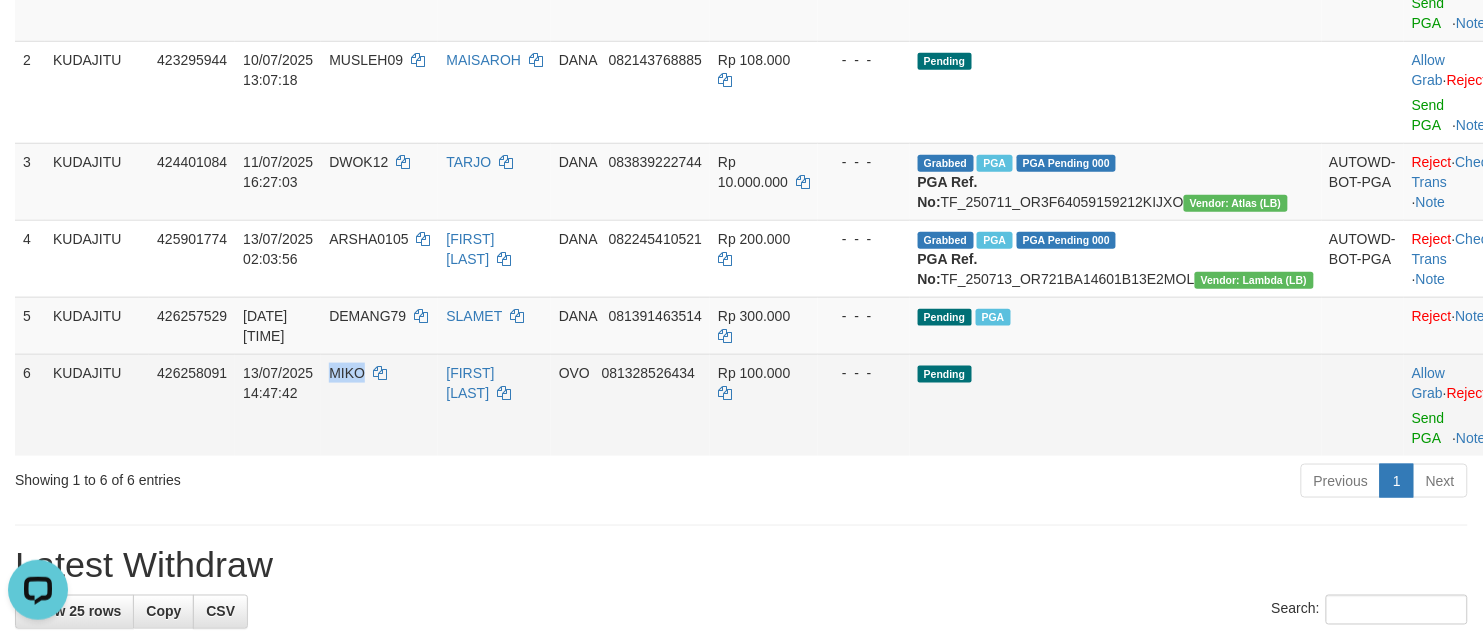 click on "MIKO" at bounding box center [379, 405] 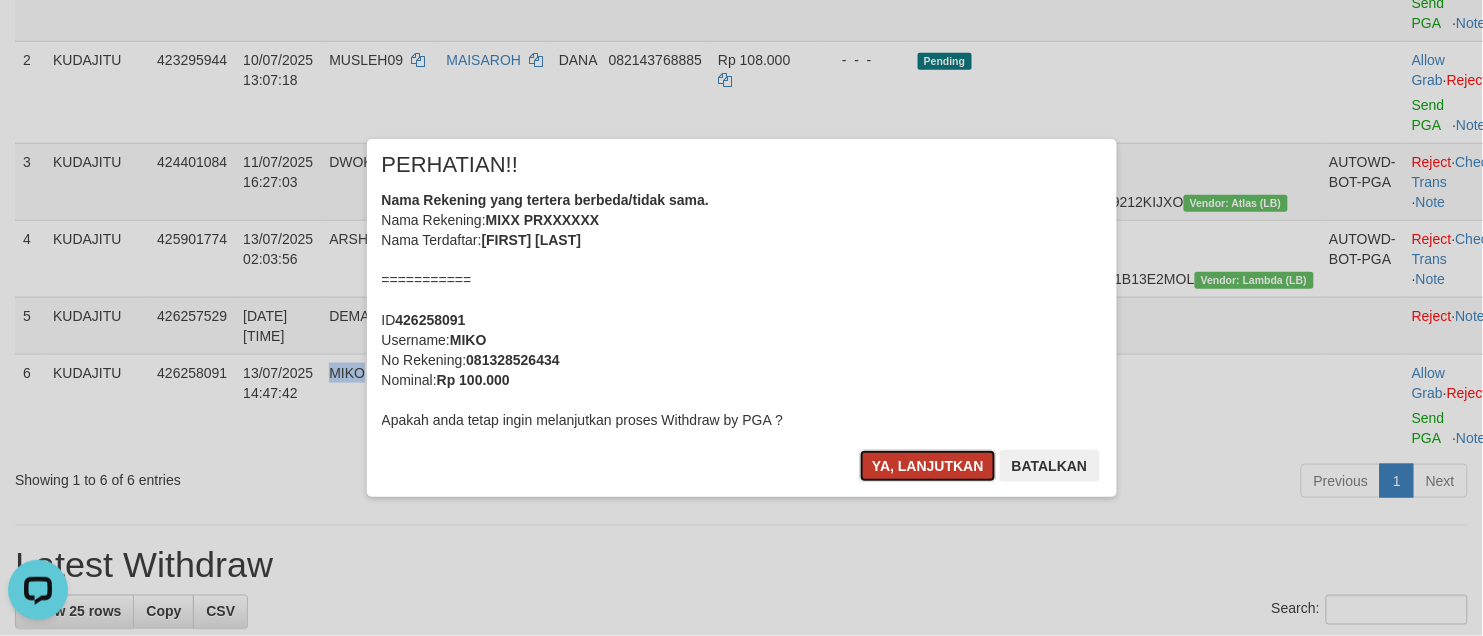 click on "Ya, lanjutkan" at bounding box center (928, 466) 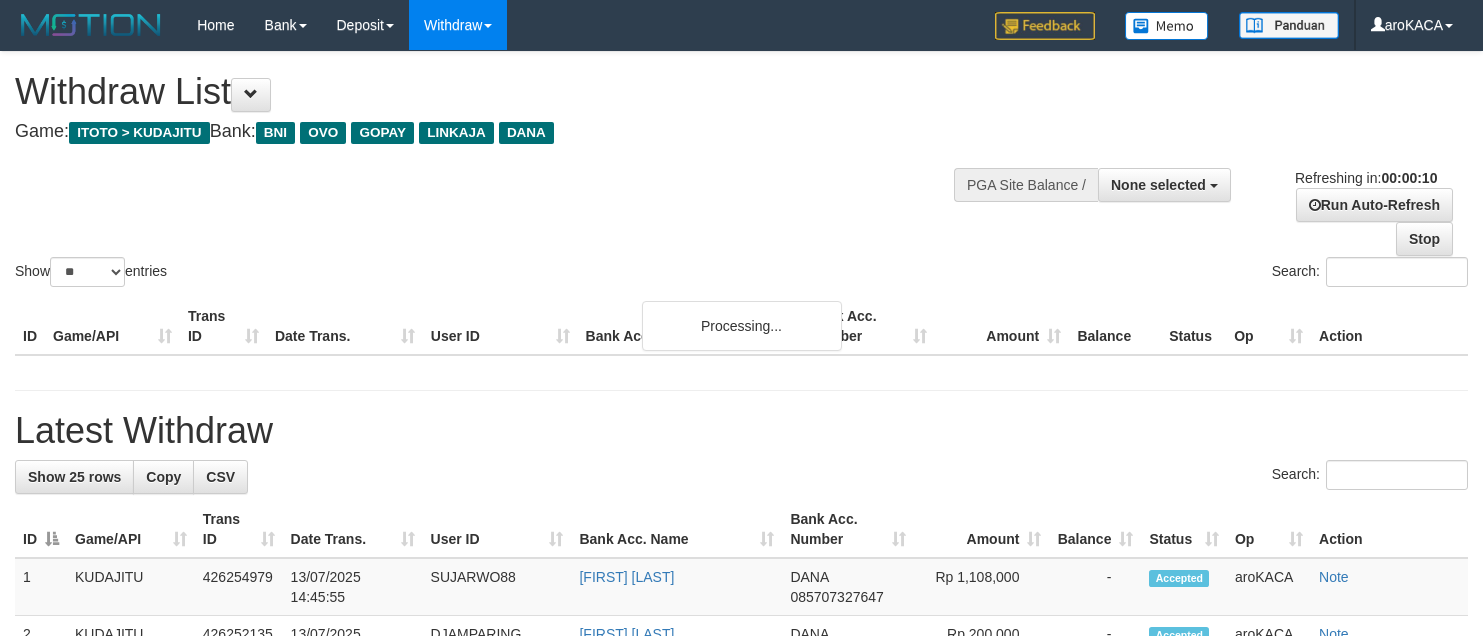 select 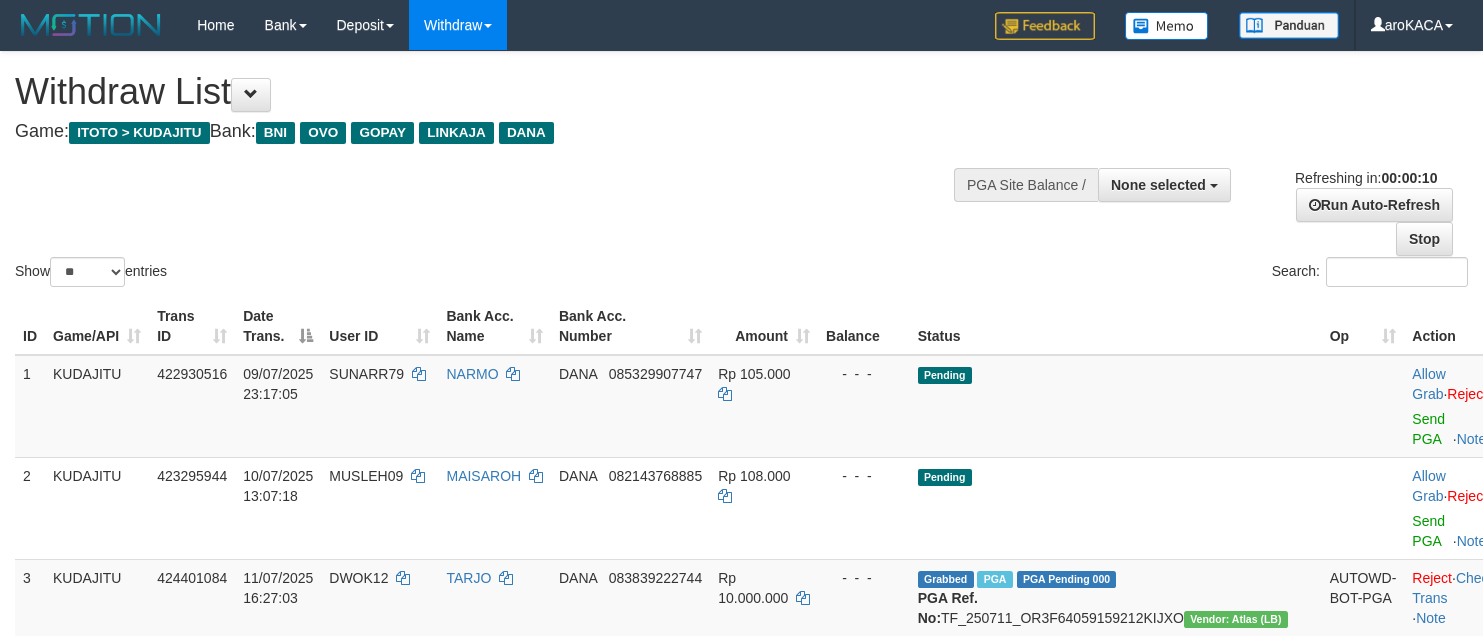 select 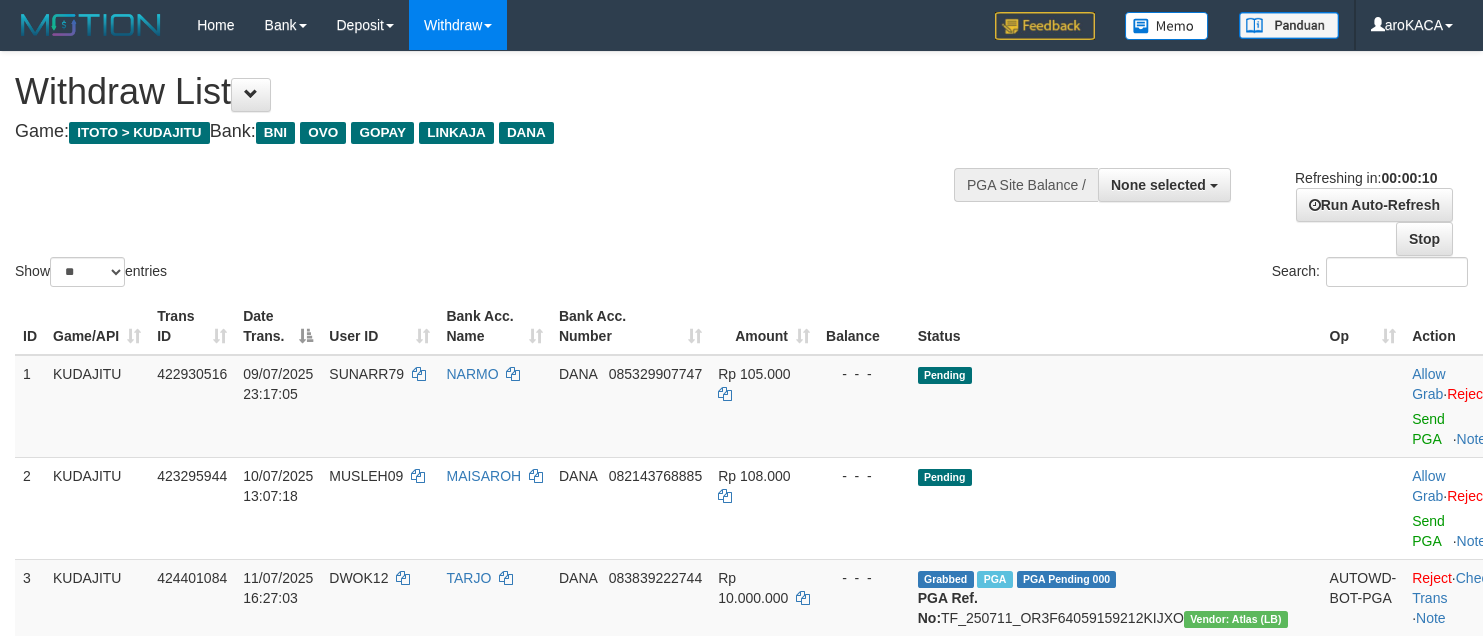 select 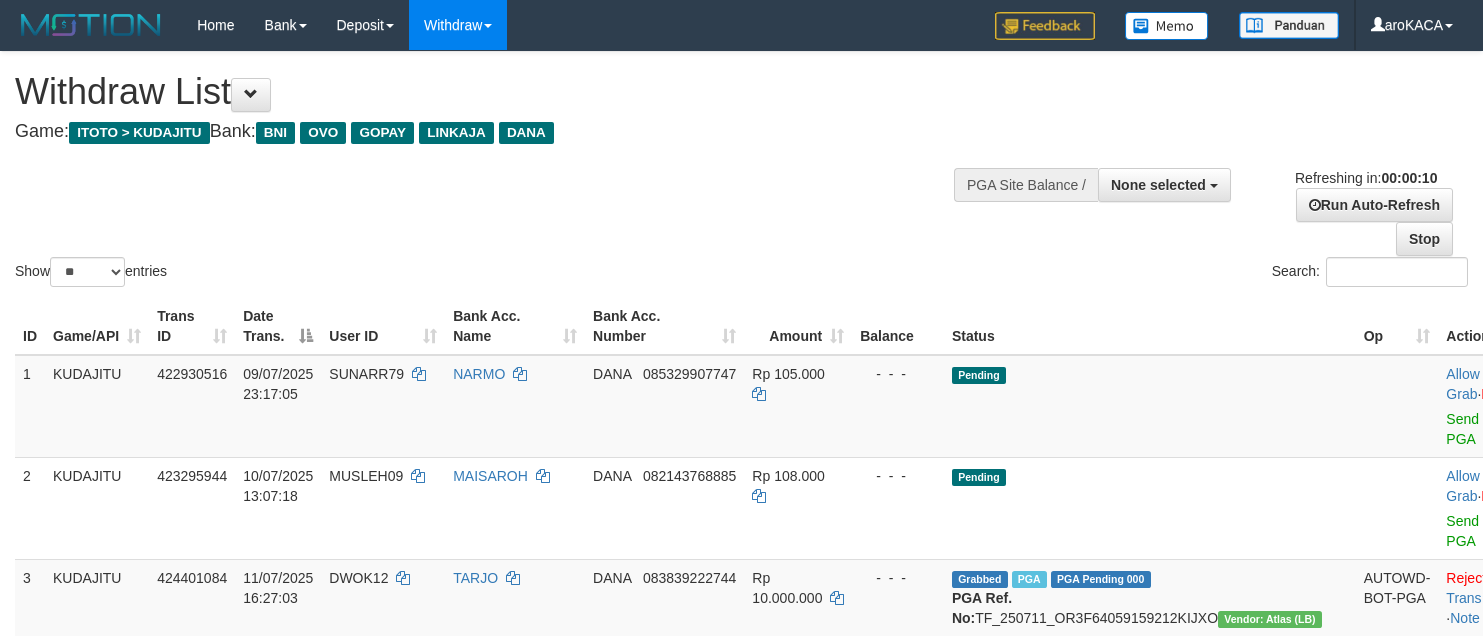 select 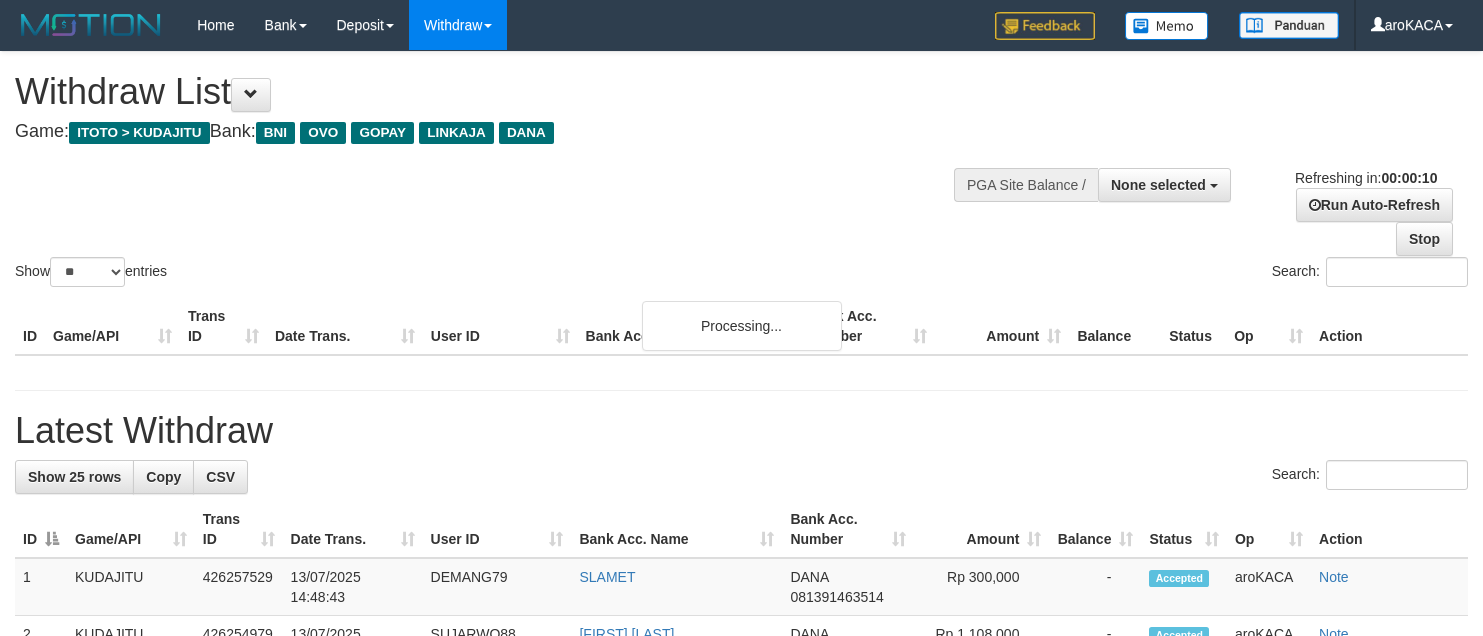 select 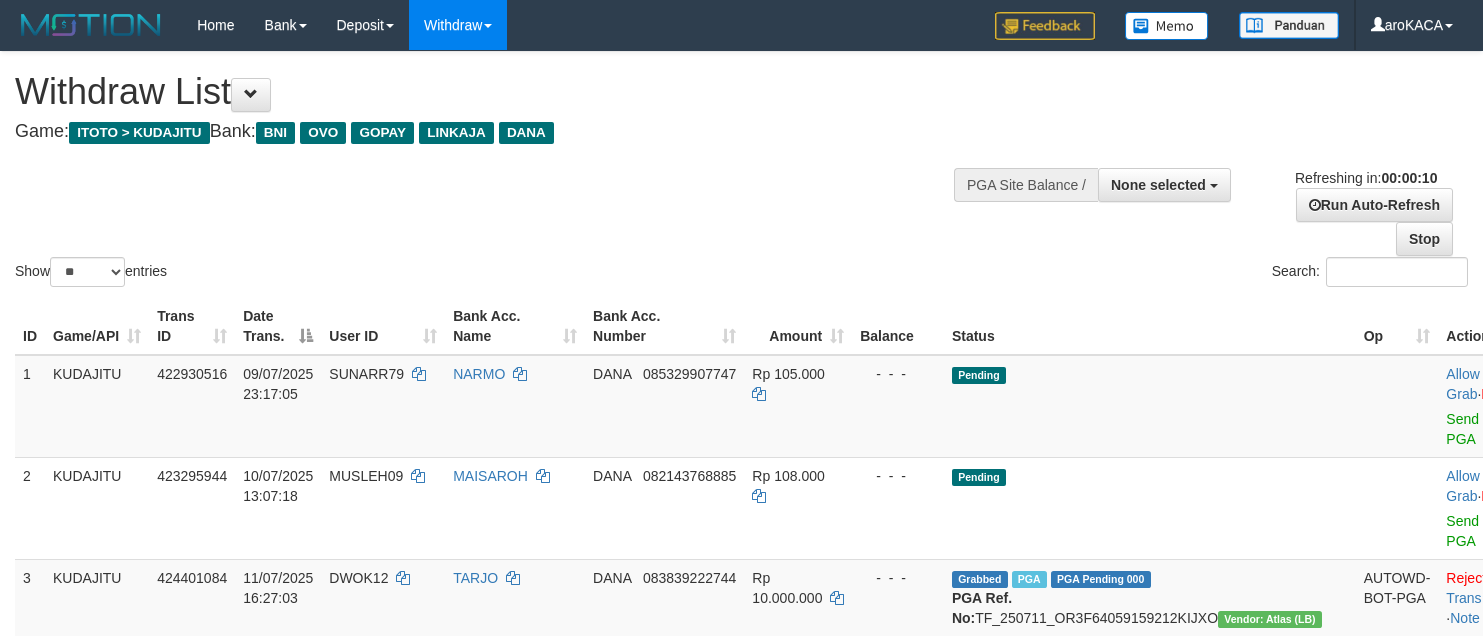 select 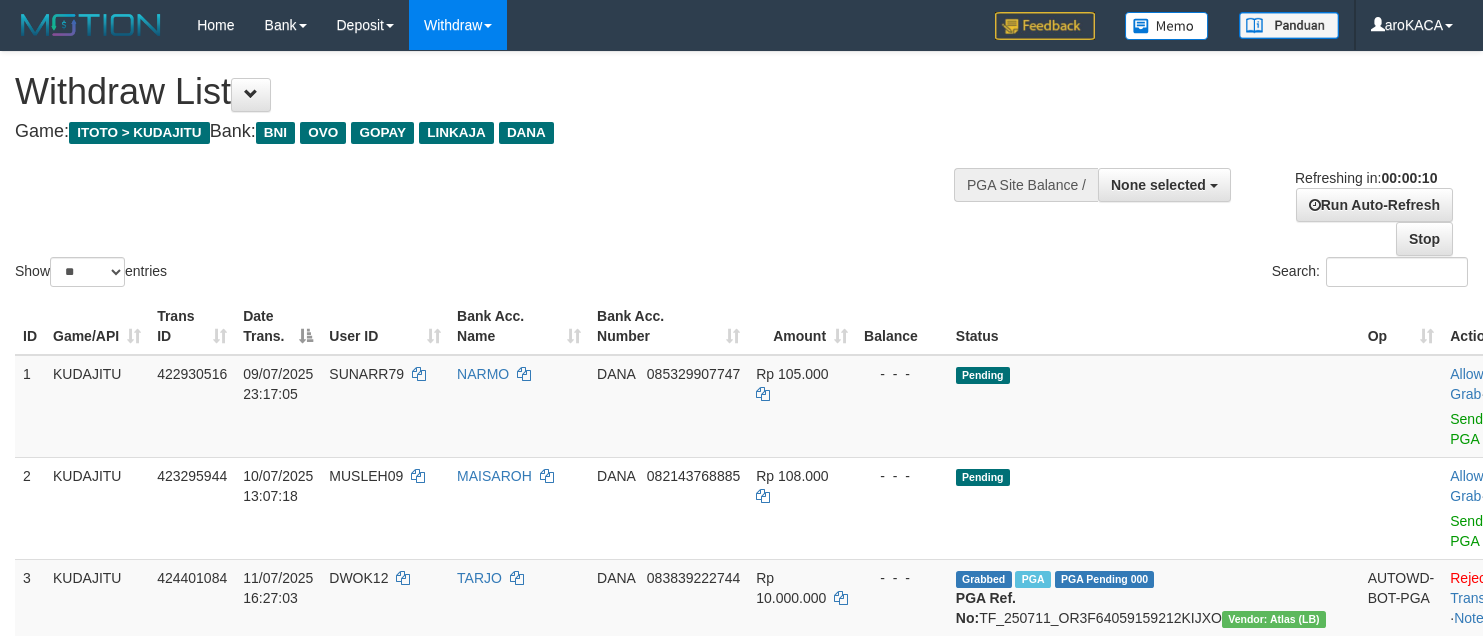 select 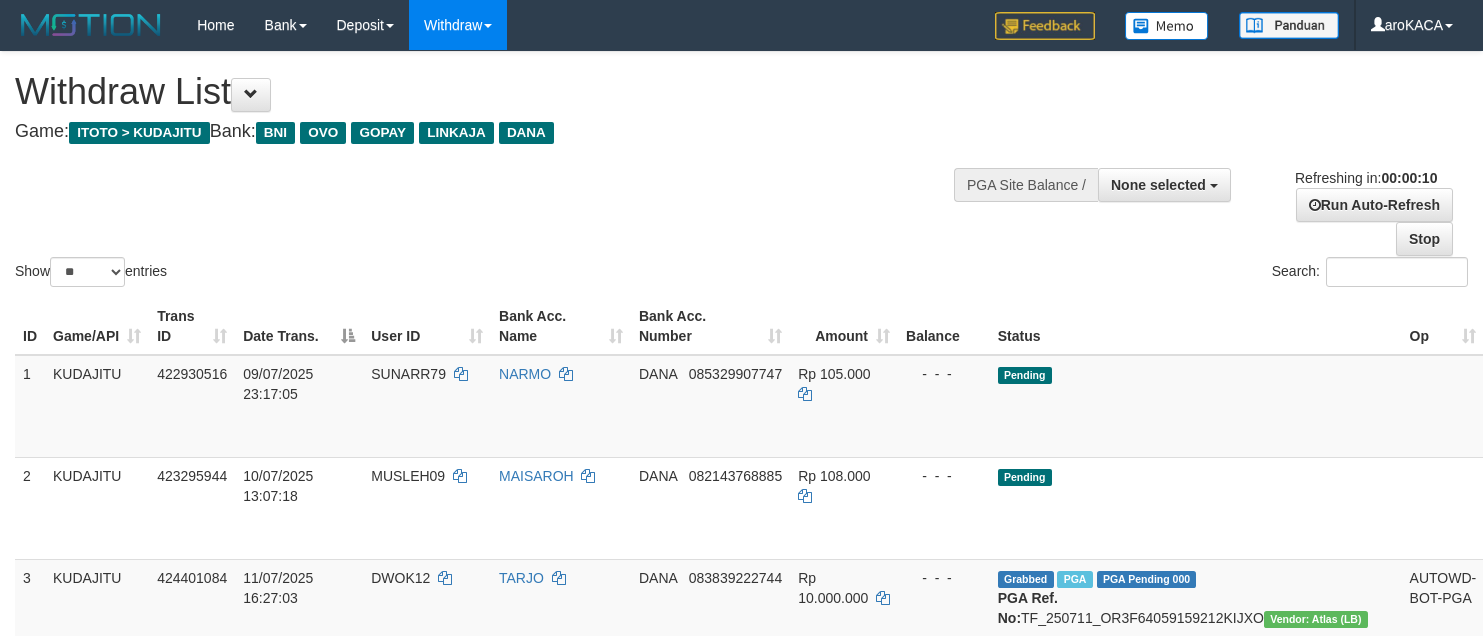 select 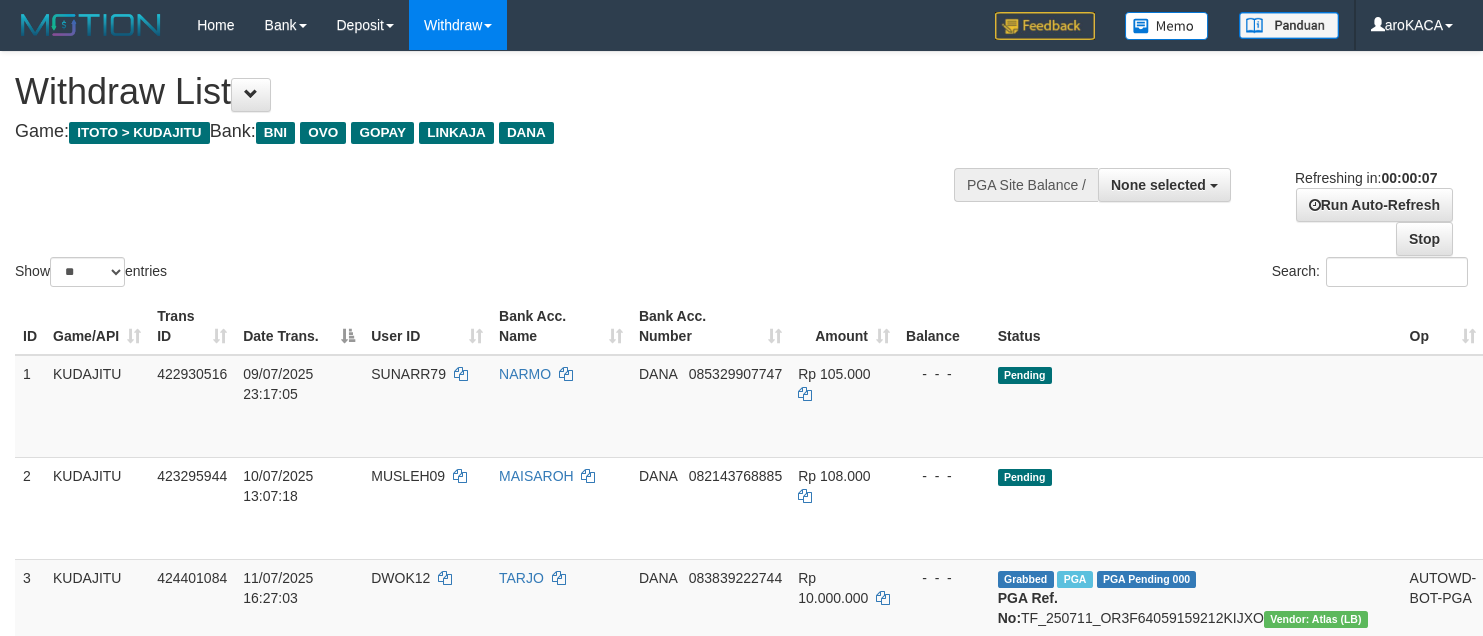 scroll, scrollTop: 0, scrollLeft: 0, axis: both 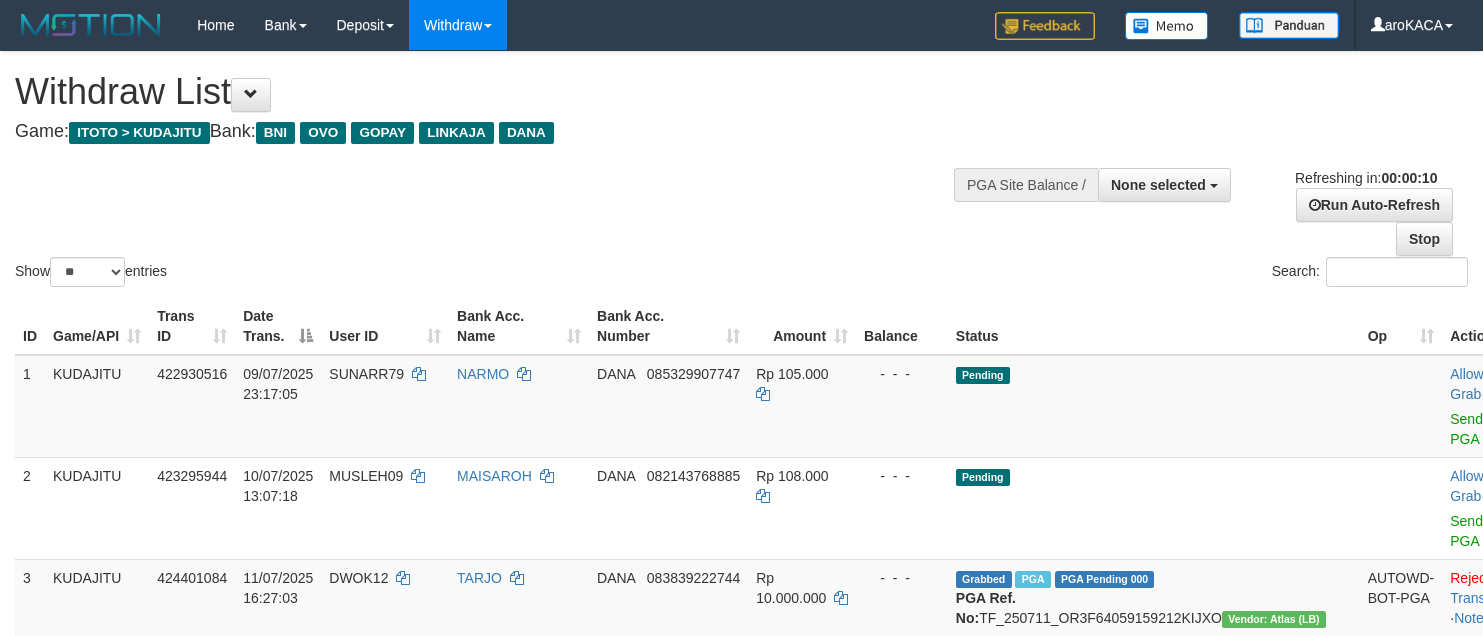 select 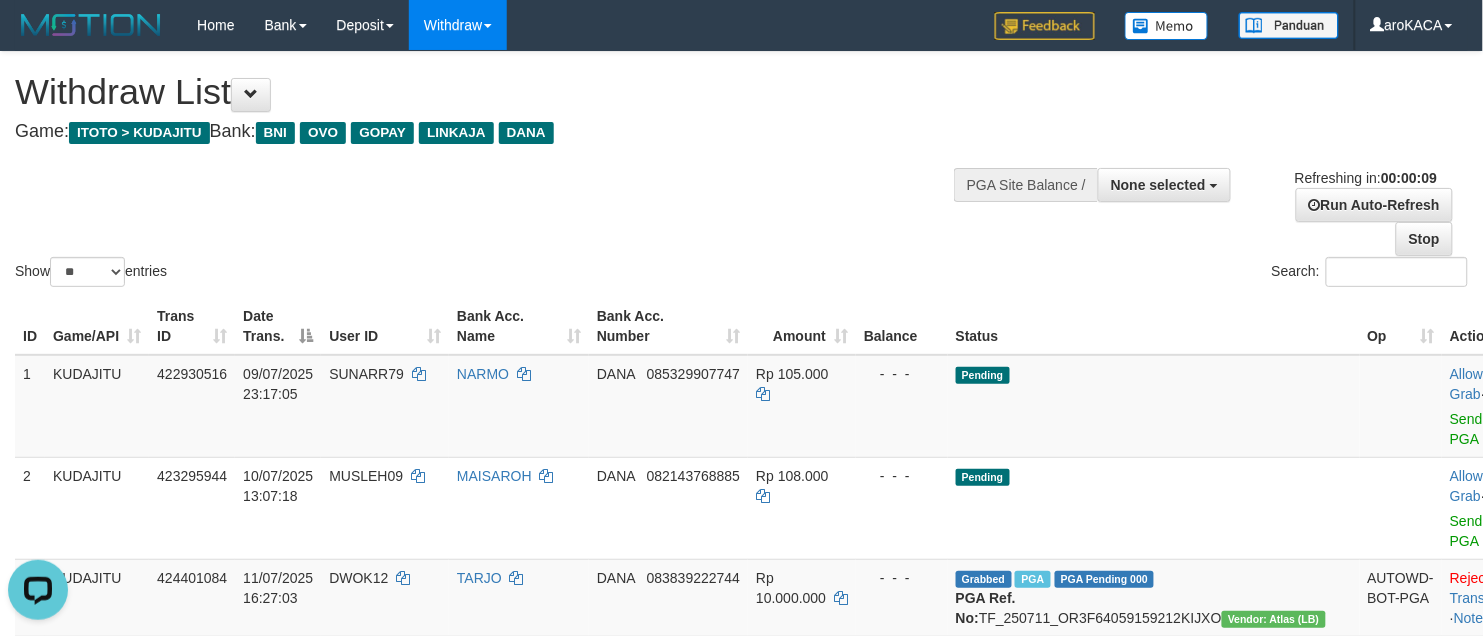 scroll, scrollTop: 0, scrollLeft: 0, axis: both 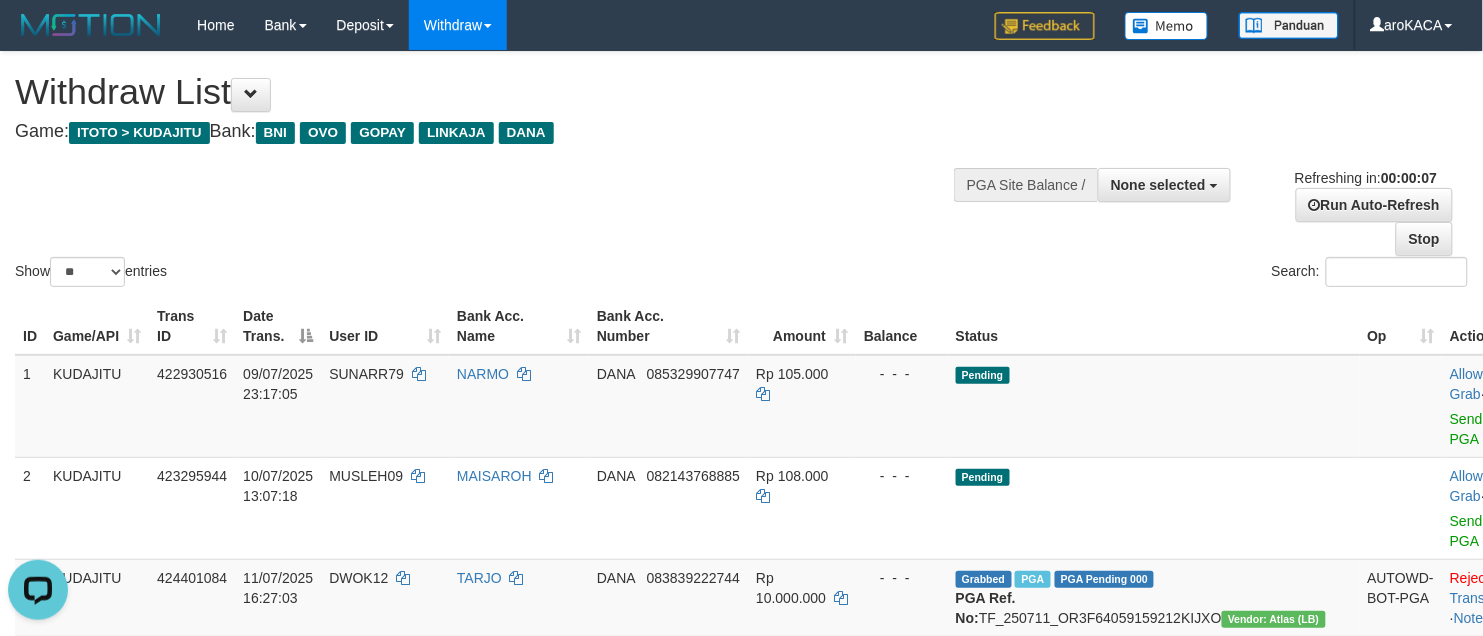 click on "Show  ** ** ** ***  entries Search:" at bounding box center [741, 171] 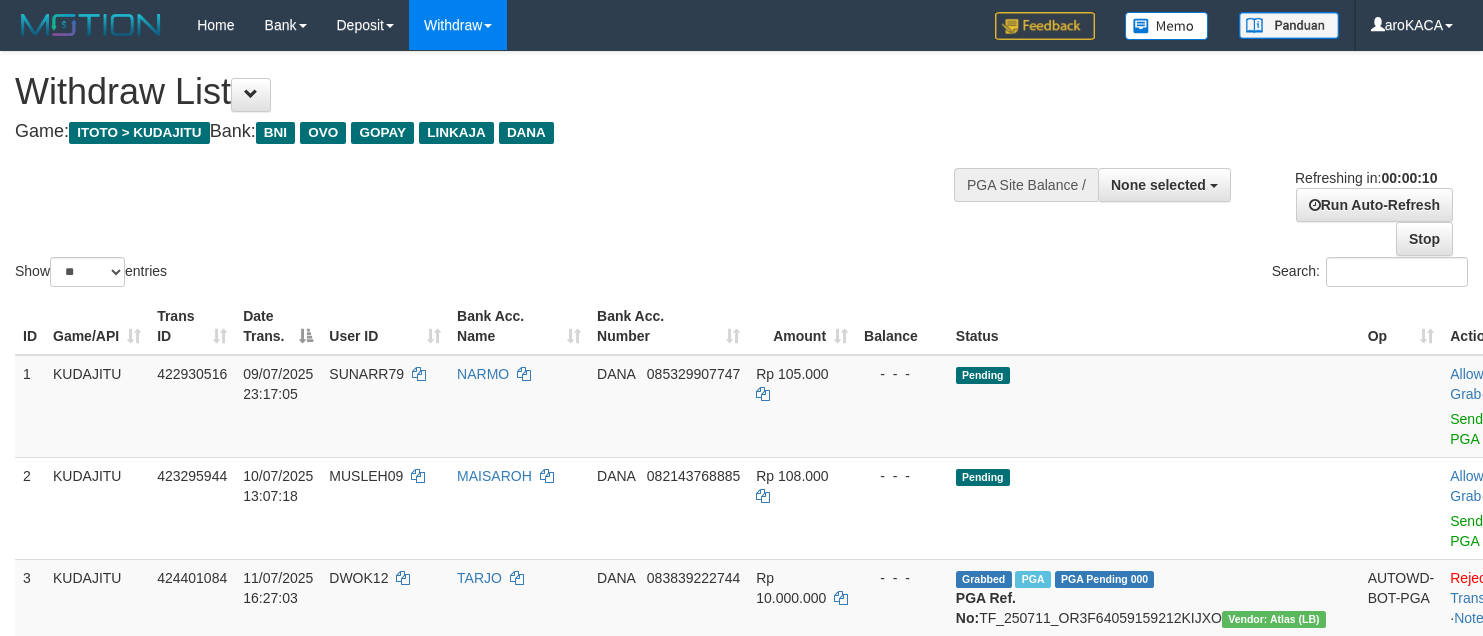 select 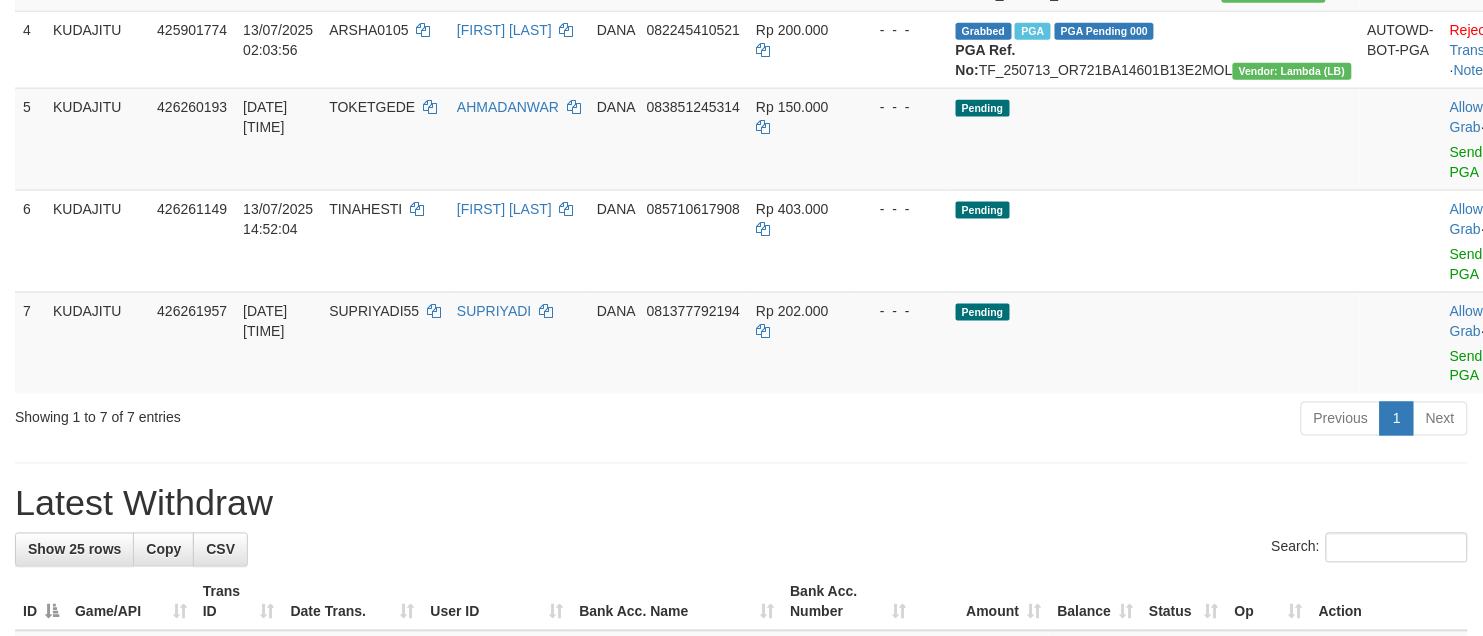 scroll, scrollTop: 33, scrollLeft: 0, axis: vertical 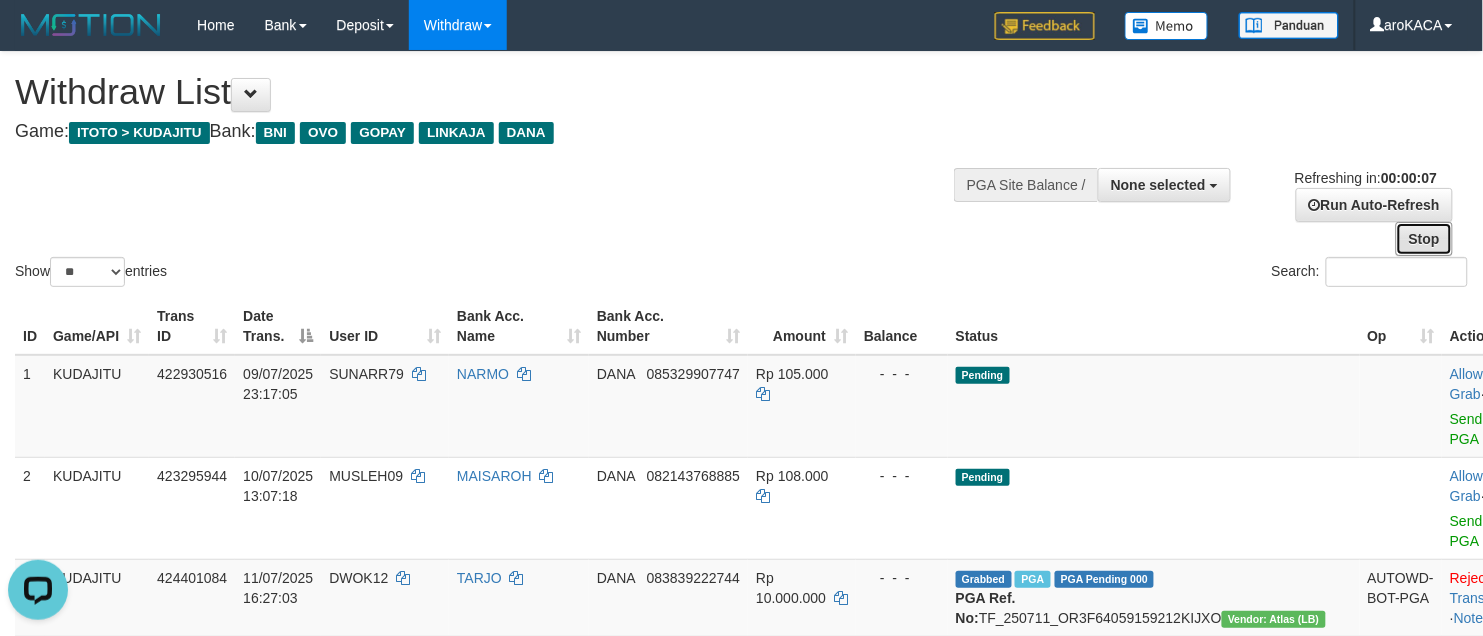 click on "Stop" at bounding box center (1424, 239) 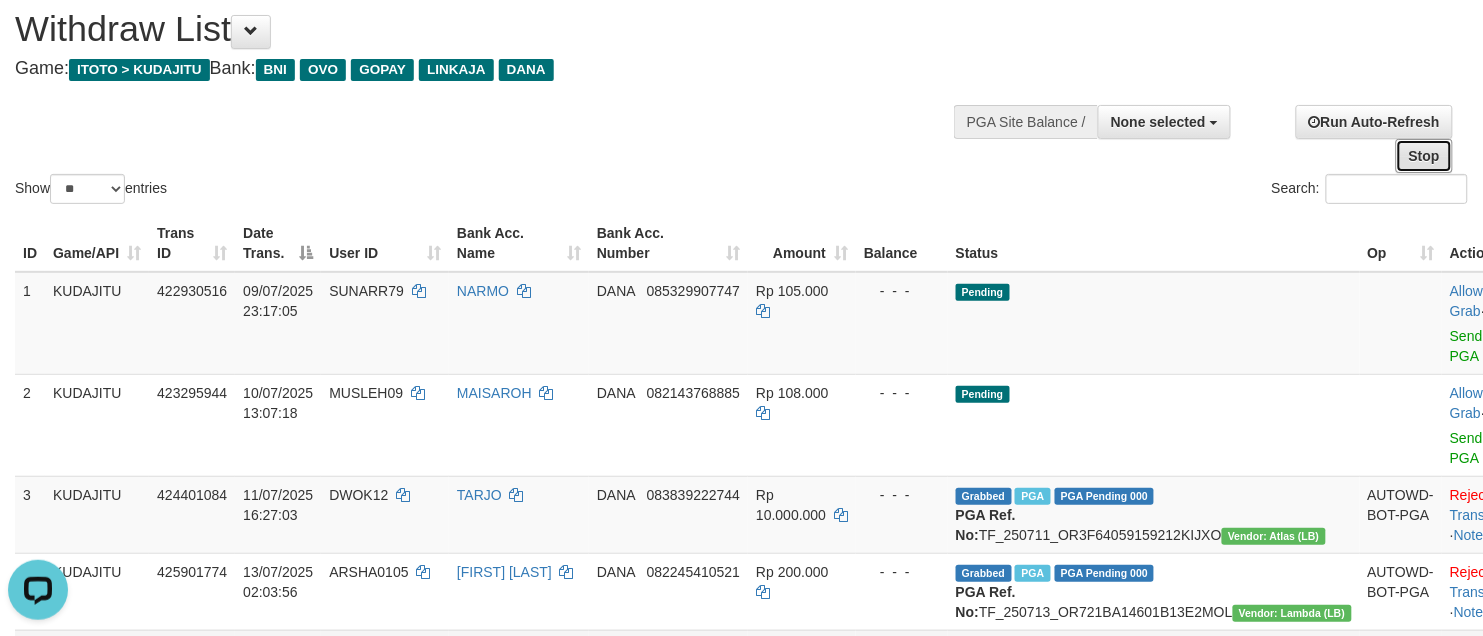 scroll, scrollTop: 625, scrollLeft: 0, axis: vertical 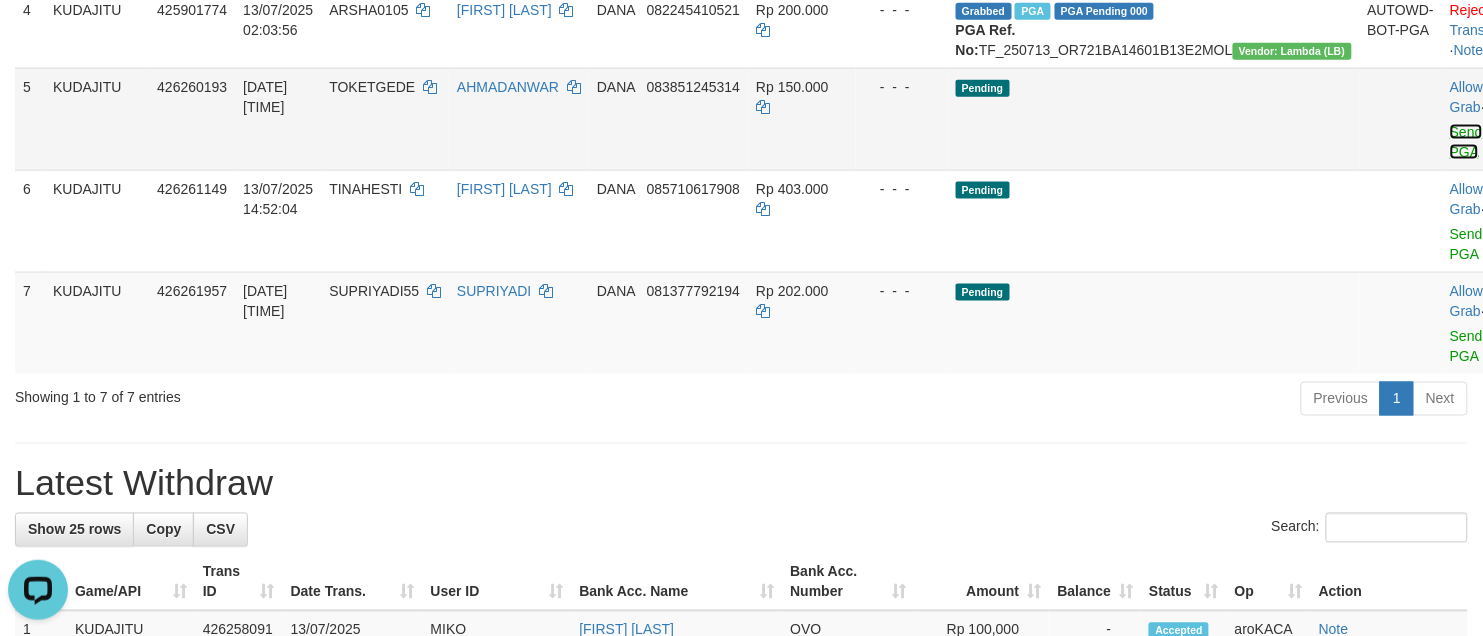 click on "Send PGA" at bounding box center [1466, 142] 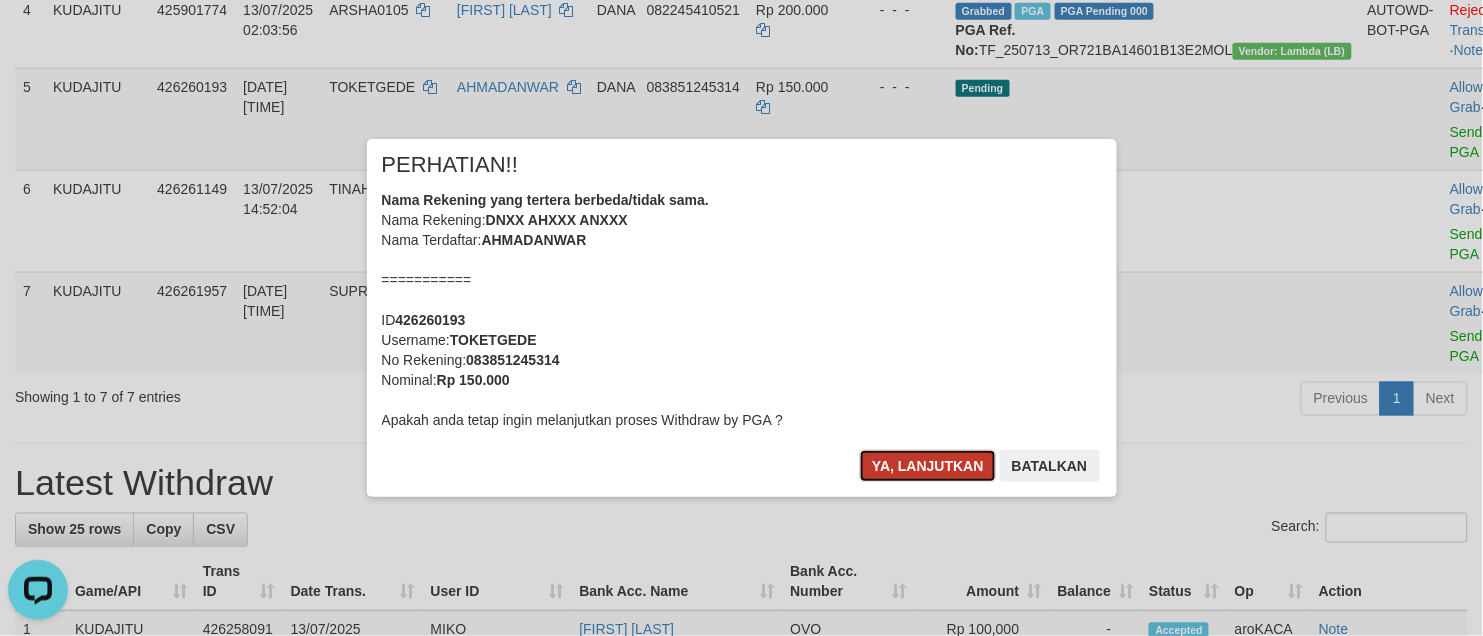 click on "Ya, lanjutkan" at bounding box center (928, 466) 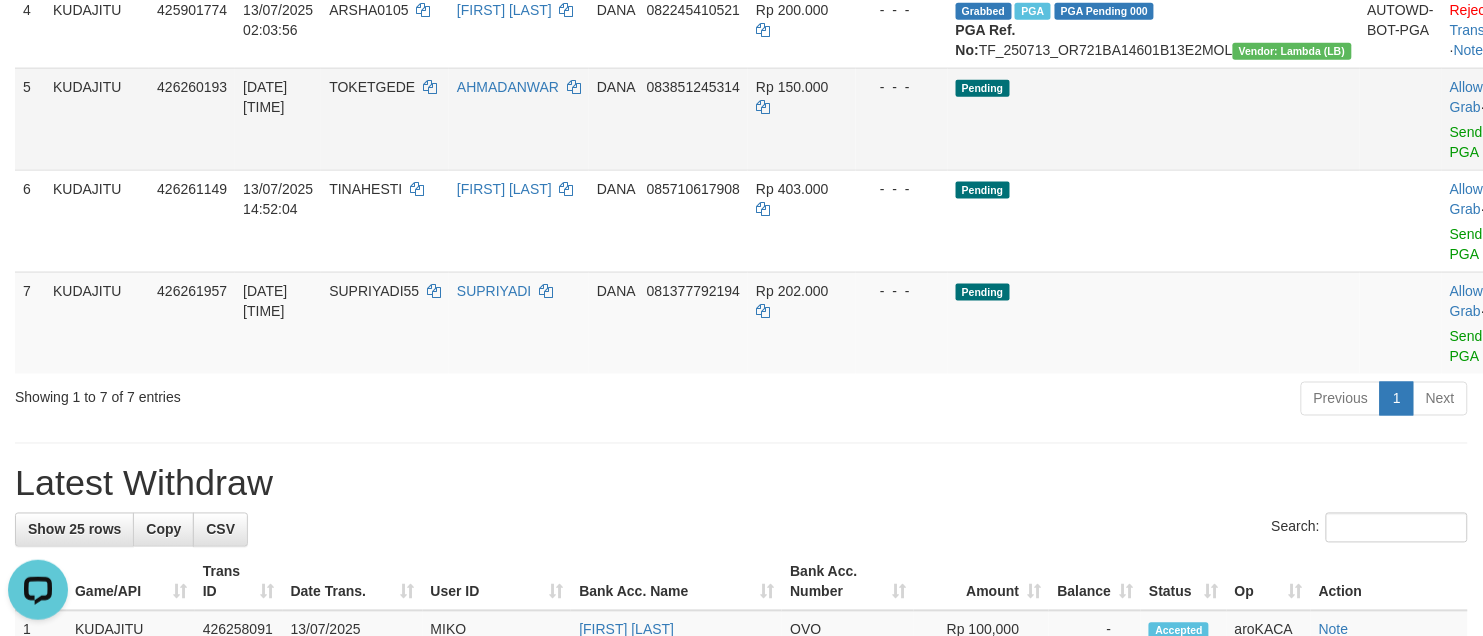 click on "TOKETGEDE" at bounding box center [385, 119] 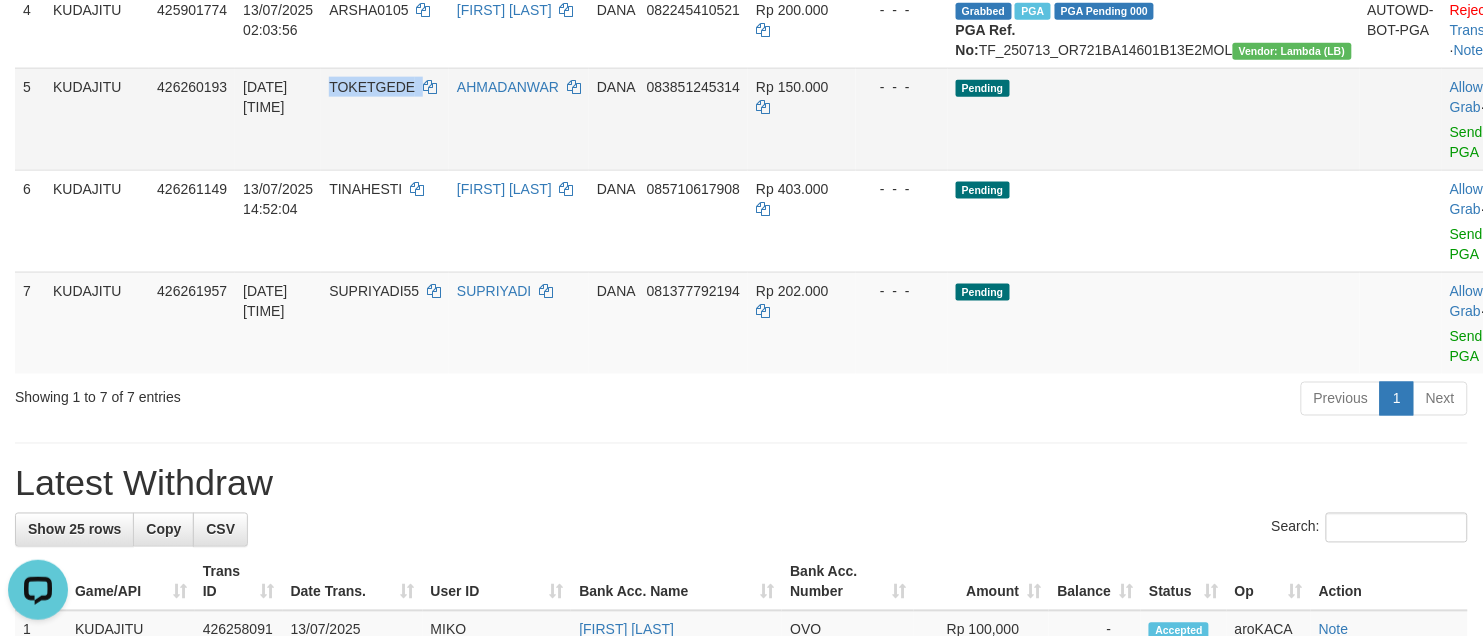 click on "TOKETGEDE" at bounding box center [385, 119] 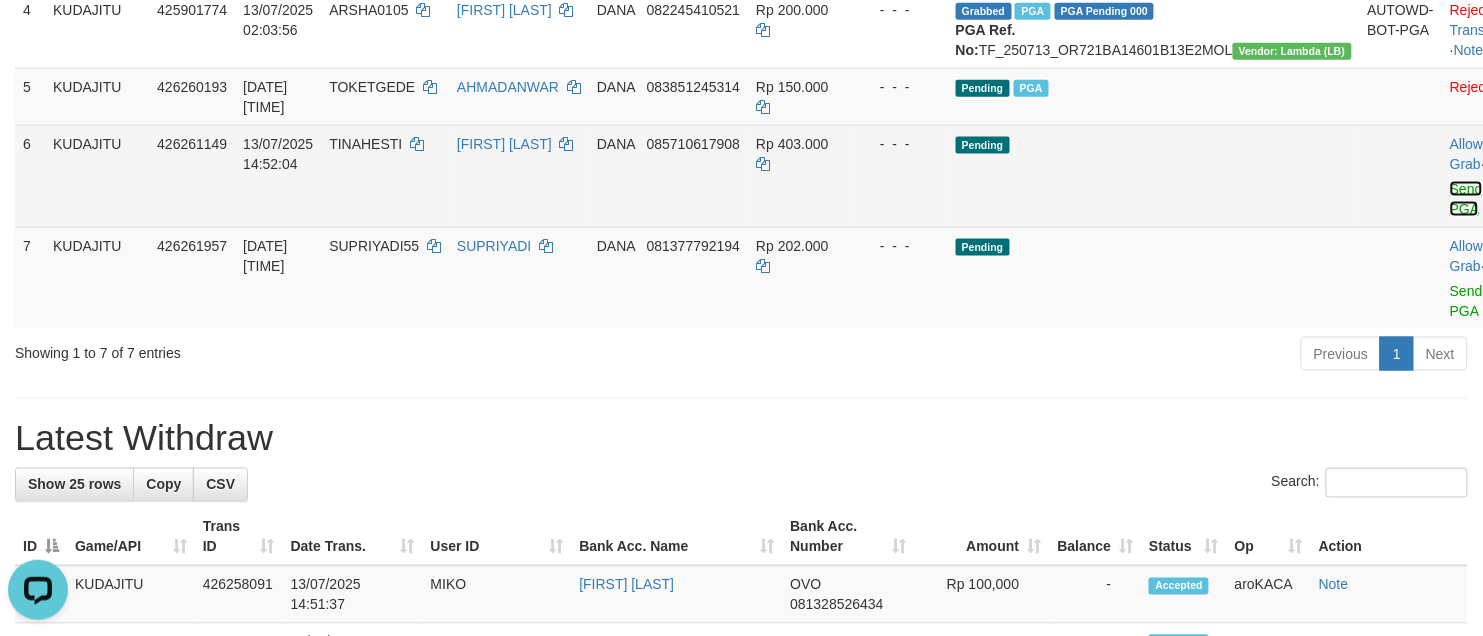 click on "Send PGA" at bounding box center (1466, 199) 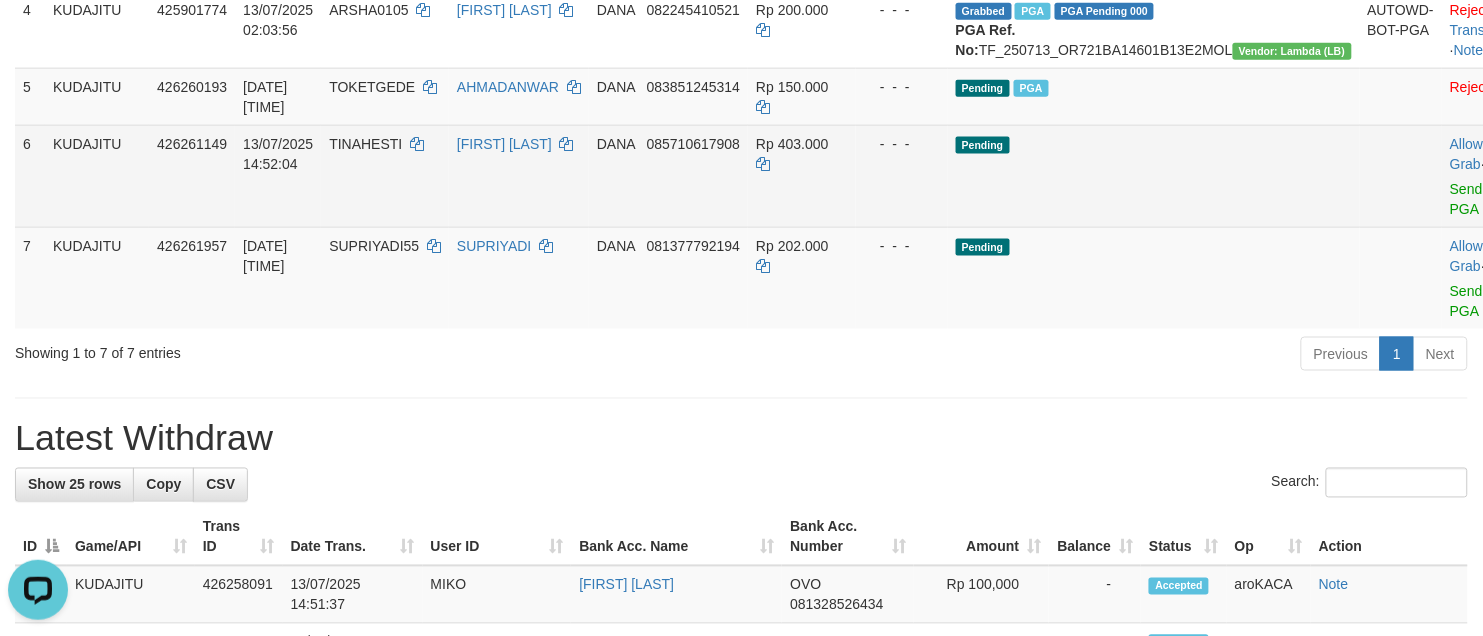 click on "TINAHESTI" at bounding box center (365, 144) 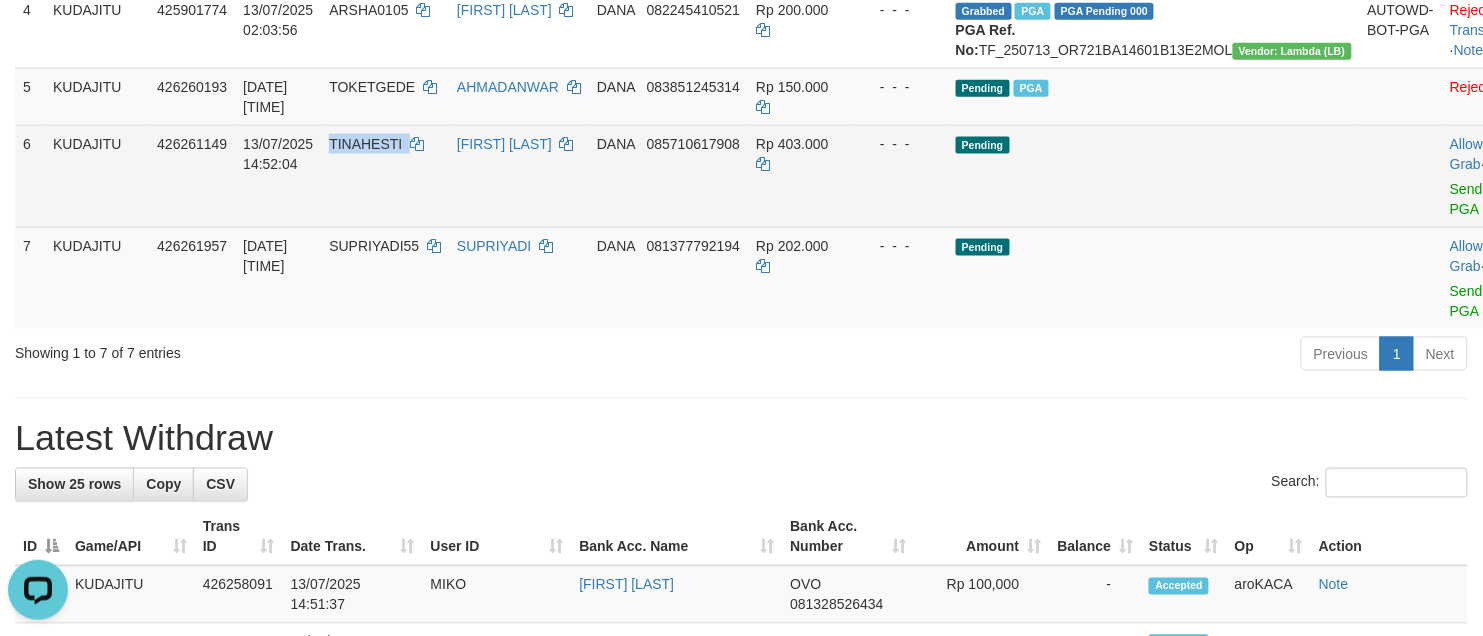 click on "TINAHESTI" at bounding box center (365, 144) 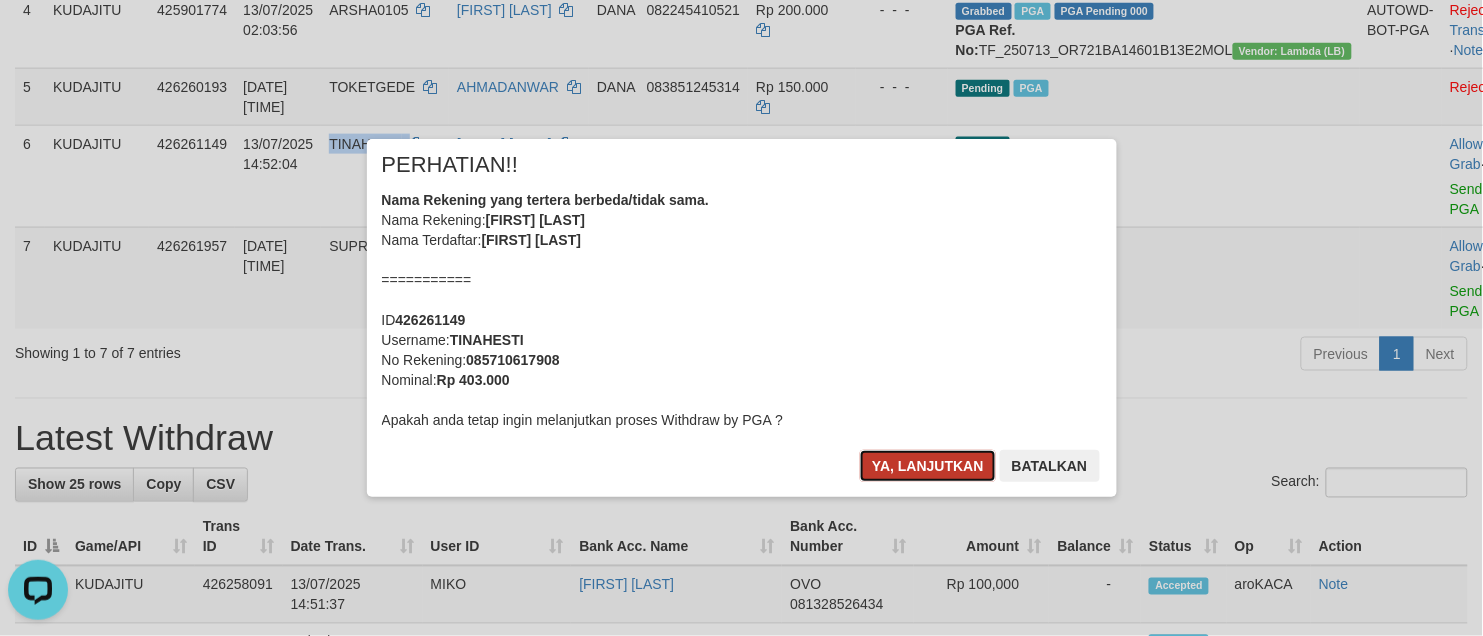 click on "Ya, lanjutkan" at bounding box center [928, 466] 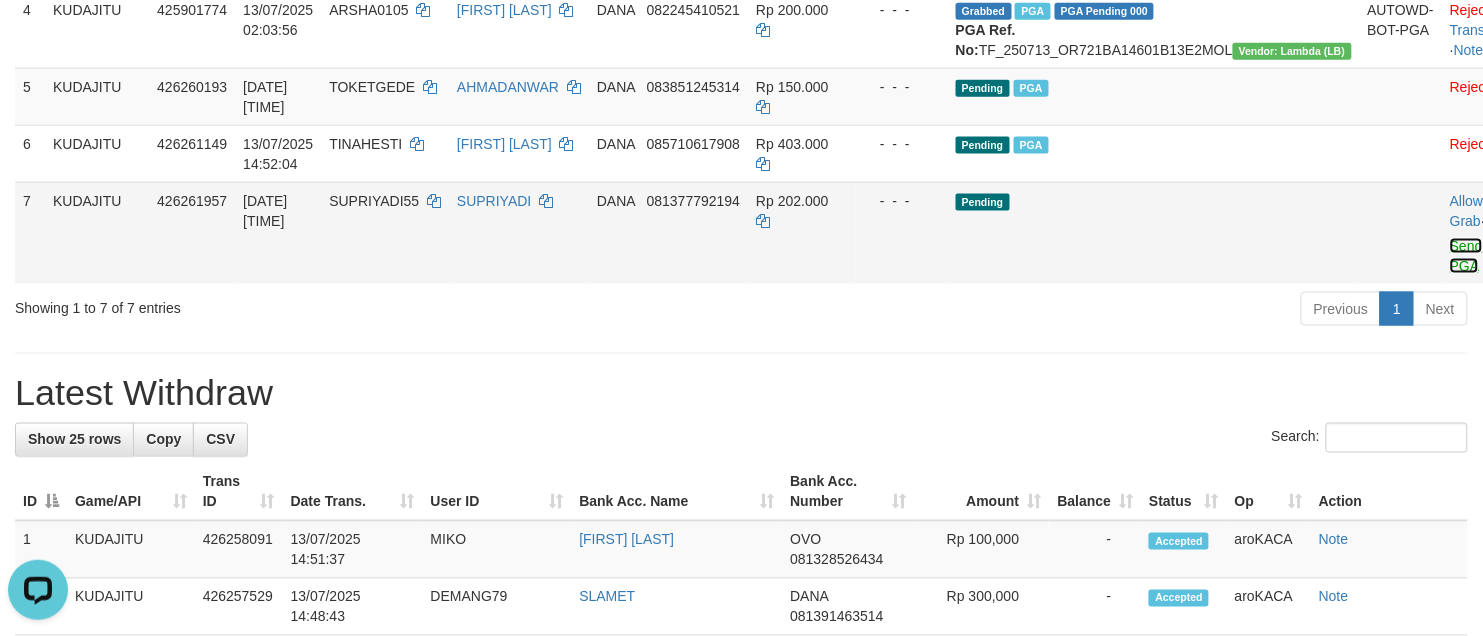 click on "Send PGA" at bounding box center (1466, 256) 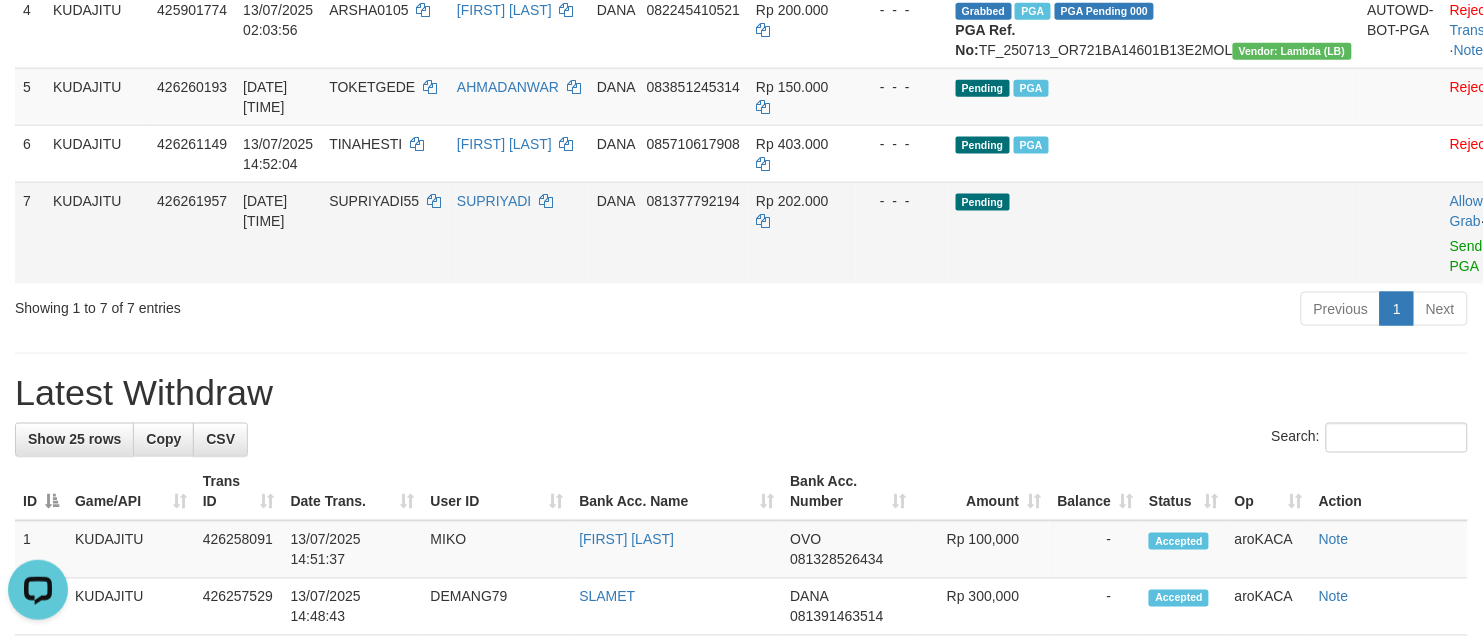 click on "SUPRIYADI55" at bounding box center (374, 201) 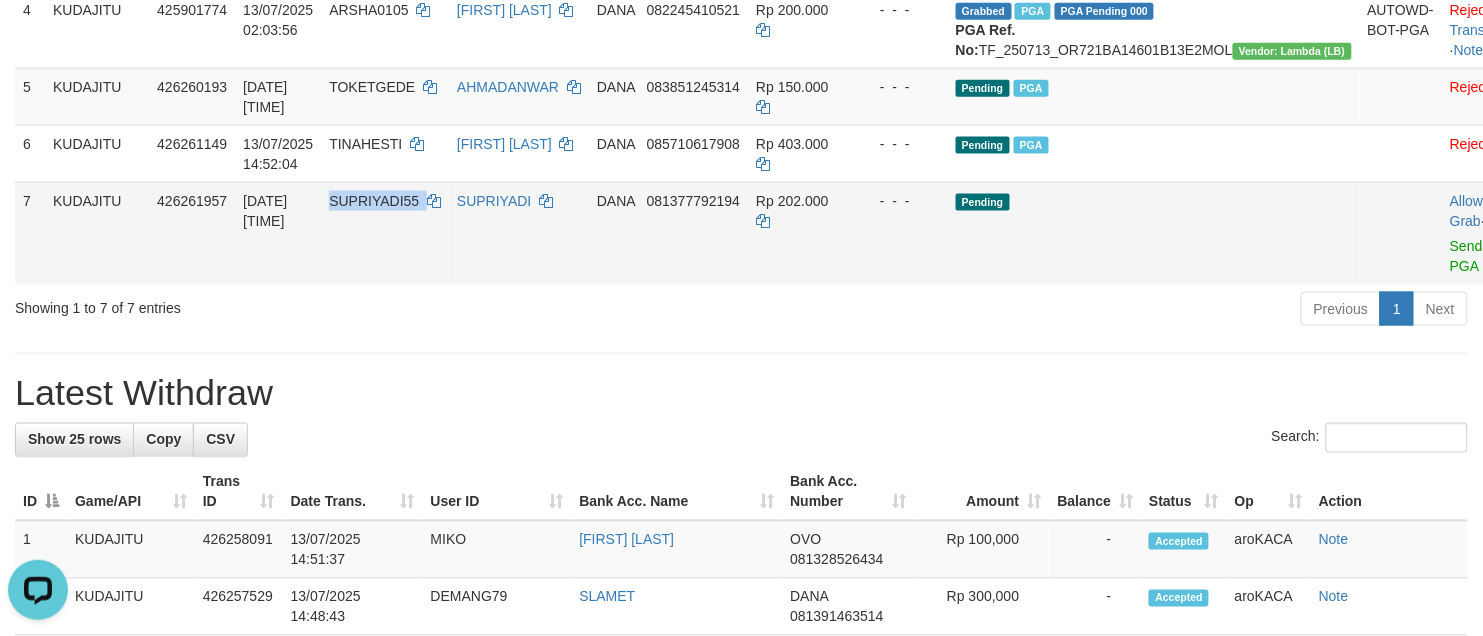 click on "SUPRIYADI55" at bounding box center (374, 201) 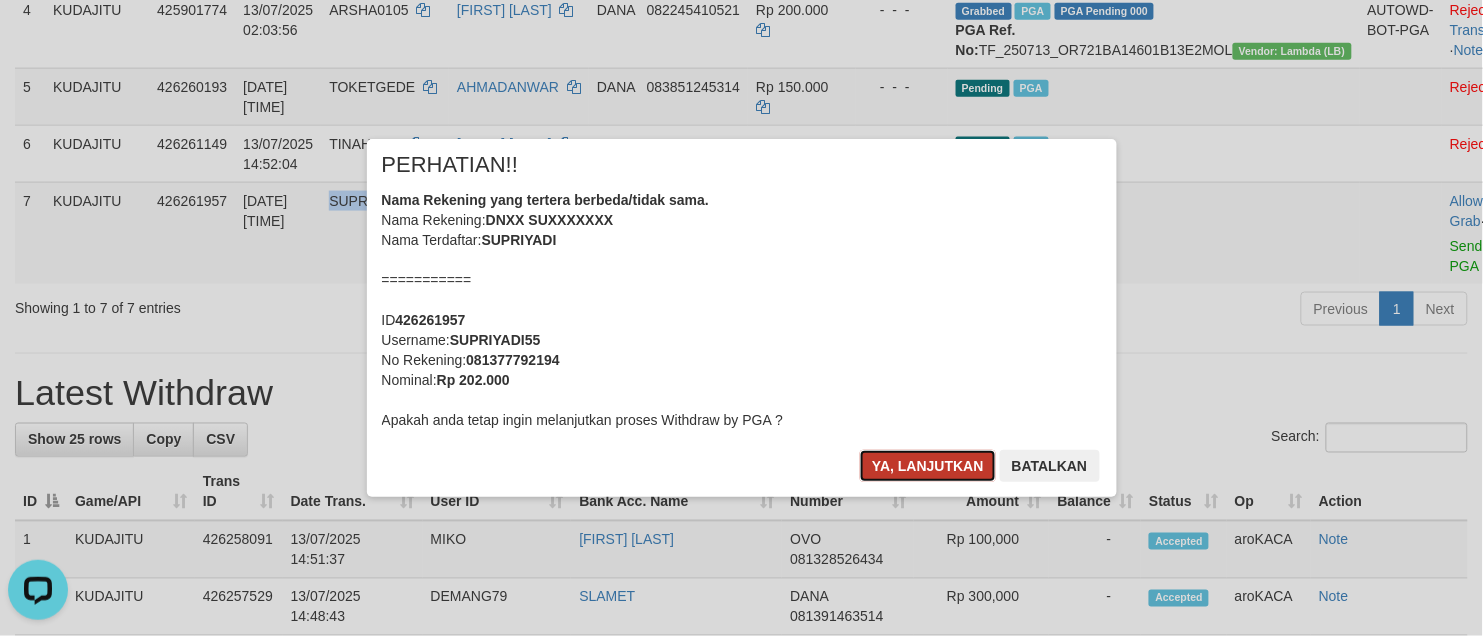 click on "Ya, lanjutkan" at bounding box center [928, 466] 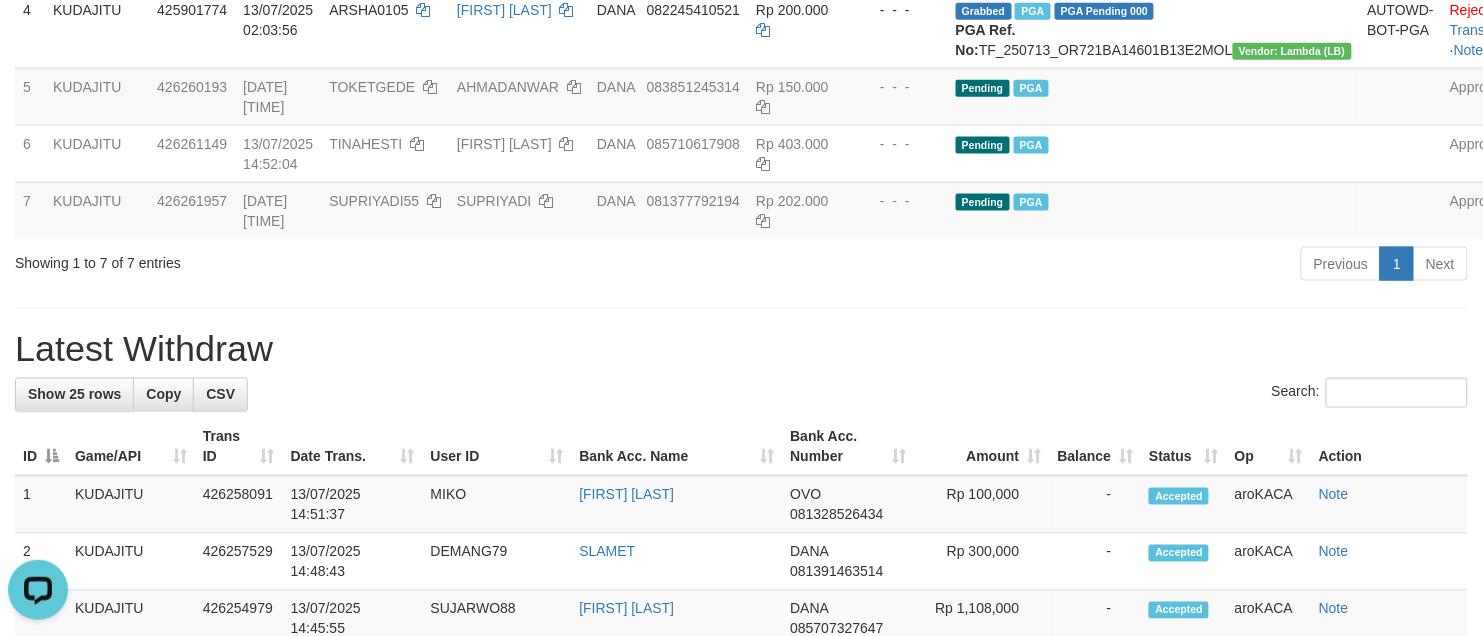 click on "Latest Withdraw" at bounding box center (741, 349) 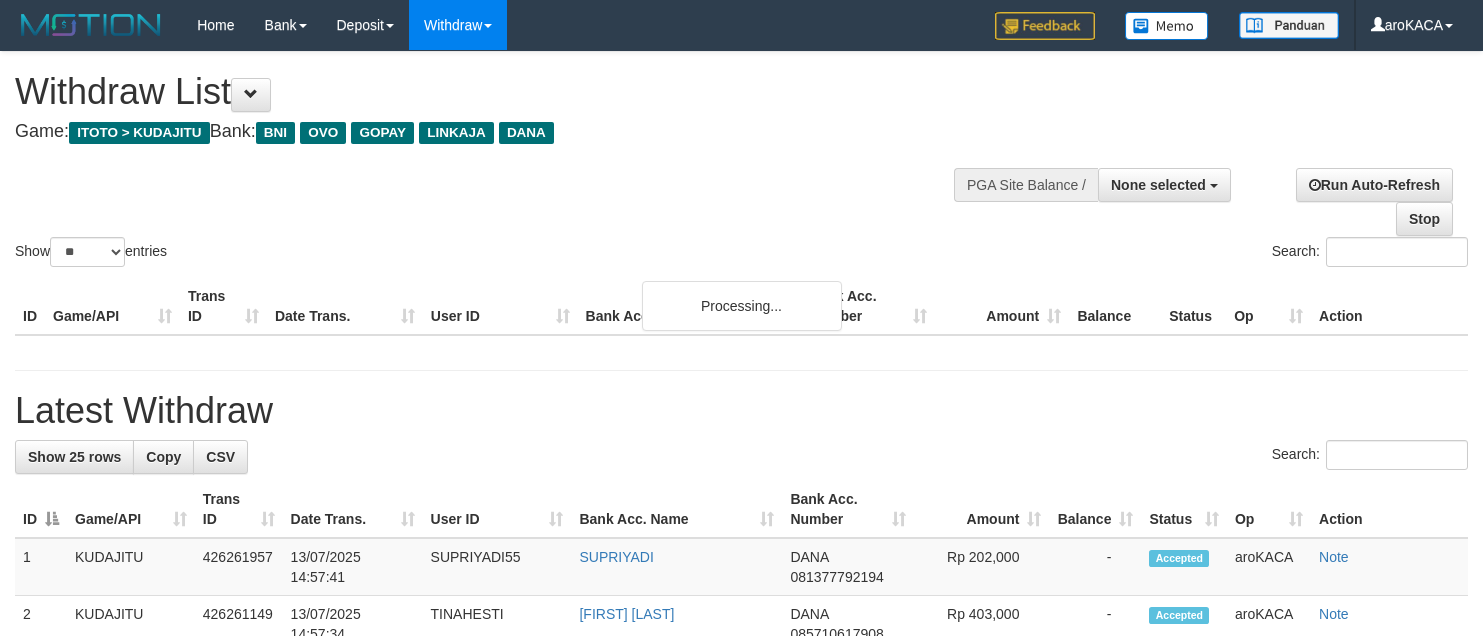 select 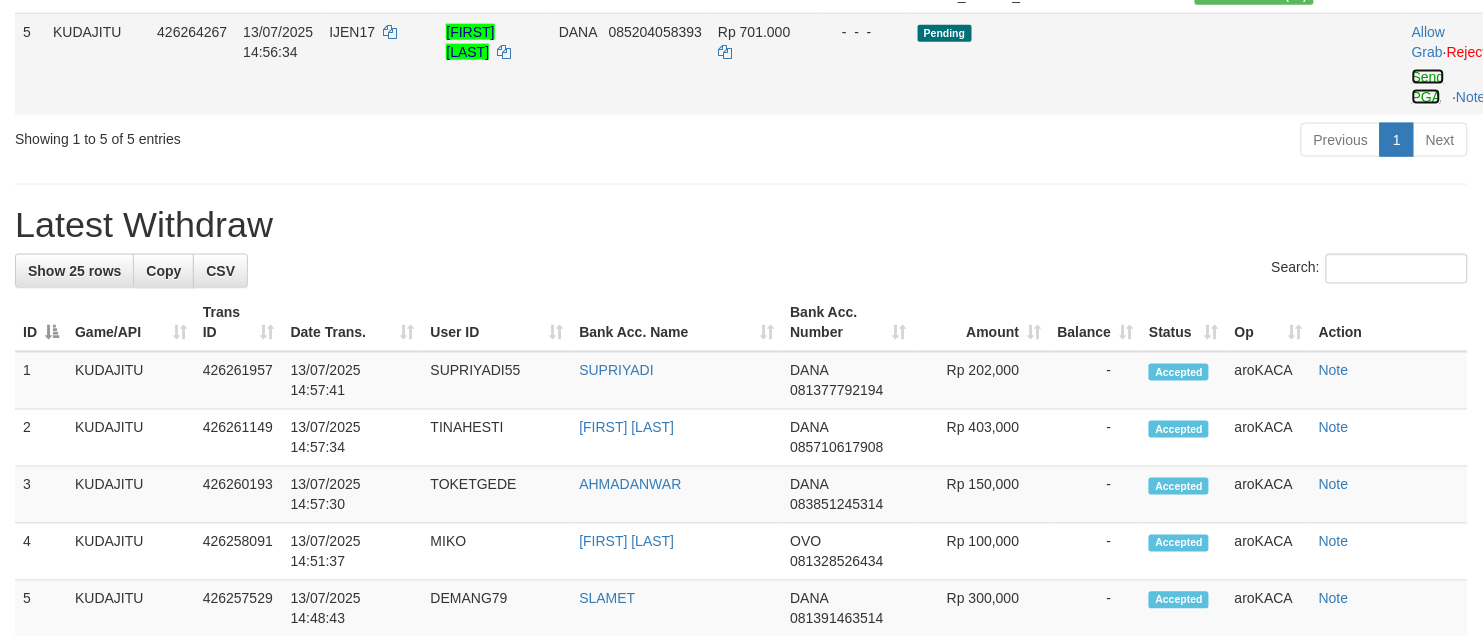 click on "Send PGA" at bounding box center [1428, 87] 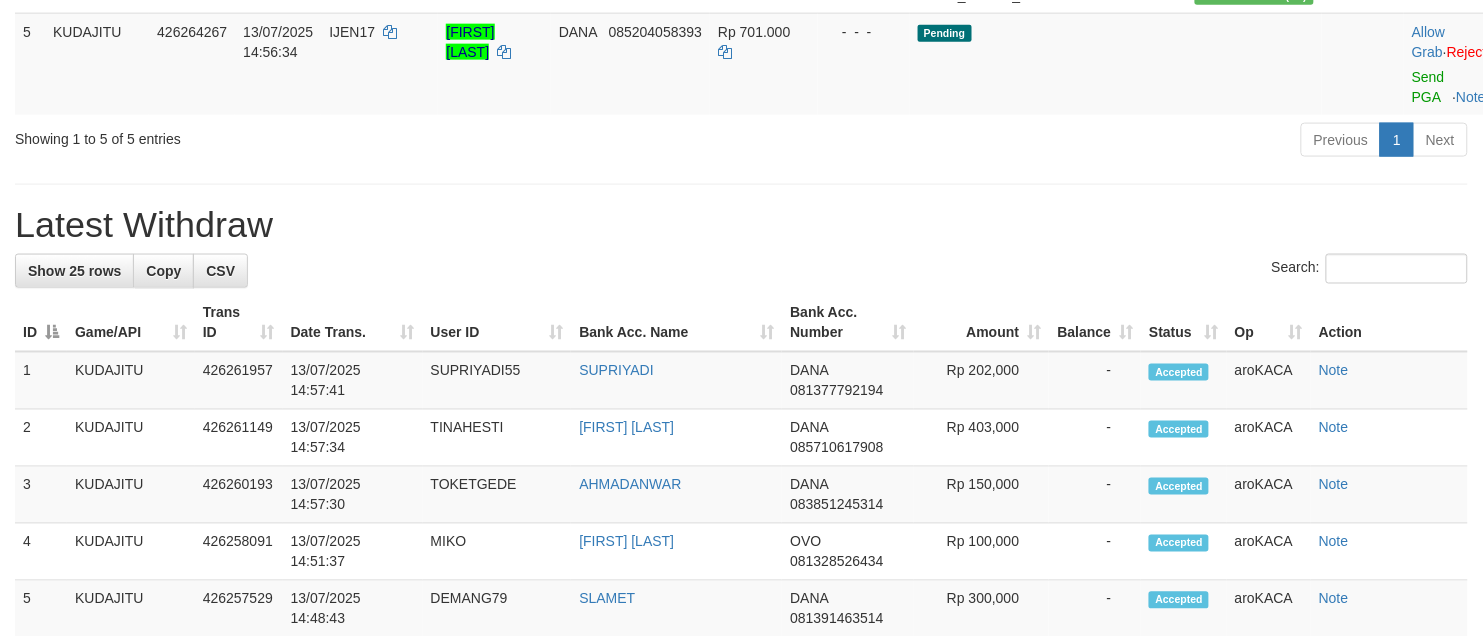 scroll, scrollTop: 625, scrollLeft: 0, axis: vertical 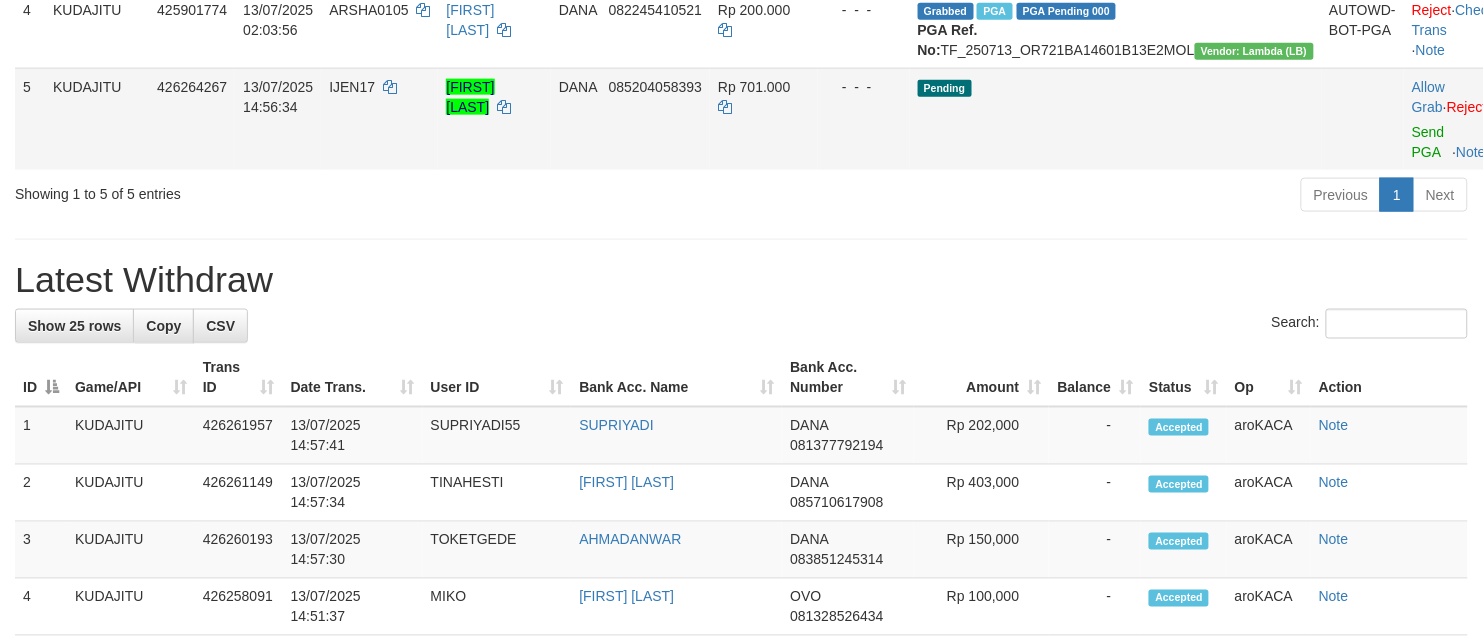 click on "IJEN17" at bounding box center [352, 87] 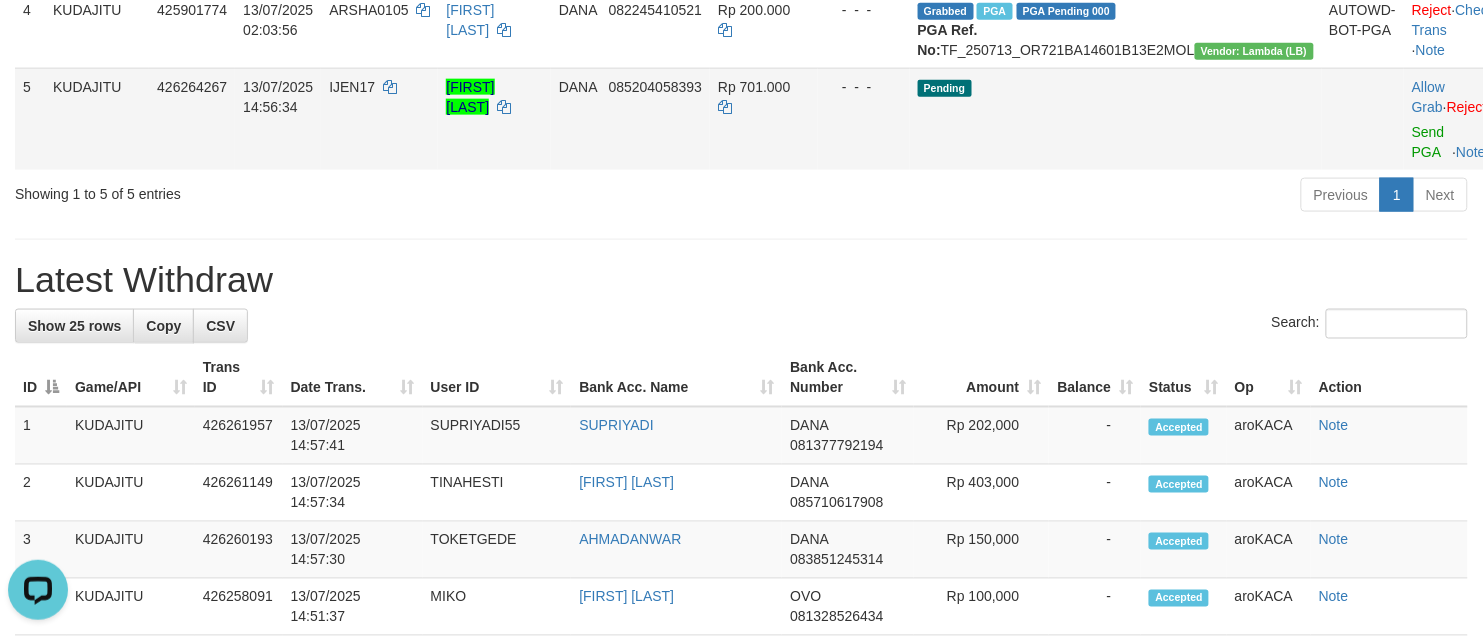 scroll, scrollTop: 0, scrollLeft: 0, axis: both 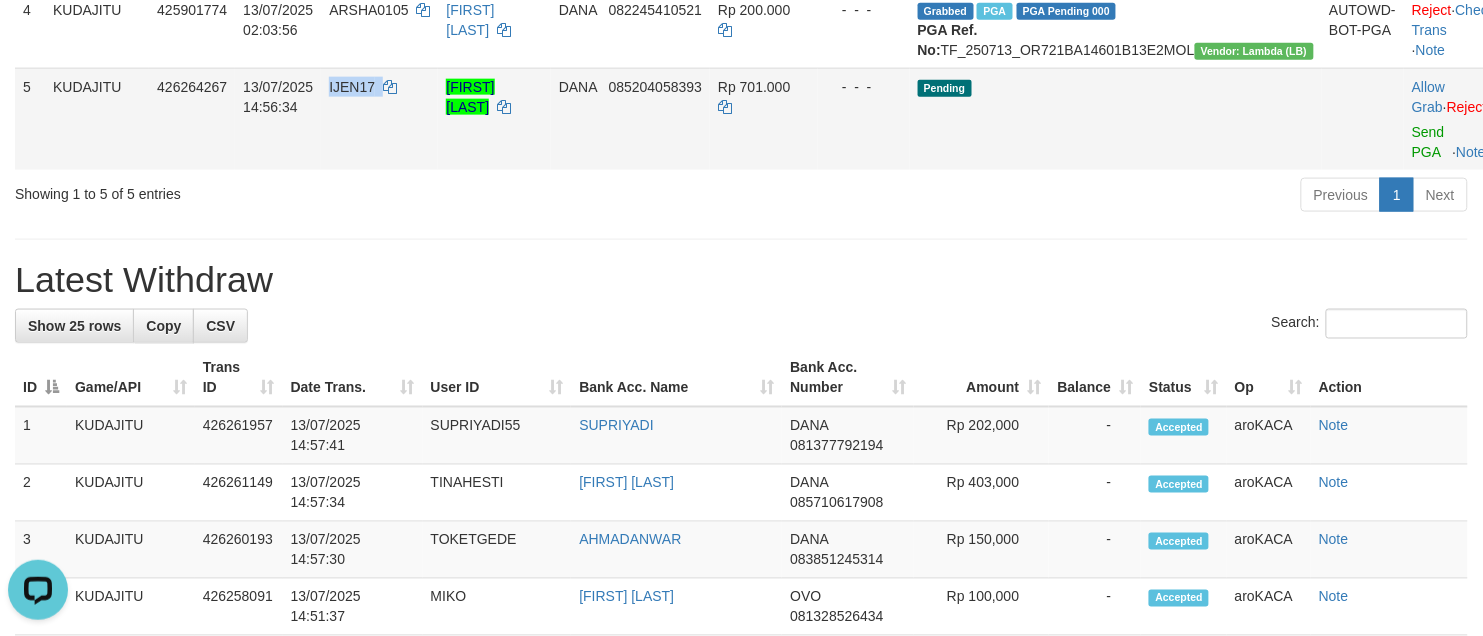 click on "IJEN17" at bounding box center [352, 87] 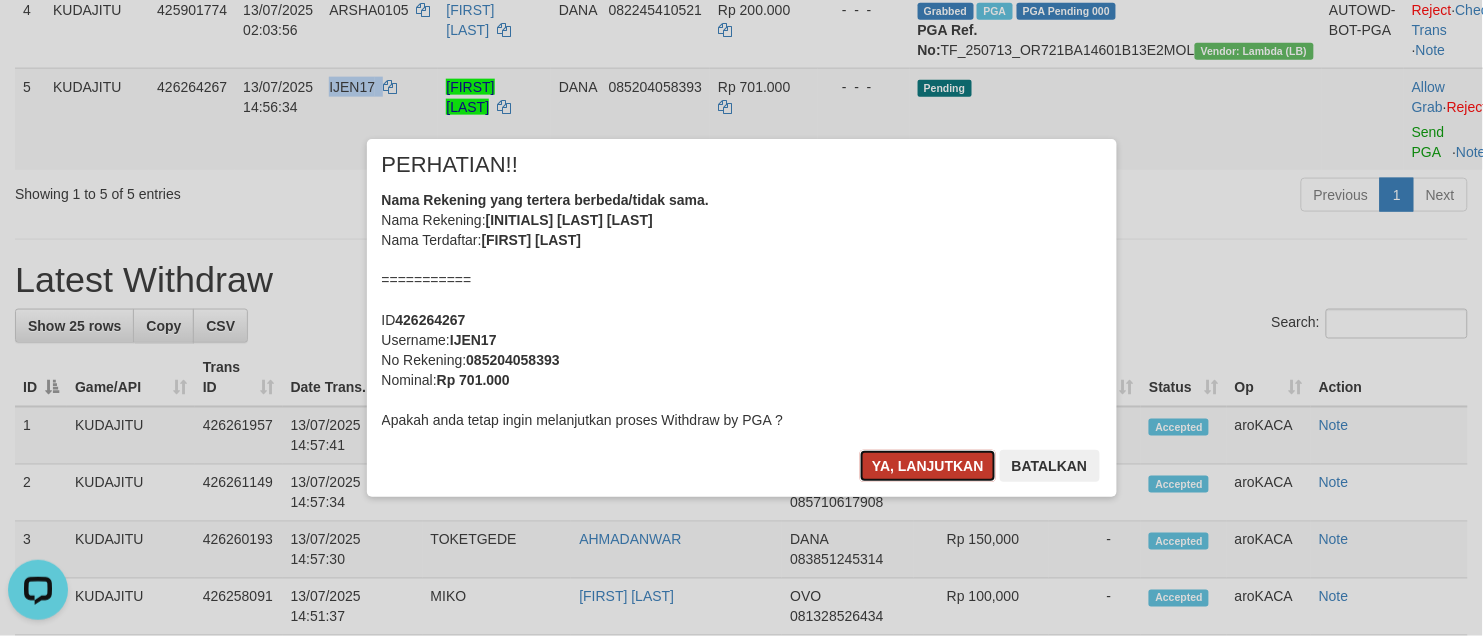 click on "Ya, lanjutkan" at bounding box center (928, 466) 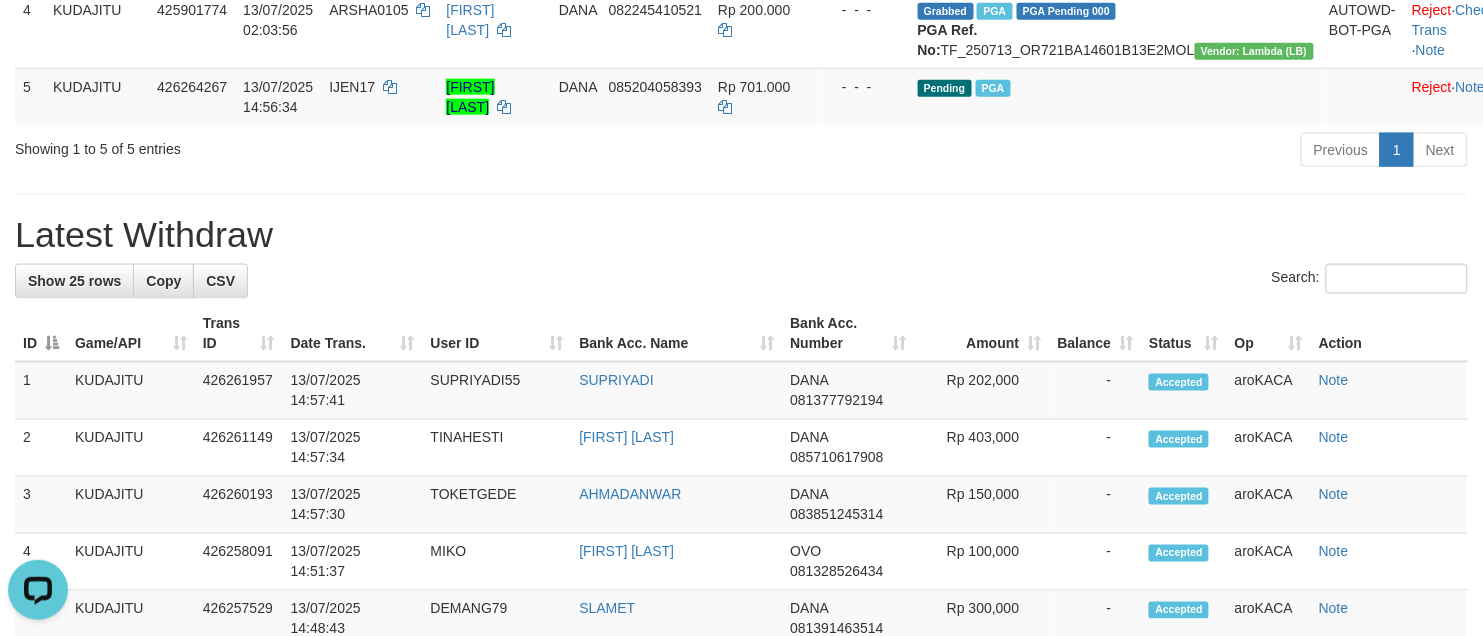 click on "Search:" at bounding box center [741, 281] 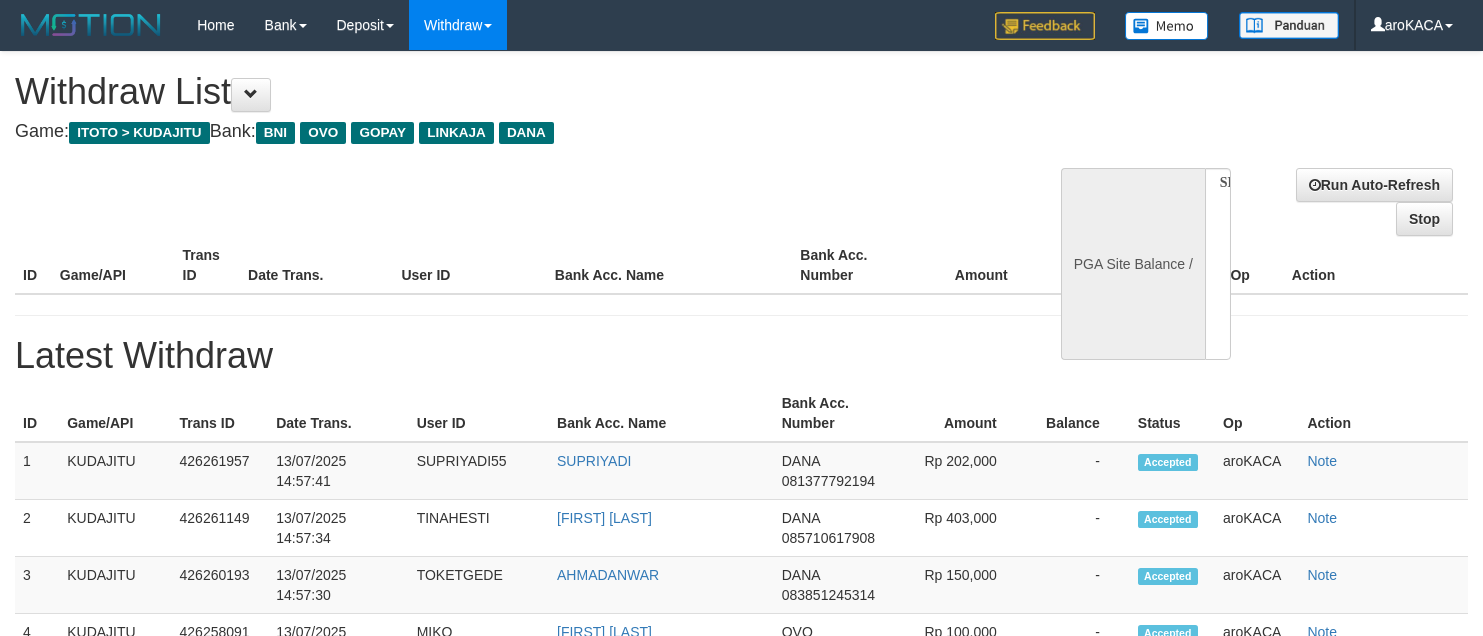 select 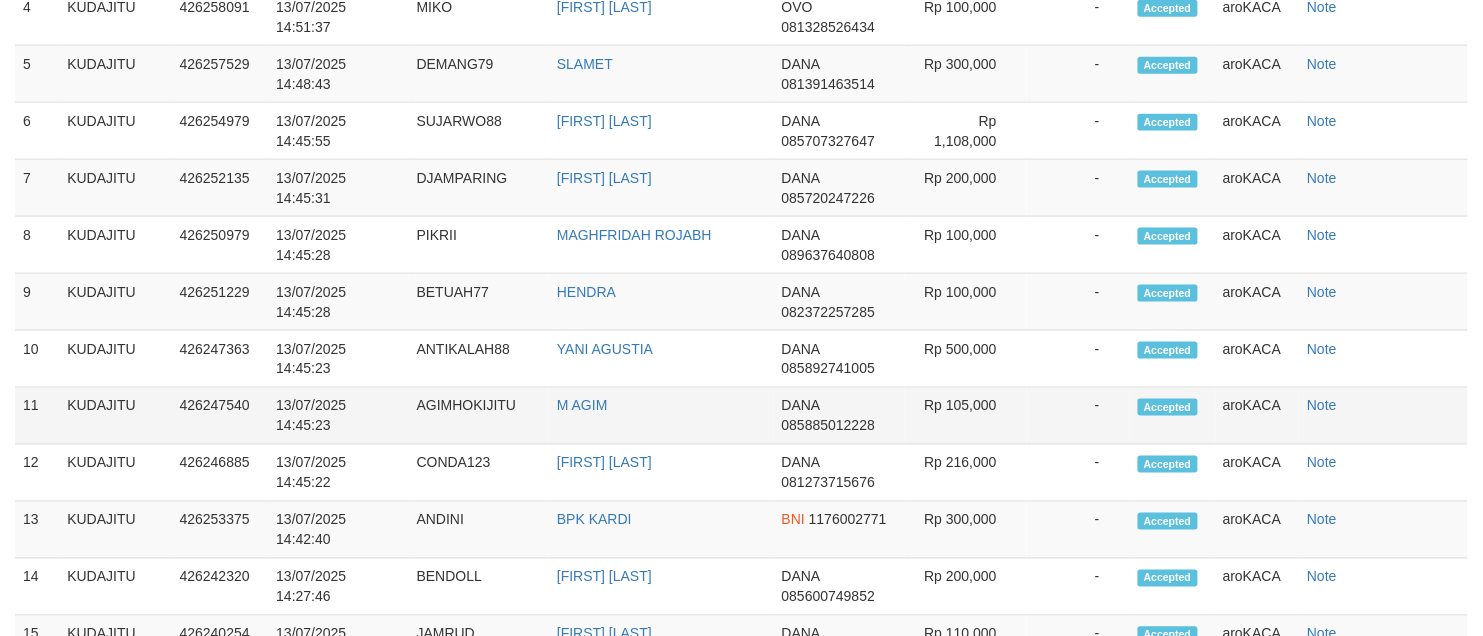 scroll, scrollTop: 680, scrollLeft: 0, axis: vertical 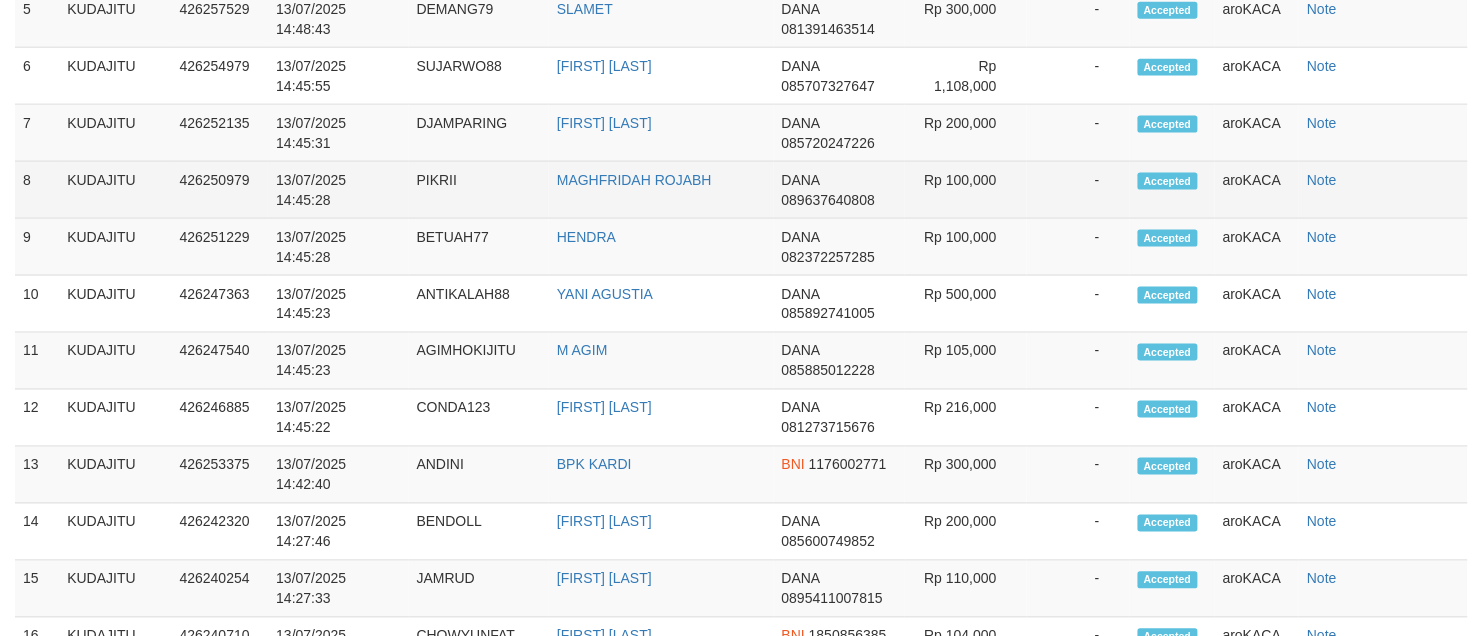 select on "**" 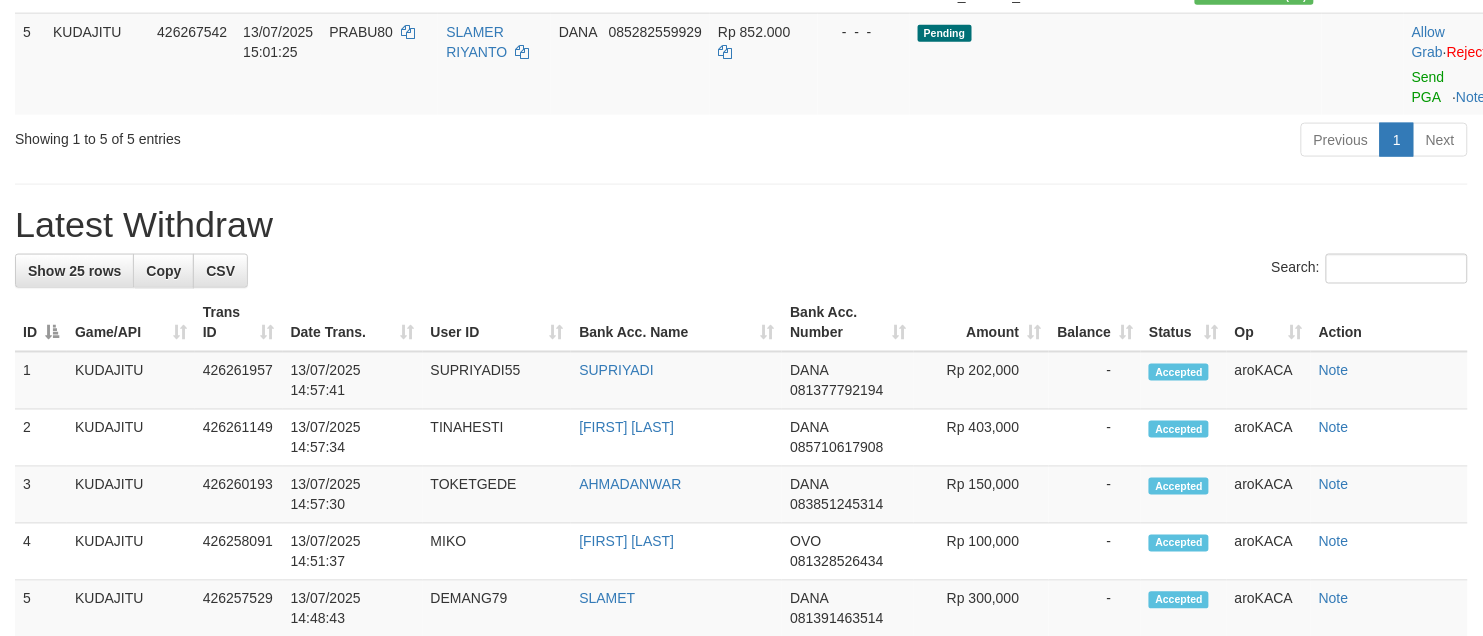 scroll, scrollTop: 625, scrollLeft: 0, axis: vertical 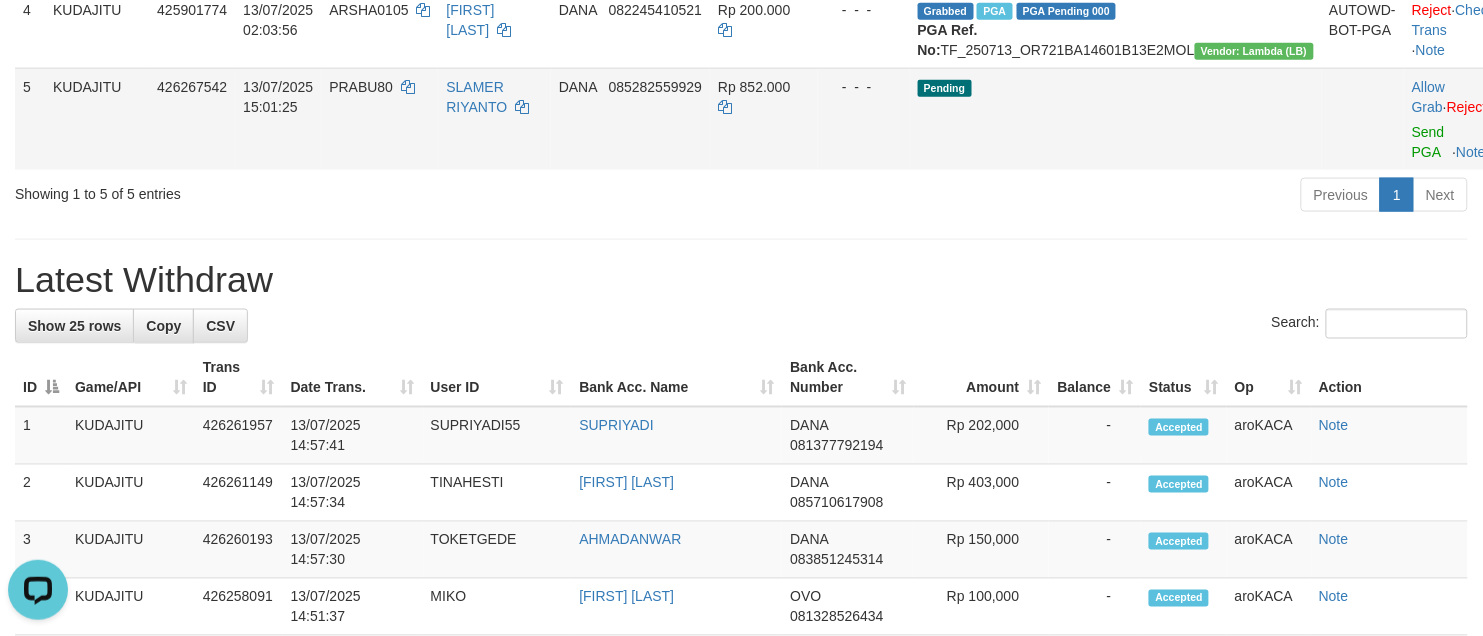 click on "Allow Grab   ·    Reject Send PGA     ·    Note" at bounding box center (1453, 119) 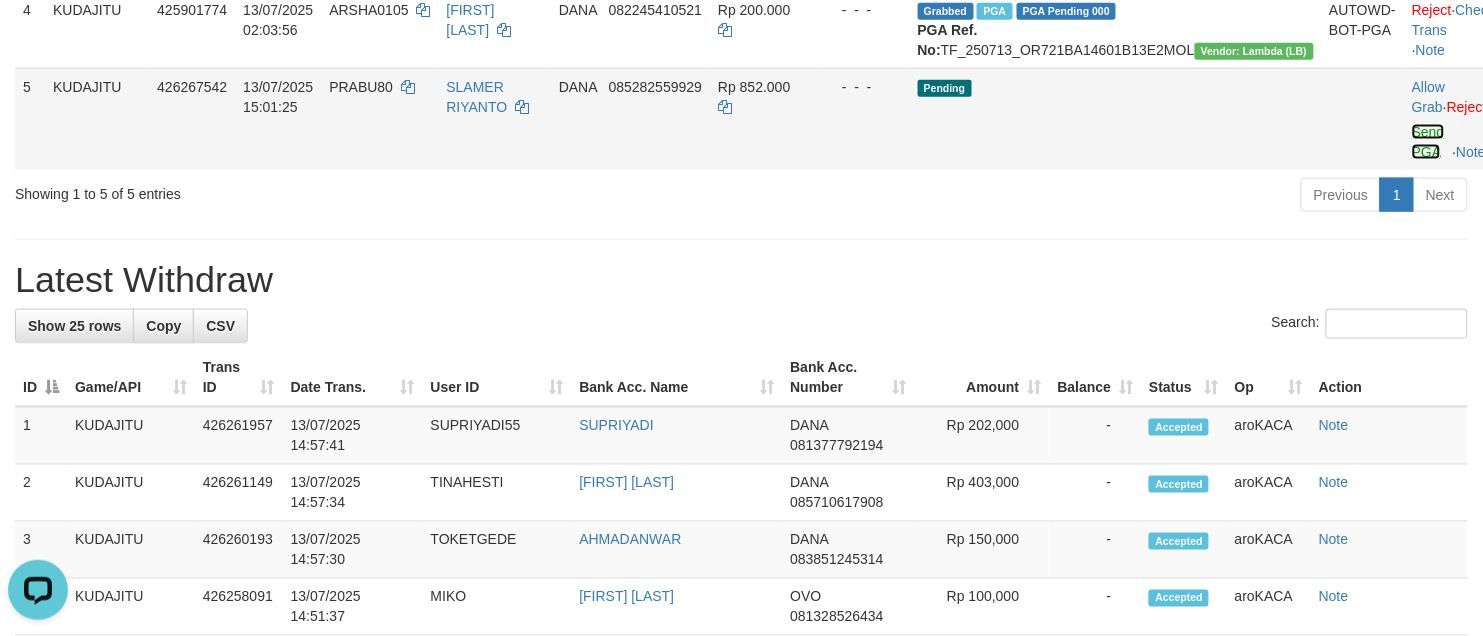 click on "Send PGA" at bounding box center (1428, 142) 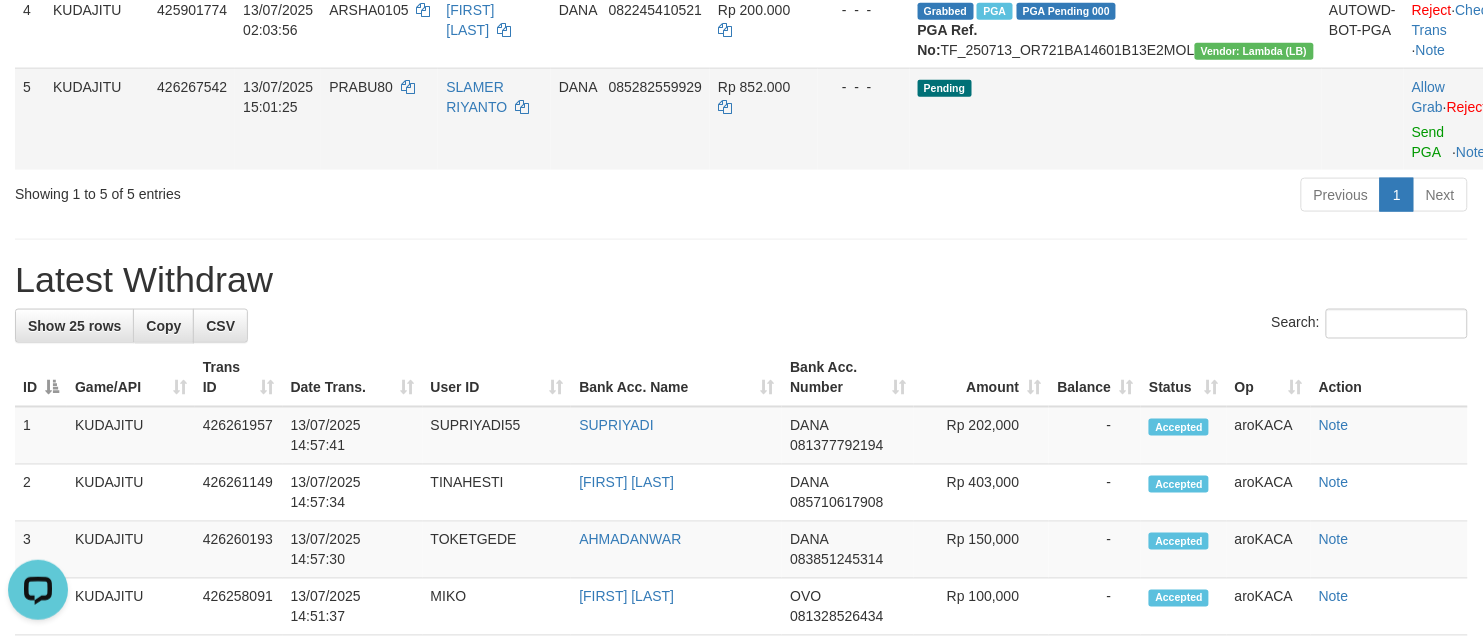 click on "PRABU80" at bounding box center (379, 119) 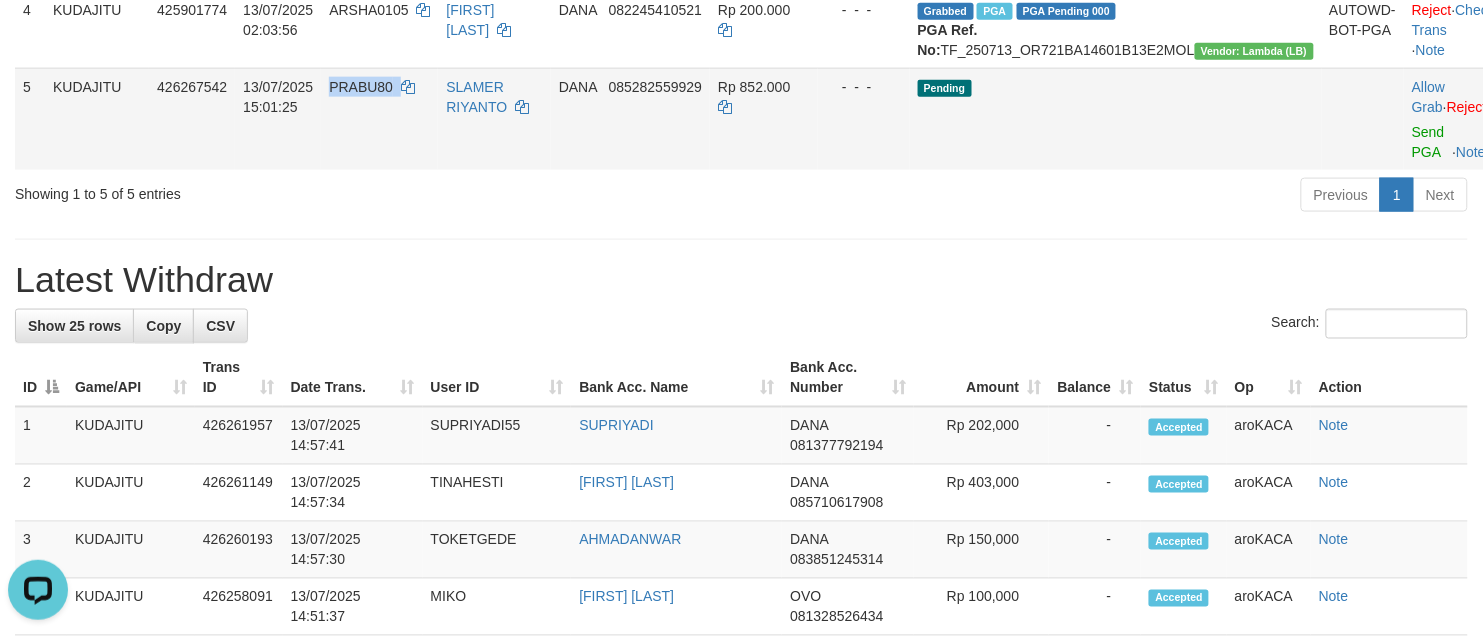 click on "PRABU80" at bounding box center (379, 119) 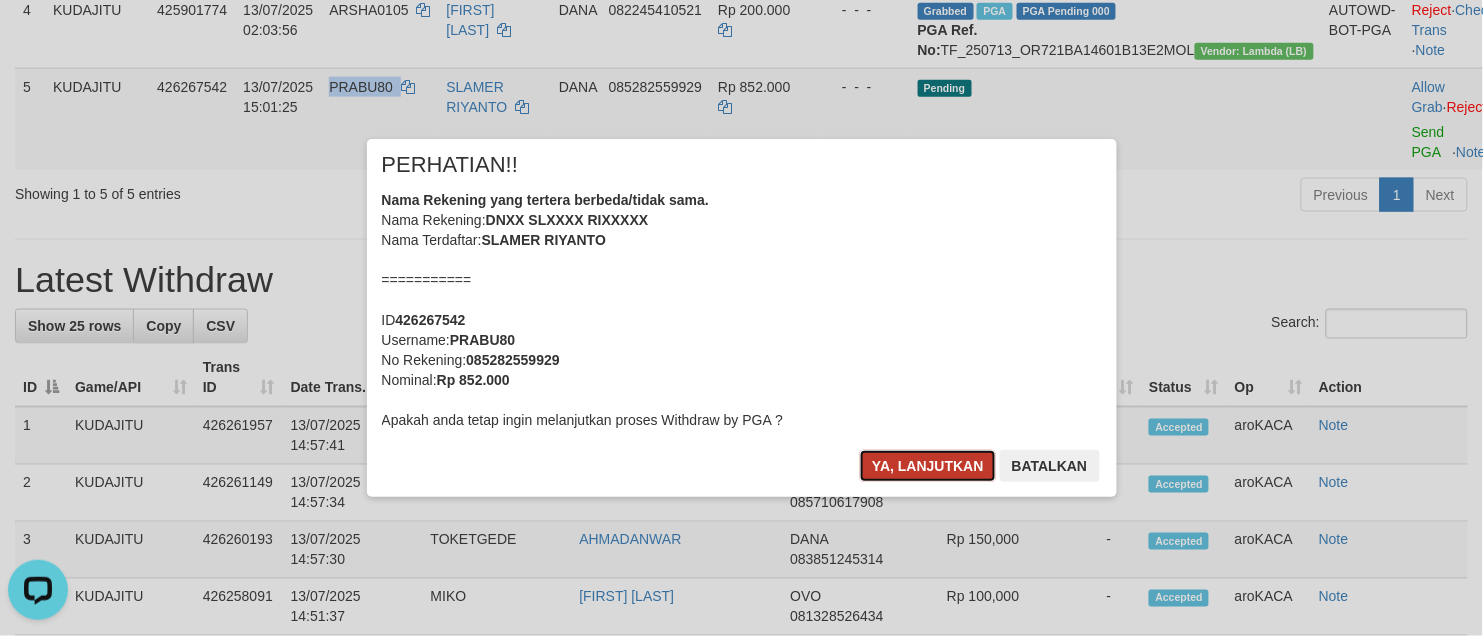 click on "Ya, lanjutkan" at bounding box center [928, 466] 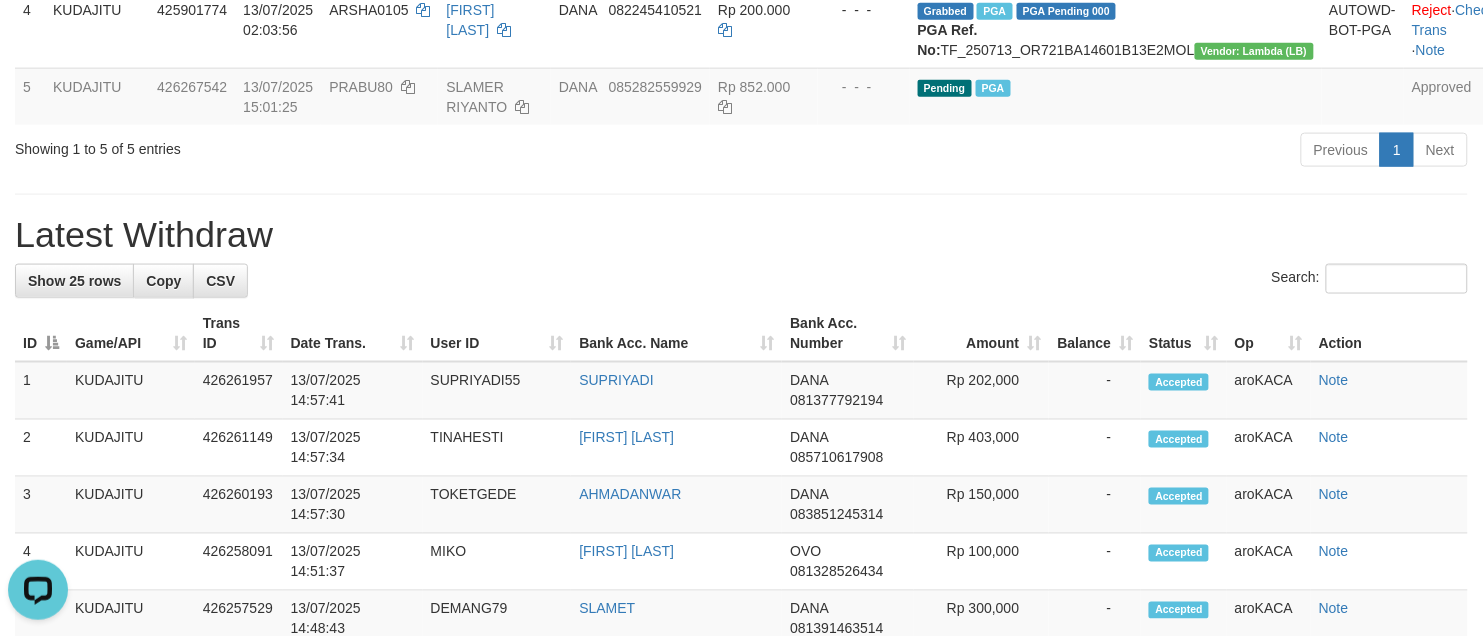 drag, startPoint x: 488, startPoint y: 246, endPoint x: 296, endPoint y: 71, distance: 259.78644 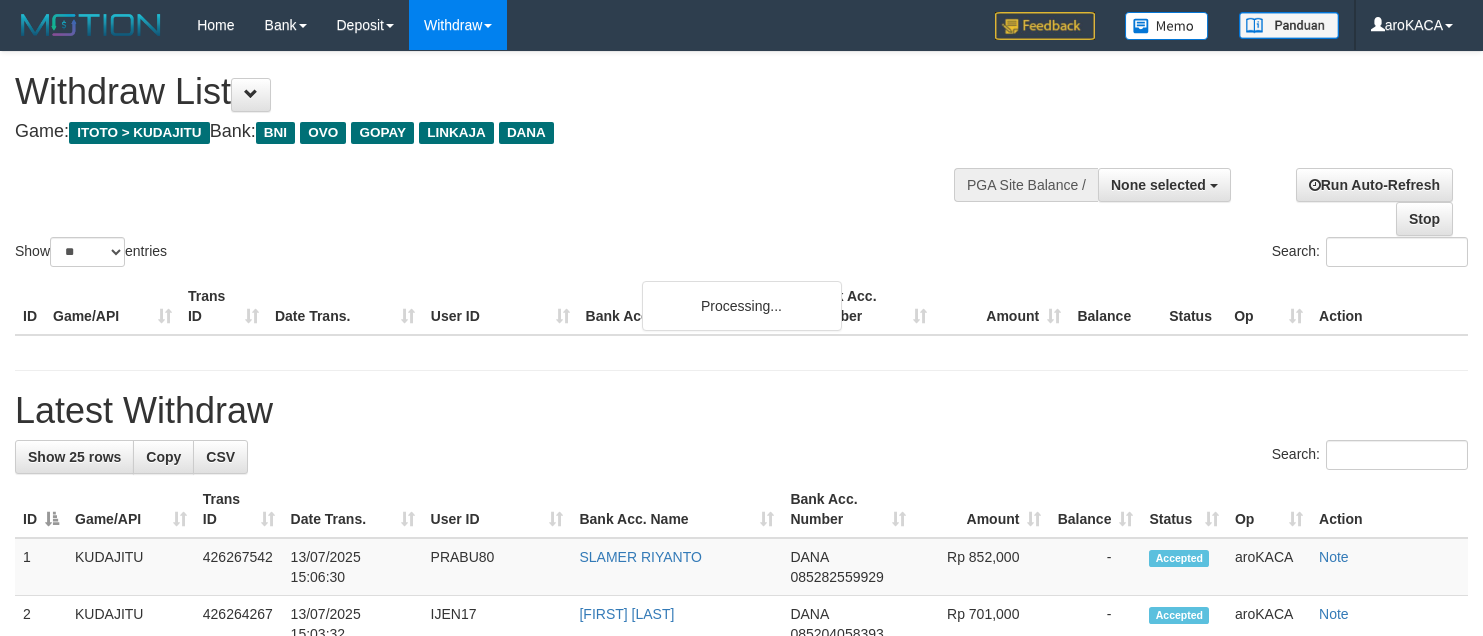 select 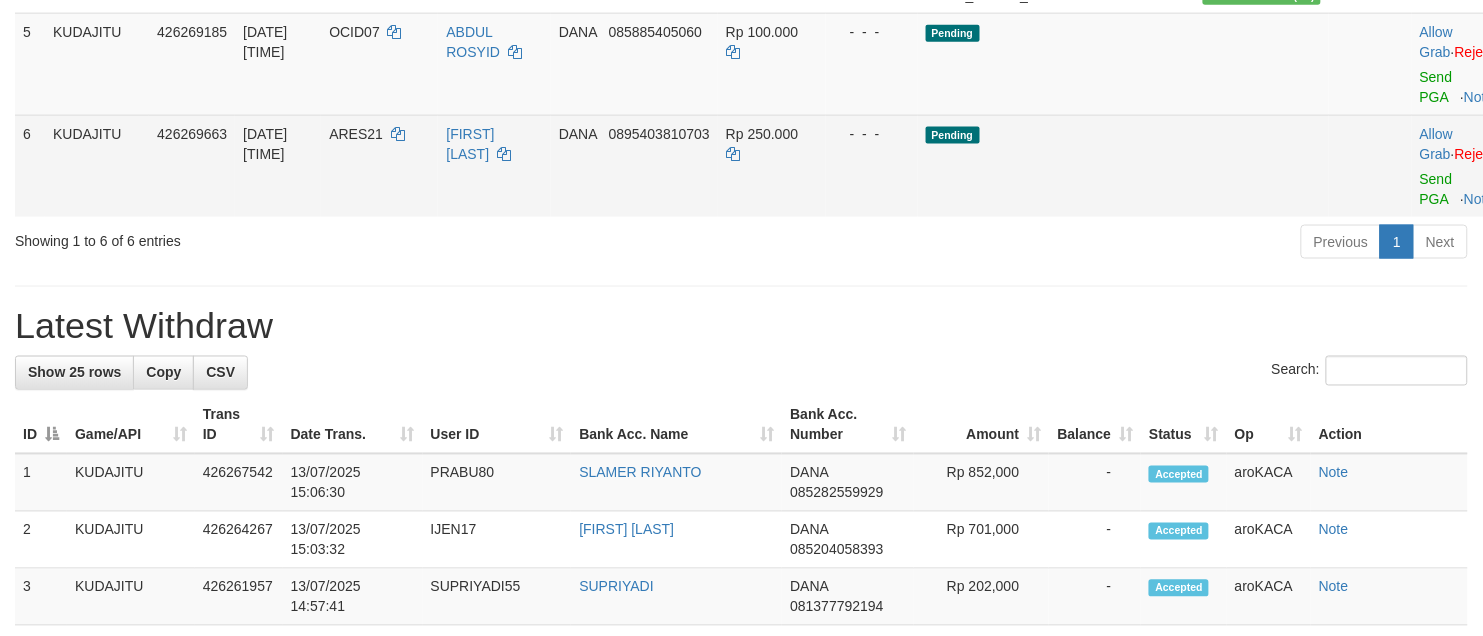 scroll, scrollTop: 625, scrollLeft: 0, axis: vertical 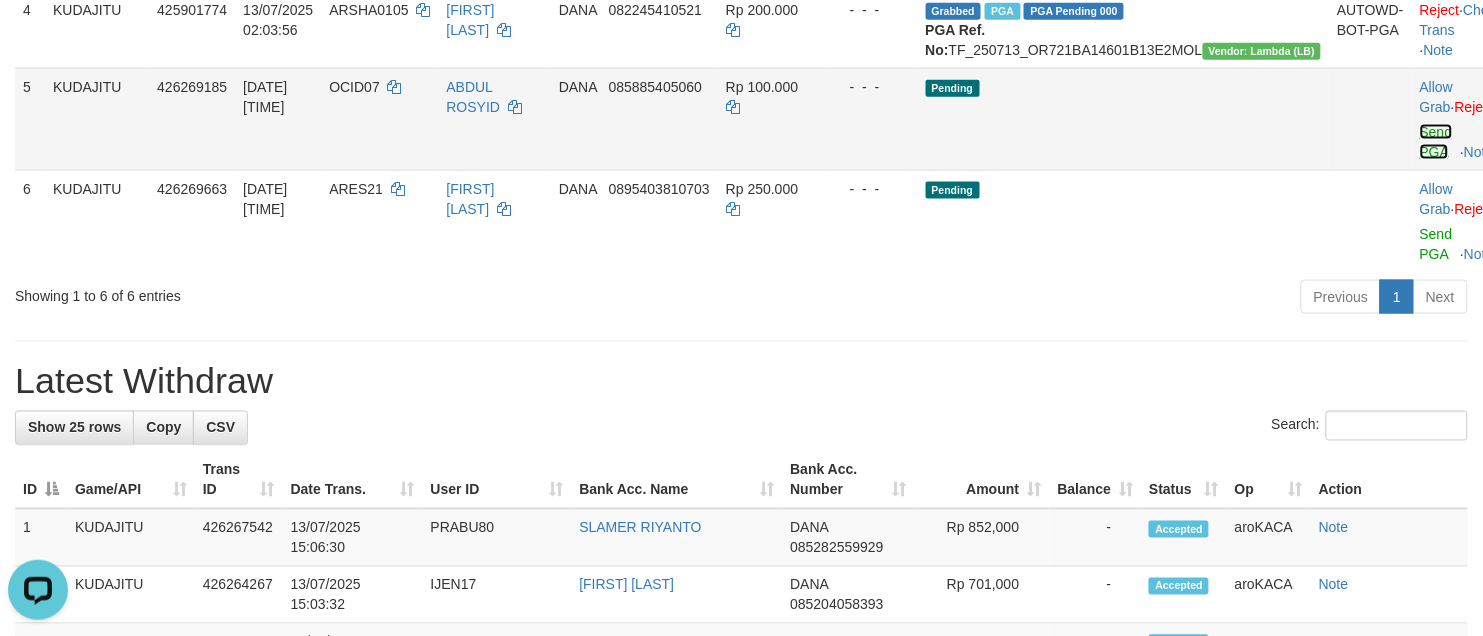 click on "Send PGA" at bounding box center (1436, 142) 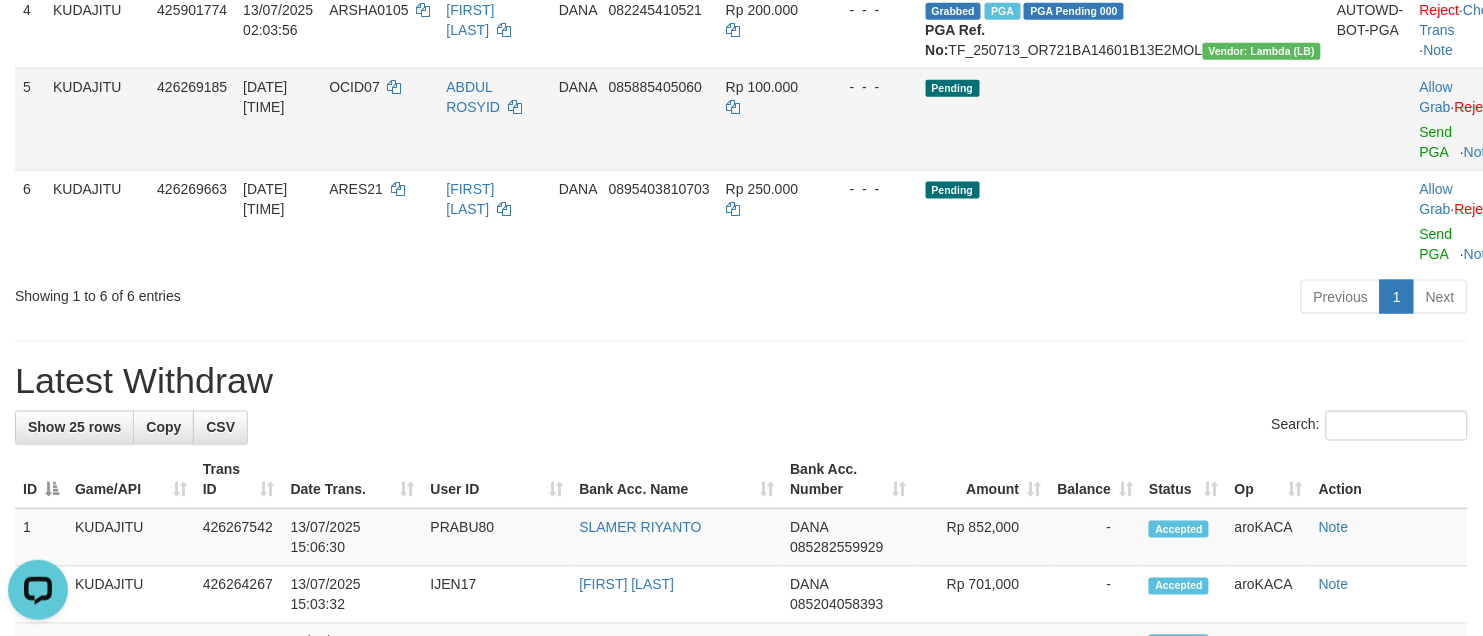 click on "OCID07" at bounding box center (354, 87) 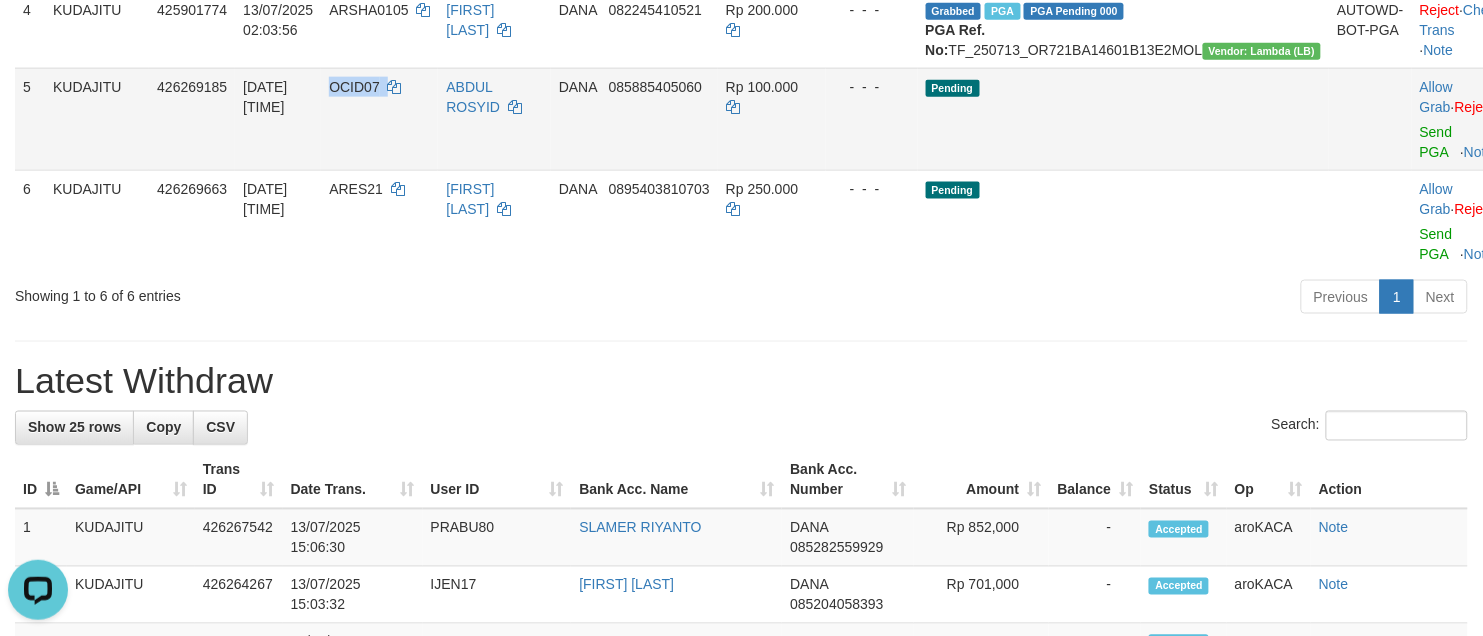 click on "OCID07" at bounding box center [354, 87] 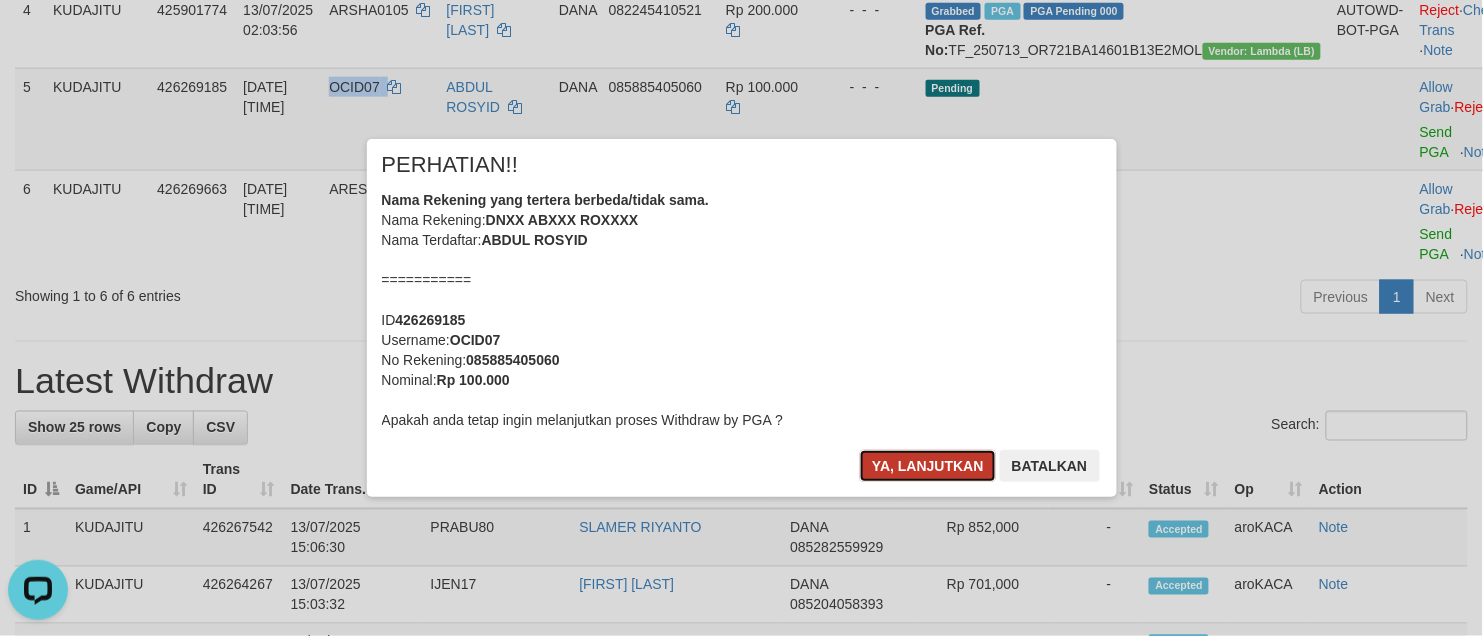 click on "Ya, lanjutkan" at bounding box center (928, 466) 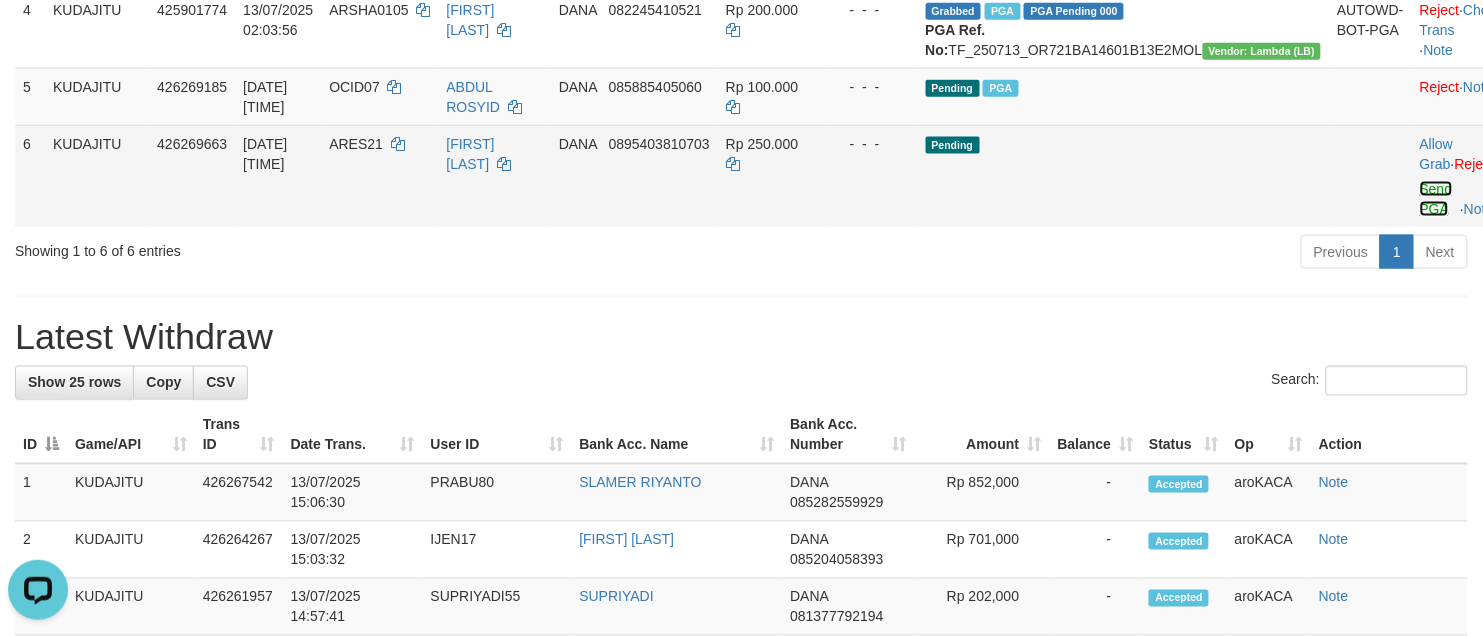 click on "Send PGA" at bounding box center (1436, 199) 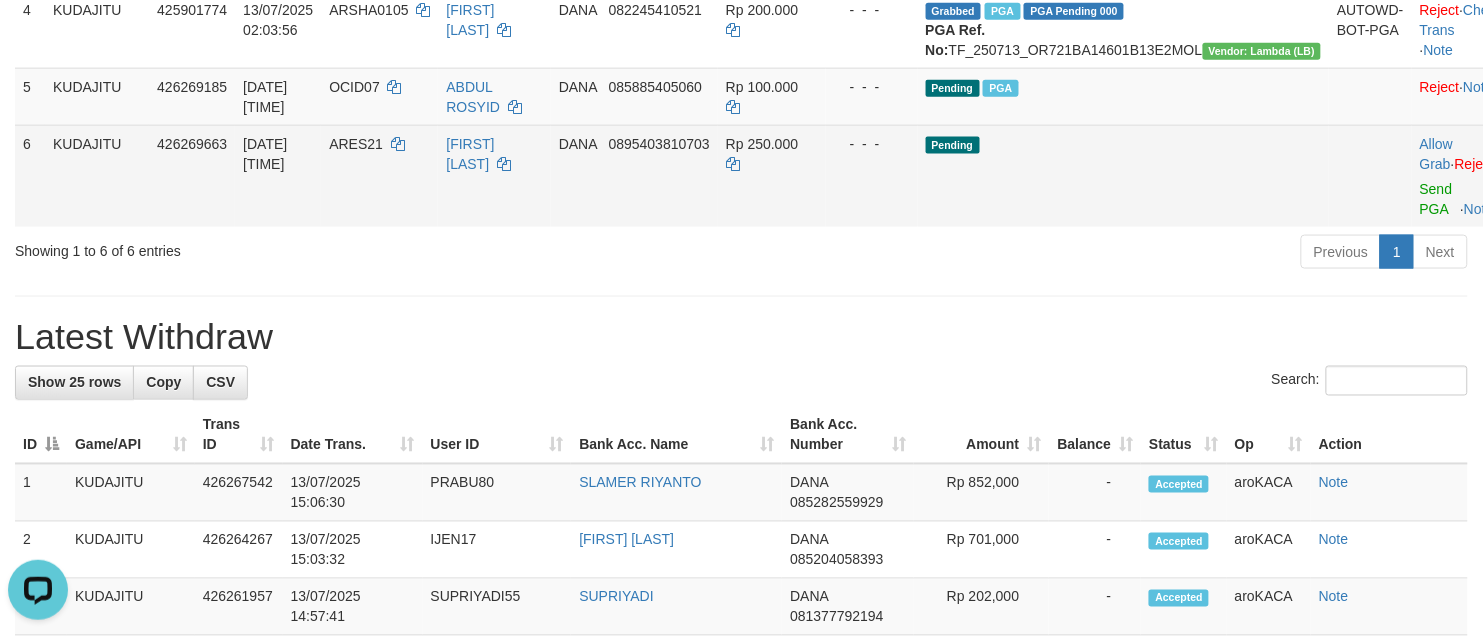 click on "ARES21" at bounding box center [356, 144] 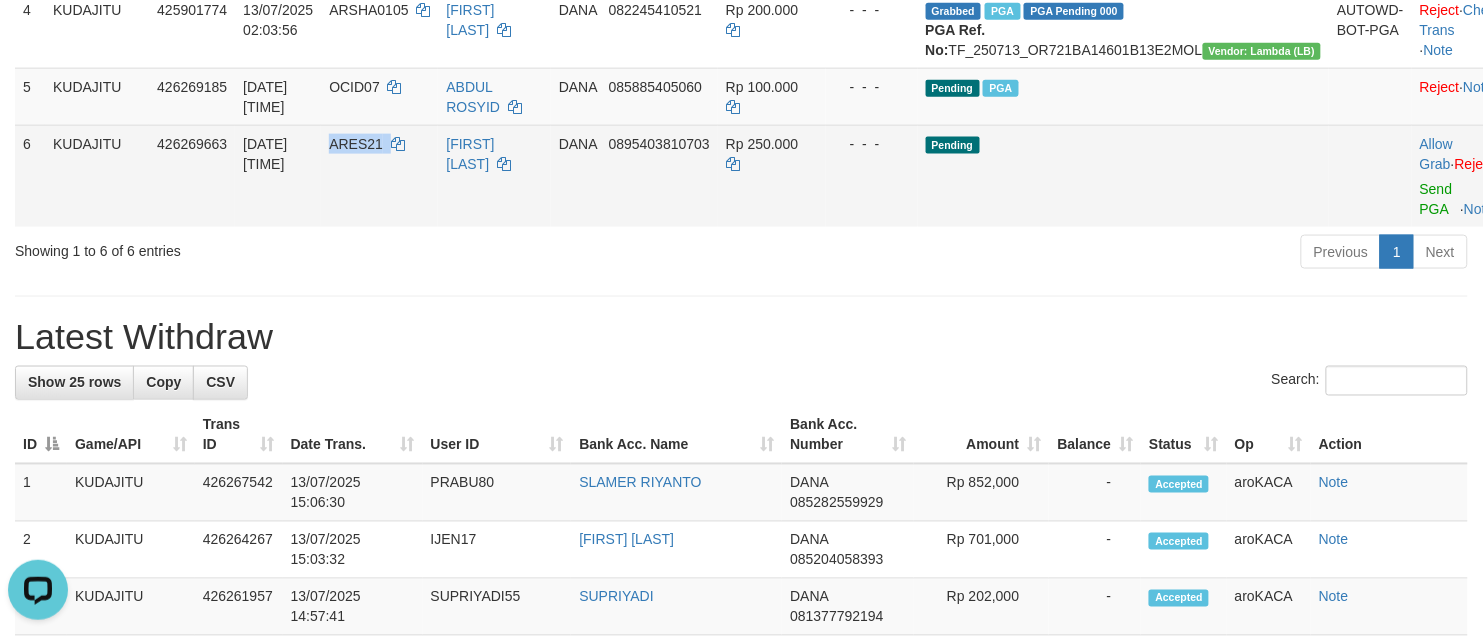 click on "ARES21" at bounding box center [356, 144] 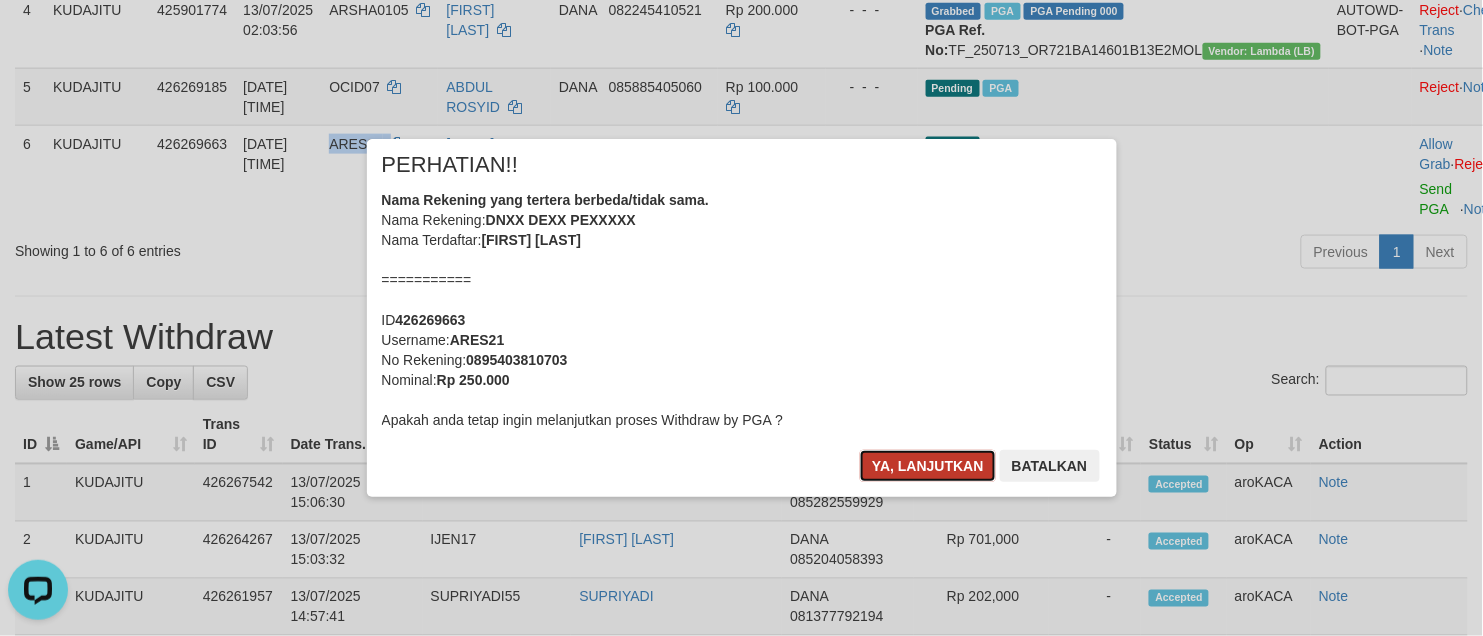 click on "Ya, lanjutkan" at bounding box center [928, 466] 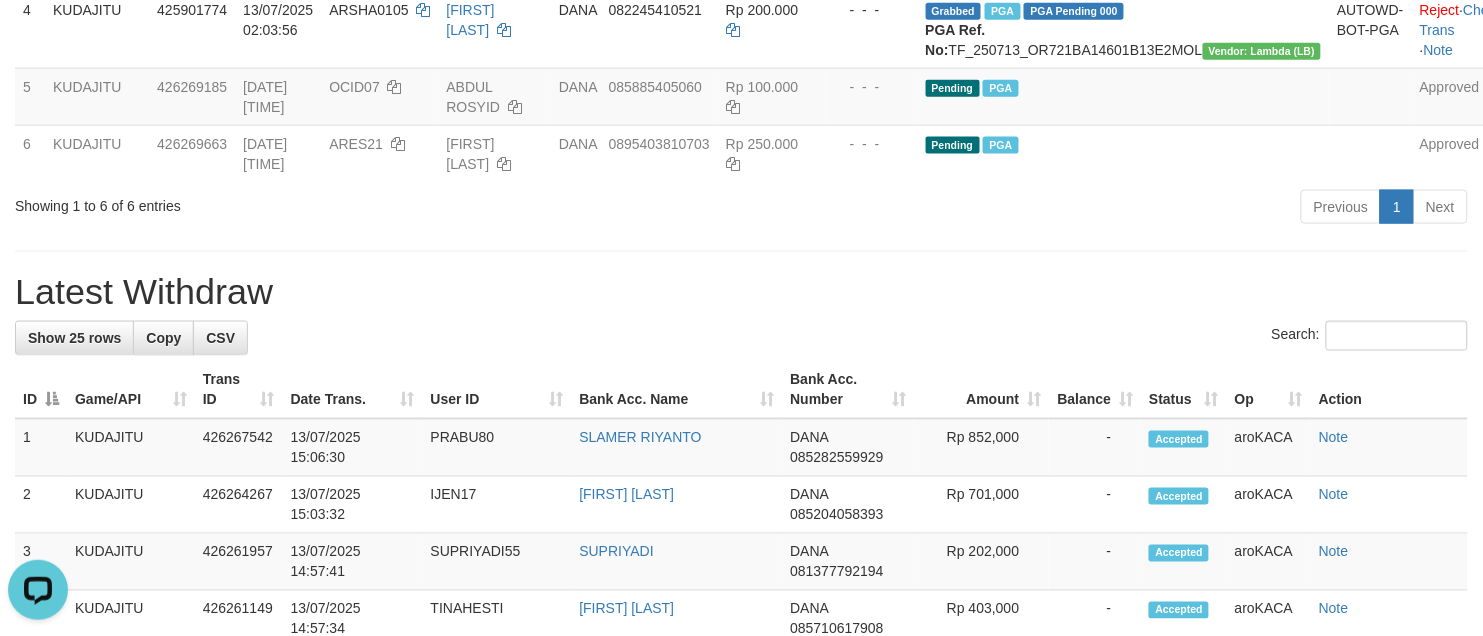 click on "**********" at bounding box center [741, 702] 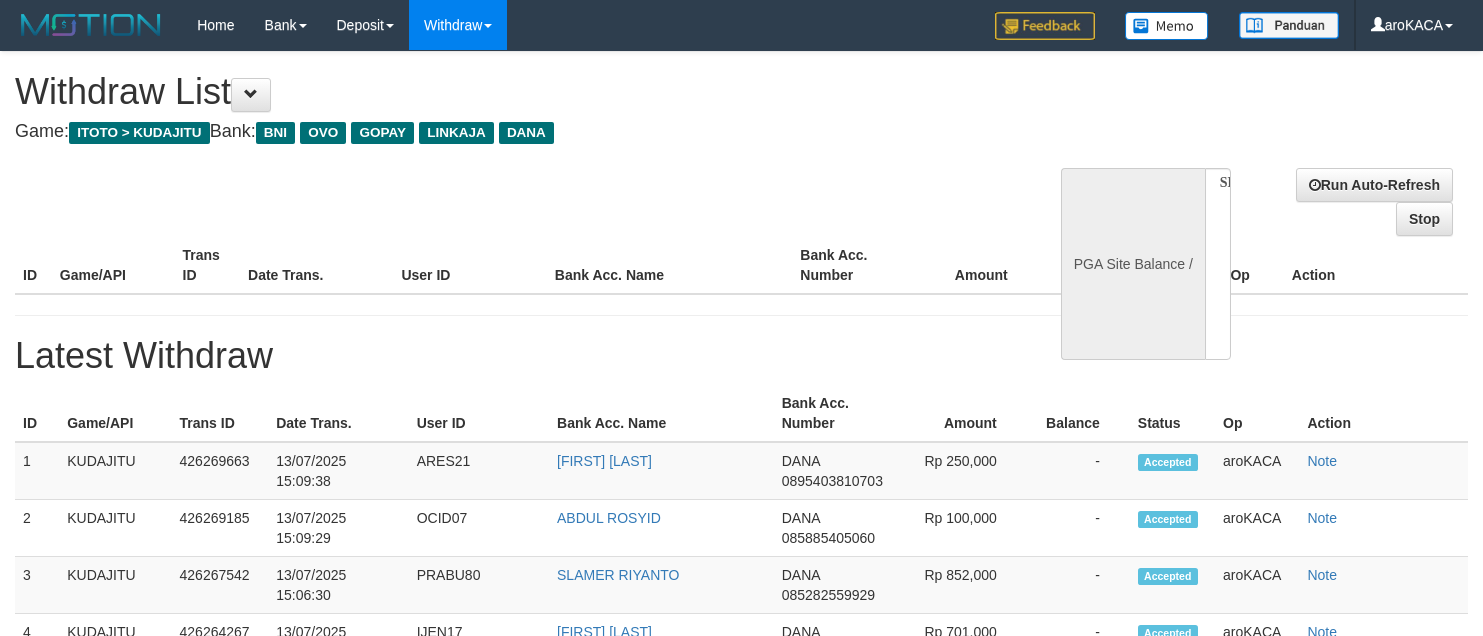 select 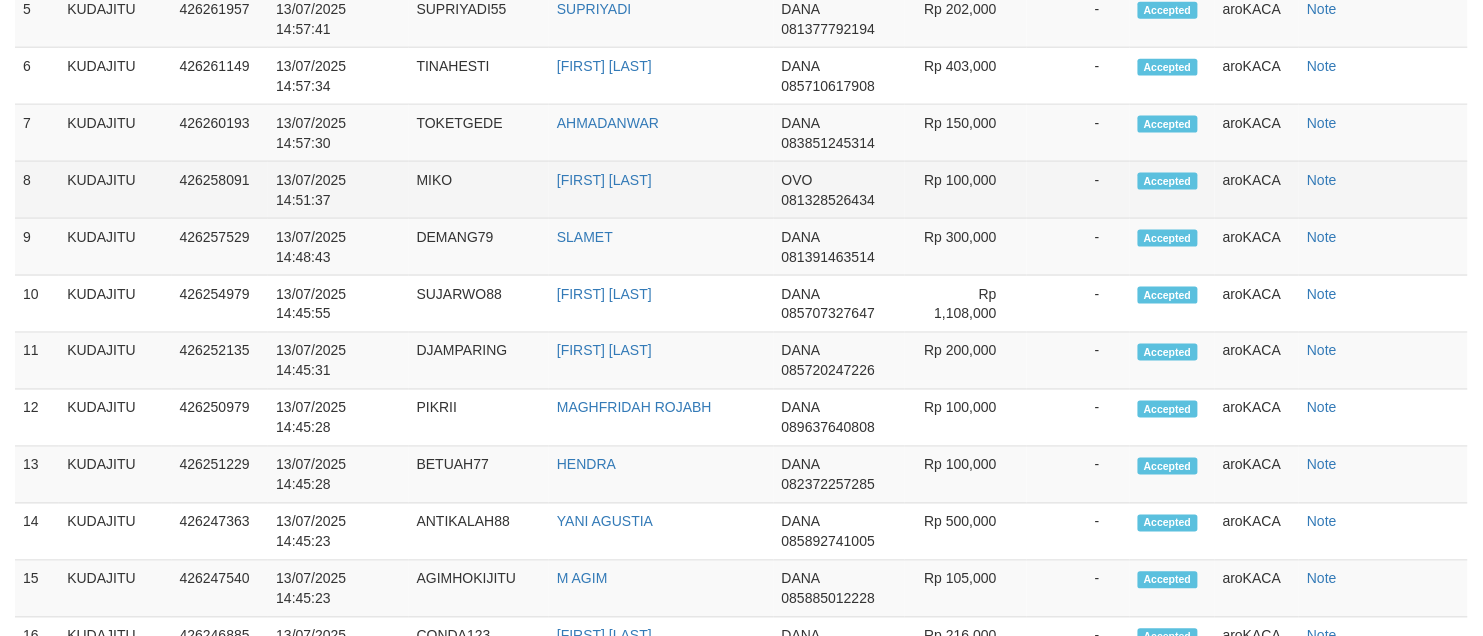 select on "**" 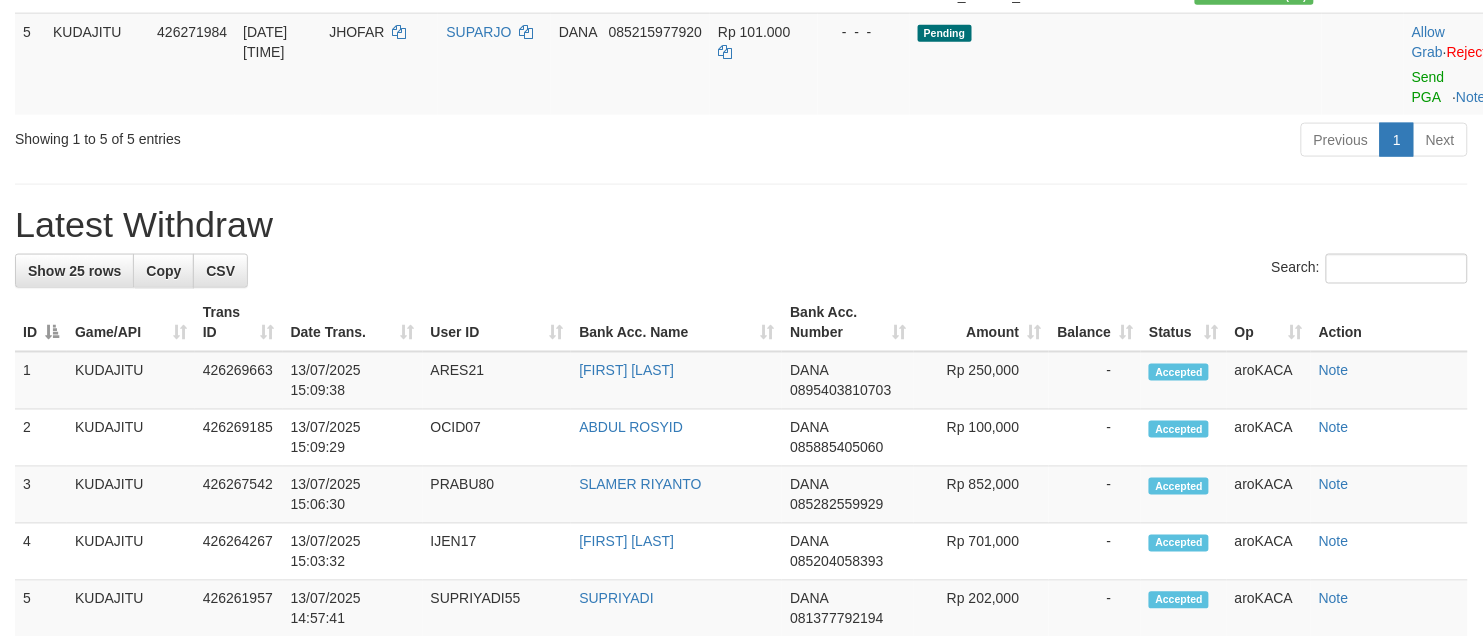 scroll, scrollTop: 625, scrollLeft: 0, axis: vertical 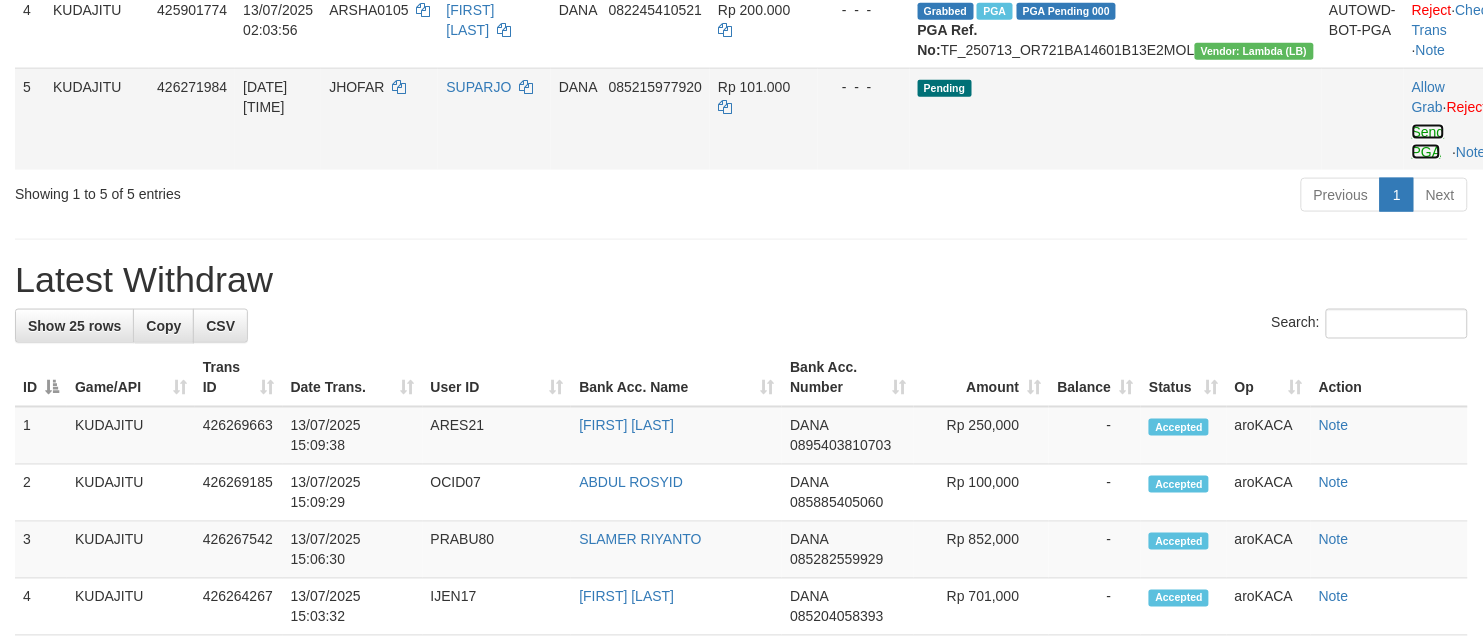 click on "Send PGA" at bounding box center (1428, 142) 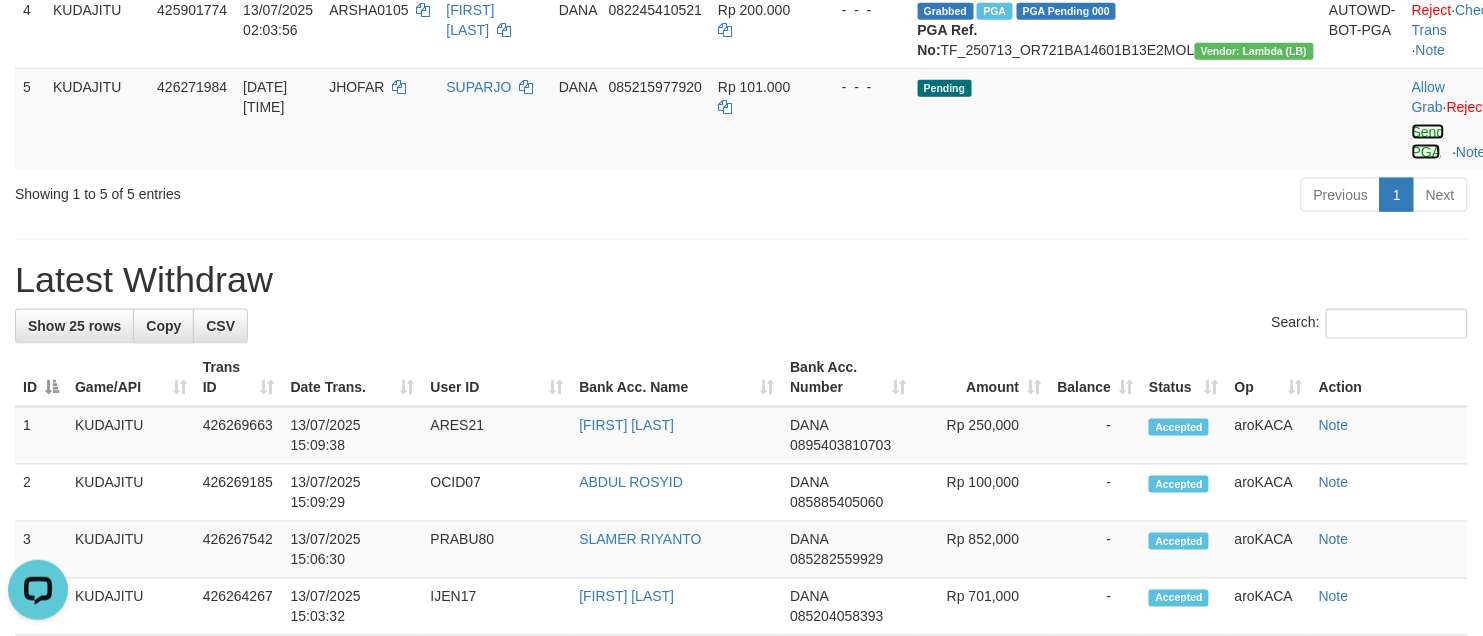 scroll, scrollTop: 0, scrollLeft: 0, axis: both 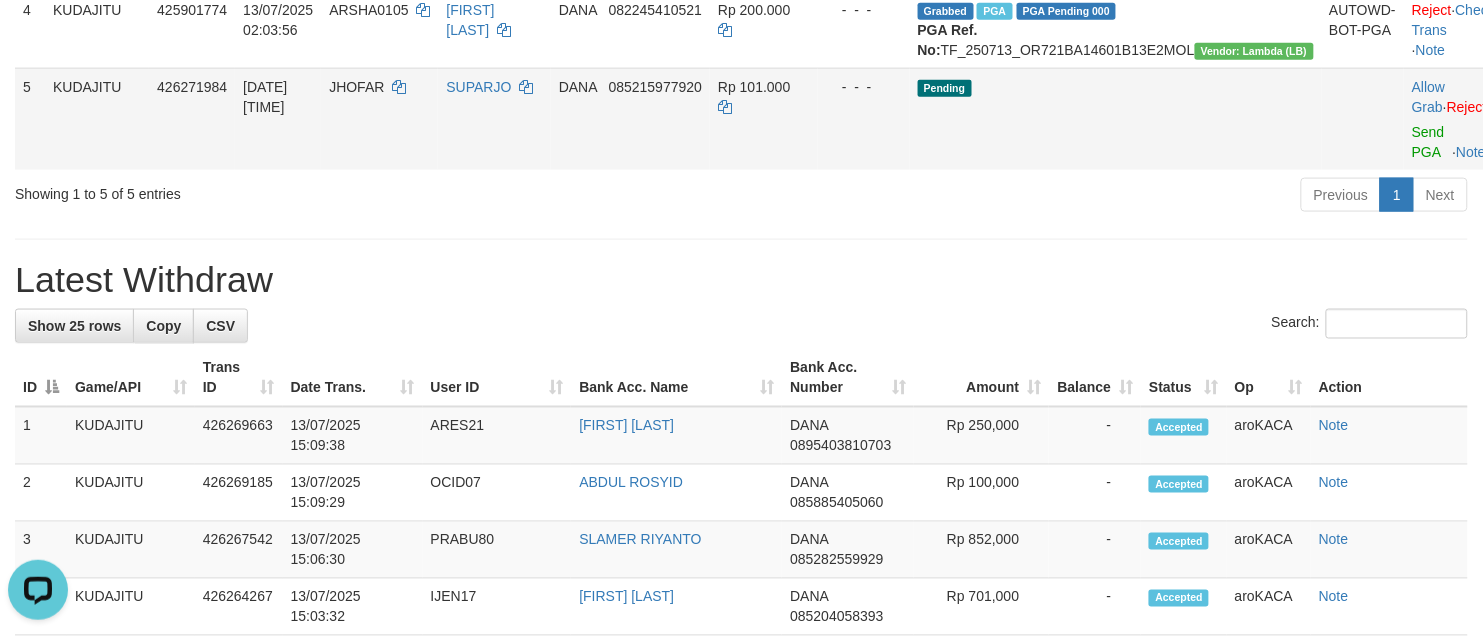 click on "JHOFAR" at bounding box center (356, 87) 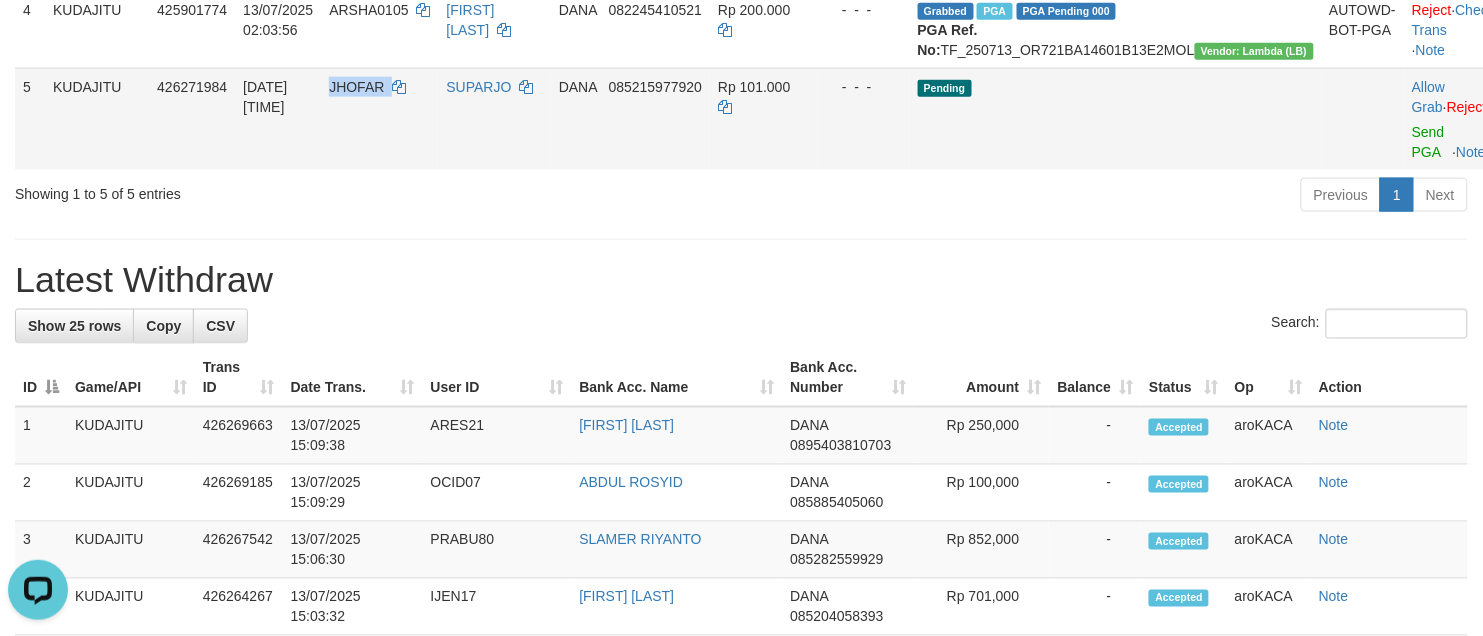 click on "JHOFAR" at bounding box center [356, 87] 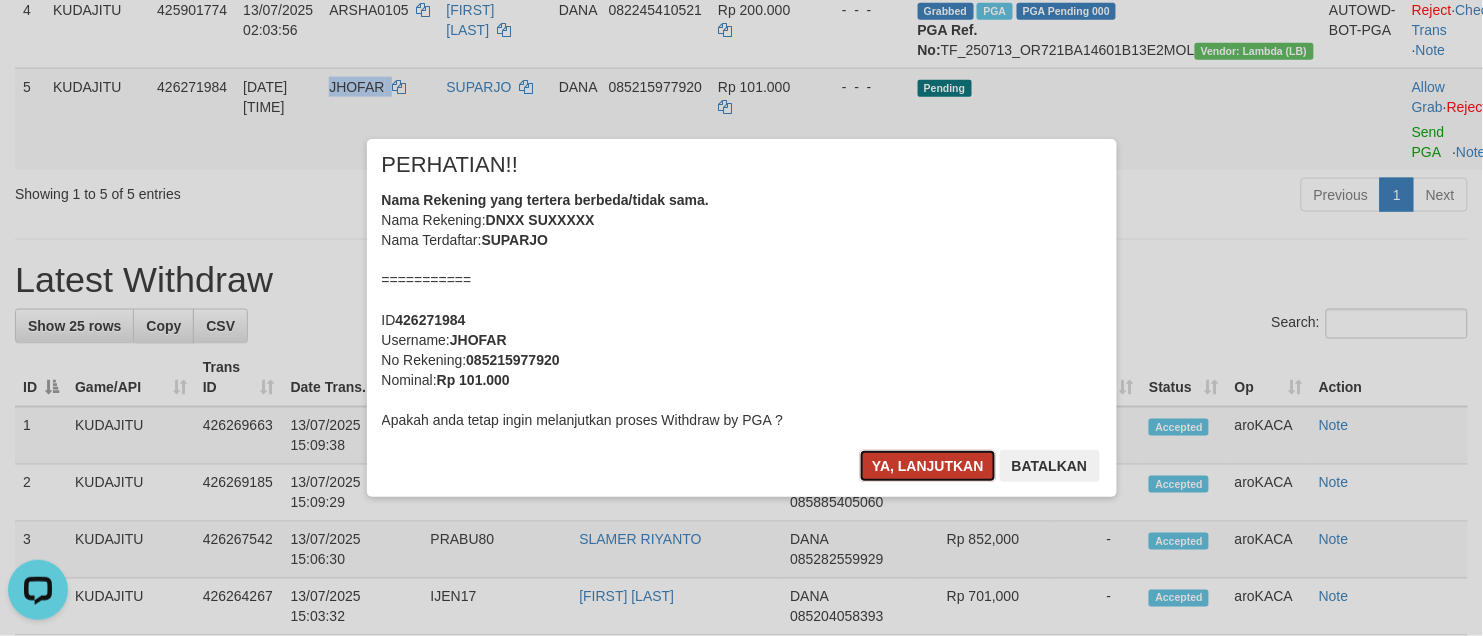click on "Ya, lanjutkan" at bounding box center (928, 466) 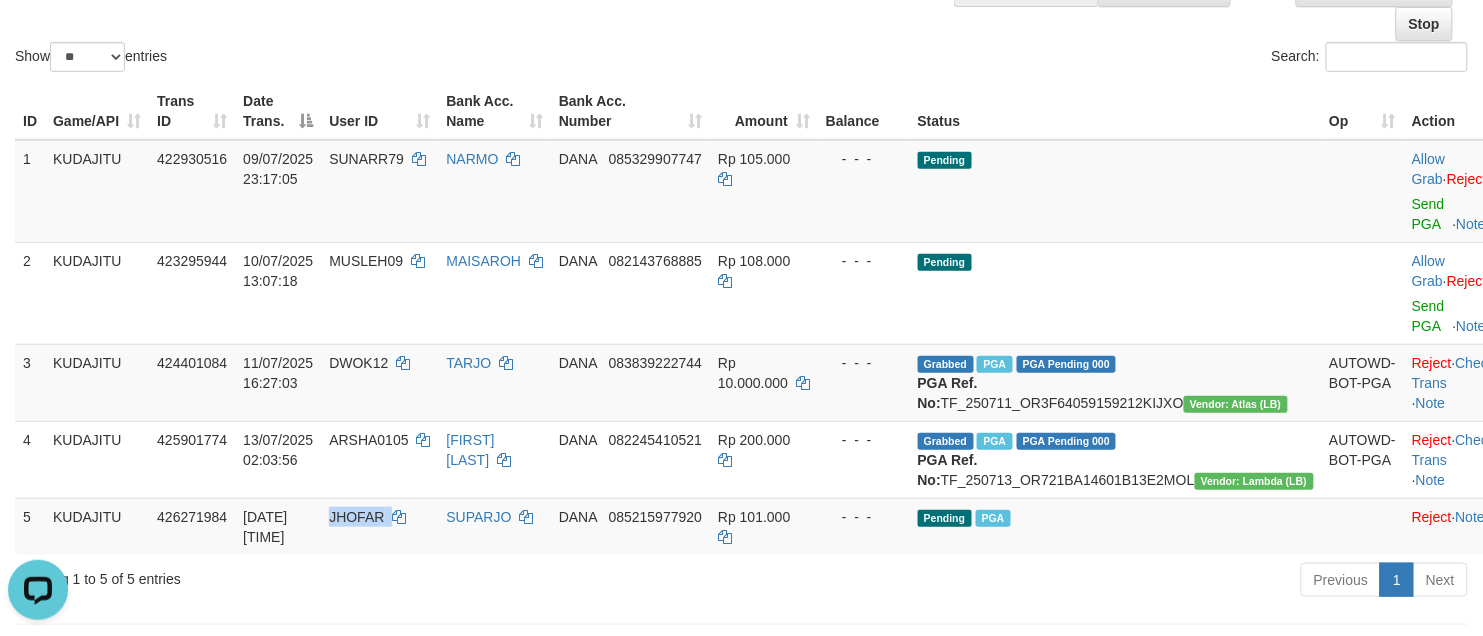 scroll, scrollTop: 0, scrollLeft: 0, axis: both 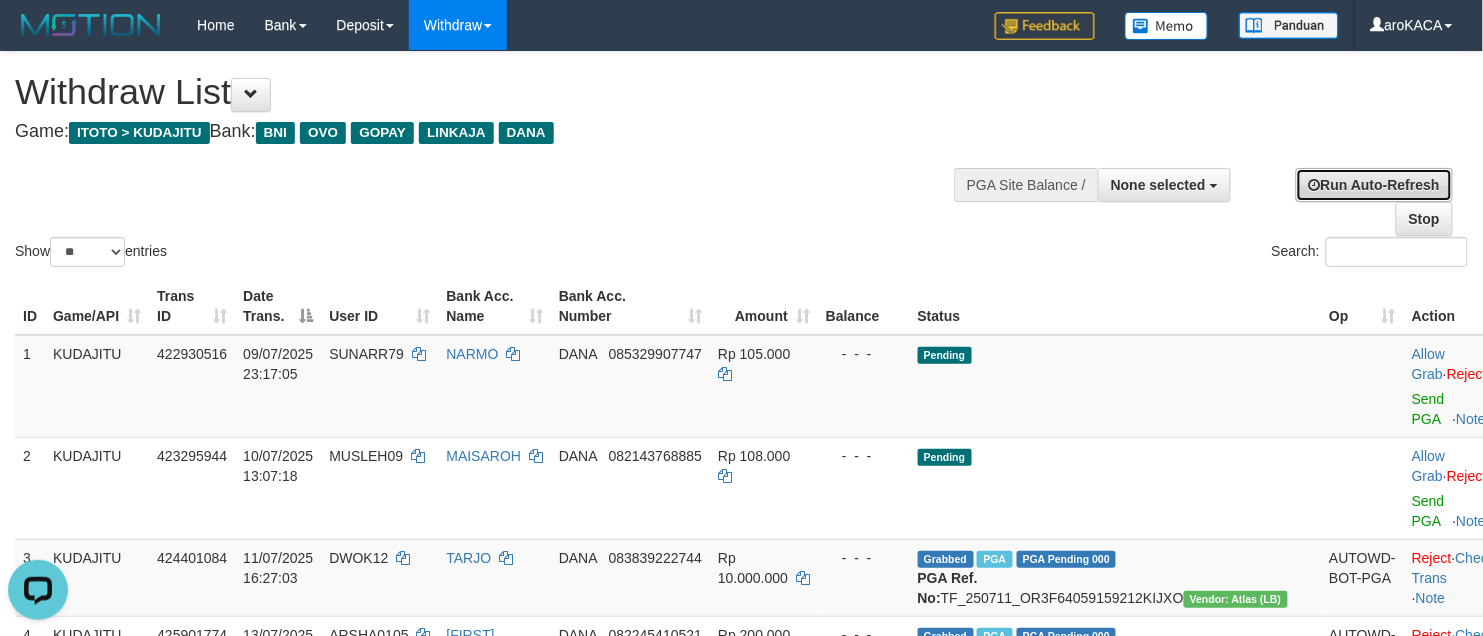 click on "Run Auto-Refresh" at bounding box center (1374, 185) 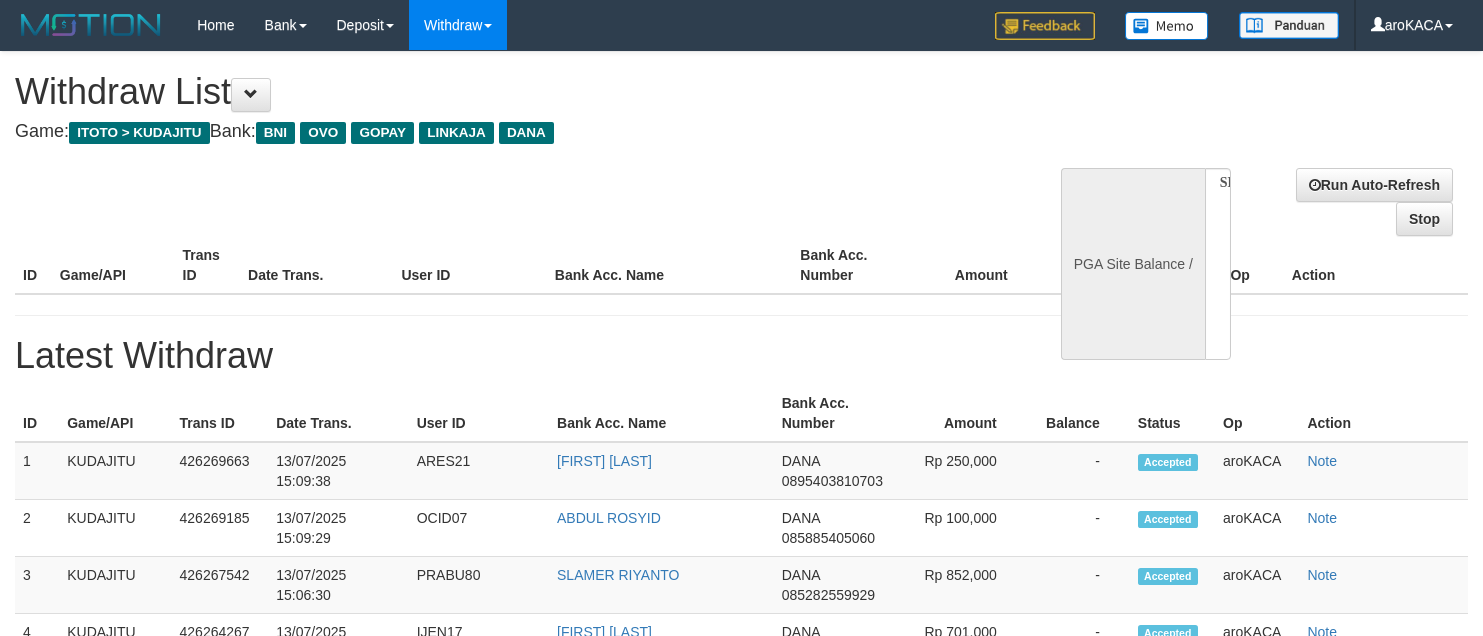 select 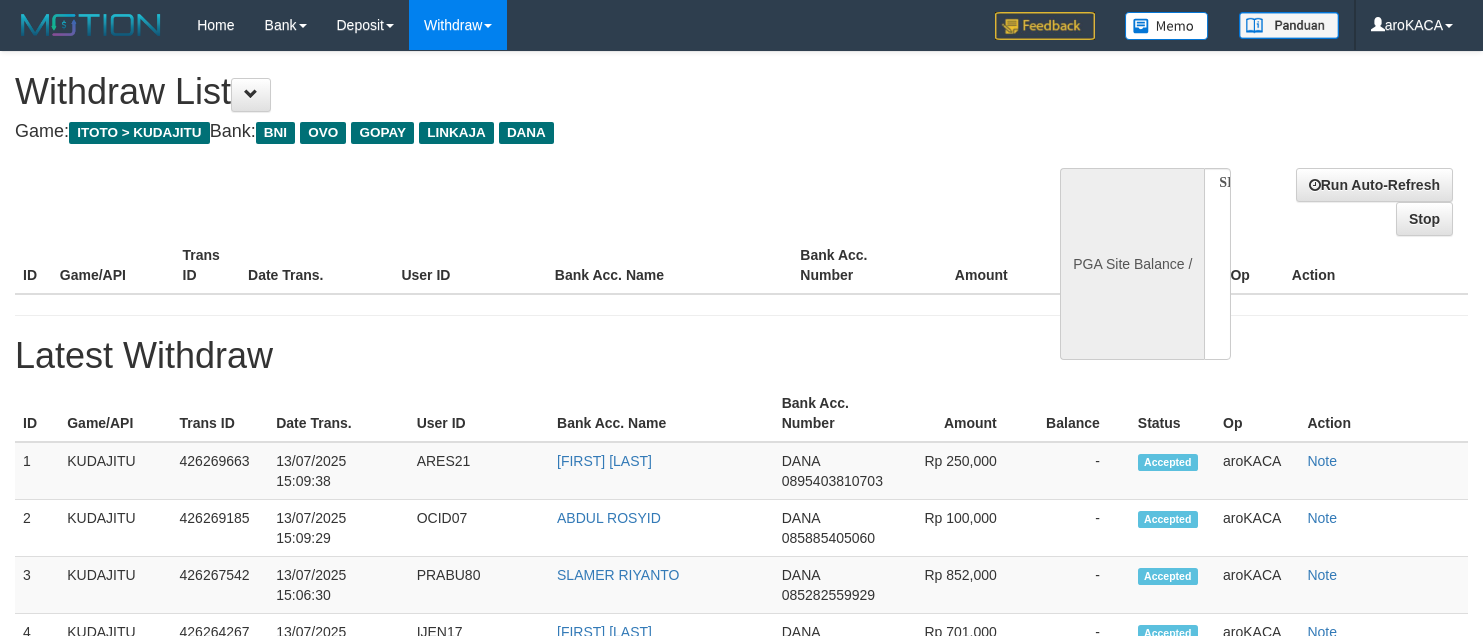 scroll, scrollTop: 0, scrollLeft: 0, axis: both 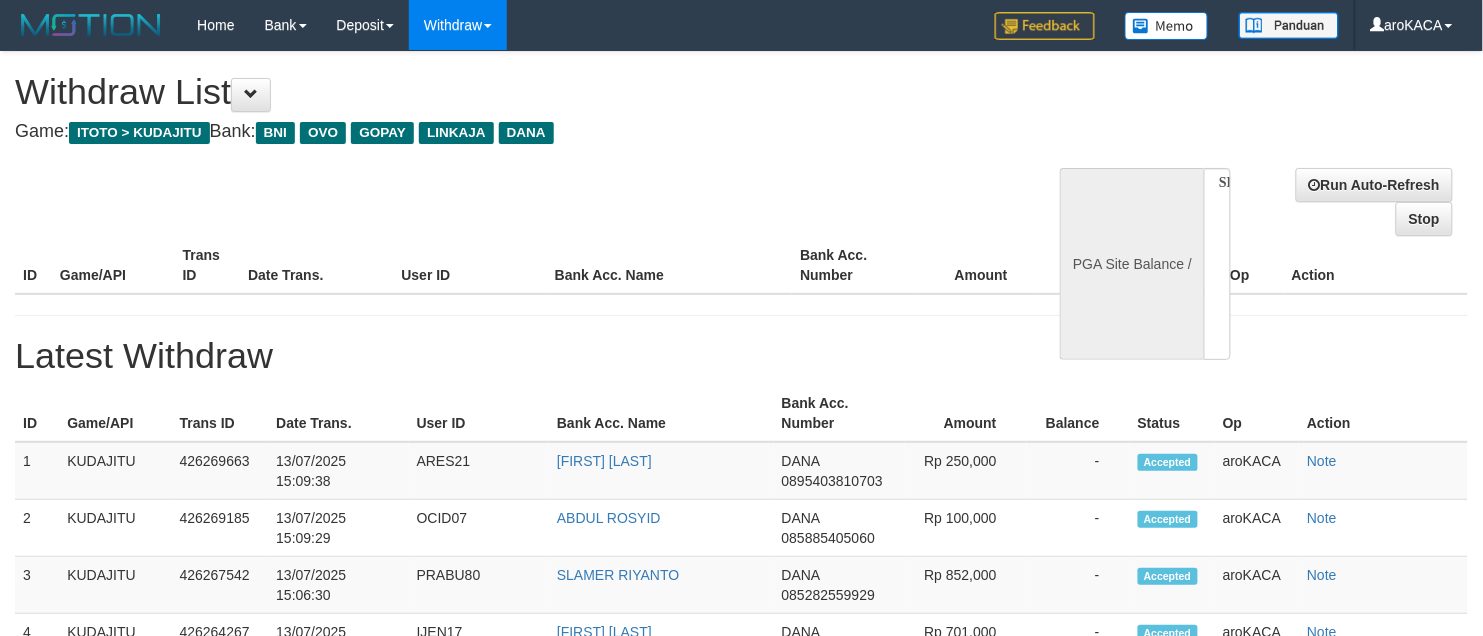 select on "**" 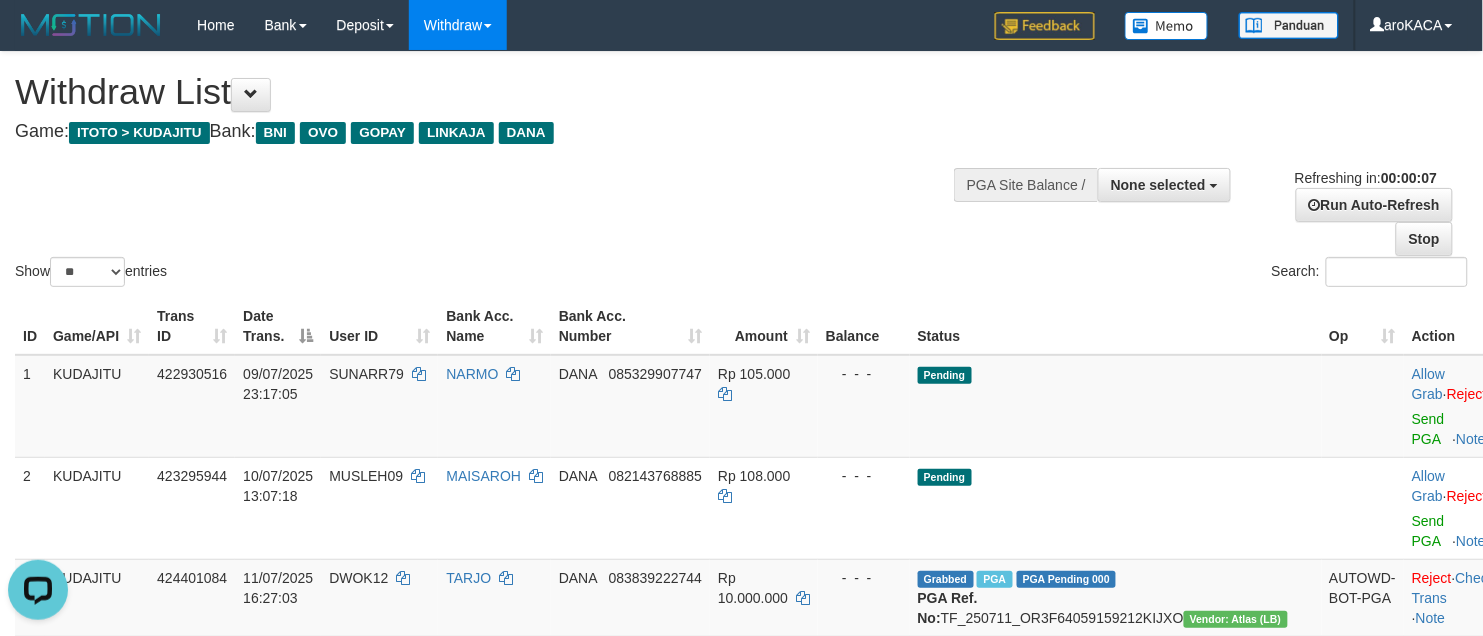 scroll, scrollTop: 0, scrollLeft: 0, axis: both 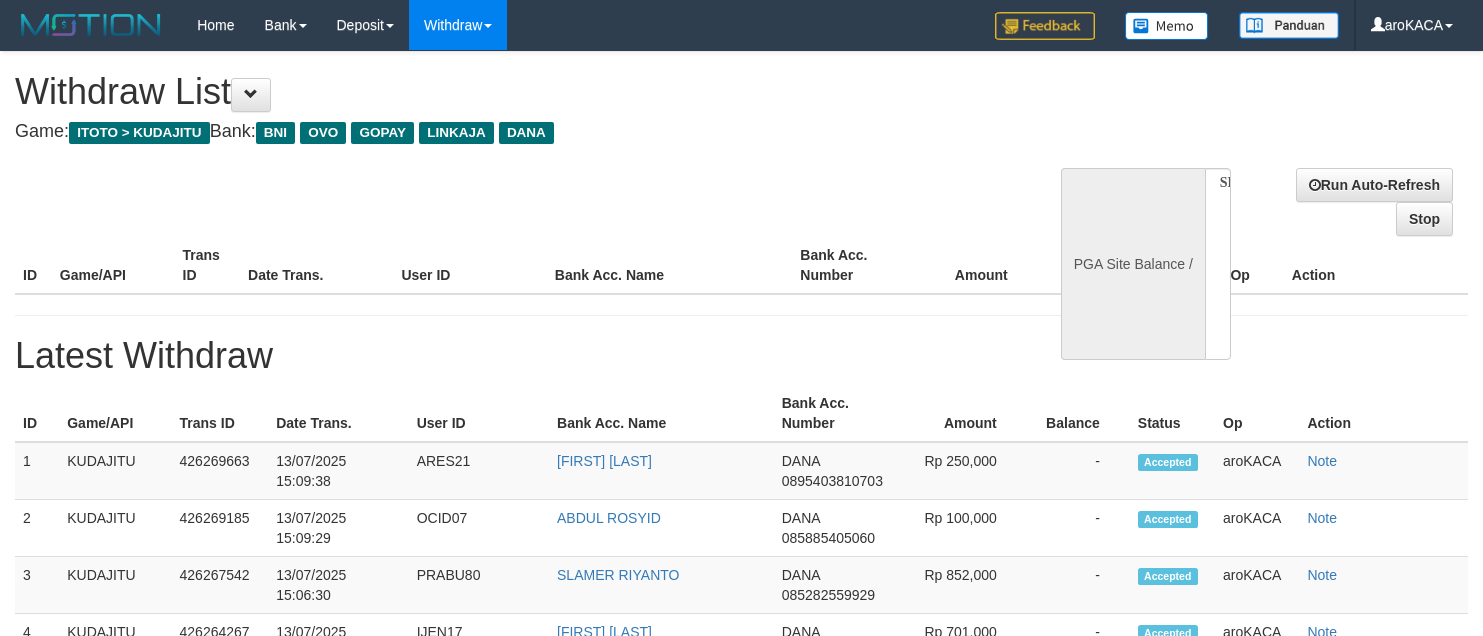 select 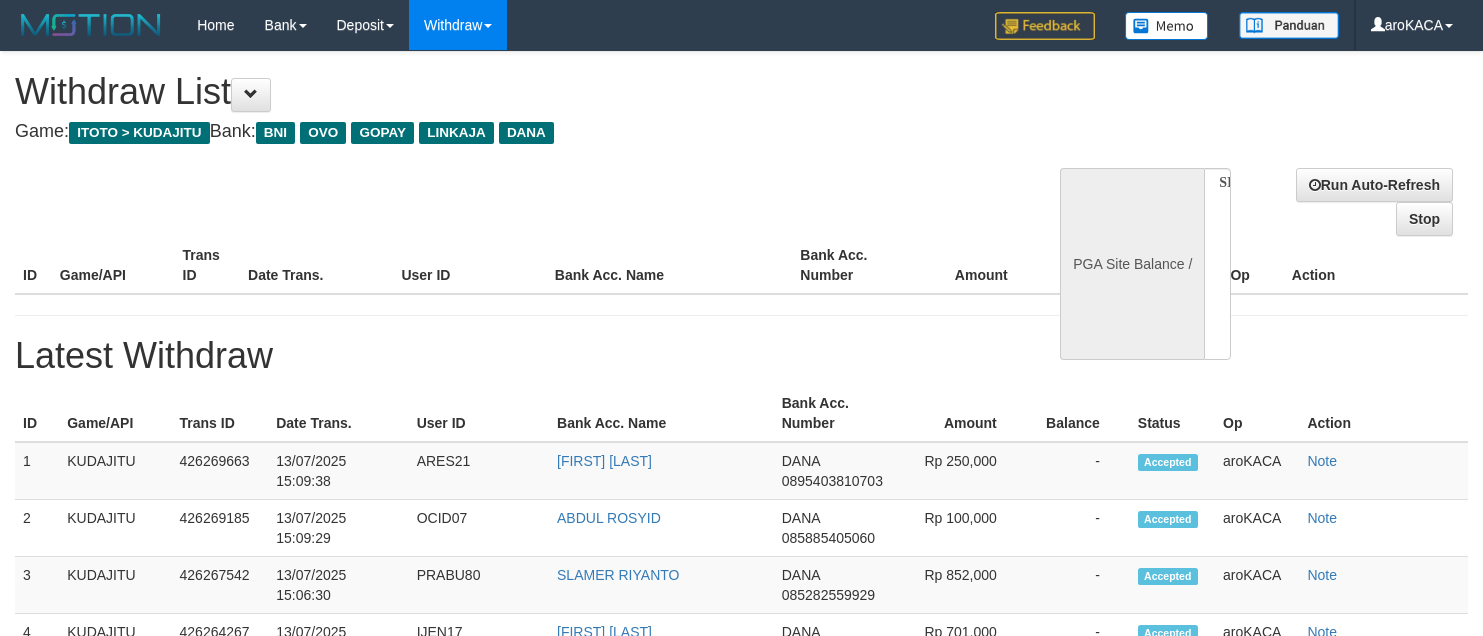 scroll, scrollTop: 0, scrollLeft: 0, axis: both 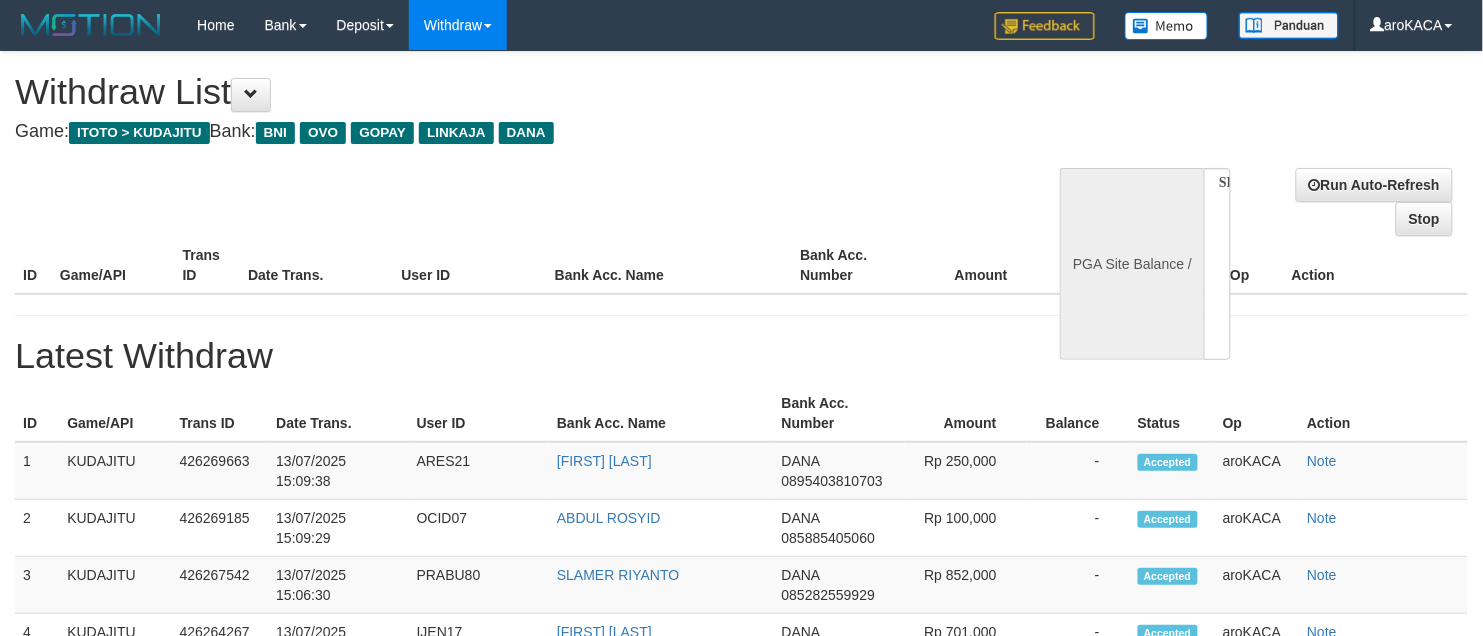 select on "**" 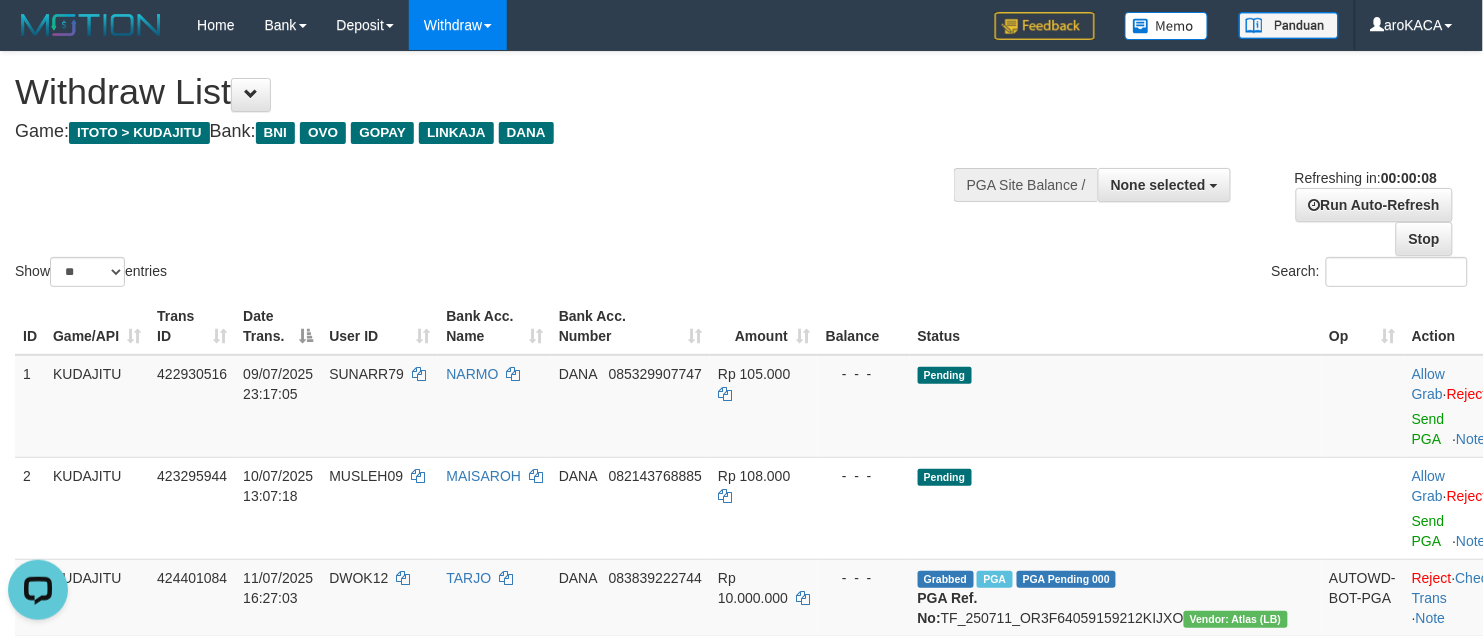 scroll, scrollTop: 0, scrollLeft: 0, axis: both 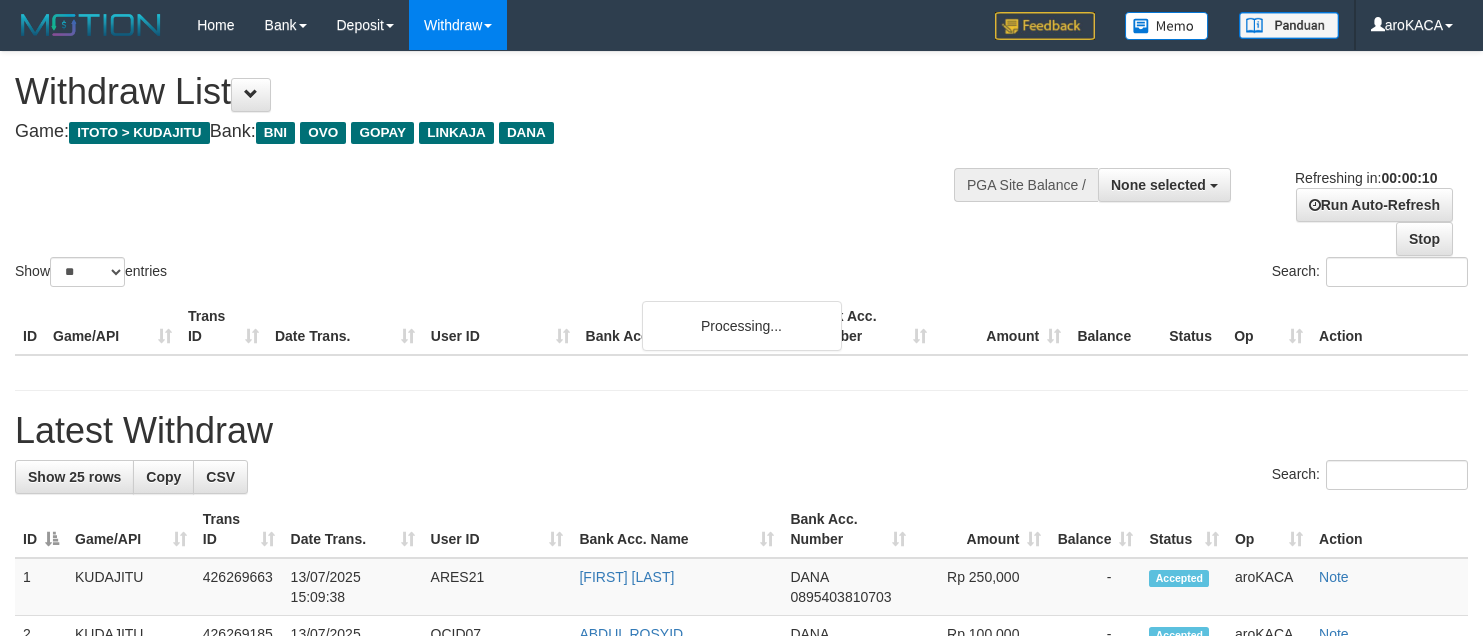 select 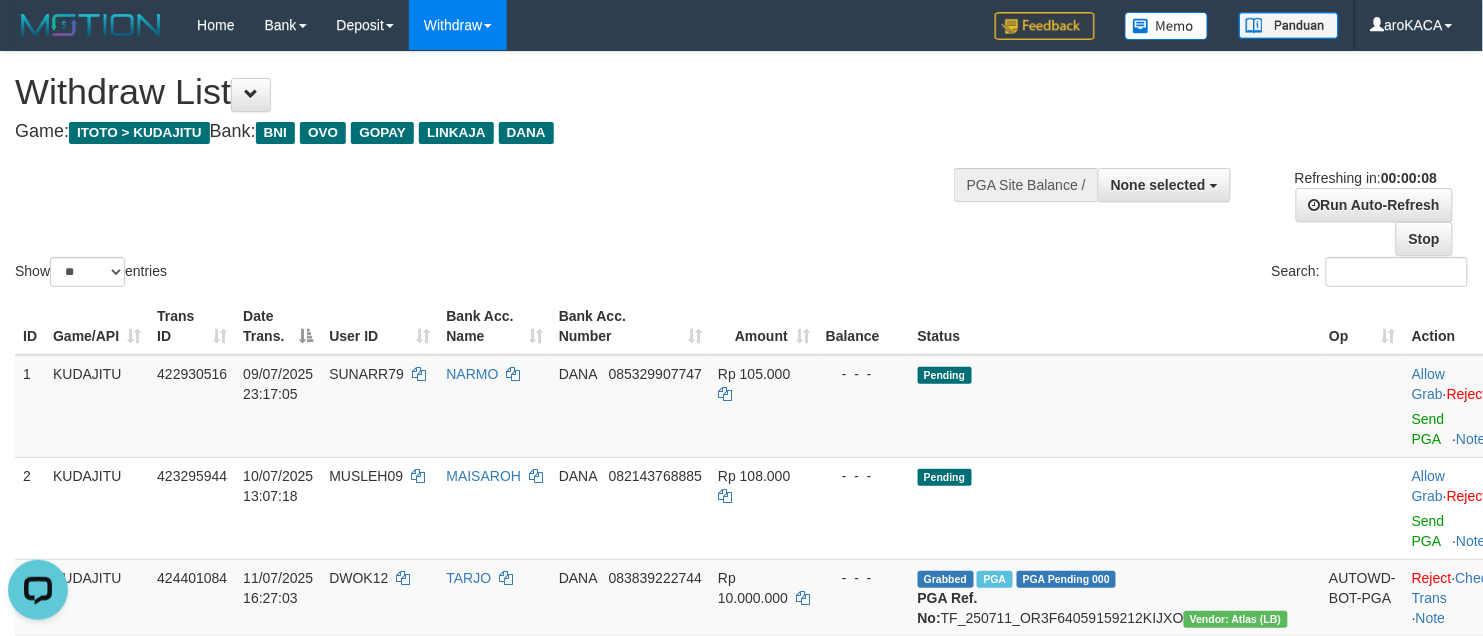 scroll, scrollTop: 0, scrollLeft: 0, axis: both 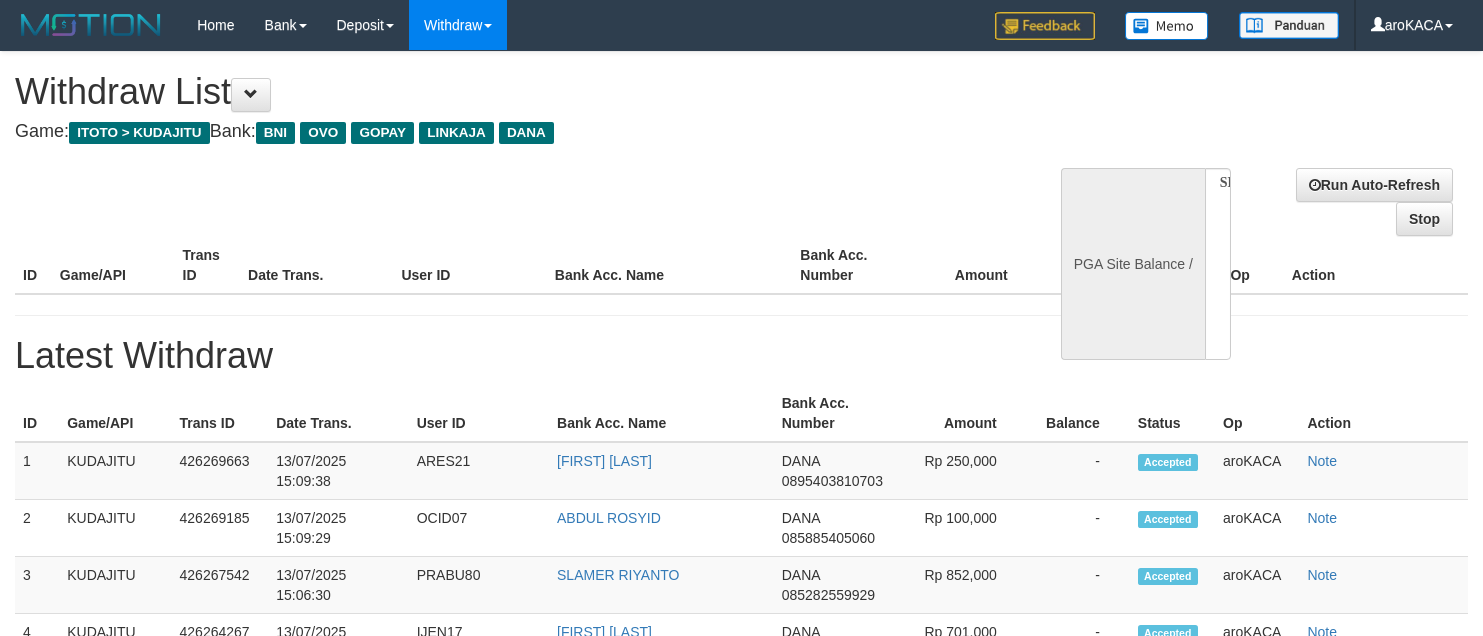 select 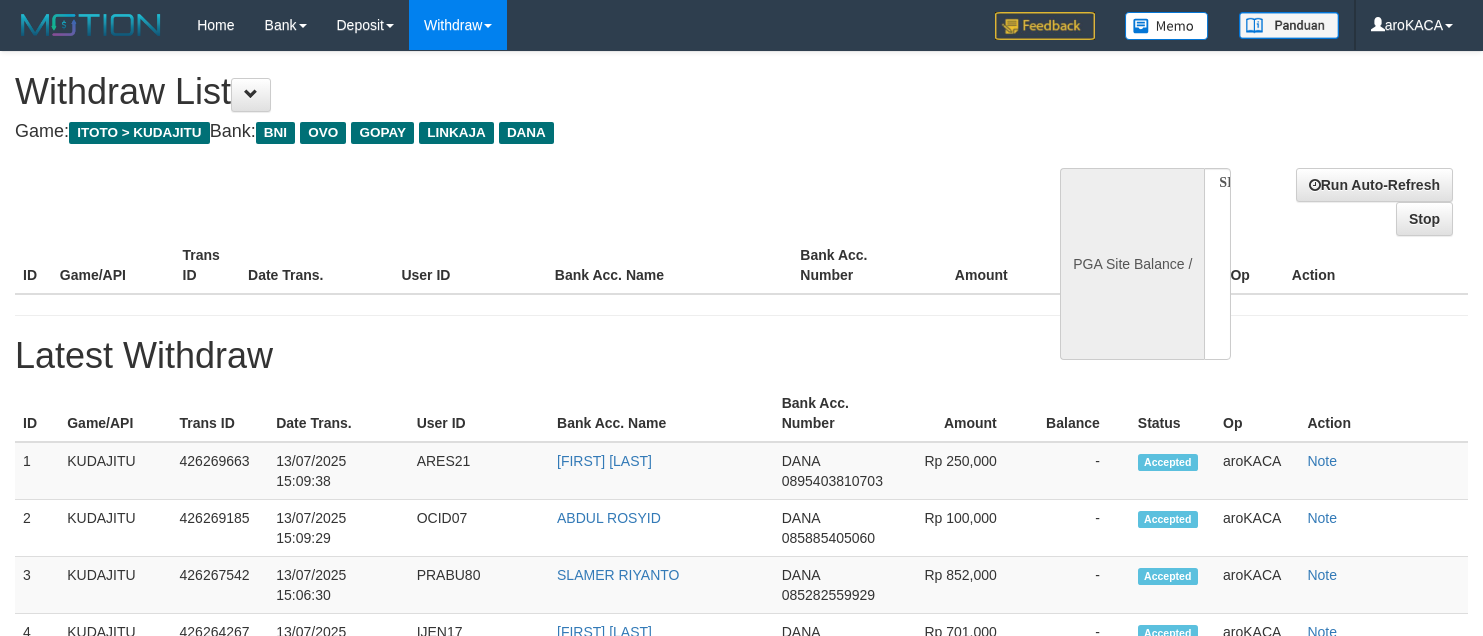 scroll, scrollTop: 0, scrollLeft: 0, axis: both 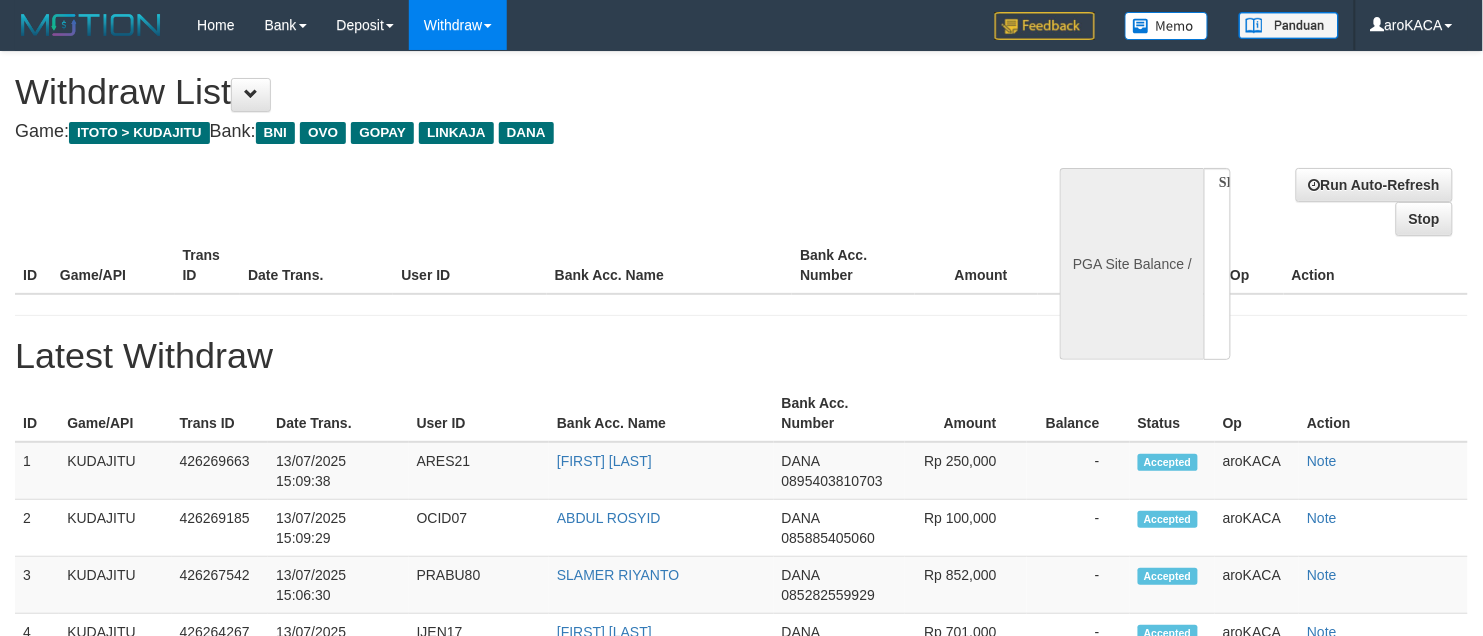 select on "**" 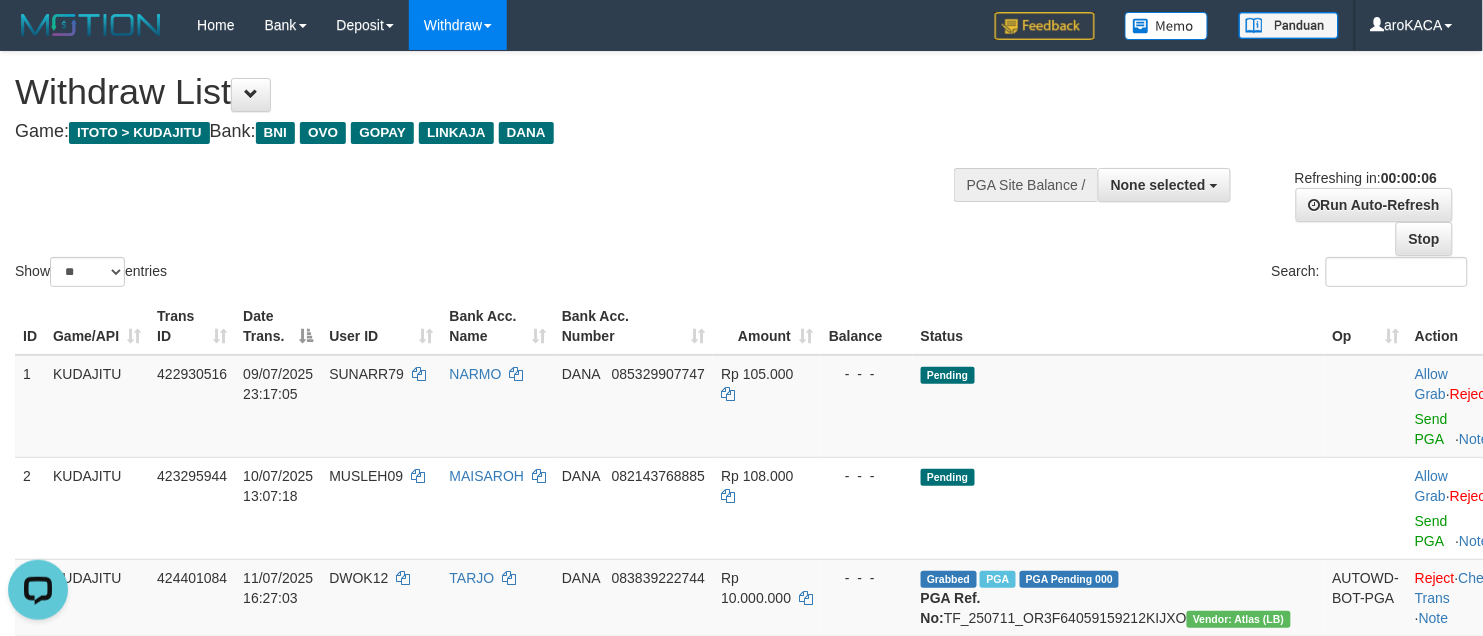 scroll, scrollTop: 0, scrollLeft: 0, axis: both 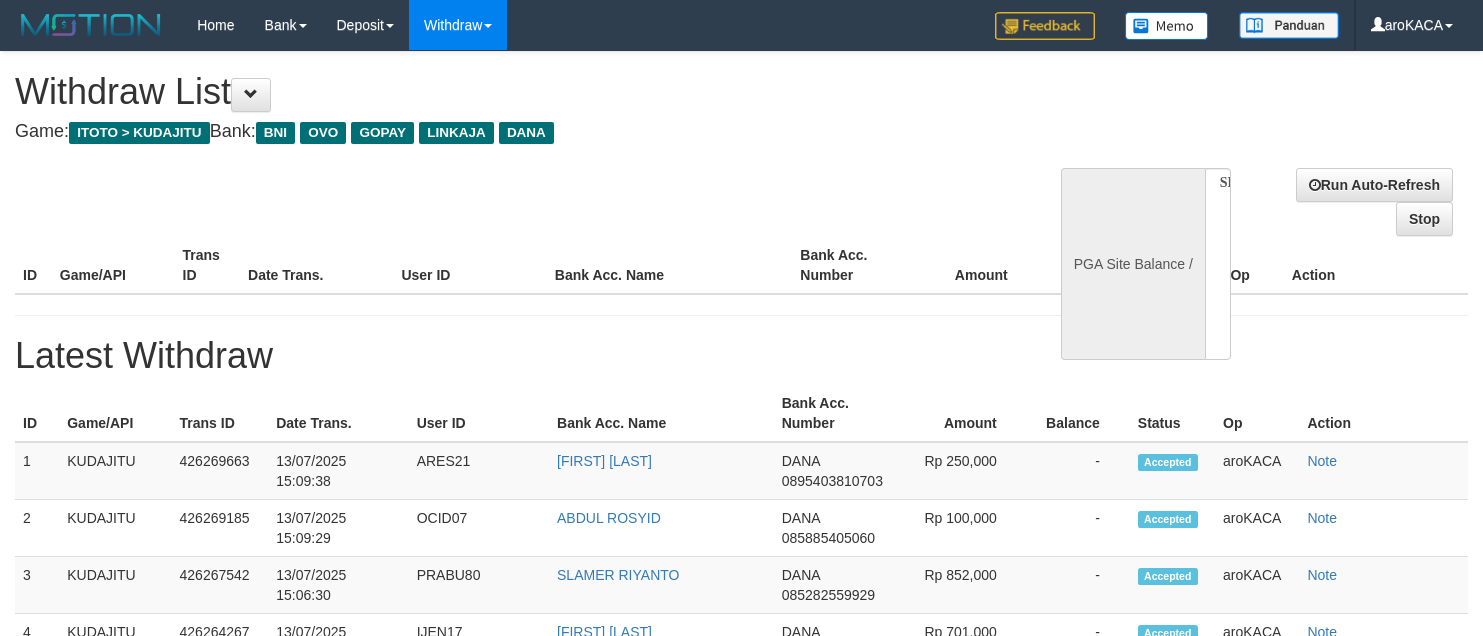 select 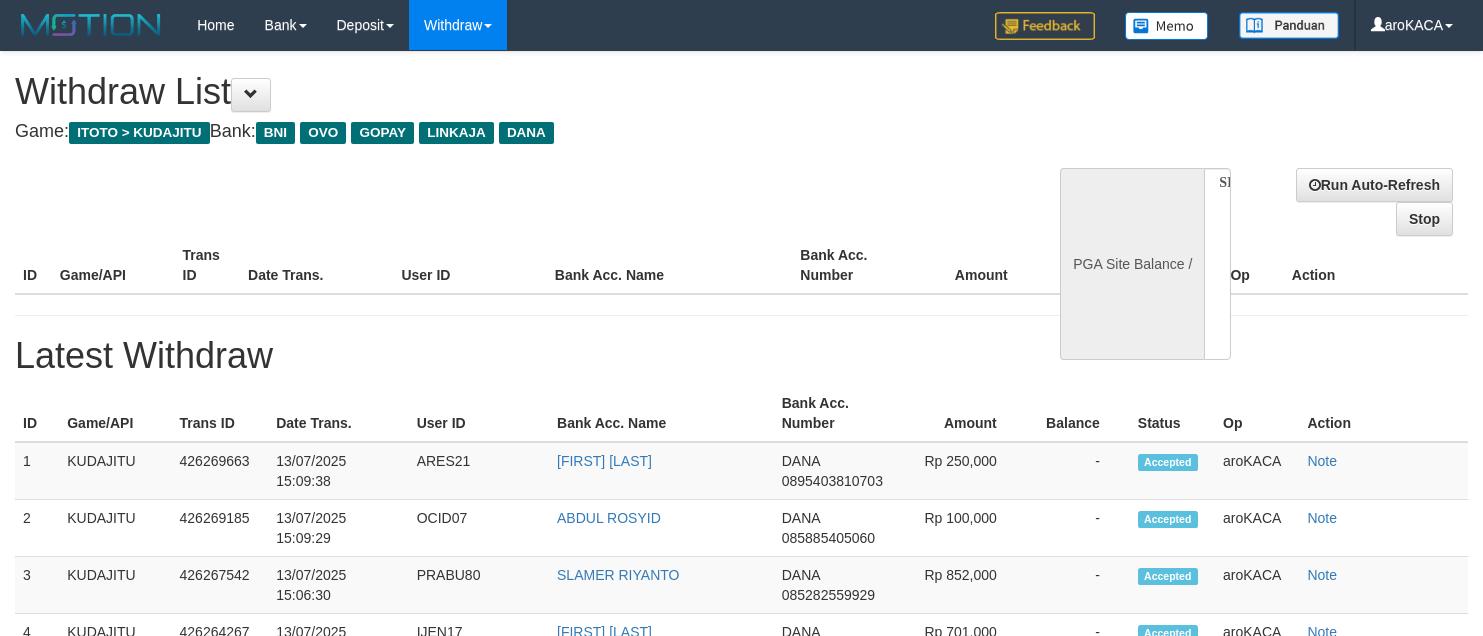 scroll, scrollTop: 0, scrollLeft: 0, axis: both 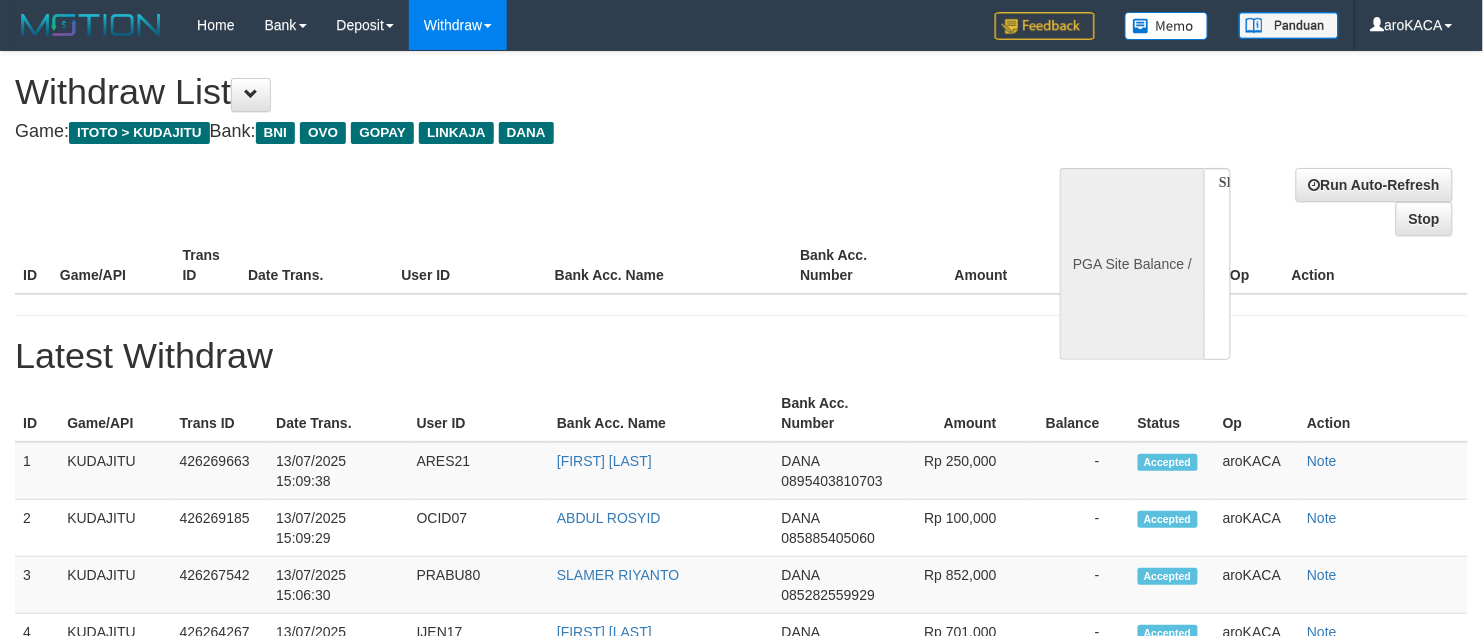 select on "**" 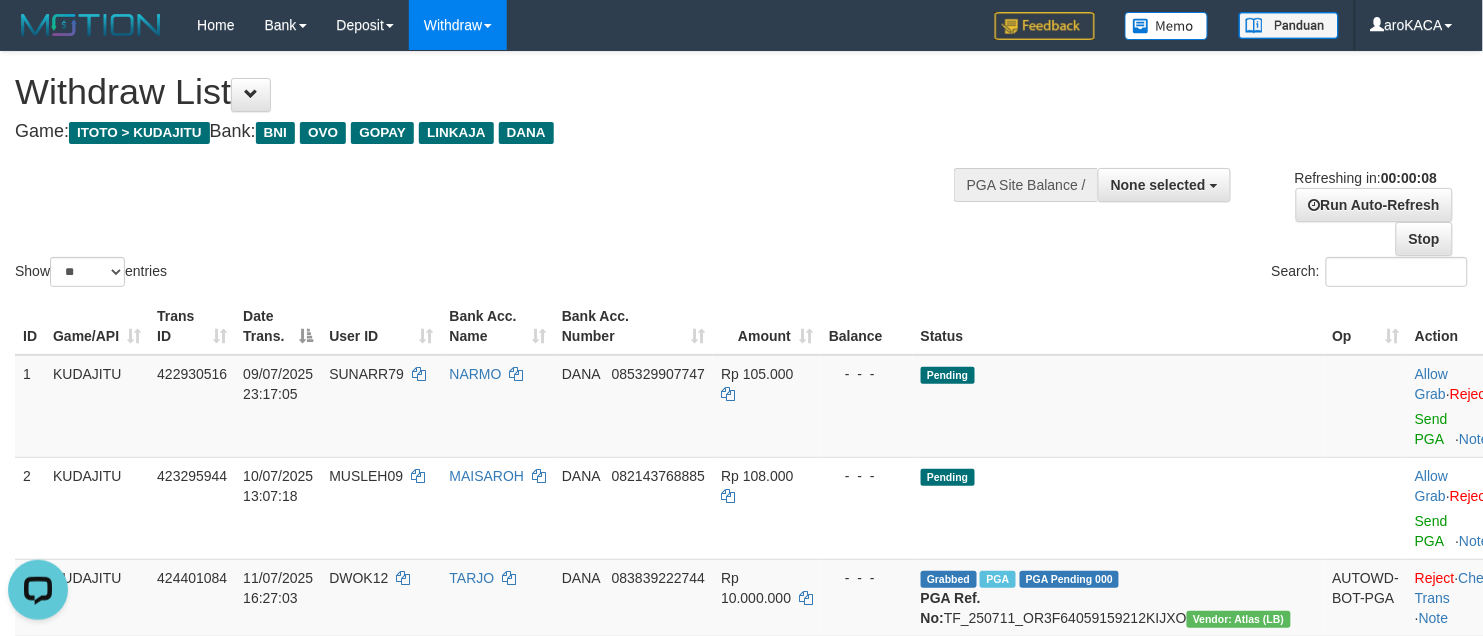 scroll, scrollTop: 0, scrollLeft: 0, axis: both 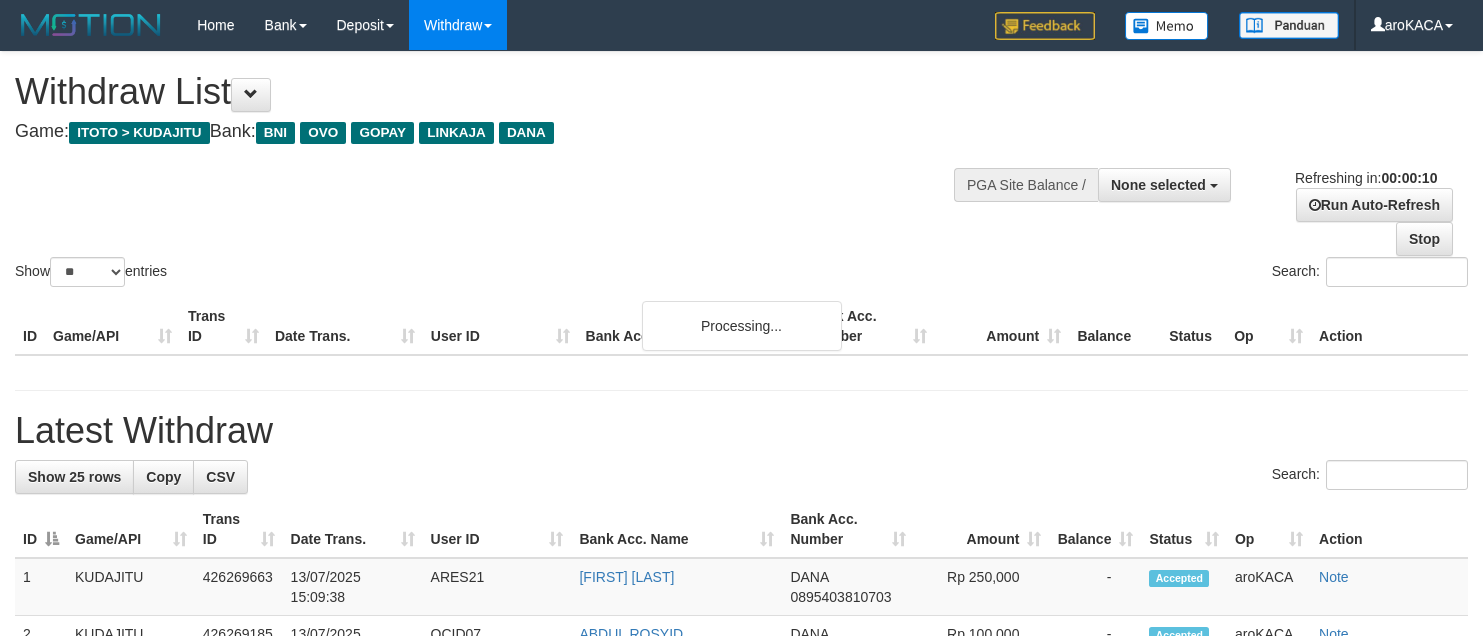 select 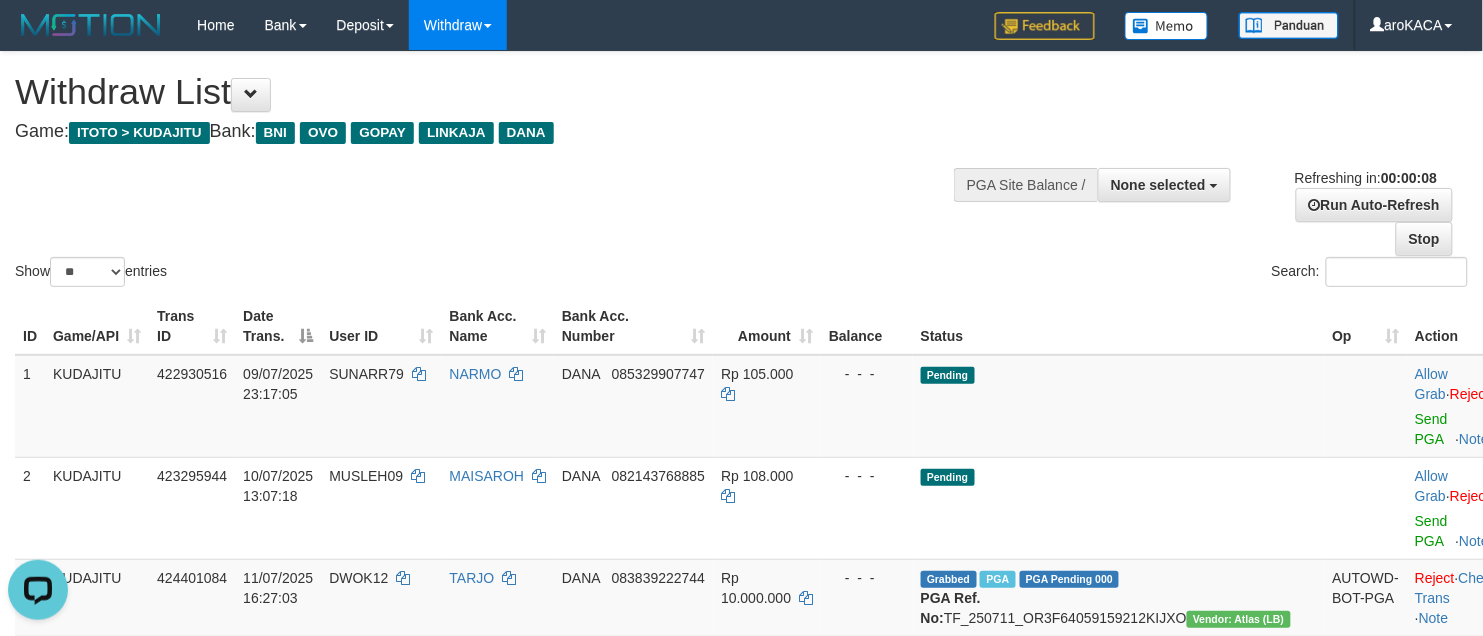 scroll, scrollTop: 0, scrollLeft: 0, axis: both 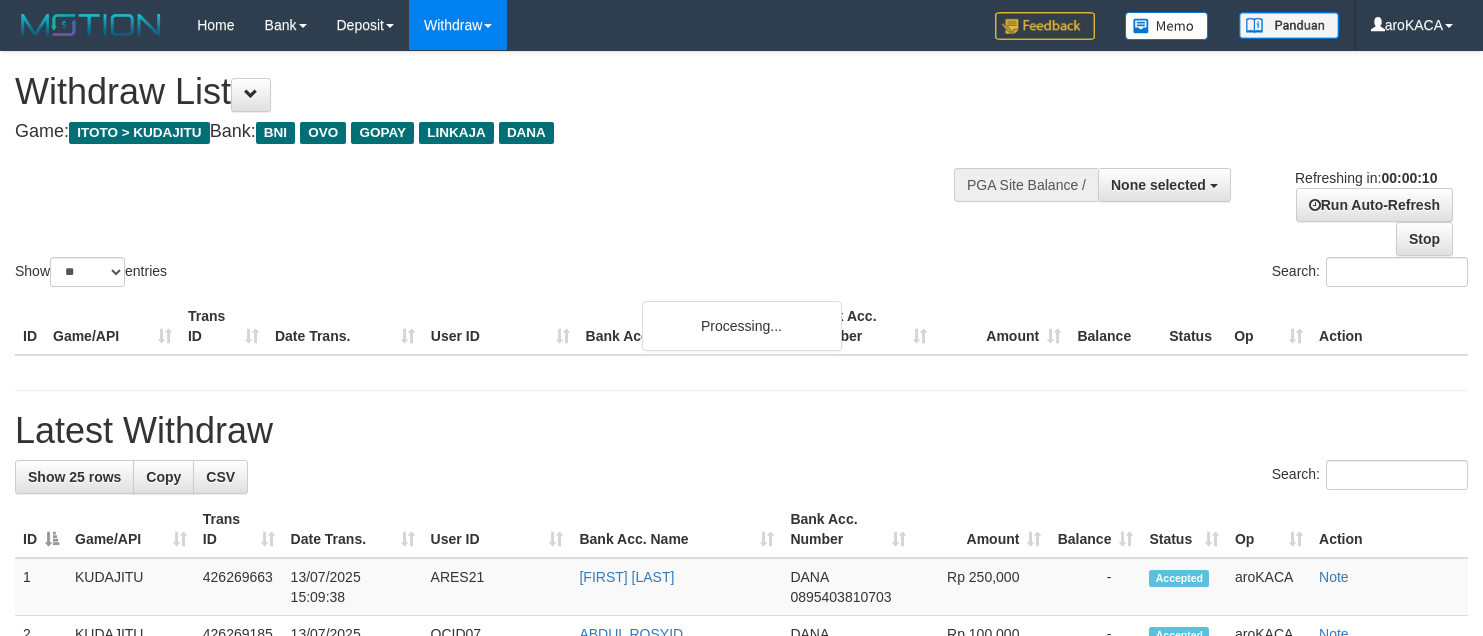 select 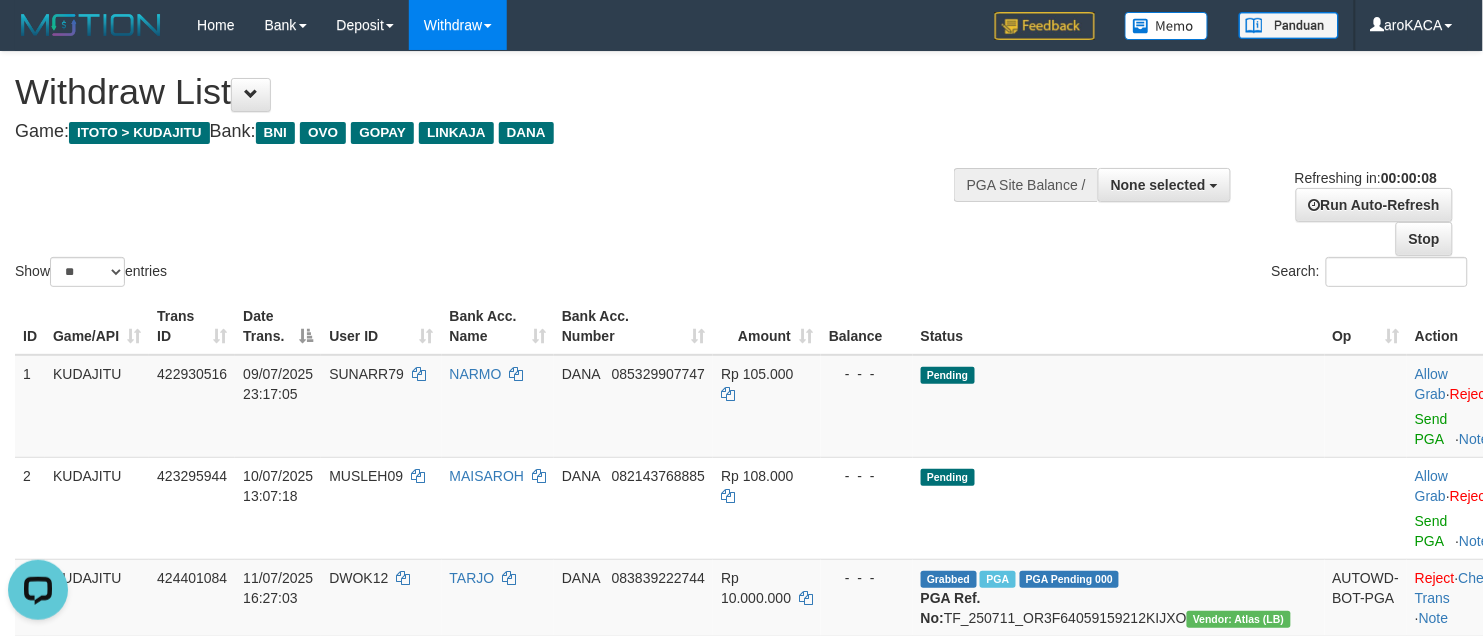 scroll, scrollTop: 0, scrollLeft: 0, axis: both 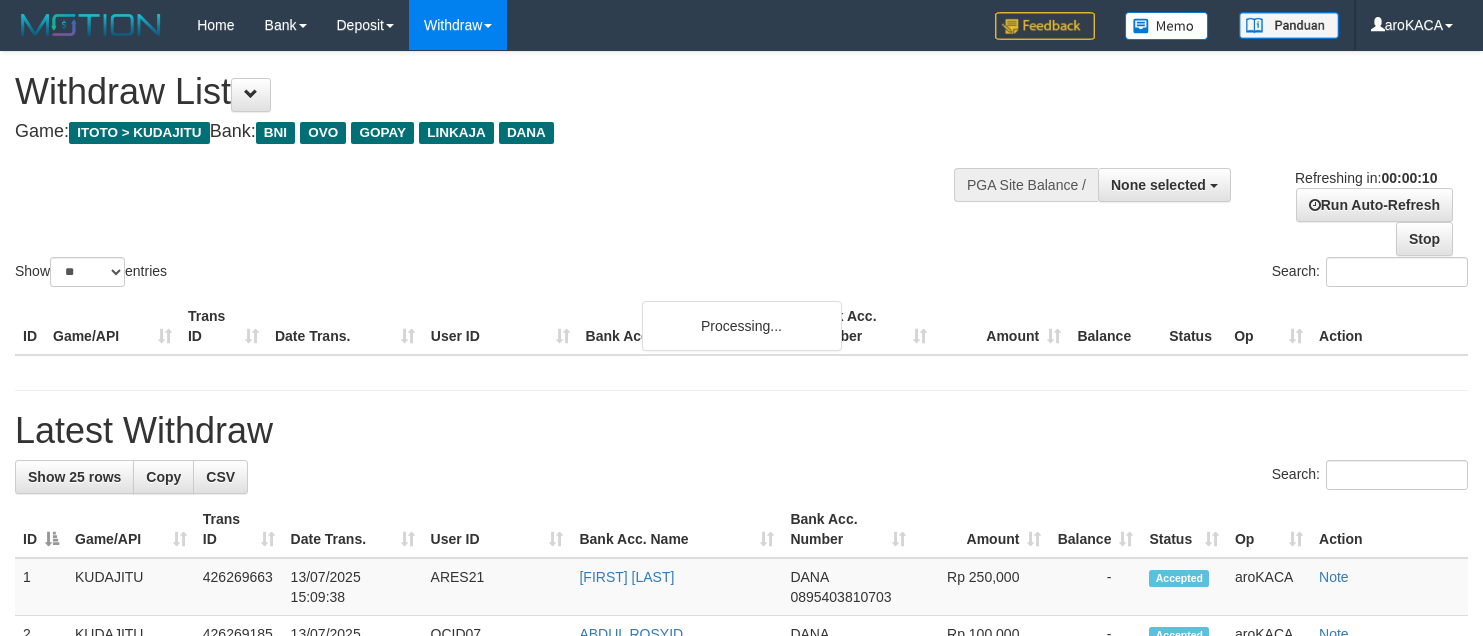 select 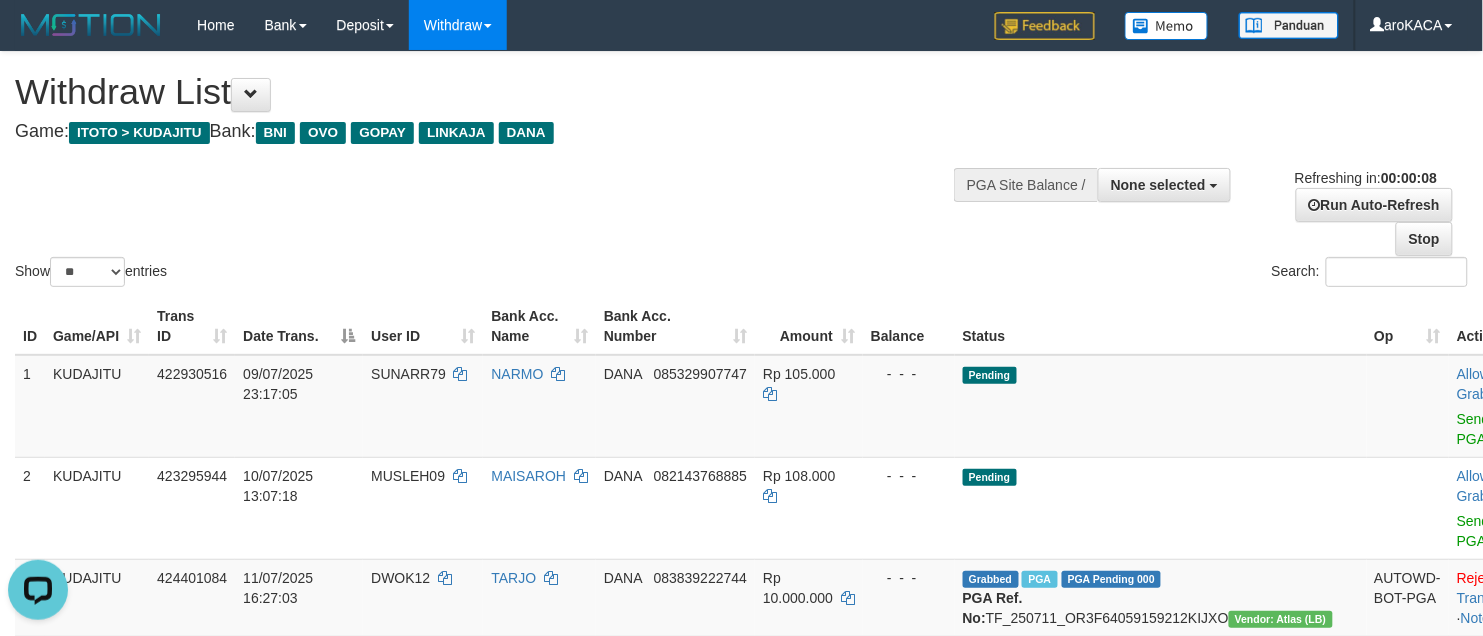 scroll, scrollTop: 0, scrollLeft: 0, axis: both 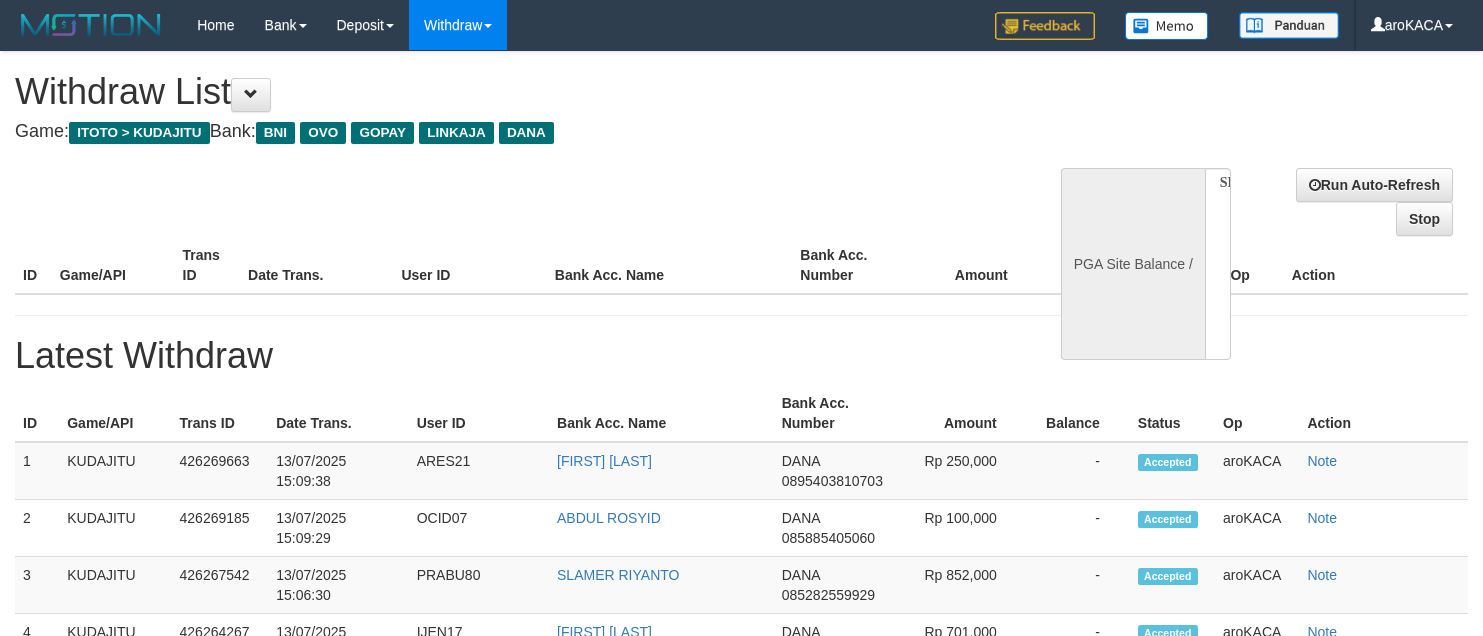 select 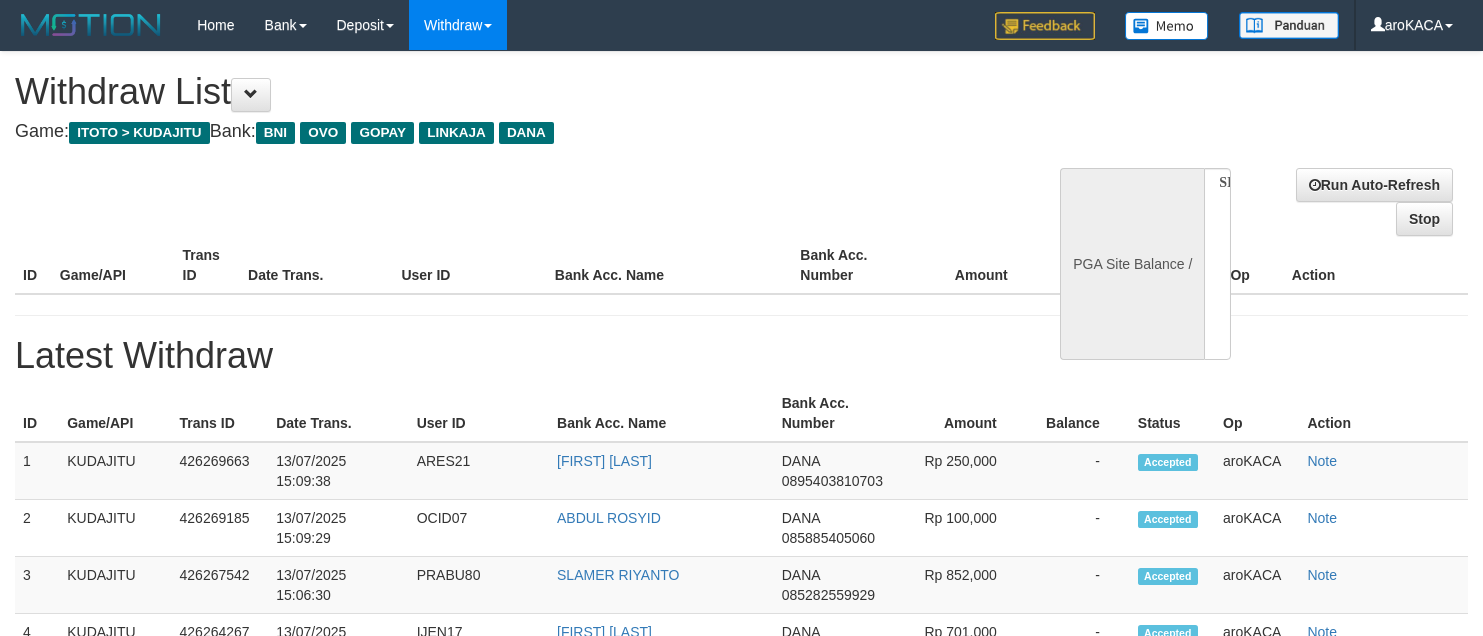 scroll, scrollTop: 0, scrollLeft: 0, axis: both 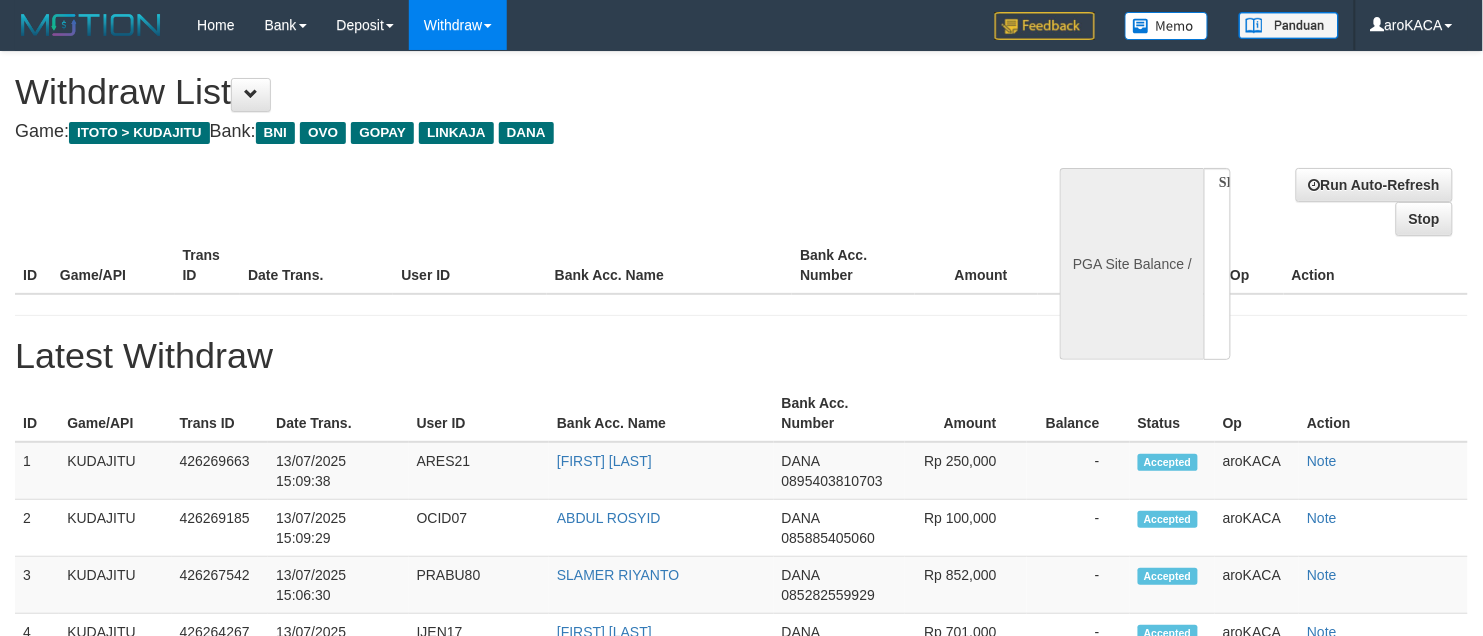 select on "**" 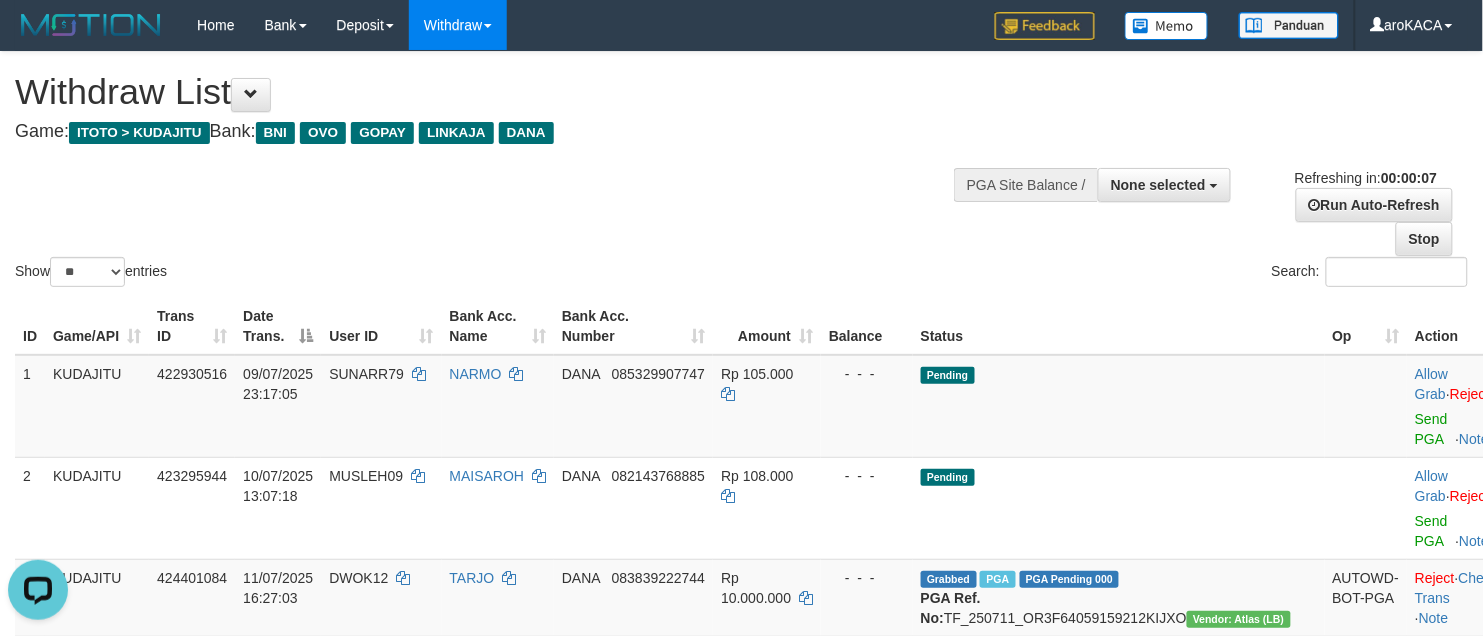 scroll, scrollTop: 0, scrollLeft: 0, axis: both 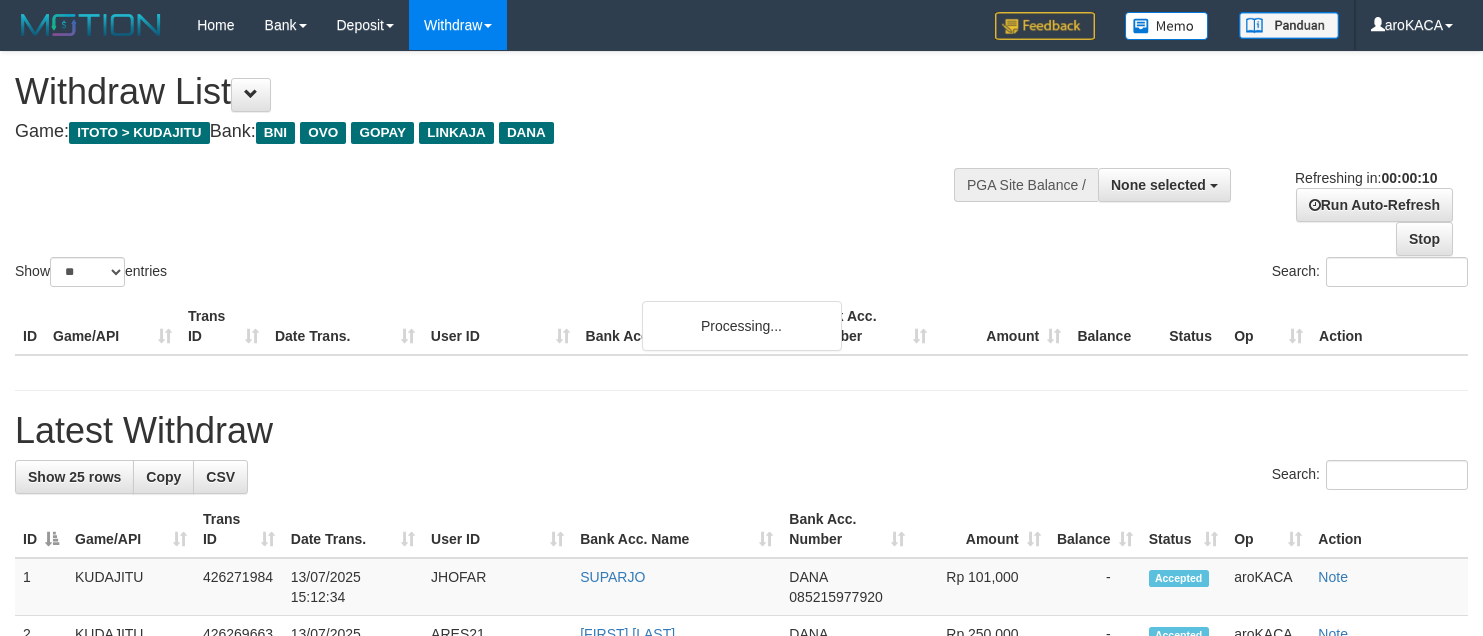 select 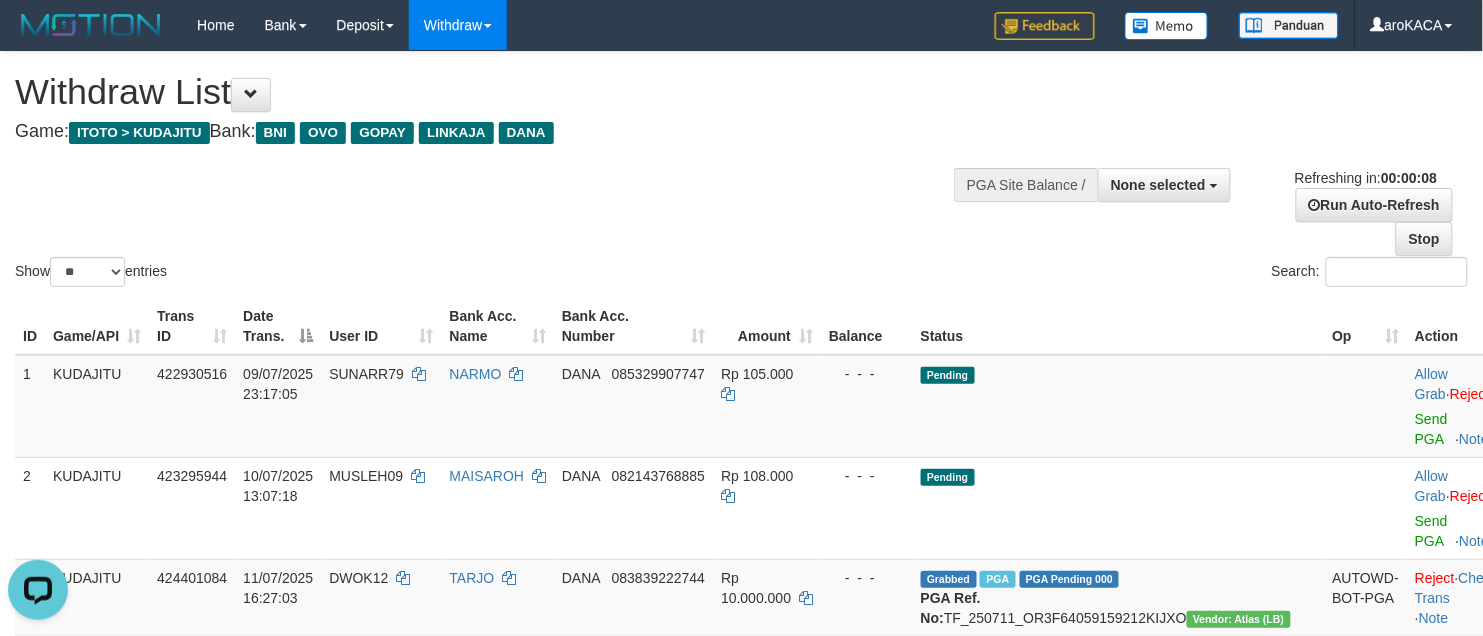 scroll, scrollTop: 0, scrollLeft: 0, axis: both 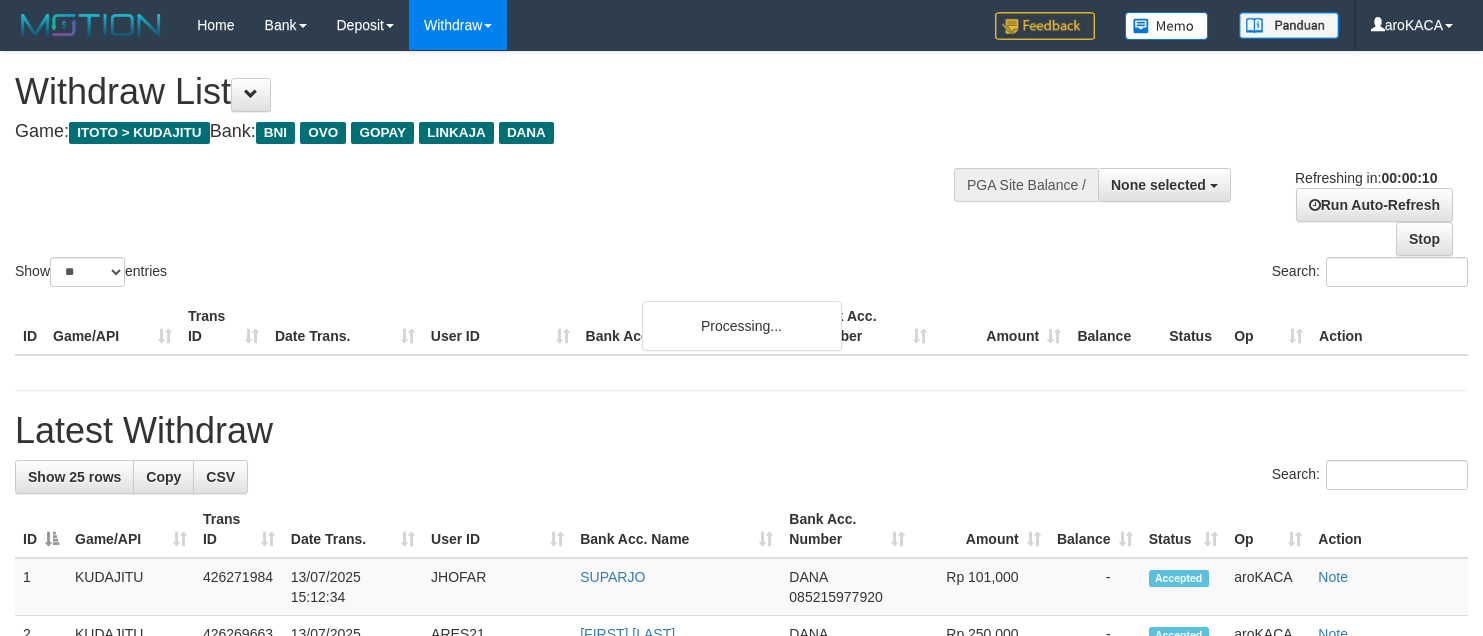 select 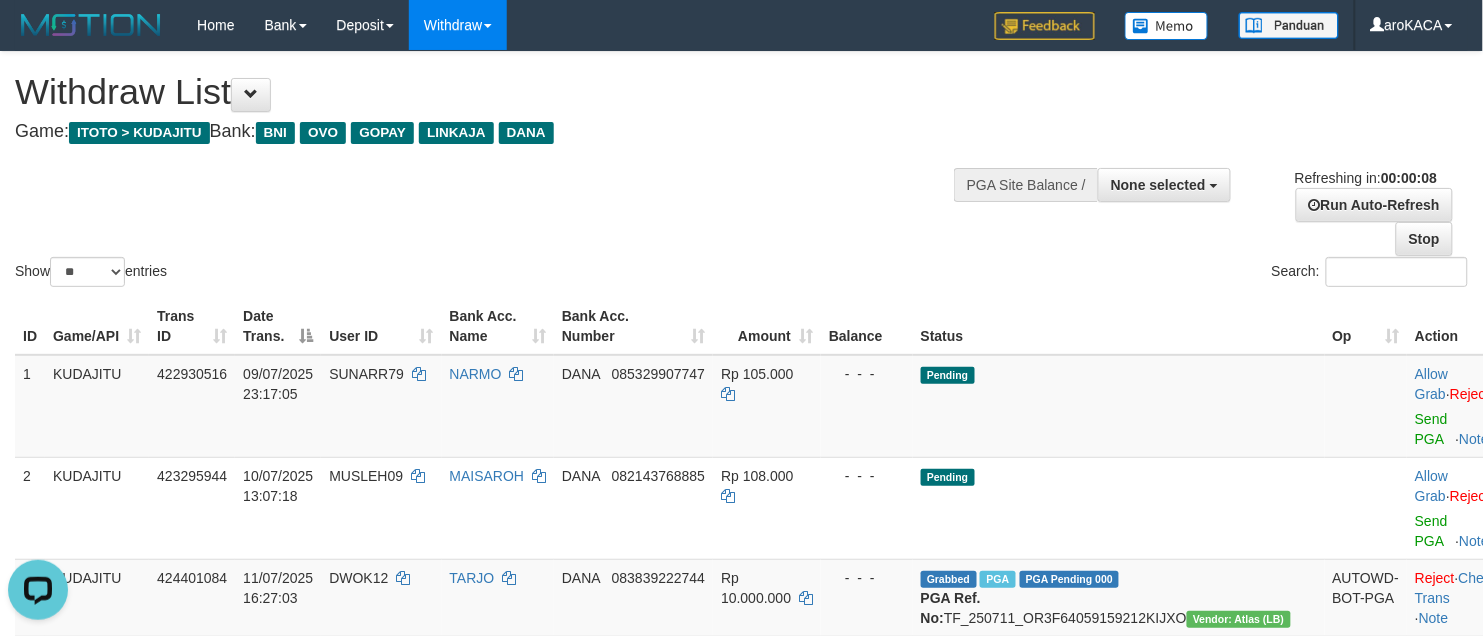 scroll, scrollTop: 0, scrollLeft: 0, axis: both 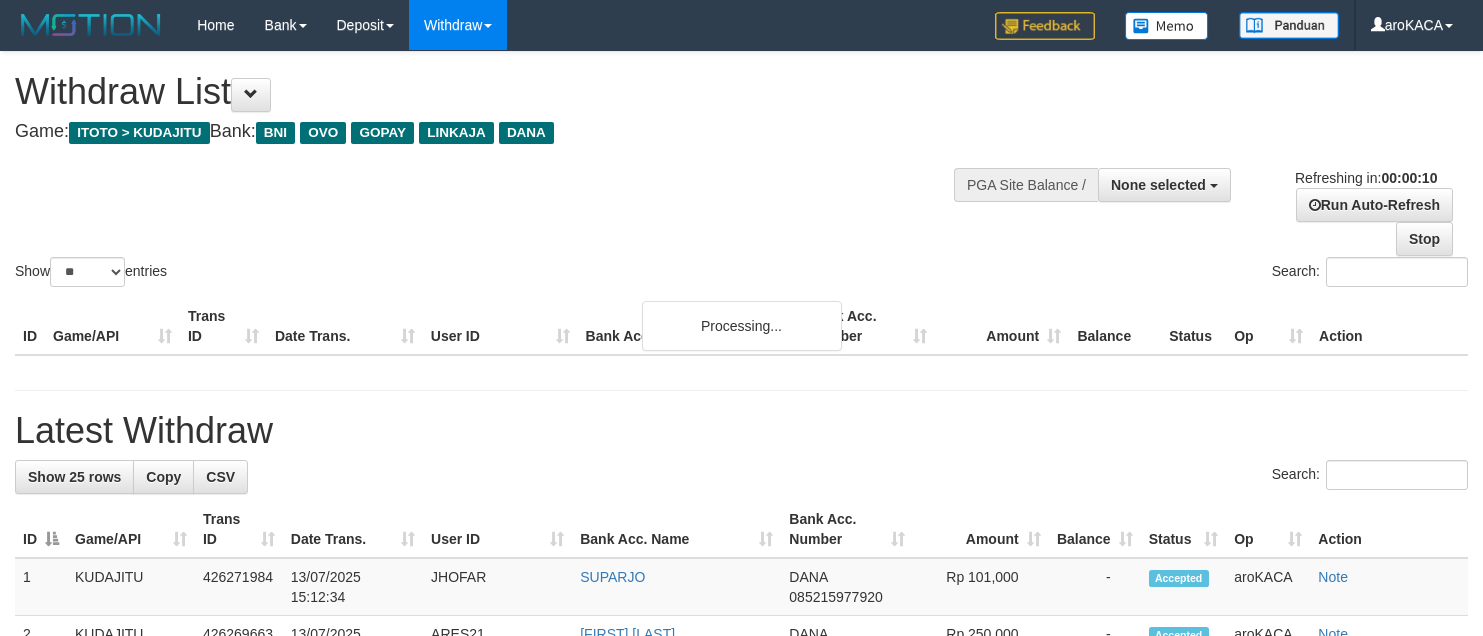select 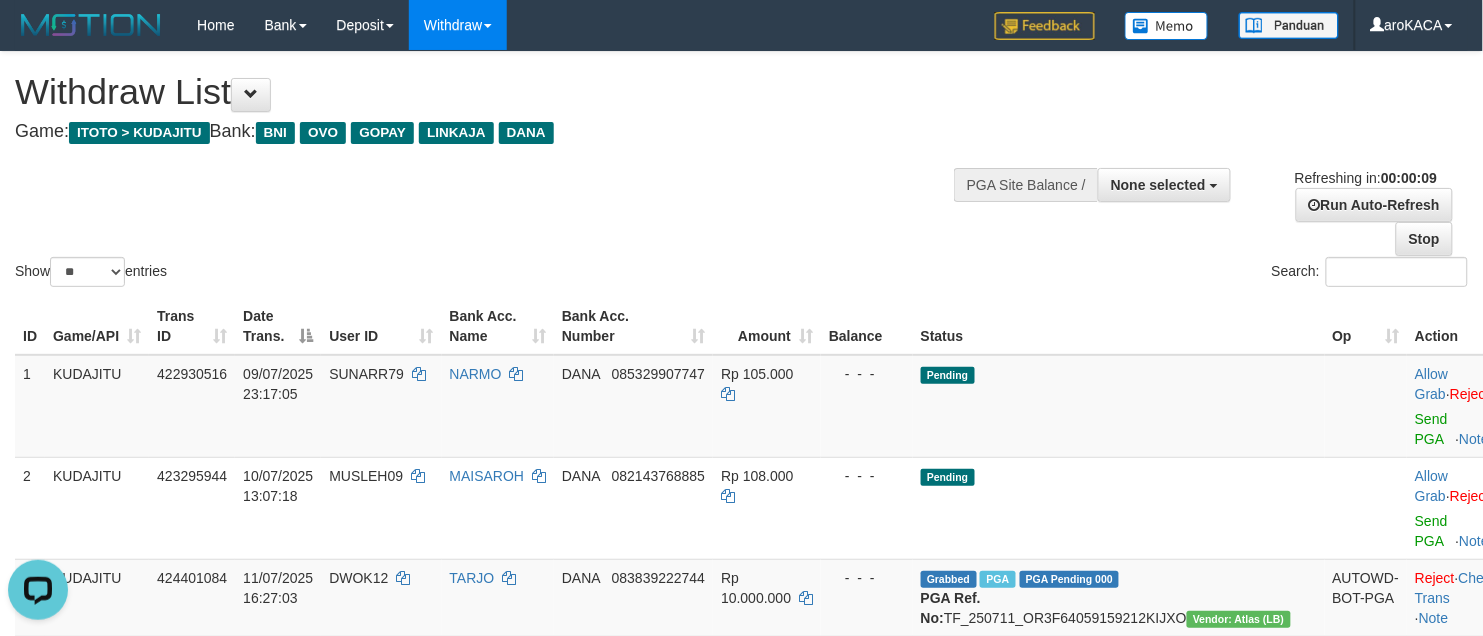 scroll, scrollTop: 0, scrollLeft: 0, axis: both 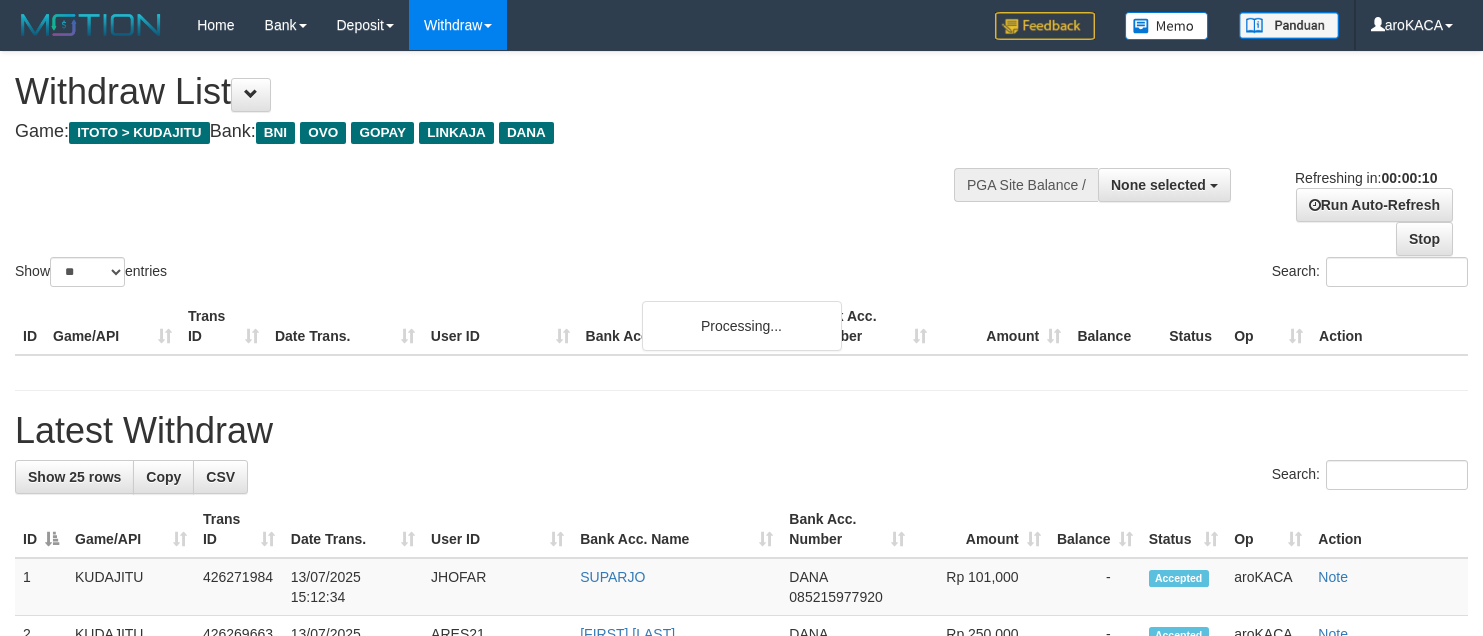select 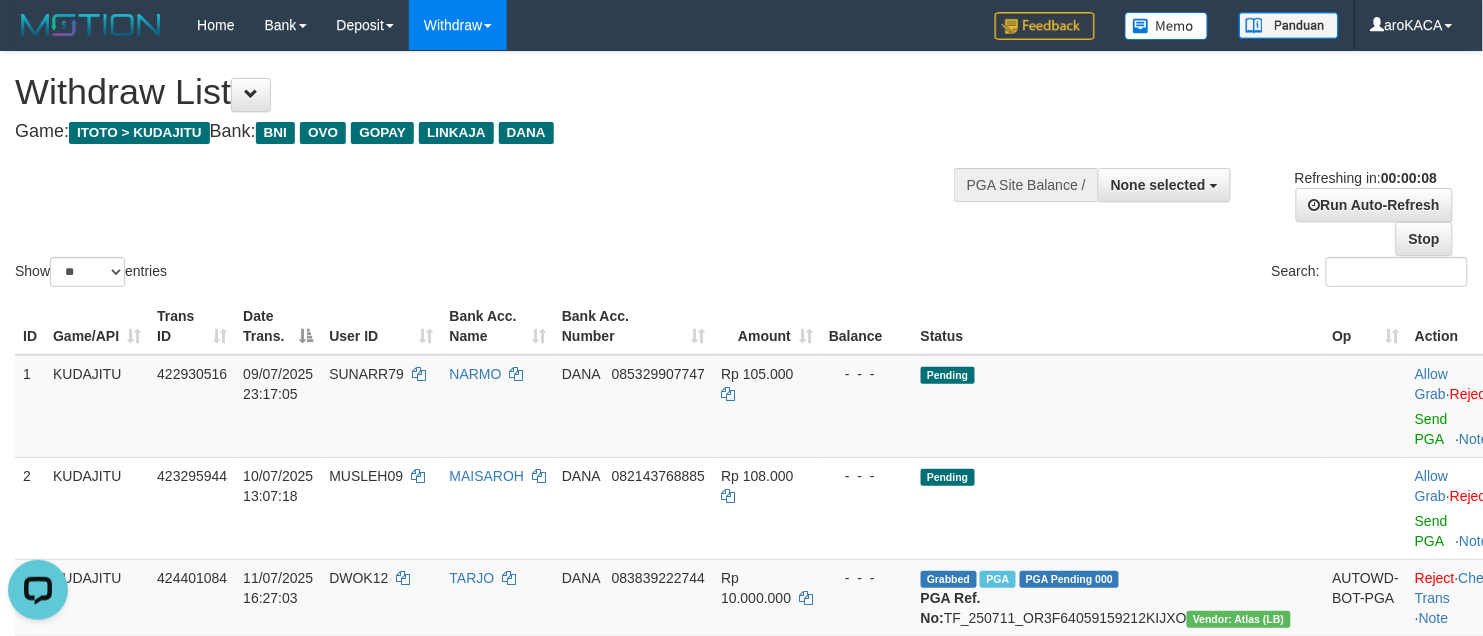 scroll, scrollTop: 0, scrollLeft: 0, axis: both 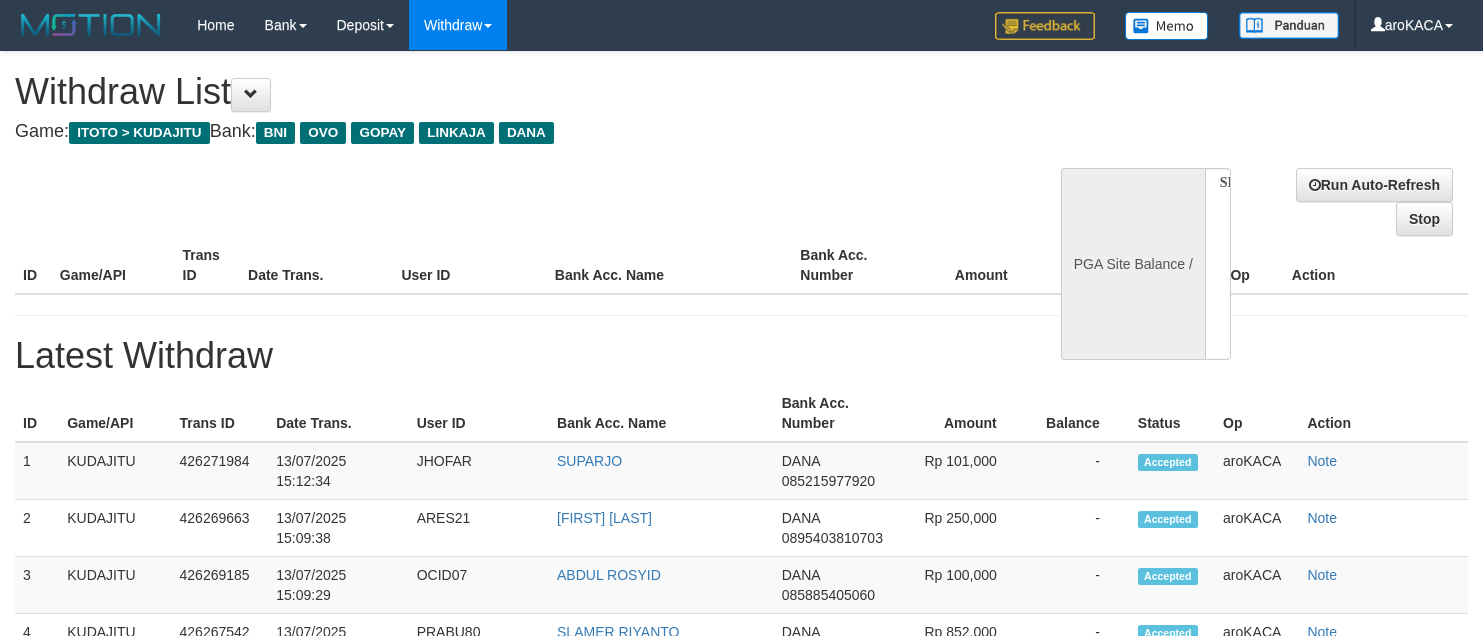 select 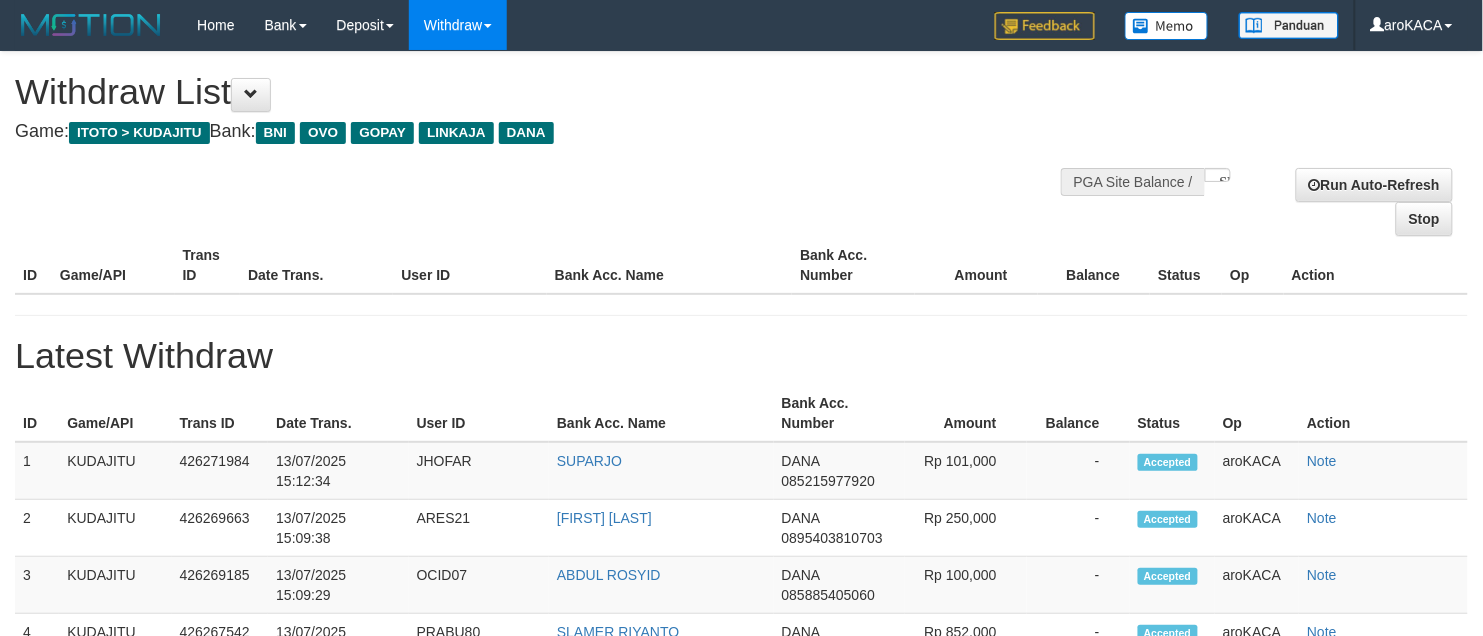 select on "**" 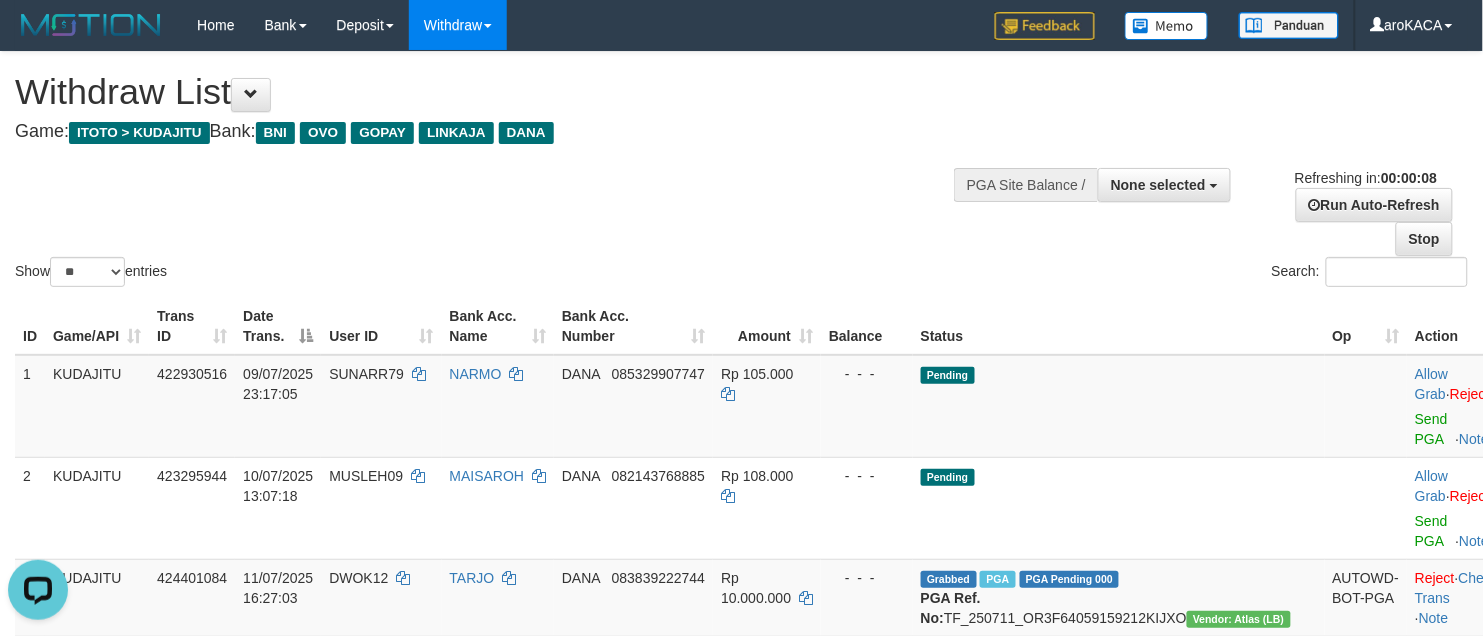 scroll, scrollTop: 0, scrollLeft: 0, axis: both 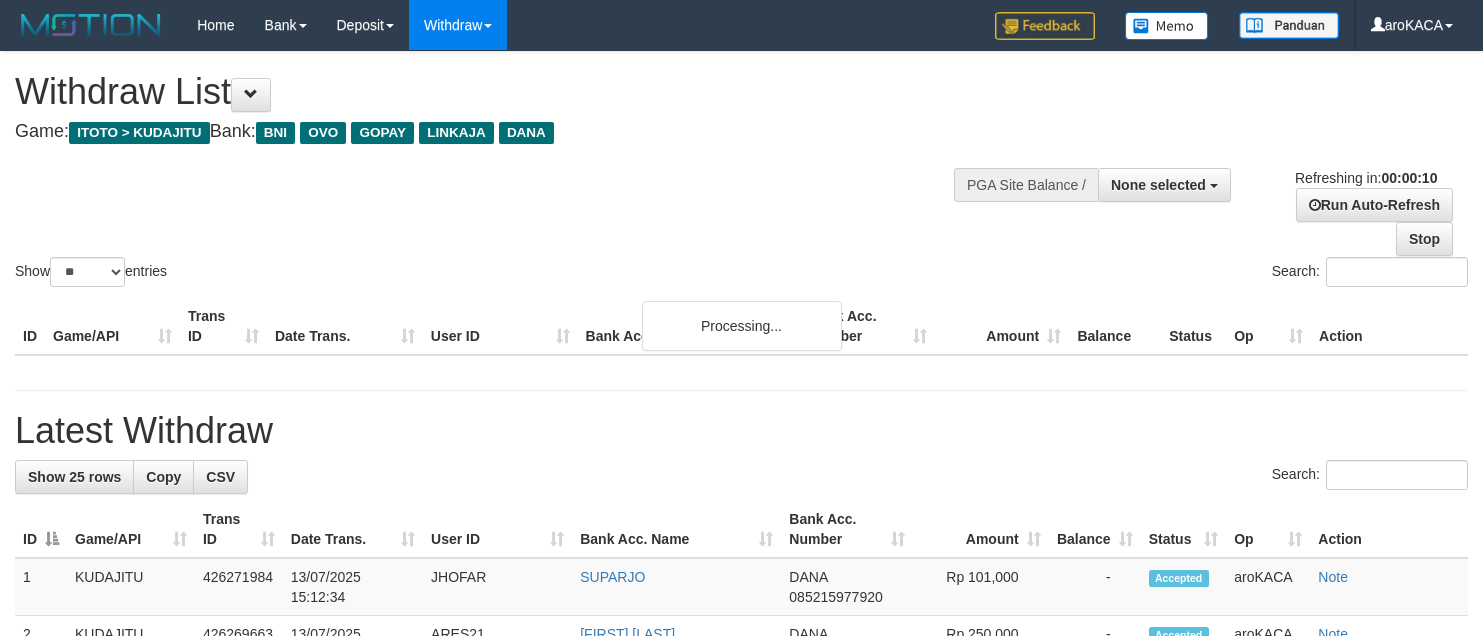 select 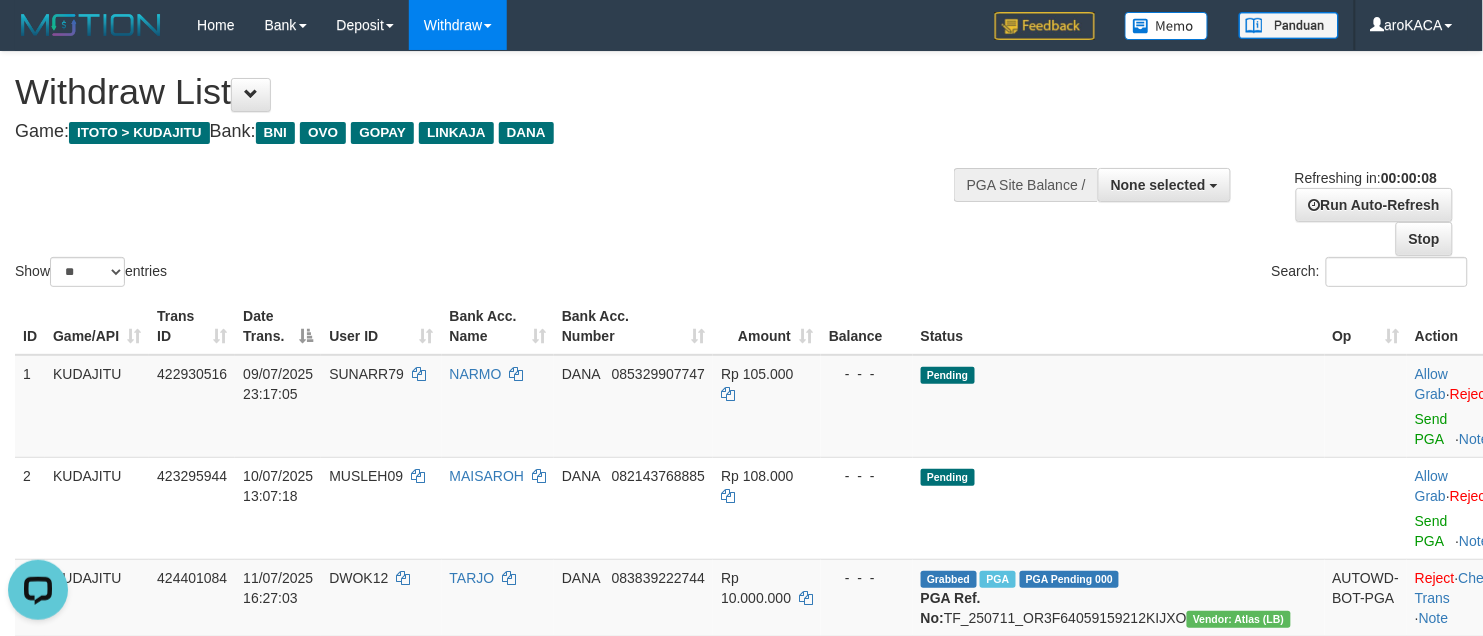 scroll, scrollTop: 0, scrollLeft: 0, axis: both 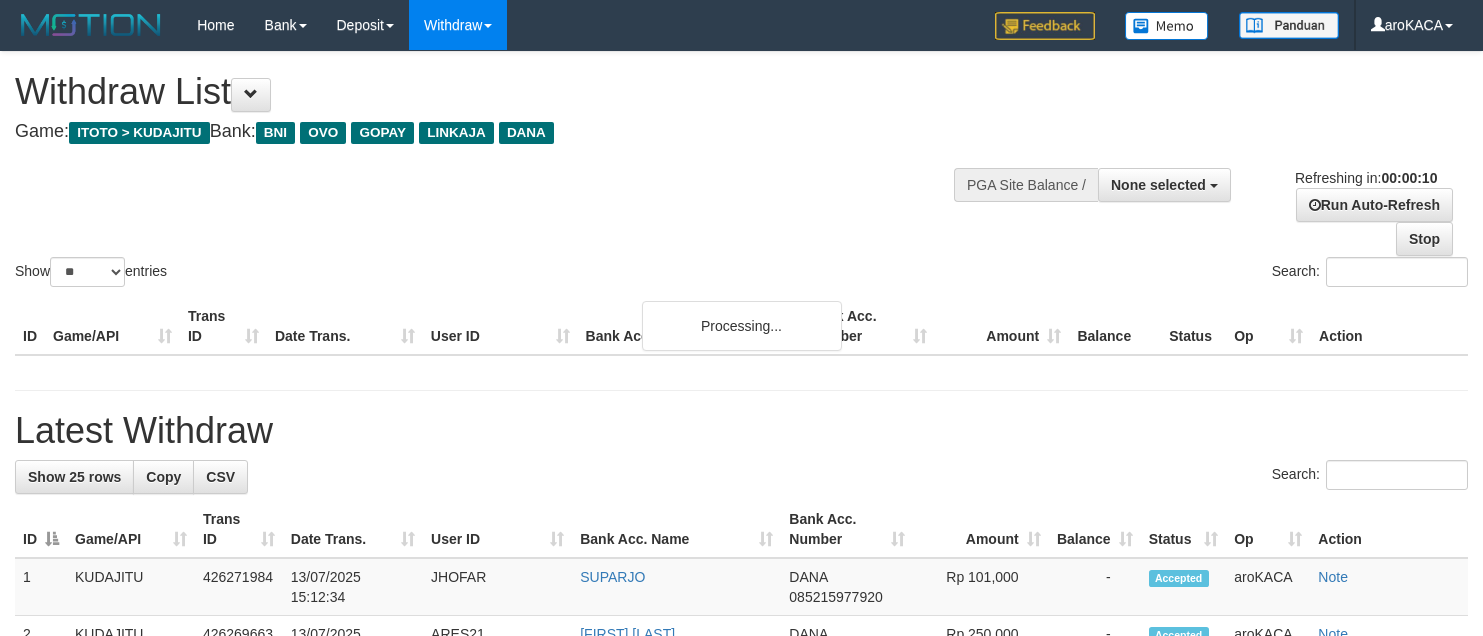select 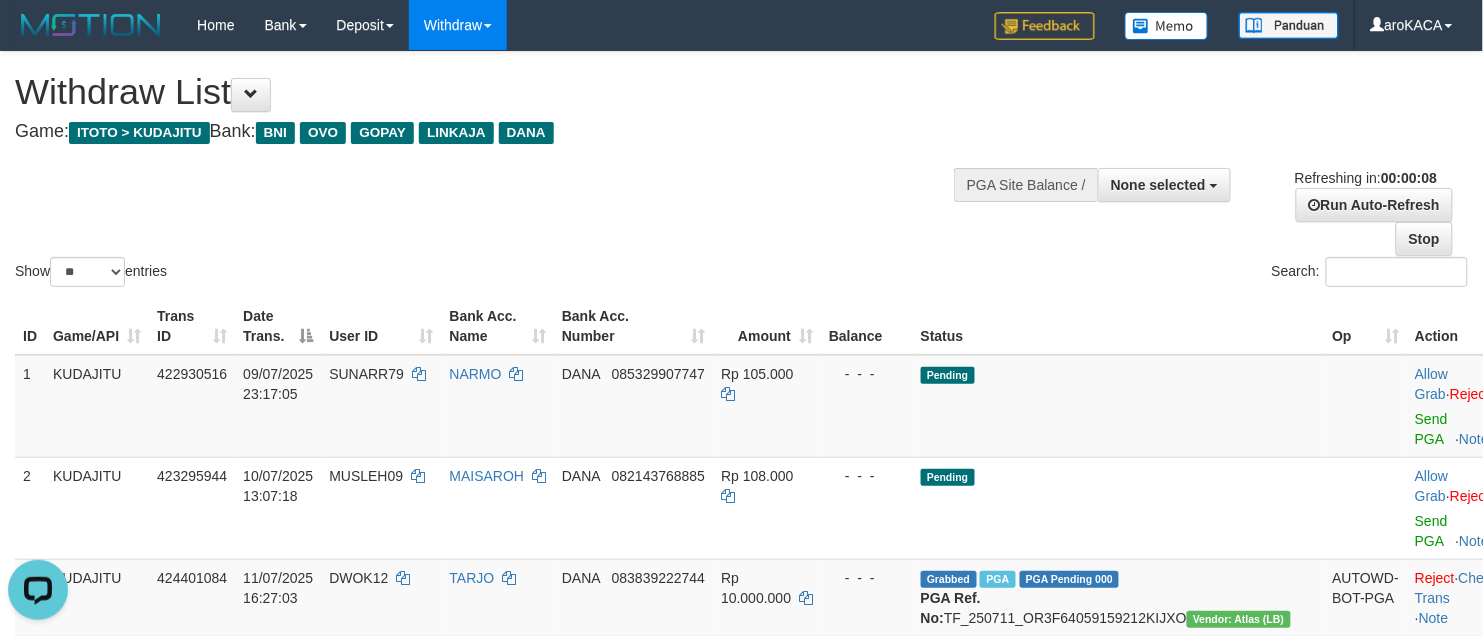 scroll, scrollTop: 0, scrollLeft: 0, axis: both 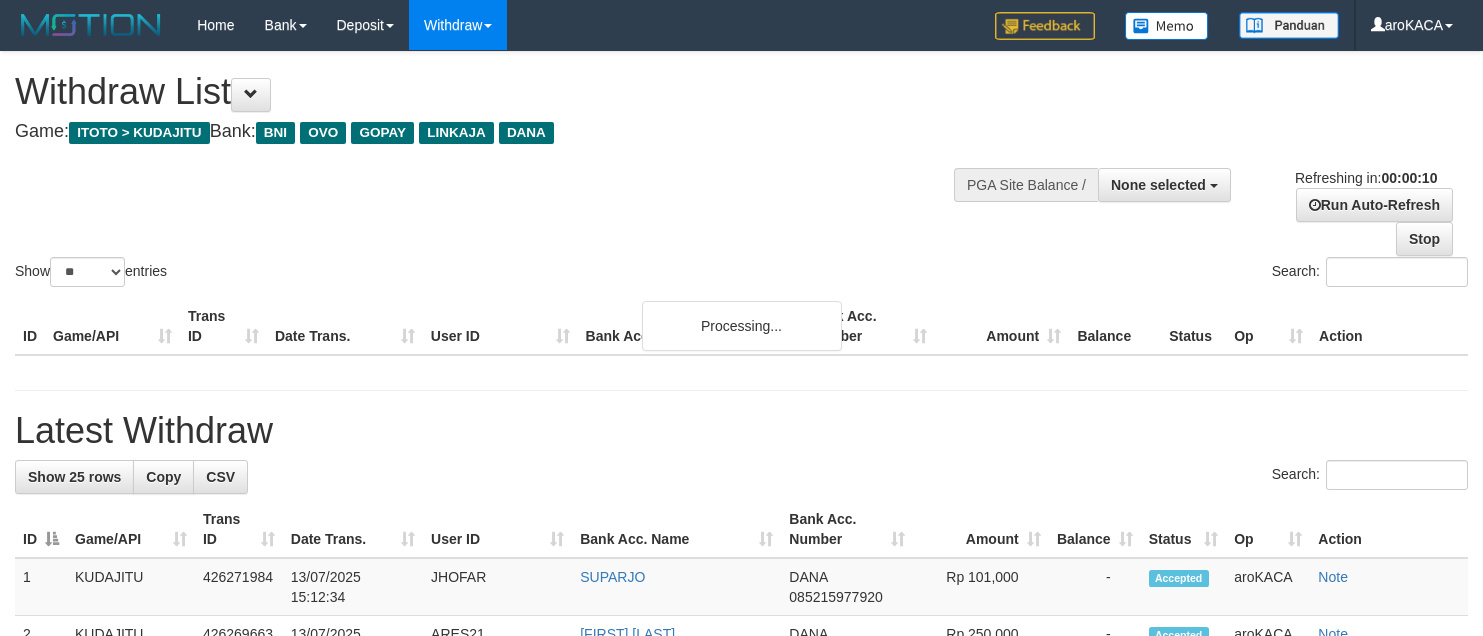select 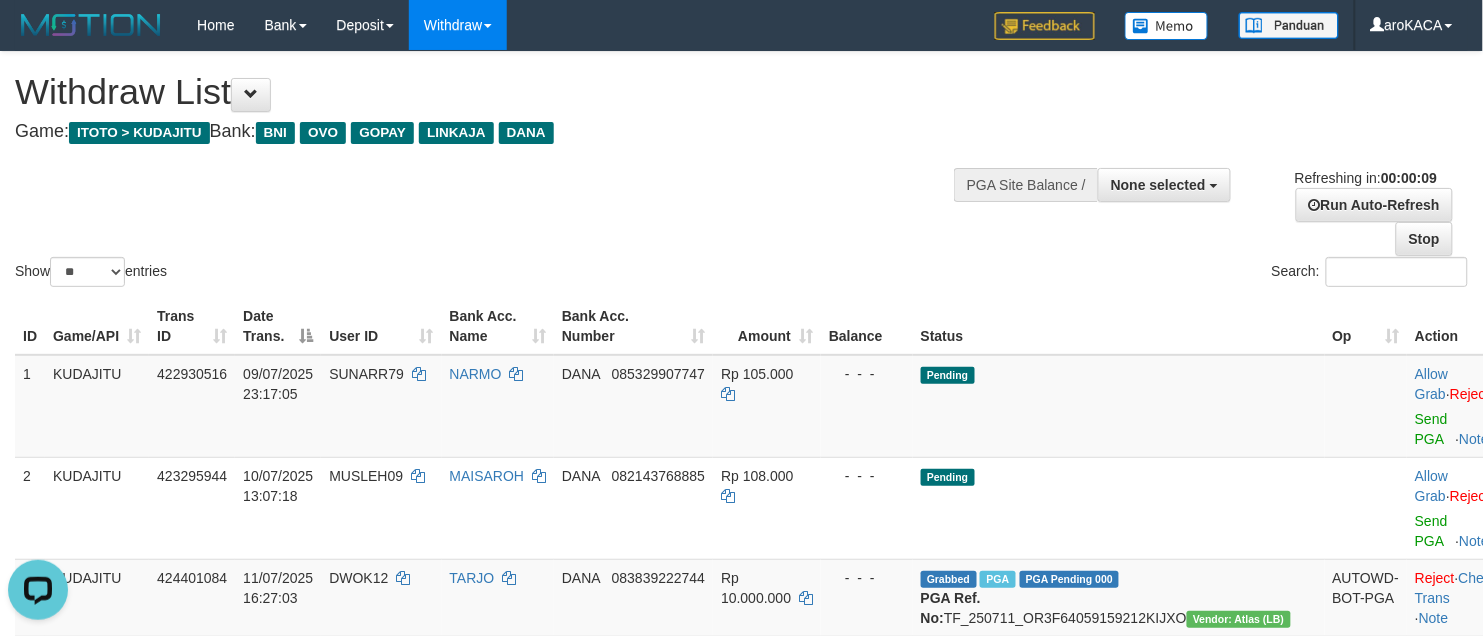 scroll, scrollTop: 0, scrollLeft: 0, axis: both 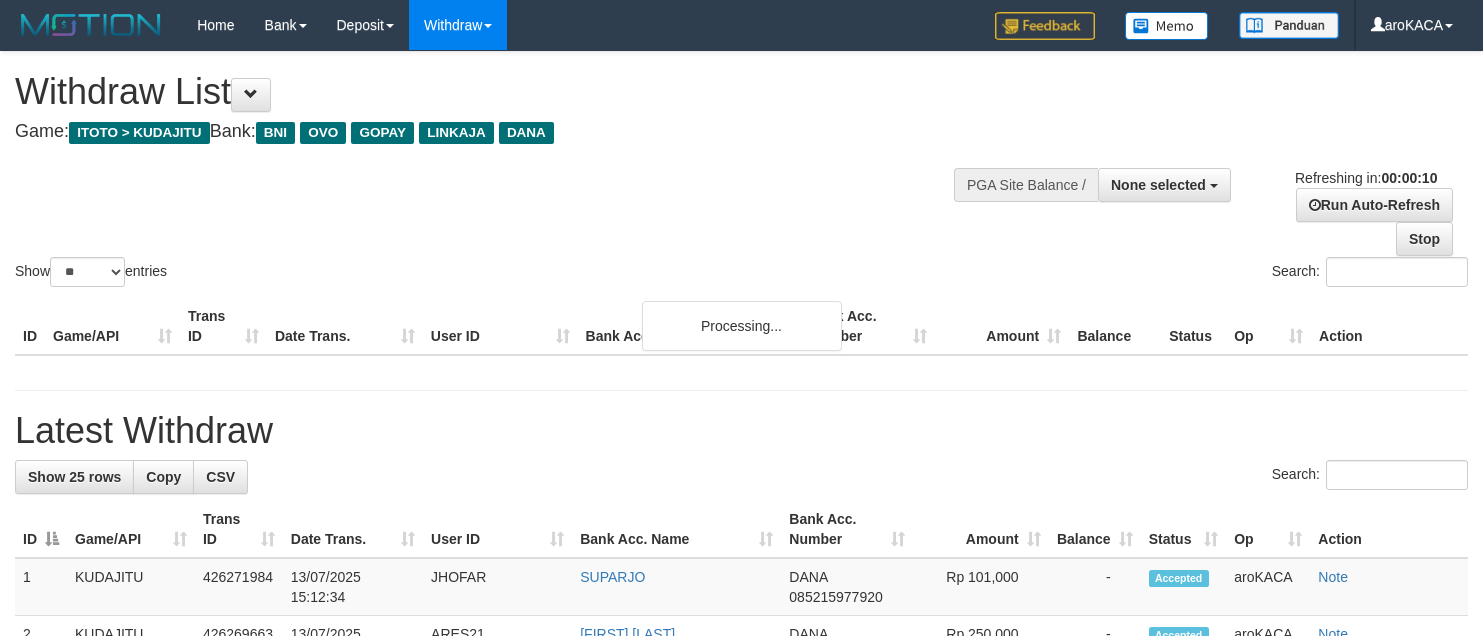select 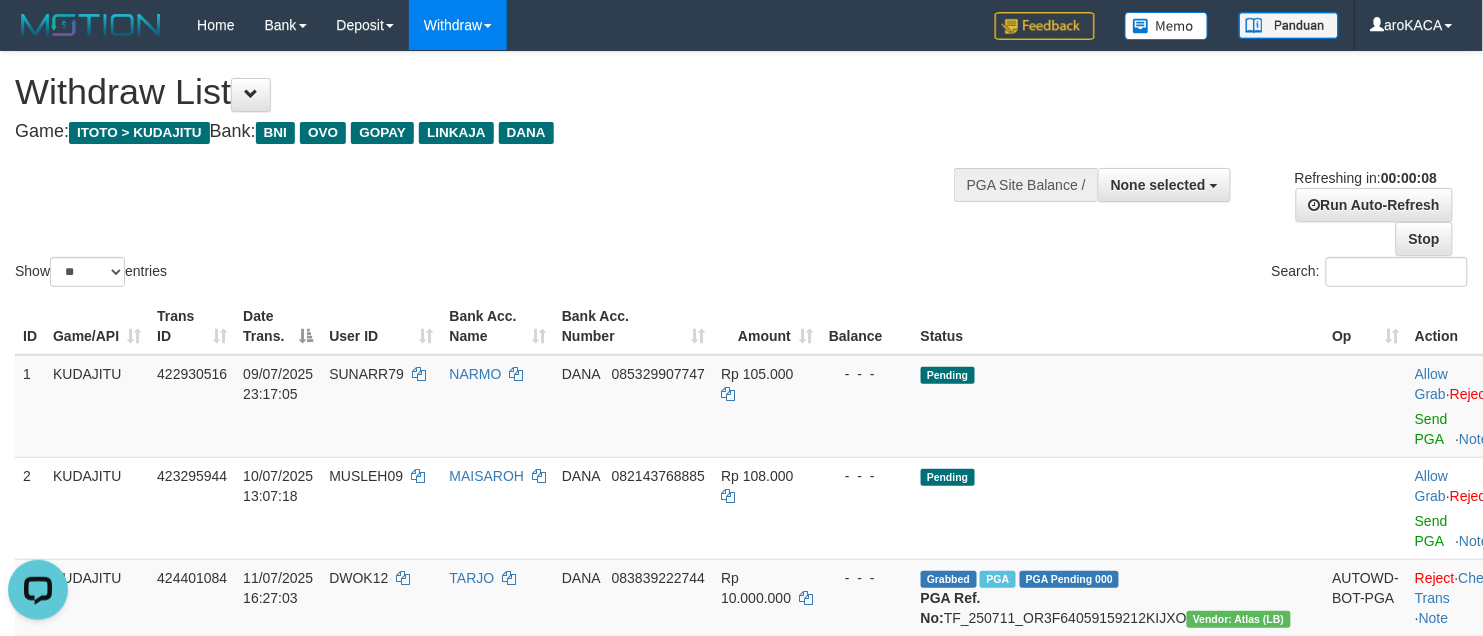 scroll, scrollTop: 0, scrollLeft: 0, axis: both 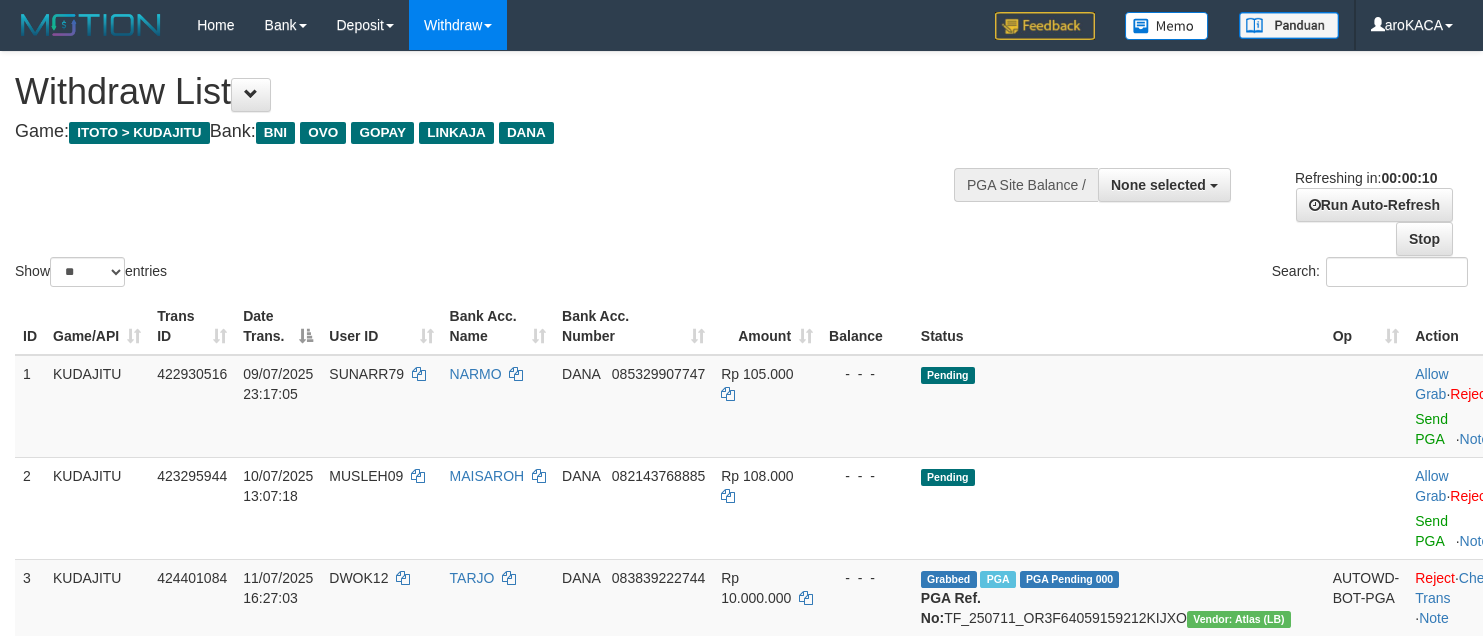 select 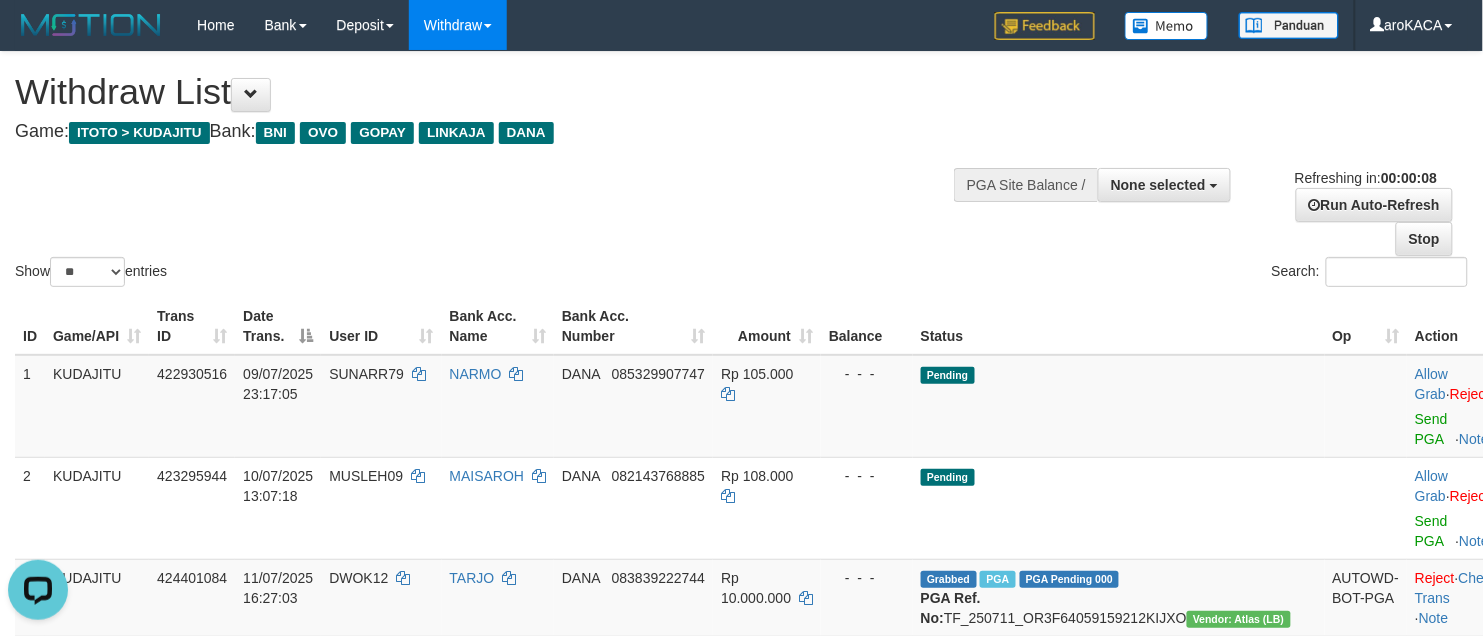scroll, scrollTop: 0, scrollLeft: 0, axis: both 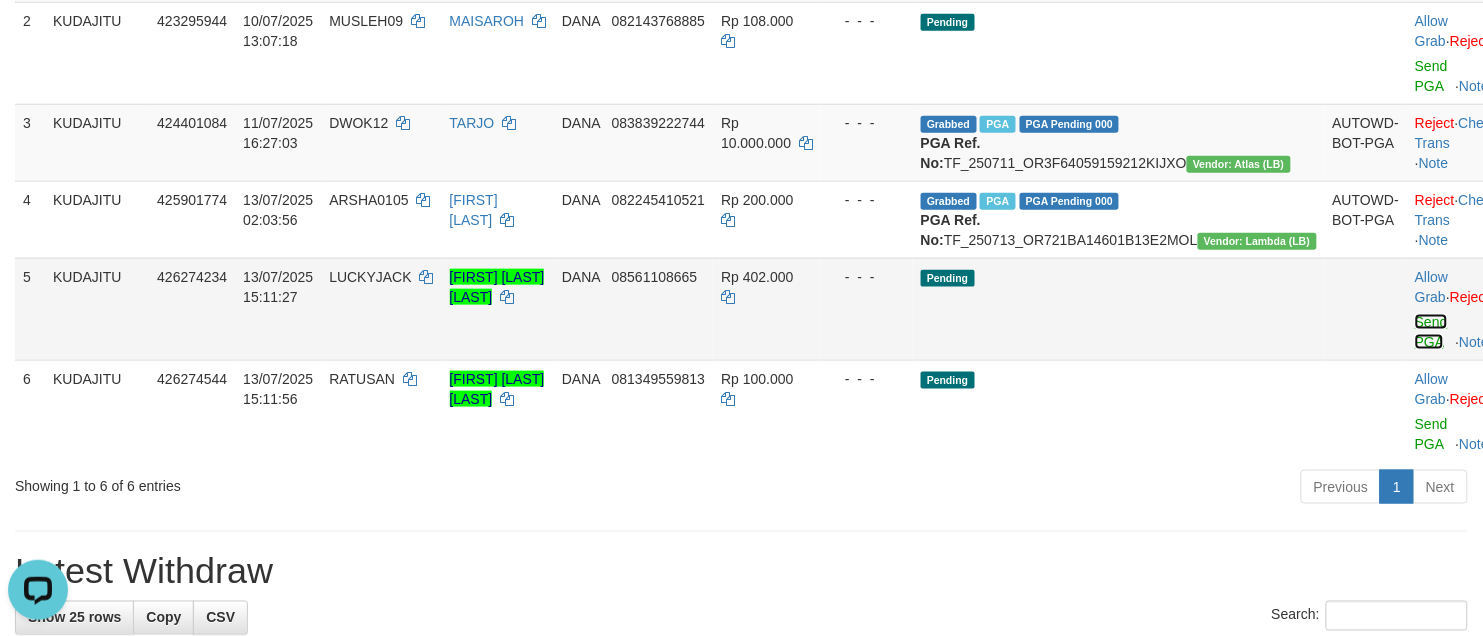 click on "Send PGA" at bounding box center [1431, 332] 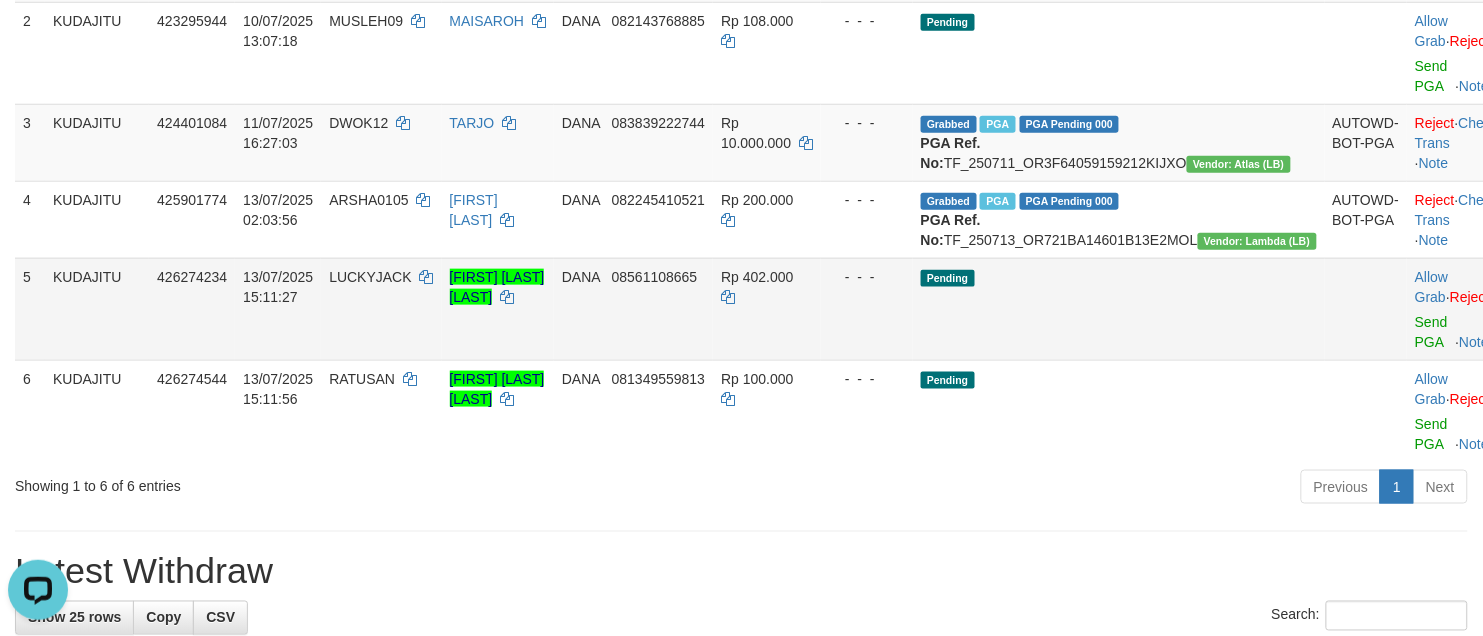 click on "LUCKYJACK" at bounding box center (370, 277) 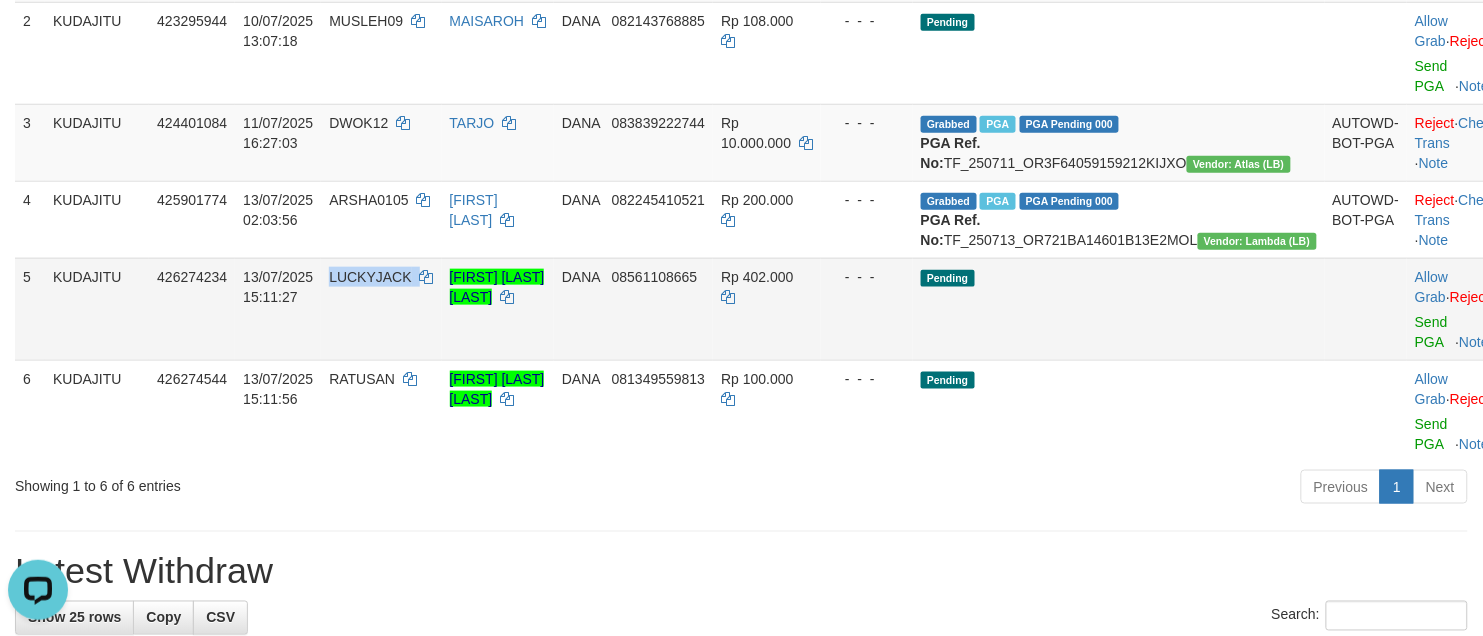 click on "LUCKYJACK" at bounding box center [370, 277] 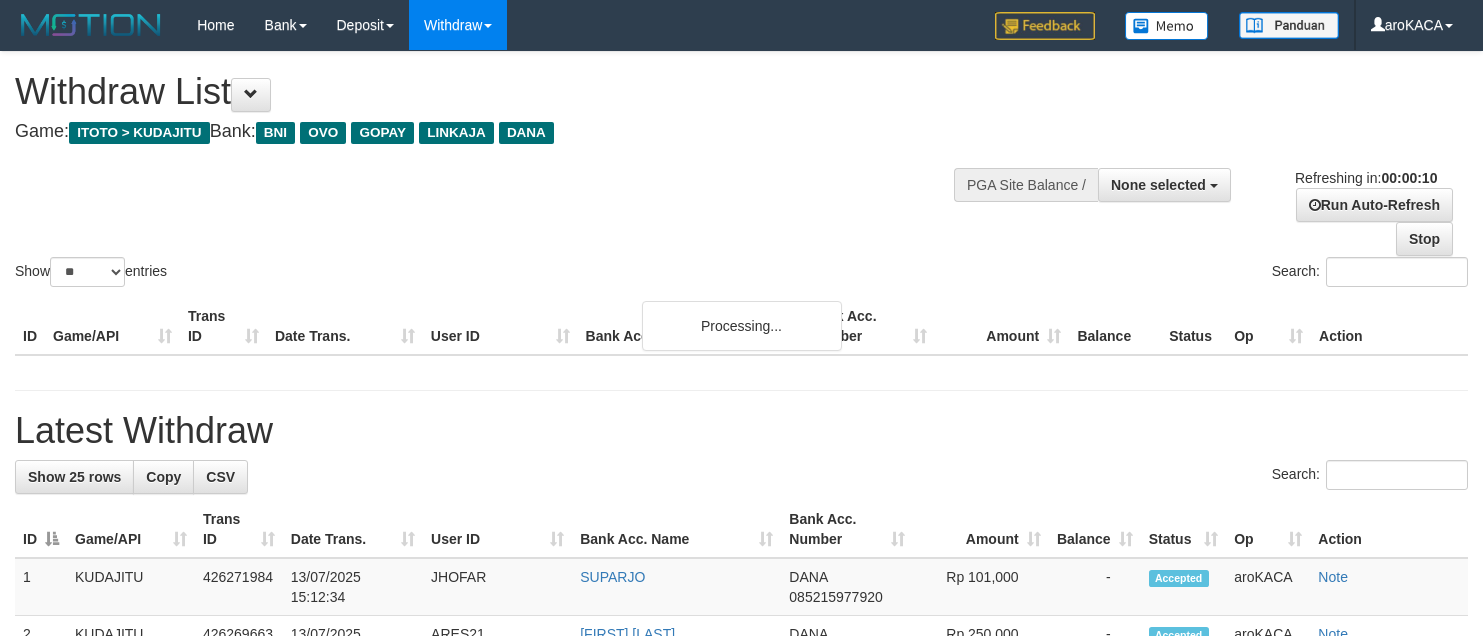select 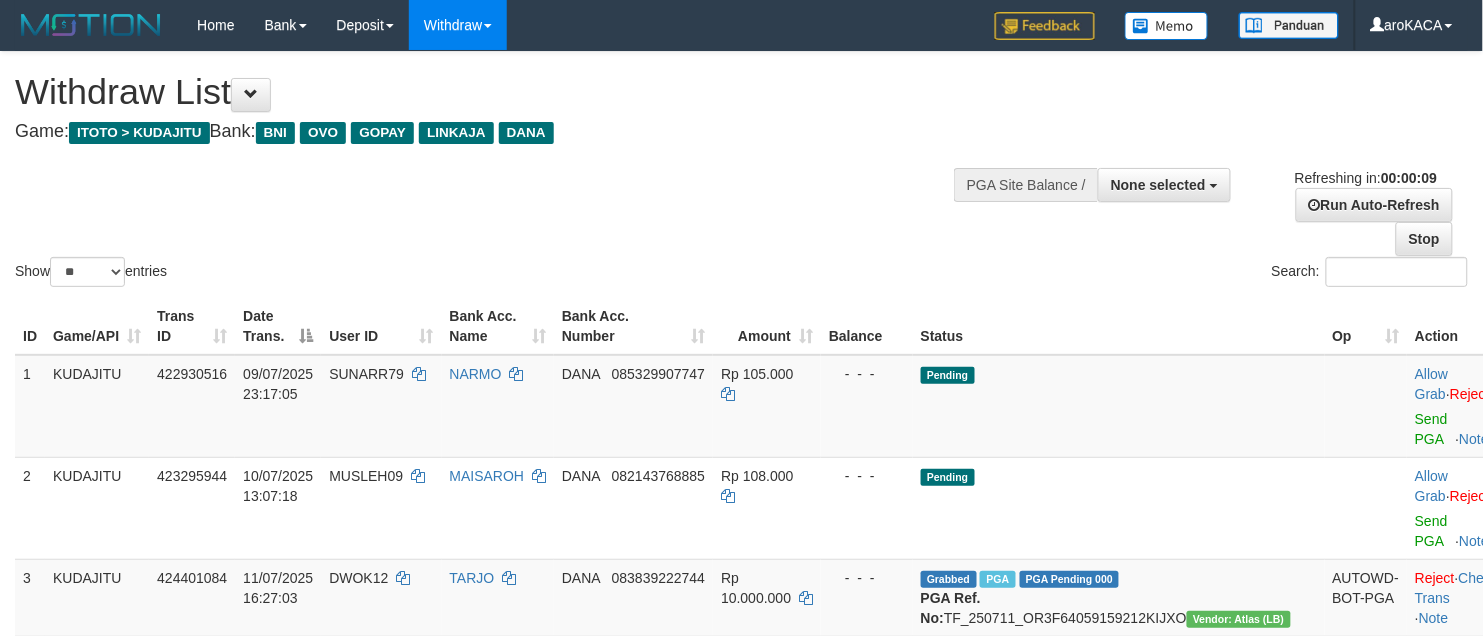 scroll, scrollTop: 455, scrollLeft: 0, axis: vertical 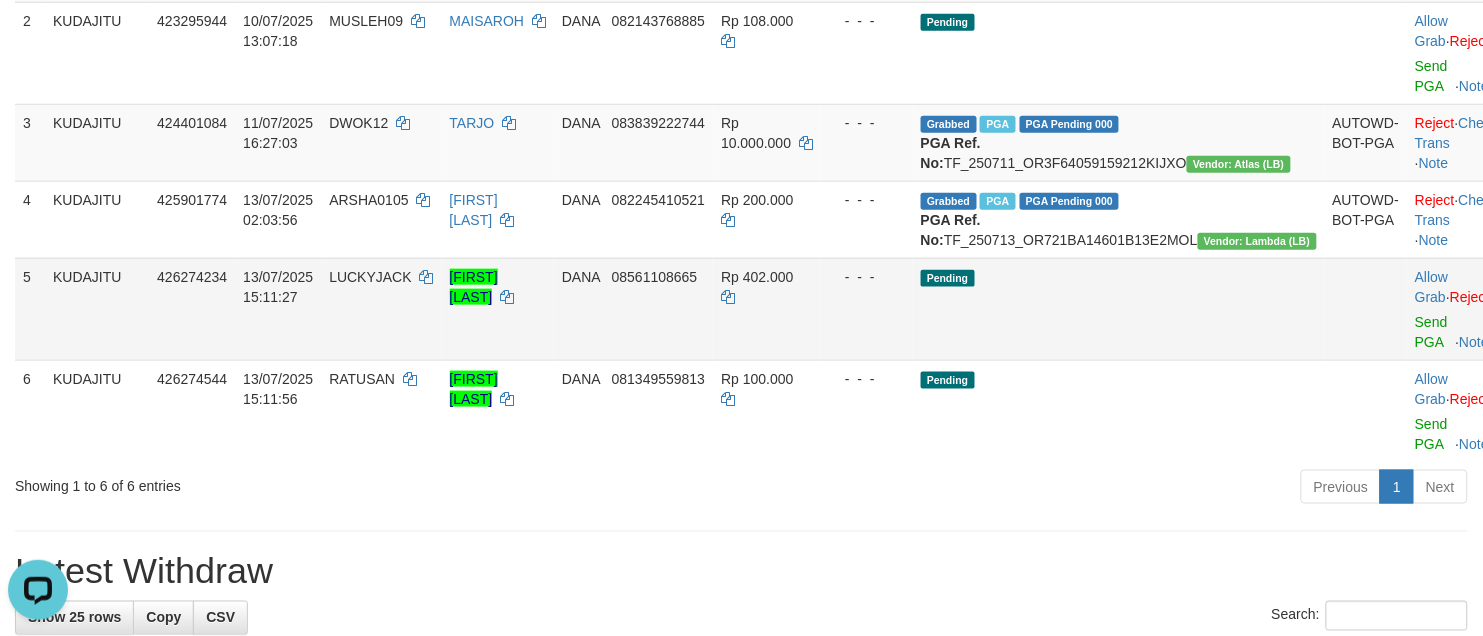 click on "Allow Grab   ·    Reject Send PGA     ·    Note" at bounding box center (1456, 309) 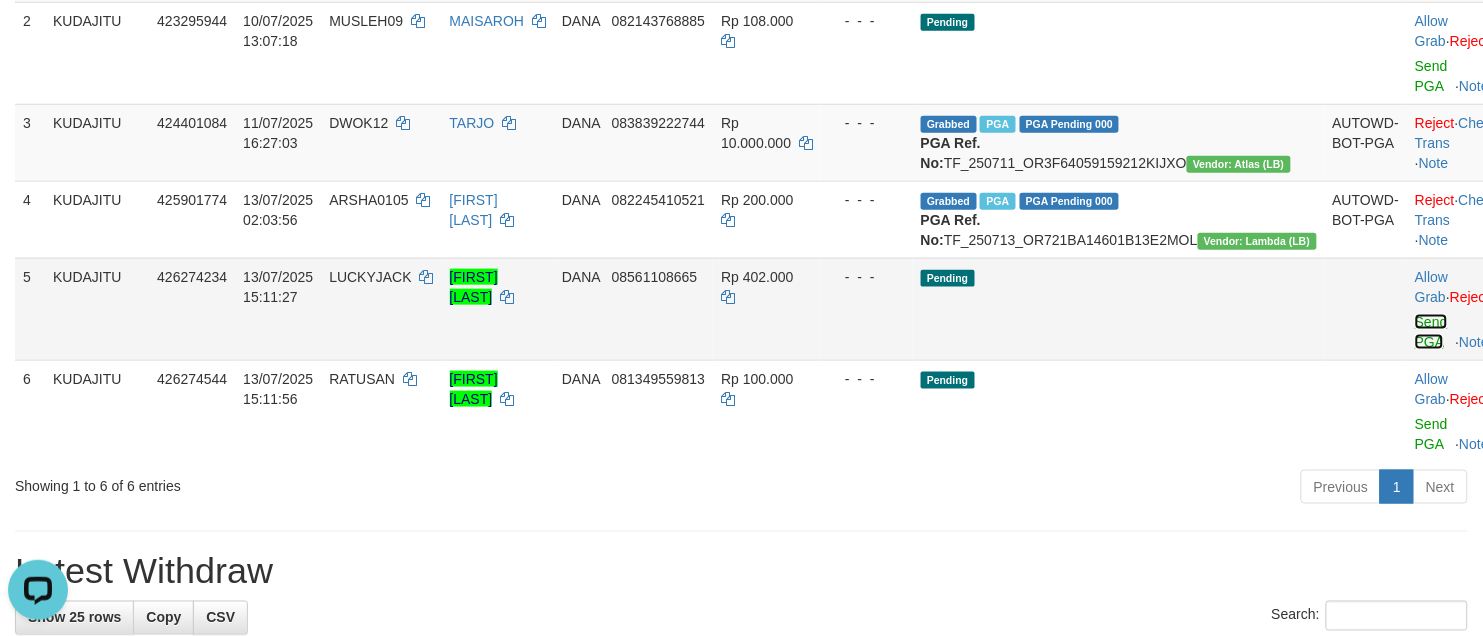 click on "Send PGA" at bounding box center (1431, 332) 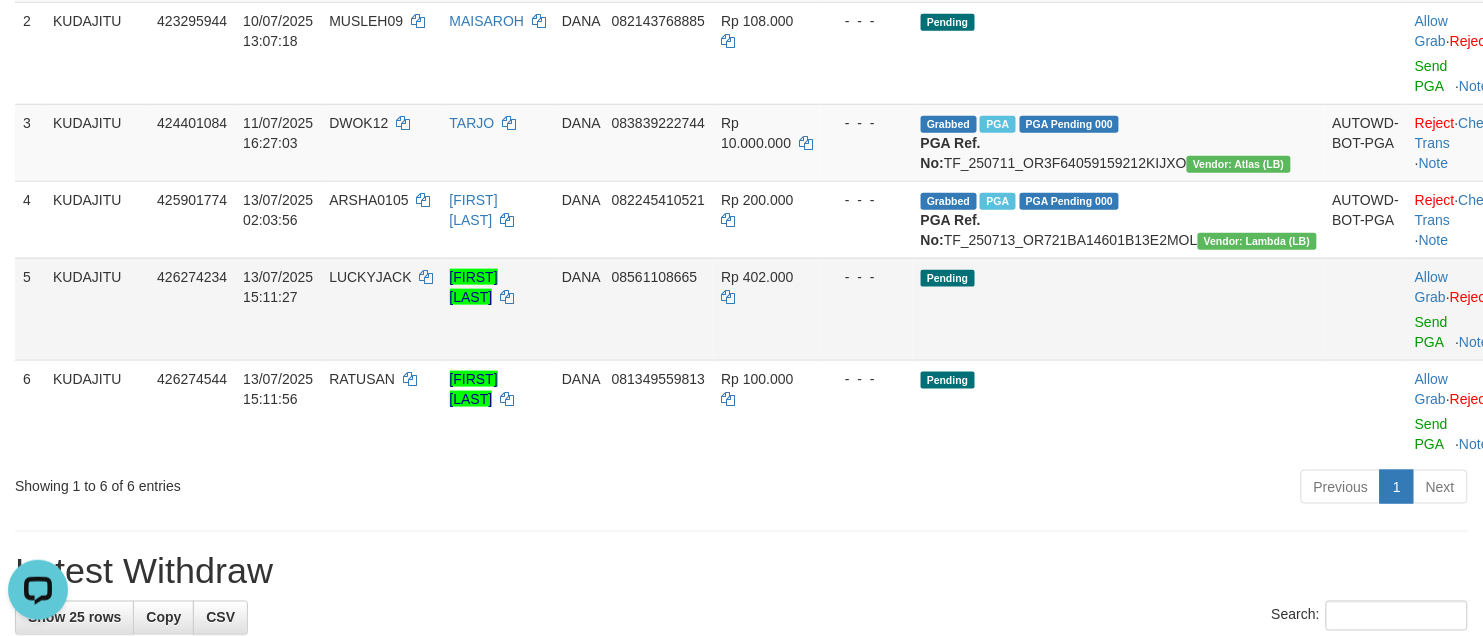 click on "LUCKYJACK" at bounding box center (370, 277) 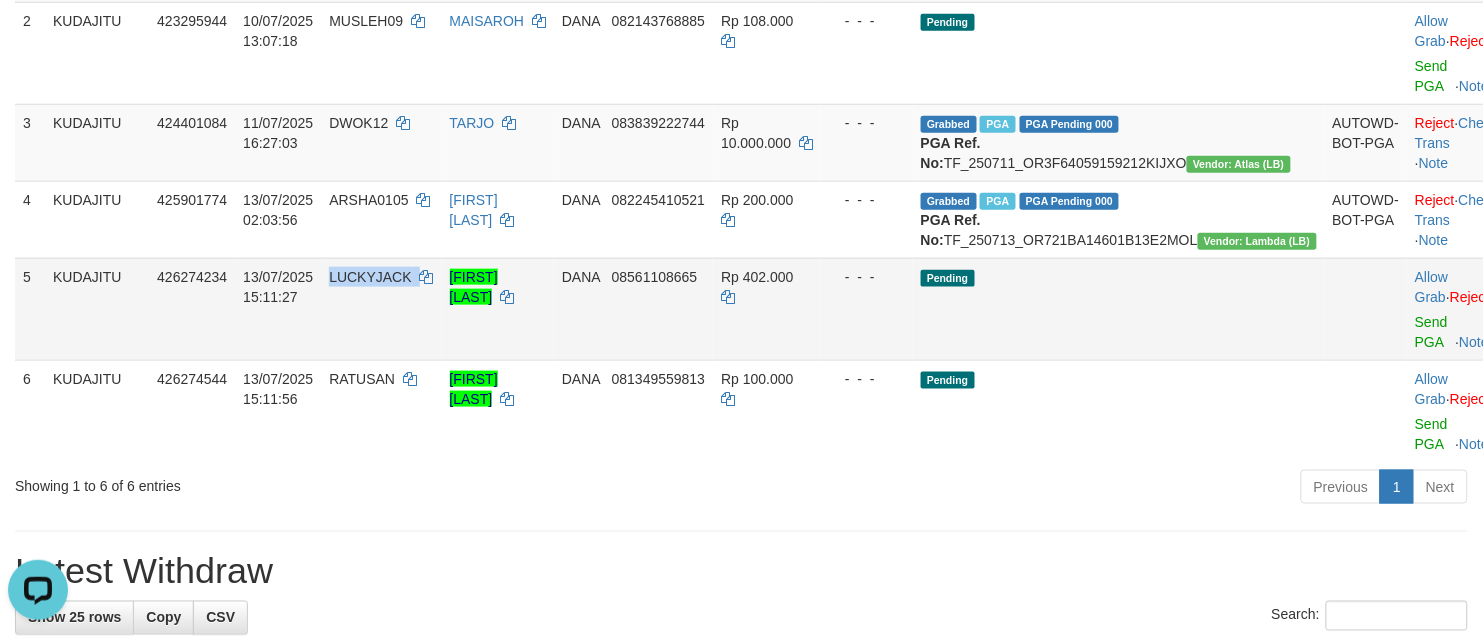 click on "LUCKYJACK" at bounding box center [370, 277] 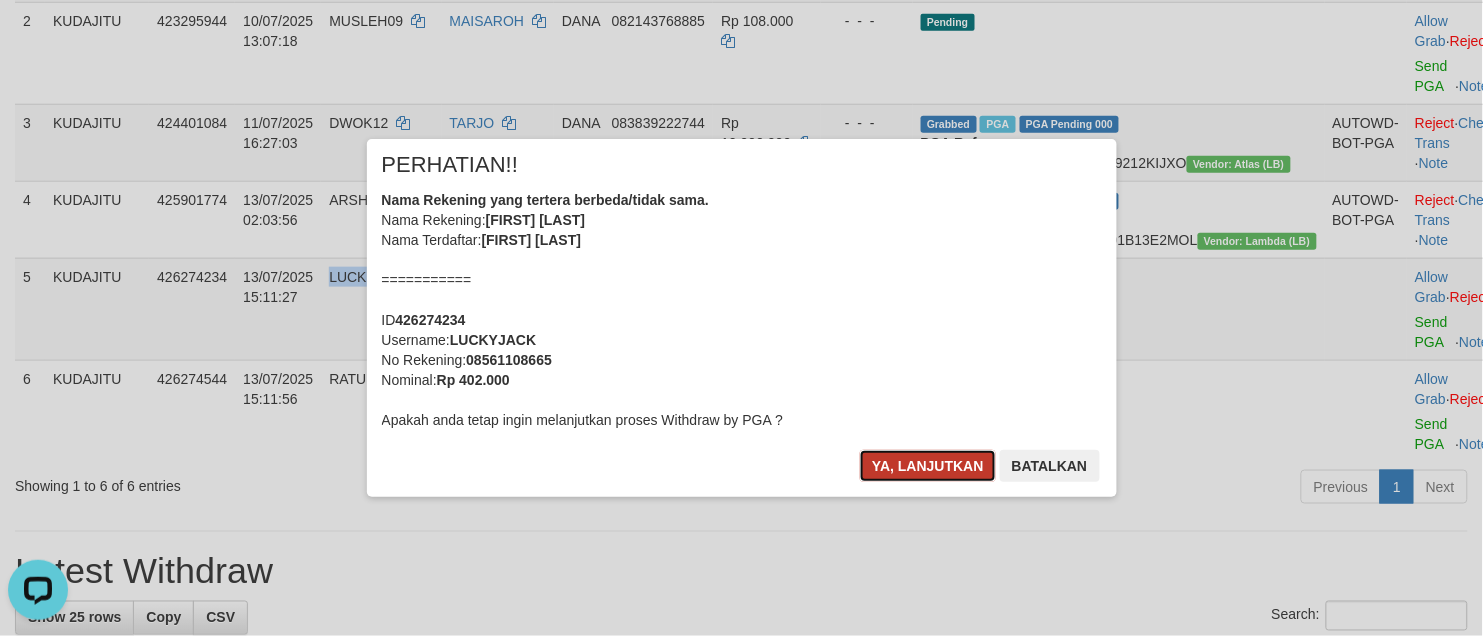 click on "Ya, lanjutkan" at bounding box center (928, 466) 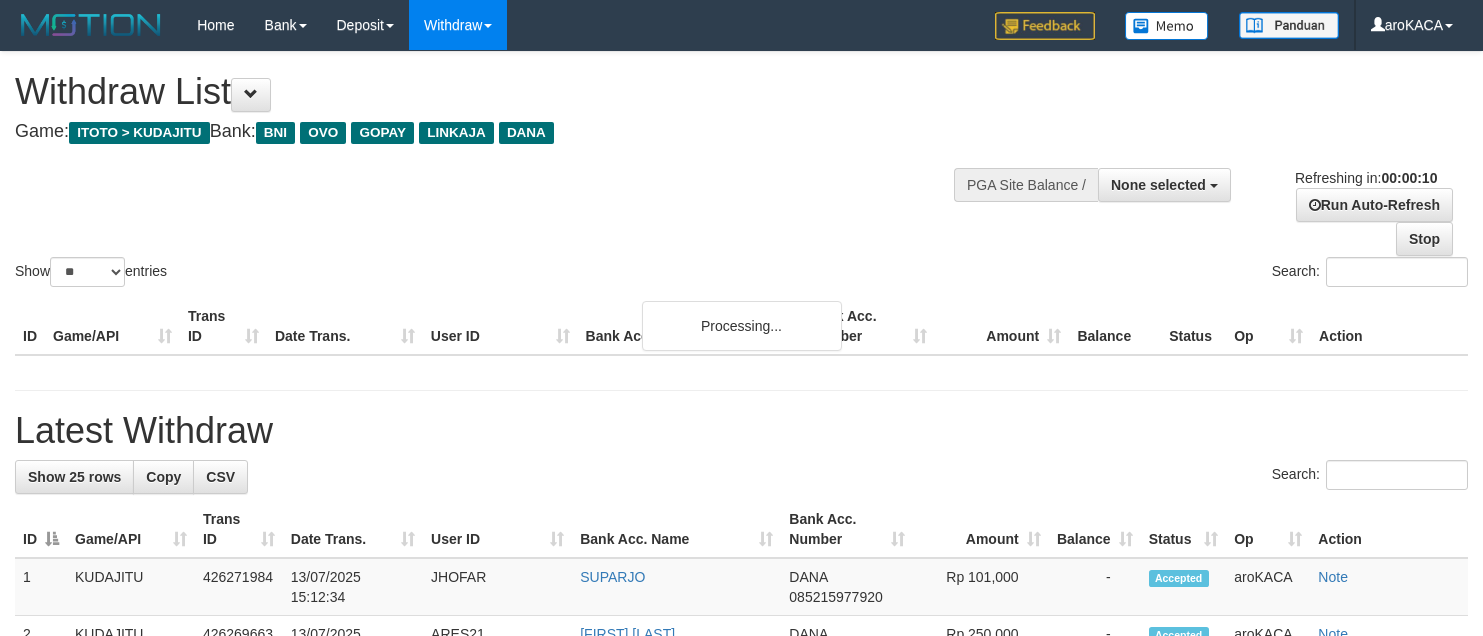 select 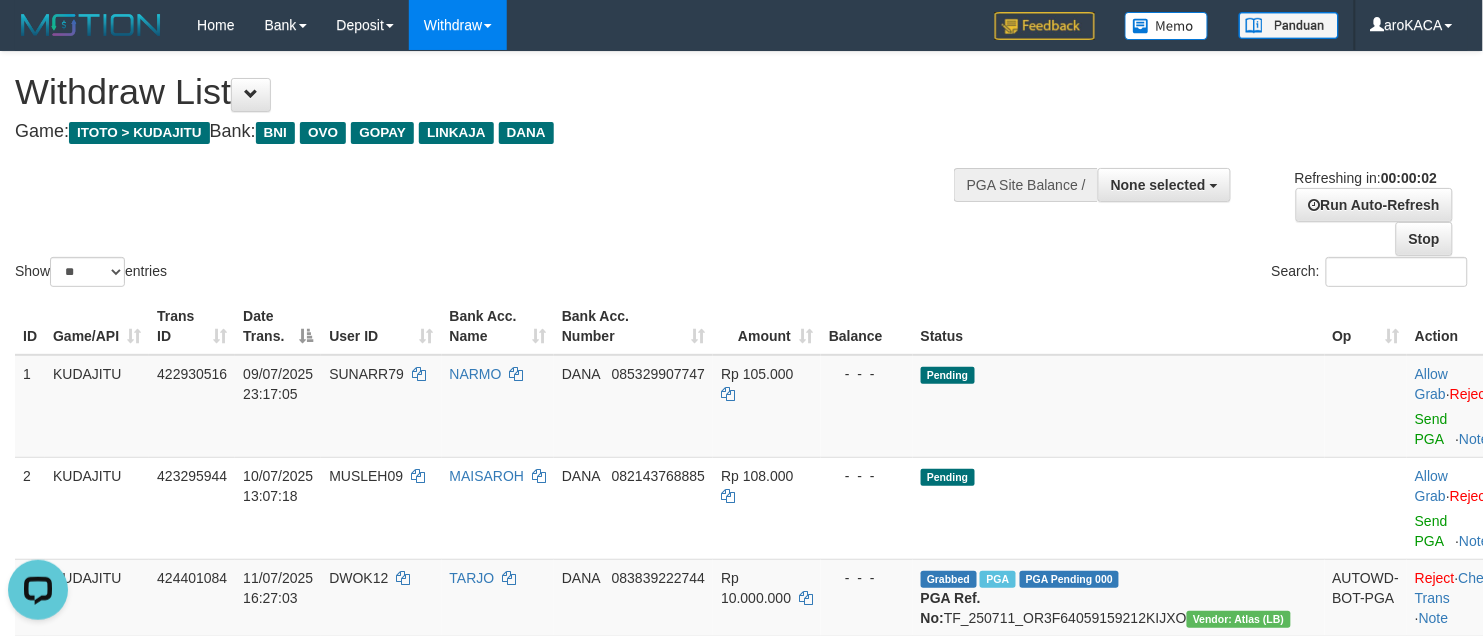 scroll, scrollTop: 0, scrollLeft: 0, axis: both 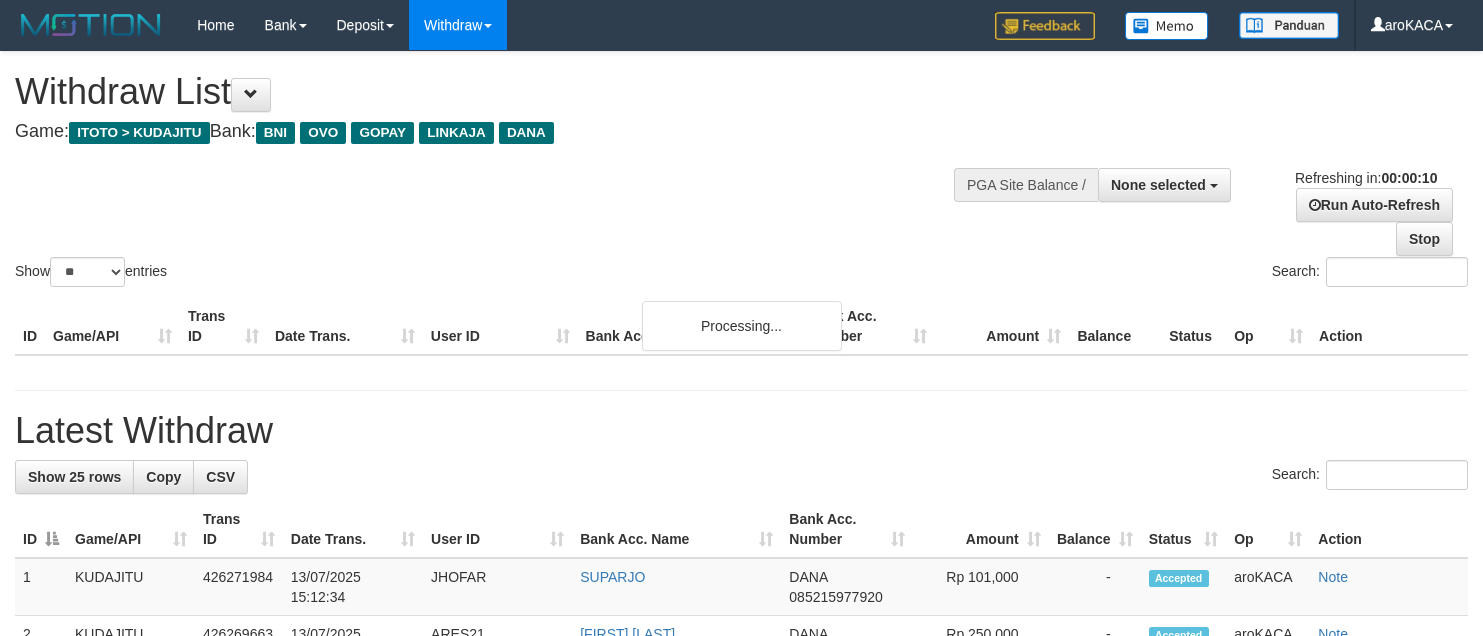 select 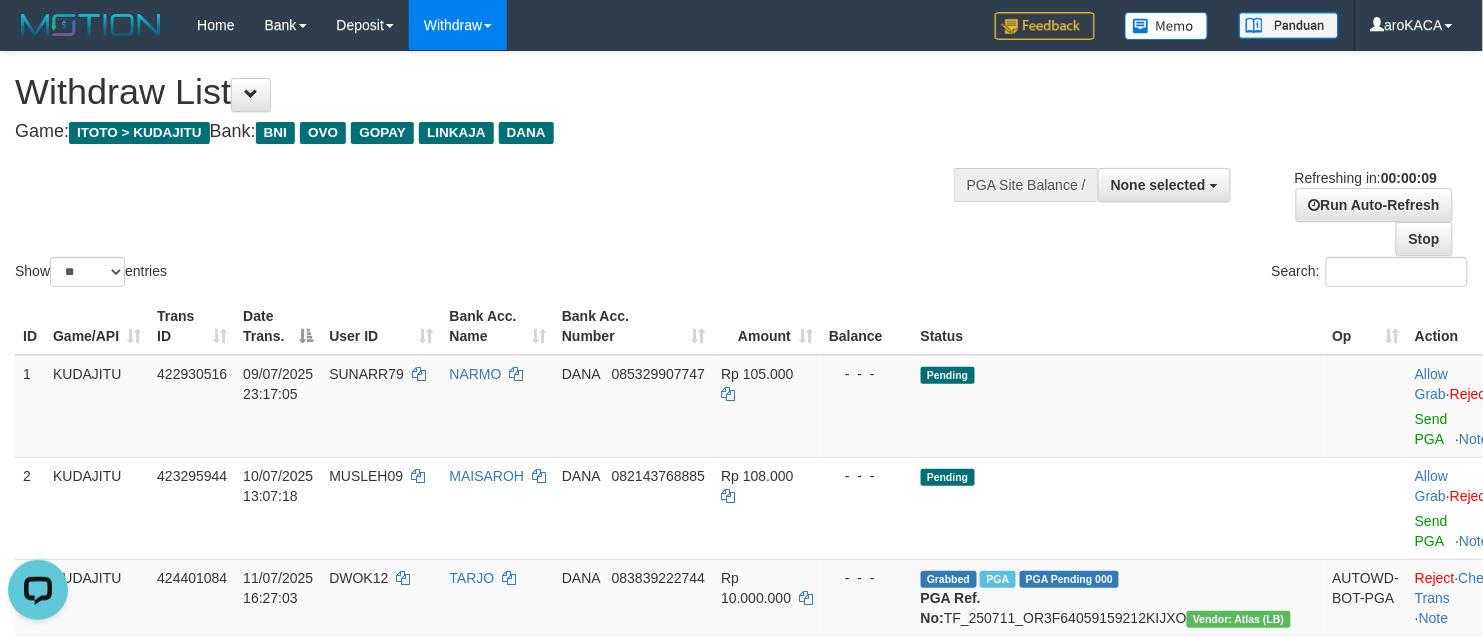 scroll, scrollTop: 0, scrollLeft: 0, axis: both 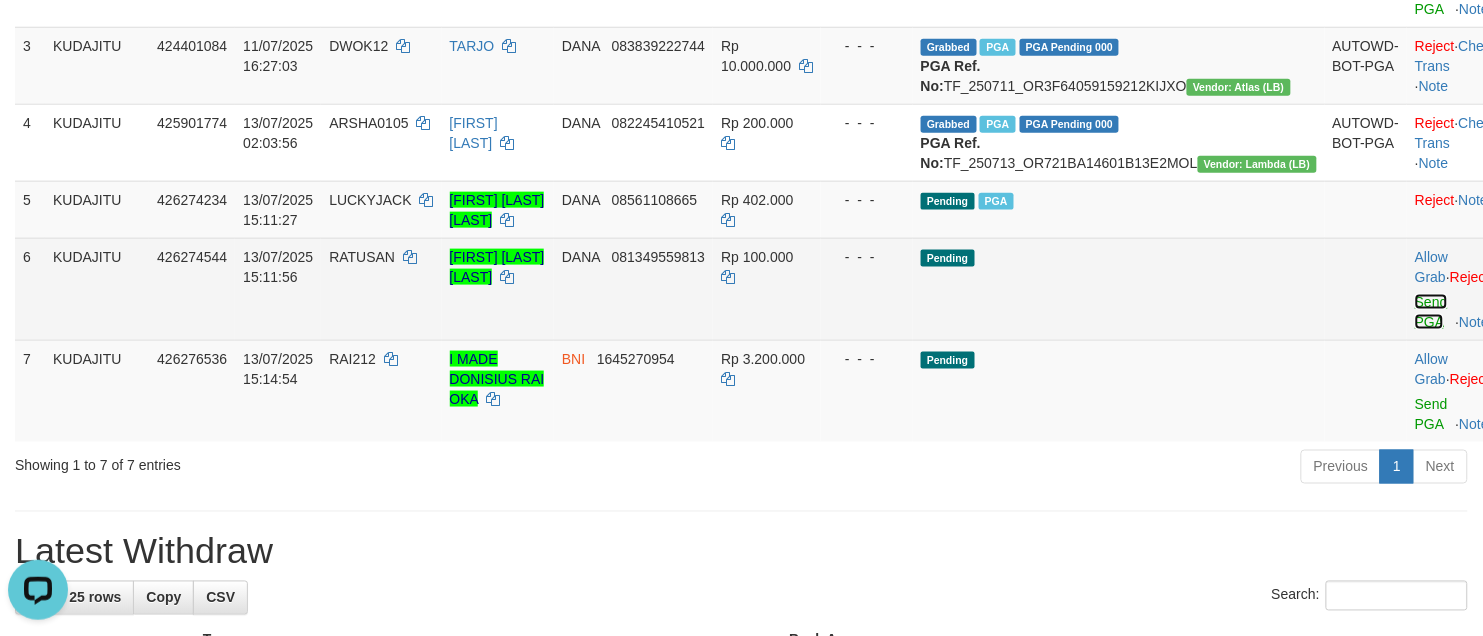 click on "Send PGA" at bounding box center (1431, 312) 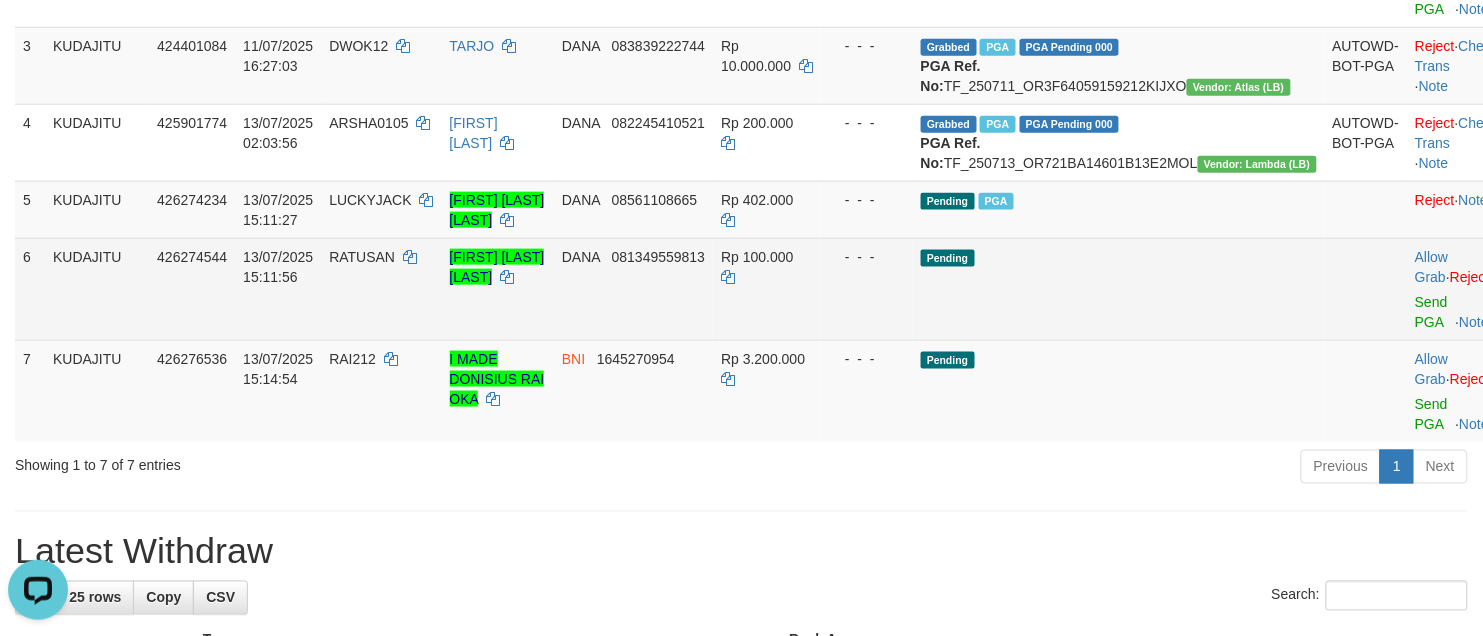 click on "RATUSAN" at bounding box center [362, 257] 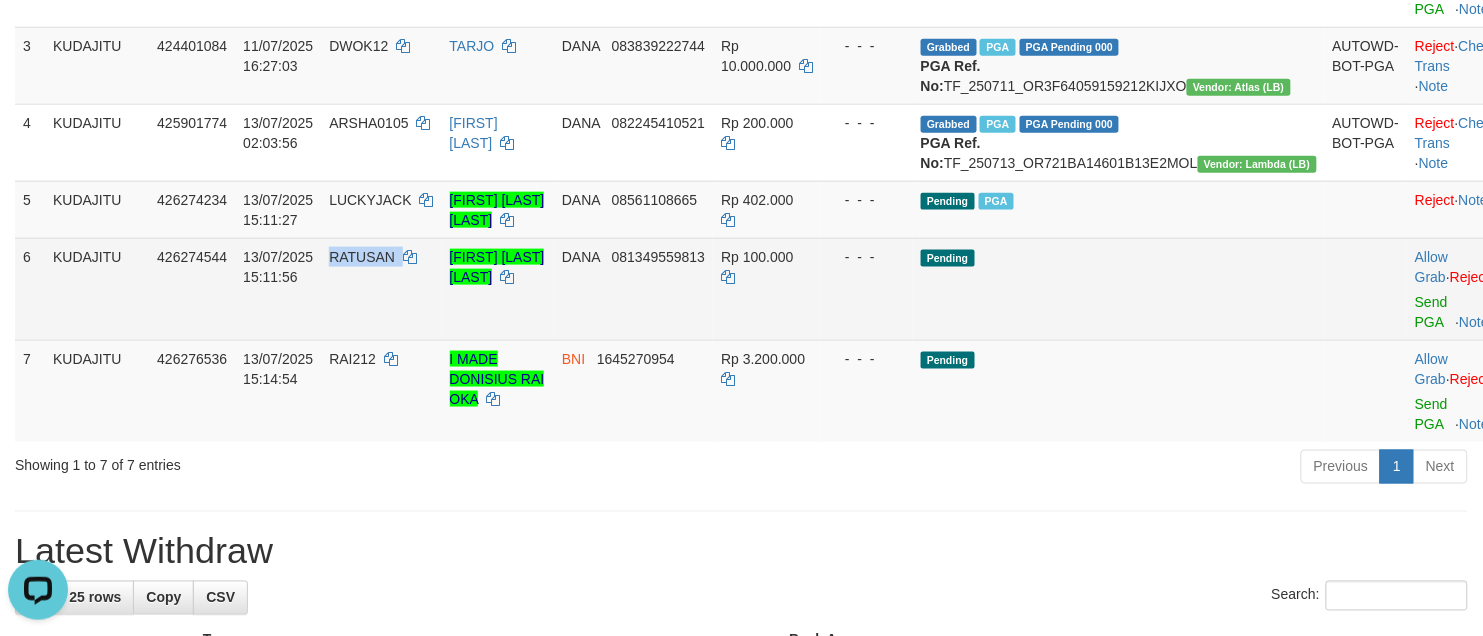 click on "RATUSAN" at bounding box center (362, 257) 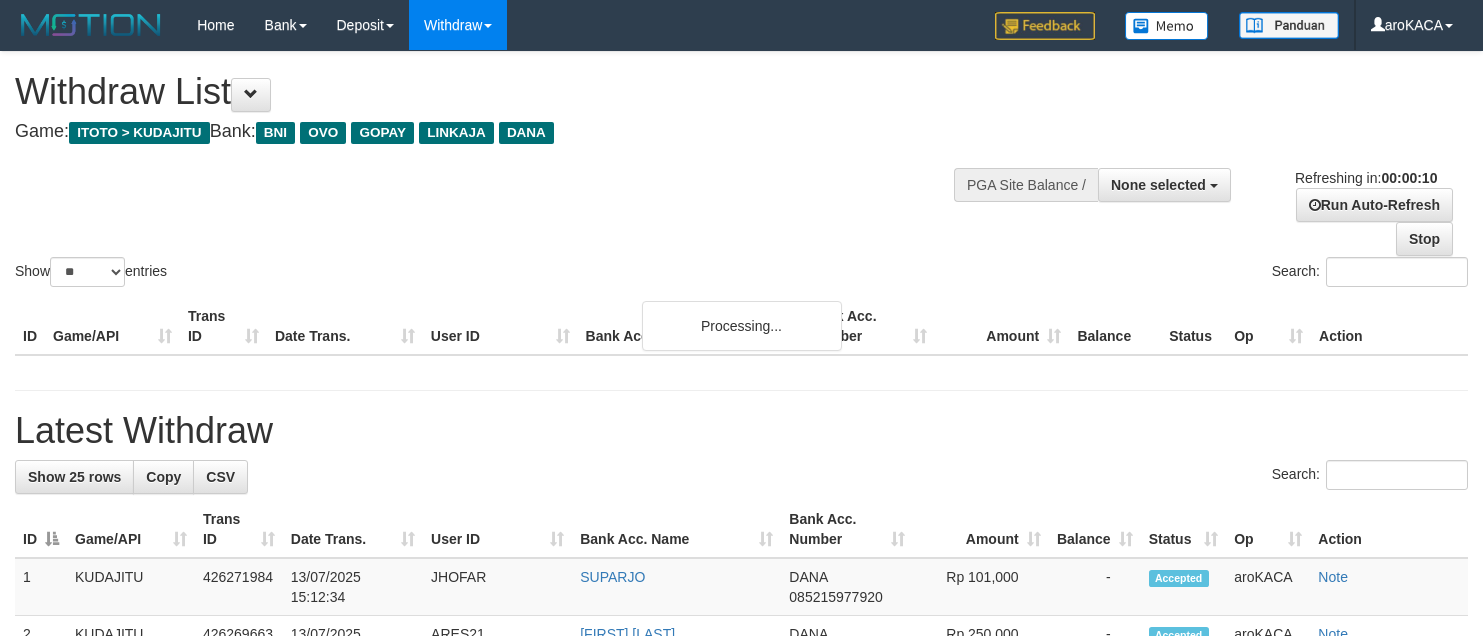 select 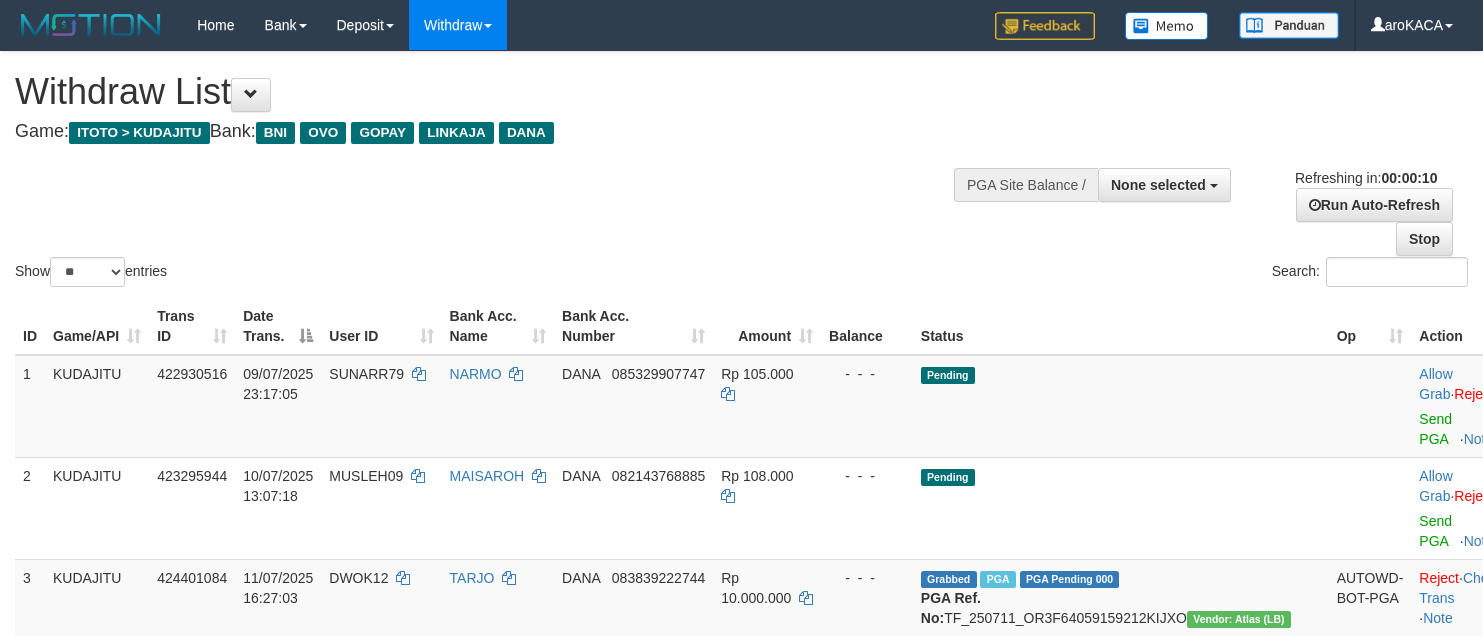 select 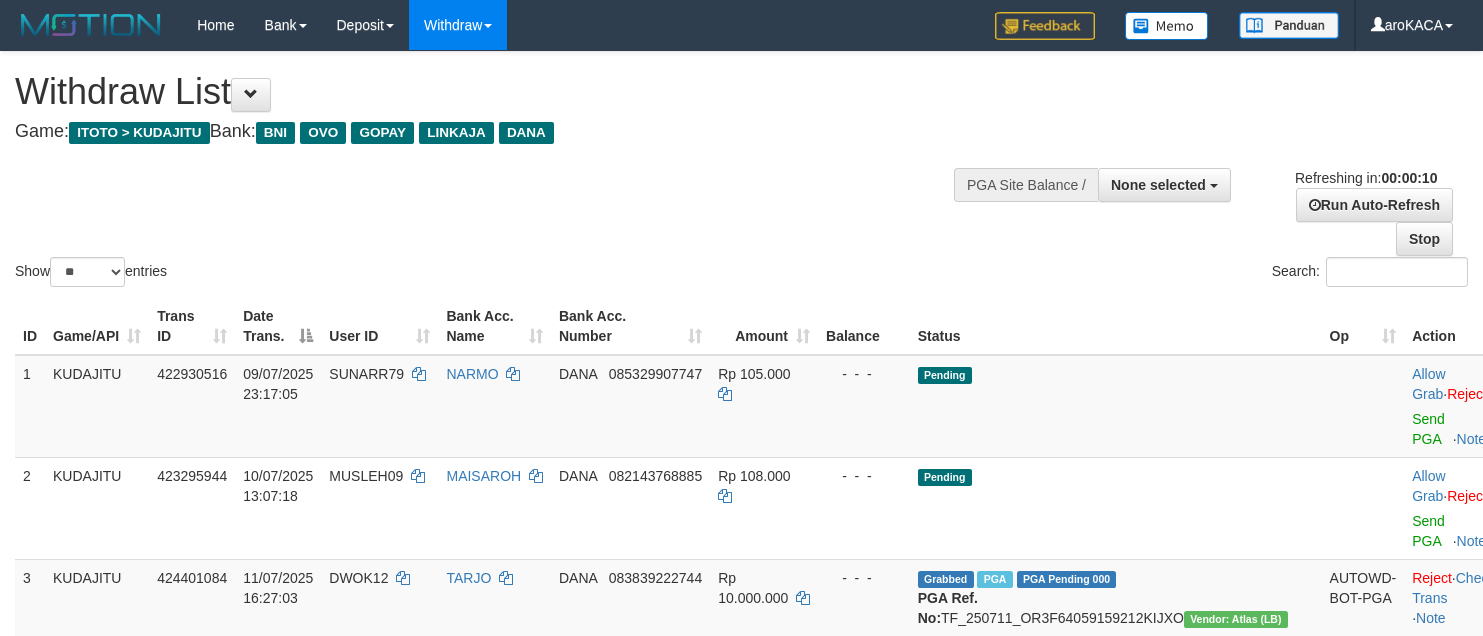 select 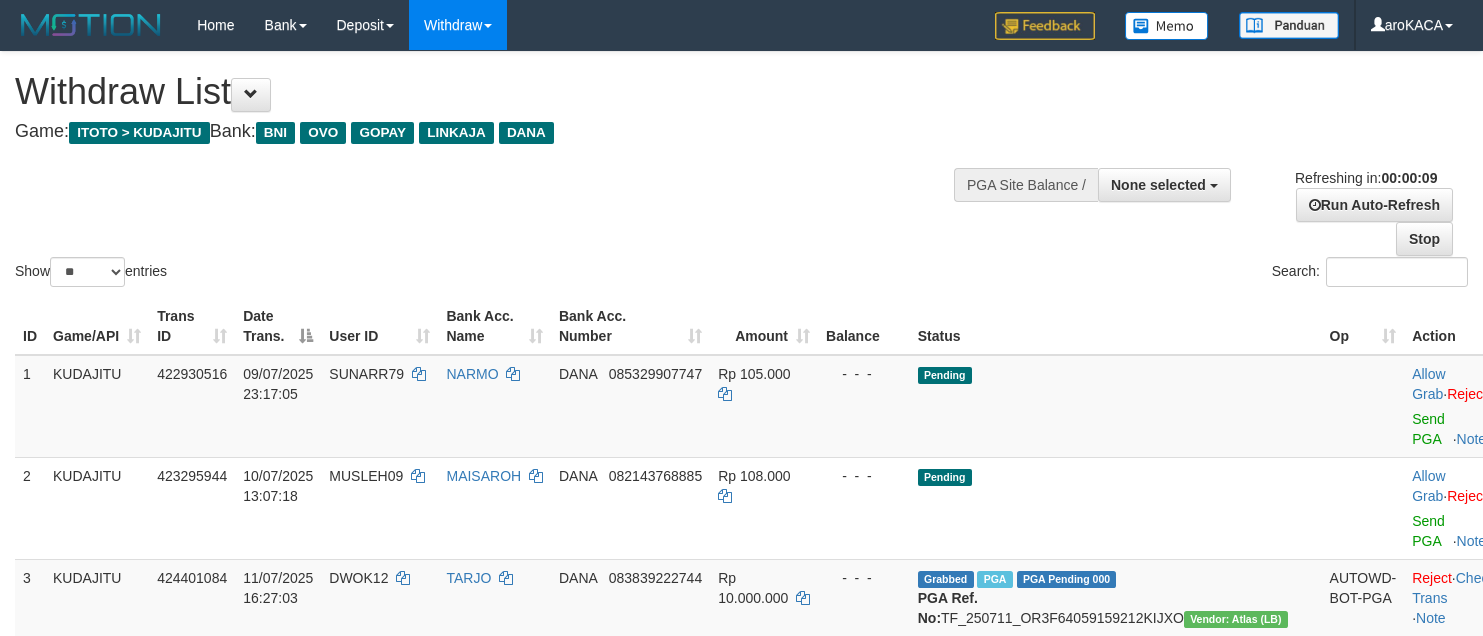 scroll, scrollTop: 0, scrollLeft: 0, axis: both 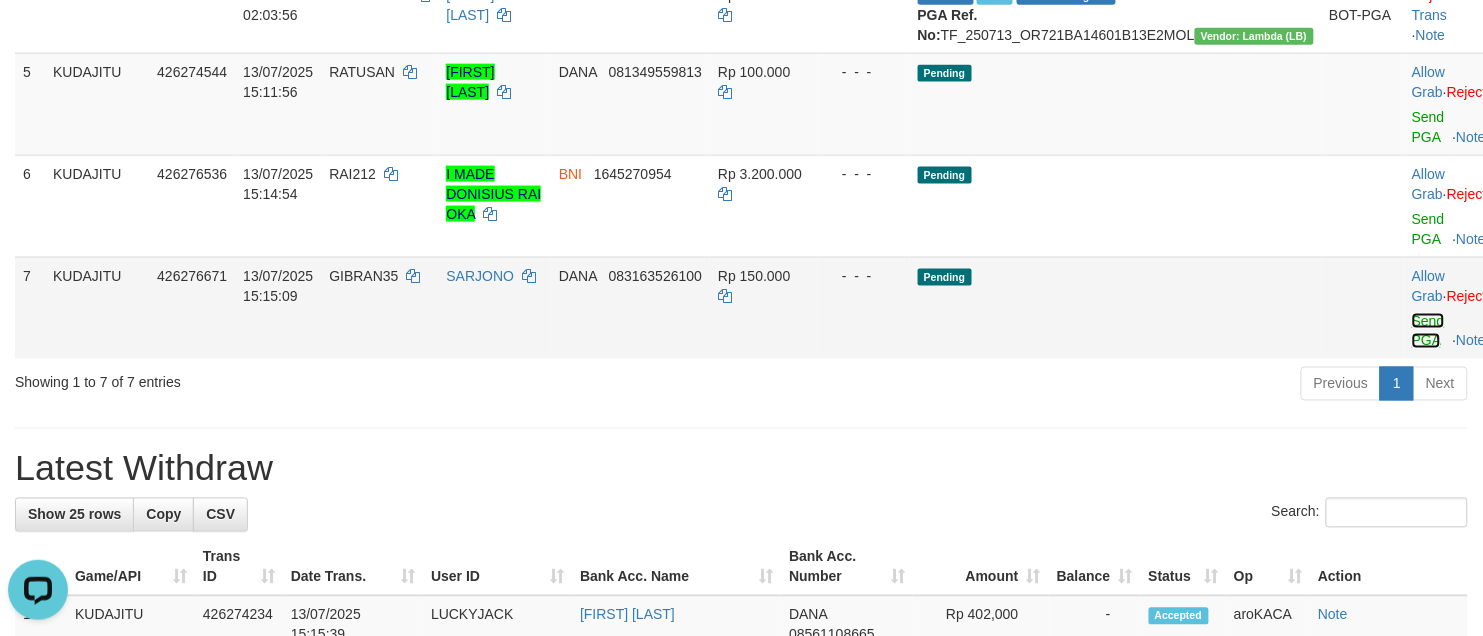 click on "Send PGA" at bounding box center [1428, 331] 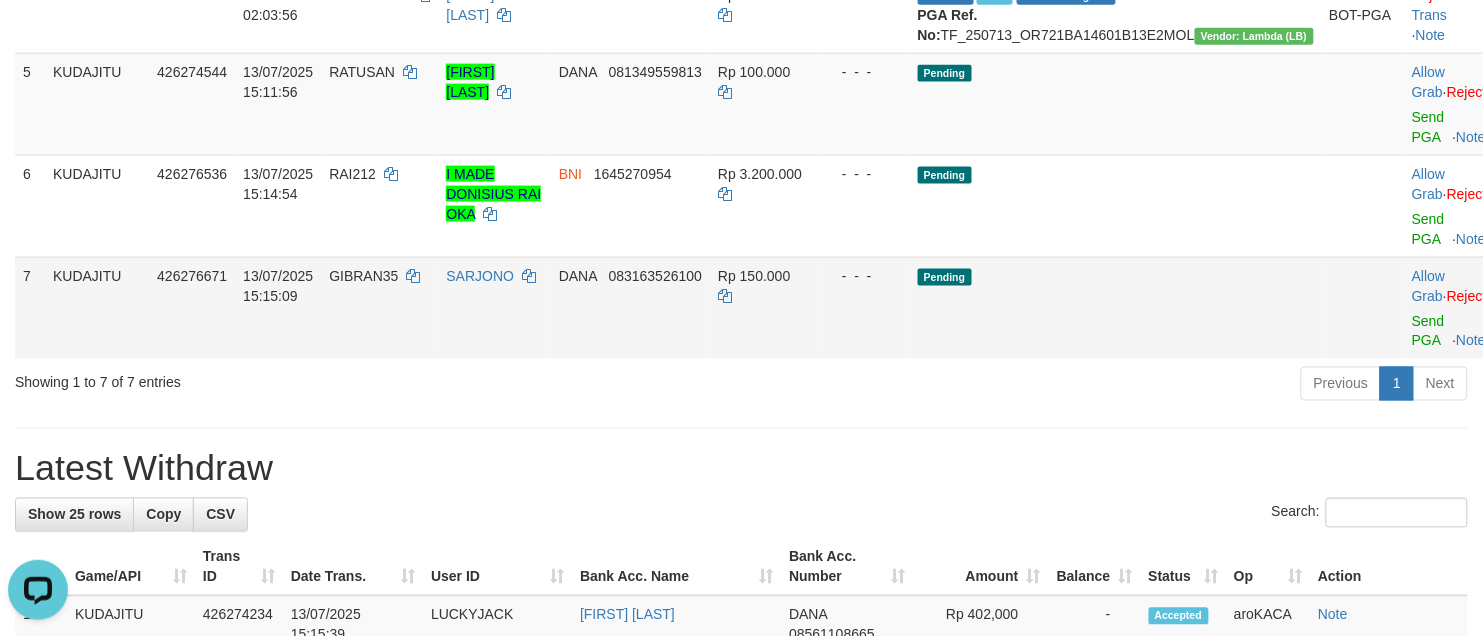 click on "GIBRAN35" at bounding box center (379, 308) 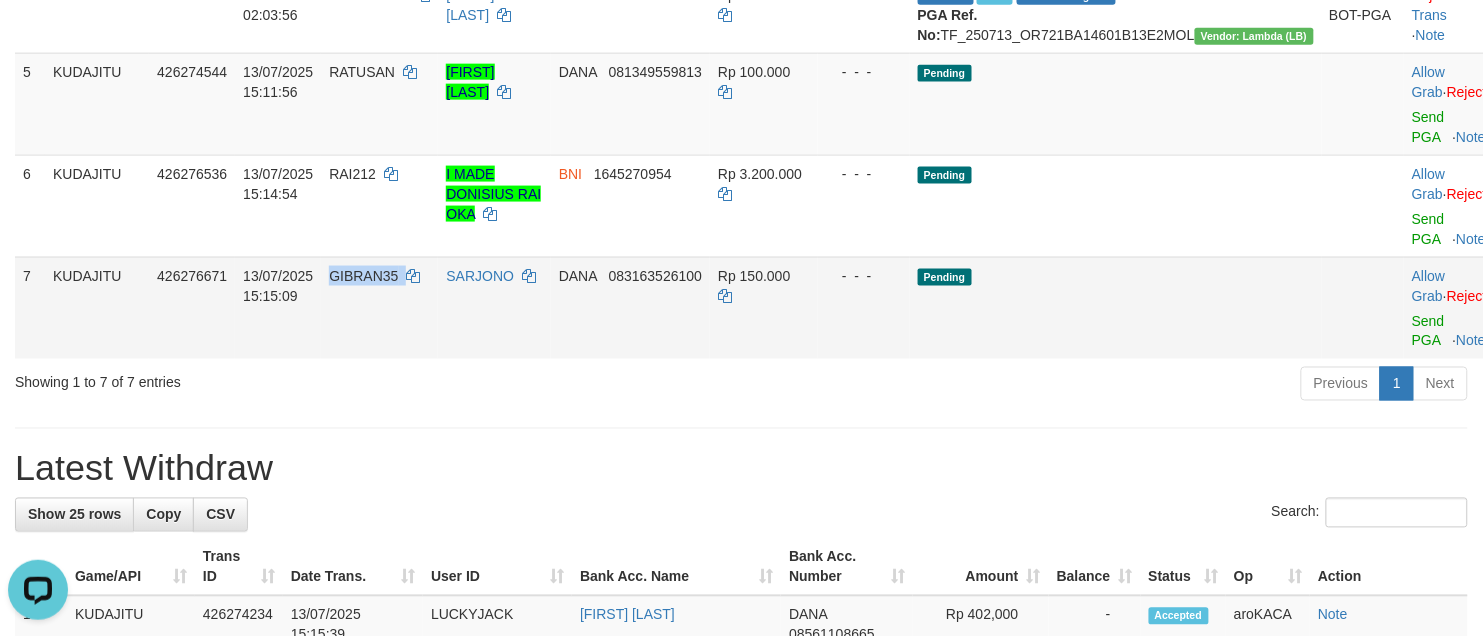 drag, startPoint x: 378, startPoint y: 300, endPoint x: 377, endPoint y: 316, distance: 16.03122 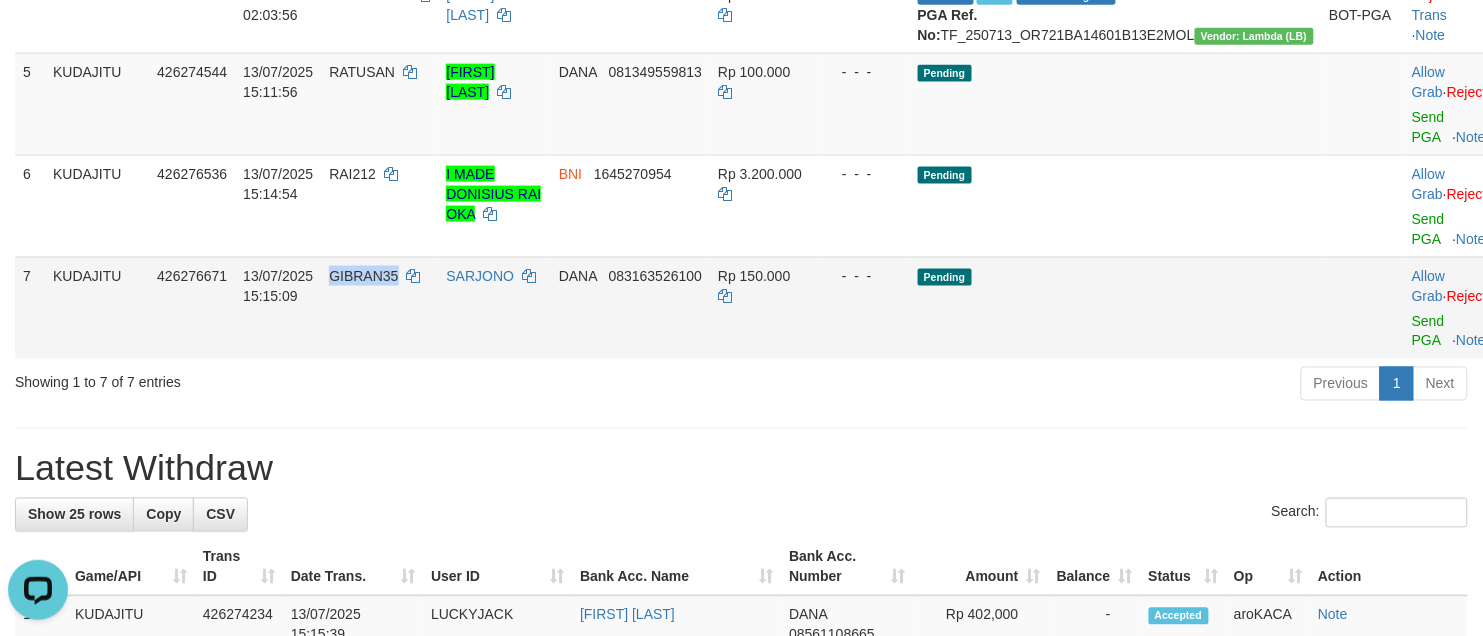 copy on "GIBRAN35" 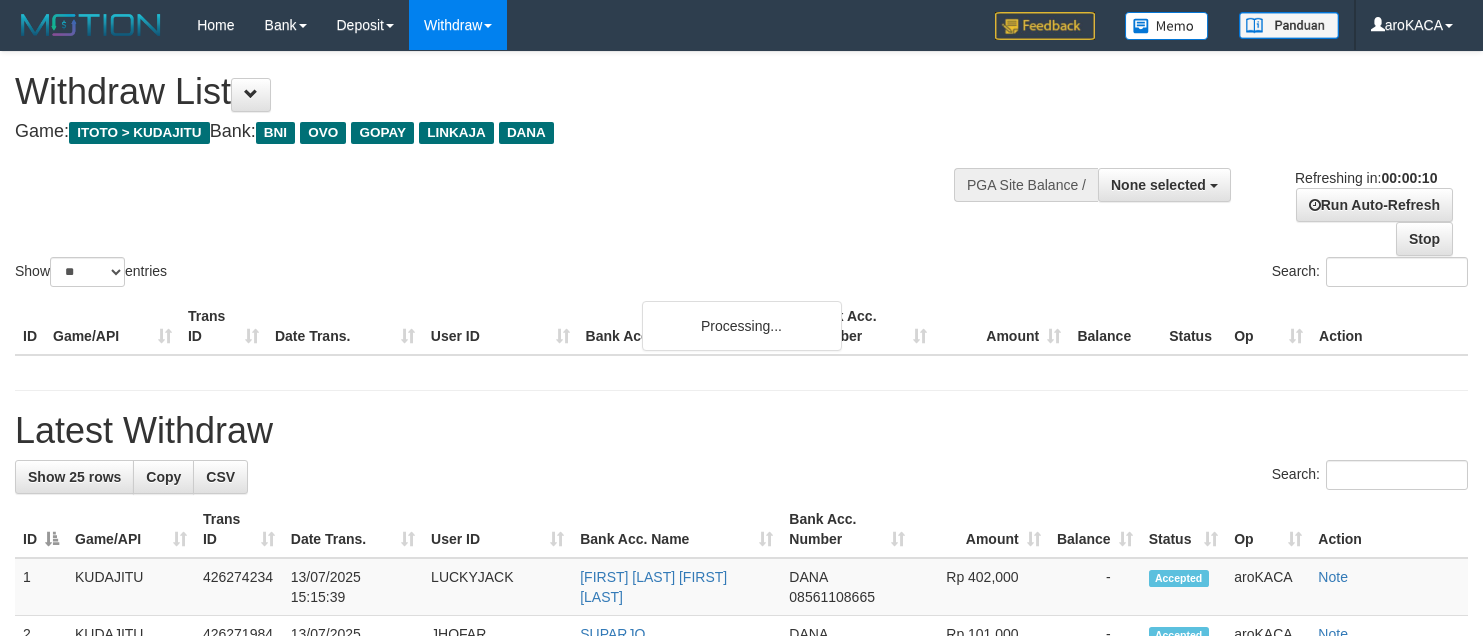 select 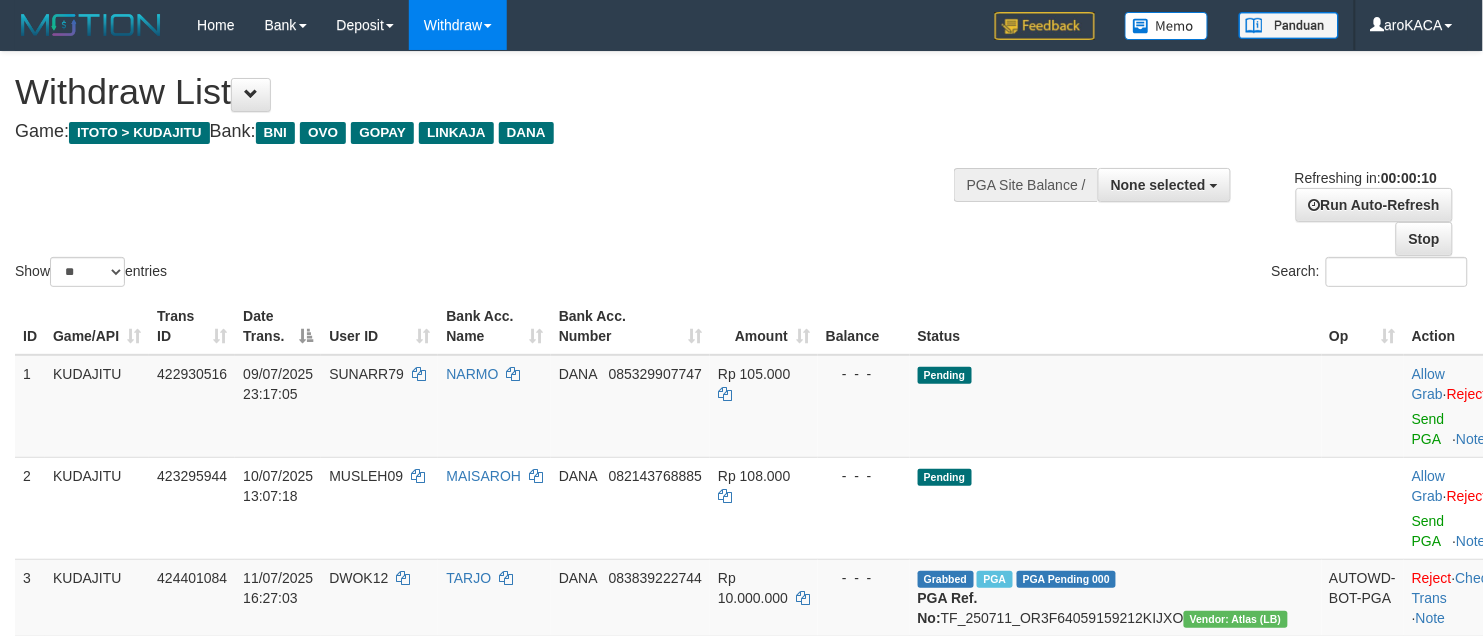 scroll, scrollTop: 660, scrollLeft: 0, axis: vertical 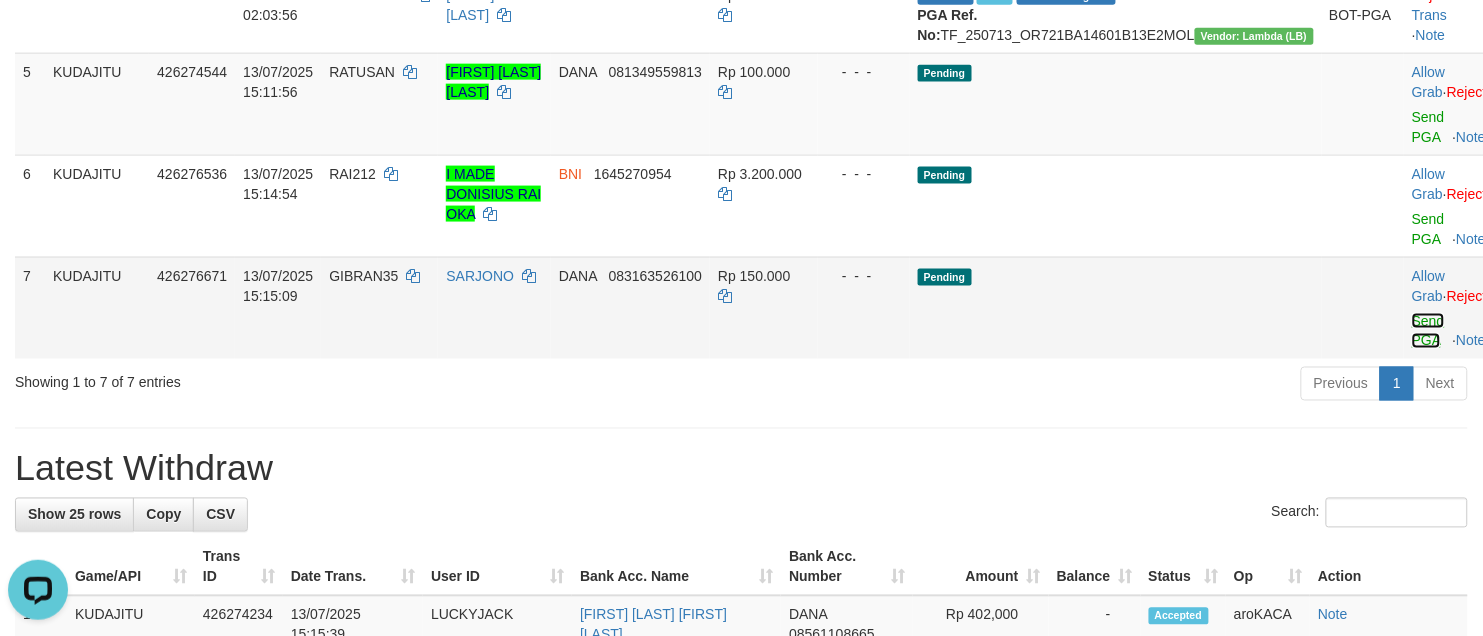 click on "Send PGA" at bounding box center (1428, 331) 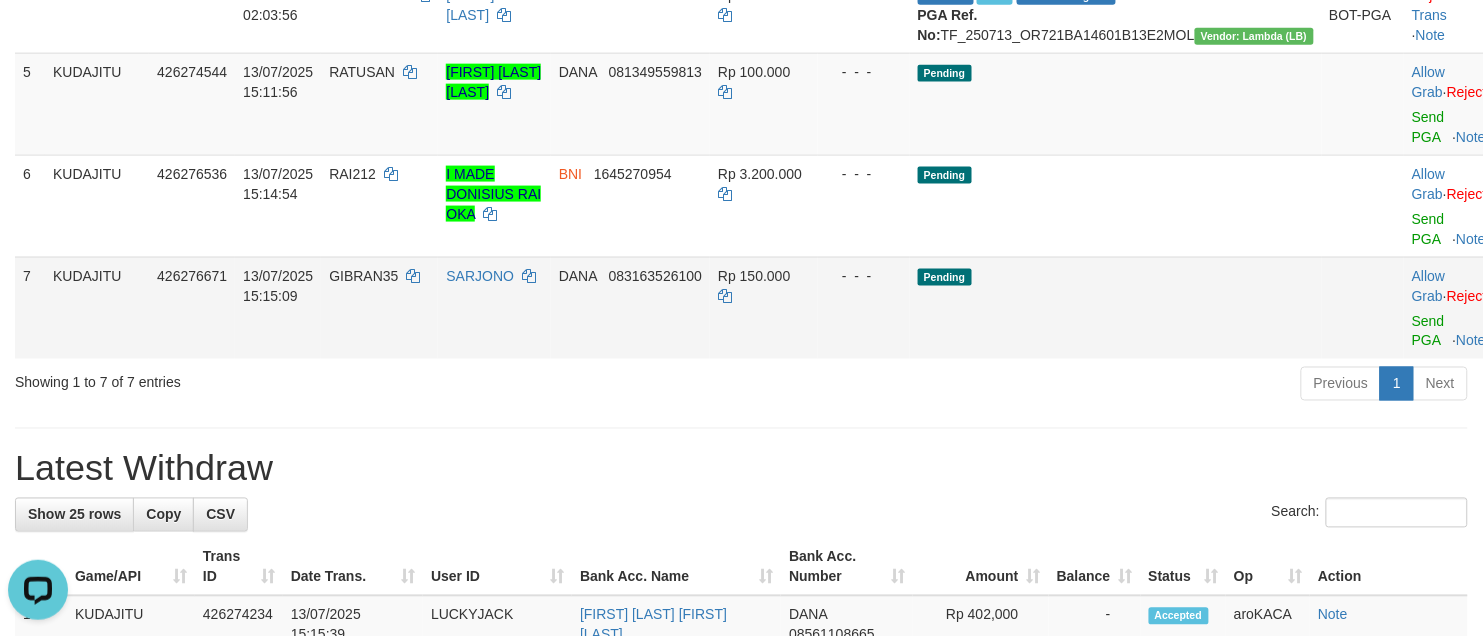 click on "Toggle navigation
Home
Bank
Account List
Deposit
DPS Fetch
DPS List
PGA History
Withdraw
WD Fetch
WD List
Report Link
History
PGA History
aroKACA
My Profile
Log Out
-" at bounding box center [741, 803] 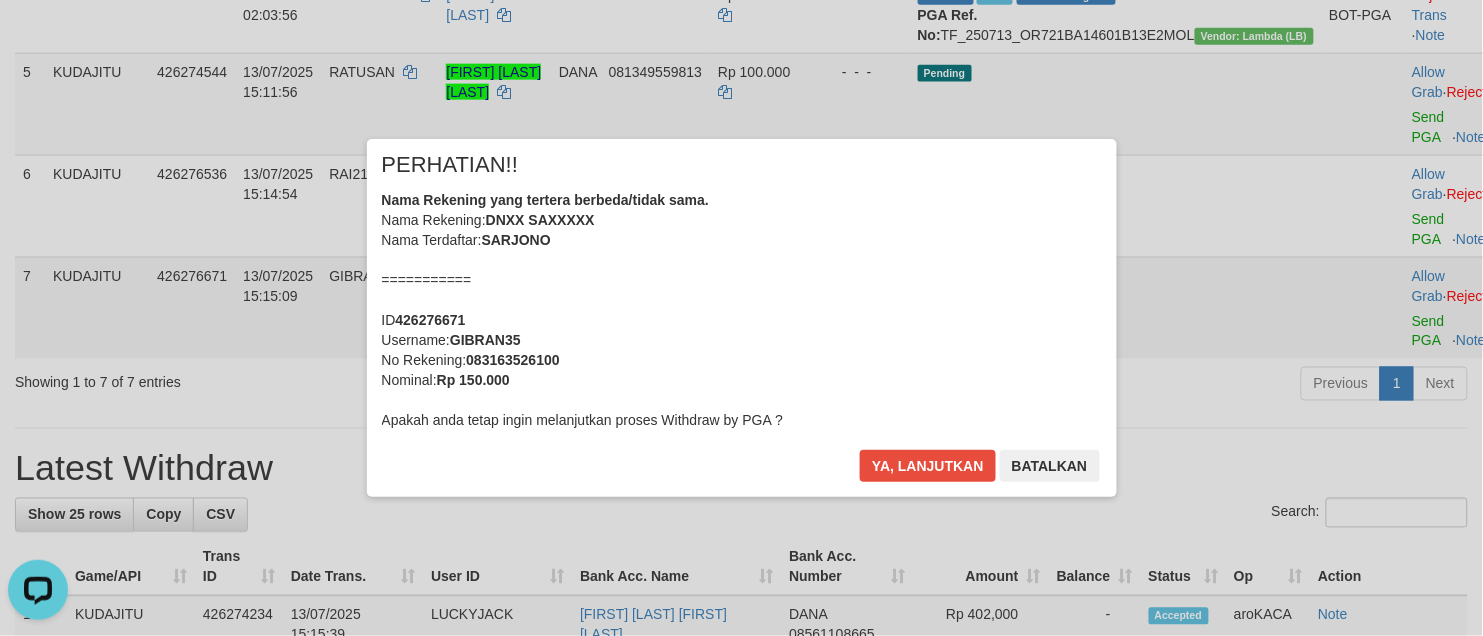 click on "× PERHATIAN!! Nama Rekening yang tertera berbeda/tidak sama. Nama Rekening:  DNXX SAXXXXX Nama Terdaftar:  SARJONO =========== ID  426276671 Username:  GIBRAN35 No Rekening:  083163526100 Nominal:  Rp 150.000 Apakah anda tetap ingin melanjutkan proses Withdraw by PGA ? Ya, lanjutkan Batalkan" at bounding box center [742, 318] 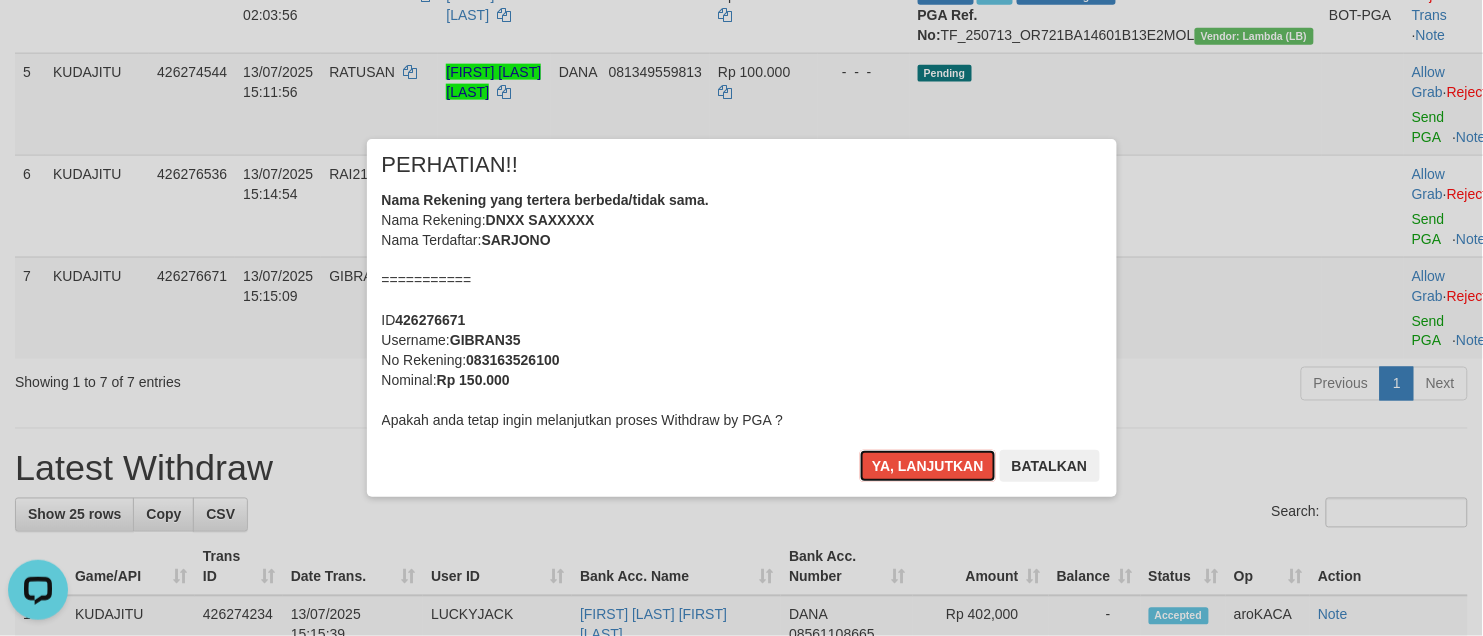 drag, startPoint x: 911, startPoint y: 463, endPoint x: 612, endPoint y: 393, distance: 307.0847 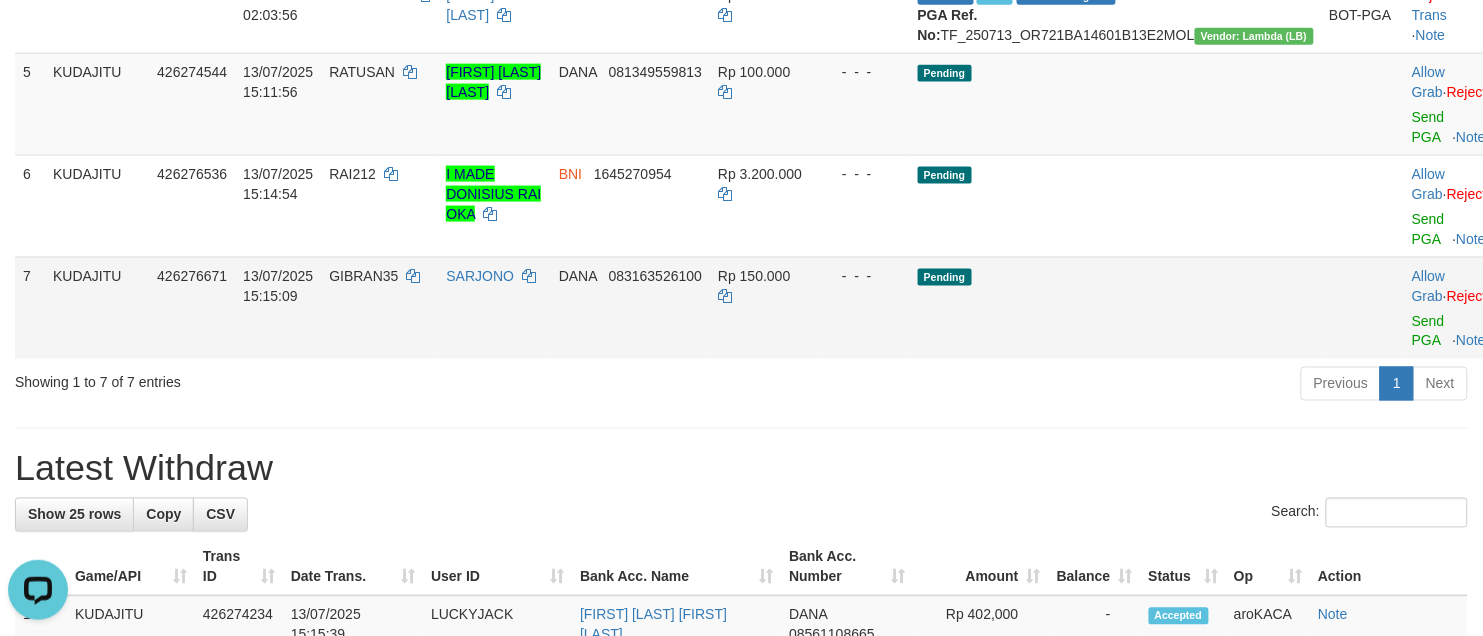 click on "GIBRAN35" at bounding box center (363, 276) 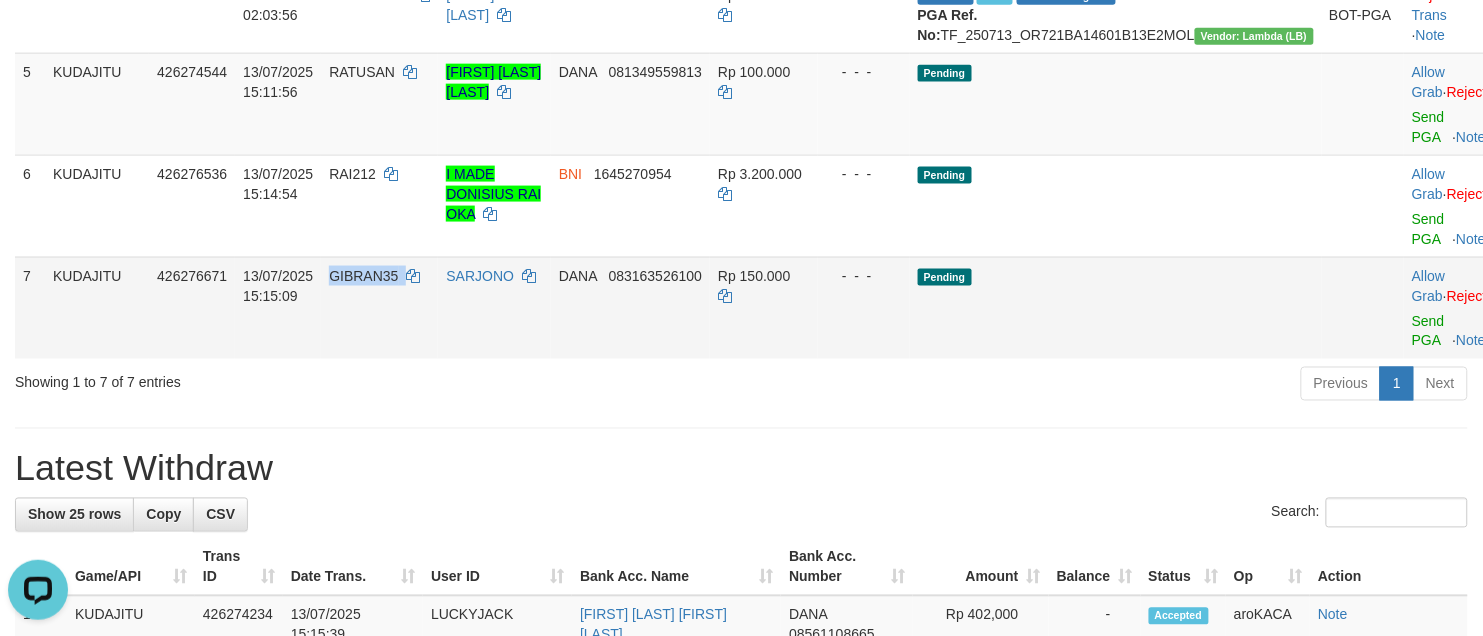 click on "GIBRAN35" at bounding box center (363, 276) 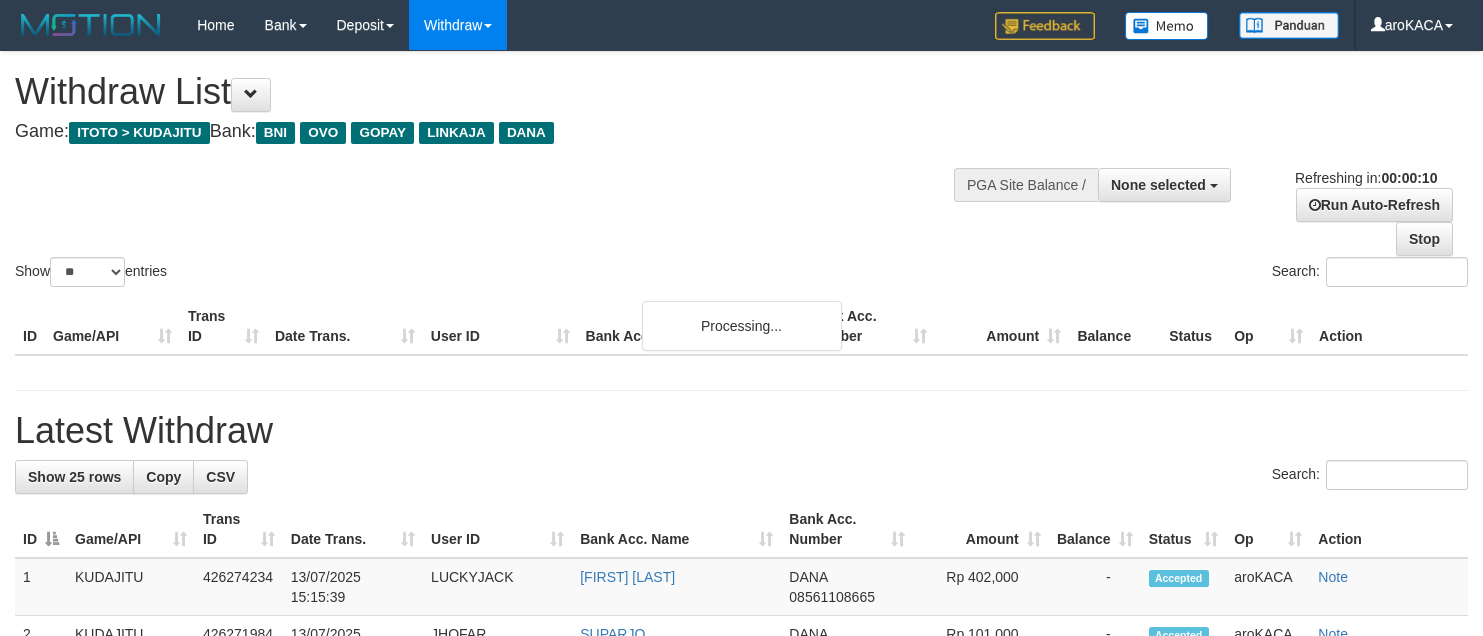 select 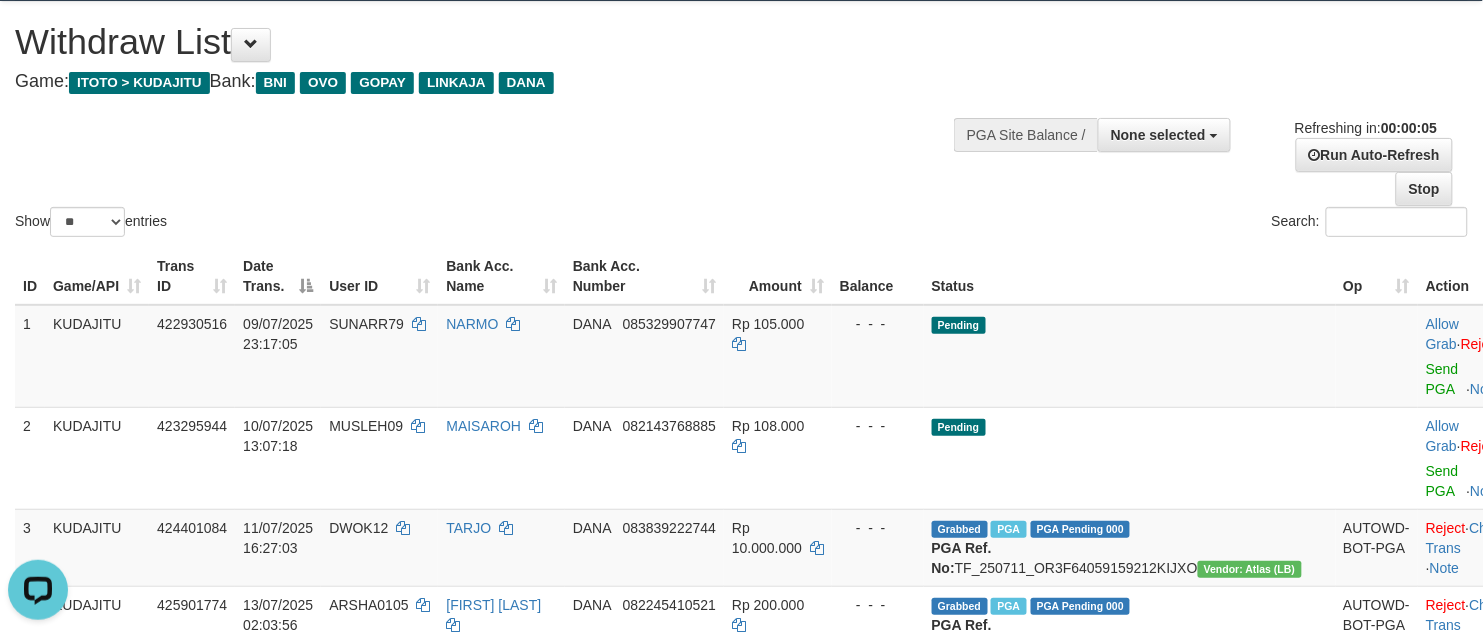 scroll, scrollTop: 0, scrollLeft: 0, axis: both 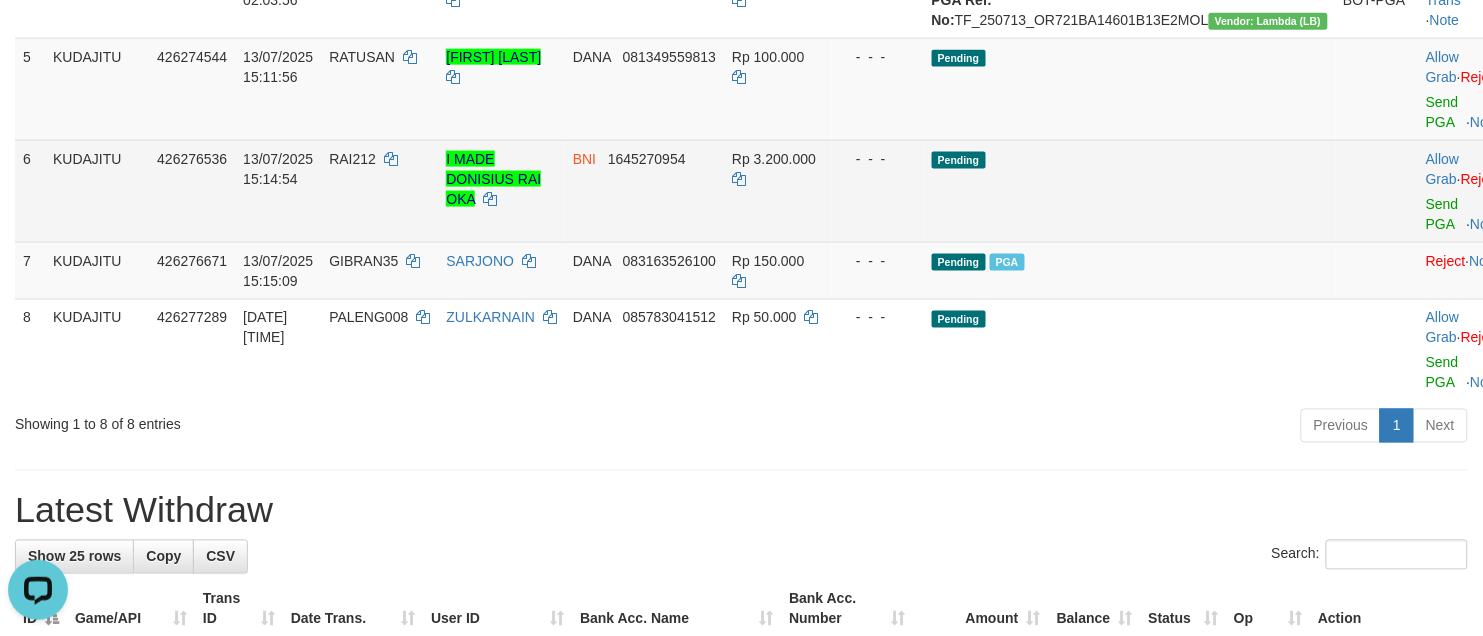 click on "RAI212" at bounding box center [352, 159] 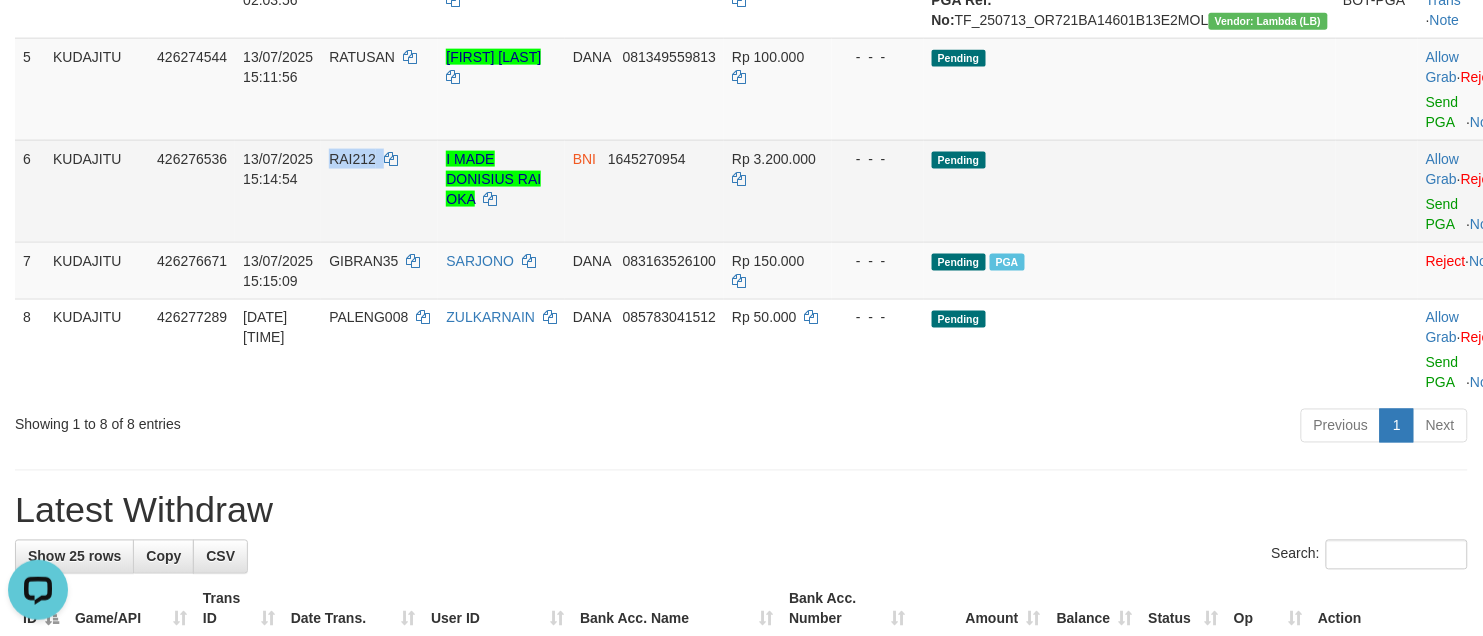 click on "RAI212" at bounding box center [352, 159] 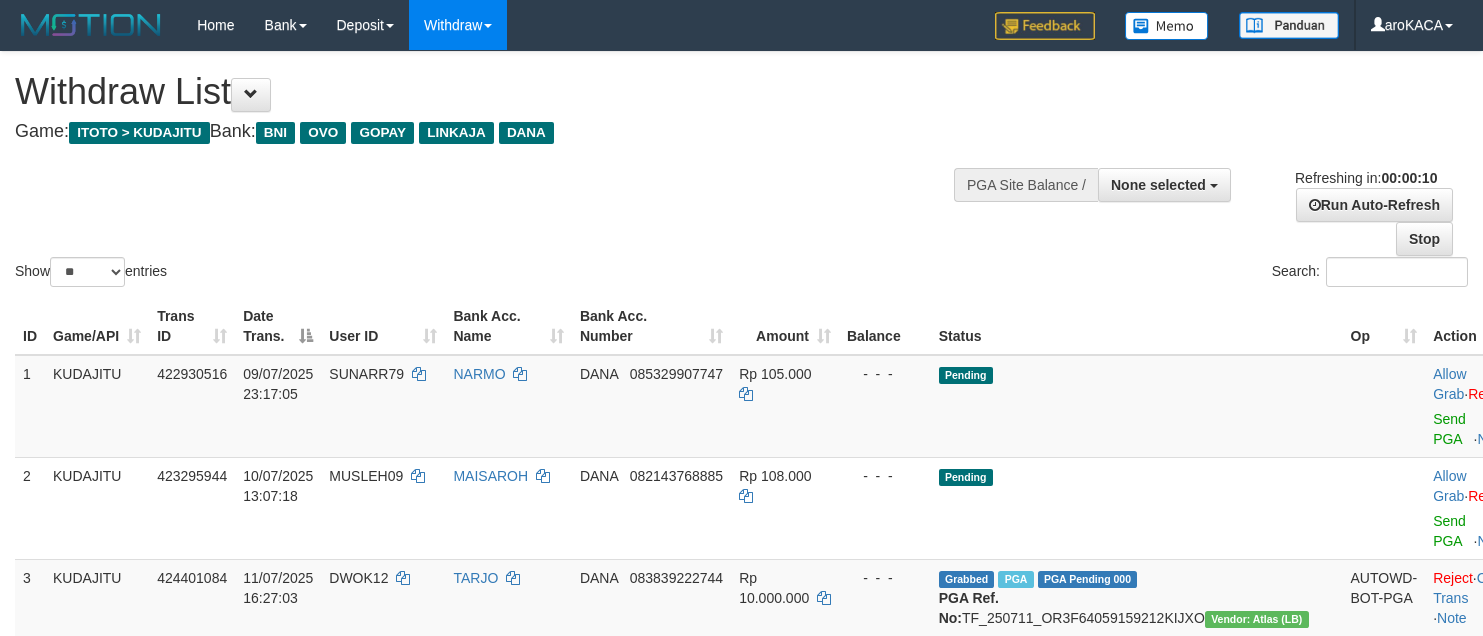select 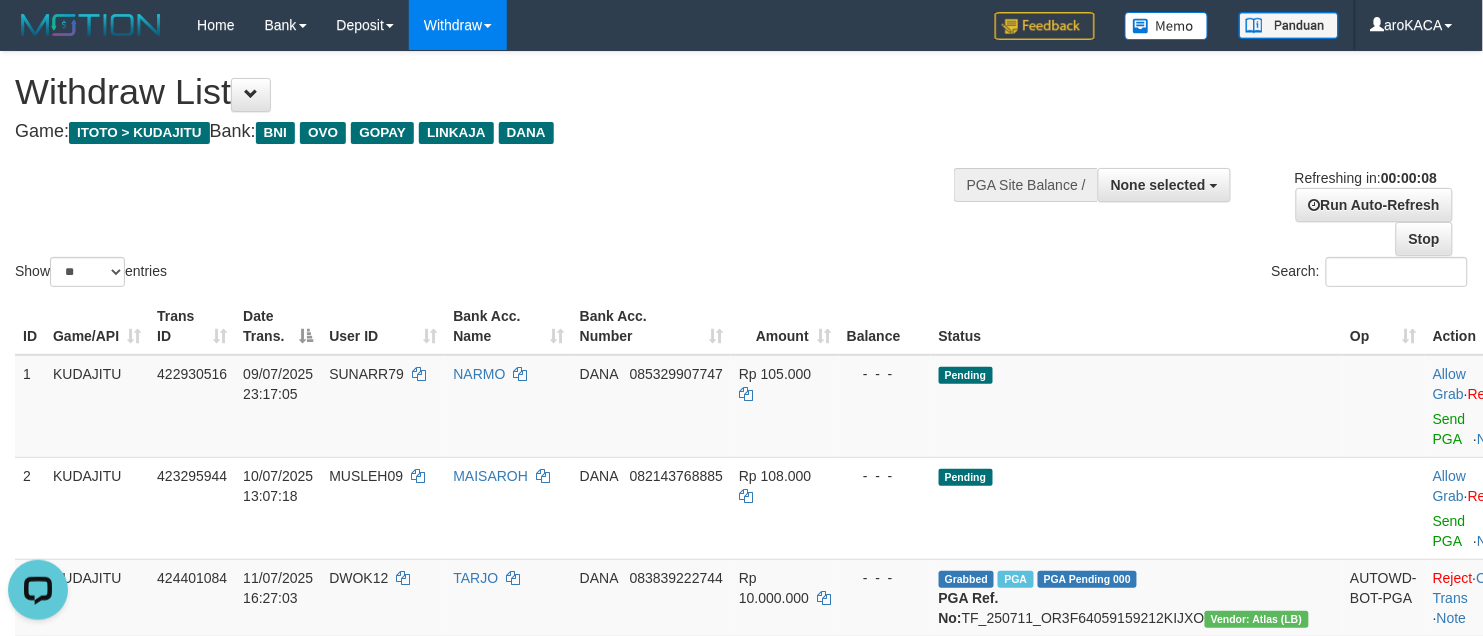scroll, scrollTop: 0, scrollLeft: 0, axis: both 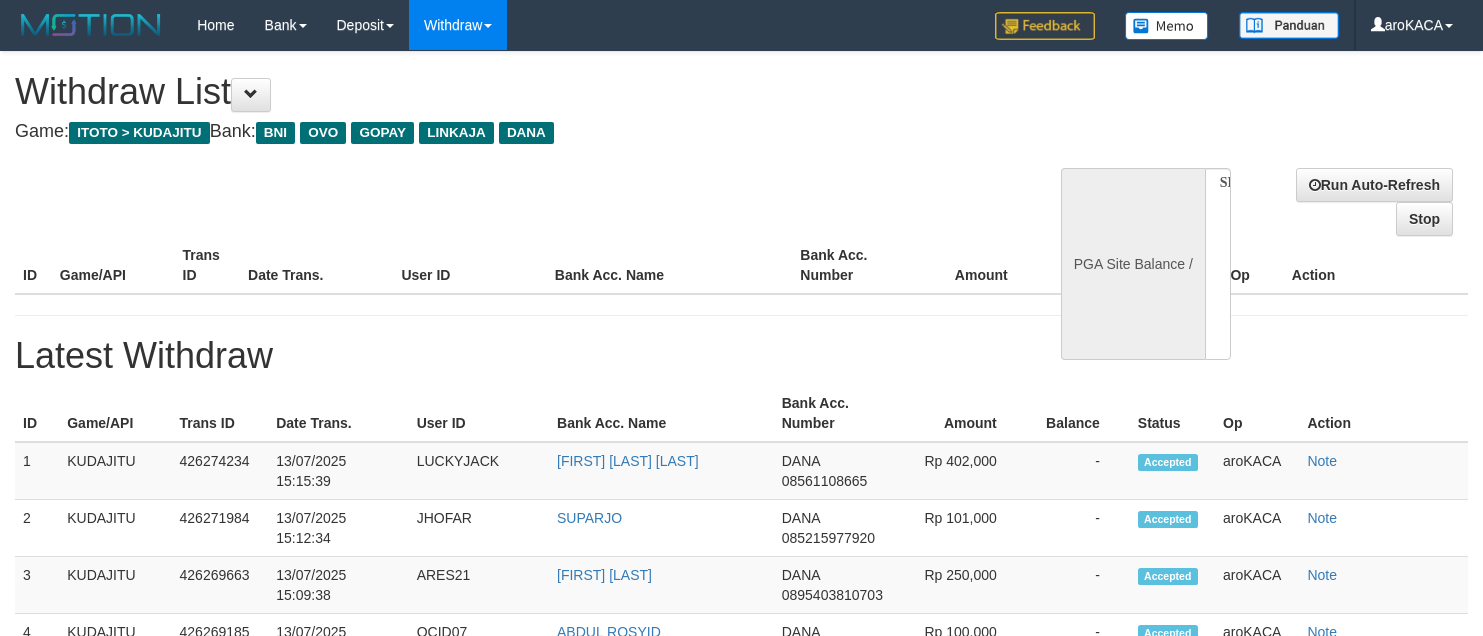 select 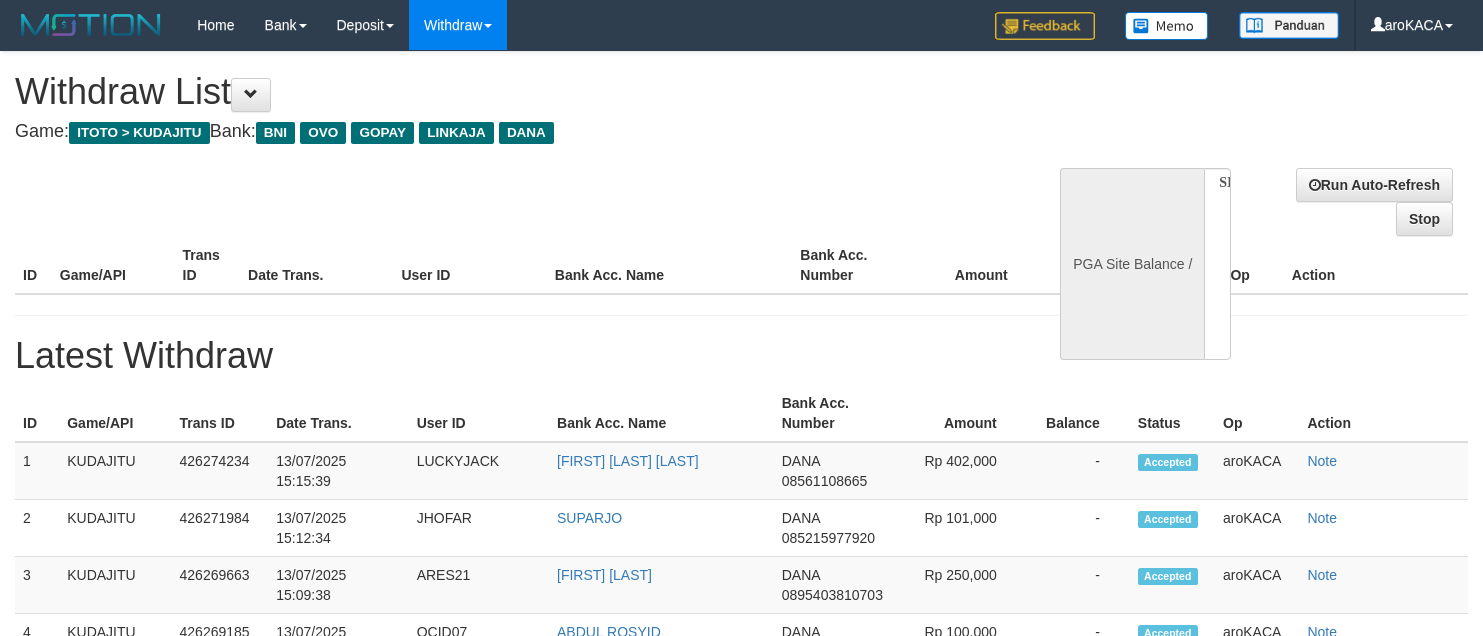 scroll, scrollTop: 0, scrollLeft: 0, axis: both 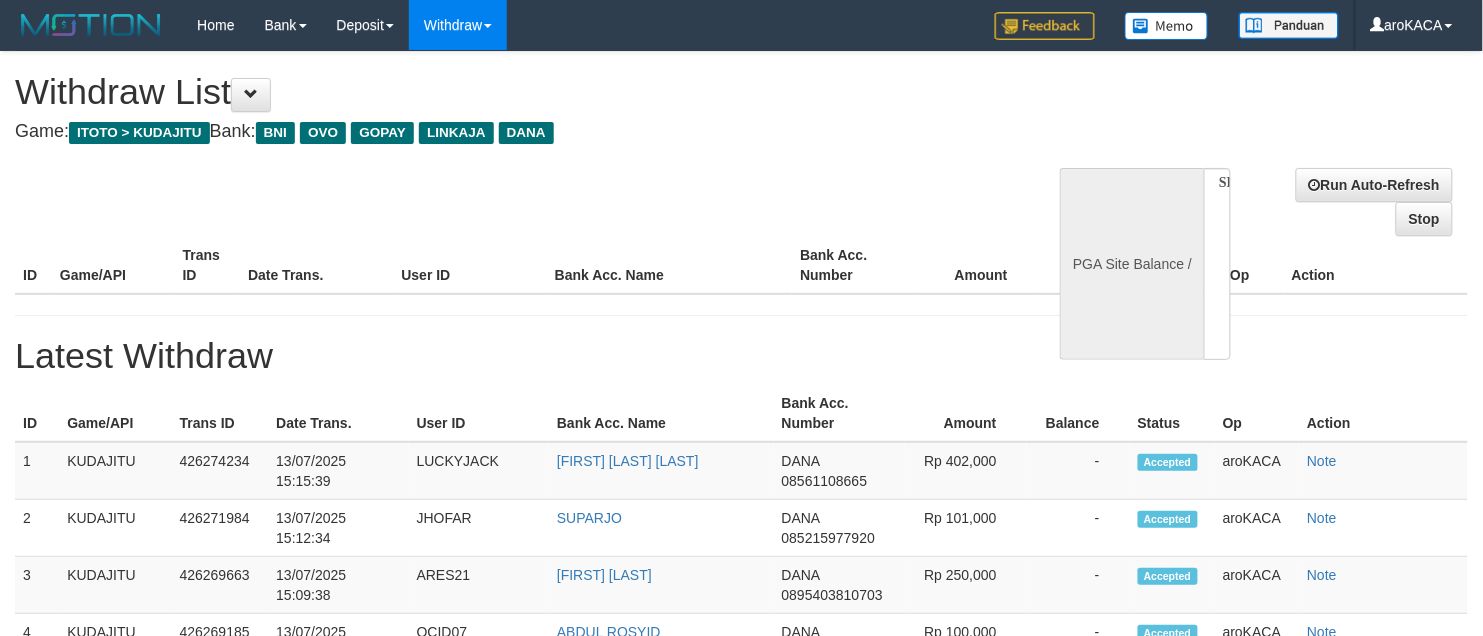 select on "**" 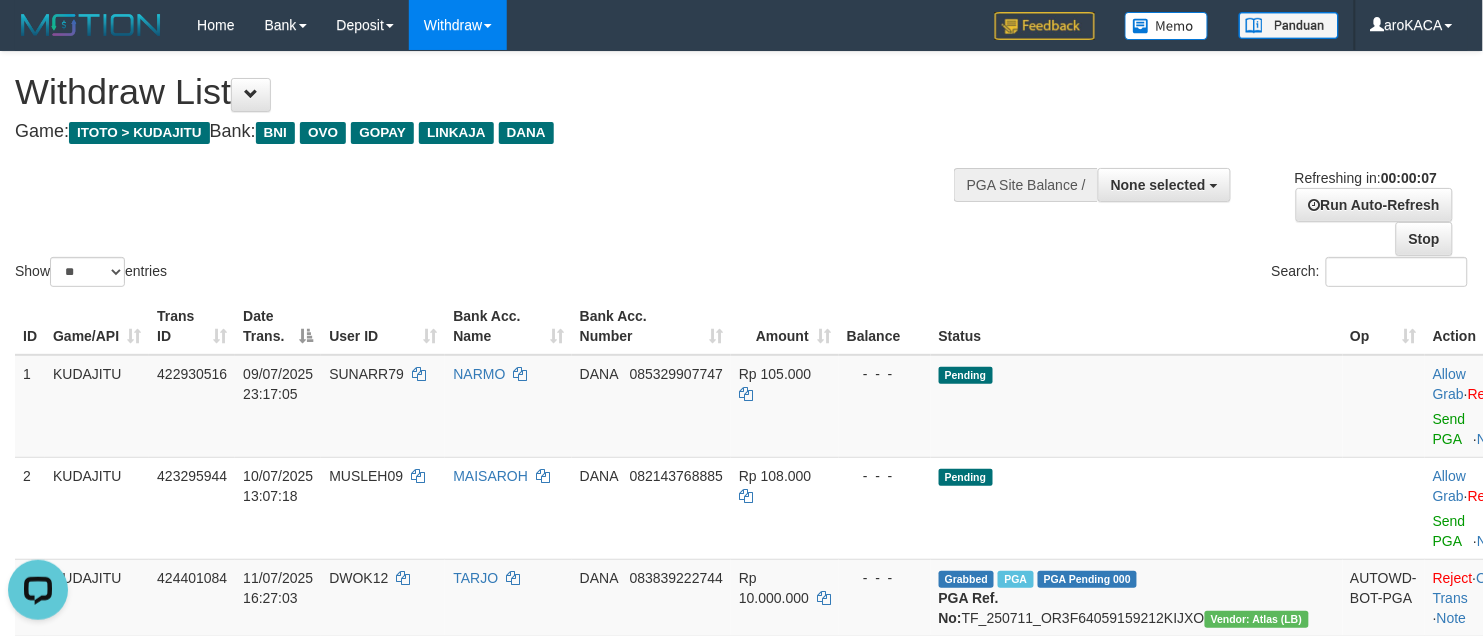 scroll, scrollTop: 0, scrollLeft: 0, axis: both 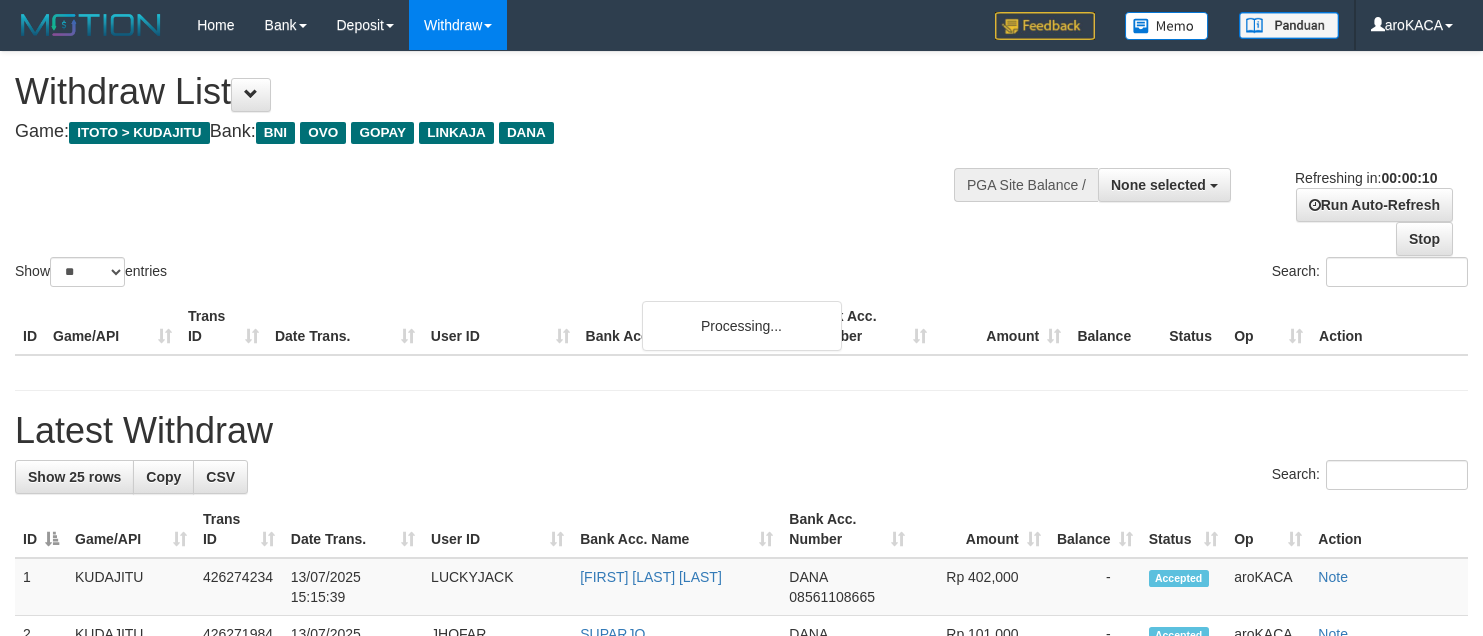 select 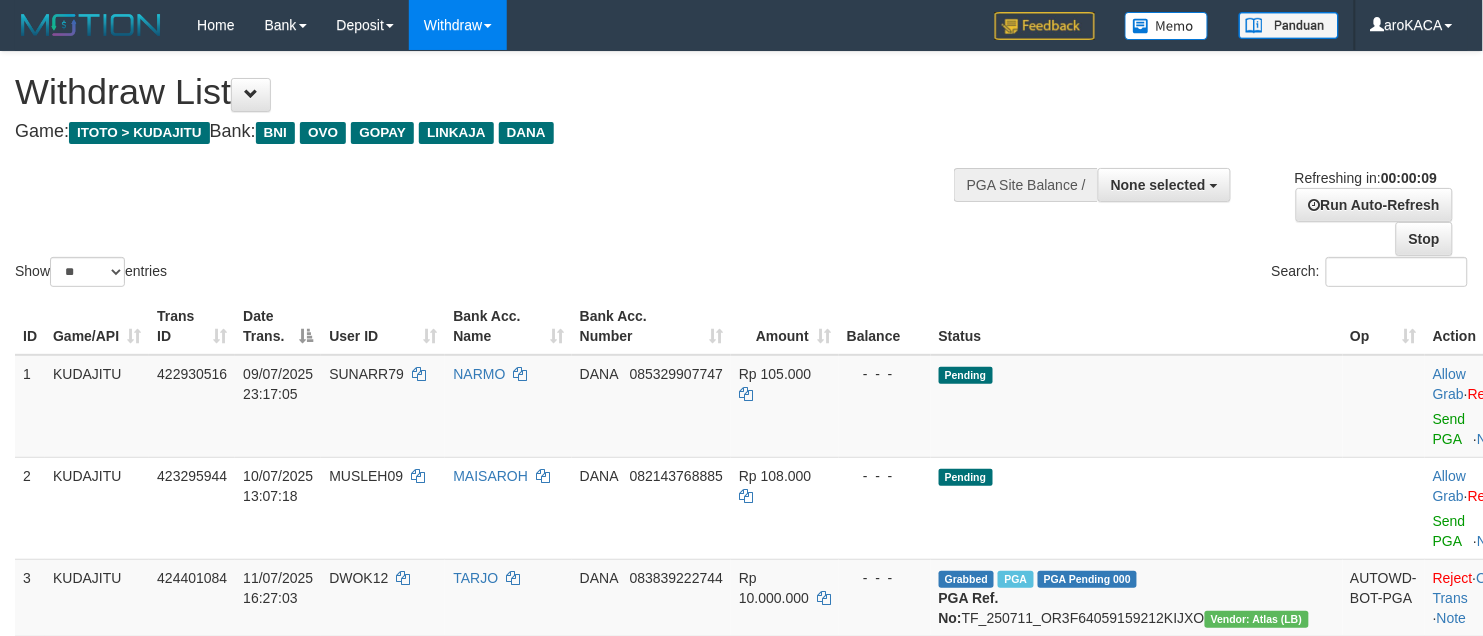 scroll, scrollTop: 660, scrollLeft: 0, axis: vertical 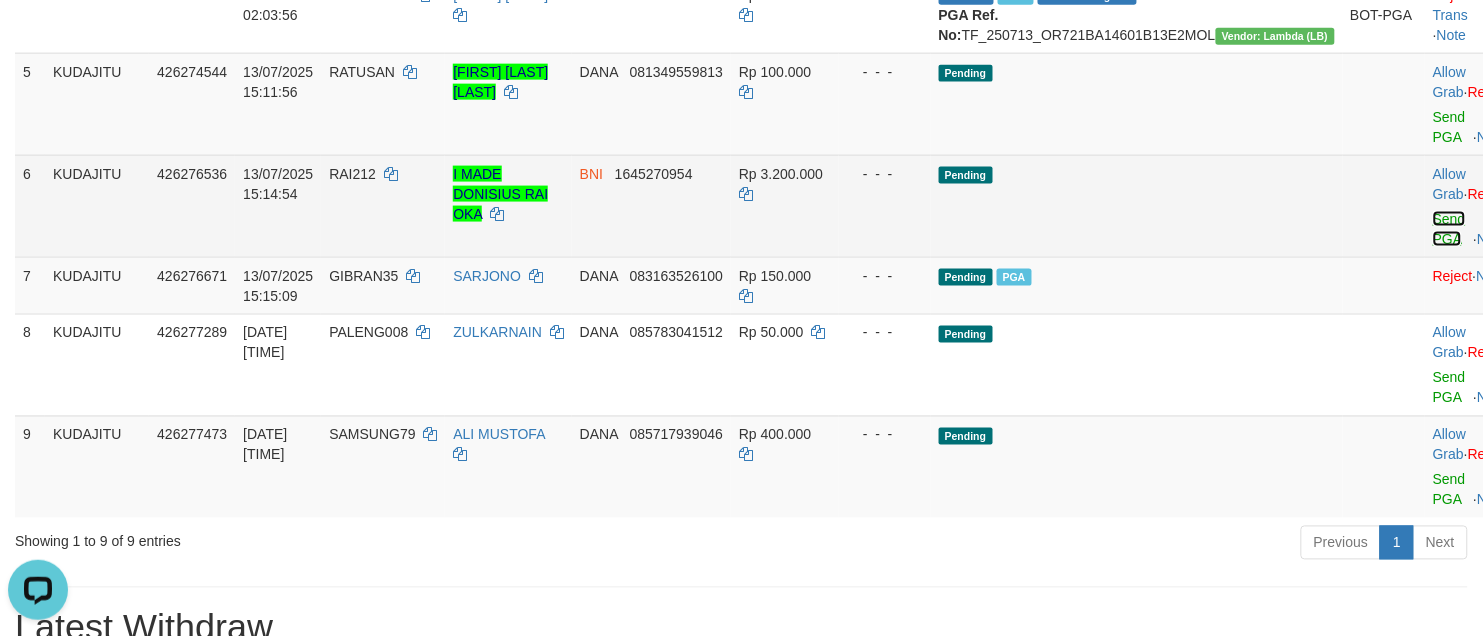 click on "Send PGA" at bounding box center (1449, 229) 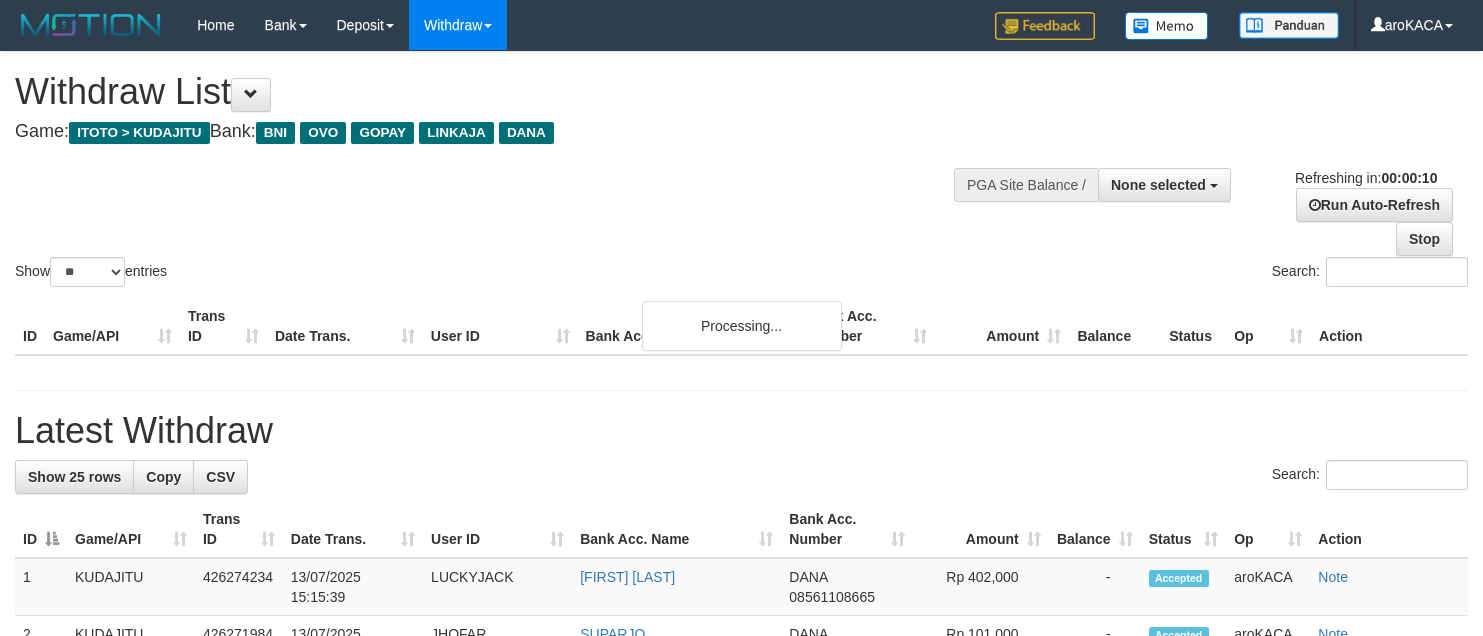 select 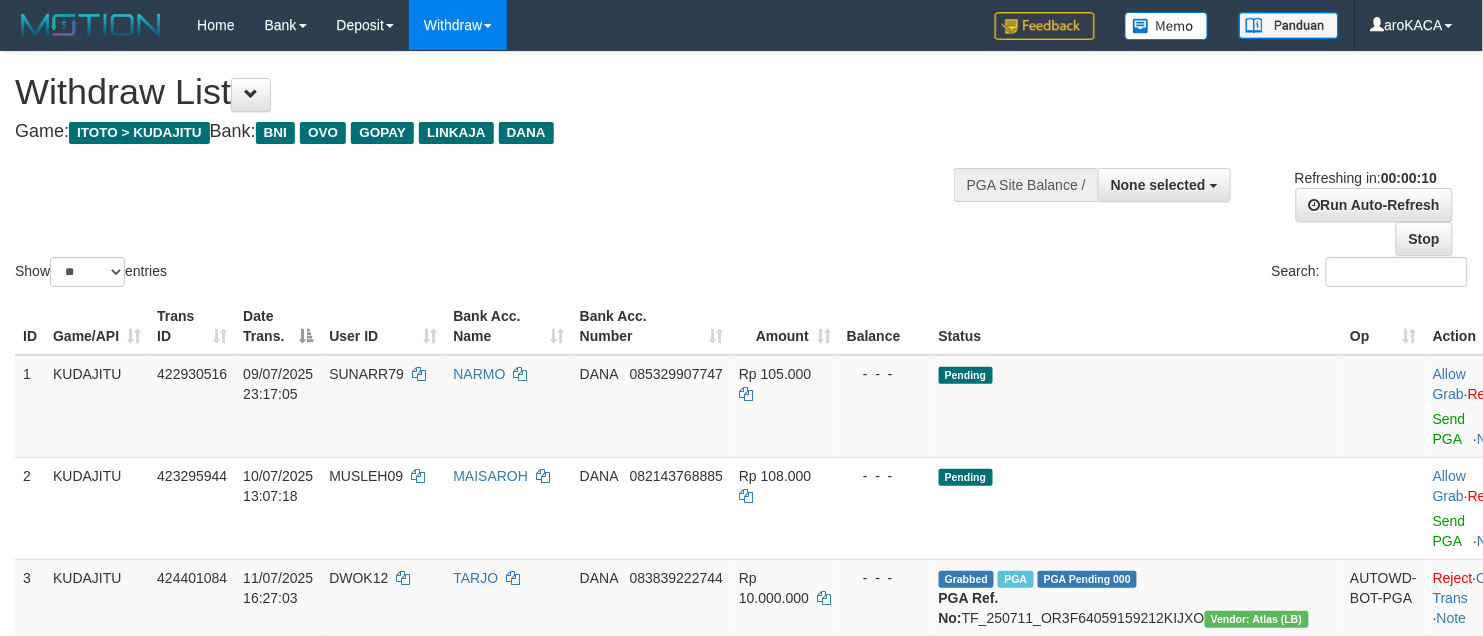 scroll, scrollTop: 557, scrollLeft: 0, axis: vertical 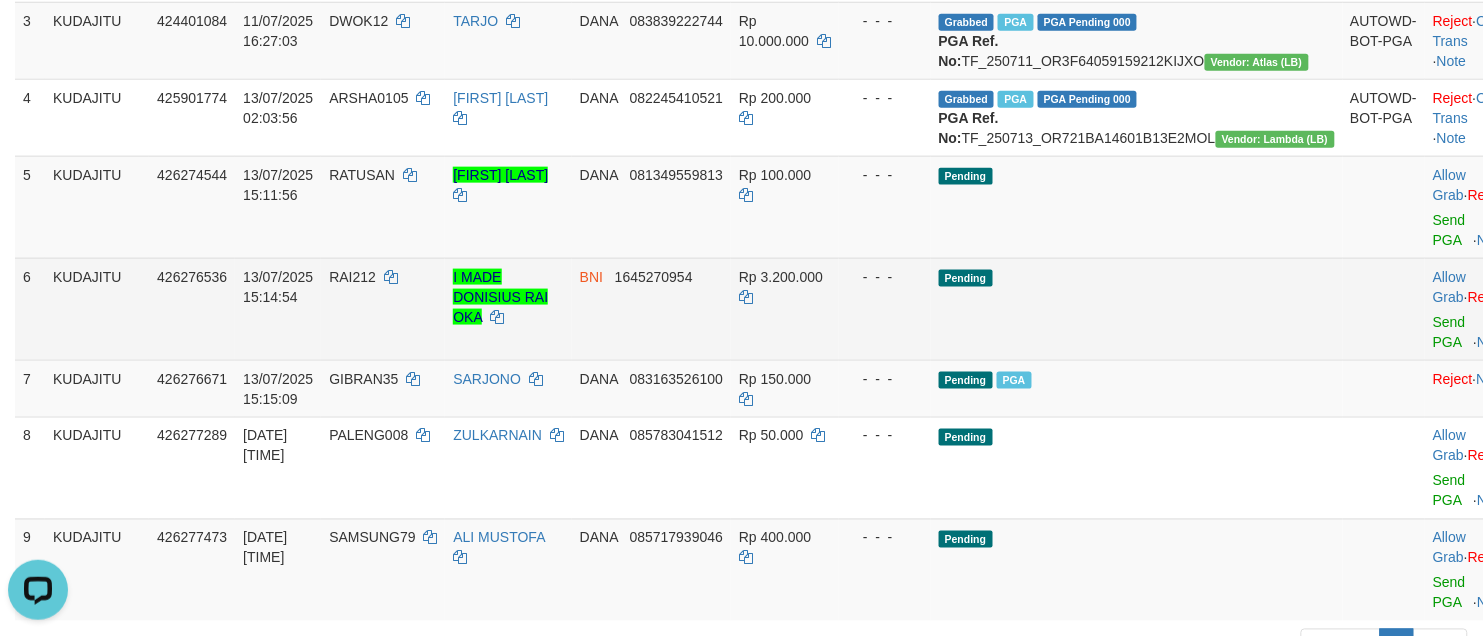 click on "RAI212" at bounding box center [352, 277] 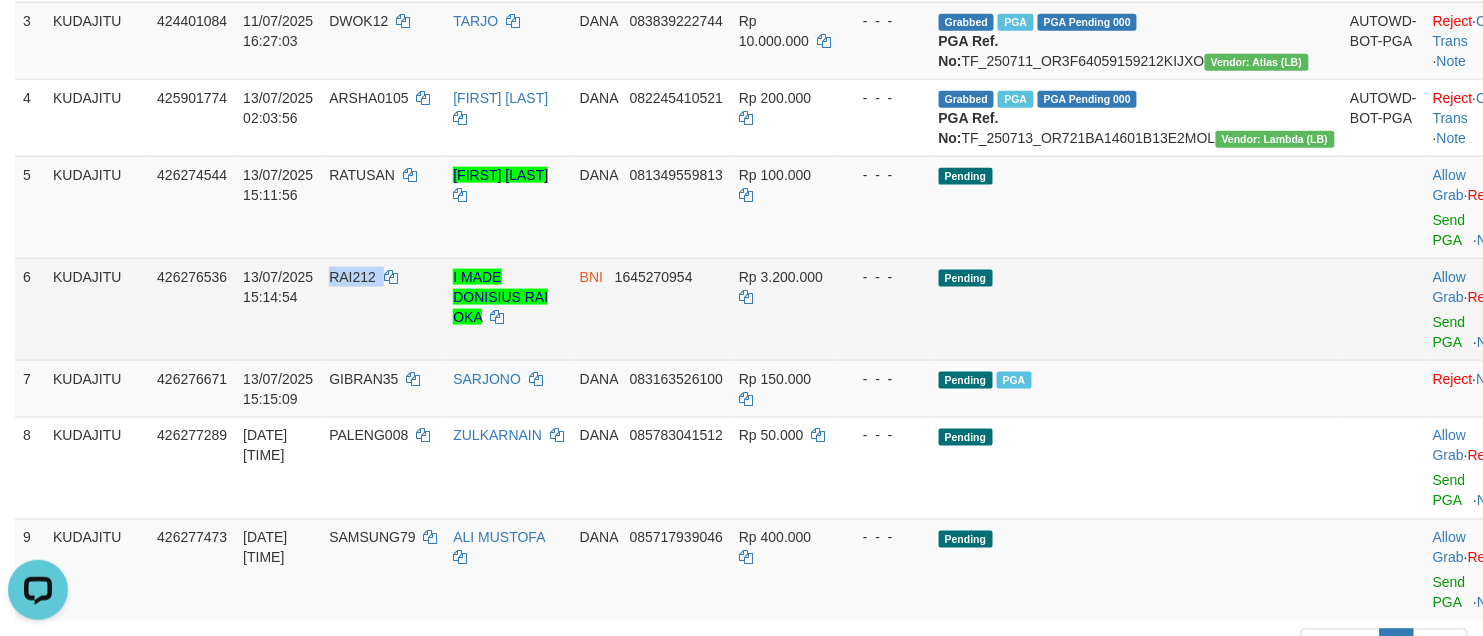 click on "RAI212" at bounding box center (352, 277) 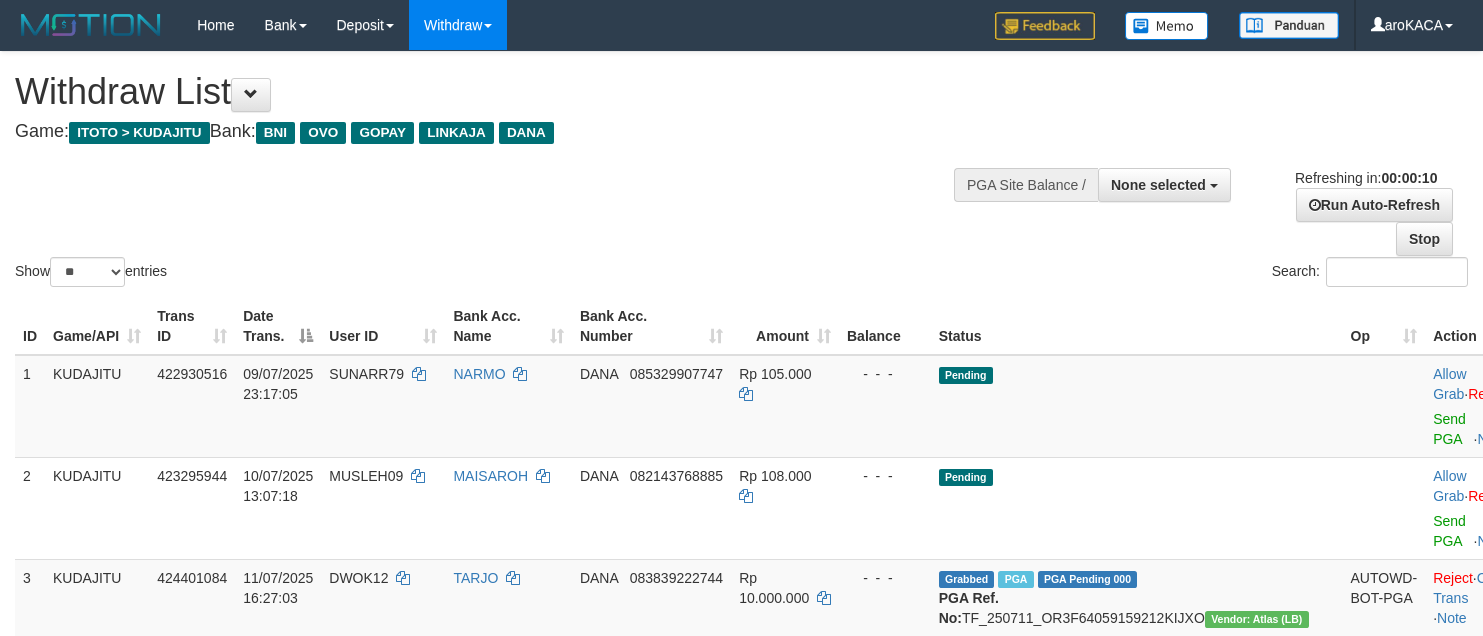 select 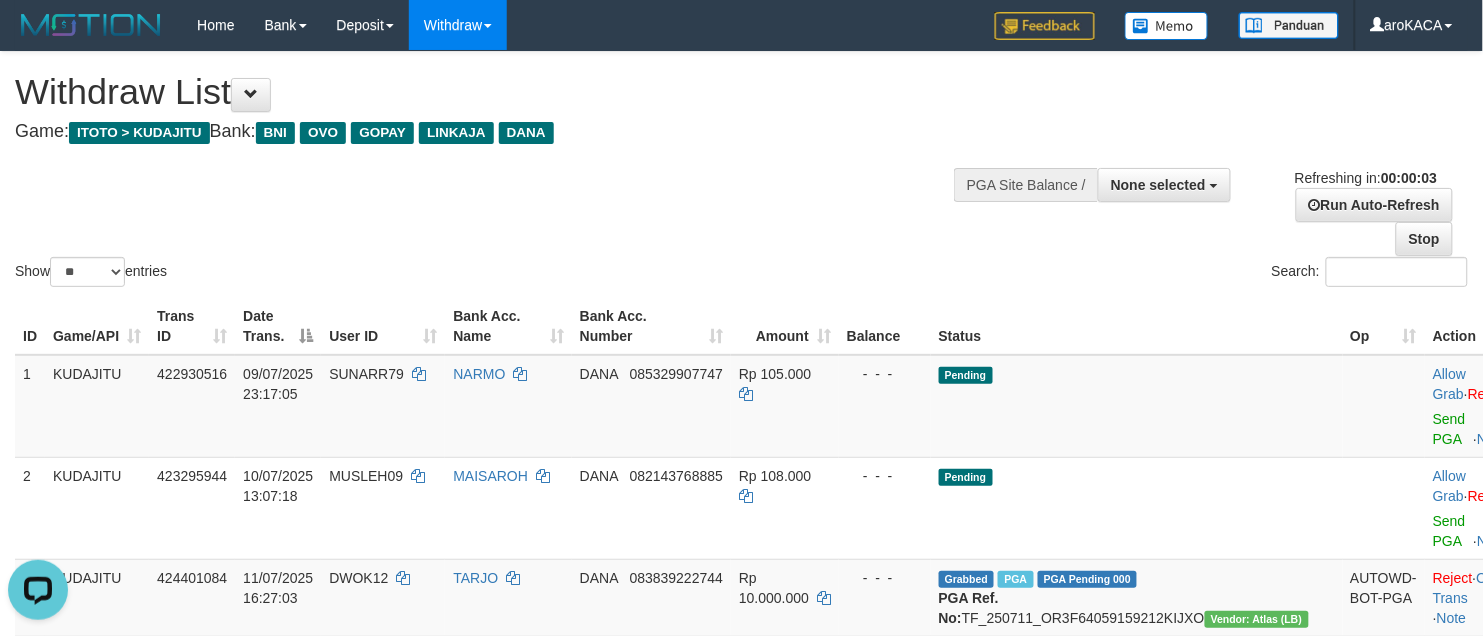 scroll, scrollTop: 0, scrollLeft: 0, axis: both 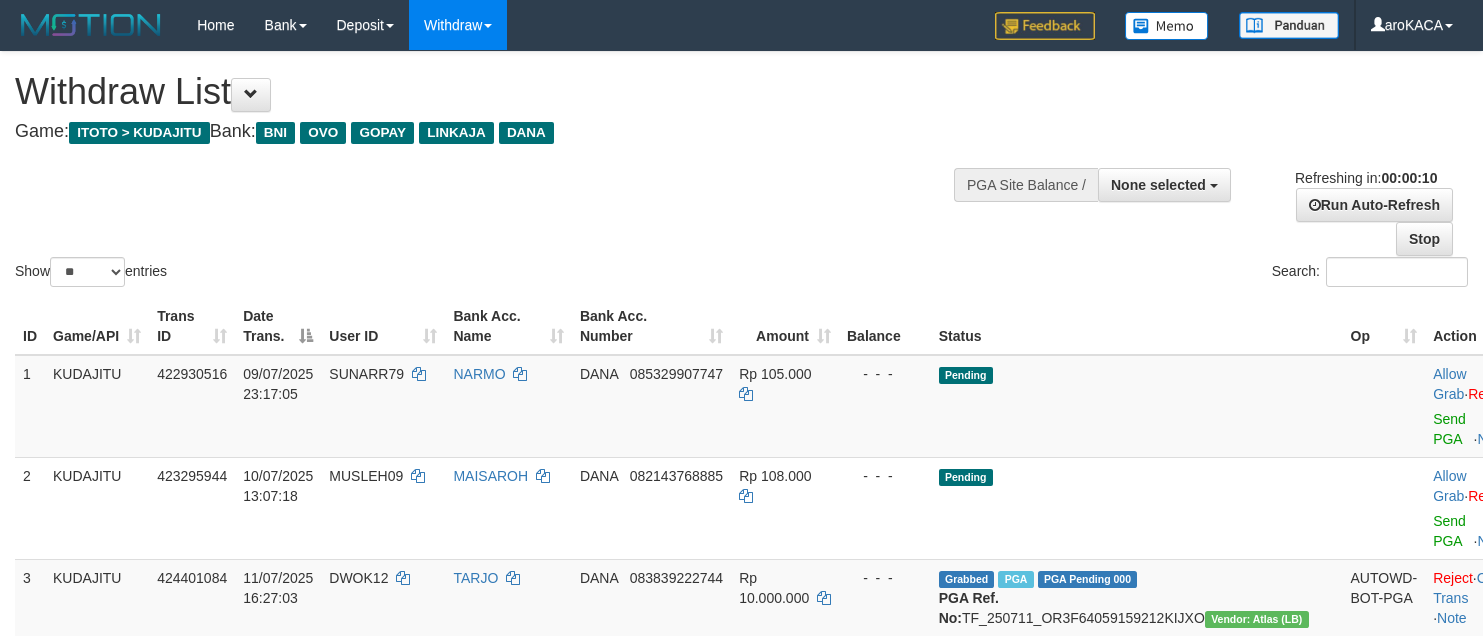 select 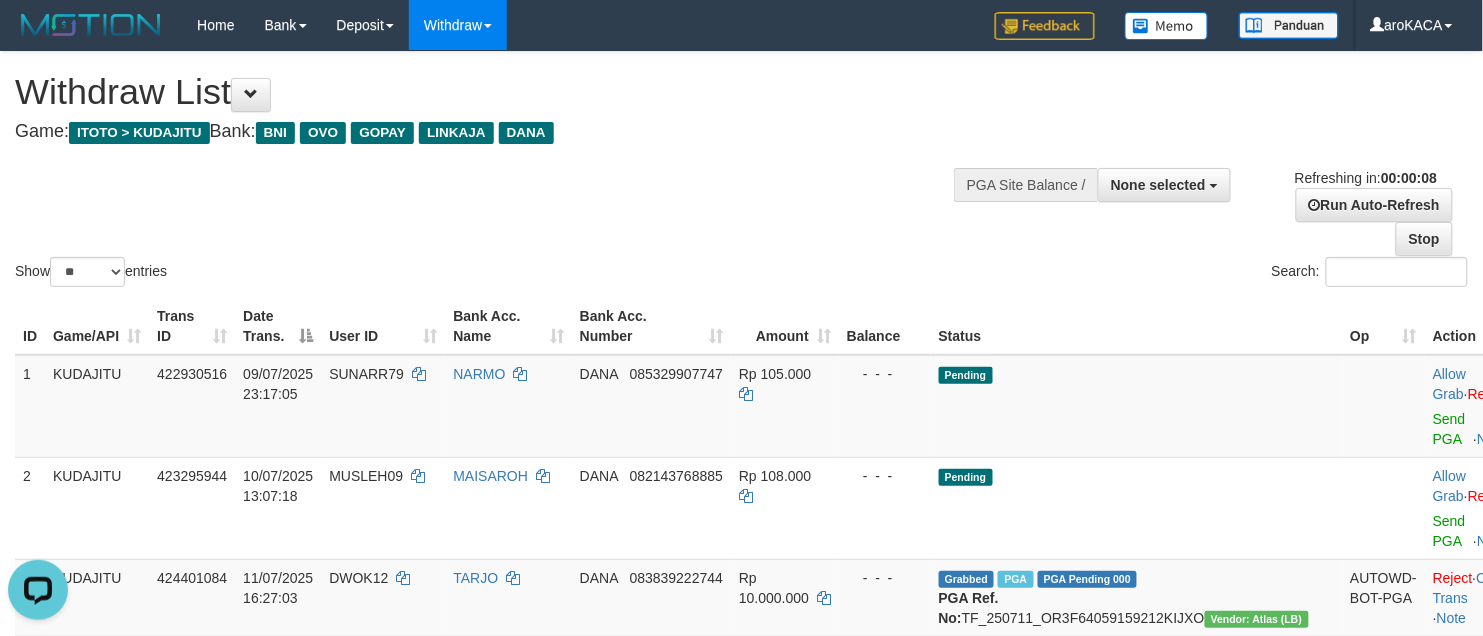 scroll, scrollTop: 0, scrollLeft: 0, axis: both 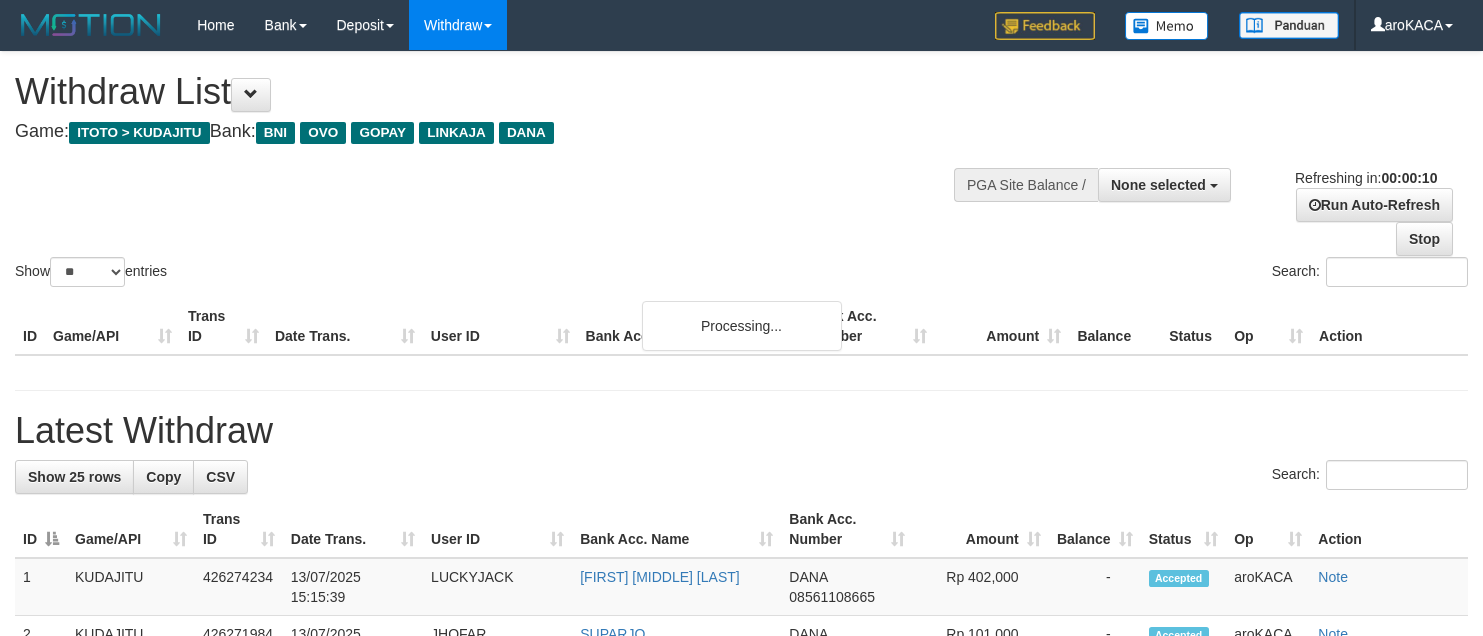 select 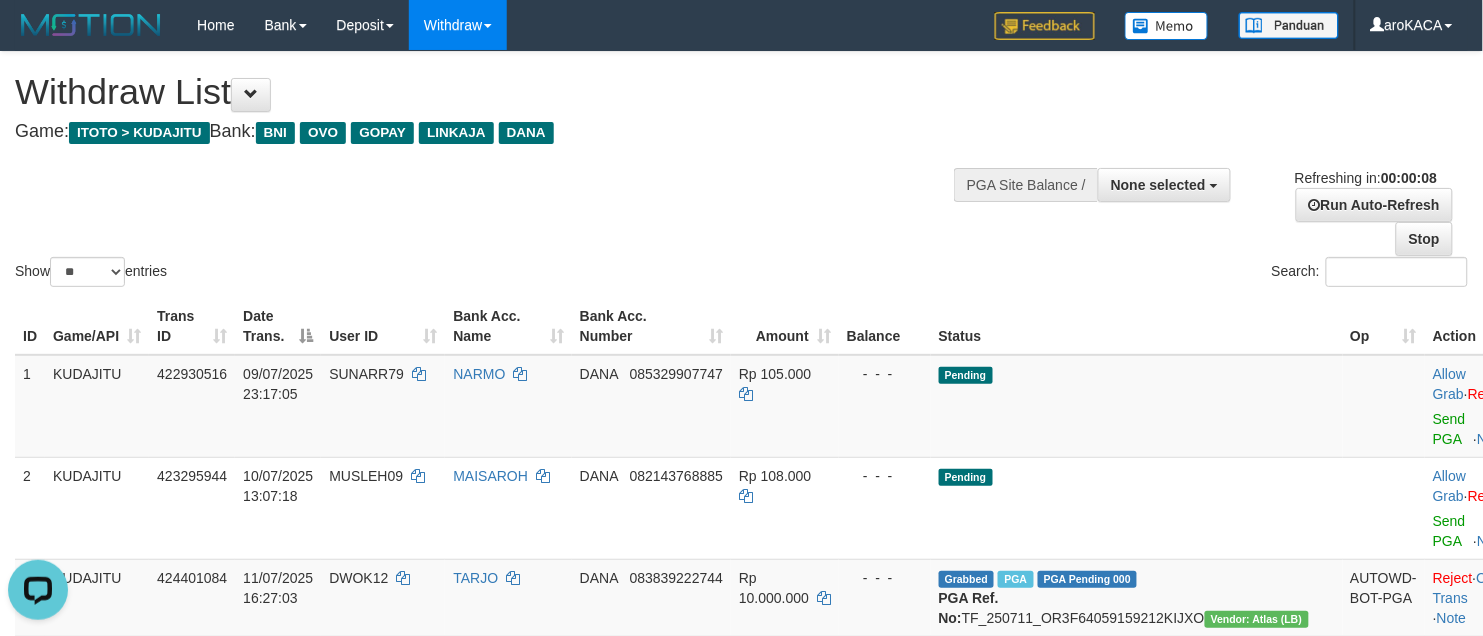 scroll, scrollTop: 0, scrollLeft: 0, axis: both 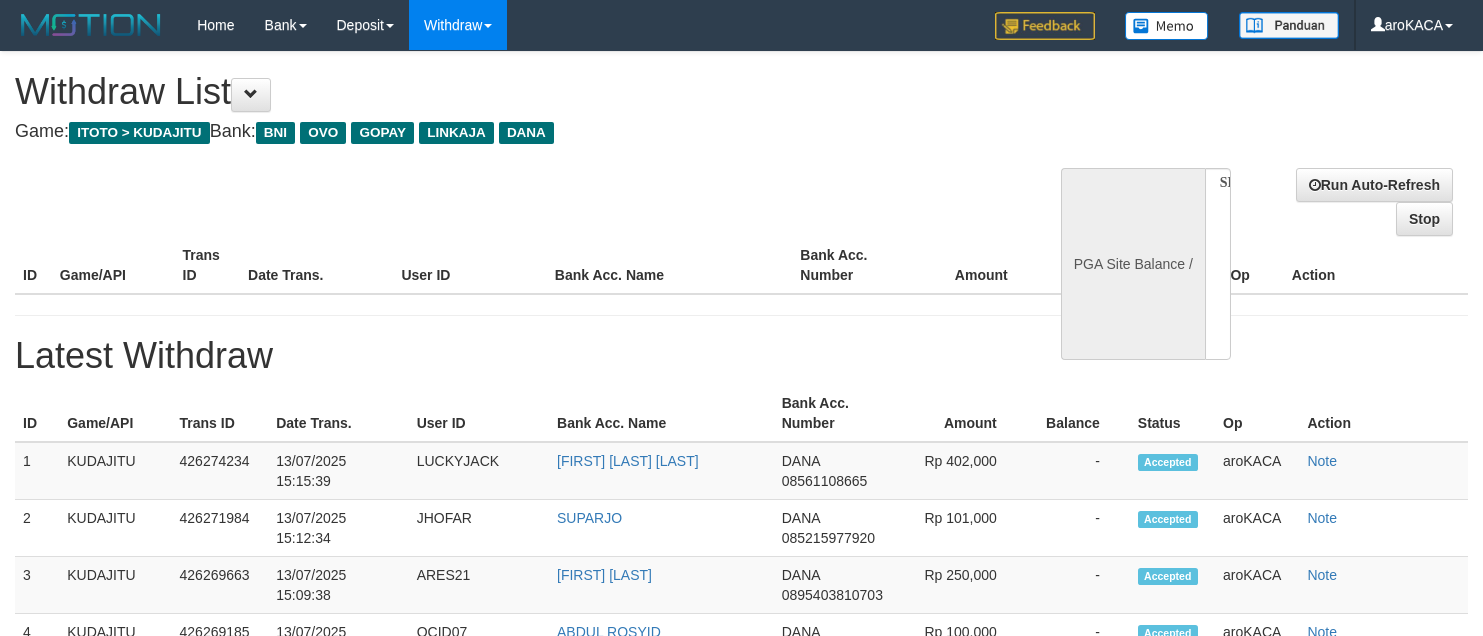 select 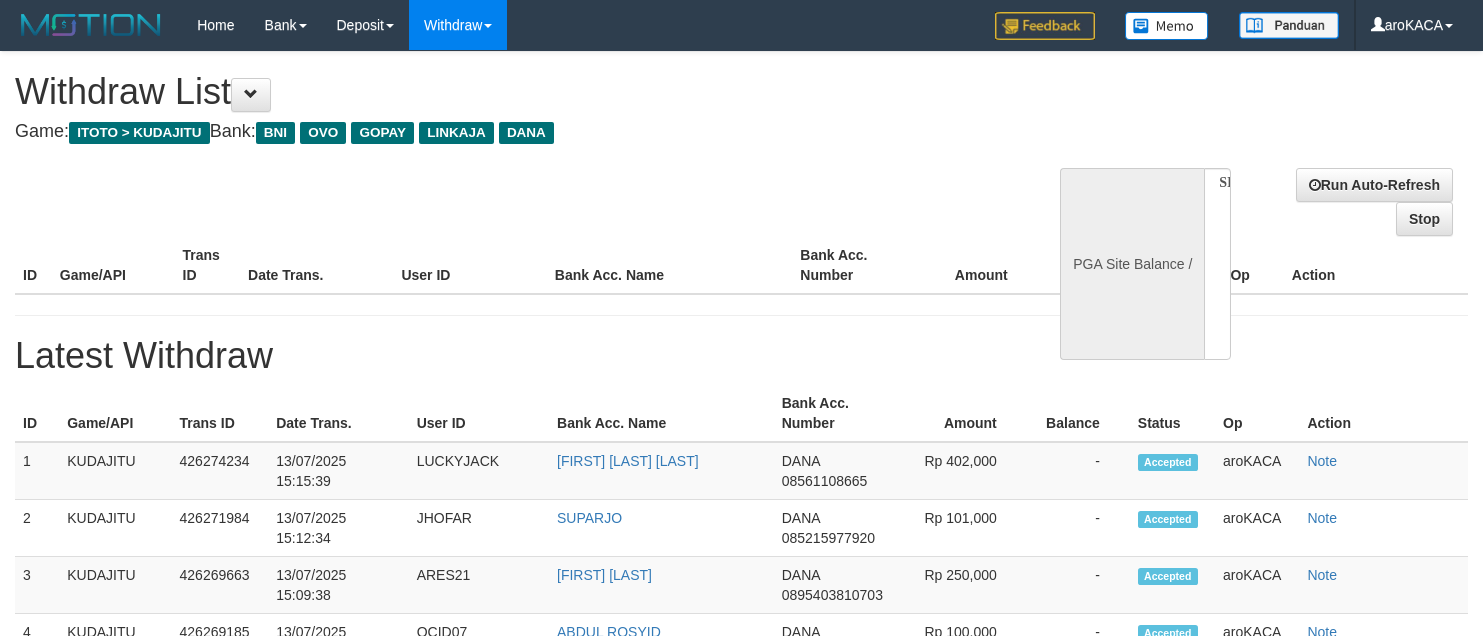 scroll, scrollTop: 0, scrollLeft: 0, axis: both 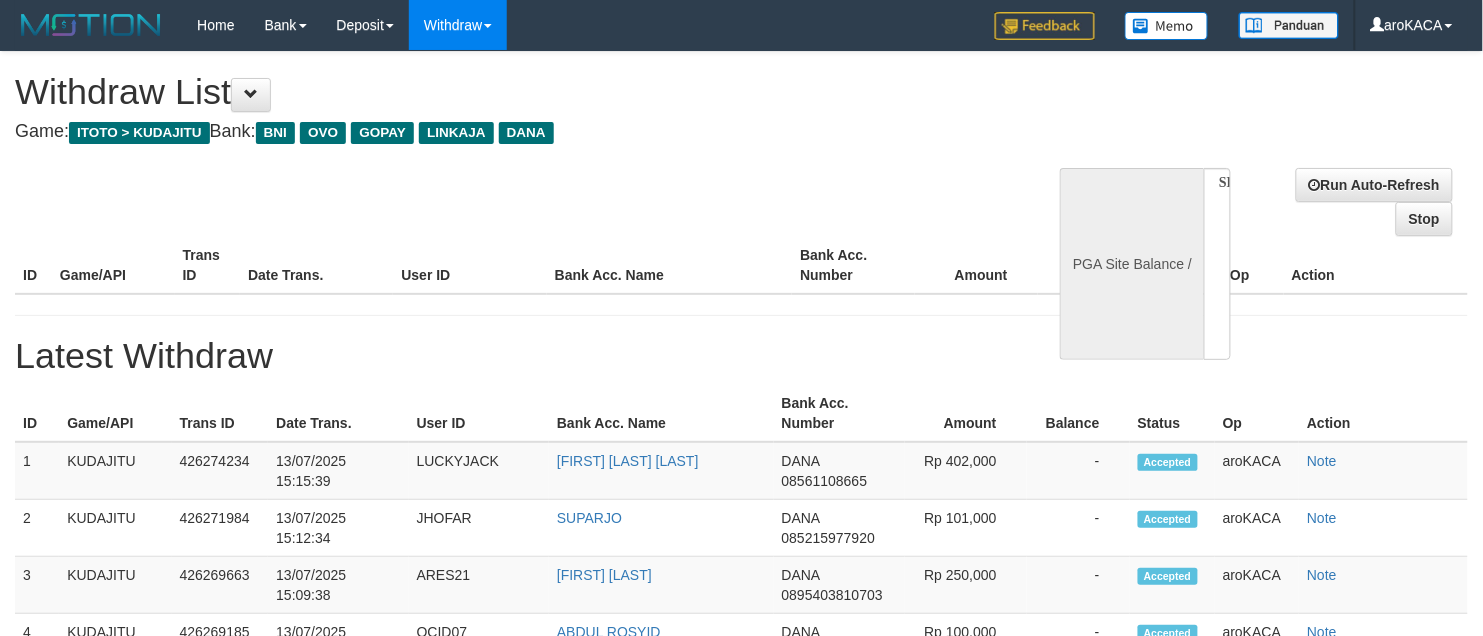 select on "**" 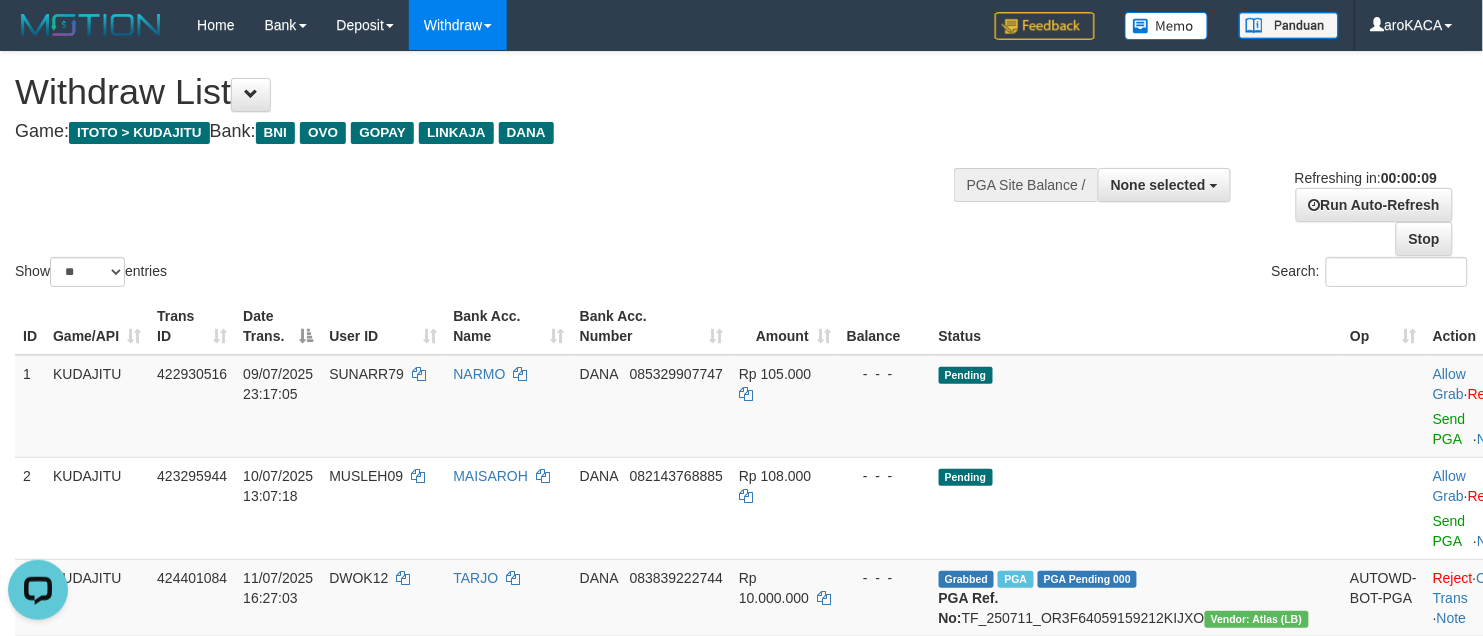 scroll, scrollTop: 0, scrollLeft: 0, axis: both 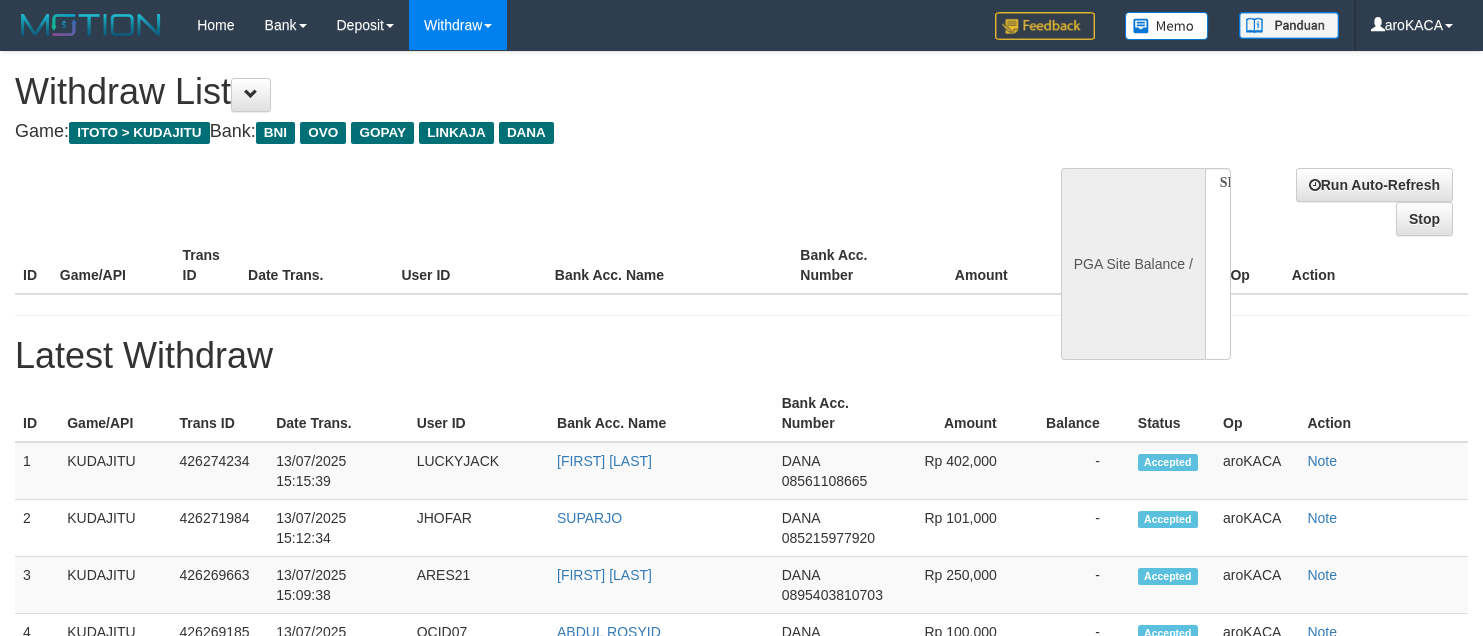 select 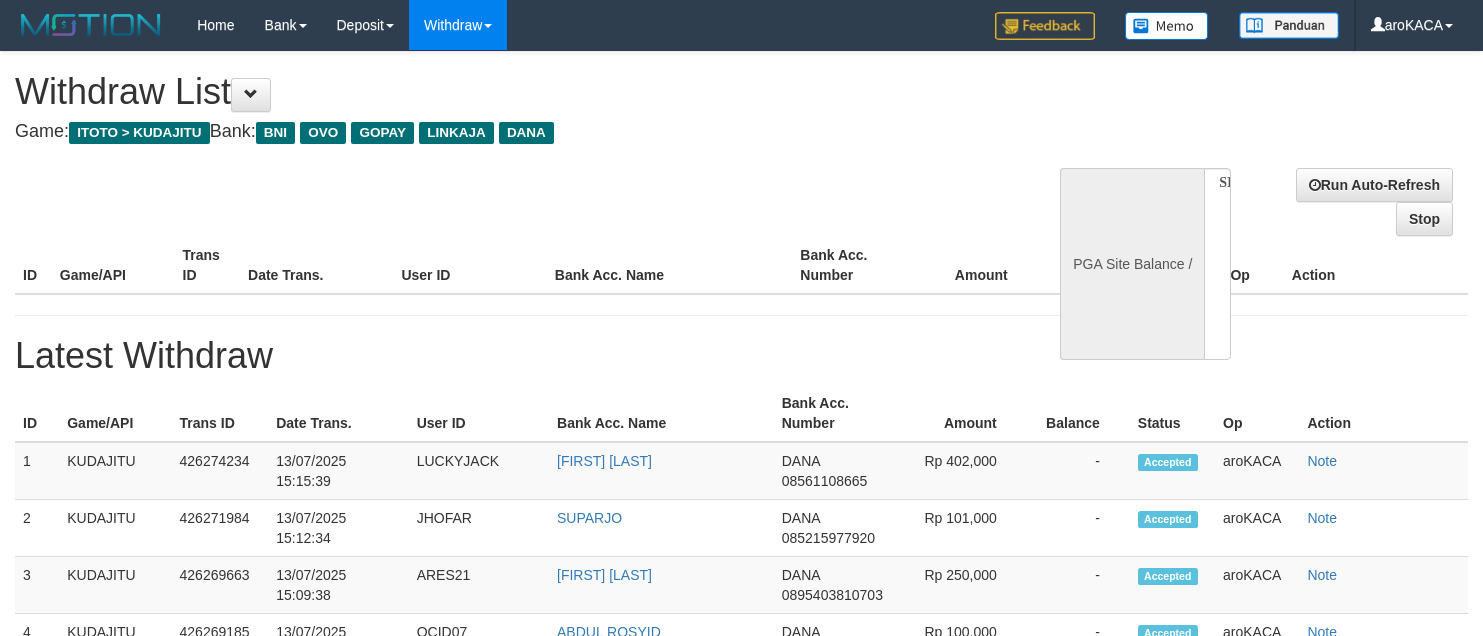 scroll, scrollTop: 0, scrollLeft: 0, axis: both 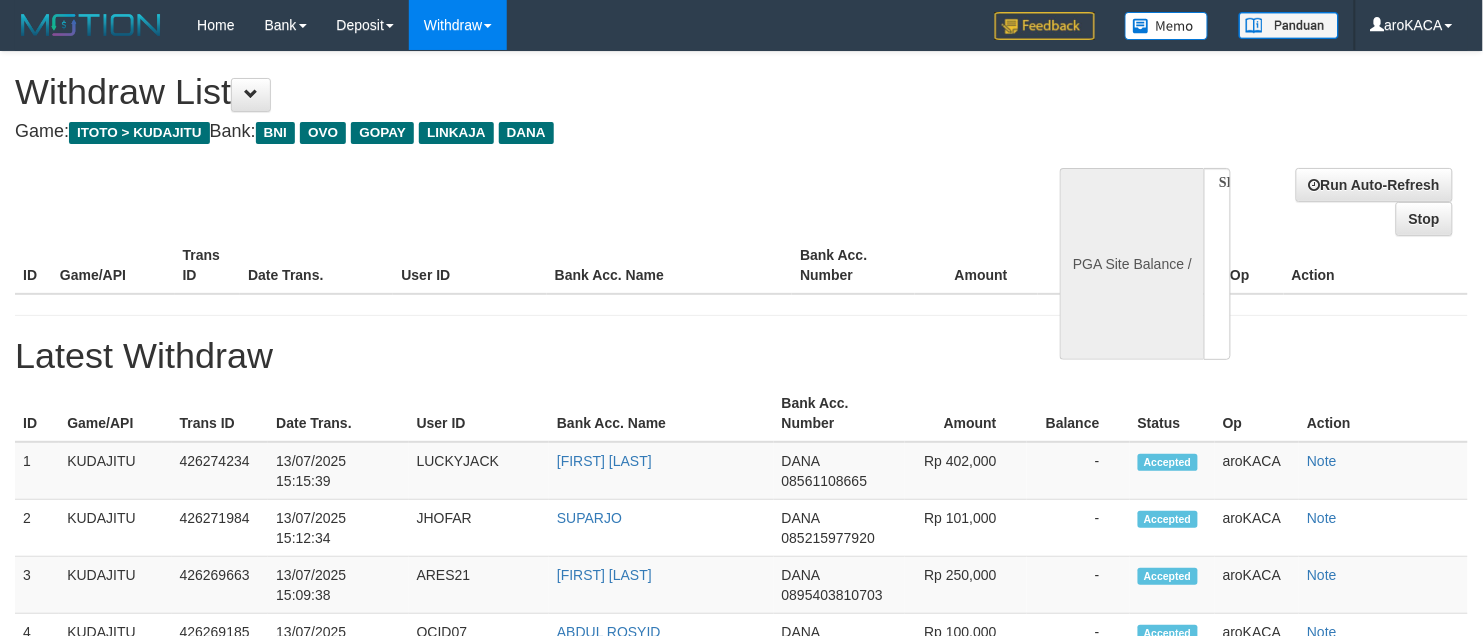select on "**" 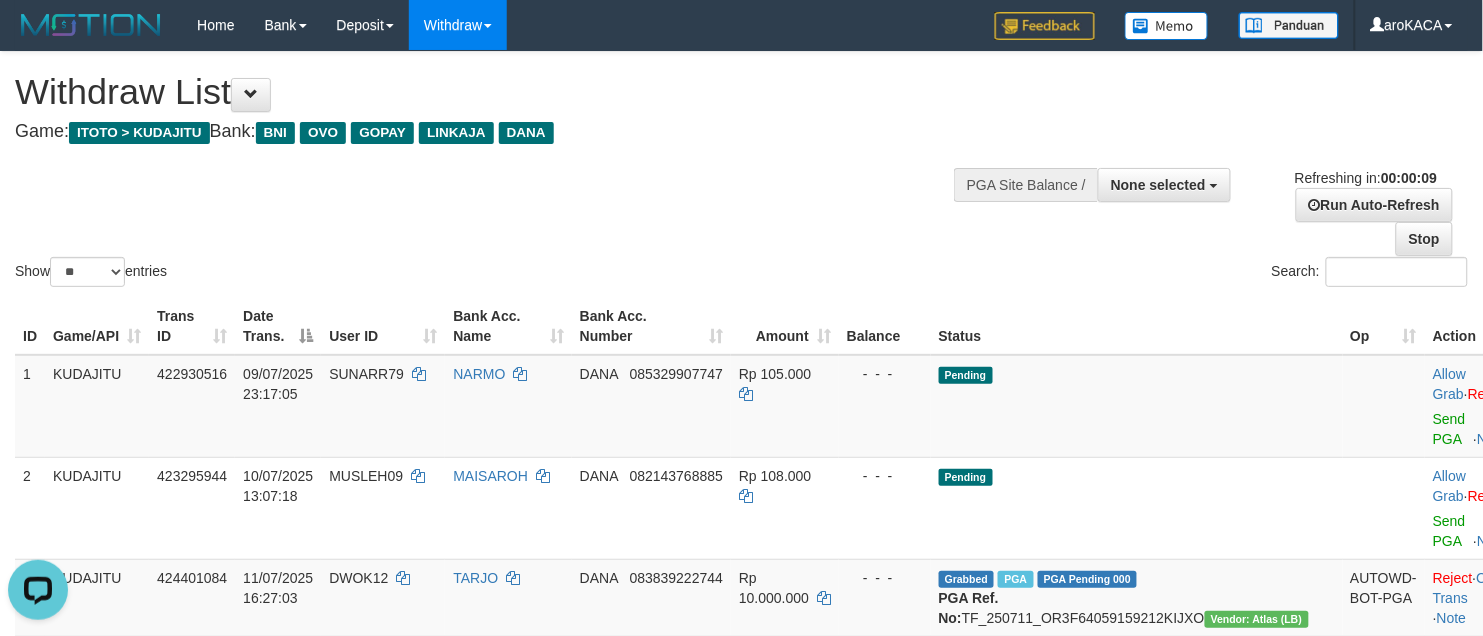 scroll, scrollTop: 0, scrollLeft: 0, axis: both 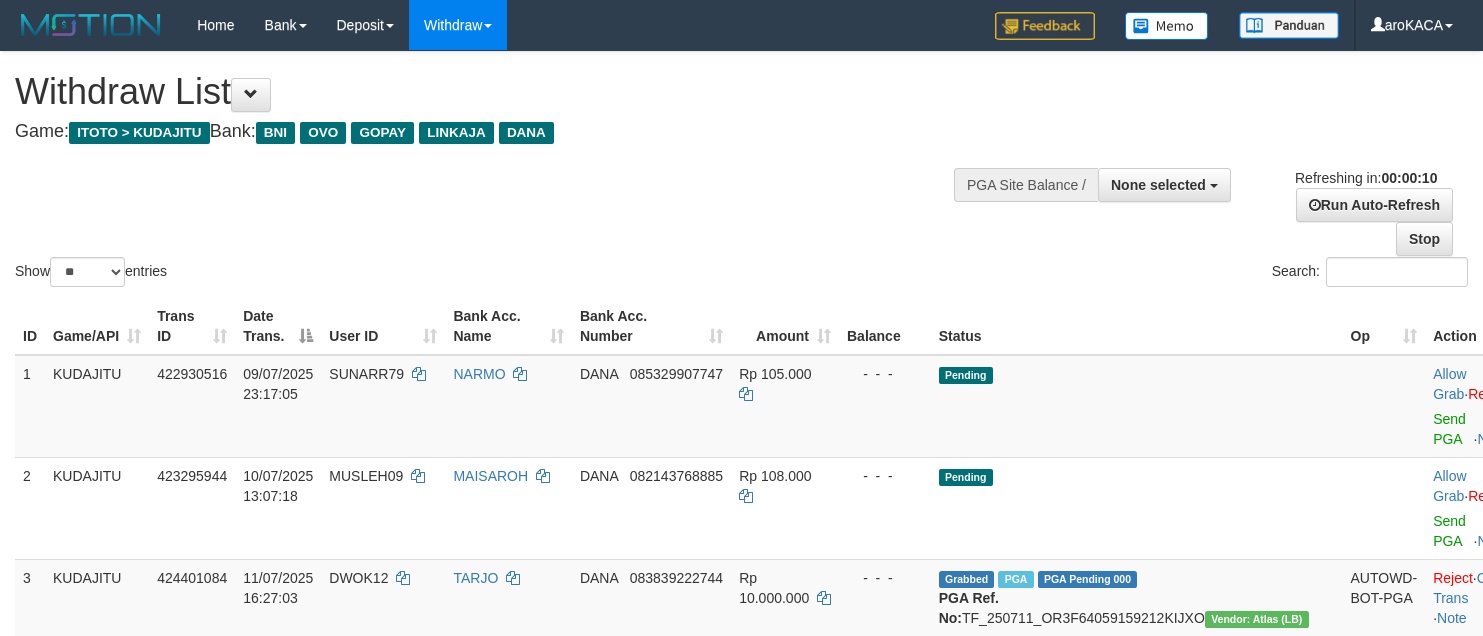 select 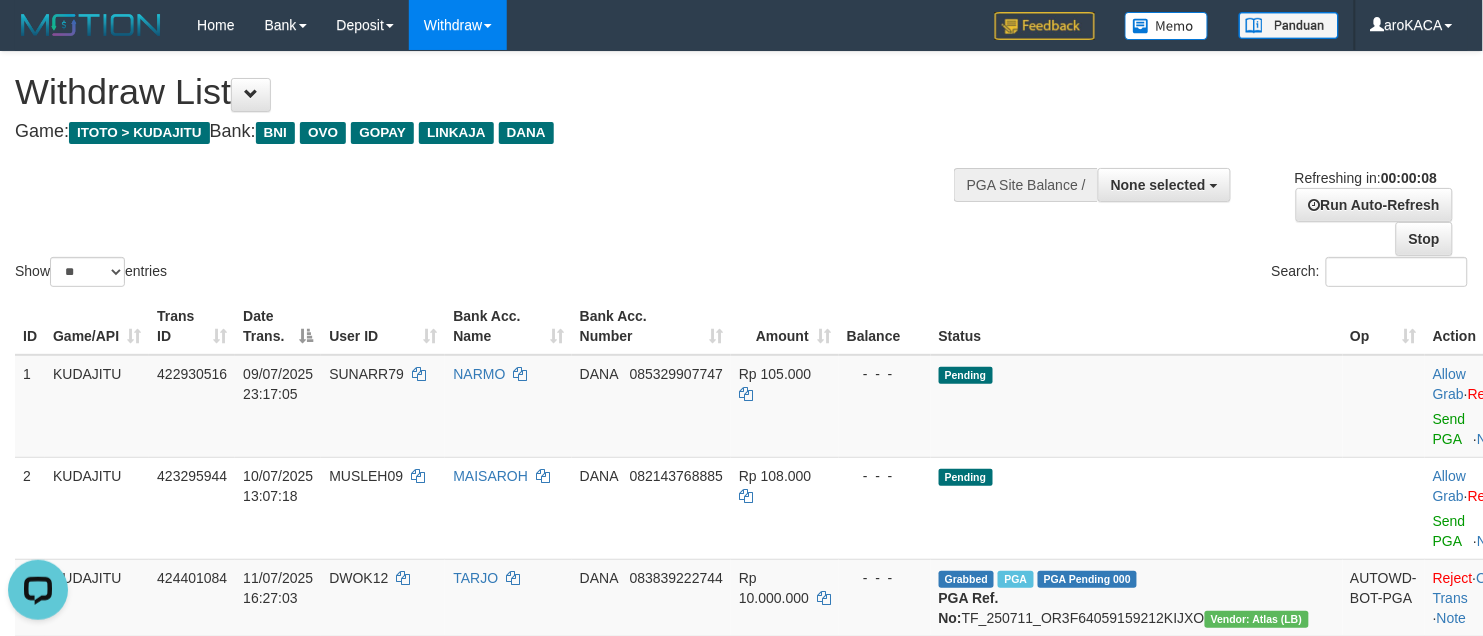 scroll, scrollTop: 0, scrollLeft: 0, axis: both 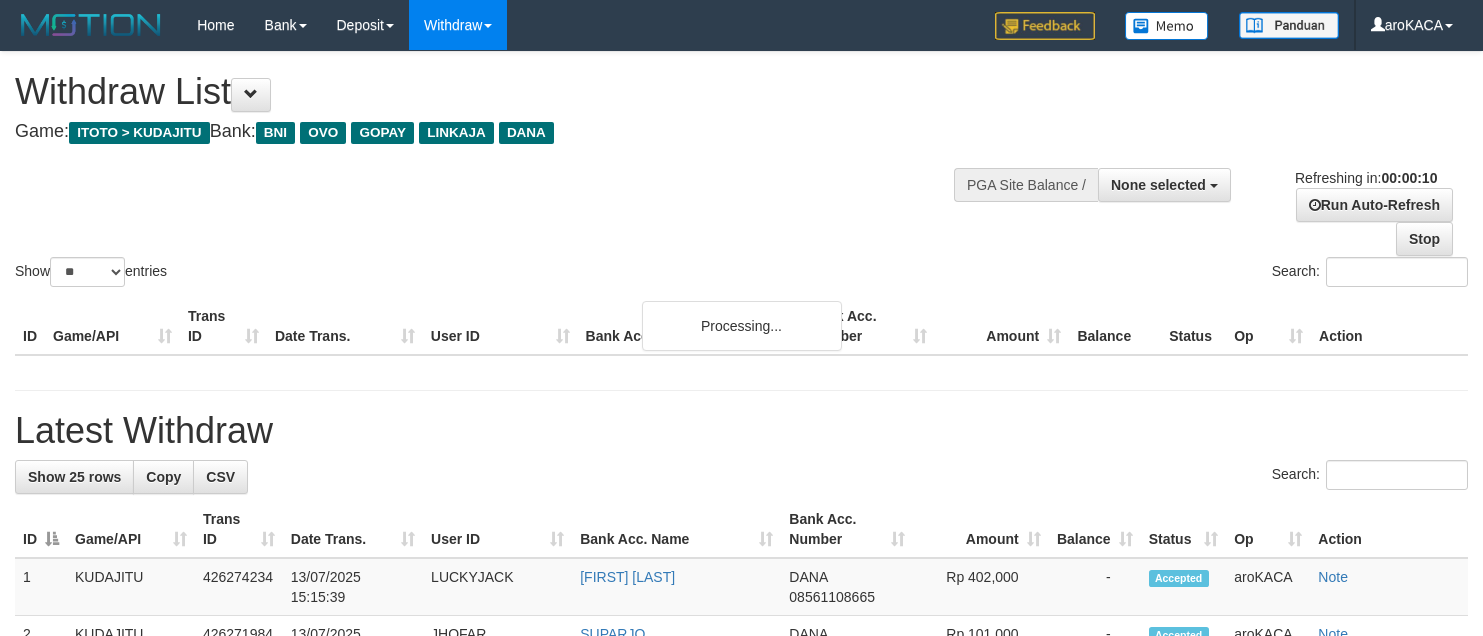 select 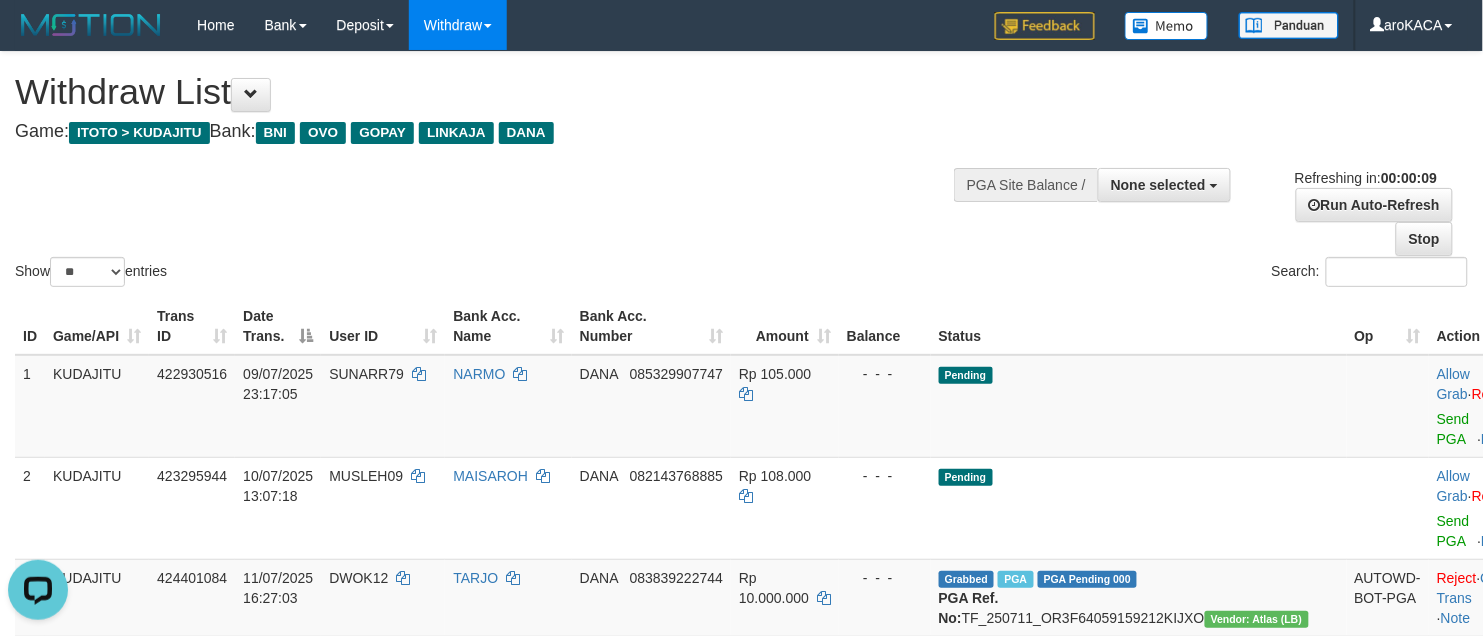 scroll, scrollTop: 0, scrollLeft: 0, axis: both 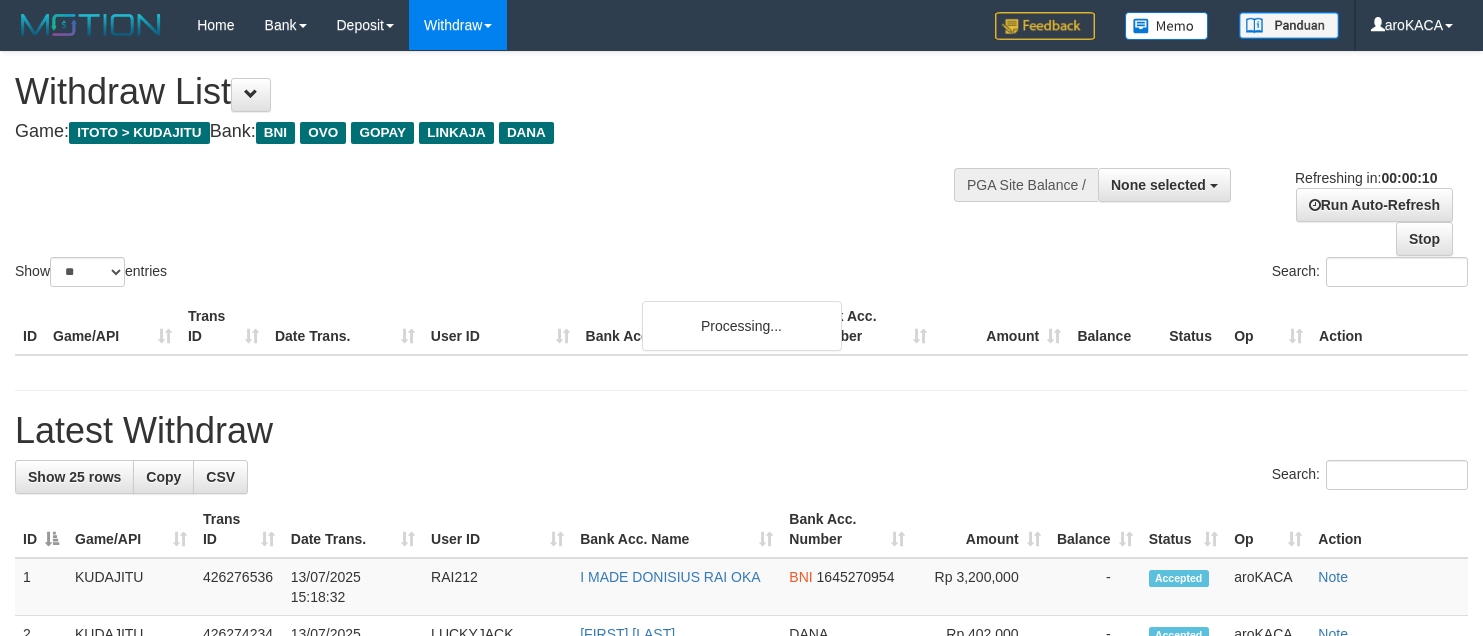 select 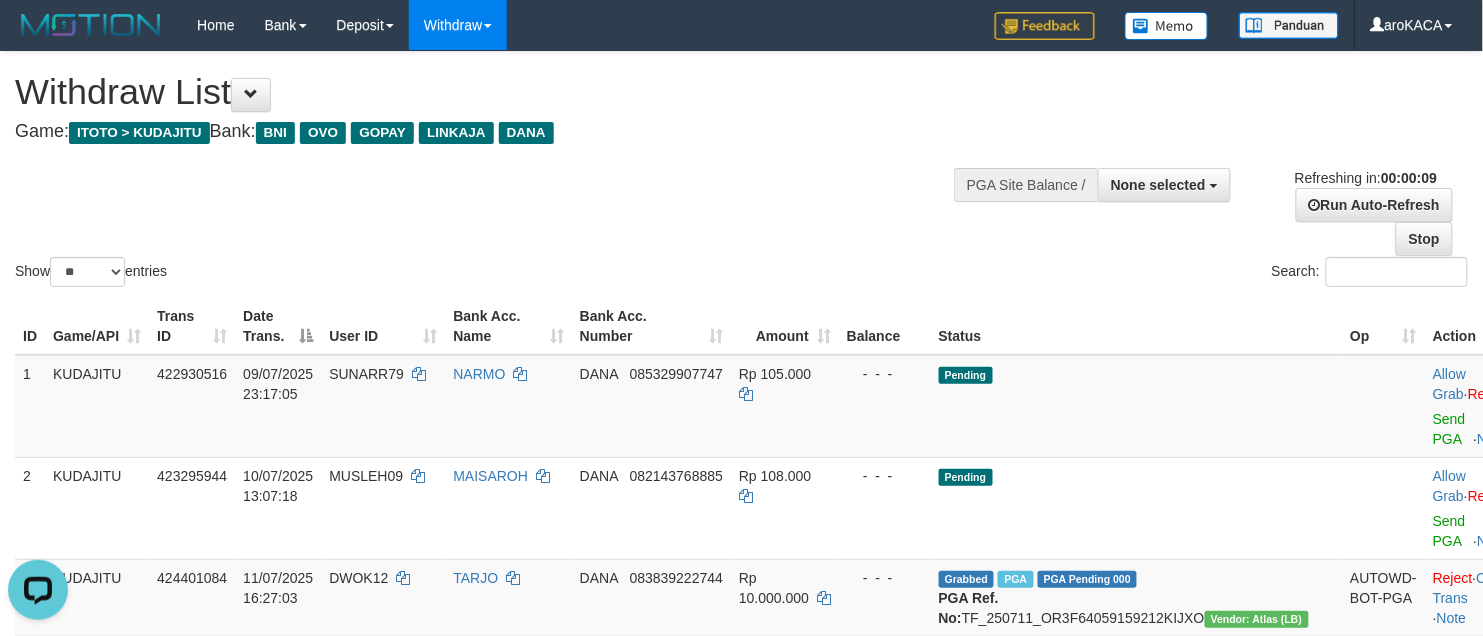 scroll, scrollTop: 0, scrollLeft: 0, axis: both 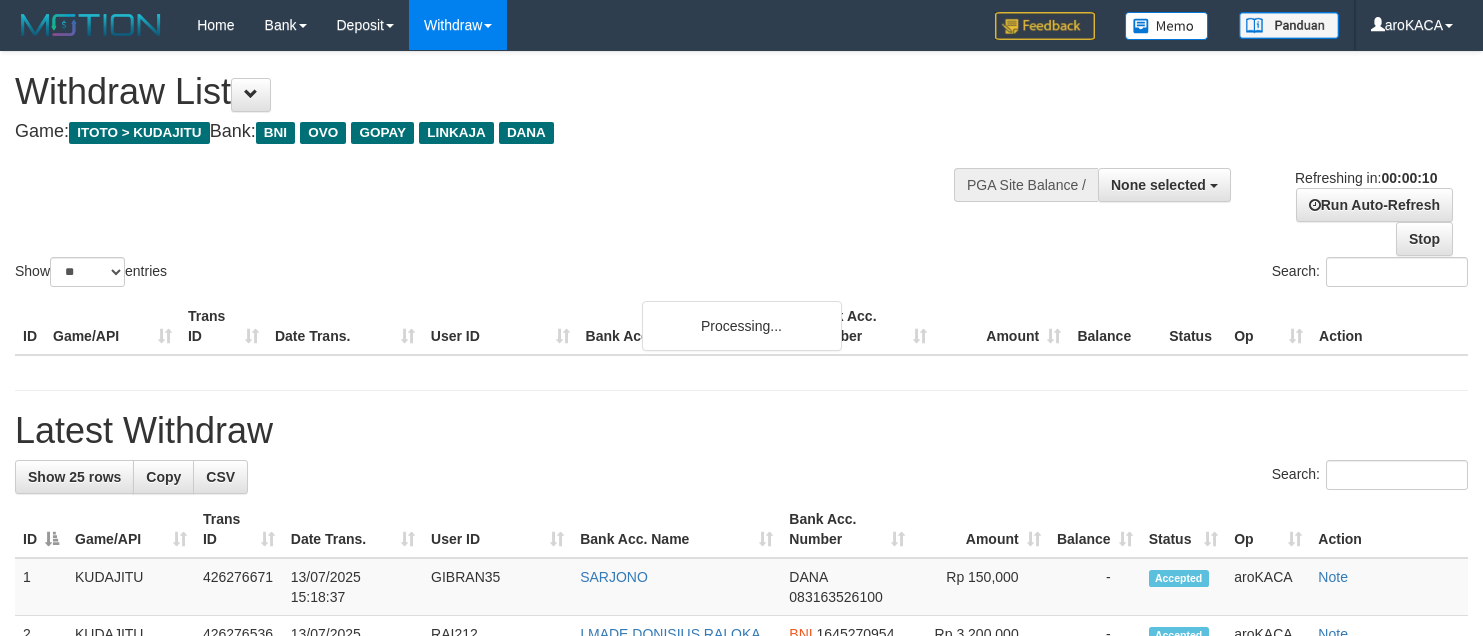 select 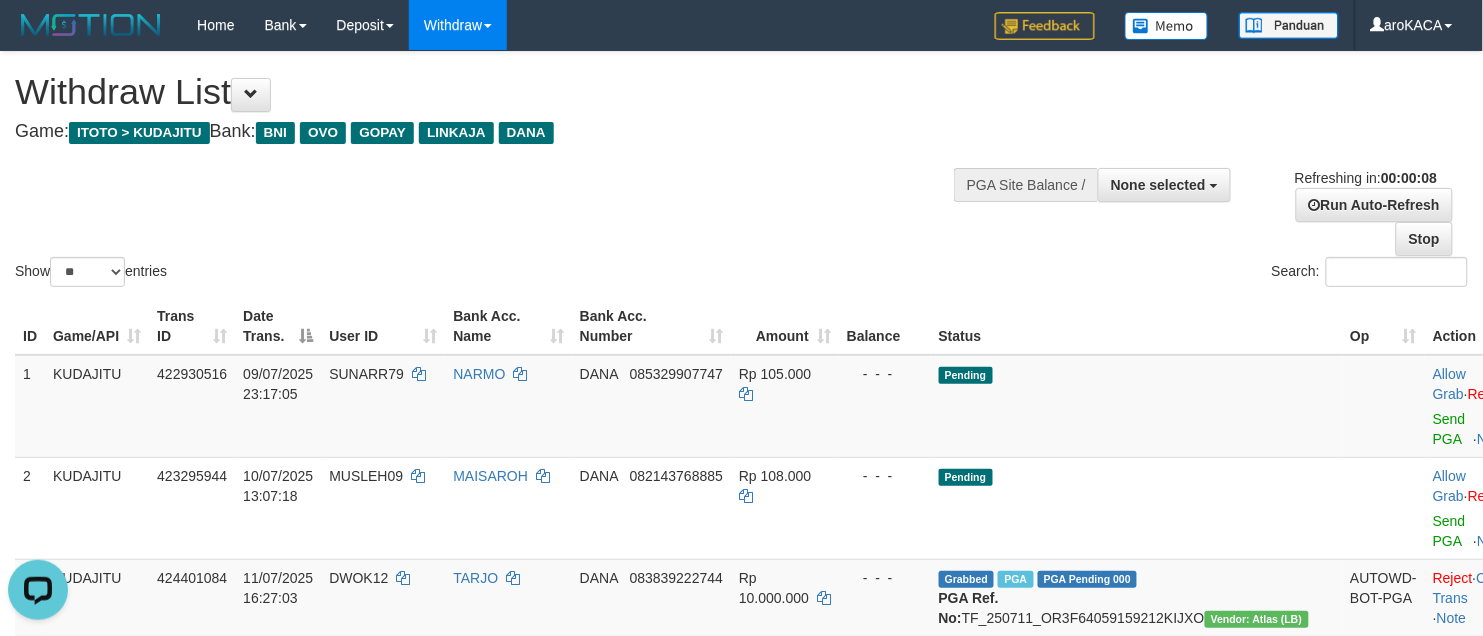 scroll, scrollTop: 0, scrollLeft: 0, axis: both 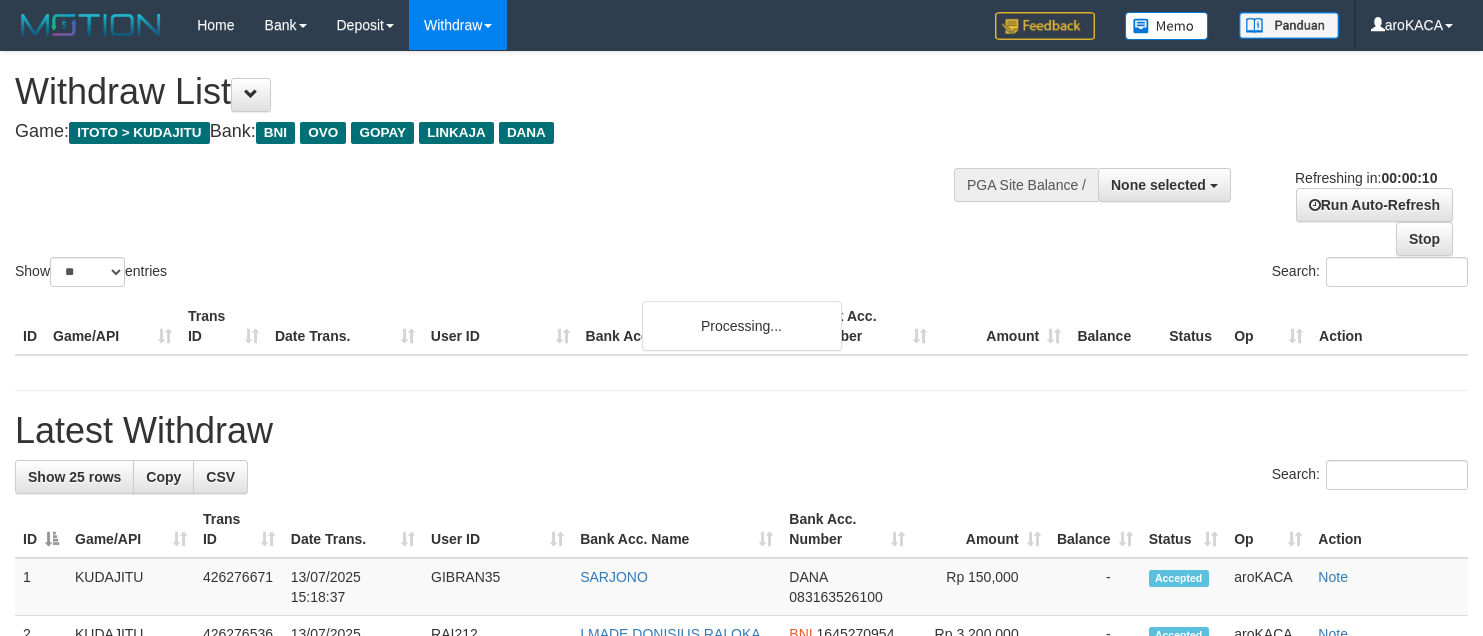 select 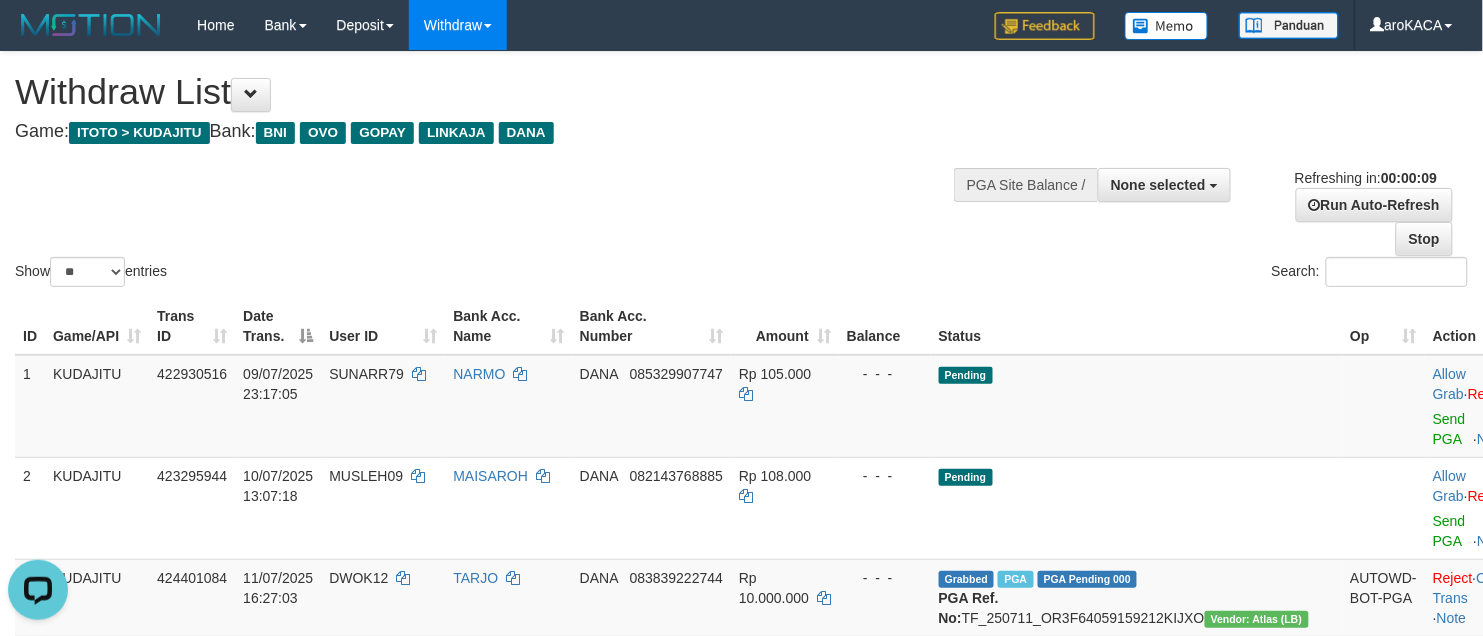 scroll, scrollTop: 0, scrollLeft: 0, axis: both 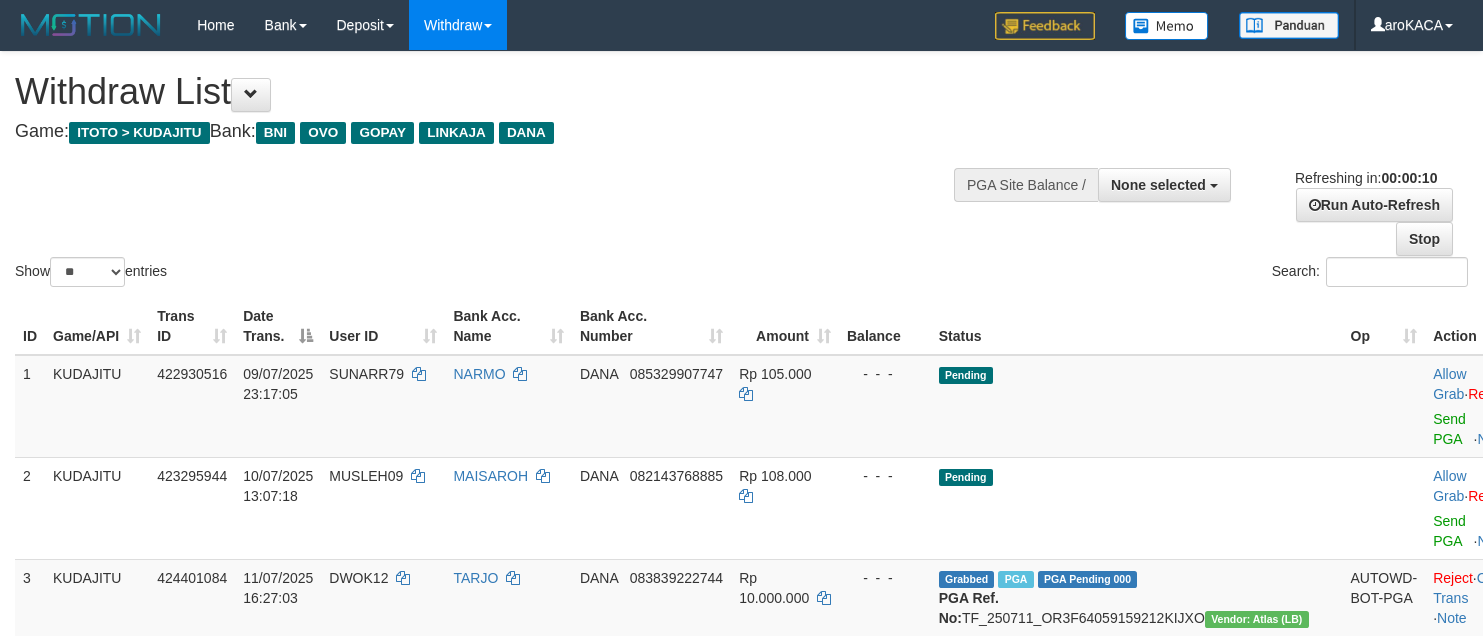 select 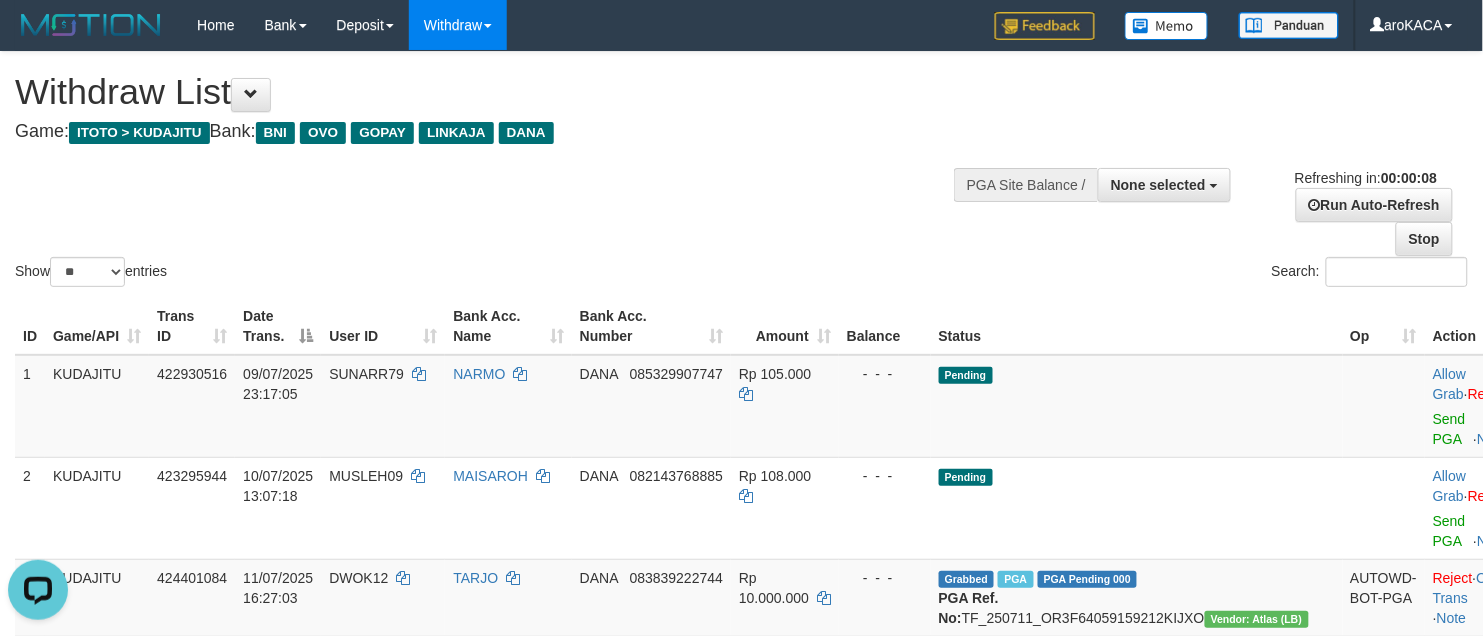 scroll, scrollTop: 0, scrollLeft: 0, axis: both 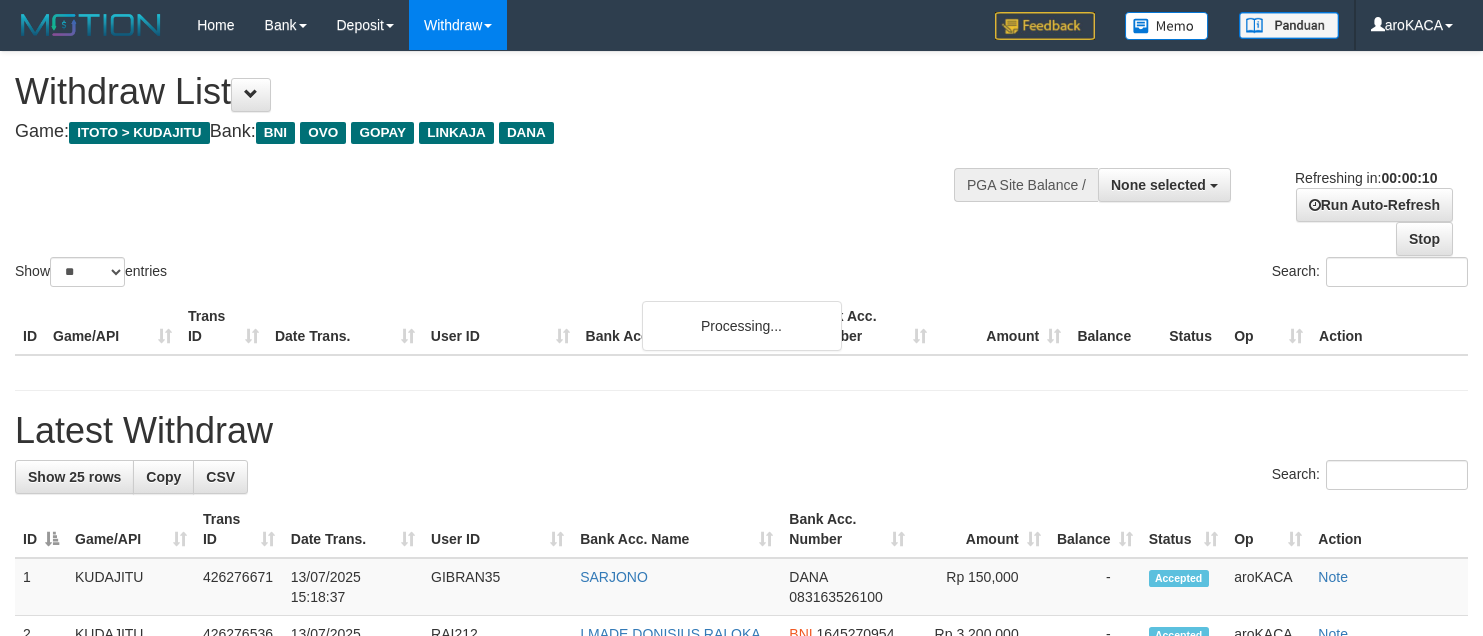 select 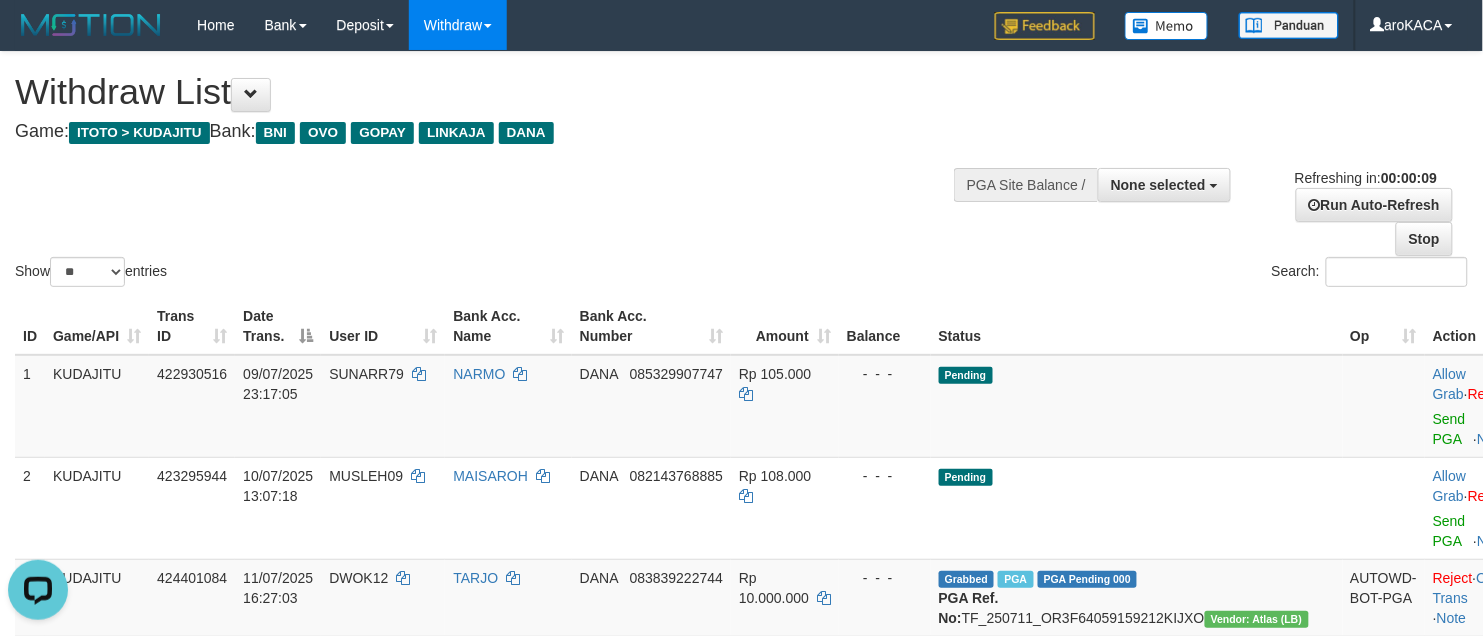 scroll, scrollTop: 0, scrollLeft: 0, axis: both 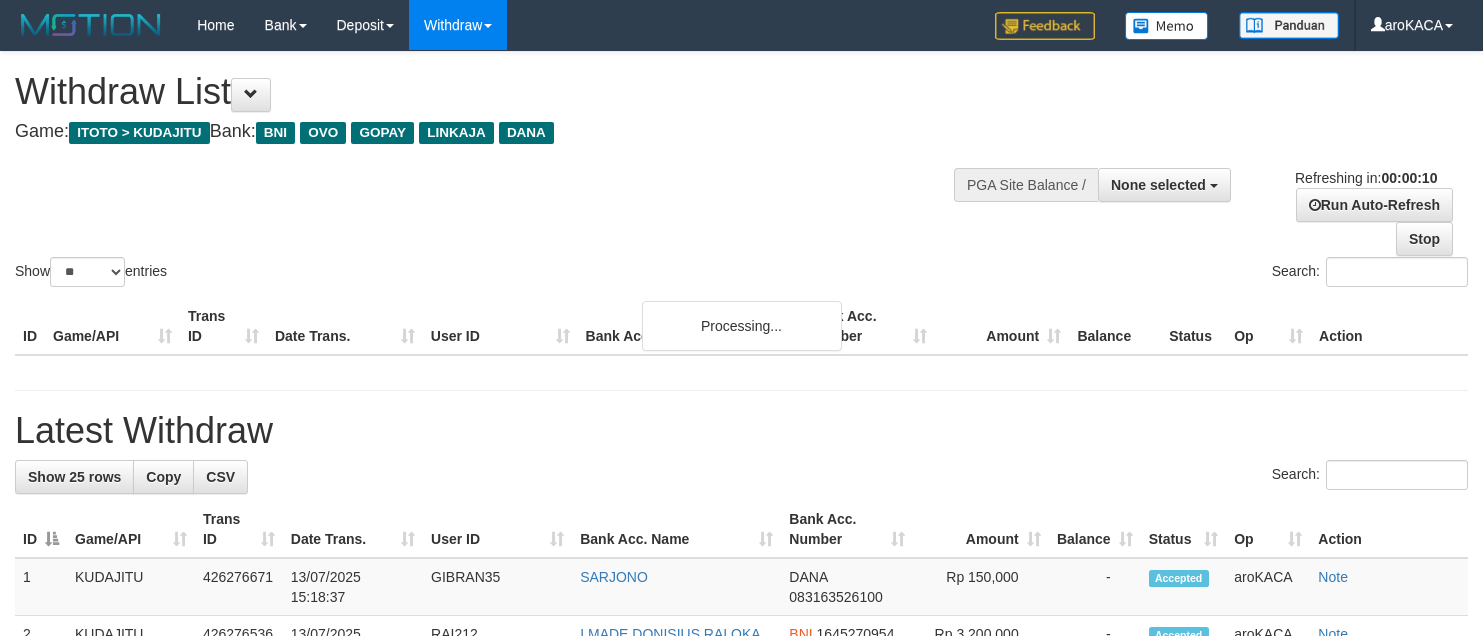 select 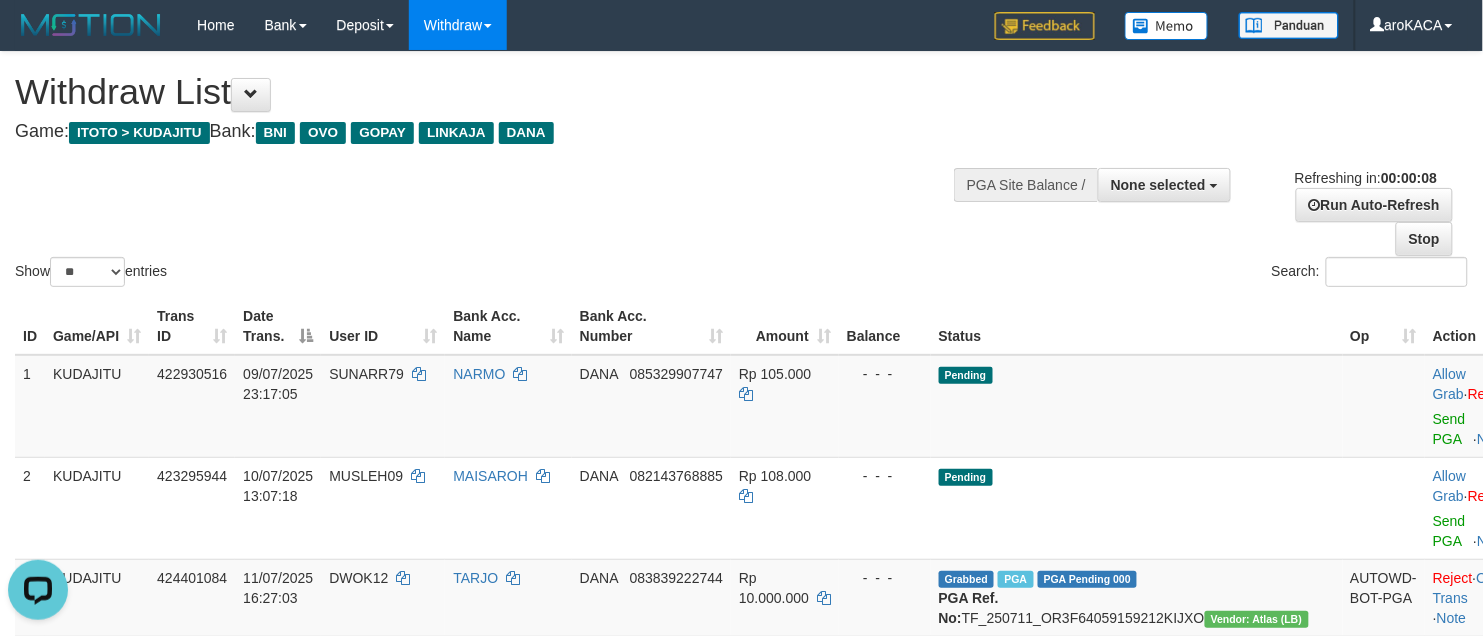 scroll, scrollTop: 0, scrollLeft: 0, axis: both 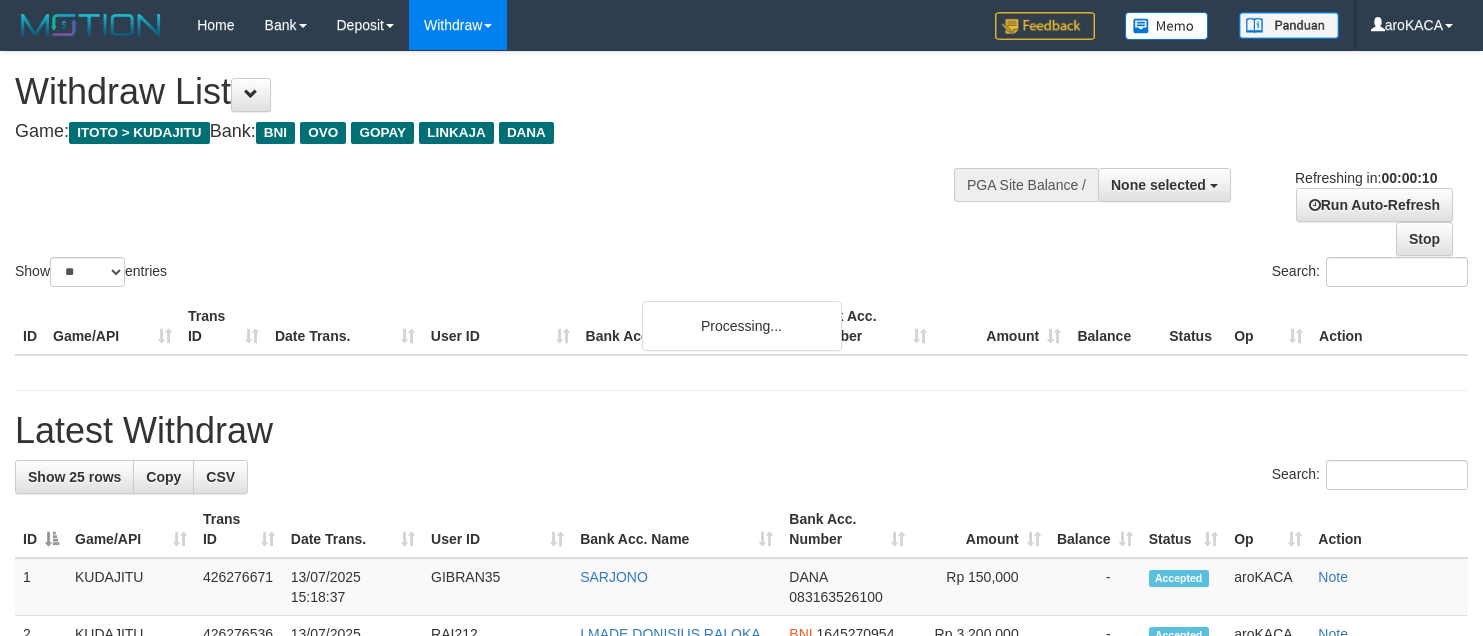 select 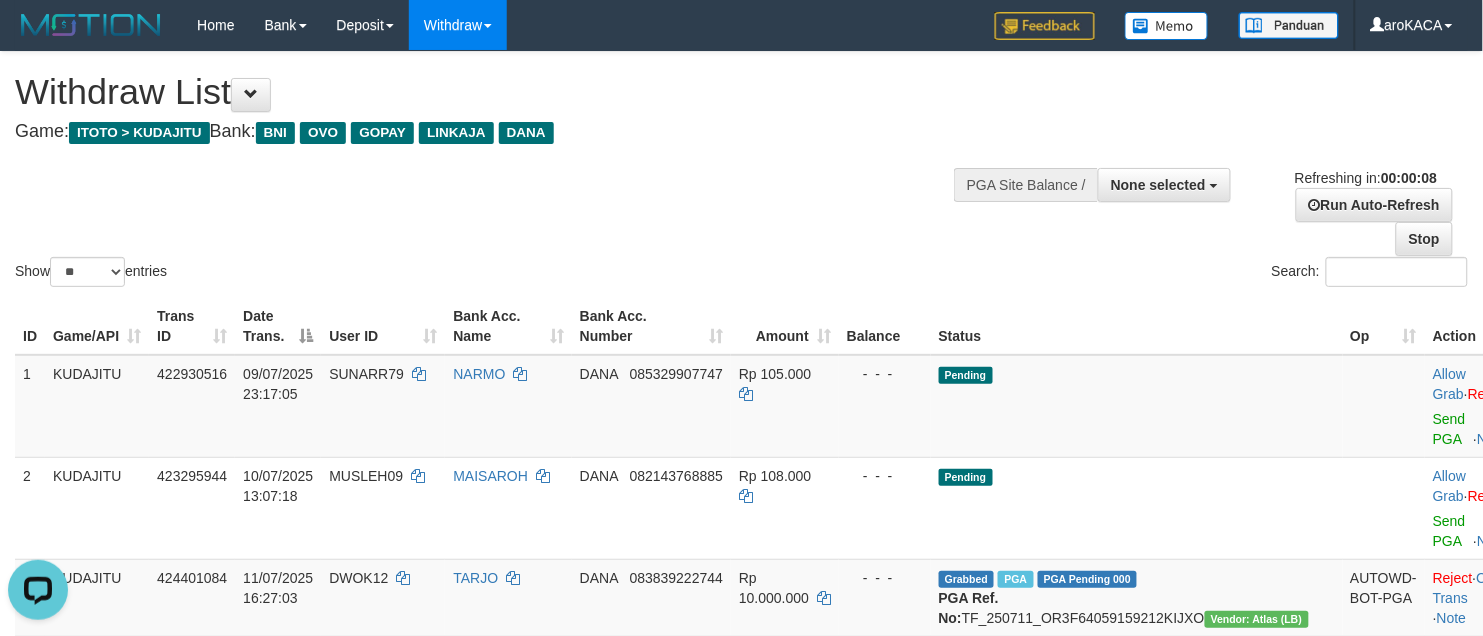 scroll, scrollTop: 0, scrollLeft: 0, axis: both 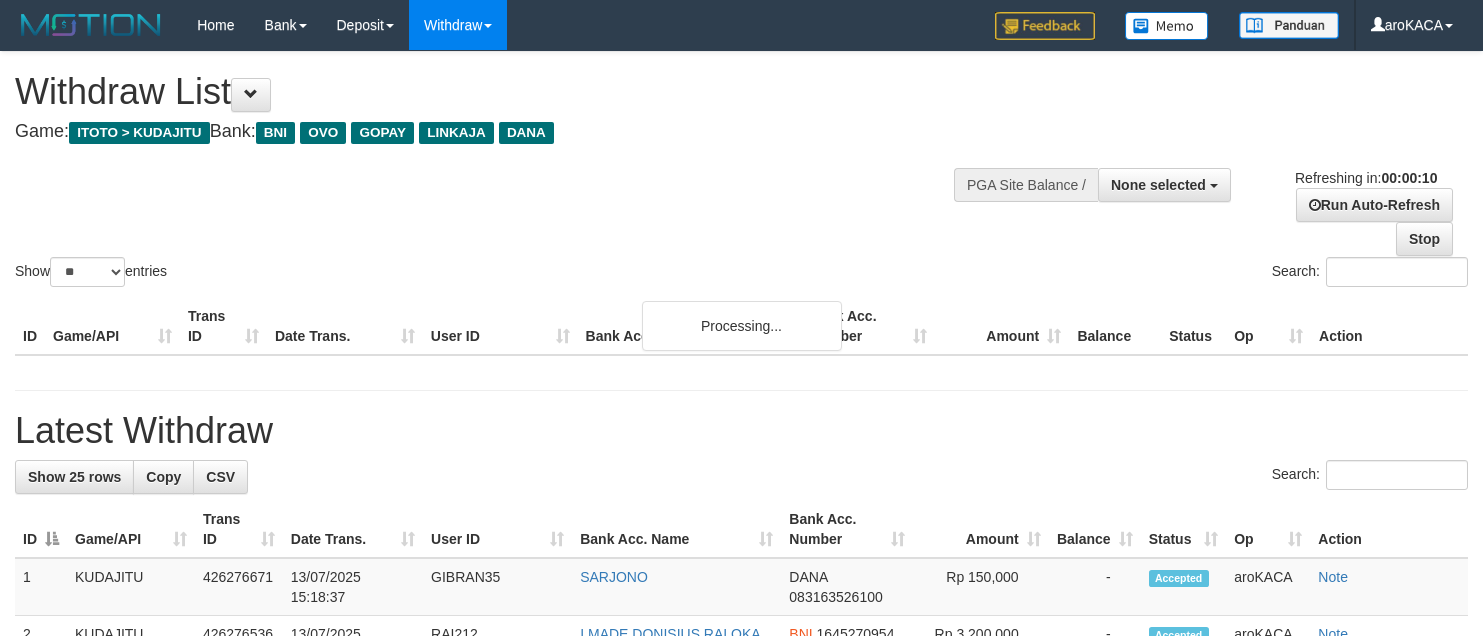 select 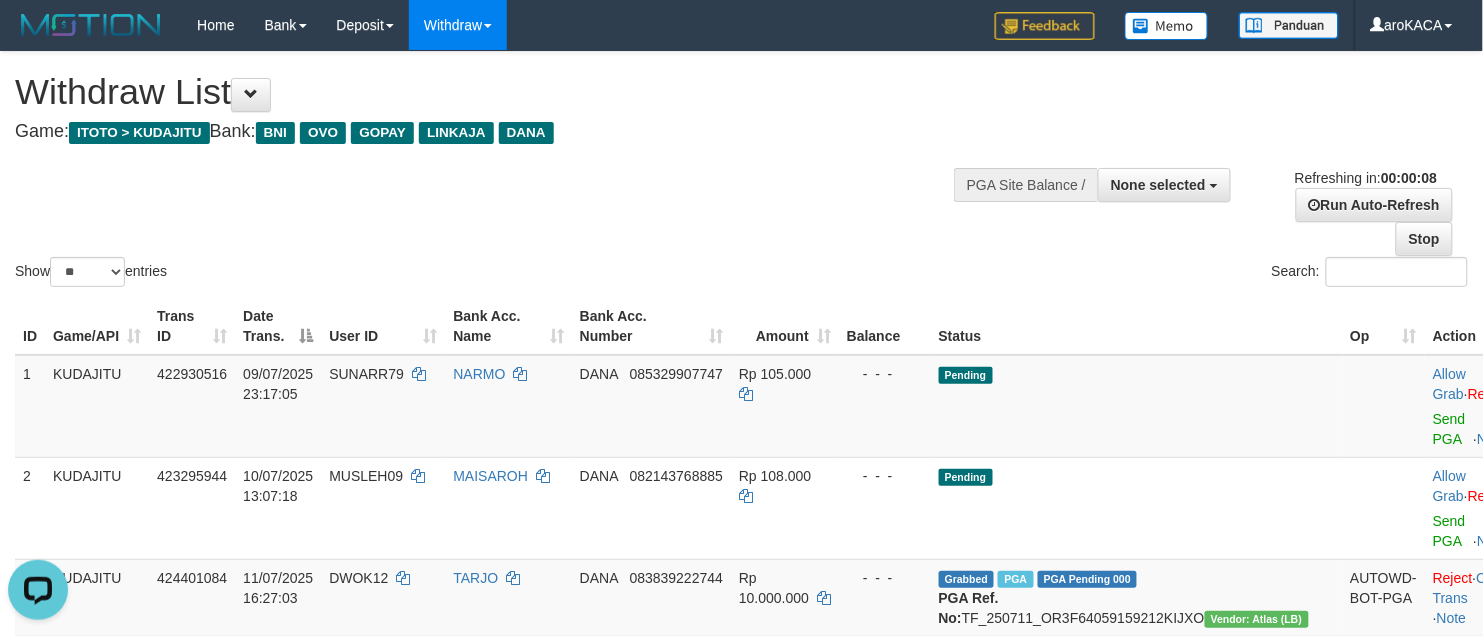 scroll, scrollTop: 0, scrollLeft: 0, axis: both 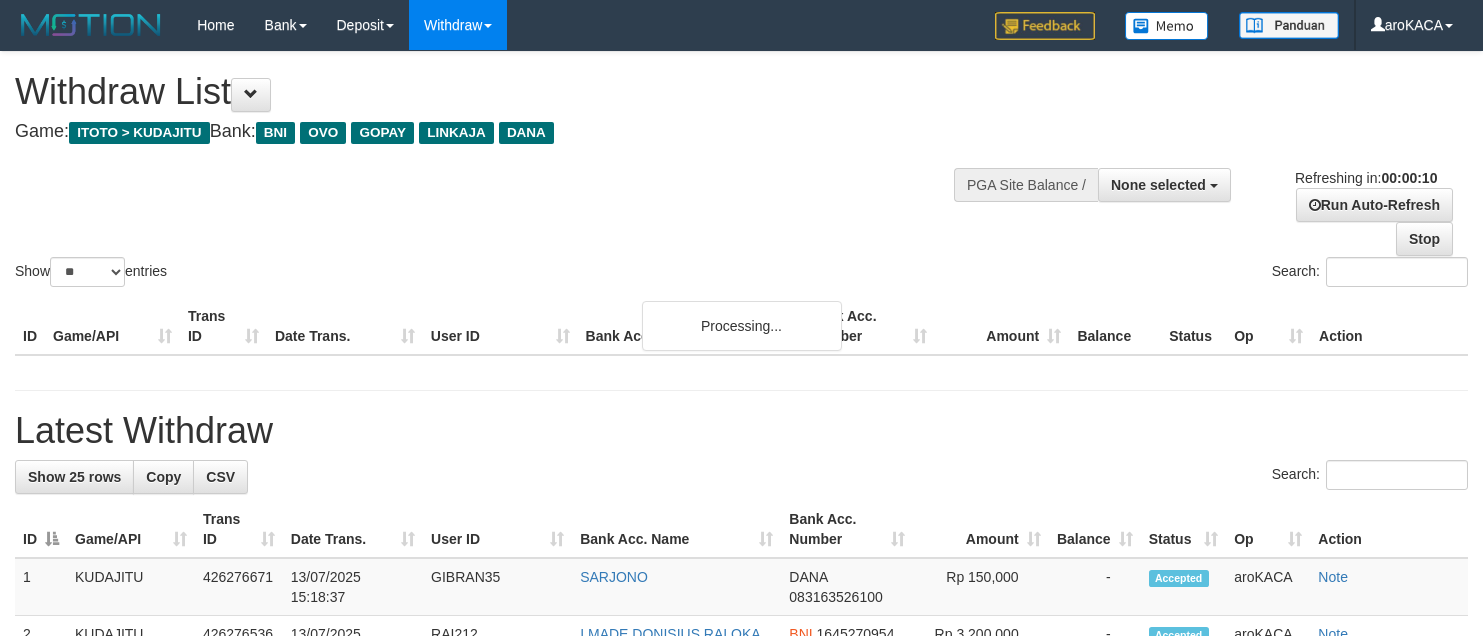select 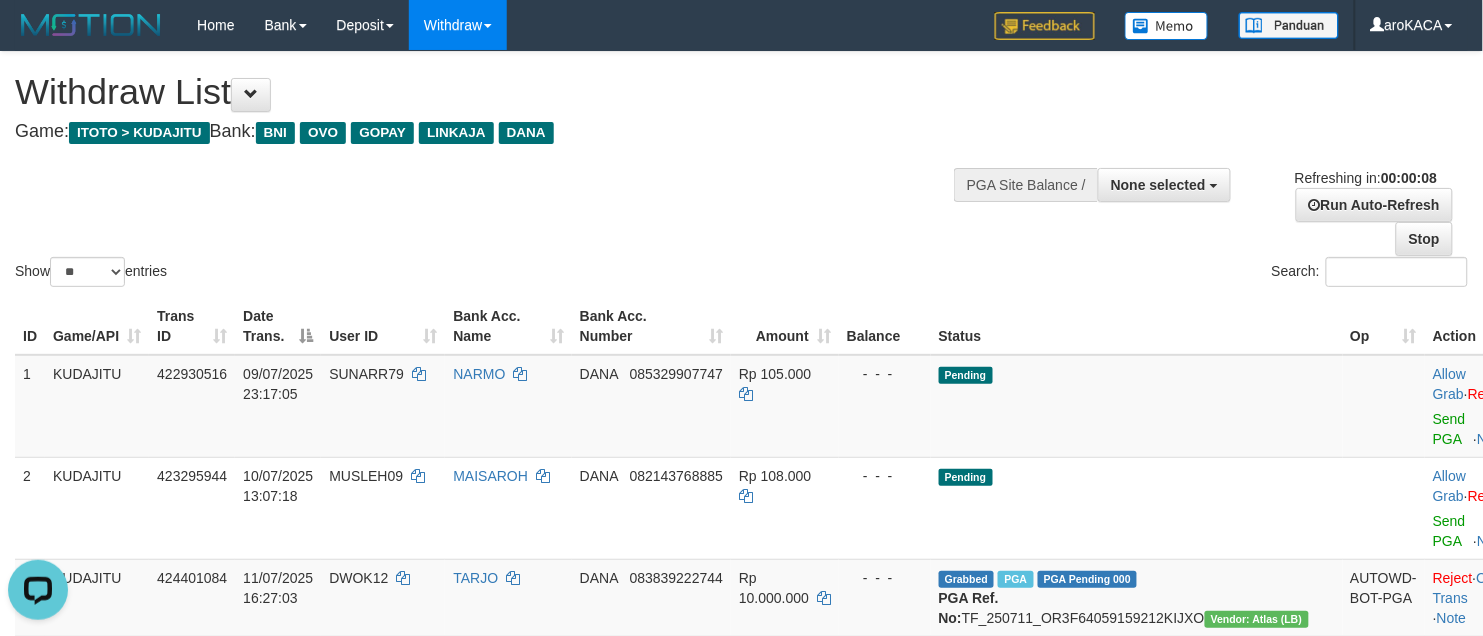 scroll, scrollTop: 0, scrollLeft: 0, axis: both 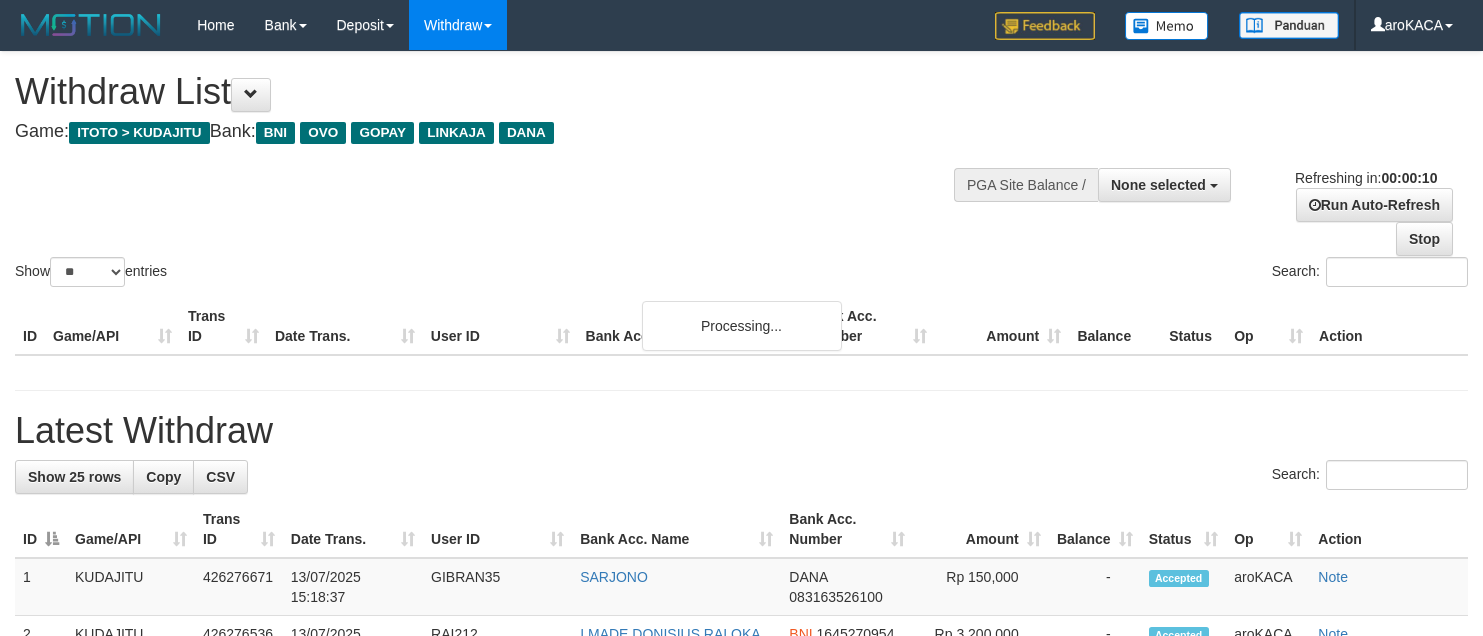 select 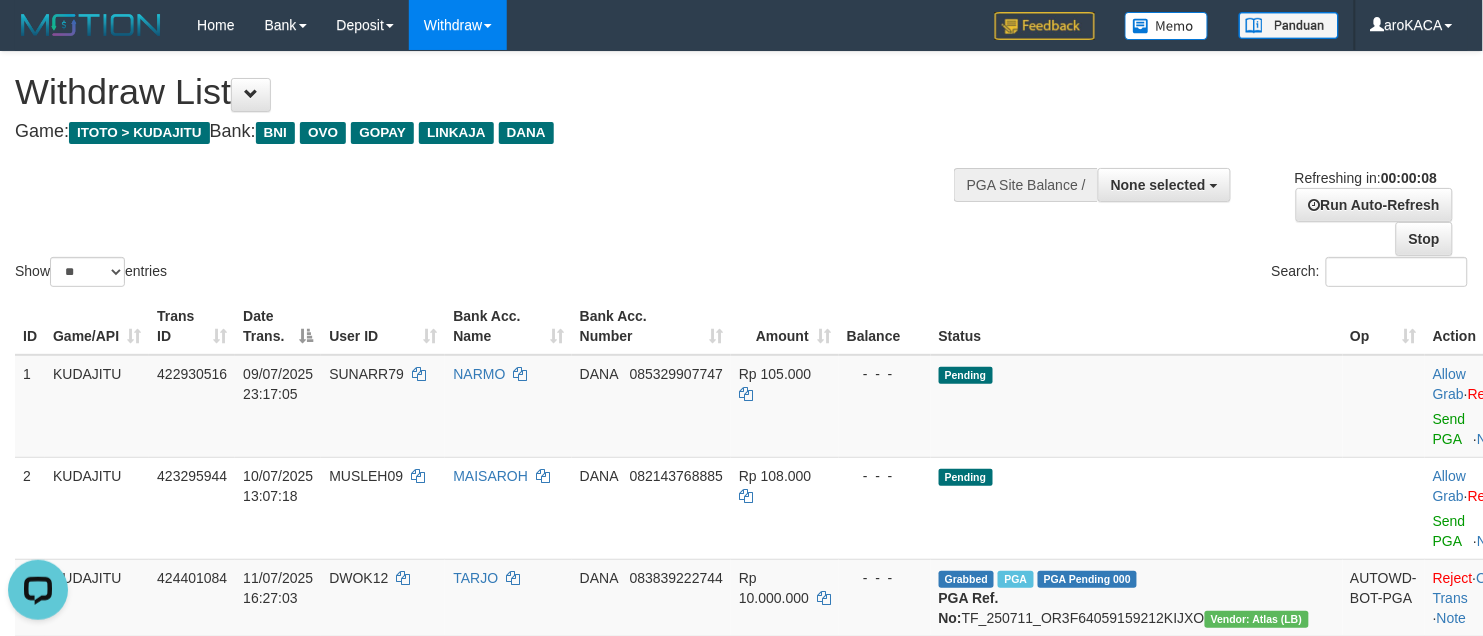 scroll, scrollTop: 0, scrollLeft: 0, axis: both 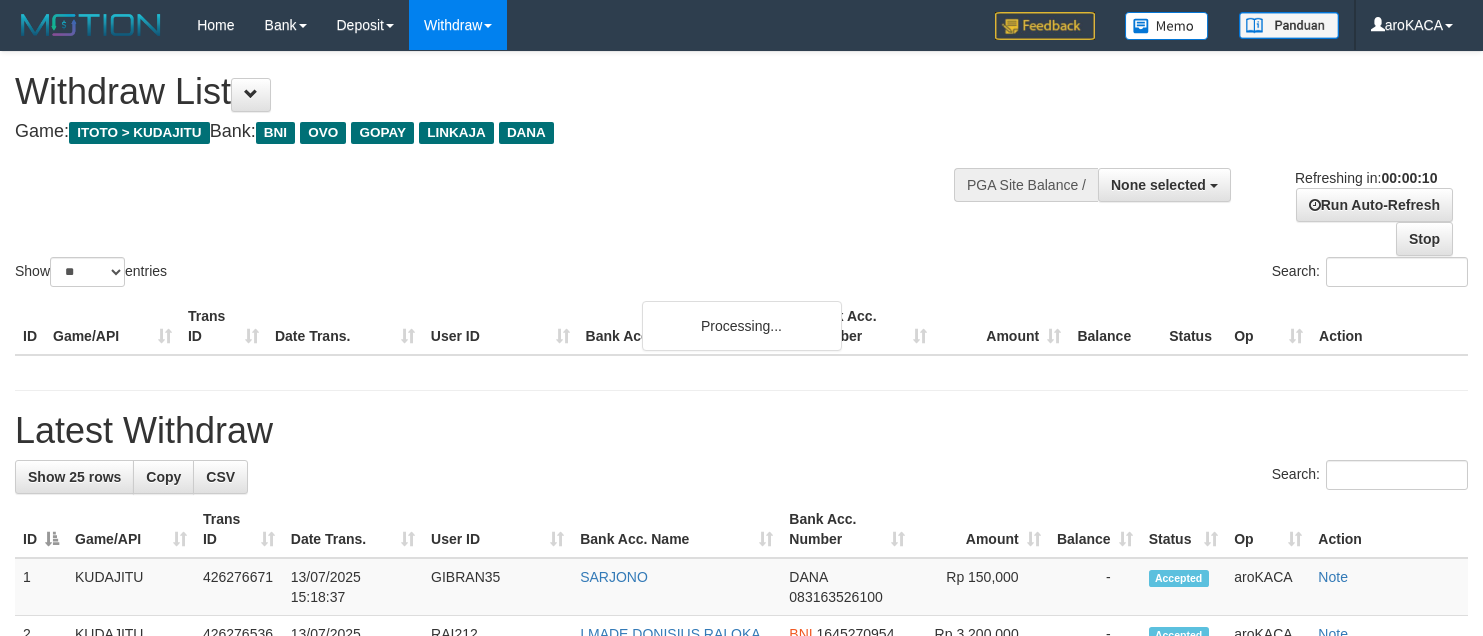 select 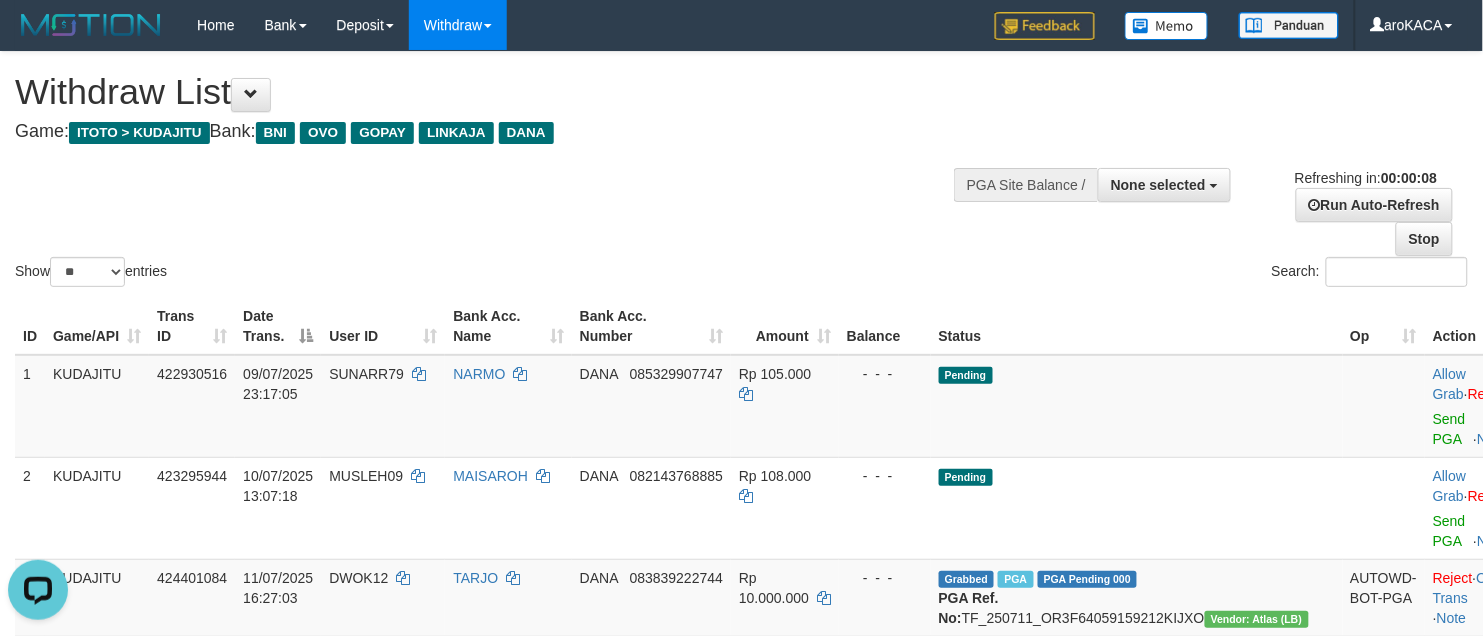 scroll, scrollTop: 0, scrollLeft: 0, axis: both 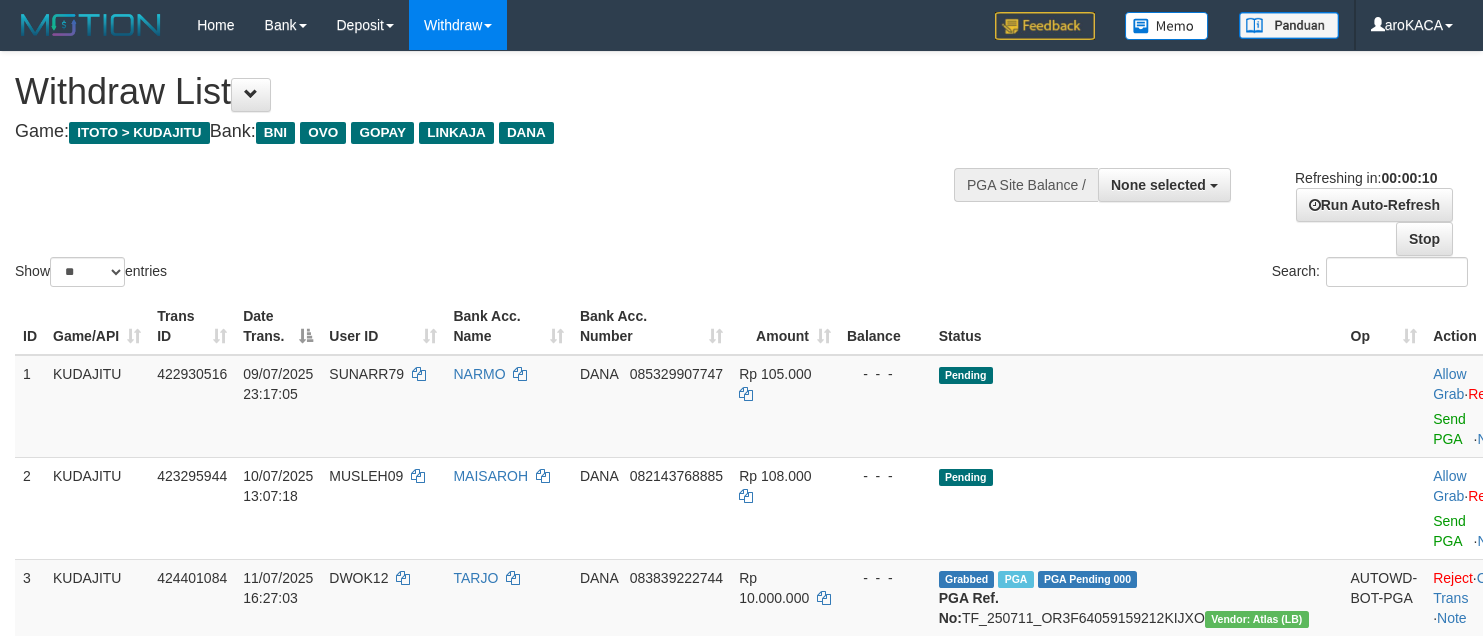 select 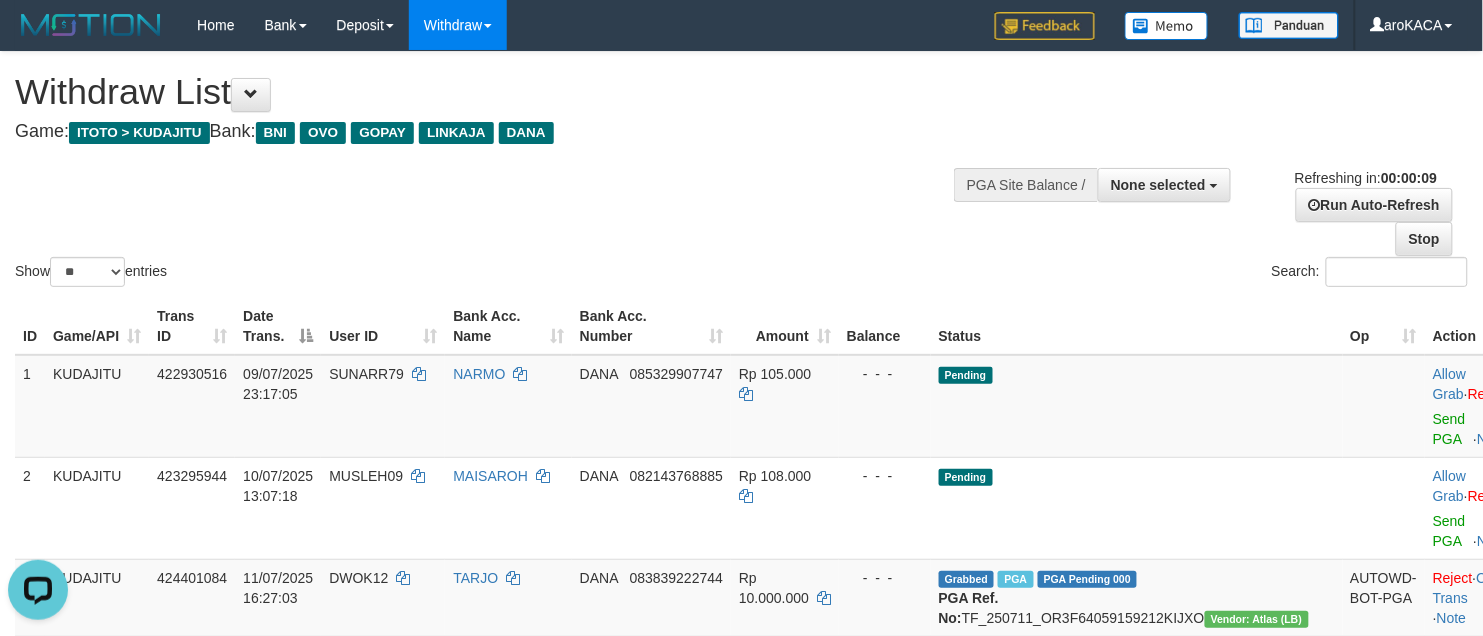 scroll, scrollTop: 0, scrollLeft: 0, axis: both 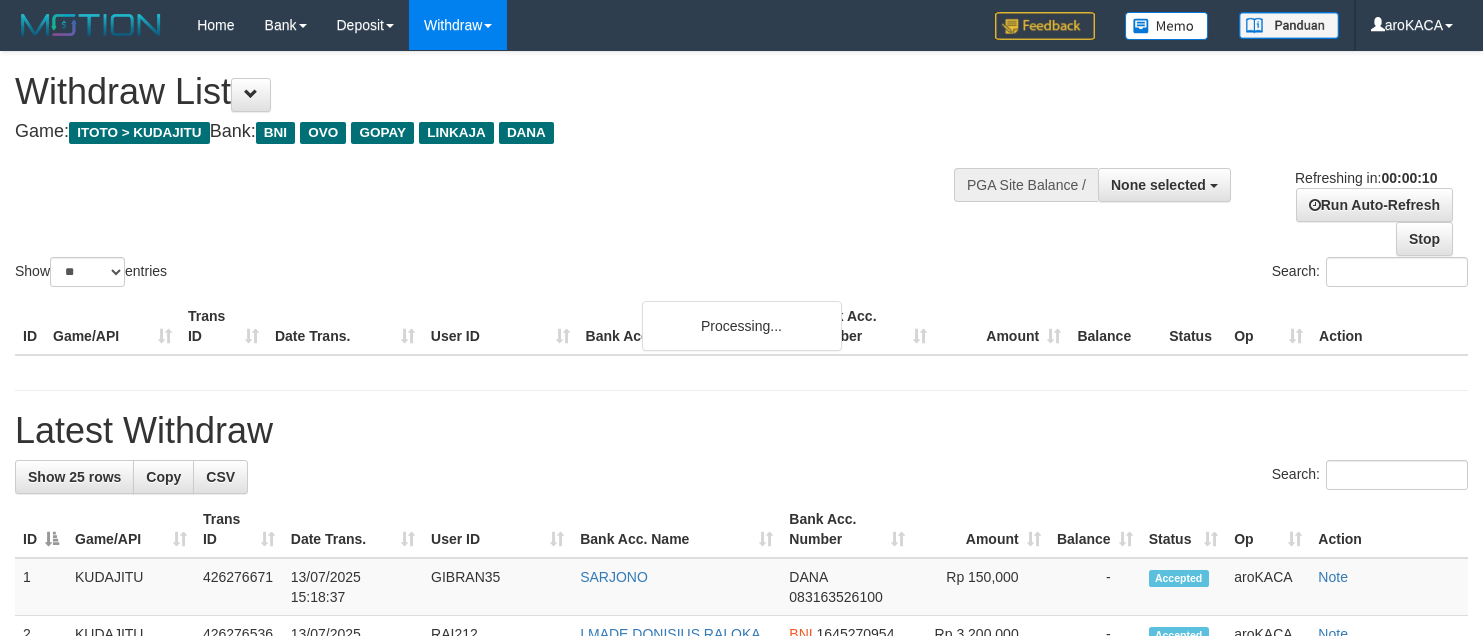 select 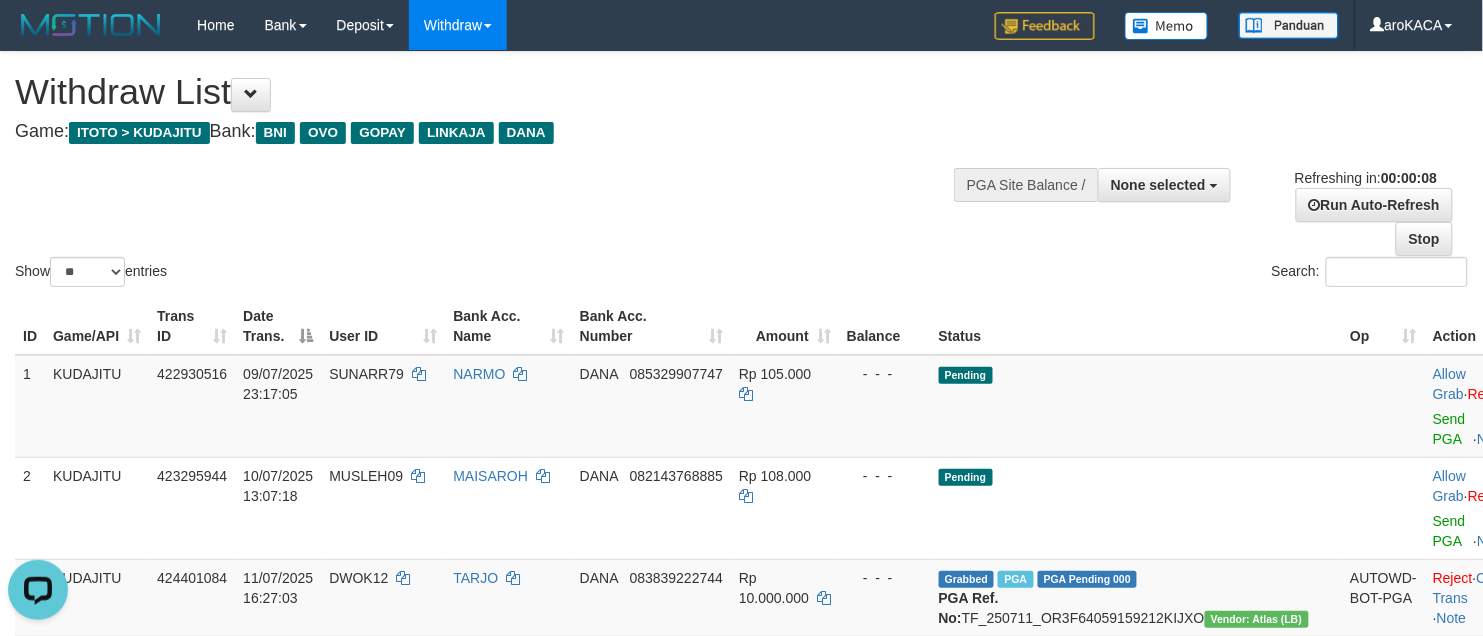 scroll, scrollTop: 0, scrollLeft: 0, axis: both 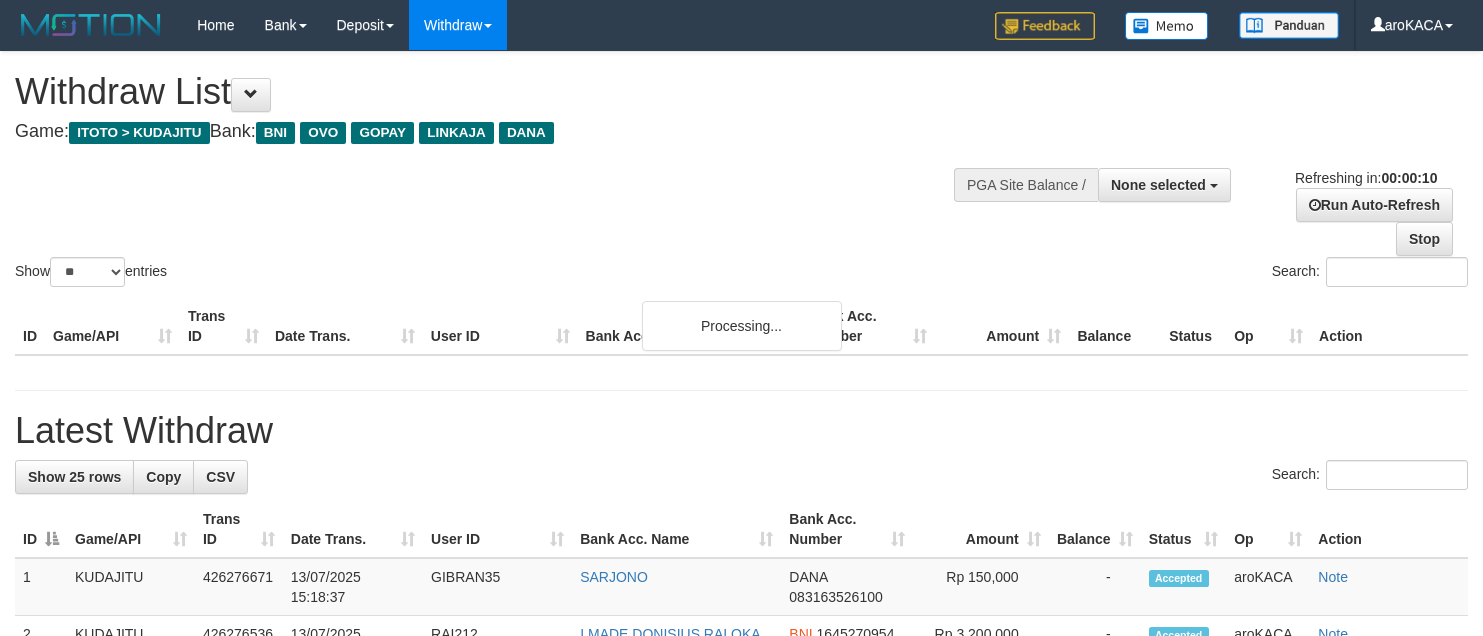 select 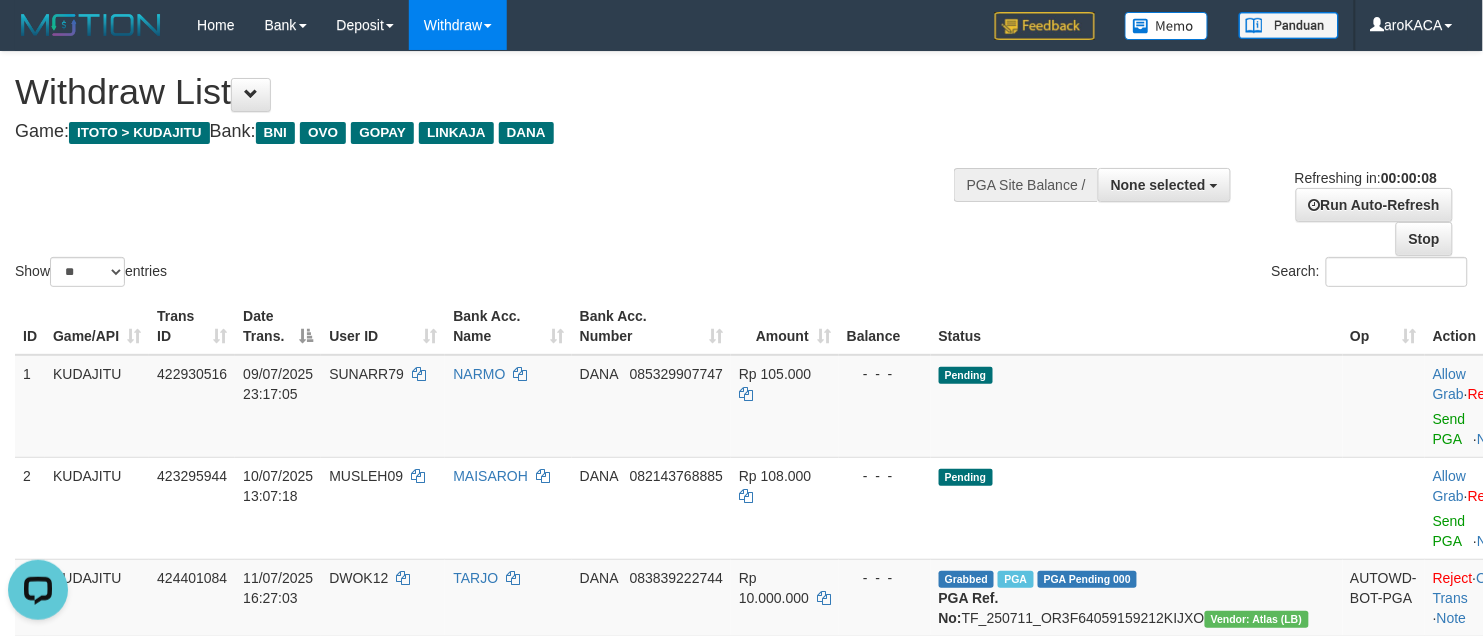scroll, scrollTop: 0, scrollLeft: 0, axis: both 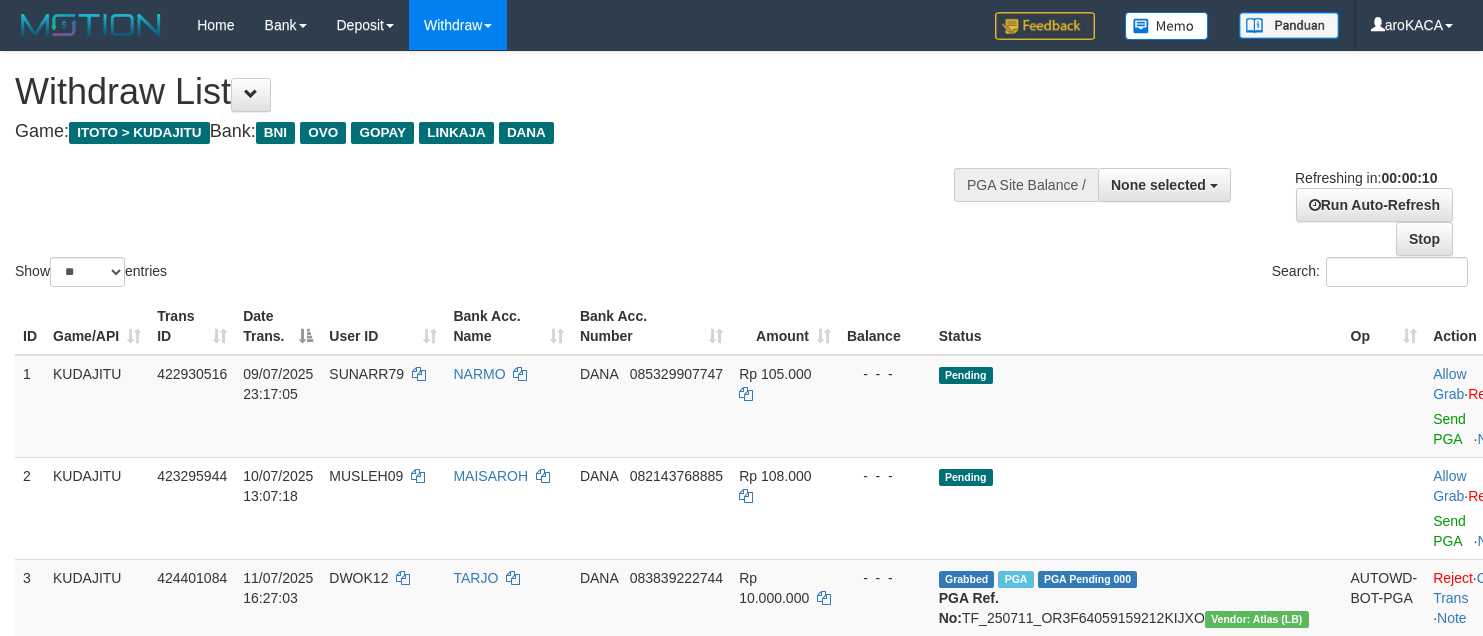 select 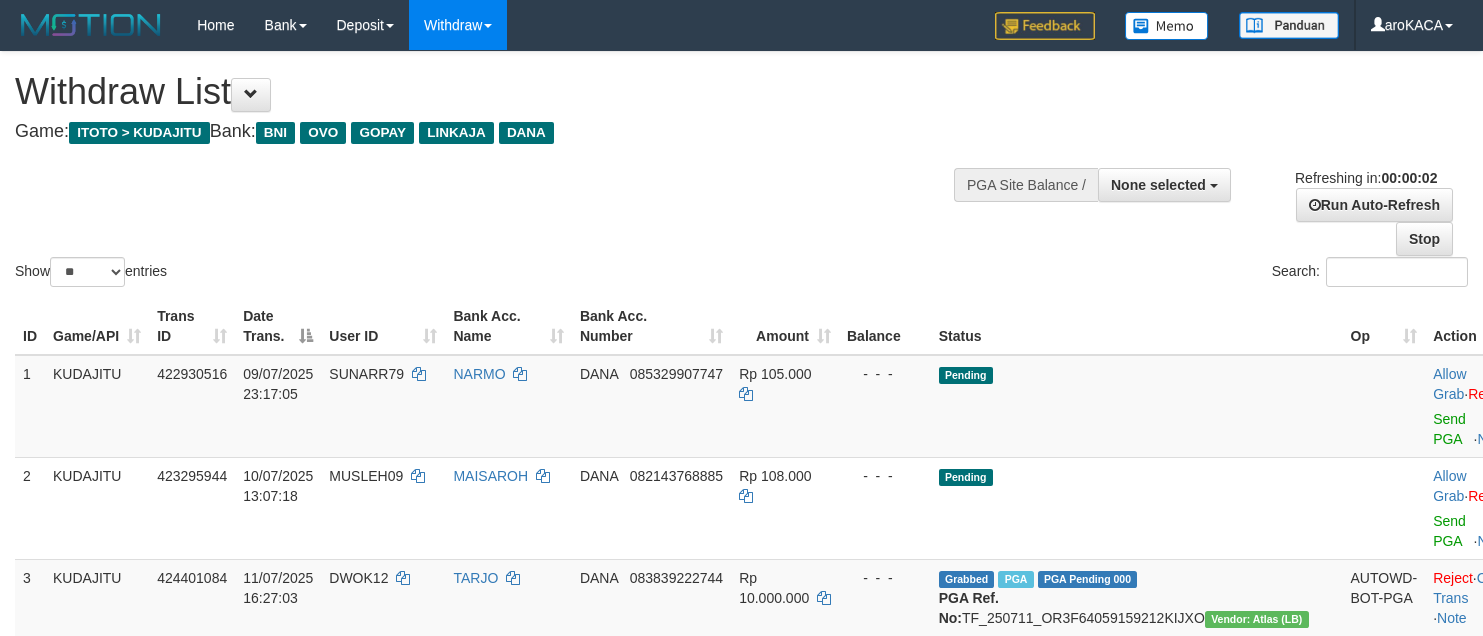 scroll, scrollTop: 0, scrollLeft: 0, axis: both 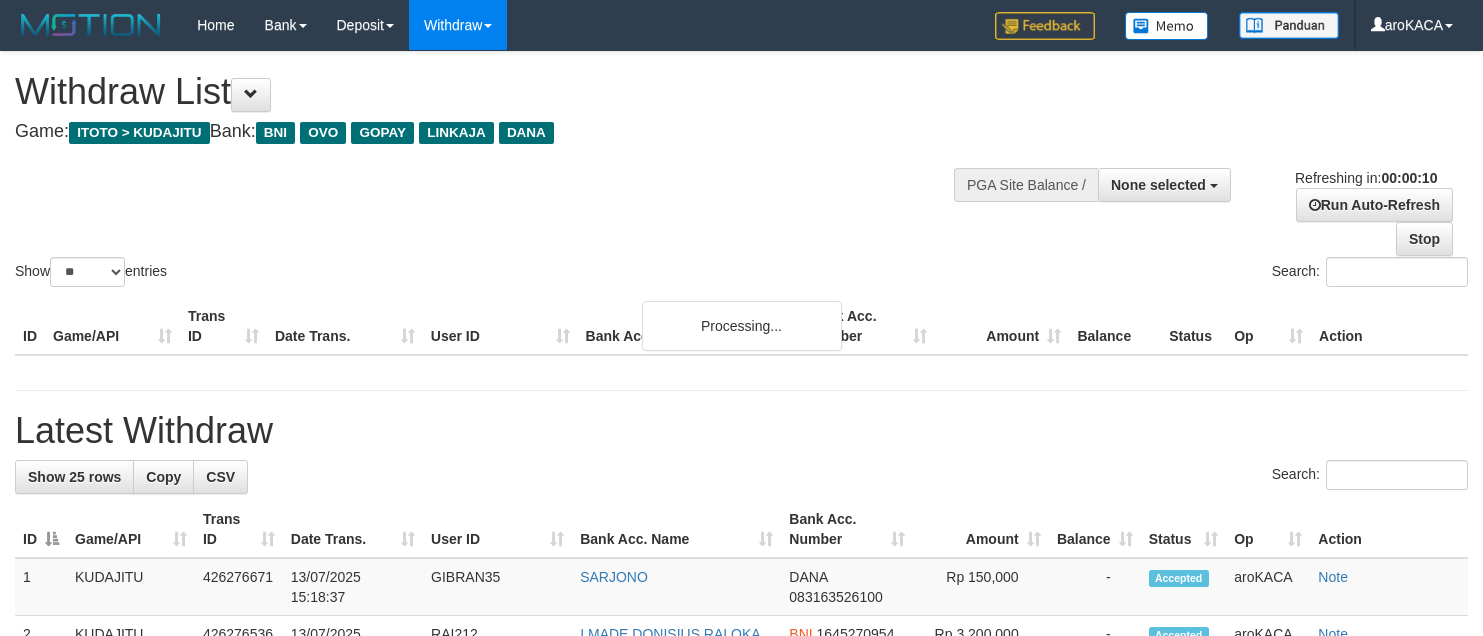 select 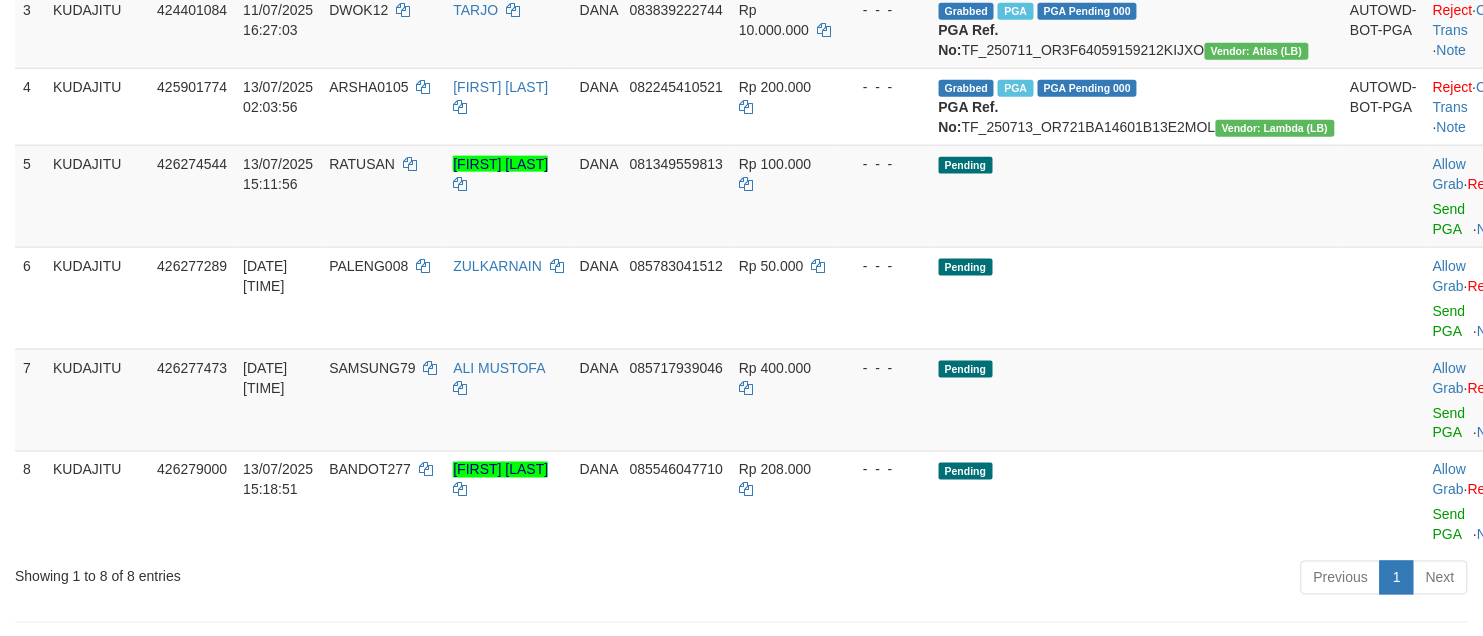 scroll, scrollTop: 625, scrollLeft: 0, axis: vertical 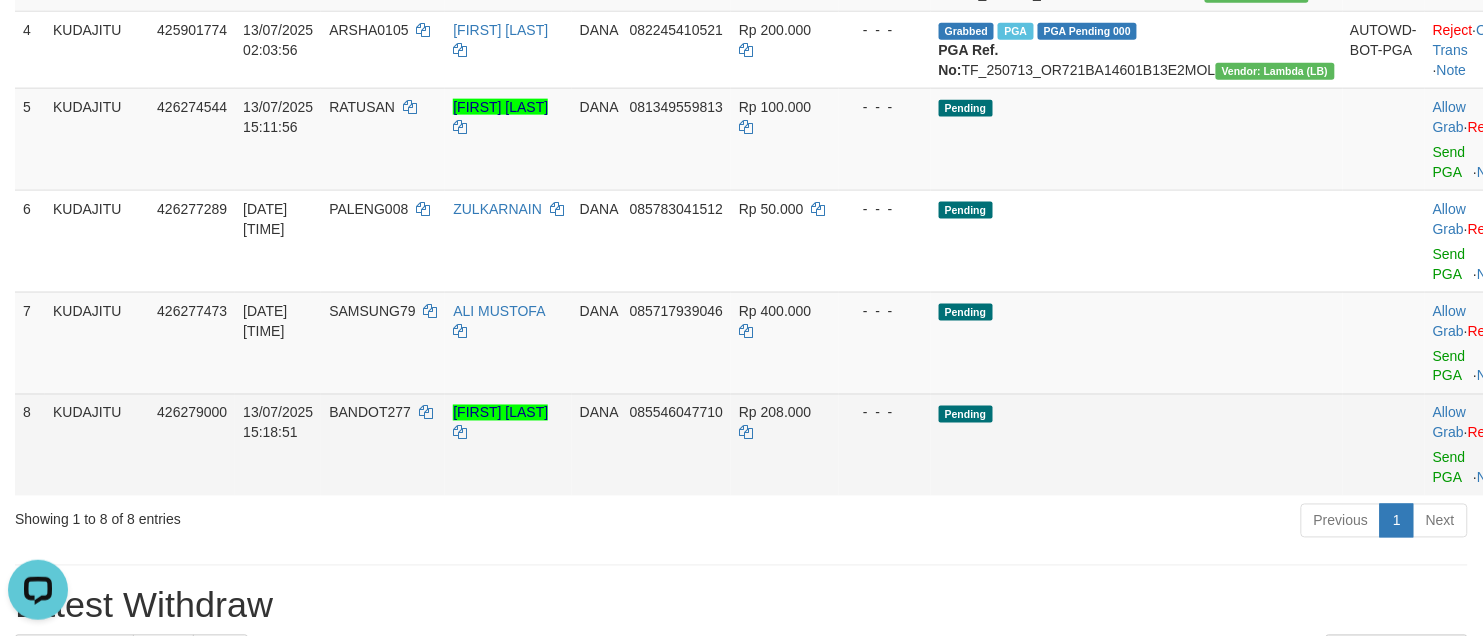 drag, startPoint x: 637, startPoint y: 621, endPoint x: 863, endPoint y: 491, distance: 260.72208 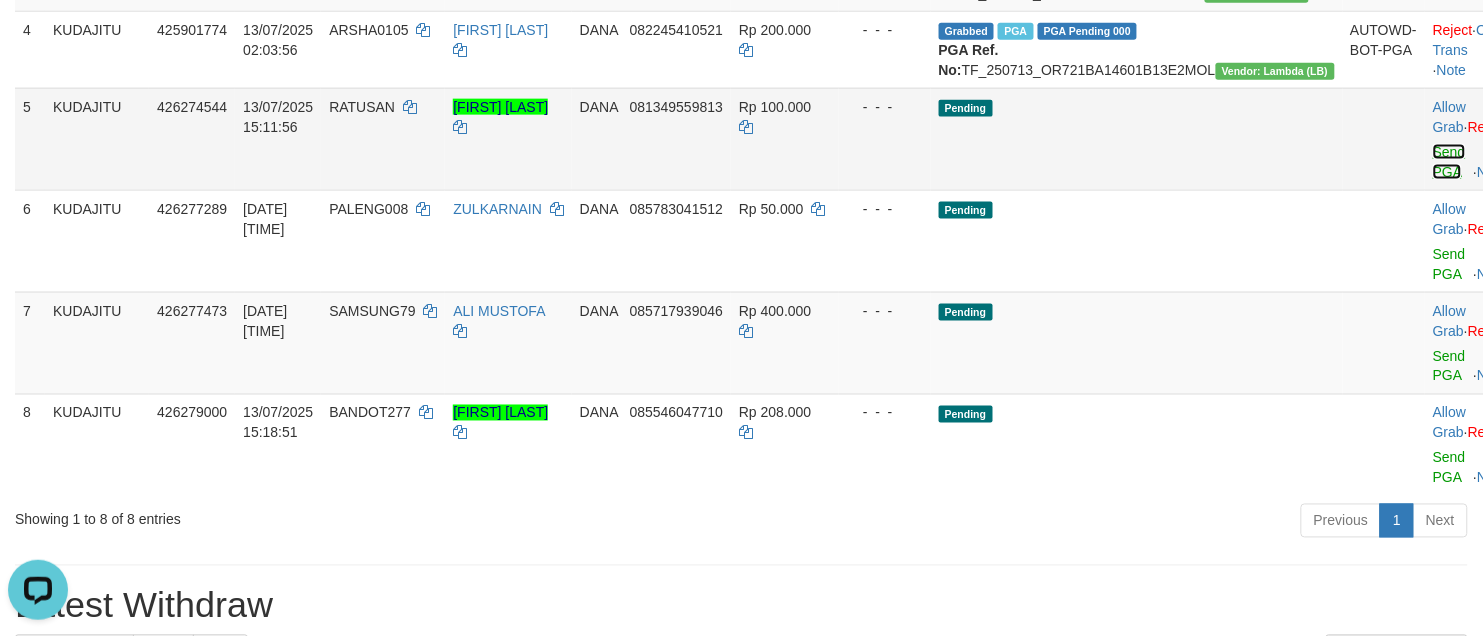 click on "Send PGA" at bounding box center [1449, 162] 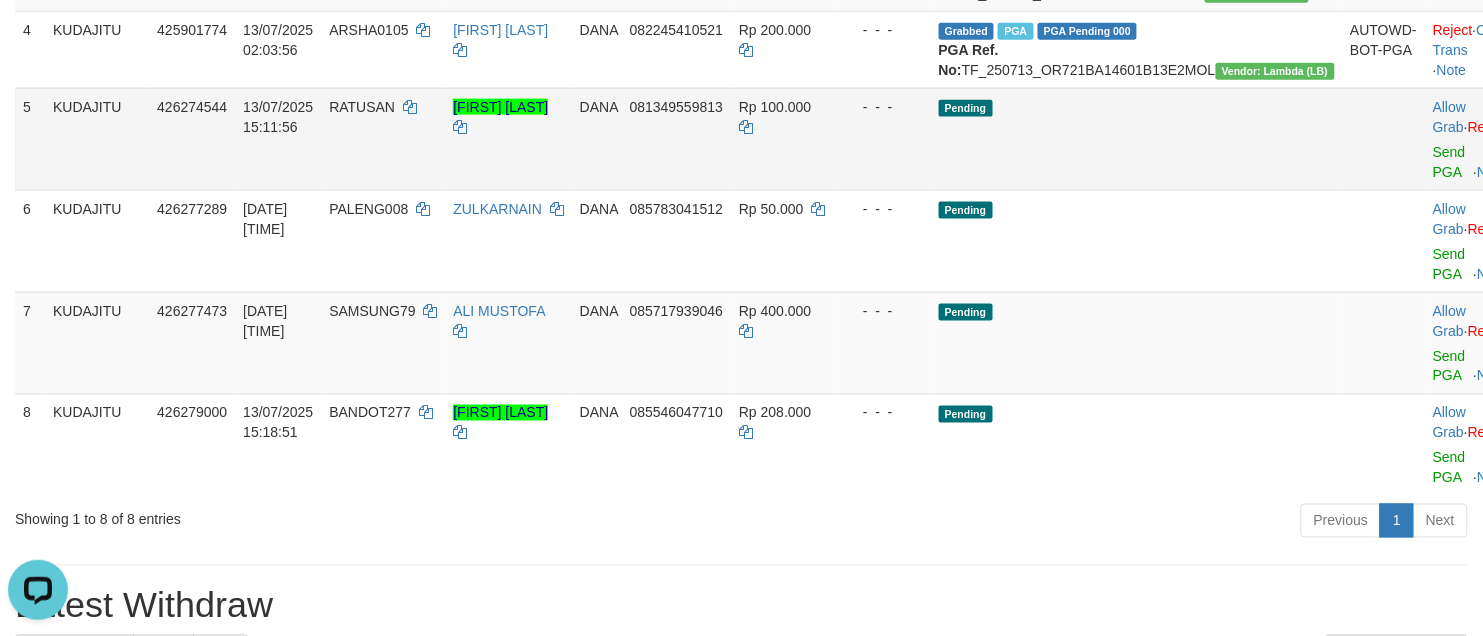 click on "RATUSAN" at bounding box center [362, 107] 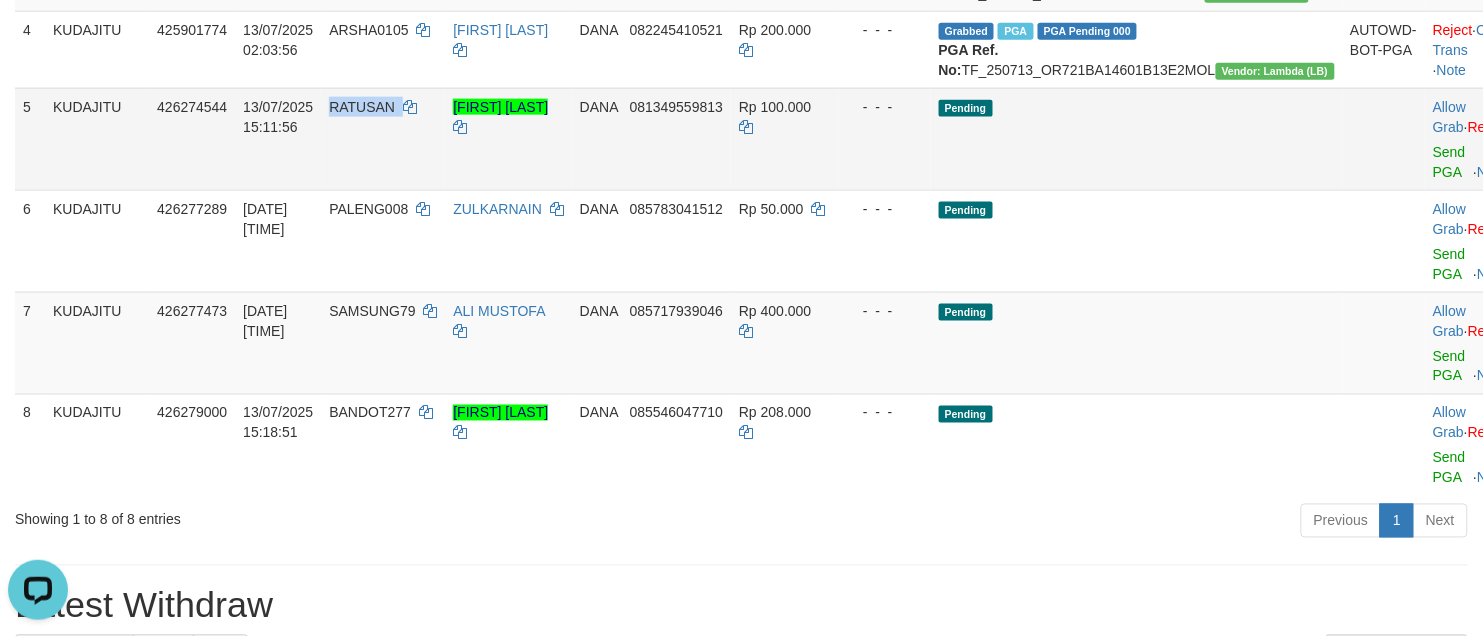 click on "RATUSAN" at bounding box center [362, 107] 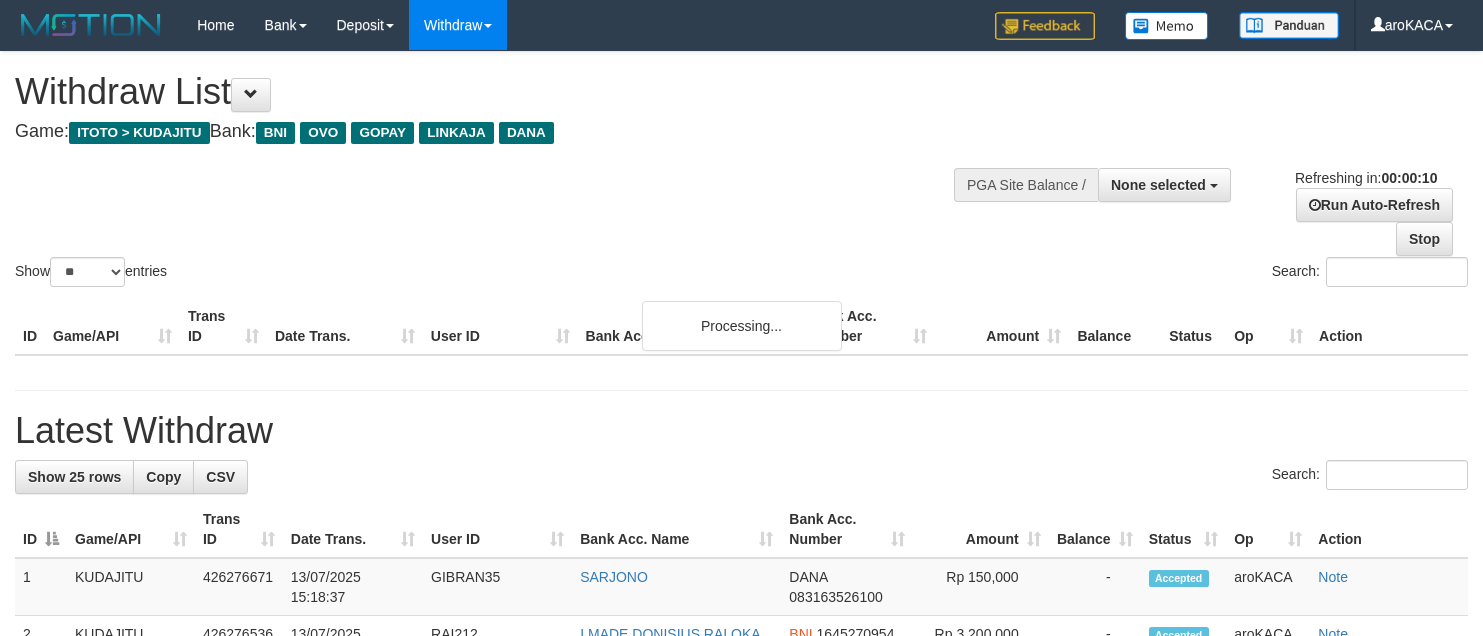 select 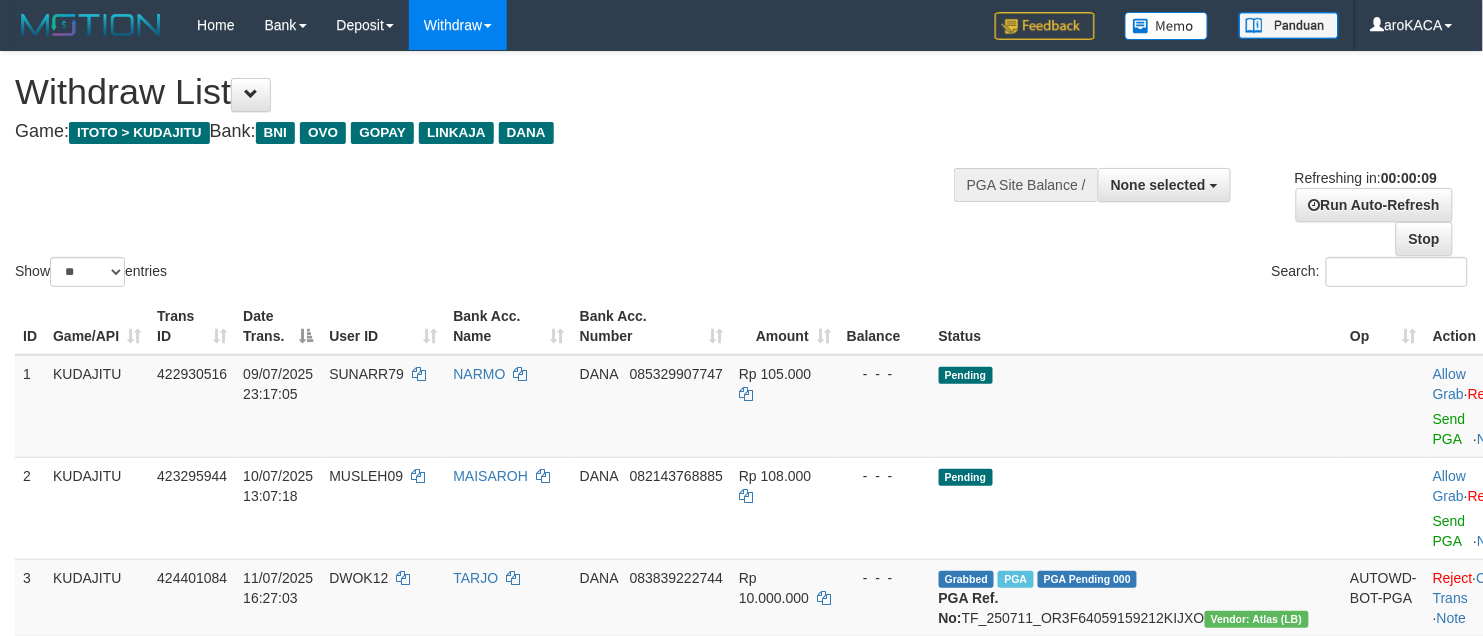 scroll, scrollTop: 455, scrollLeft: 0, axis: vertical 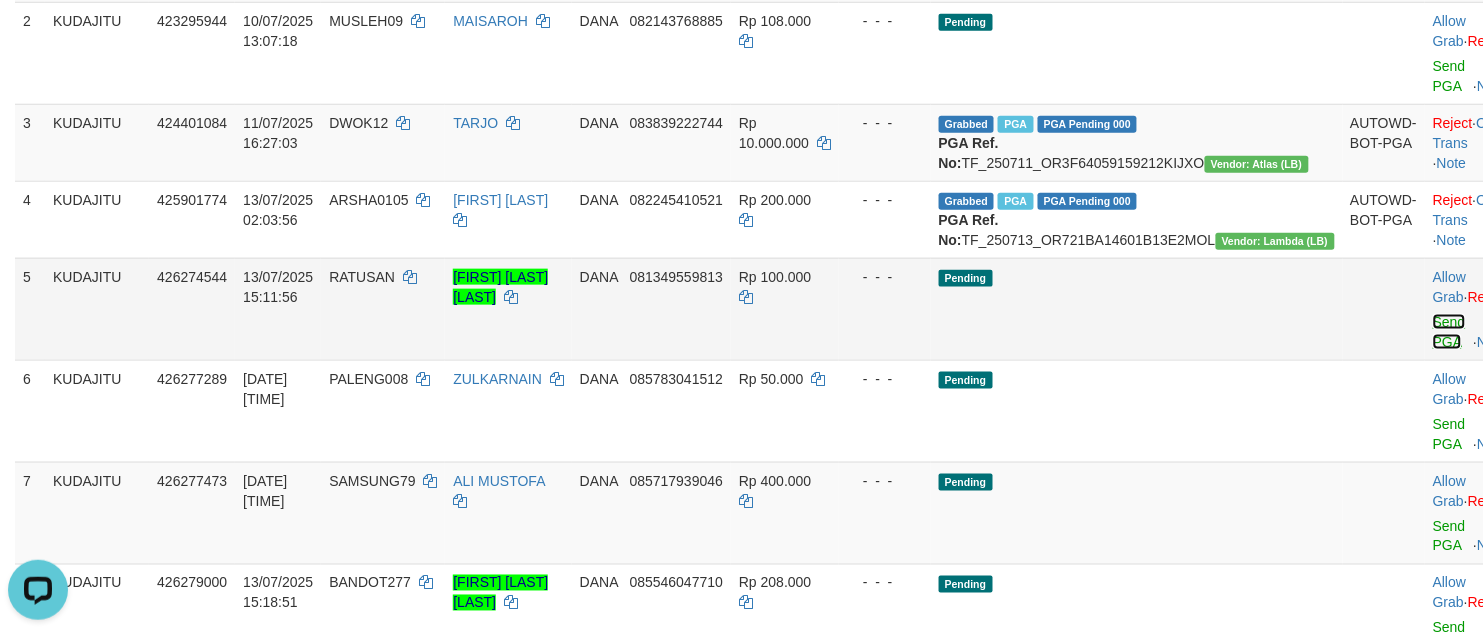 click on "Send PGA" at bounding box center (1449, 332) 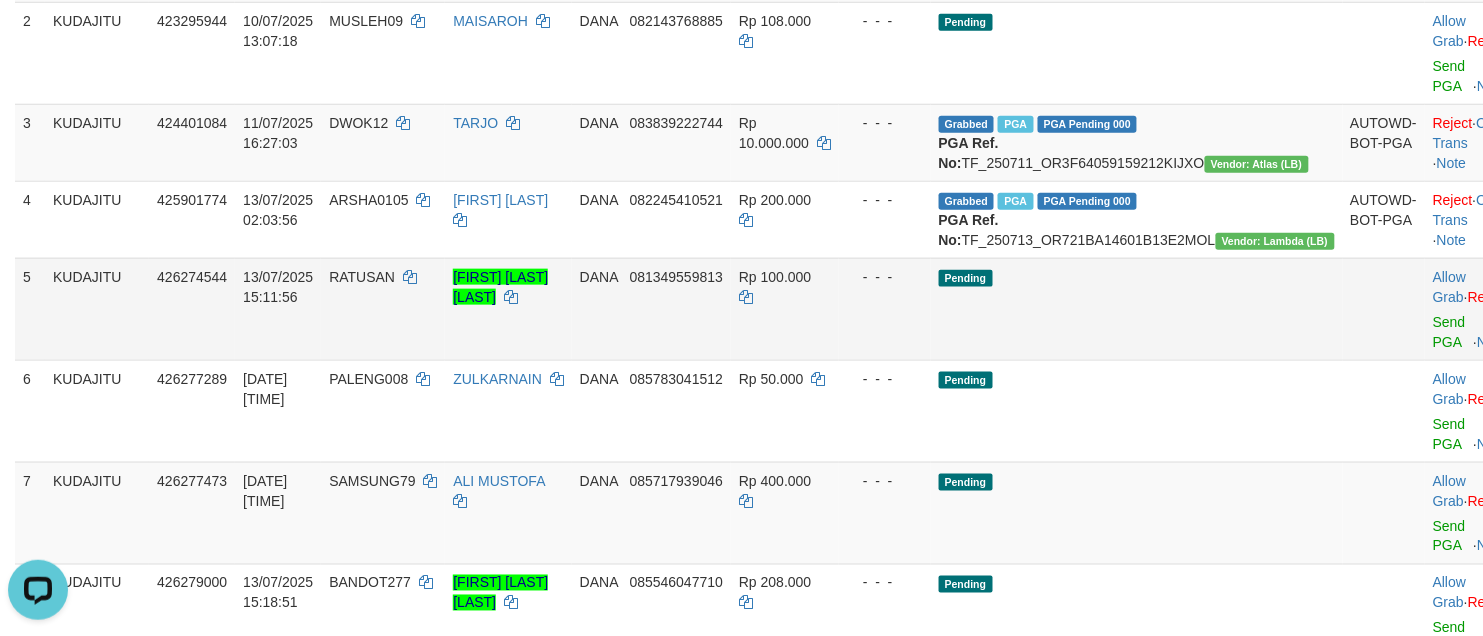 click on "RATUSAN" at bounding box center (362, 277) 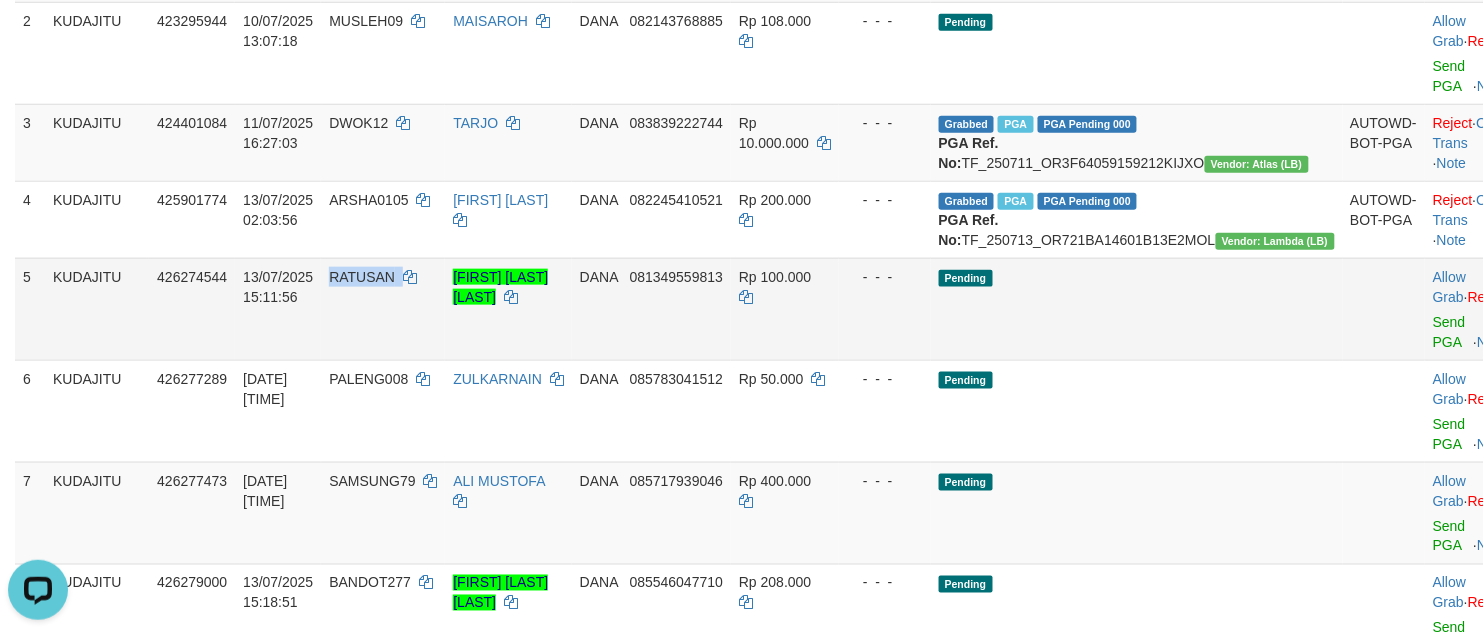 click on "RATUSAN" at bounding box center (362, 277) 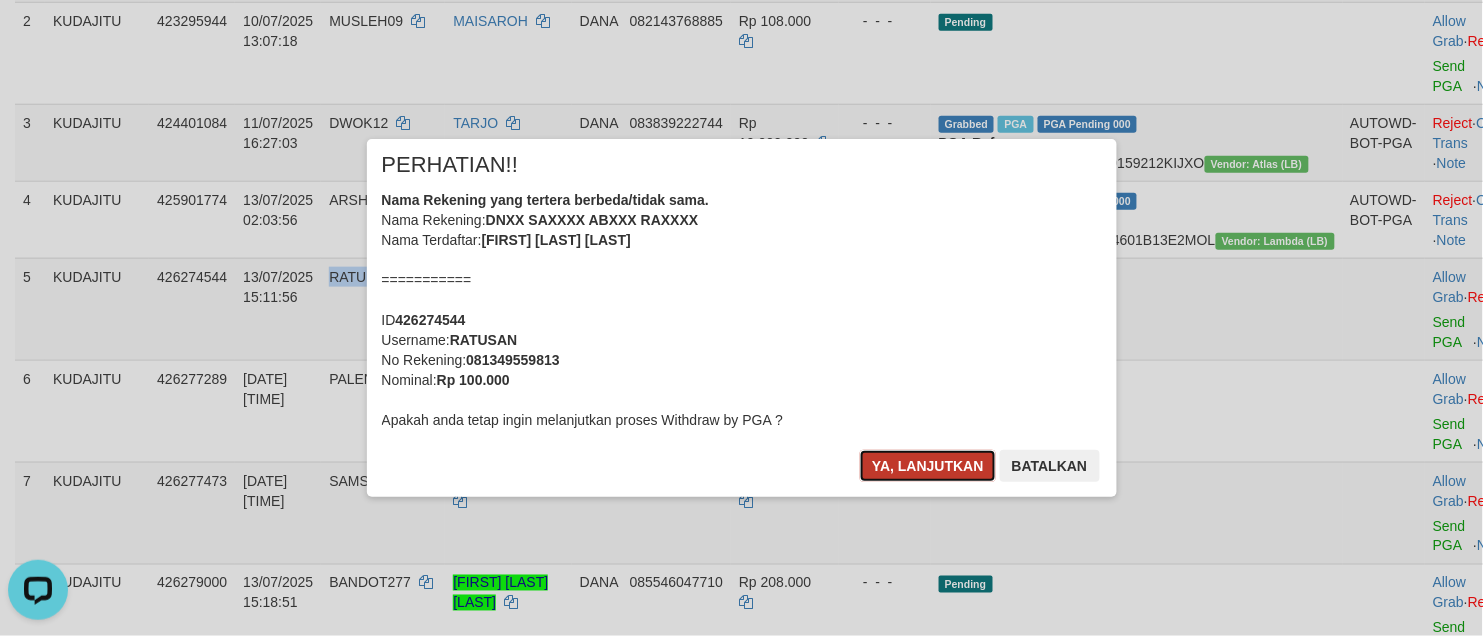 click on "Ya, lanjutkan" at bounding box center [928, 466] 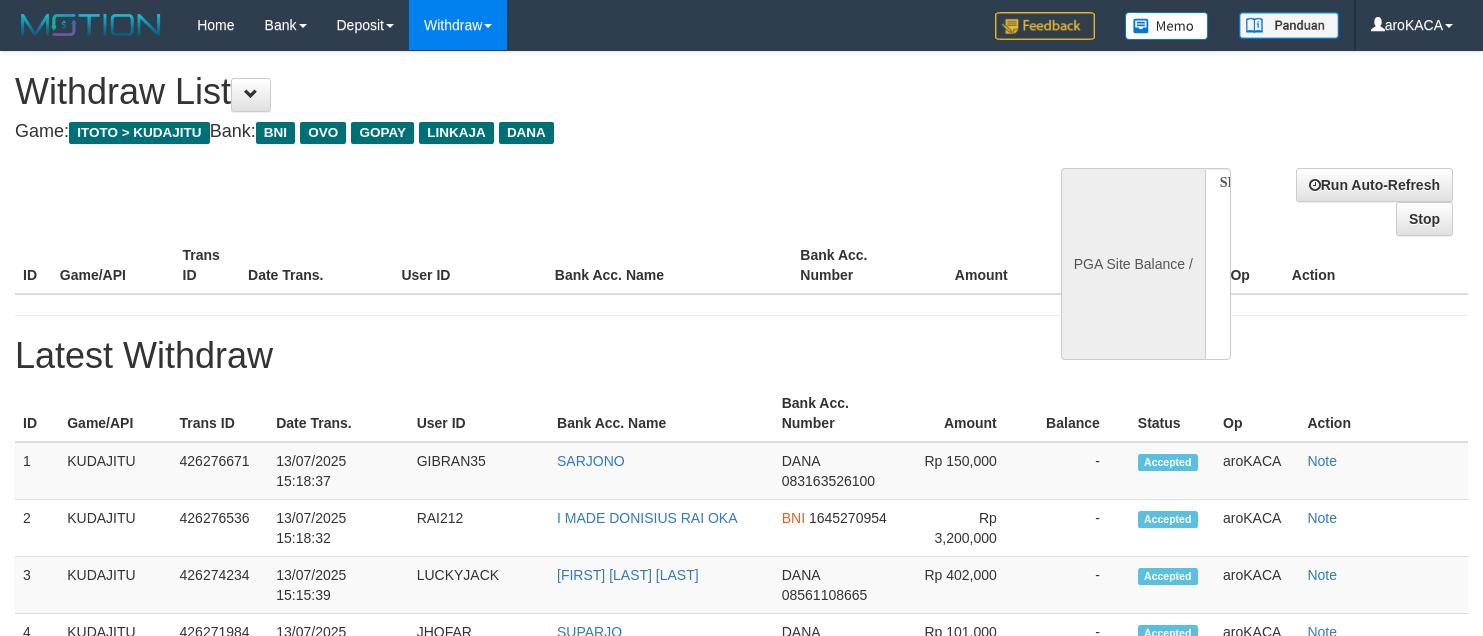 select 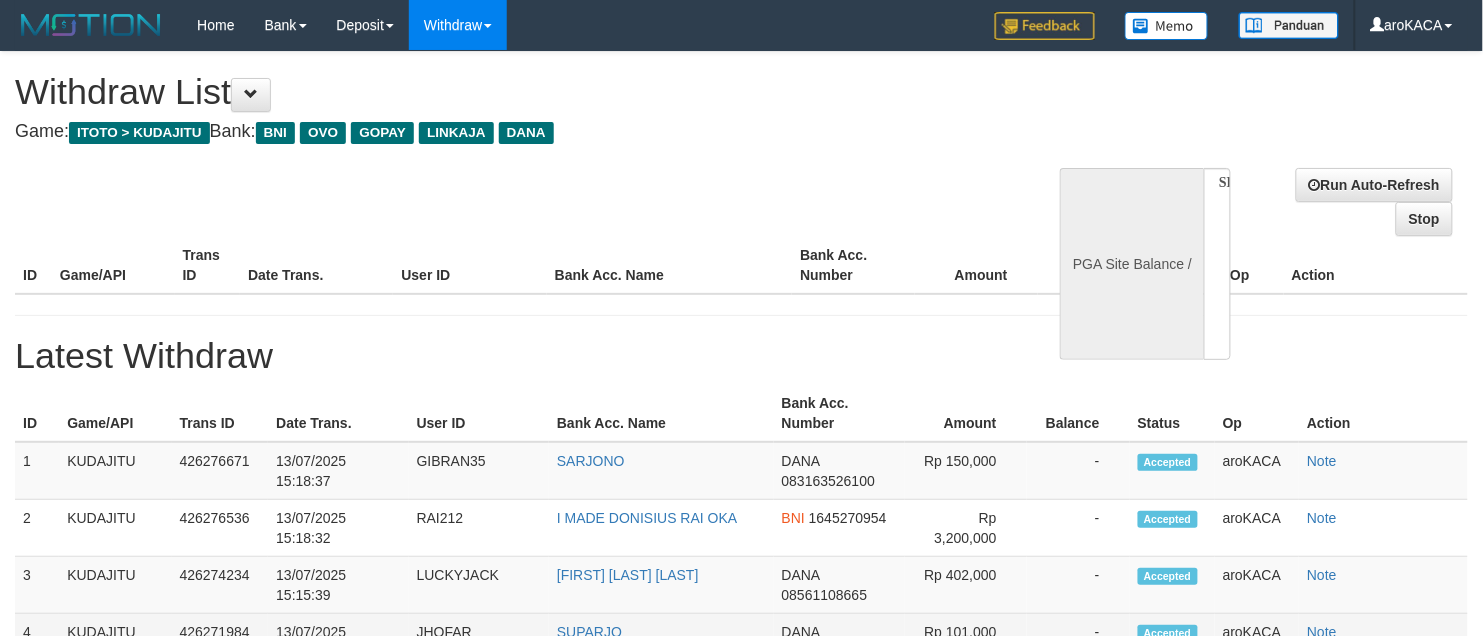 select on "**" 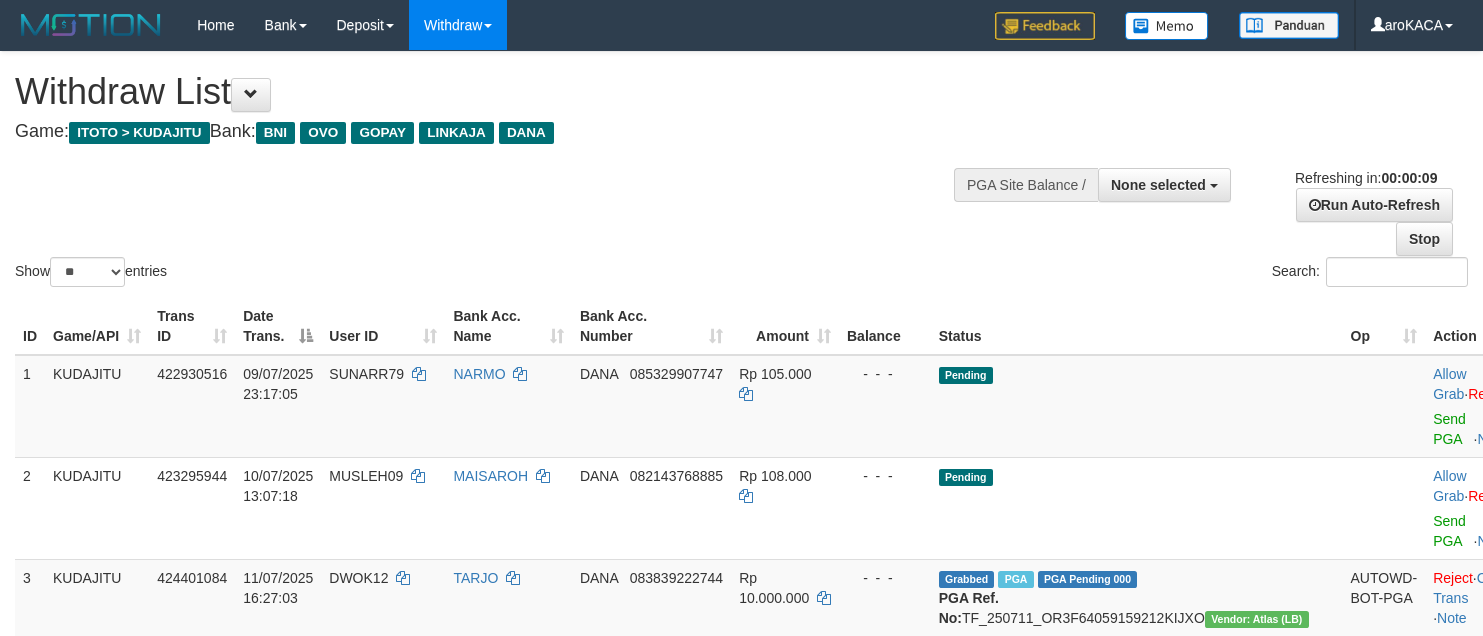 select 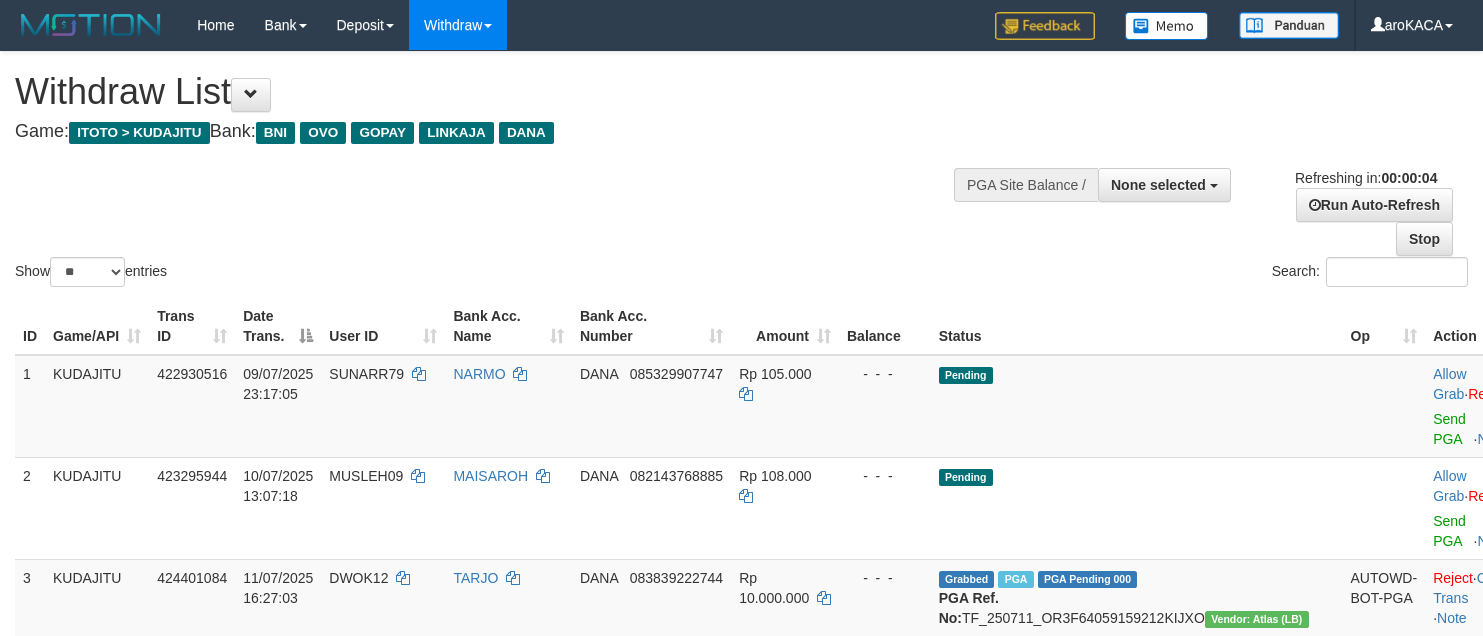 scroll, scrollTop: 0, scrollLeft: 0, axis: both 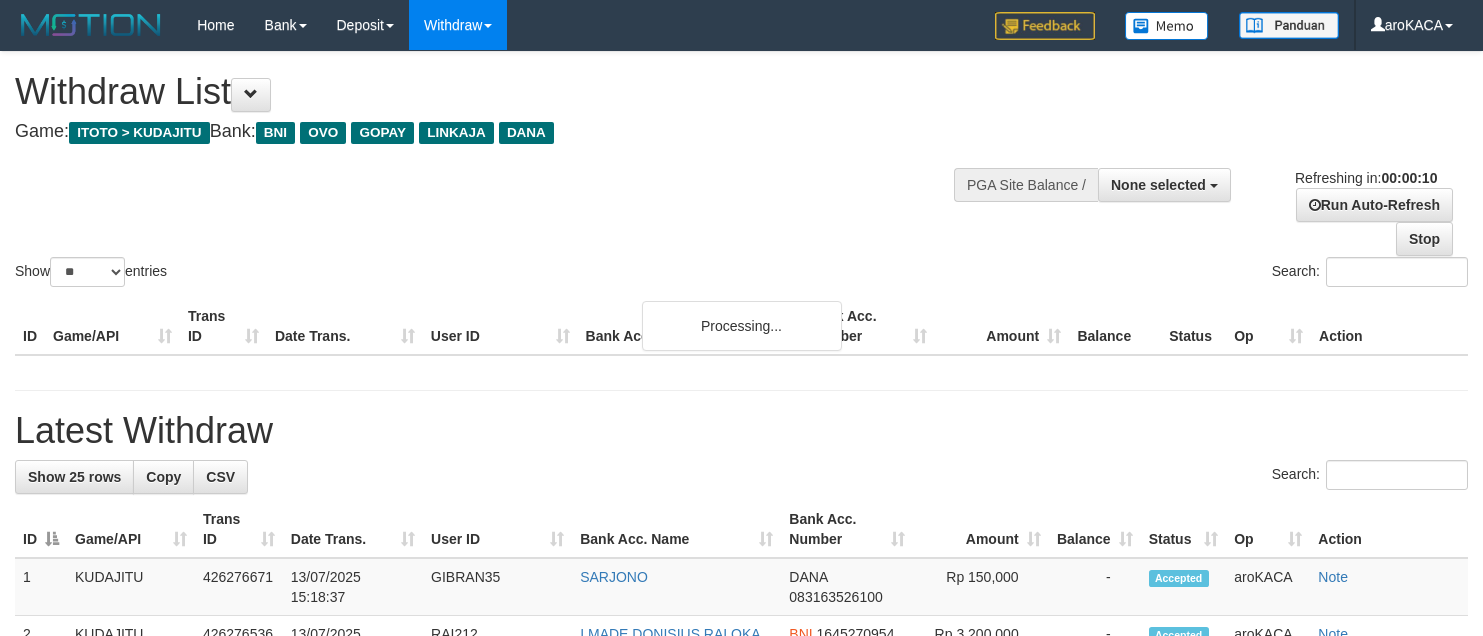 select 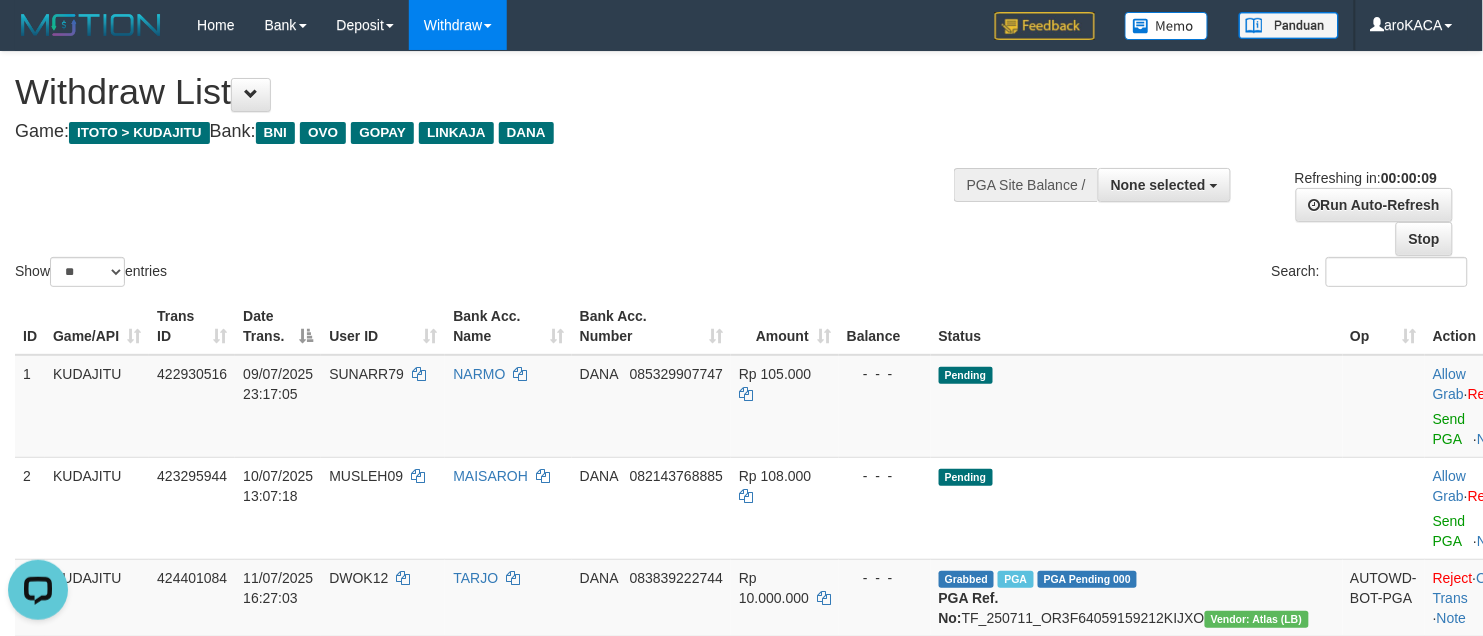 scroll, scrollTop: 0, scrollLeft: 0, axis: both 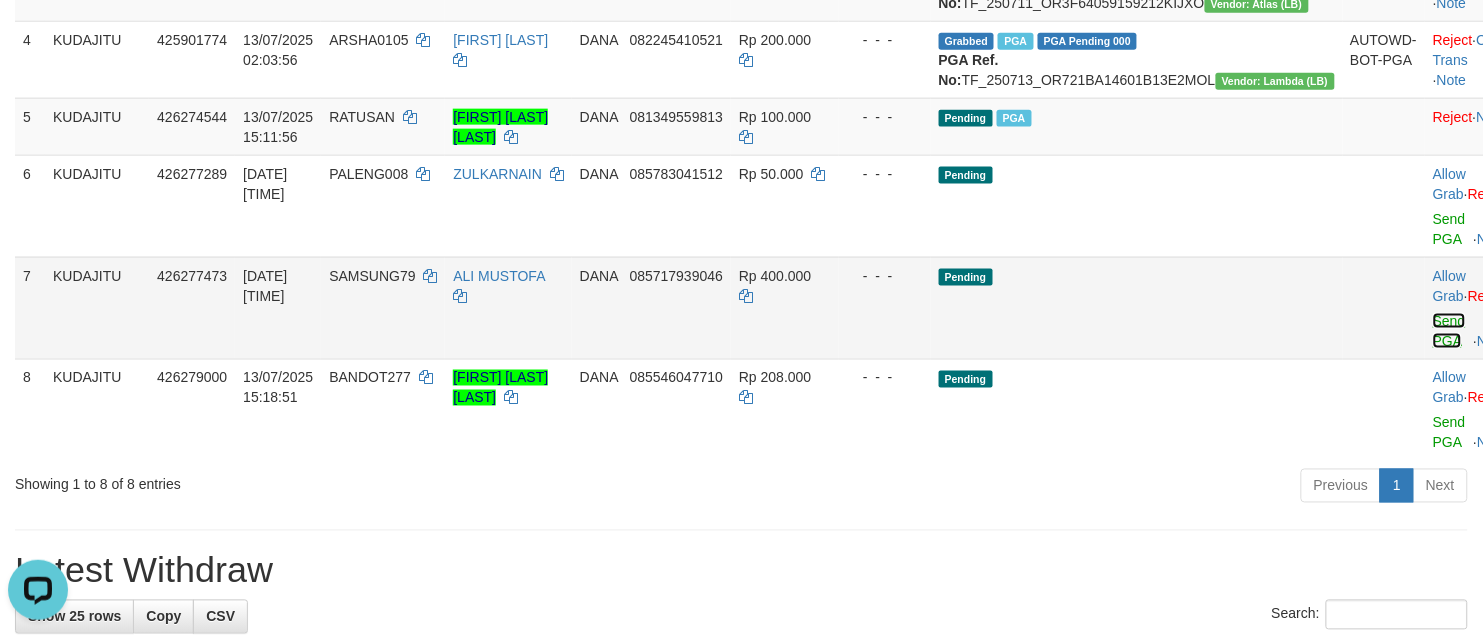 click on "Send PGA" at bounding box center [1449, 331] 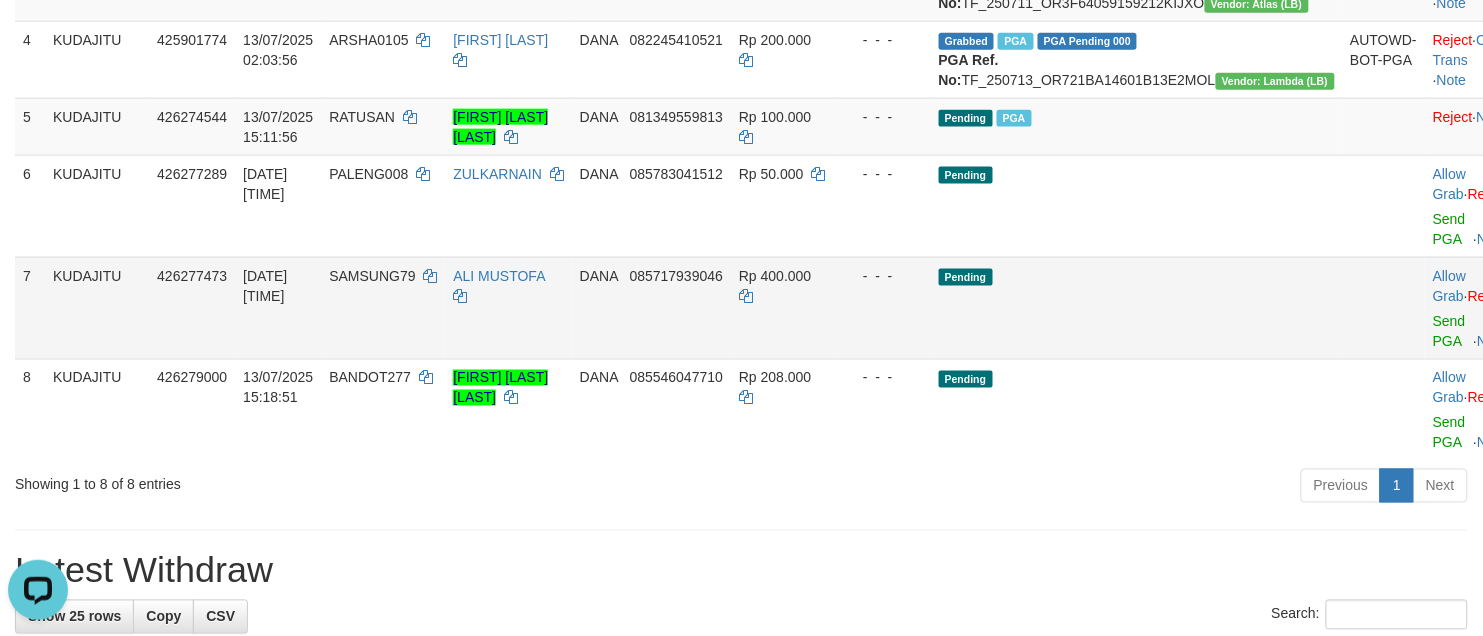 click on "SAMSUNG79" at bounding box center [372, 276] 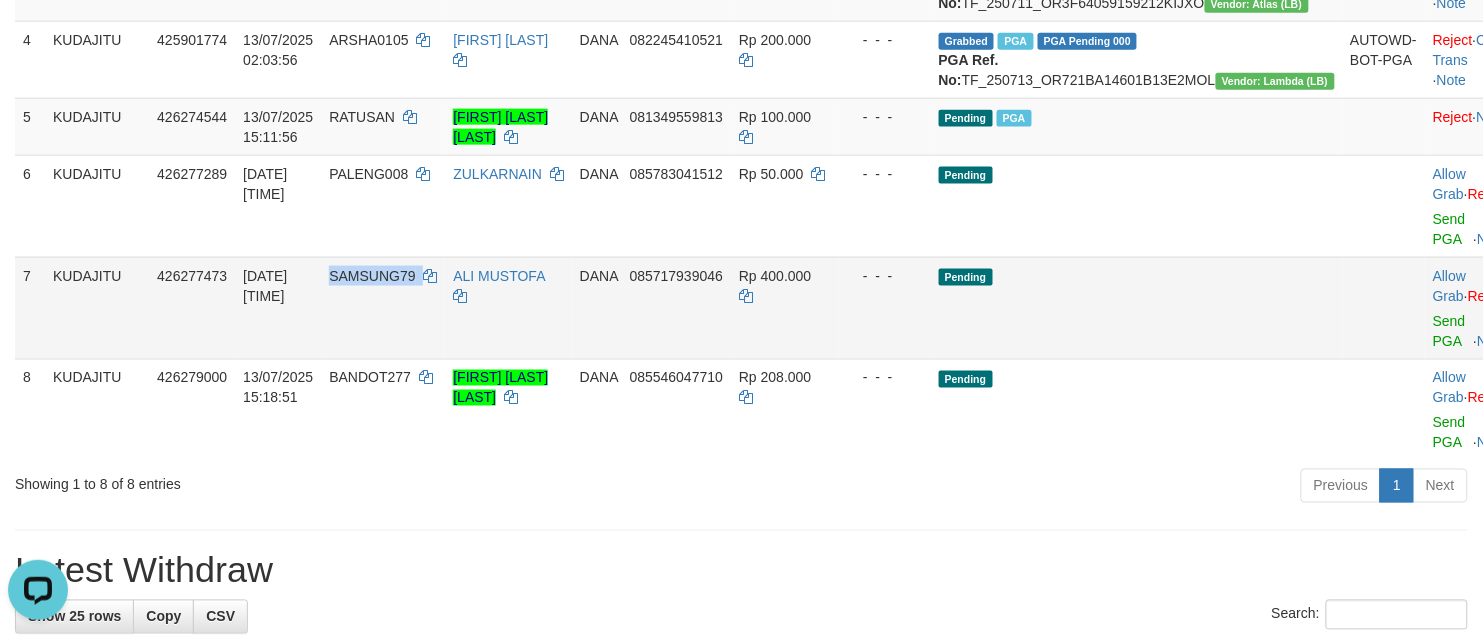 click on "SAMSUNG79" at bounding box center [372, 276] 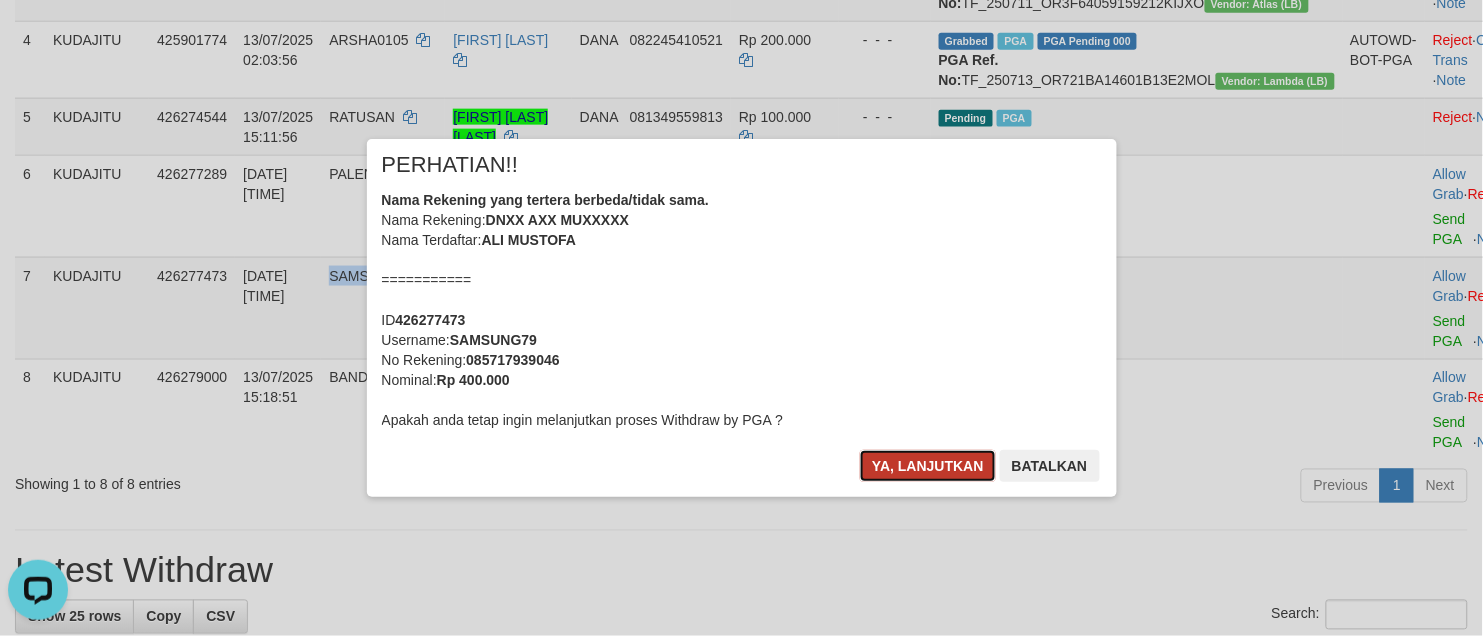 click on "Ya, lanjutkan" at bounding box center (928, 466) 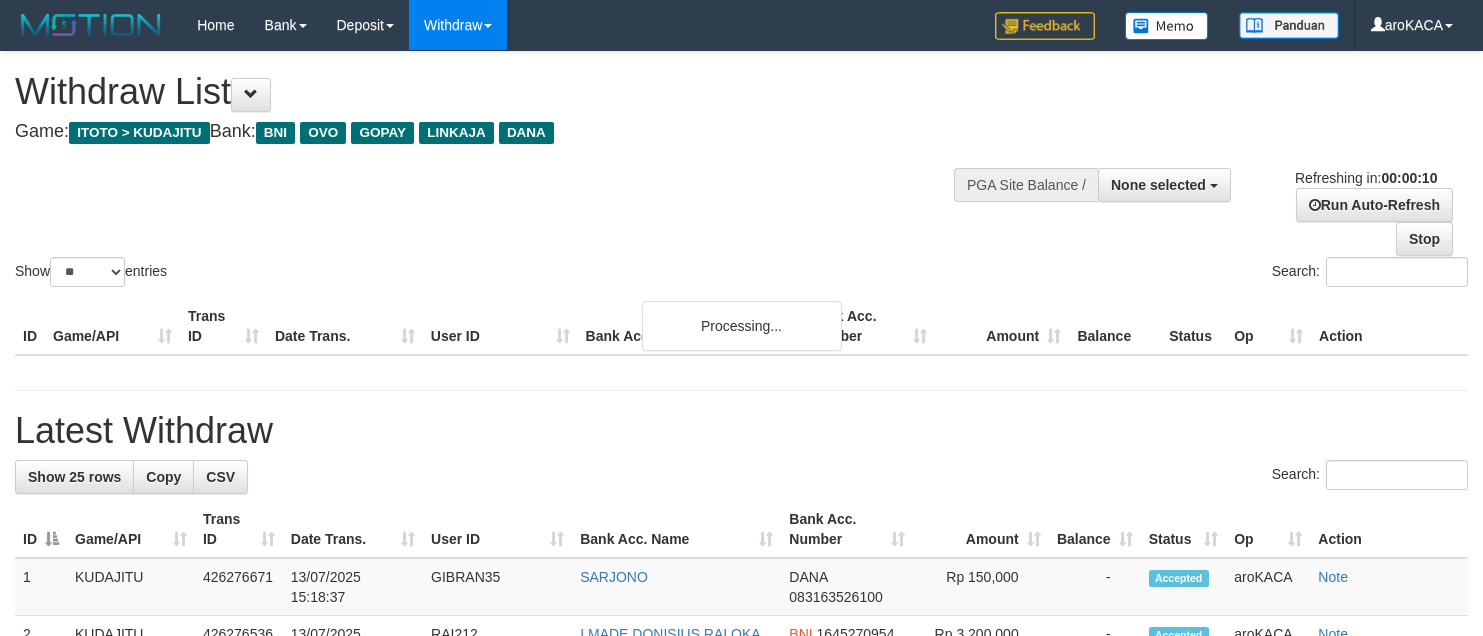 select 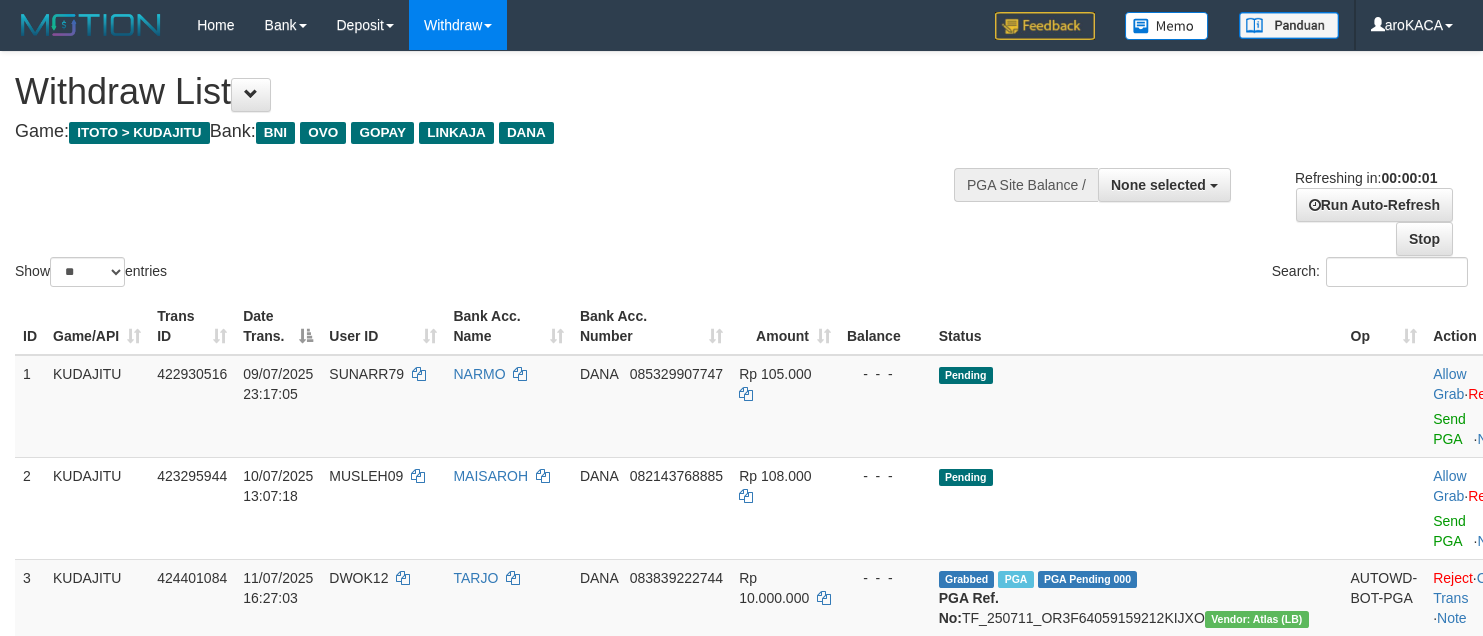 scroll, scrollTop: 0, scrollLeft: 0, axis: both 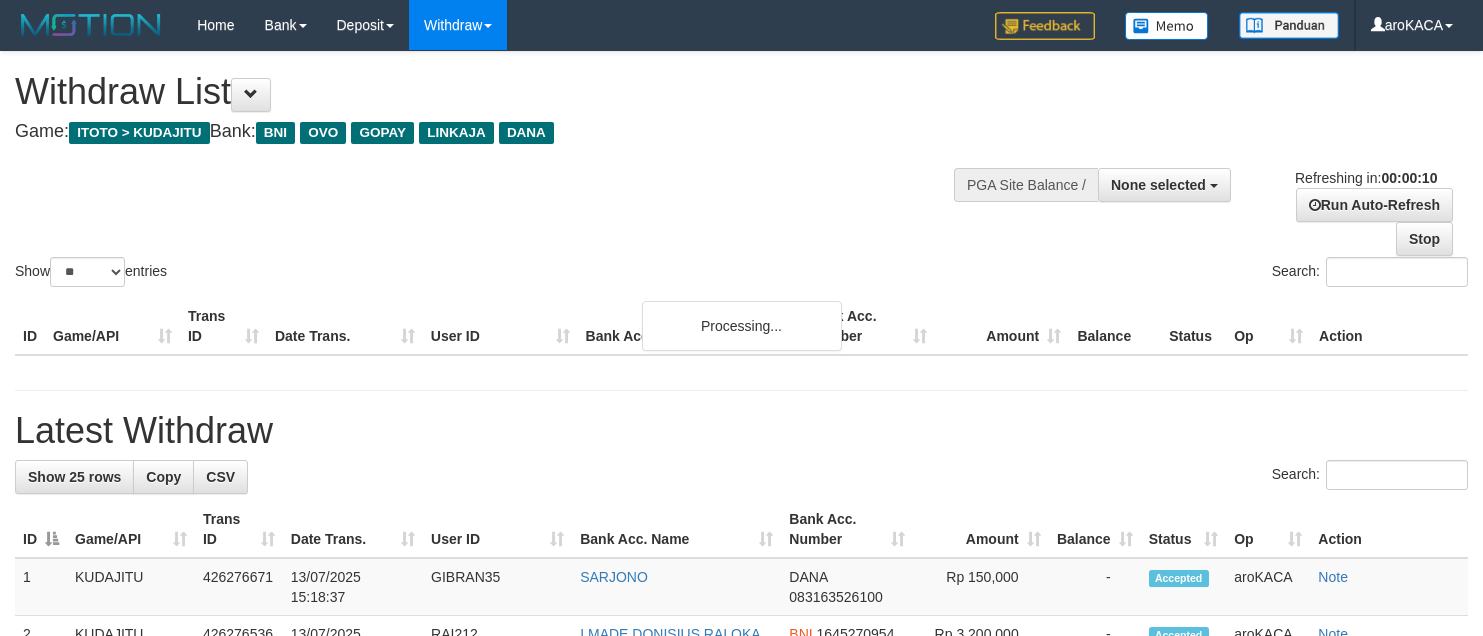 select 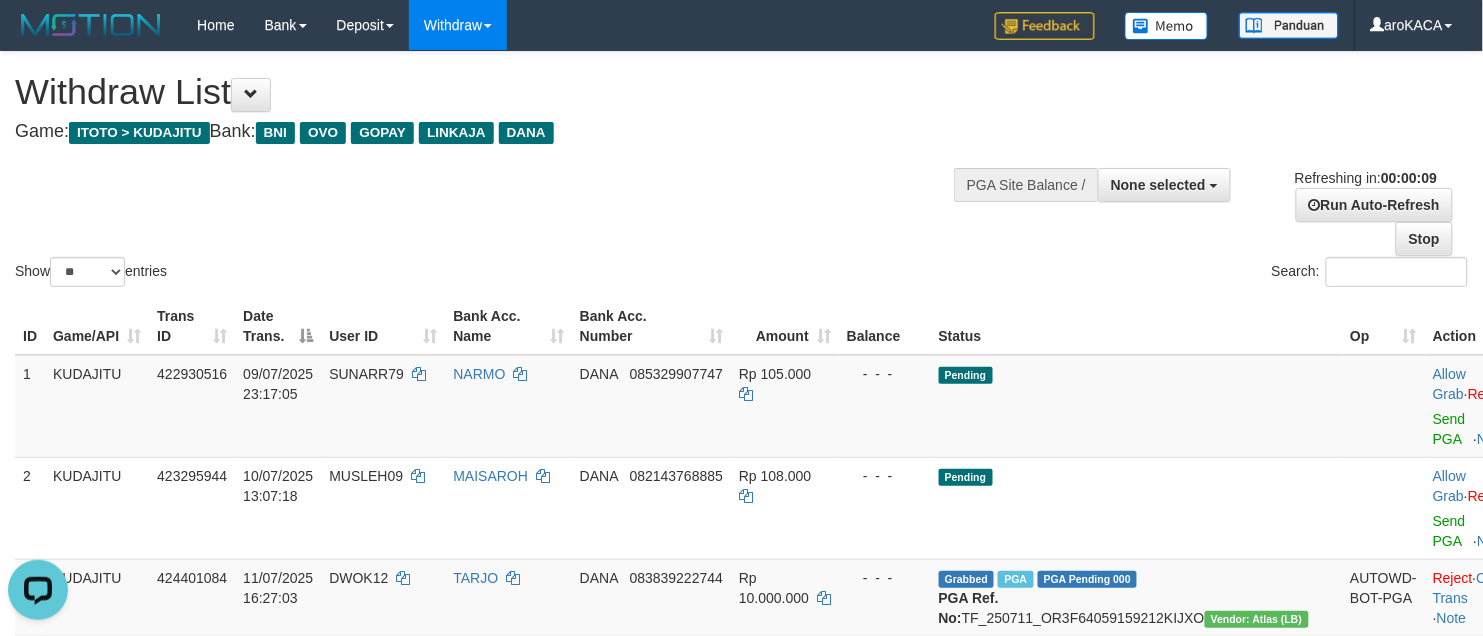 scroll, scrollTop: 0, scrollLeft: 0, axis: both 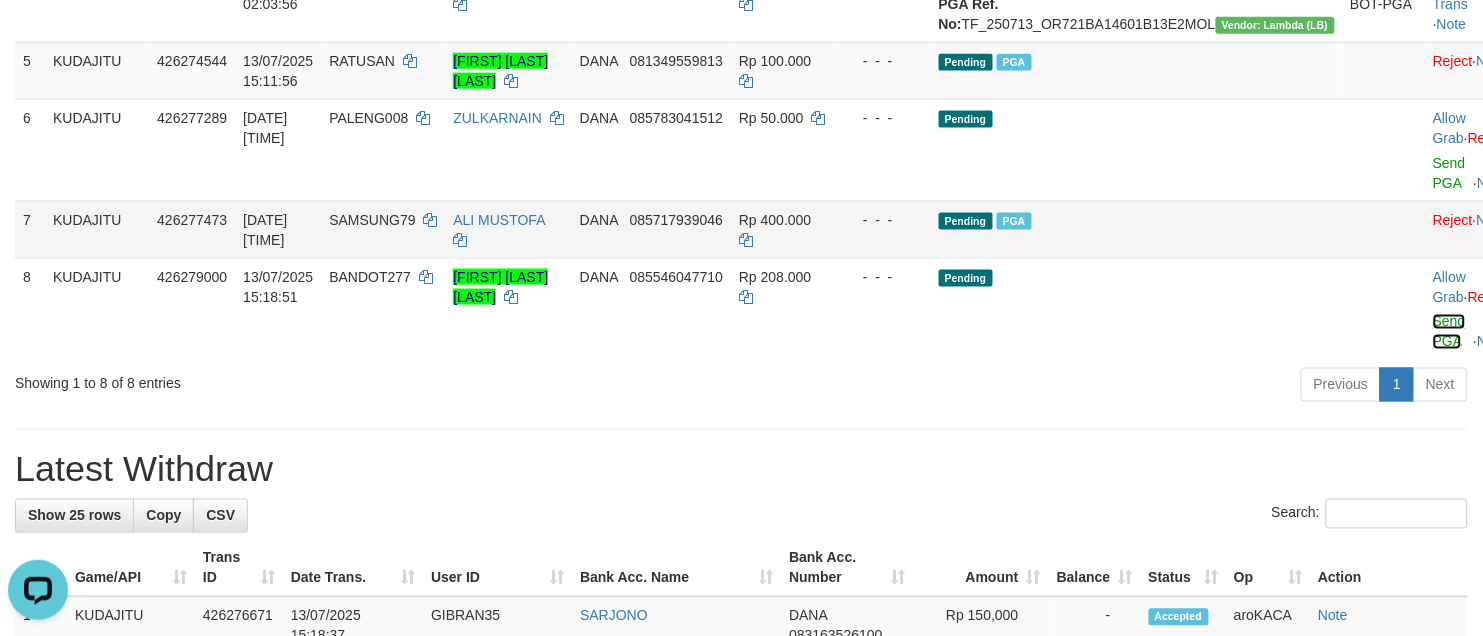 click on "Send PGA" at bounding box center [1449, 332] 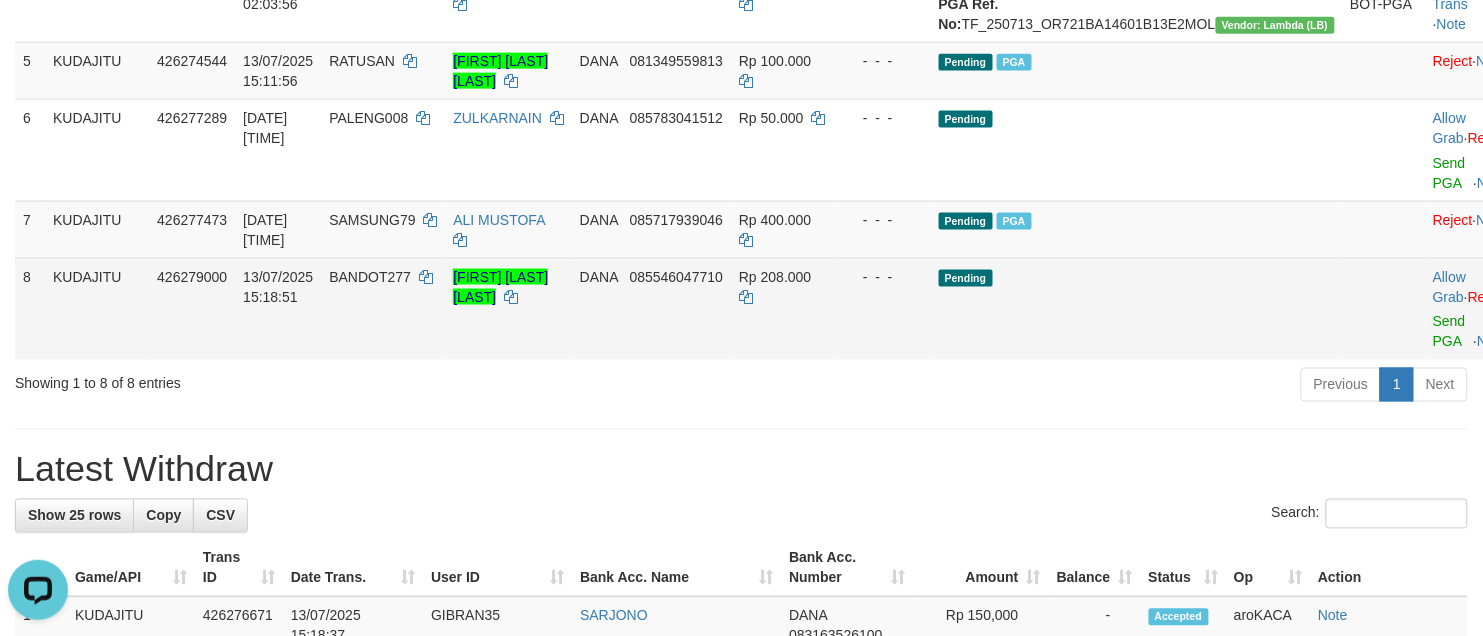 click on "BANDOT277" at bounding box center [383, 309] 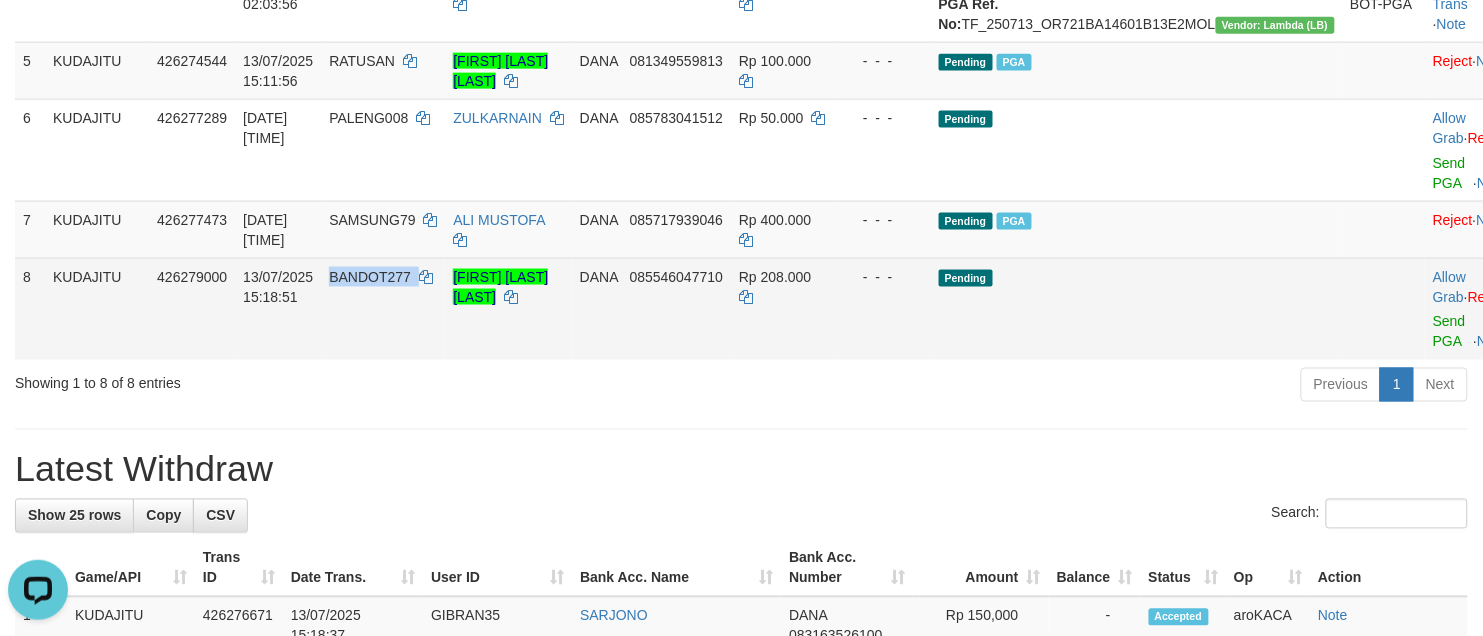 click on "BANDOT277" at bounding box center (383, 309) 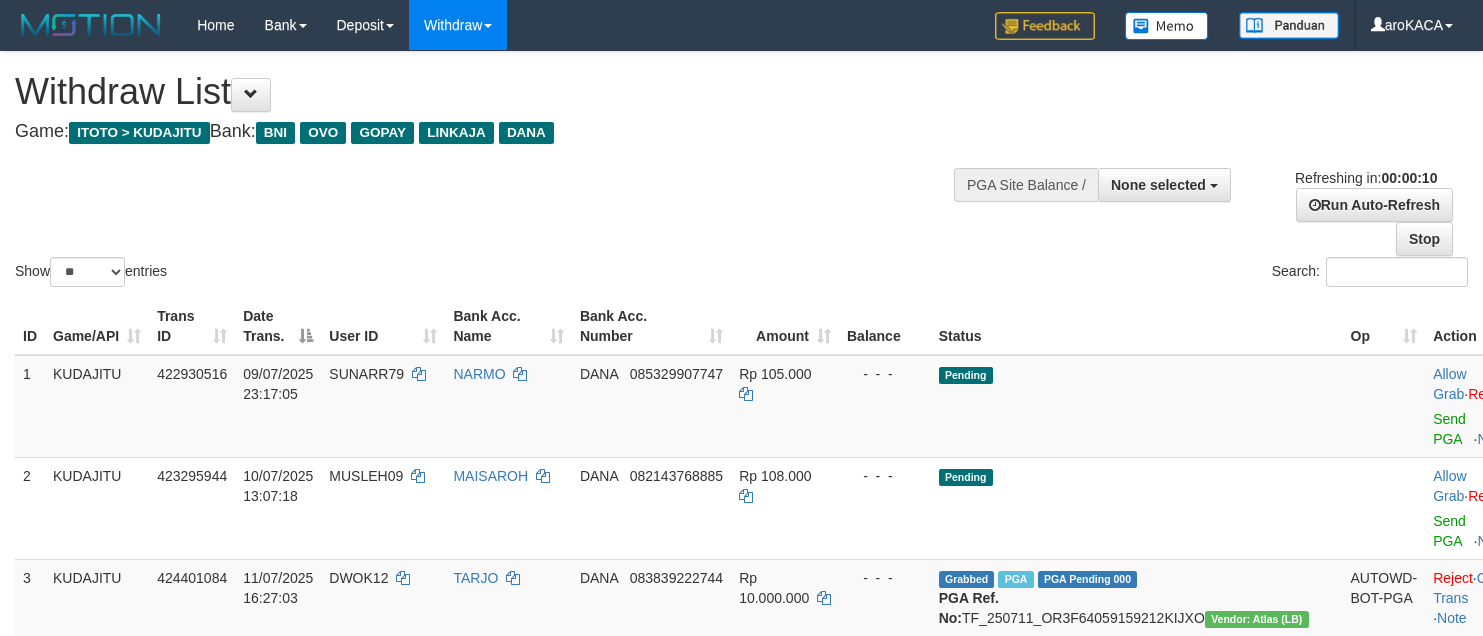 select 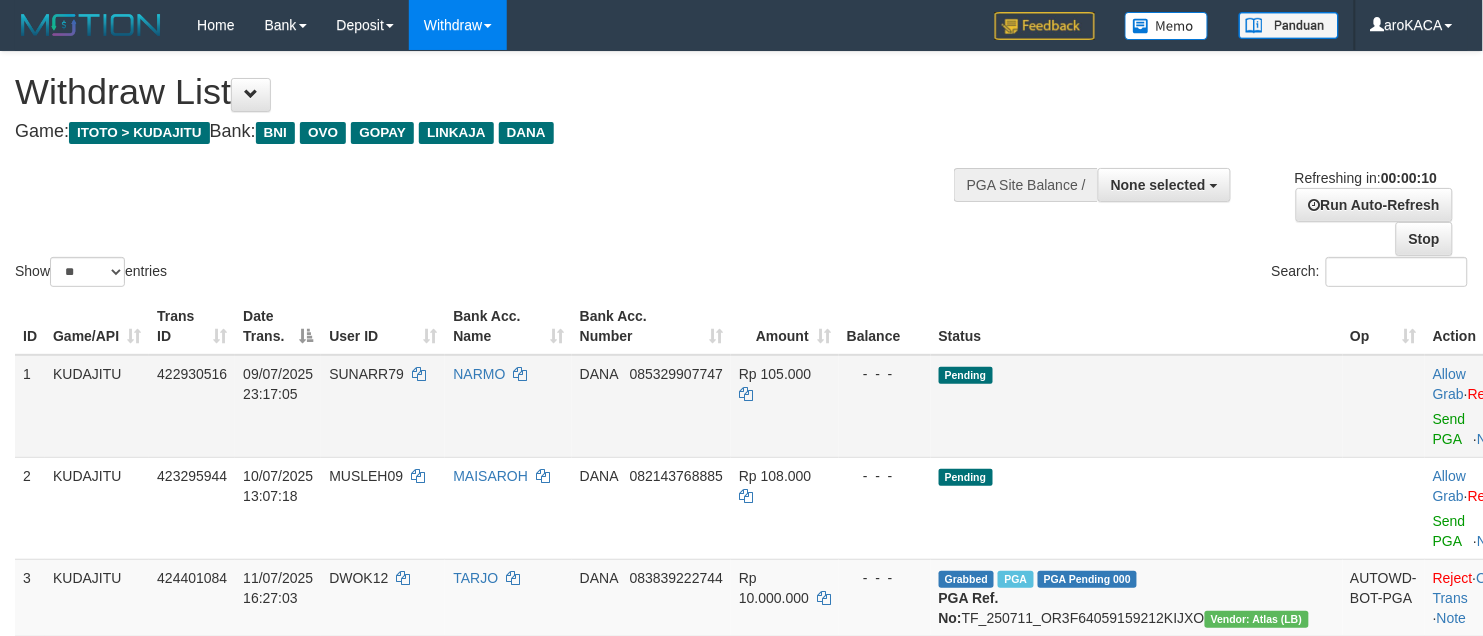 scroll, scrollTop: 671, scrollLeft: 0, axis: vertical 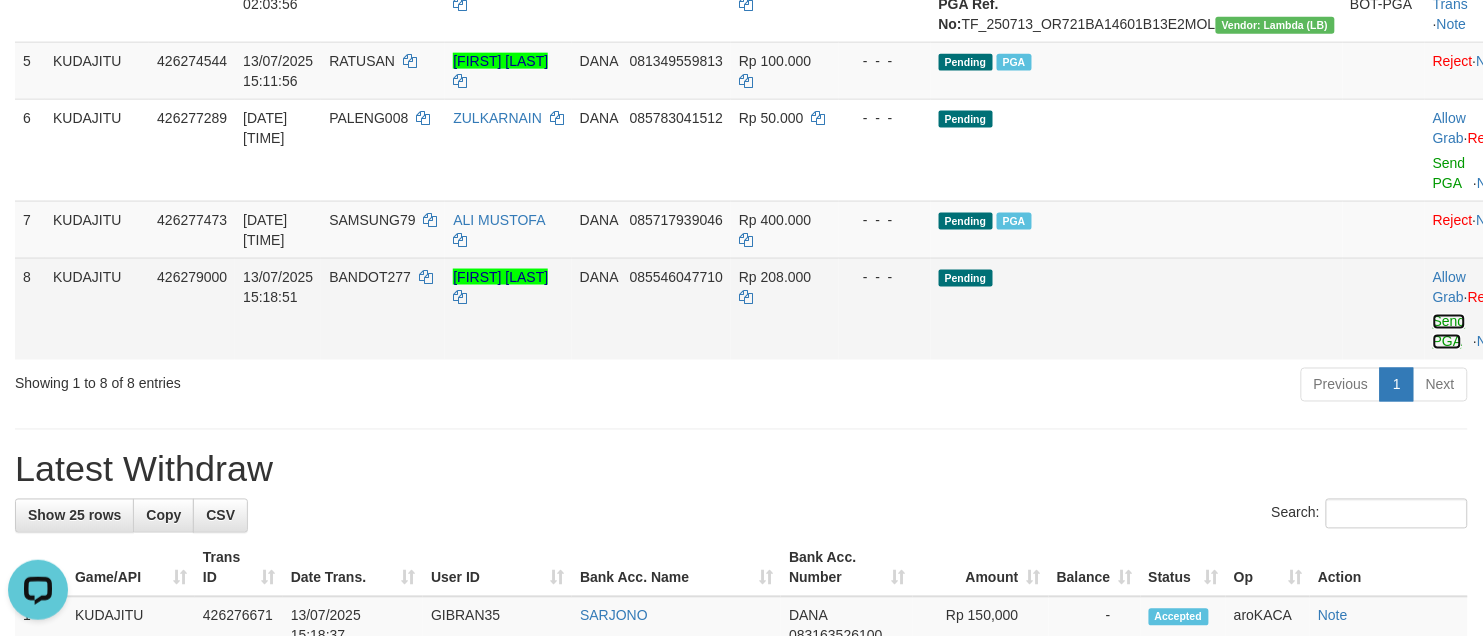 click on "Send PGA" at bounding box center [1449, 332] 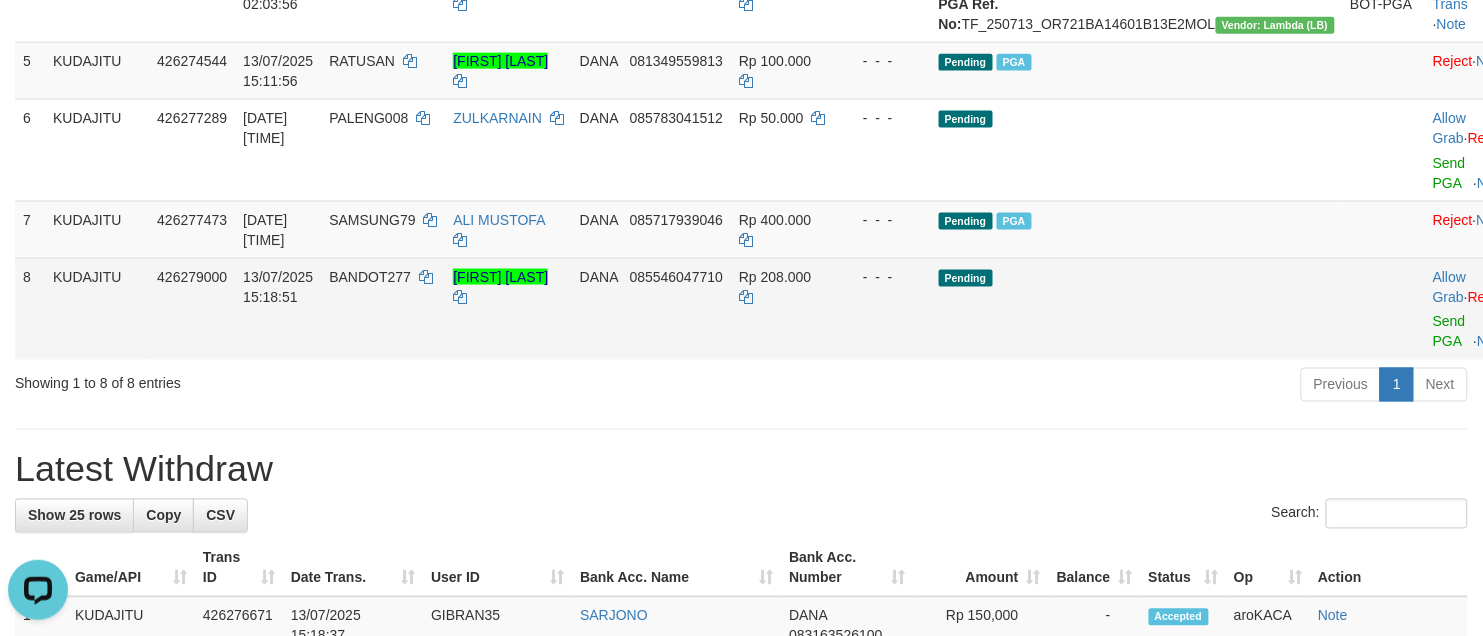 click on "BANDOT277" at bounding box center (370, 277) 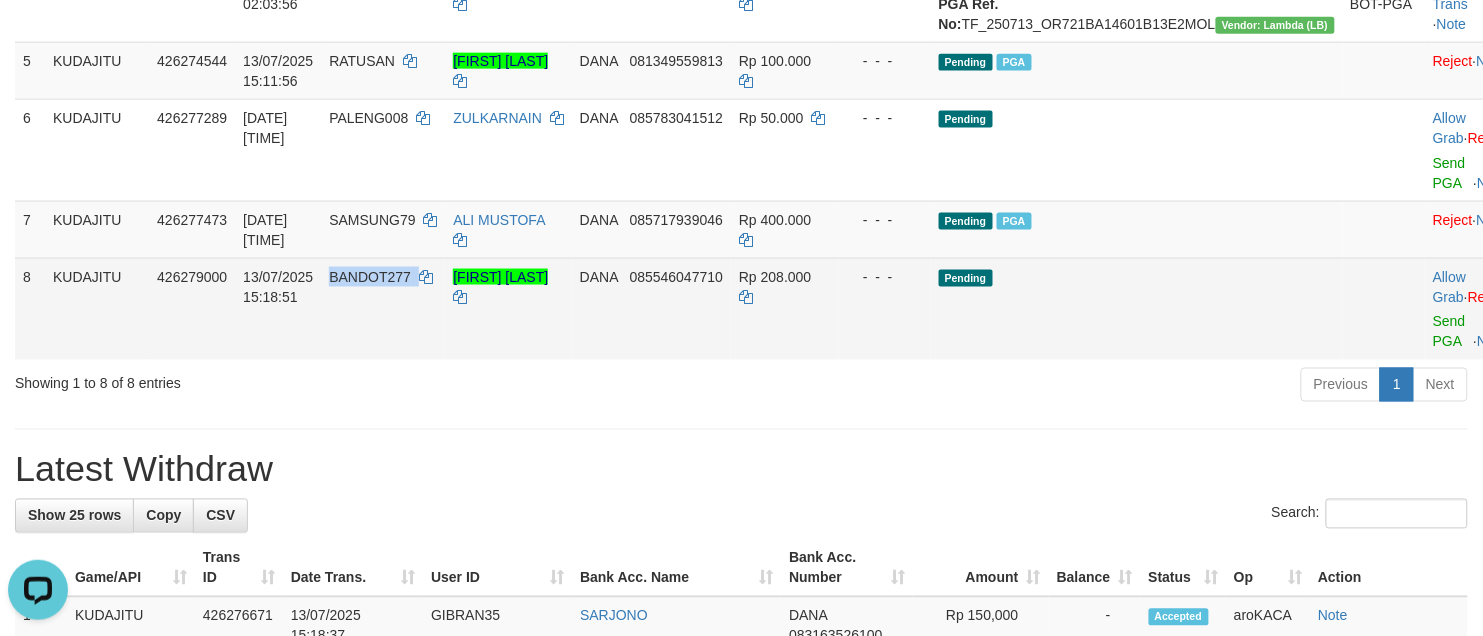 click on "BANDOT277" at bounding box center [370, 277] 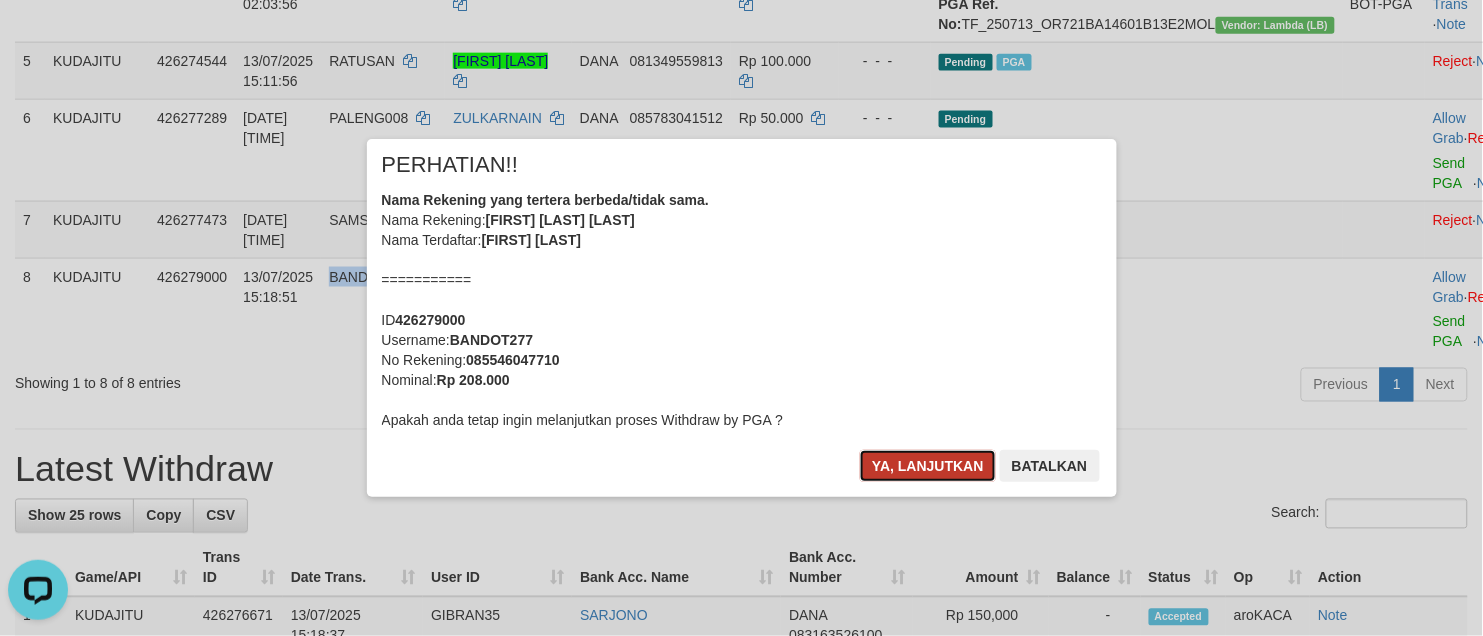 click on "Ya, lanjutkan" at bounding box center [928, 466] 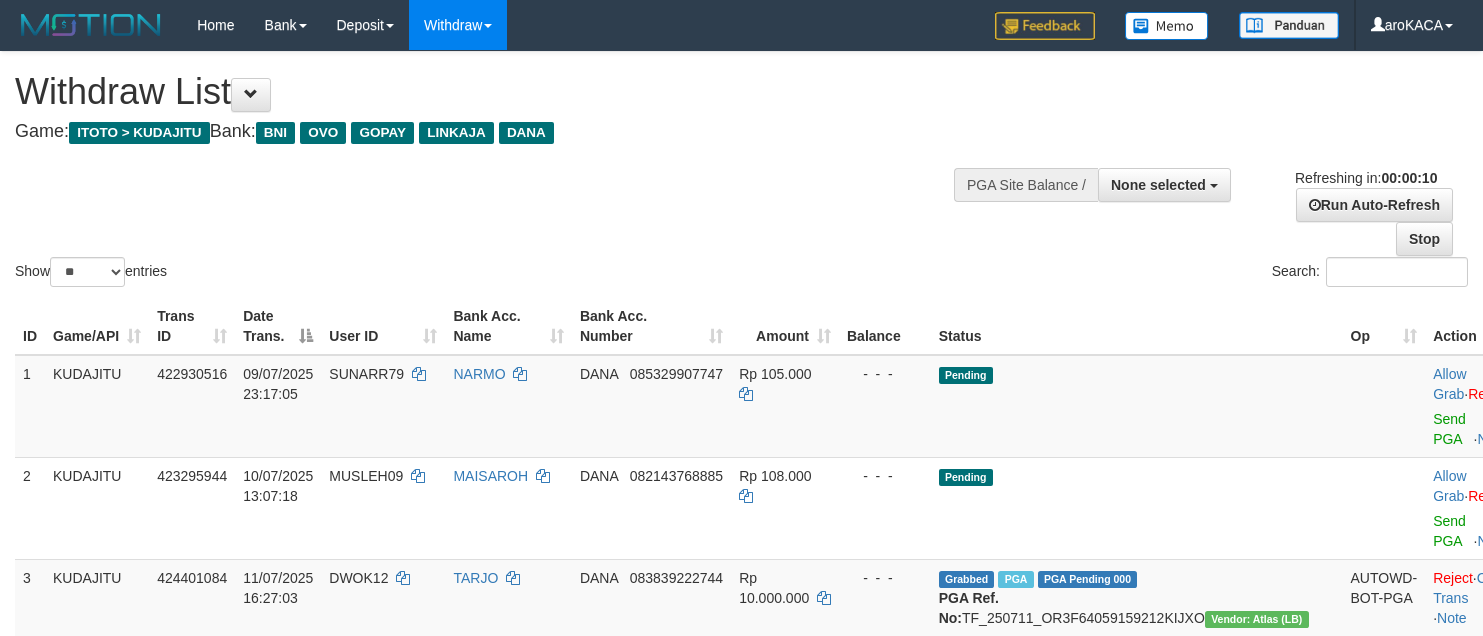 select 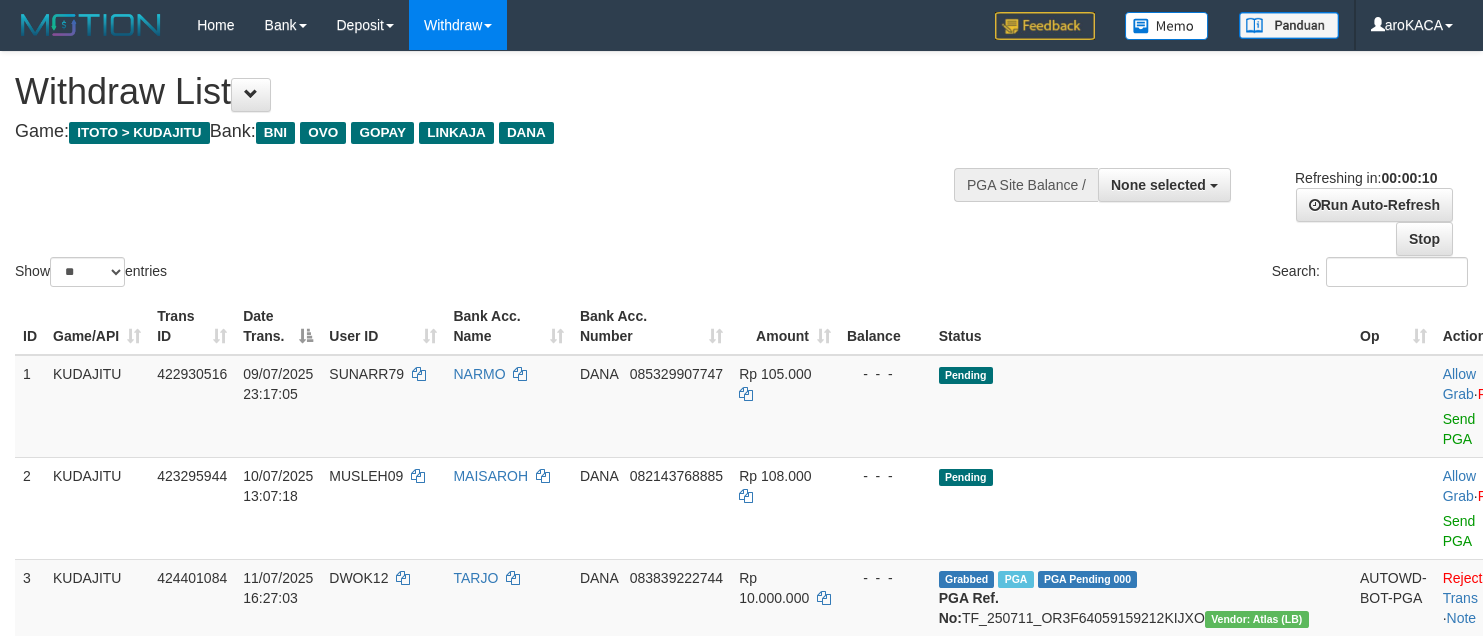 select 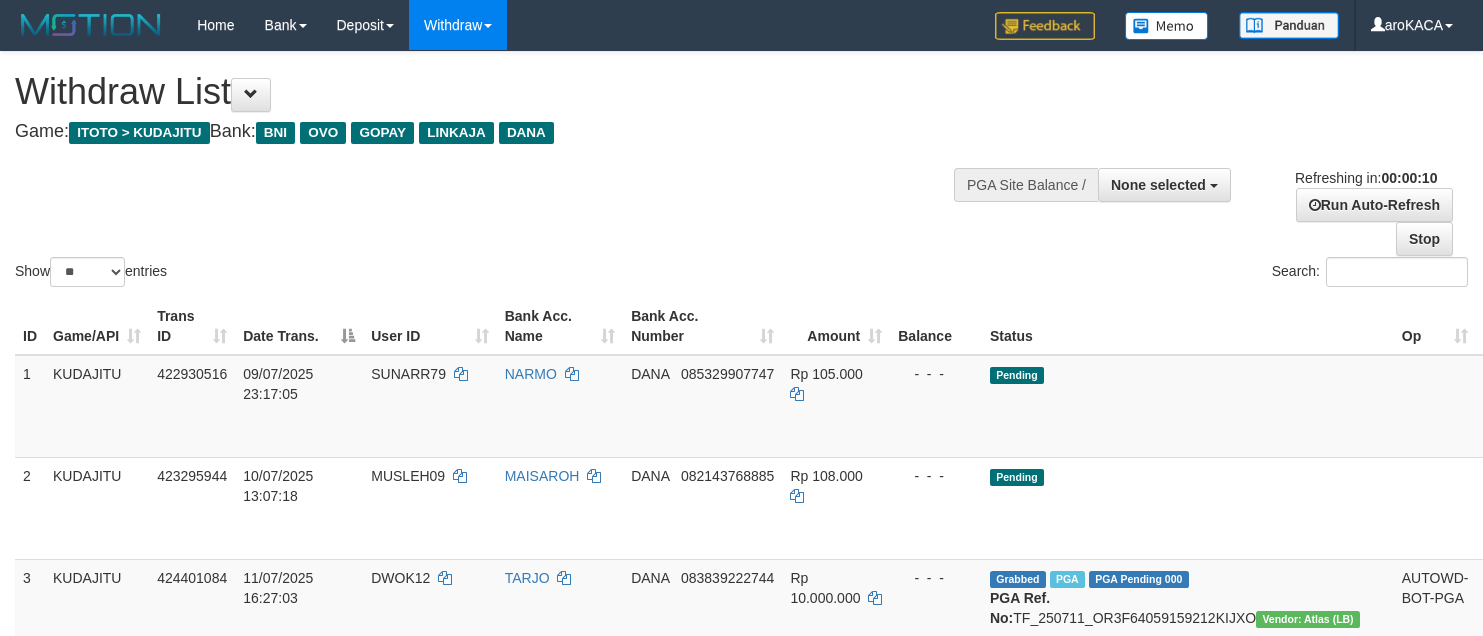 select 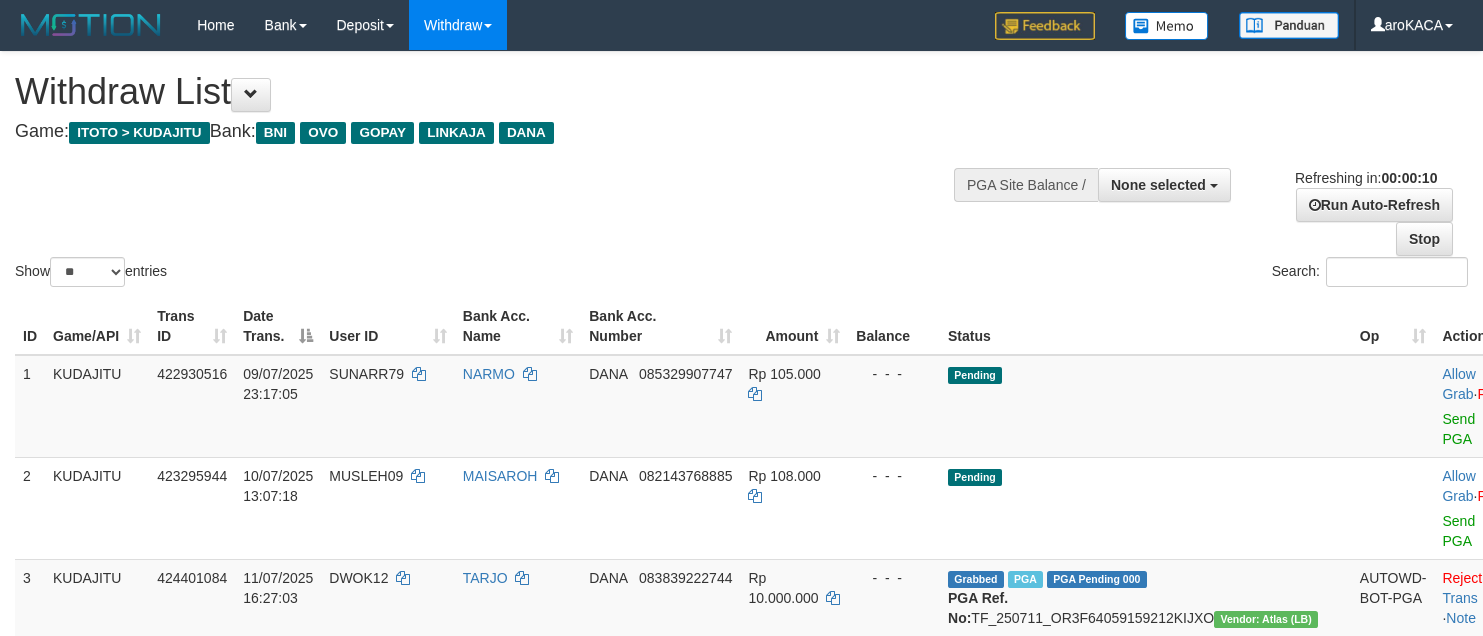 select 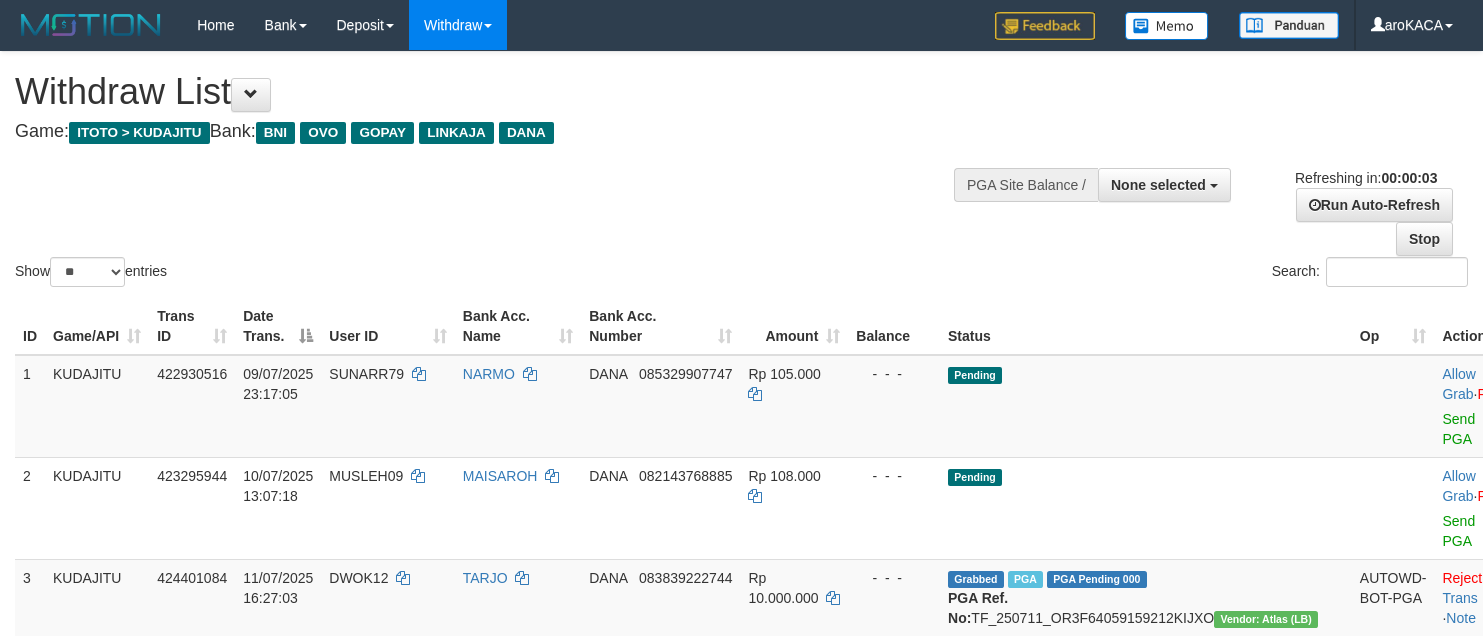 scroll, scrollTop: 0, scrollLeft: 0, axis: both 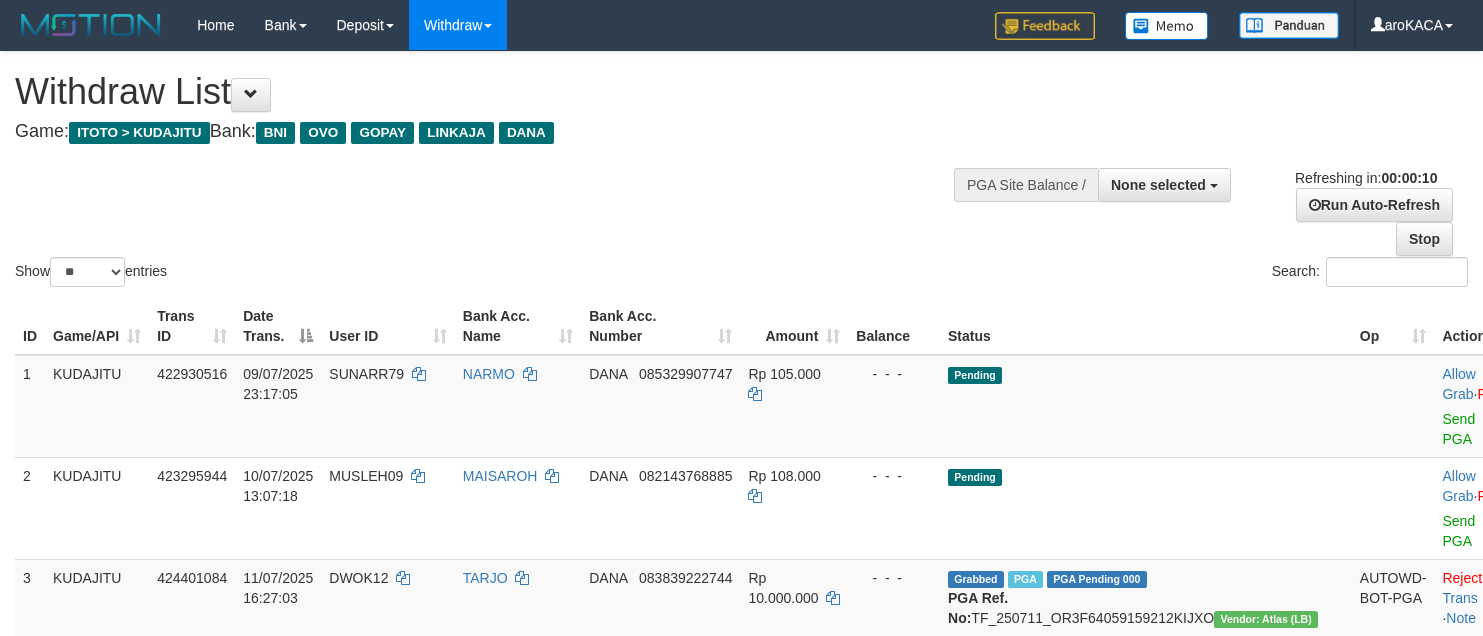 select 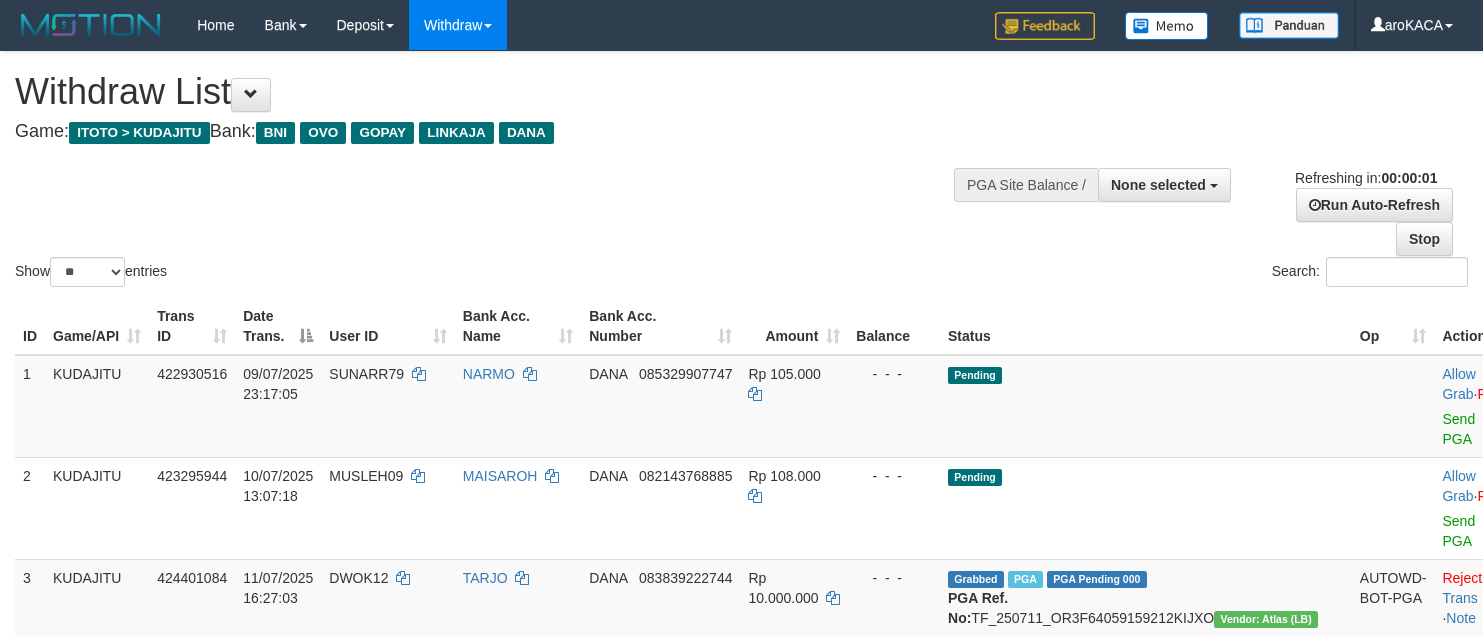scroll, scrollTop: 0, scrollLeft: 0, axis: both 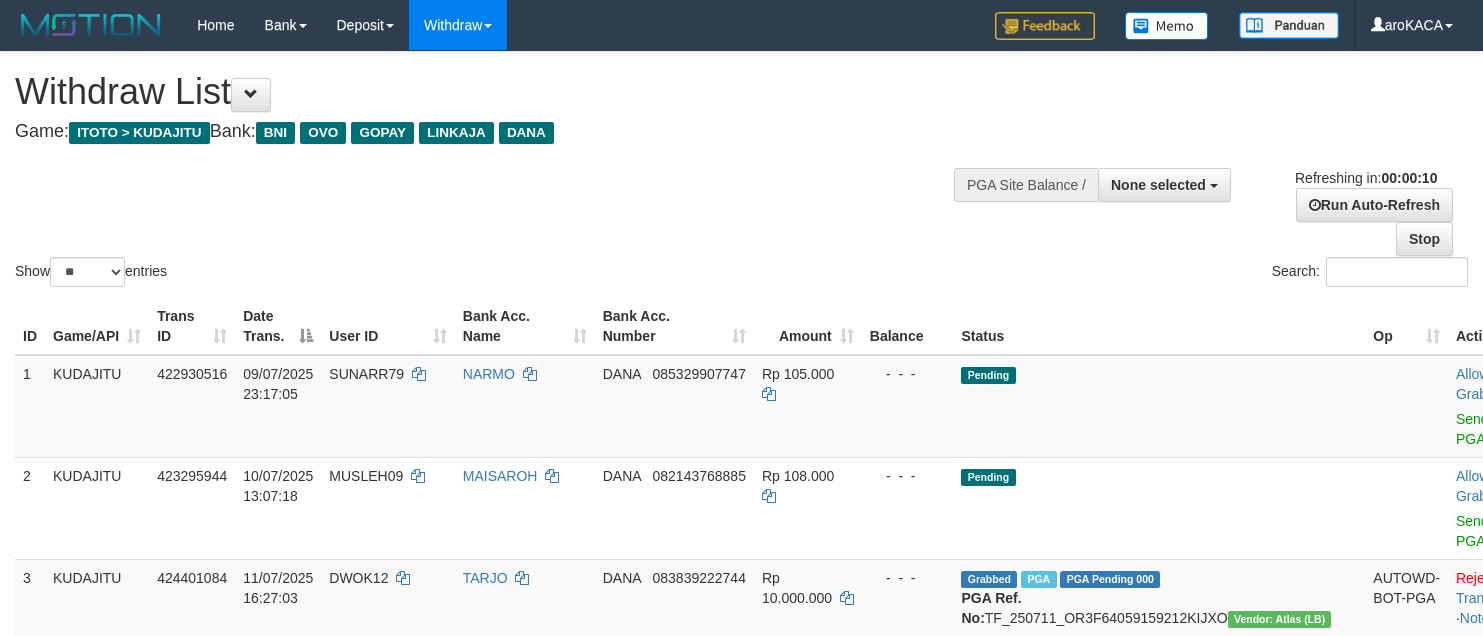 select 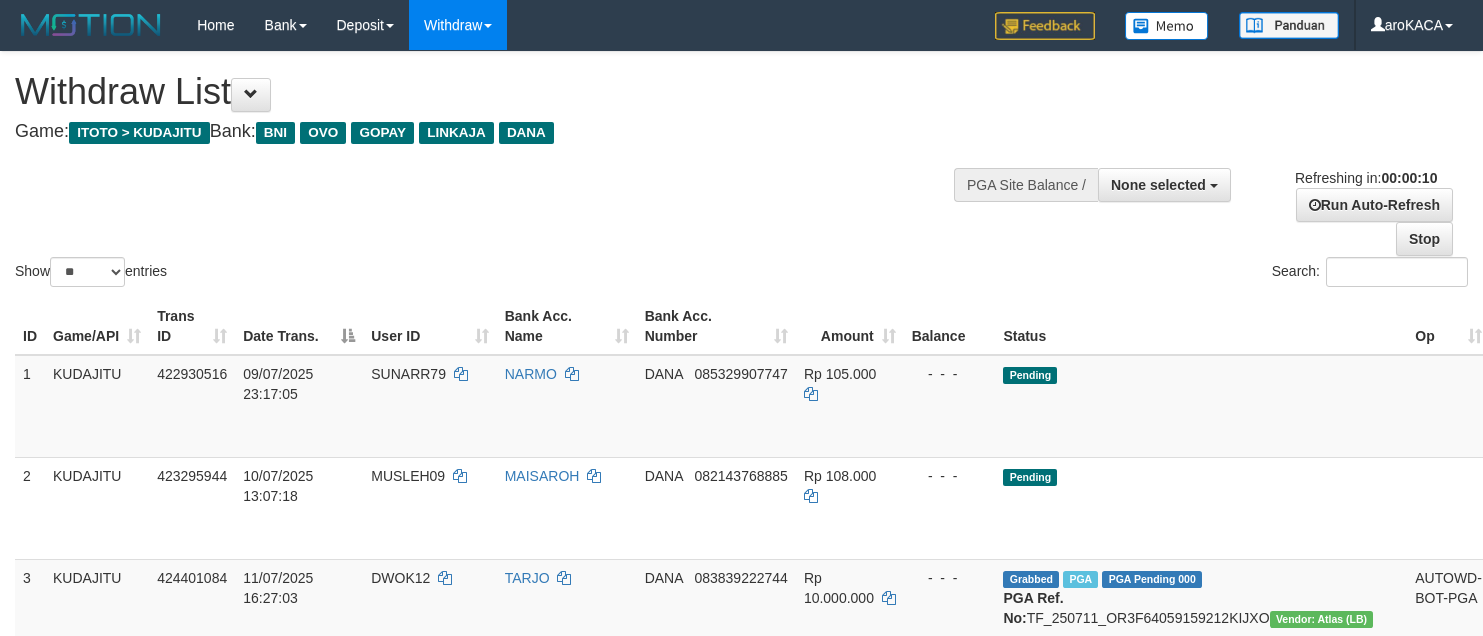 select 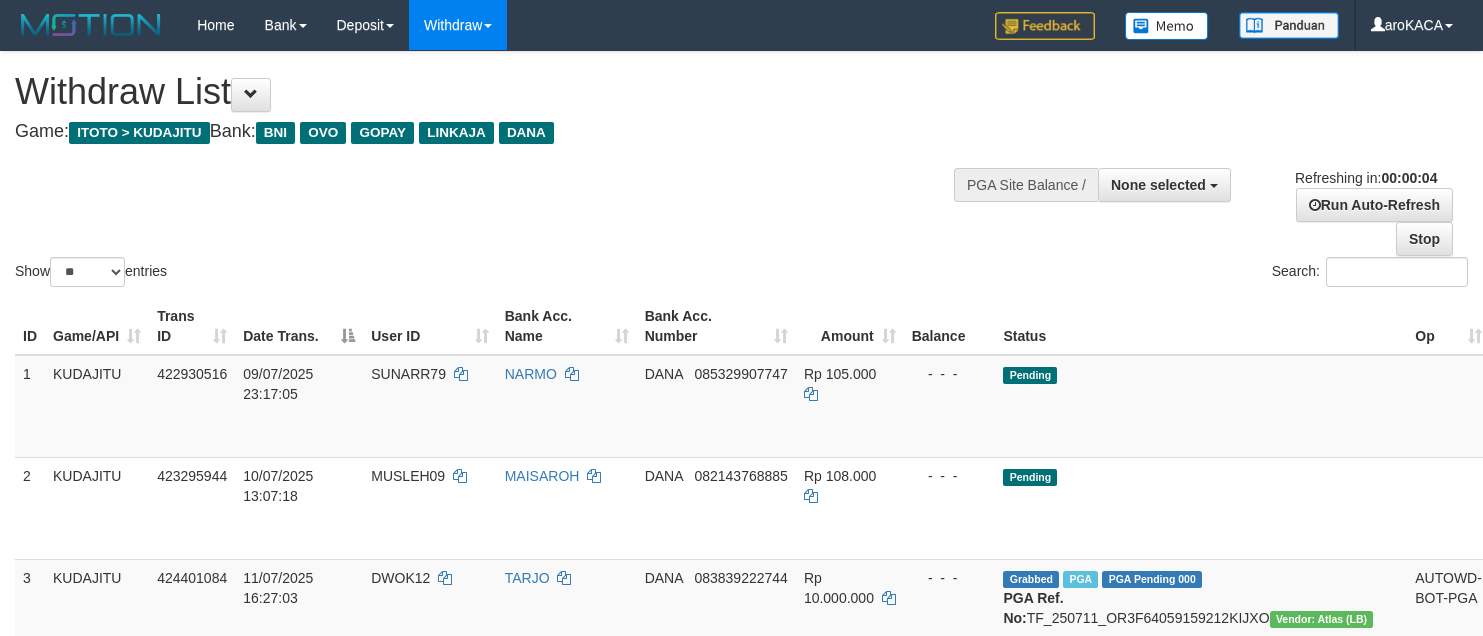 scroll, scrollTop: 0, scrollLeft: 0, axis: both 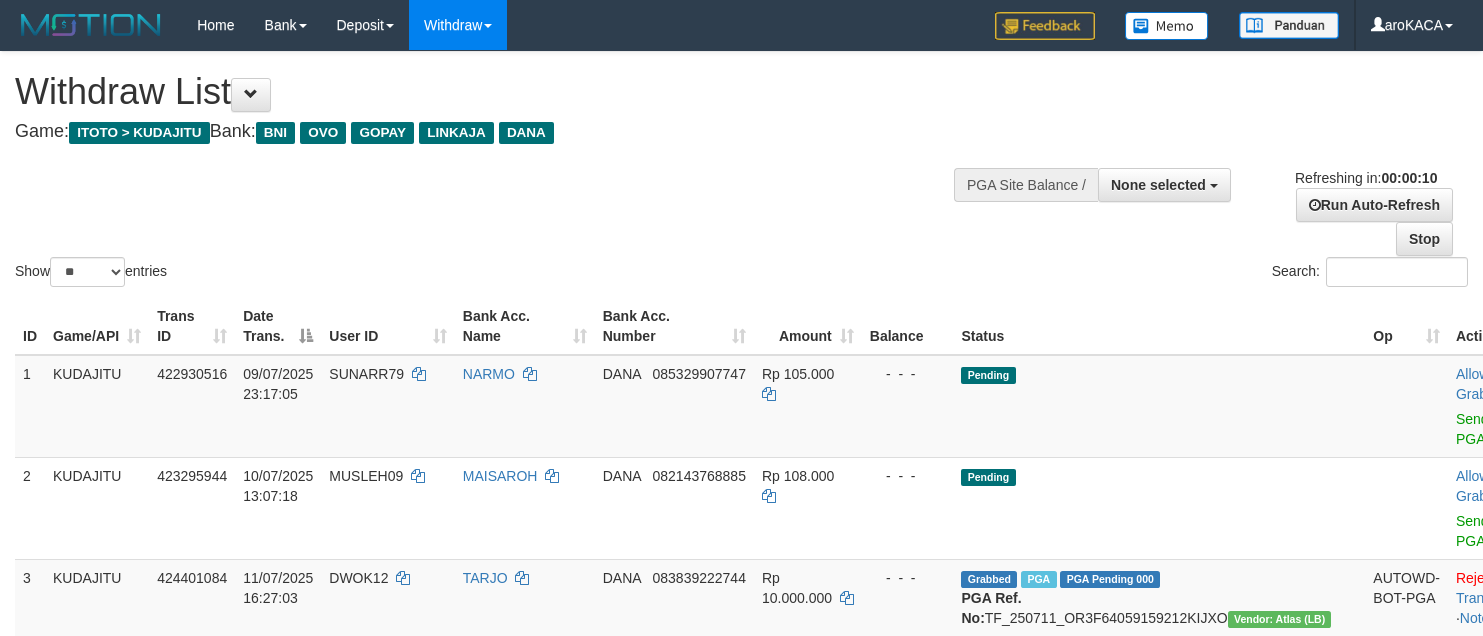 select 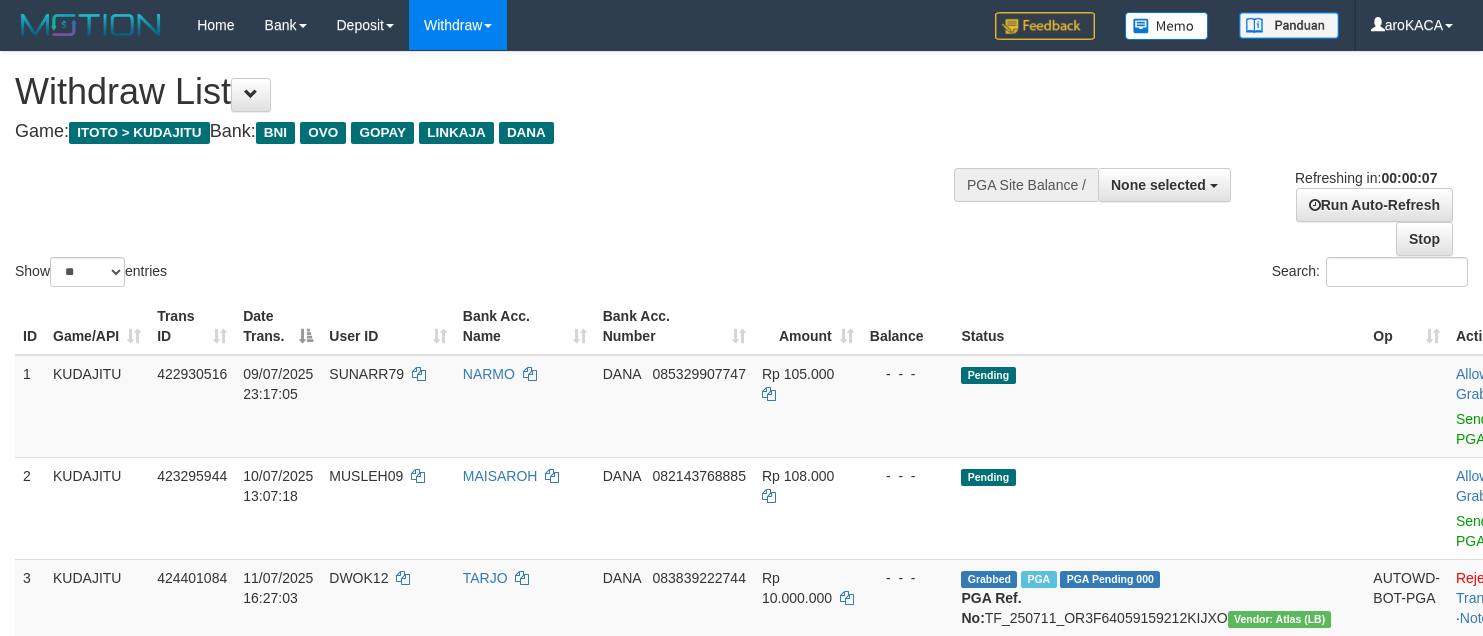 scroll, scrollTop: 0, scrollLeft: 0, axis: both 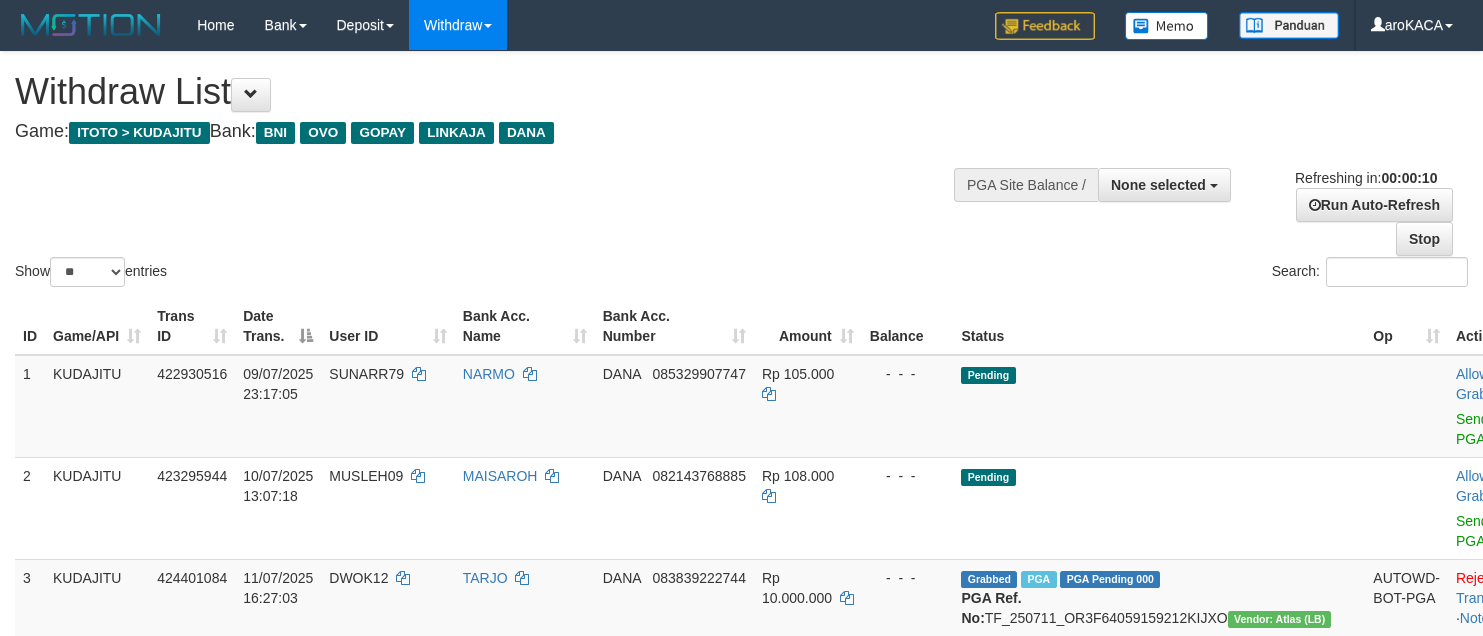 select 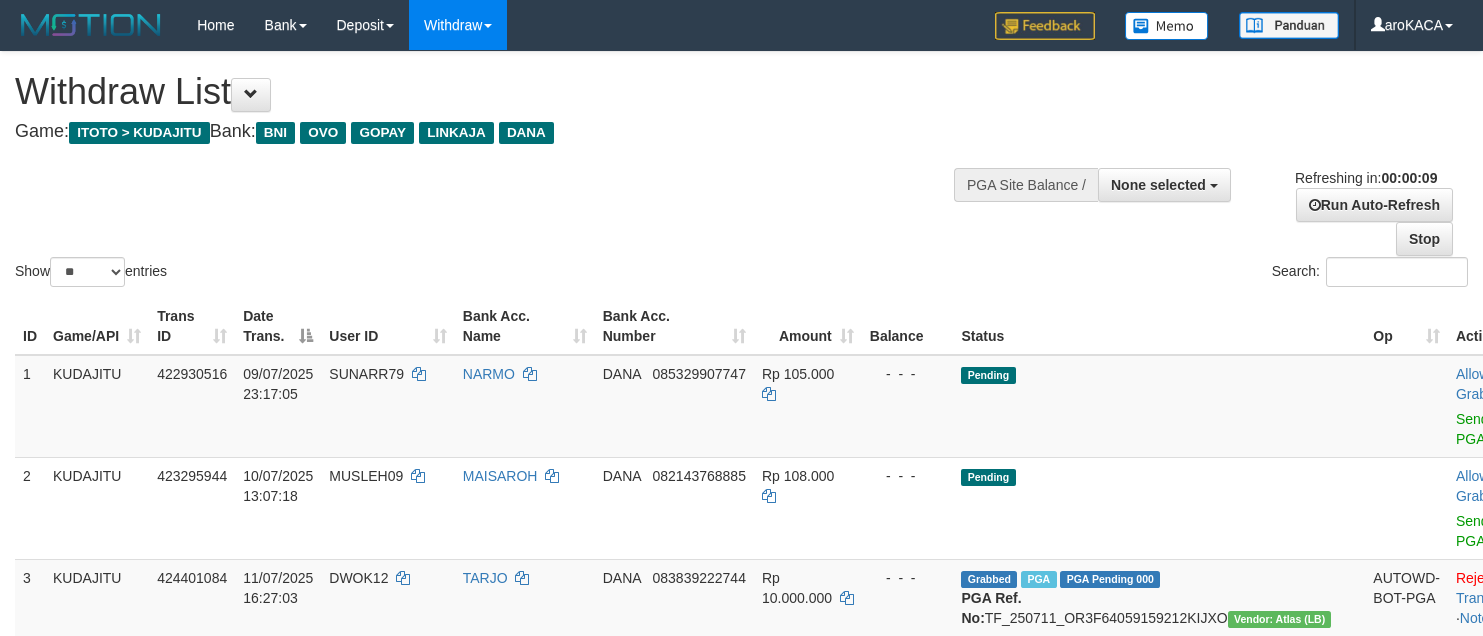 scroll, scrollTop: 0, scrollLeft: 0, axis: both 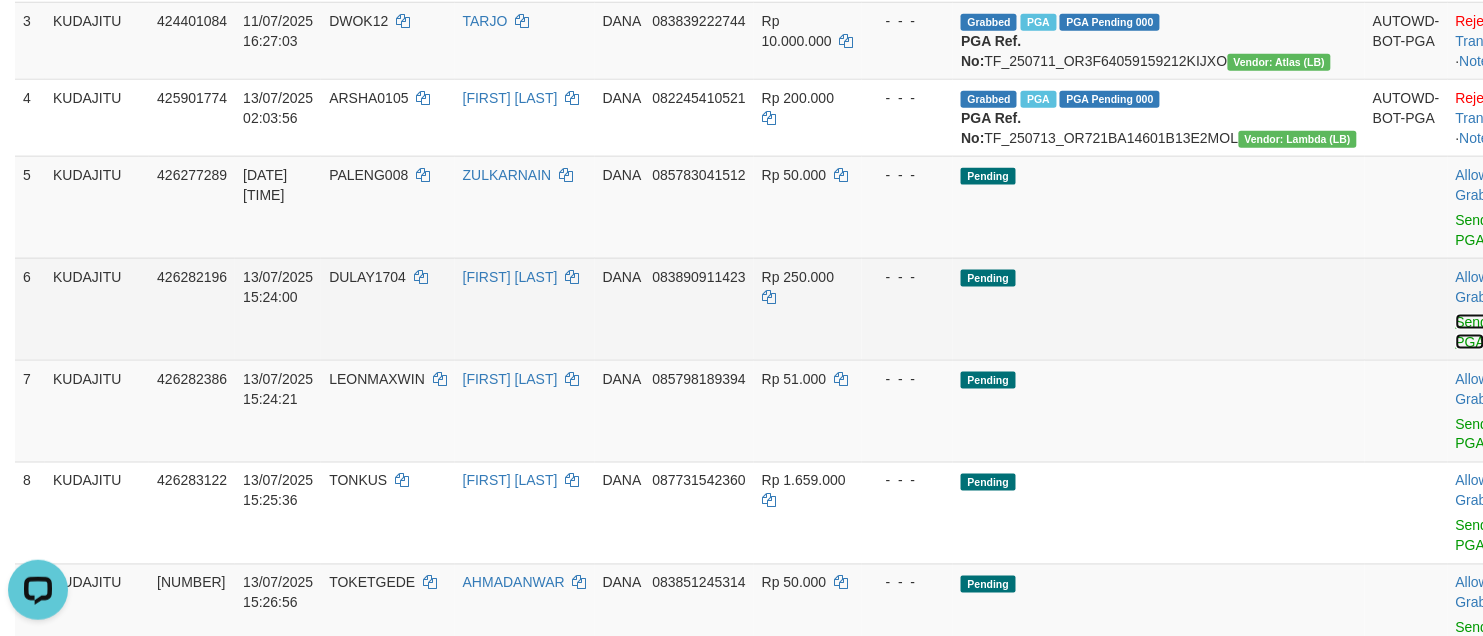 click on "Send PGA" at bounding box center (1472, 332) 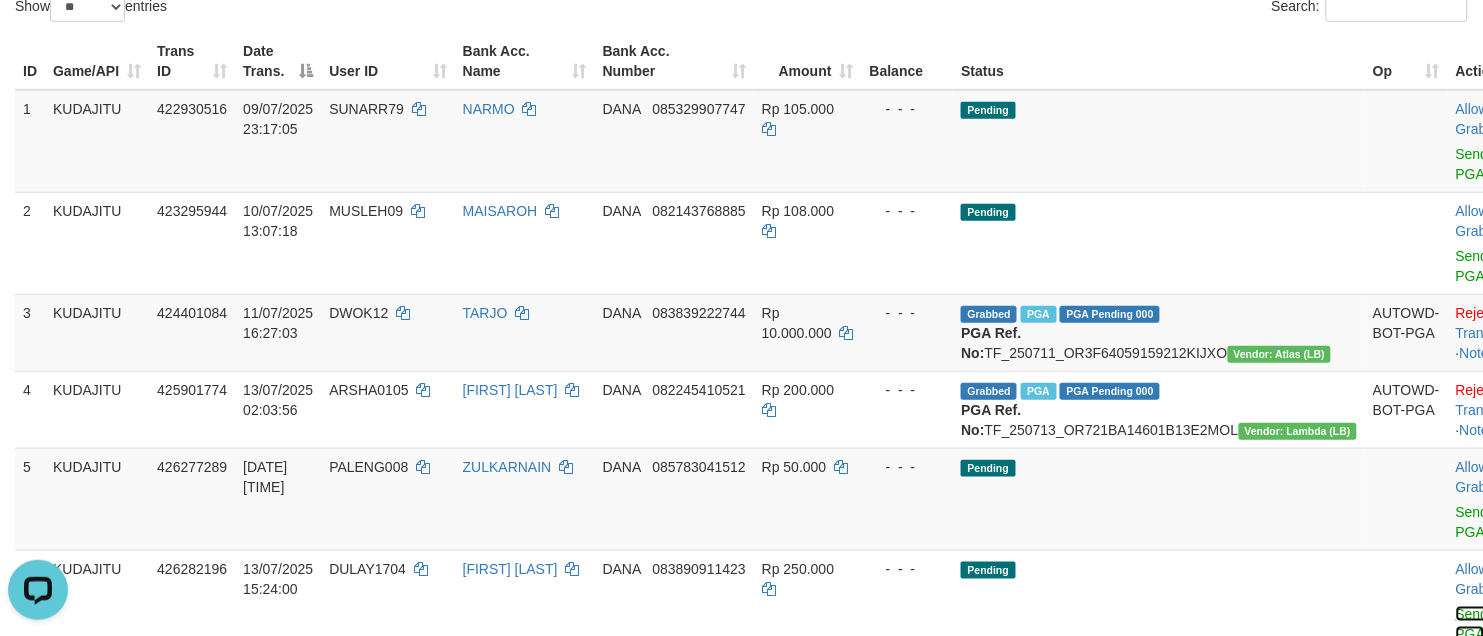 scroll, scrollTop: 0, scrollLeft: 0, axis: both 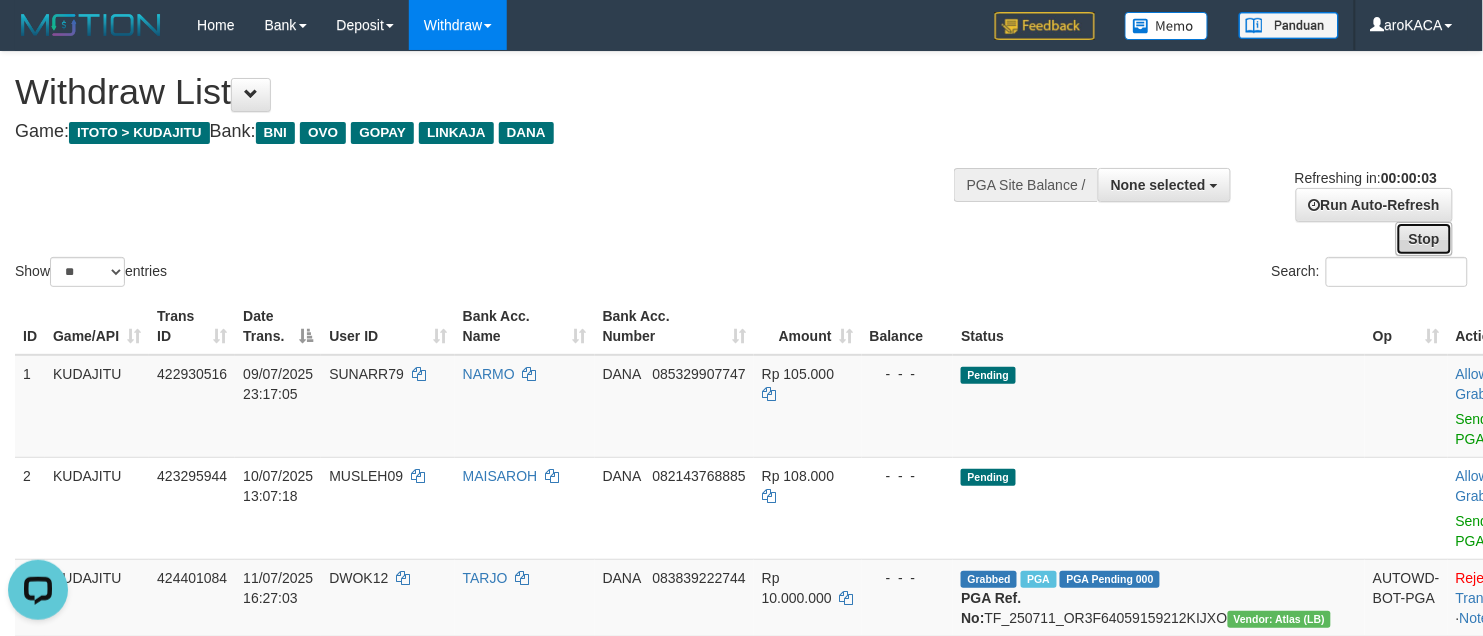 click on "Stop" at bounding box center (1424, 239) 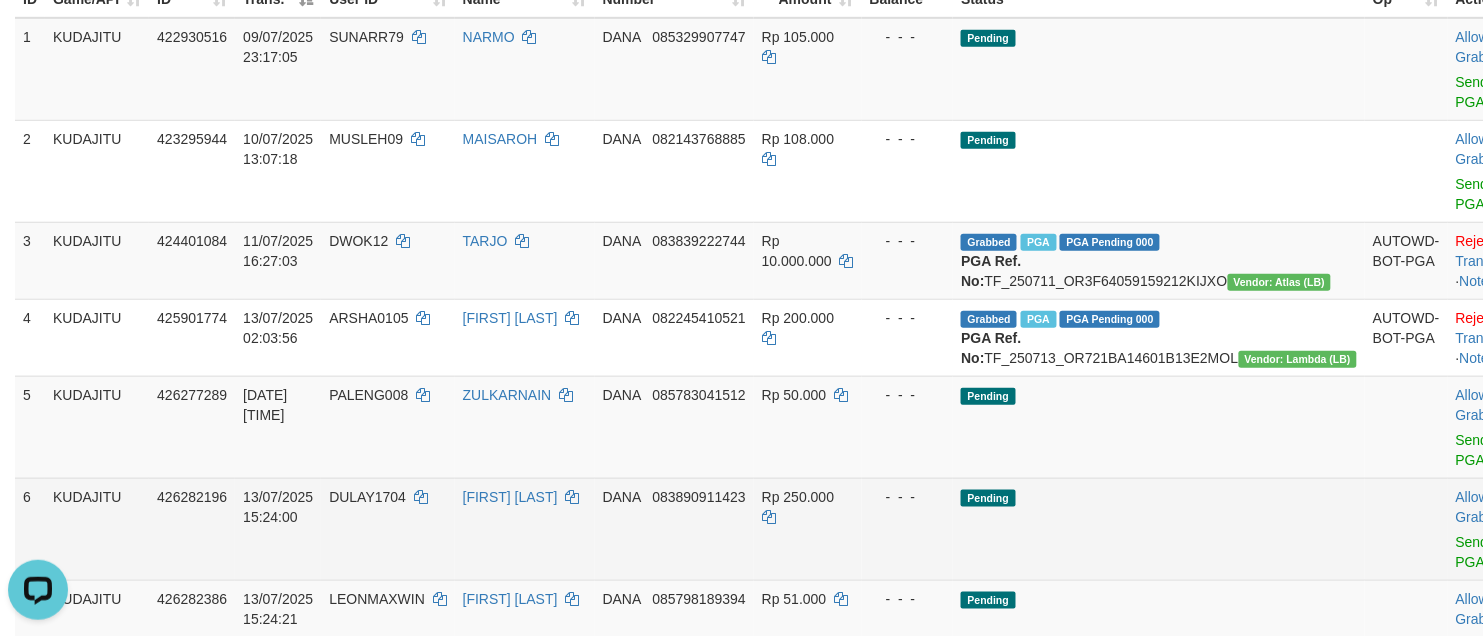 scroll, scrollTop: 625, scrollLeft: 0, axis: vertical 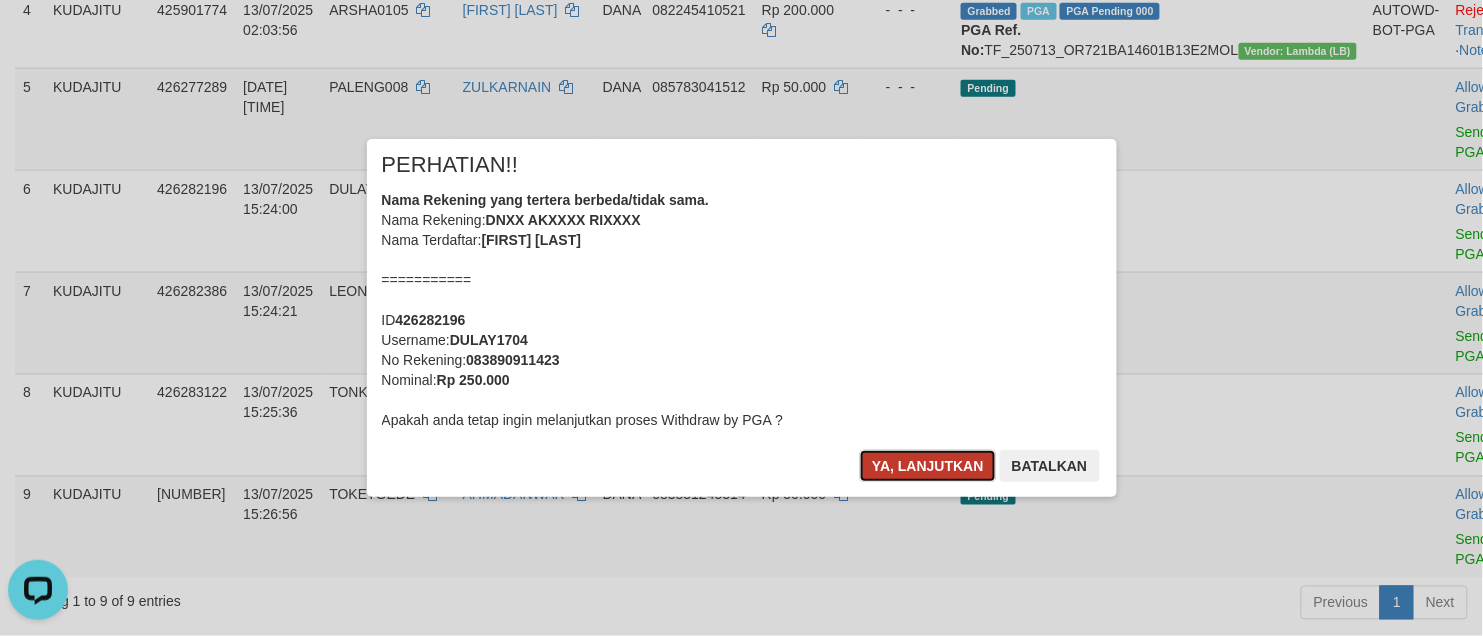 click on "Ya, lanjutkan" at bounding box center [928, 466] 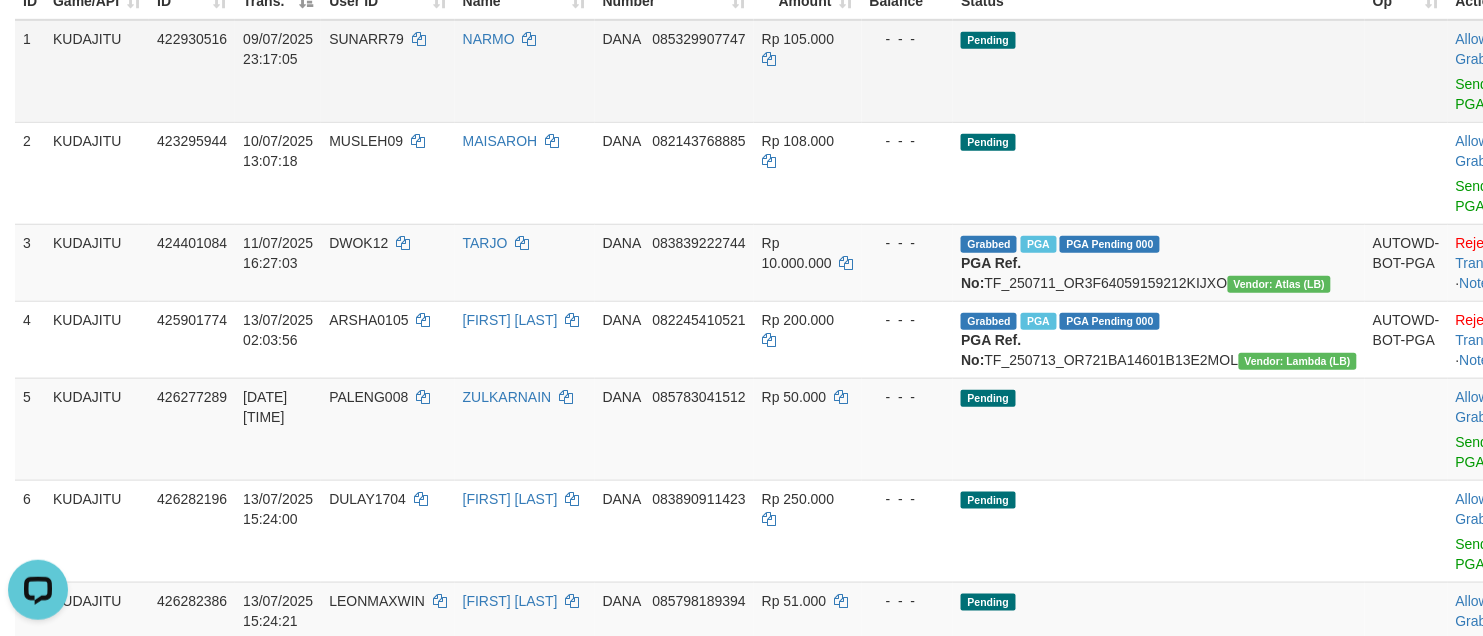 scroll, scrollTop: 58, scrollLeft: 0, axis: vertical 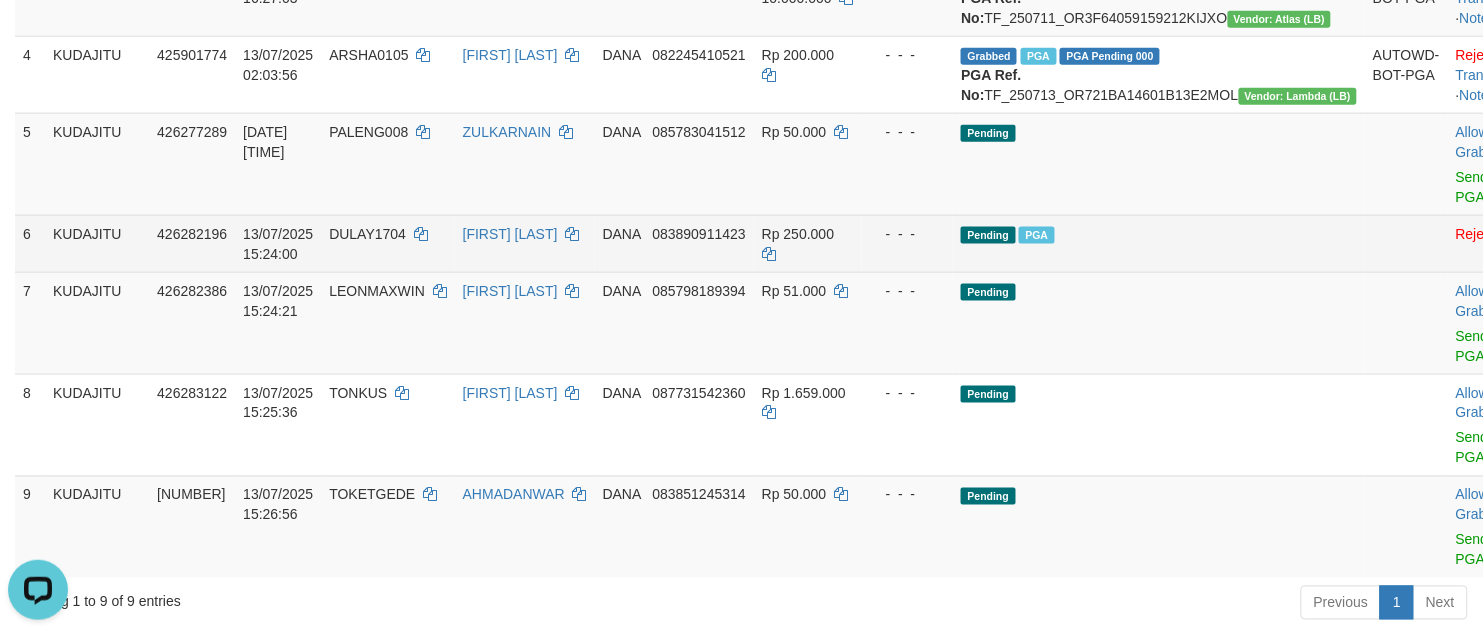 click on "DULAY1704" at bounding box center [367, 234] 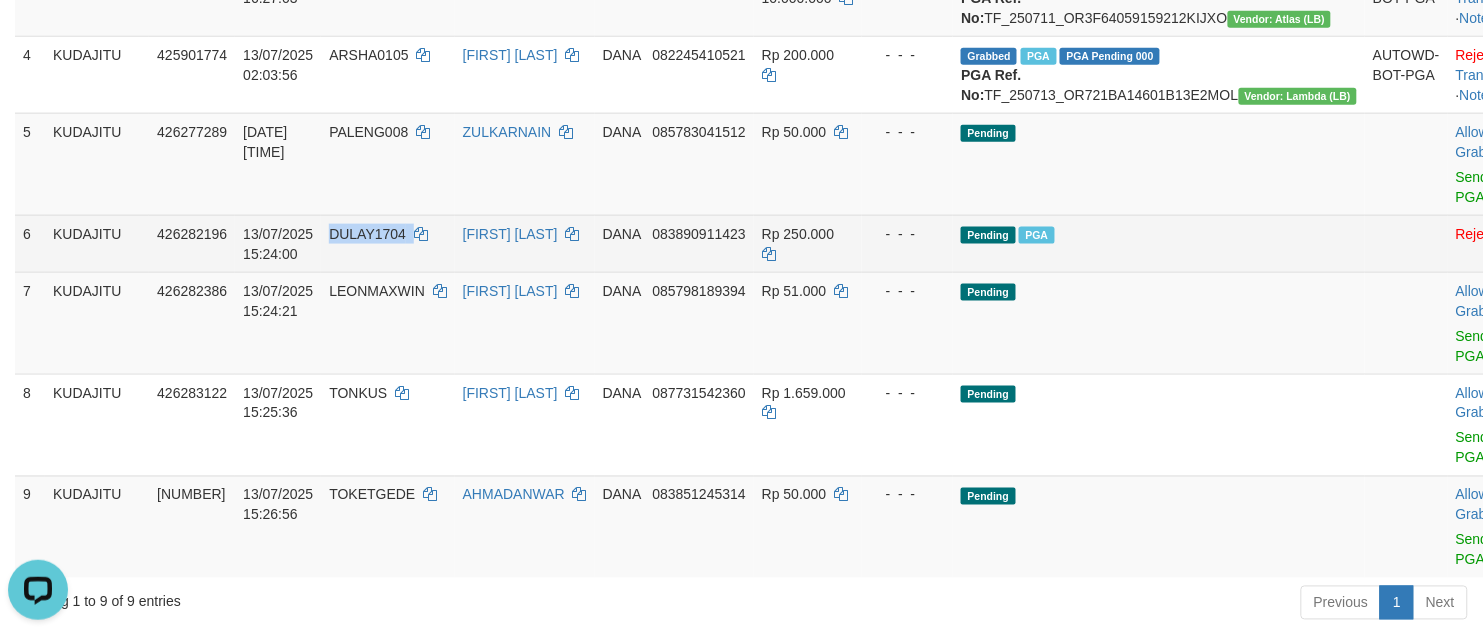 click on "DULAY1704" at bounding box center (367, 234) 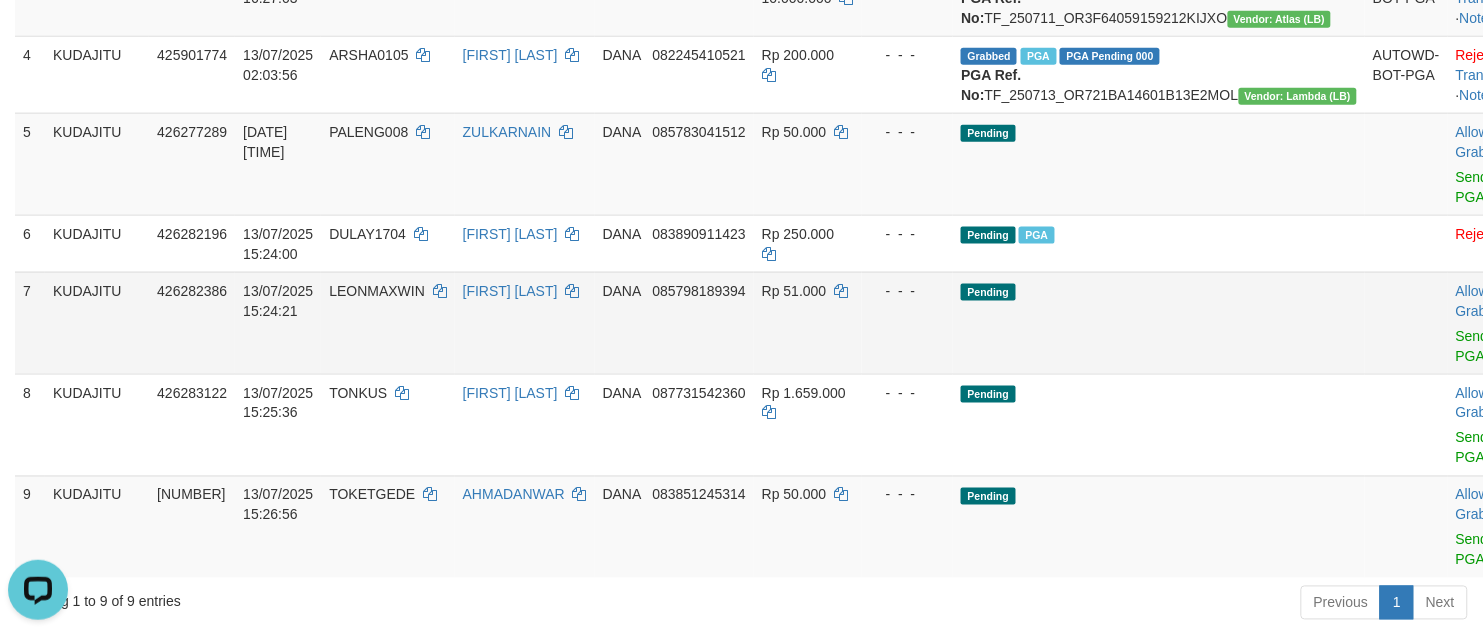 click on "YANTO HERYANTO" at bounding box center [525, 323] 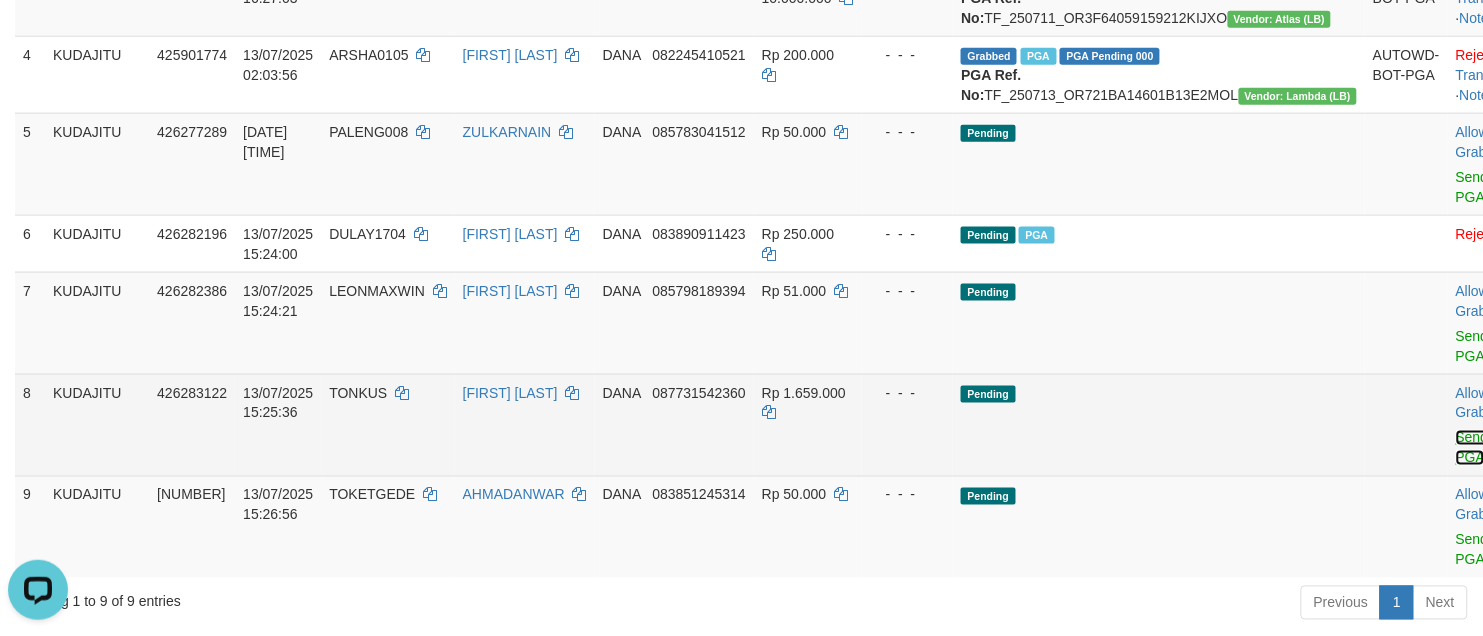 click on "Send PGA" at bounding box center [1472, 448] 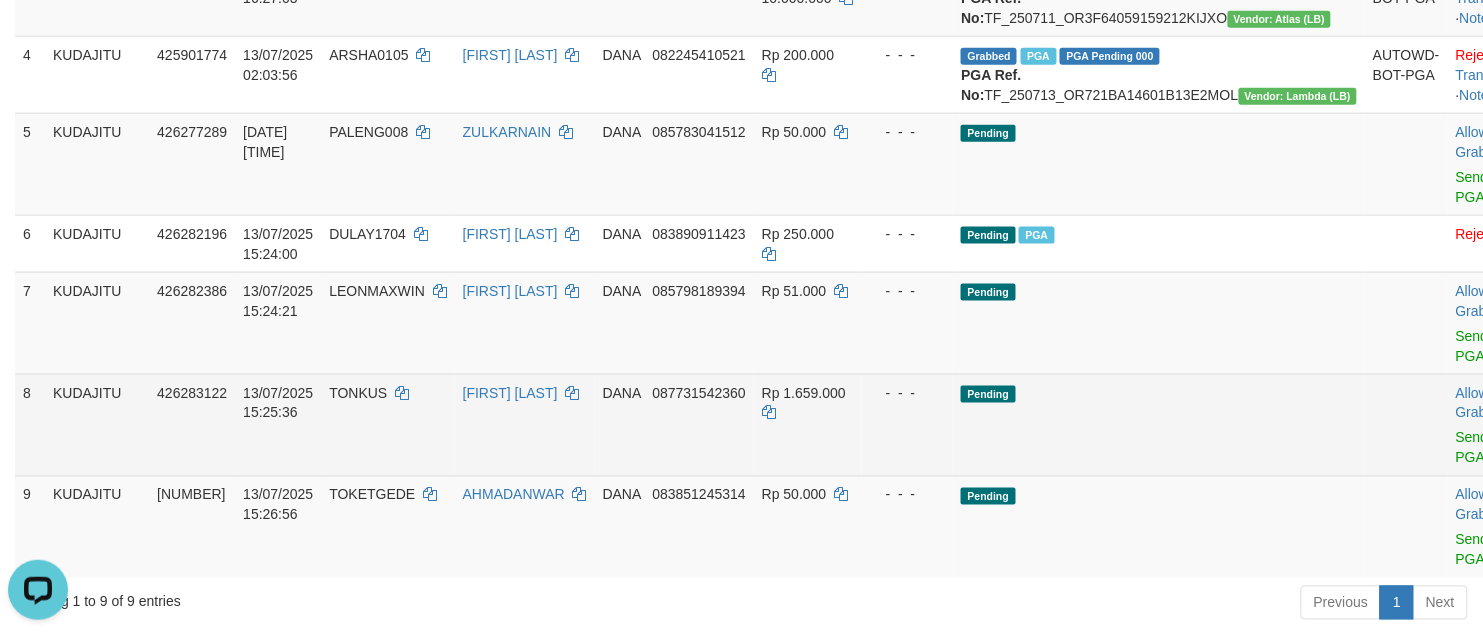 click on "TONKUS" at bounding box center [387, 425] 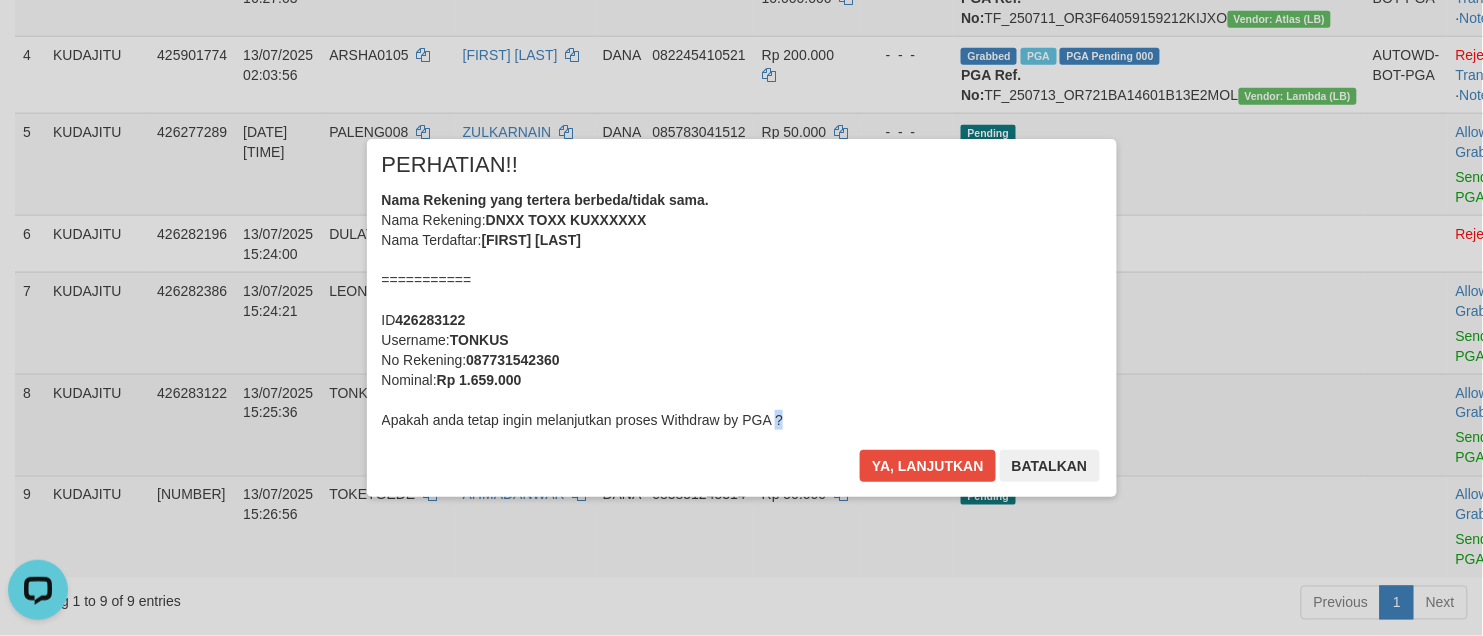 click on "× PERHATIAN!! Nama Rekening yang tertera berbeda/tidak sama. Nama Rekening:  DNXX TOXX KUXXXXXX Nama Terdaftar:  TONI KUSWANDI =========== ID  426283122 Username:  TONKUS No Rekening:  087731542360 Nominal:  Rp 1.659.000 Apakah anda tetap ingin melanjutkan proses Withdraw by PGA ? Ya, lanjutkan Batalkan" at bounding box center [742, 318] 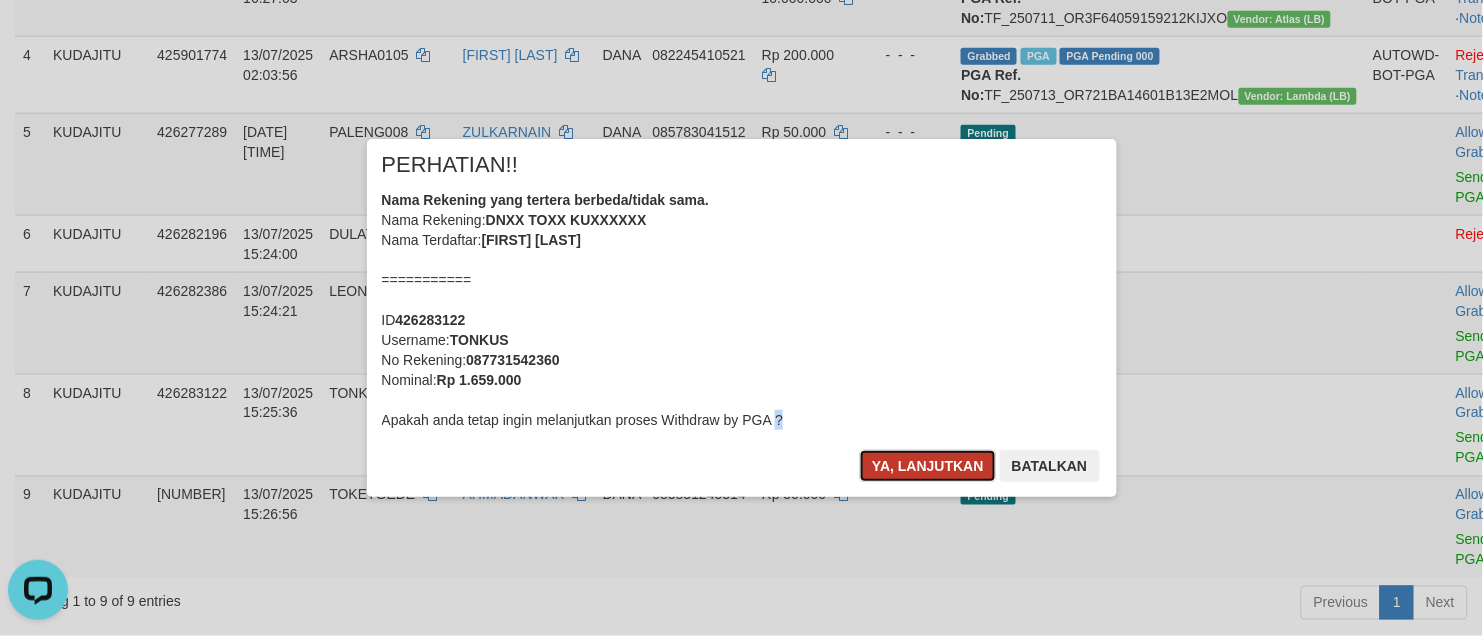click on "Ya, lanjutkan" at bounding box center [928, 466] 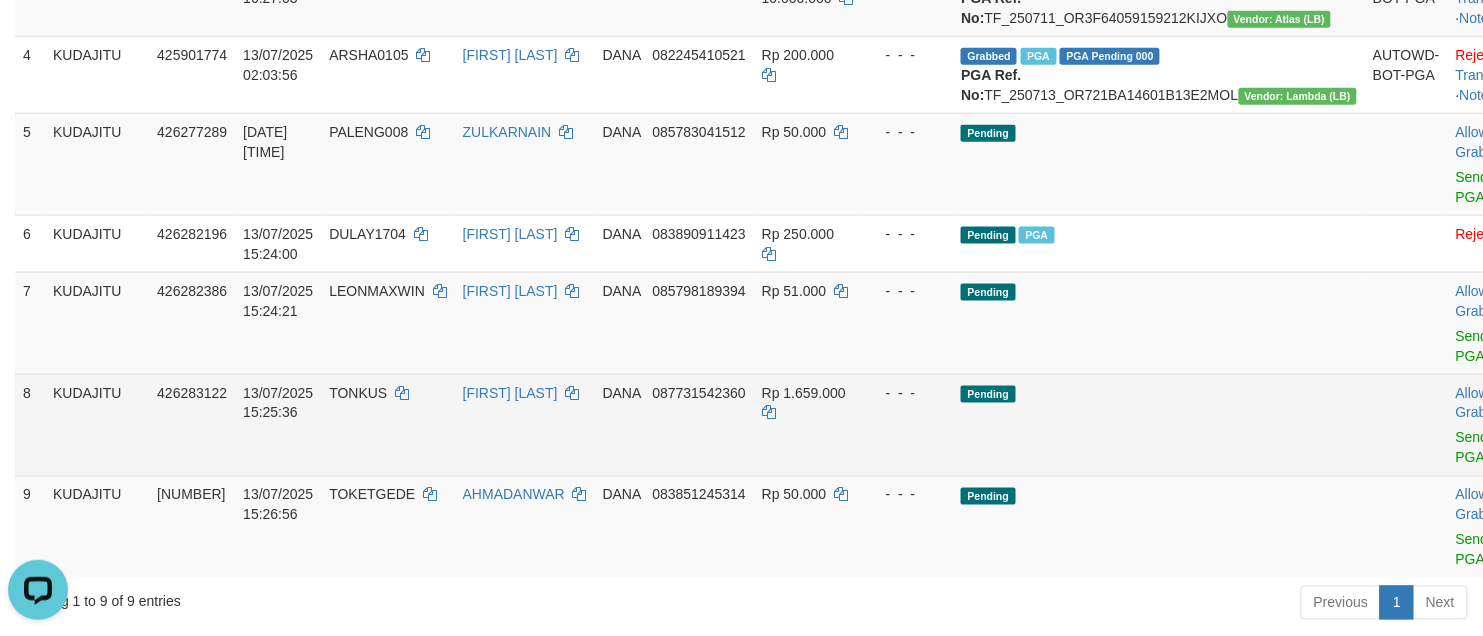 click on "TONKUS" at bounding box center [358, 393] 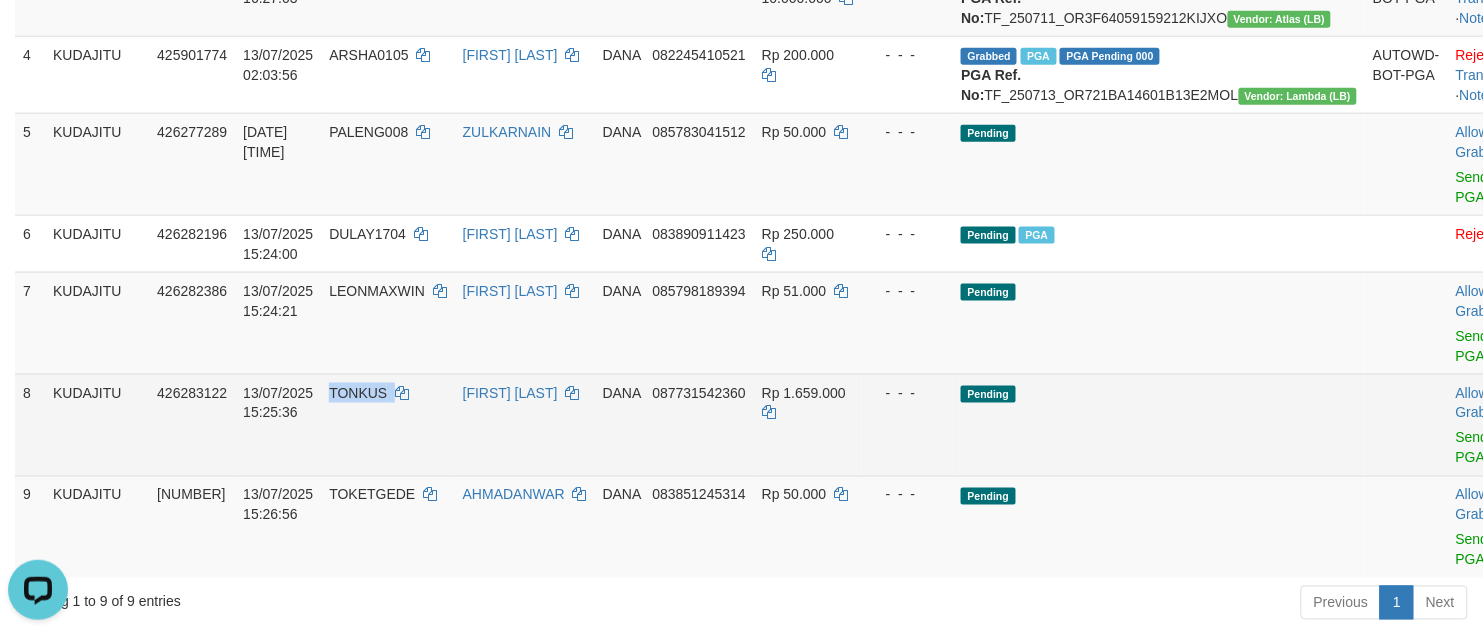 click on "TONKUS" at bounding box center [358, 393] 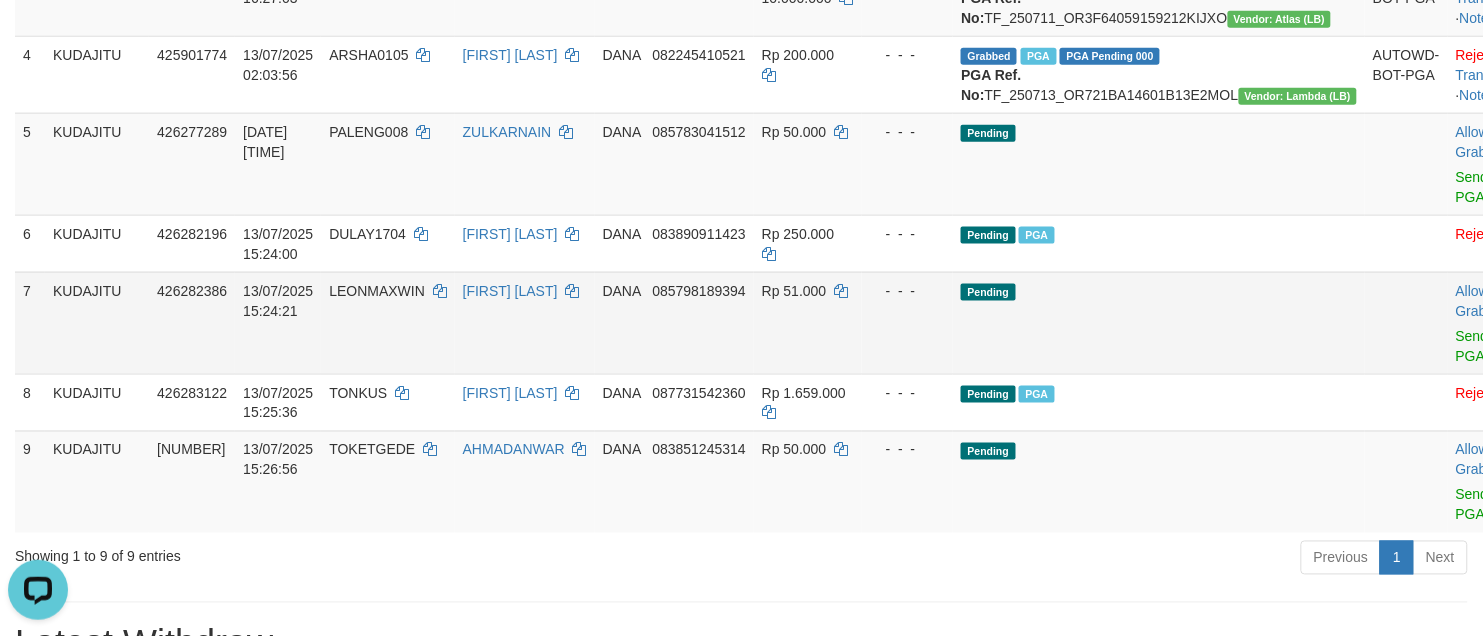 click on "Pending" at bounding box center (1159, 323) 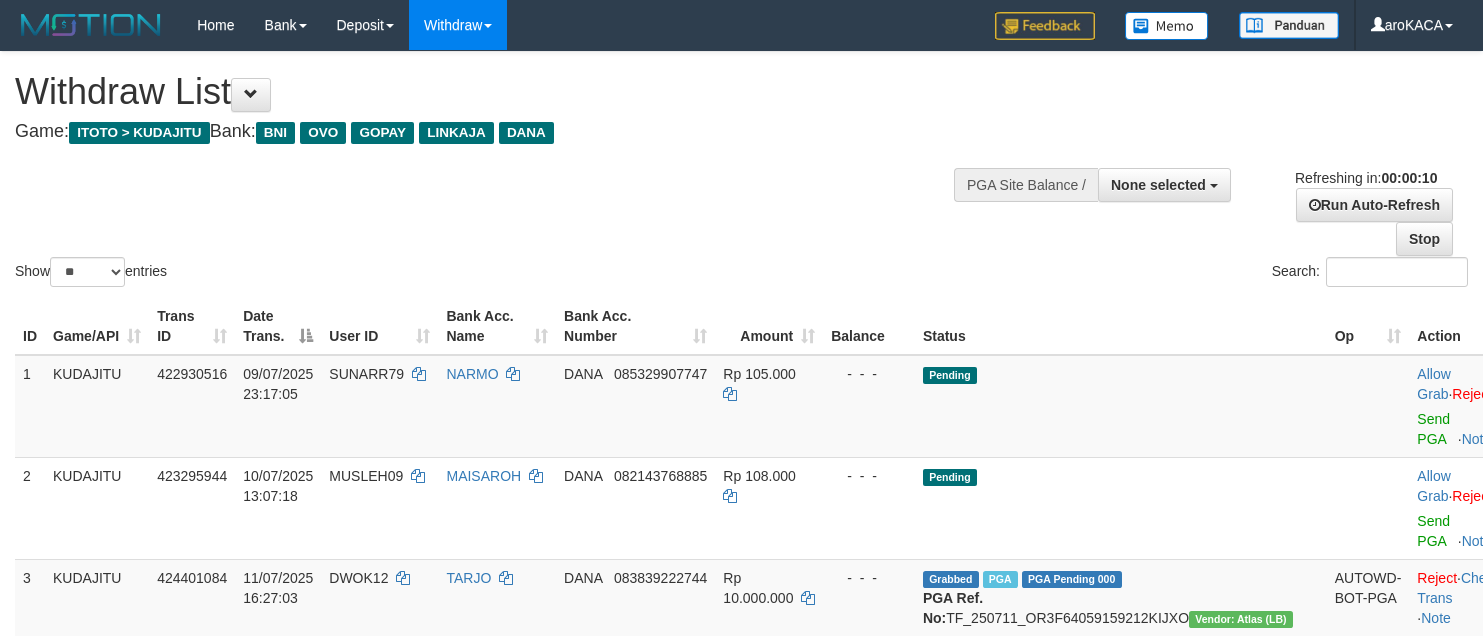 select 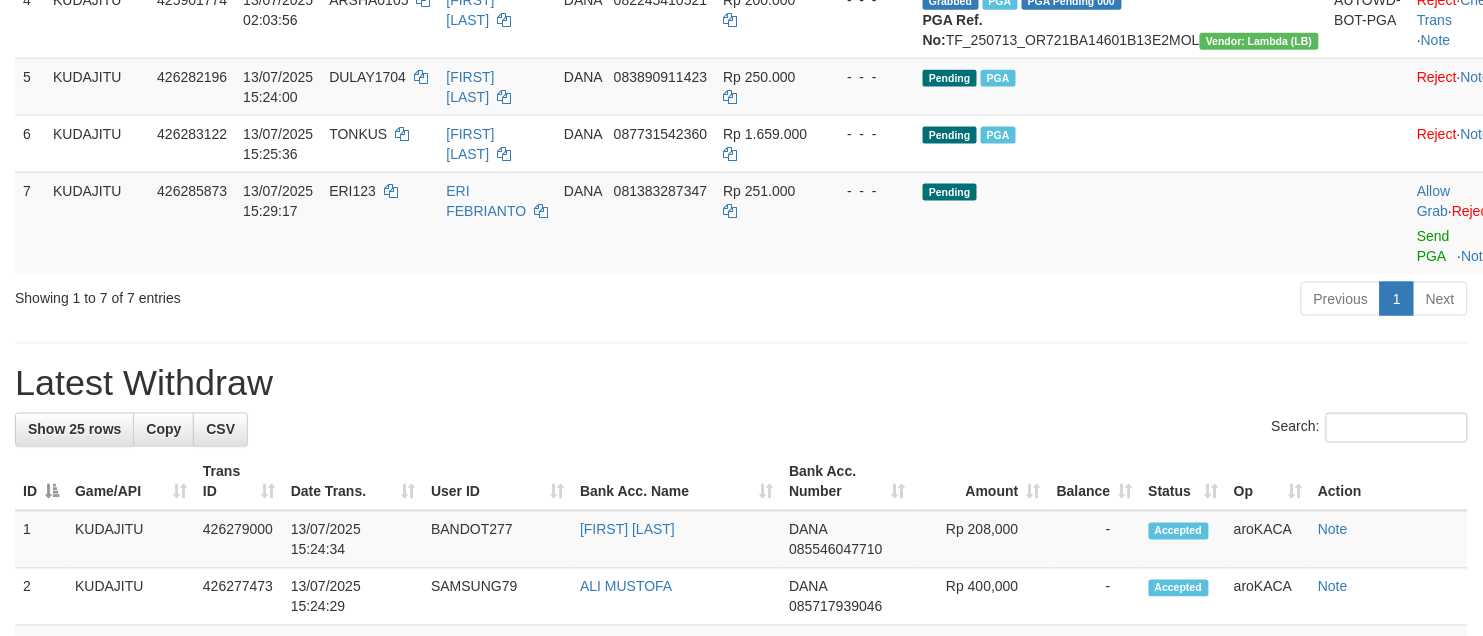 scroll, scrollTop: 580, scrollLeft: 0, axis: vertical 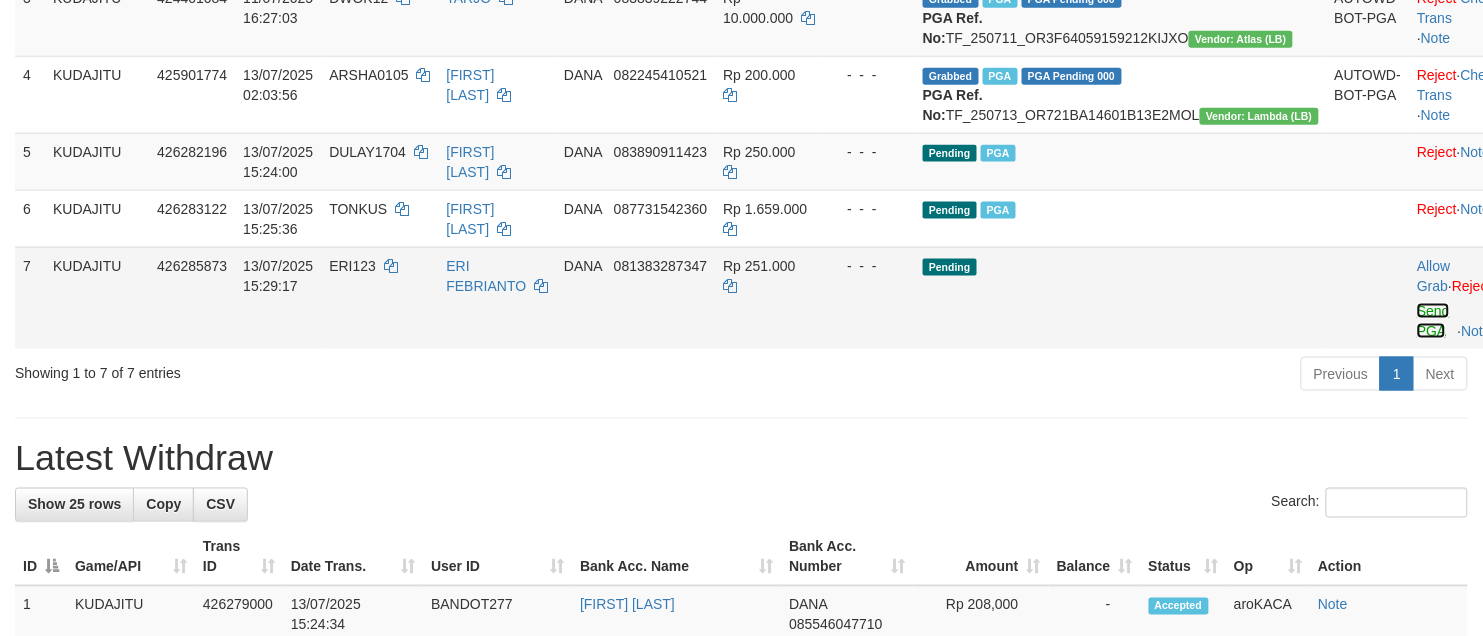 click on "Send PGA" at bounding box center (1433, 321) 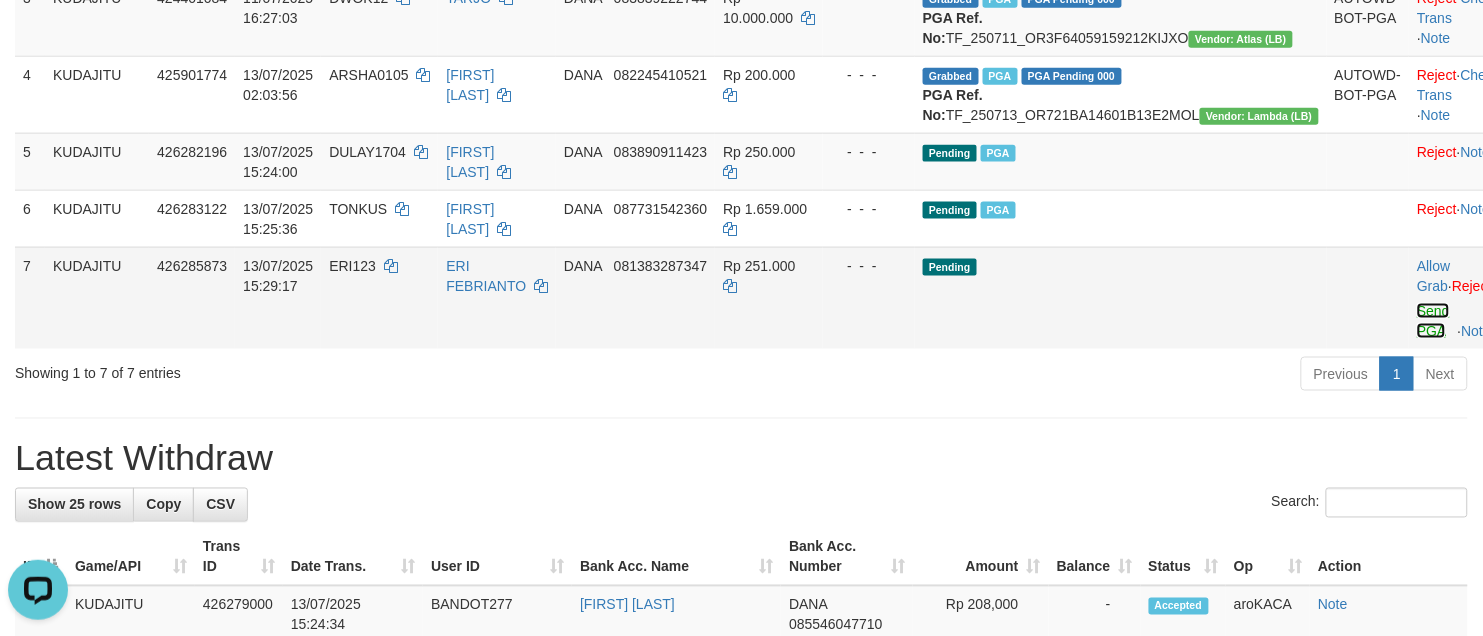 scroll, scrollTop: 0, scrollLeft: 0, axis: both 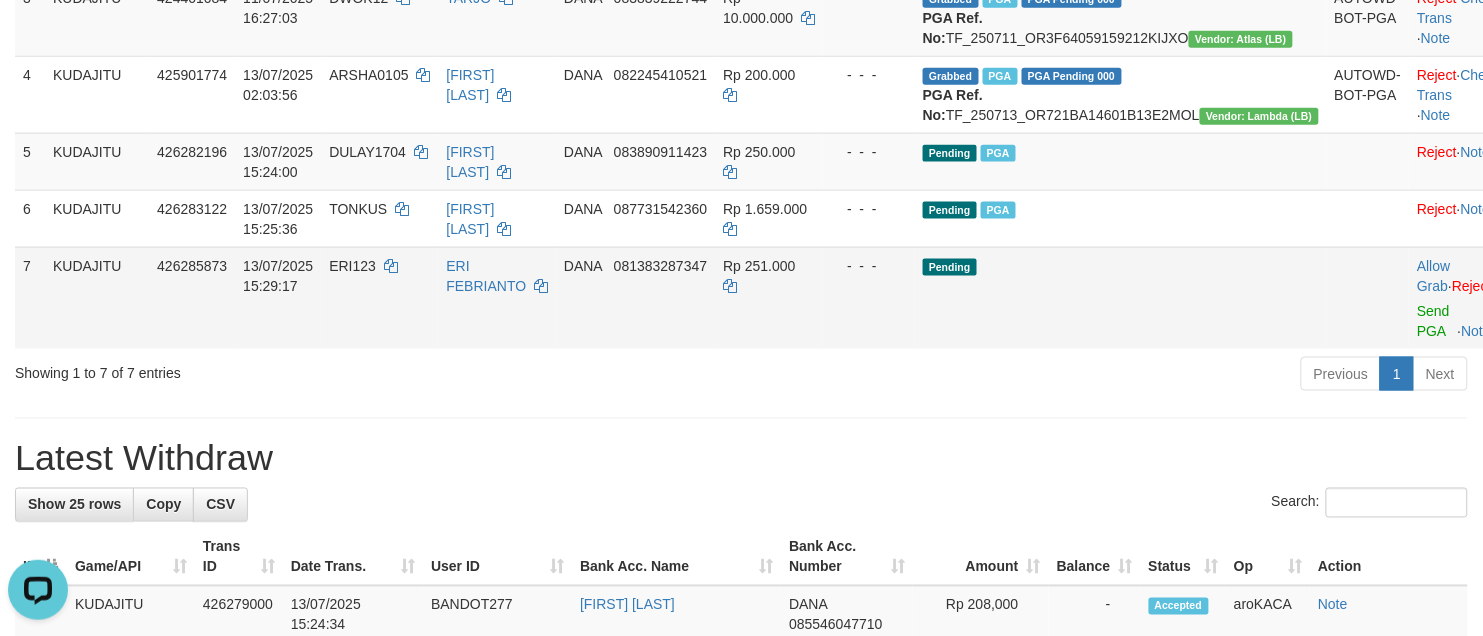 click on "ERI123" at bounding box center [352, 266] 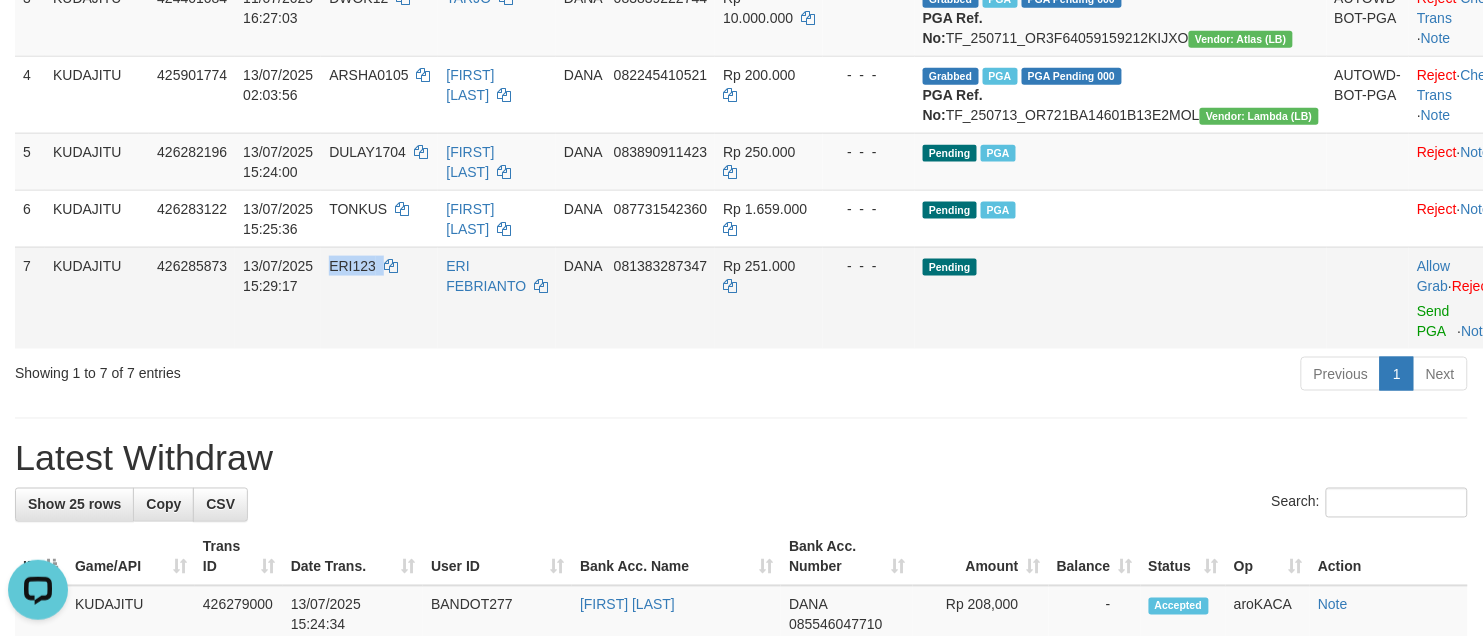 click on "ERI123" at bounding box center [352, 266] 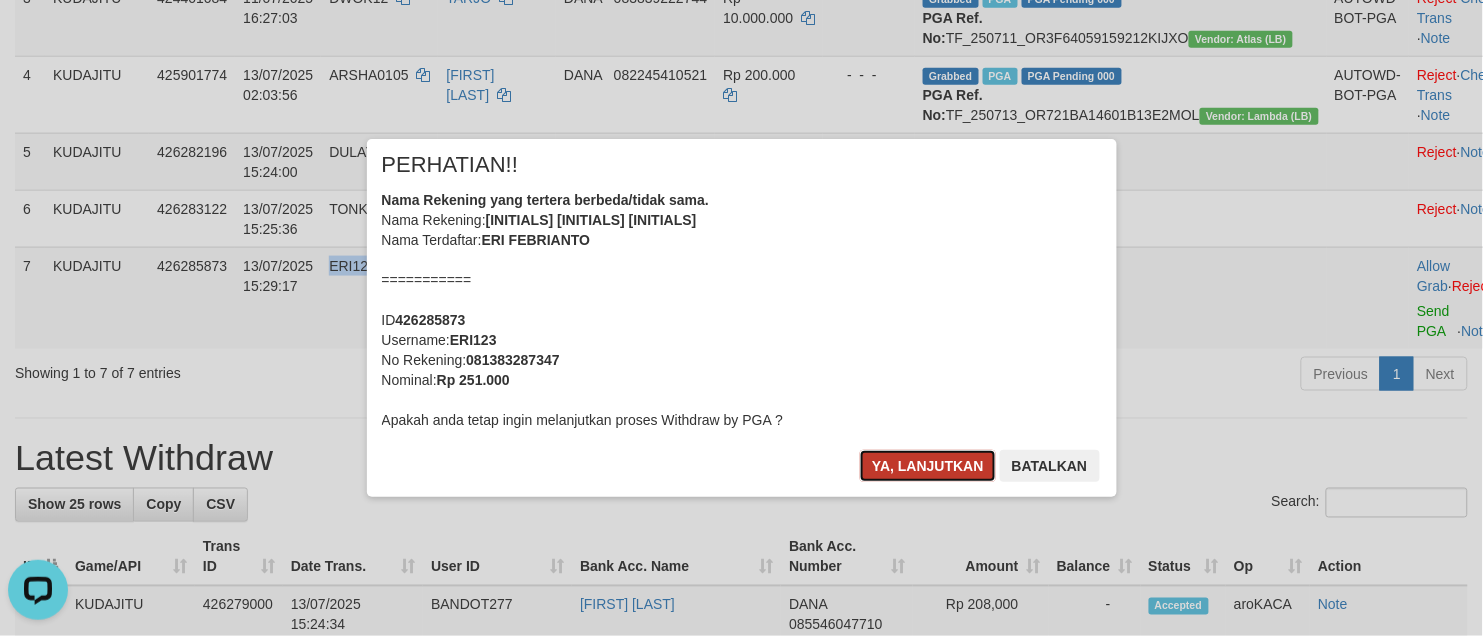 click on "Ya, lanjutkan" at bounding box center [928, 466] 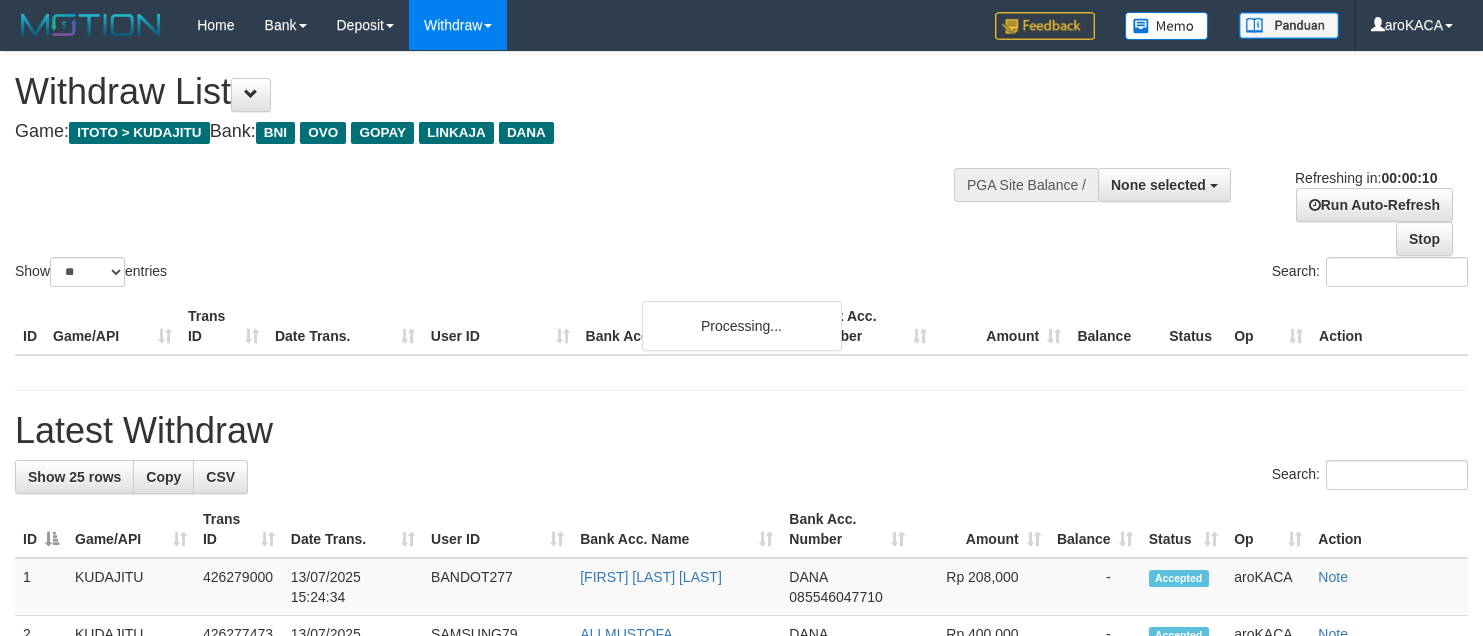 select 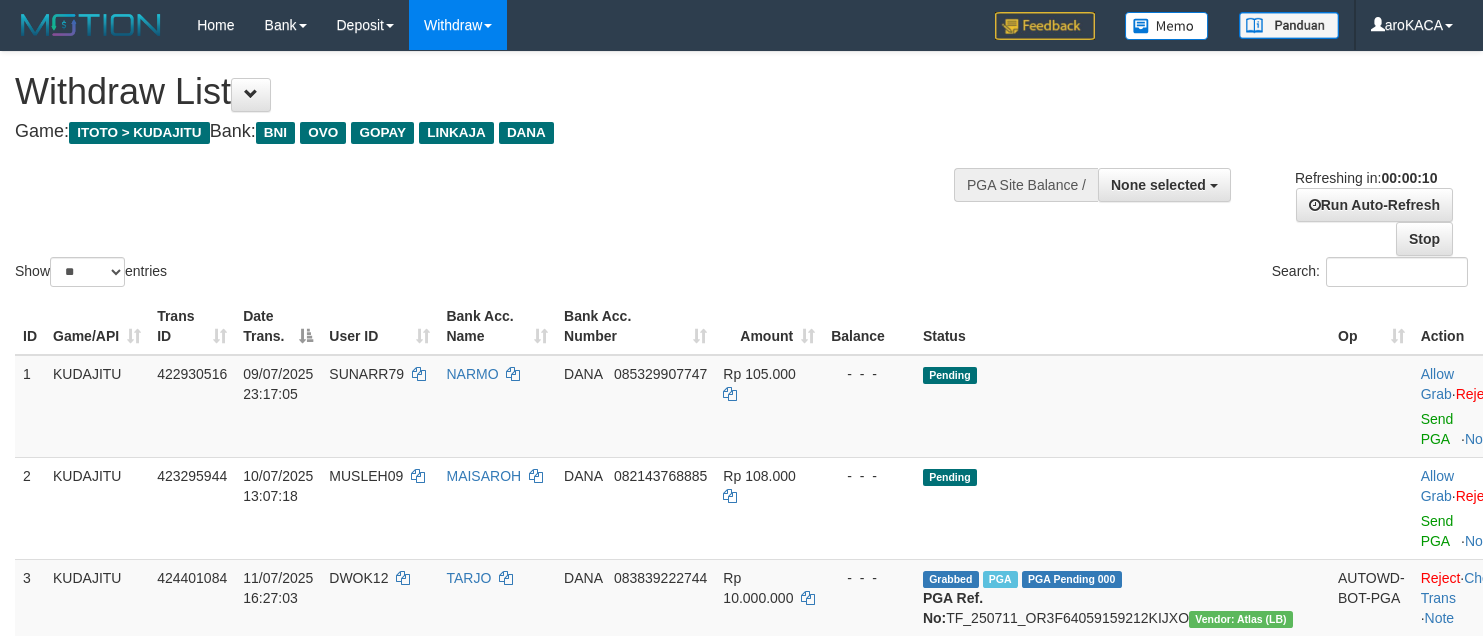 select 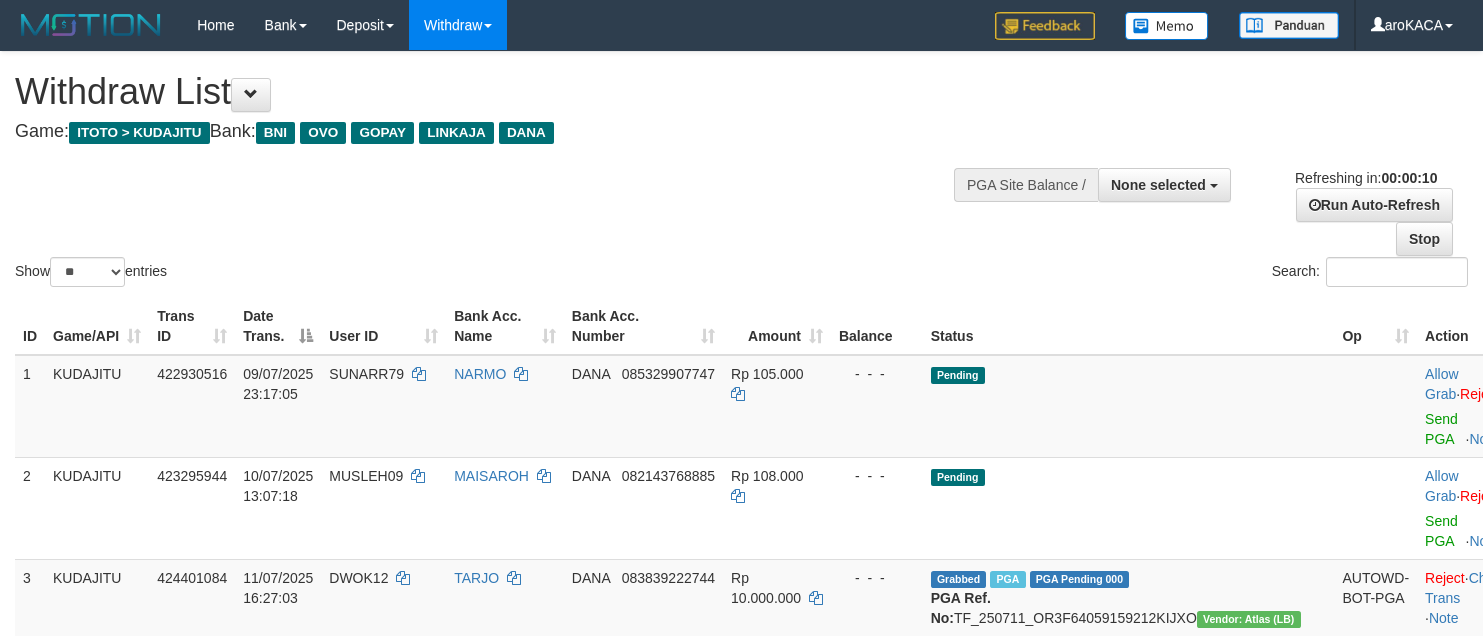 select 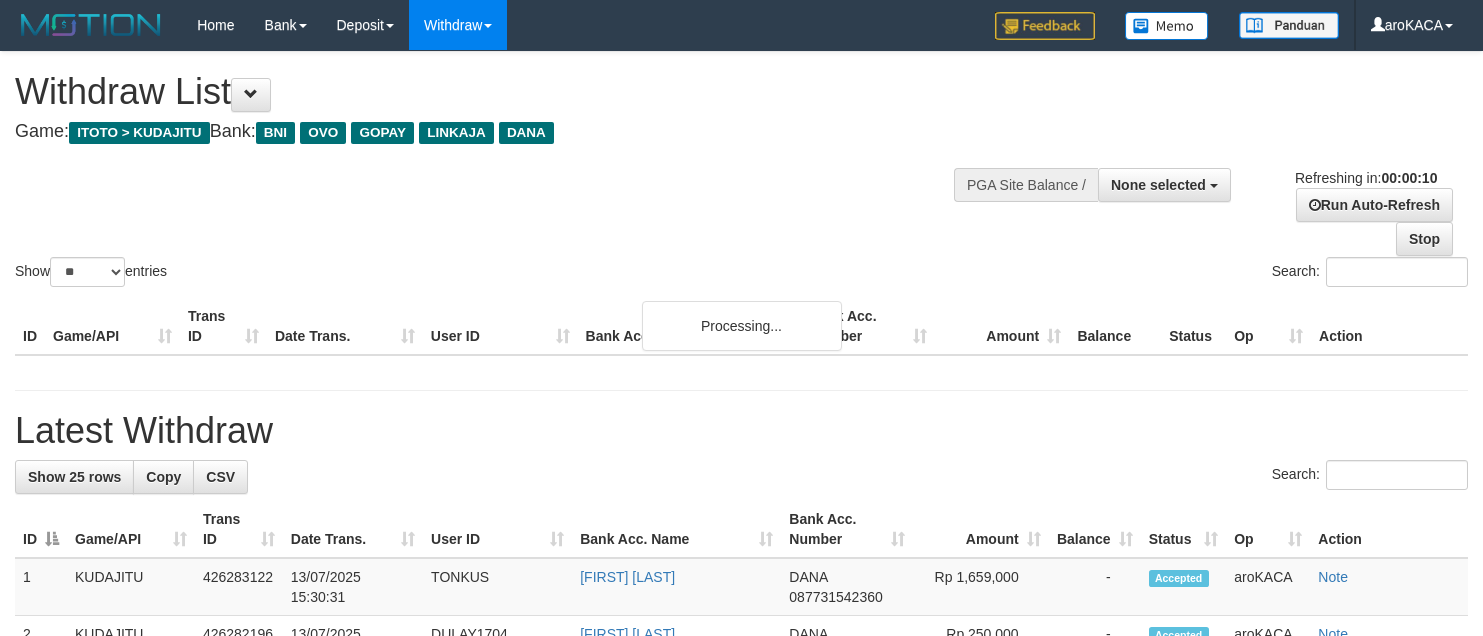 select 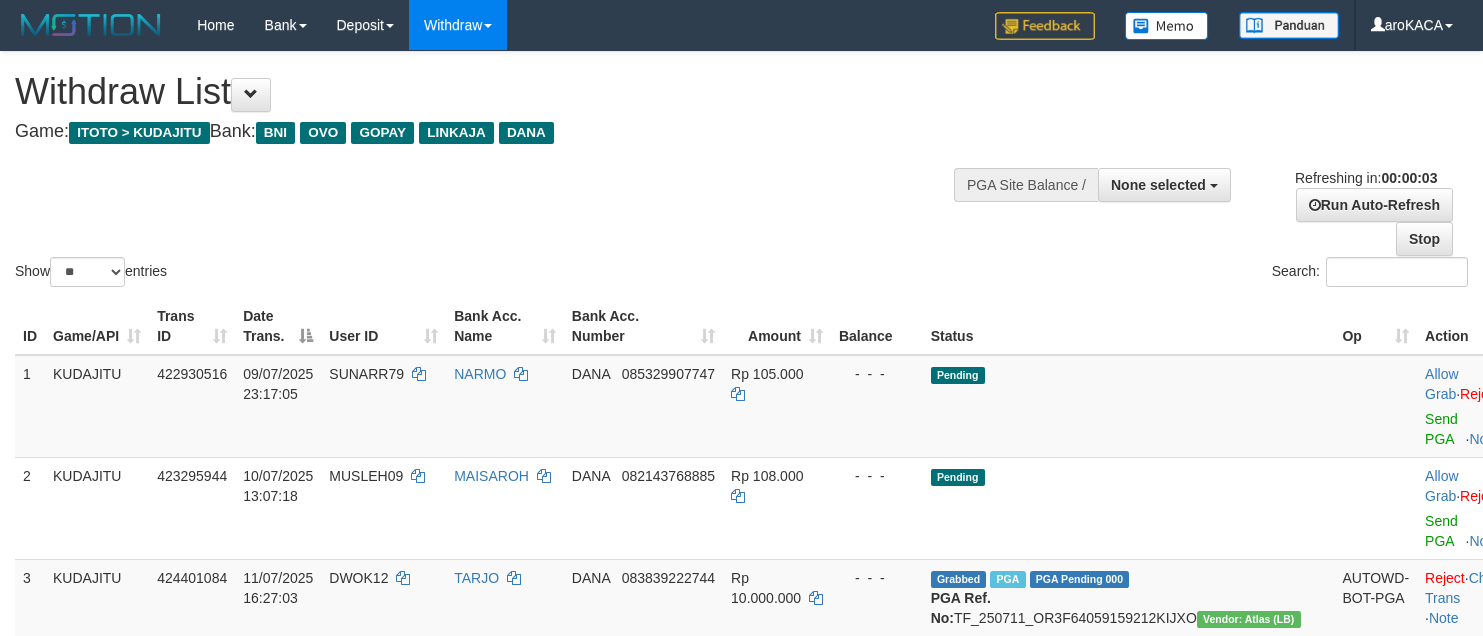 scroll, scrollTop: 0, scrollLeft: 0, axis: both 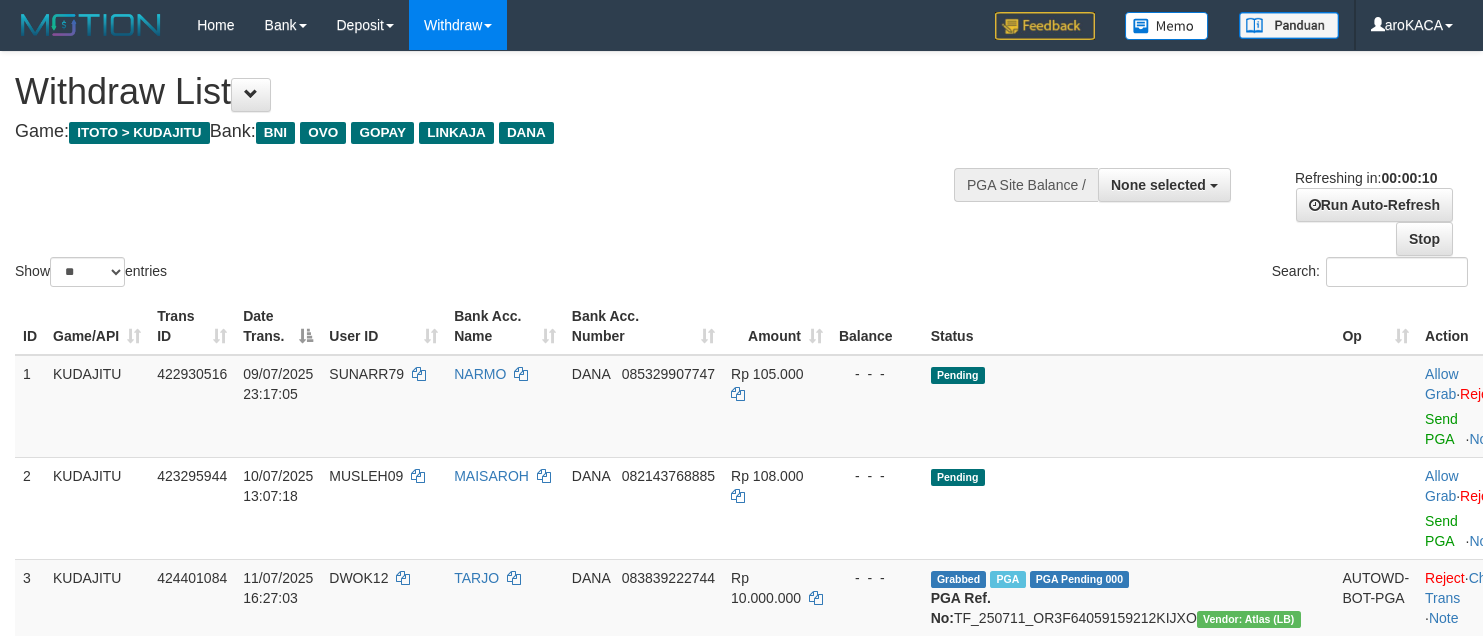 select 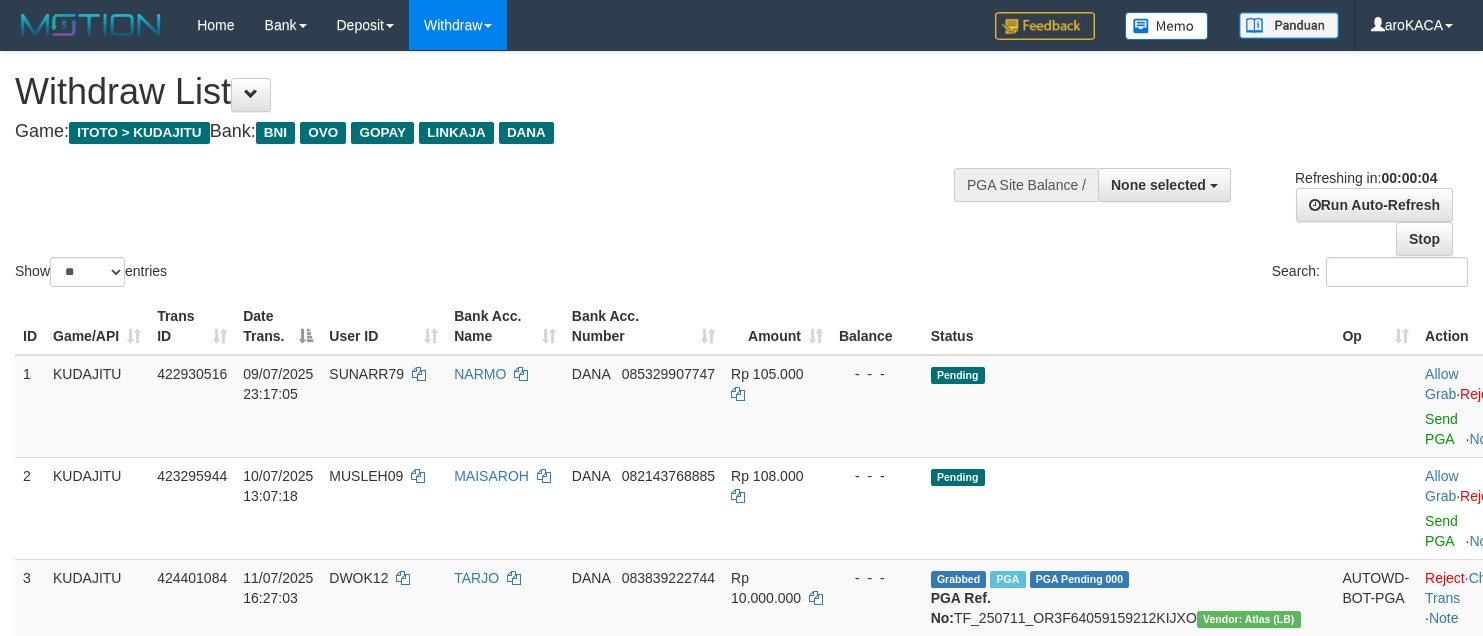 scroll, scrollTop: 0, scrollLeft: 0, axis: both 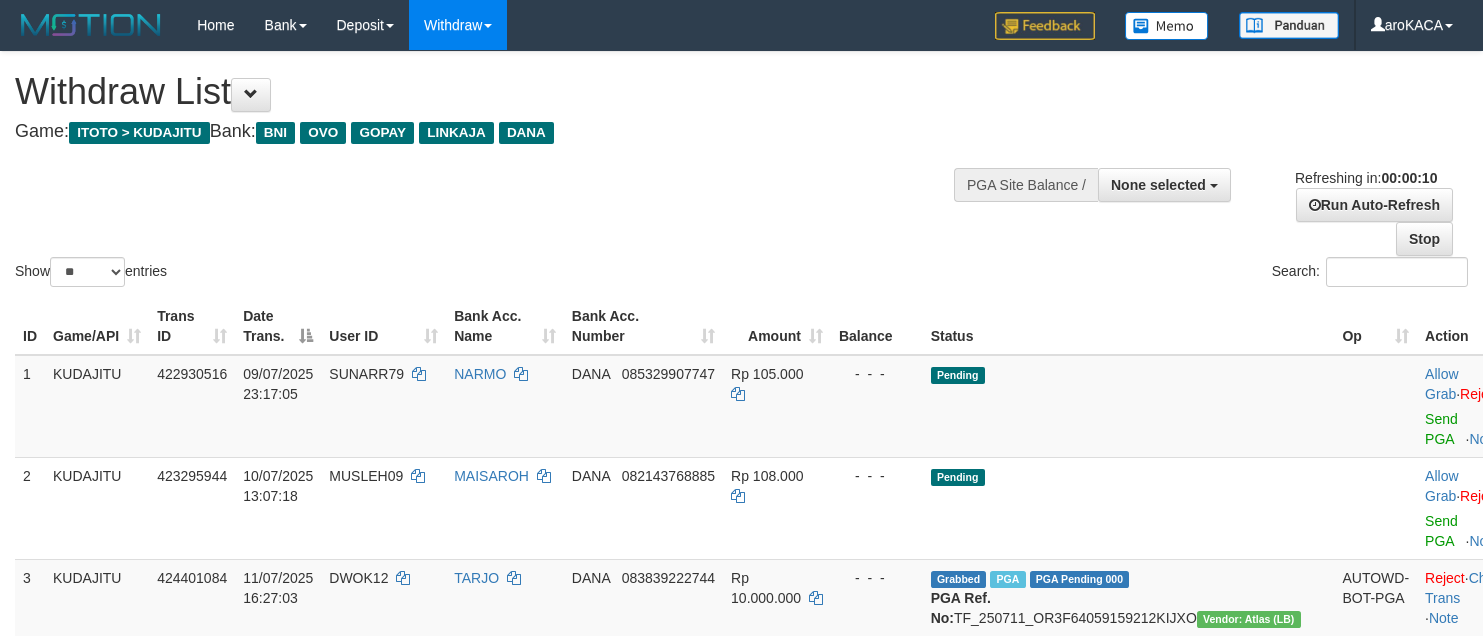 select 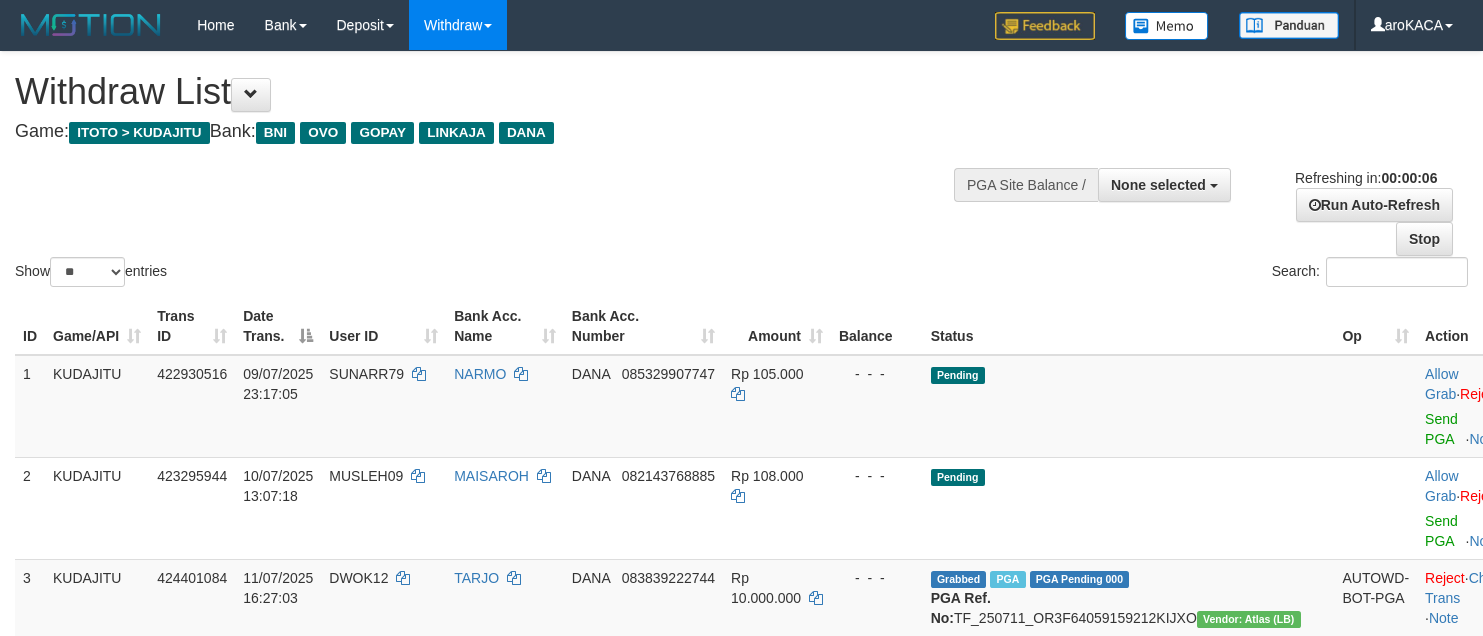 scroll, scrollTop: 0, scrollLeft: 0, axis: both 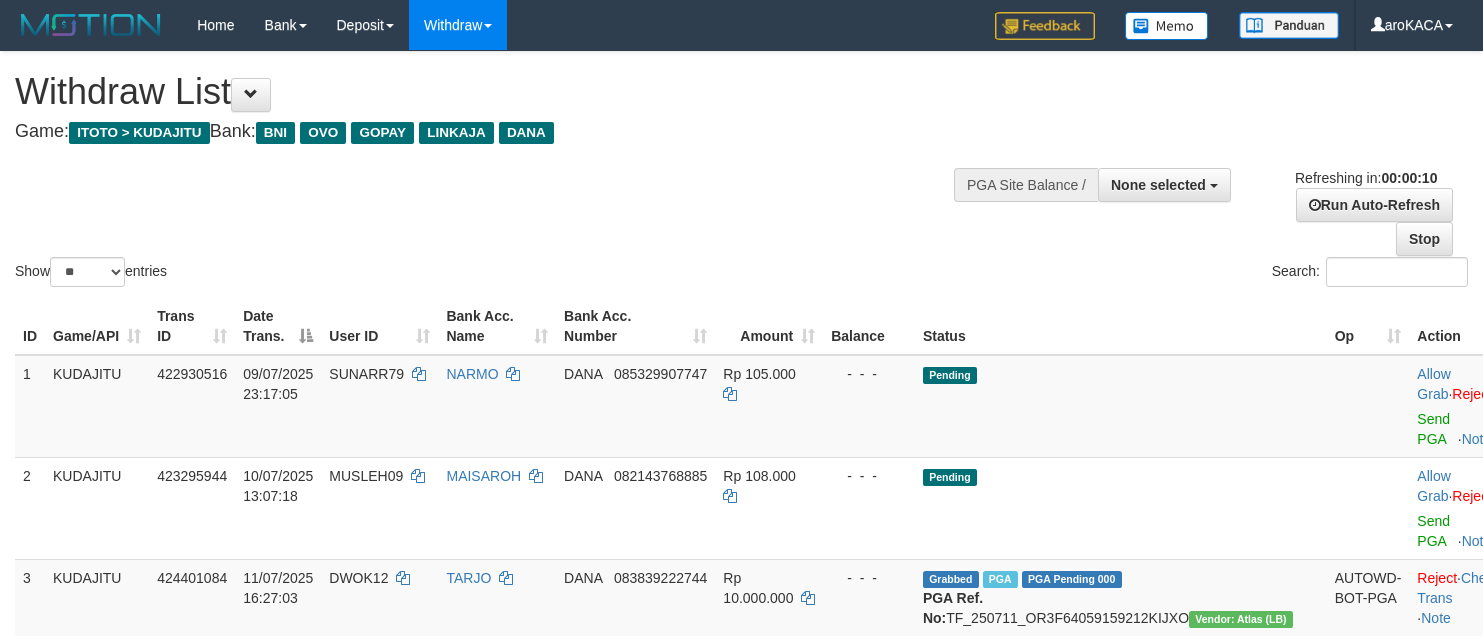 select 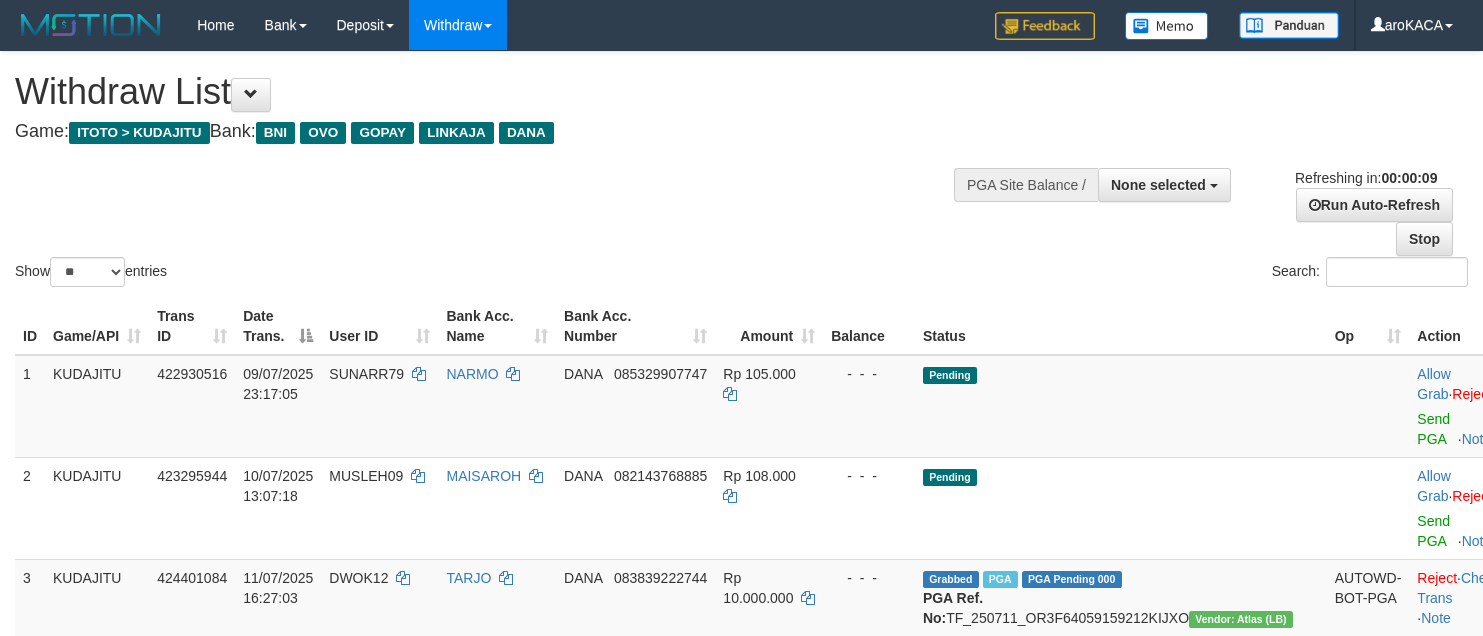 scroll, scrollTop: 0, scrollLeft: 0, axis: both 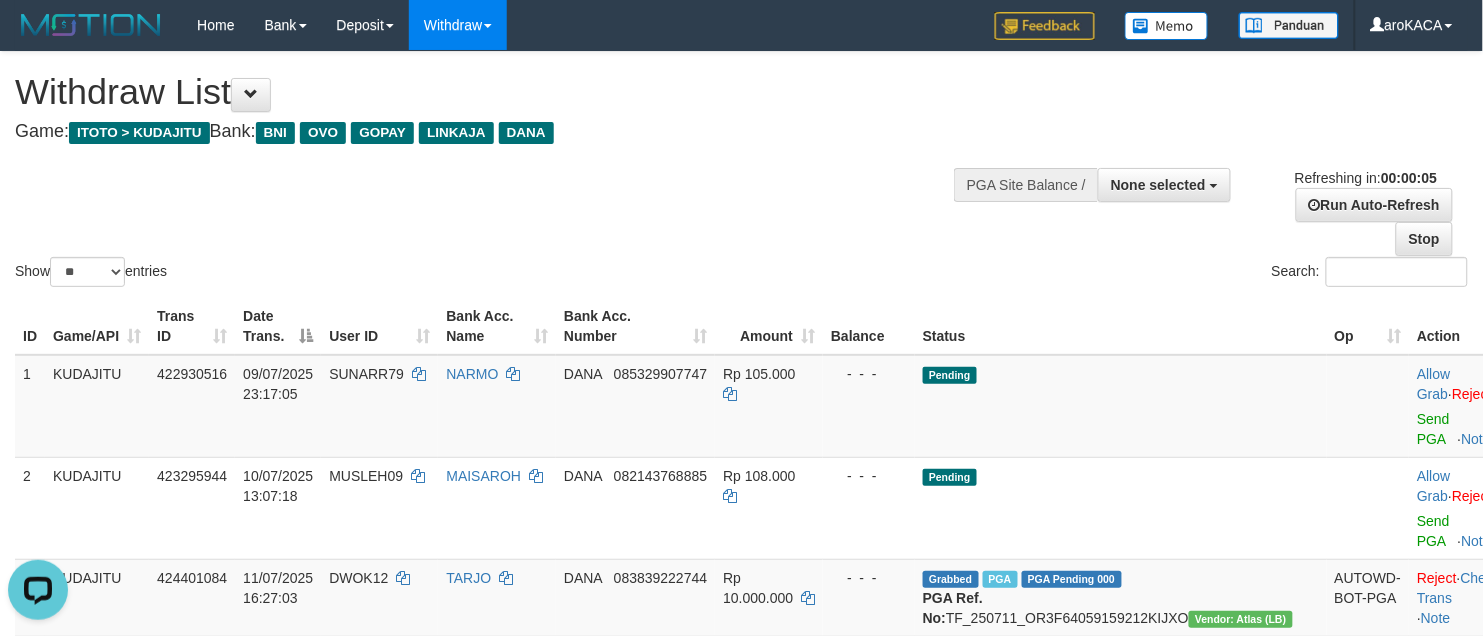 click on "Show  ** ** ** ***  entries Search:" at bounding box center (741, 171) 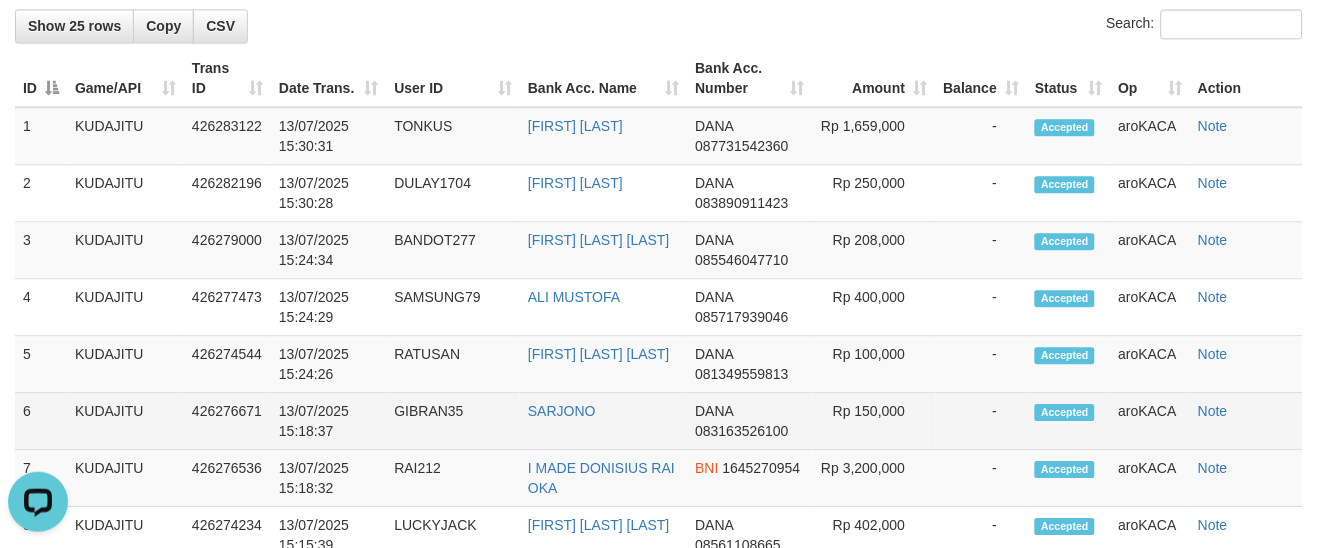 scroll, scrollTop: 671, scrollLeft: 0, axis: vertical 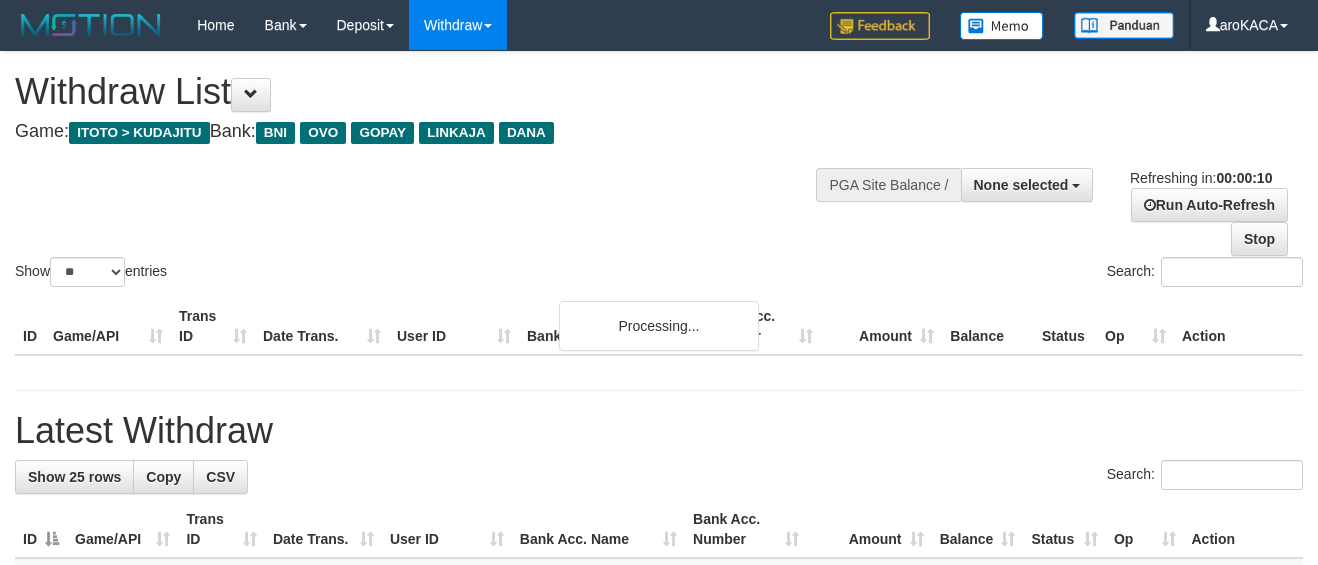 select 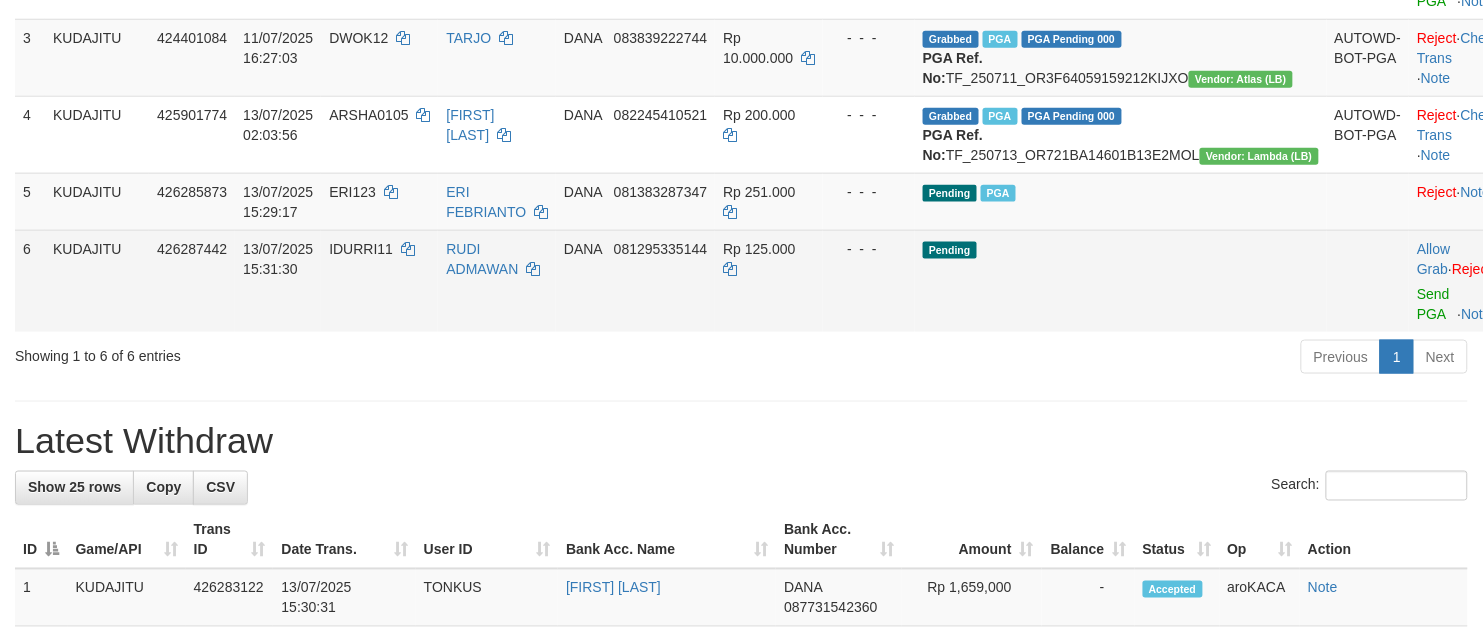 scroll, scrollTop: 625, scrollLeft: 0, axis: vertical 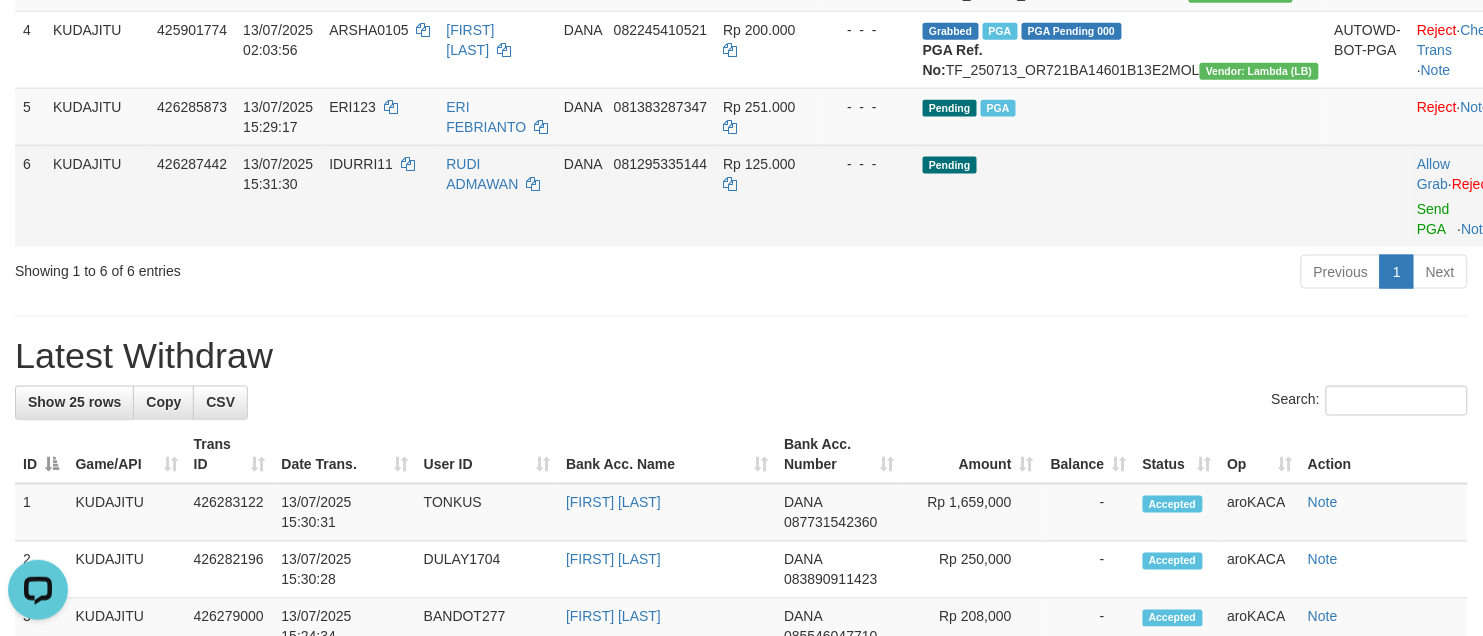click on "Allow Grab   ·    Reject Send PGA     ·    Note" at bounding box center [1458, 196] 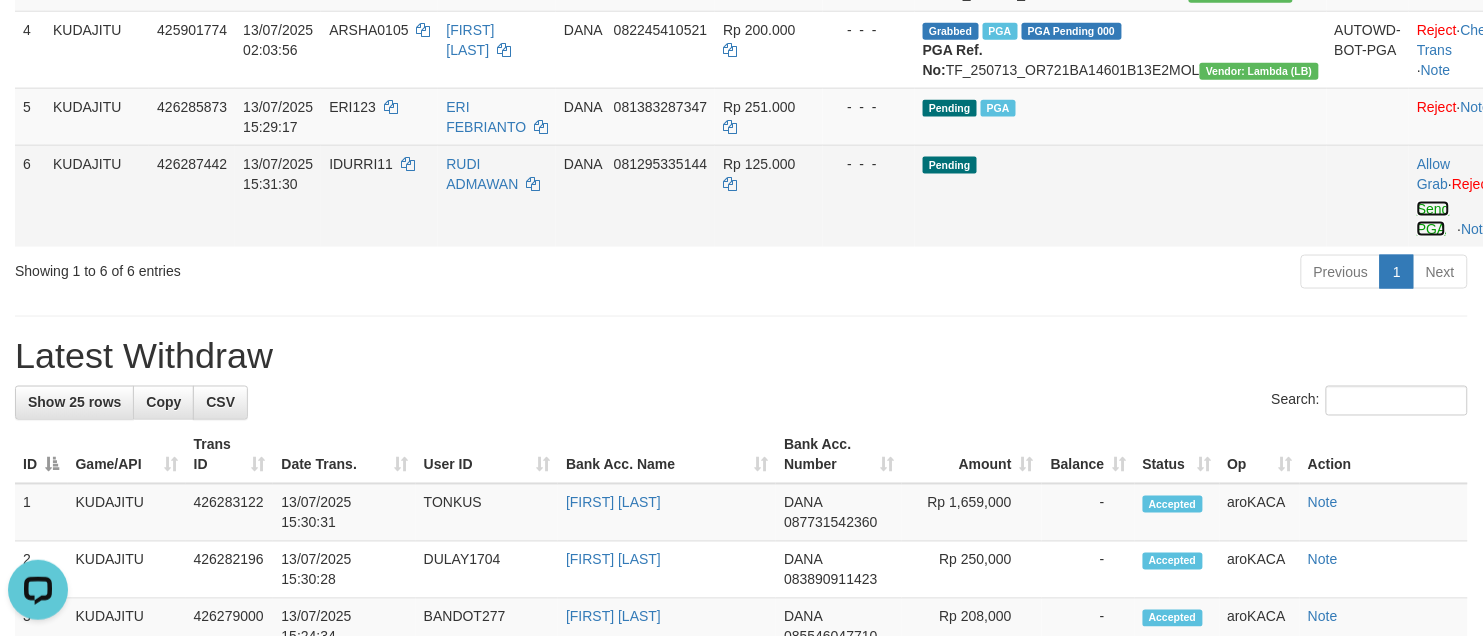 click on "Send PGA" at bounding box center [1433, 219] 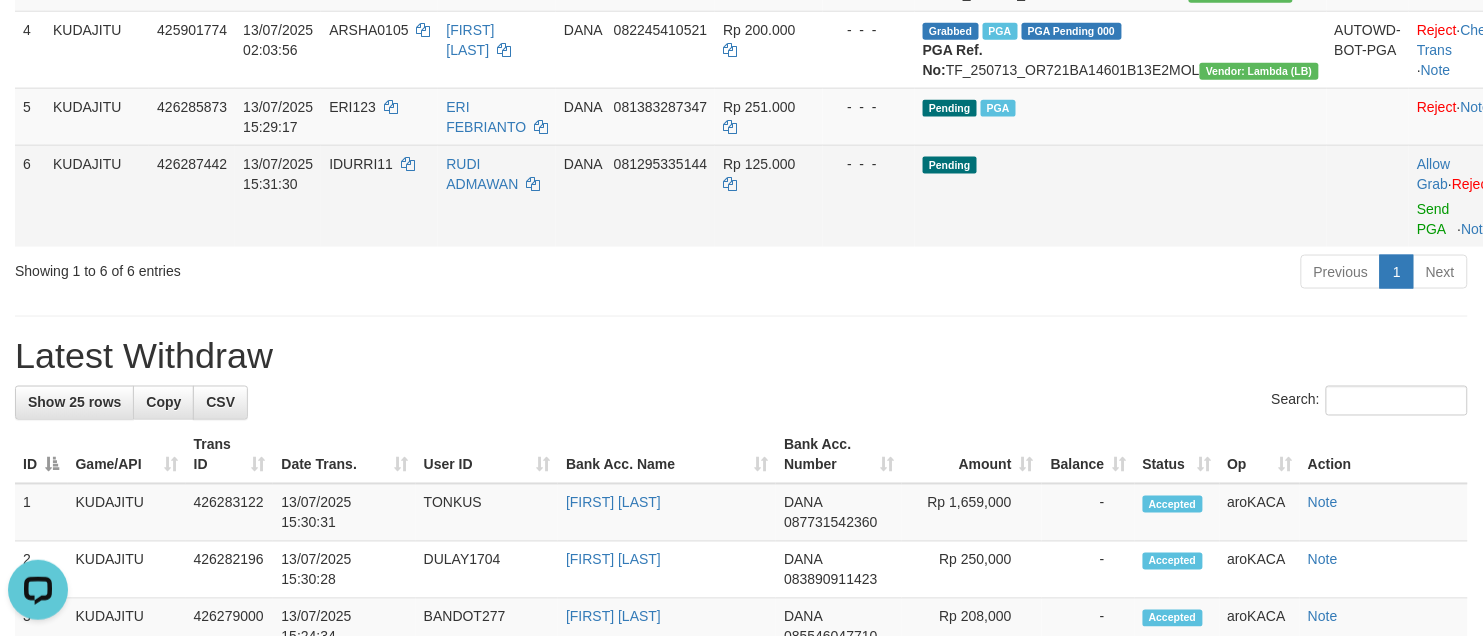 click on "IDURRI11" at bounding box center [361, 164] 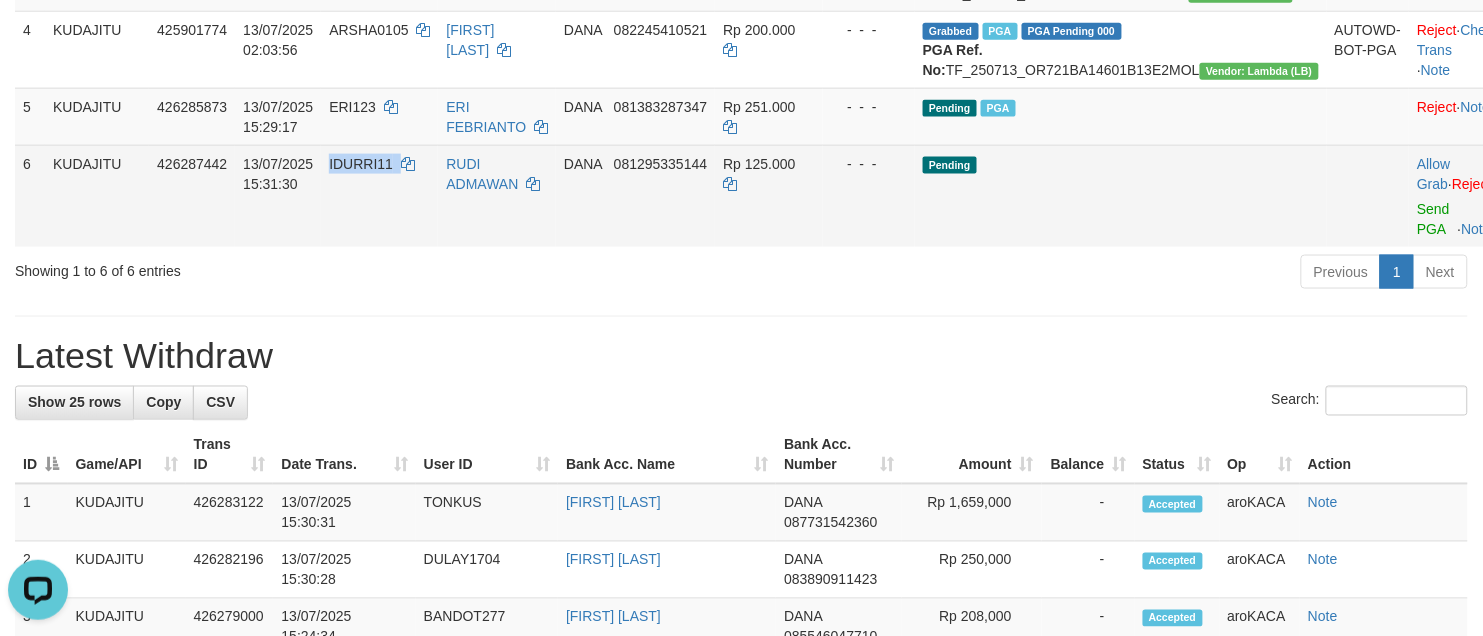 click on "IDURRI11" at bounding box center (361, 164) 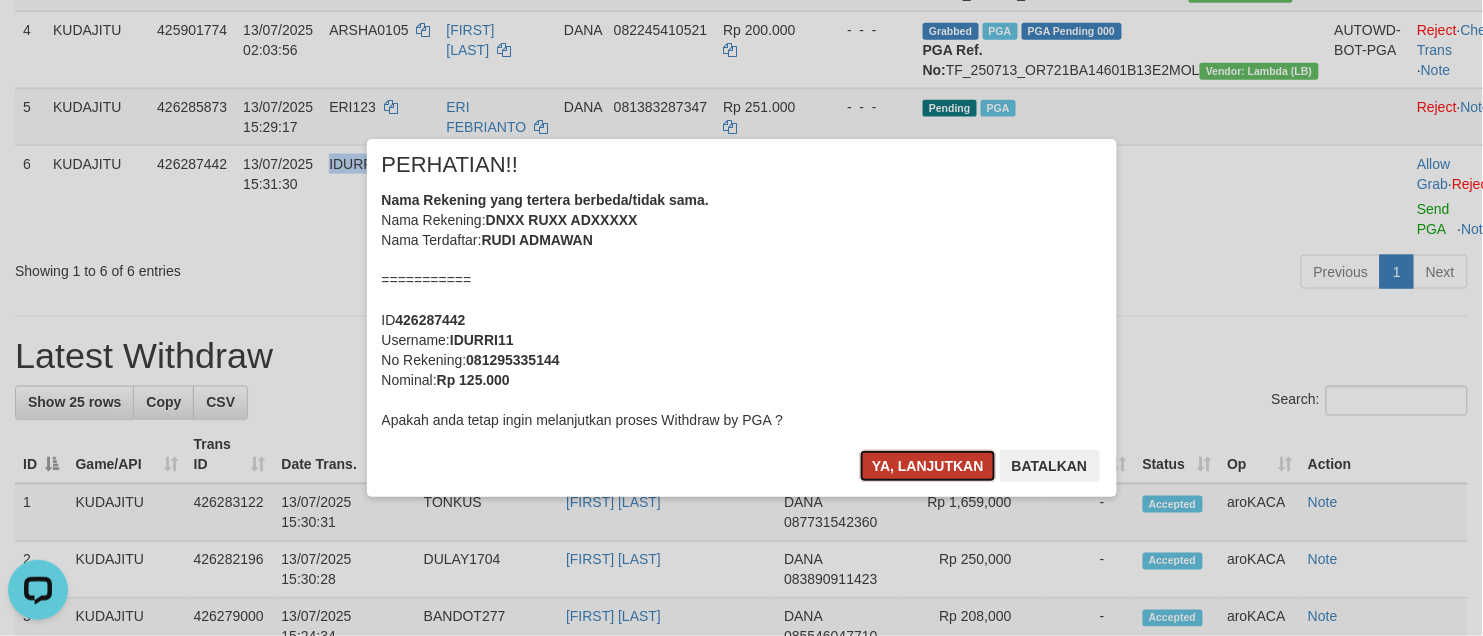 click on "Ya, lanjutkan" at bounding box center [928, 466] 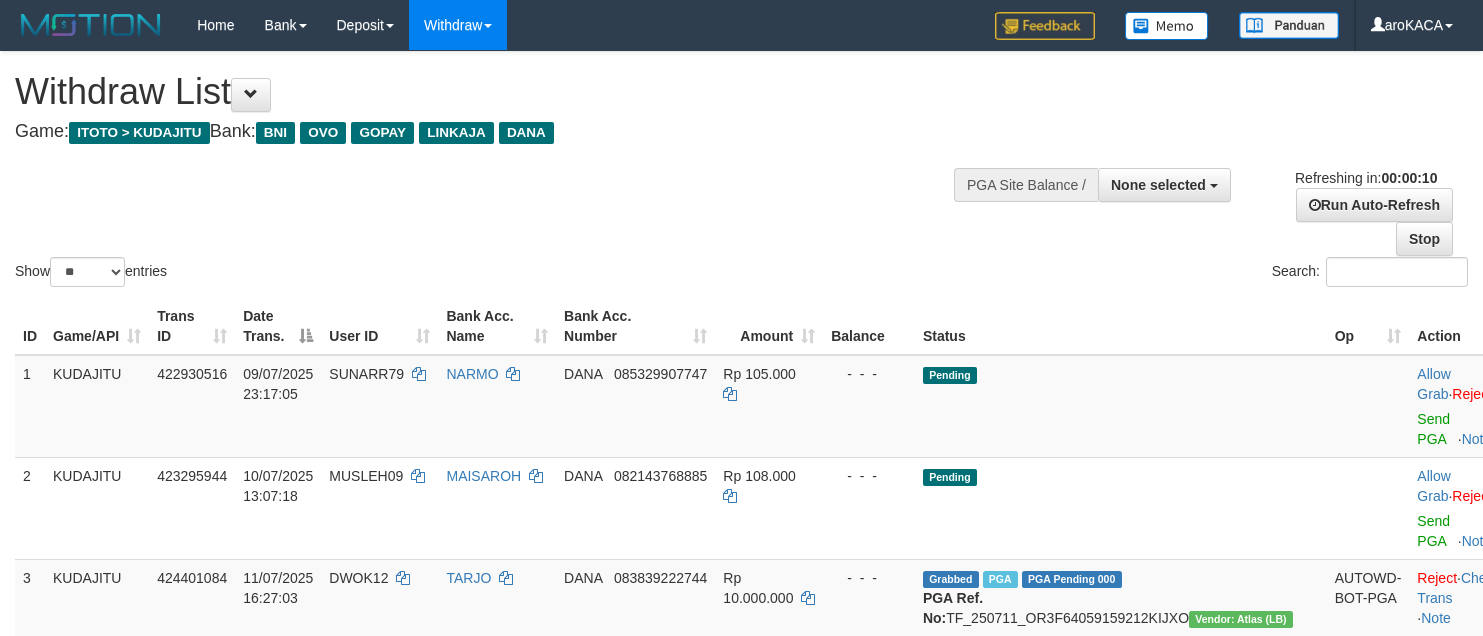 select 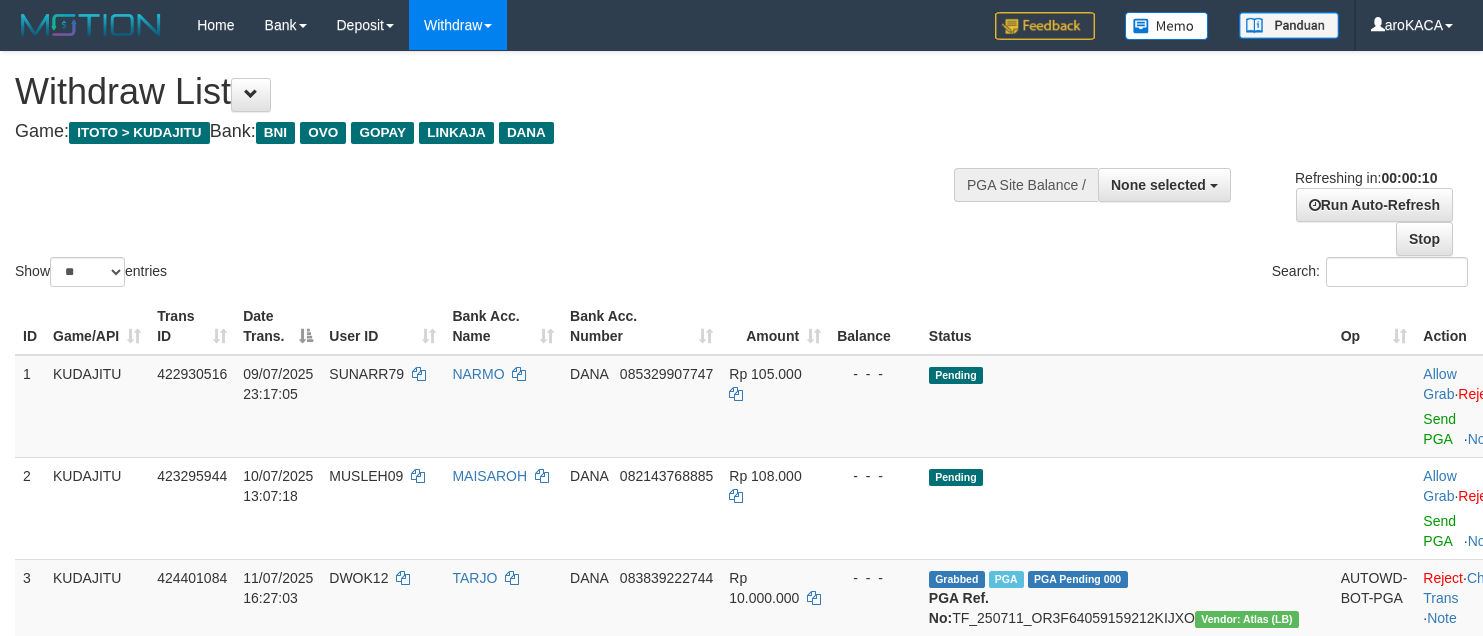 select 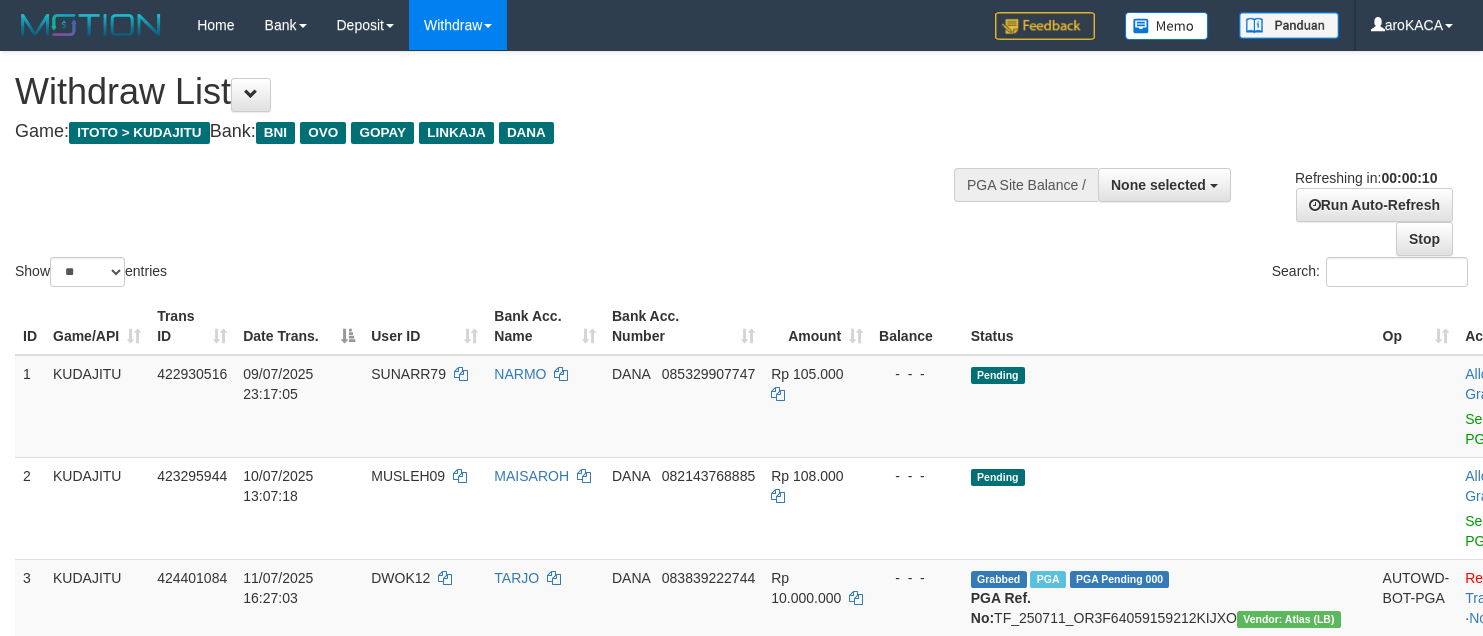 select 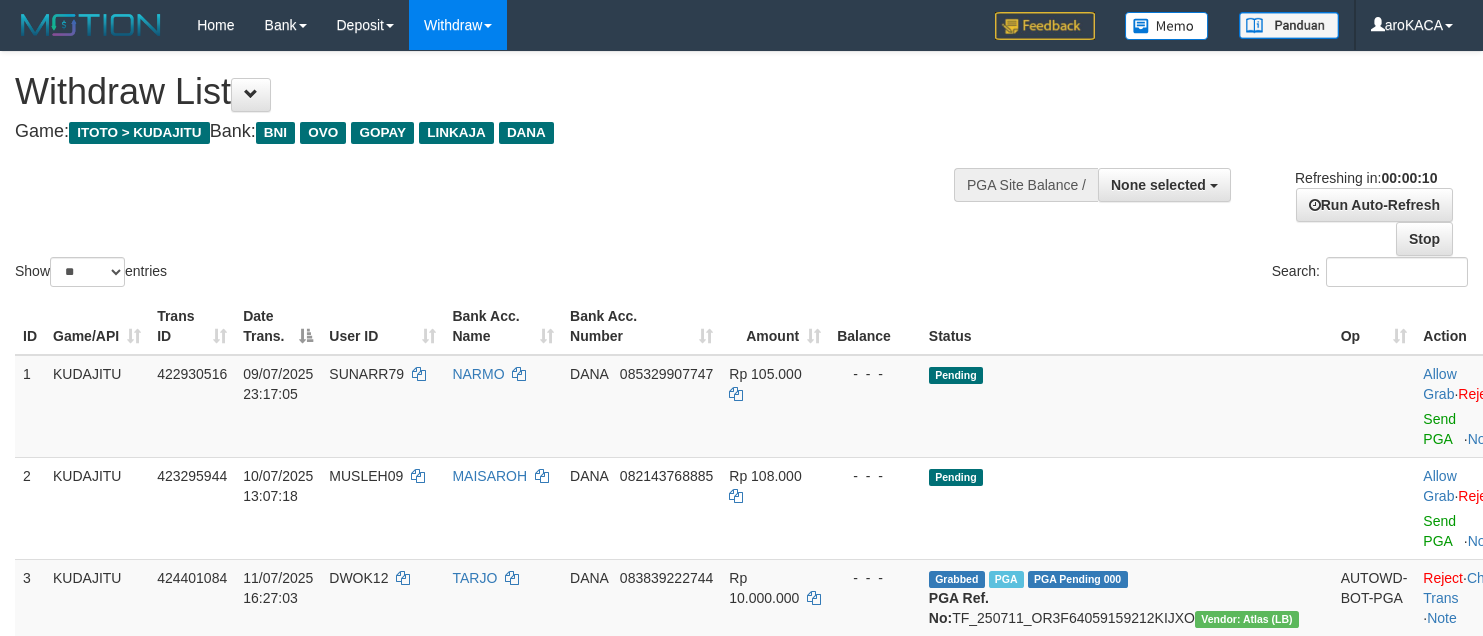 select 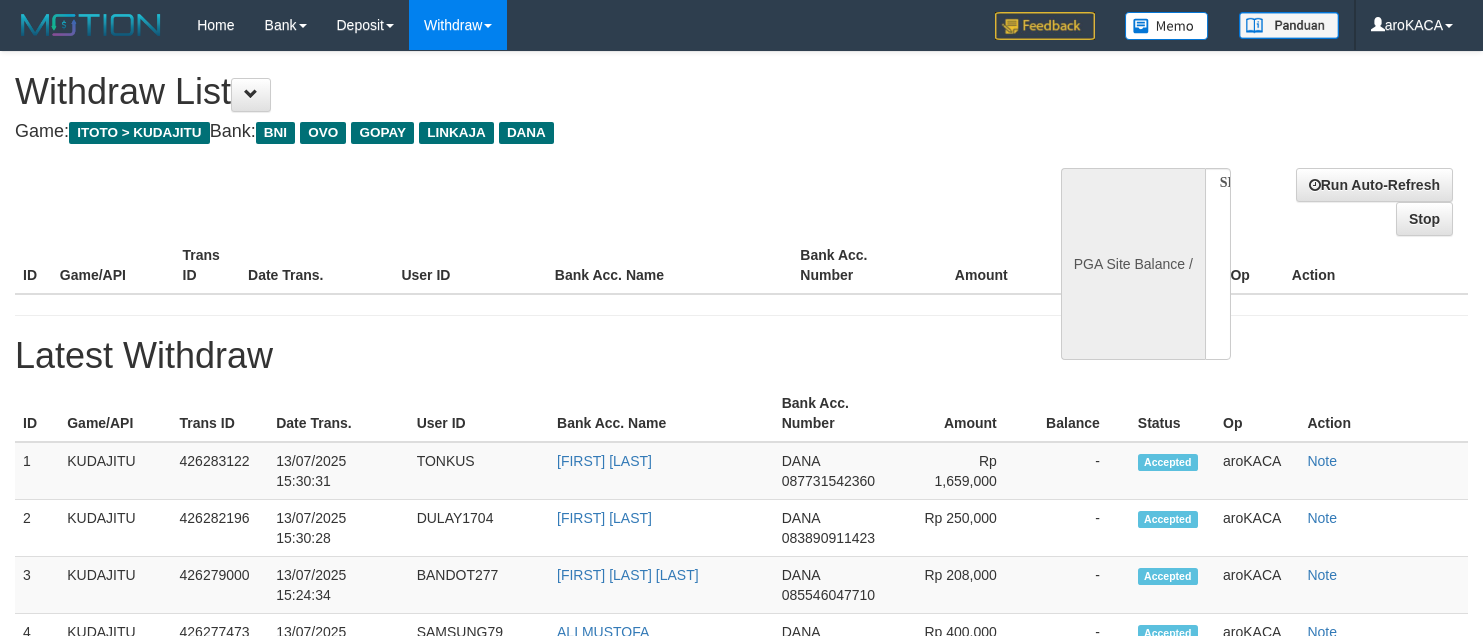 select 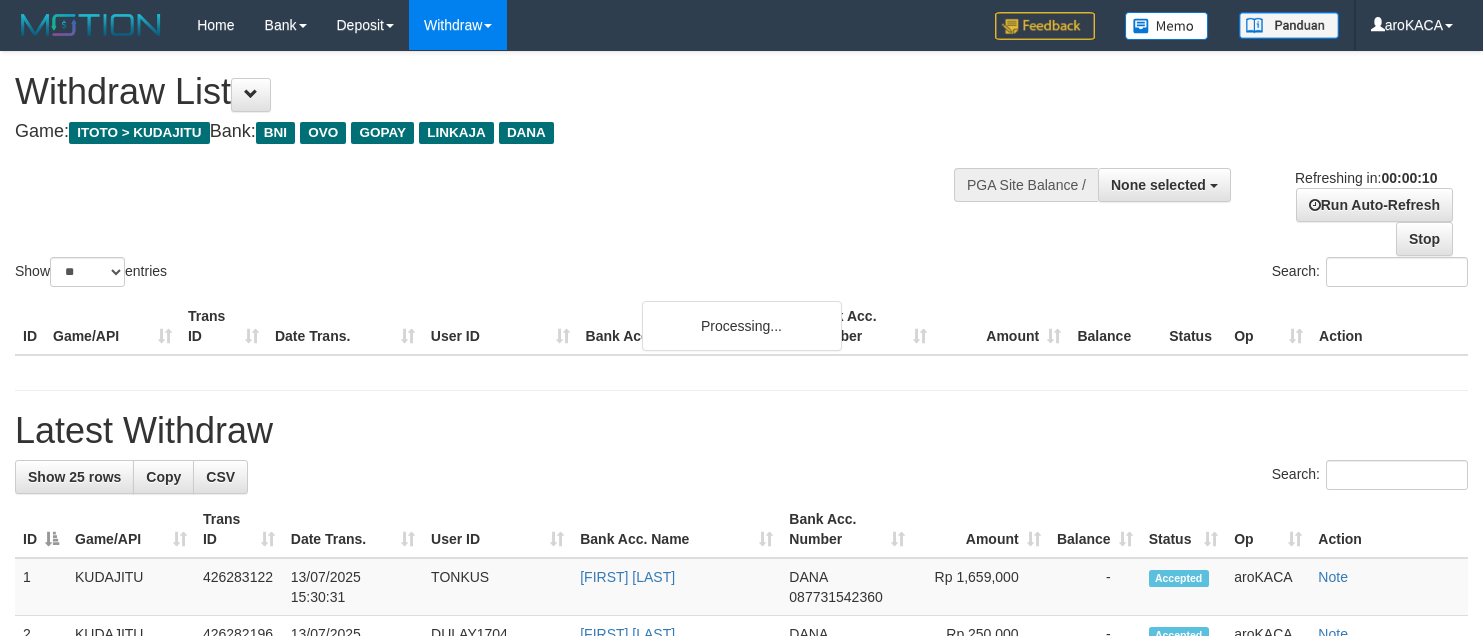select 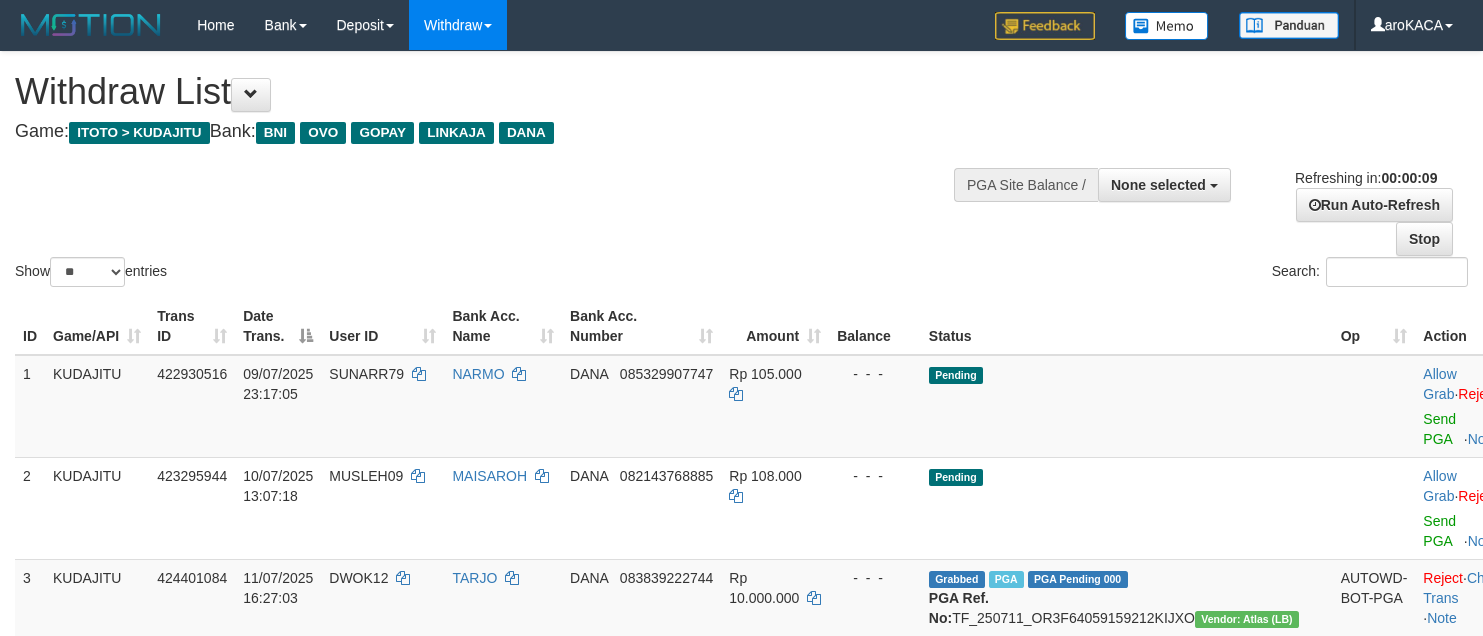 select 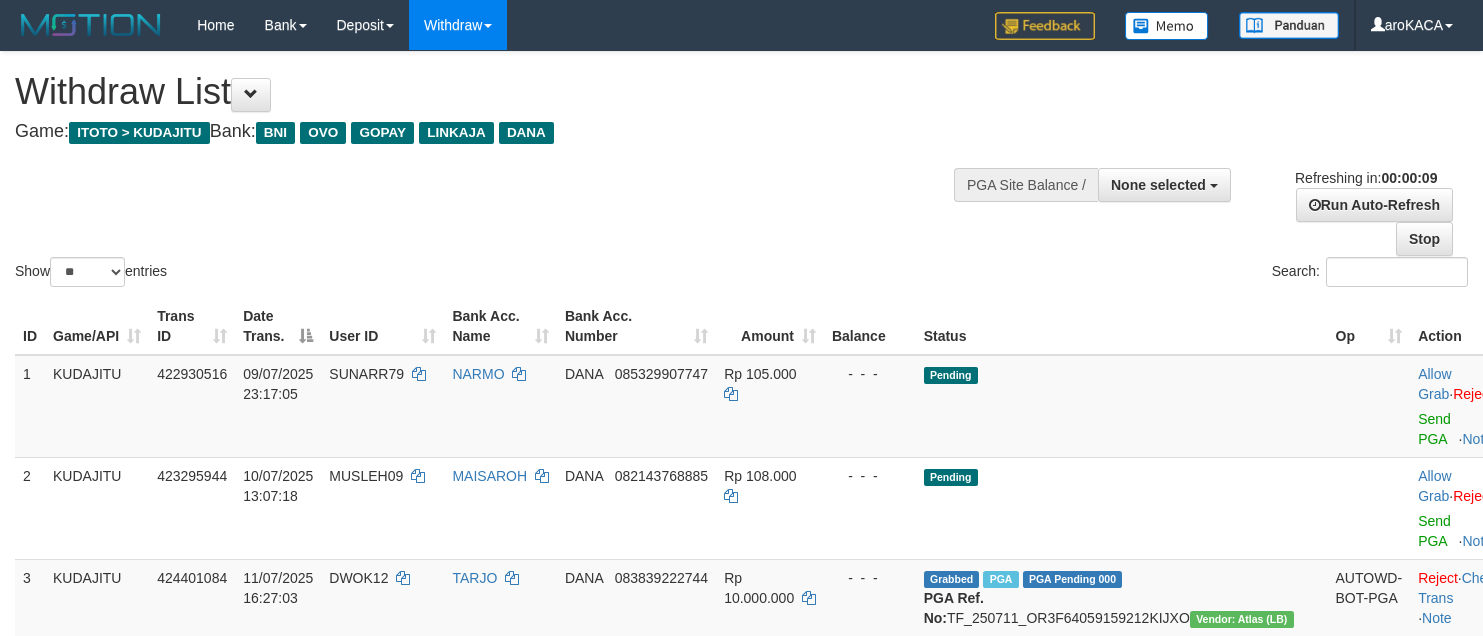 select 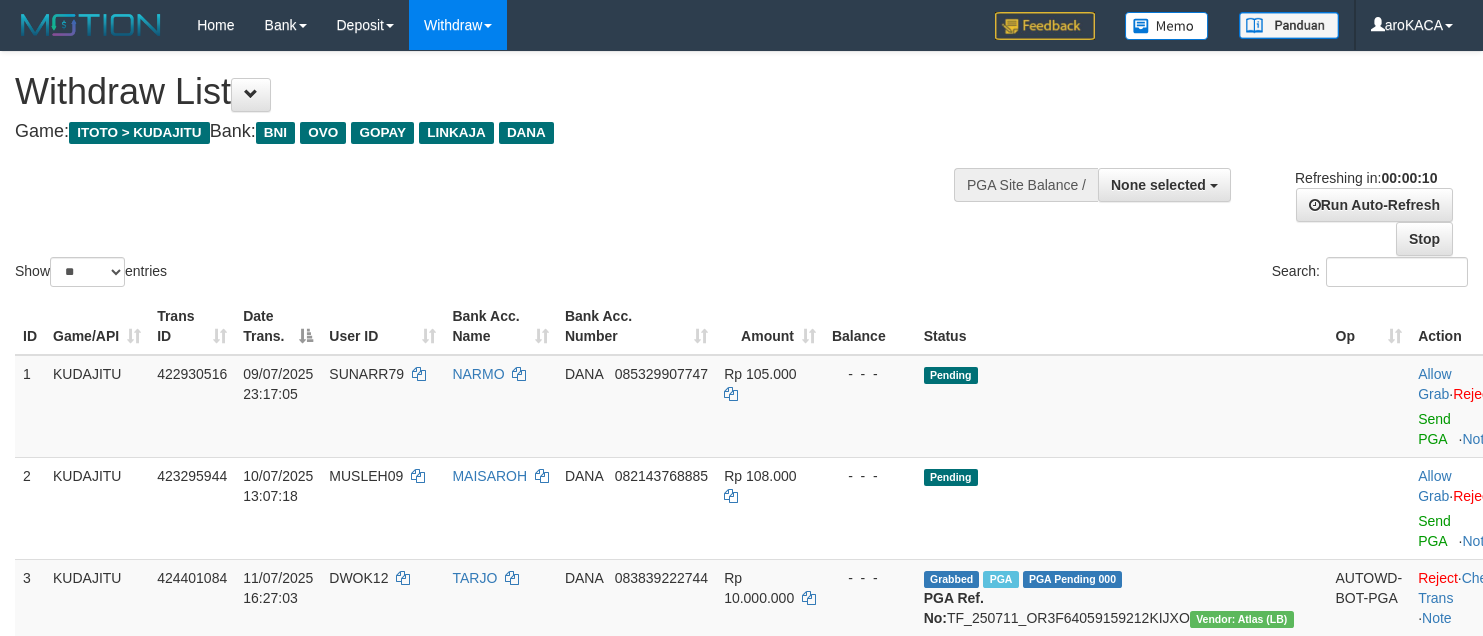 select 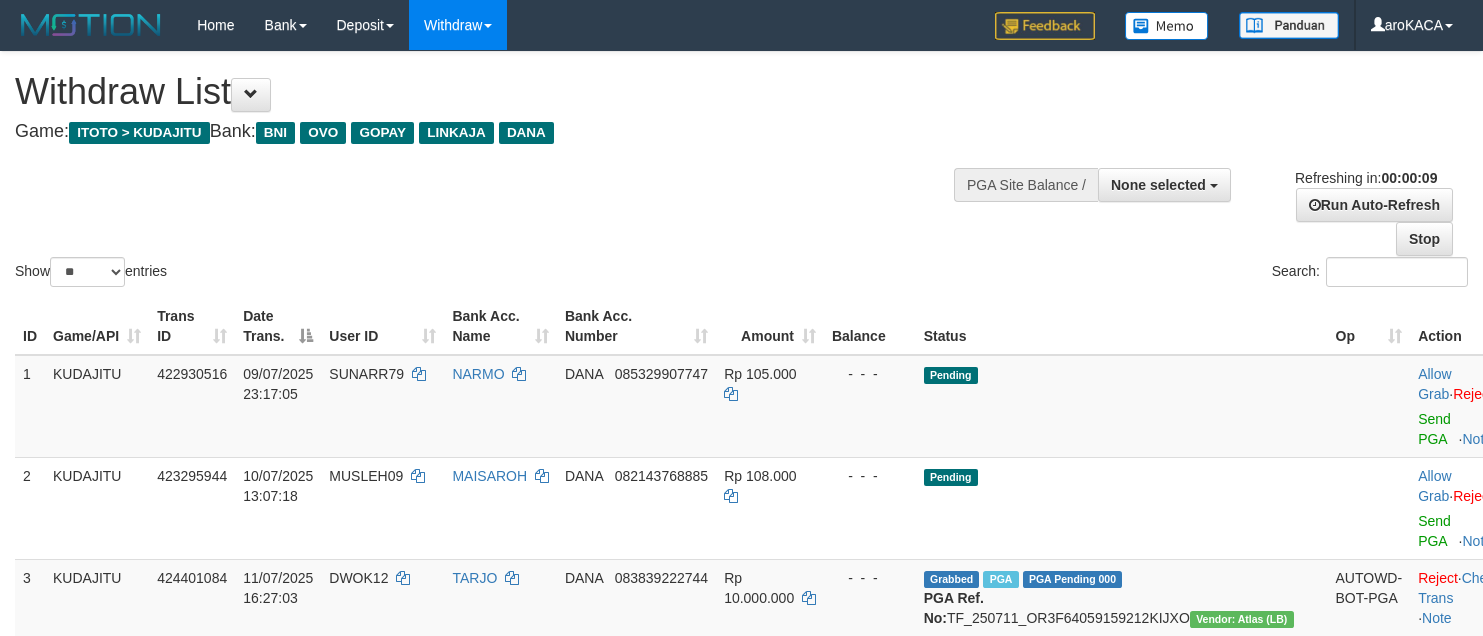 scroll, scrollTop: 0, scrollLeft: 0, axis: both 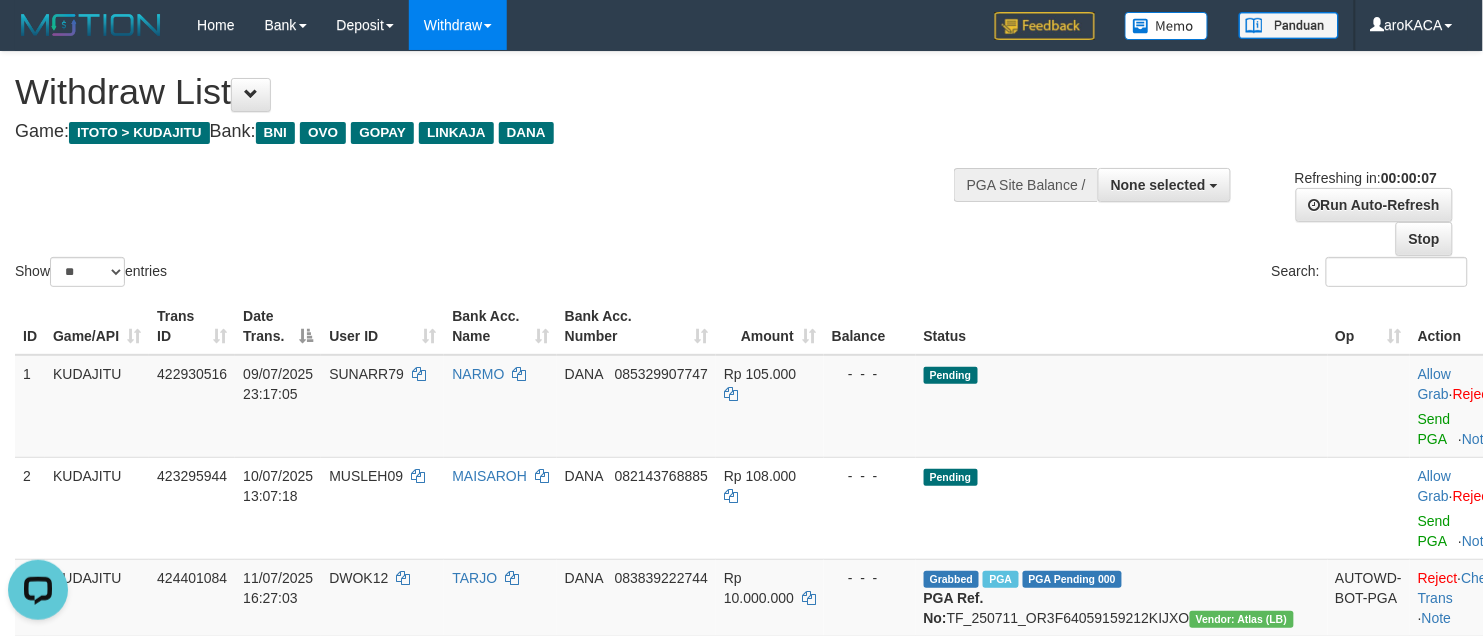 click on "Show  ** ** ** ***  entries Search:" at bounding box center (741, 171) 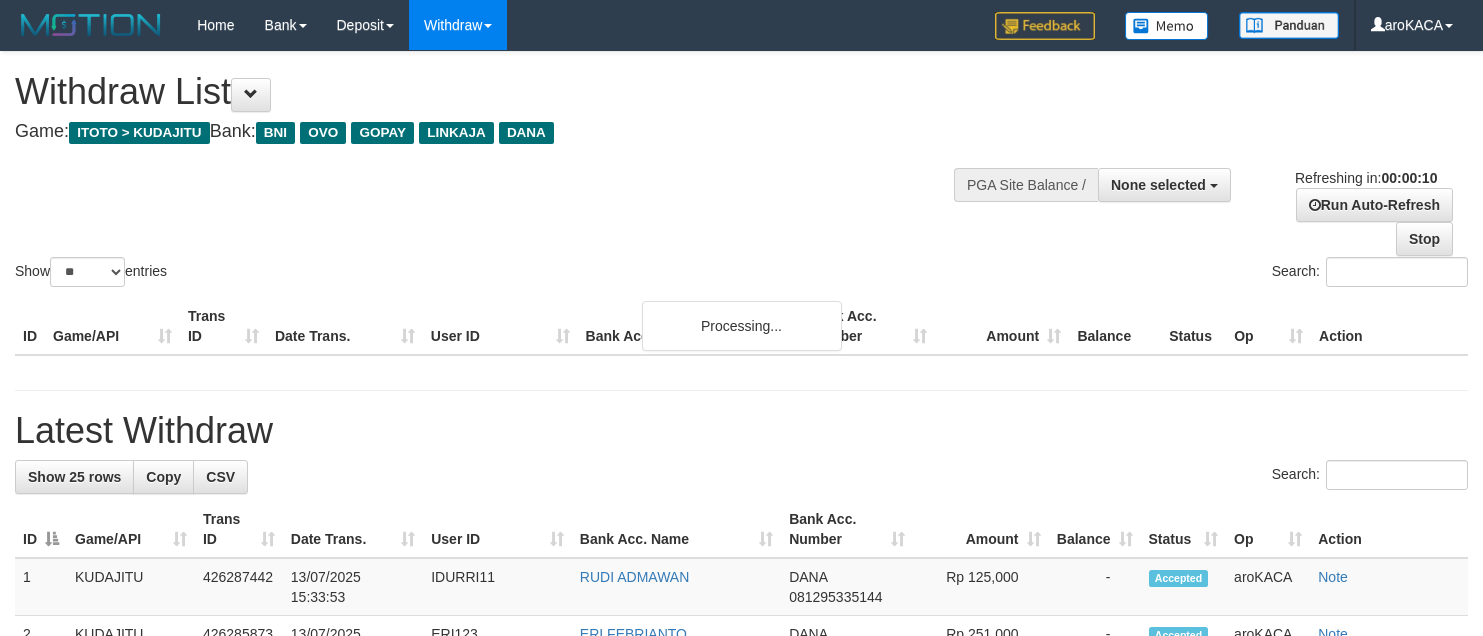 select 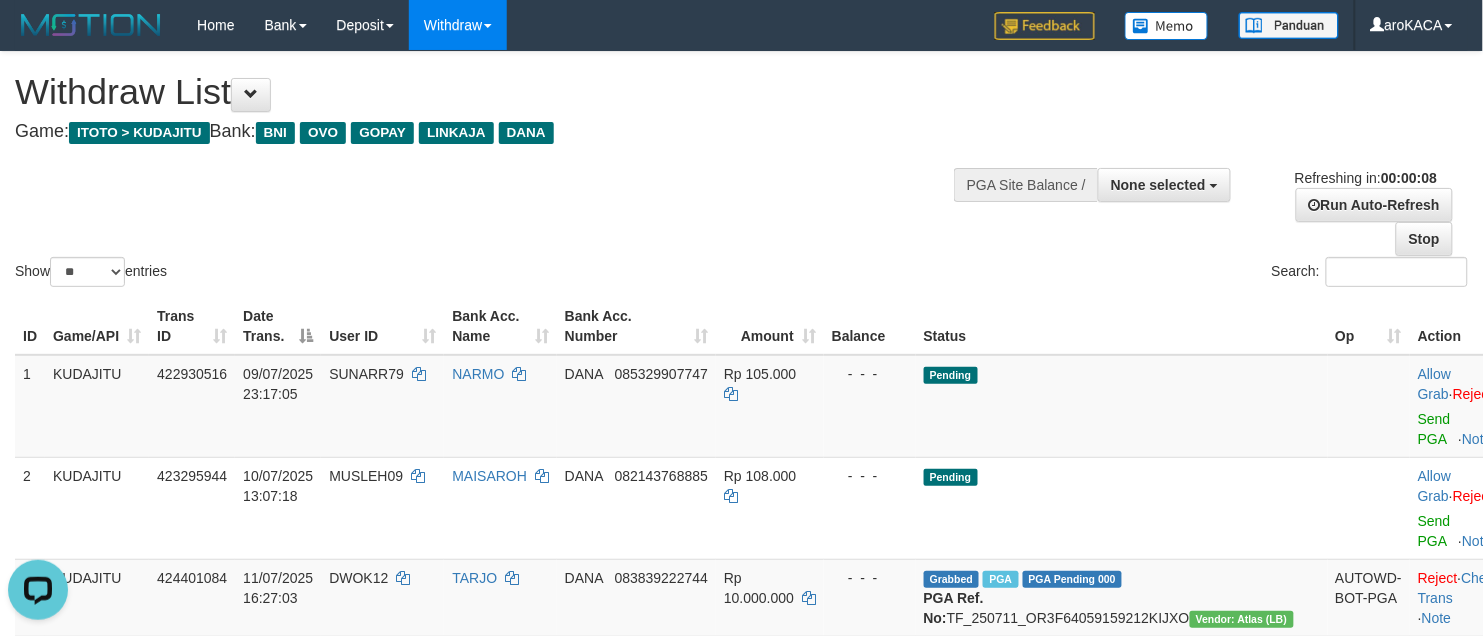 scroll, scrollTop: 0, scrollLeft: 0, axis: both 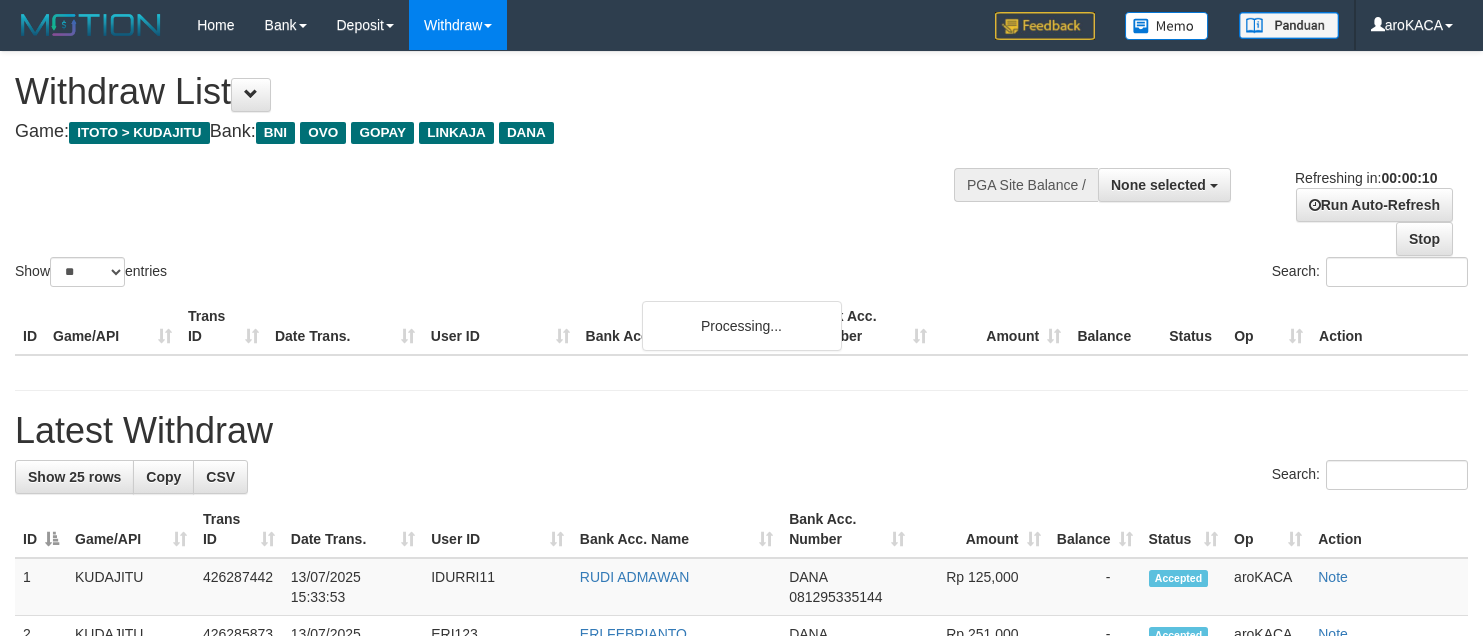 select 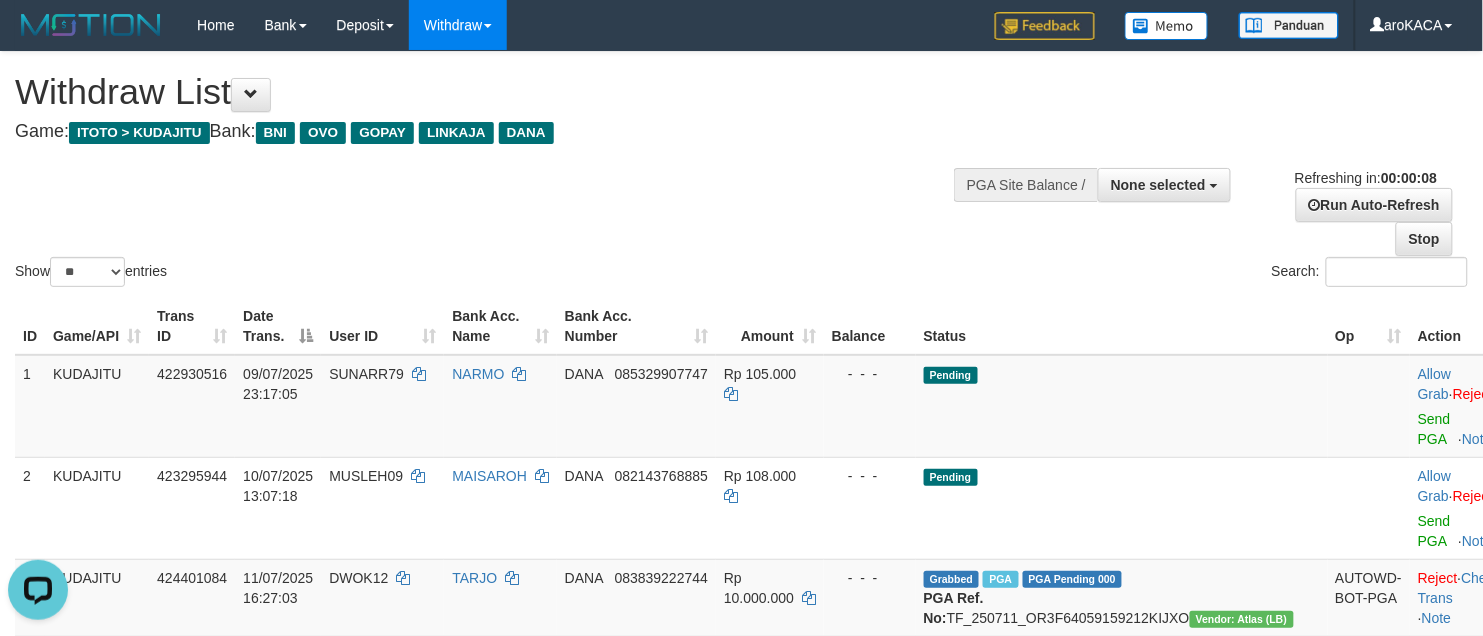 scroll, scrollTop: 0, scrollLeft: 0, axis: both 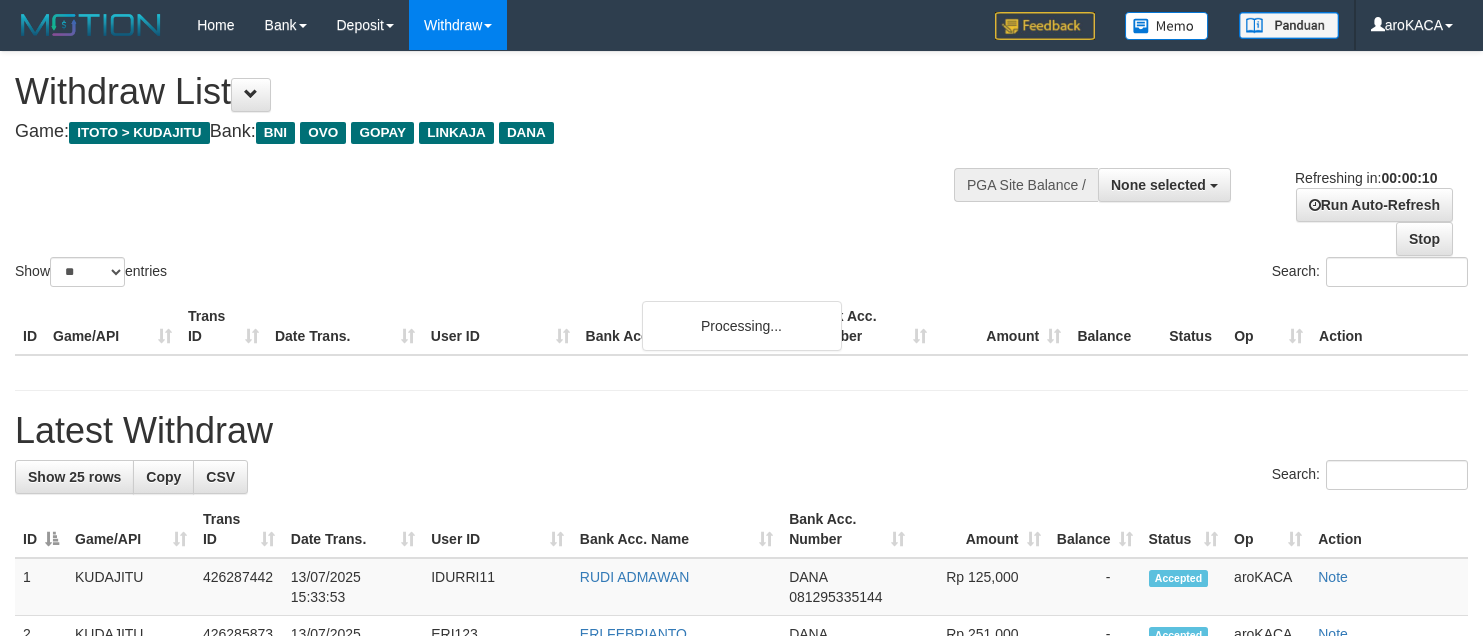 select 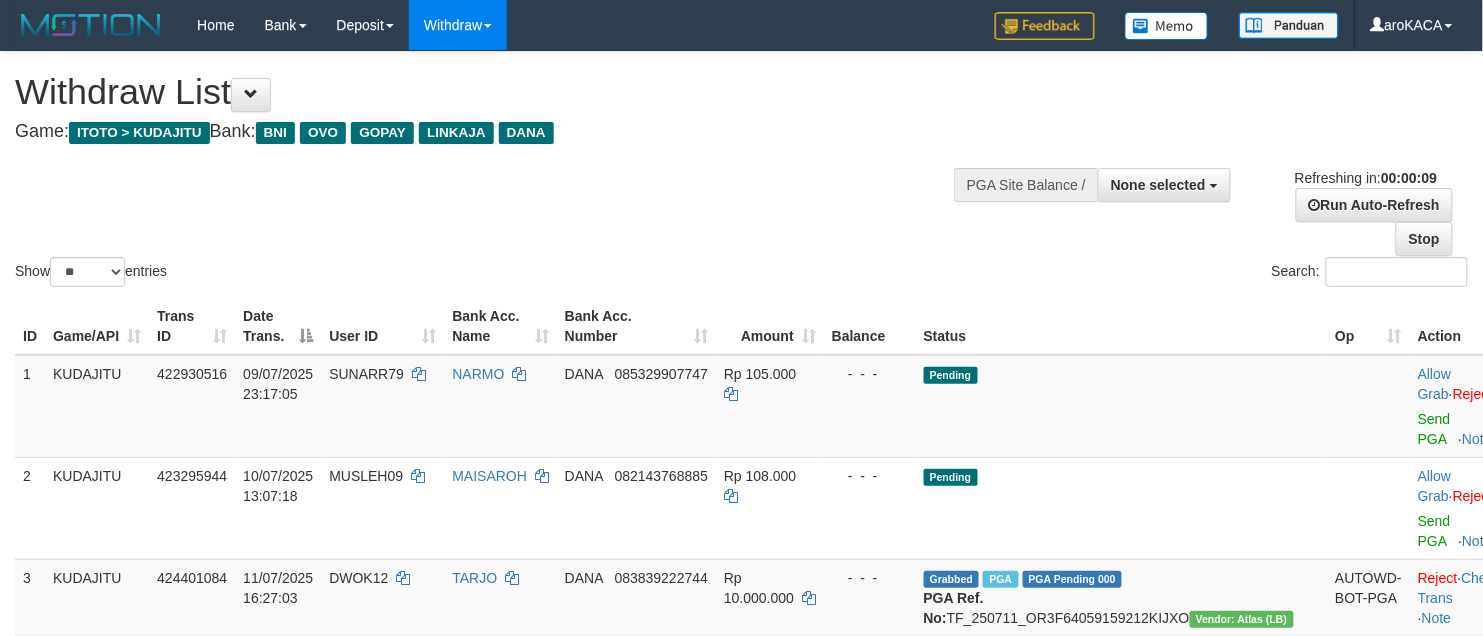 scroll, scrollTop: 455, scrollLeft: 0, axis: vertical 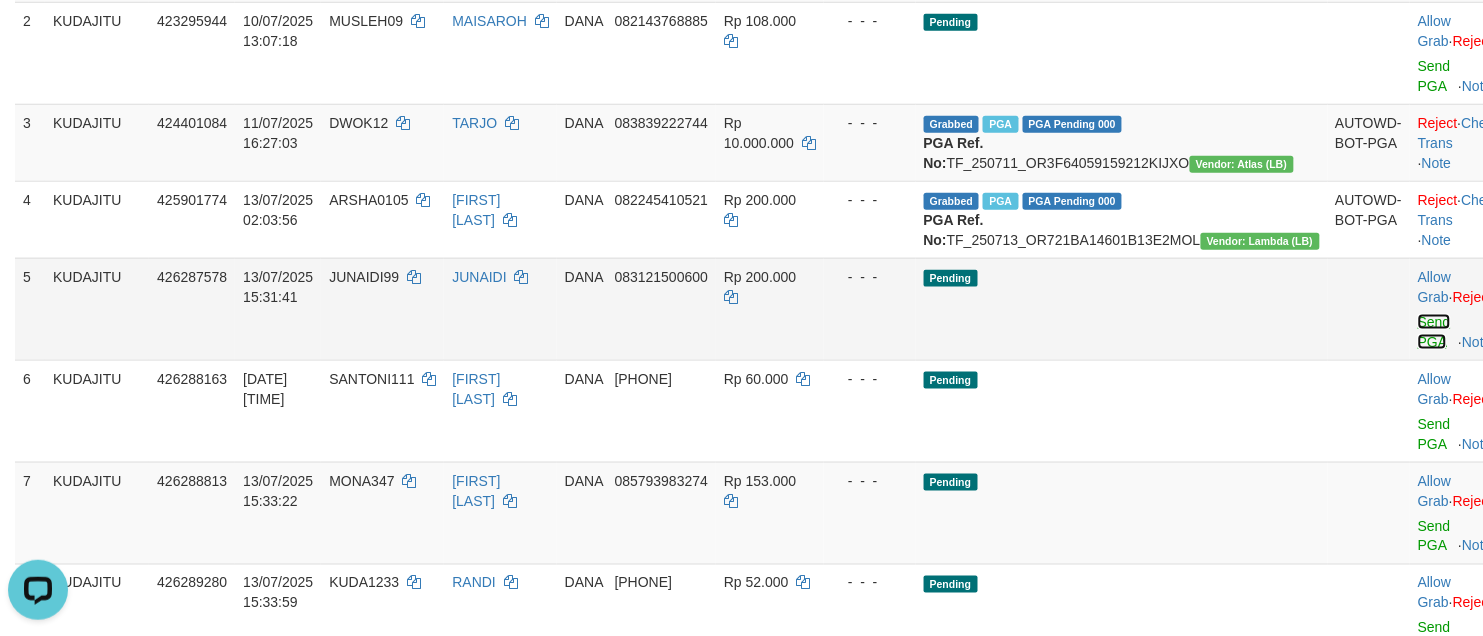 click on "Send PGA" at bounding box center [1434, 332] 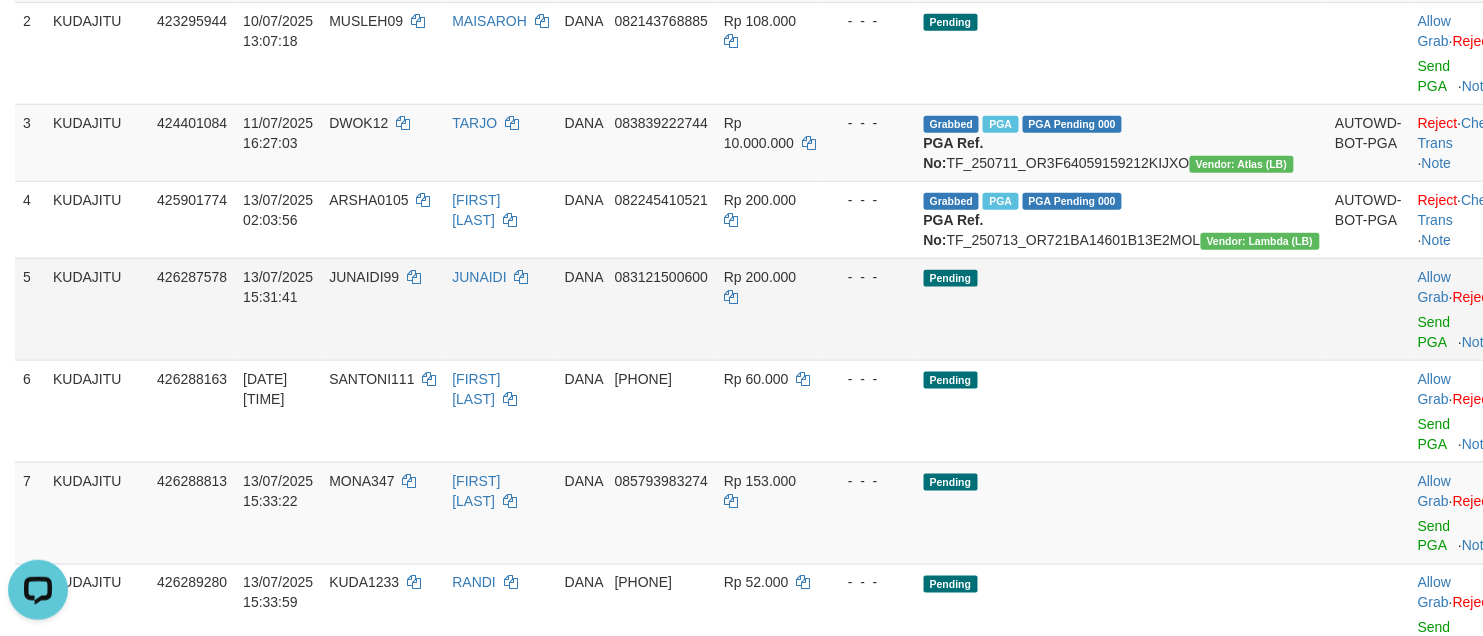 click on "JUNAIDI99" at bounding box center (382, 309) 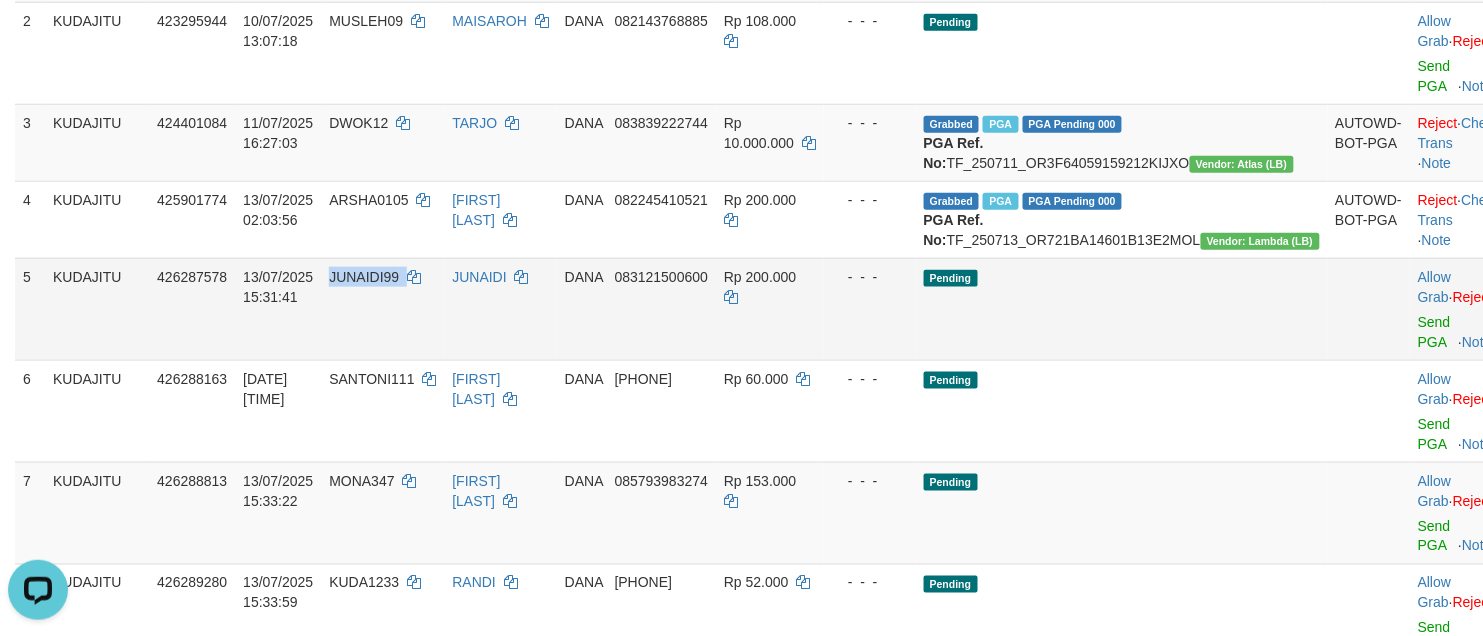 click on "JUNAIDI99" at bounding box center [382, 309] 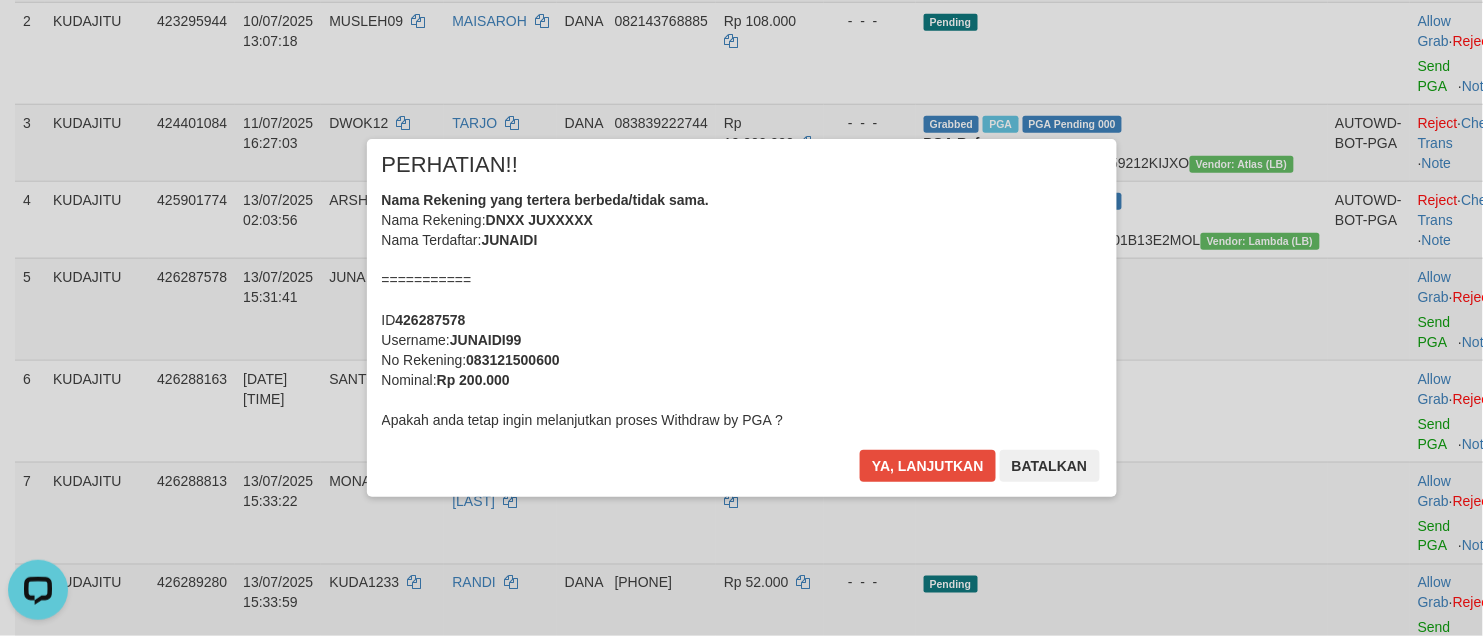 click on "× PERHATIAN!! Nama Rekening yang tertera berbeda/tidak sama. Nama Rekening:  DNXX JUXXXXX Nama Terdaftar:  JUNAIDI =========== ID  426287578 Username:  JUNAIDI99 No Rekening:  083121500600 Nominal:  Rp 200.000 Apakah anda tetap ingin melanjutkan proses Withdraw by PGA ? Ya, lanjutkan Batalkan" at bounding box center [741, 318] 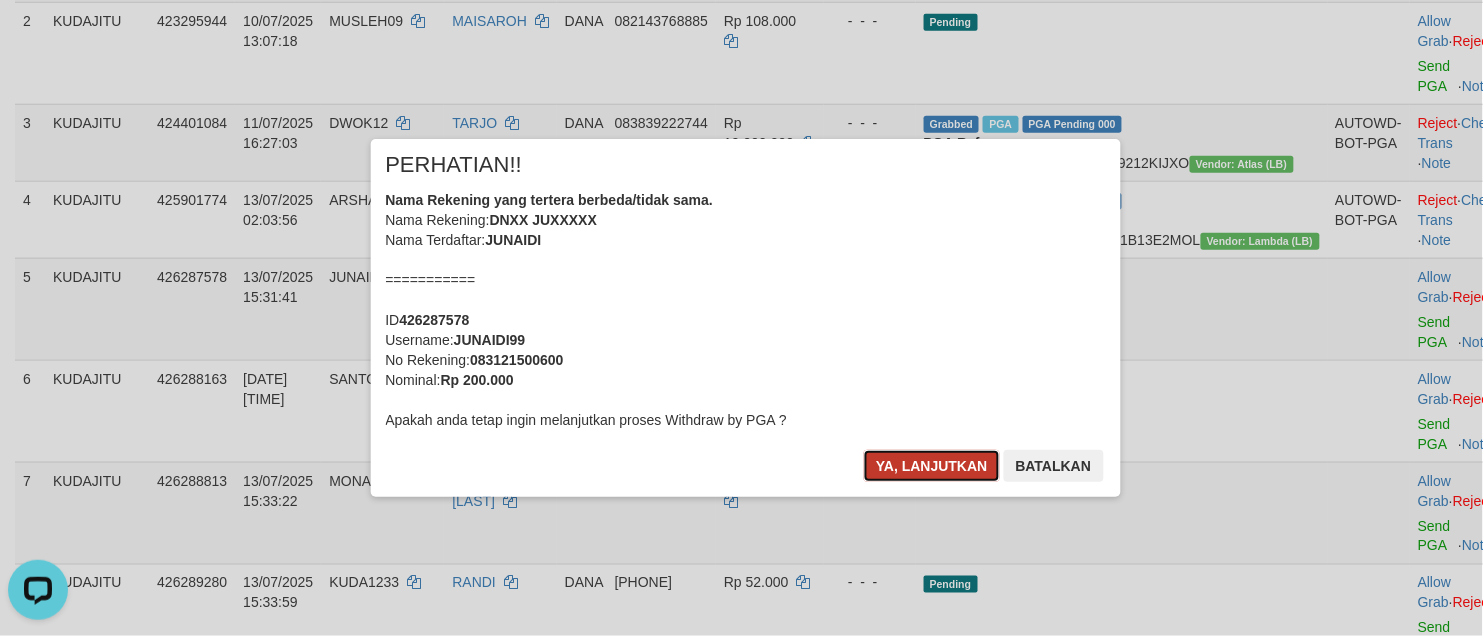 click on "Ya, lanjutkan" at bounding box center (928, 466) 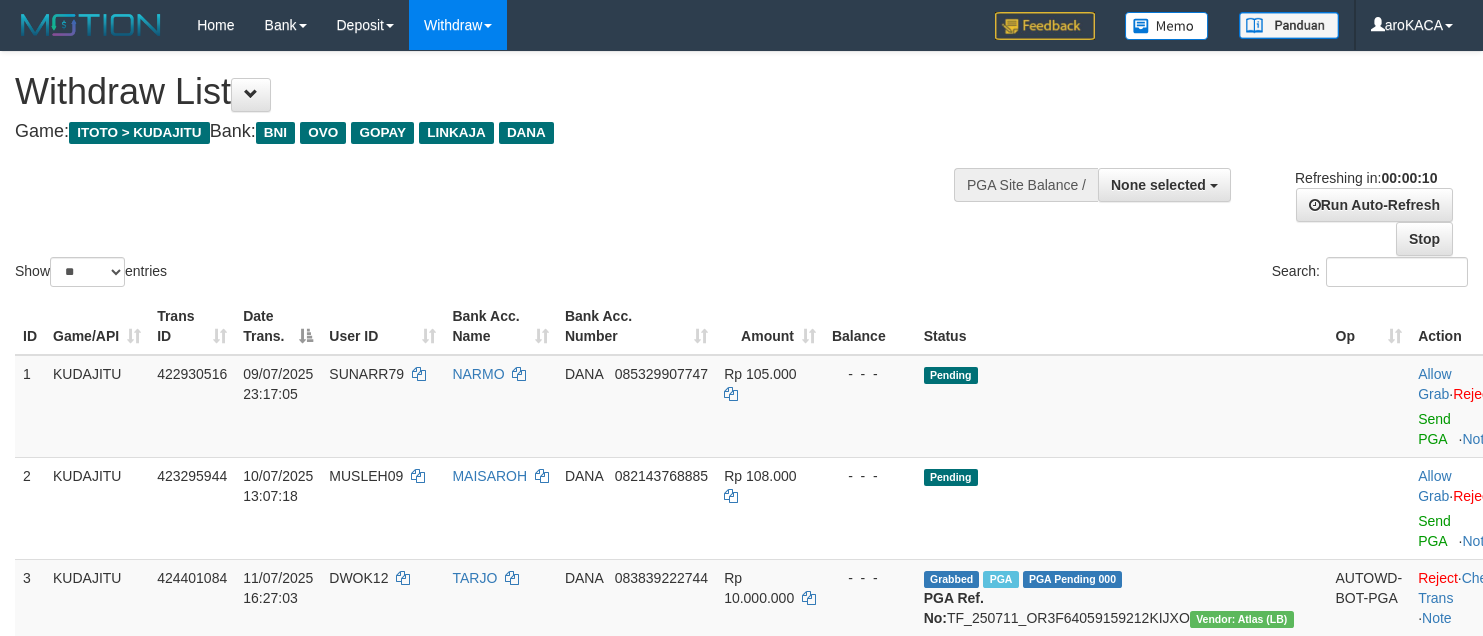 select 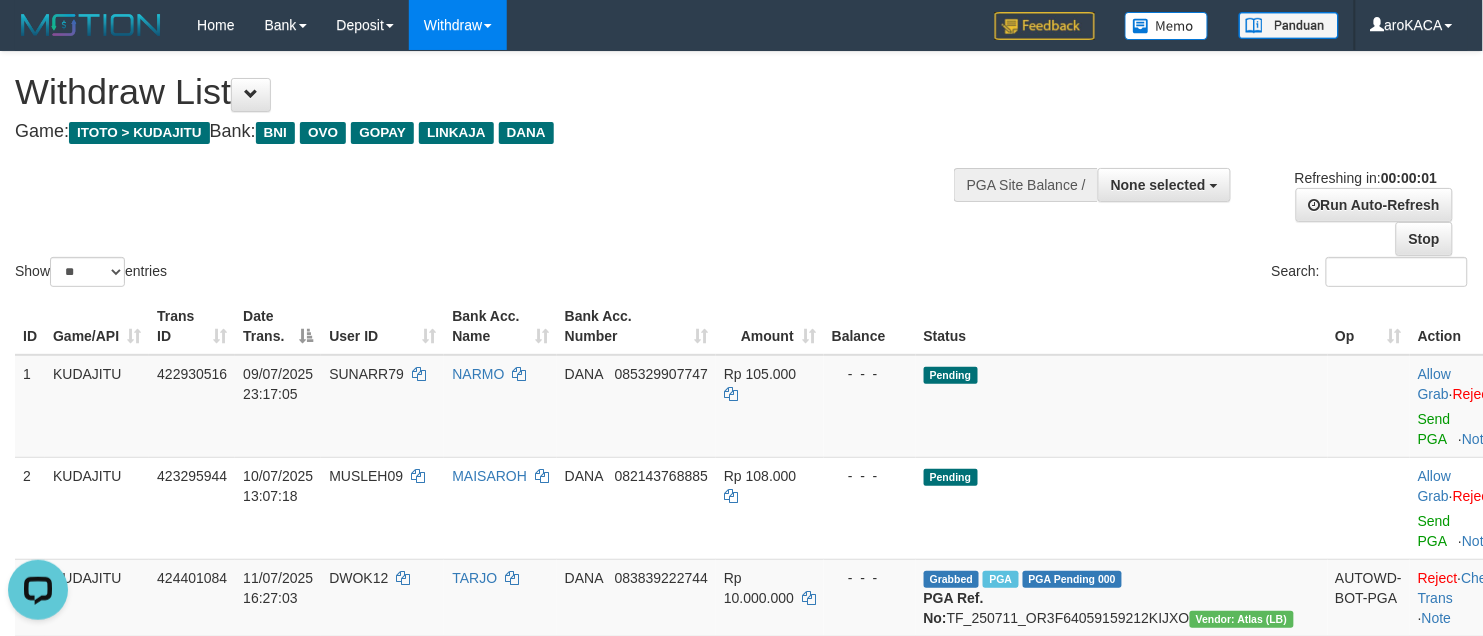 scroll, scrollTop: 0, scrollLeft: 0, axis: both 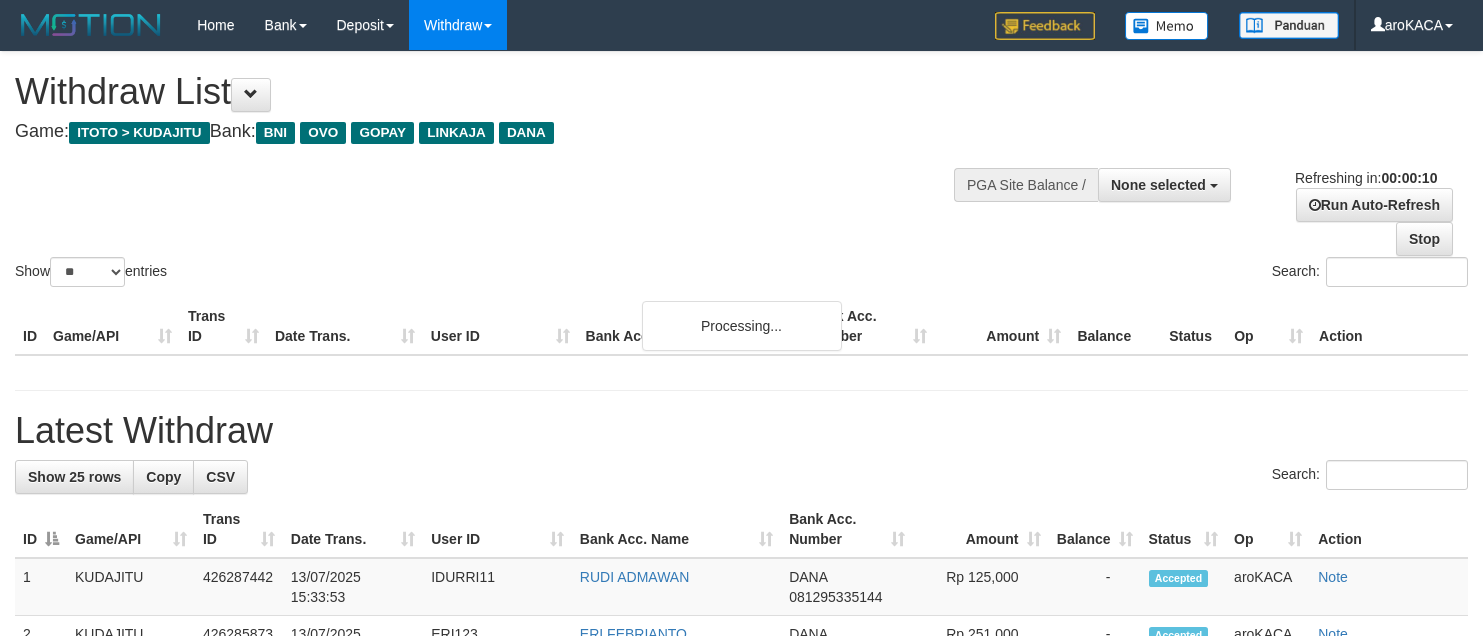select 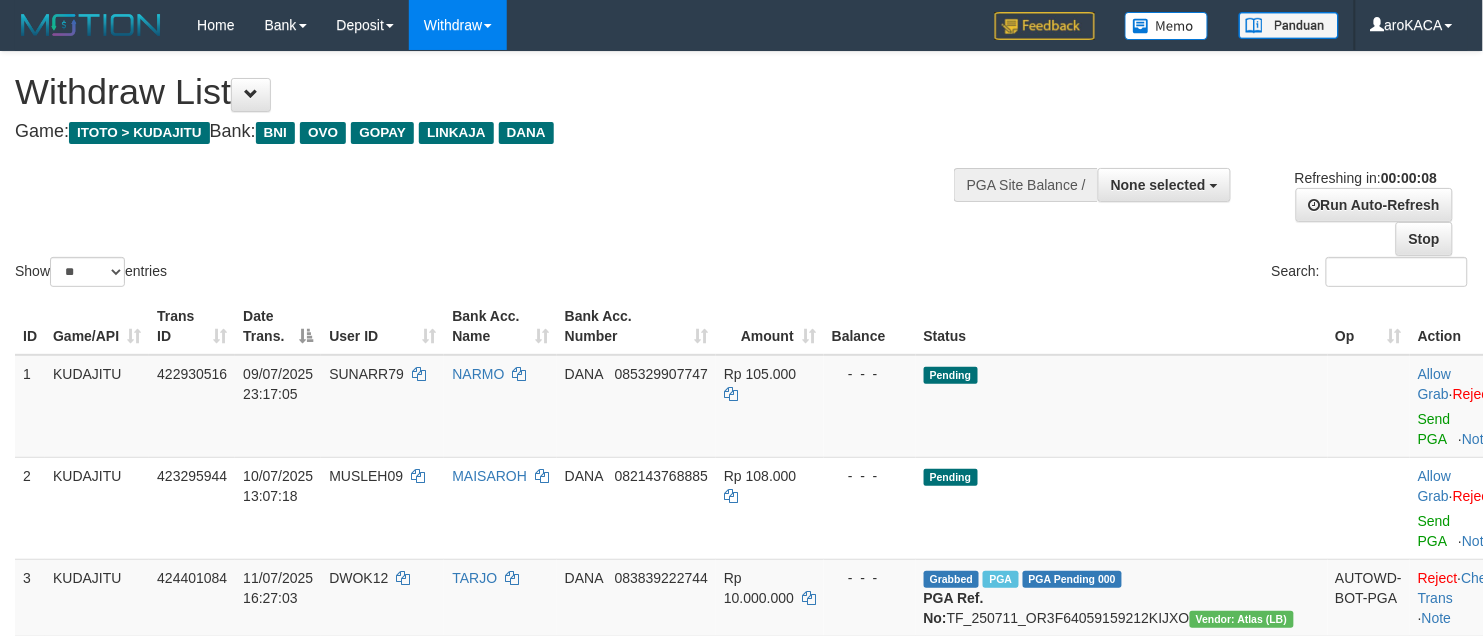 click on "Show  ** ** ** ***  entries Search:" at bounding box center (741, 171) 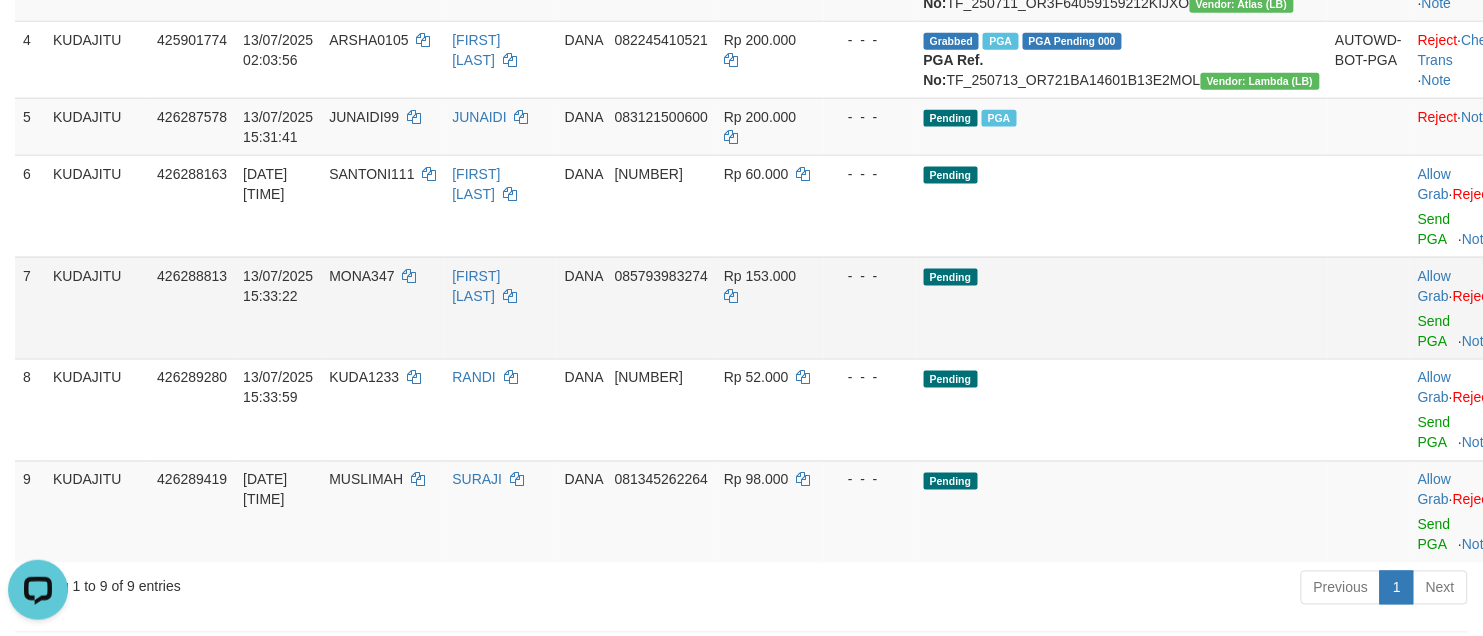 scroll, scrollTop: 0, scrollLeft: 0, axis: both 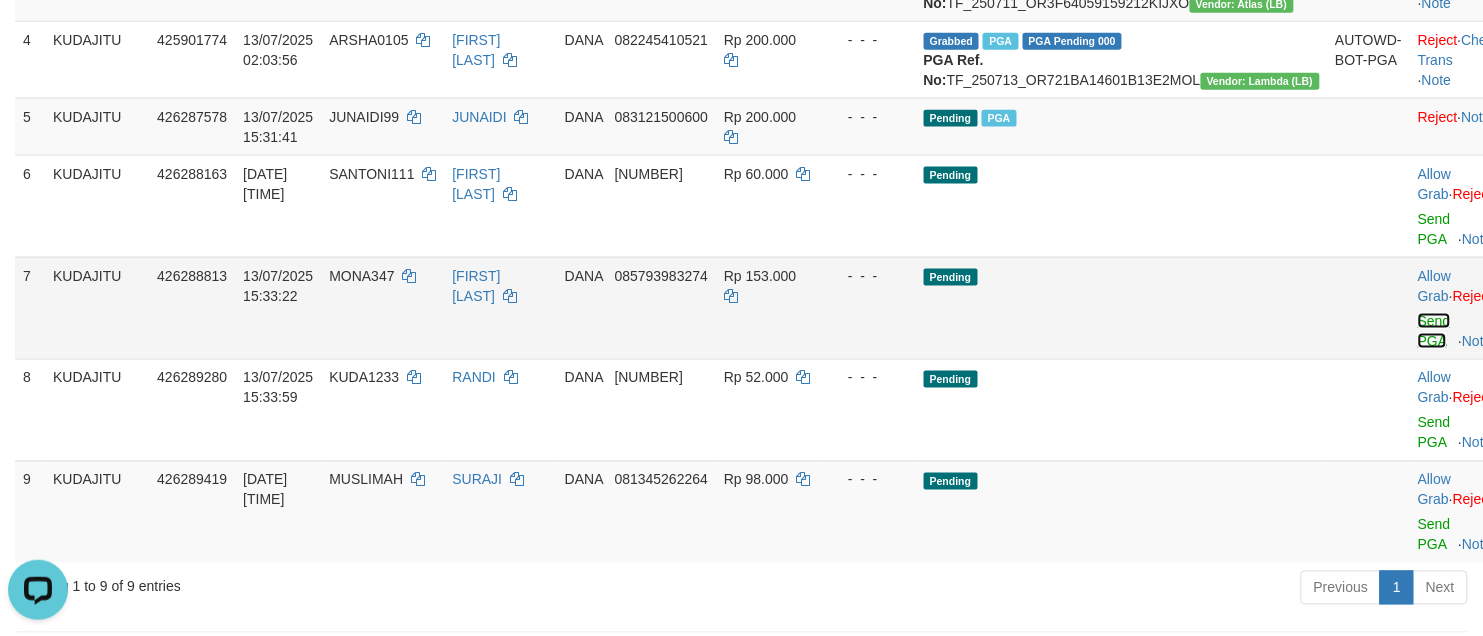 drag, startPoint x: 1368, startPoint y: 378, endPoint x: 847, endPoint y: 298, distance: 527.10626 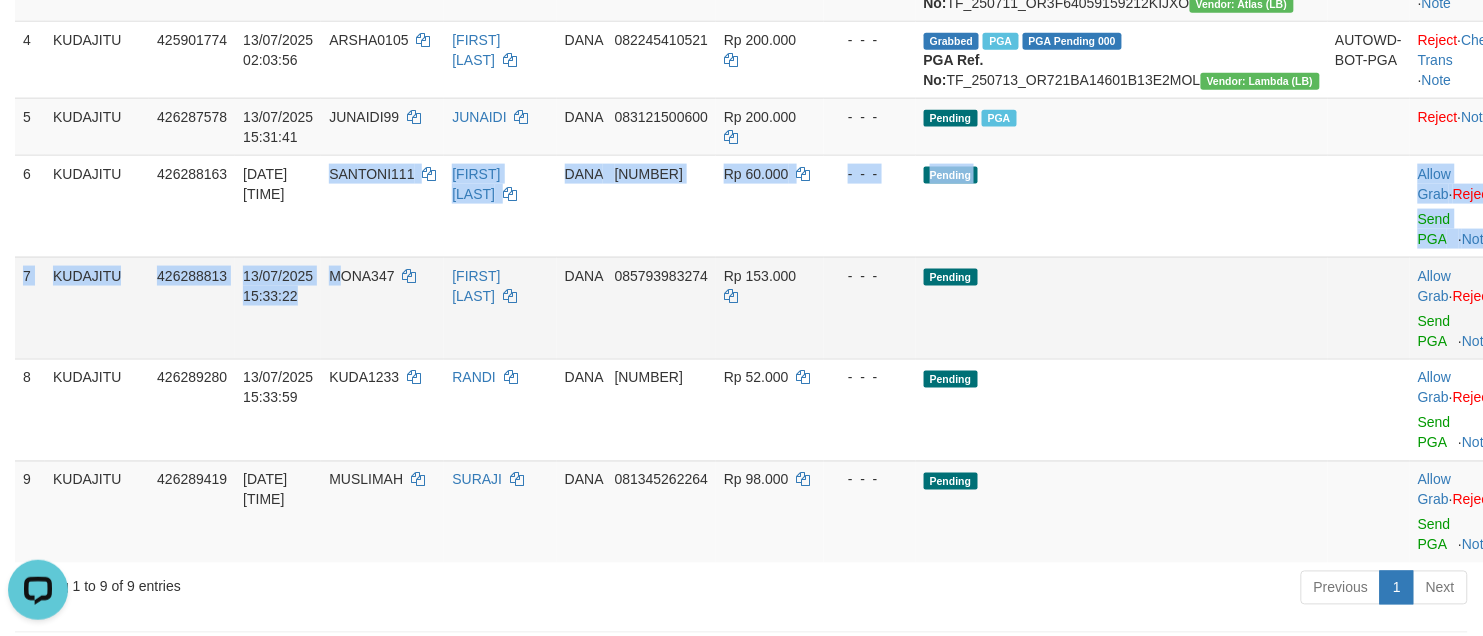 drag, startPoint x: 350, startPoint y: 288, endPoint x: 382, endPoint y: 300, distance: 34.176014 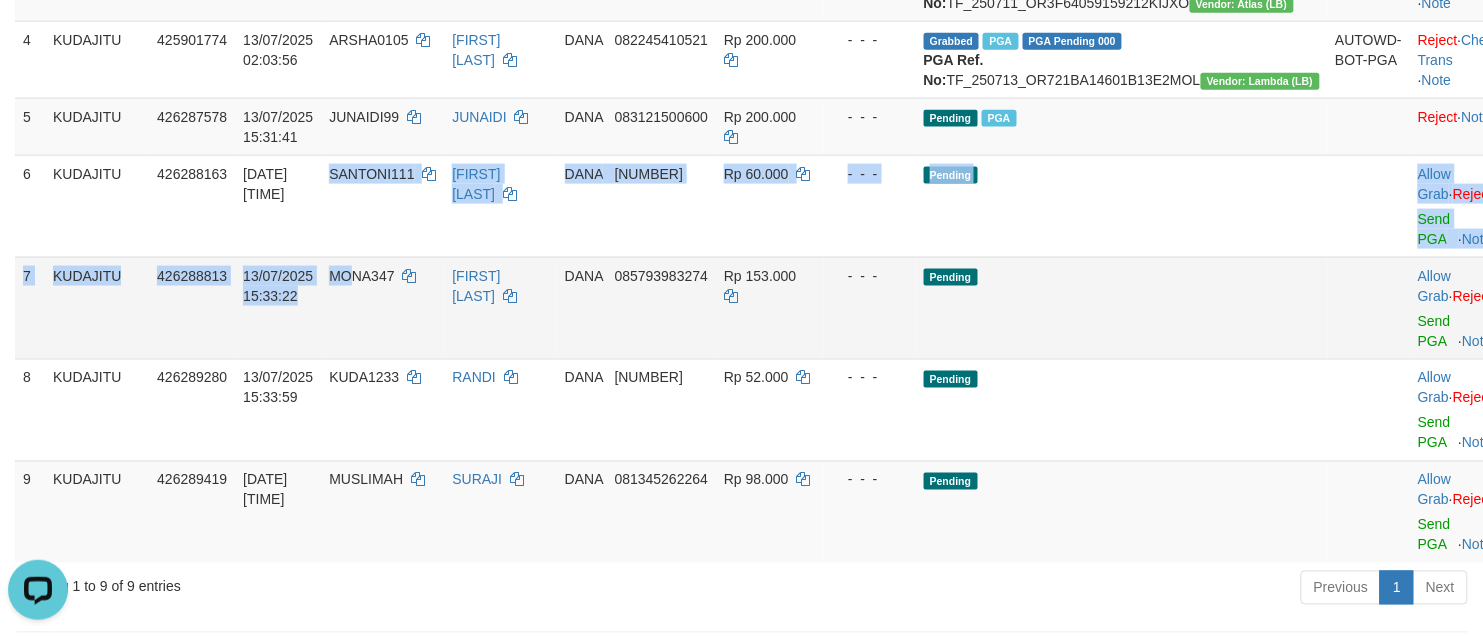click on "MONA347" at bounding box center (382, 308) 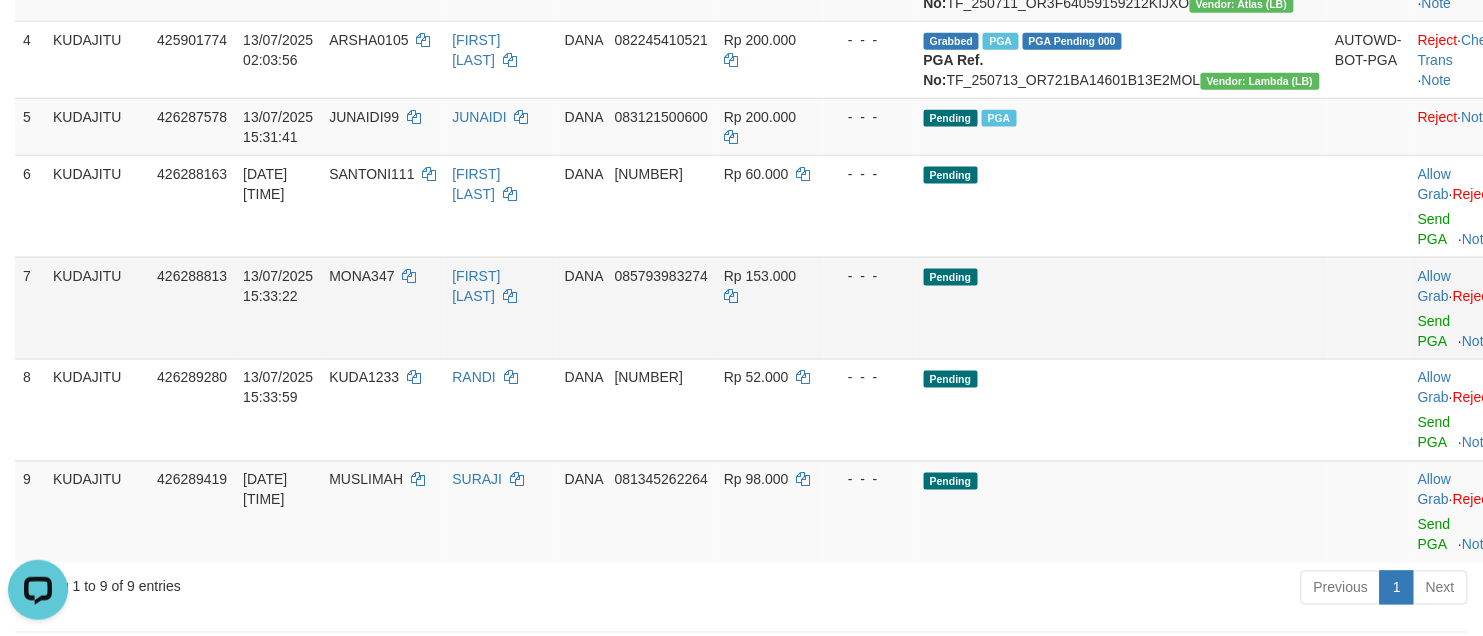 click on "MONA347" at bounding box center [382, 308] 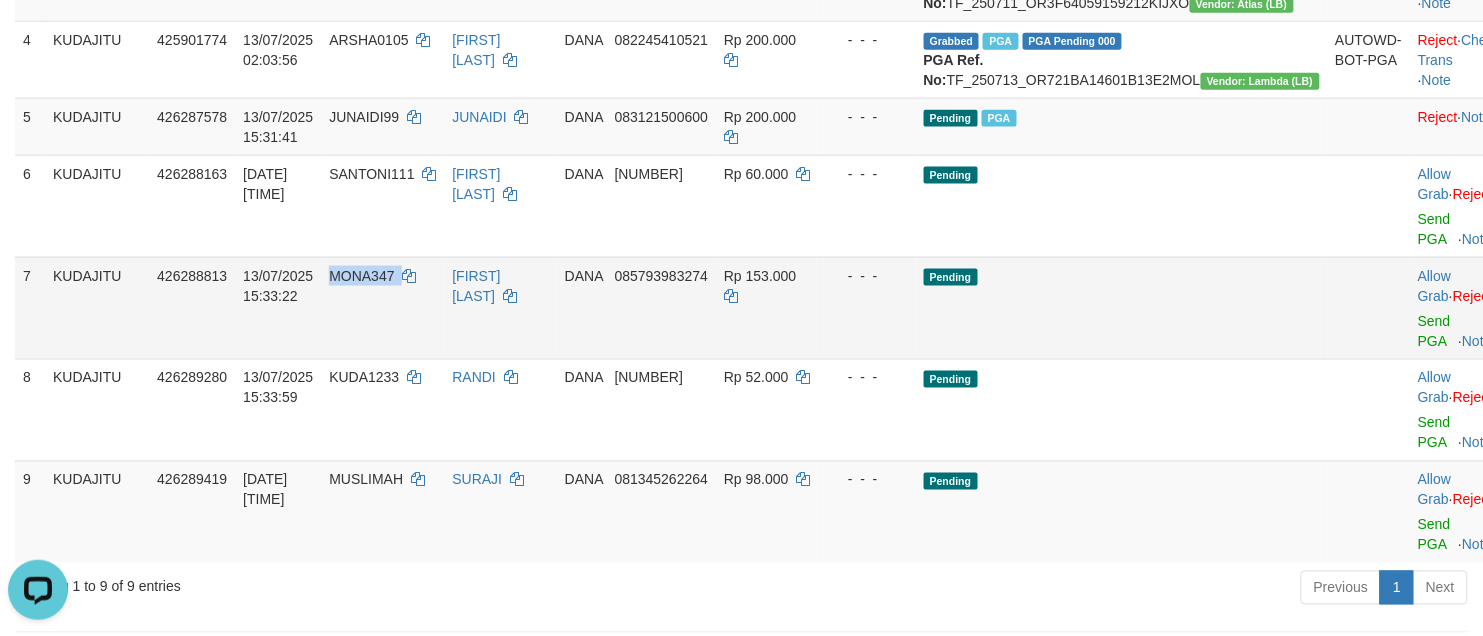 click on "MONA347" at bounding box center (361, 276) 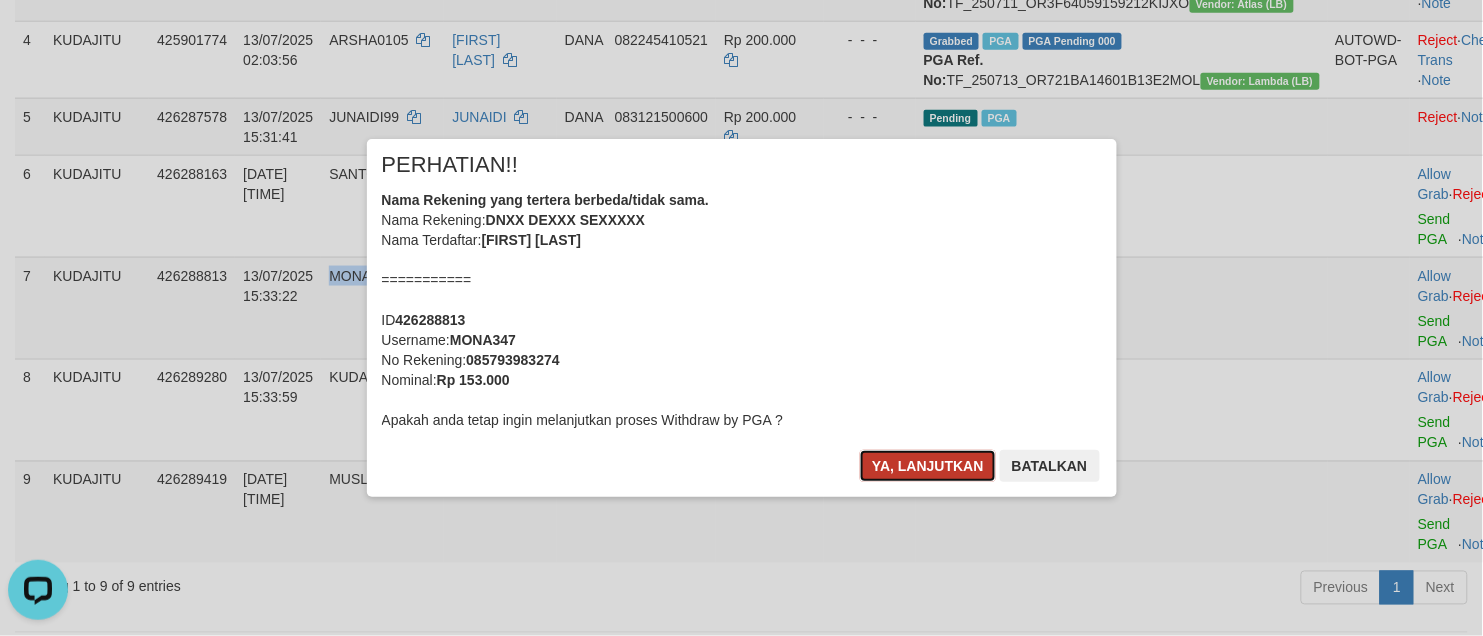 click on "Ya, lanjutkan" at bounding box center (928, 466) 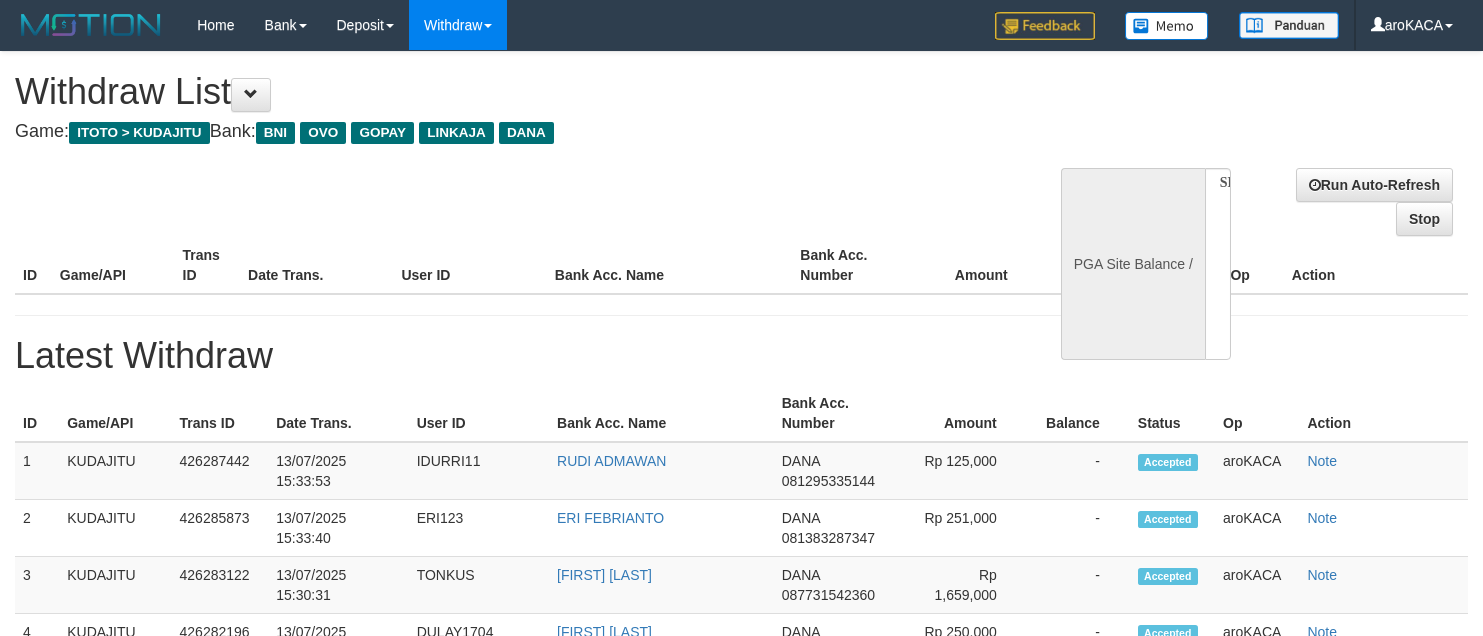 select 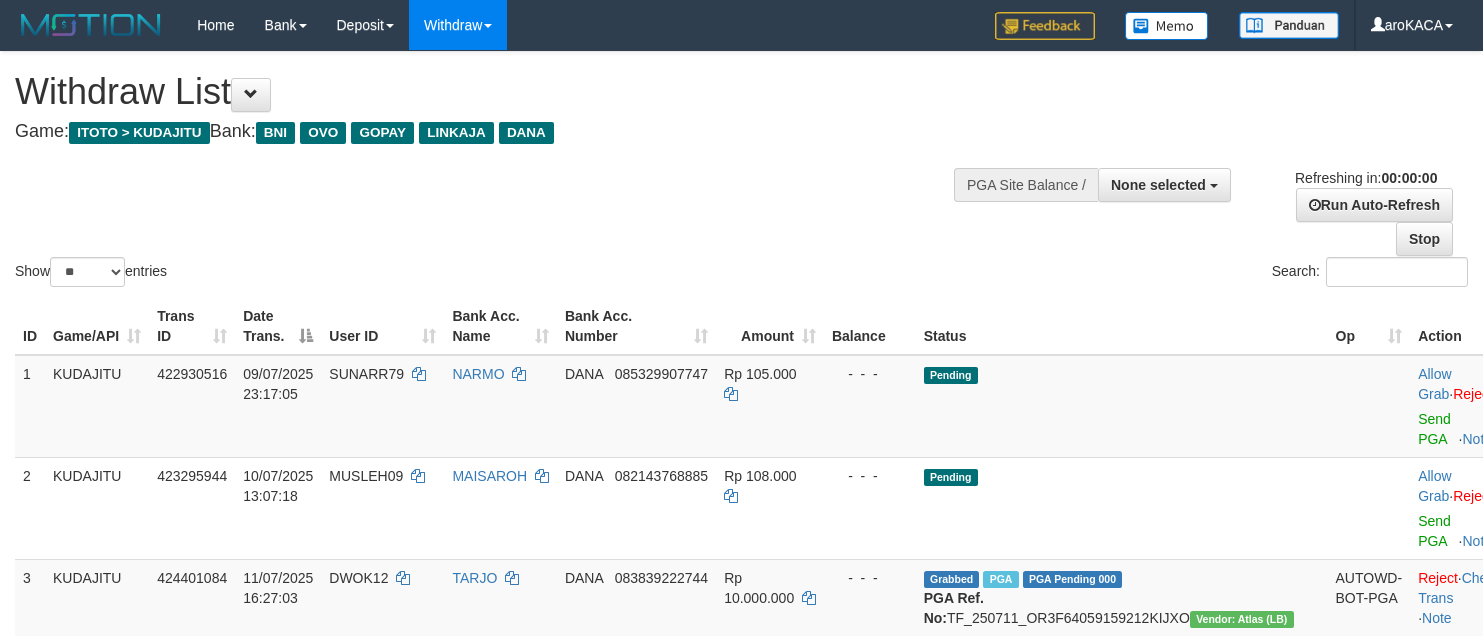 scroll, scrollTop: 0, scrollLeft: 0, axis: both 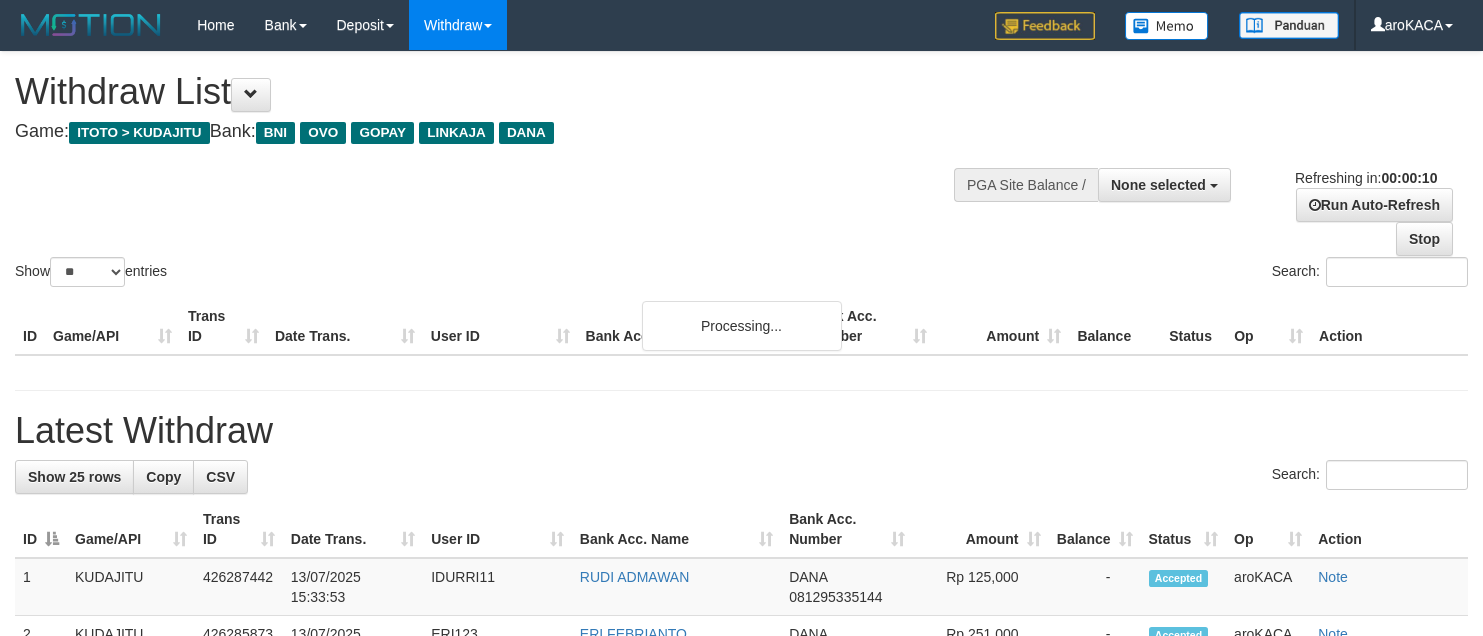 select 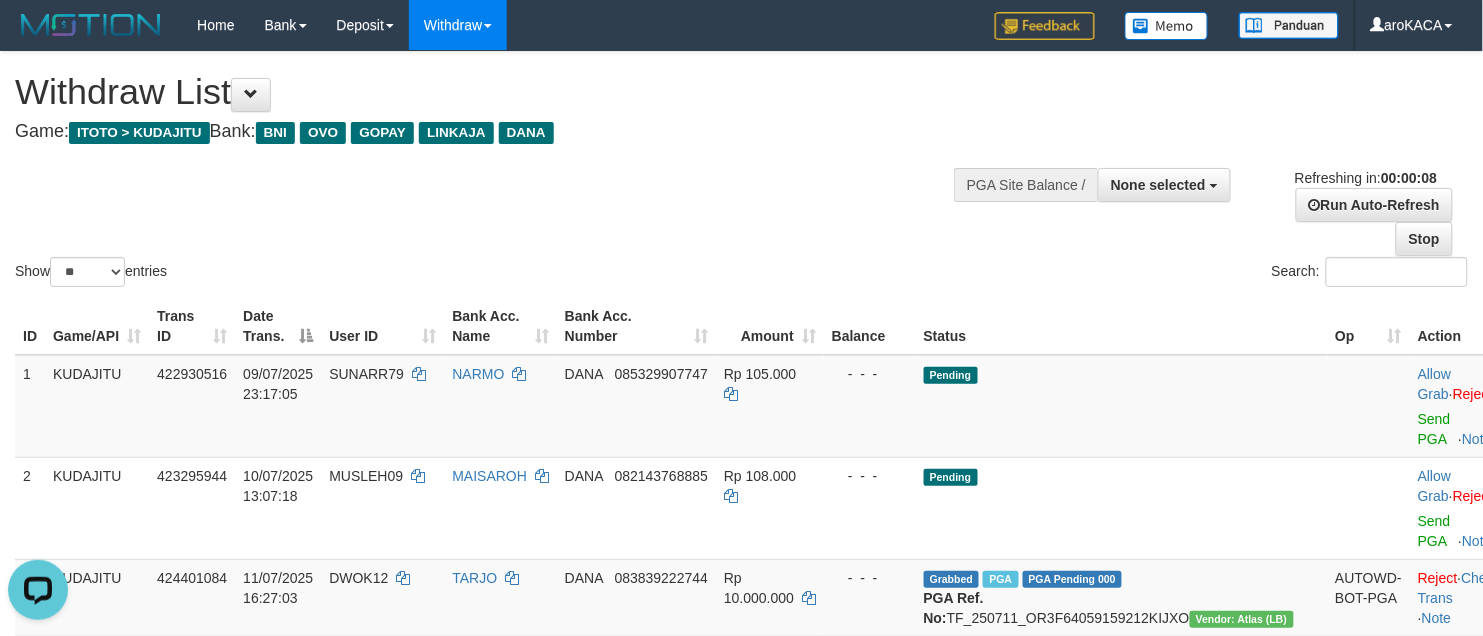 scroll, scrollTop: 0, scrollLeft: 0, axis: both 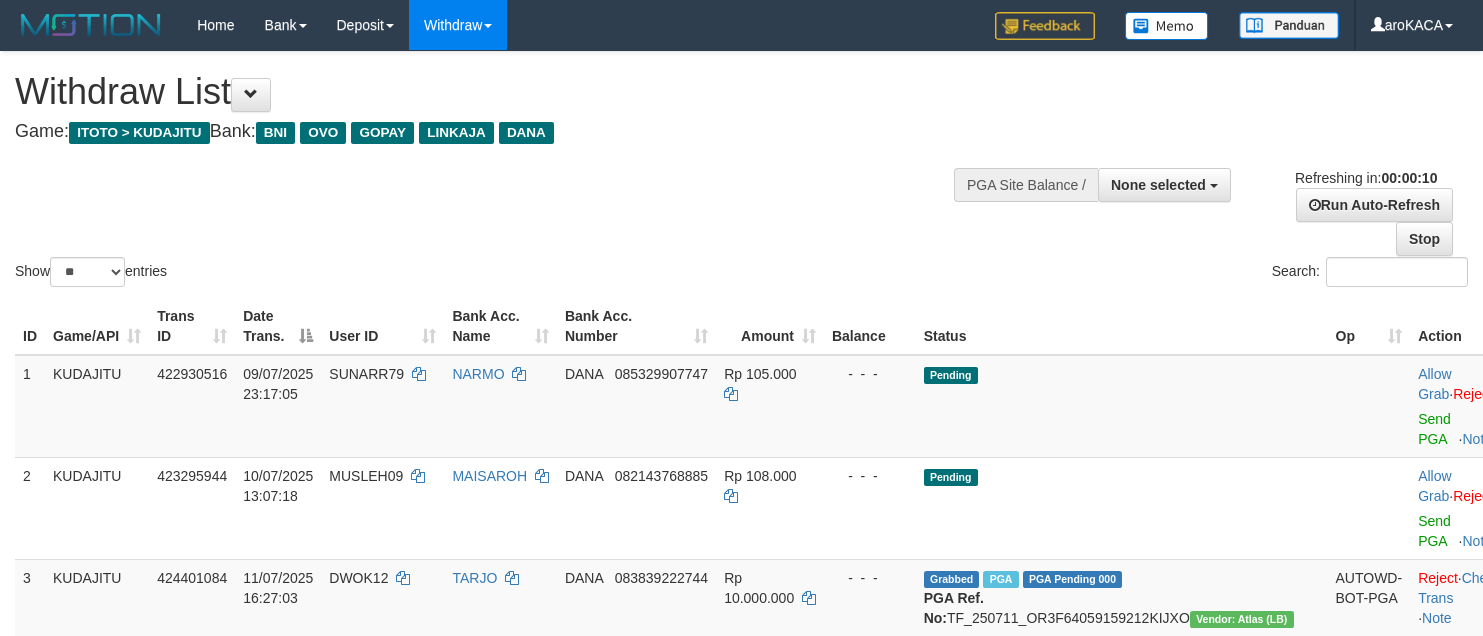 select 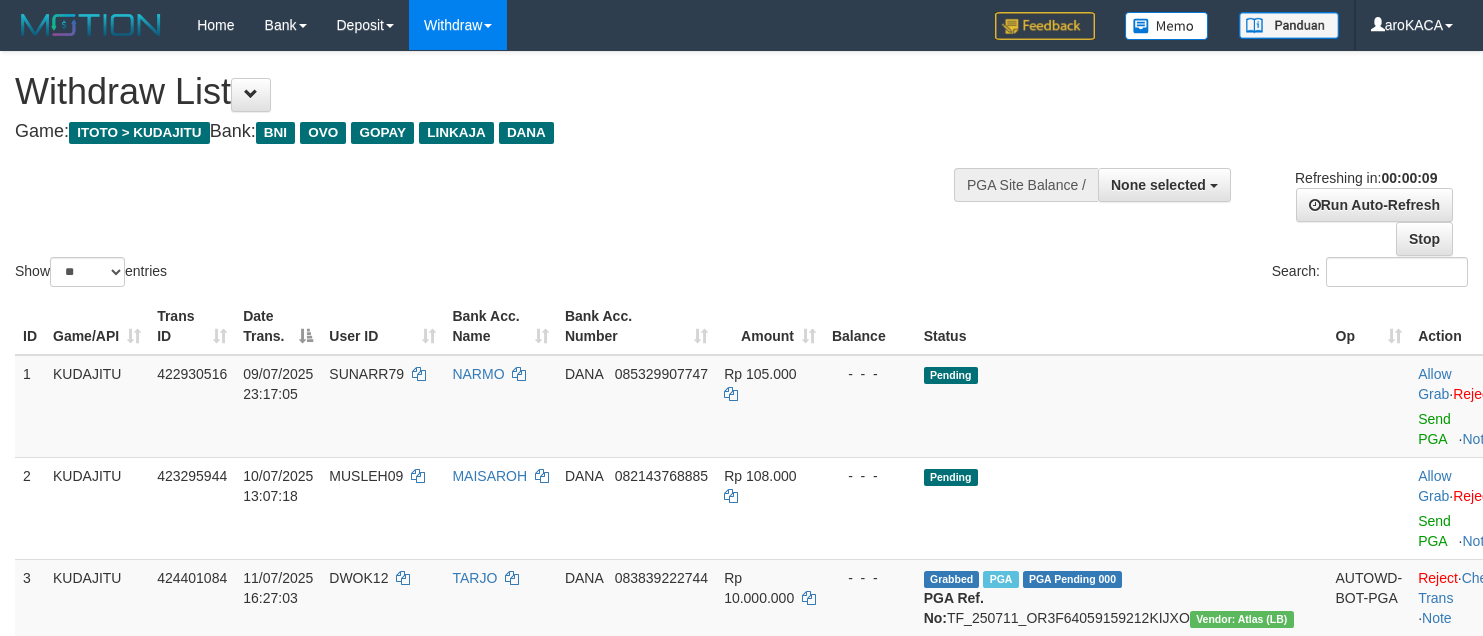 scroll, scrollTop: 0, scrollLeft: 0, axis: both 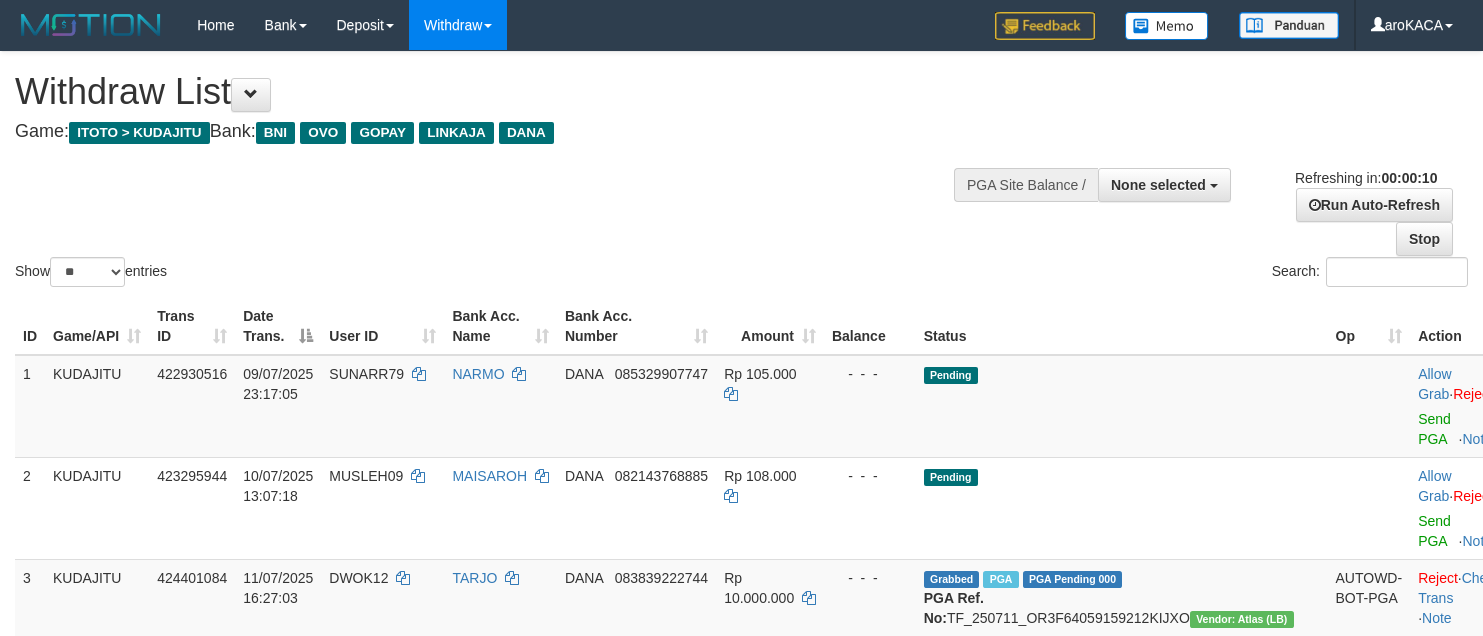 select 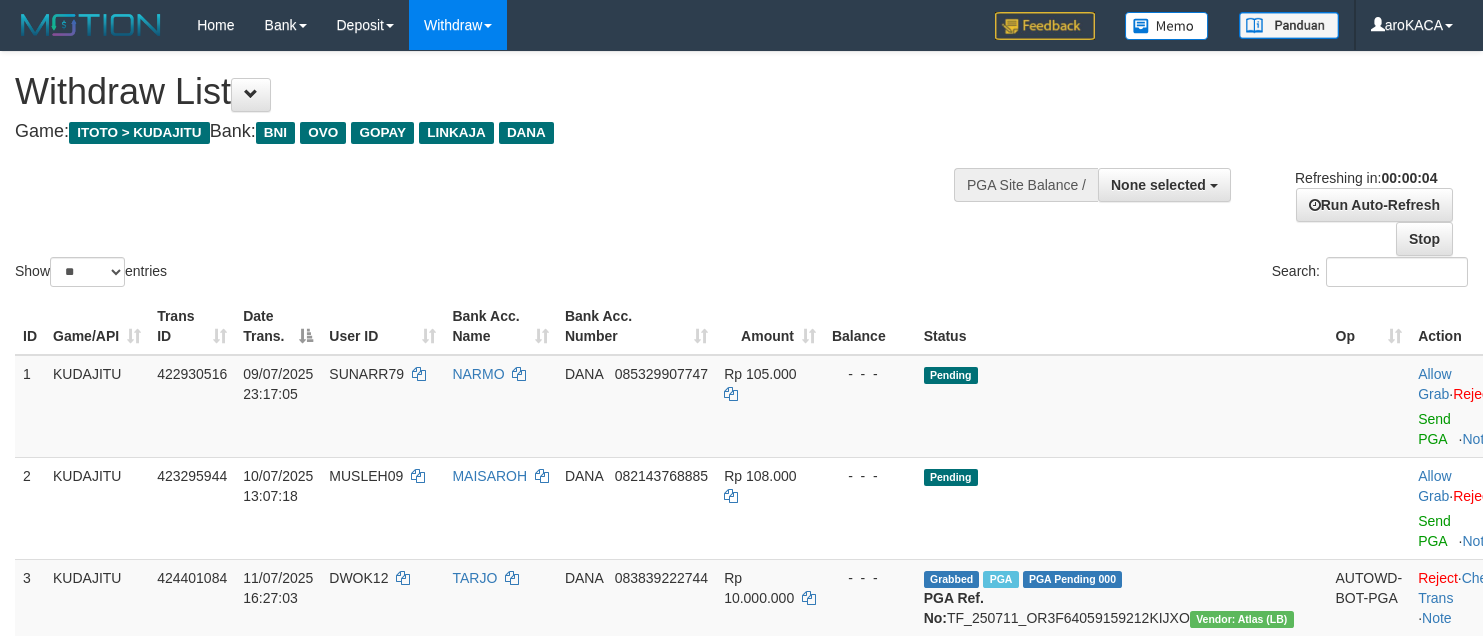 scroll, scrollTop: 0, scrollLeft: 0, axis: both 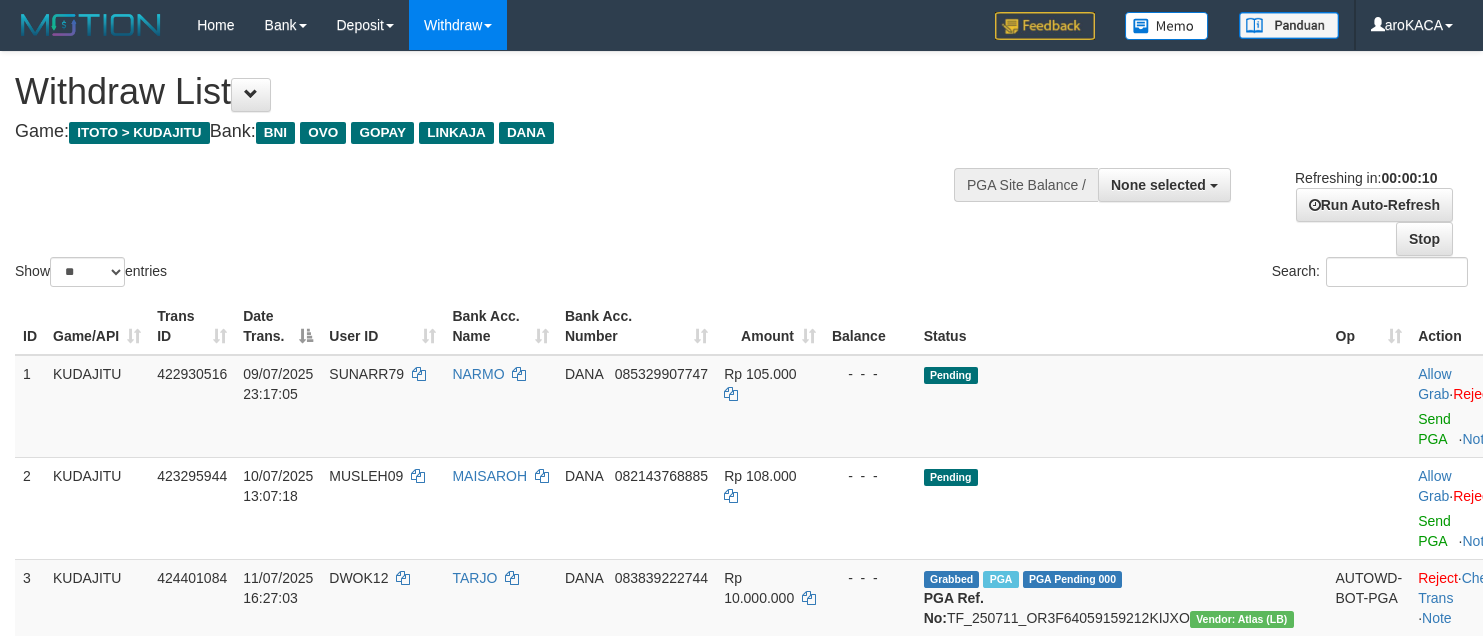 select 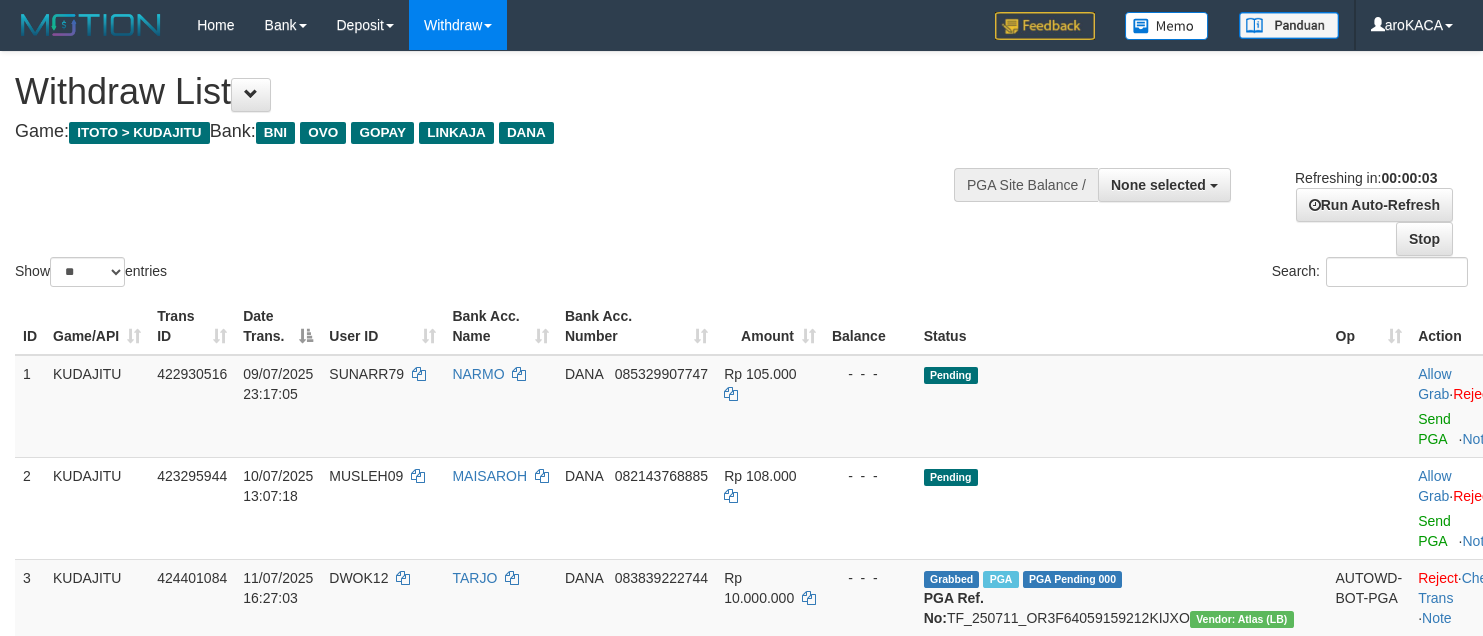 scroll, scrollTop: 0, scrollLeft: 0, axis: both 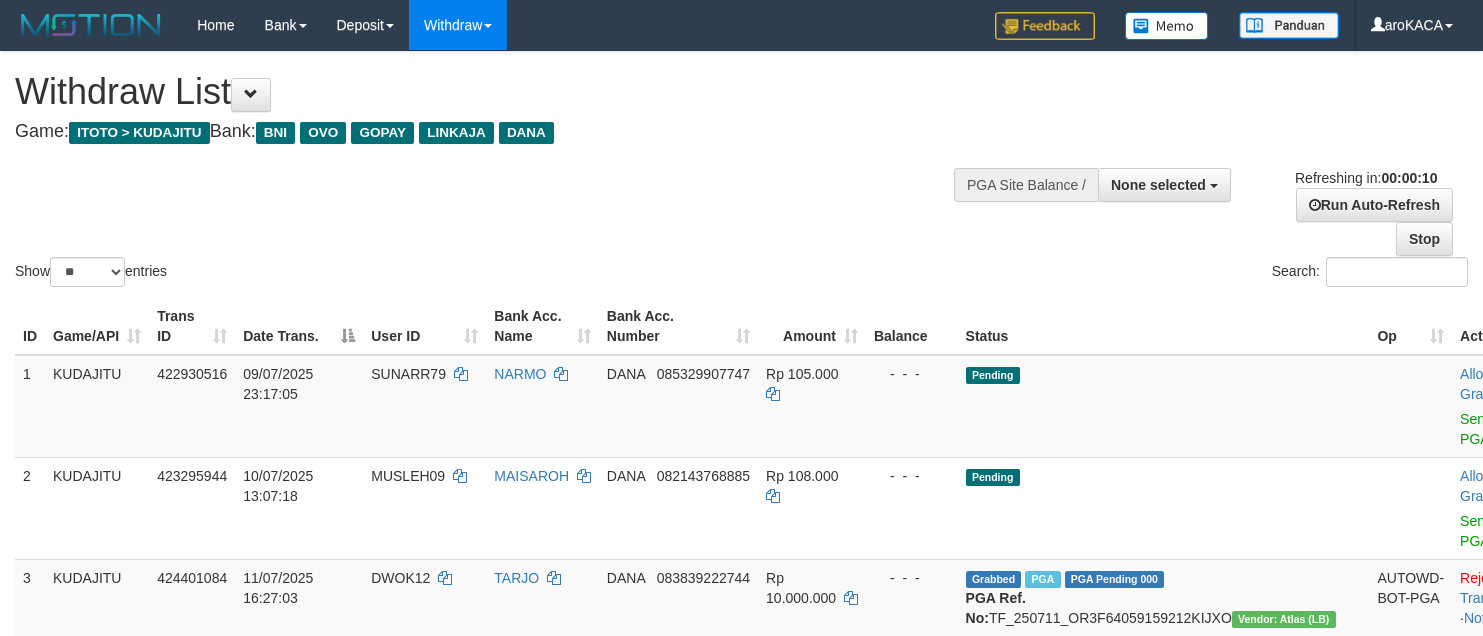 select 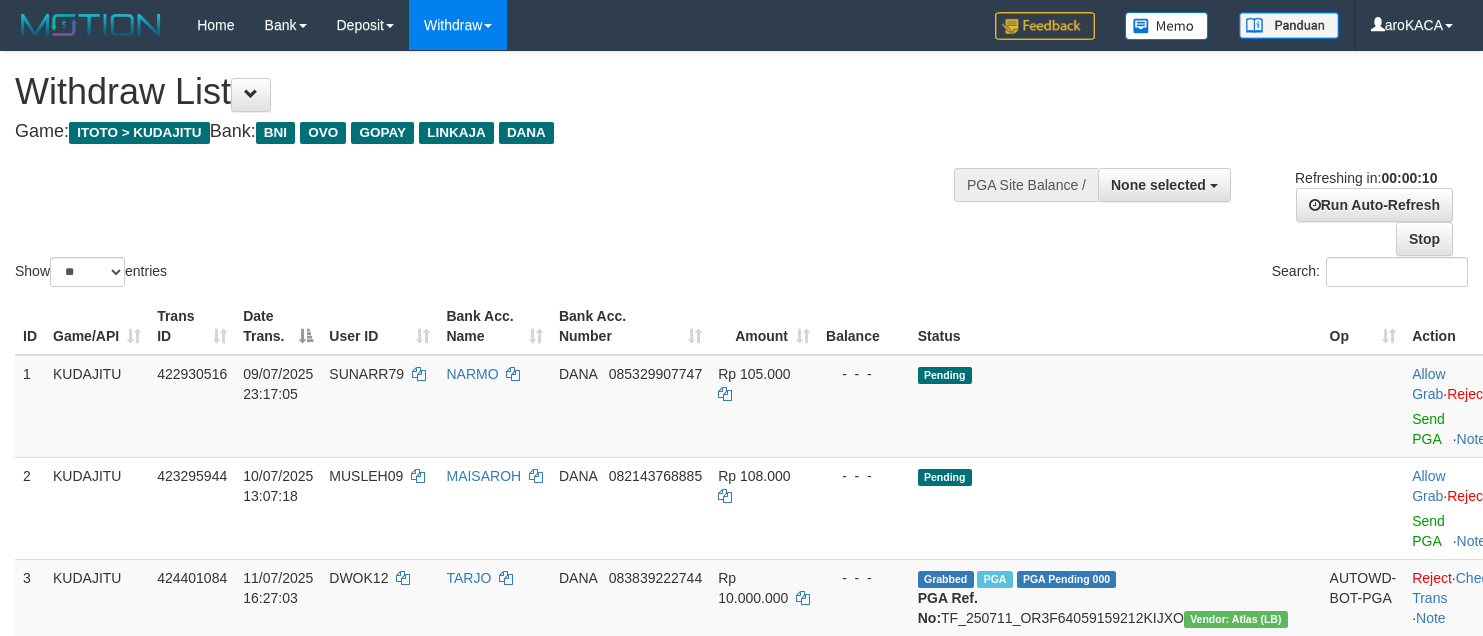 select 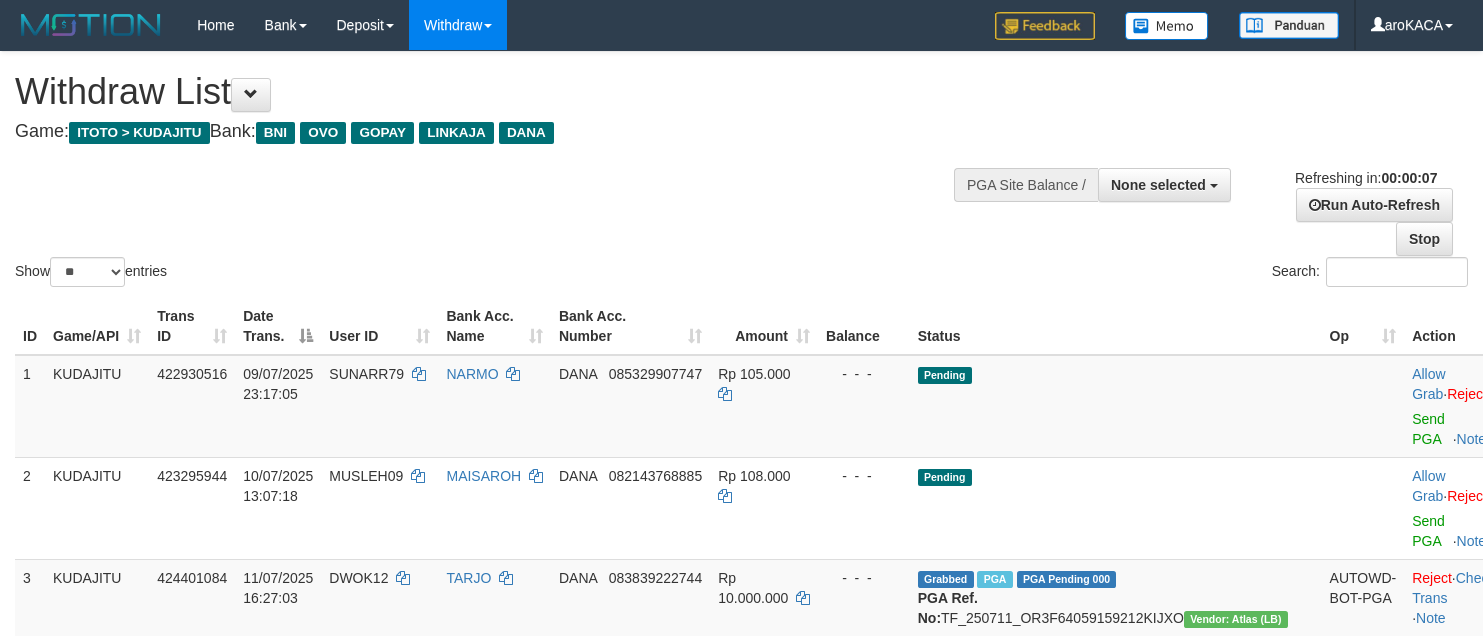 scroll, scrollTop: 0, scrollLeft: 0, axis: both 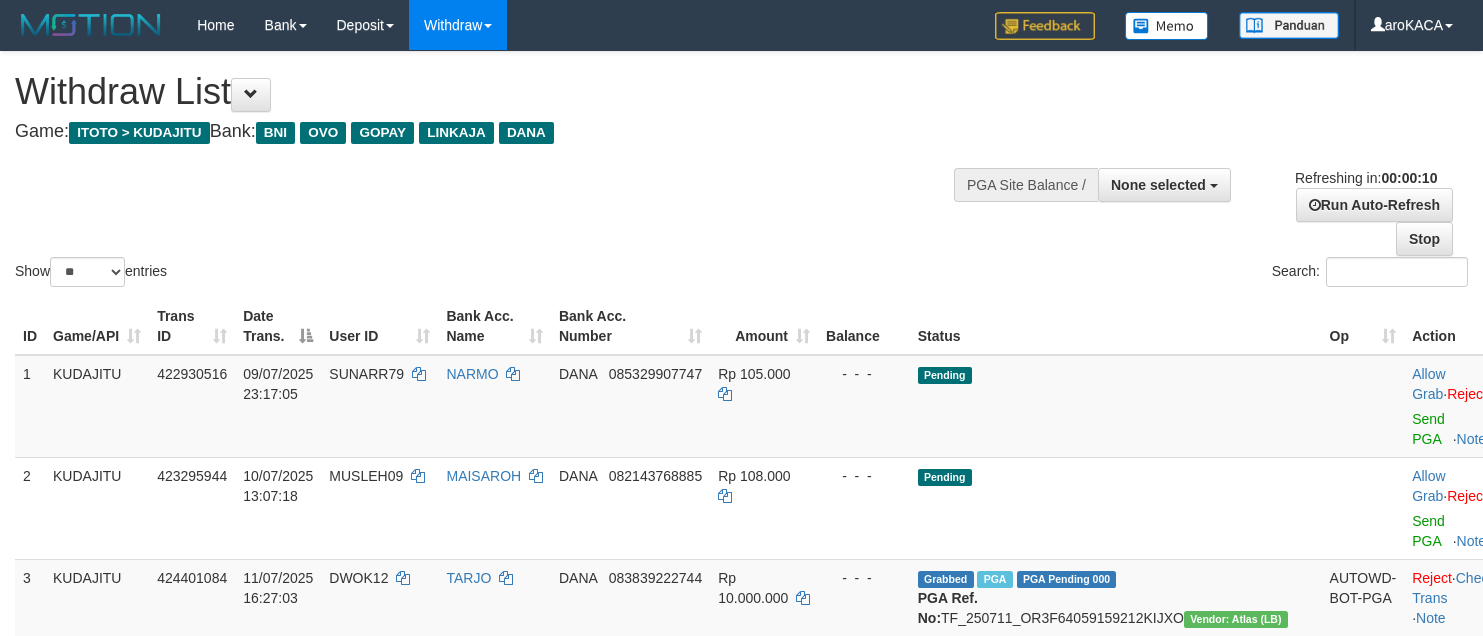 select 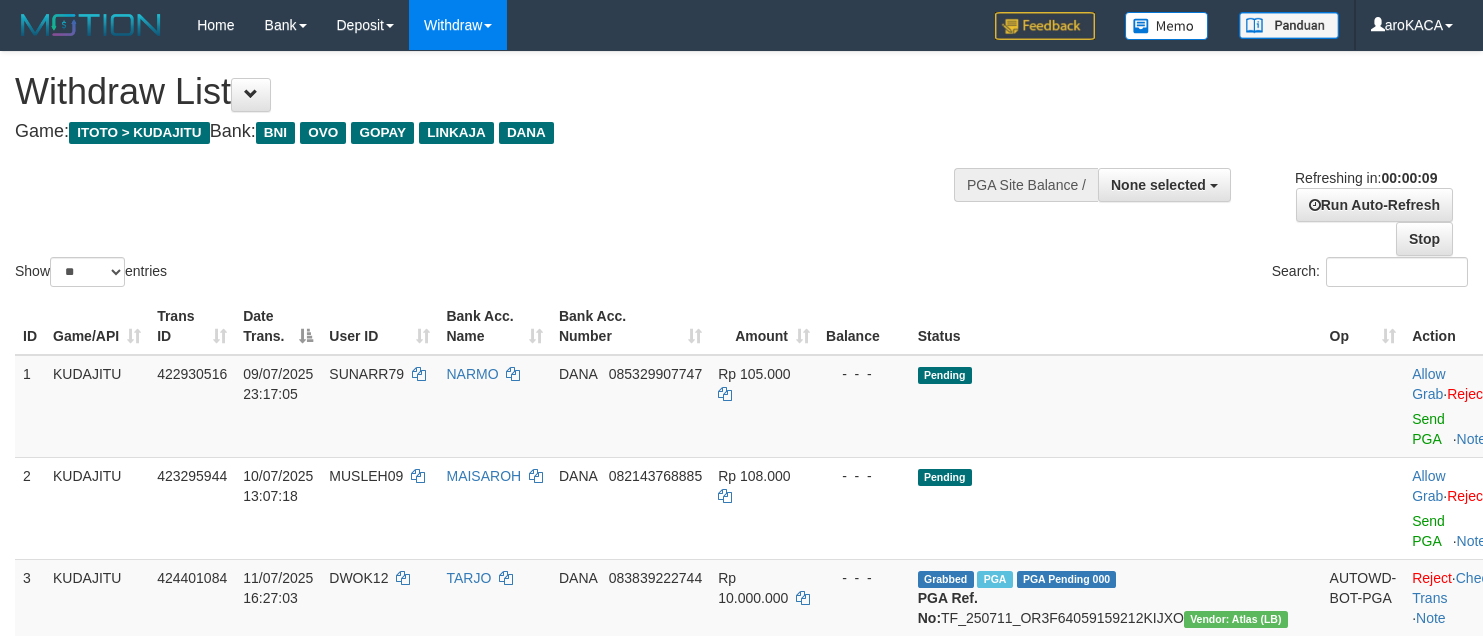 scroll, scrollTop: 0, scrollLeft: 0, axis: both 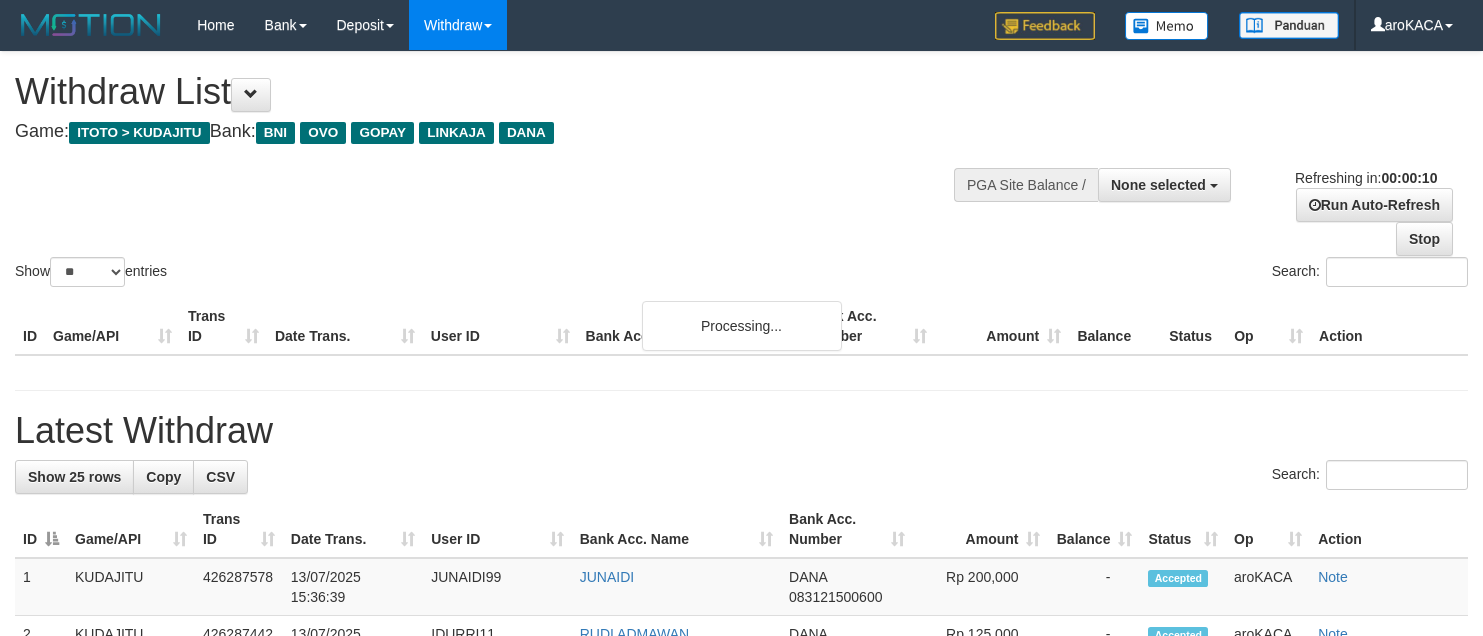select 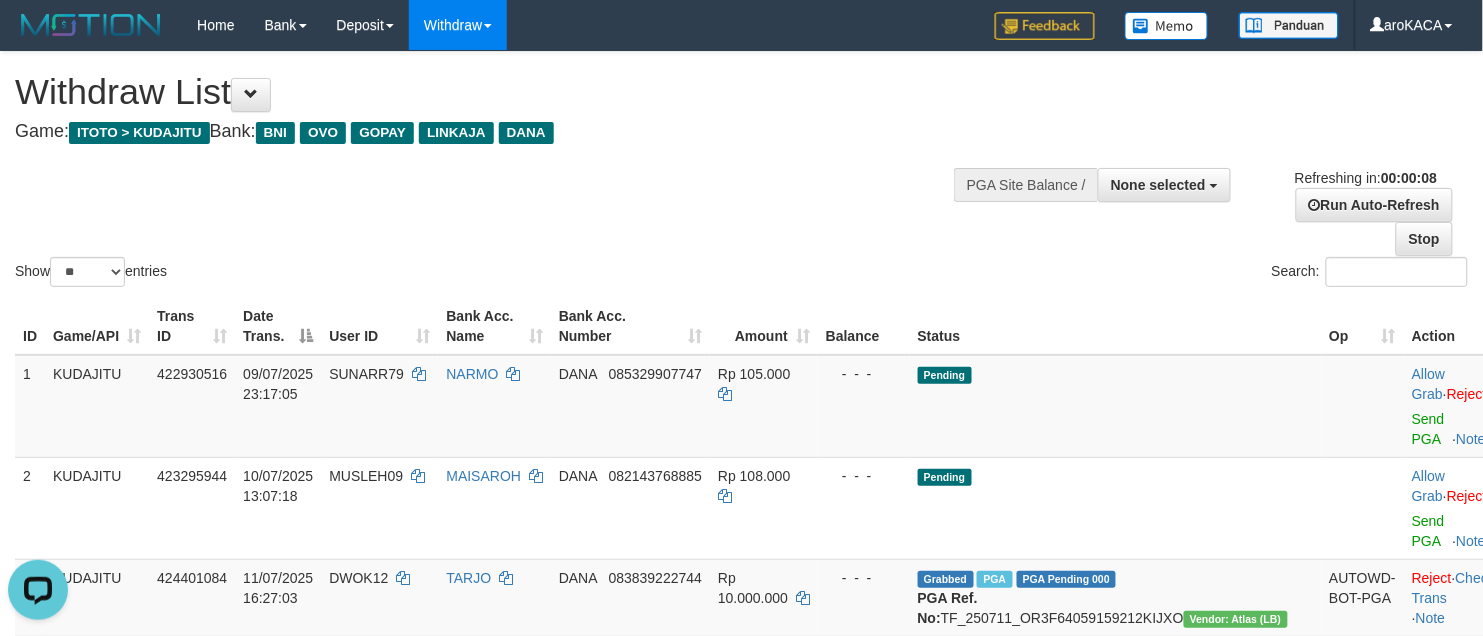 scroll, scrollTop: 0, scrollLeft: 0, axis: both 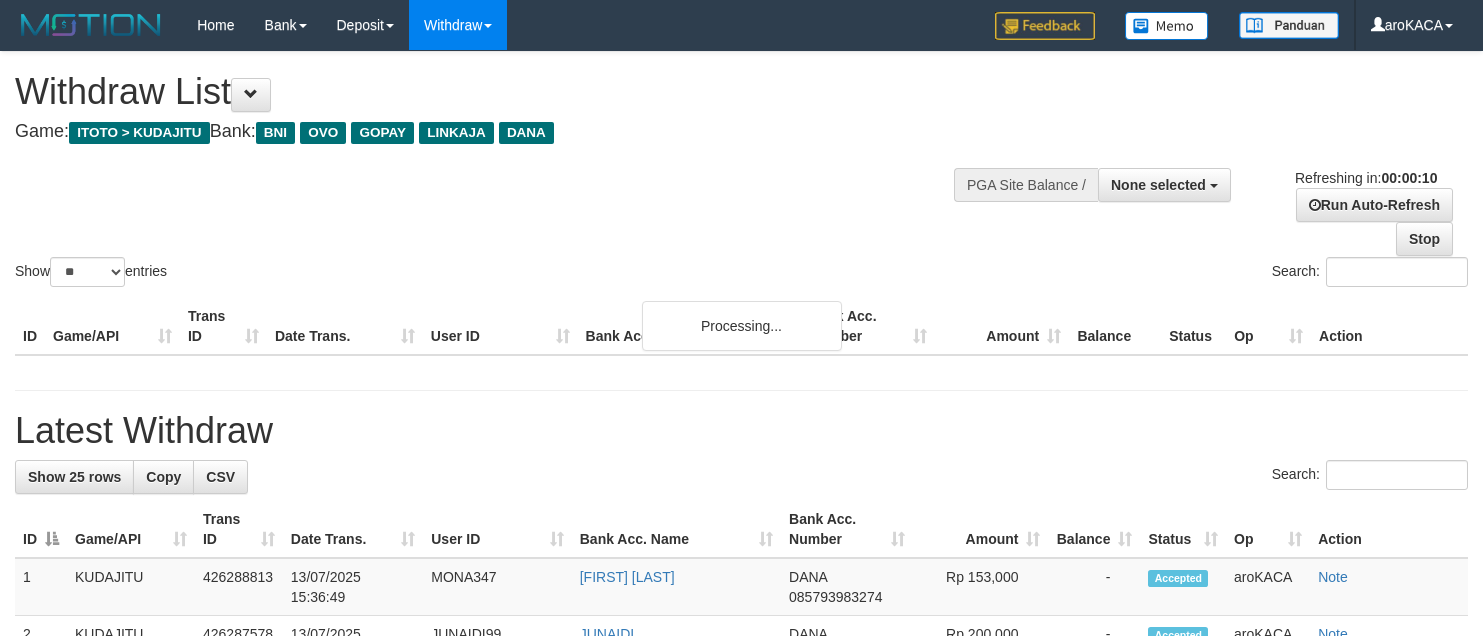 select 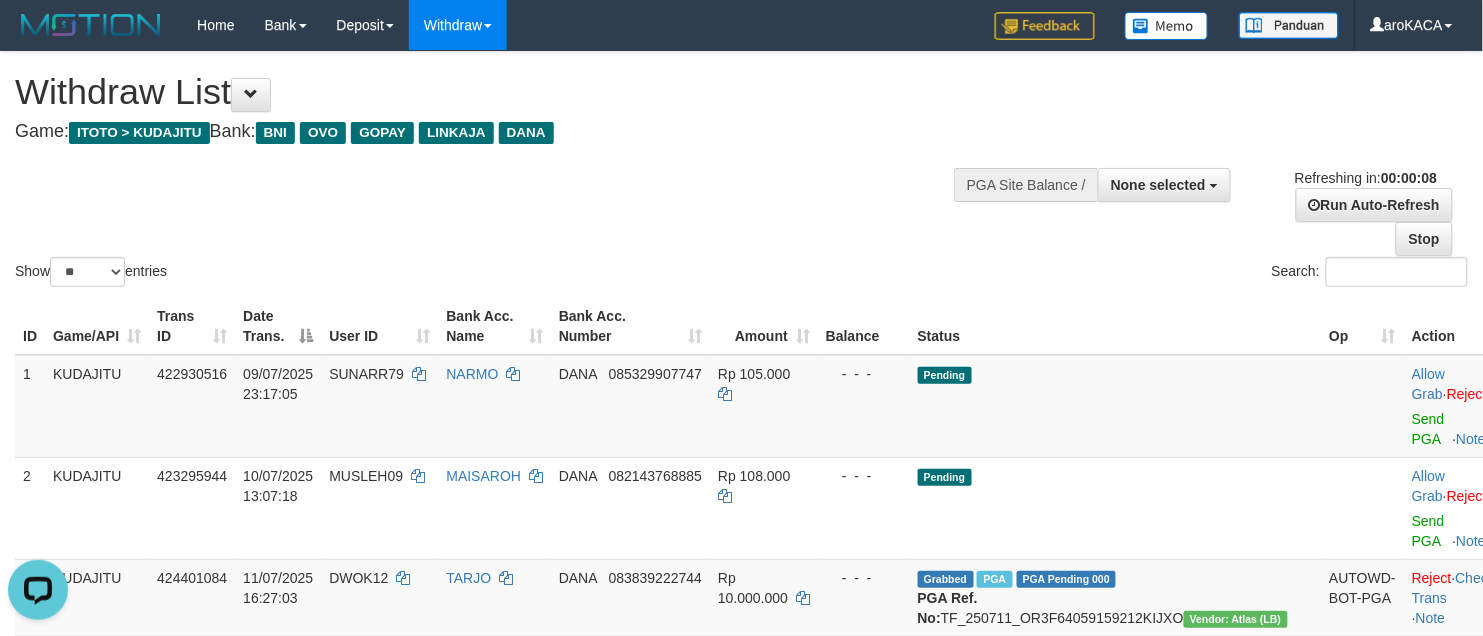 scroll, scrollTop: 0, scrollLeft: 0, axis: both 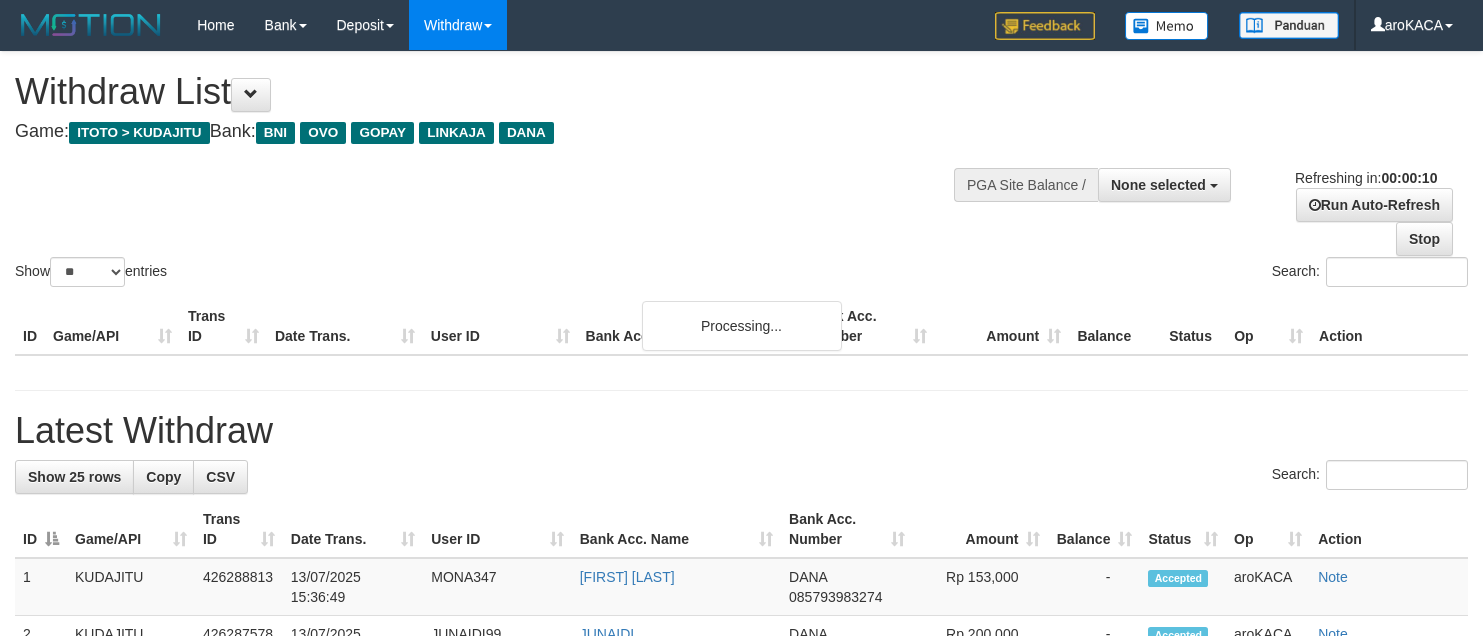 select 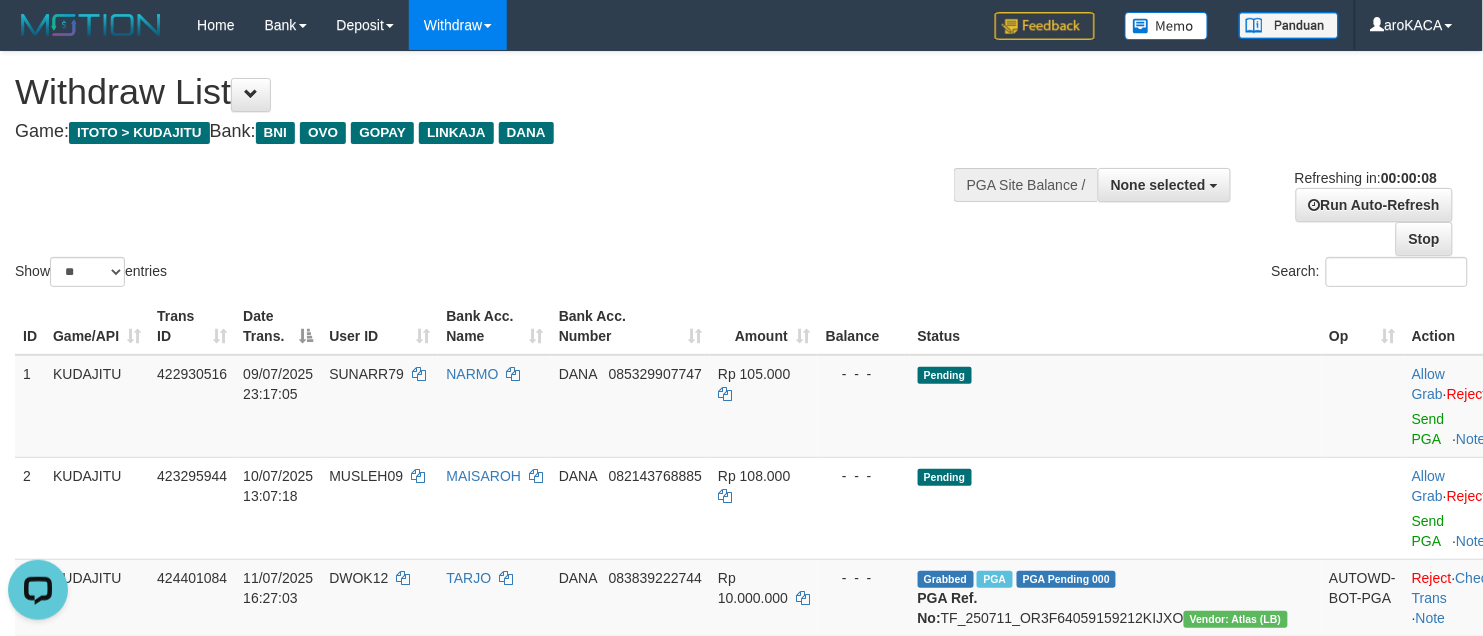scroll, scrollTop: 0, scrollLeft: 0, axis: both 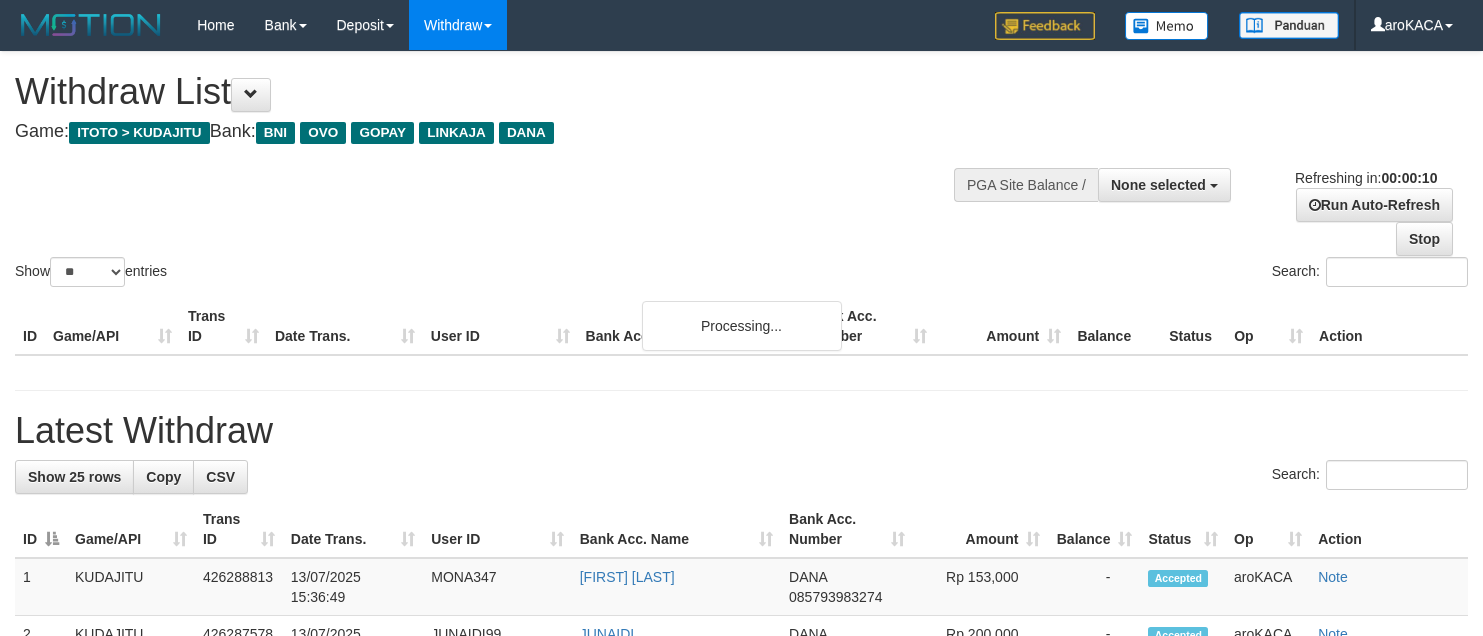 select 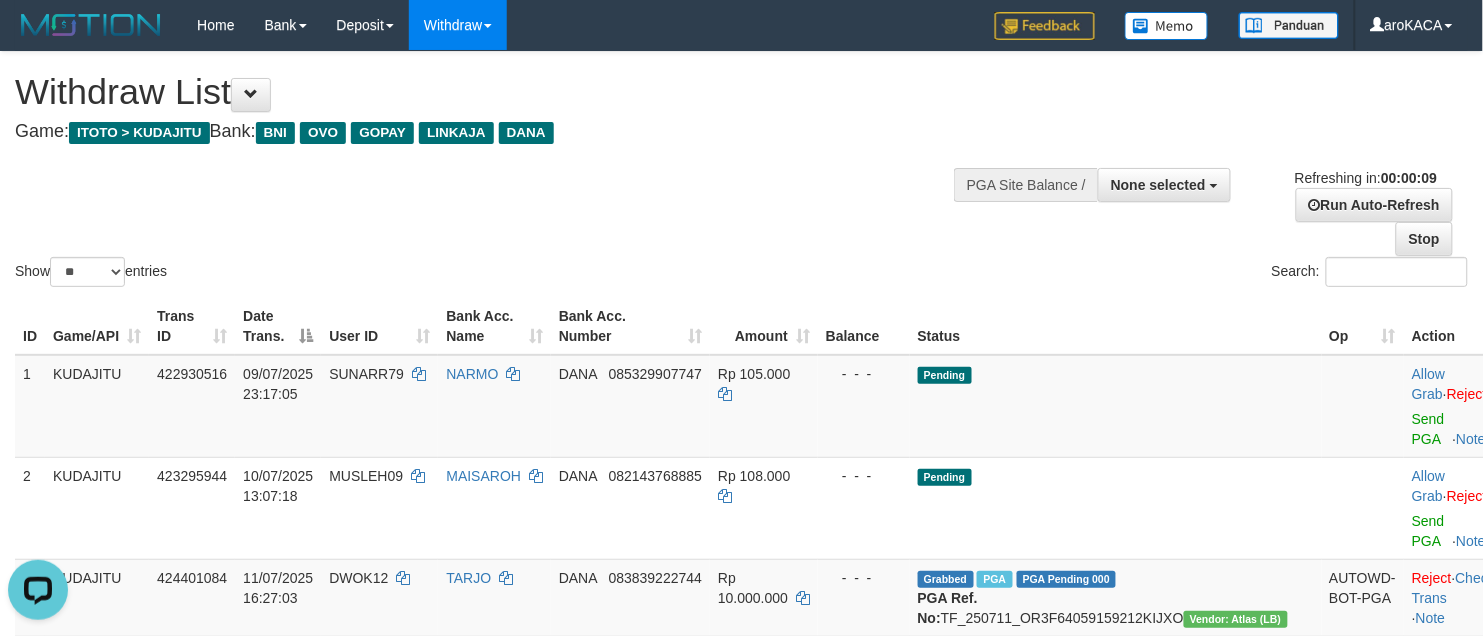 scroll, scrollTop: 0, scrollLeft: 0, axis: both 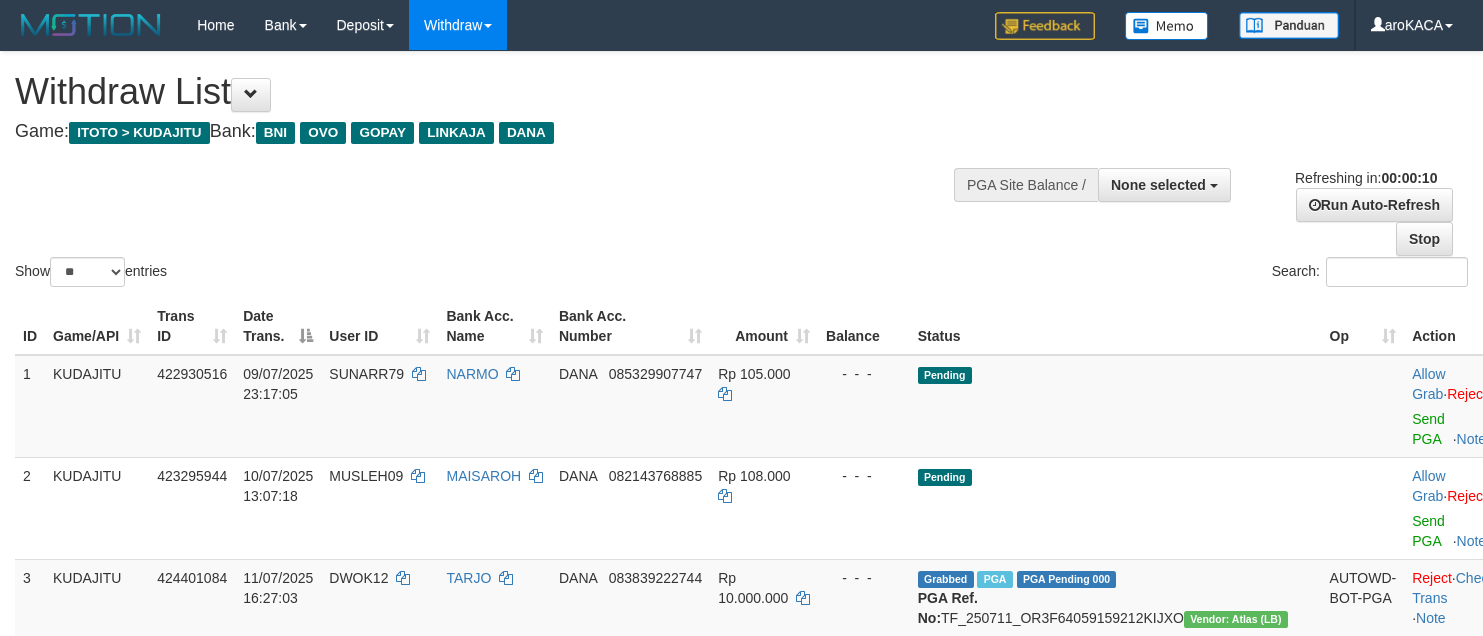select 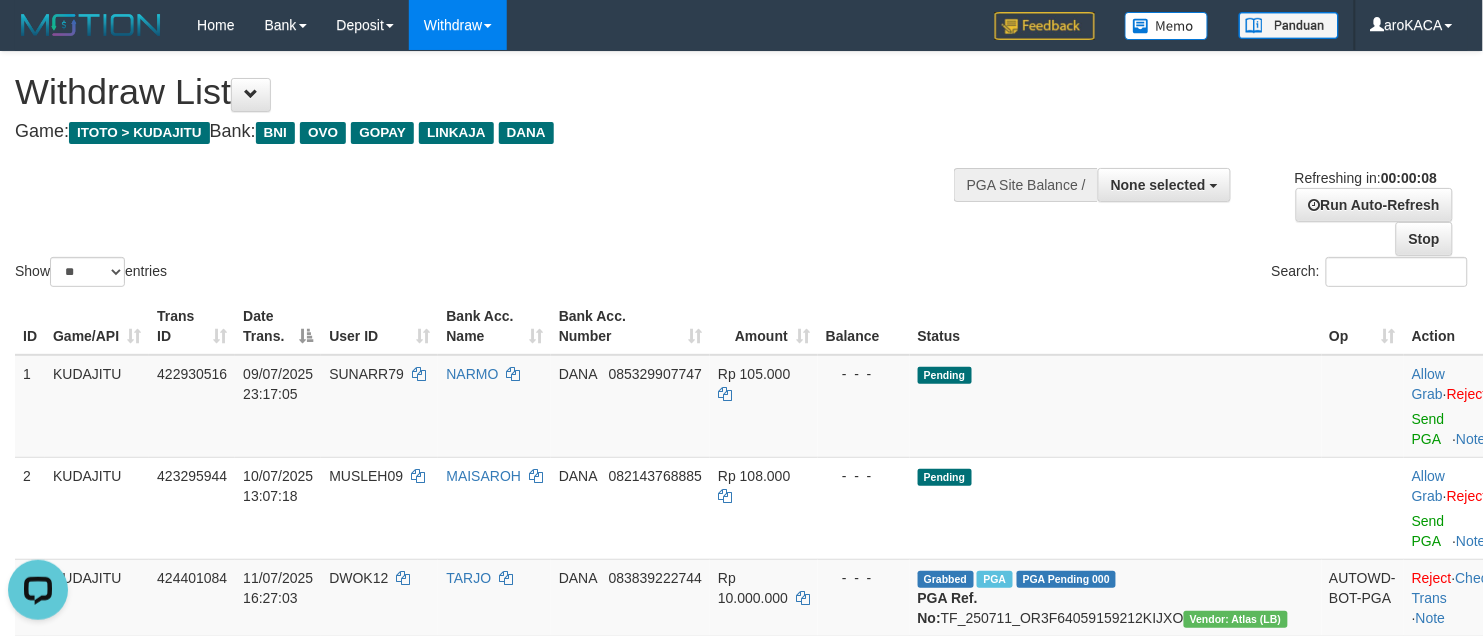 scroll, scrollTop: 0, scrollLeft: 0, axis: both 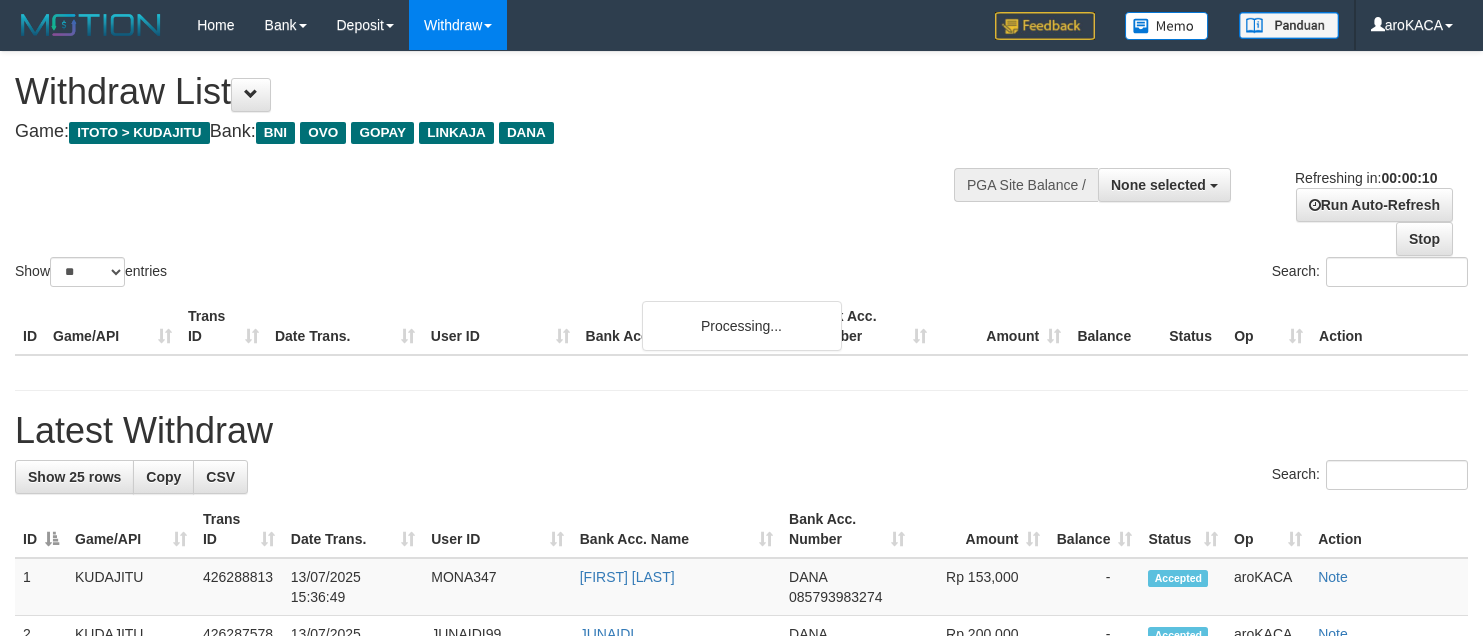 select 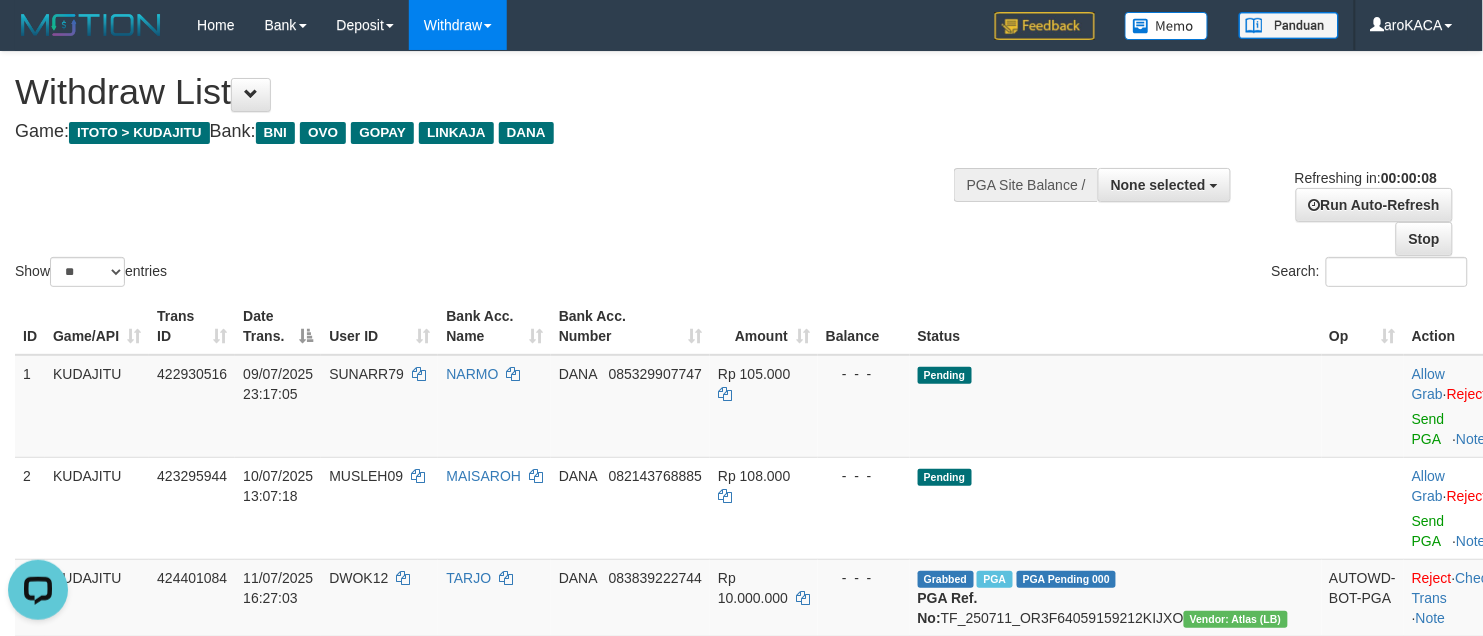 scroll, scrollTop: 0, scrollLeft: 0, axis: both 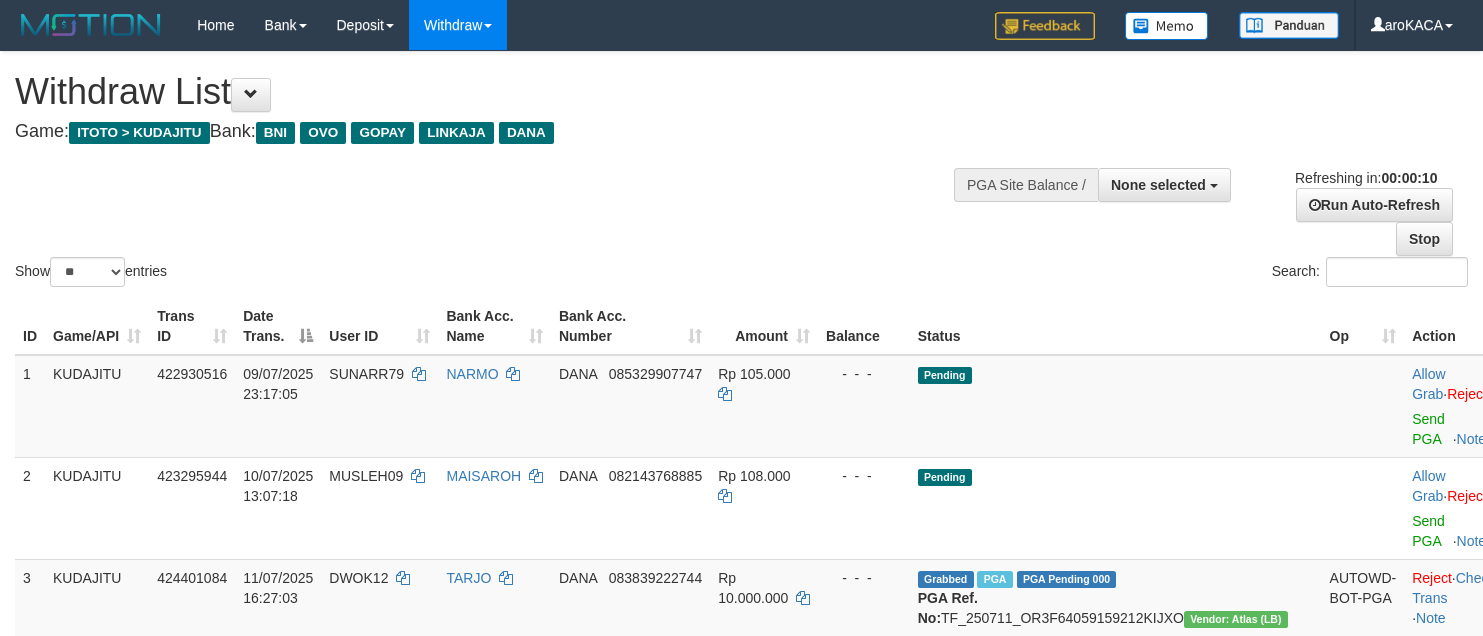 select 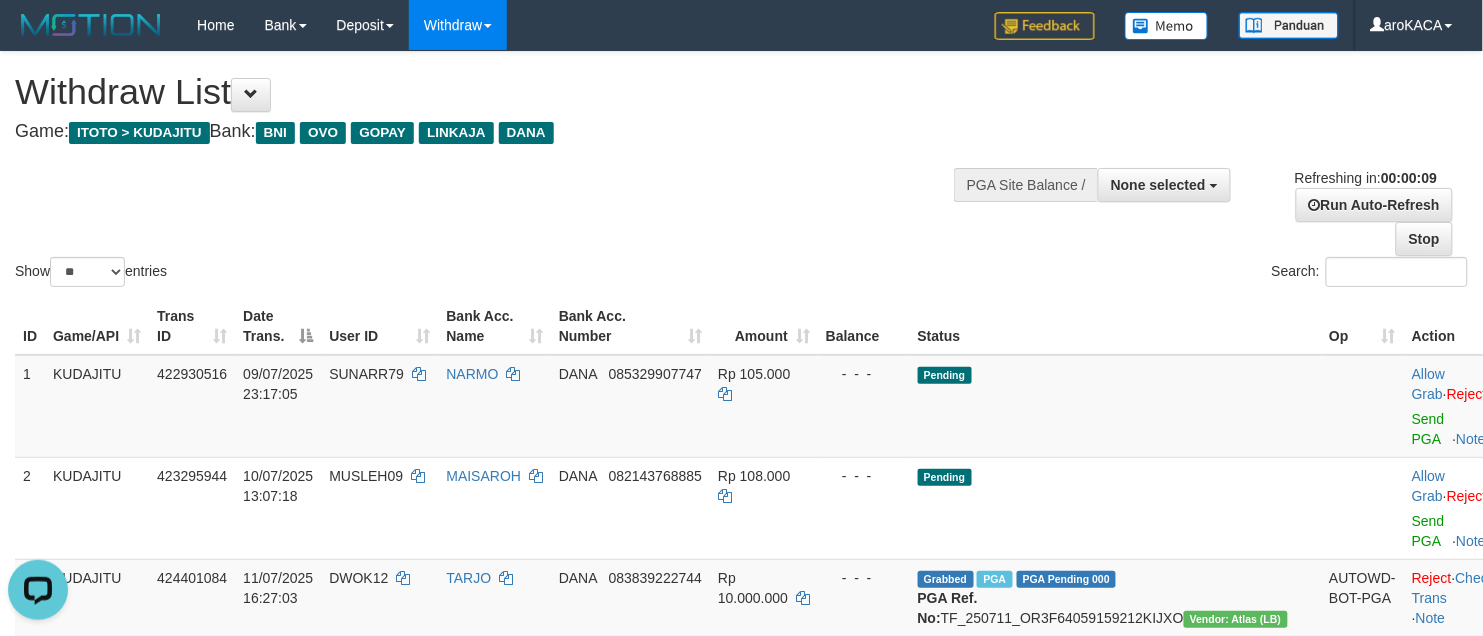 scroll, scrollTop: 0, scrollLeft: 0, axis: both 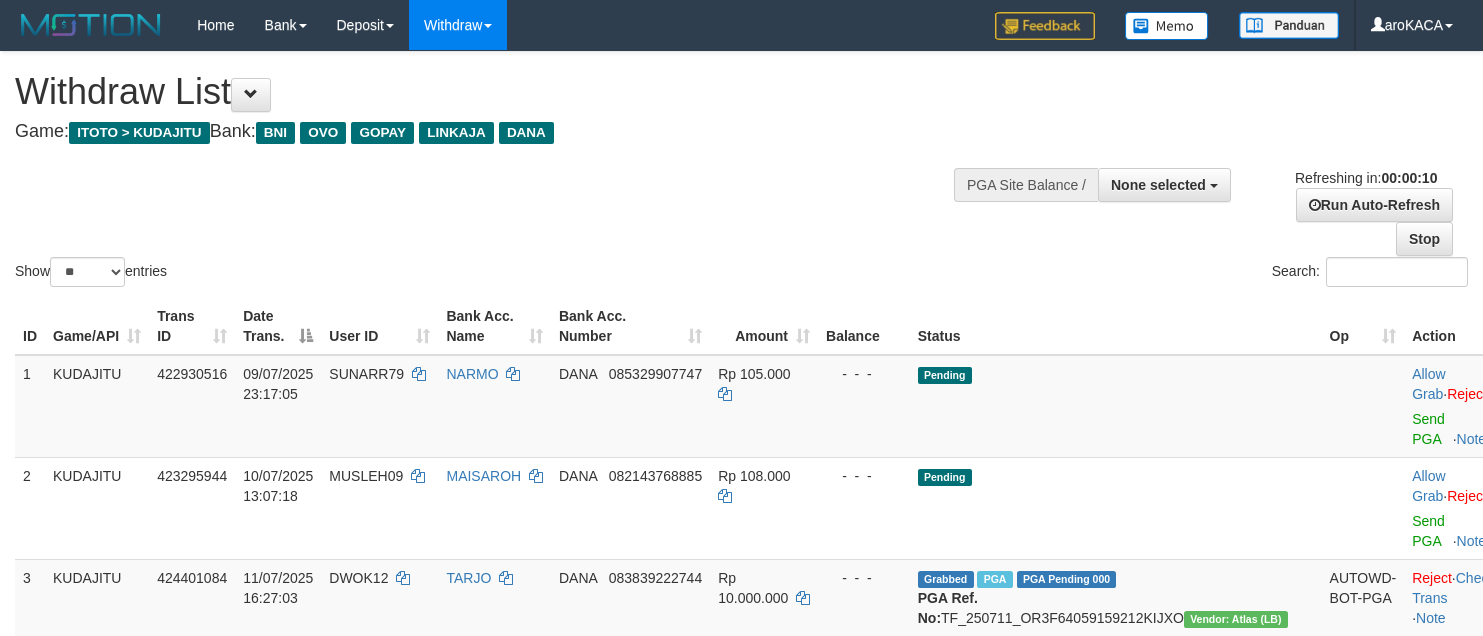 select 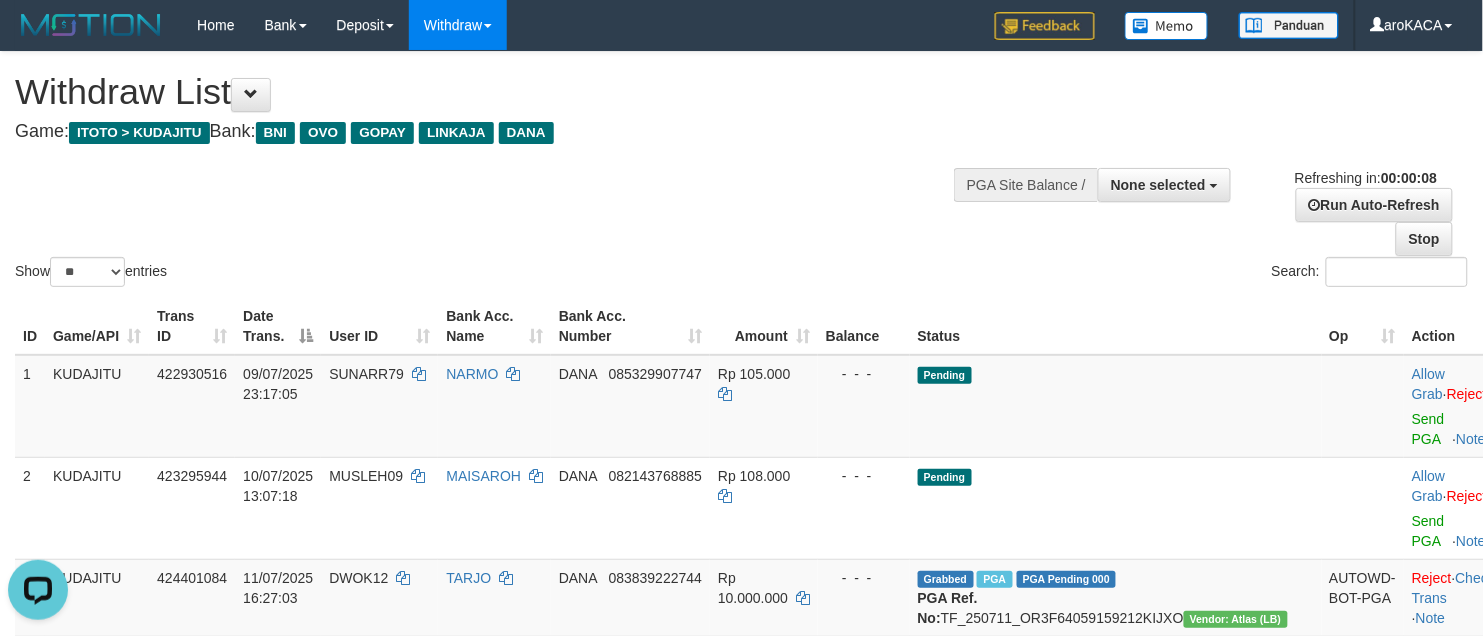 scroll, scrollTop: 0, scrollLeft: 0, axis: both 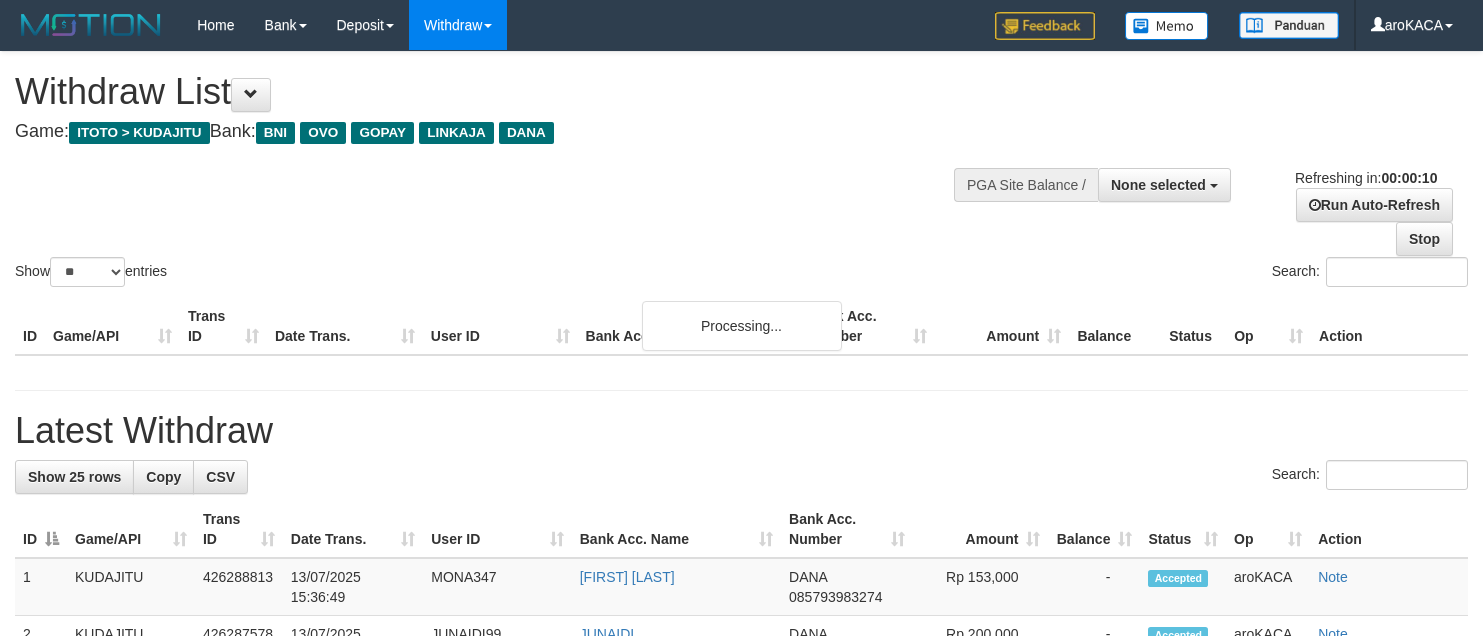 select 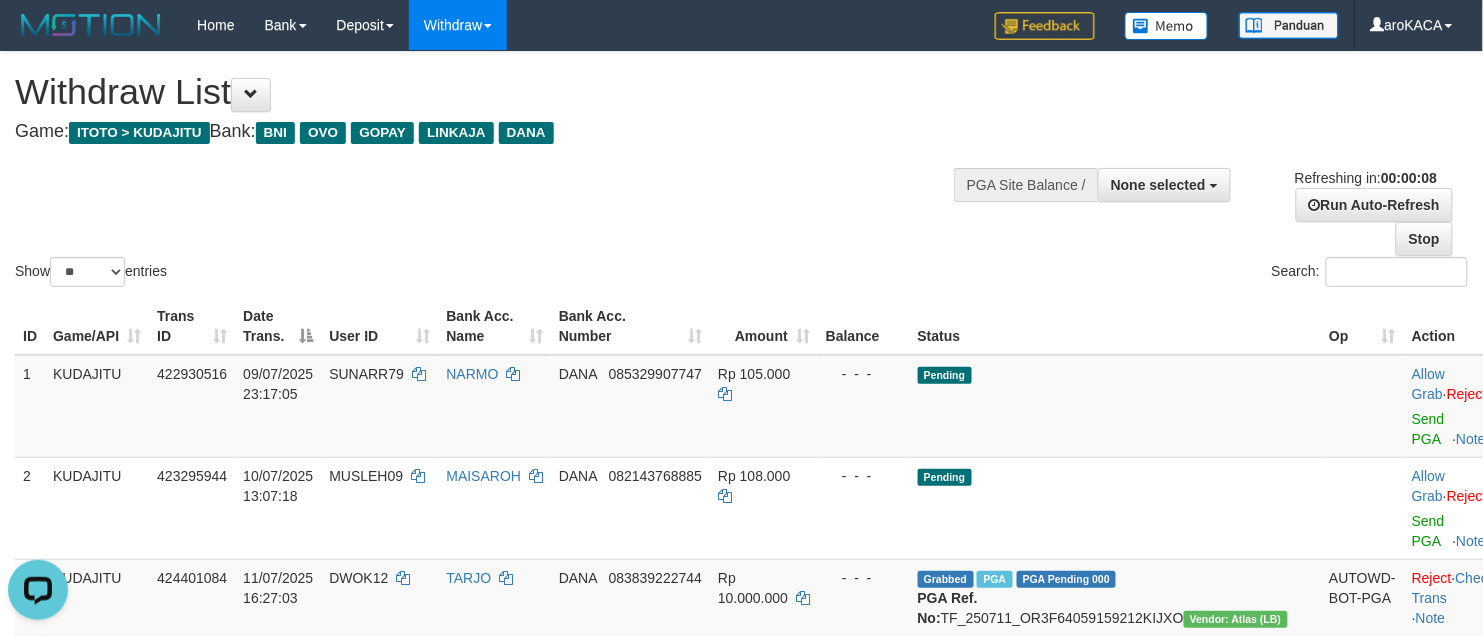 scroll, scrollTop: 0, scrollLeft: 0, axis: both 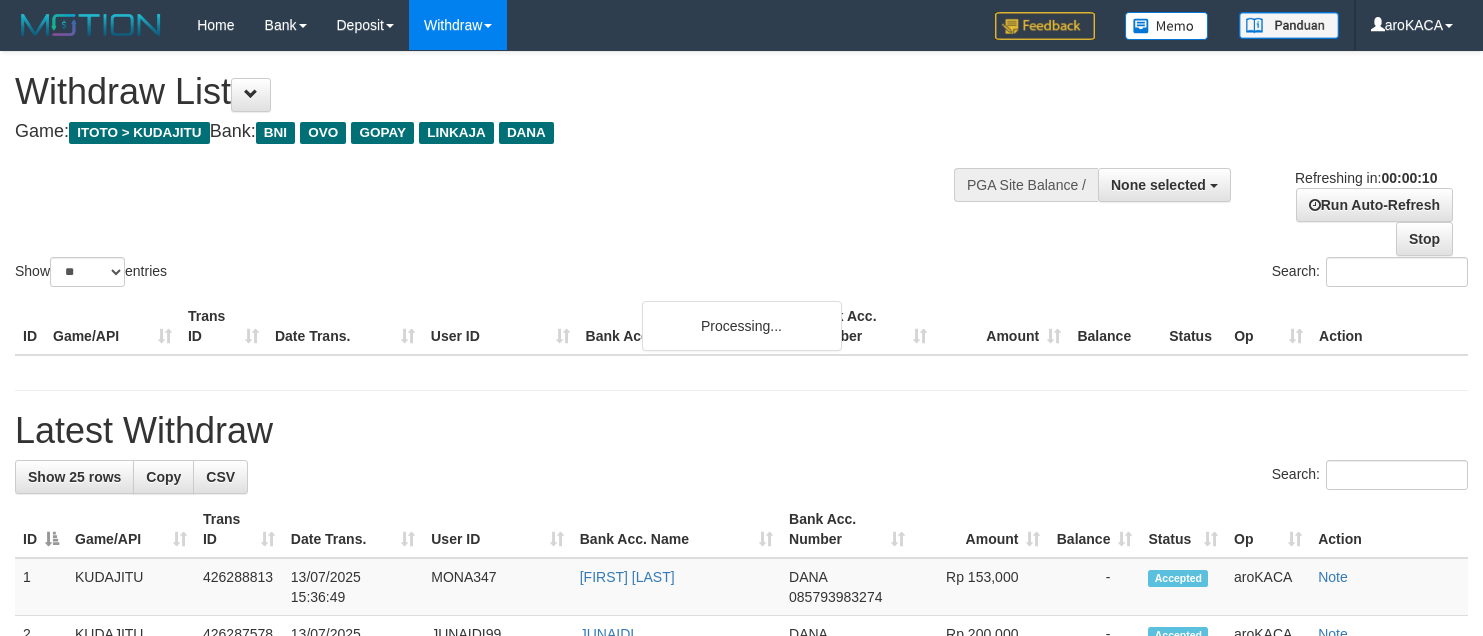 select 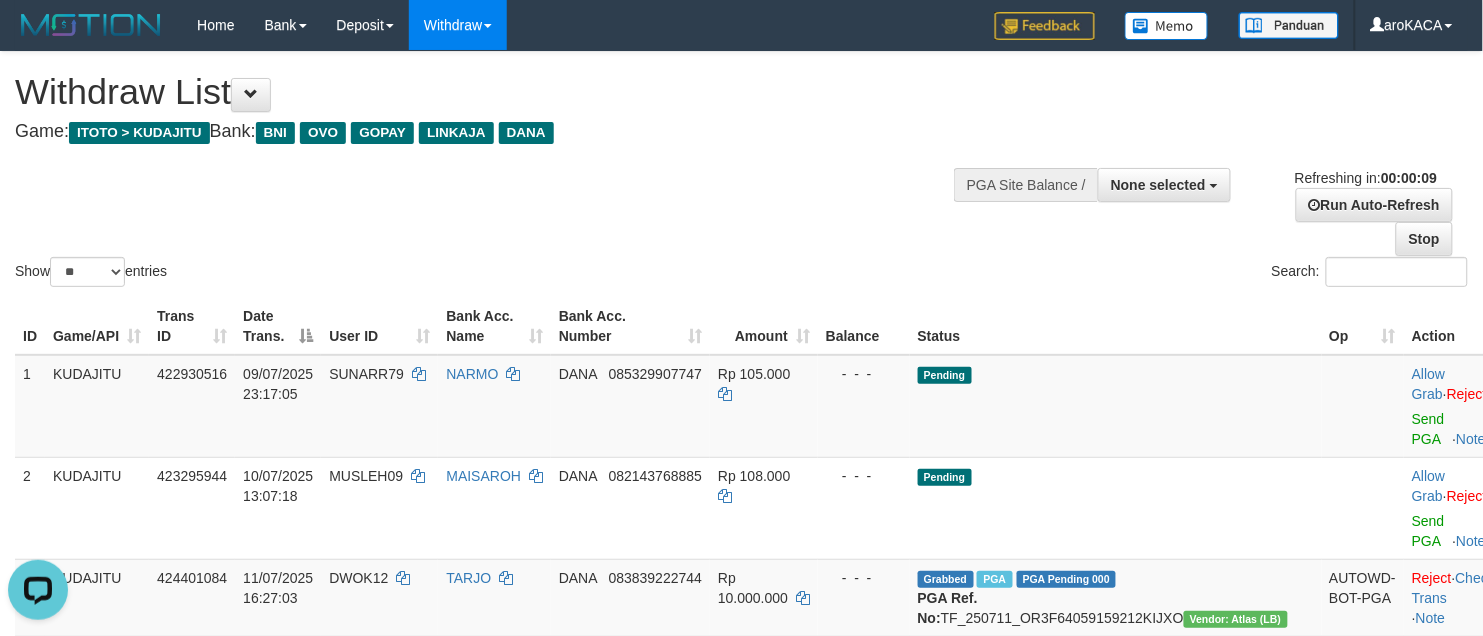 scroll, scrollTop: 0, scrollLeft: 0, axis: both 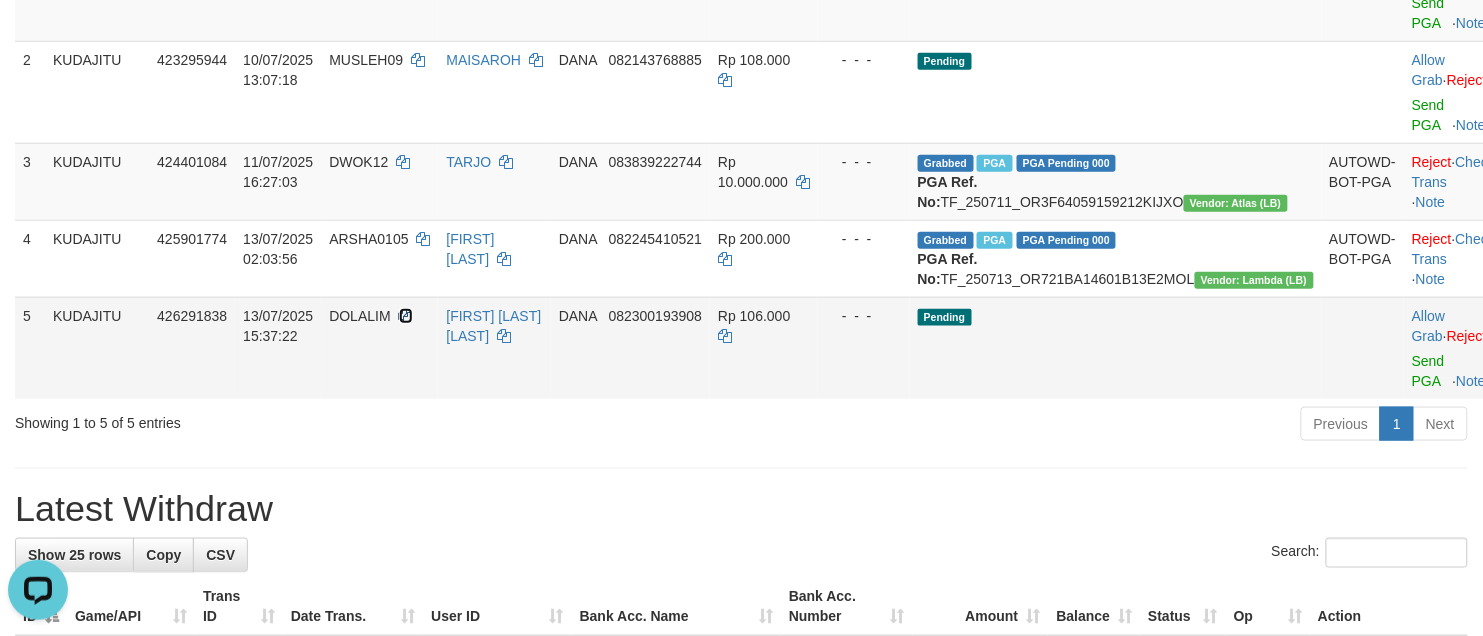 click at bounding box center [406, 316] 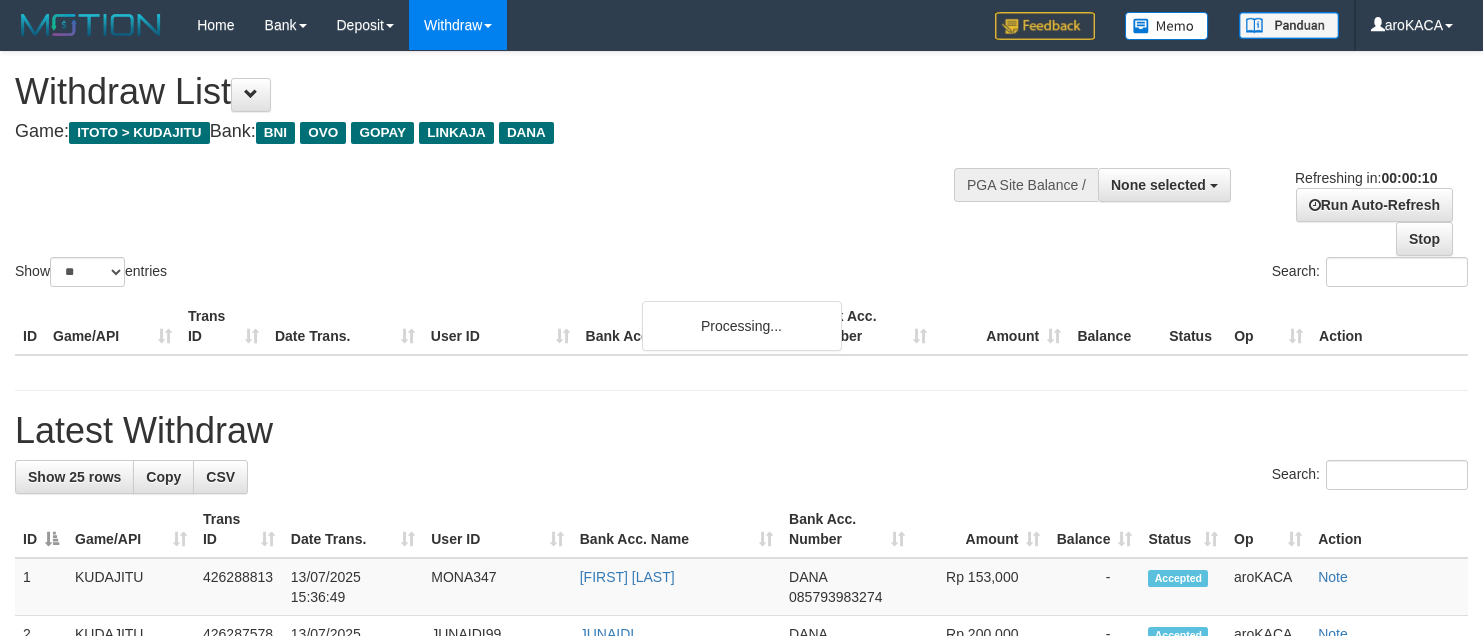 select 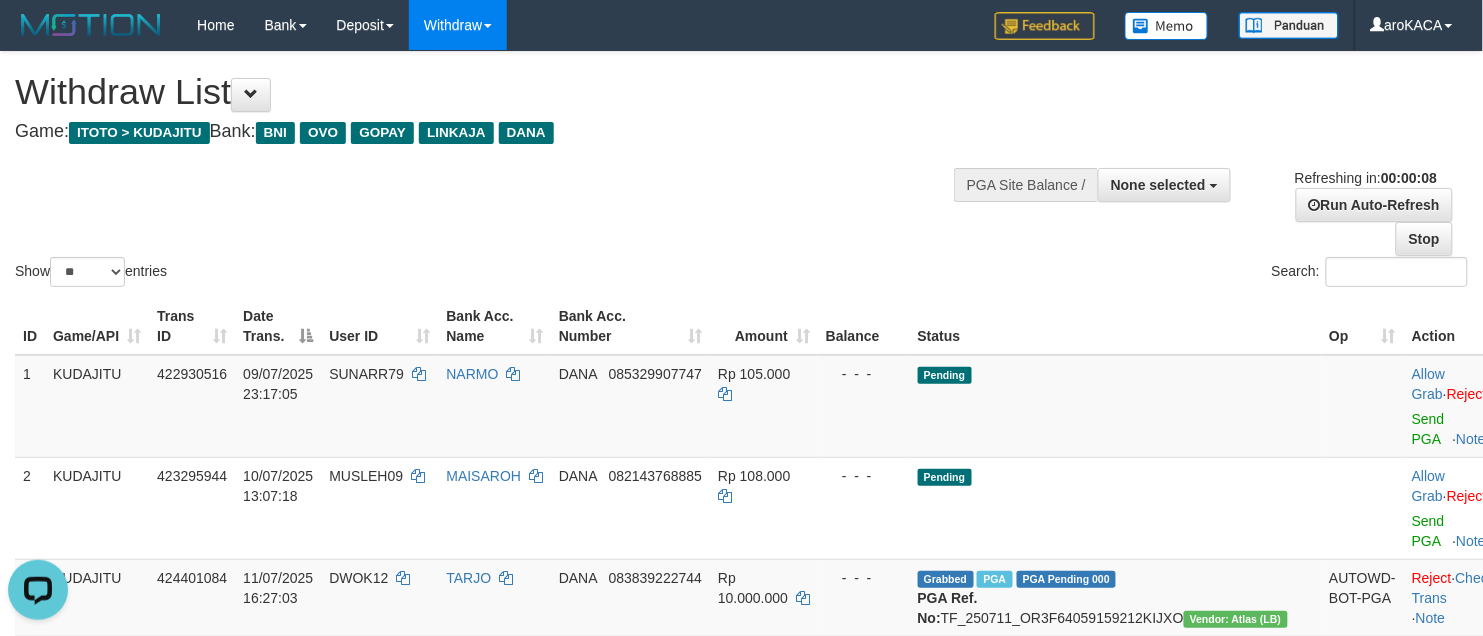 scroll, scrollTop: 0, scrollLeft: 0, axis: both 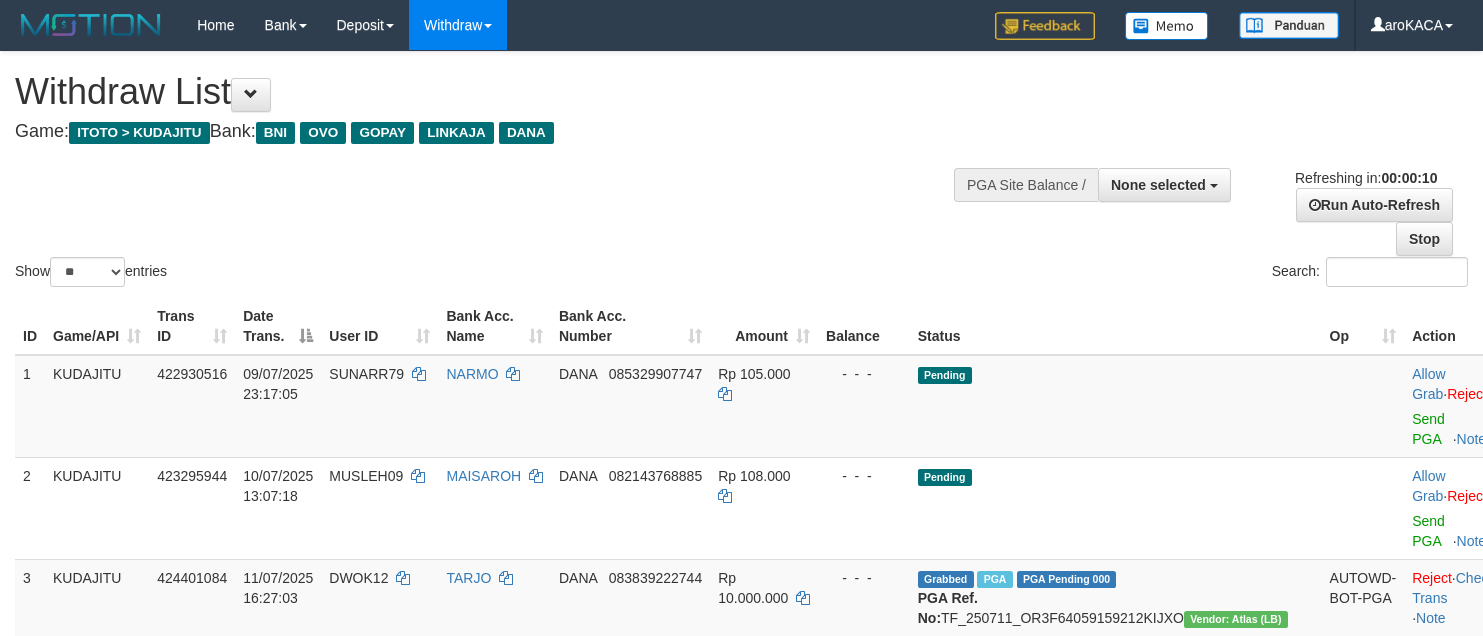 select 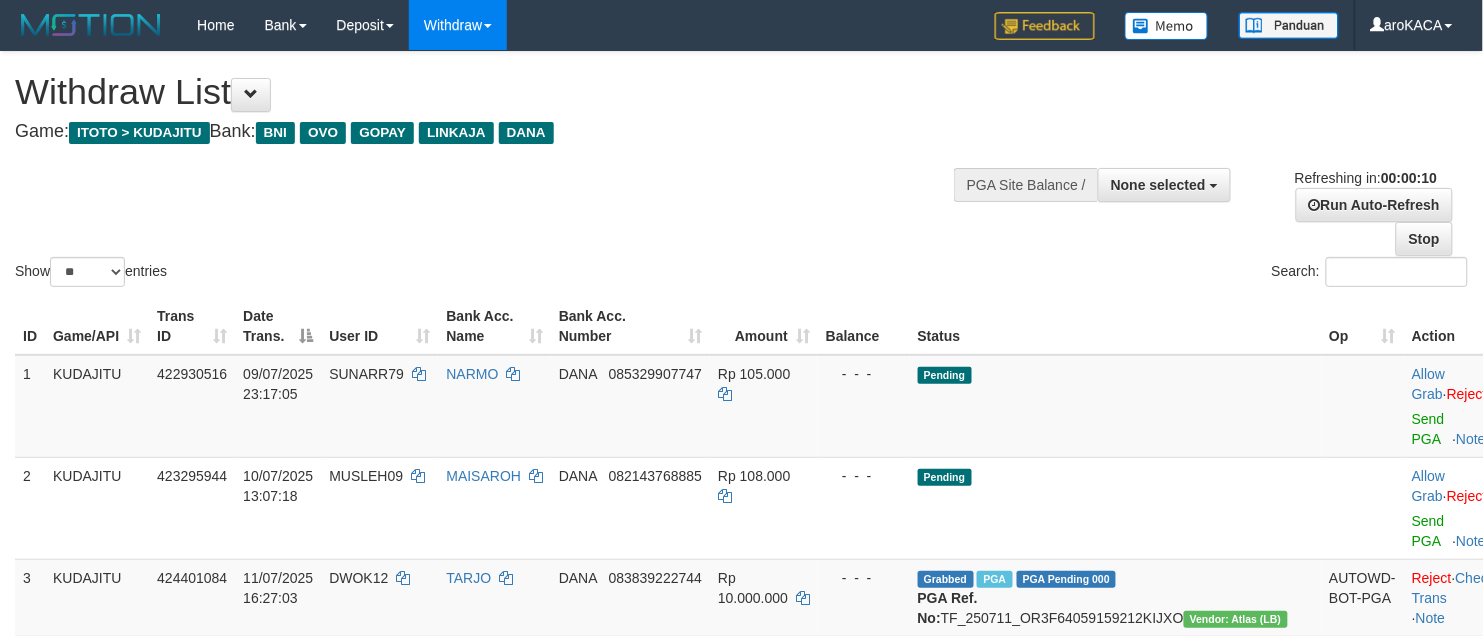 click on "Show  ** ** ** ***  entries Search:" at bounding box center (741, 171) 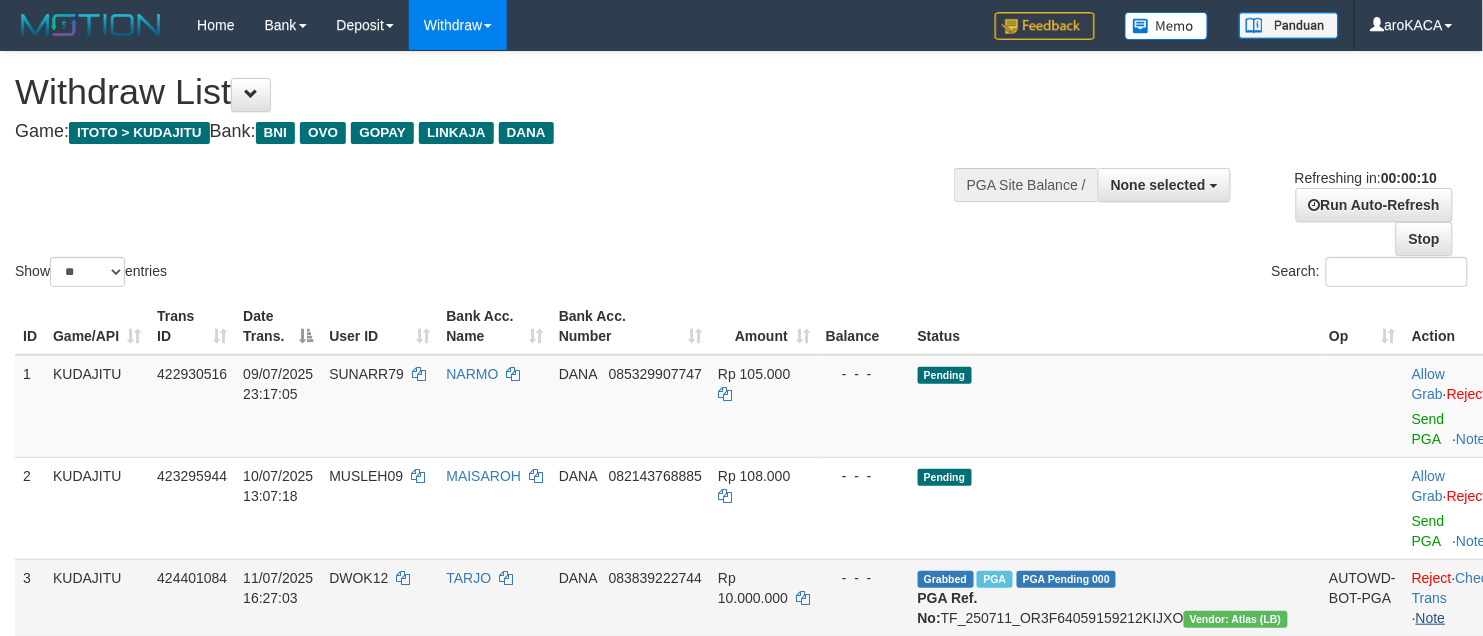 scroll, scrollTop: 455, scrollLeft: 0, axis: vertical 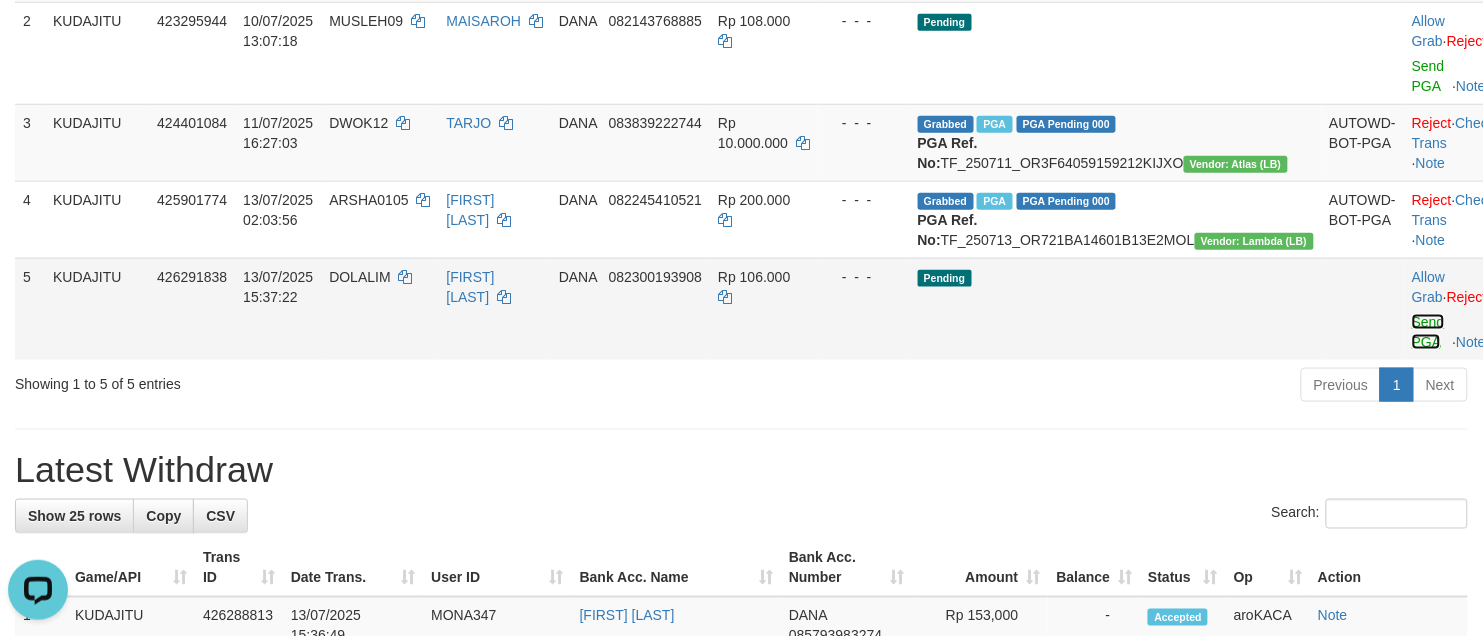 click on "Send PGA" at bounding box center (1428, 332) 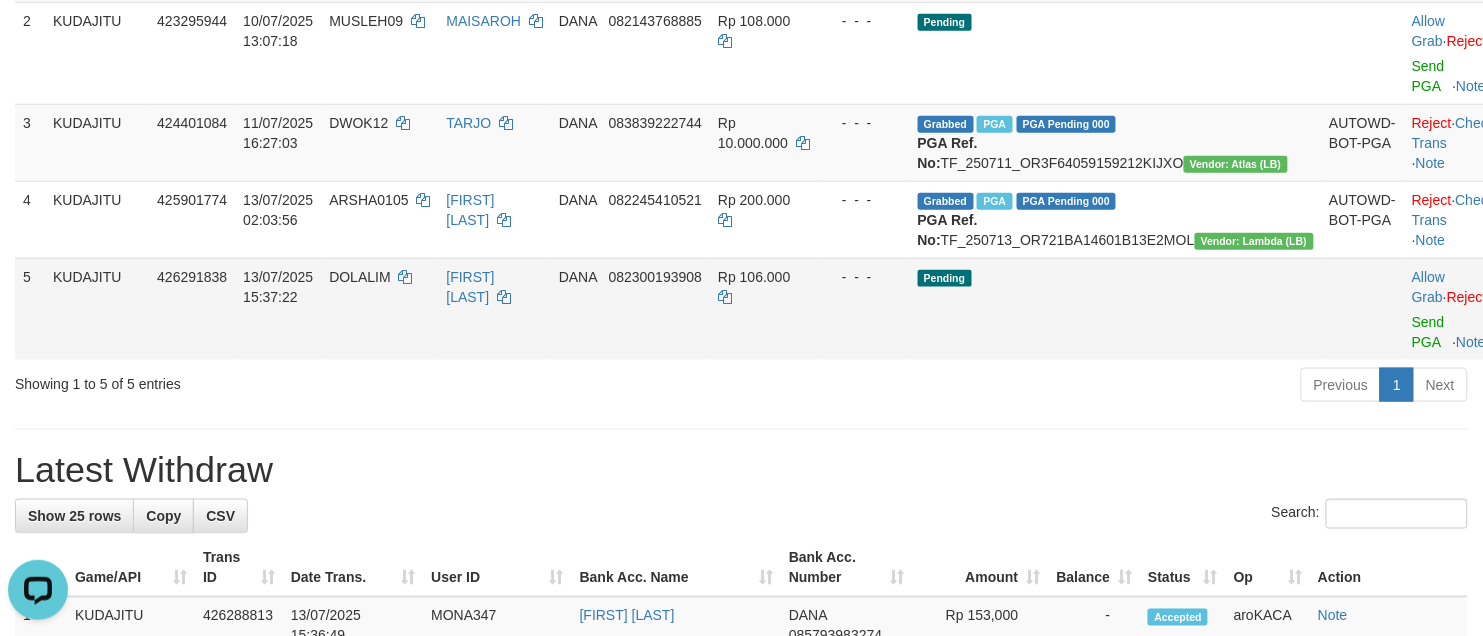 click on "DOLALIM" at bounding box center (379, 309) 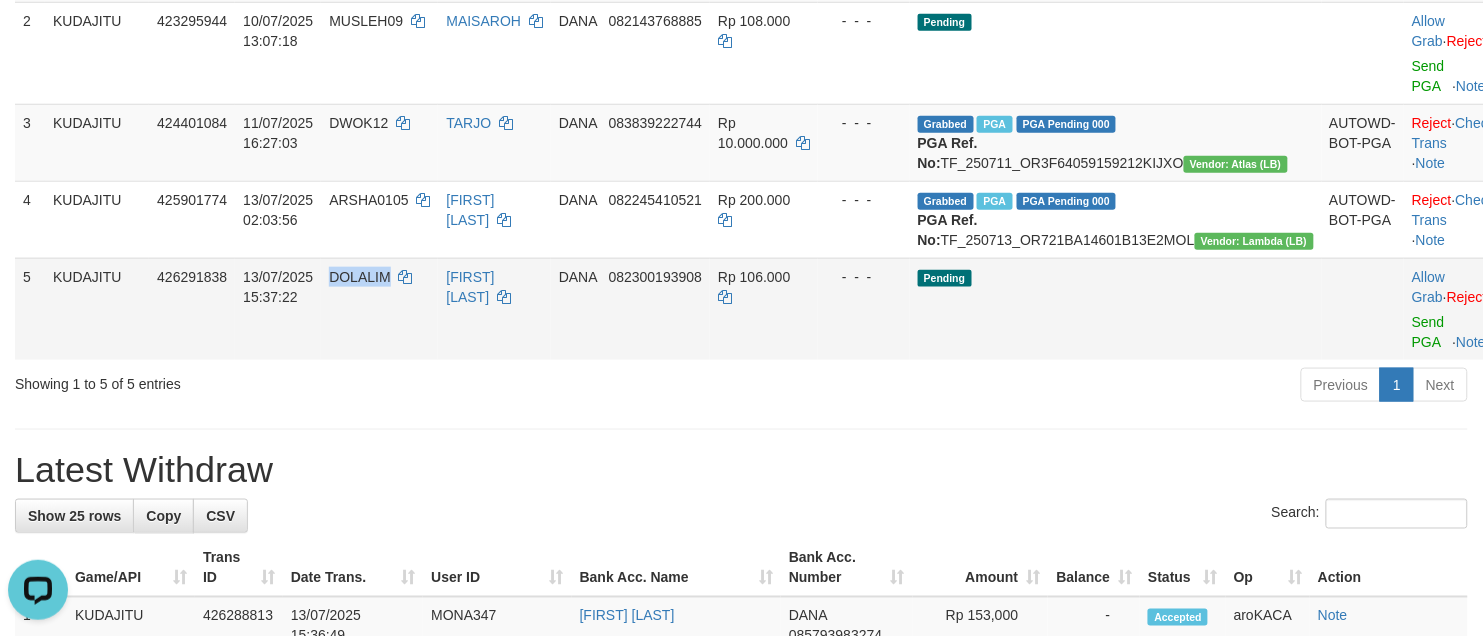 click on "DOLALIM" at bounding box center [379, 309] 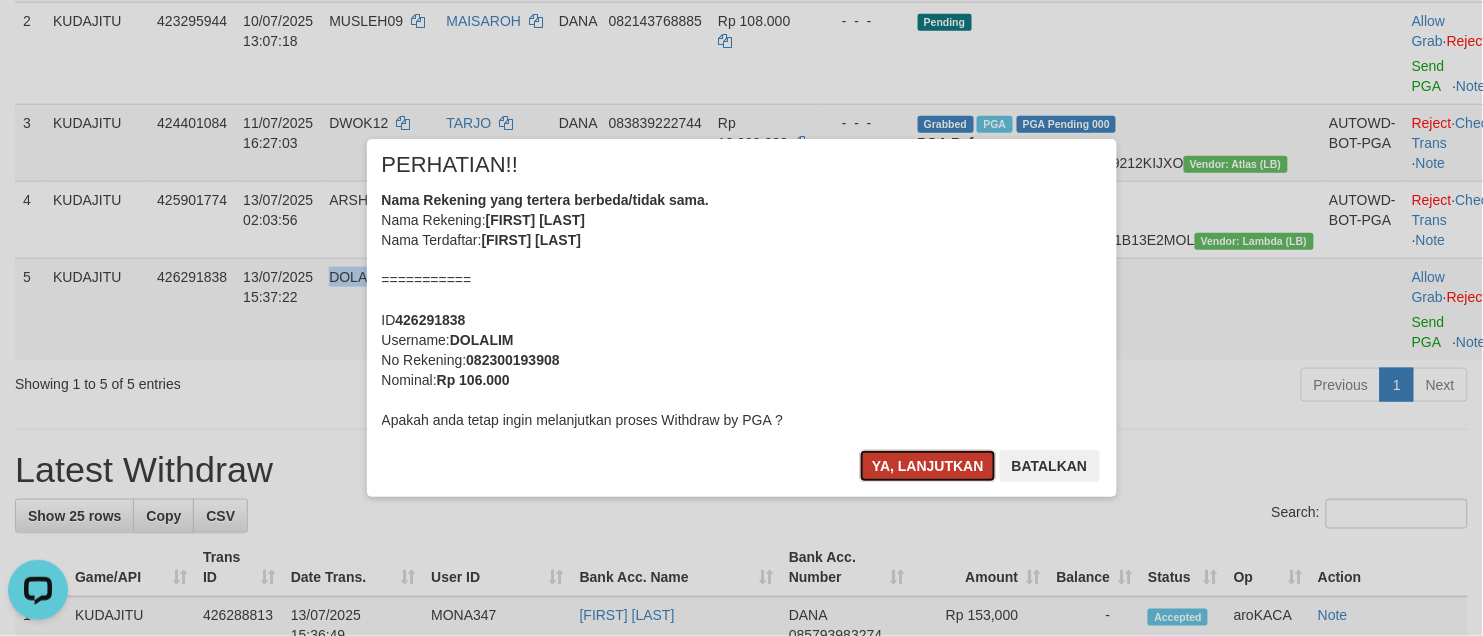 click on "Ya, lanjutkan" at bounding box center [928, 466] 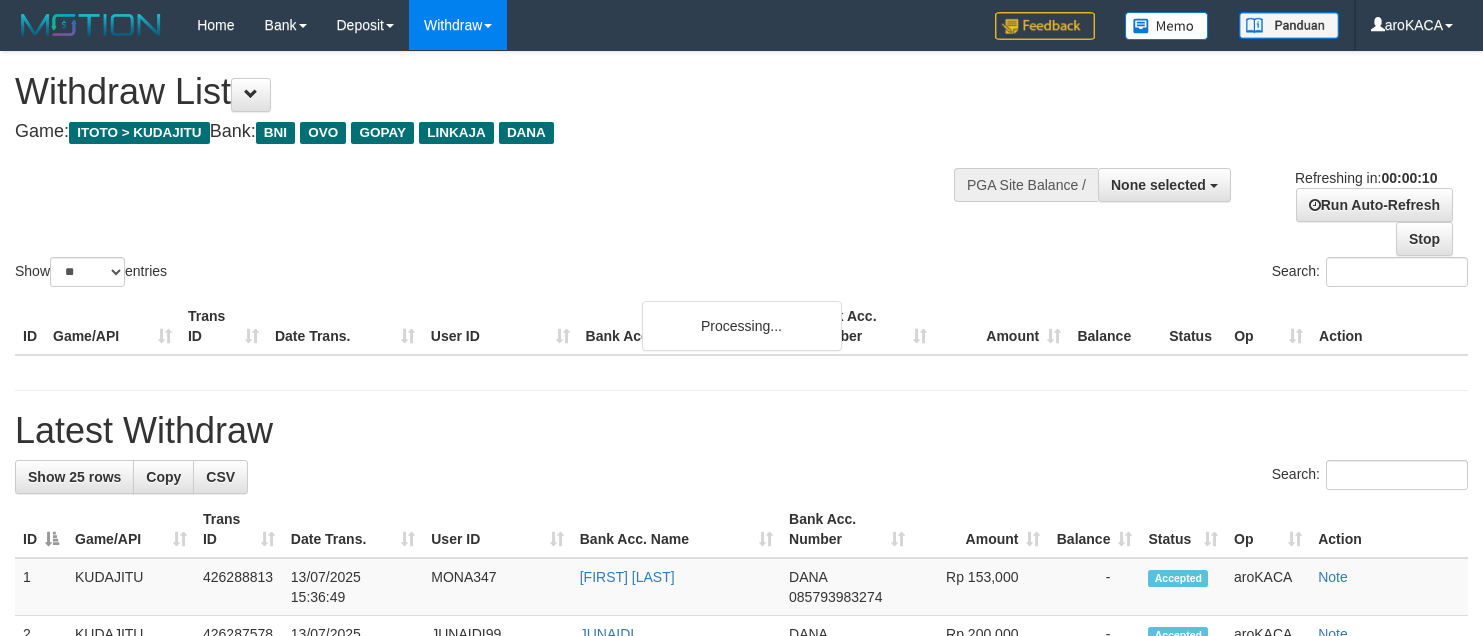 select 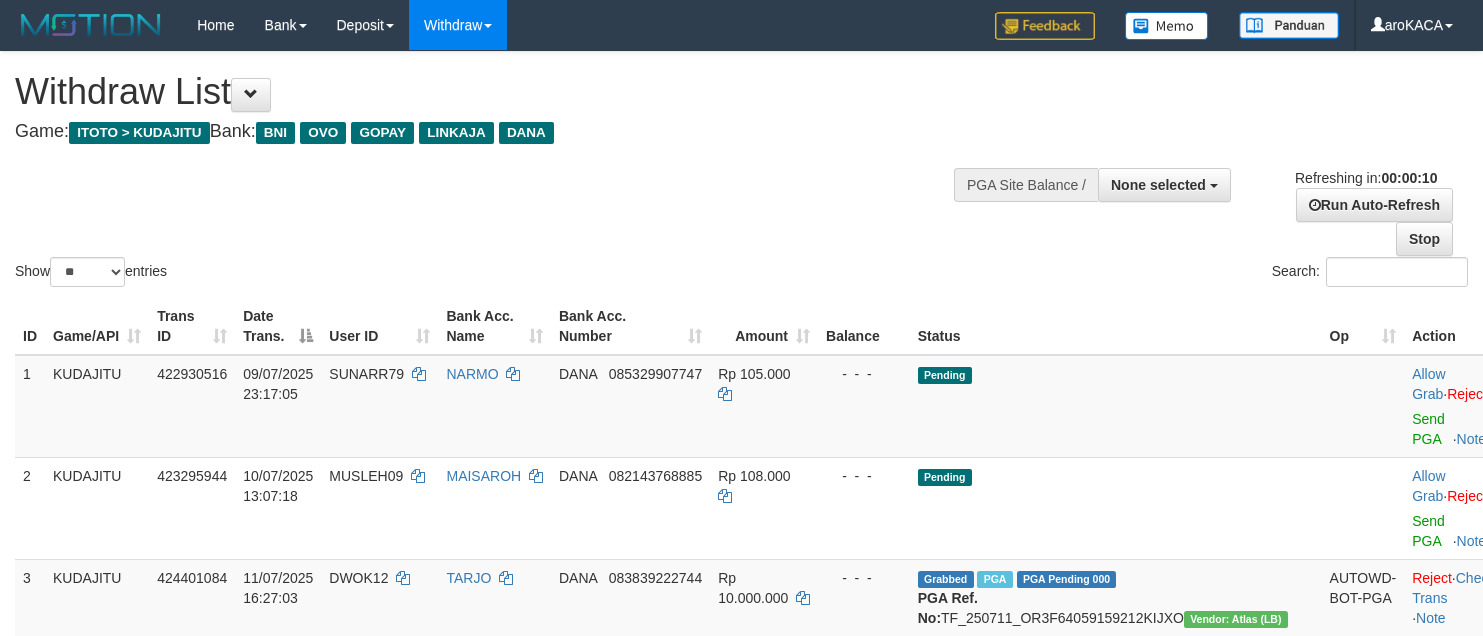 select 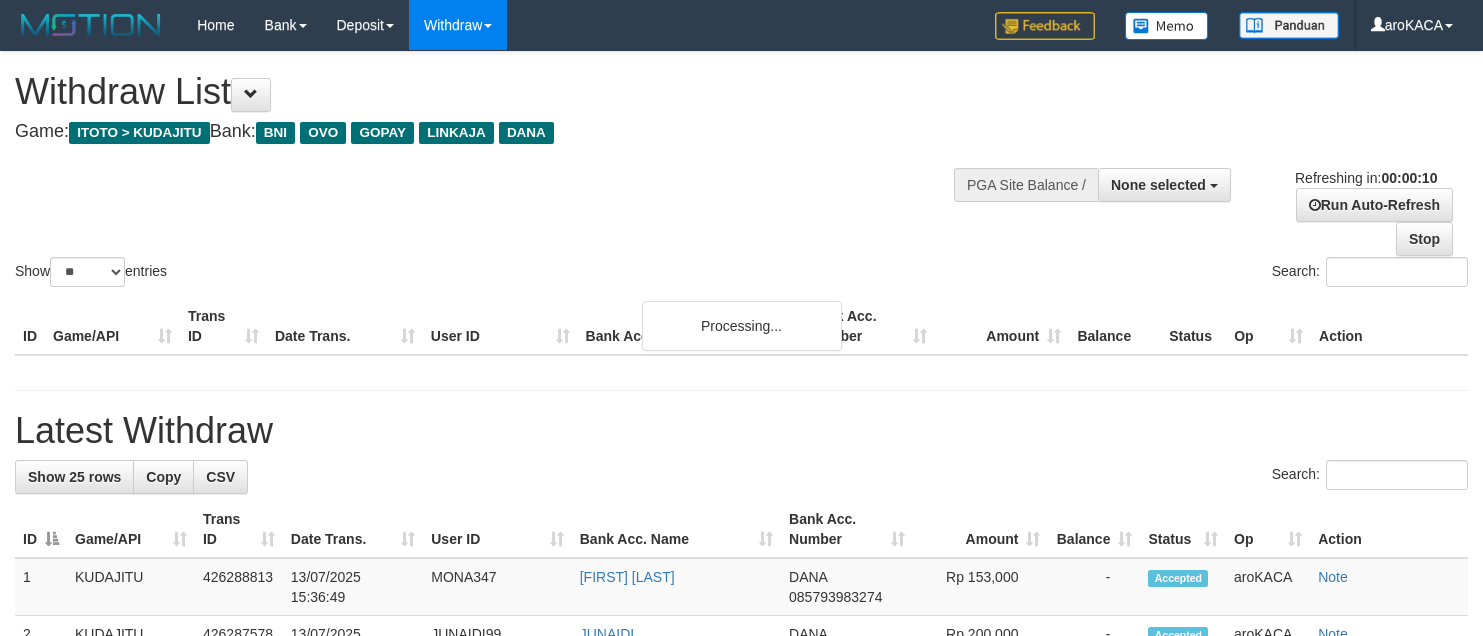 select 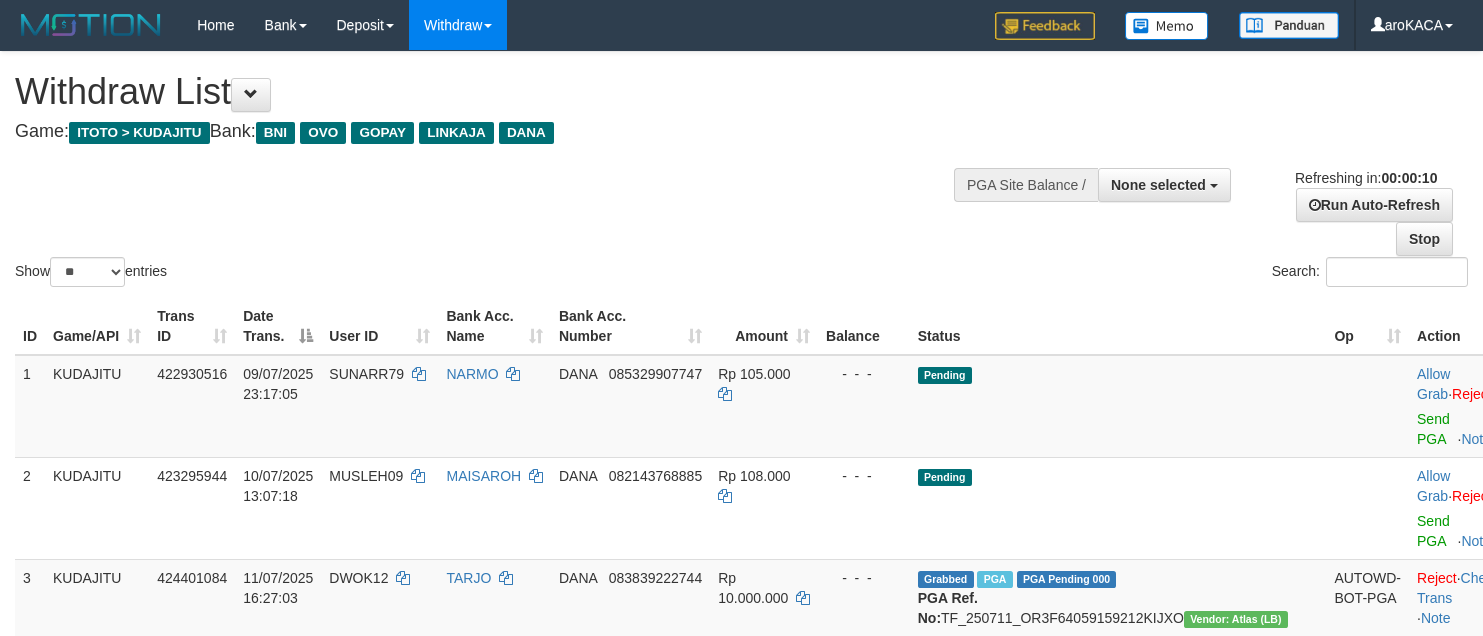 select 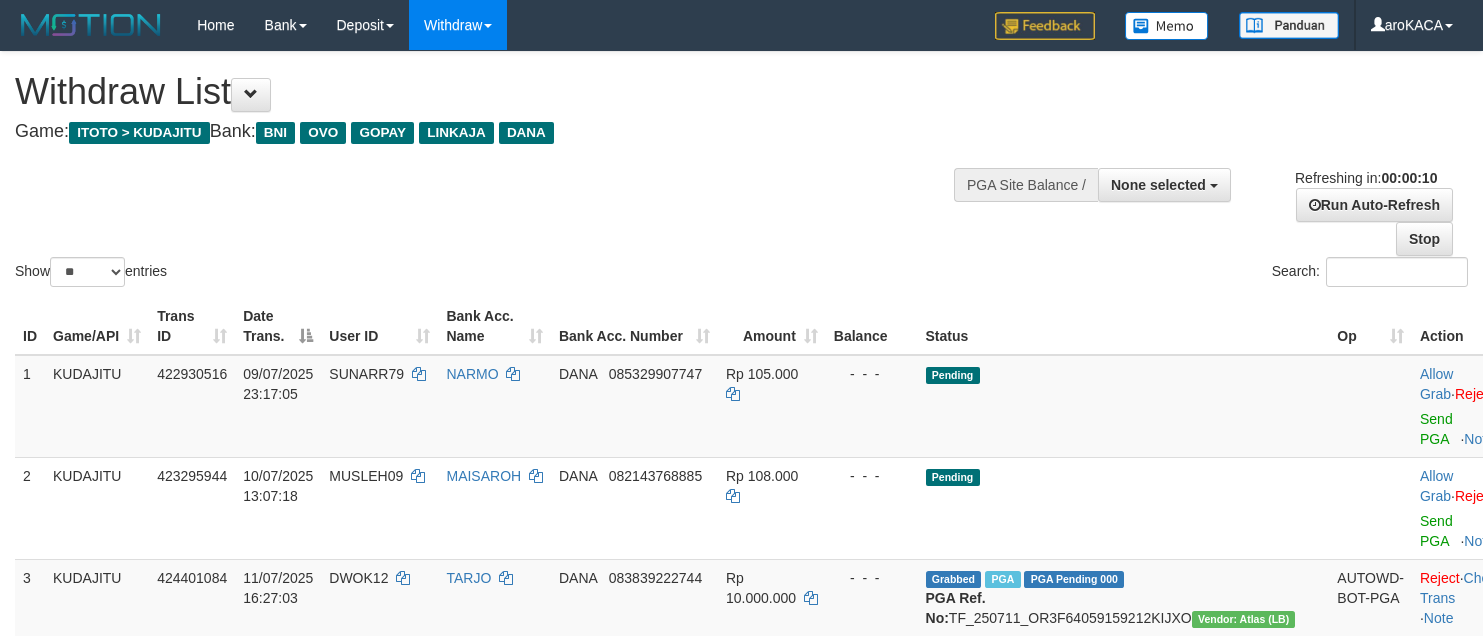 select 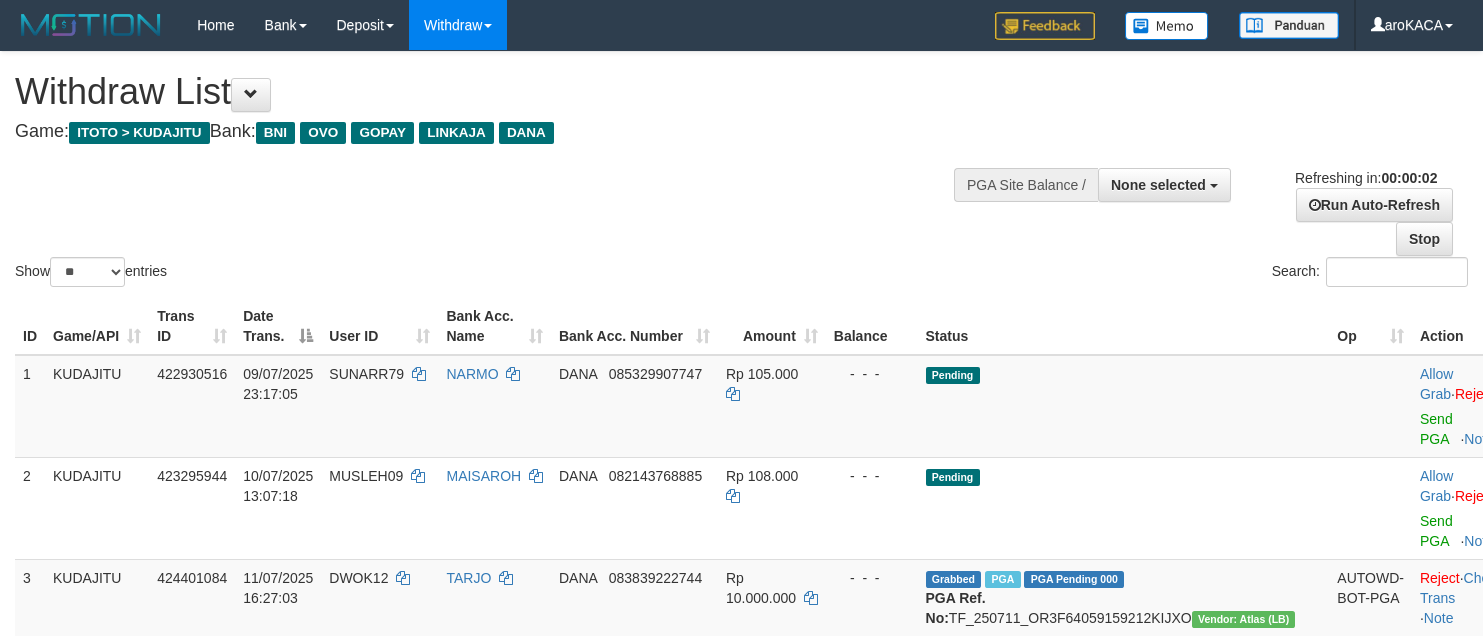 scroll, scrollTop: 0, scrollLeft: 0, axis: both 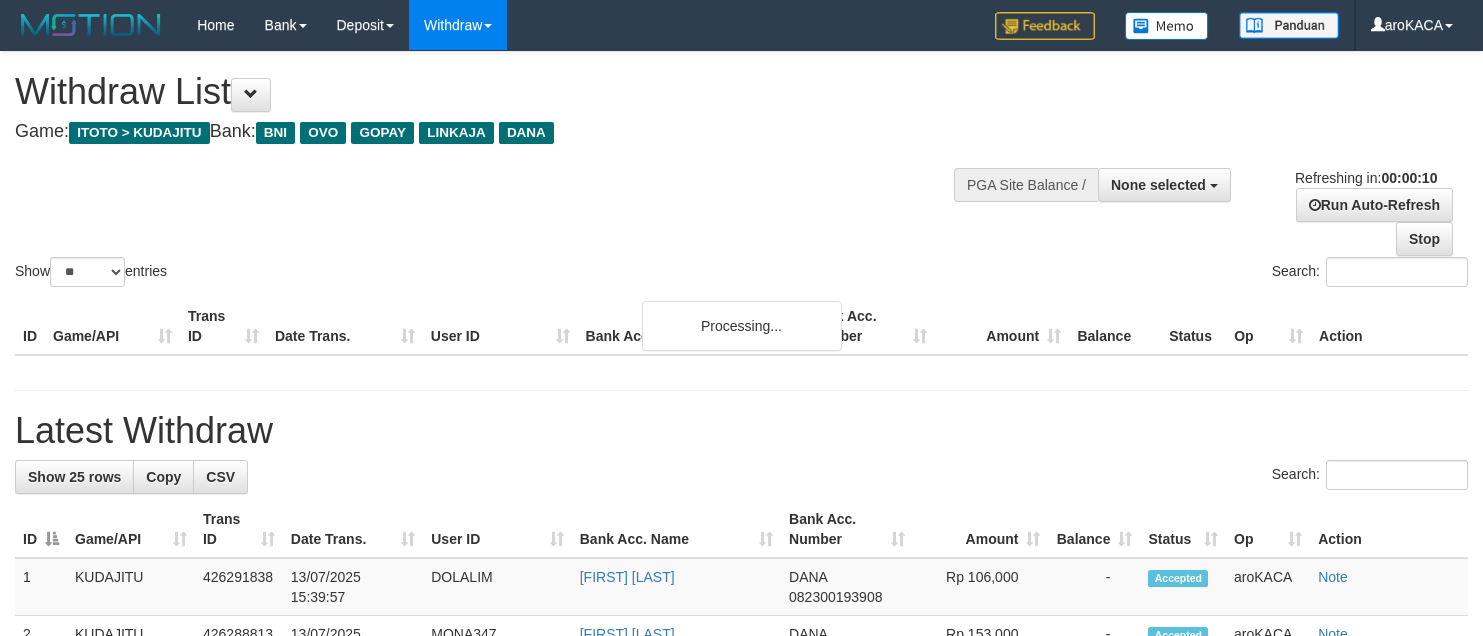 select 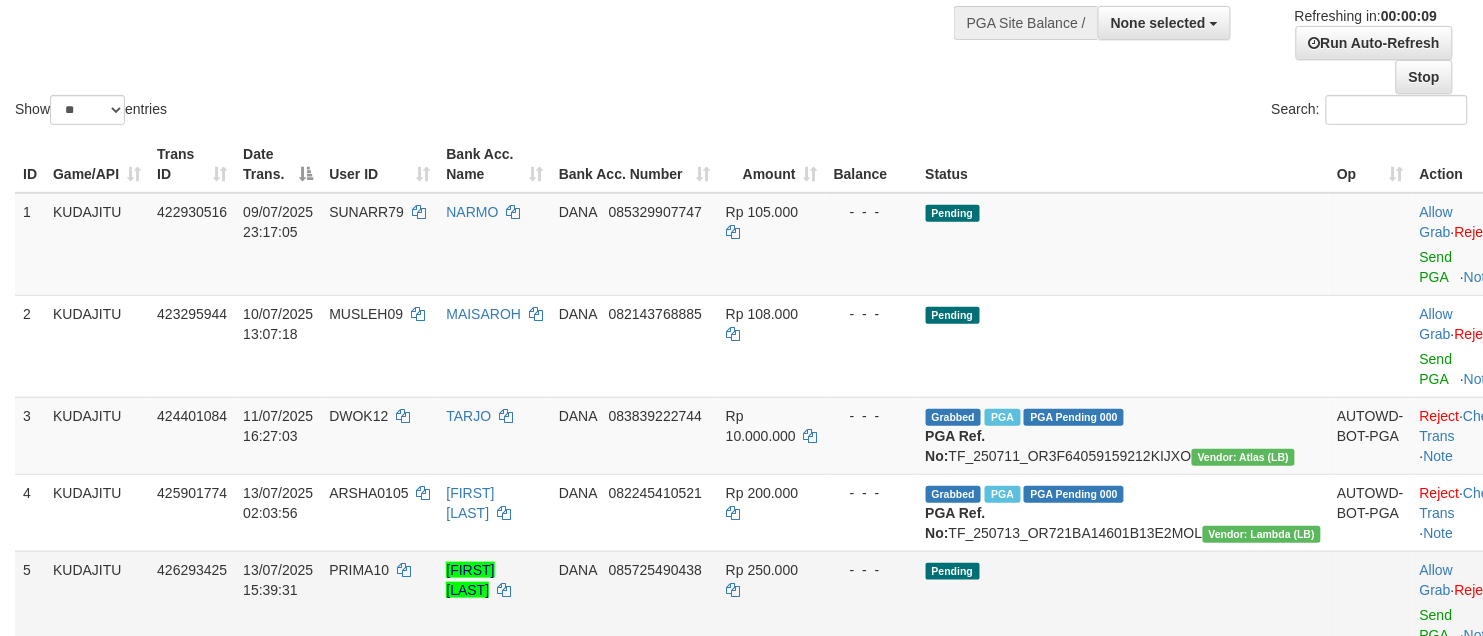 scroll, scrollTop: 625, scrollLeft: 0, axis: vertical 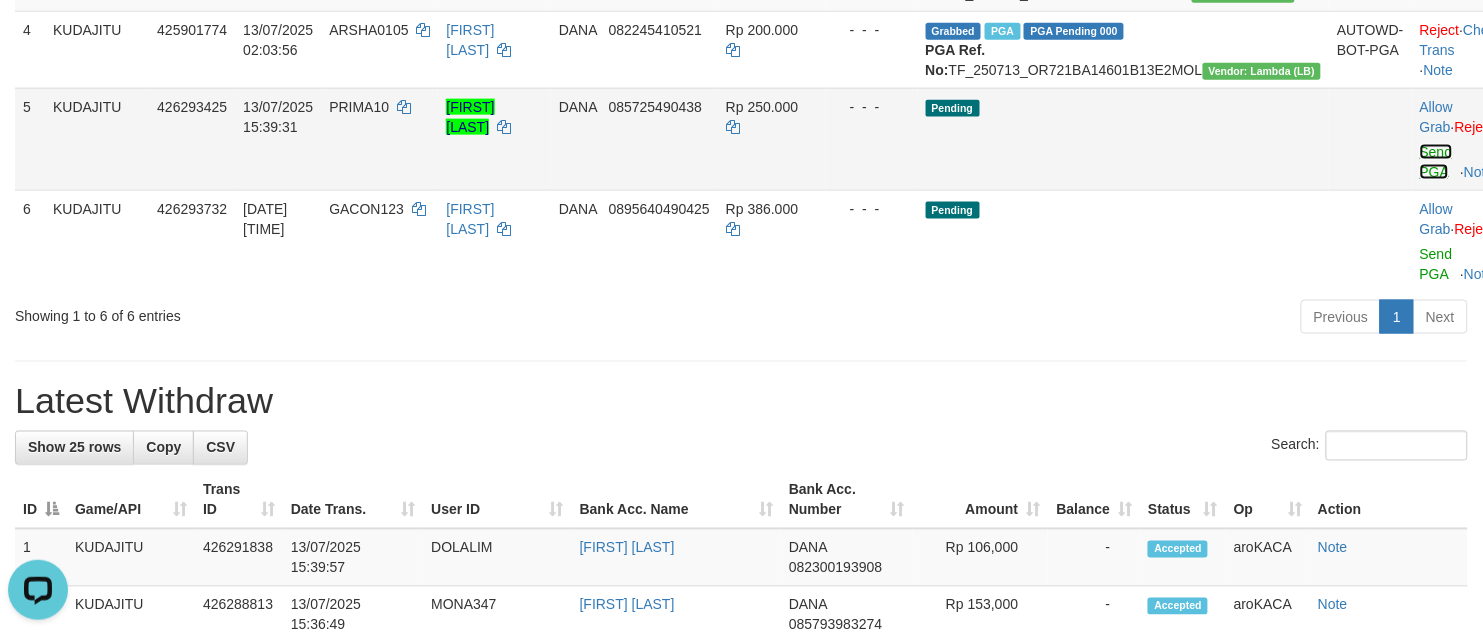 click on "Send PGA" at bounding box center [1436, 162] 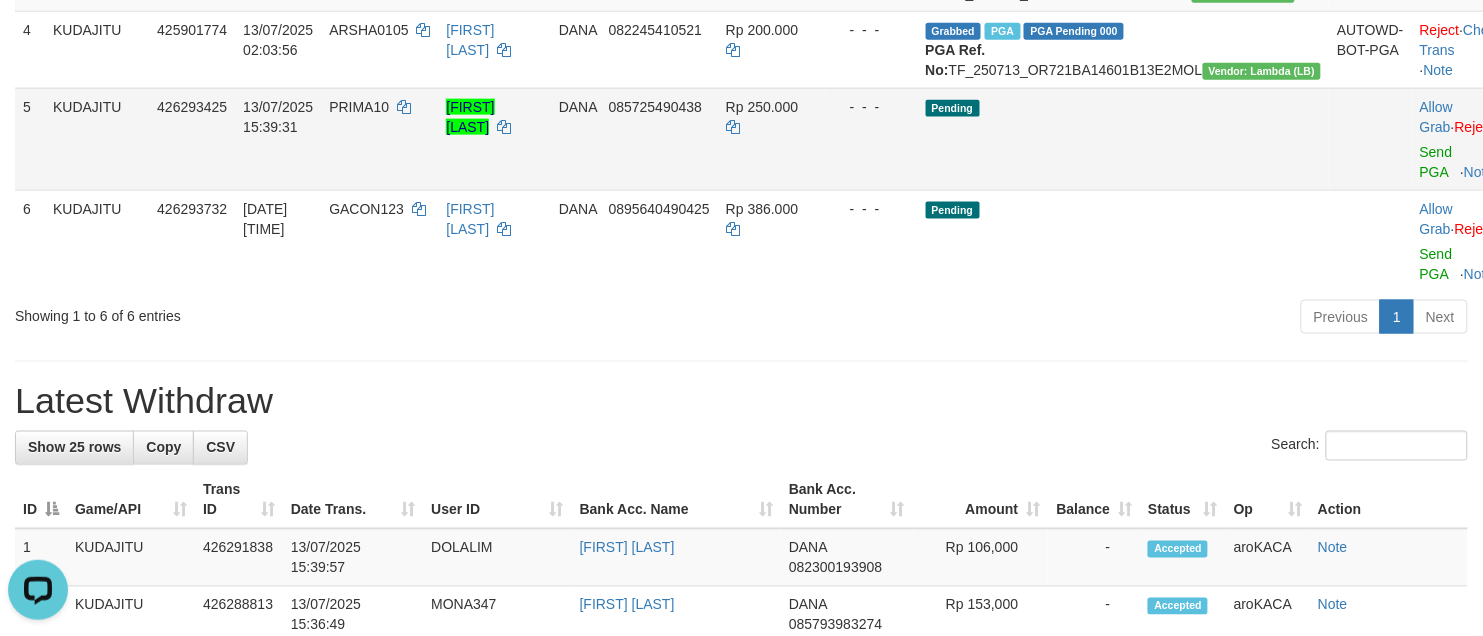 click on "PRIMA10" at bounding box center [379, 139] 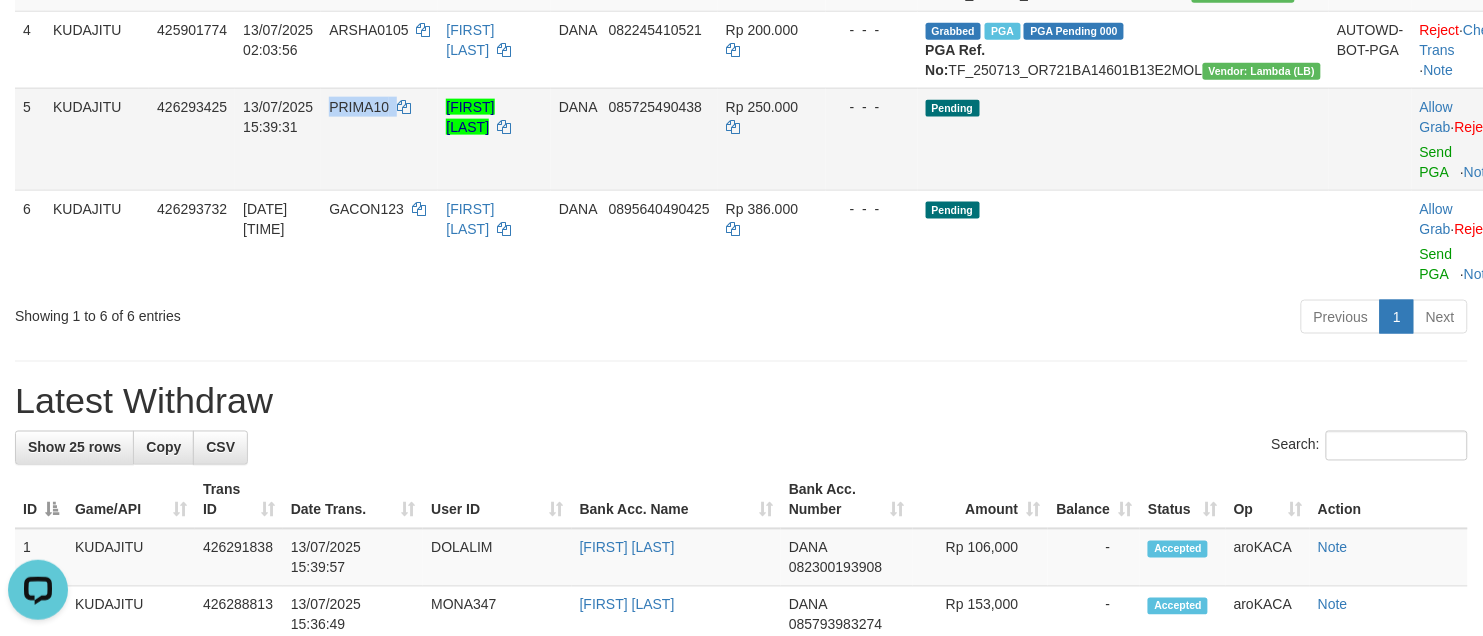 click on "PRIMA10" at bounding box center (379, 139) 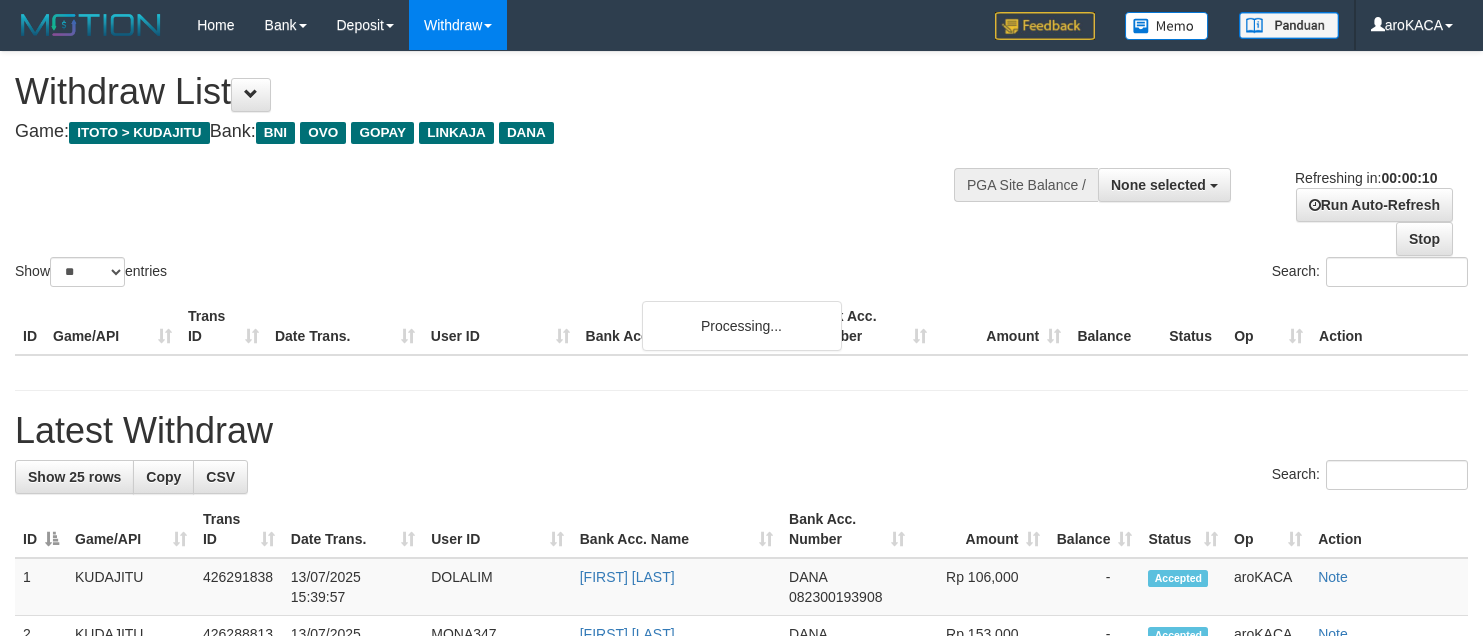 select 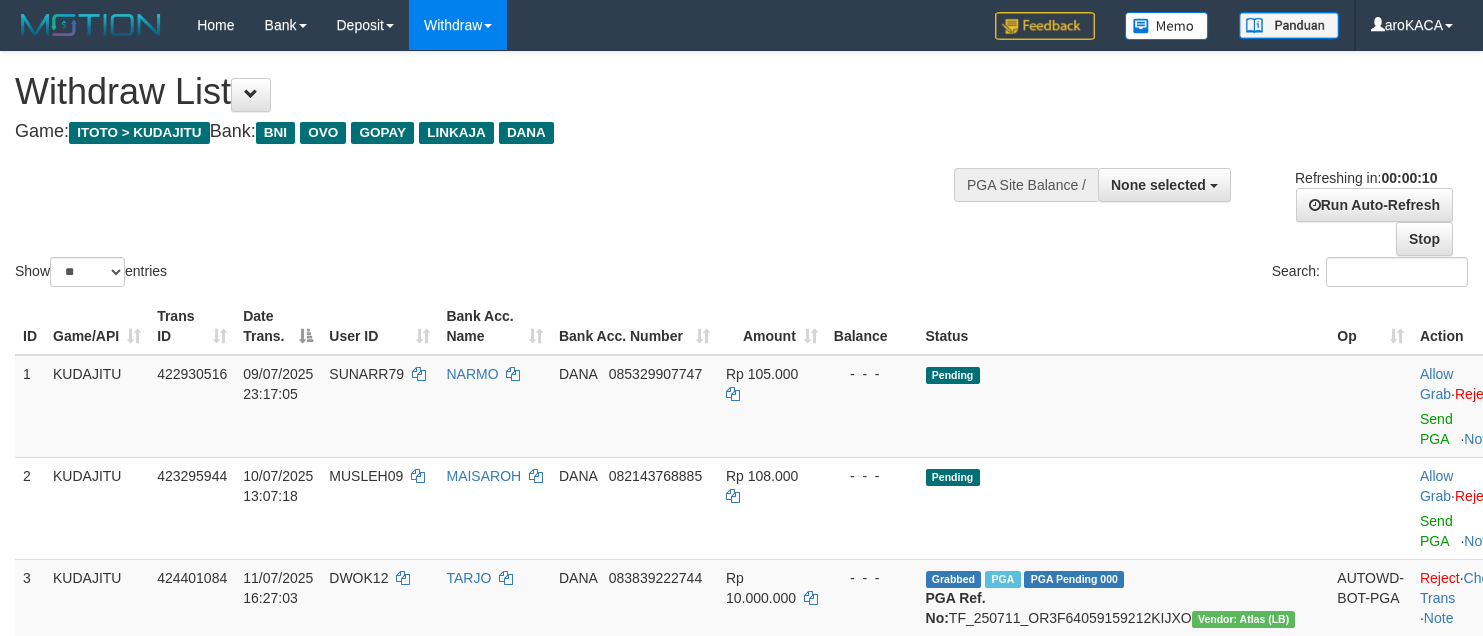 select 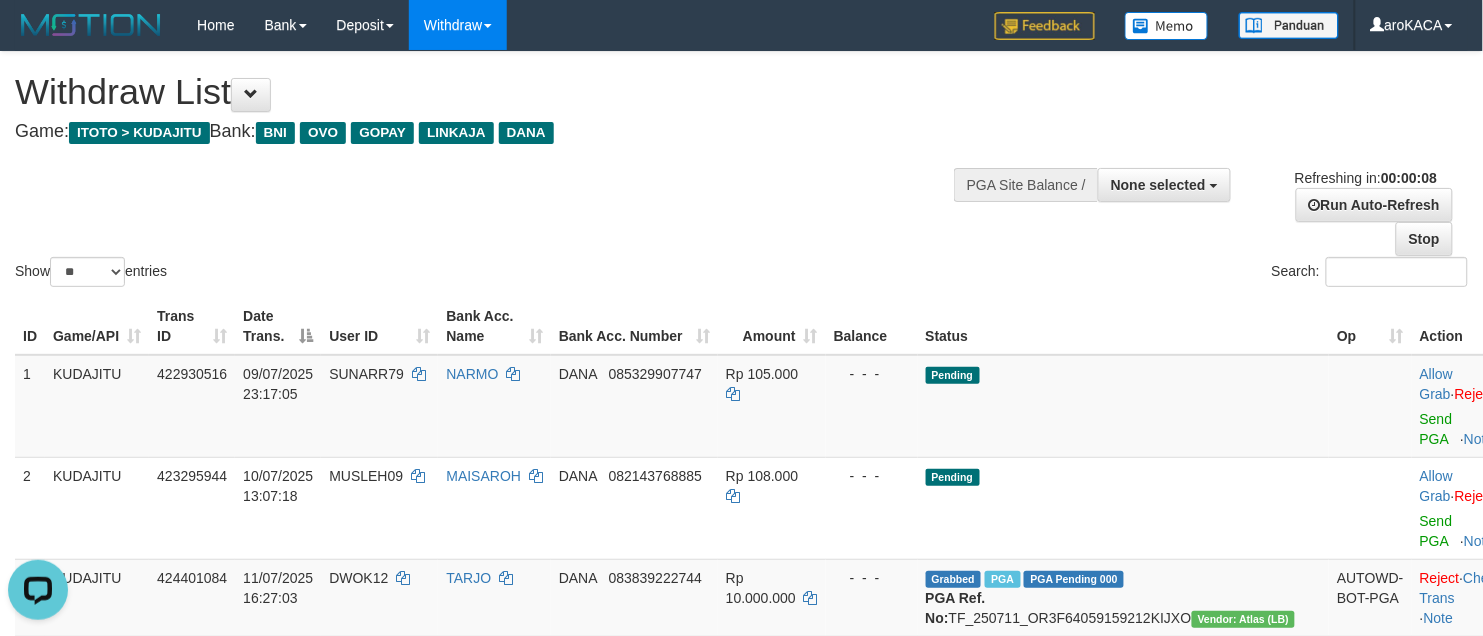 scroll, scrollTop: 0, scrollLeft: 0, axis: both 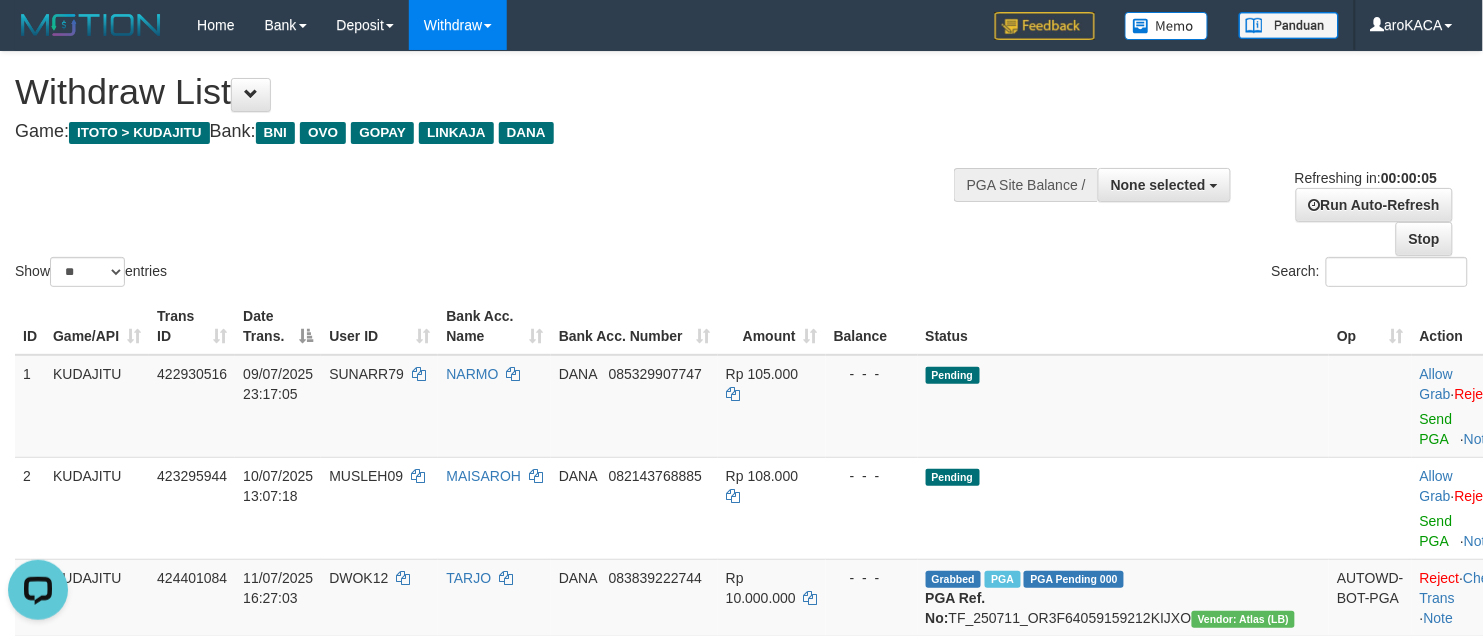 click on "Show  ** ** ** ***  entries Search:" 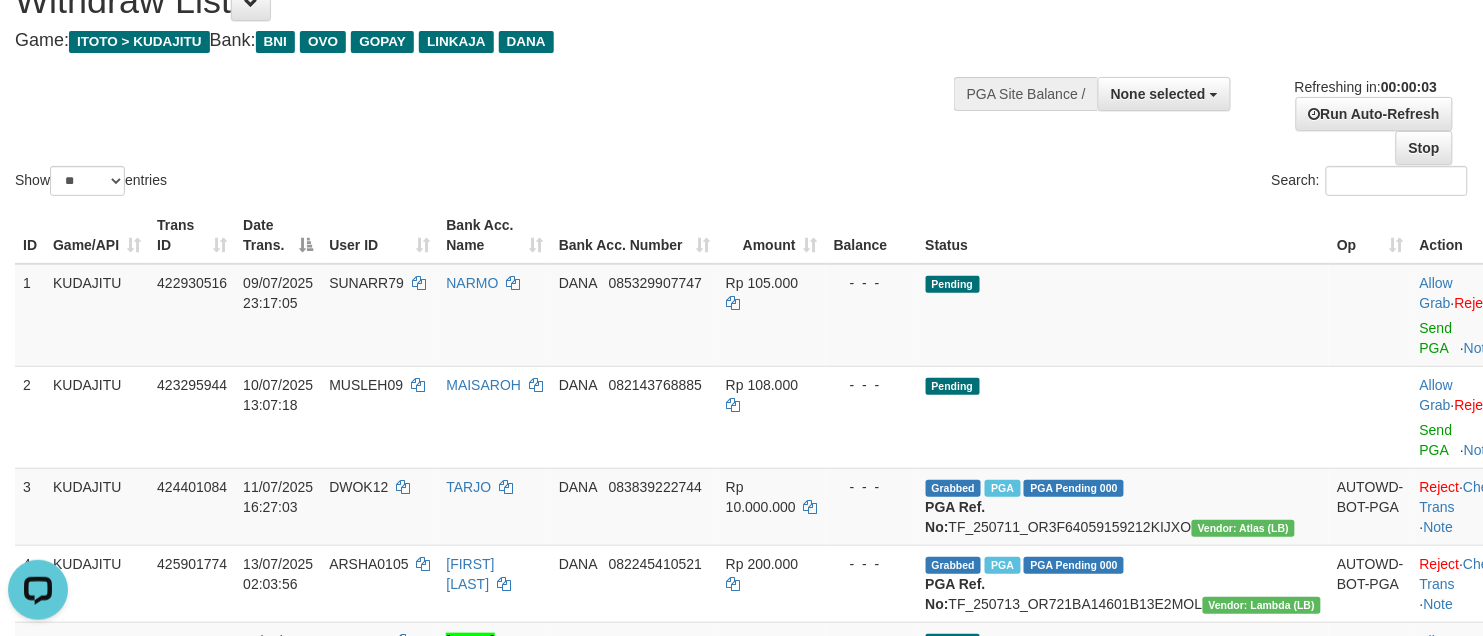 scroll, scrollTop: 38, scrollLeft: 0, axis: vertical 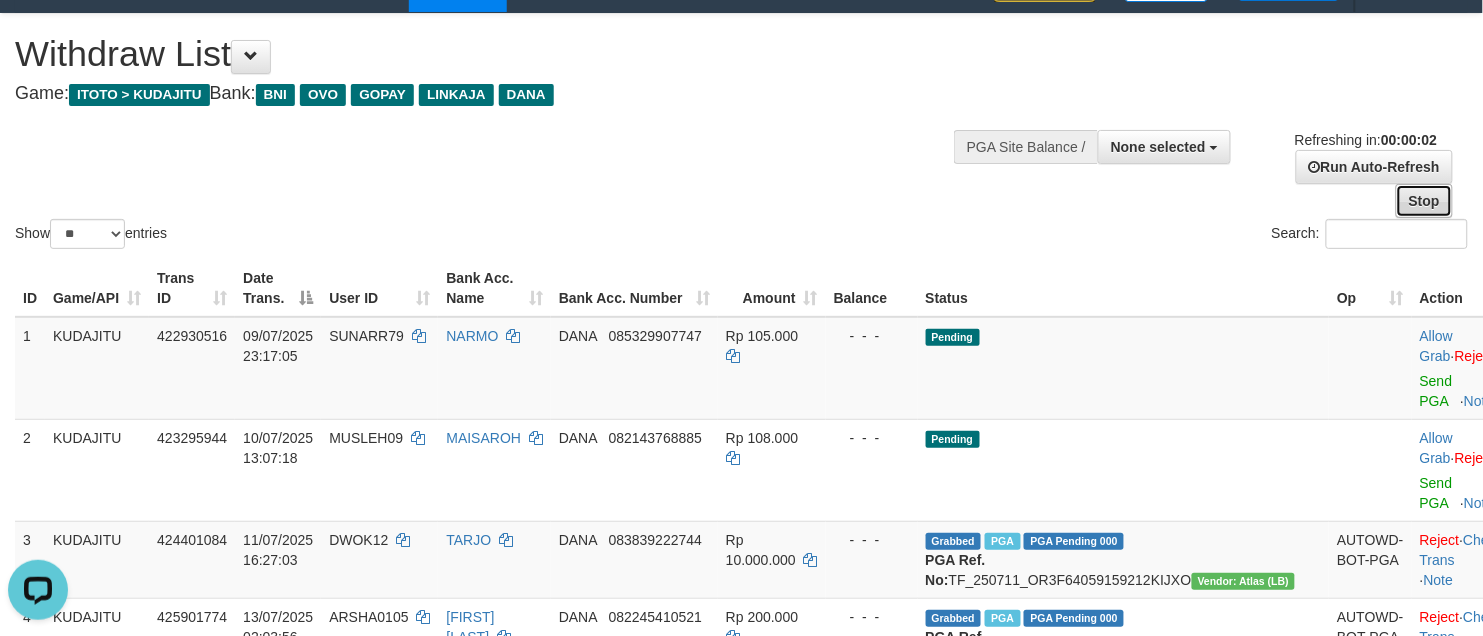 click on "Stop" 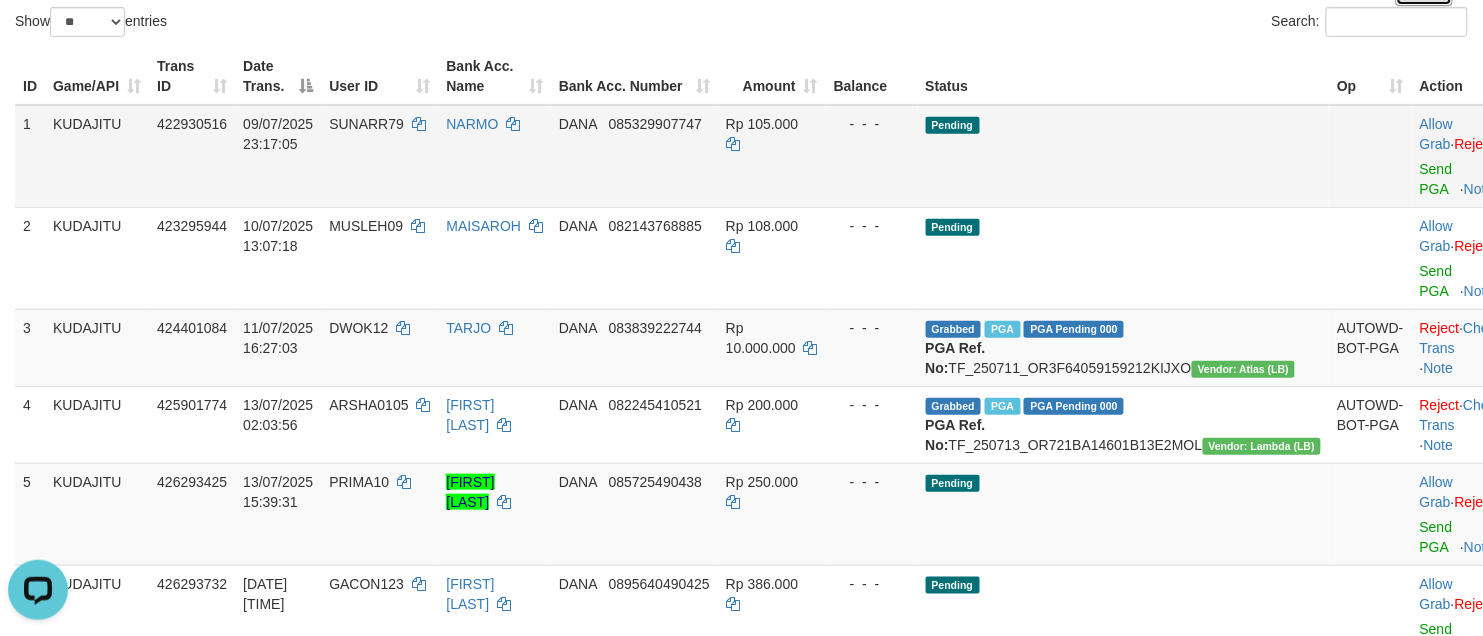 scroll, scrollTop: 455, scrollLeft: 0, axis: vertical 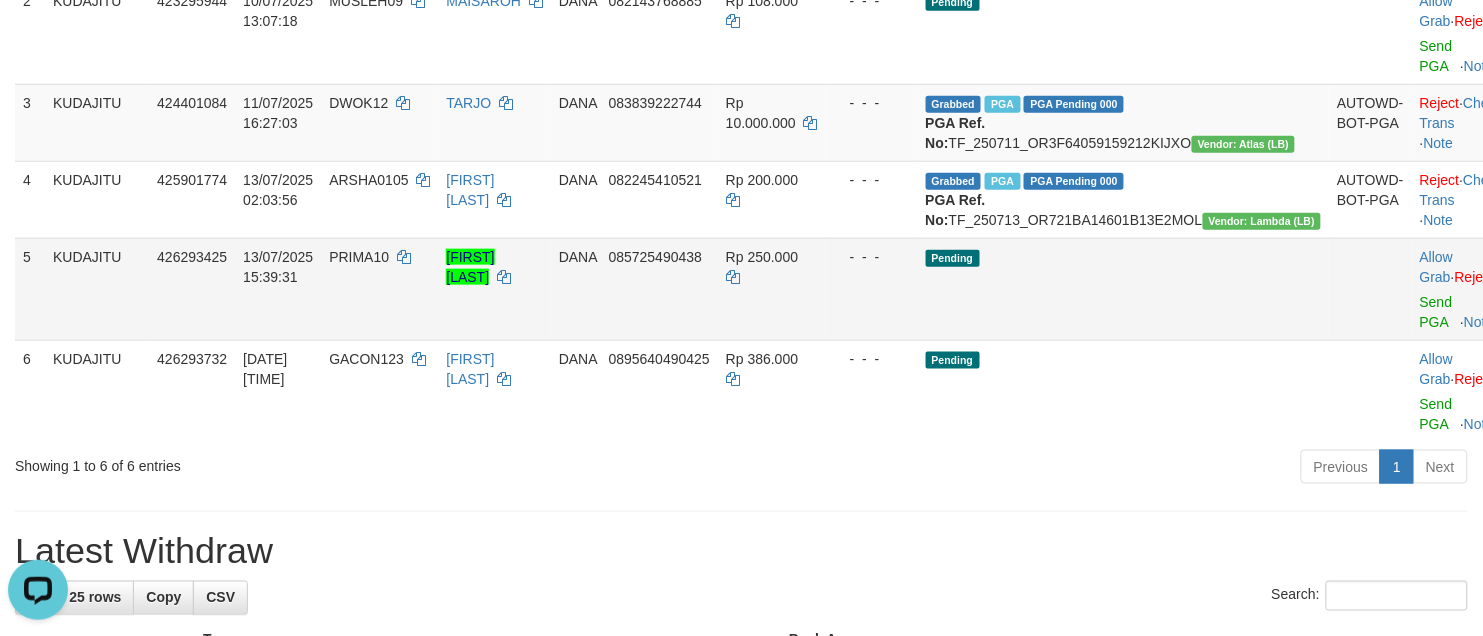 click on "Send PGA" 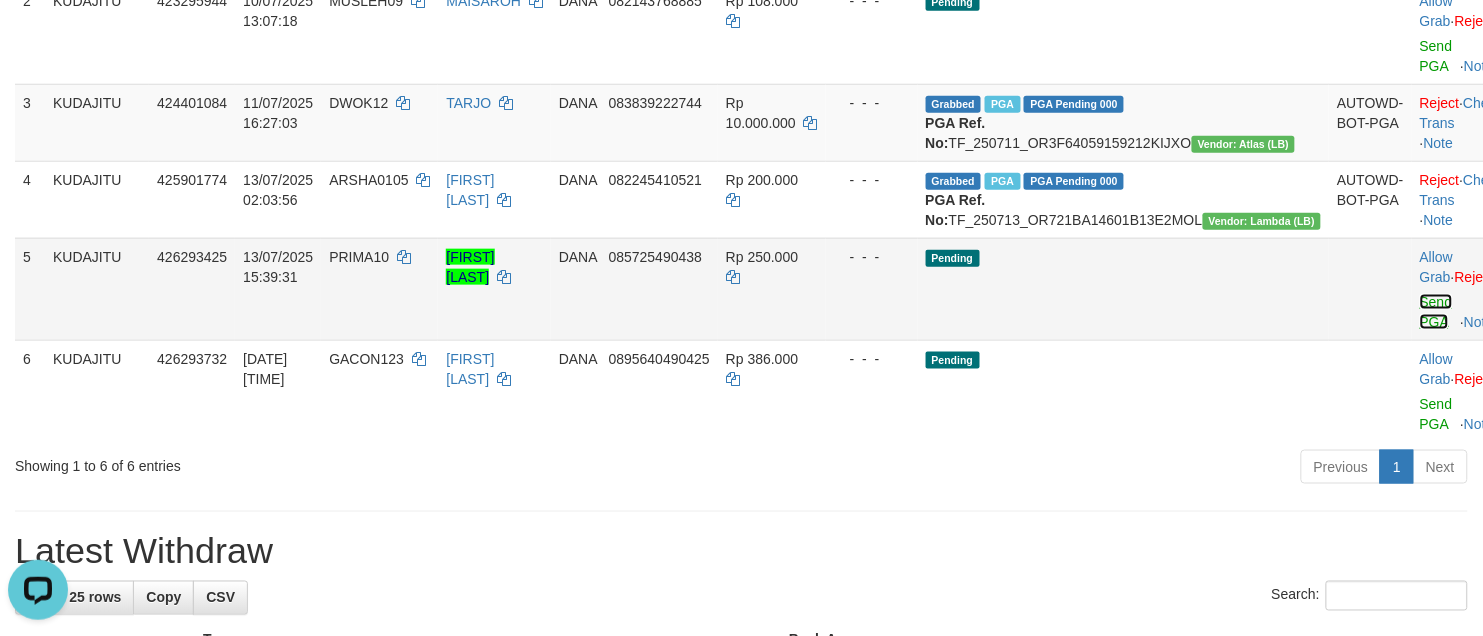 click on "Send PGA" 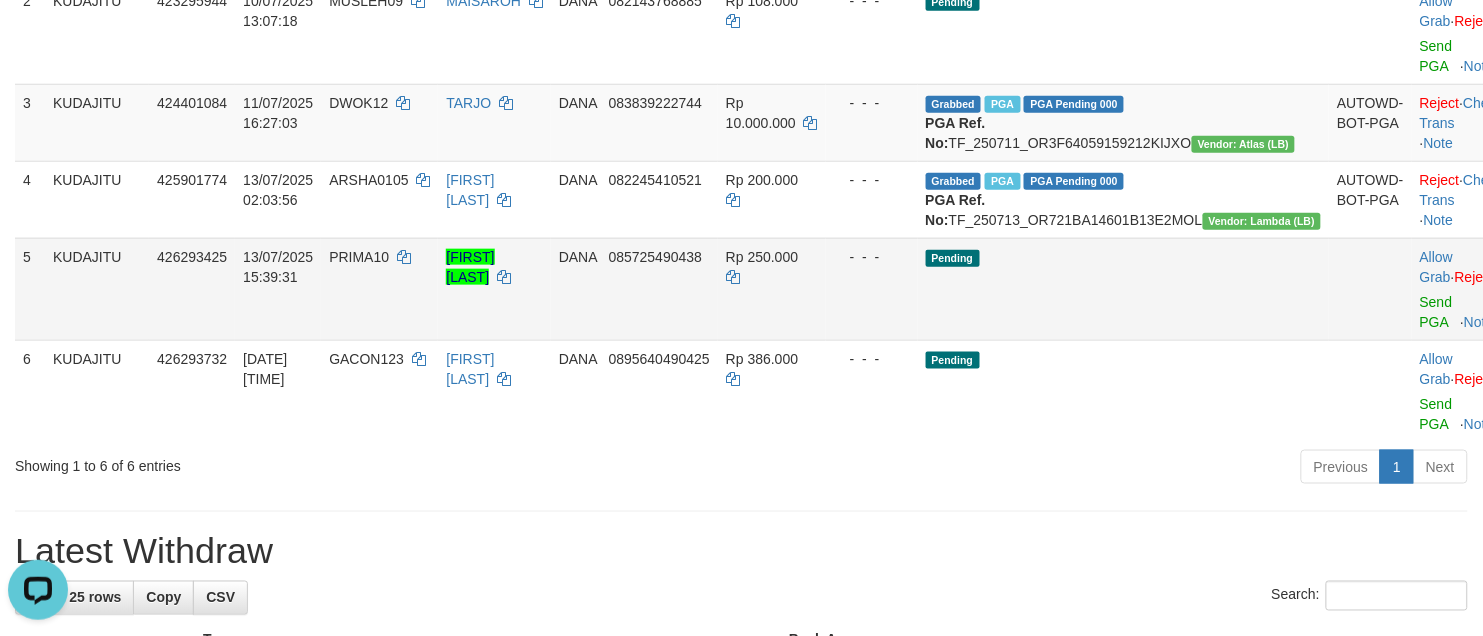 click on "PRIMA10" 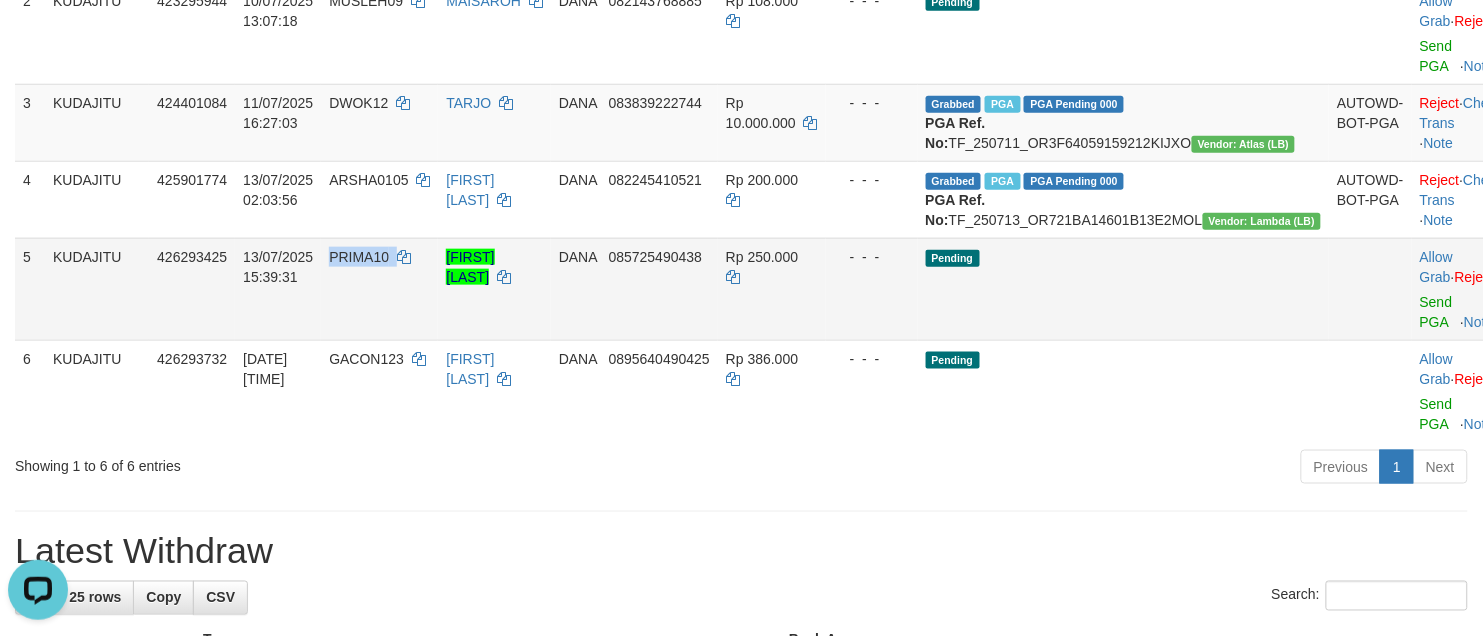 click on "PRIMA10" 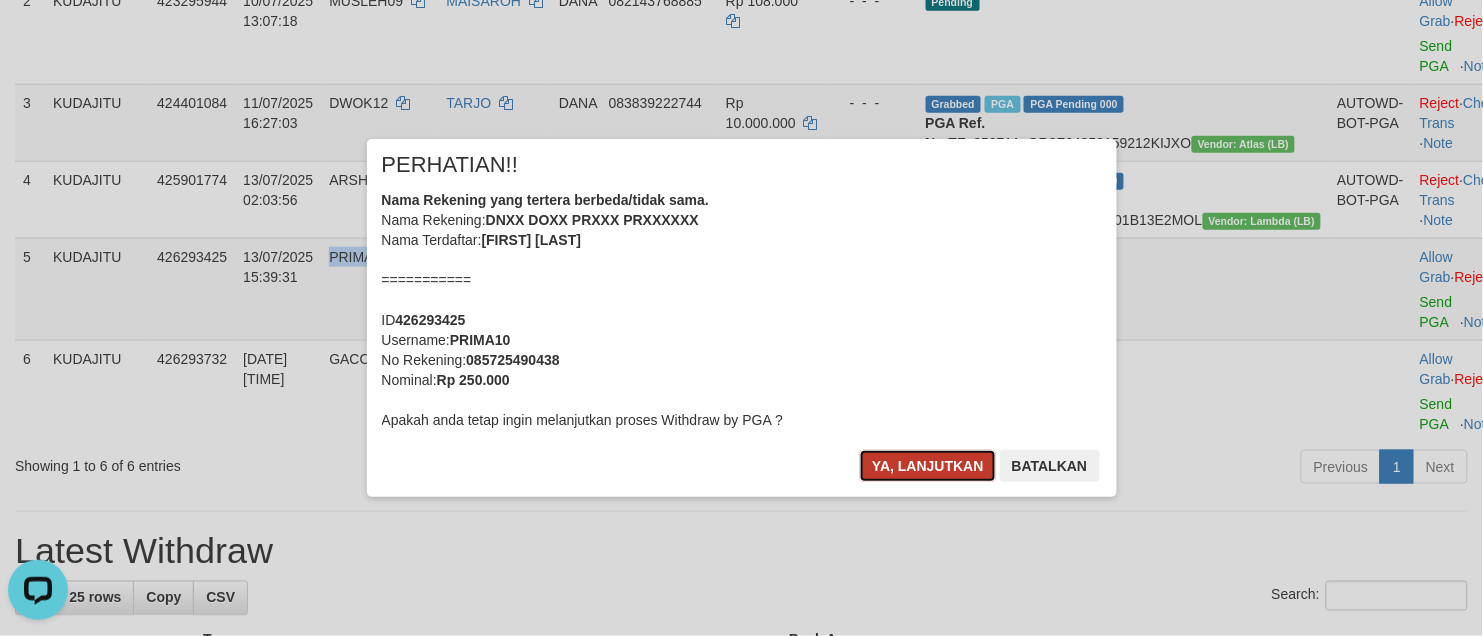 click on "Ya, lanjutkan" 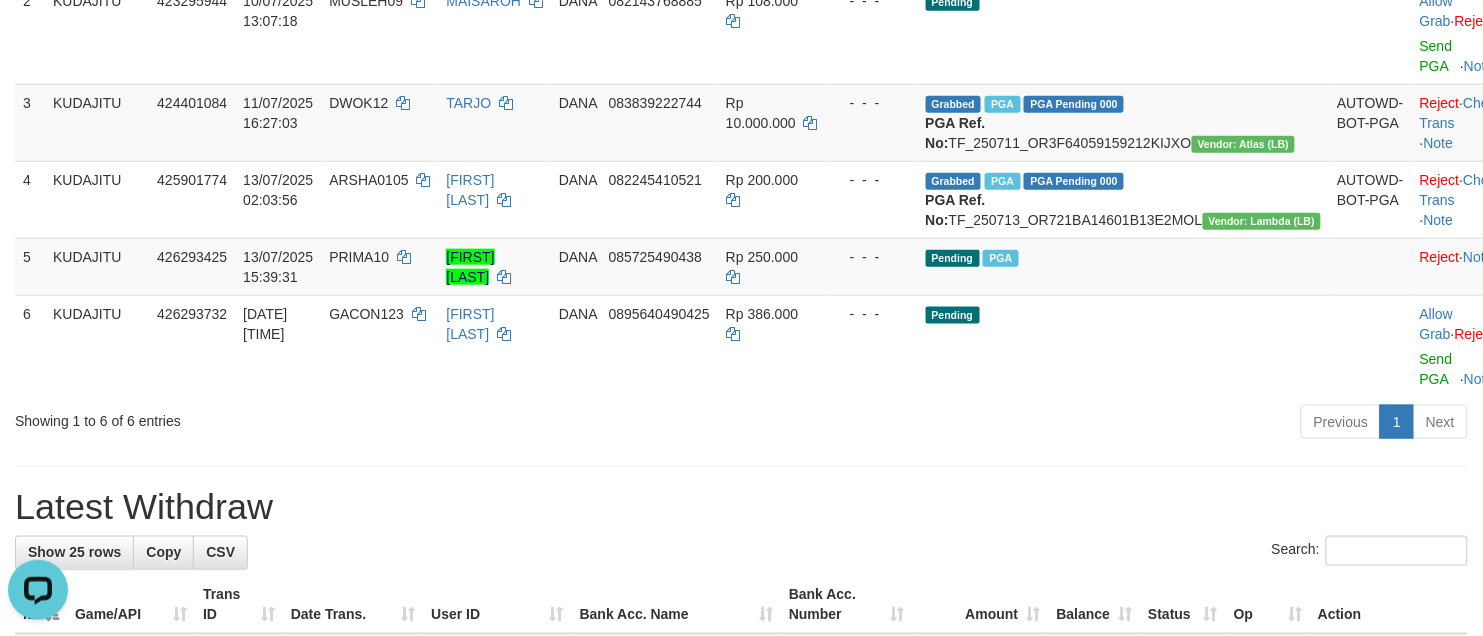 click on "**********" 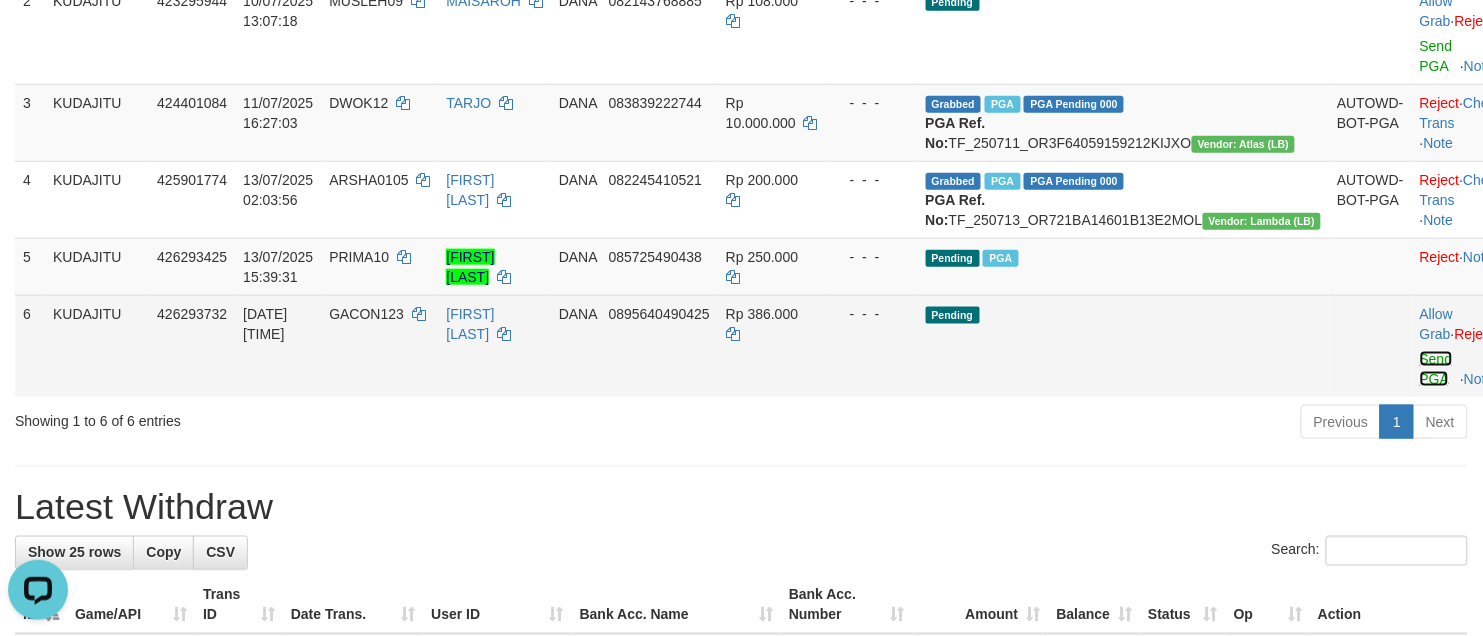 click on "Send PGA" 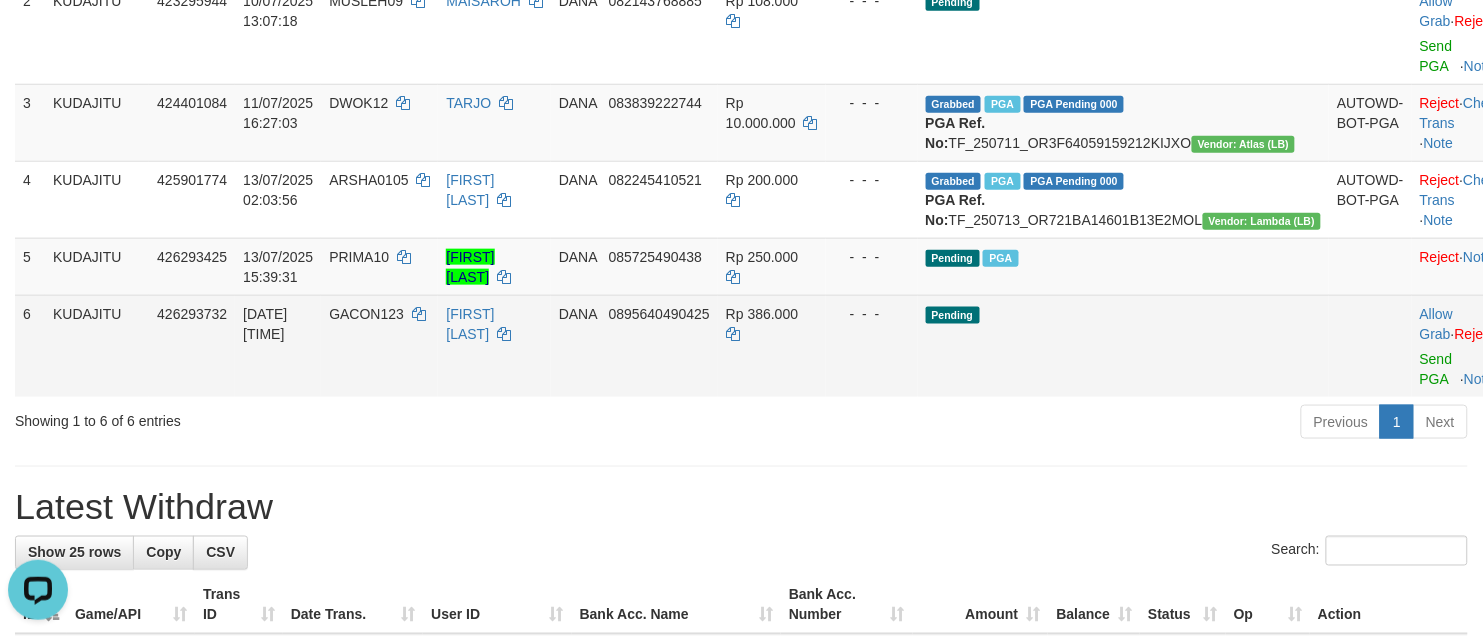 click on "GACON123" 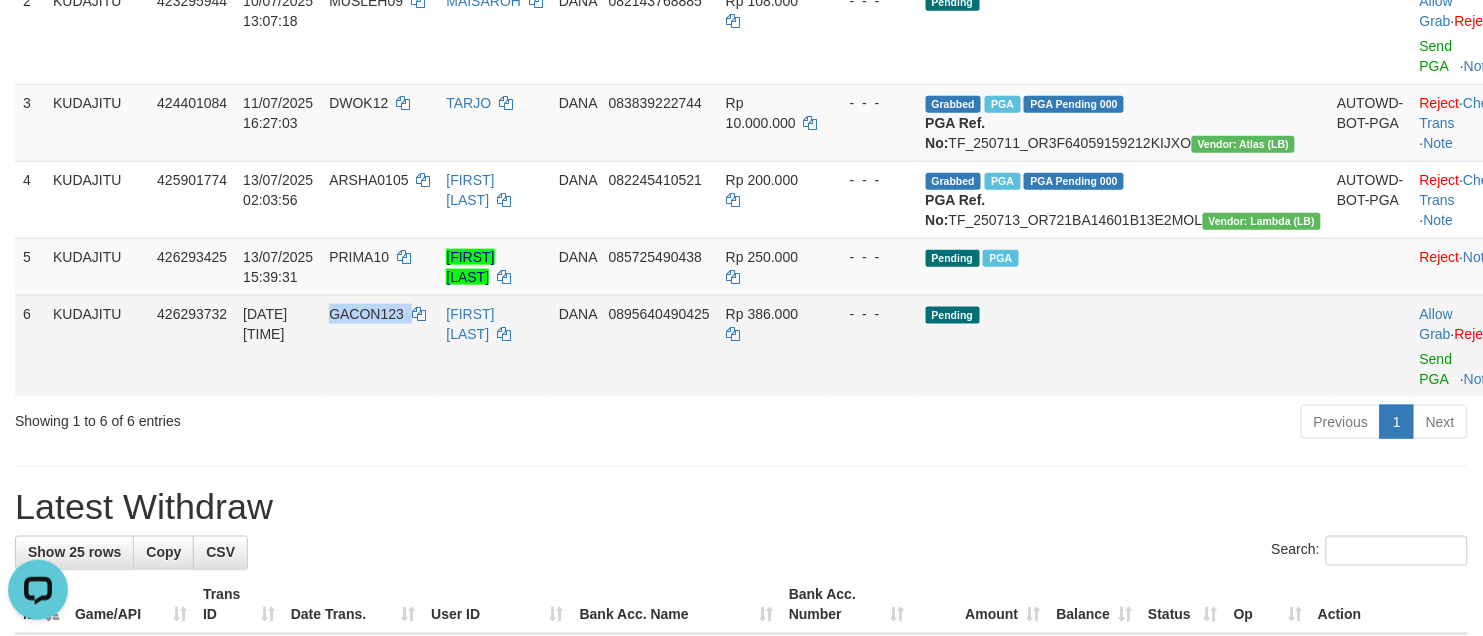 click on "GACON123" 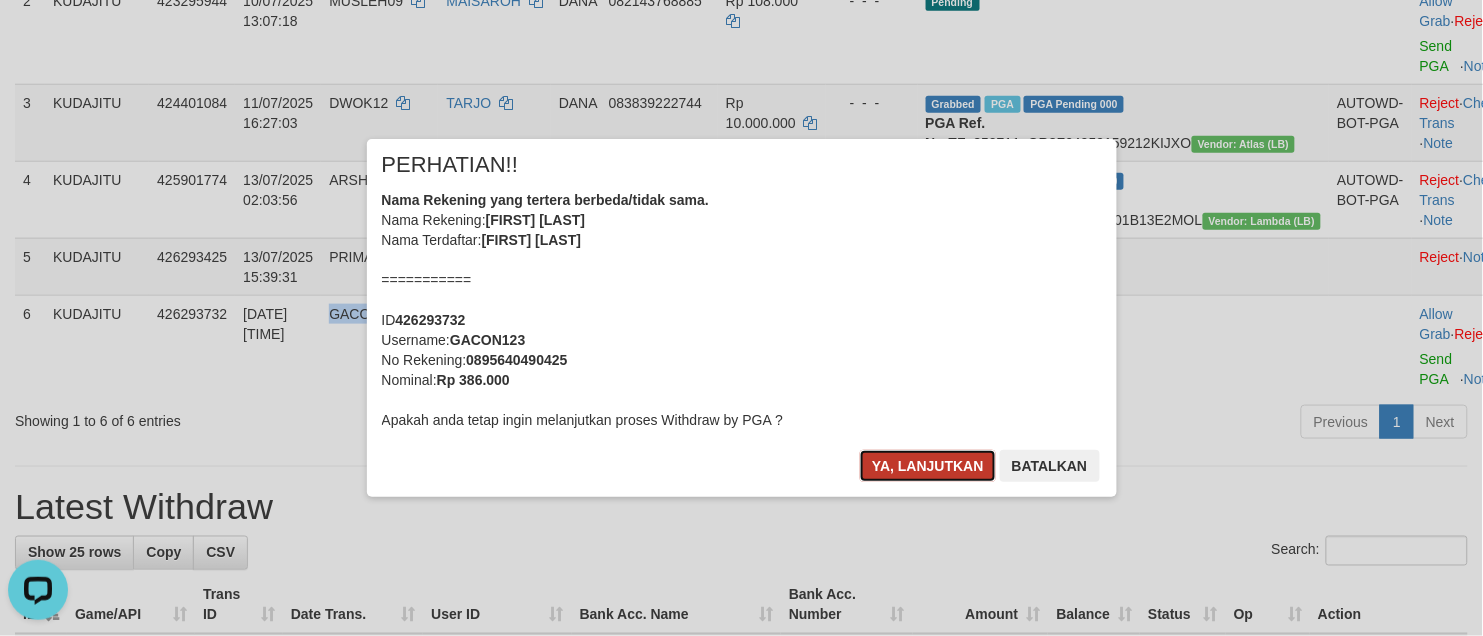 click on "Ya, lanjutkan" 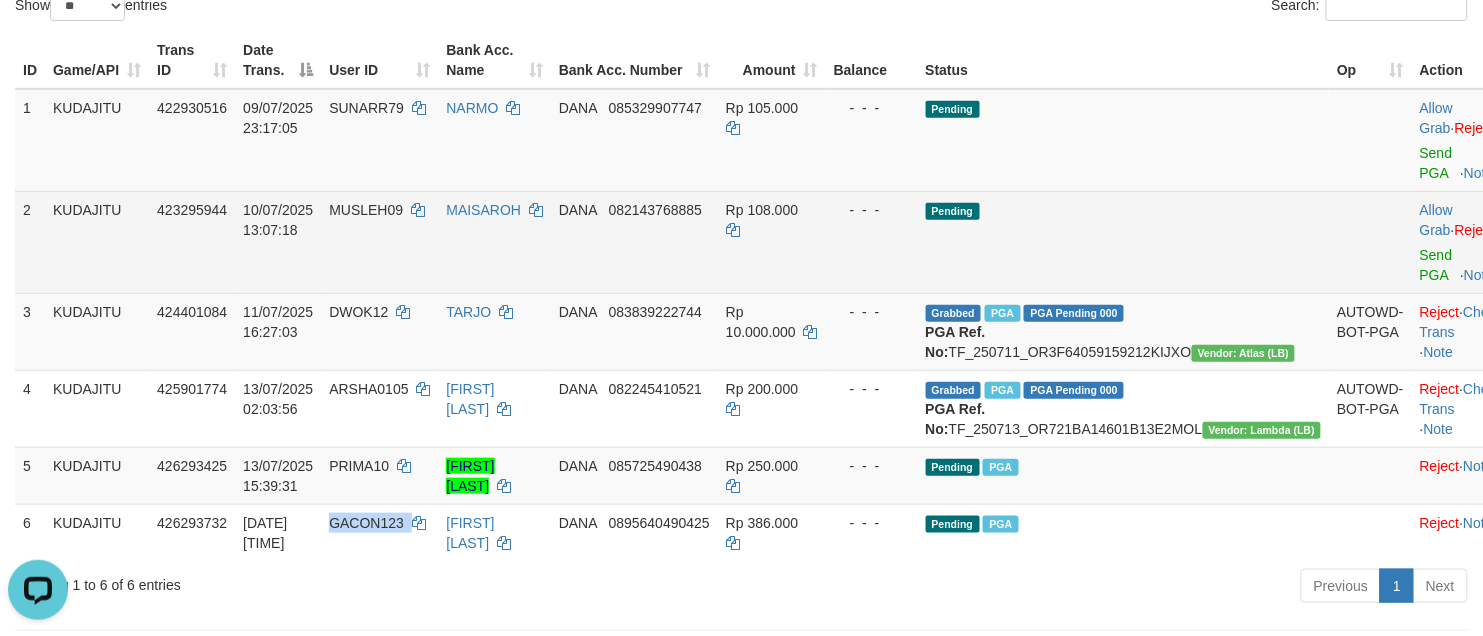 scroll, scrollTop: 38, scrollLeft: 0, axis: vertical 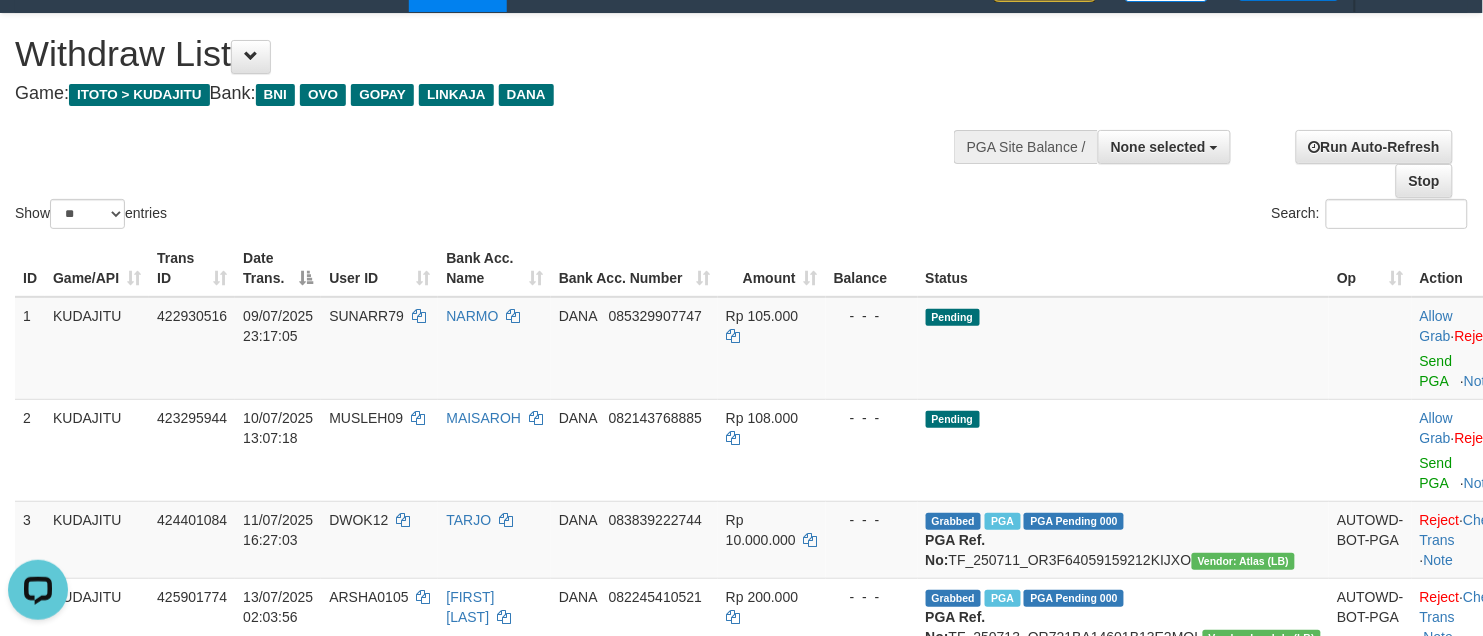 click on "Show  ** ** ** ***  entries Search:" 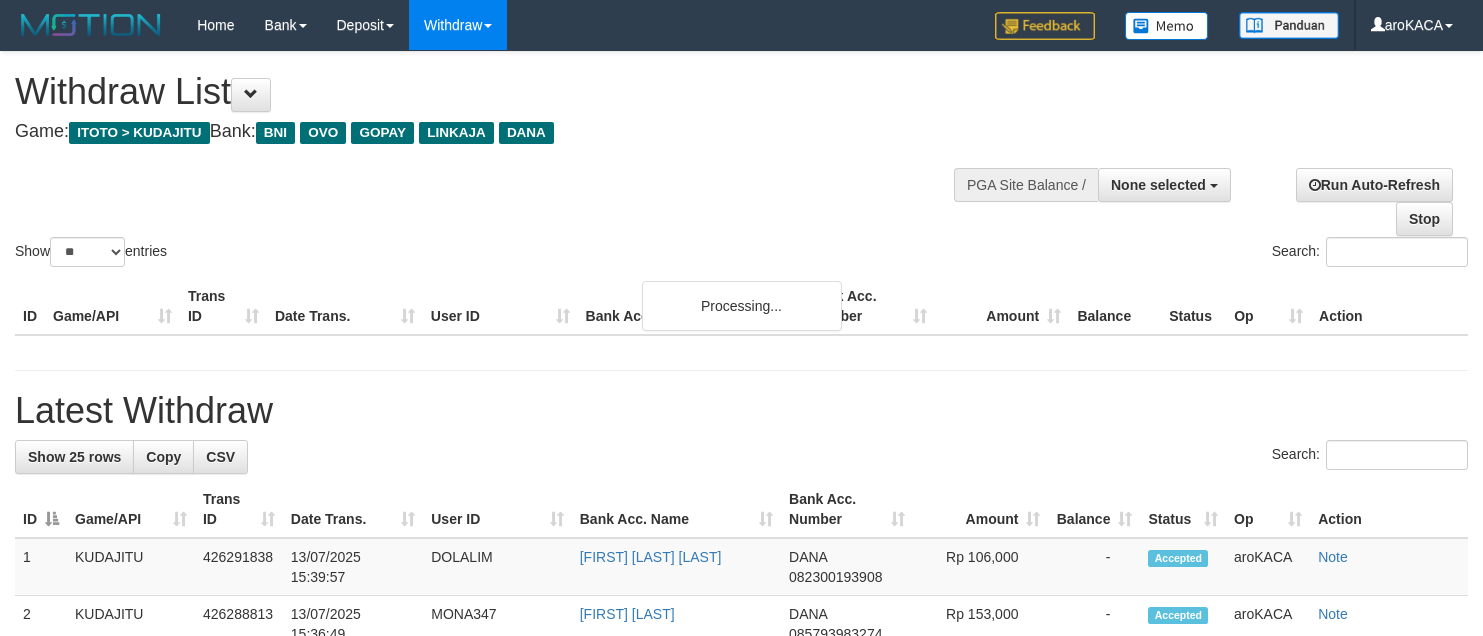select 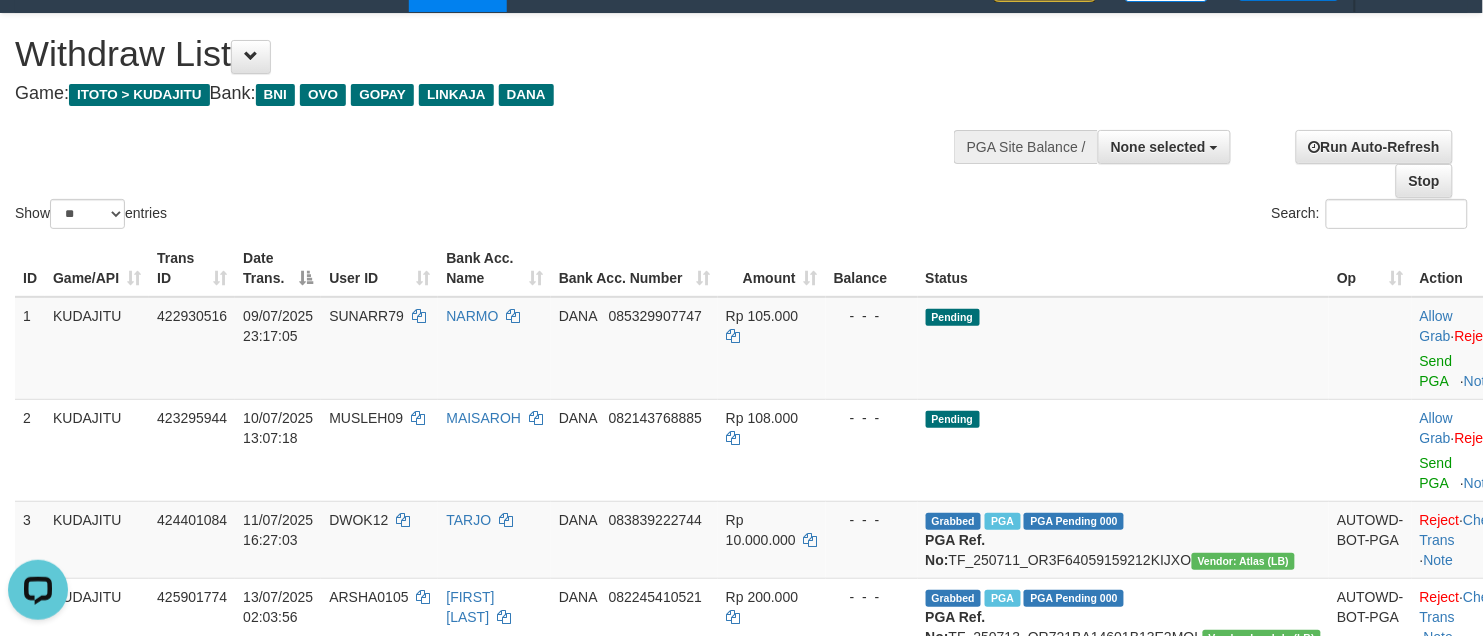 scroll, scrollTop: 0, scrollLeft: 0, axis: both 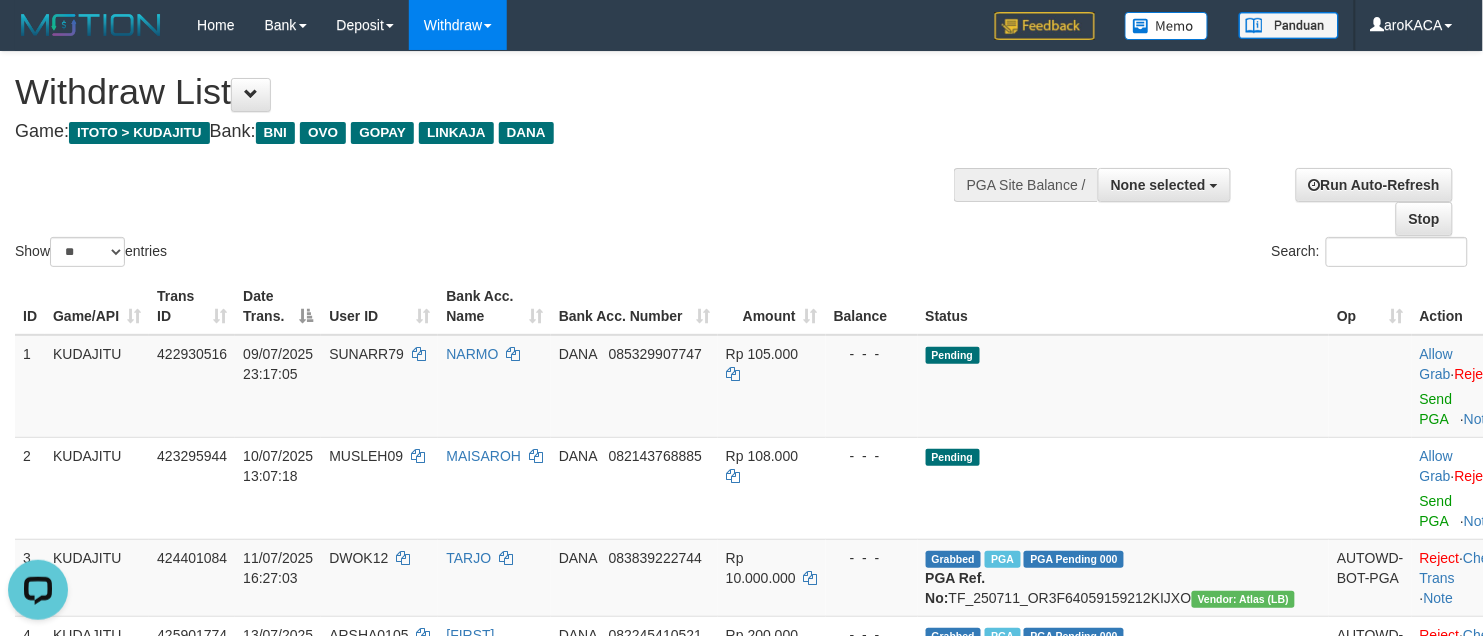 click on "Show  ** ** ** ***  entries Search:" at bounding box center [741, 161] 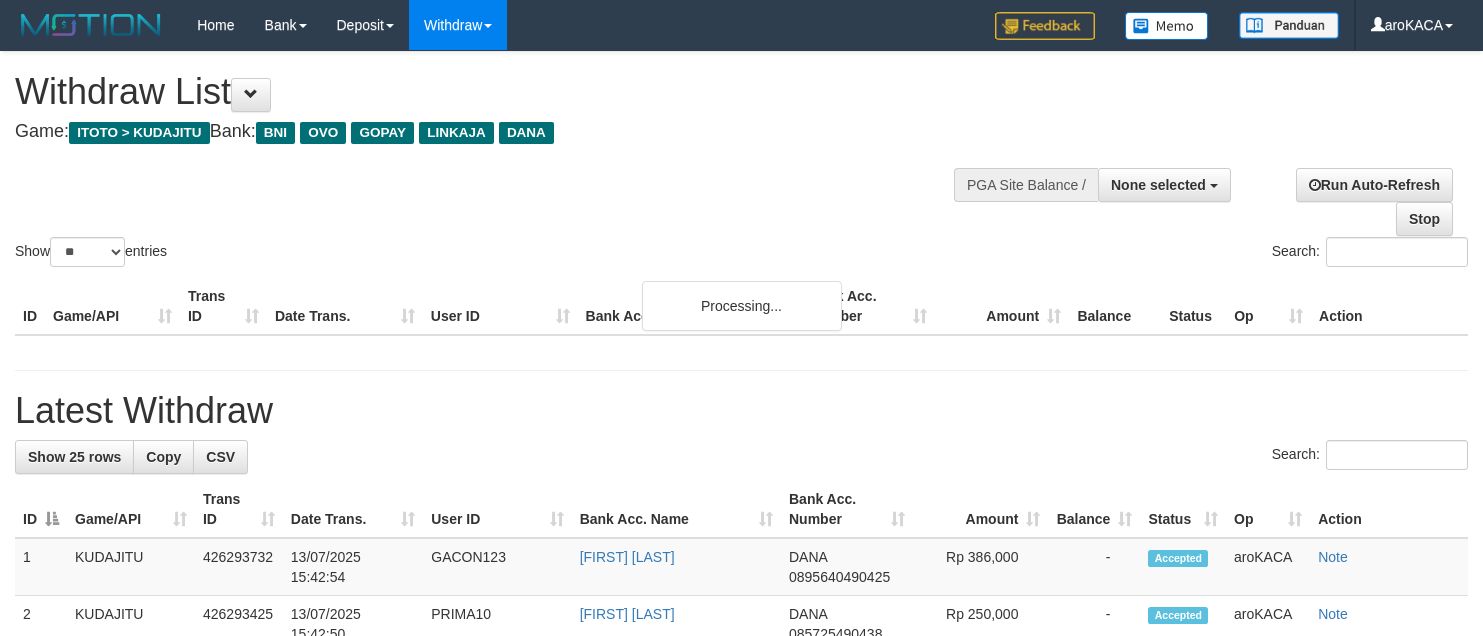 select 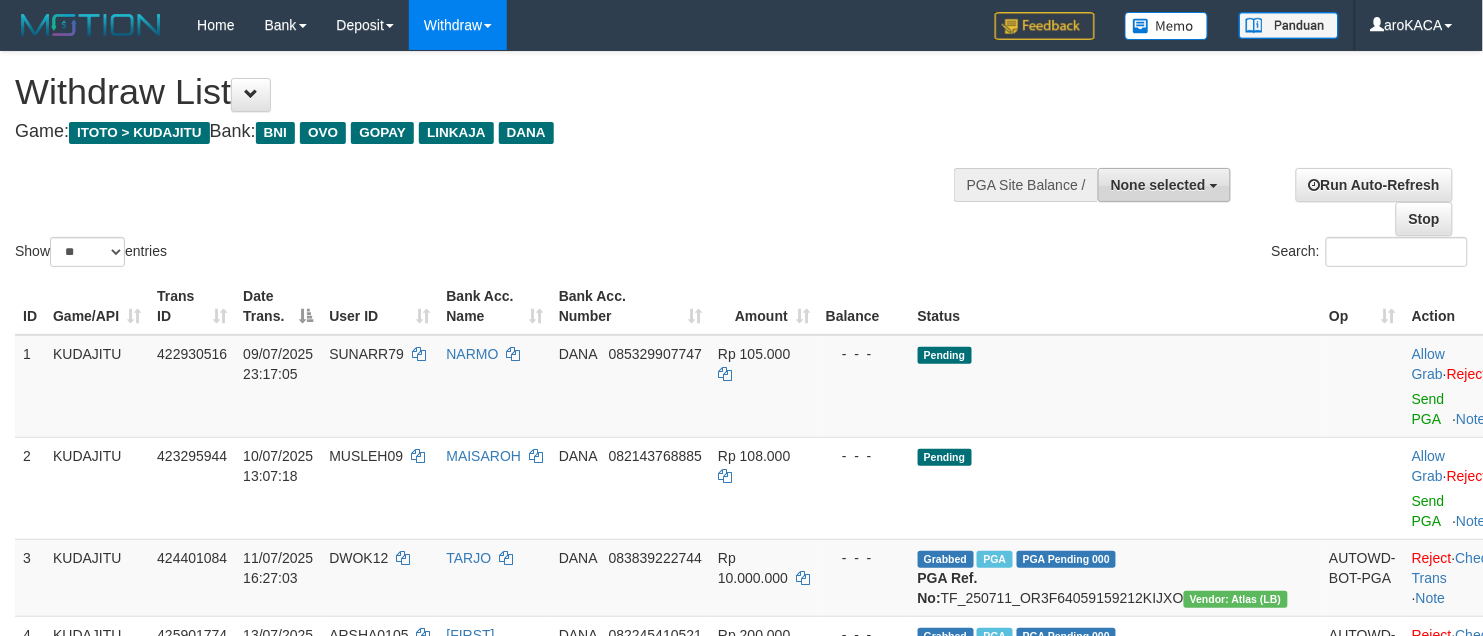 click on "None selected" at bounding box center (1158, 185) 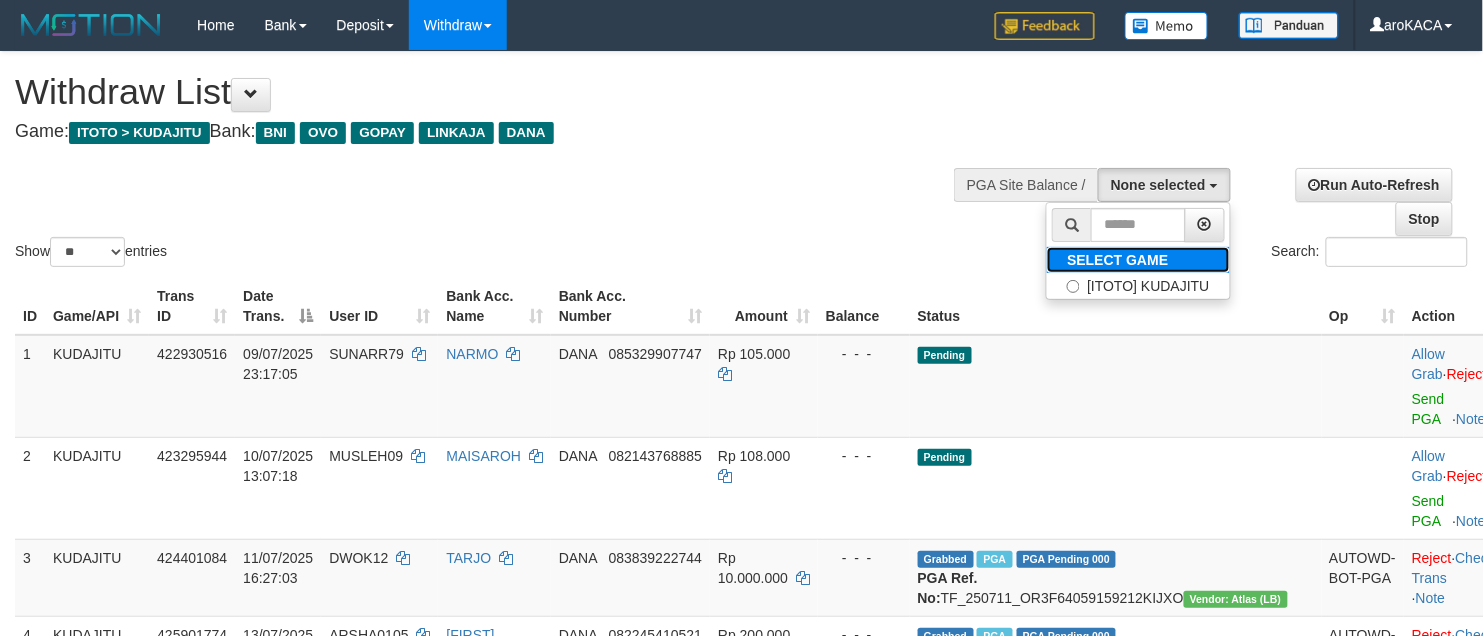 click on "SELECT GAME" at bounding box center [1117, 260] 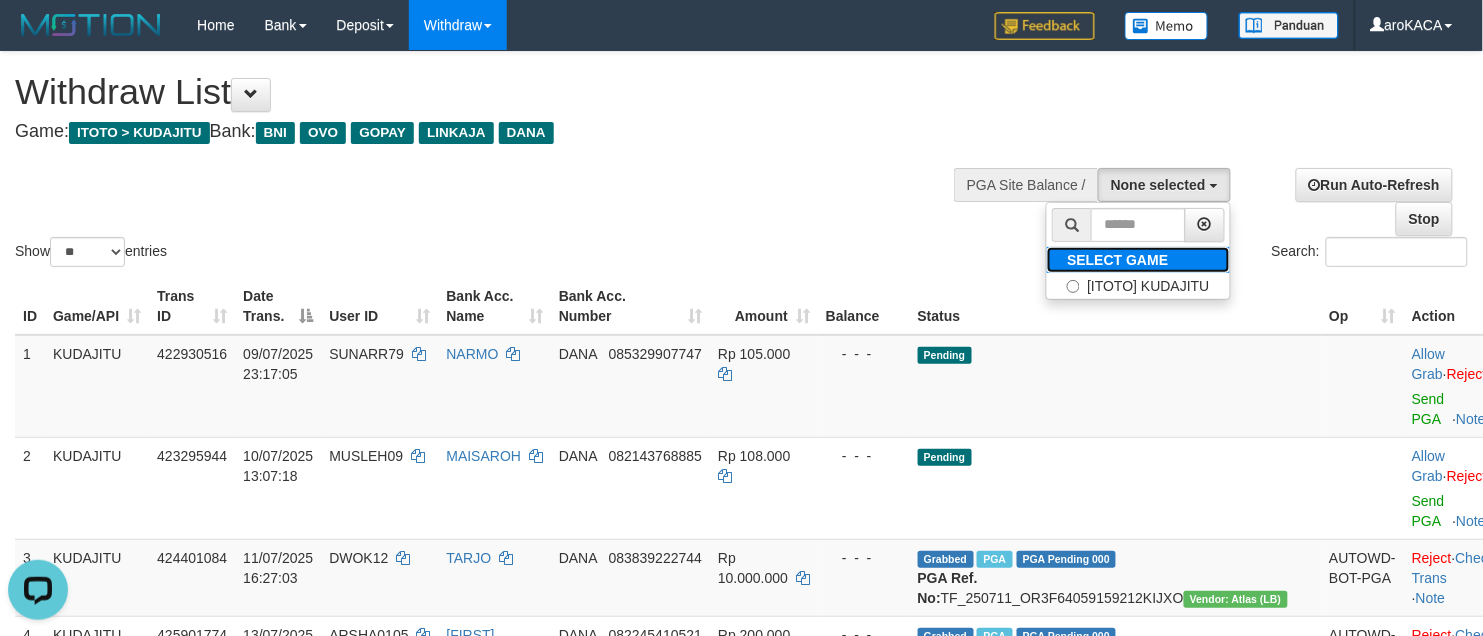 scroll, scrollTop: 0, scrollLeft: 0, axis: both 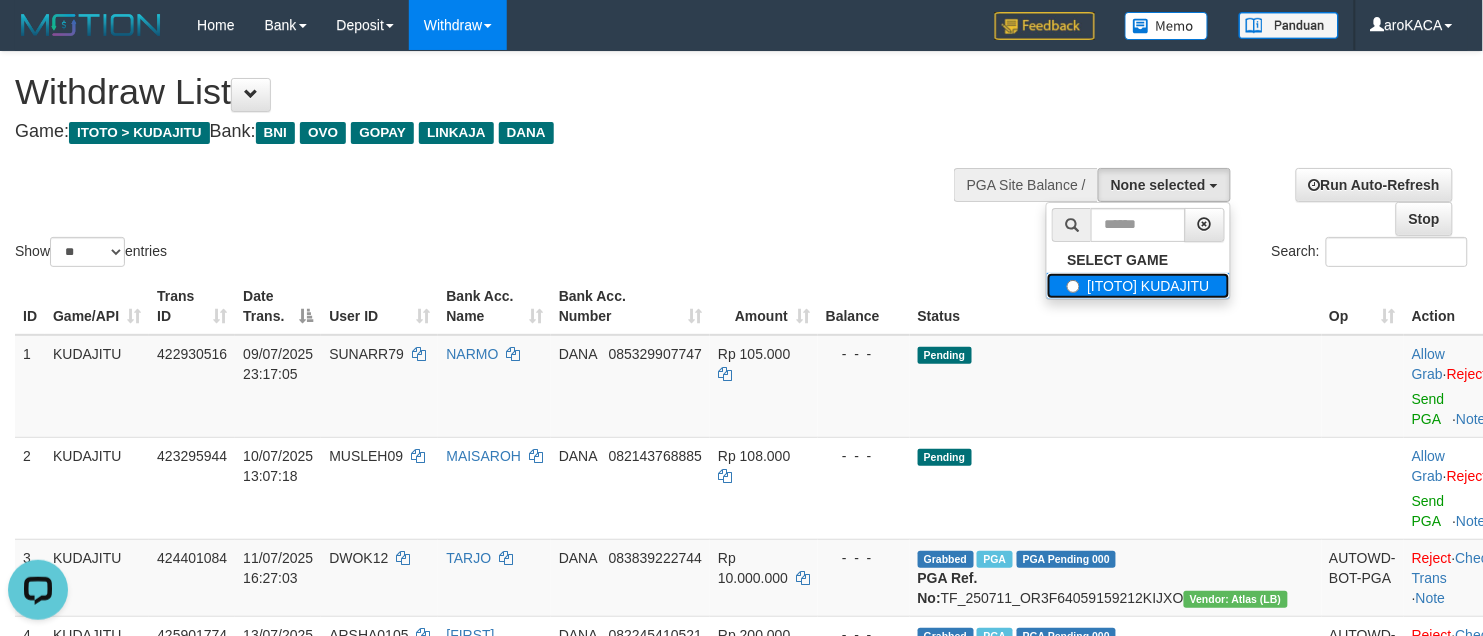 click on "[ITOTO] KUDAJITU" at bounding box center (1138, 286) 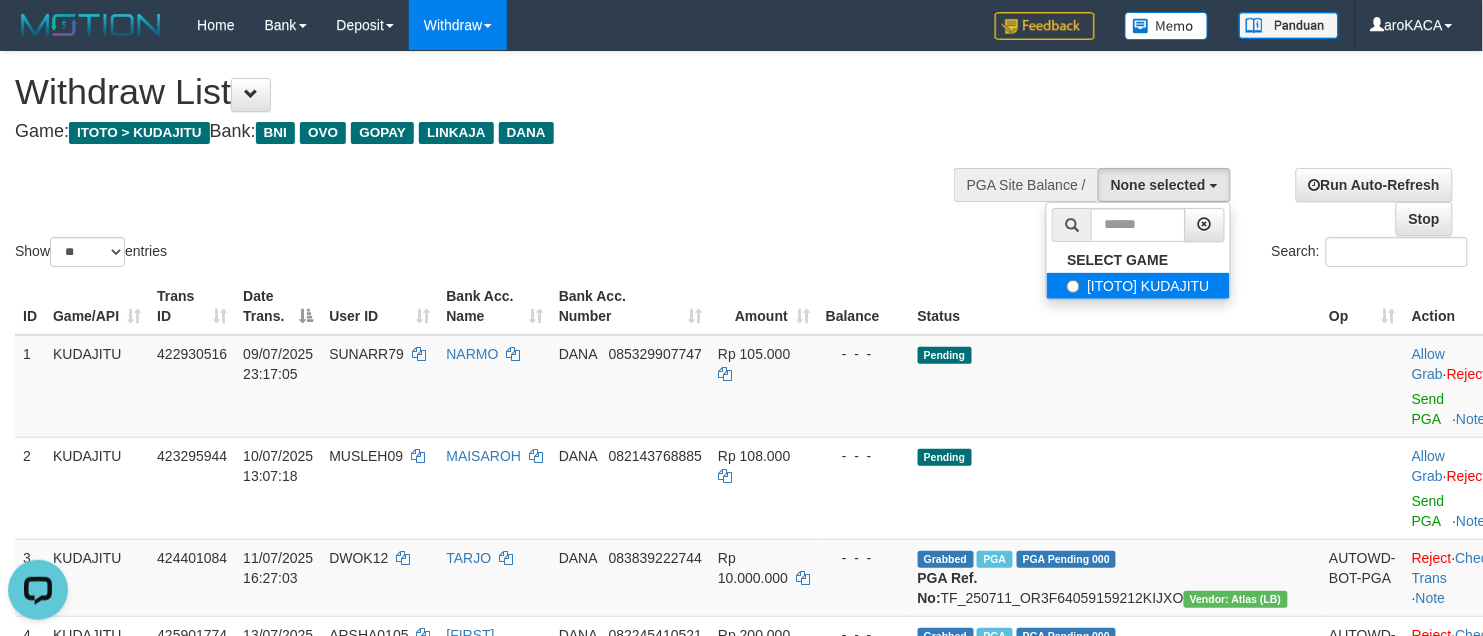 select on "***" 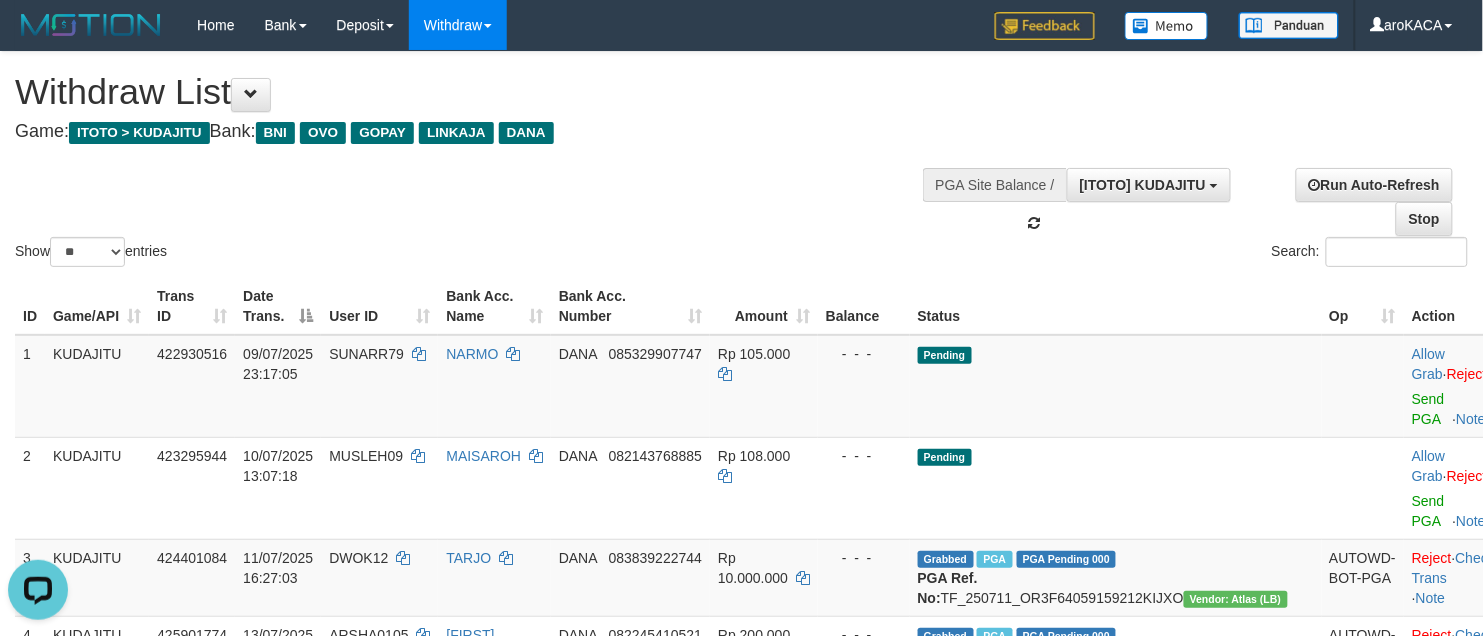scroll, scrollTop: 17, scrollLeft: 0, axis: vertical 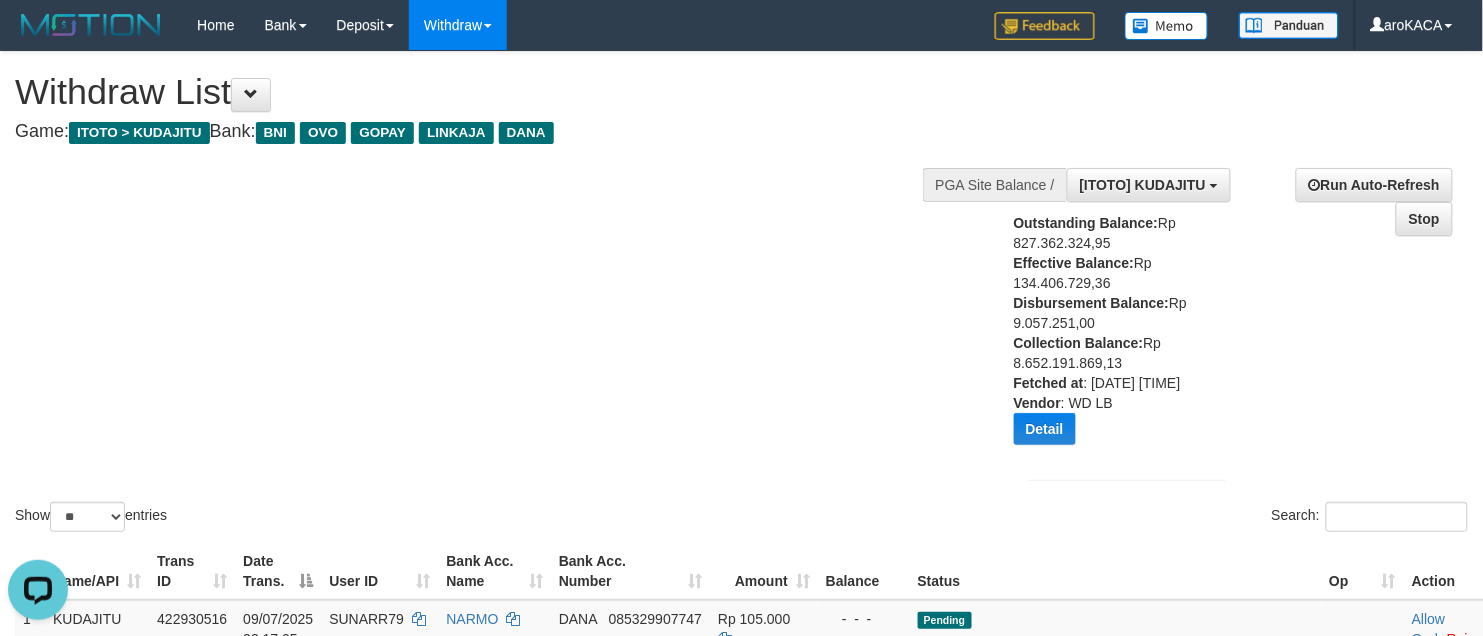 click on "Show  ** ** ** ***  entries Search:" at bounding box center [741, 294] 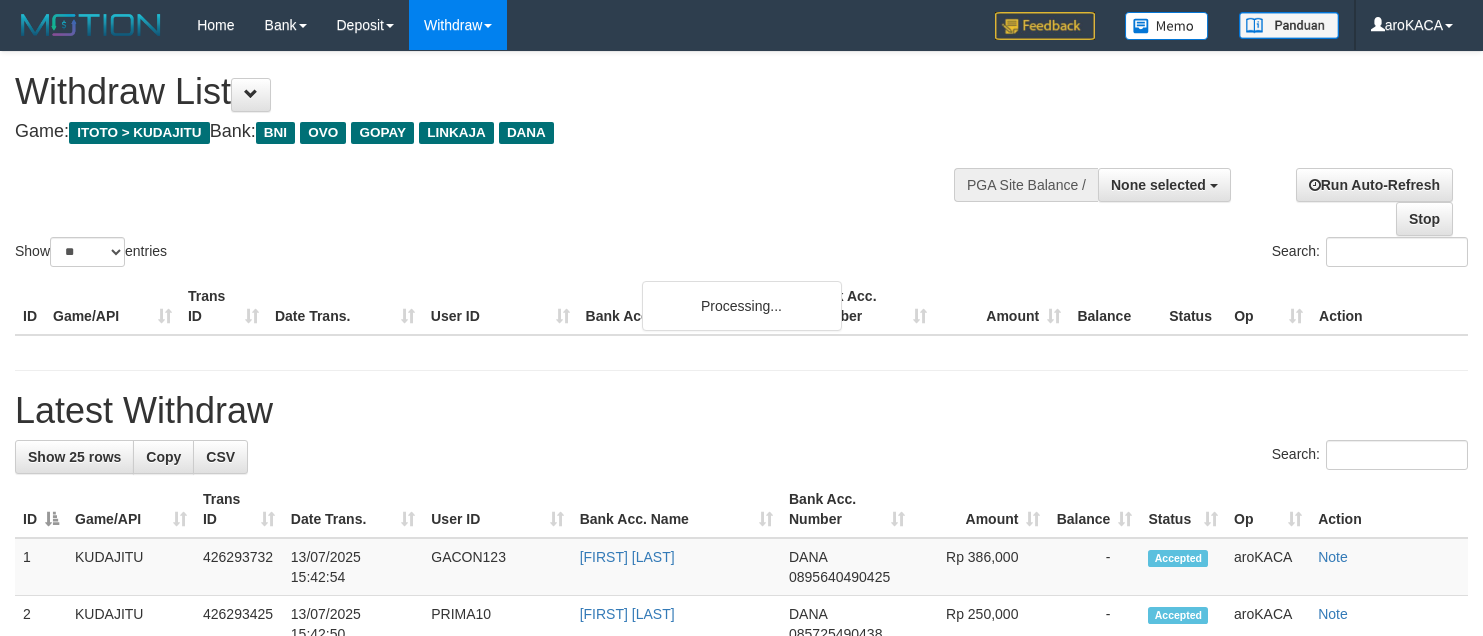 select 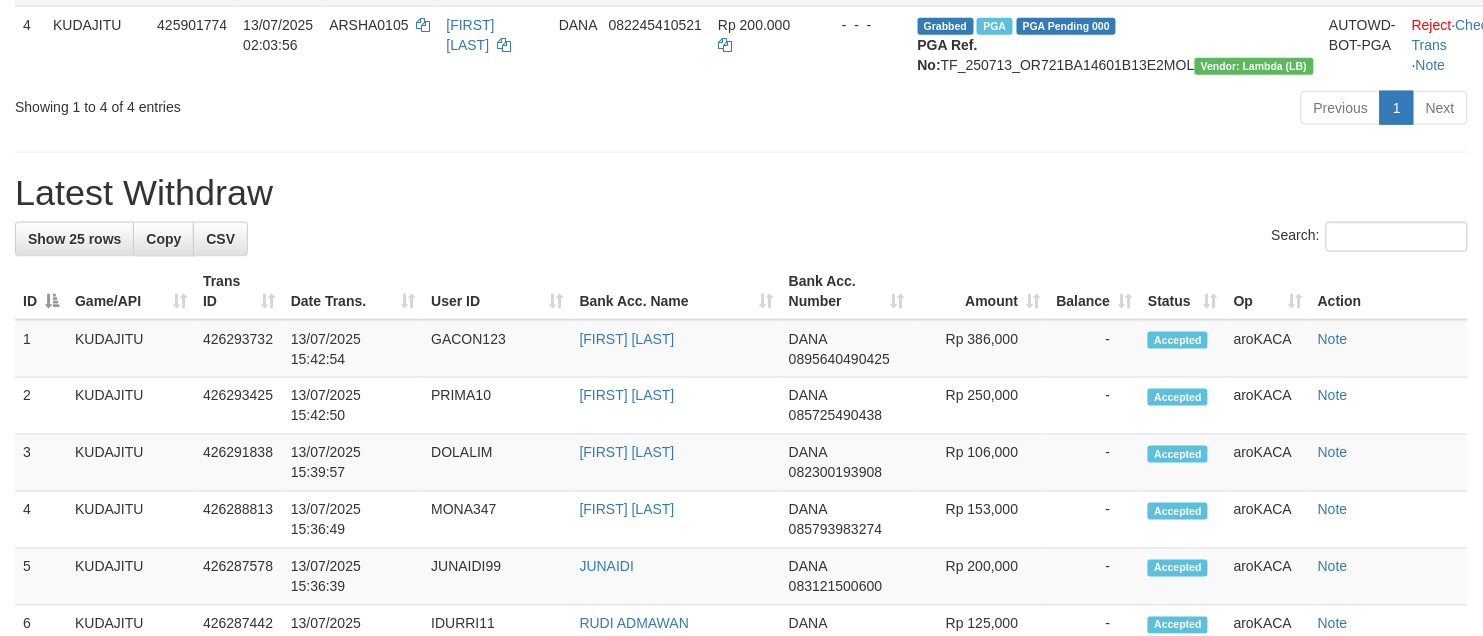 scroll, scrollTop: 625, scrollLeft: 0, axis: vertical 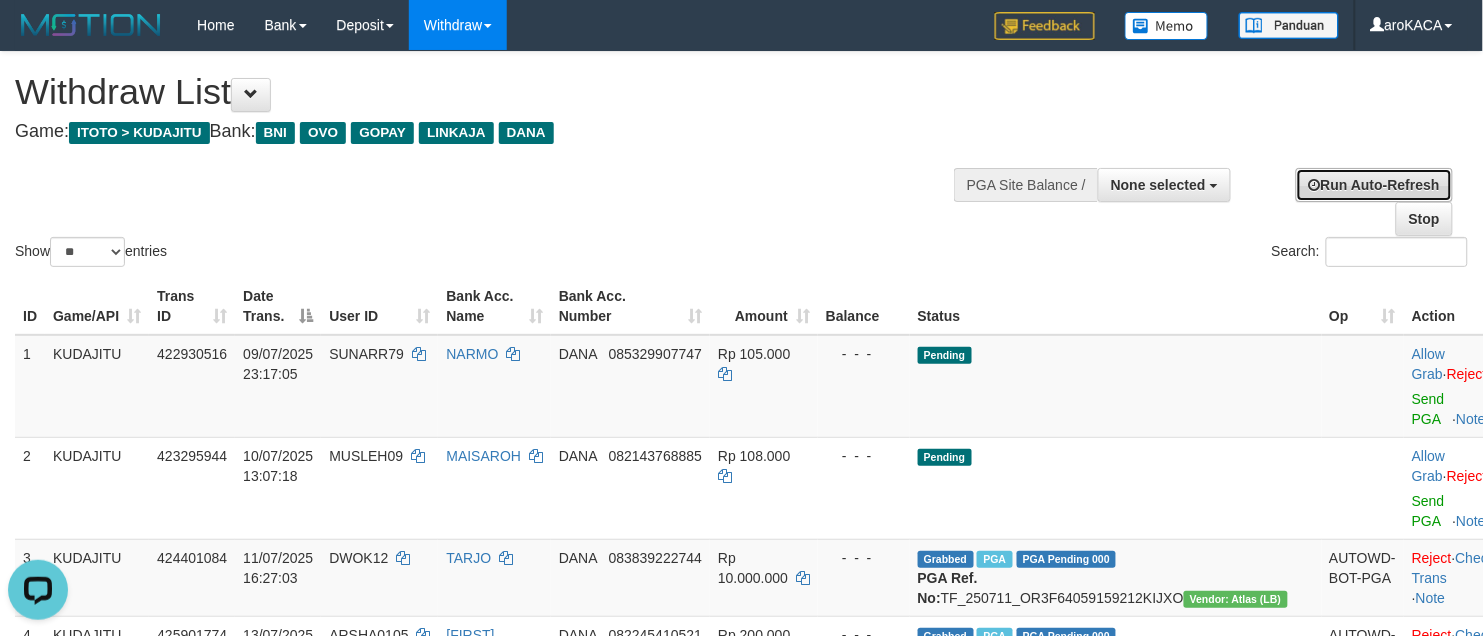 click on "Run Auto-Refresh" at bounding box center (1374, 185) 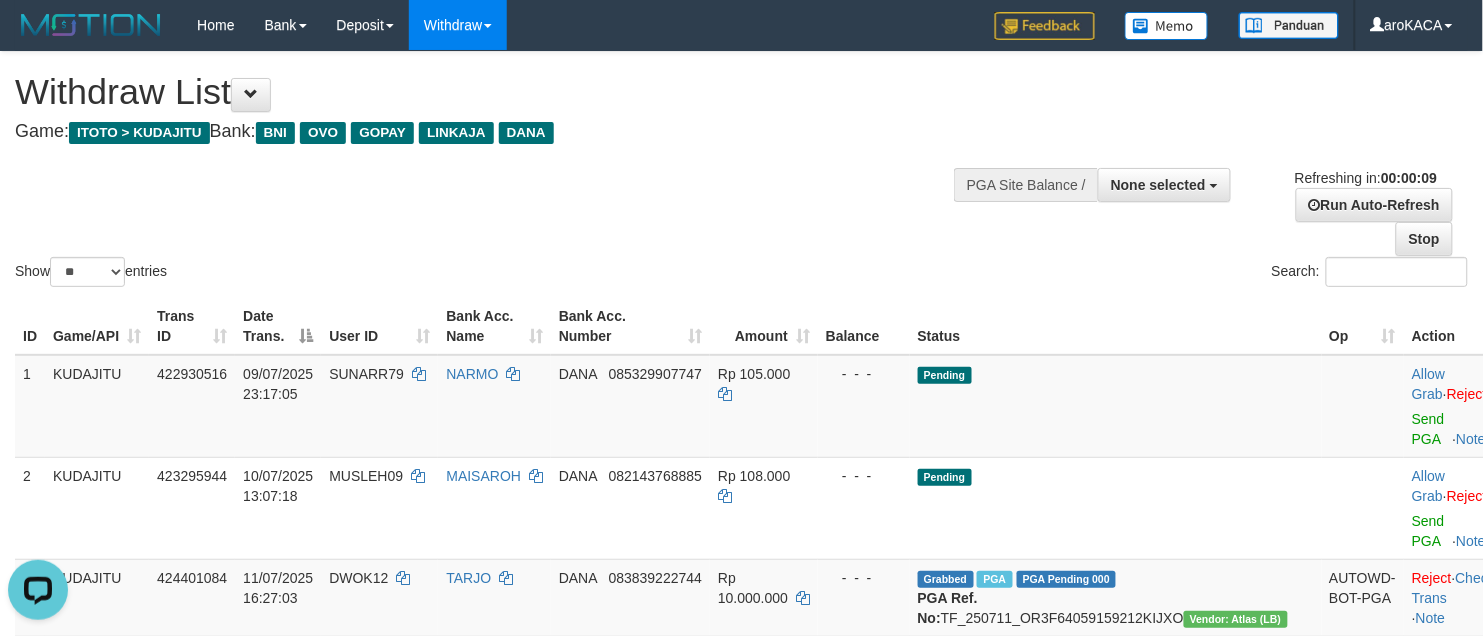 click on "Show  ** ** ** ***  entries Search:" at bounding box center (741, 171) 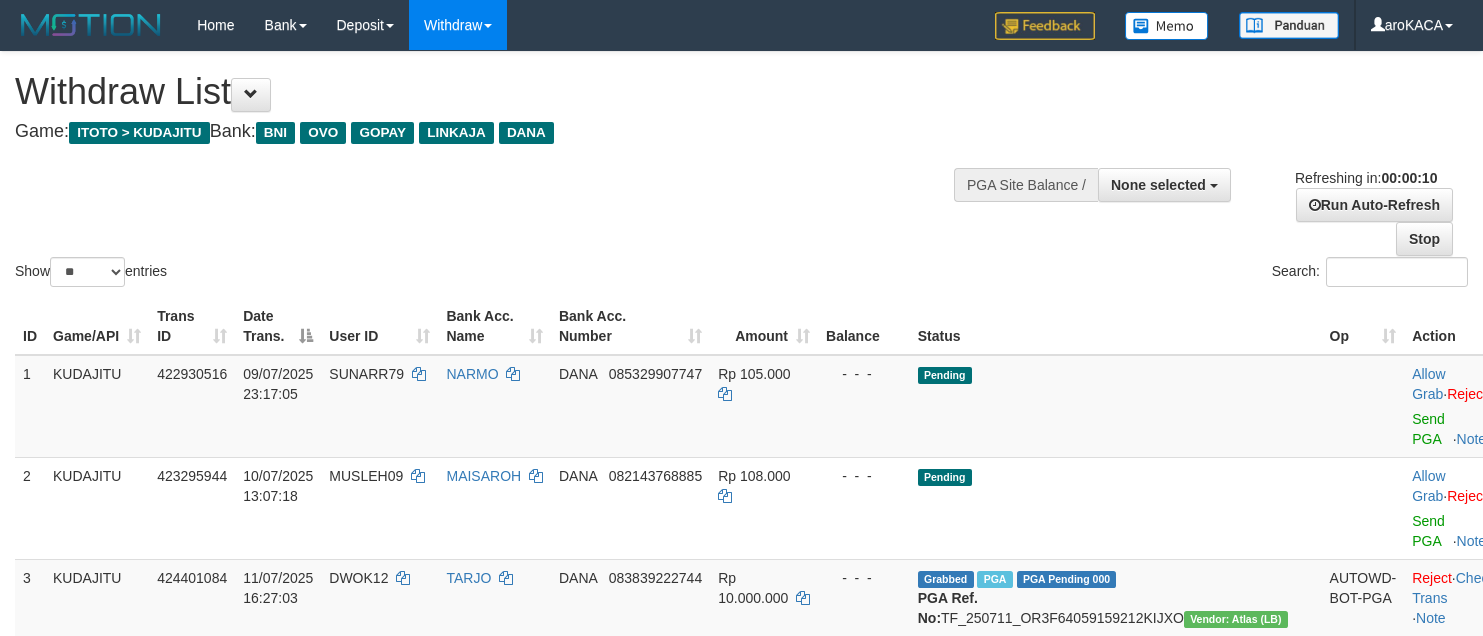 select 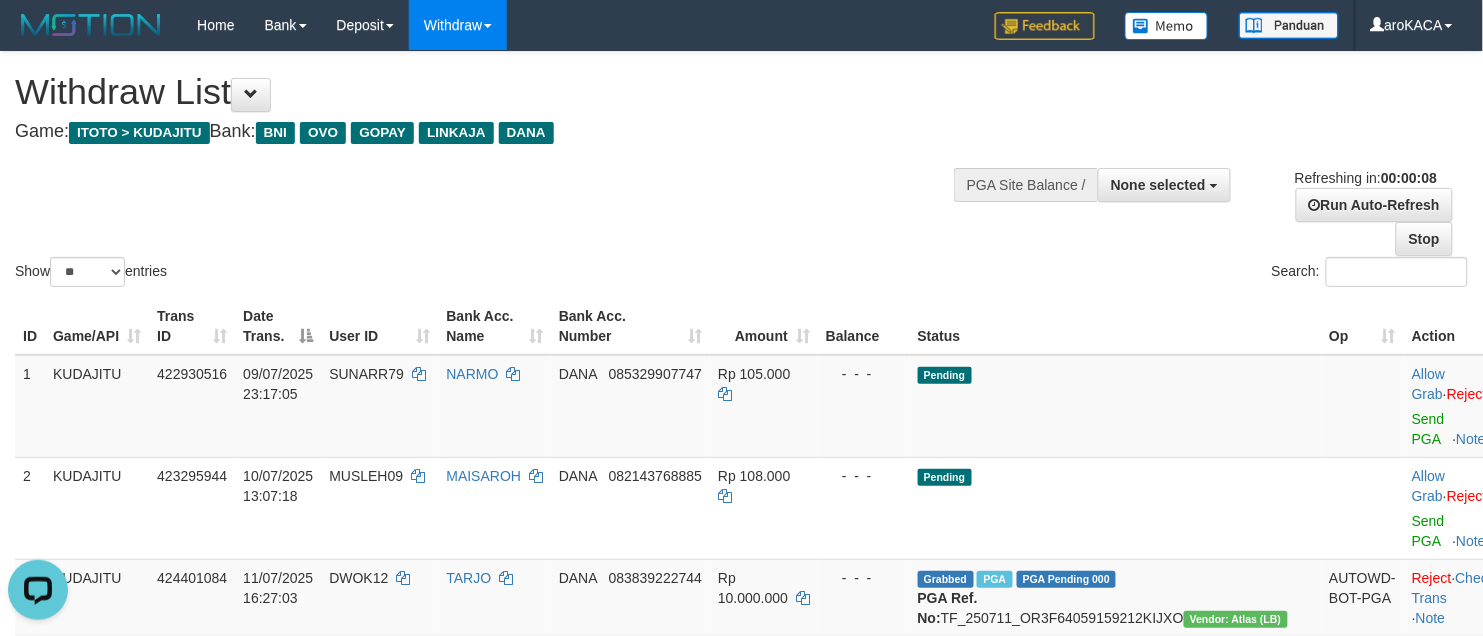scroll, scrollTop: 0, scrollLeft: 0, axis: both 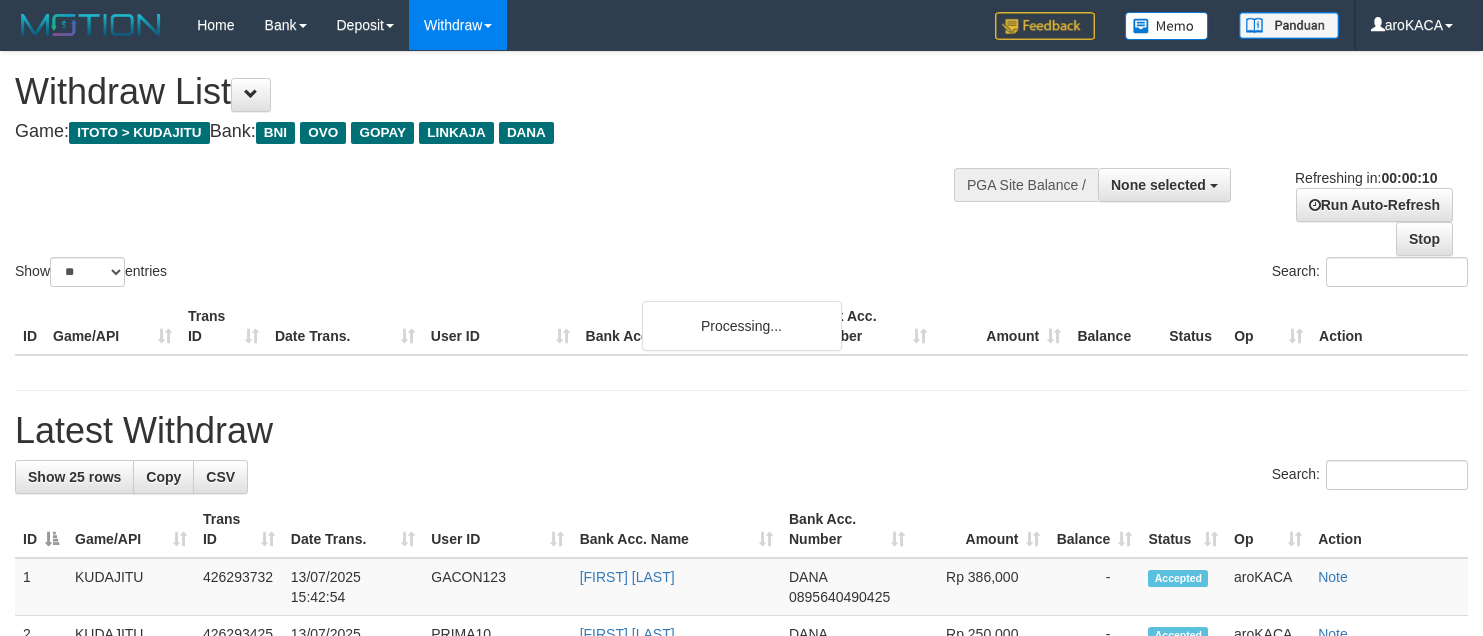 select 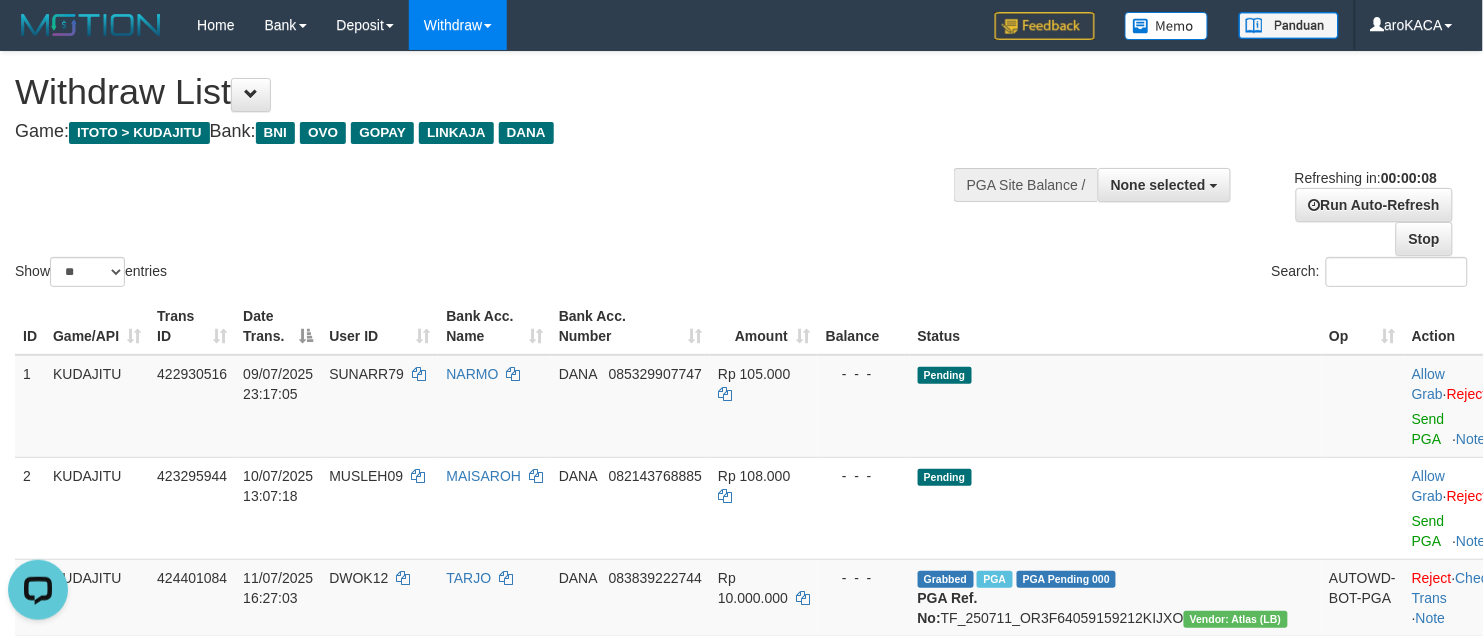 scroll, scrollTop: 0, scrollLeft: 0, axis: both 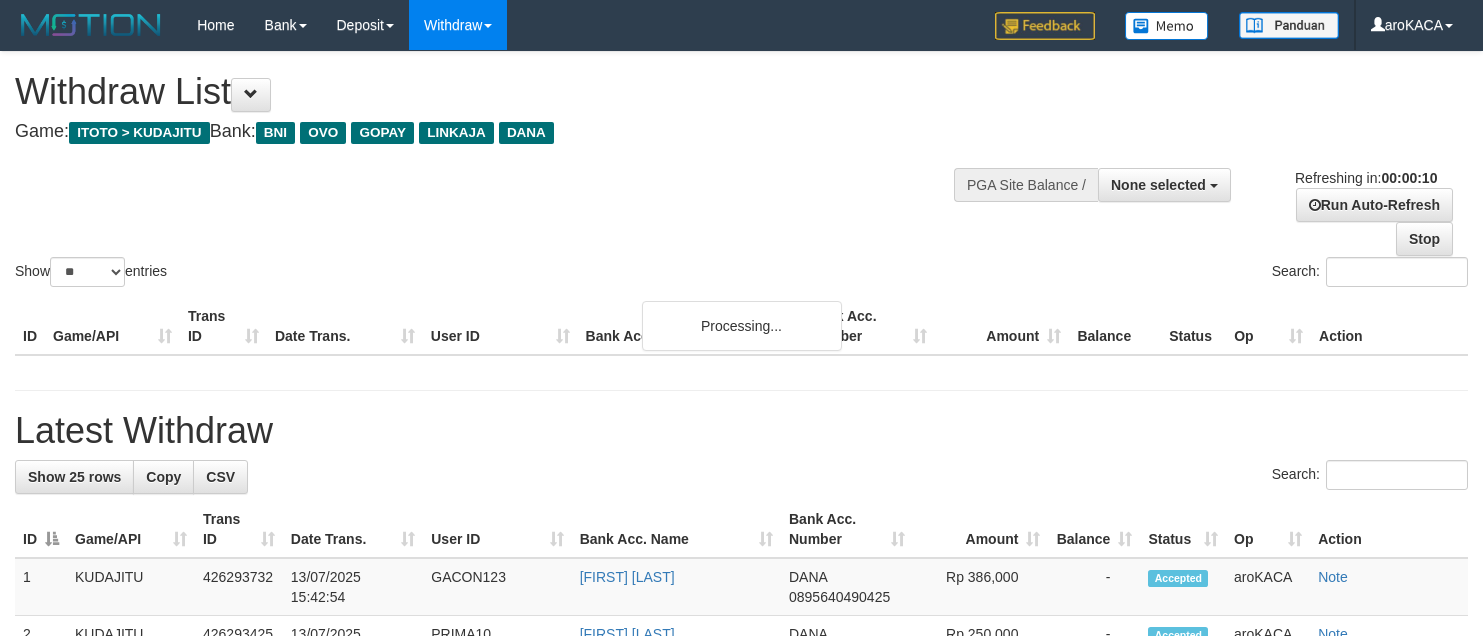 select 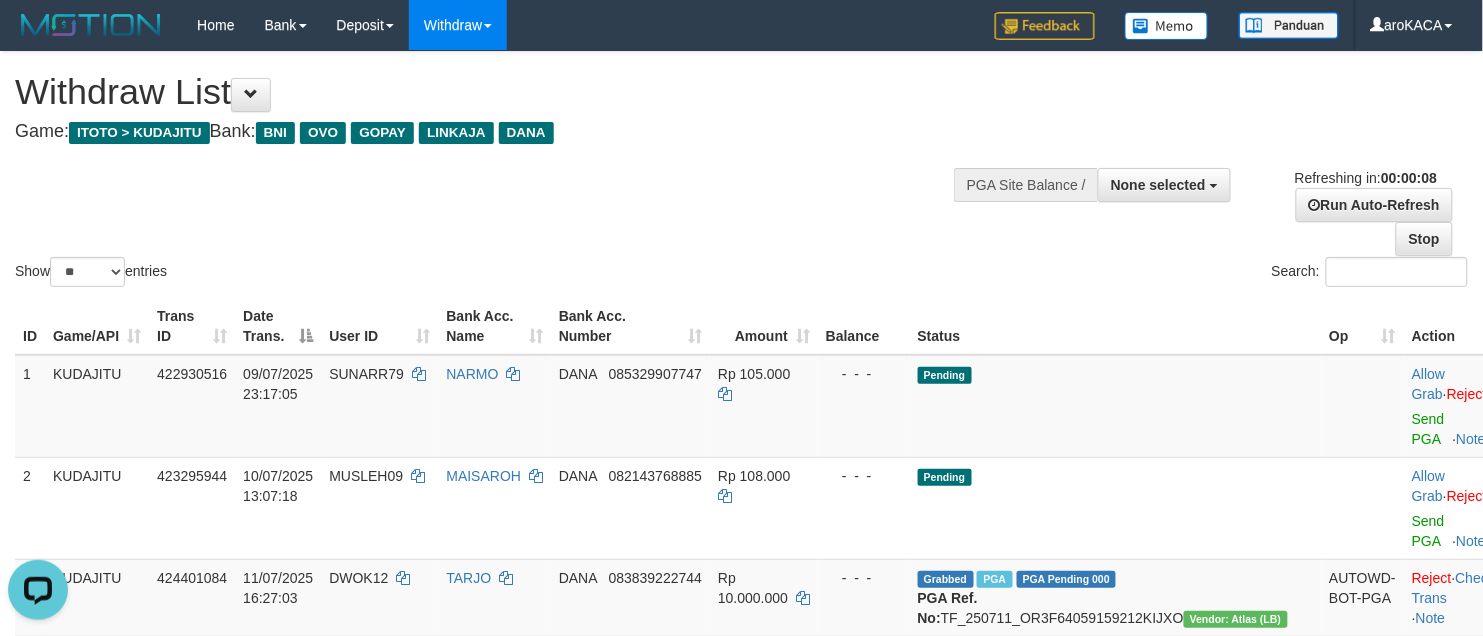 scroll, scrollTop: 0, scrollLeft: 0, axis: both 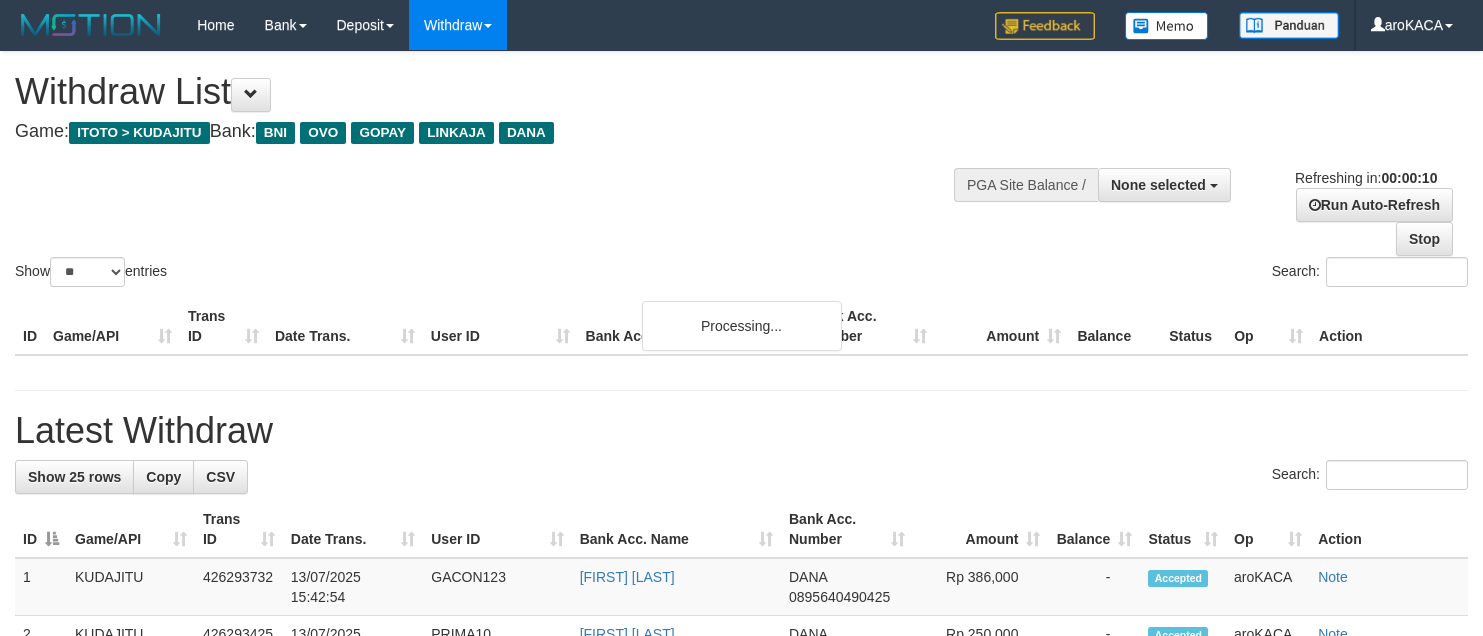 select 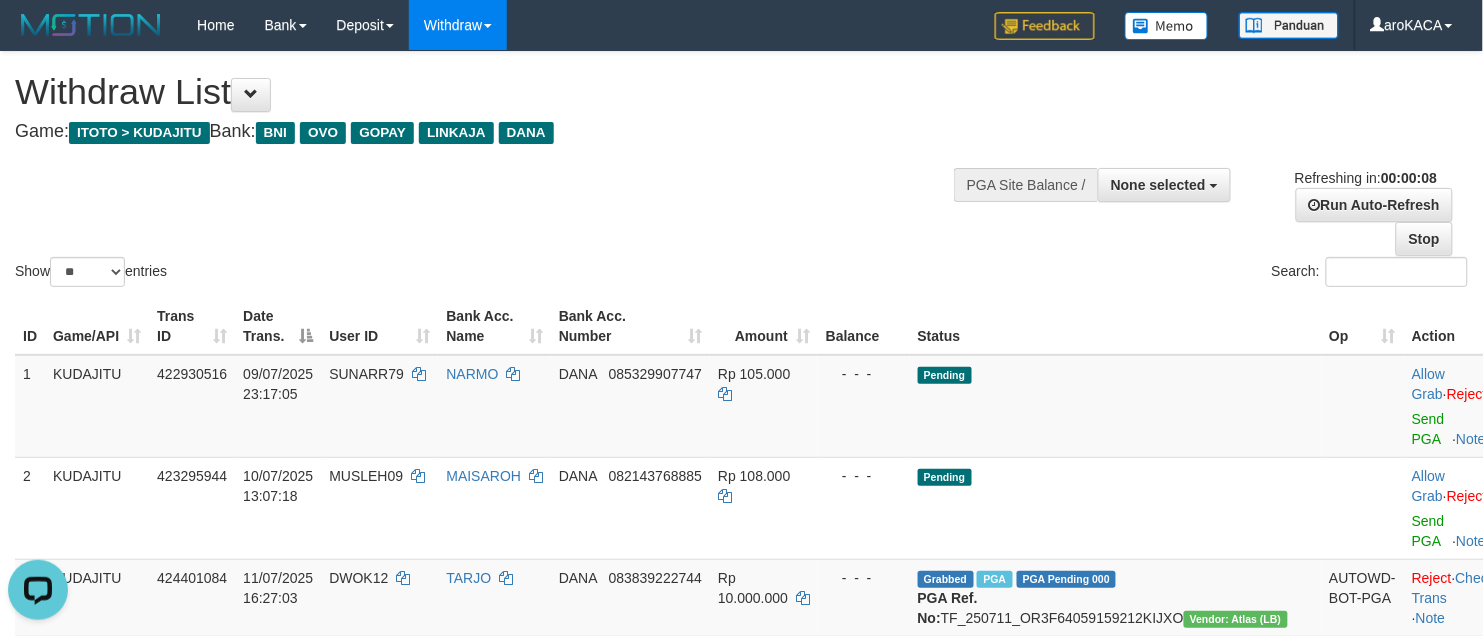 scroll, scrollTop: 0, scrollLeft: 0, axis: both 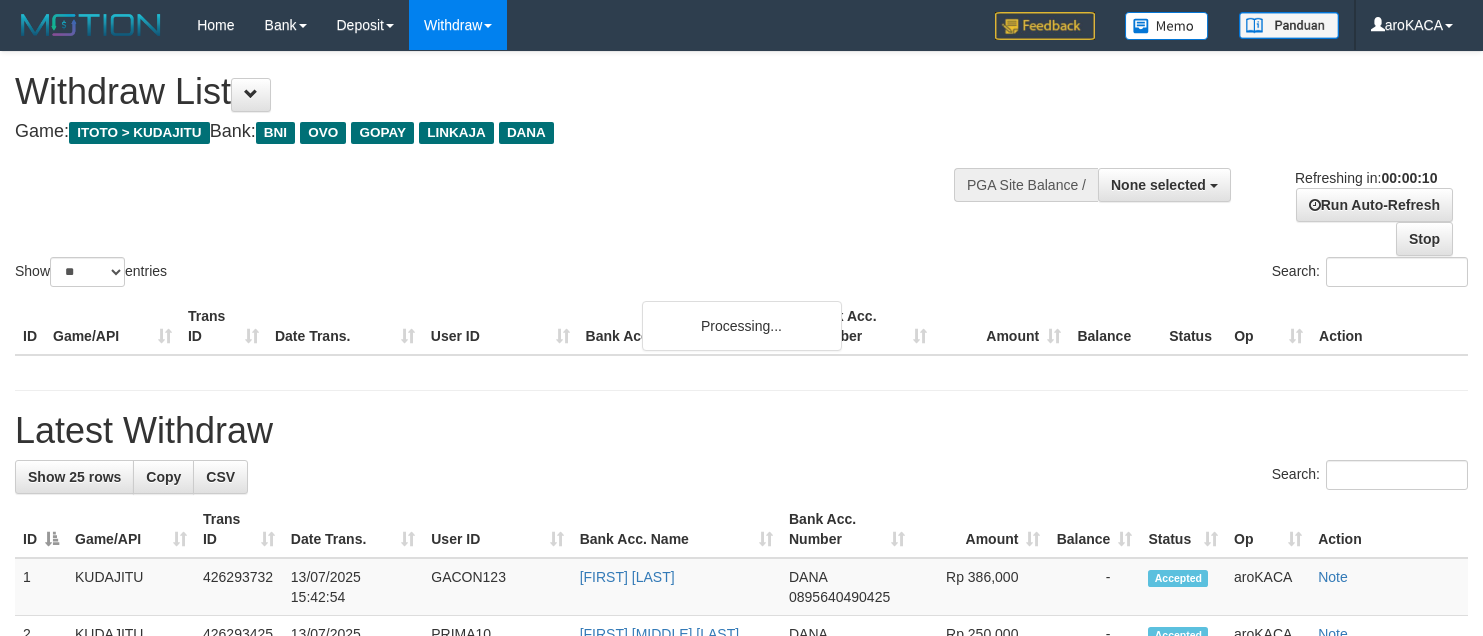 select 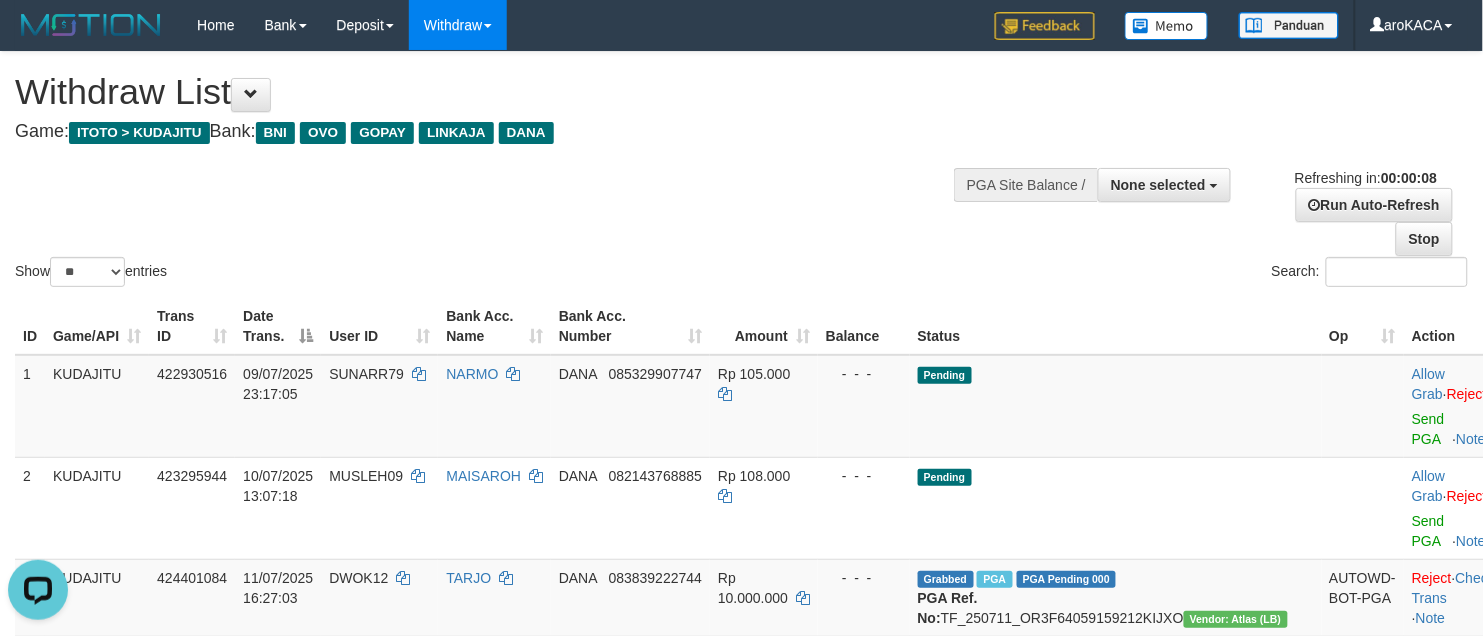 scroll, scrollTop: 0, scrollLeft: 0, axis: both 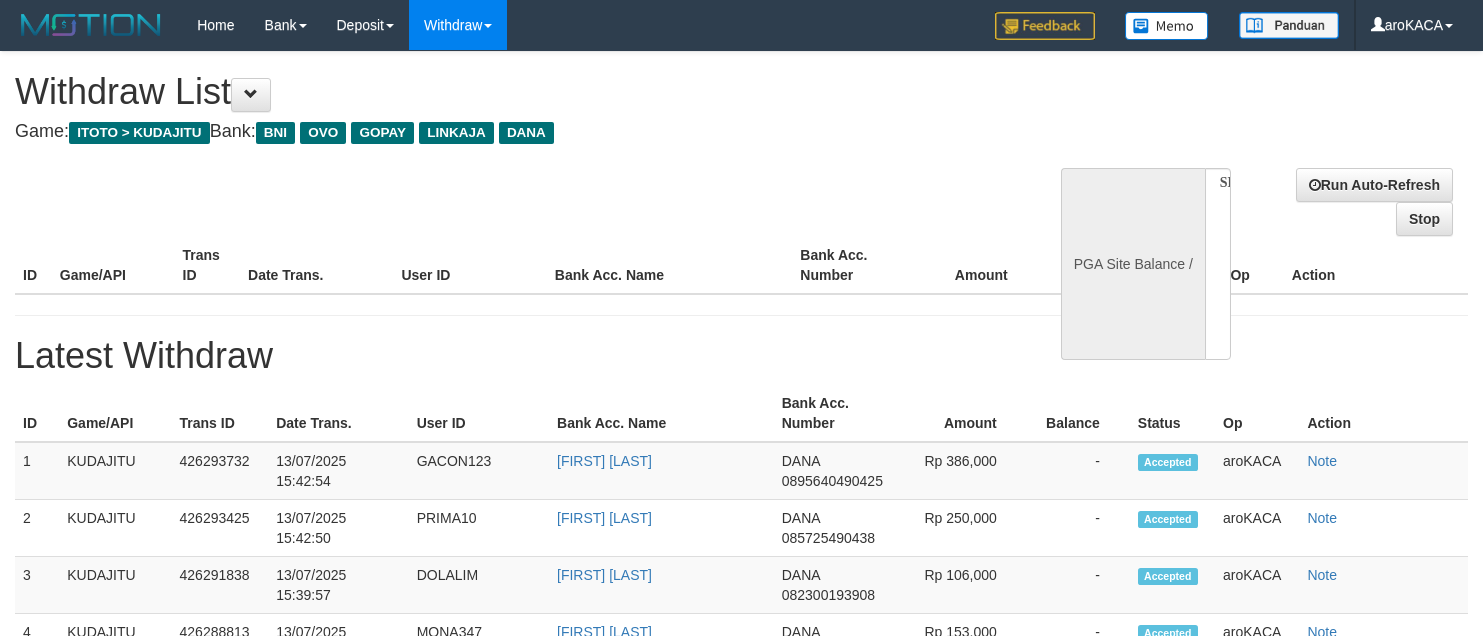 select 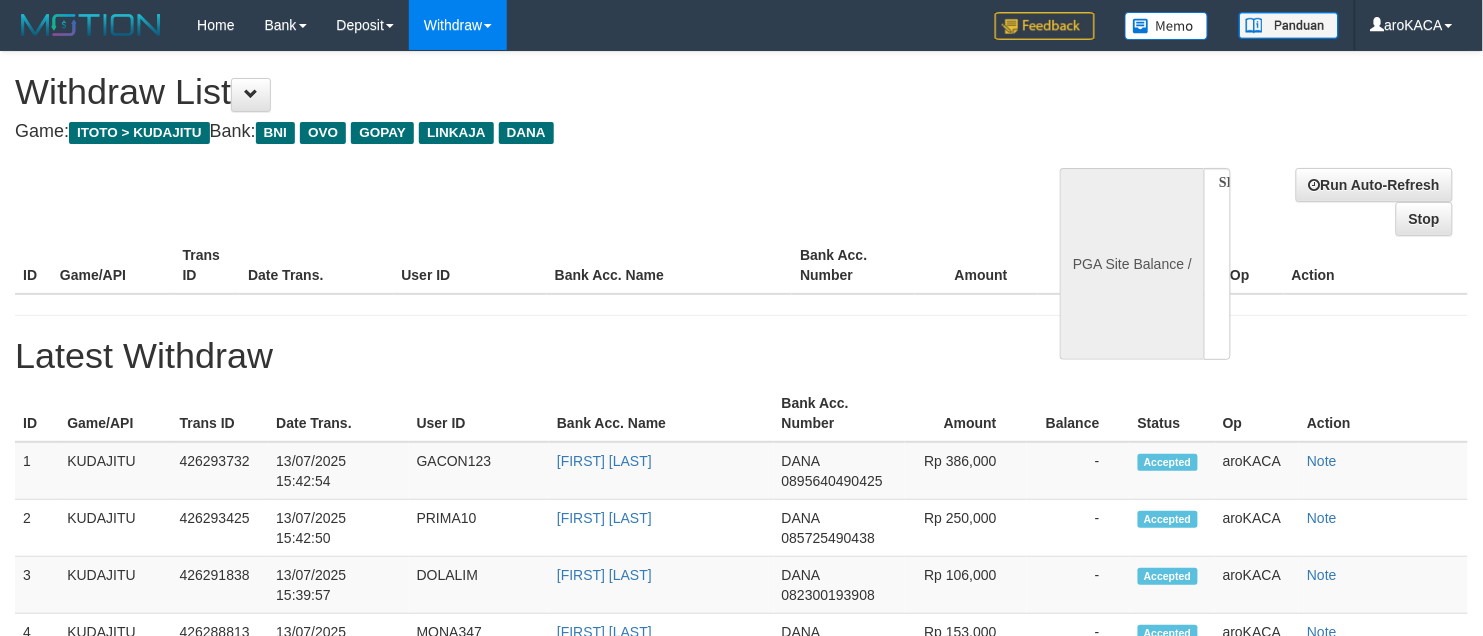 select on "**" 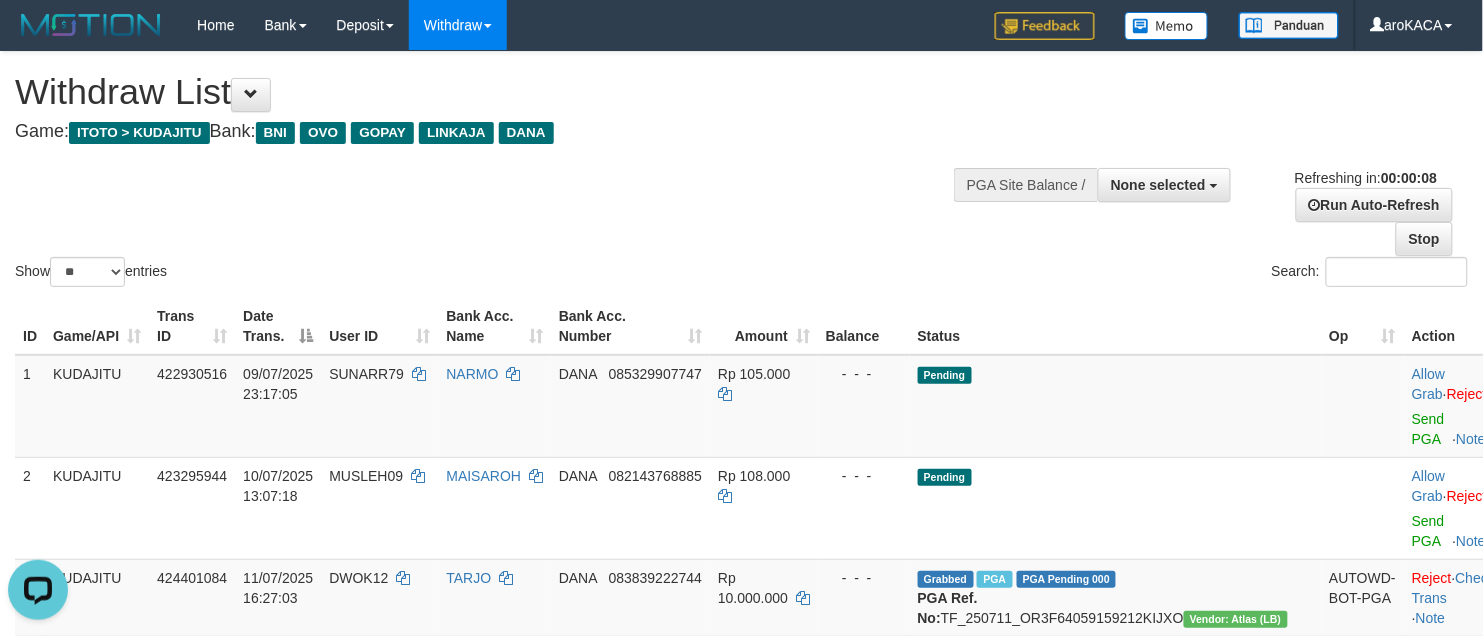 scroll, scrollTop: 0, scrollLeft: 0, axis: both 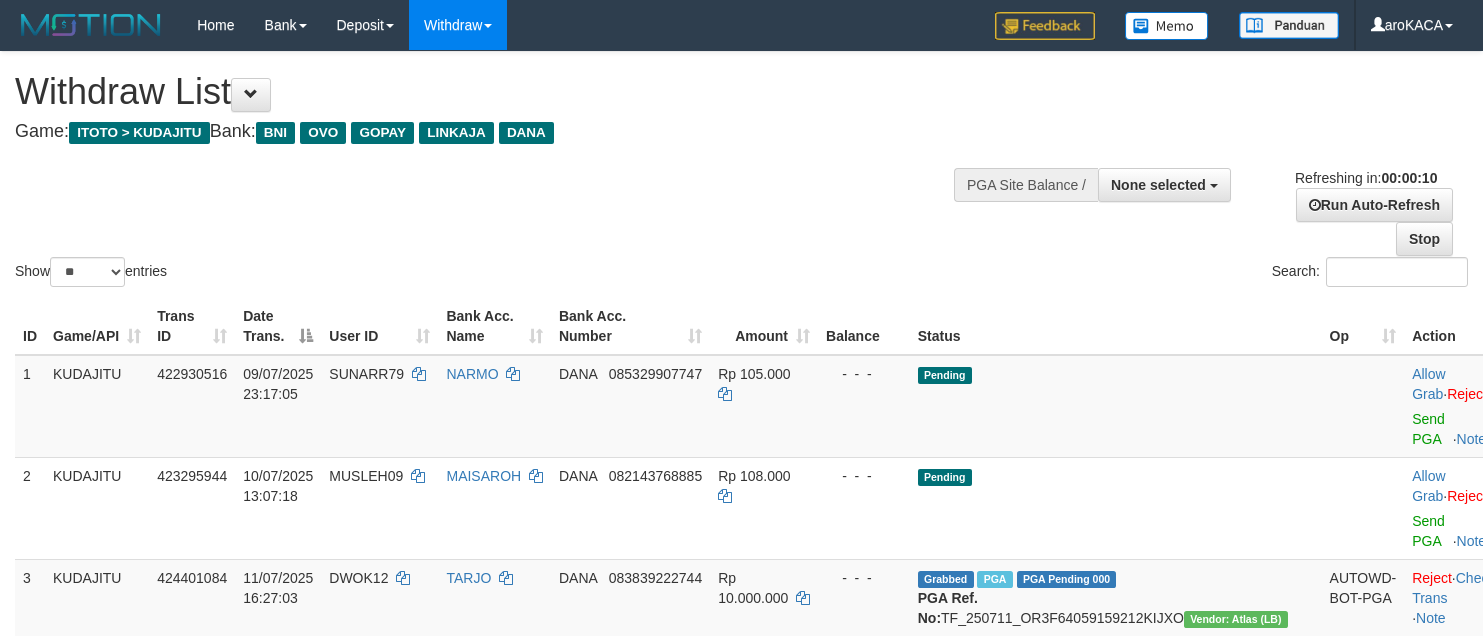 select 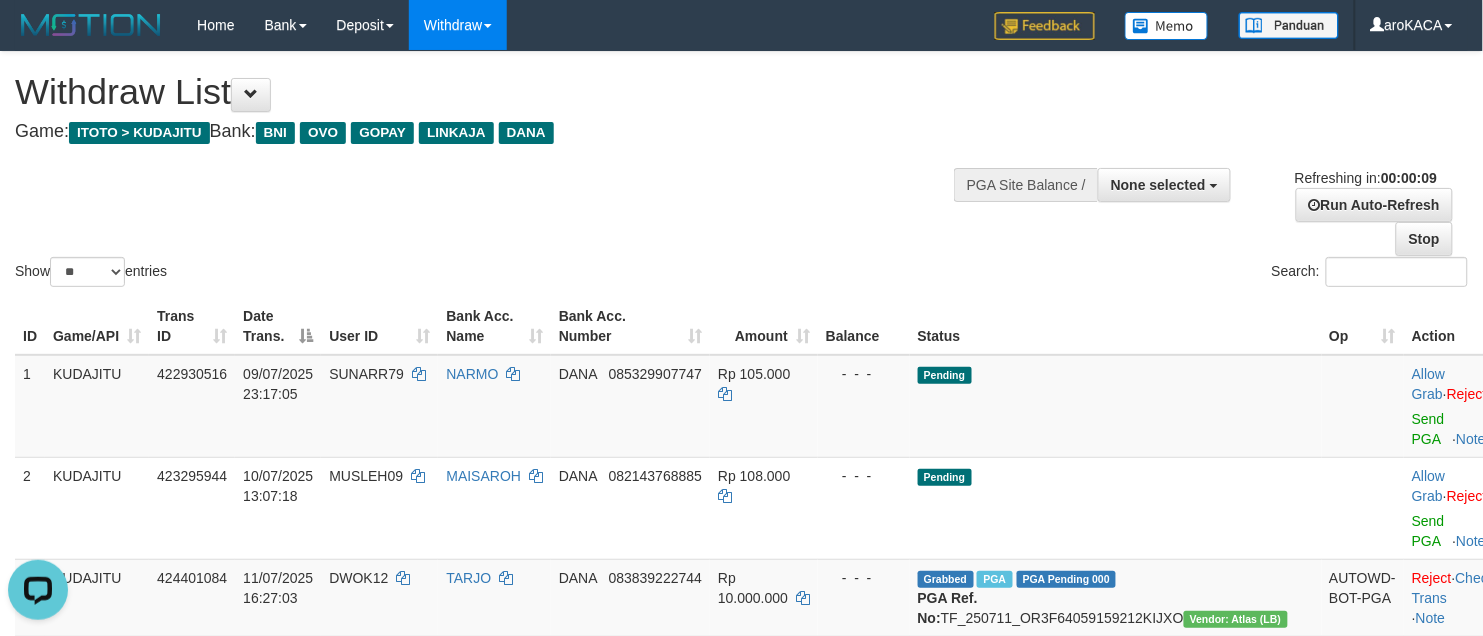 scroll, scrollTop: 0, scrollLeft: 0, axis: both 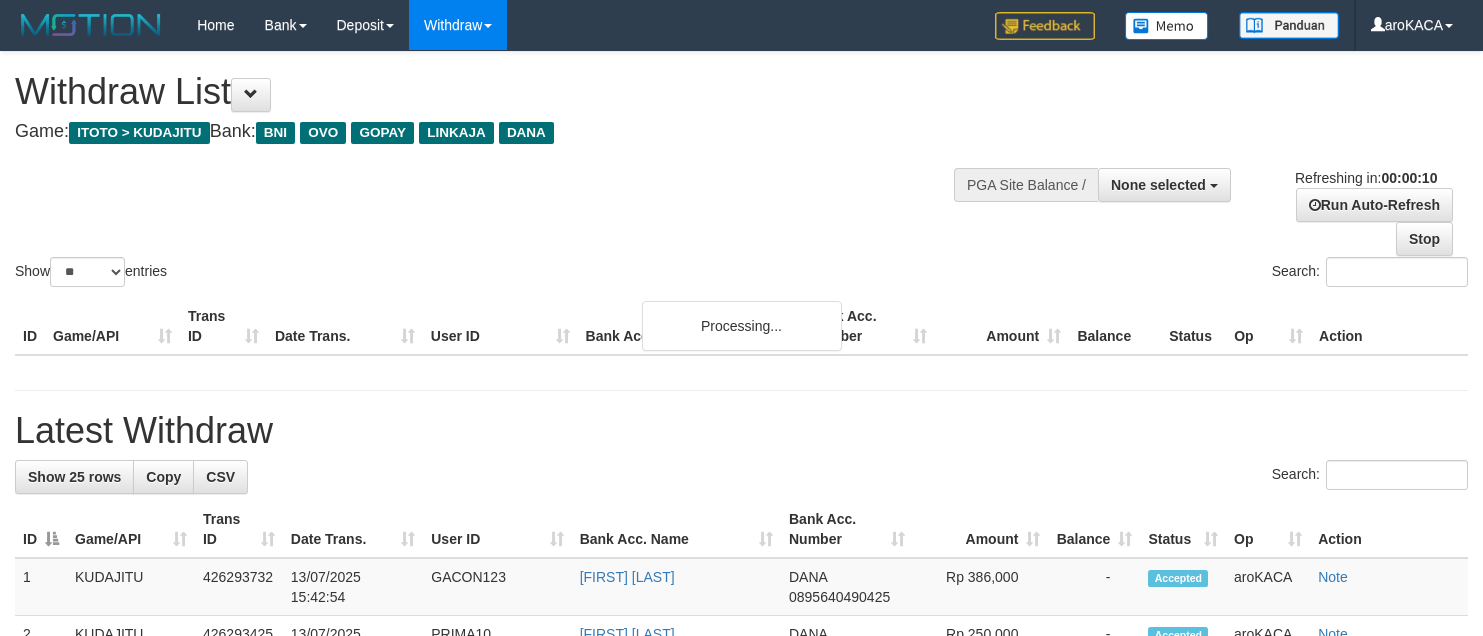 select 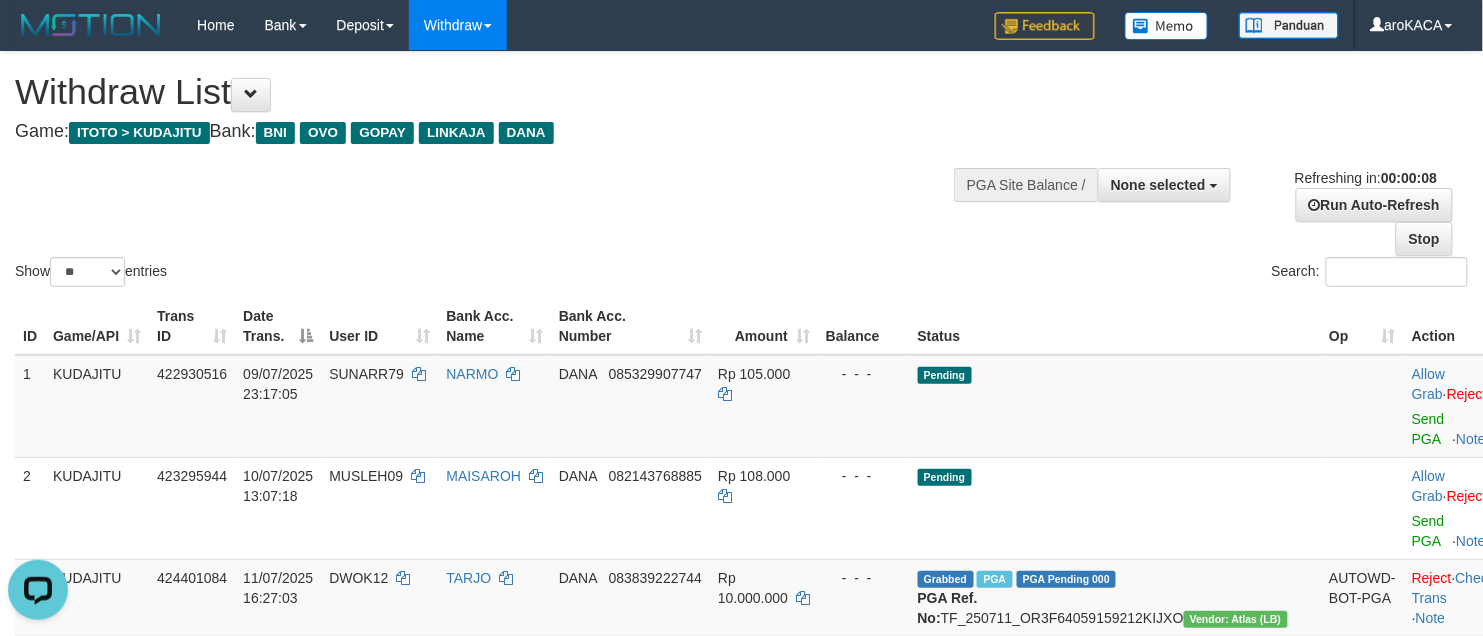 scroll, scrollTop: 0, scrollLeft: 0, axis: both 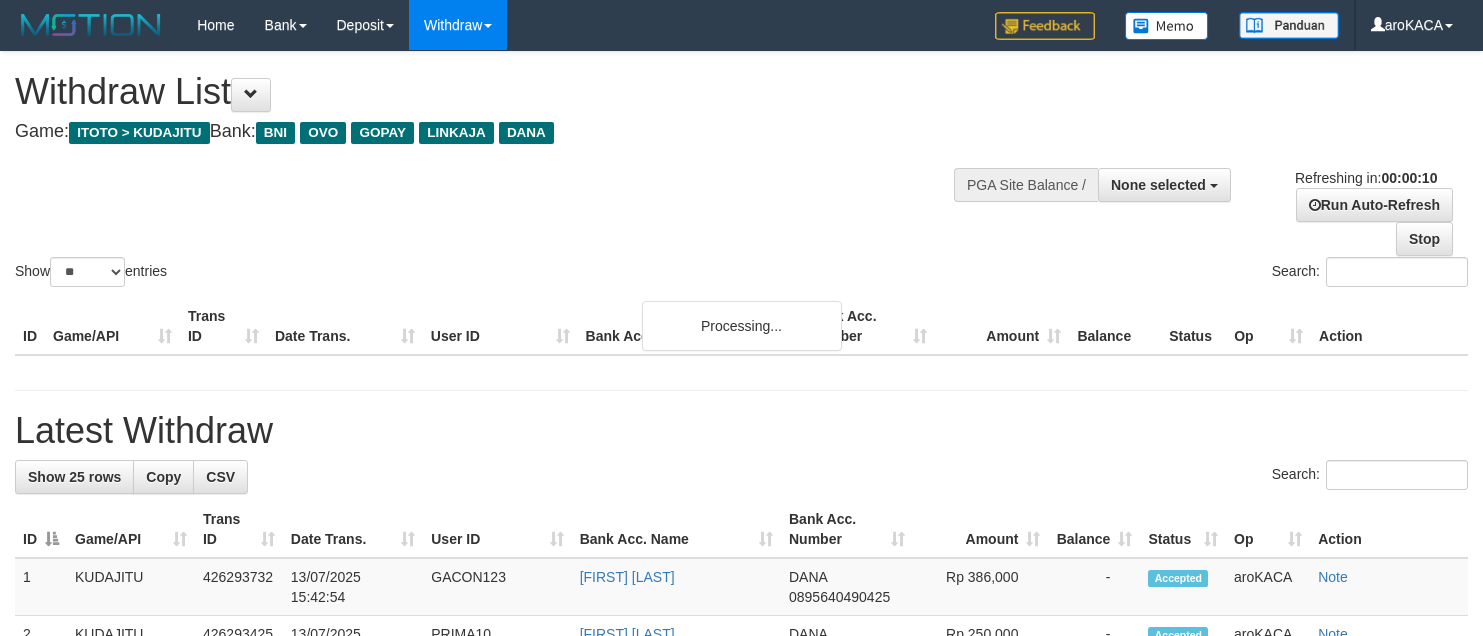 select 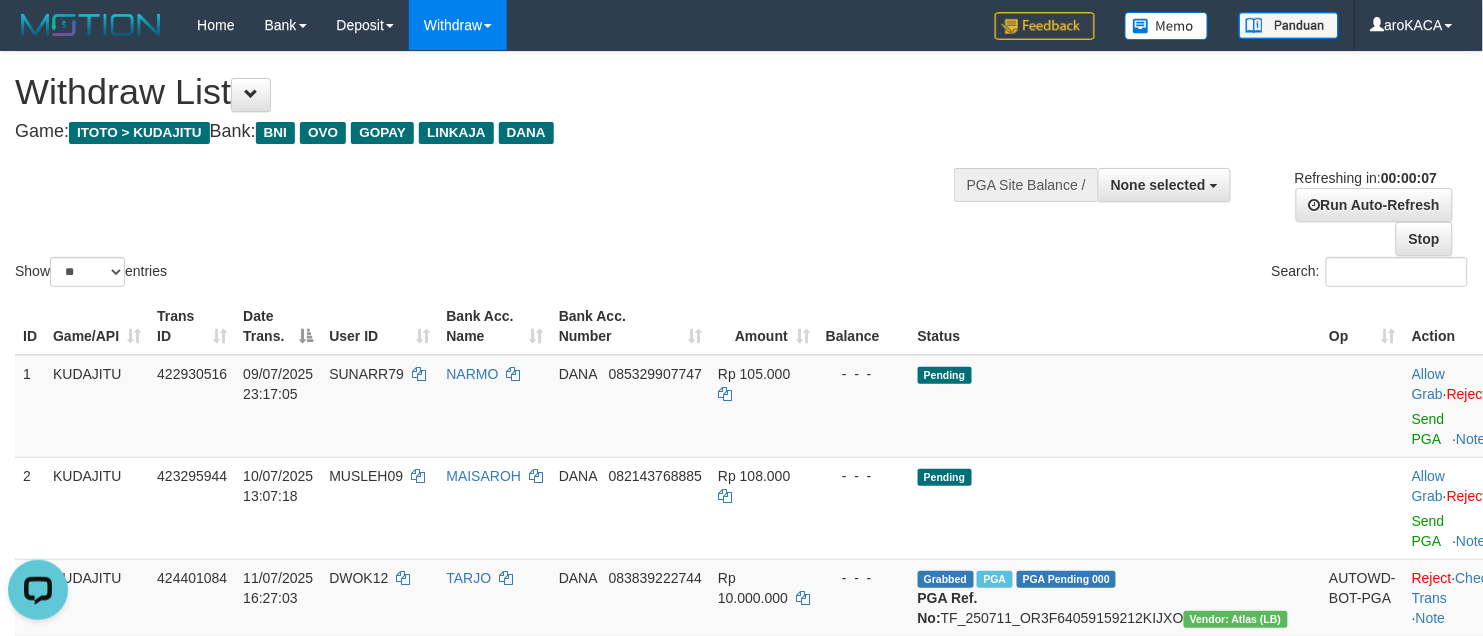 scroll, scrollTop: 0, scrollLeft: 0, axis: both 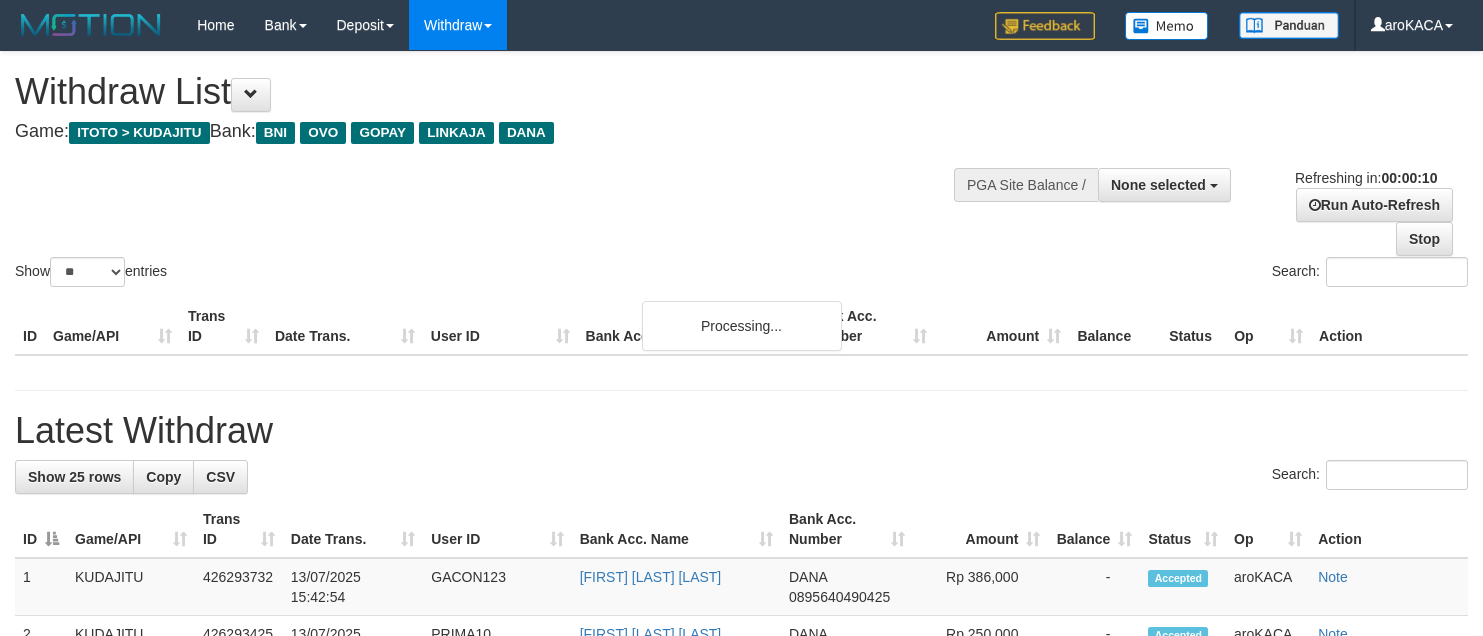 select 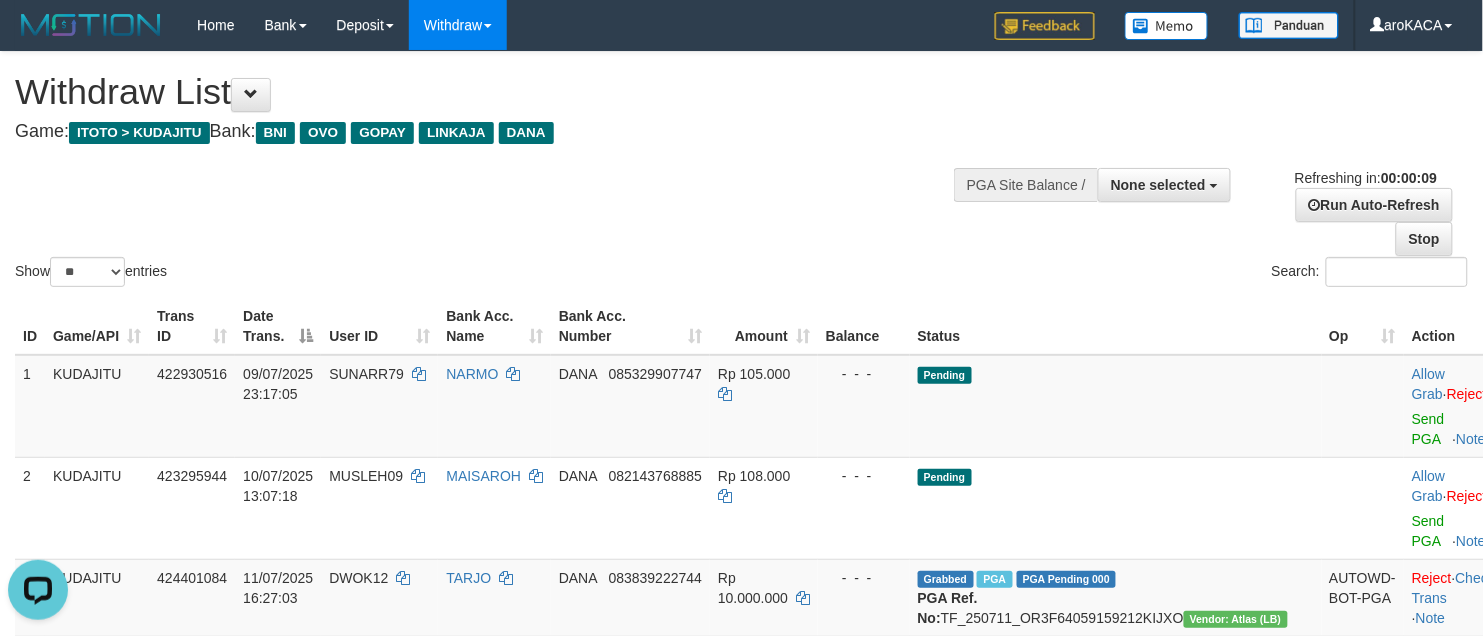 scroll, scrollTop: 0, scrollLeft: 0, axis: both 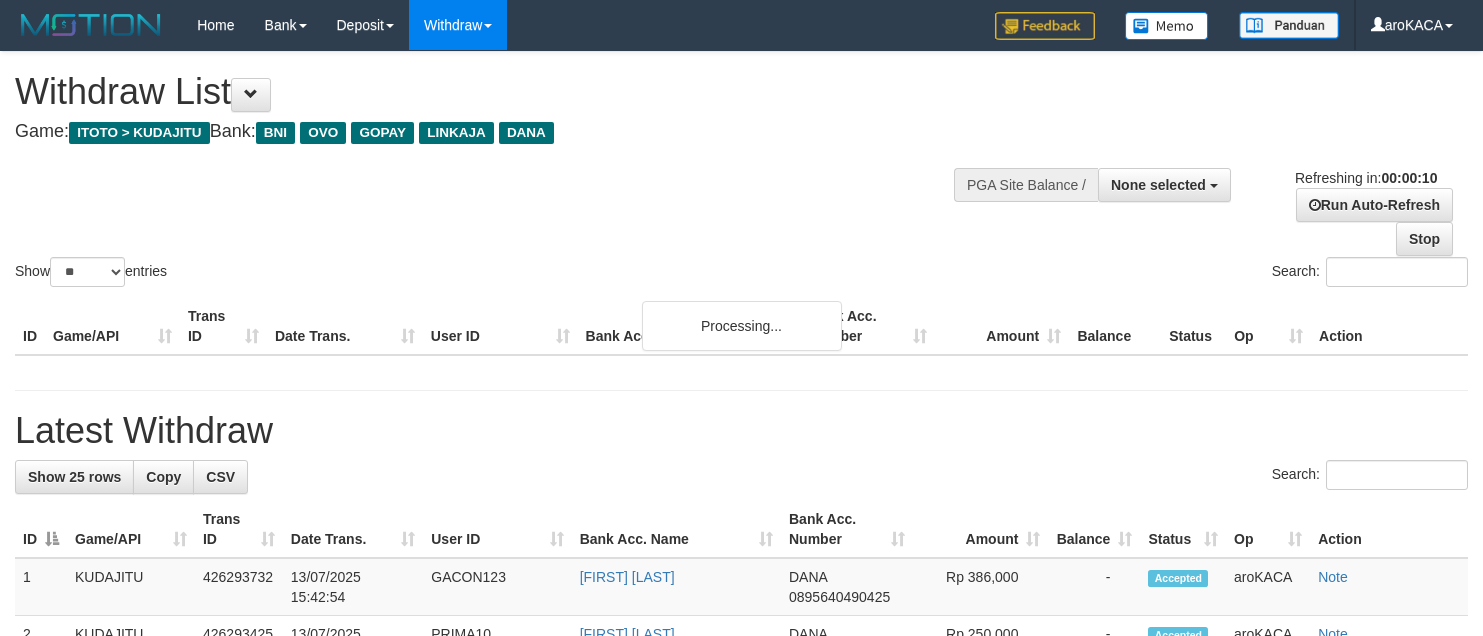 select 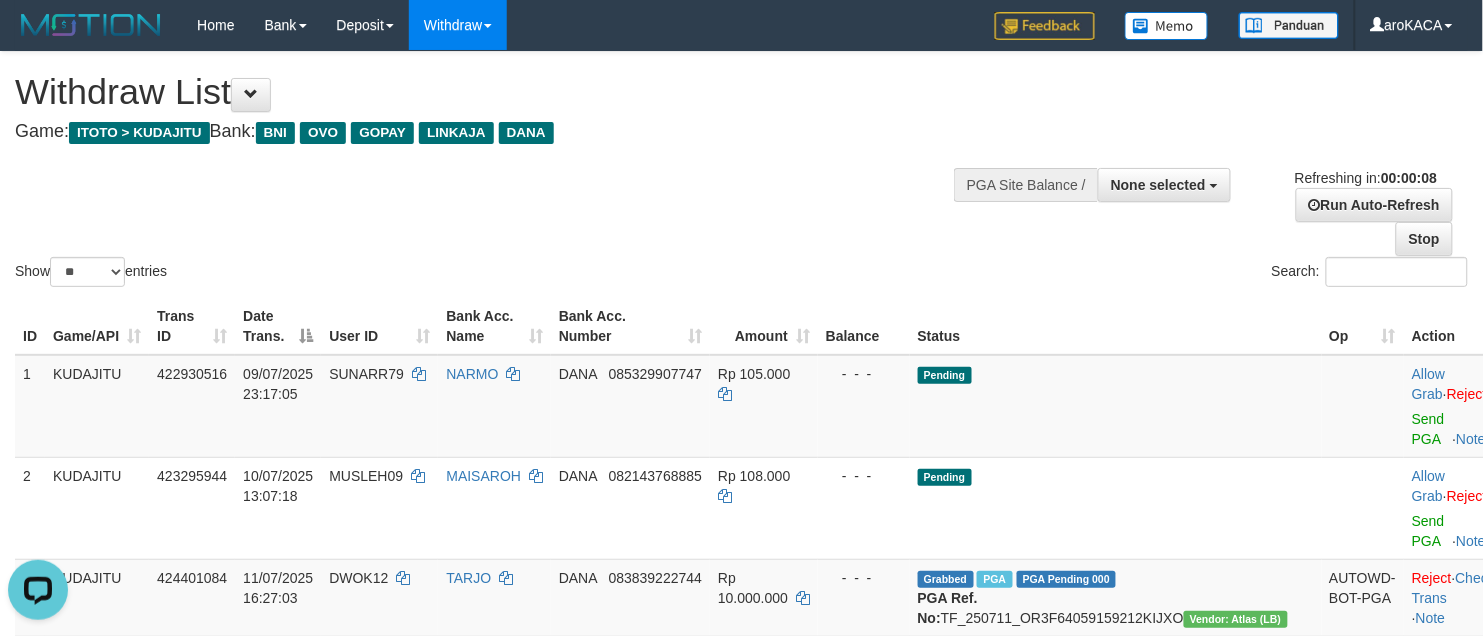 scroll, scrollTop: 0, scrollLeft: 0, axis: both 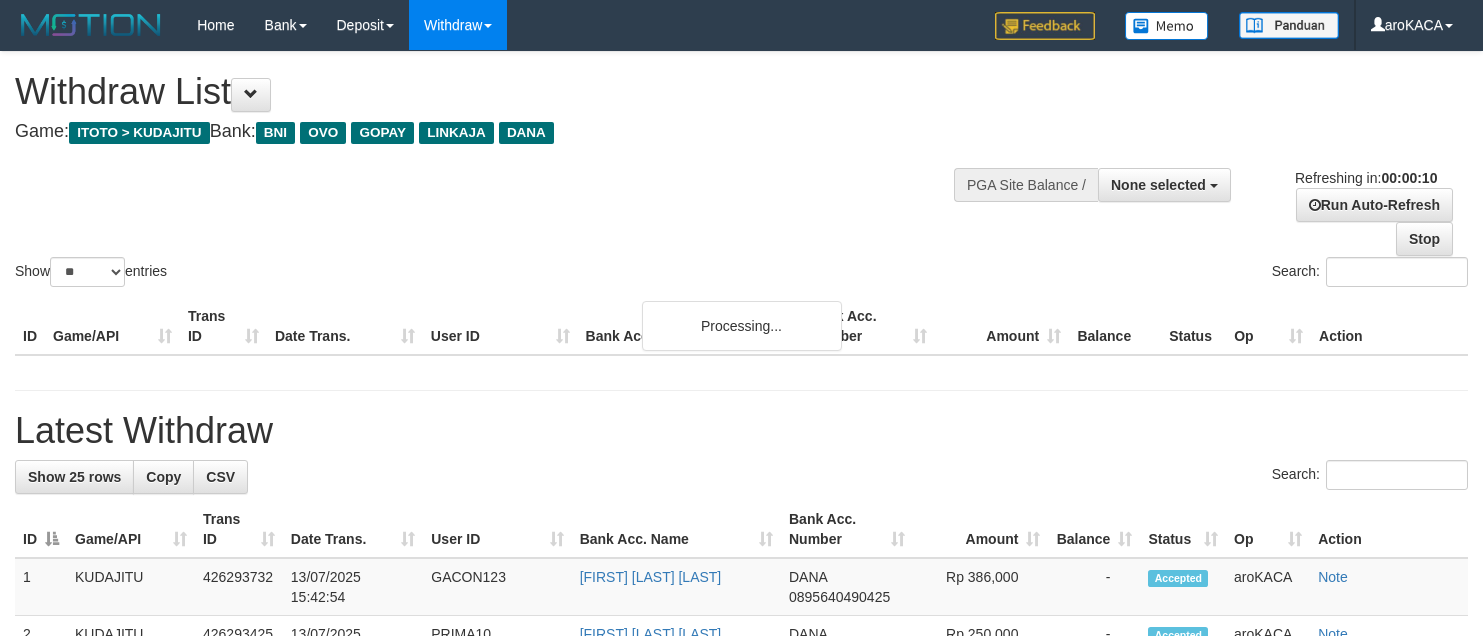 select 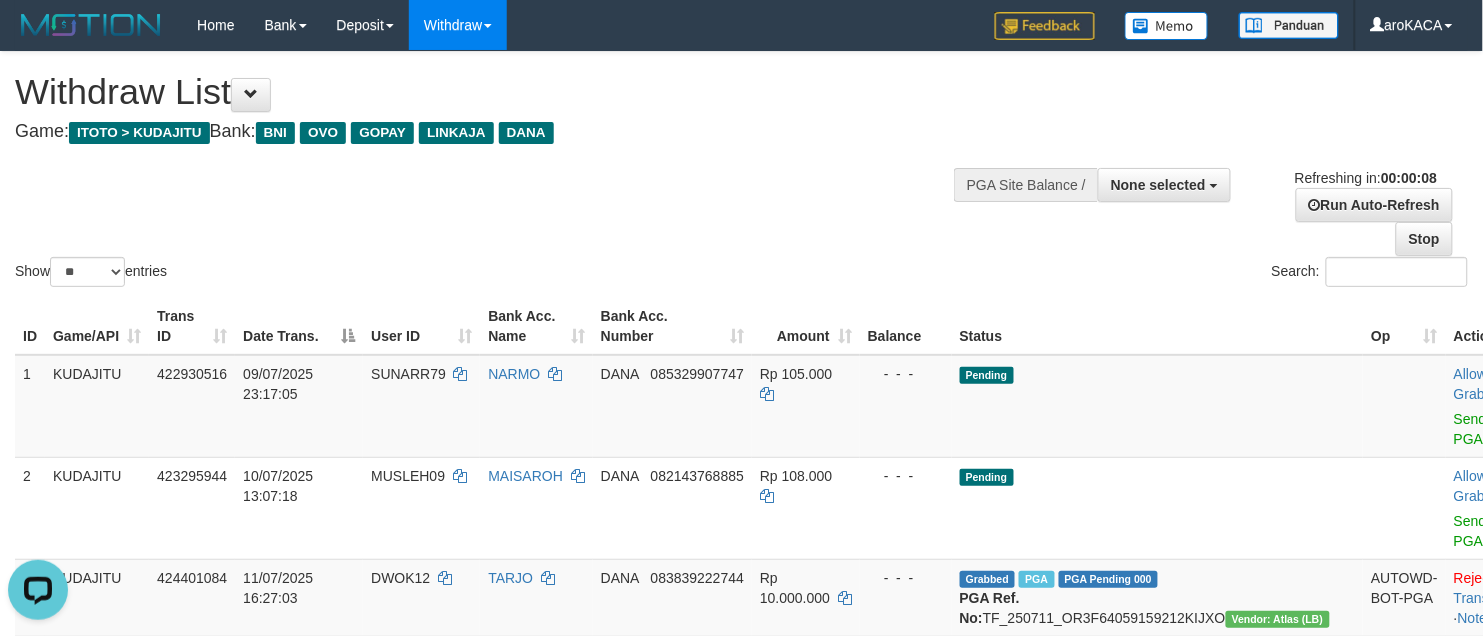 scroll, scrollTop: 0, scrollLeft: 0, axis: both 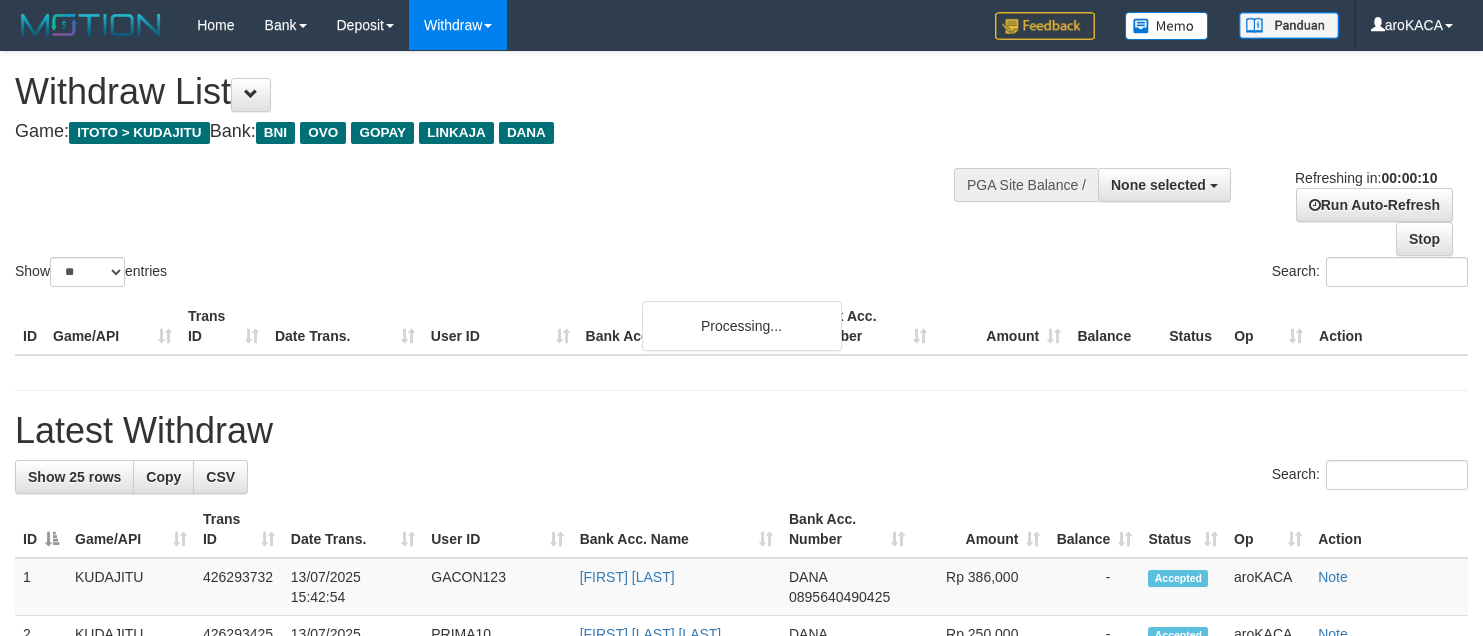 select 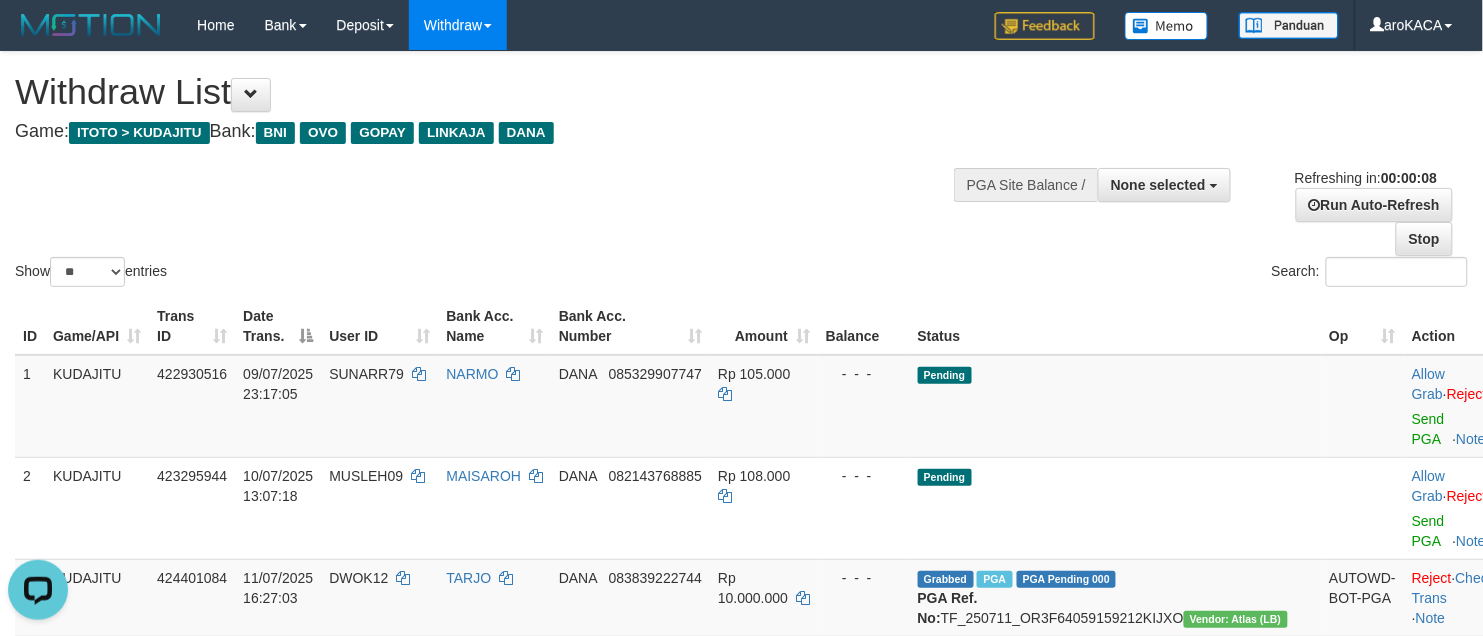 scroll, scrollTop: 0, scrollLeft: 0, axis: both 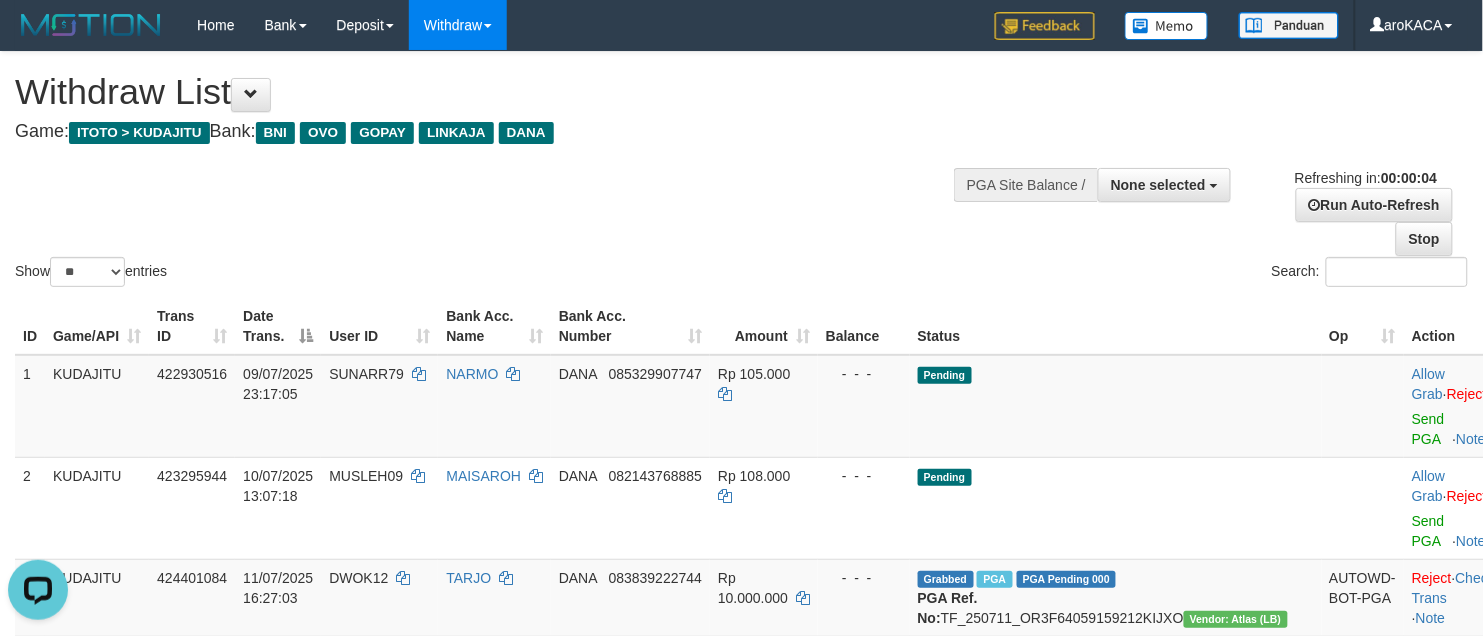drag, startPoint x: 668, startPoint y: 172, endPoint x: 682, endPoint y: 172, distance: 14 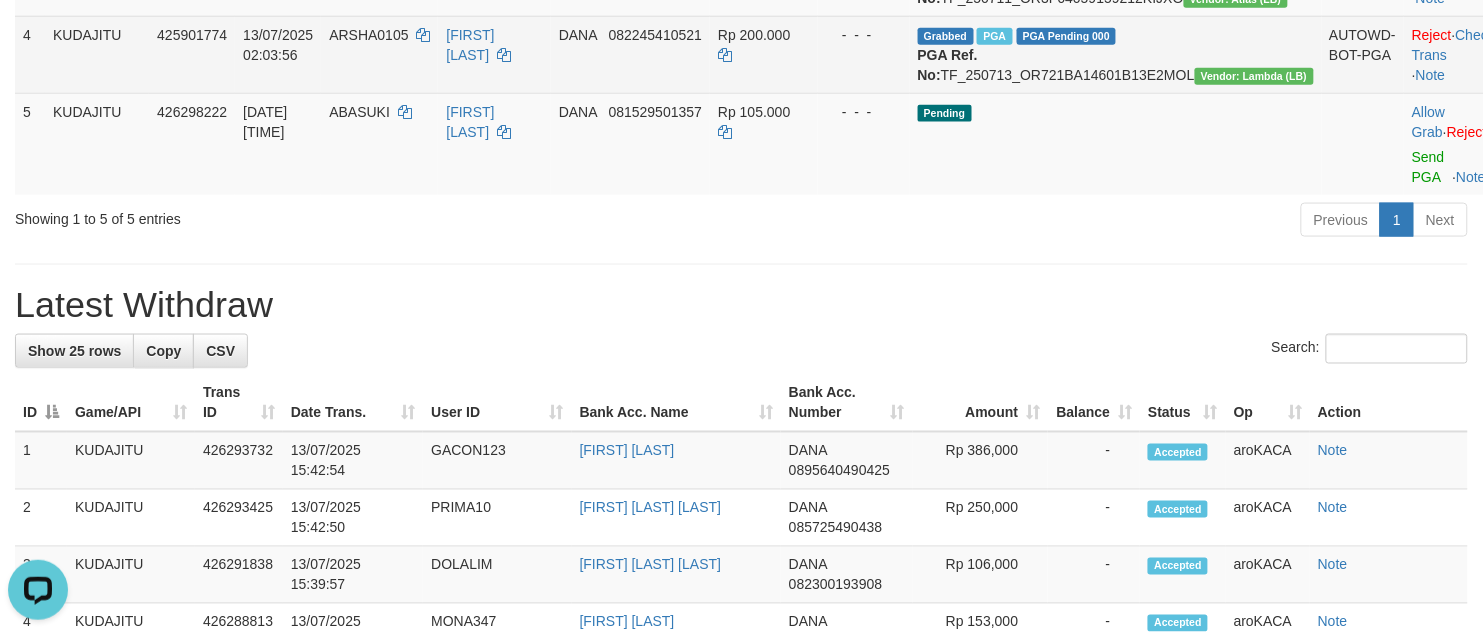 scroll, scrollTop: 455, scrollLeft: 0, axis: vertical 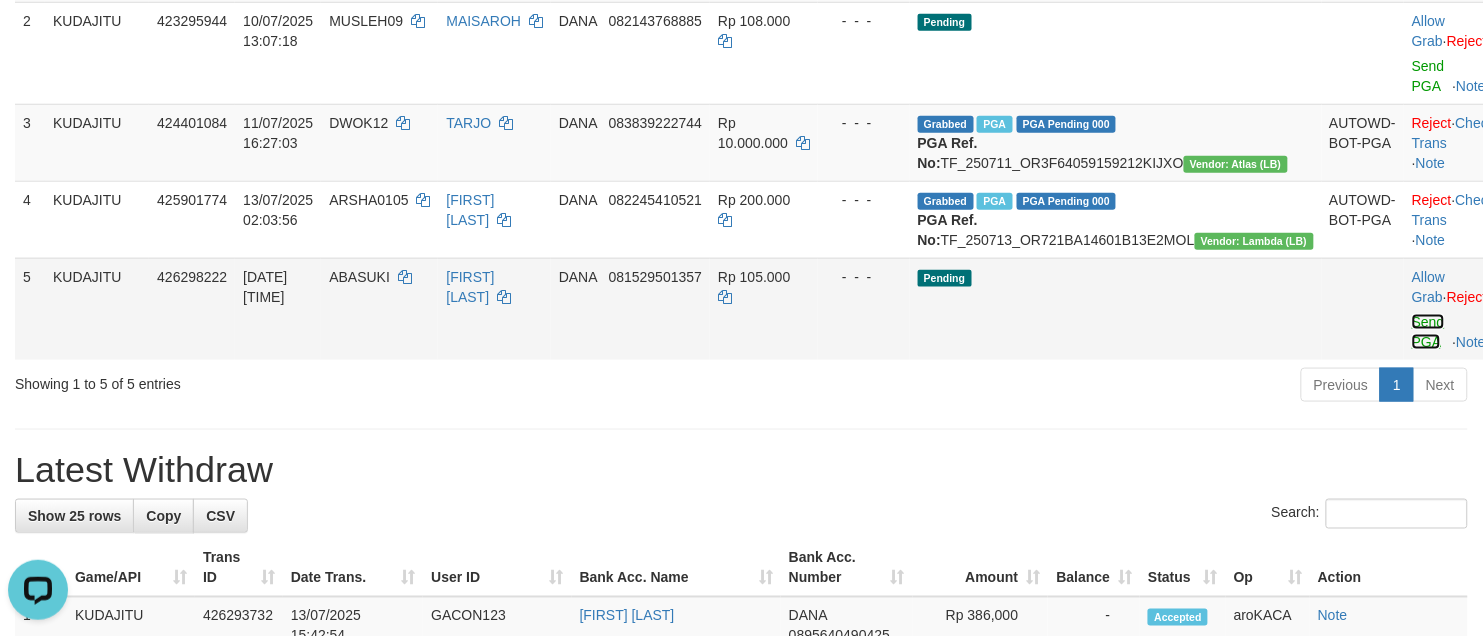 click on "Send PGA" at bounding box center [1428, 332] 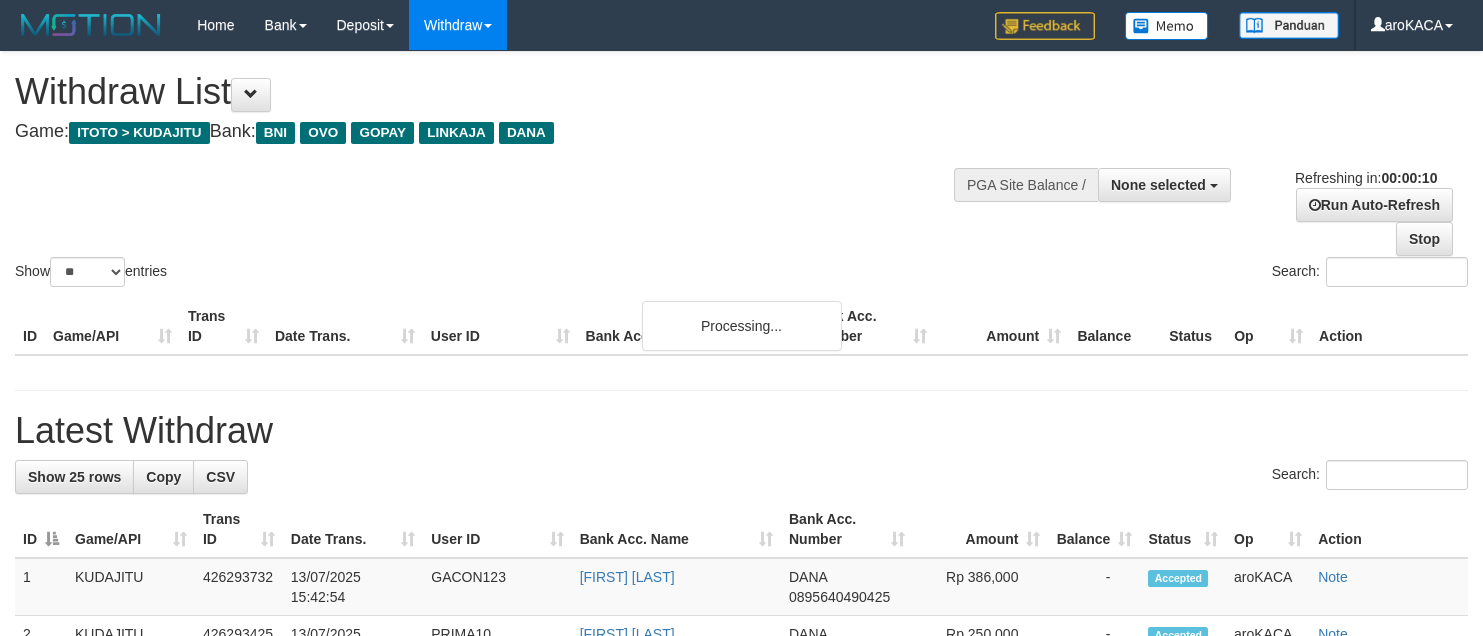 select 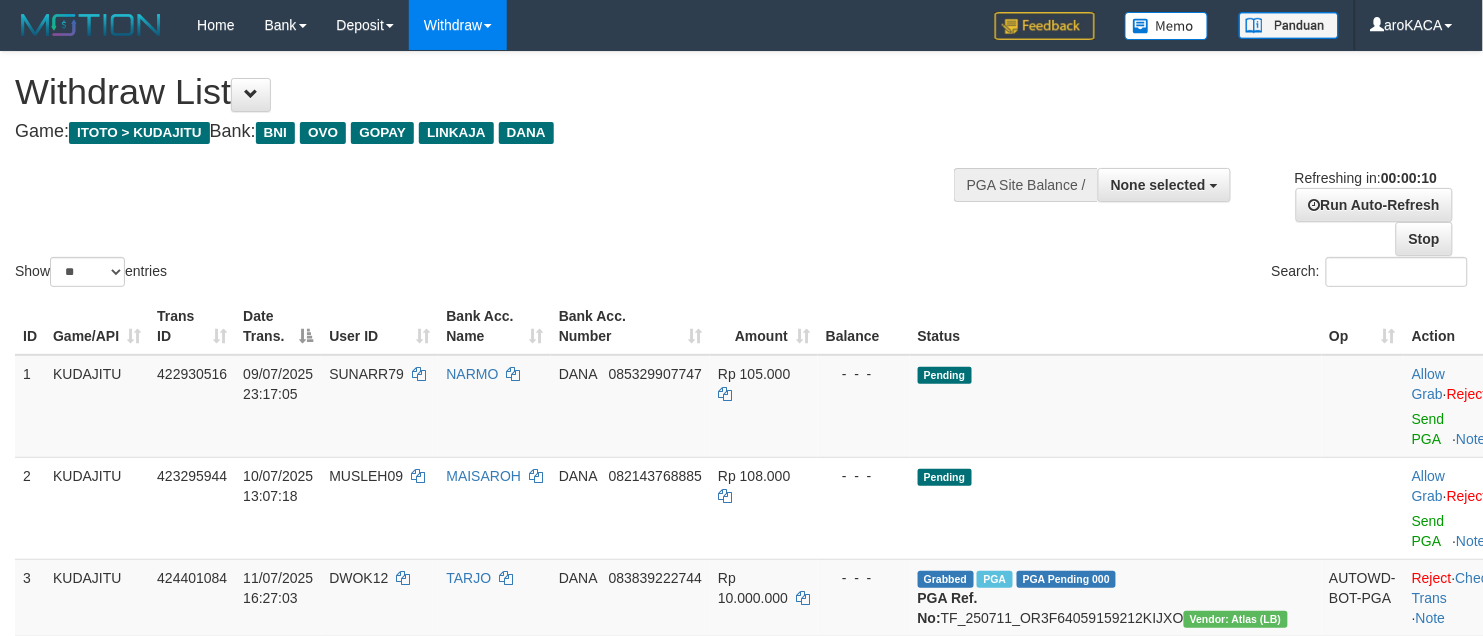 scroll, scrollTop: 455, scrollLeft: 0, axis: vertical 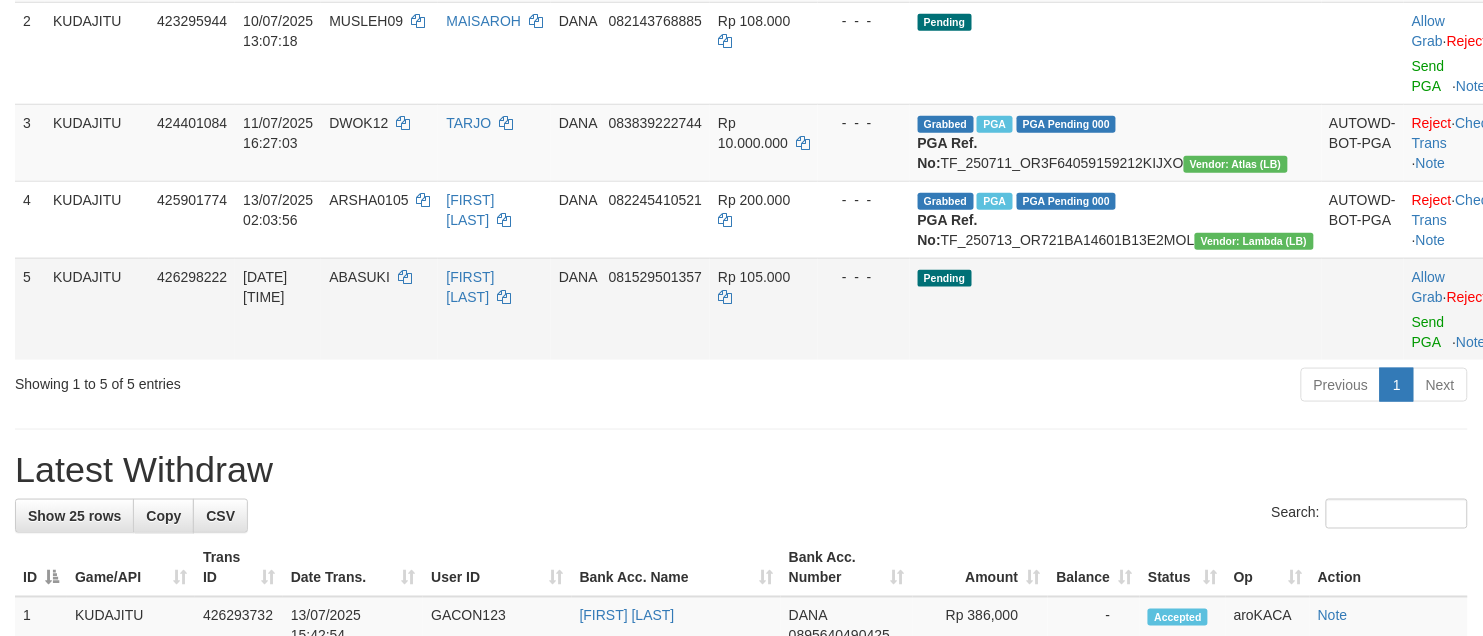click on "ABASUKI" at bounding box center (359, 277) 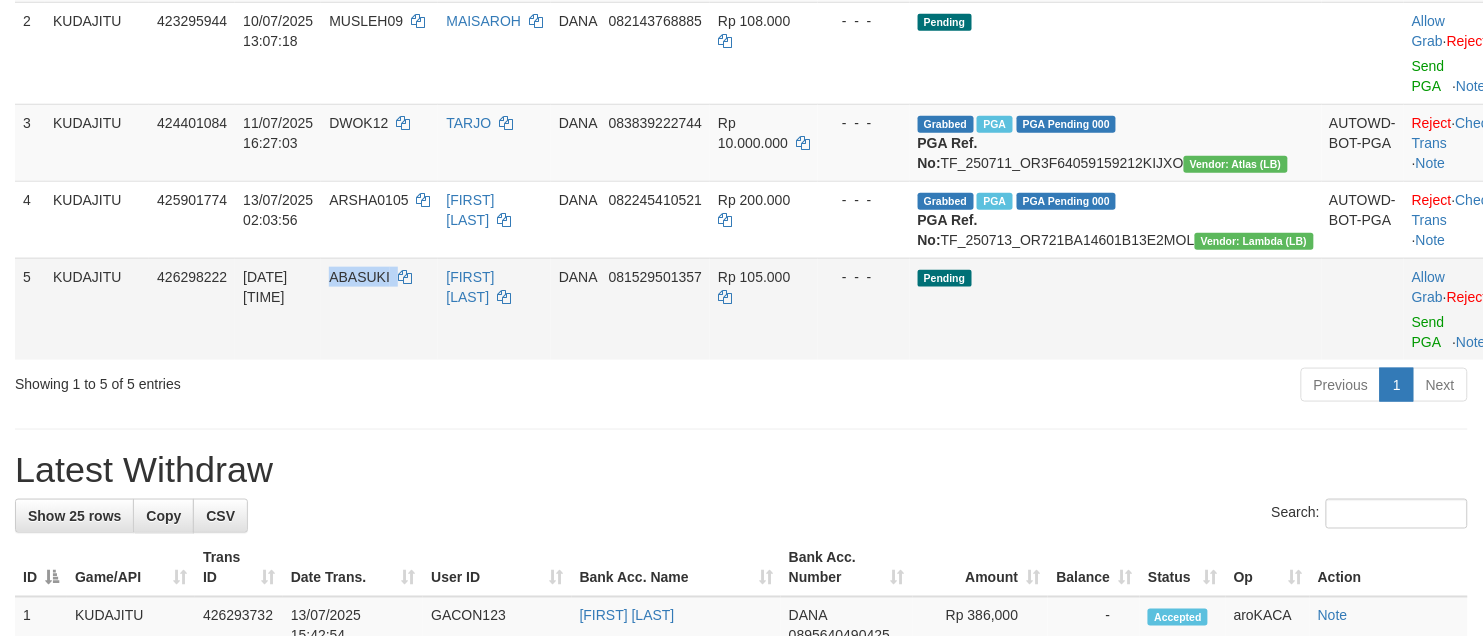 click on "ABASUKI" at bounding box center (359, 277) 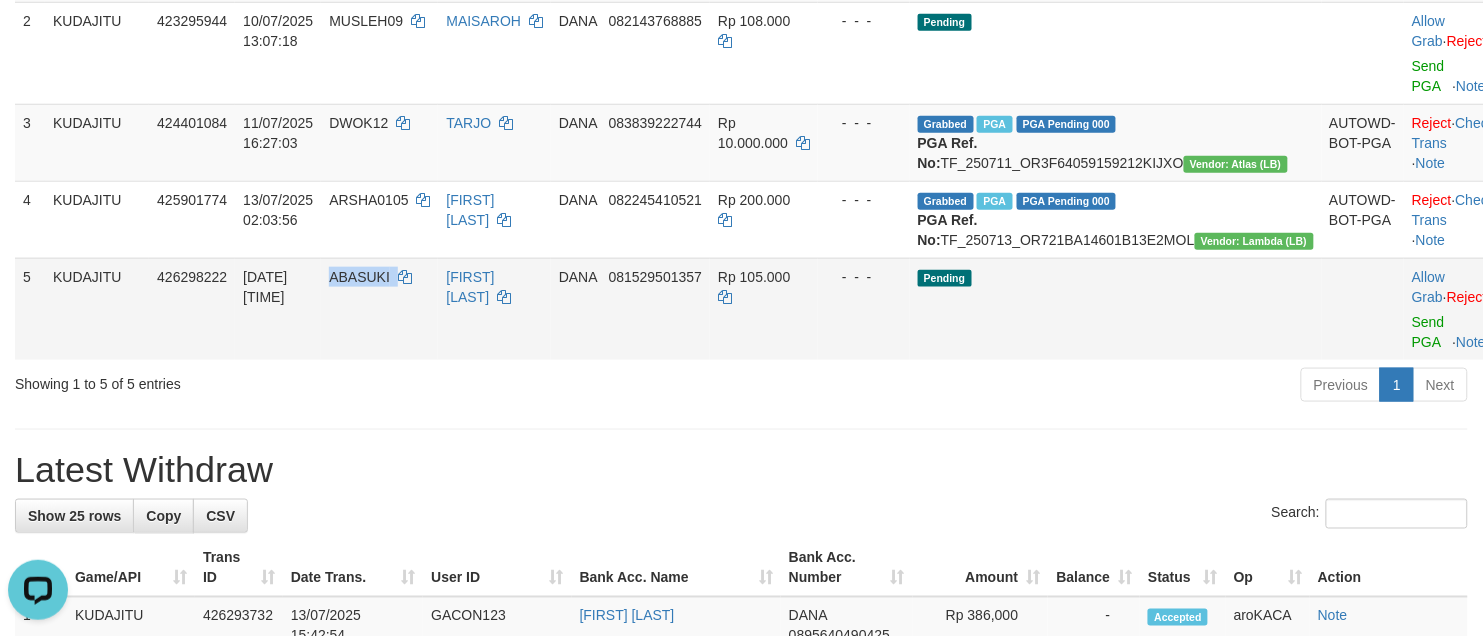 scroll, scrollTop: 0, scrollLeft: 0, axis: both 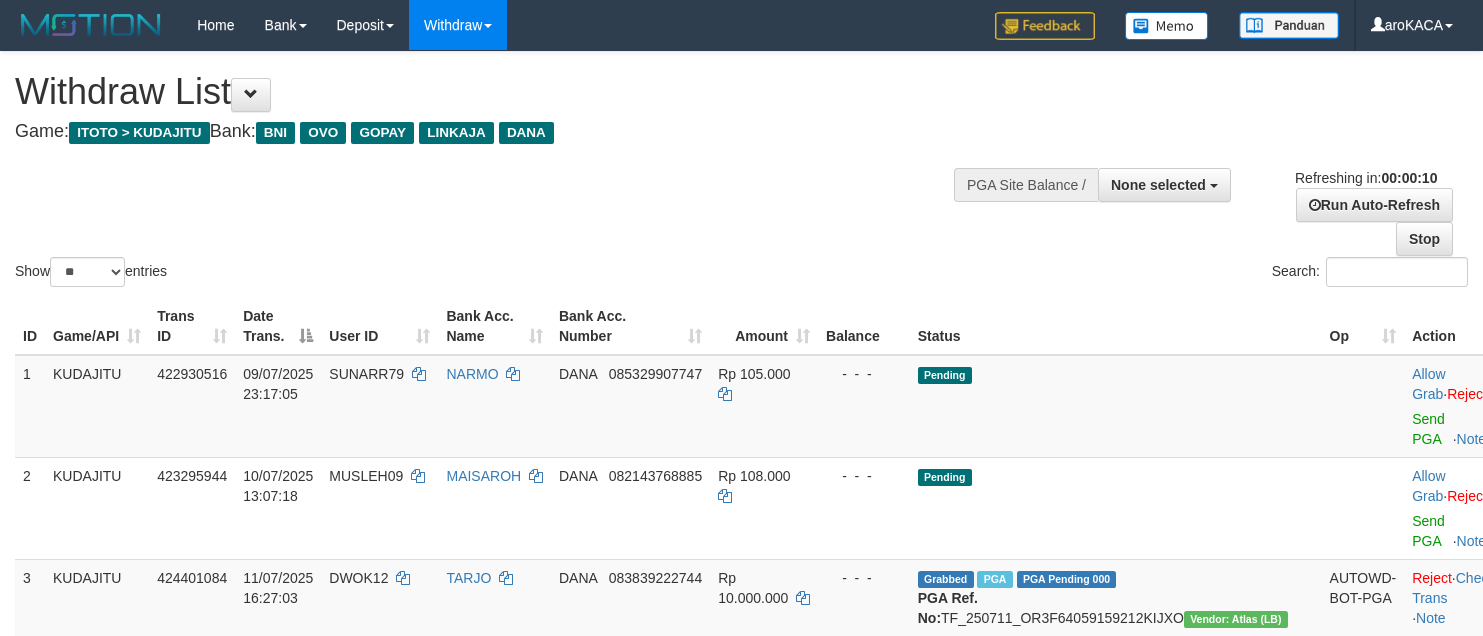 select 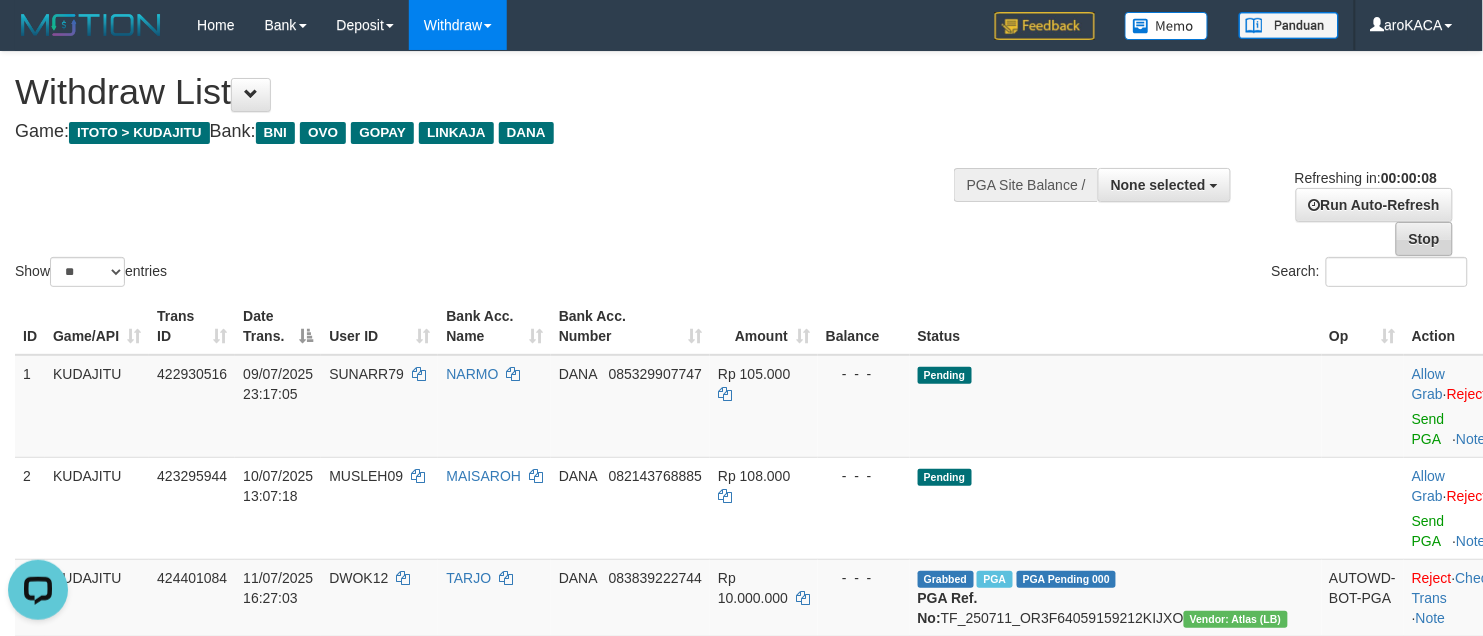 scroll, scrollTop: 0, scrollLeft: 0, axis: both 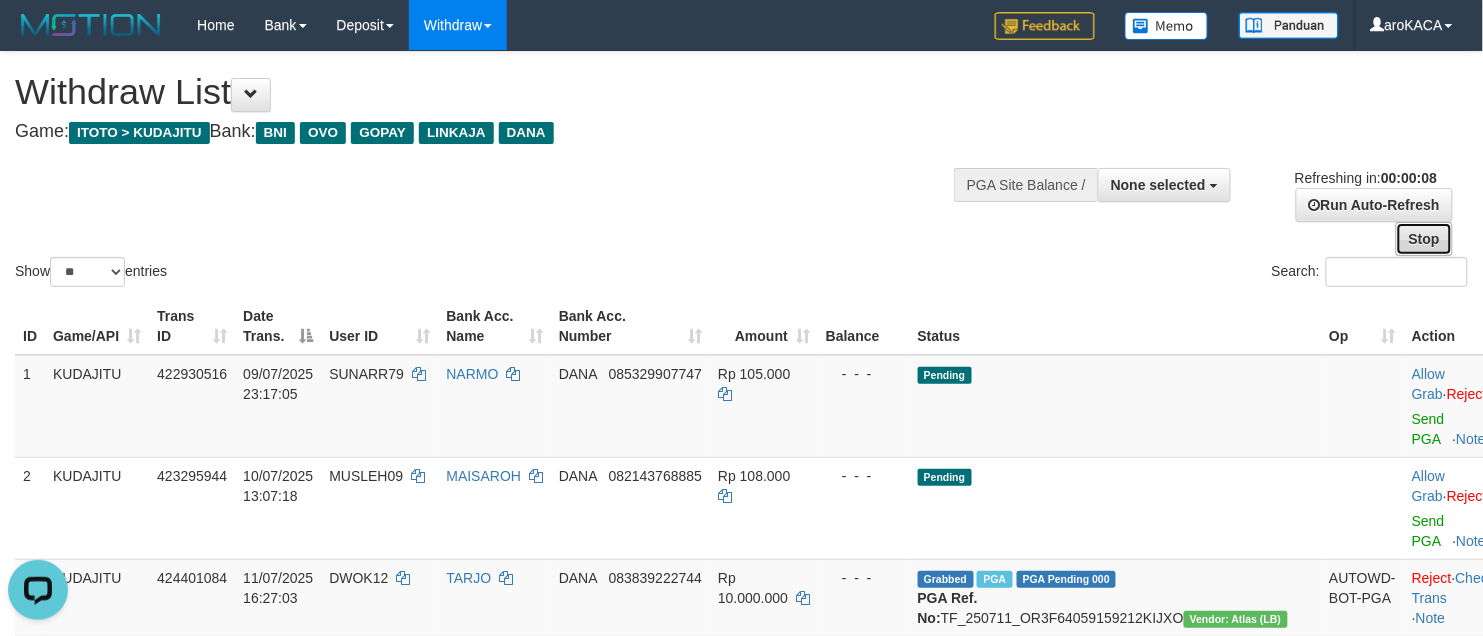click on "Stop" at bounding box center (1424, 239) 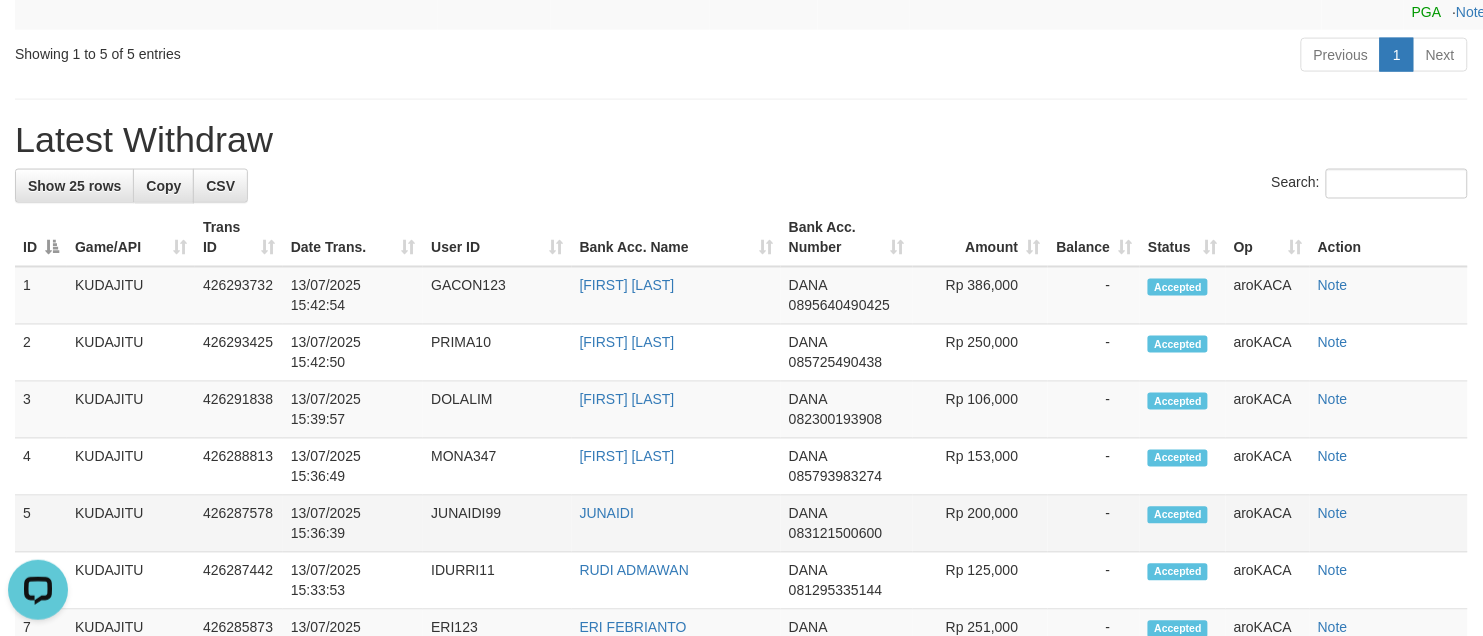 scroll, scrollTop: 416, scrollLeft: 0, axis: vertical 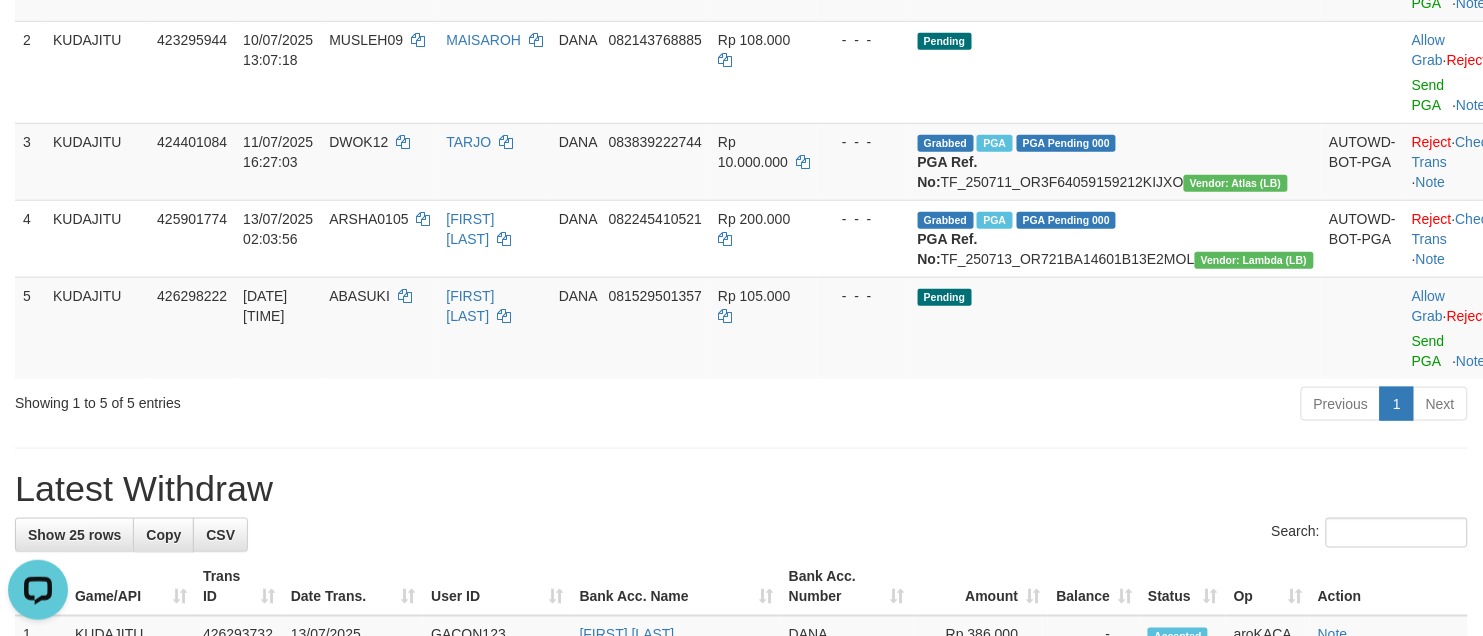 click on "**********" at bounding box center (741, 905) 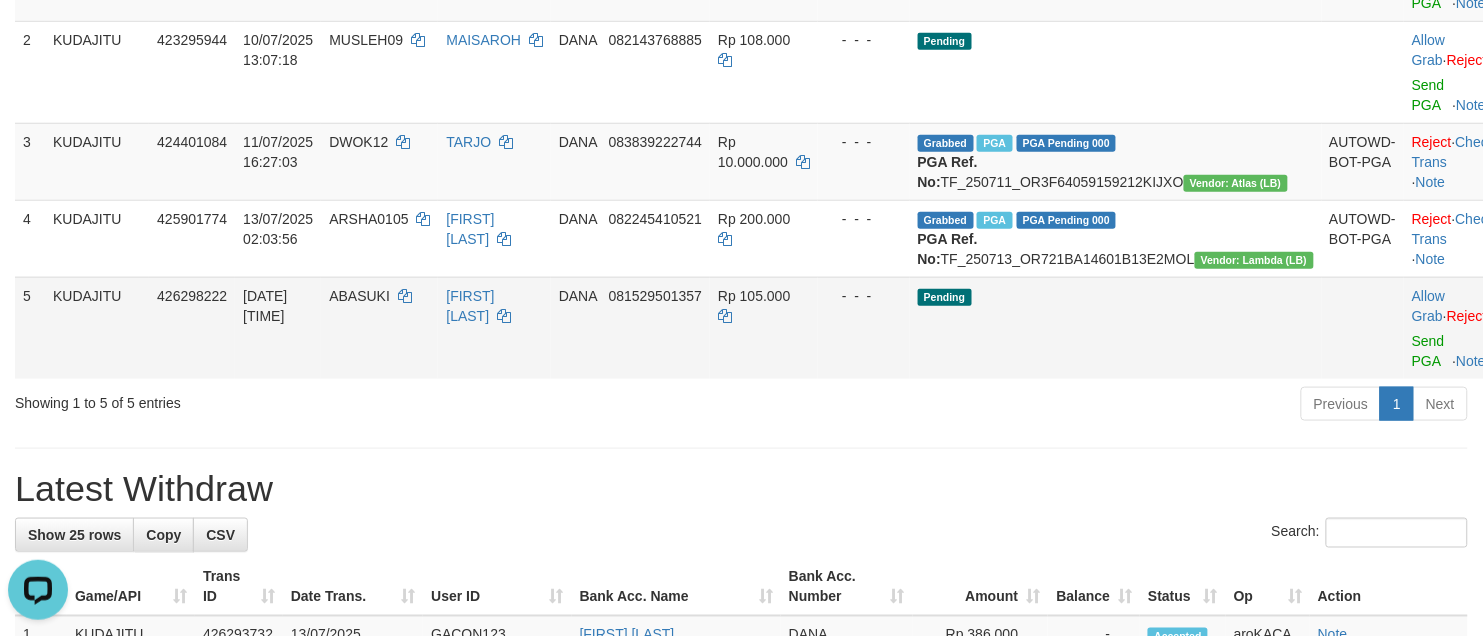 click on "Allow Grab   ·    Reject Send PGA     ·    Note" at bounding box center [1453, 328] 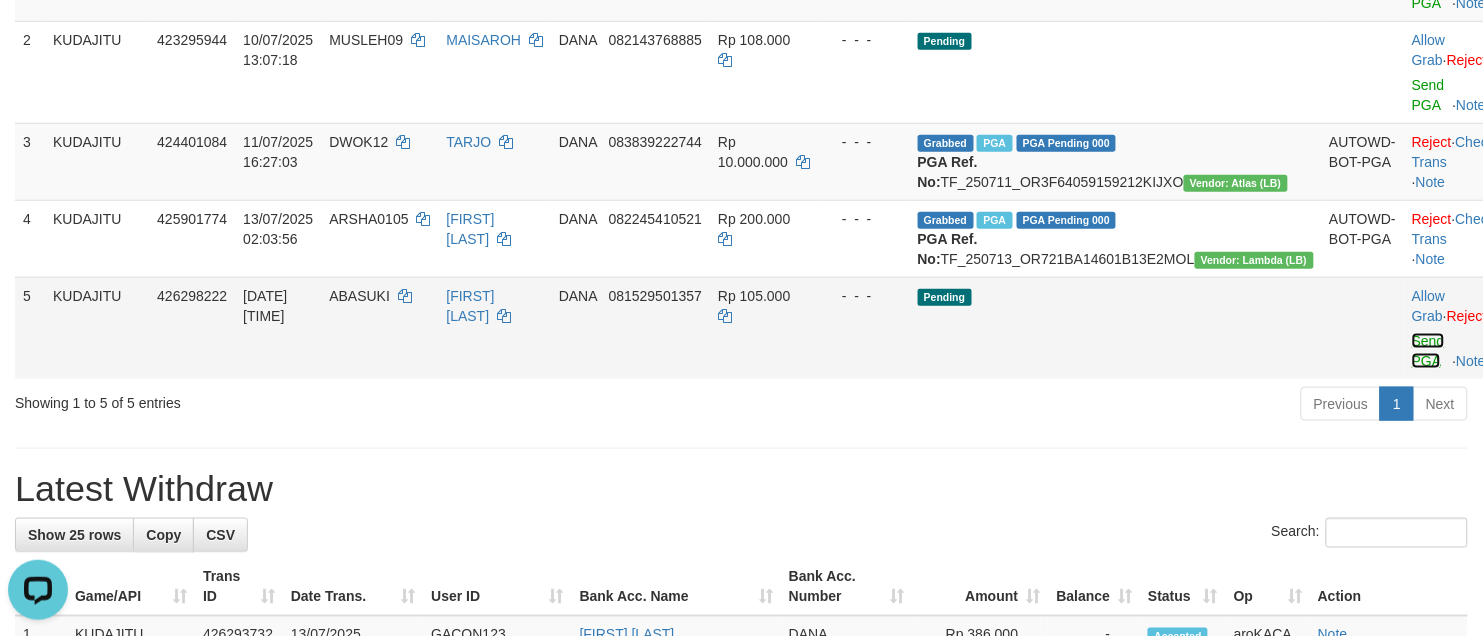 click on "Send PGA" at bounding box center [1428, 351] 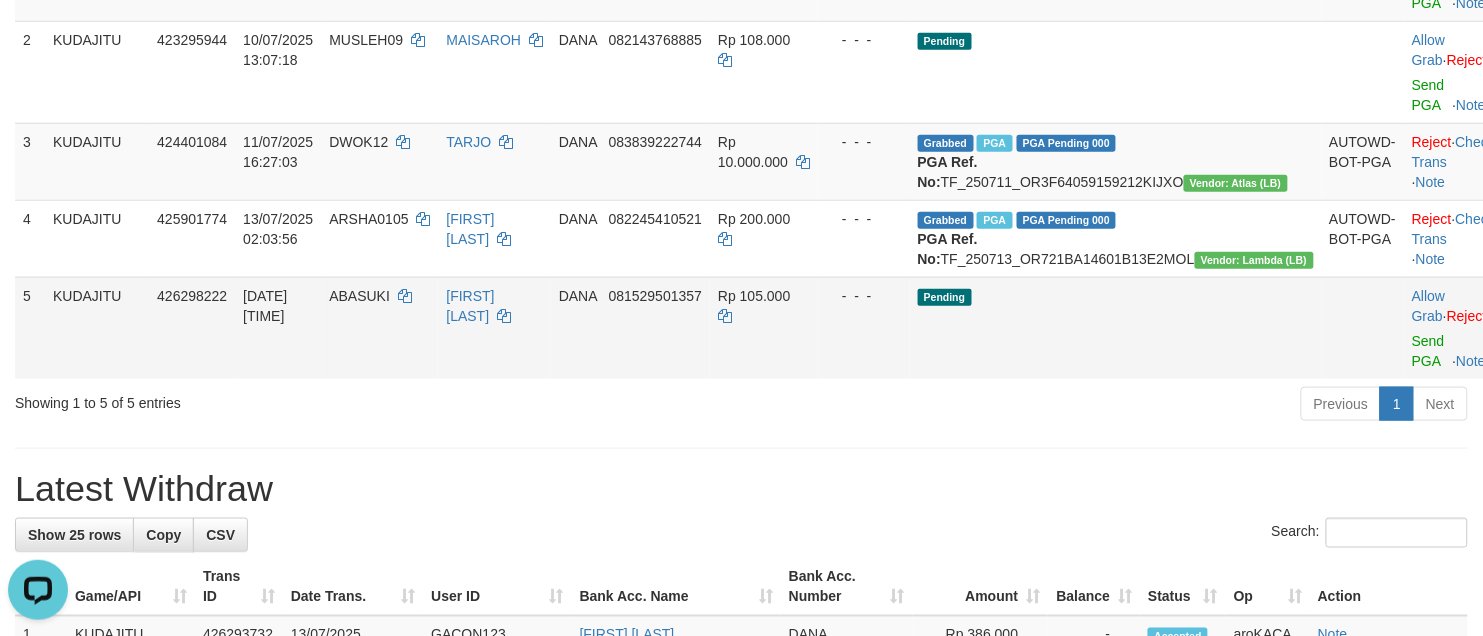 click on "ABASUKI" at bounding box center (379, 328) 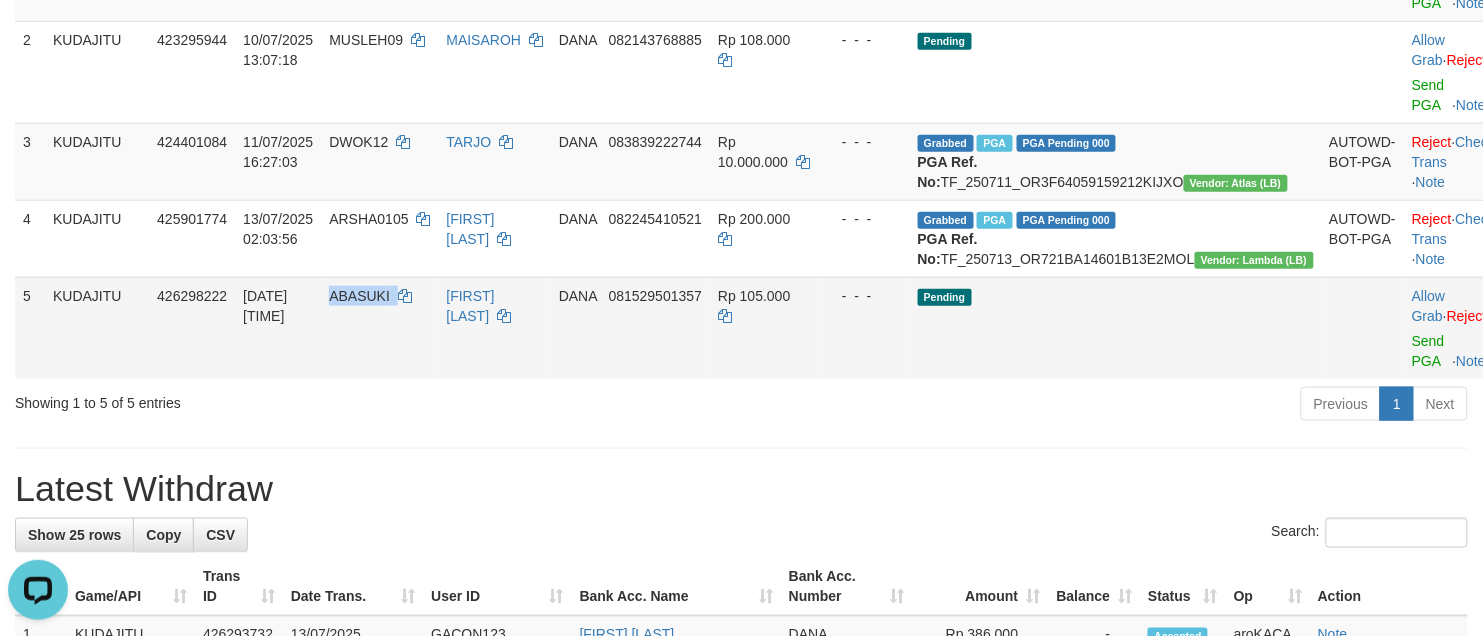 click on "ABASUKI" at bounding box center (359, 296) 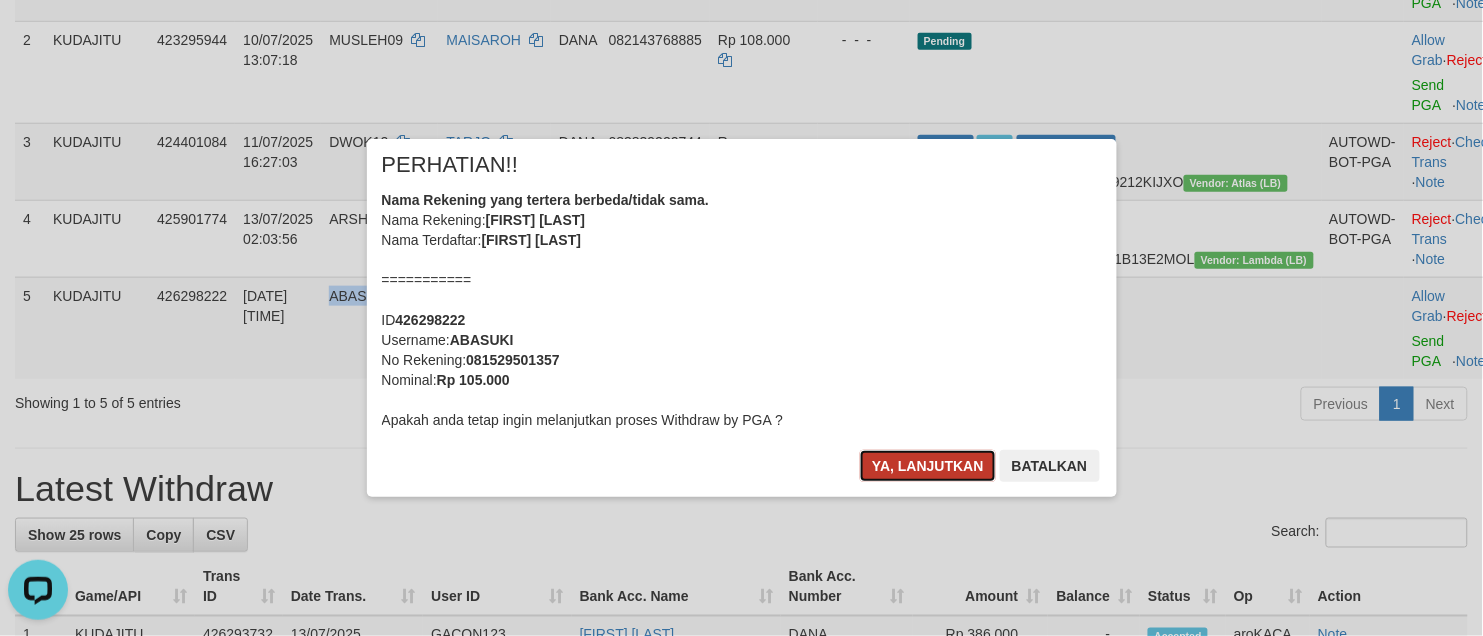 click on "Ya, lanjutkan" at bounding box center (928, 466) 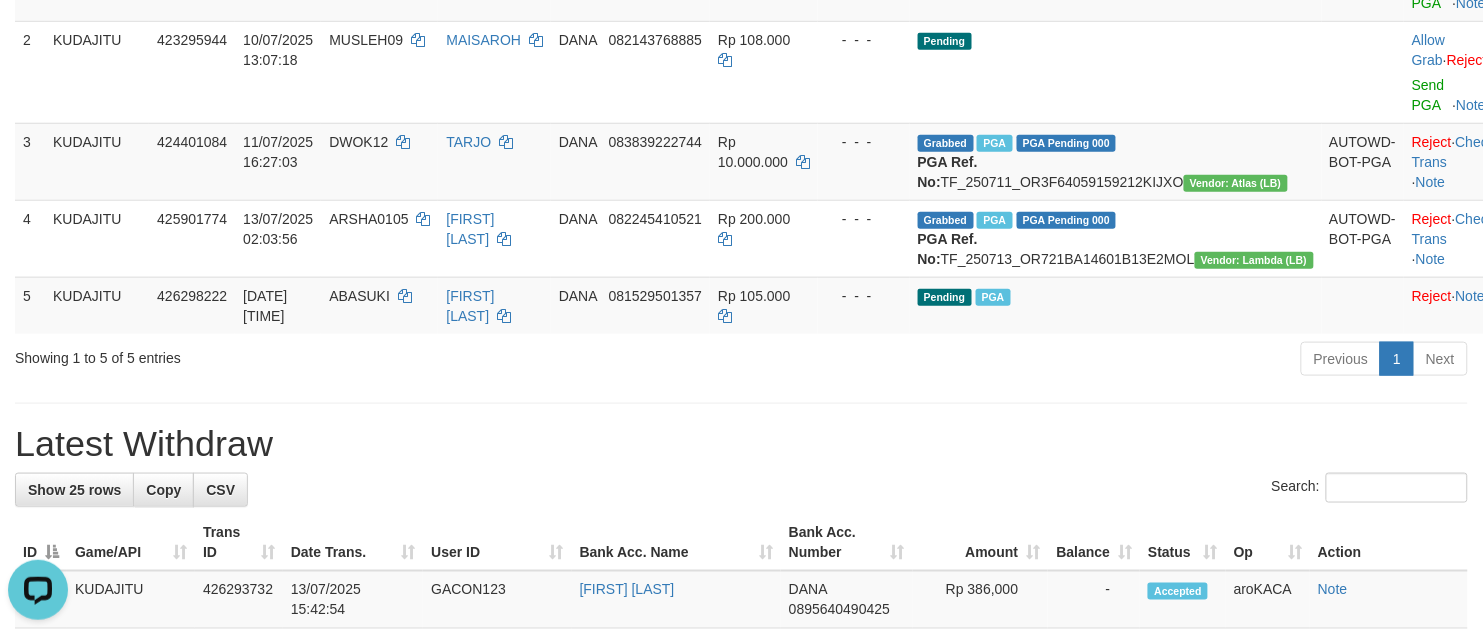 click on "Latest Withdraw" at bounding box center (741, 444) 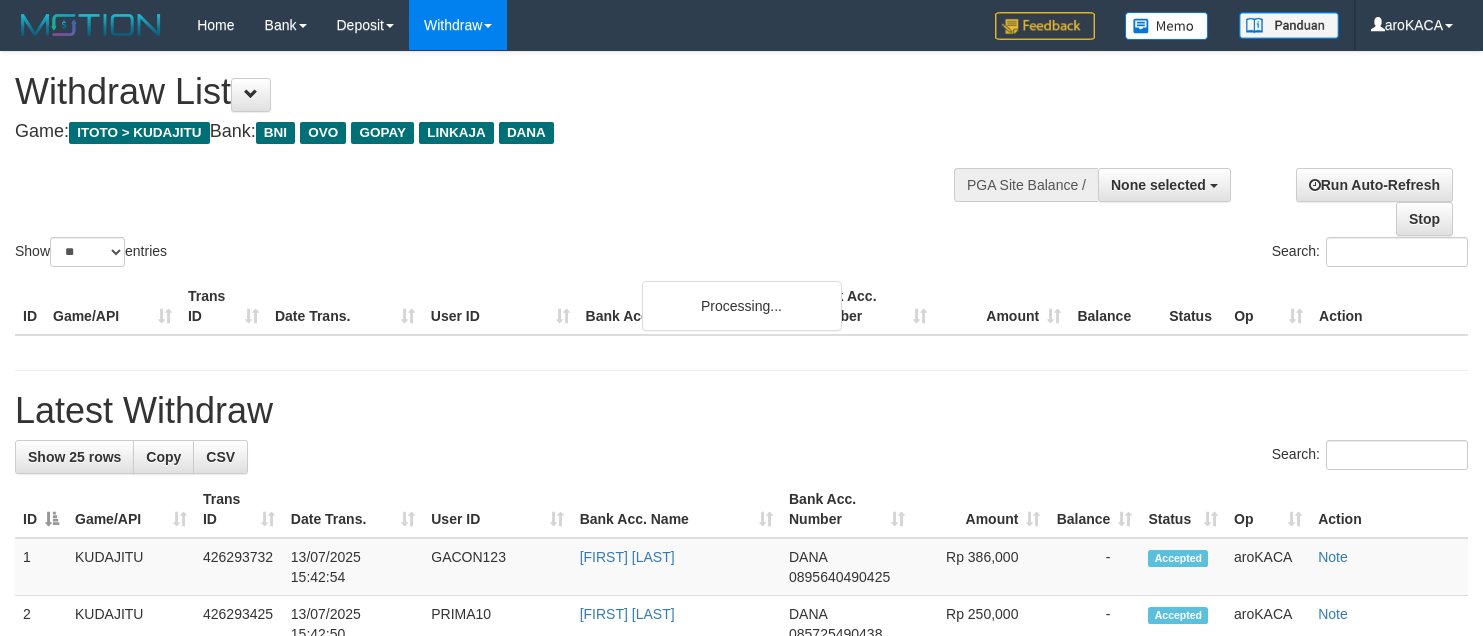 select 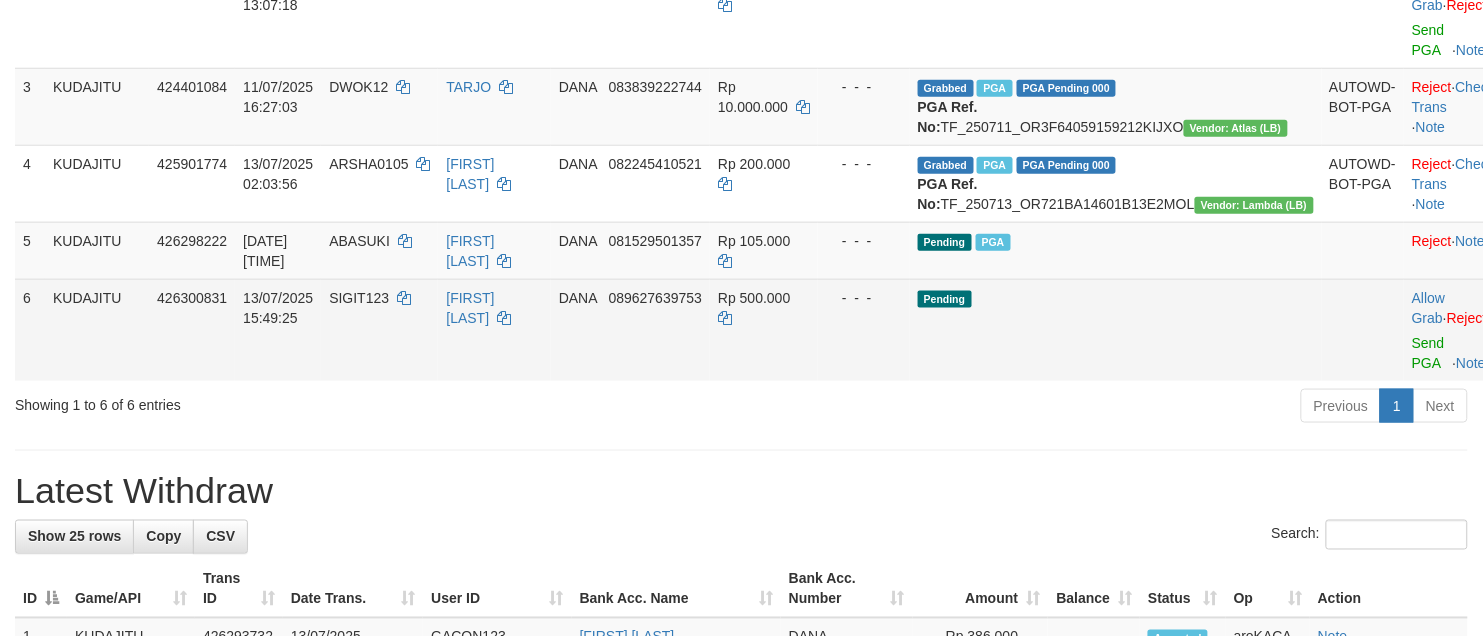 scroll, scrollTop: 416, scrollLeft: 0, axis: vertical 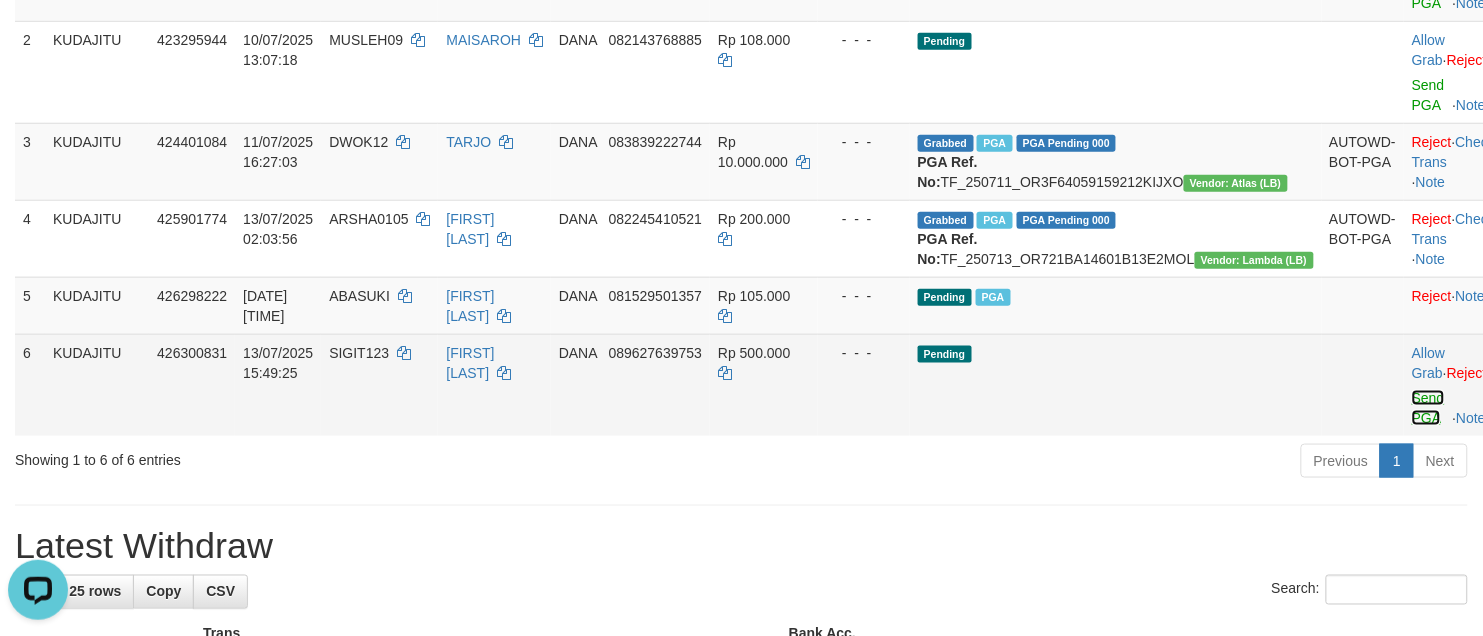 click on "Send PGA" at bounding box center [1428, 408] 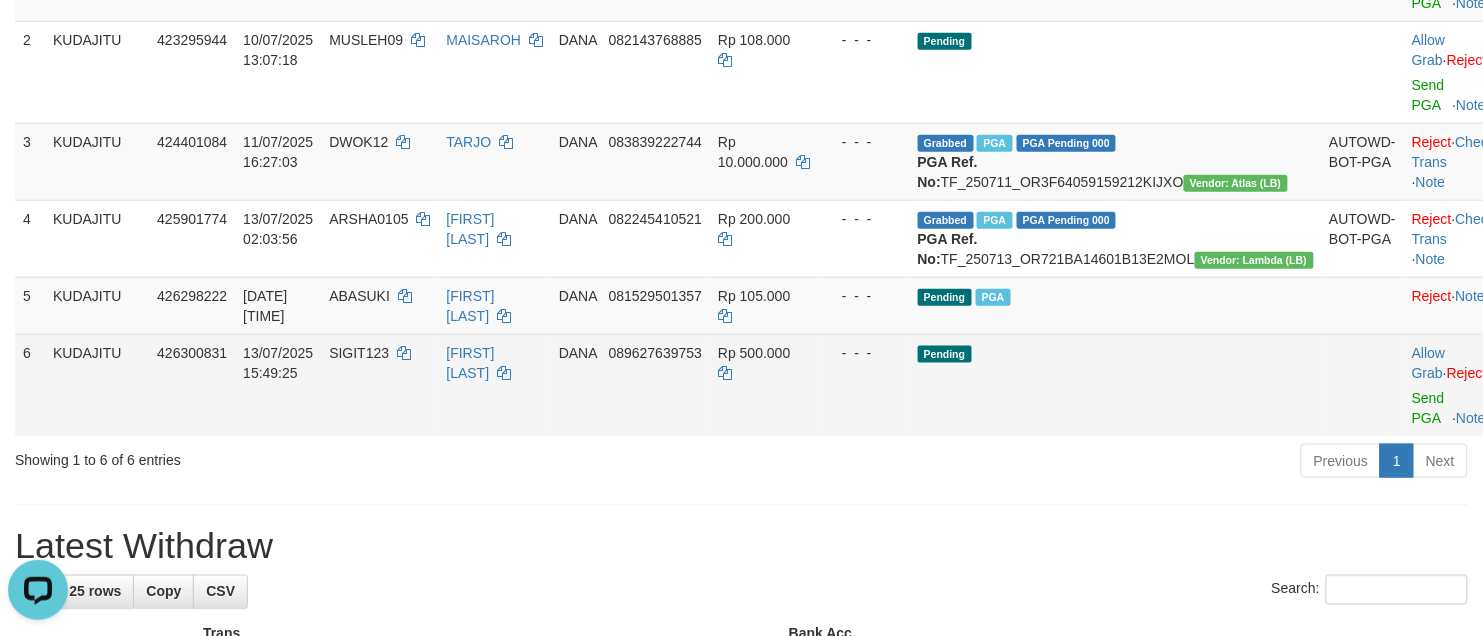 click on "SIGIT123" at bounding box center [359, 353] 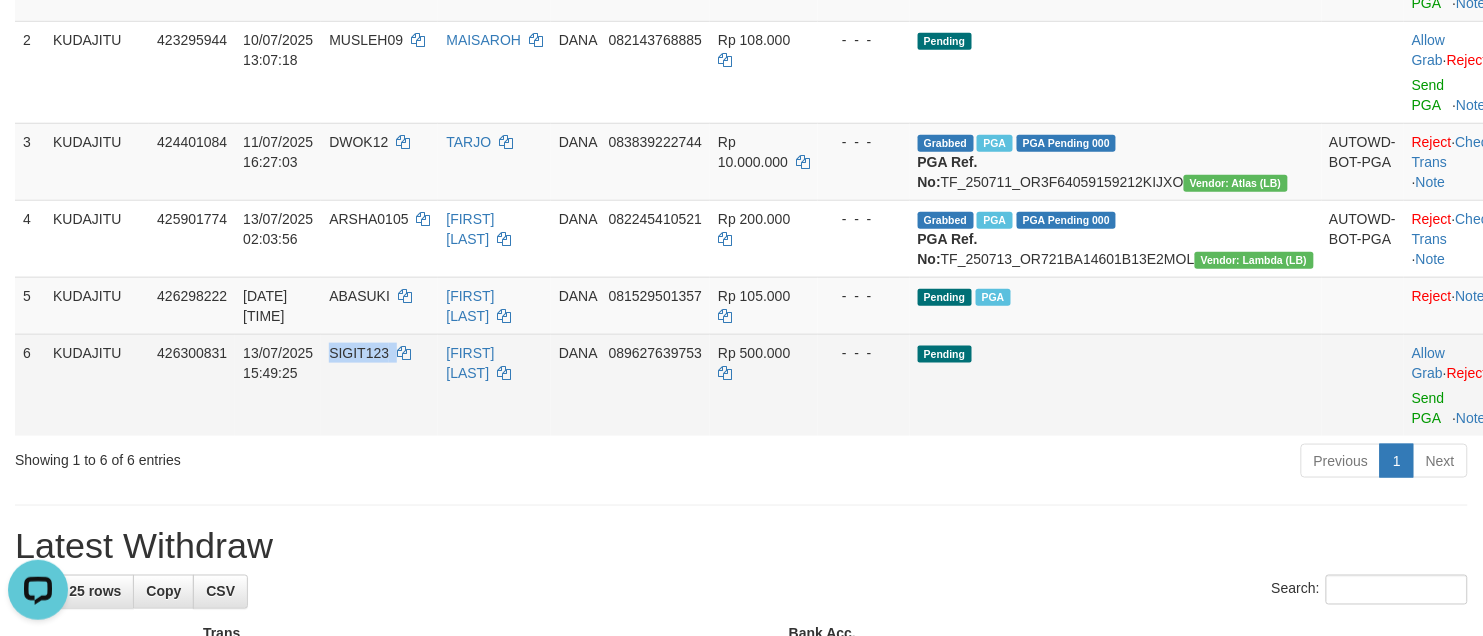 click on "SIGIT123" at bounding box center (359, 353) 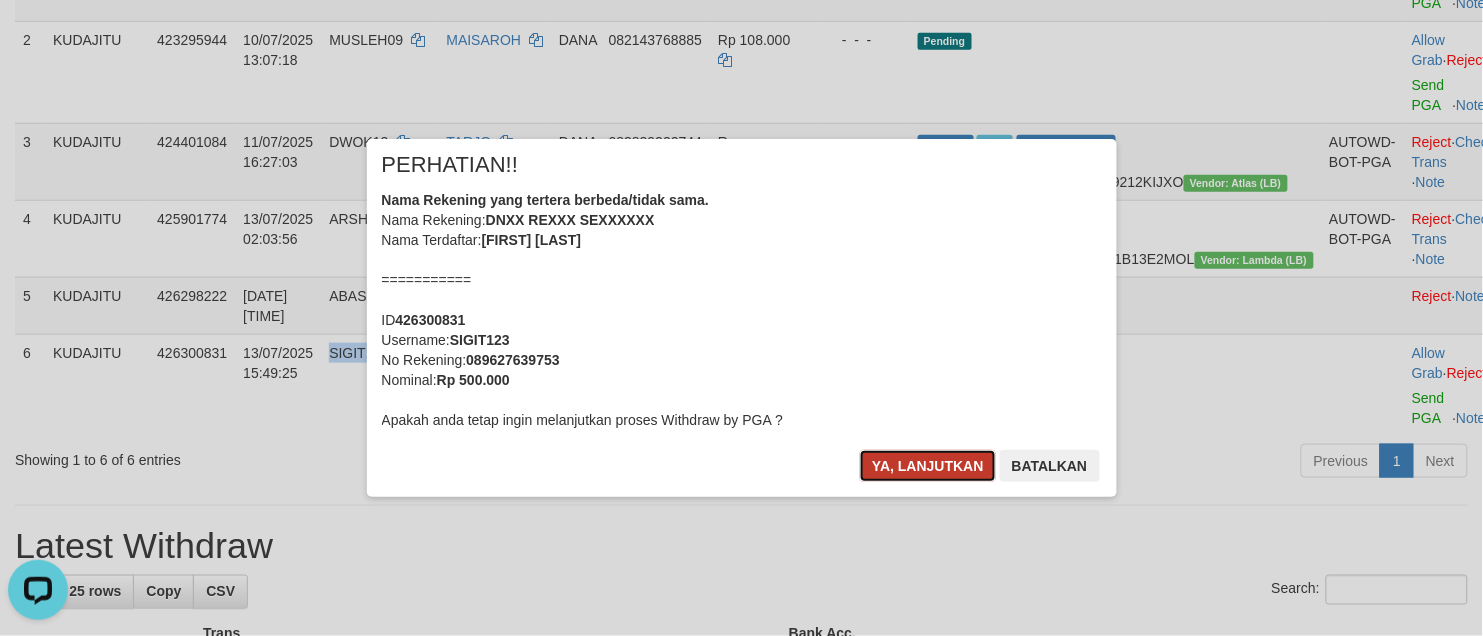 click on "Ya, lanjutkan" at bounding box center [928, 466] 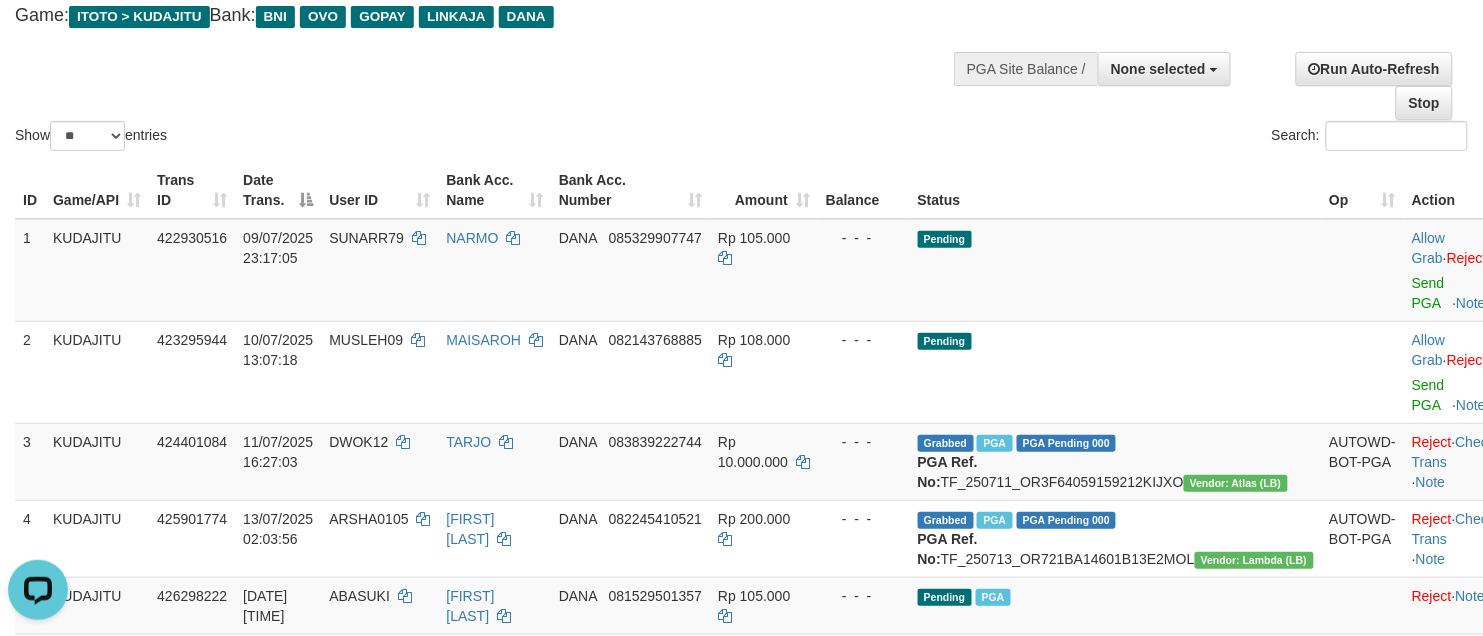 scroll, scrollTop: 0, scrollLeft: 0, axis: both 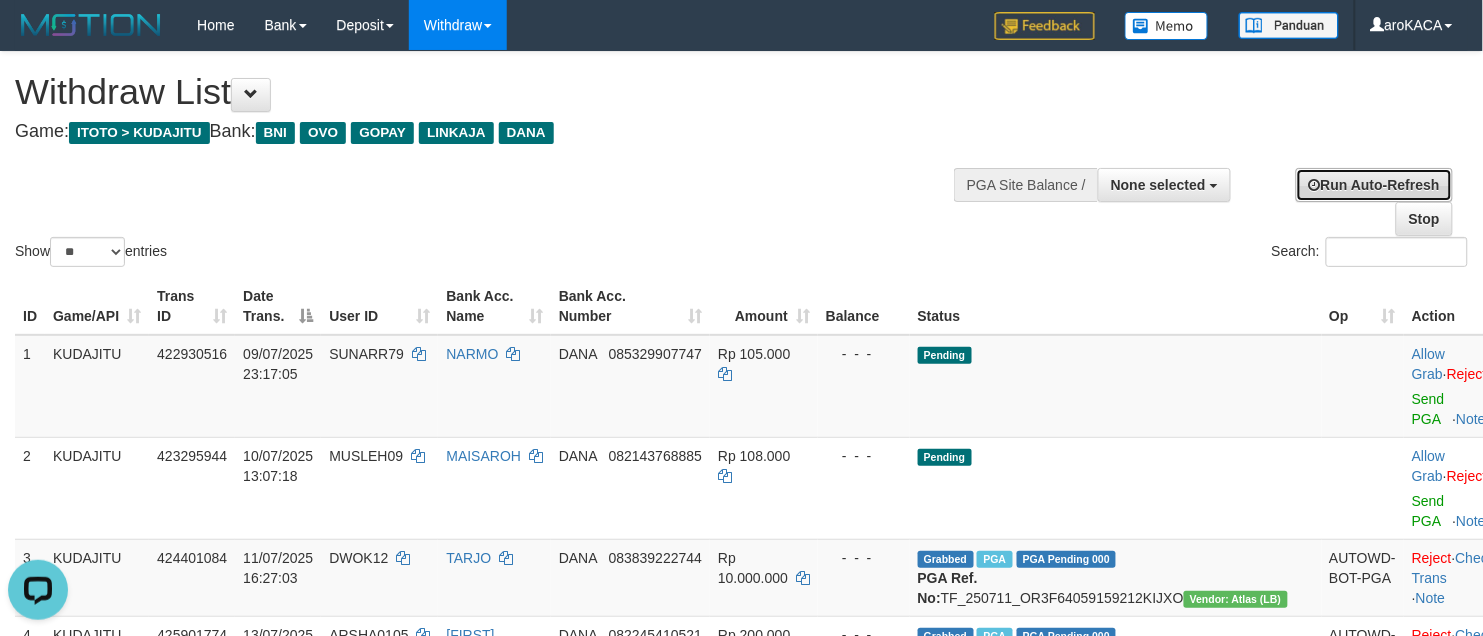 click on "Run Auto-Refresh" at bounding box center (1374, 185) 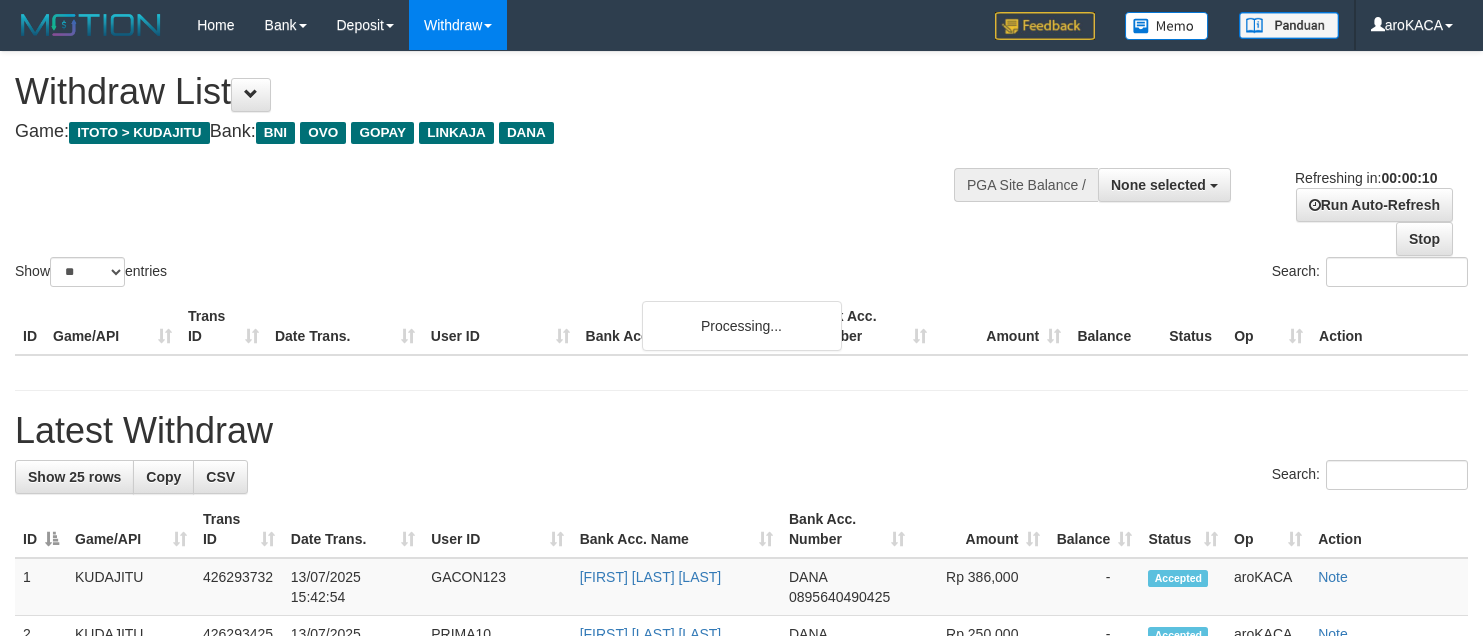 select 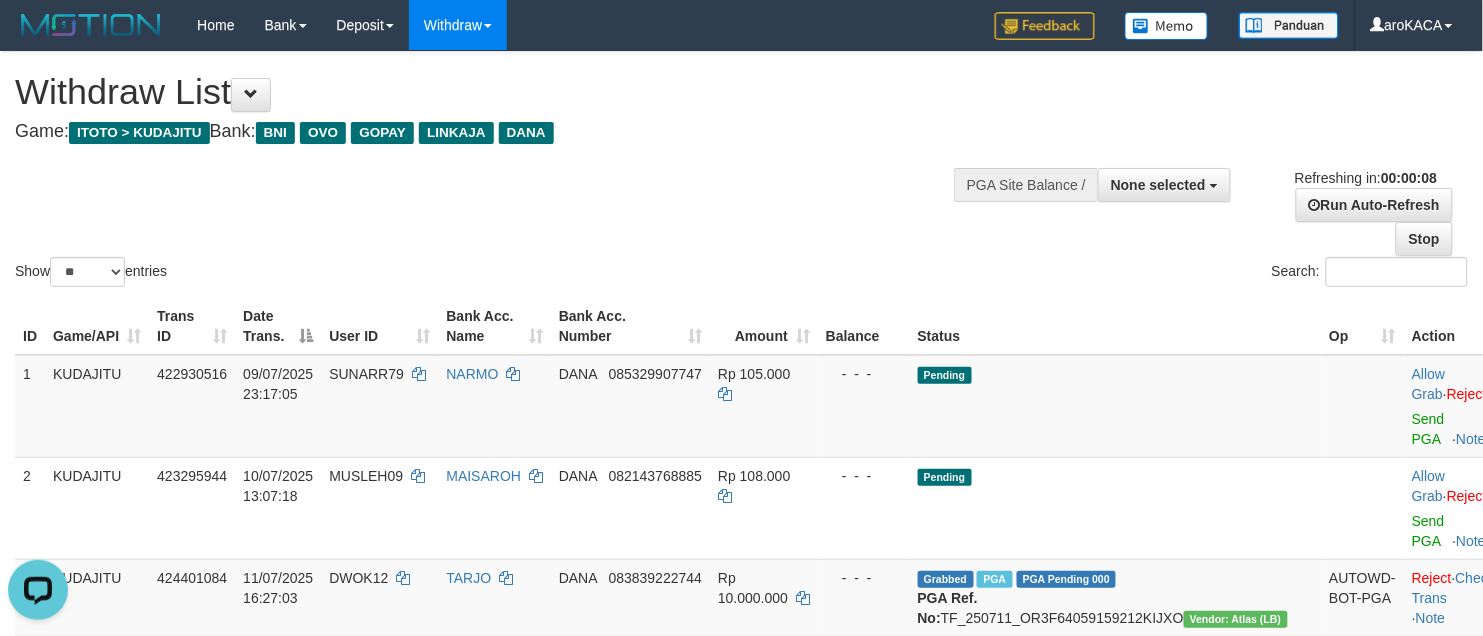 scroll, scrollTop: 0, scrollLeft: 0, axis: both 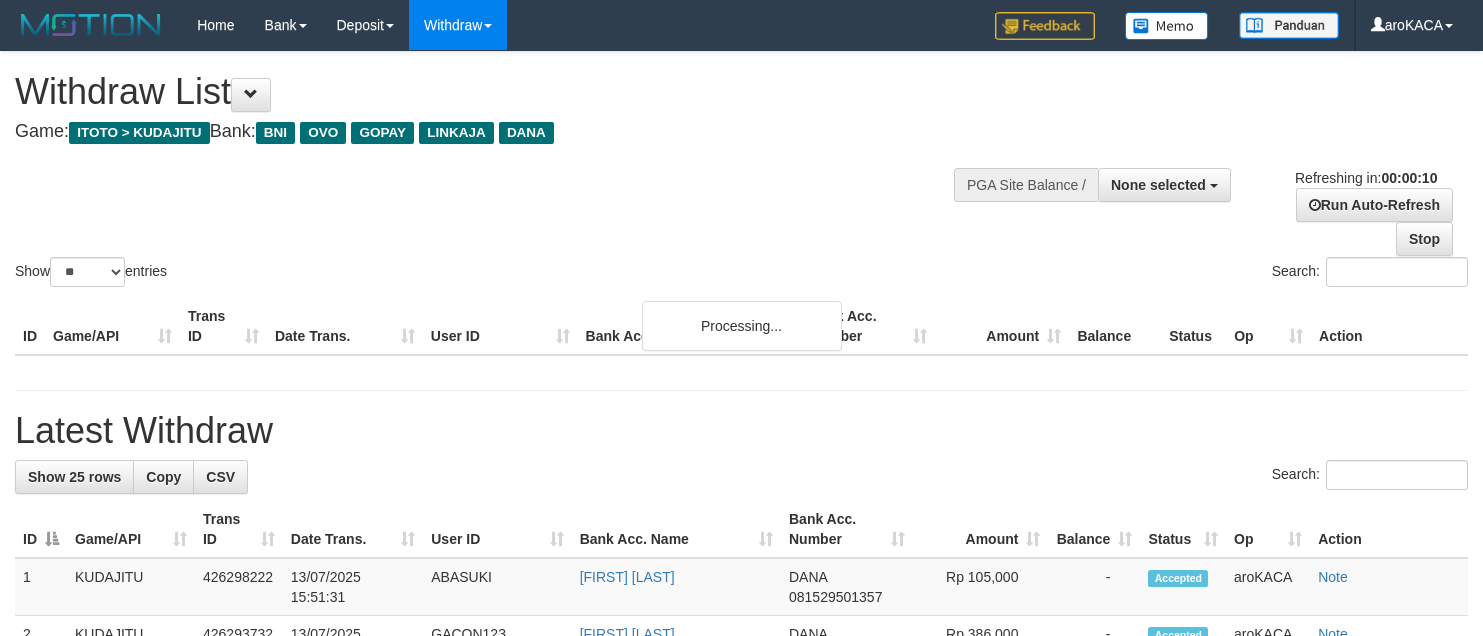 select 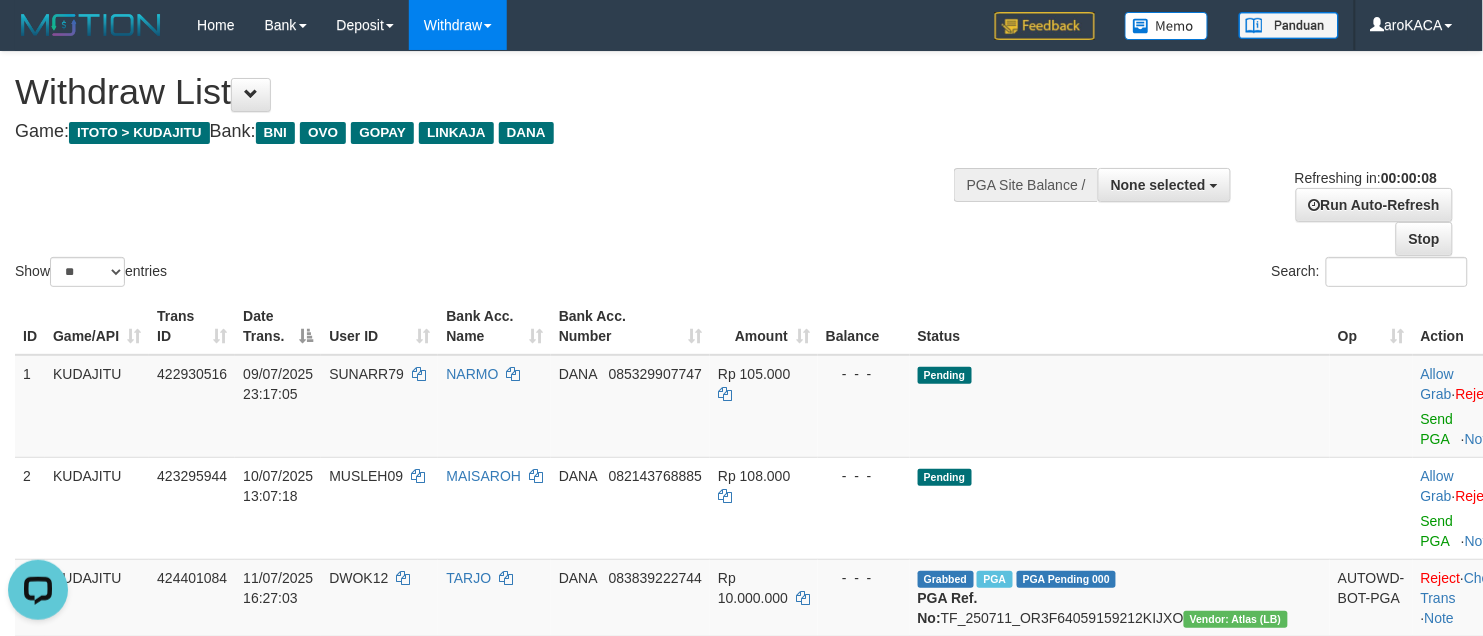 scroll, scrollTop: 0, scrollLeft: 0, axis: both 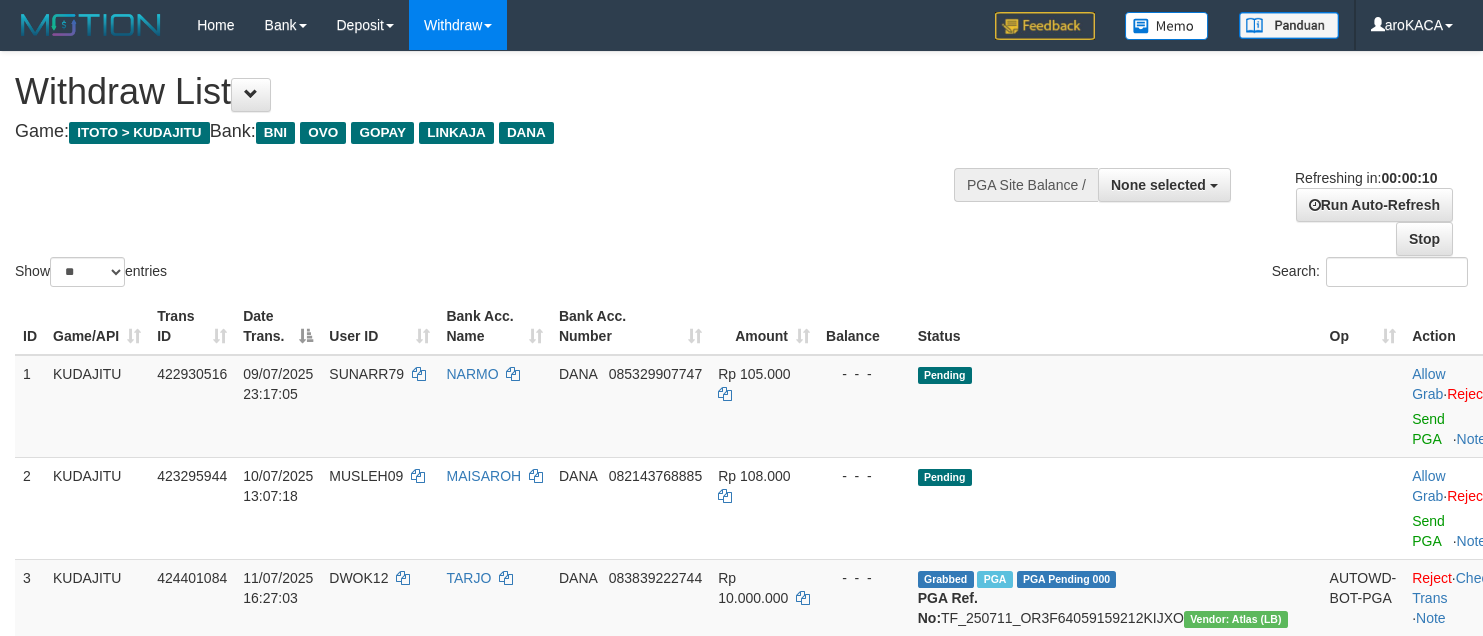 select 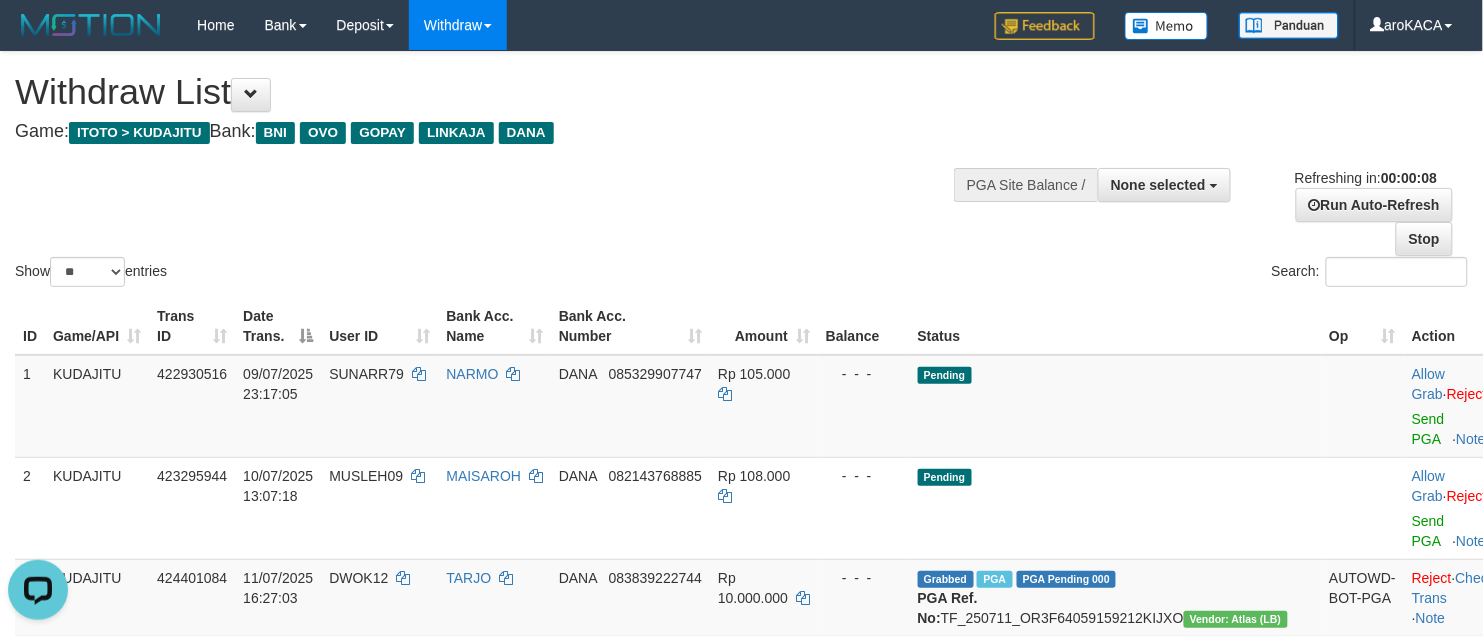 scroll, scrollTop: 0, scrollLeft: 0, axis: both 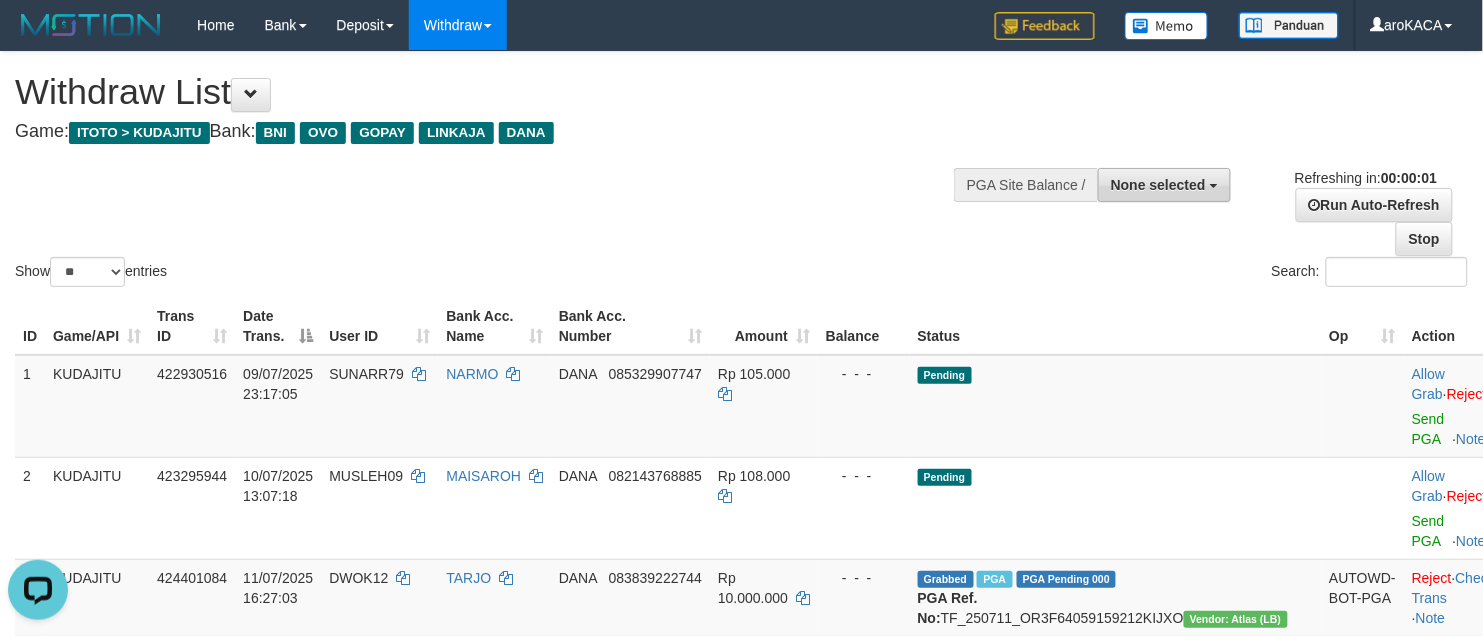 click on "None selected" at bounding box center [1158, 185] 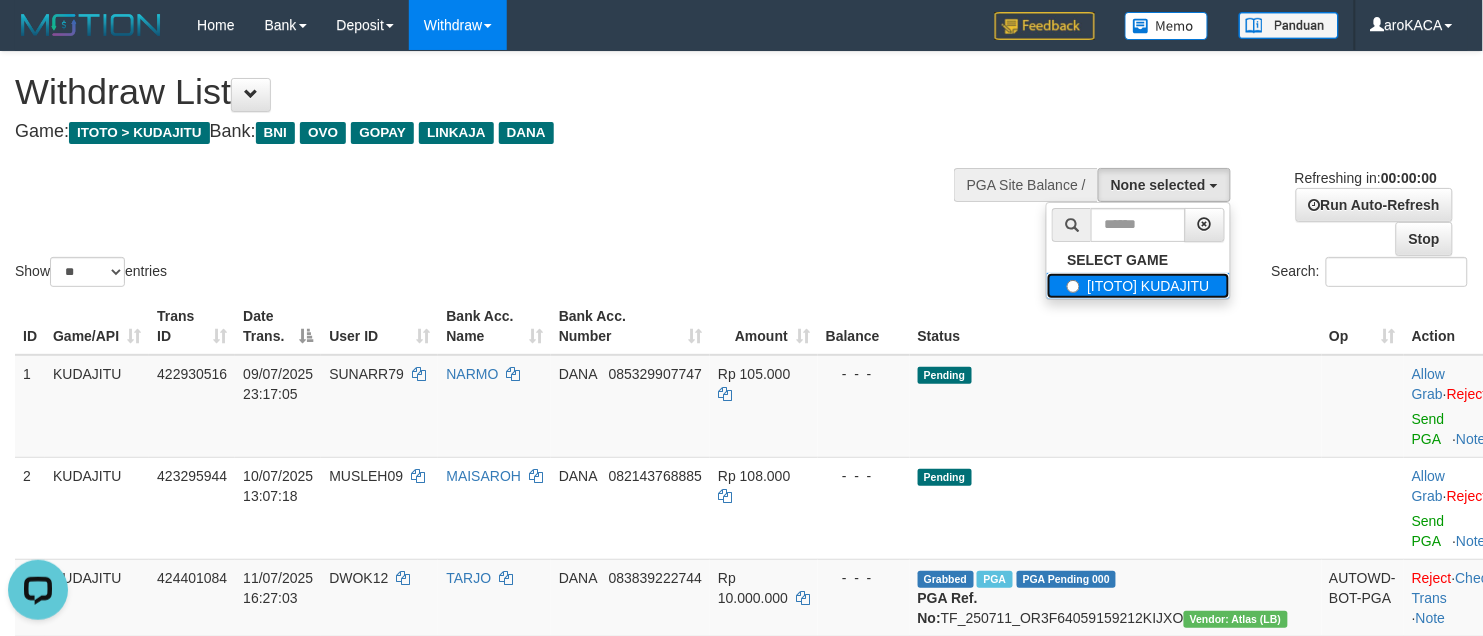 click on "[ITOTO] KUDAJITU" at bounding box center [1138, 286] 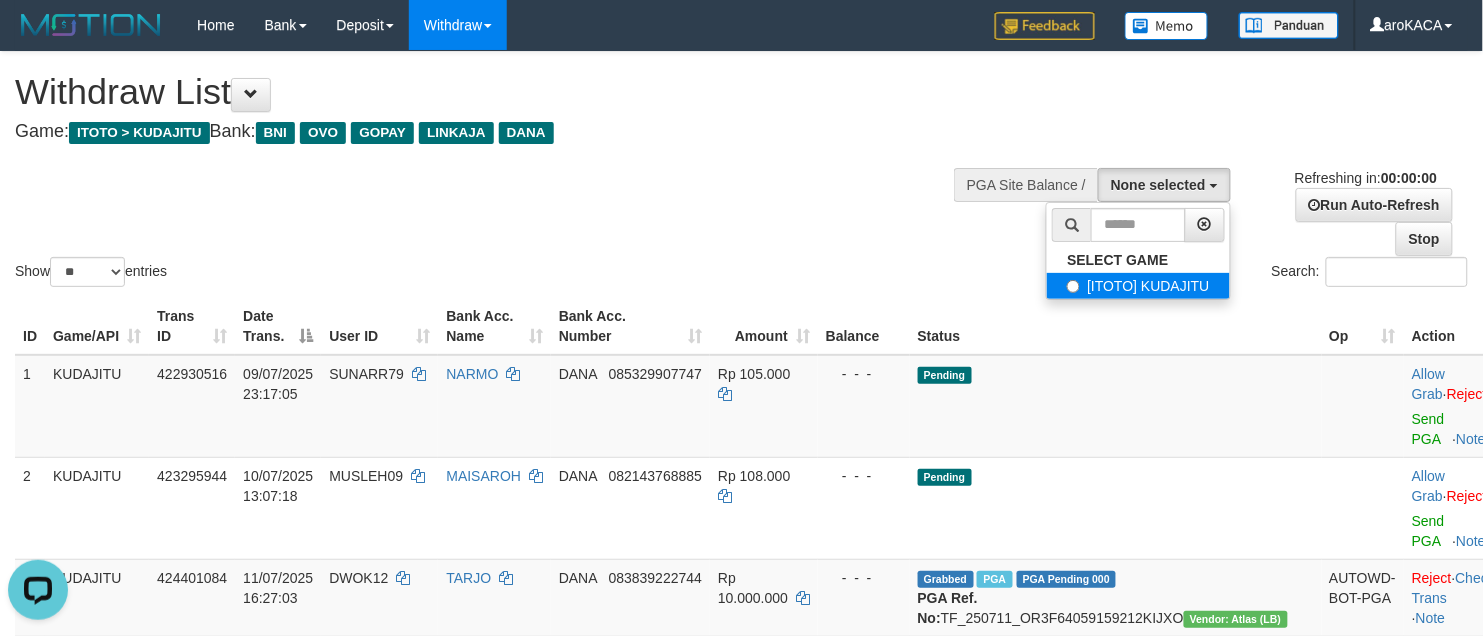 select on "***" 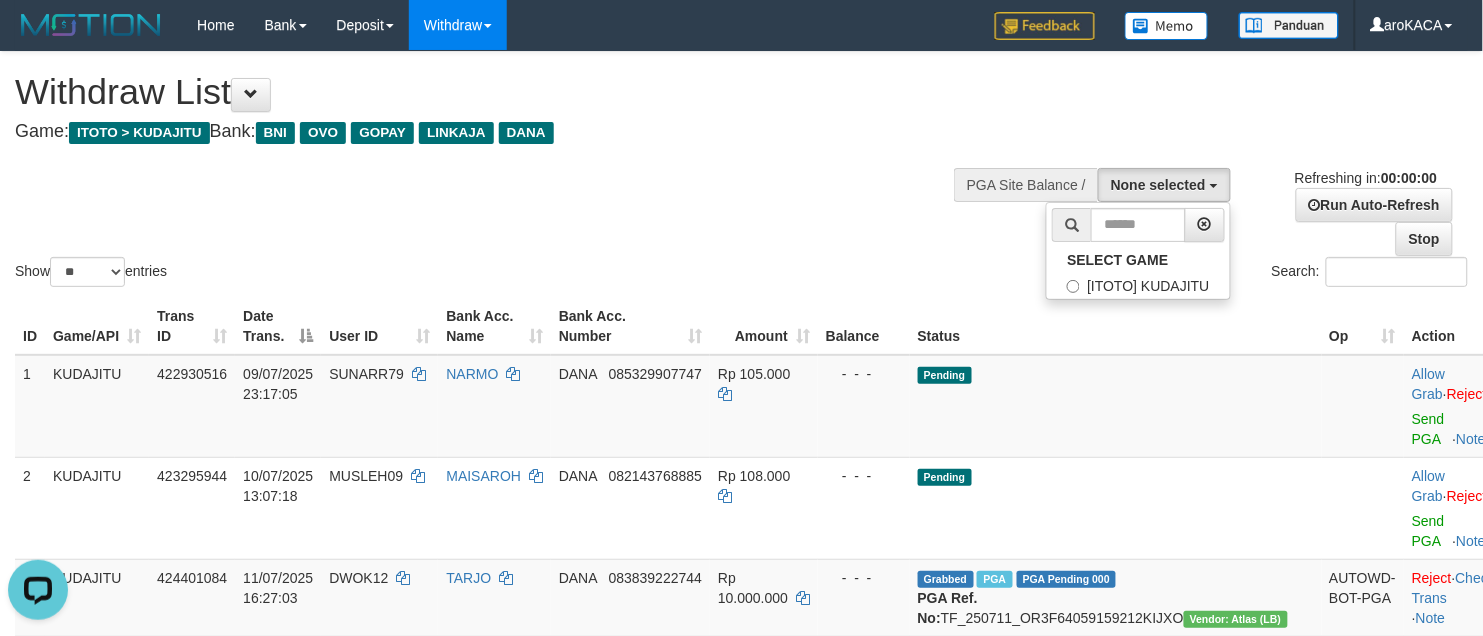 scroll, scrollTop: 17, scrollLeft: 0, axis: vertical 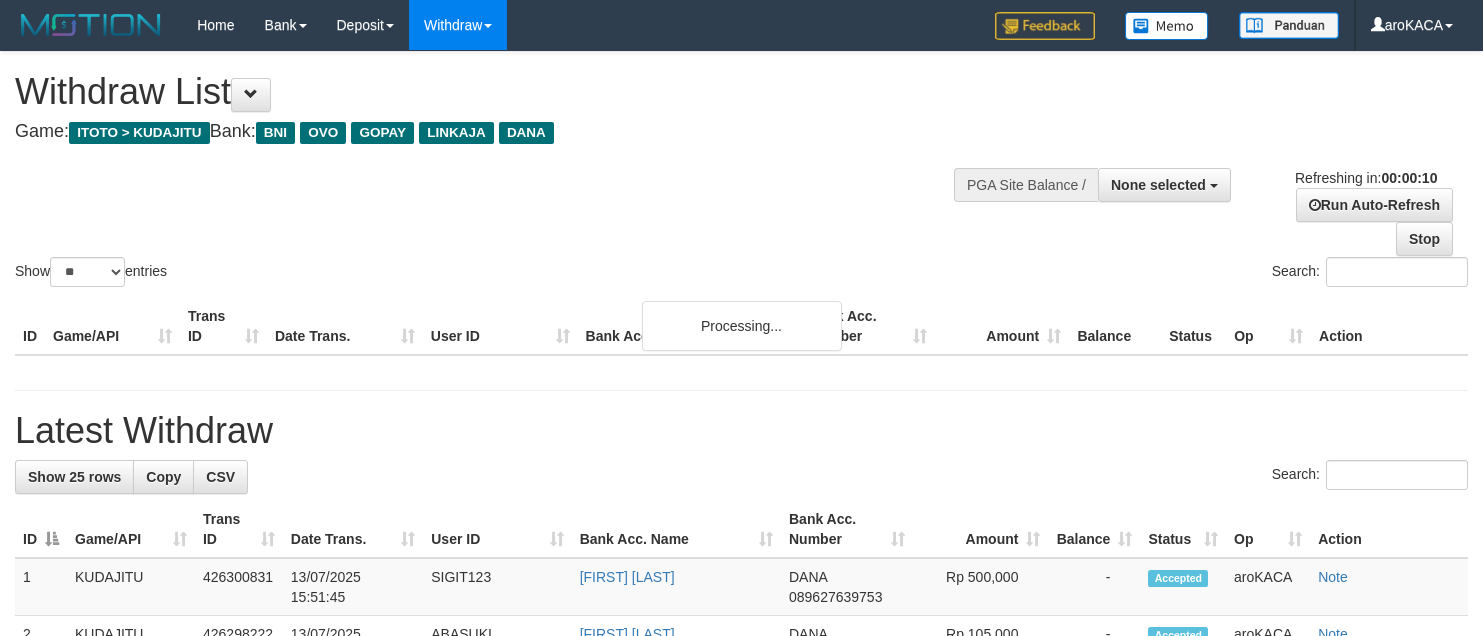 select 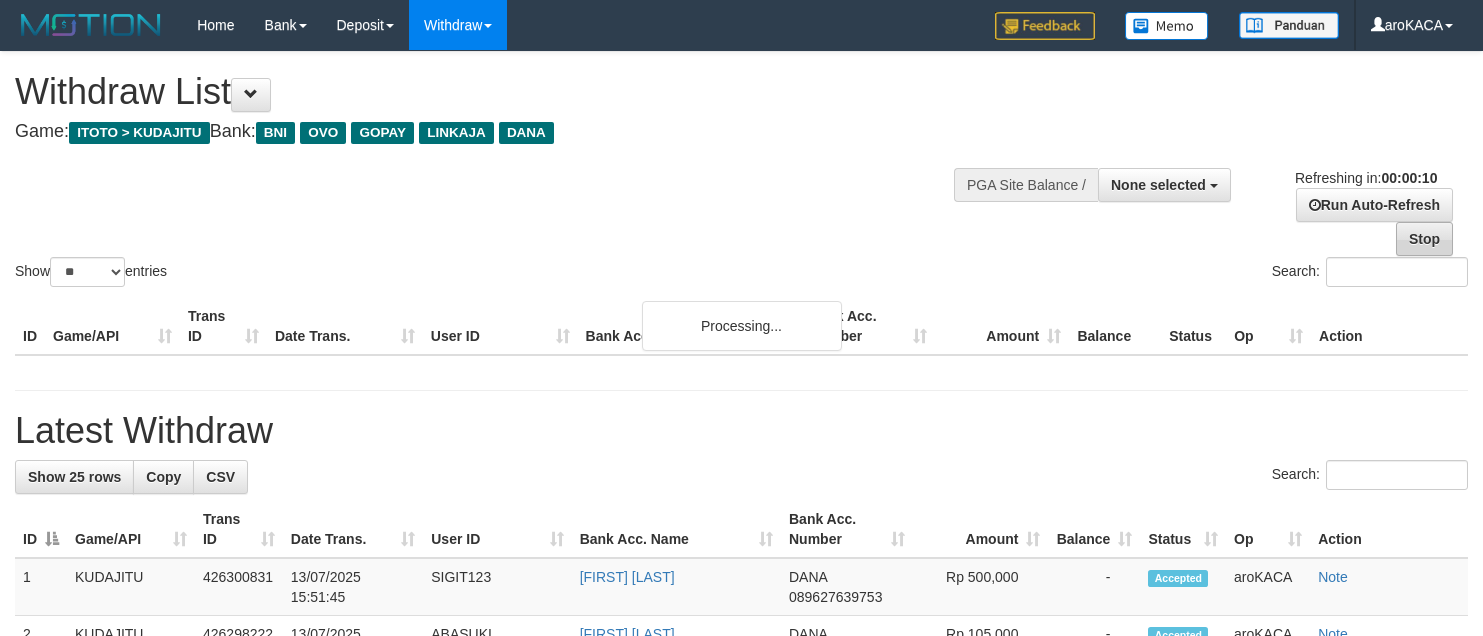 scroll, scrollTop: 0, scrollLeft: 0, axis: both 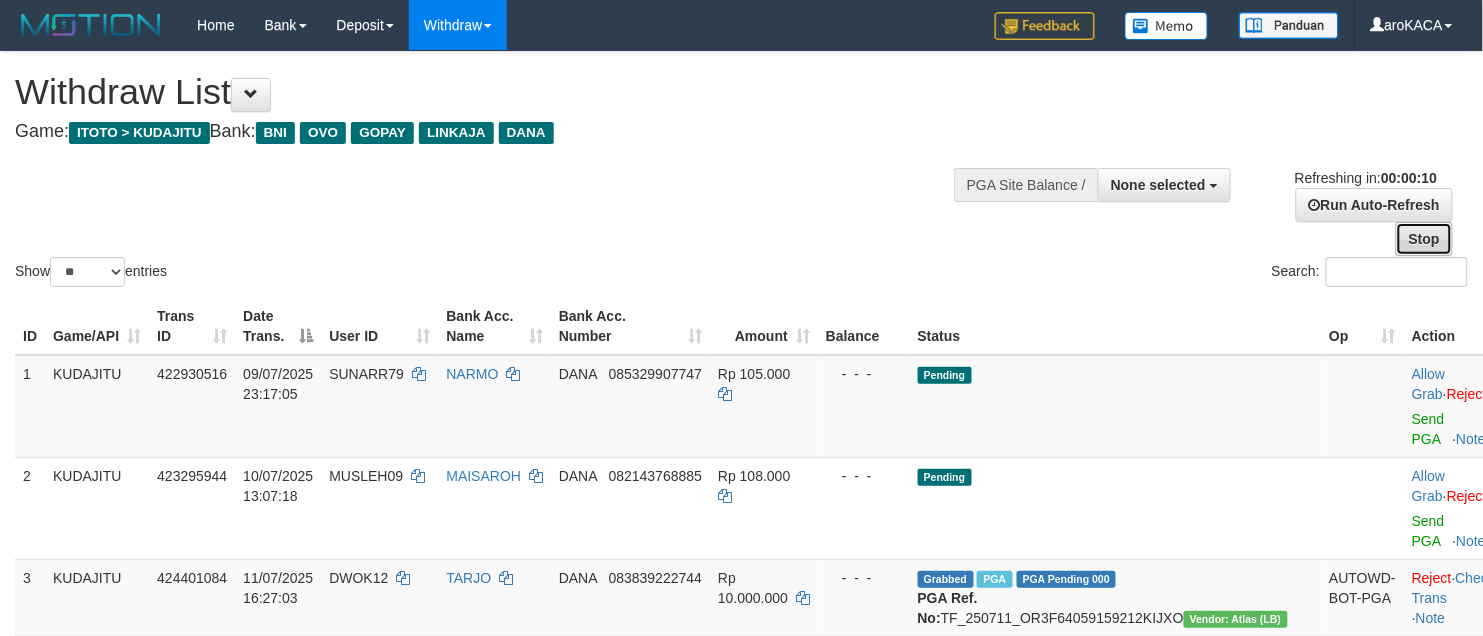 click on "Stop" at bounding box center (1424, 239) 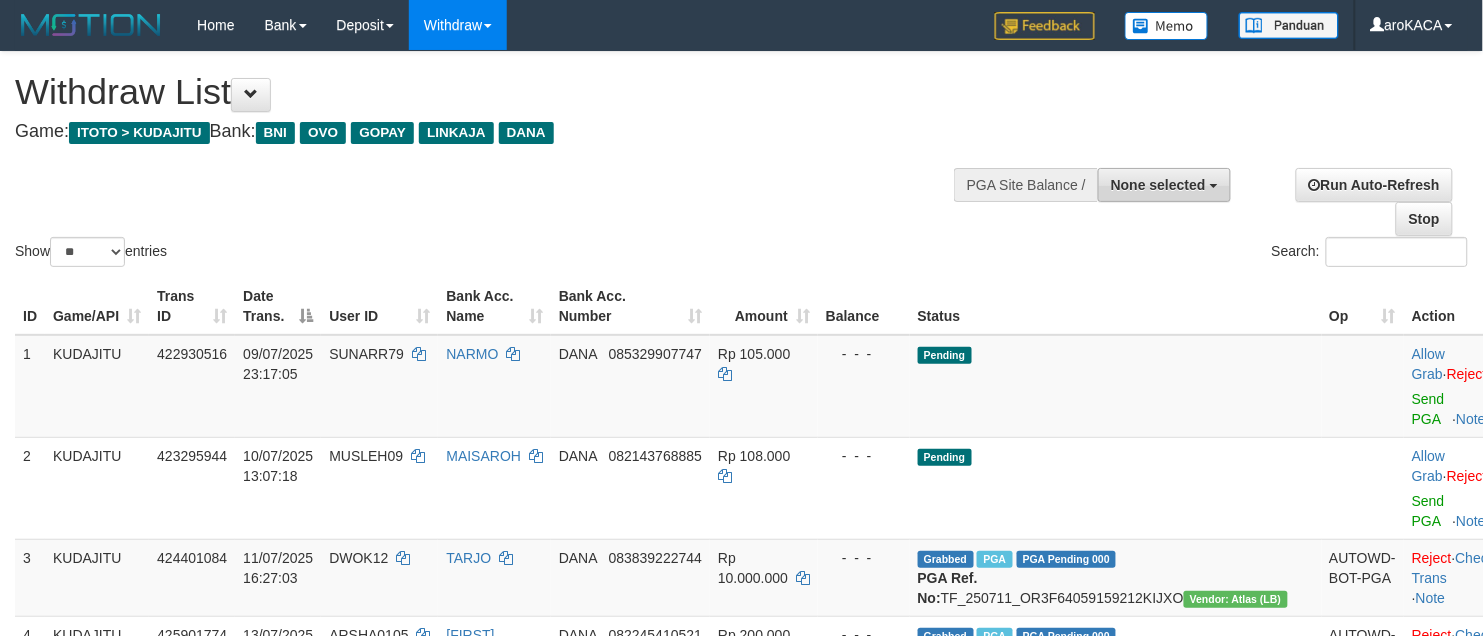 click on "None selected" at bounding box center (1164, 185) 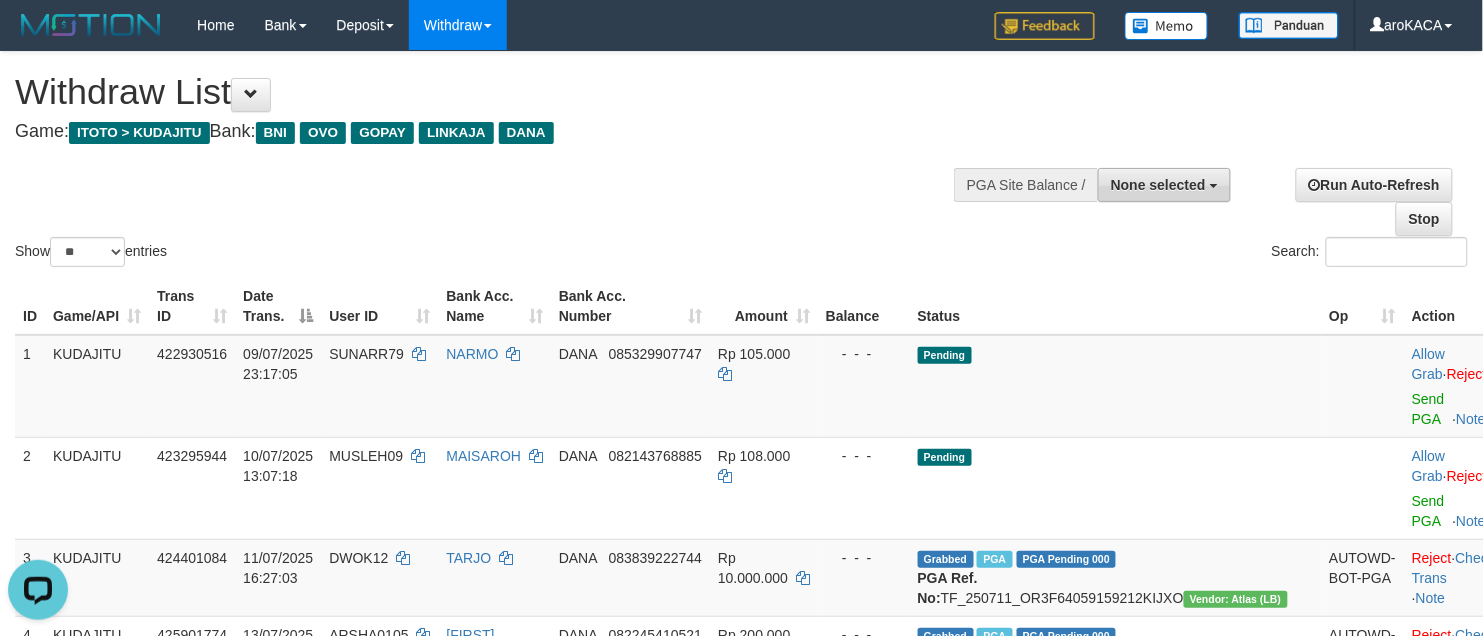 scroll, scrollTop: 0, scrollLeft: 0, axis: both 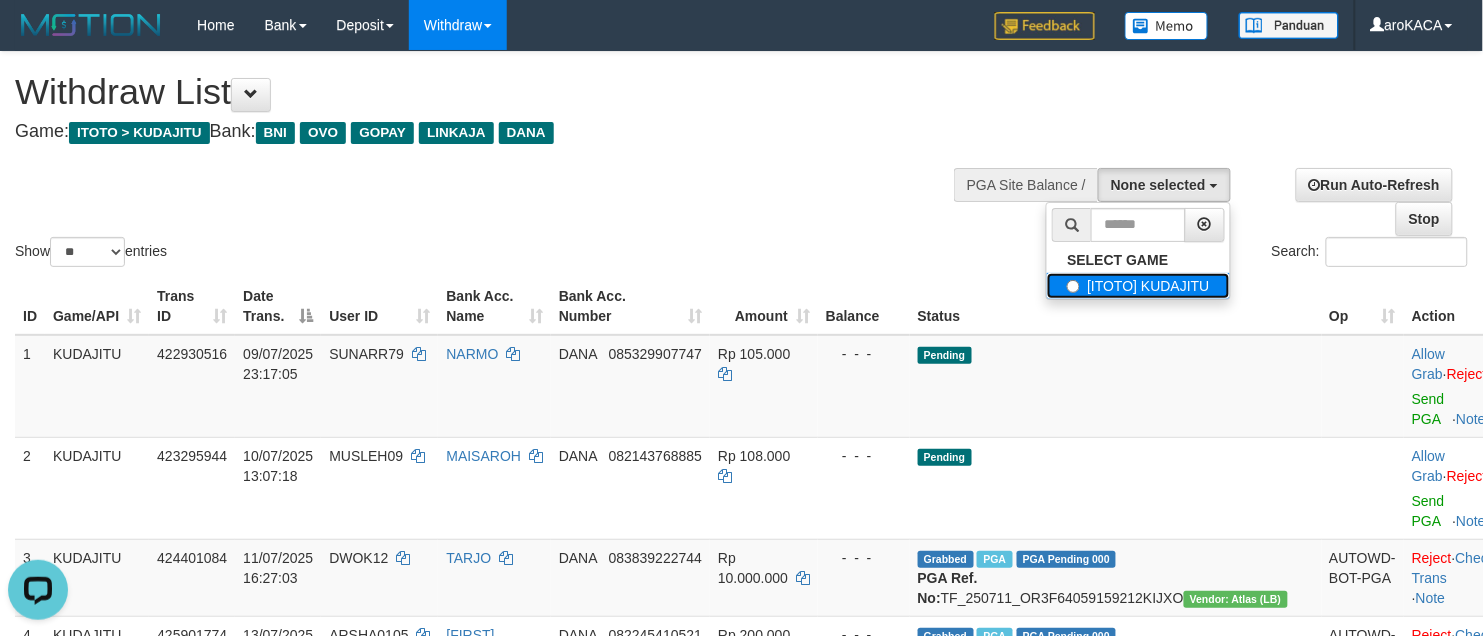 click on "[ITOTO] KUDAJITU" at bounding box center [1138, 286] 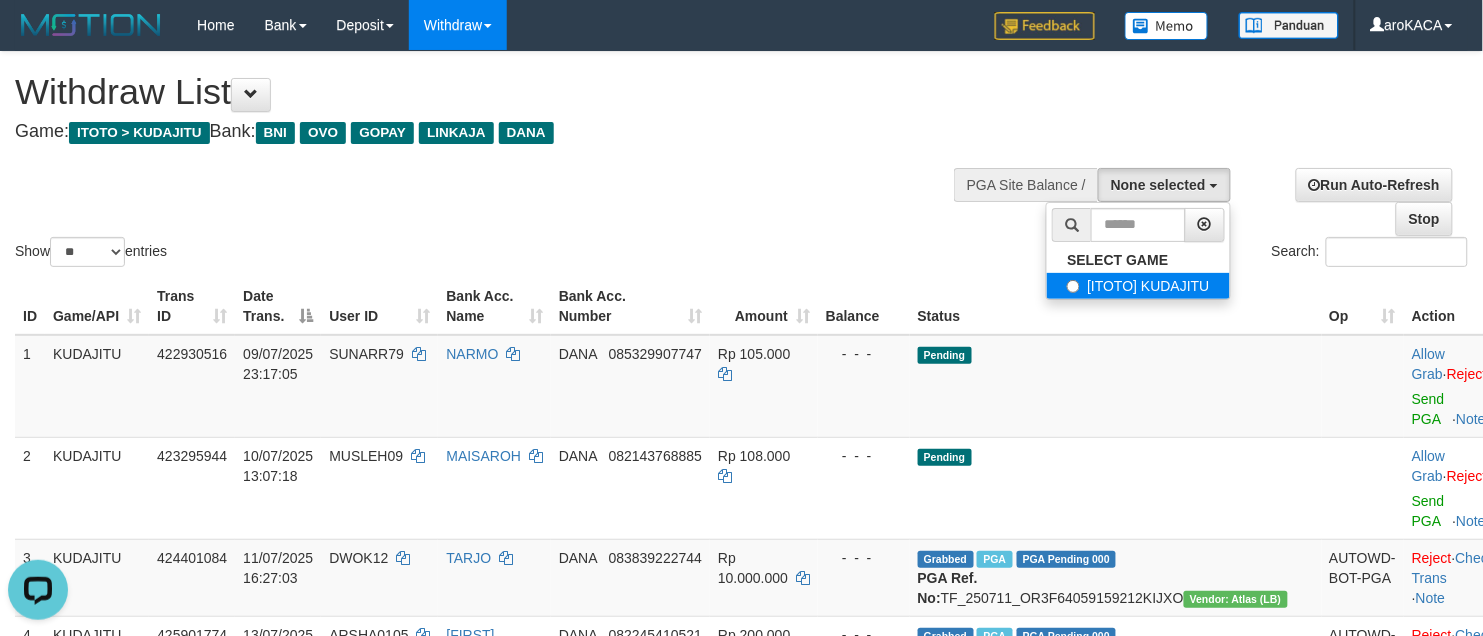 select on "***" 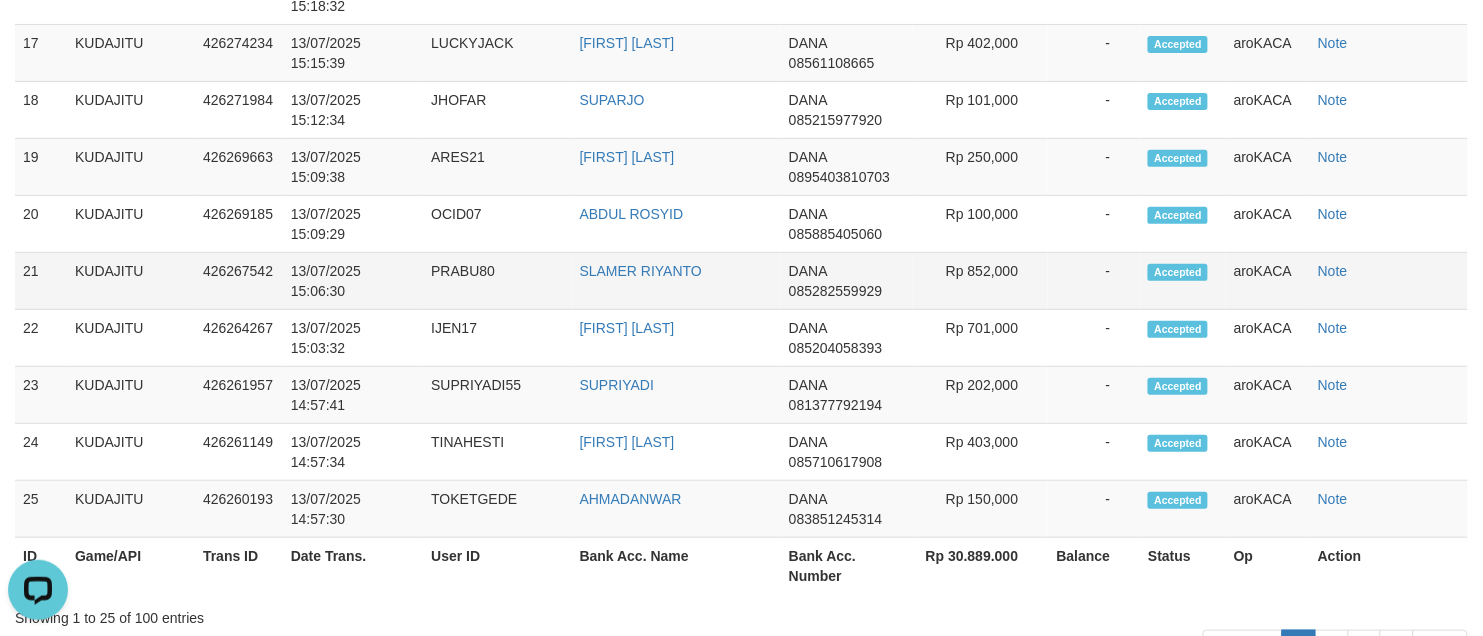 scroll, scrollTop: 2291, scrollLeft: 0, axis: vertical 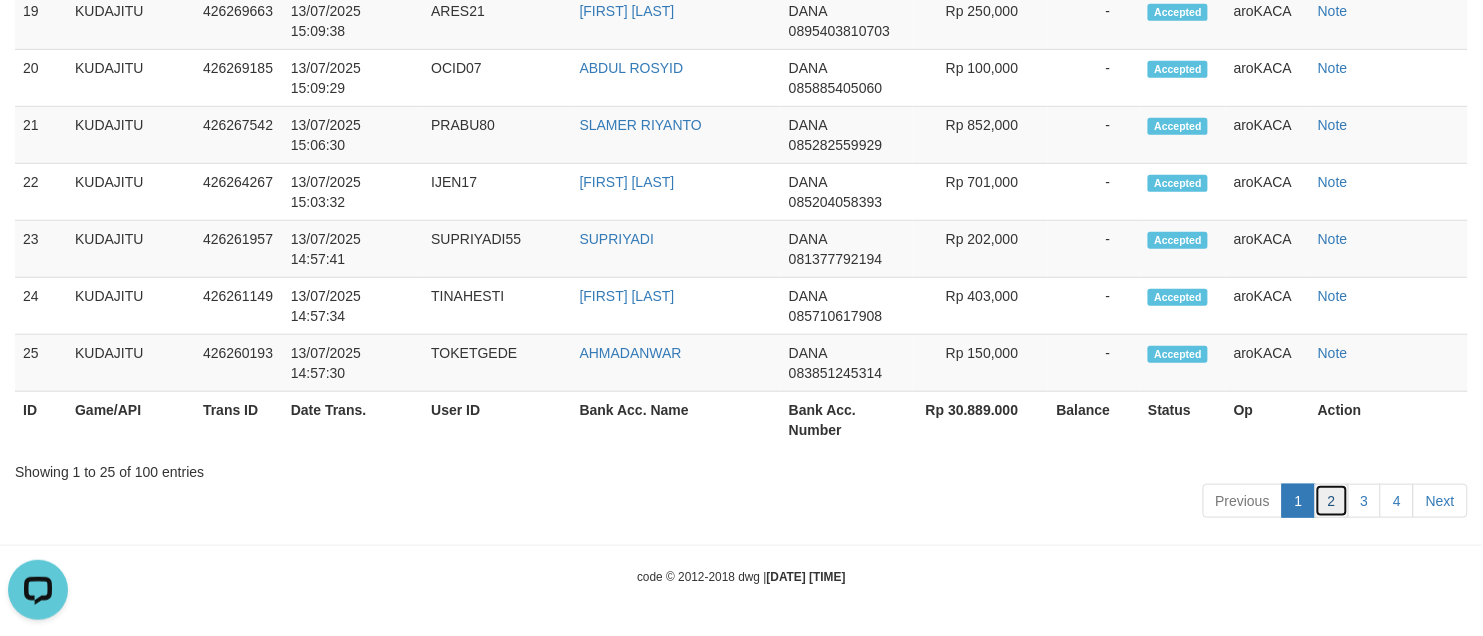 click on "2" at bounding box center [1332, 501] 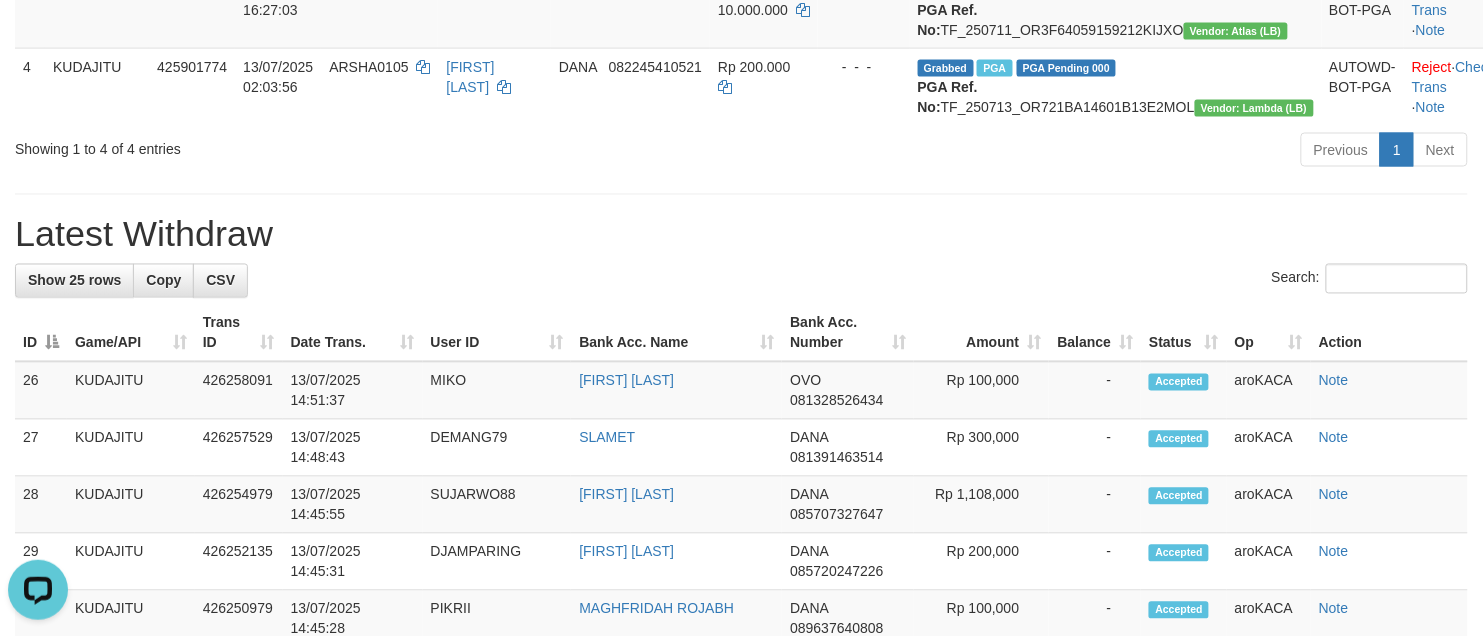 scroll, scrollTop: 1041, scrollLeft: 0, axis: vertical 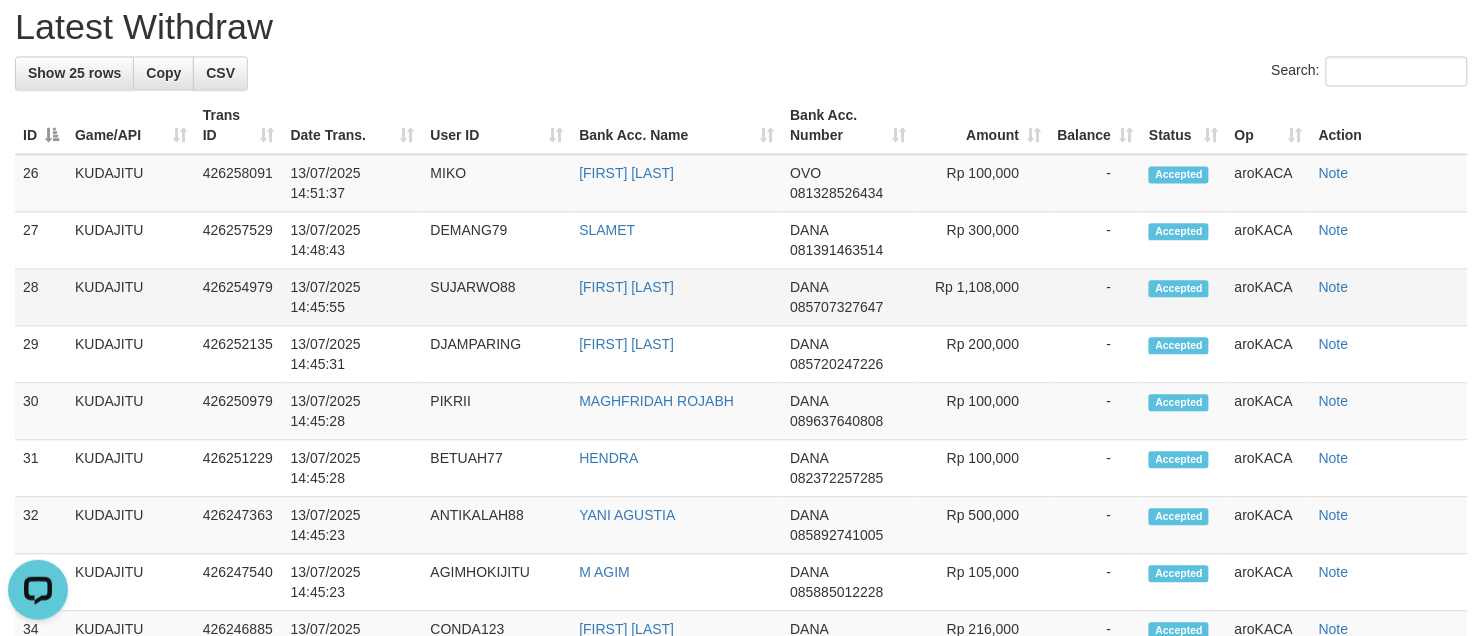click on "SUJARWO88" at bounding box center [497, 297] 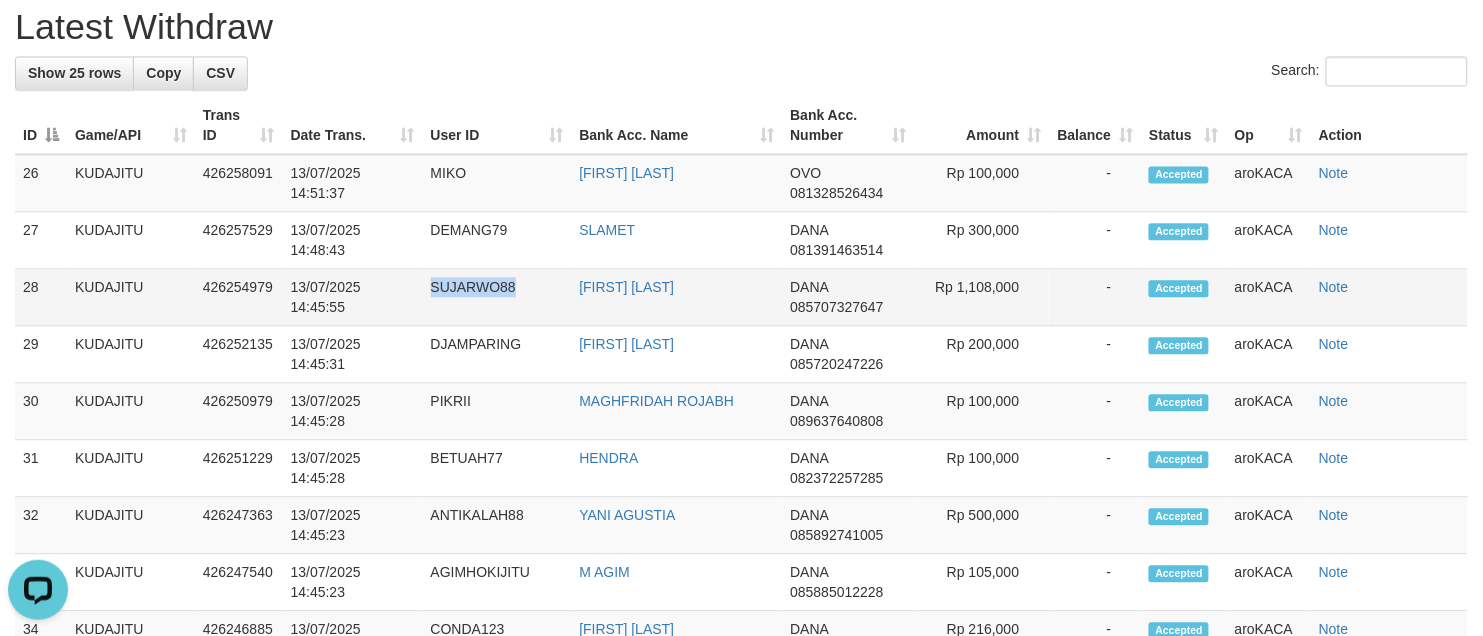 click on "SUJARWO88" at bounding box center (497, 297) 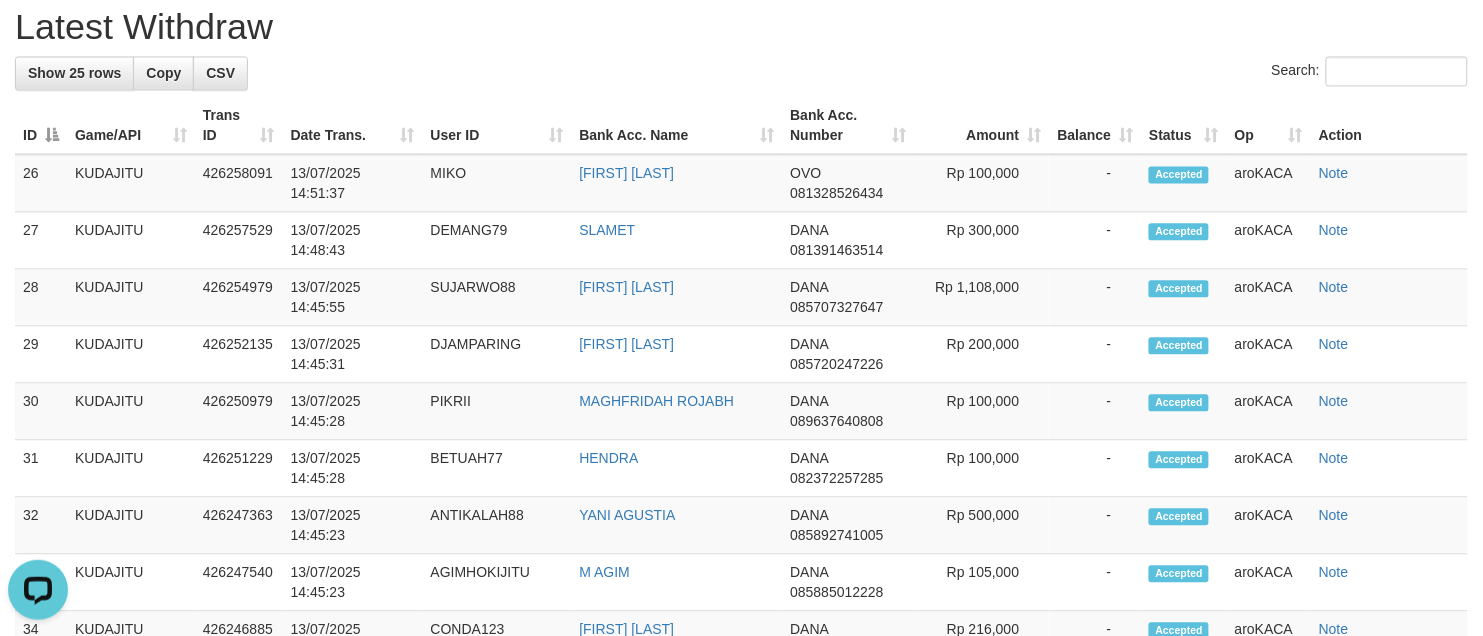 click on "Latest Withdraw" at bounding box center [741, 27] 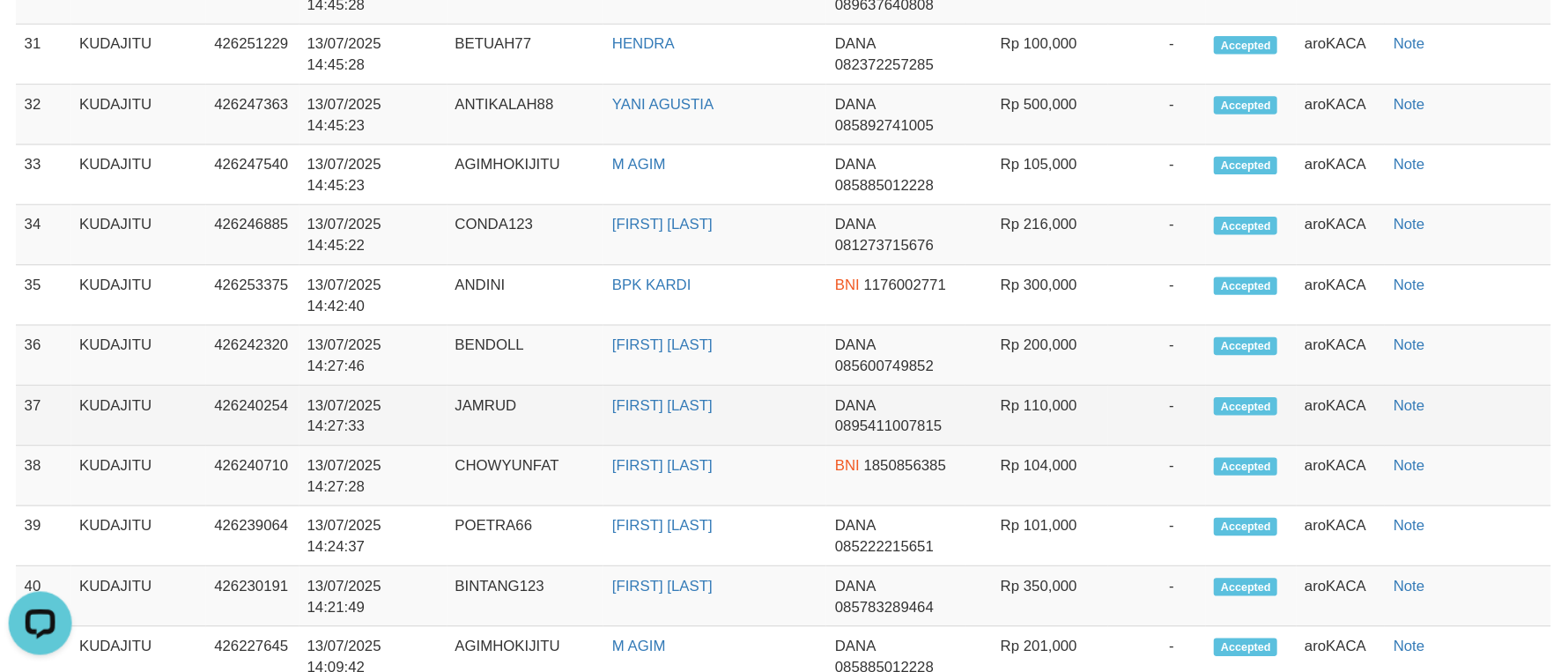 scroll, scrollTop: 1284, scrollLeft: 0, axis: vertical 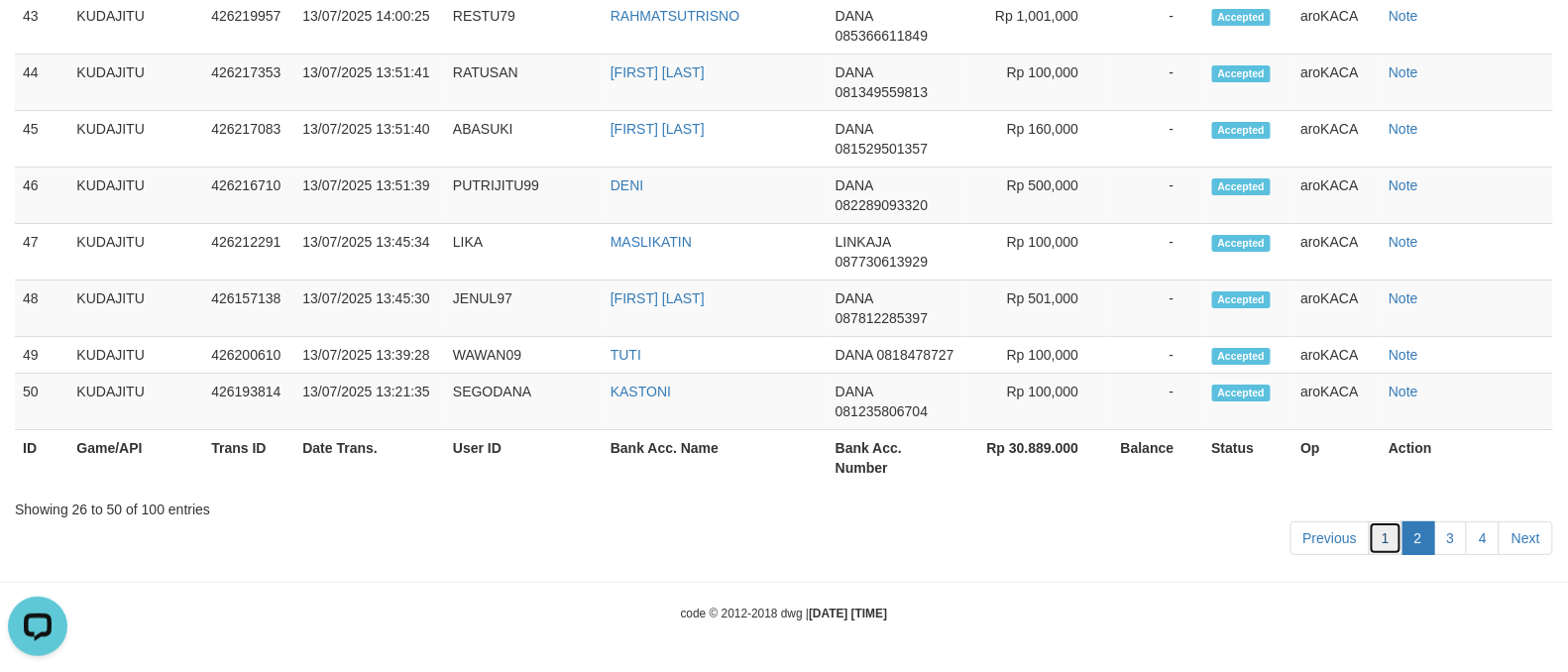 click on "1" at bounding box center [1386, 538] 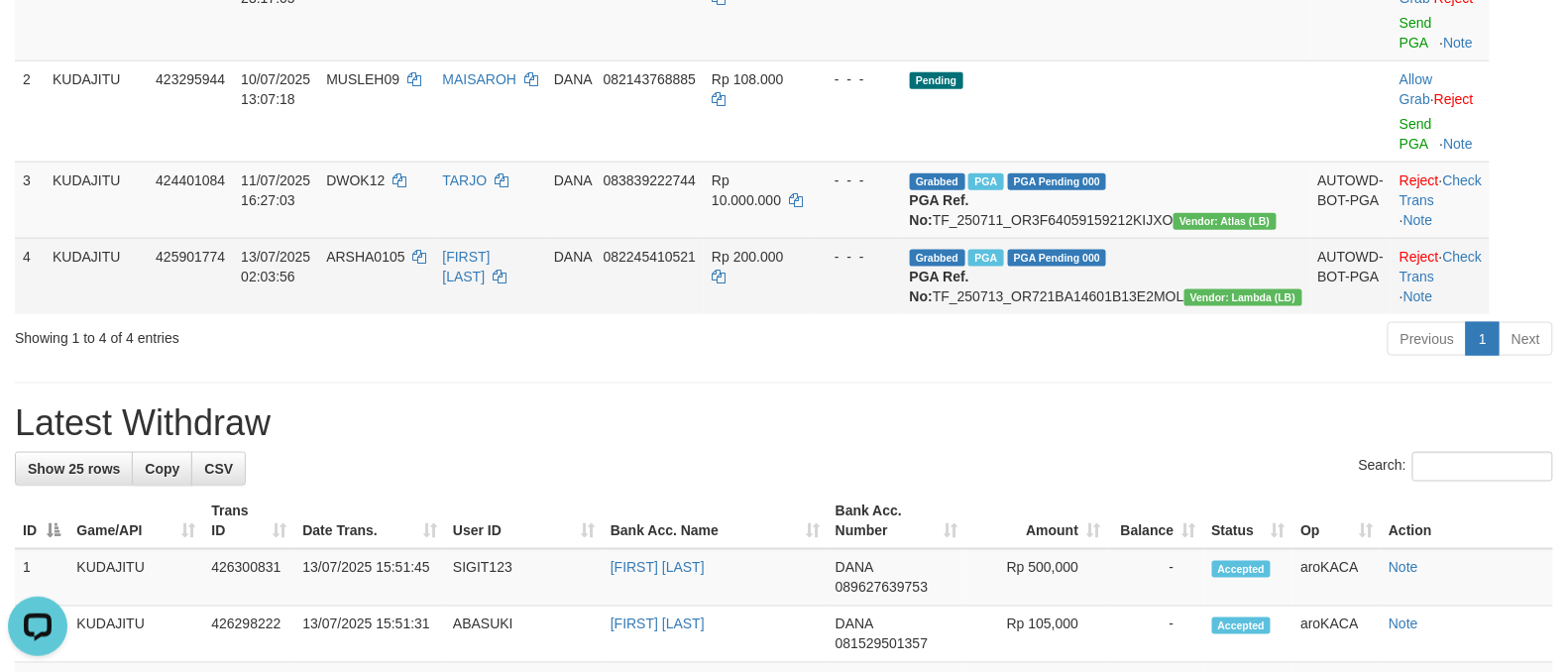 scroll, scrollTop: 856, scrollLeft: 0, axis: vertical 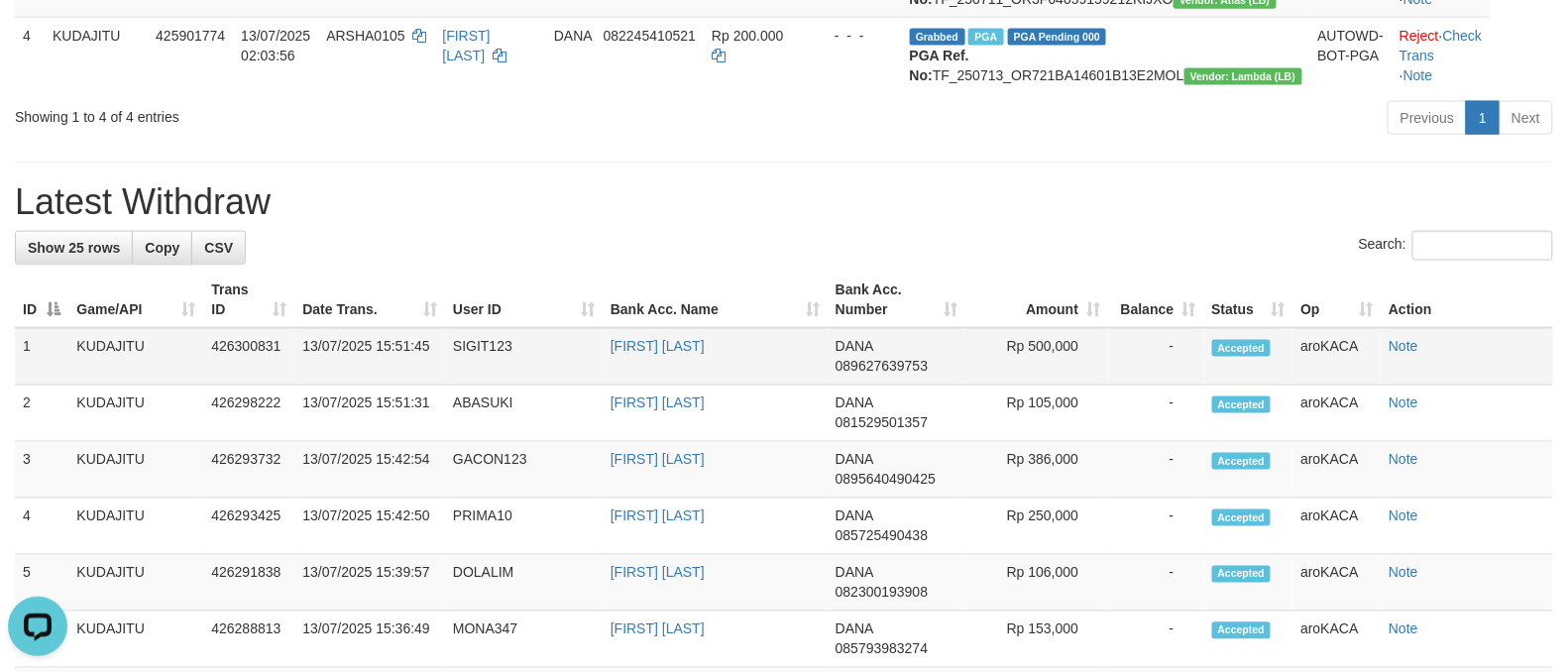 click on "SIGIT123" at bounding box center (523, 357) 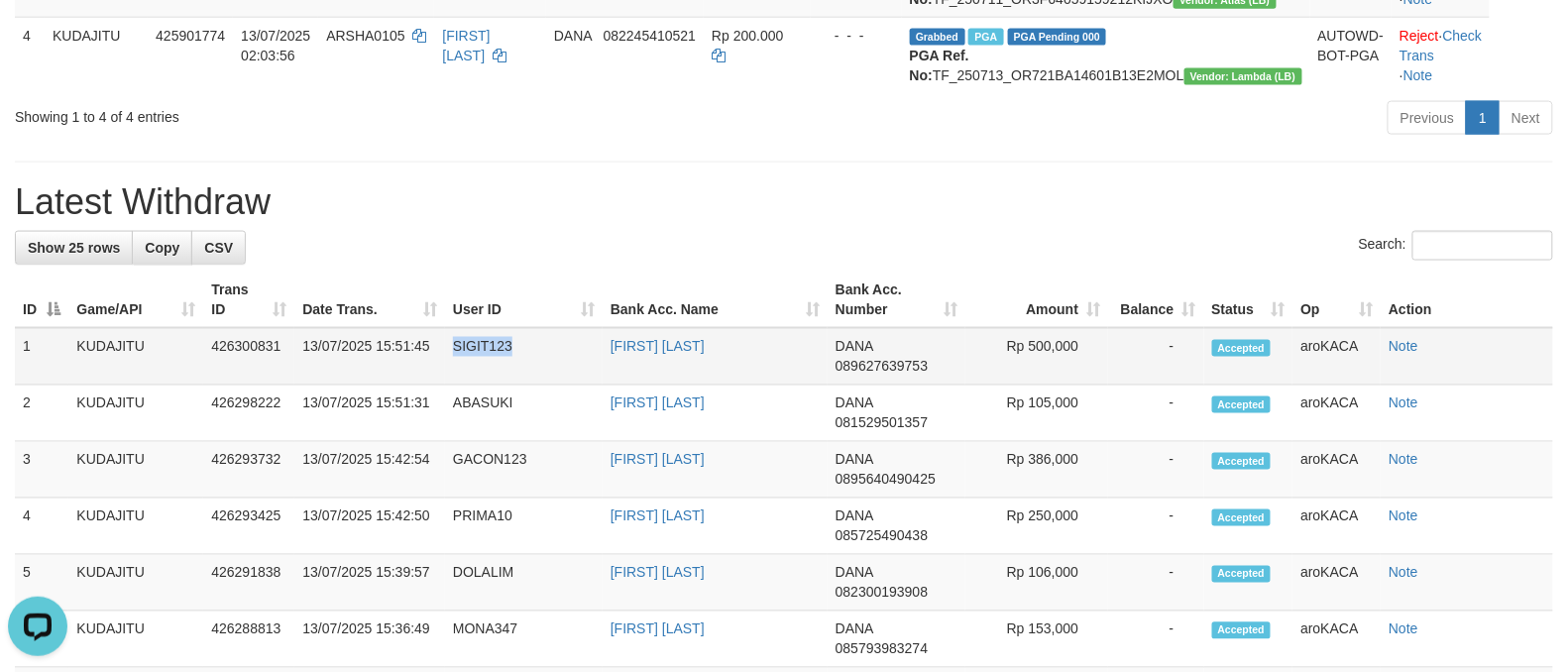 click on "SIGIT123" at bounding box center (523, 357) 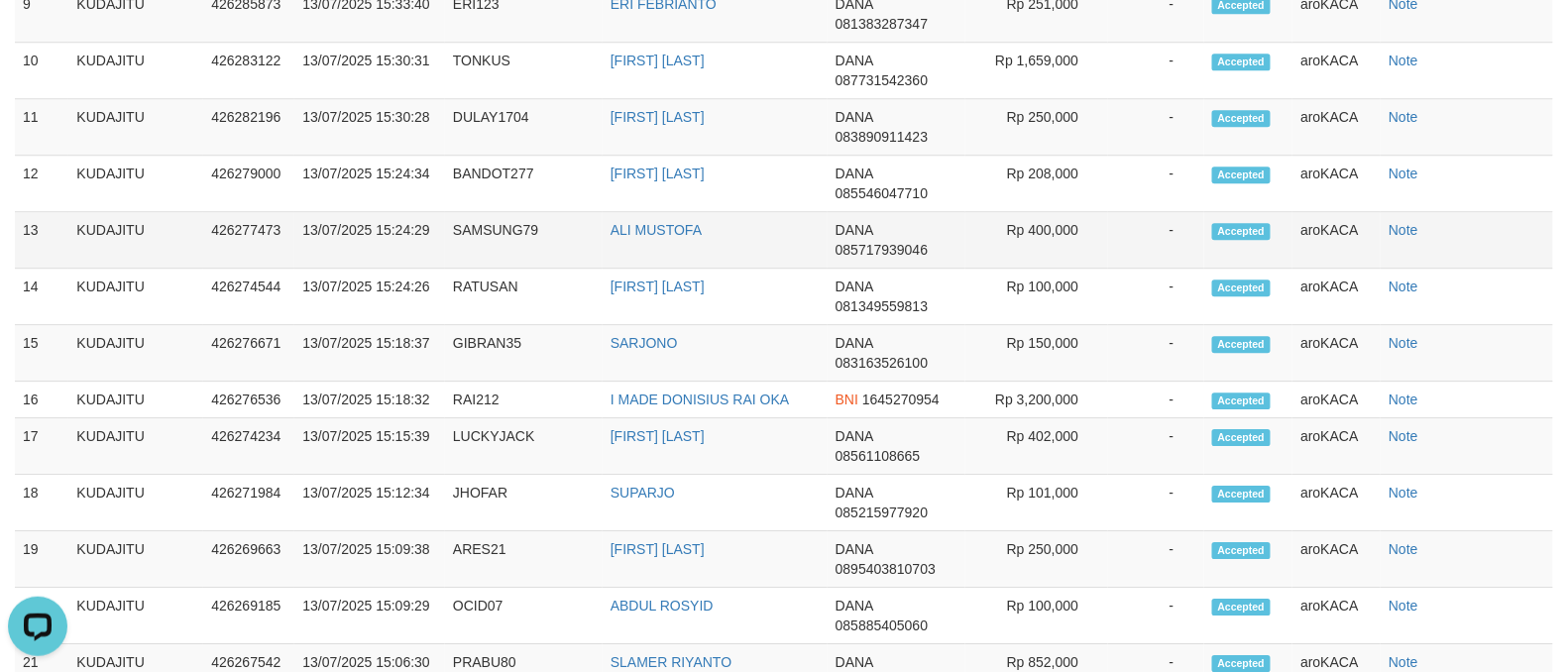 scroll, scrollTop: 1737, scrollLeft: 0, axis: vertical 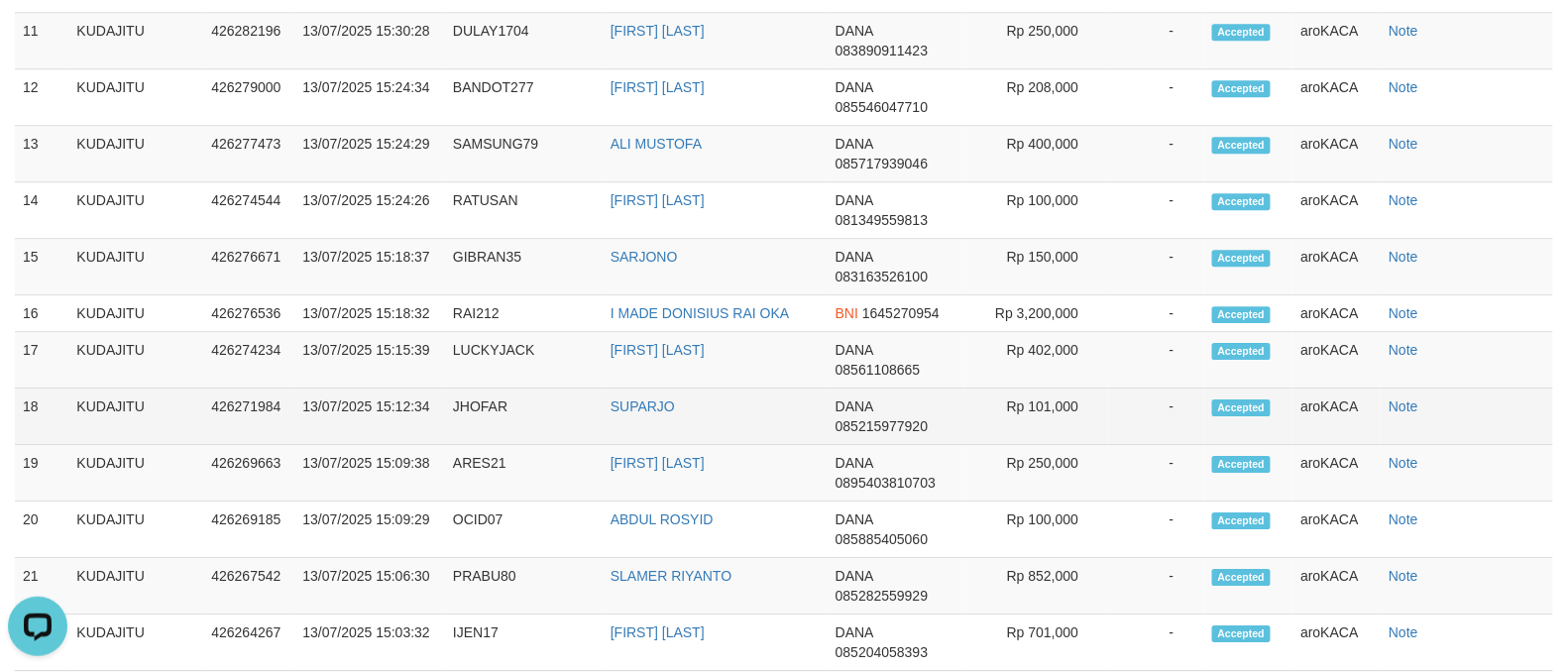 click on "SUPARJO" at bounding box center (715, 416) 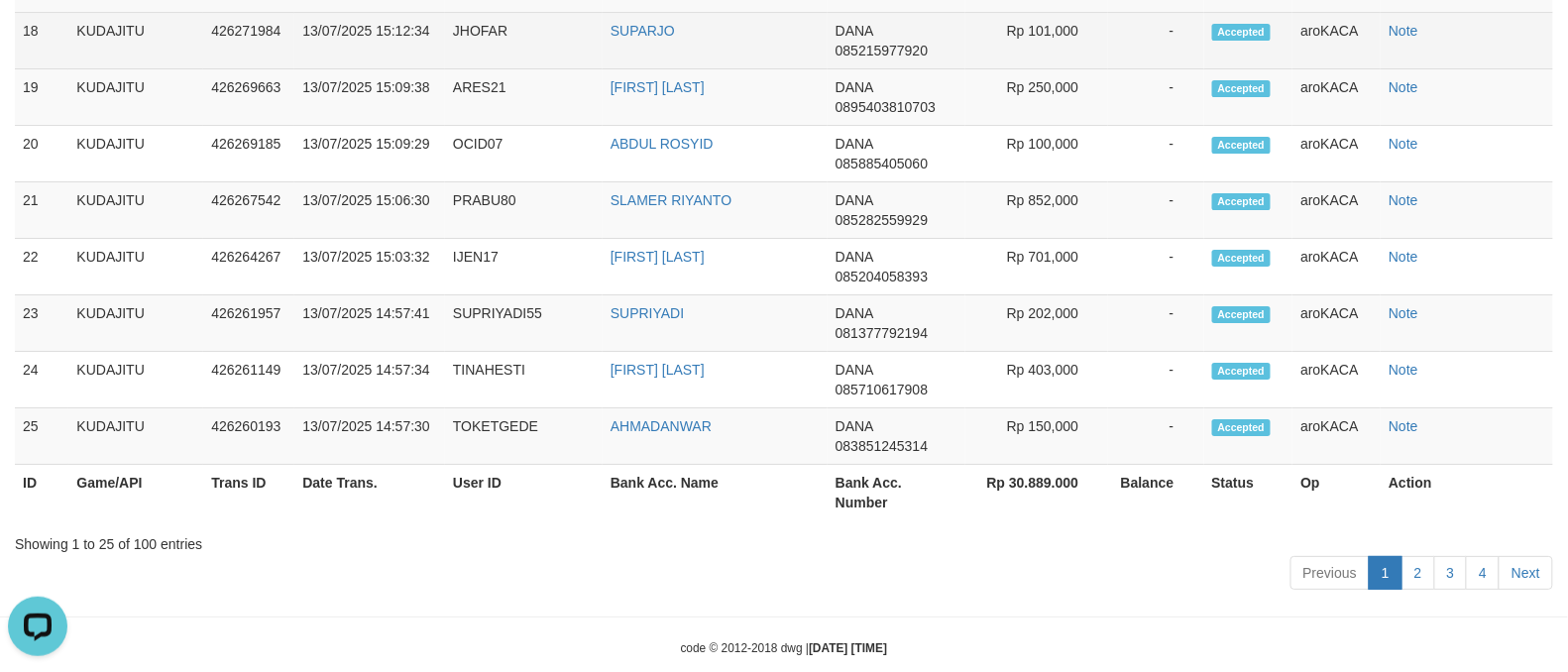 scroll, scrollTop: 2178, scrollLeft: 0, axis: vertical 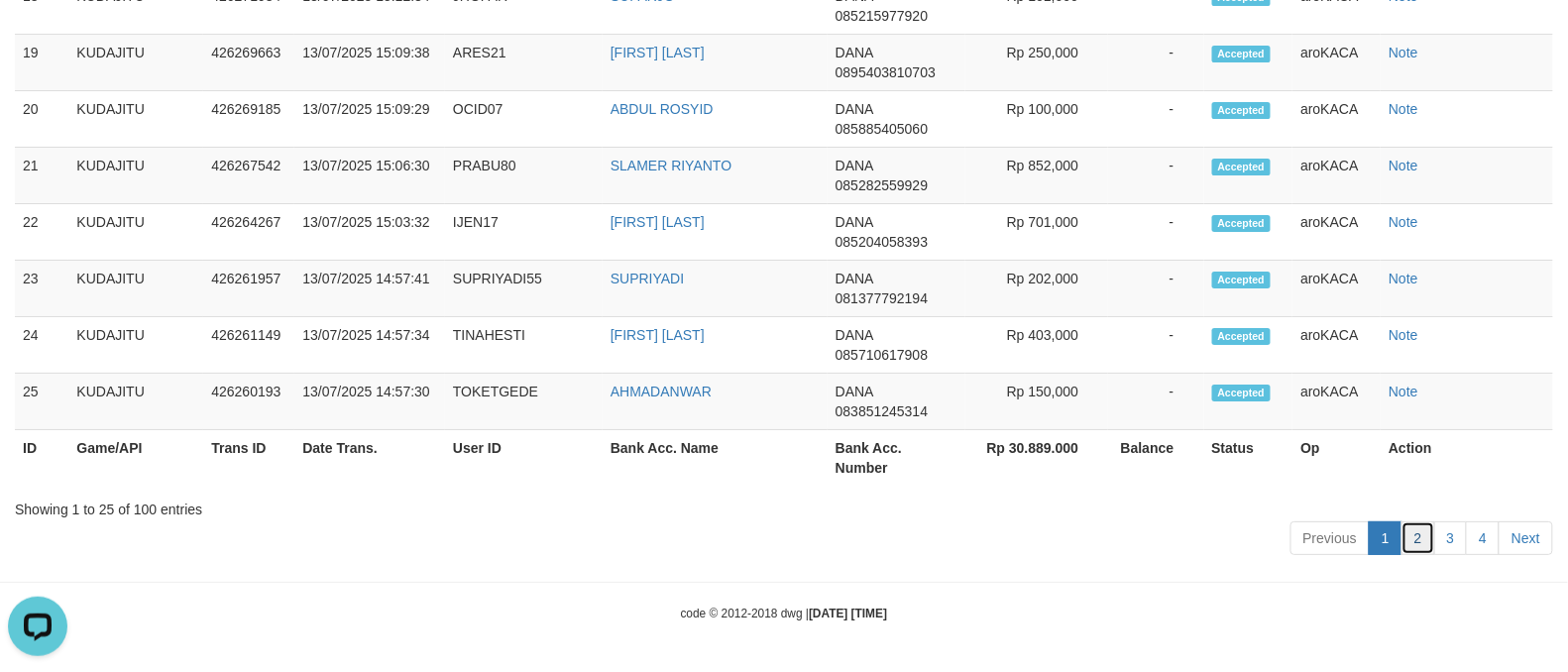 click on "2" at bounding box center (1418, 538) 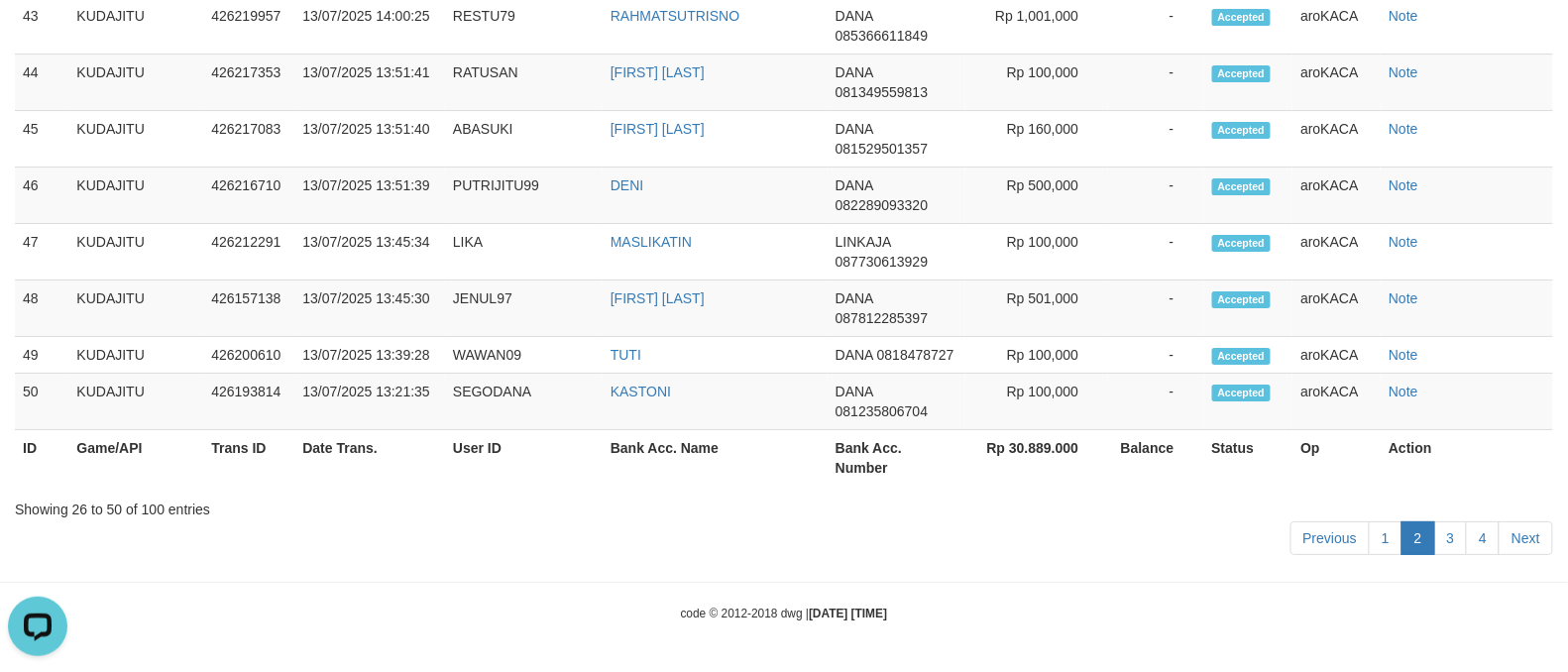 click on "Previous 1 2 3 4 Next" at bounding box center (784, 540) 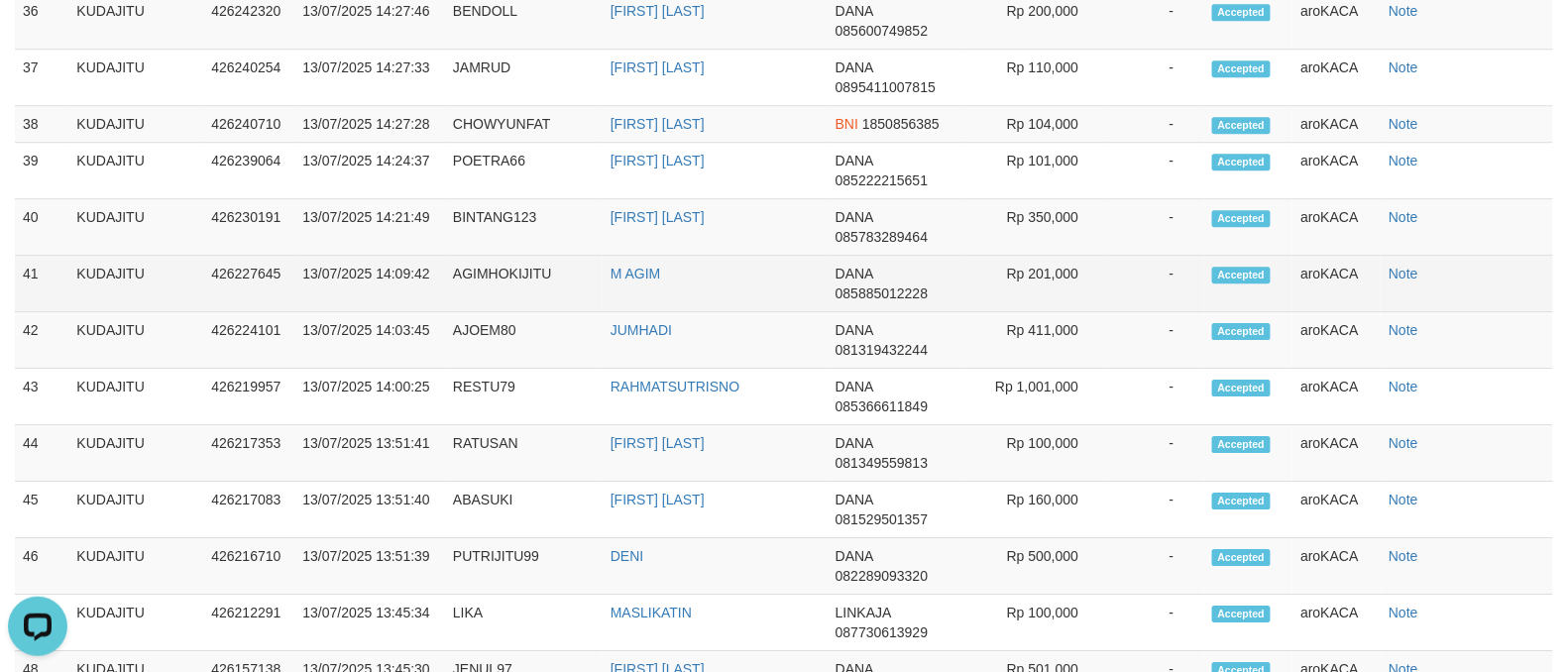 scroll, scrollTop: 928, scrollLeft: 0, axis: vertical 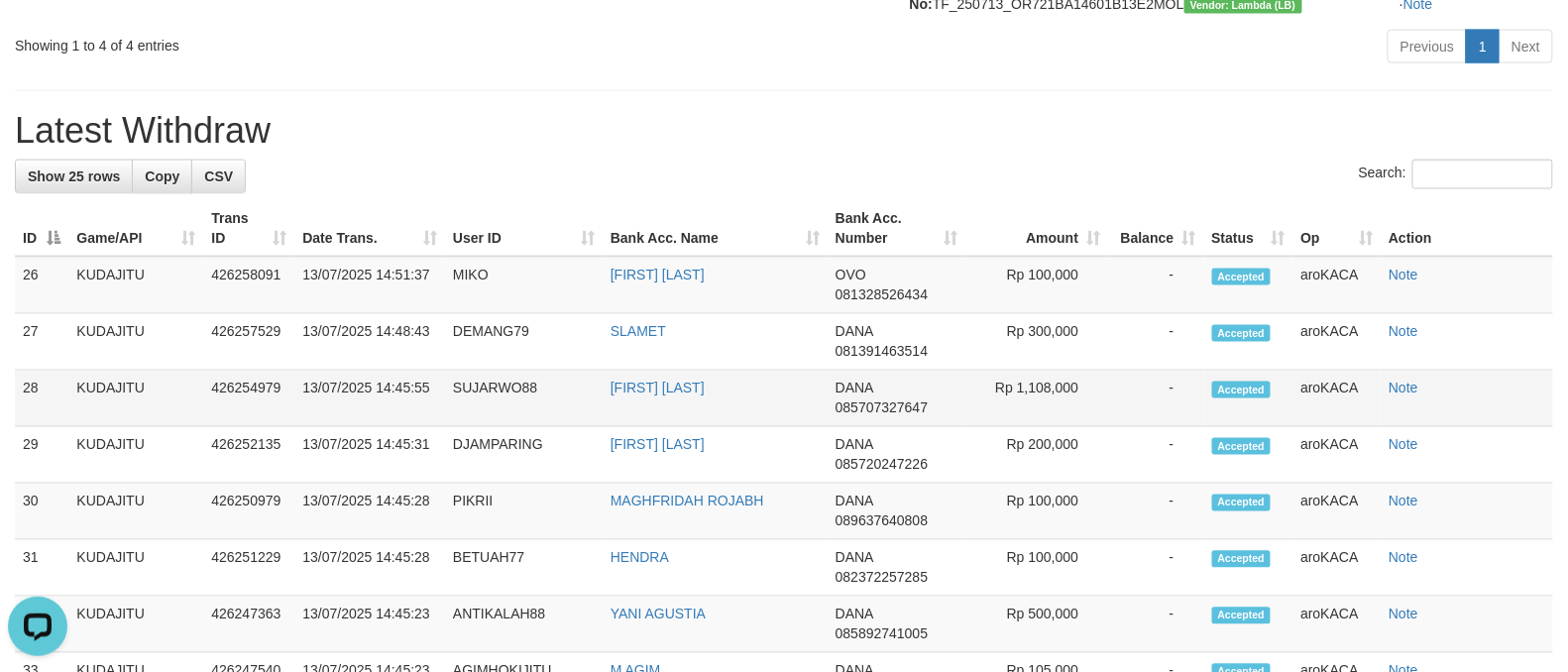 click on "SUJARWO88" at bounding box center (523, 398) 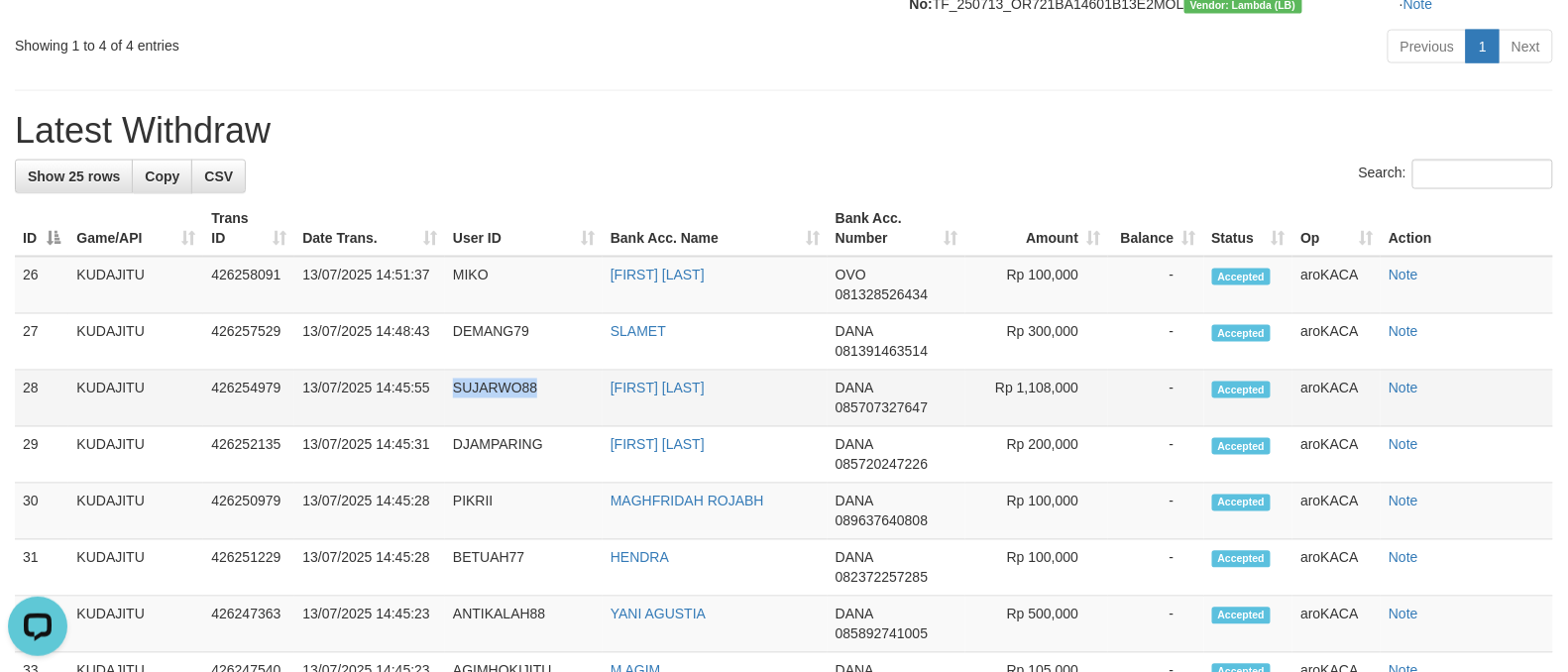 drag, startPoint x: 488, startPoint y: 448, endPoint x: 469, endPoint y: 454, distance: 19.924859 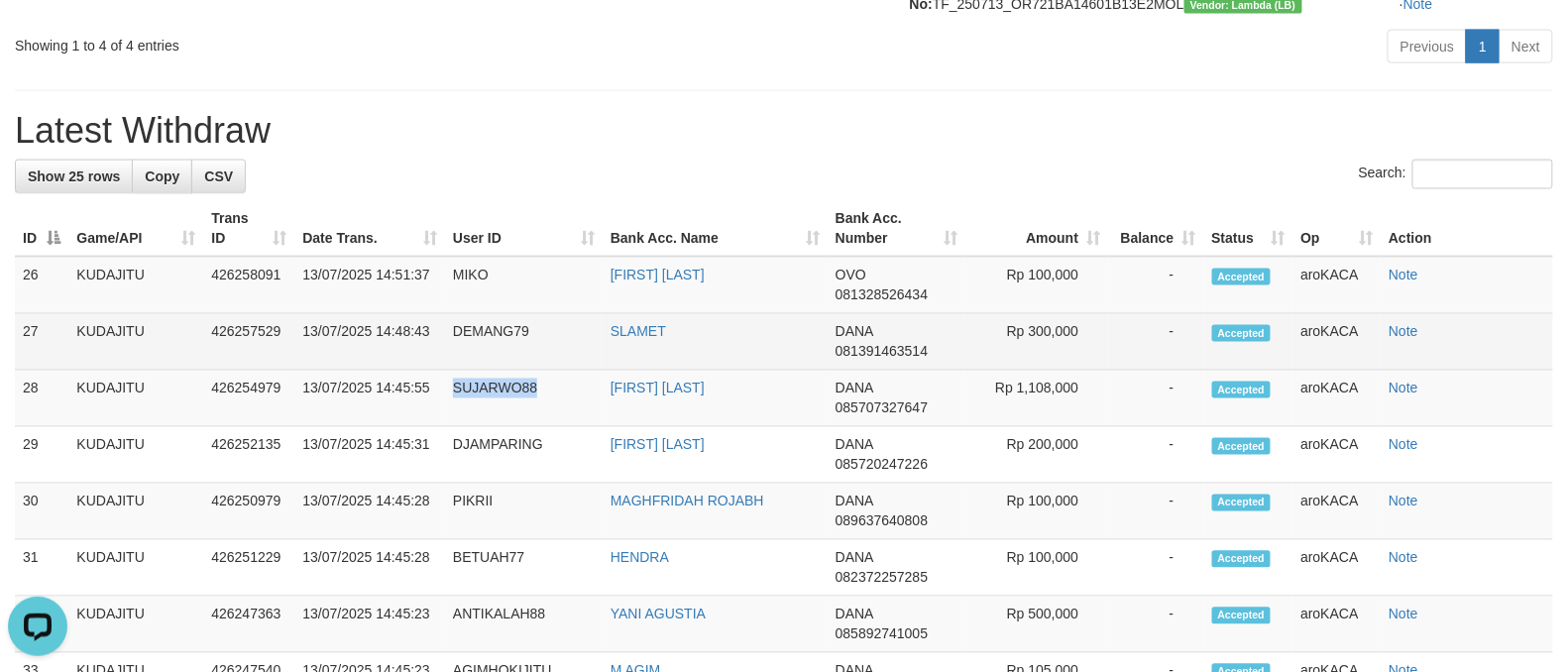 drag, startPoint x: 465, startPoint y: 433, endPoint x: 494, endPoint y: 420, distance: 31.780497 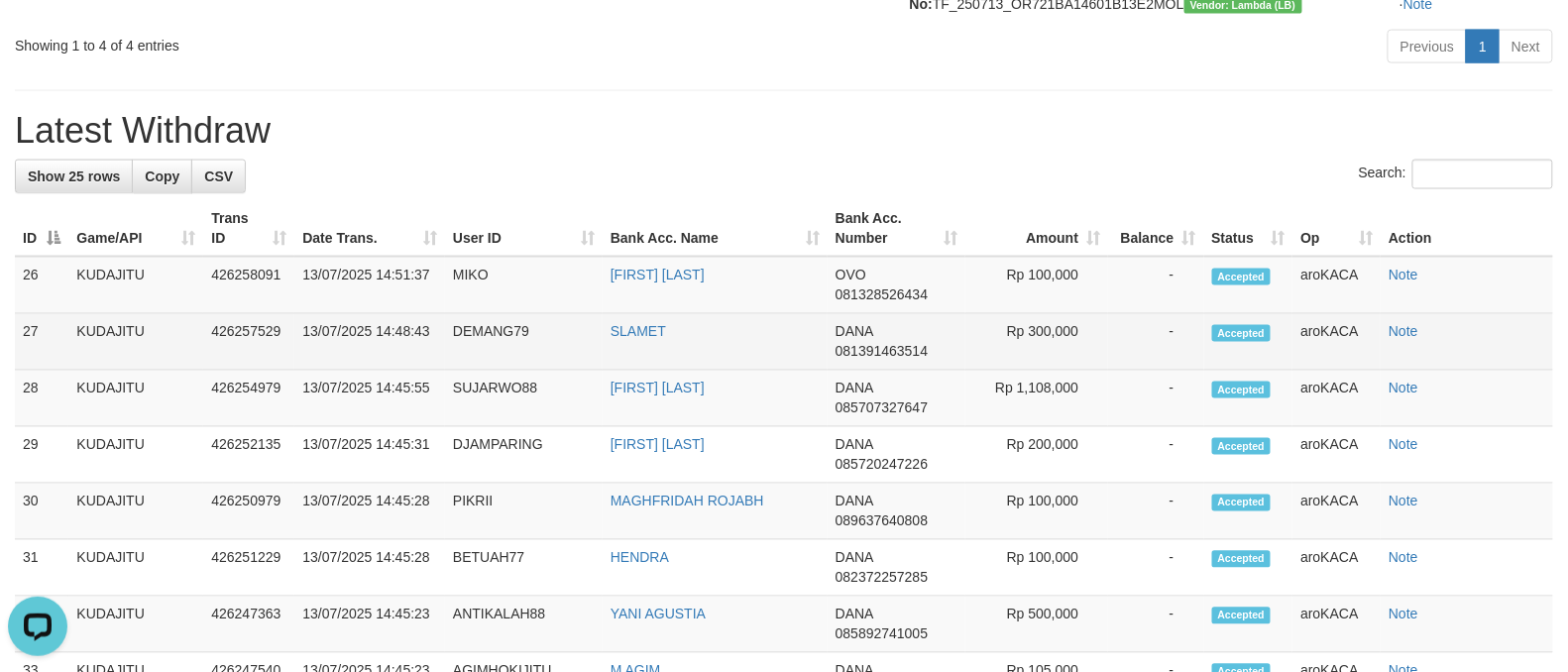 click on "DEMANG79" at bounding box center (523, 342) 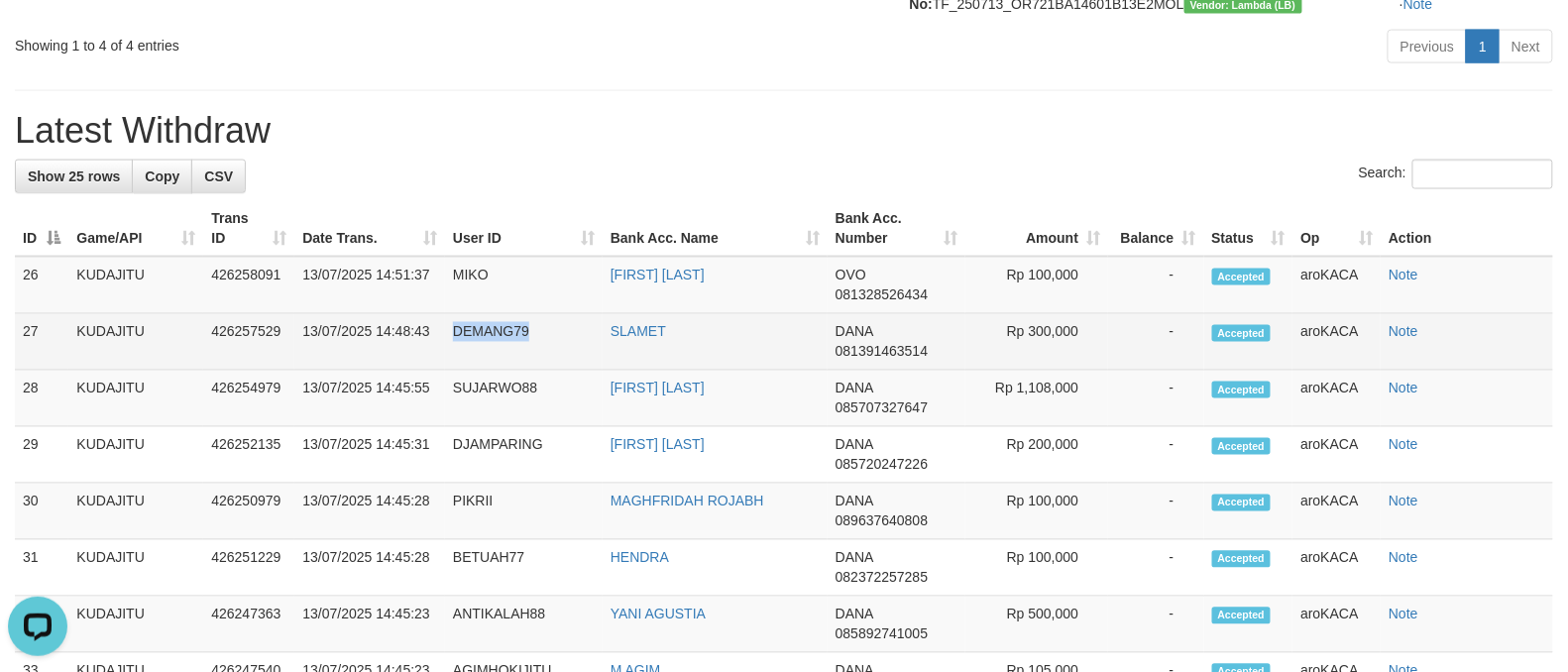 click on "DEMANG79" at bounding box center (523, 342) 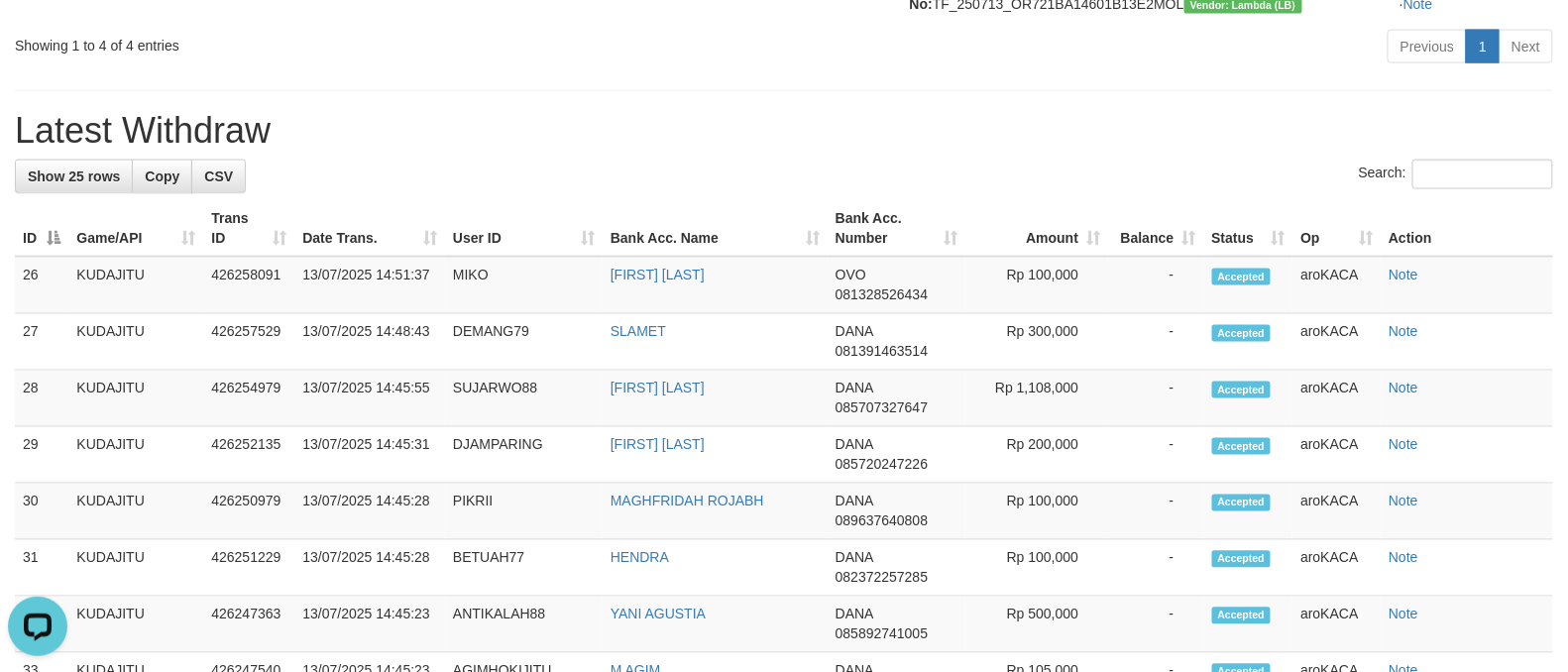 click on "**********" at bounding box center [784, 433] 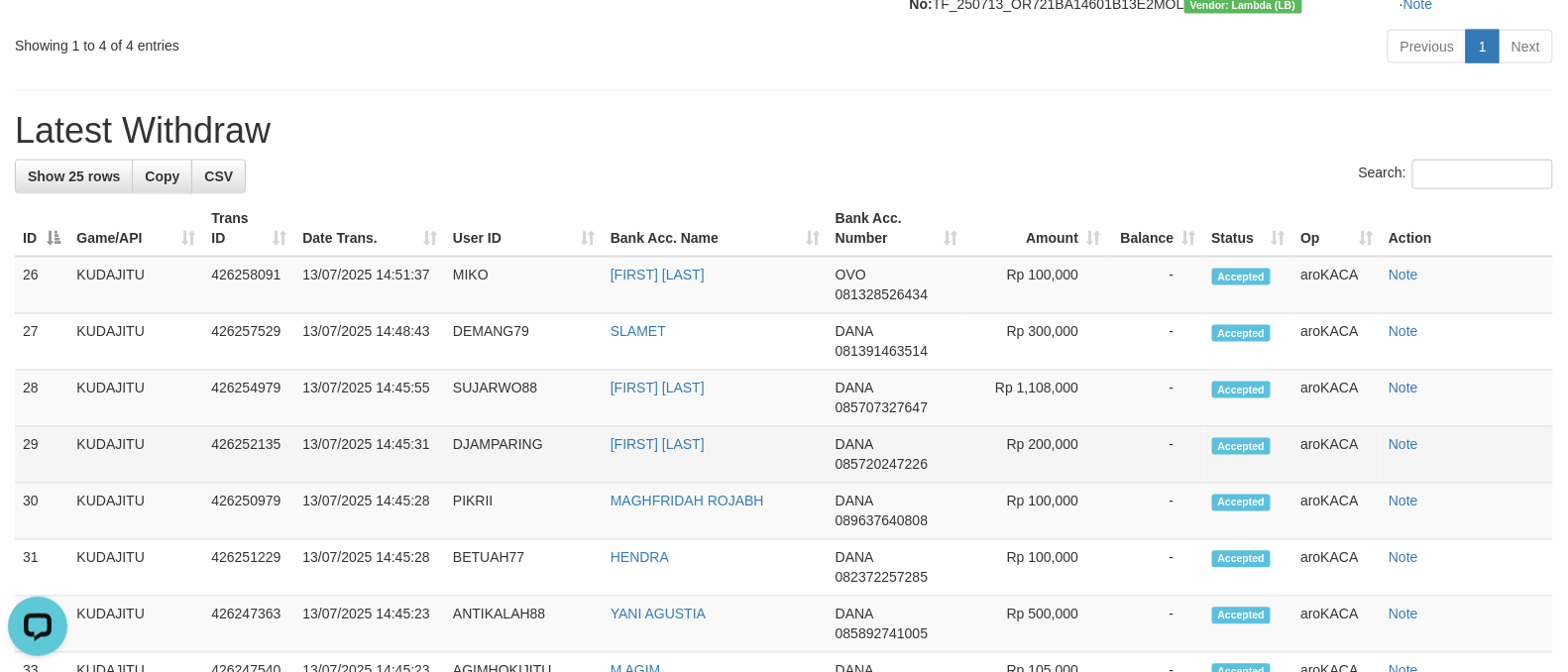 click on "DJAMPARING" at bounding box center [523, 455] 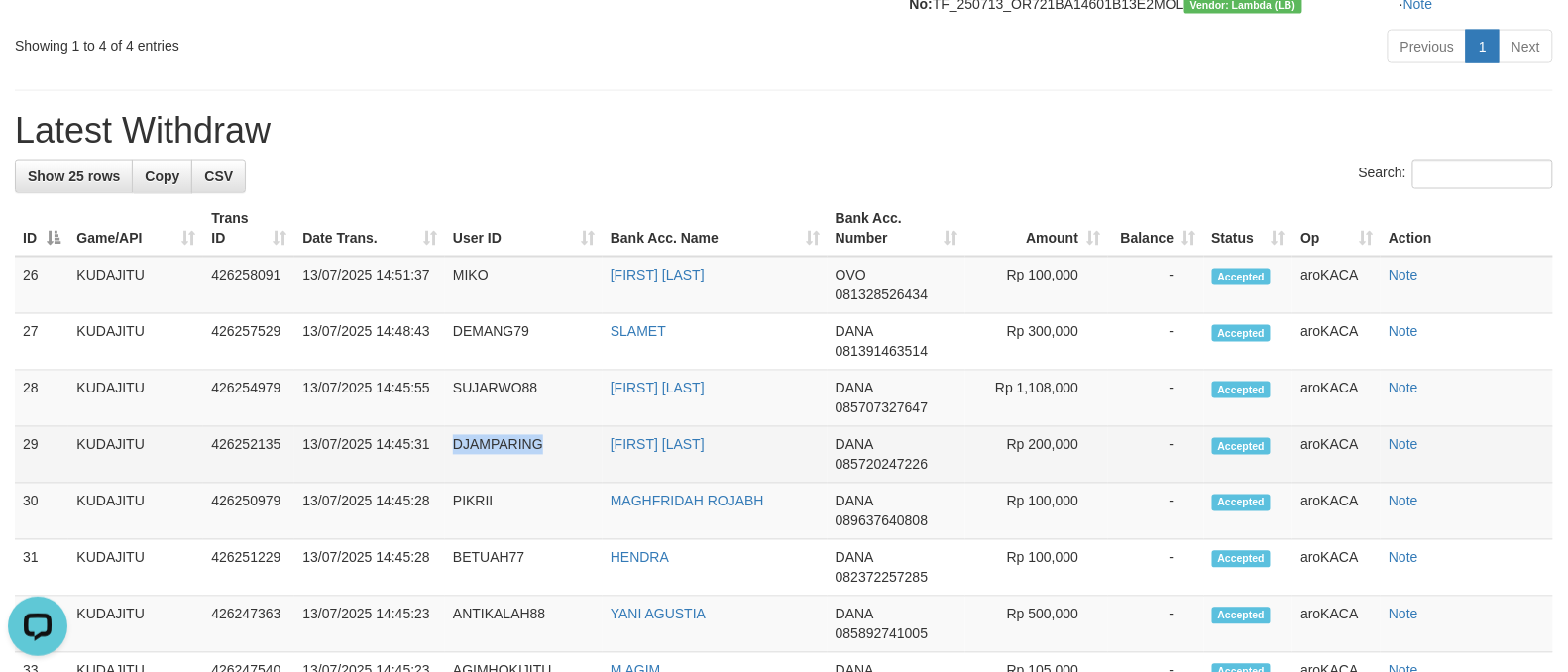 click on "DJAMPARING" at bounding box center [523, 455] 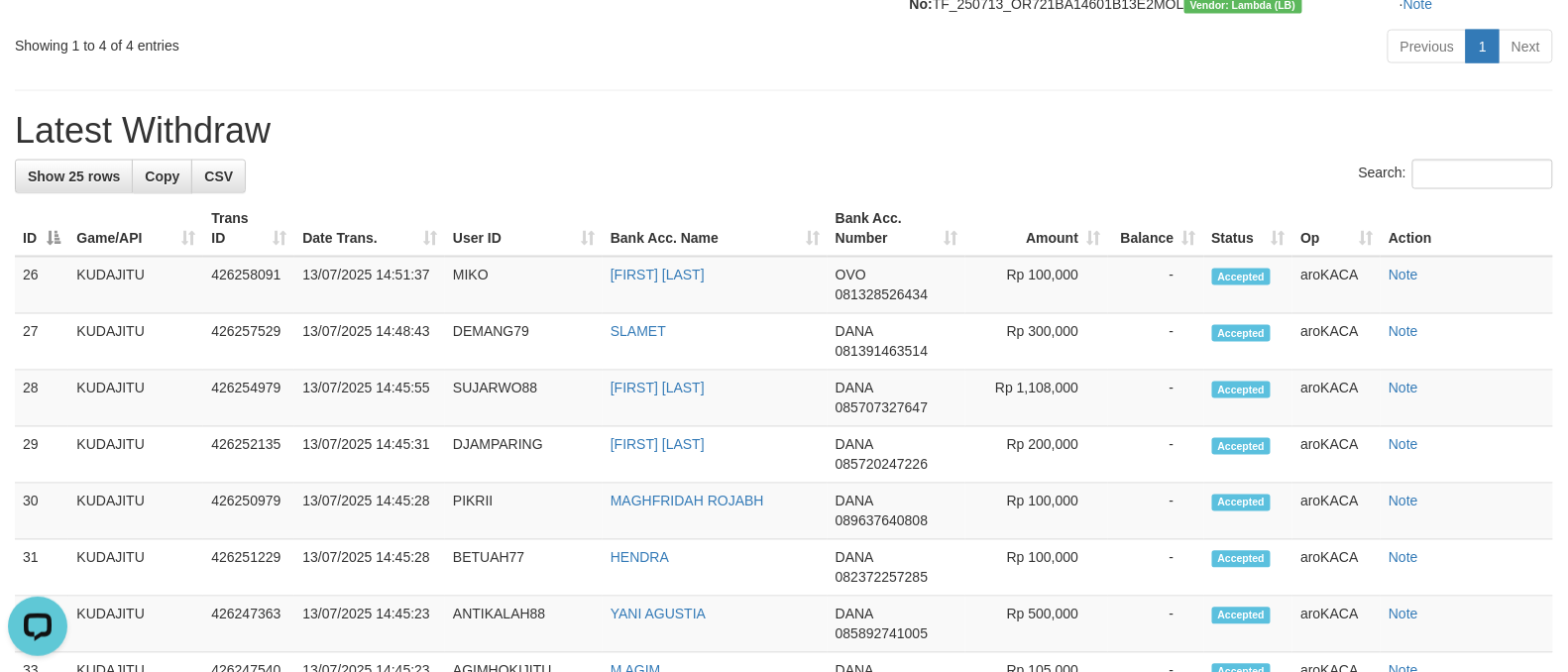 drag, startPoint x: 516, startPoint y: 207, endPoint x: 524, endPoint y: 219, distance: 14.422205 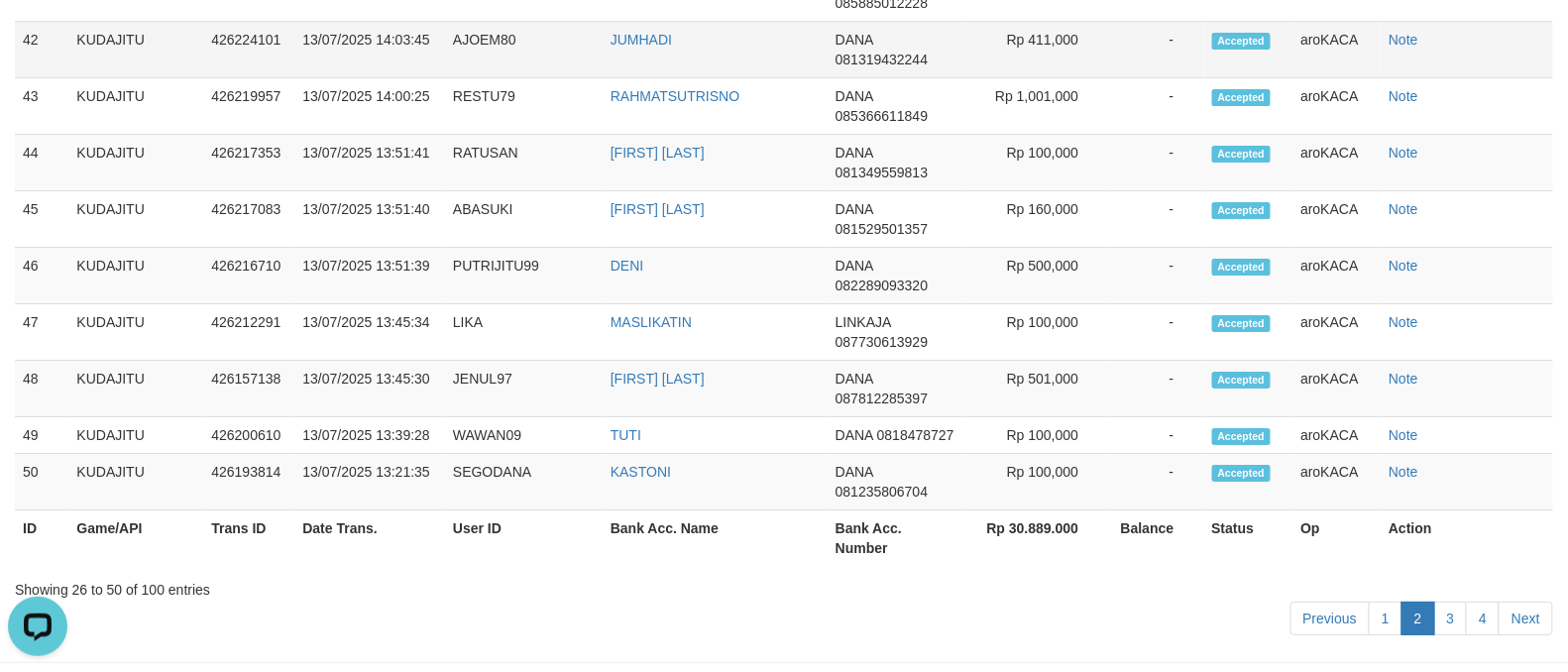 scroll, scrollTop: 1808, scrollLeft: 0, axis: vertical 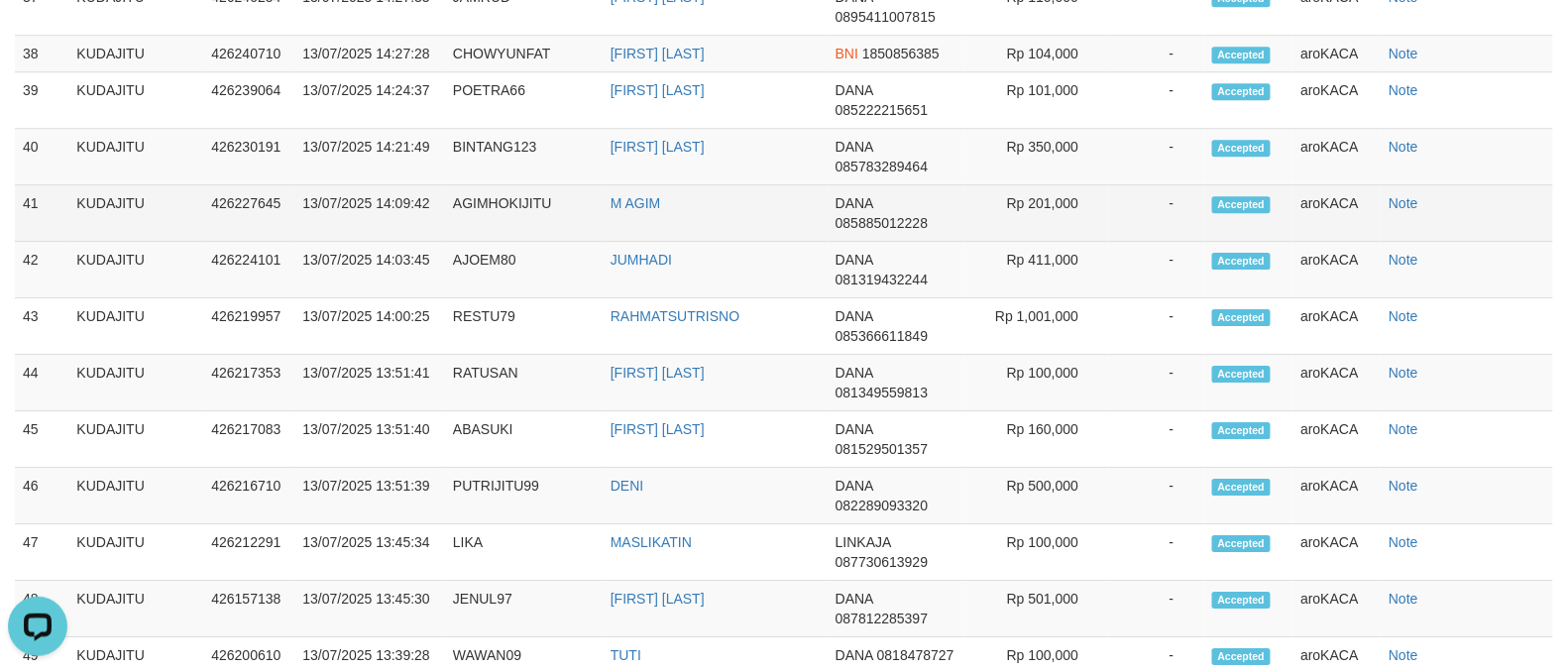 click on "M AGIM" at bounding box center [715, 213] 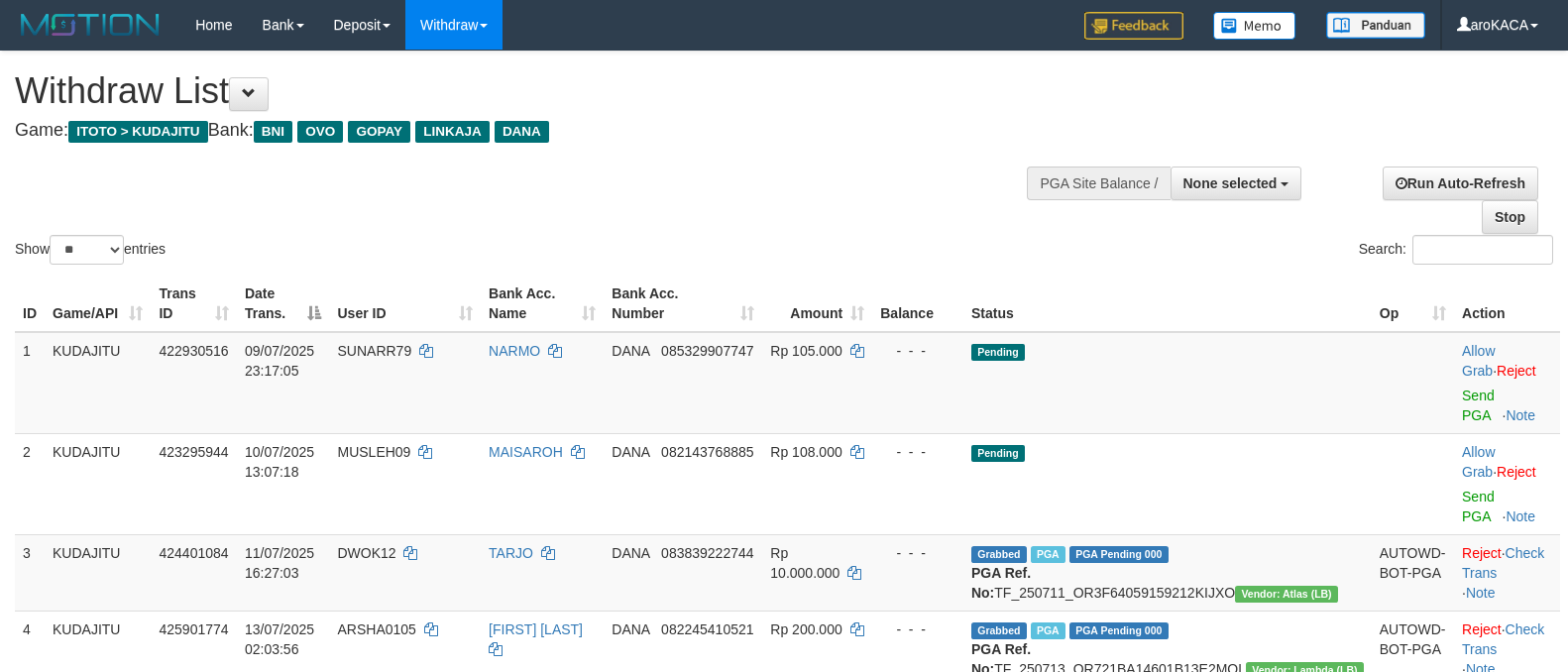 select 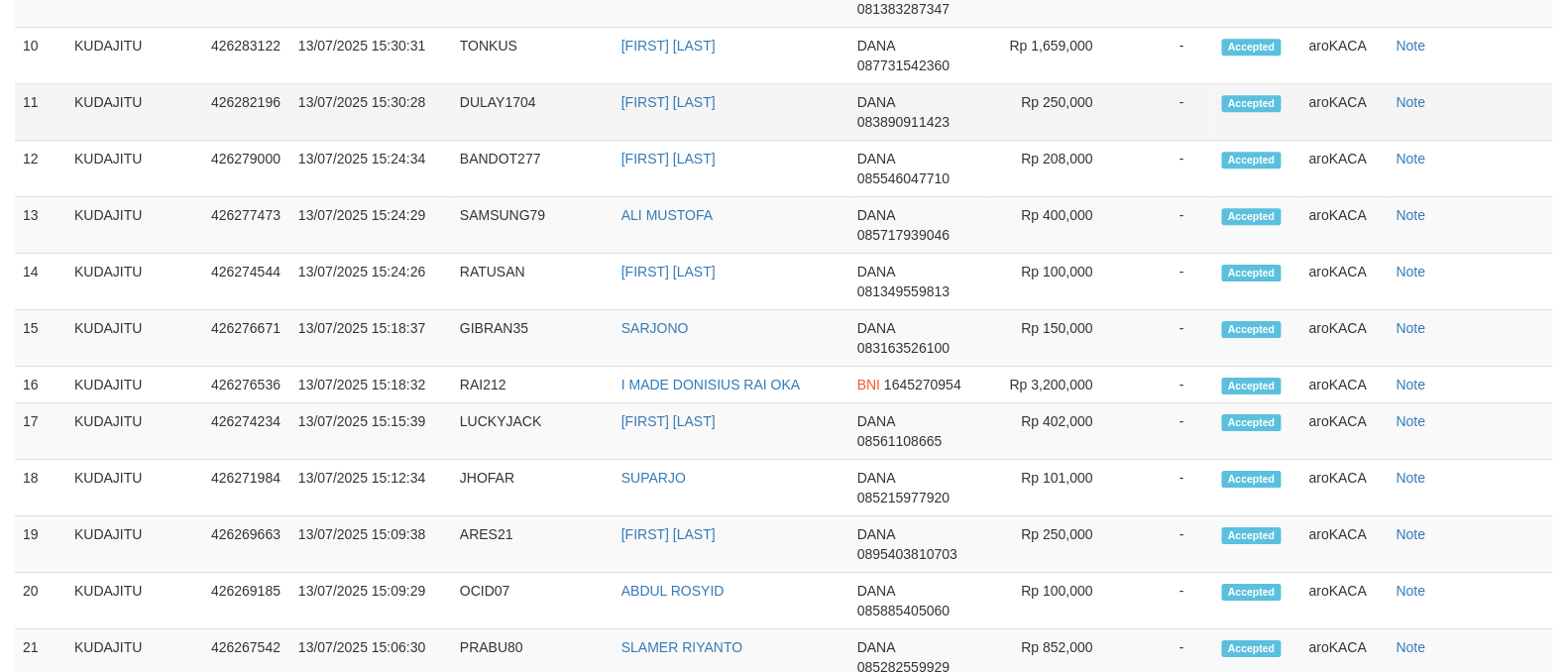 scroll, scrollTop: 926, scrollLeft: 0, axis: vertical 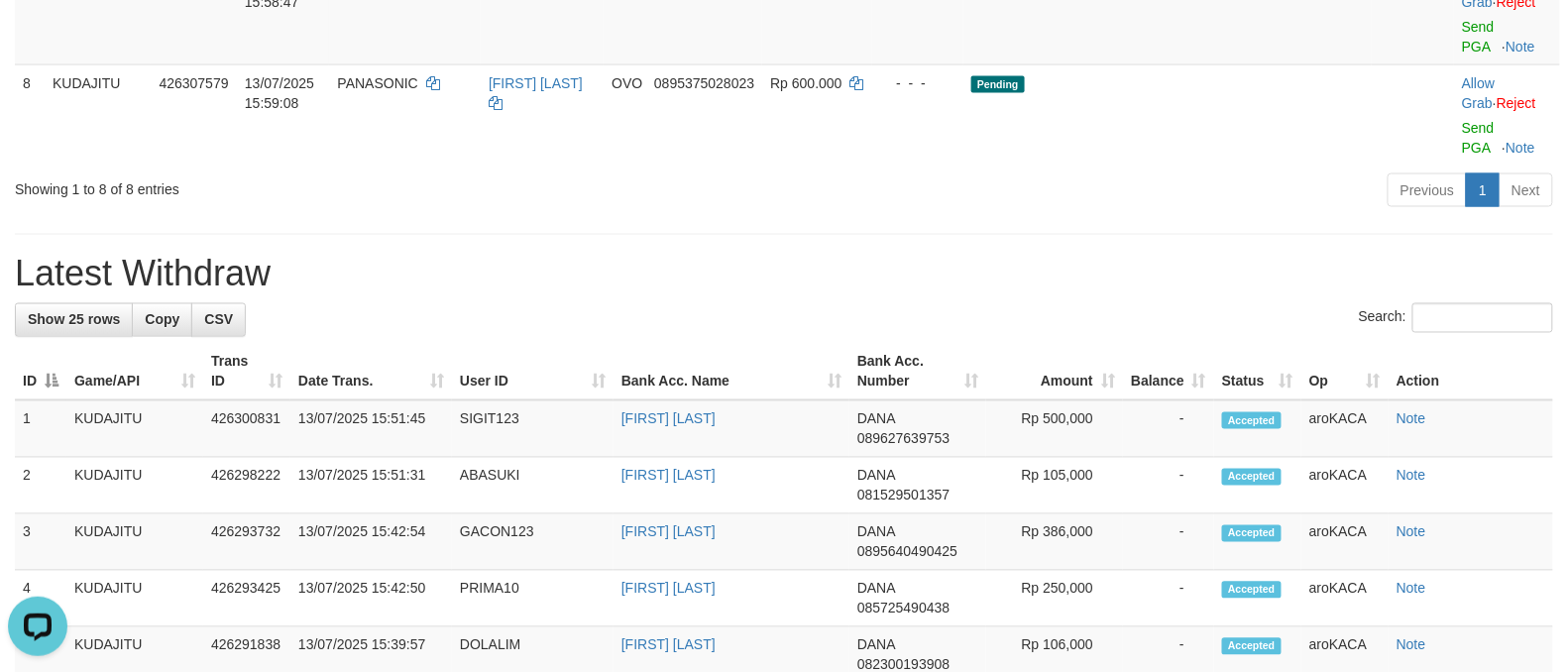 click on "Previous 1 Next" at bounding box center (1110, 192) 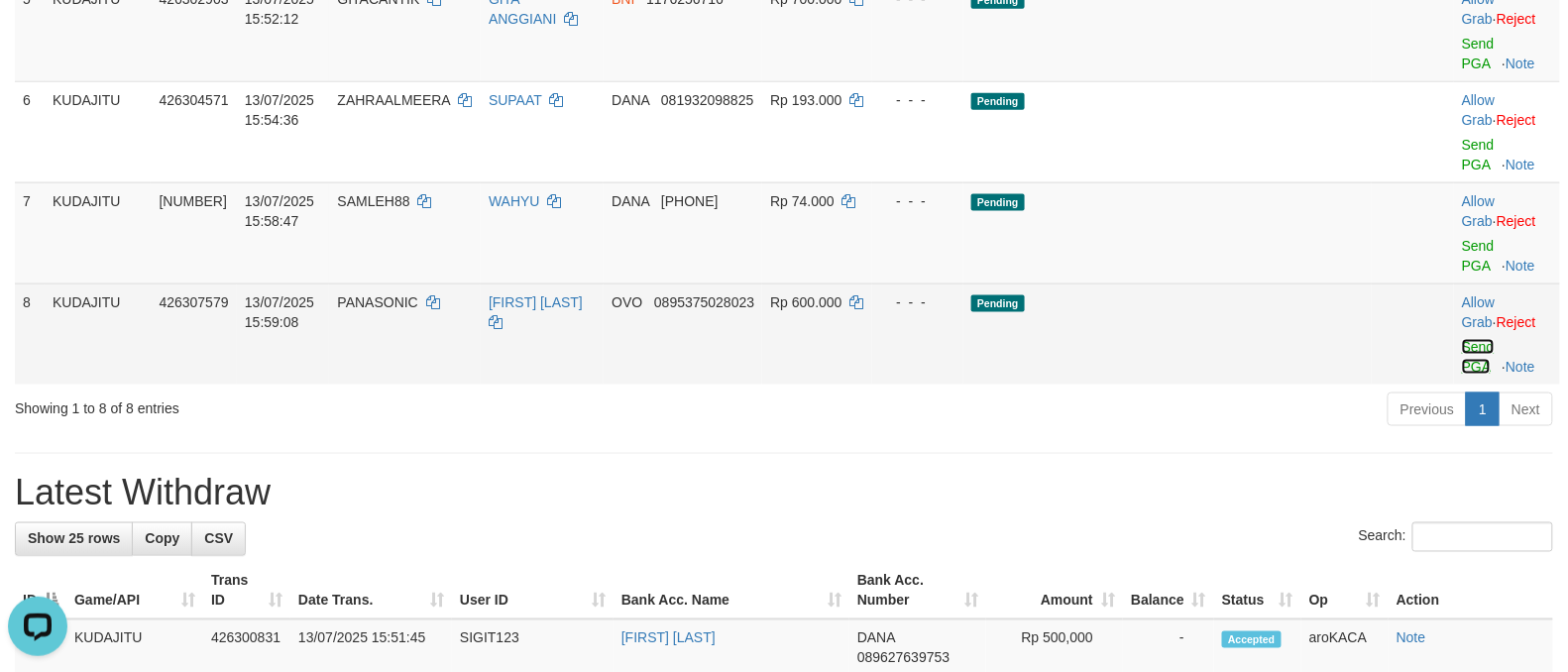 click on "Send PGA" at bounding box center (1478, 357) 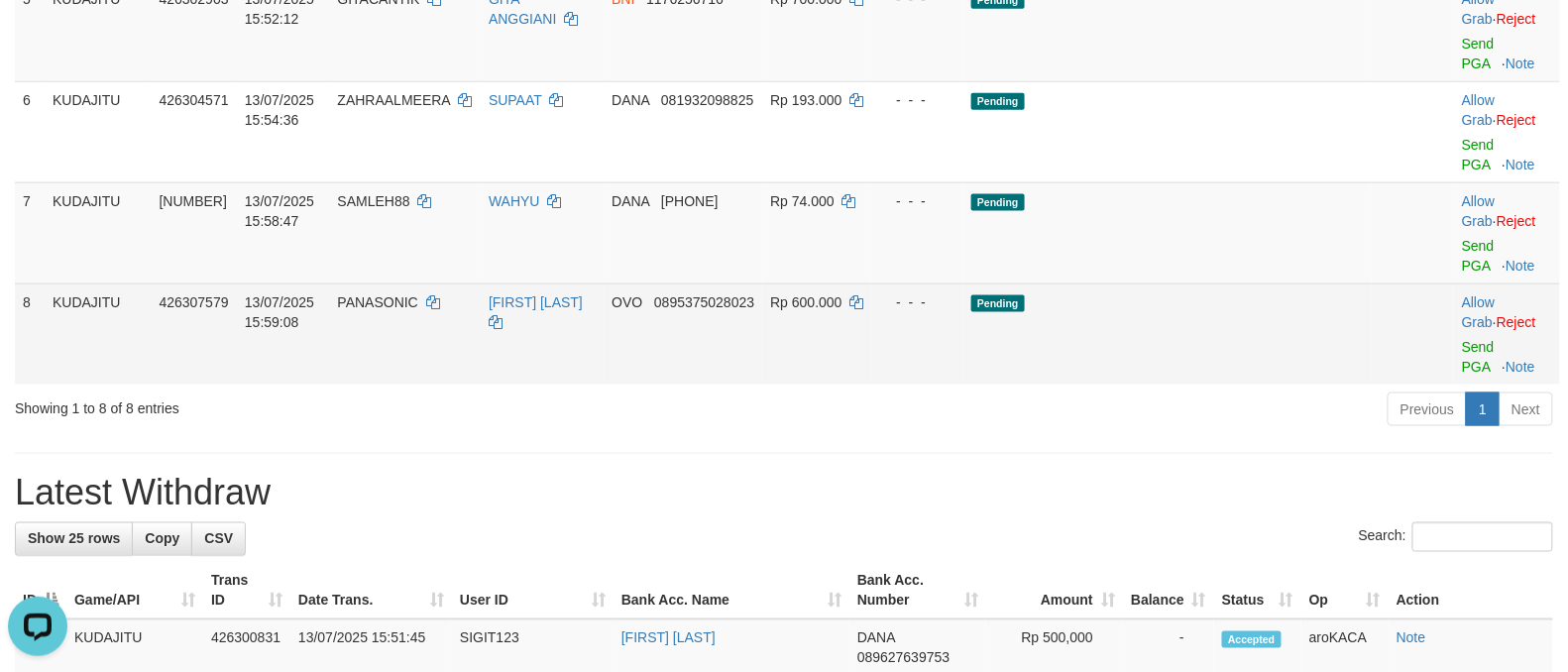 click on "PANASONIC" at bounding box center [377, 302] 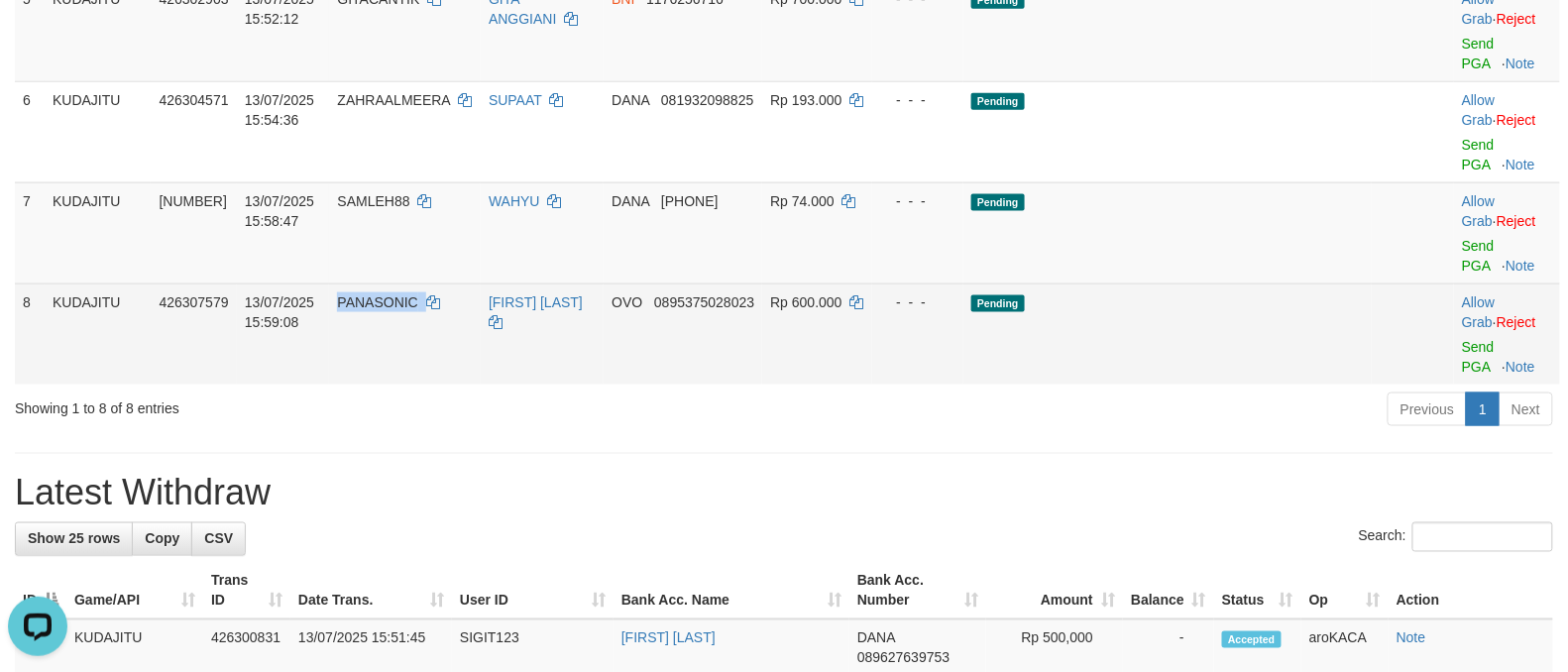 click on "PANASONIC" at bounding box center (377, 302) 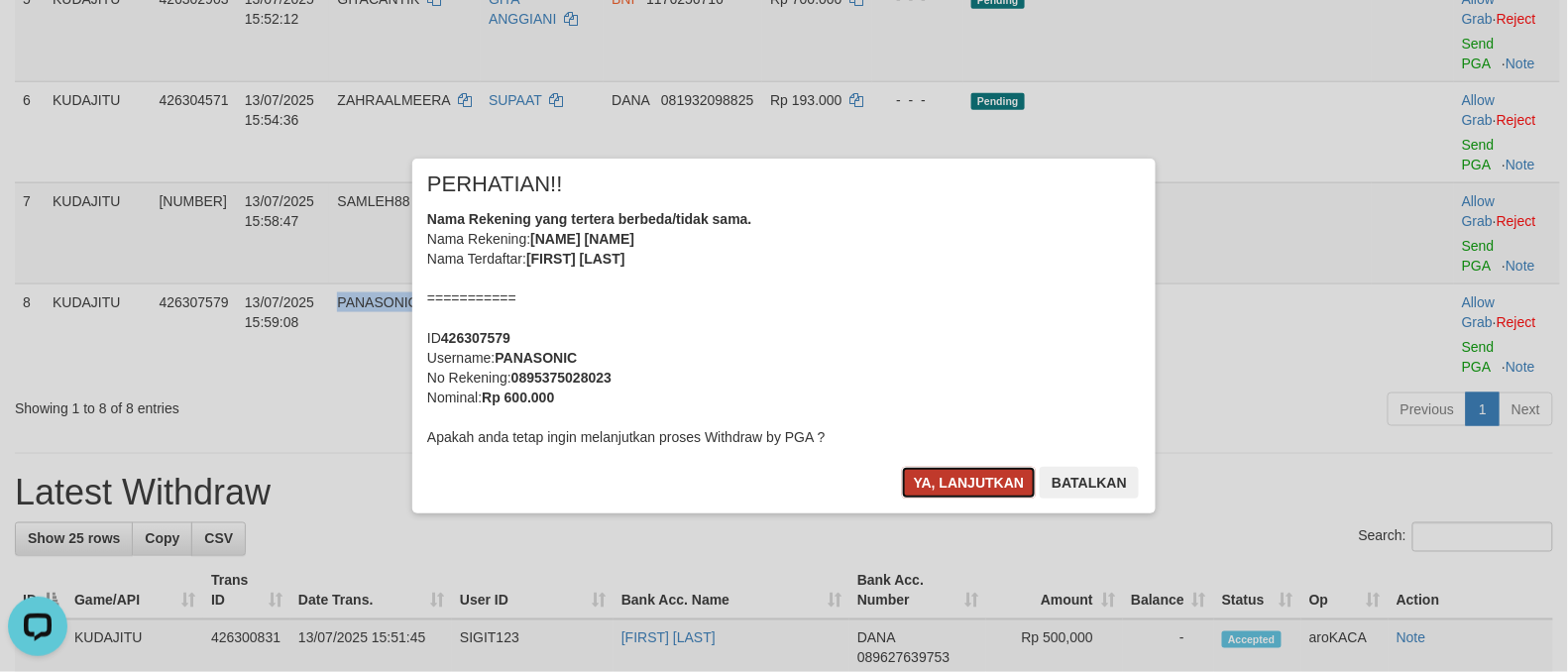 click on "Ya, lanjutkan" at bounding box center (969, 483) 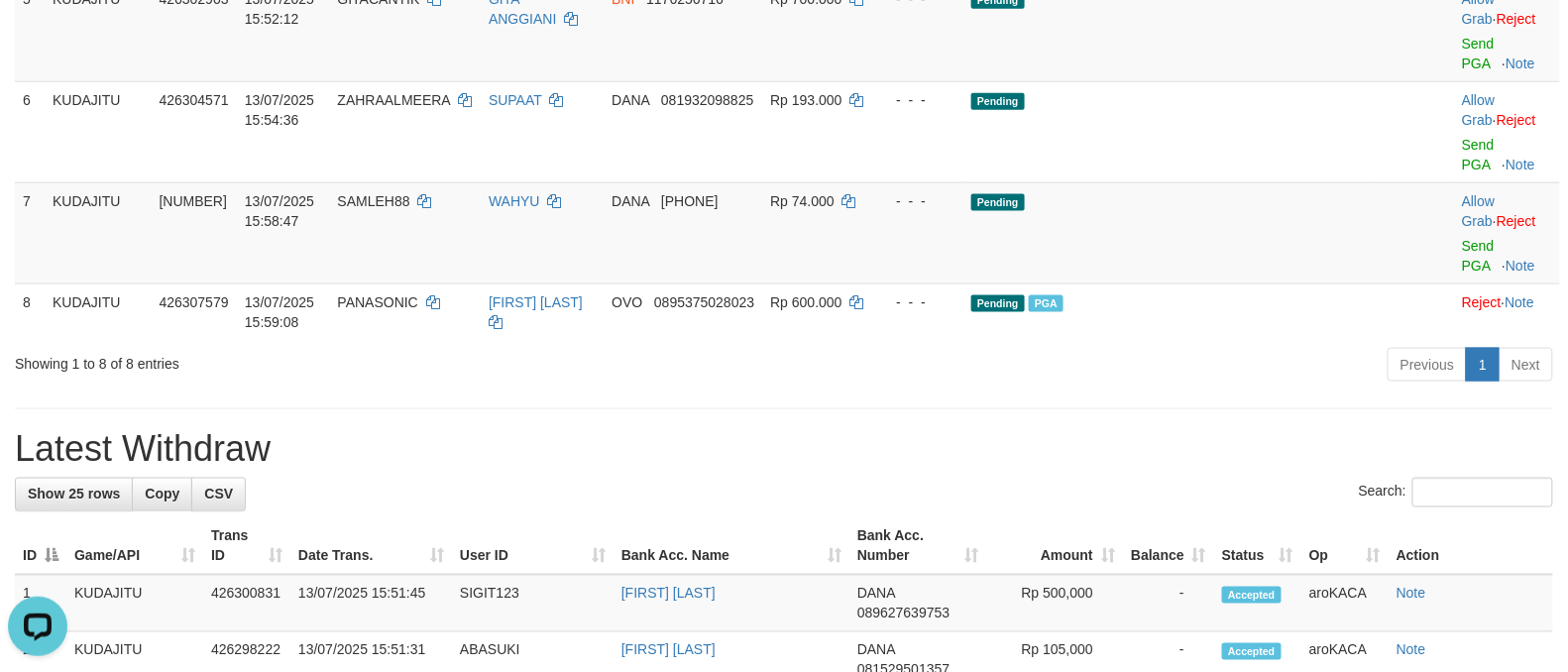 click on "Search:" at bounding box center (784, 495) 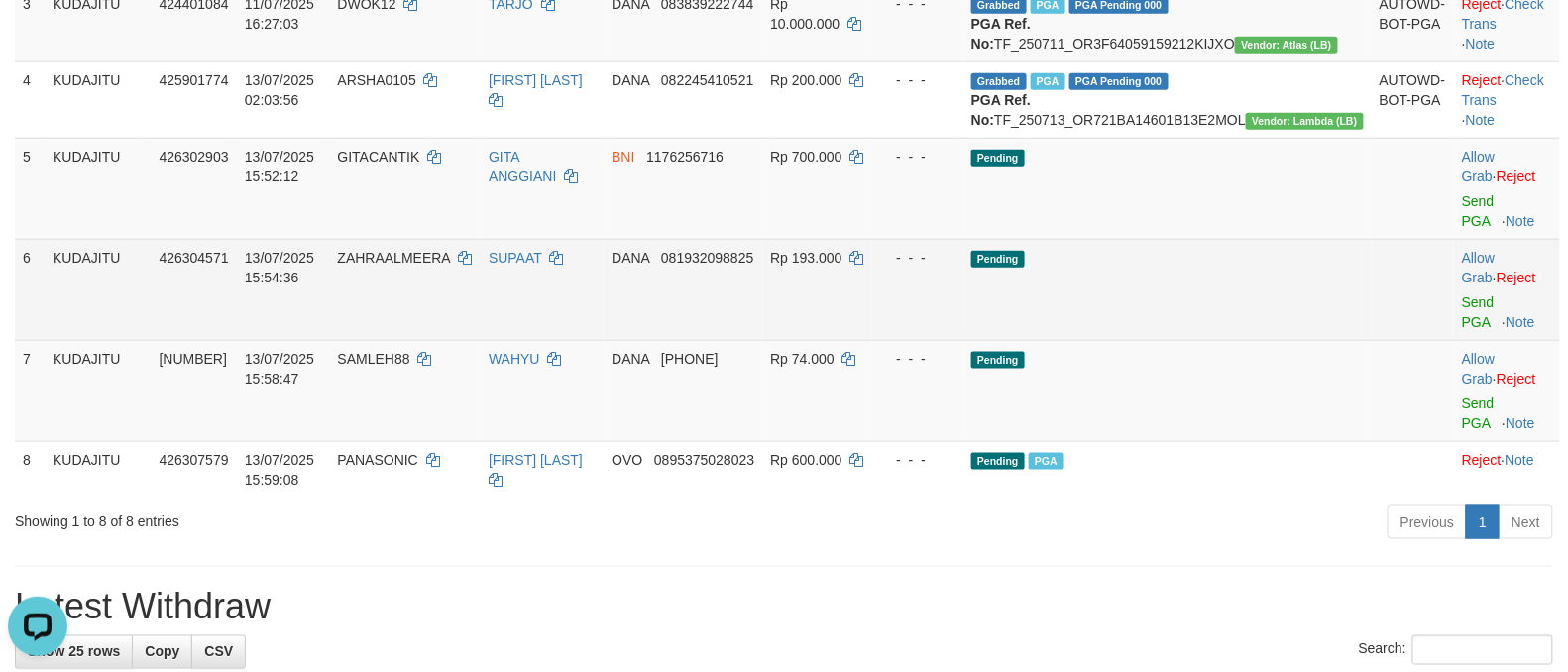 scroll, scrollTop: 486, scrollLeft: 0, axis: vertical 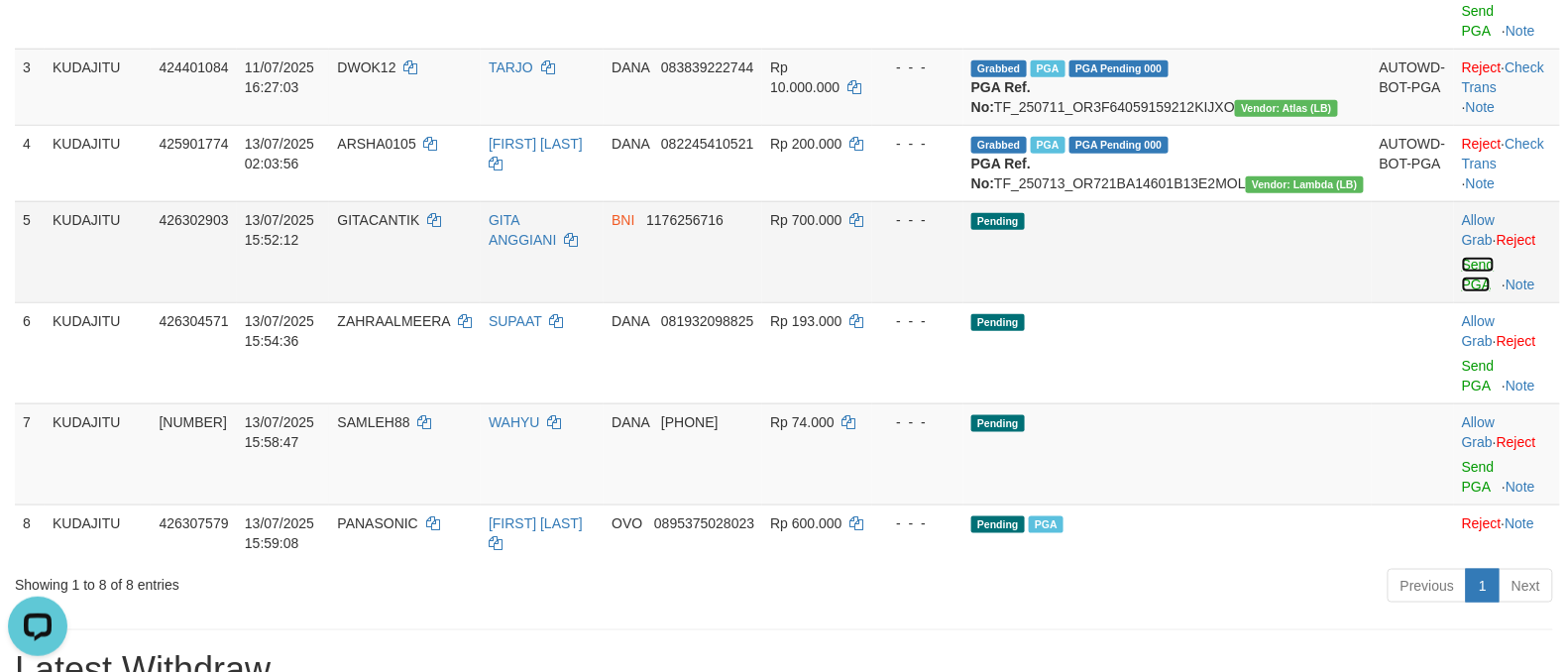 click on "Send PGA" at bounding box center [1478, 275] 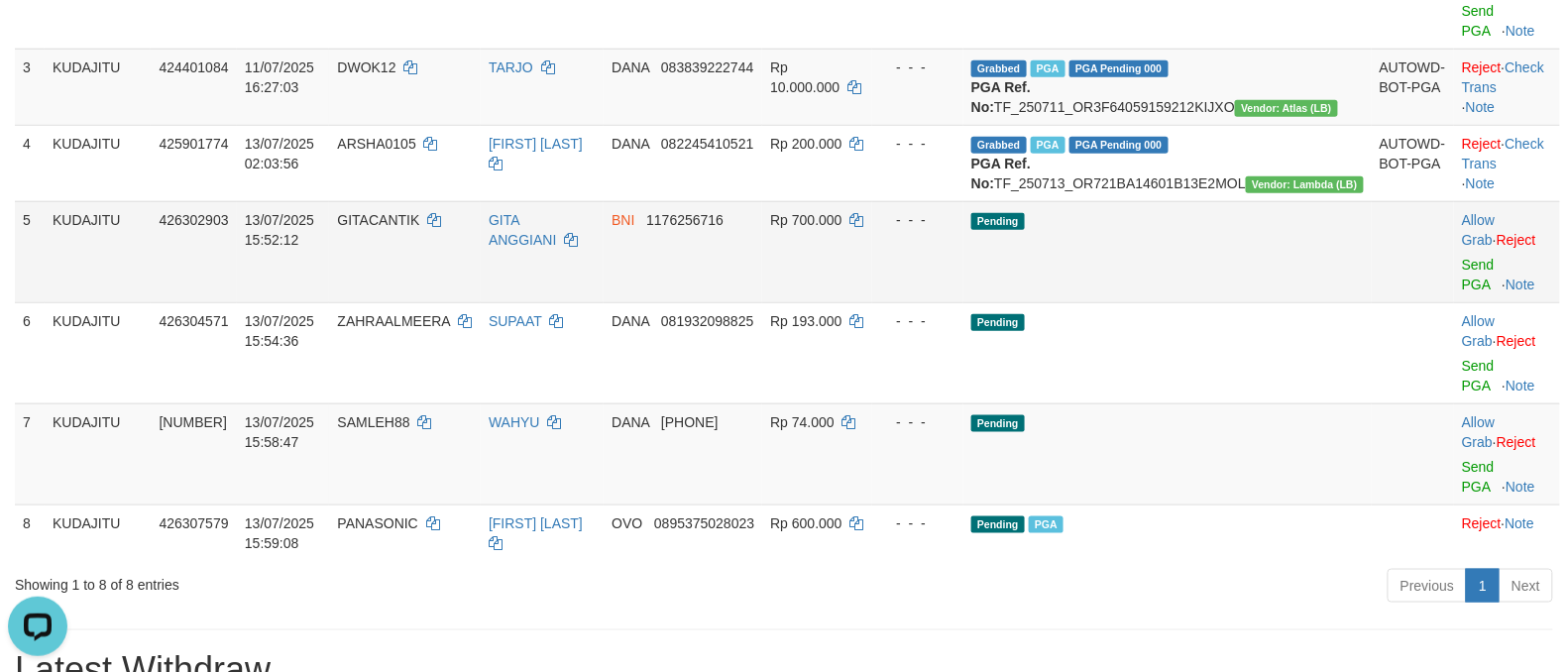 click on "GITACANTIK" at bounding box center (378, 220) 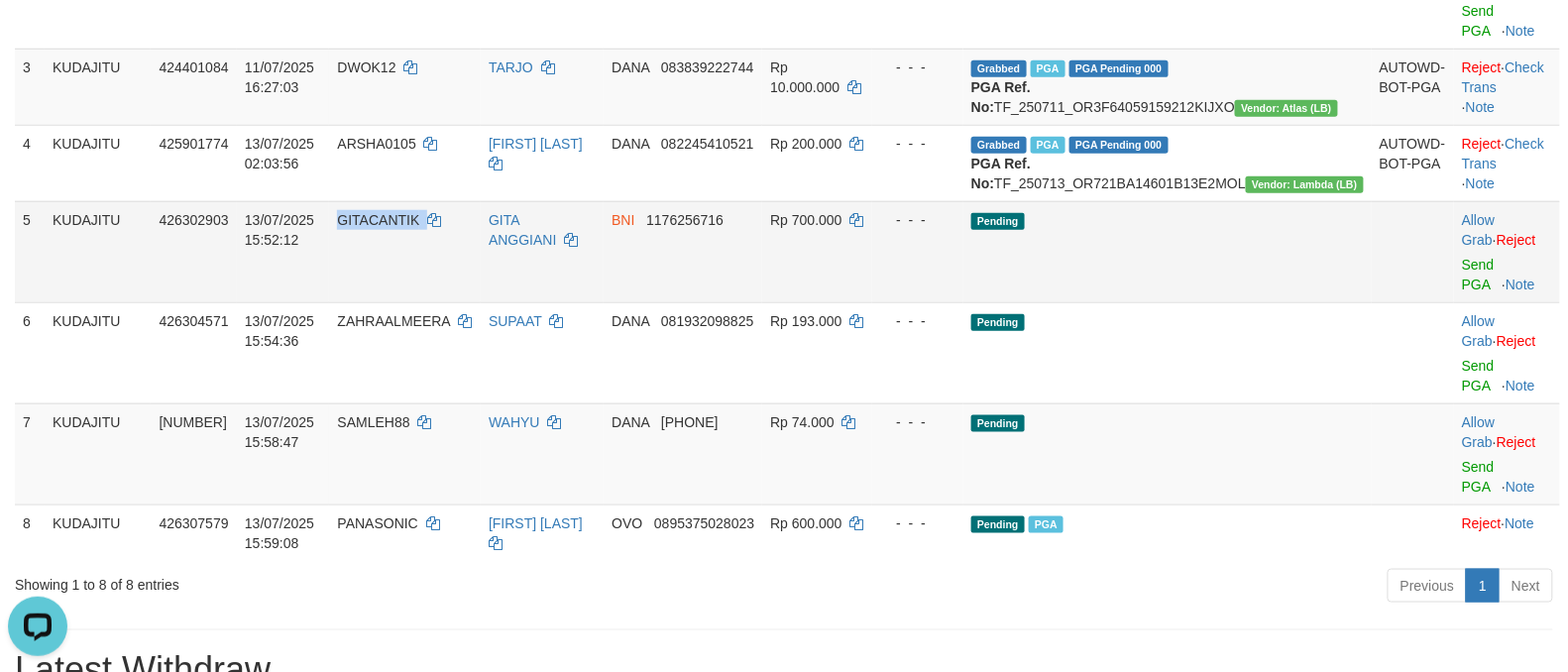 click on "GITACANTIK" at bounding box center (378, 220) 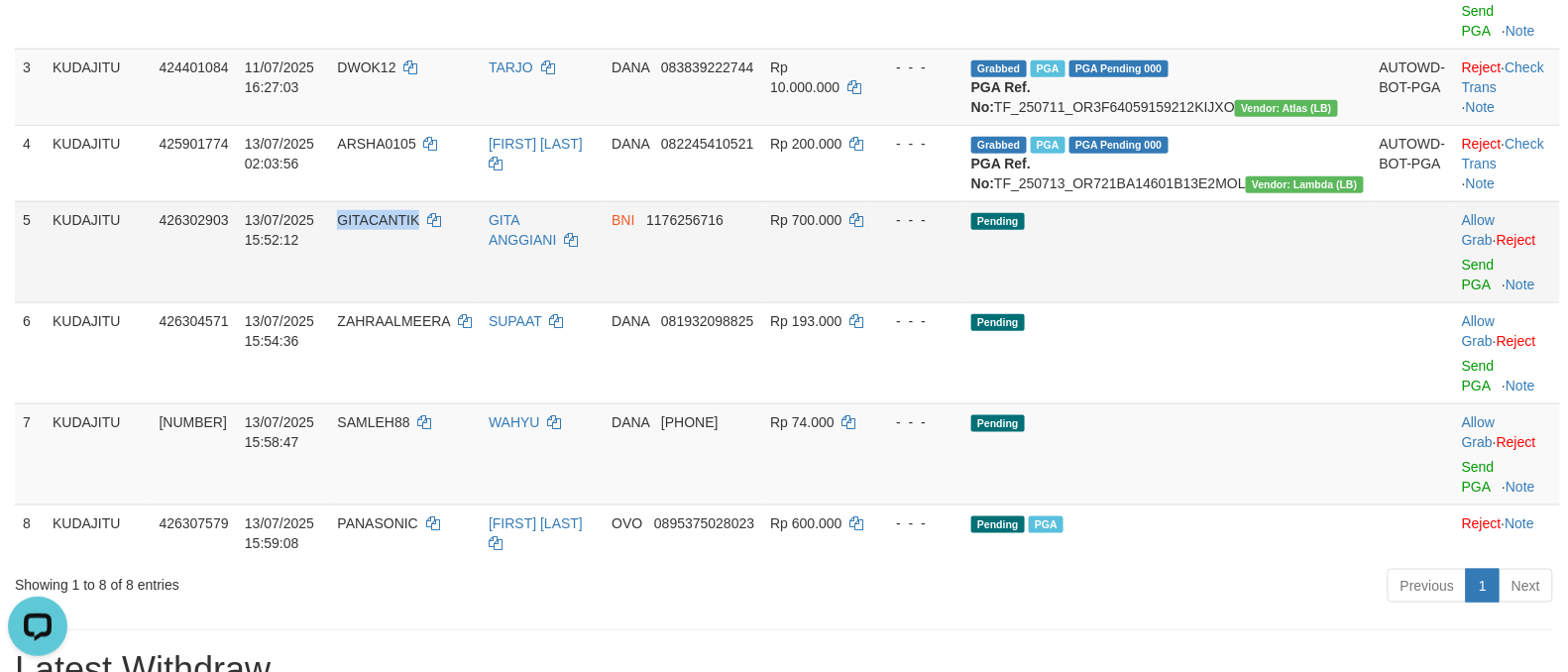 copy on "GITACANTIK" 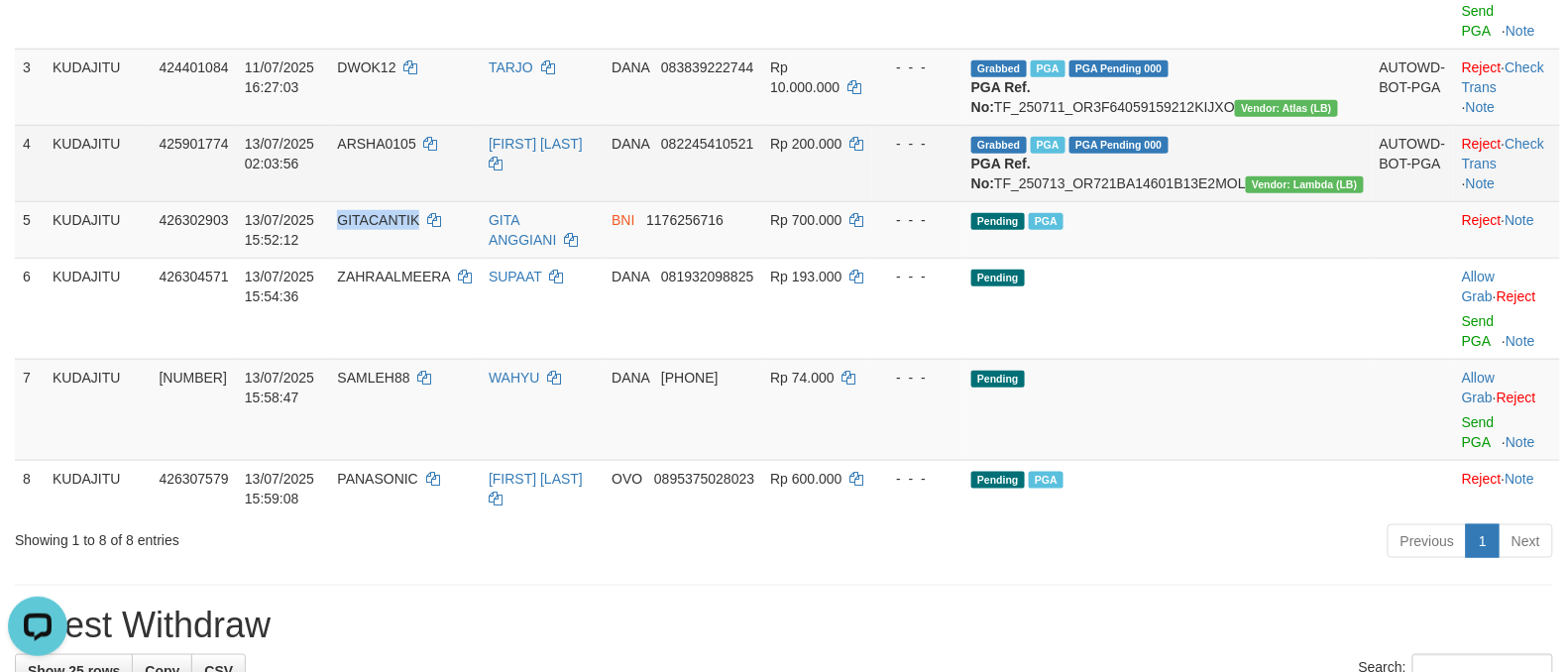 scroll, scrollTop: 441, scrollLeft: 0, axis: vertical 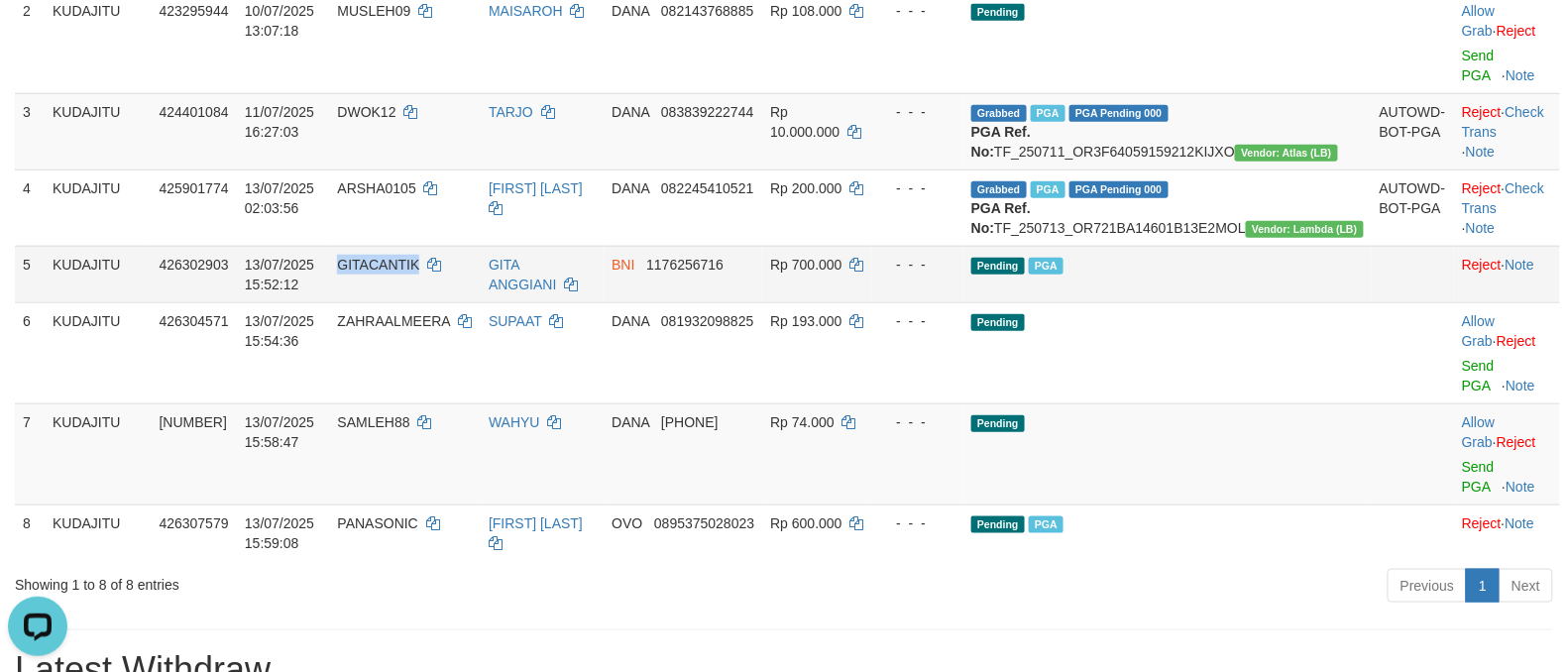 click on "GITACANTIK" at bounding box center [378, 265] 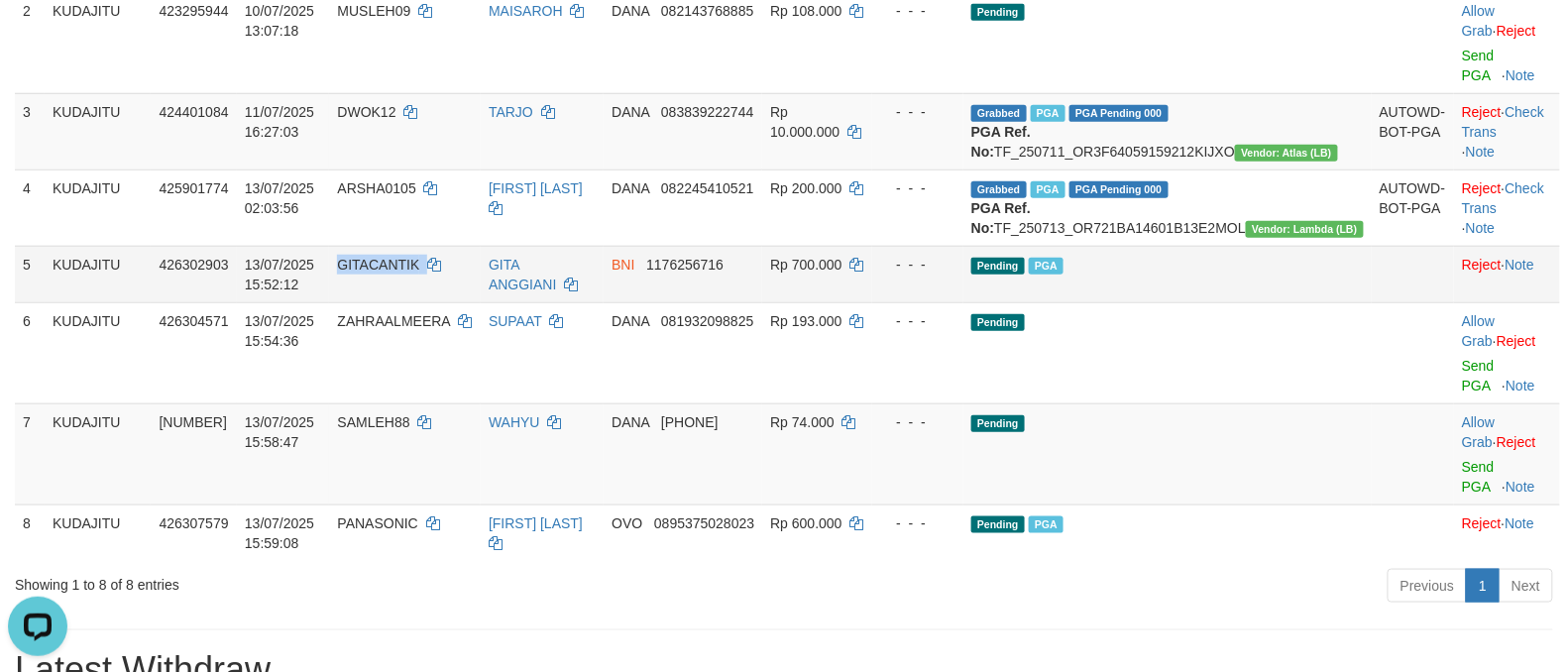 click on "GITACANTIK" at bounding box center (378, 265) 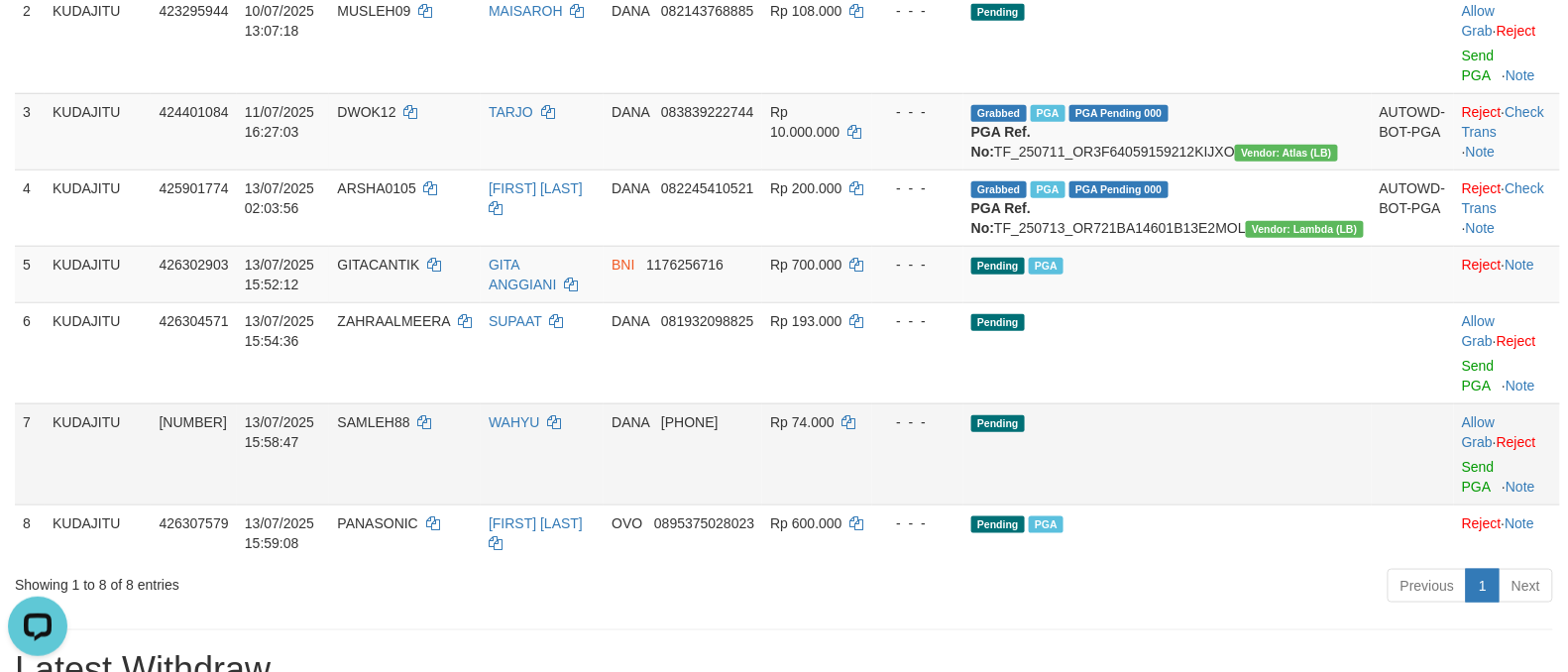 click on "WAHYU" at bounding box center [542, 454] 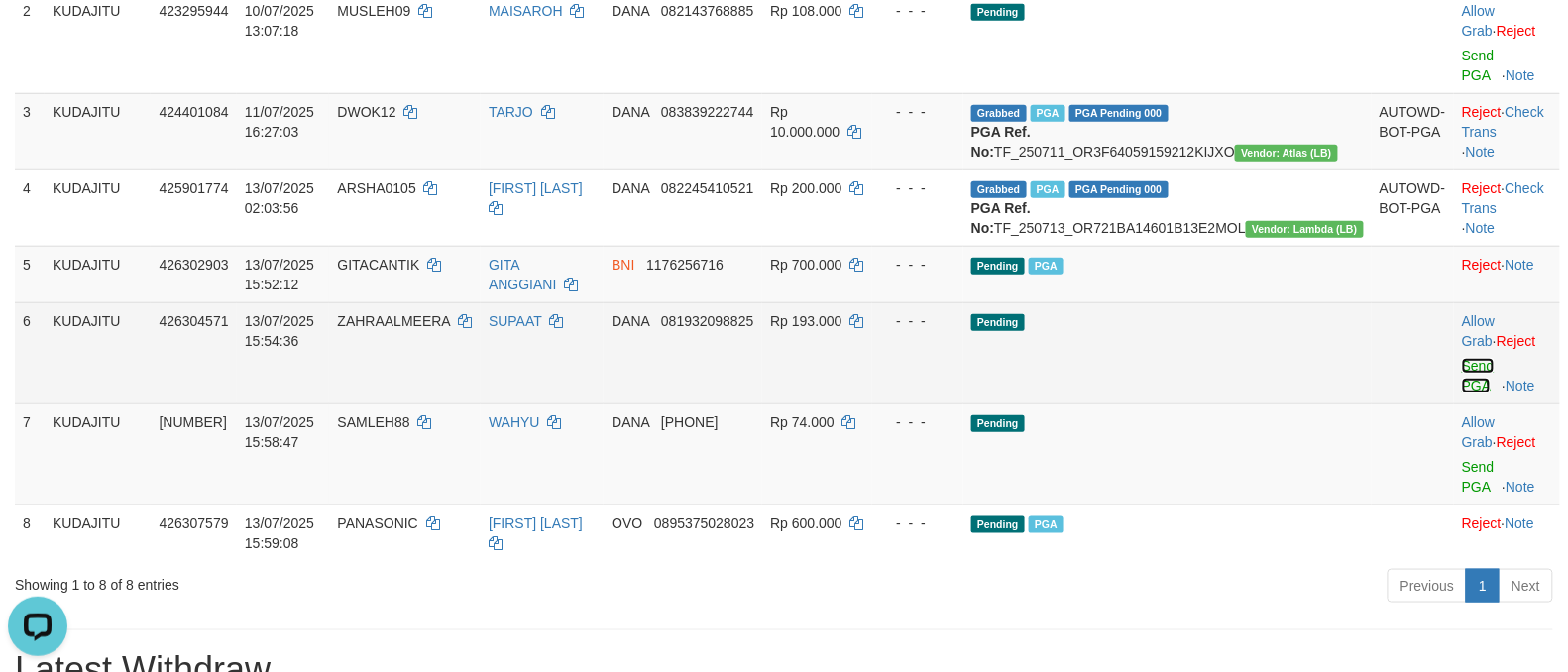 click on "Send PGA" at bounding box center [1478, 376] 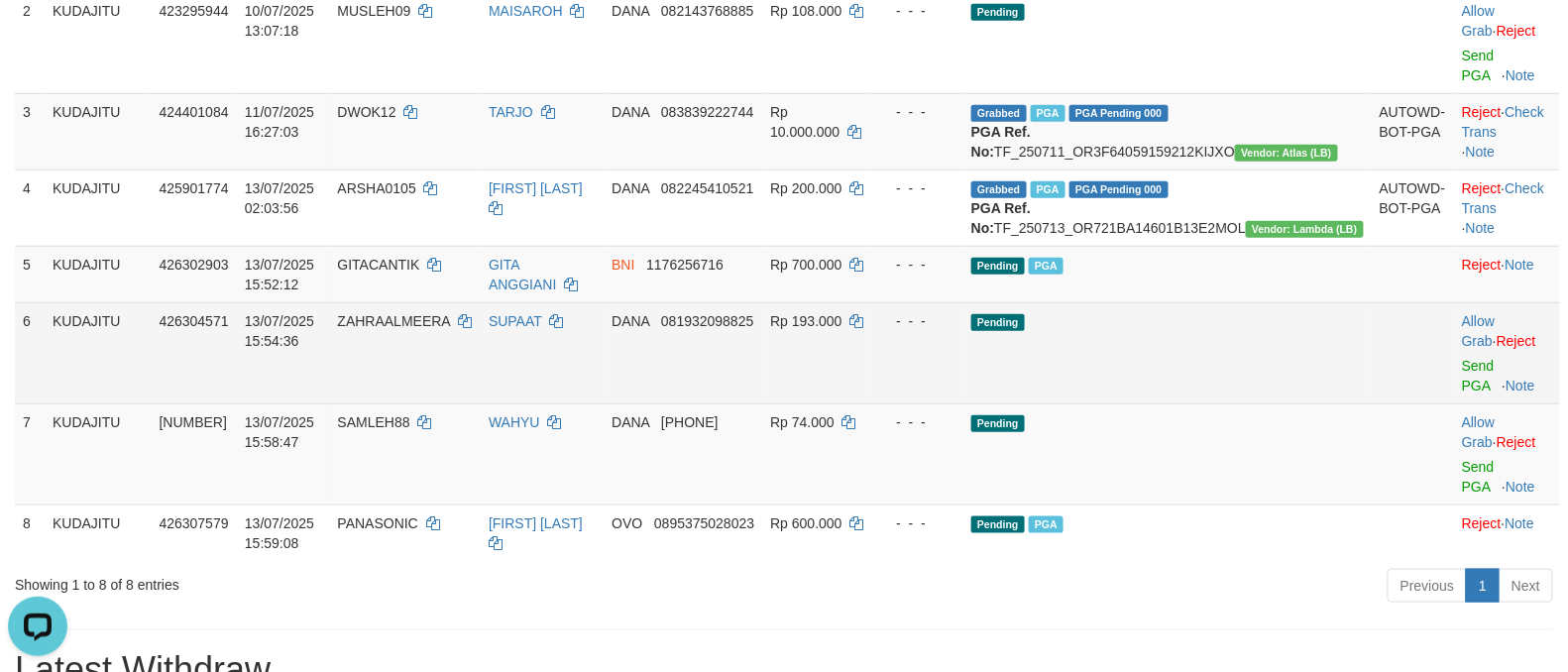 click on "ZAHRAALMEERA" at bounding box center [393, 321] 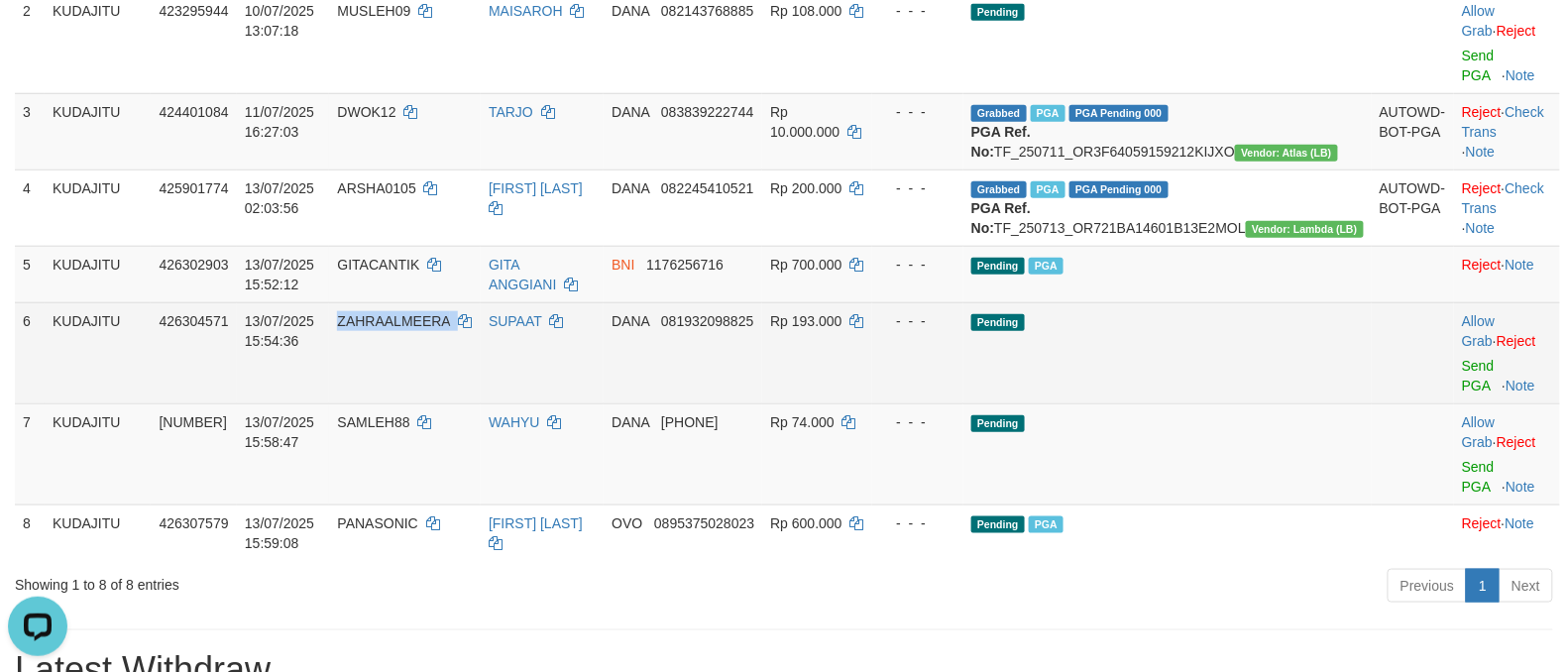 click on "ZAHRAALMEERA" at bounding box center [393, 321] 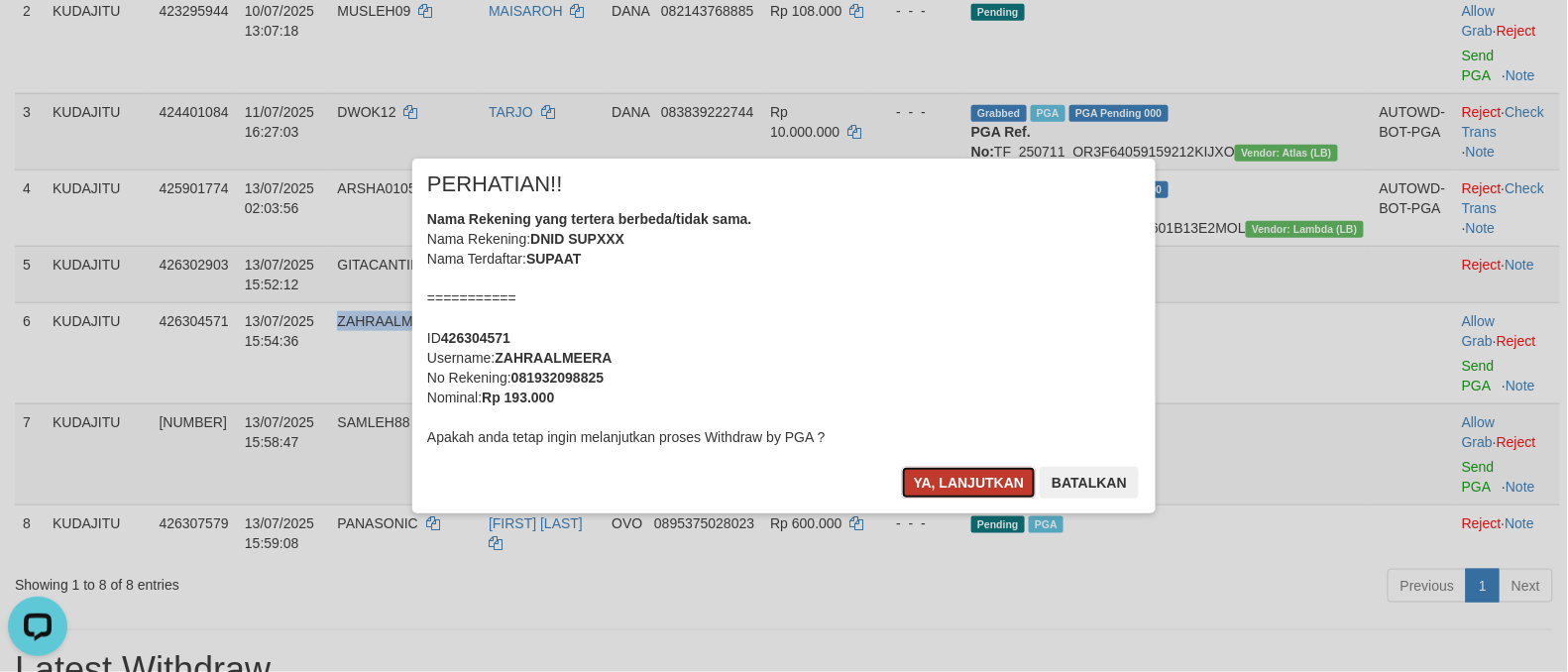 click on "Ya, lanjutkan" at bounding box center [969, 483] 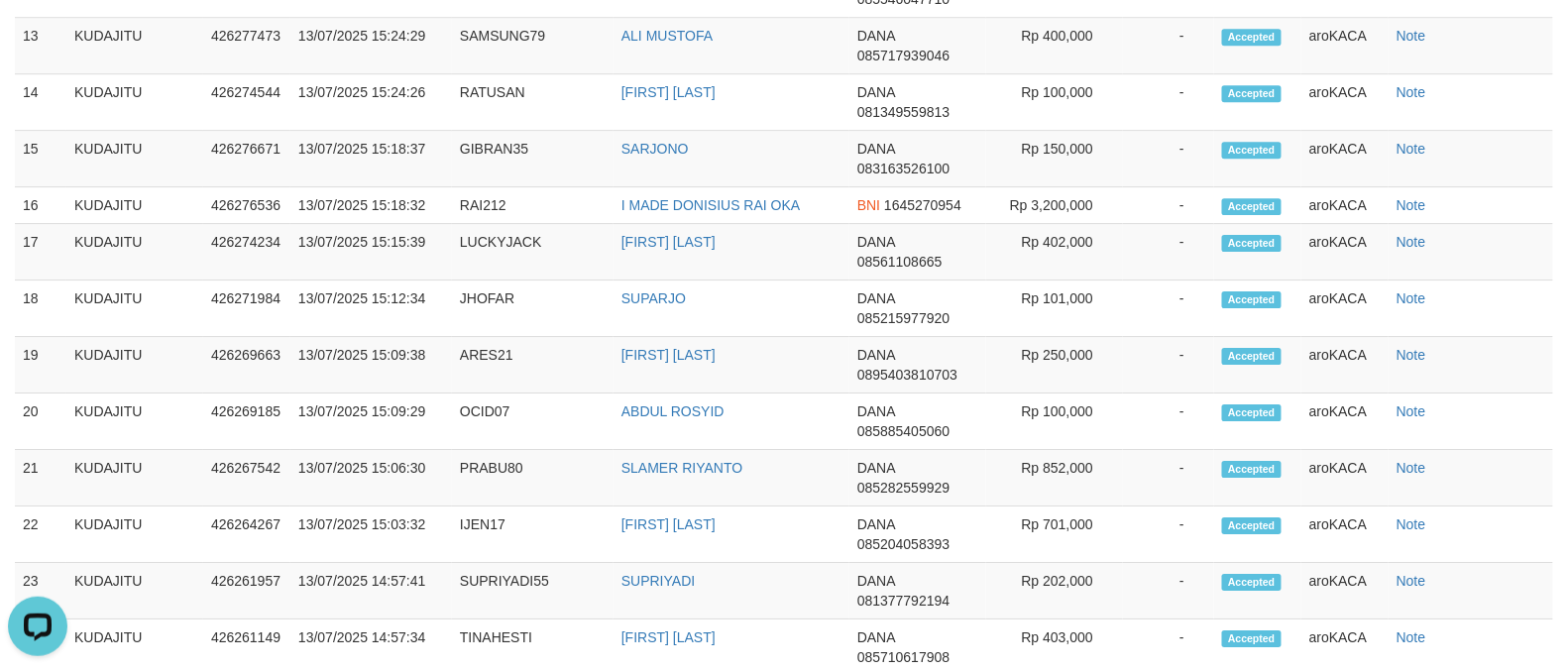 scroll, scrollTop: 2208, scrollLeft: 0, axis: vertical 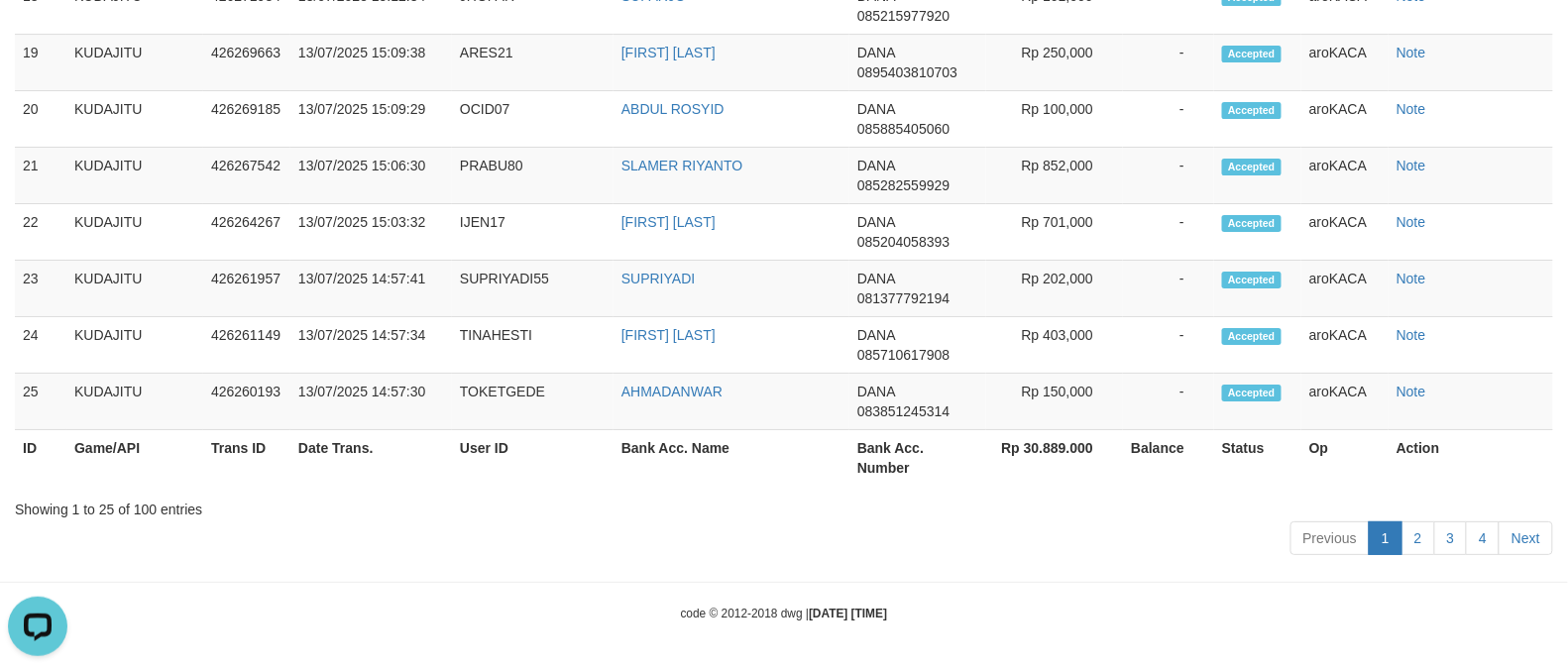 click on "Previous 1 2 3 4 Next" at bounding box center (784, 540) 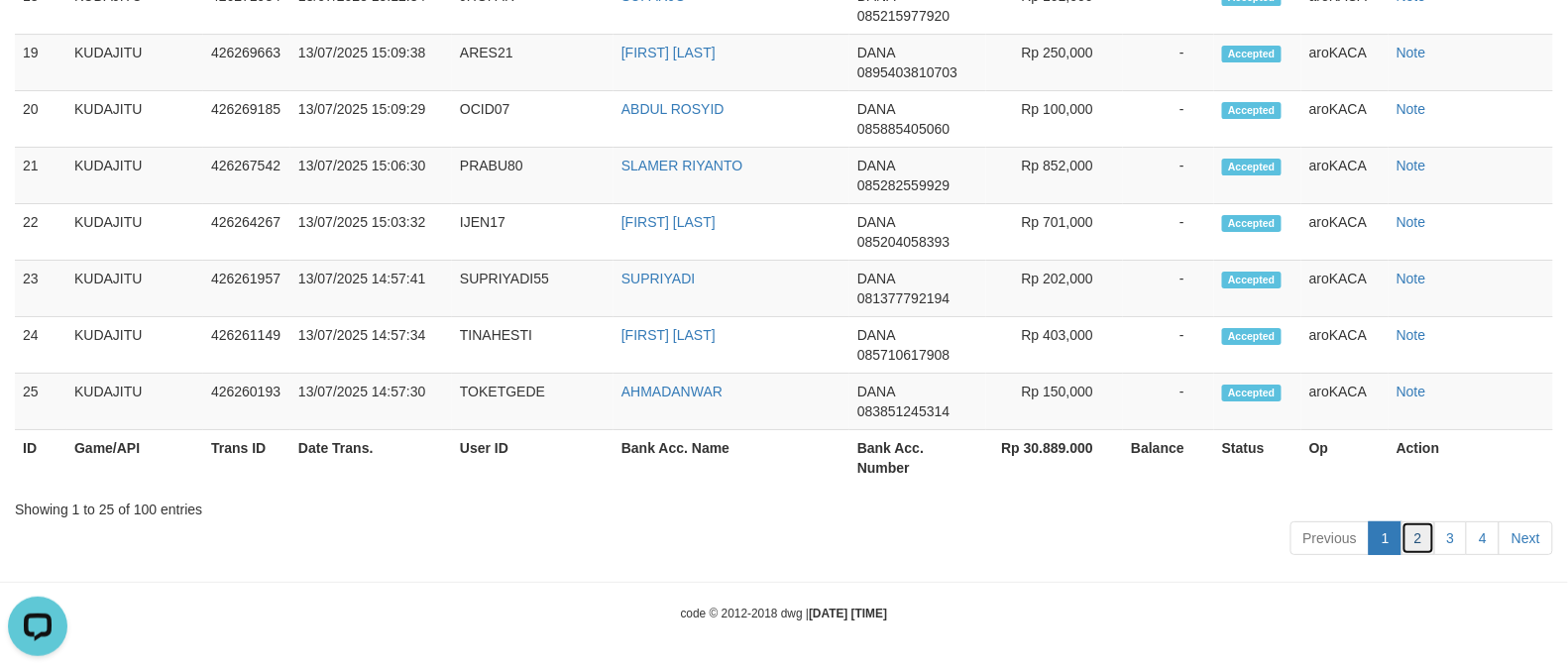 click on "2" at bounding box center [1418, 538] 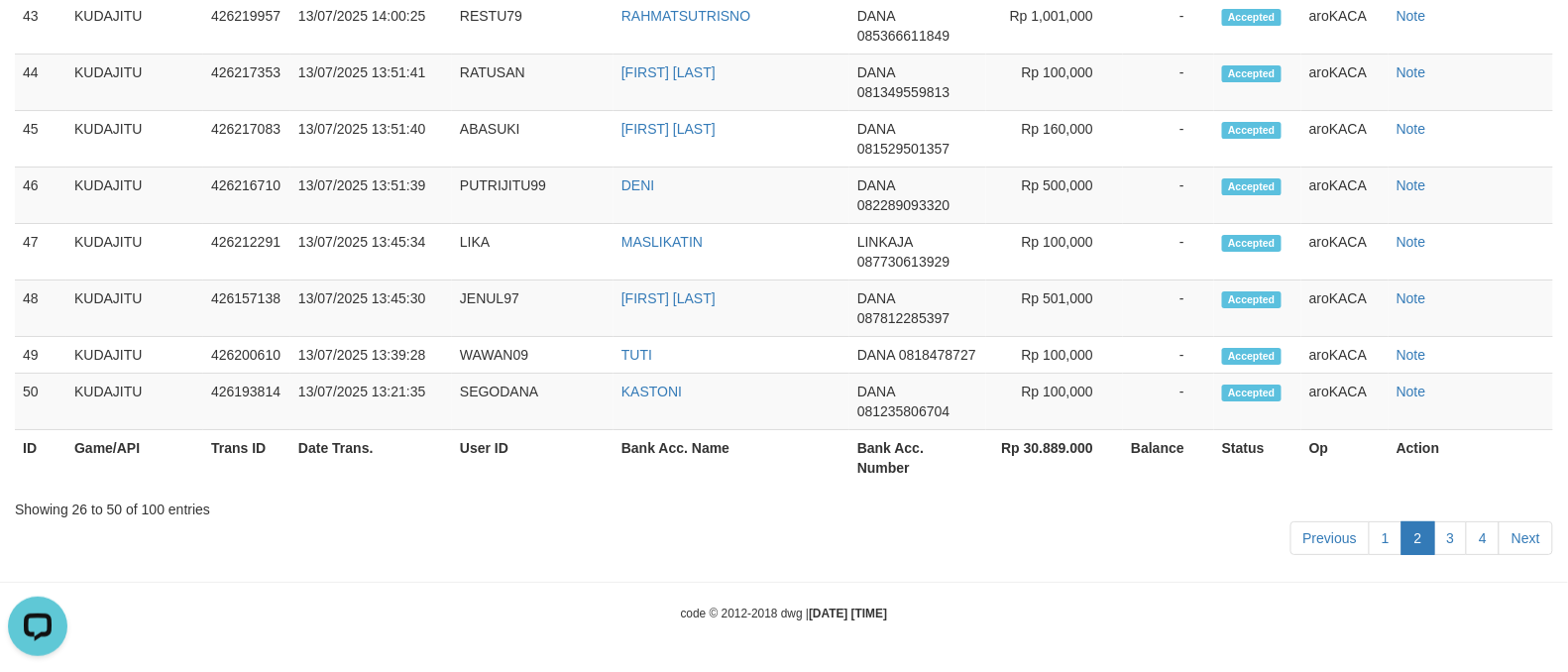 scroll, scrollTop: 1202, scrollLeft: 0, axis: vertical 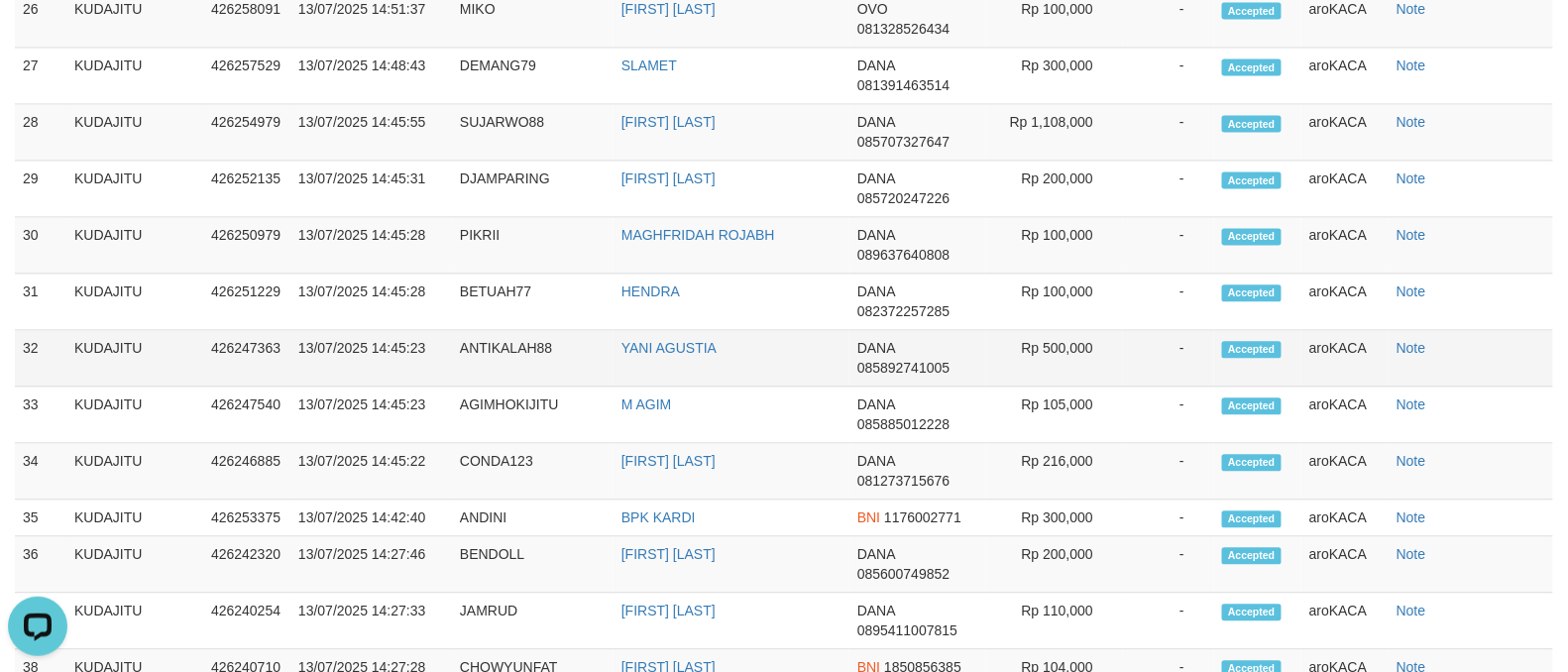 click on "ANTIKALAH88" at bounding box center (532, 358) 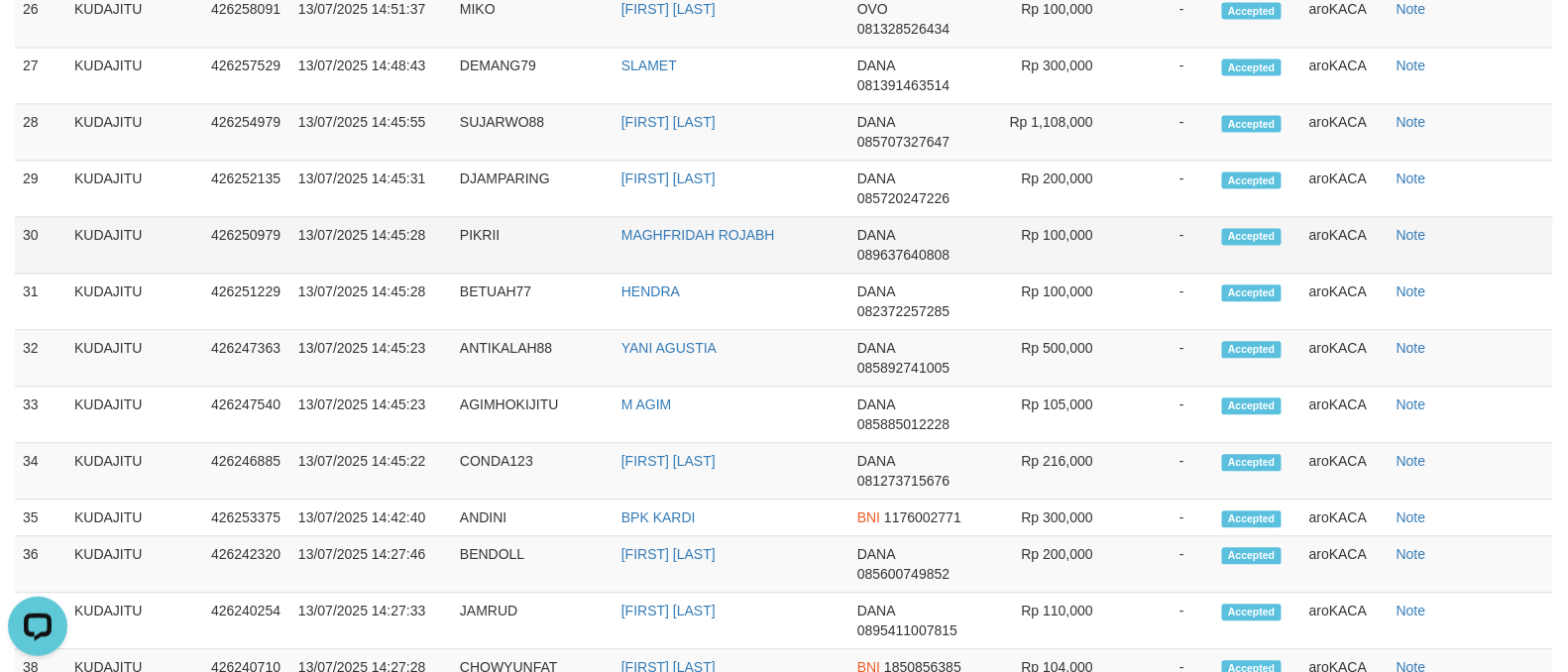click on "DANA
089637640808" at bounding box center (918, 245) 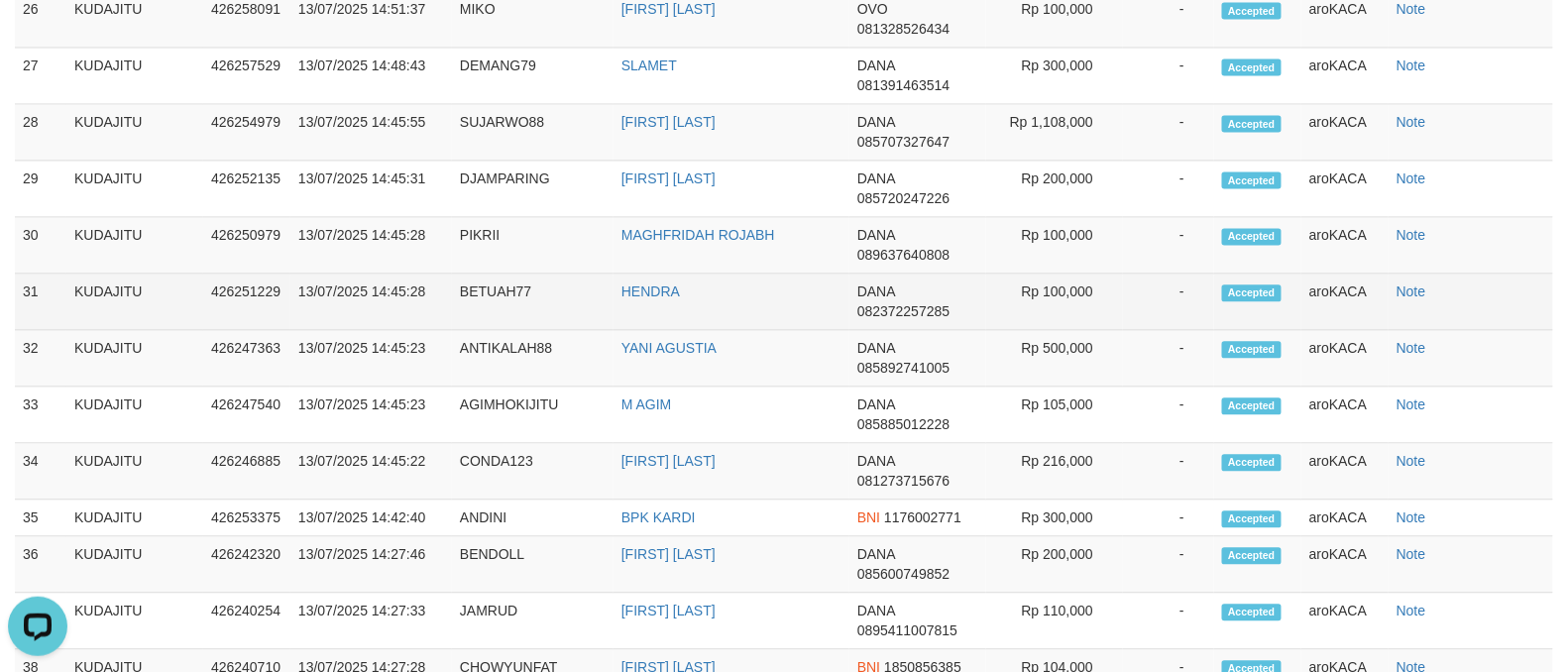 click on "BETUAH77" at bounding box center [532, 301] 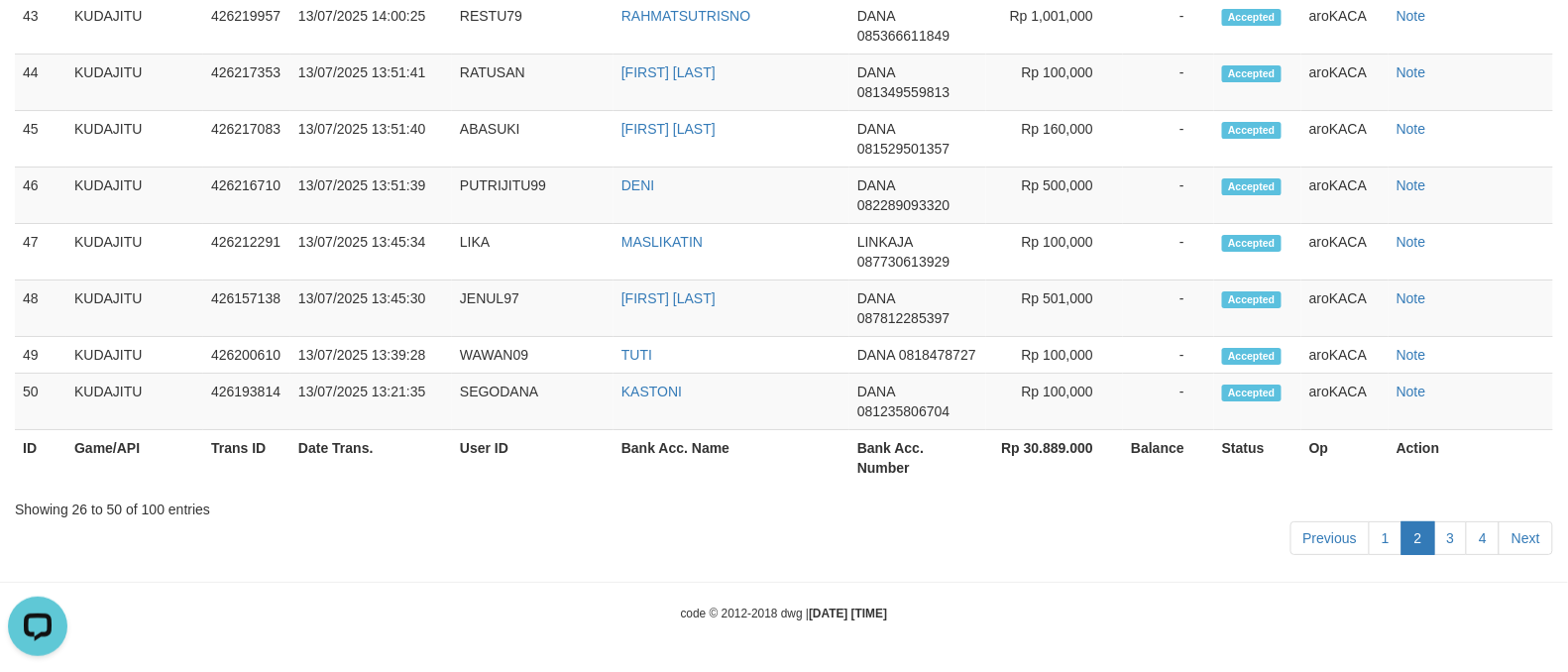 scroll, scrollTop: 2169, scrollLeft: 0, axis: vertical 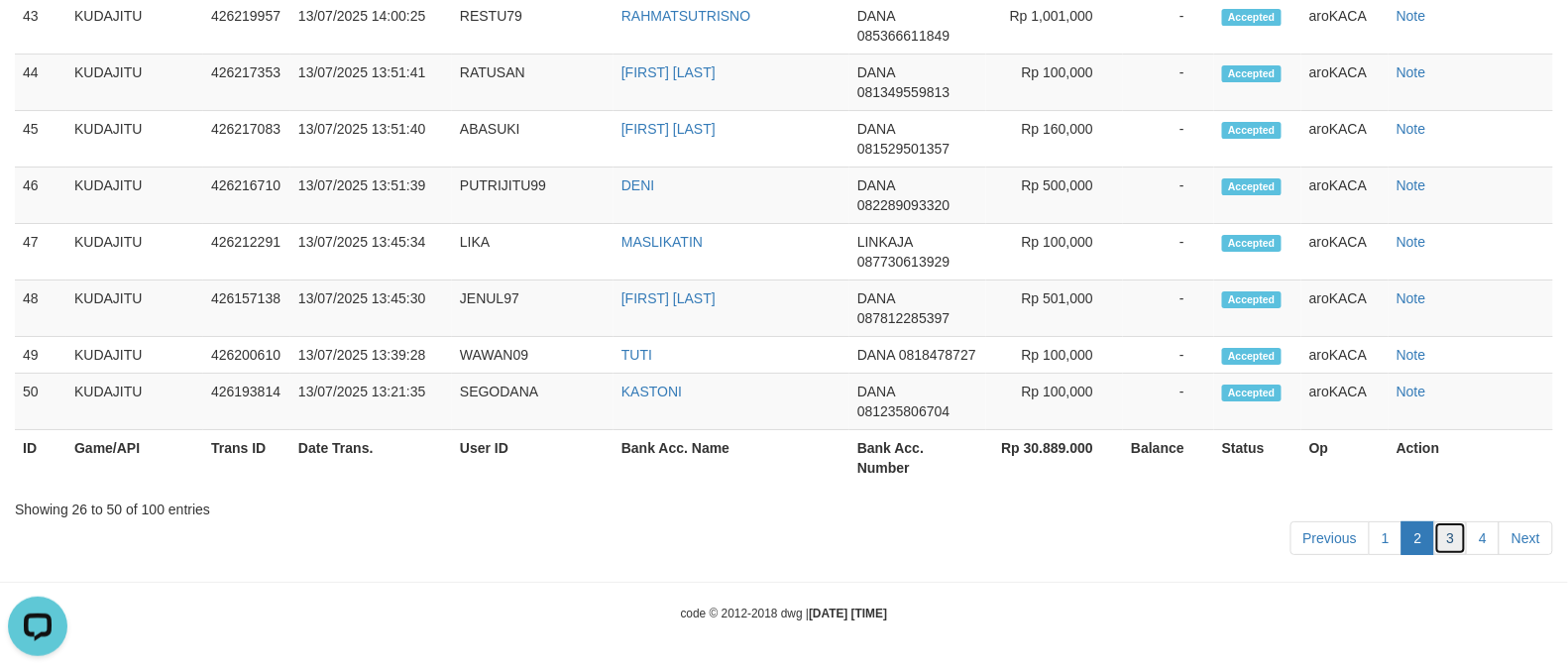 click on "3" at bounding box center [1451, 538] 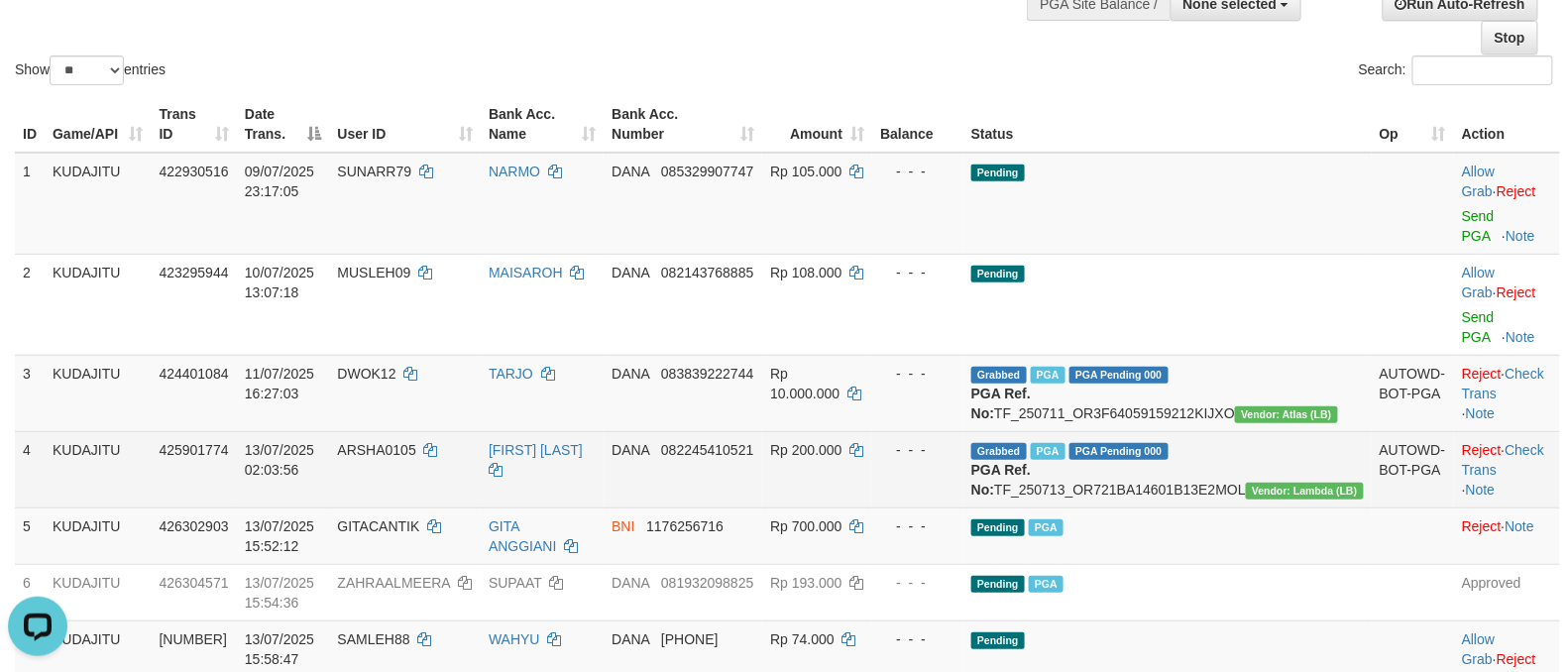 scroll, scrollTop: 0, scrollLeft: 0, axis: both 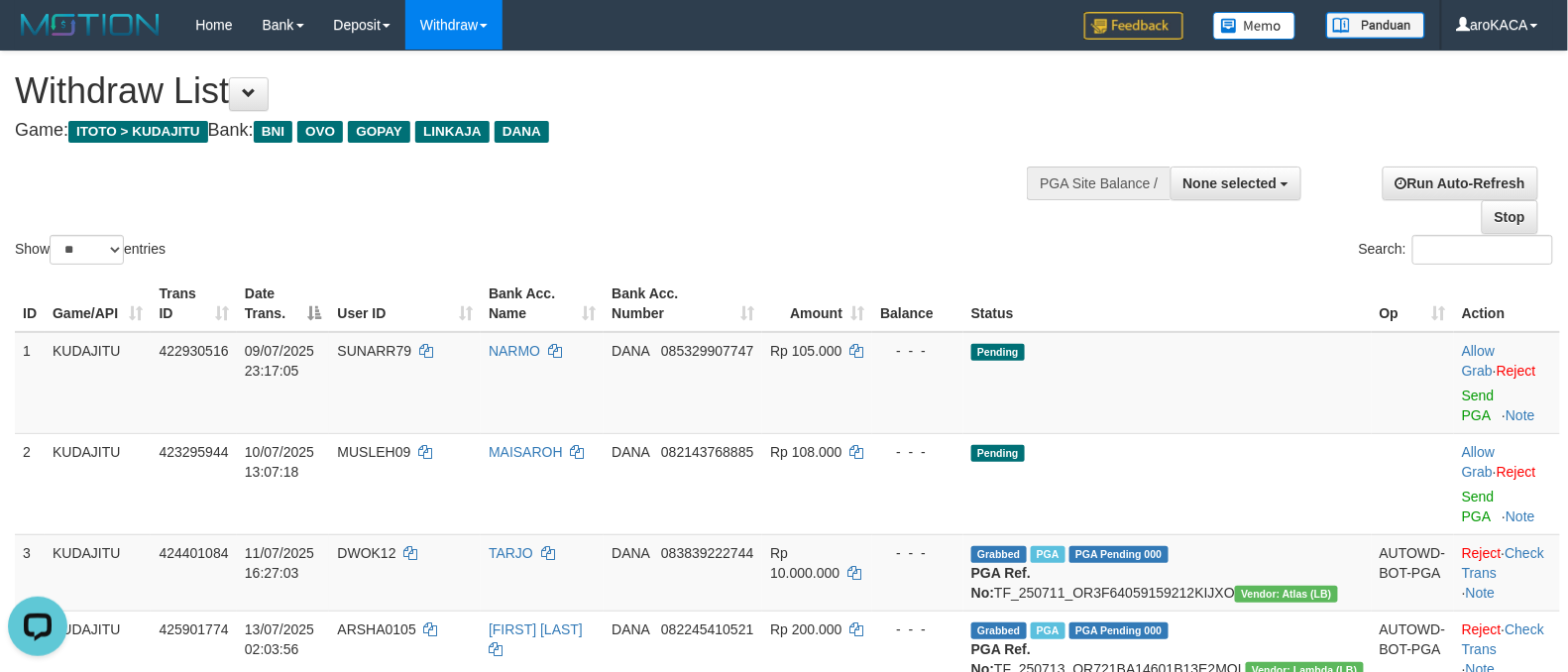 click on "Show  ** ** ** ***  entries Search:" at bounding box center (784, 160) 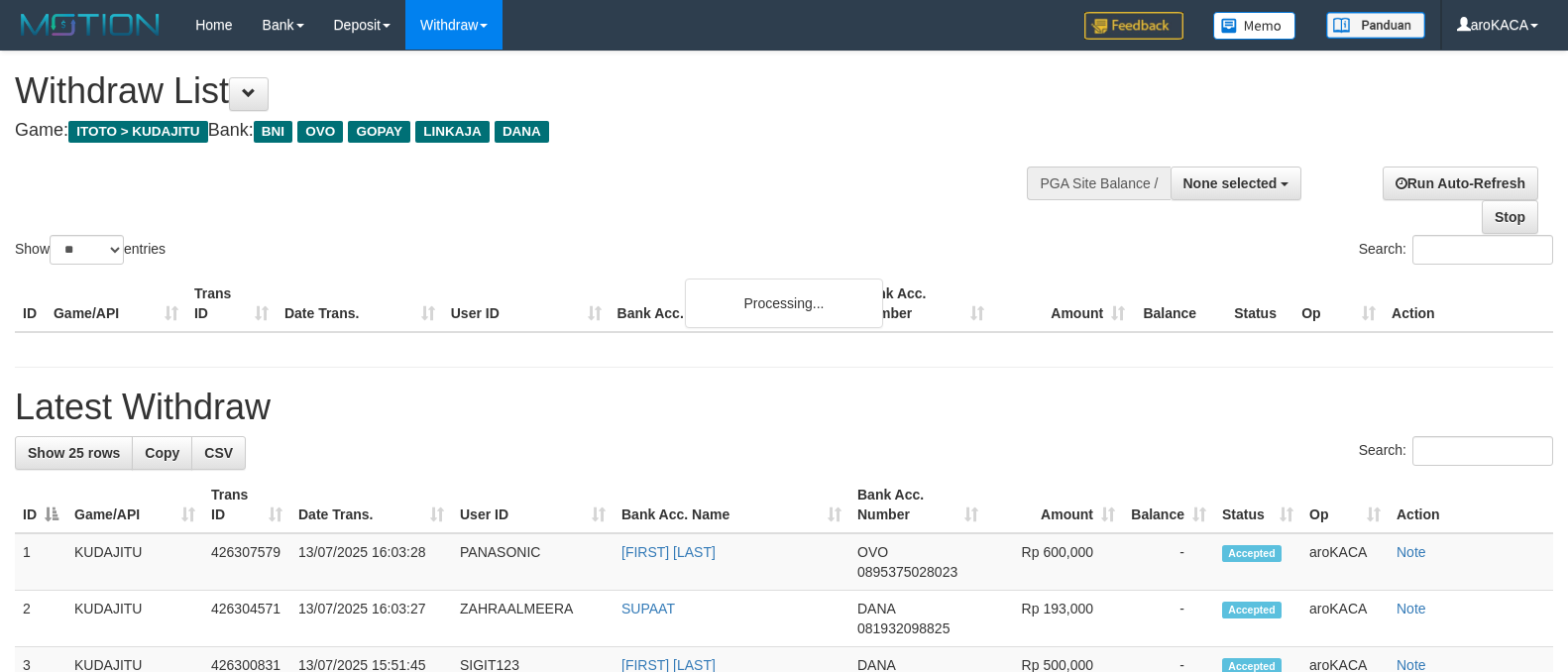 select 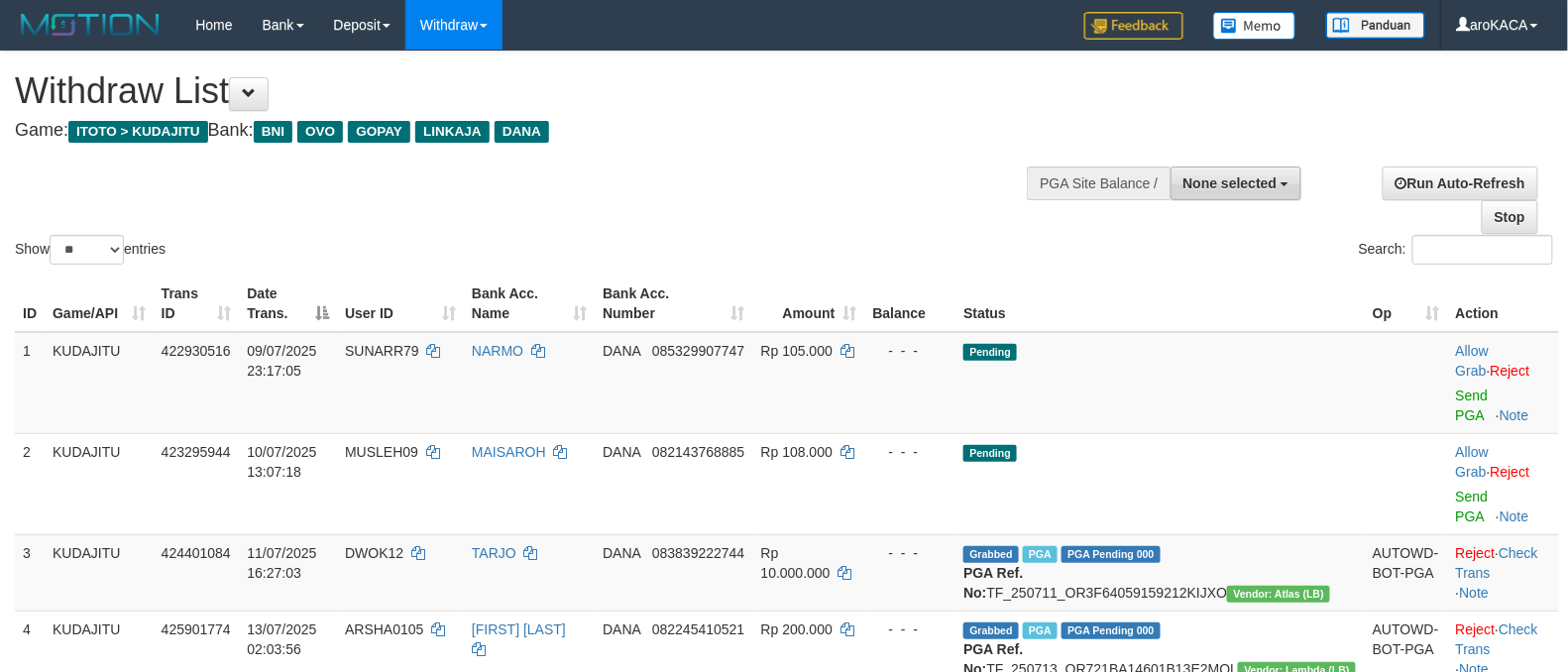 click on "None selected" at bounding box center [1230, 183] 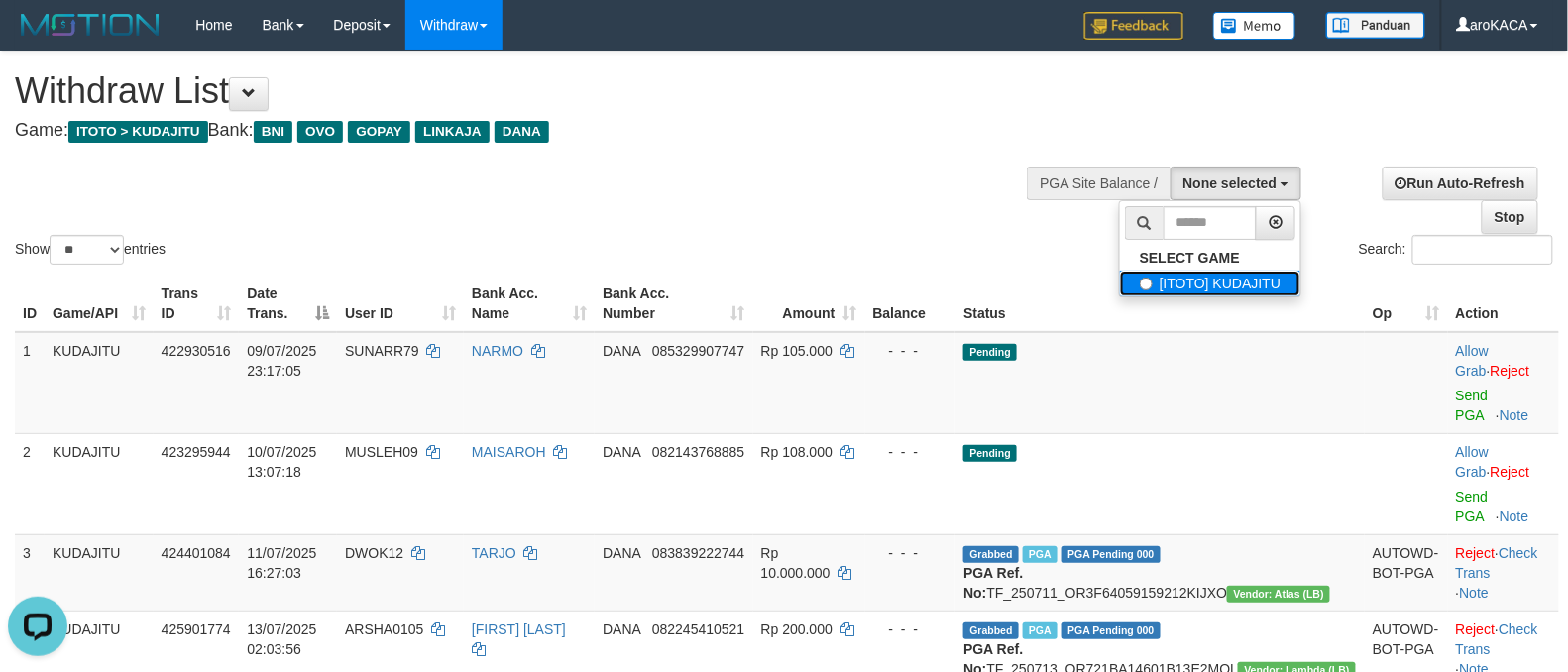 scroll, scrollTop: 0, scrollLeft: 0, axis: both 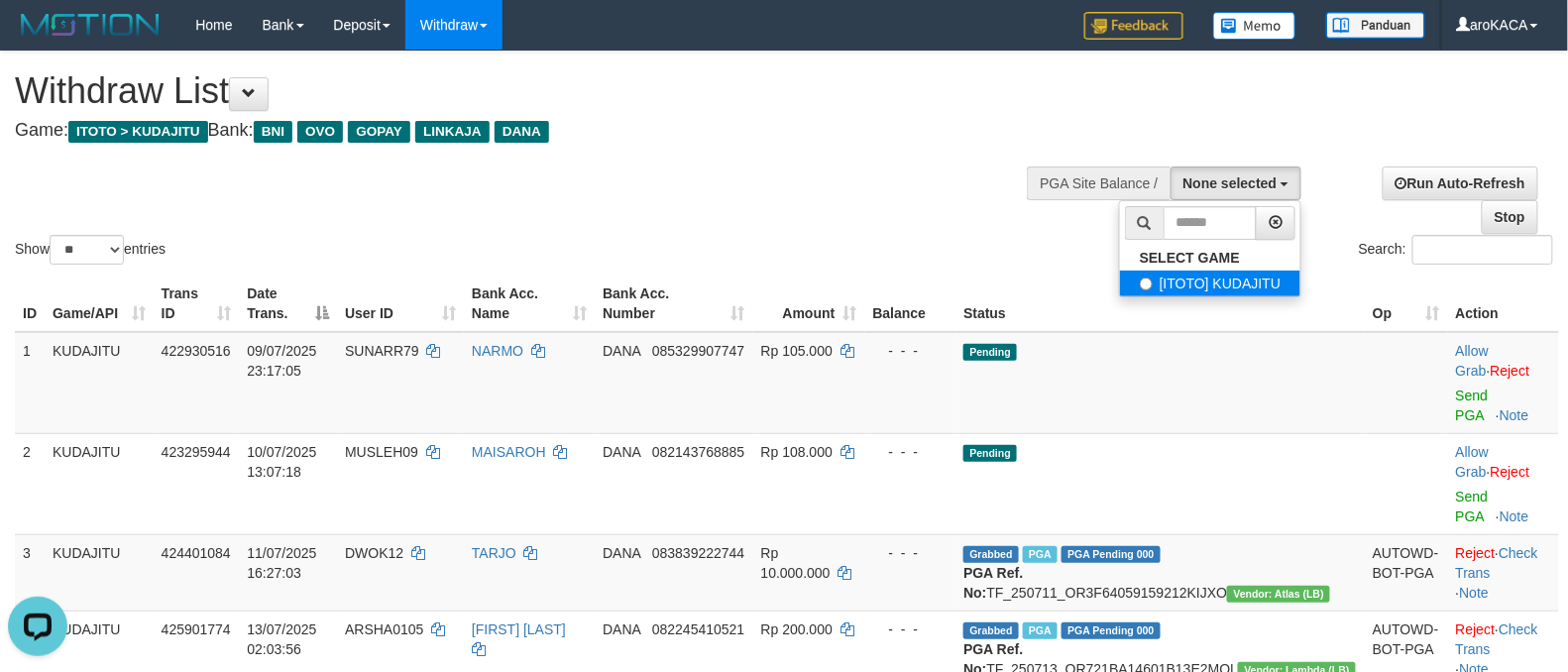 select on "***" 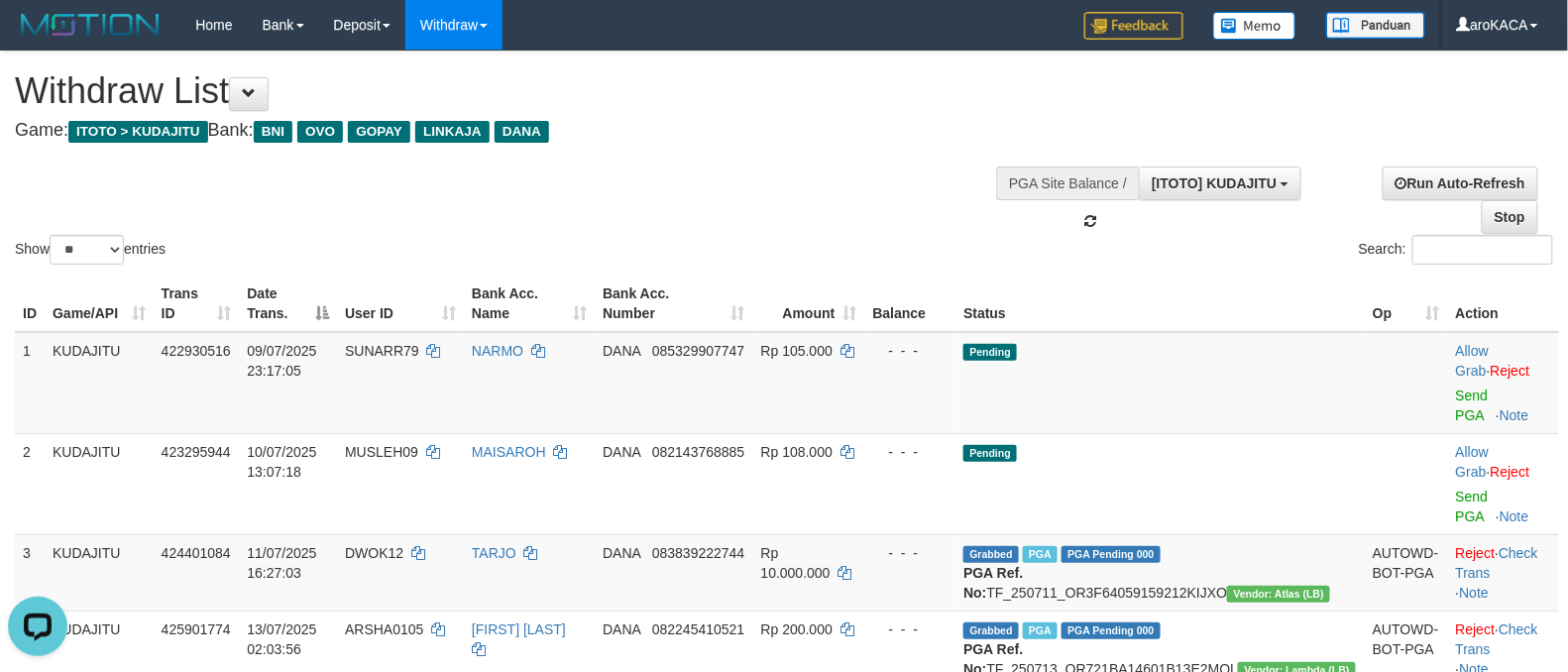 scroll, scrollTop: 17, scrollLeft: 0, axis: vertical 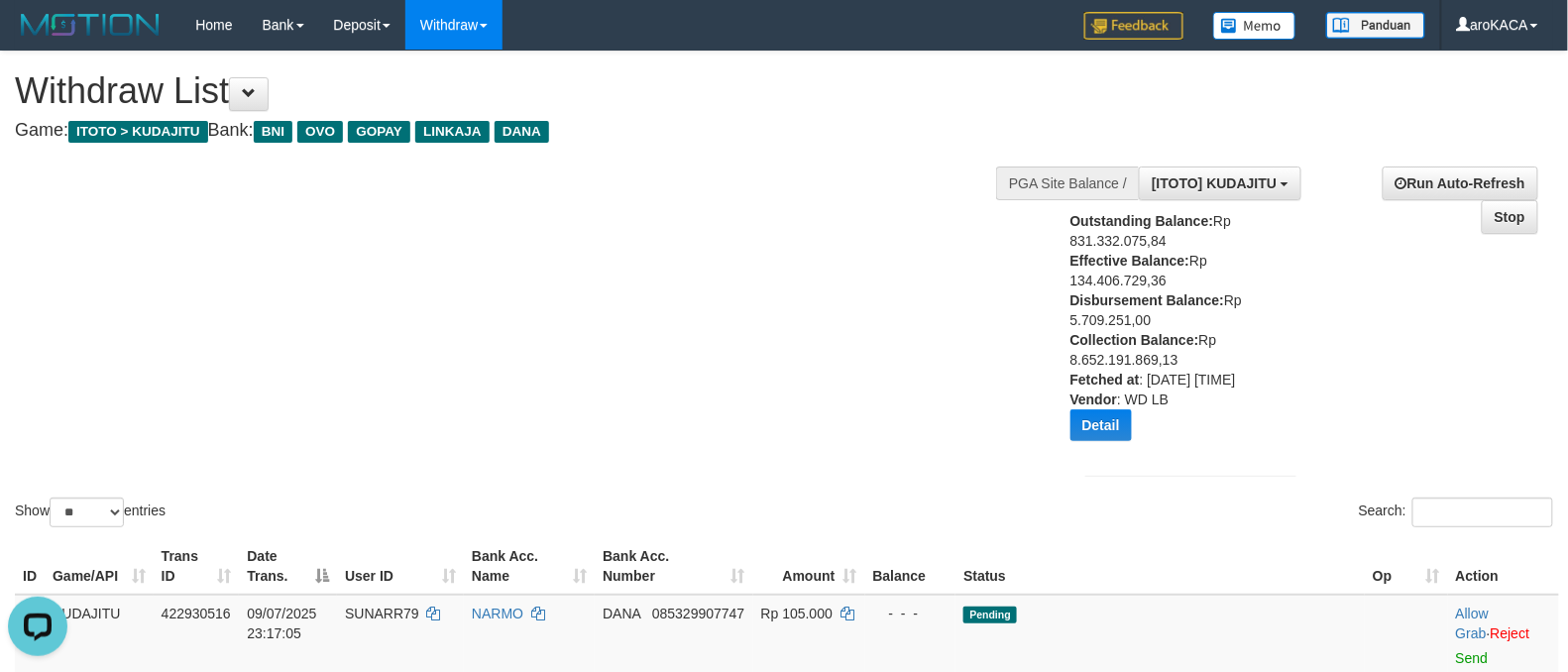 click on "Show  ** ** ** ***  entries Search:" at bounding box center (784, 291) 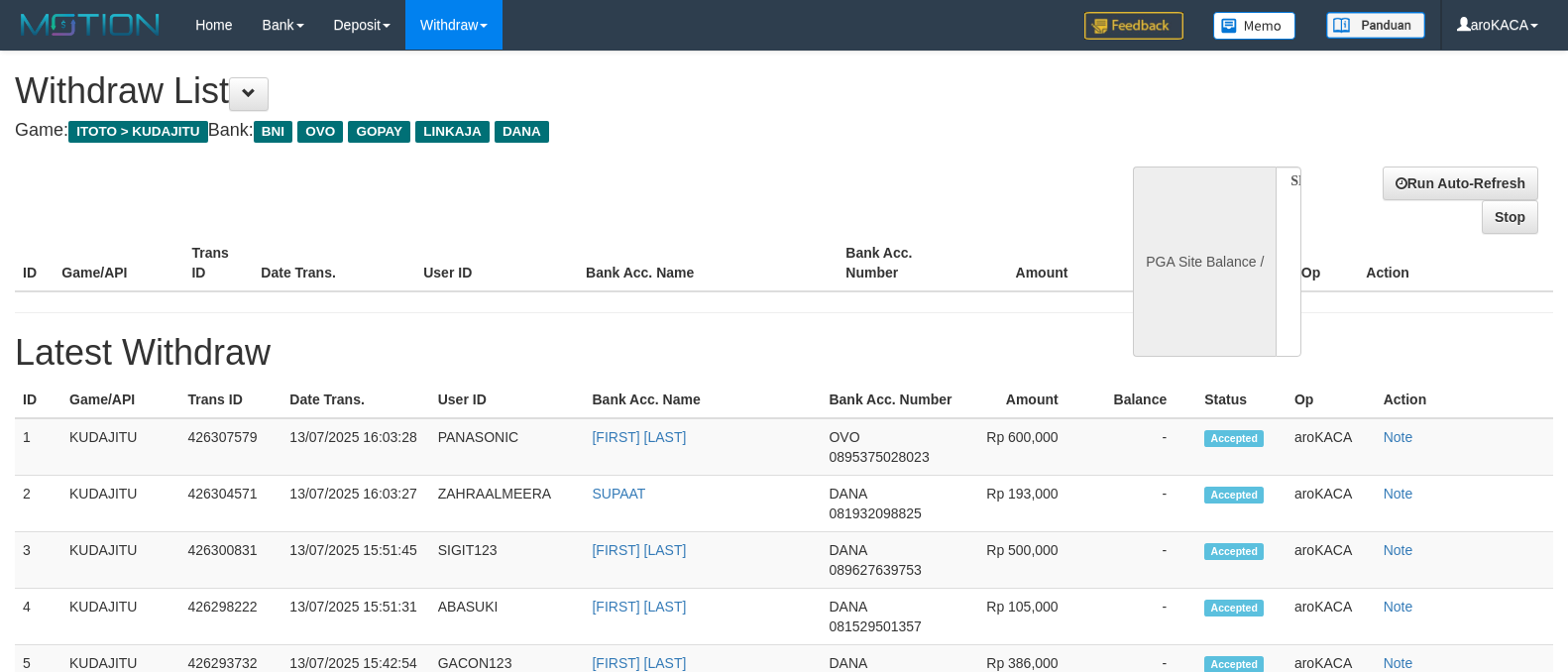 select 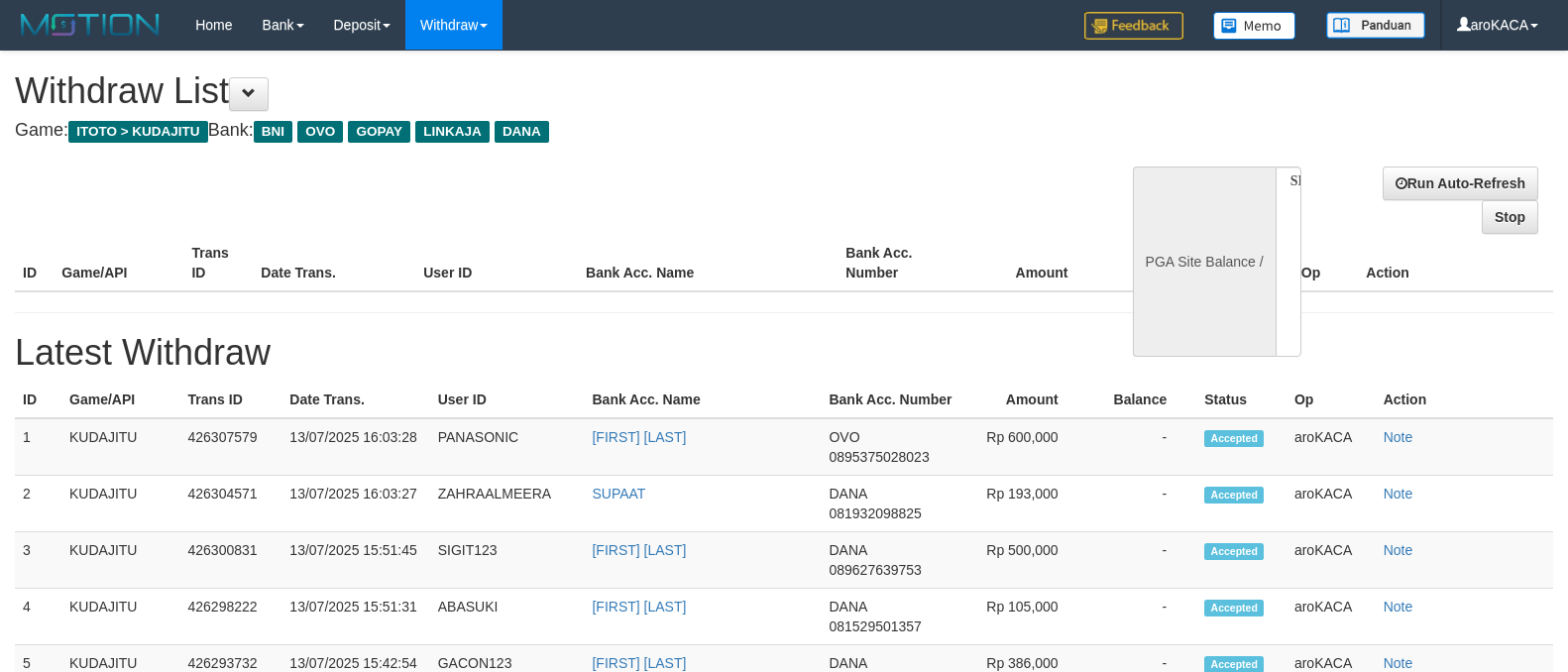 scroll, scrollTop: 0, scrollLeft: 0, axis: both 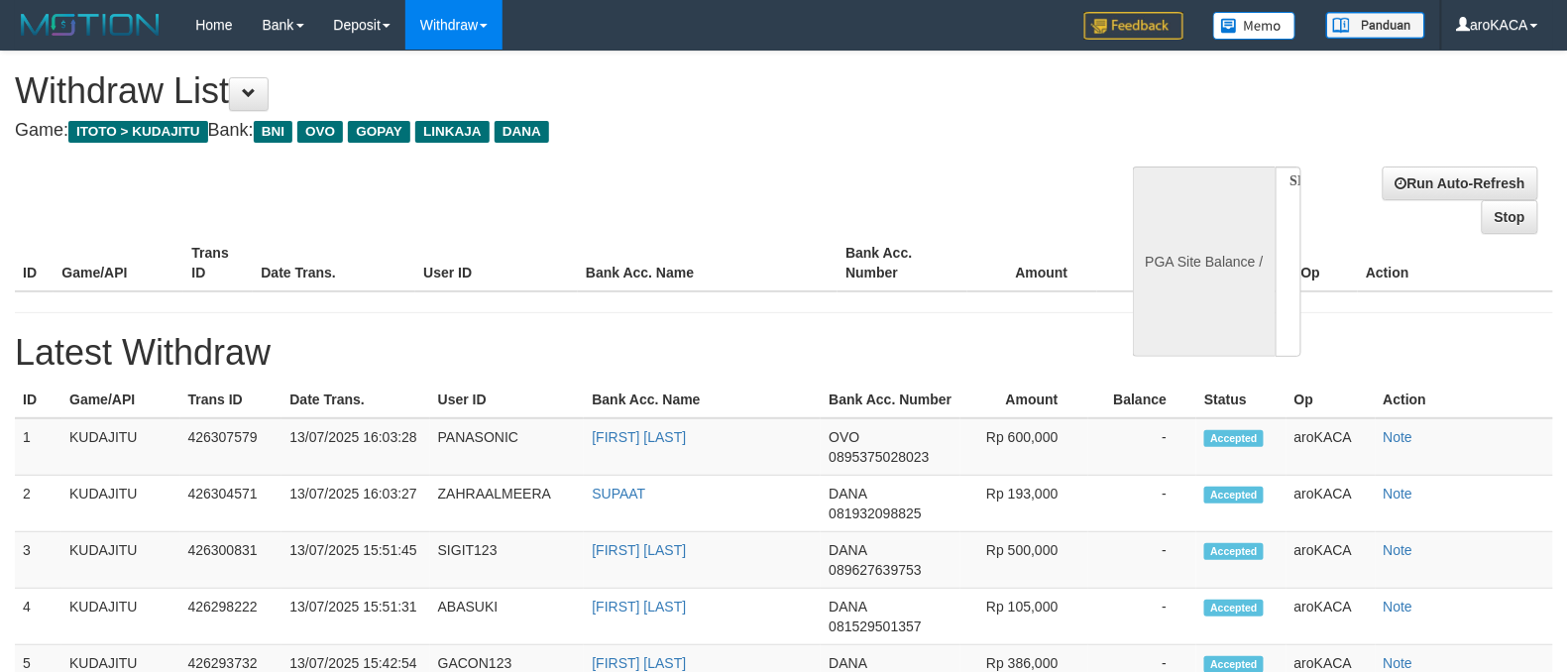 select on "**" 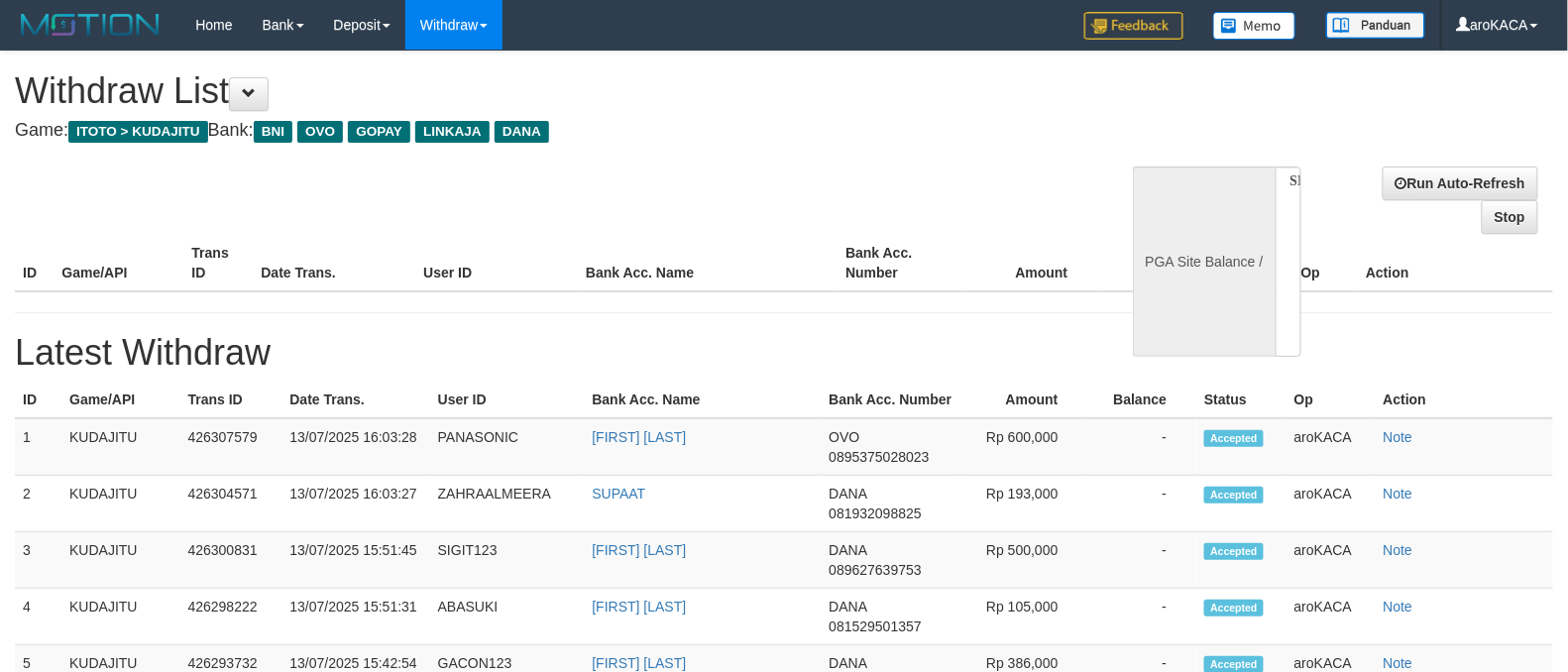 select 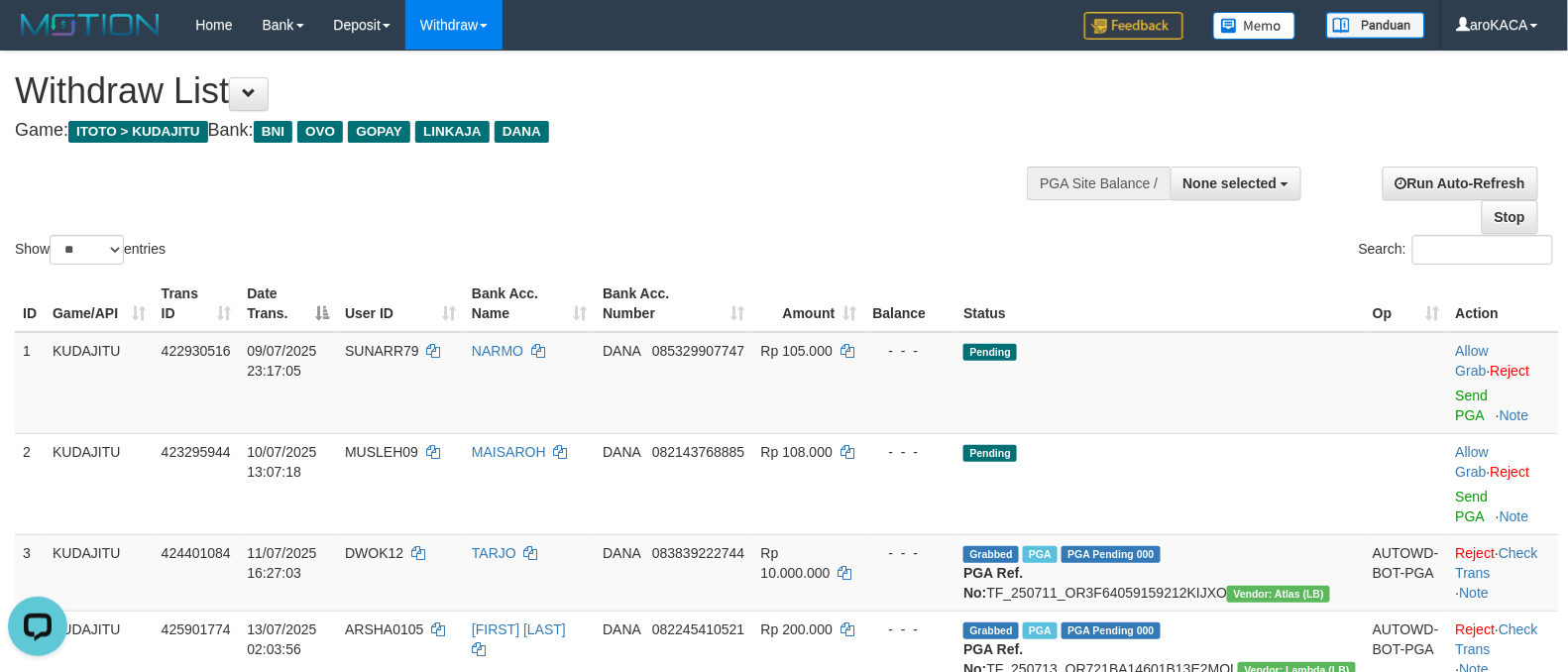 scroll, scrollTop: 0, scrollLeft: 0, axis: both 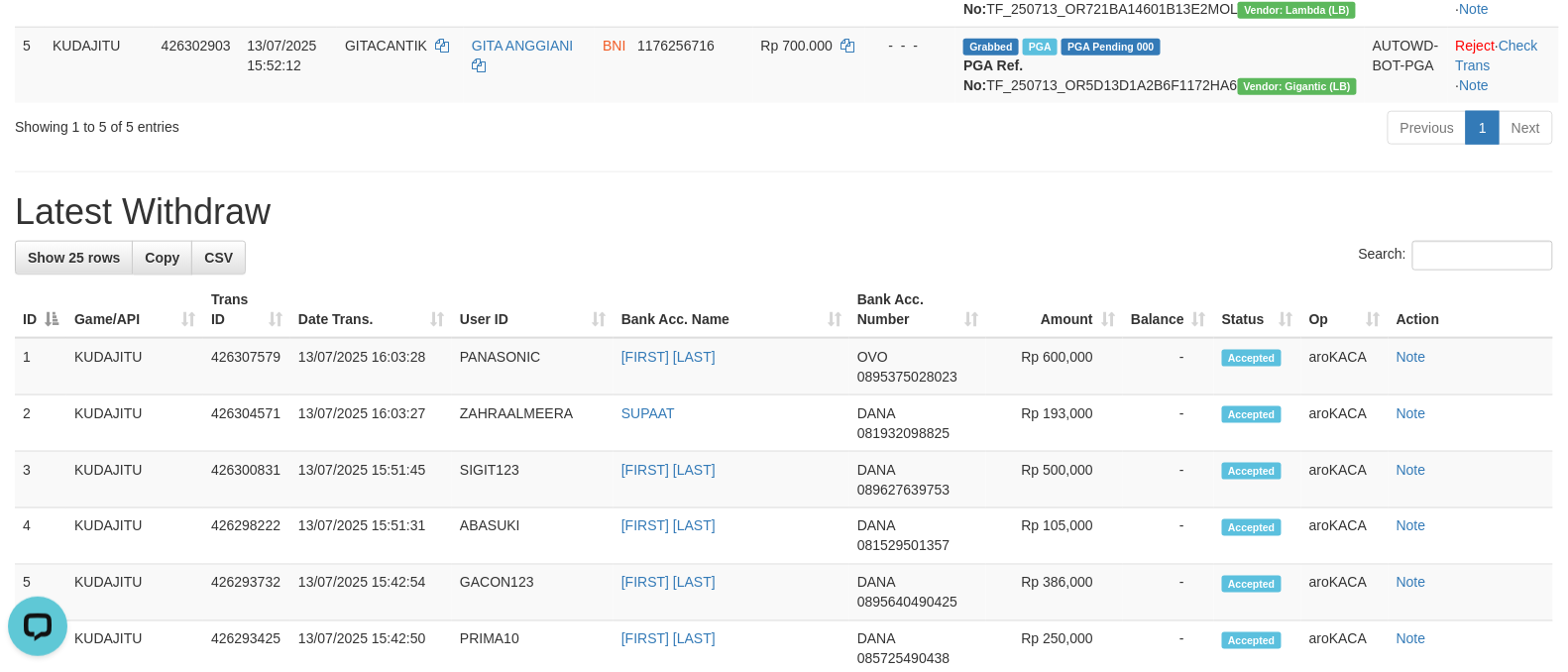 click on "Search:" at bounding box center (784, 258) 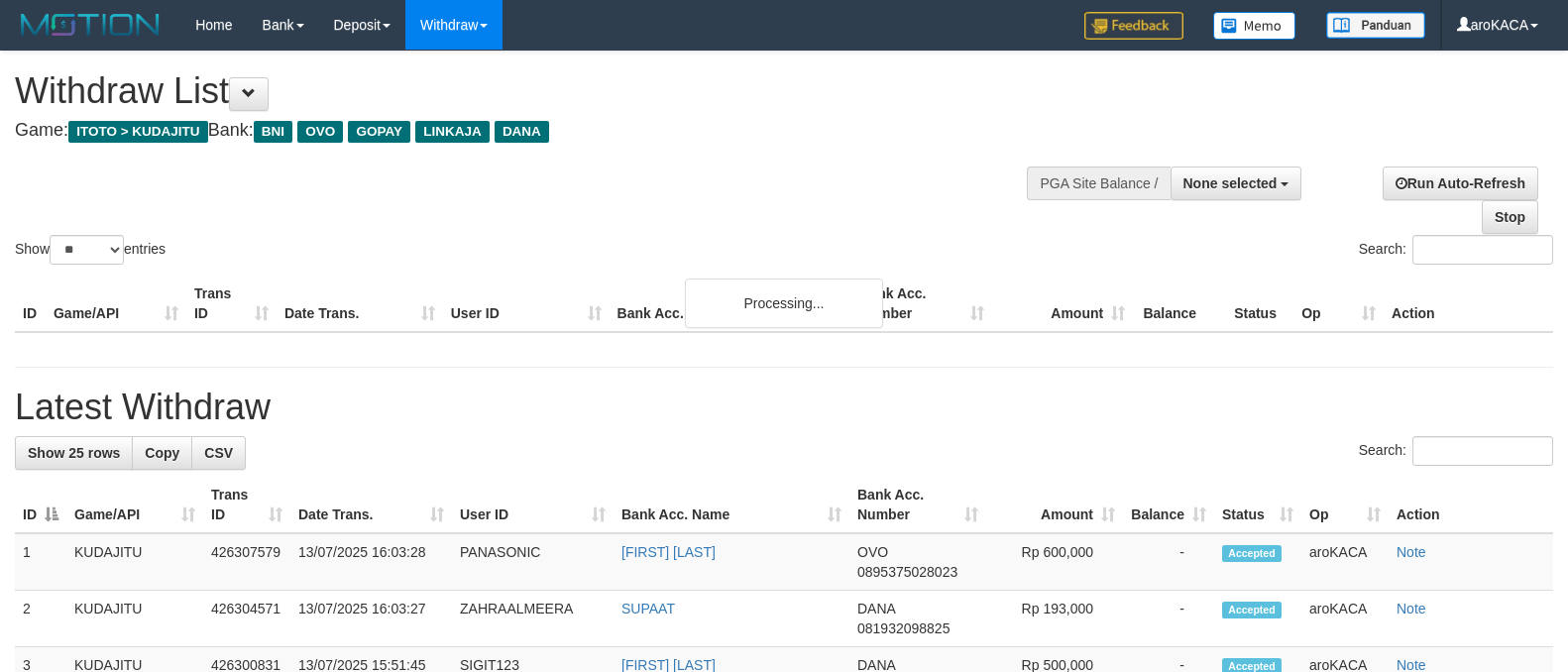 select 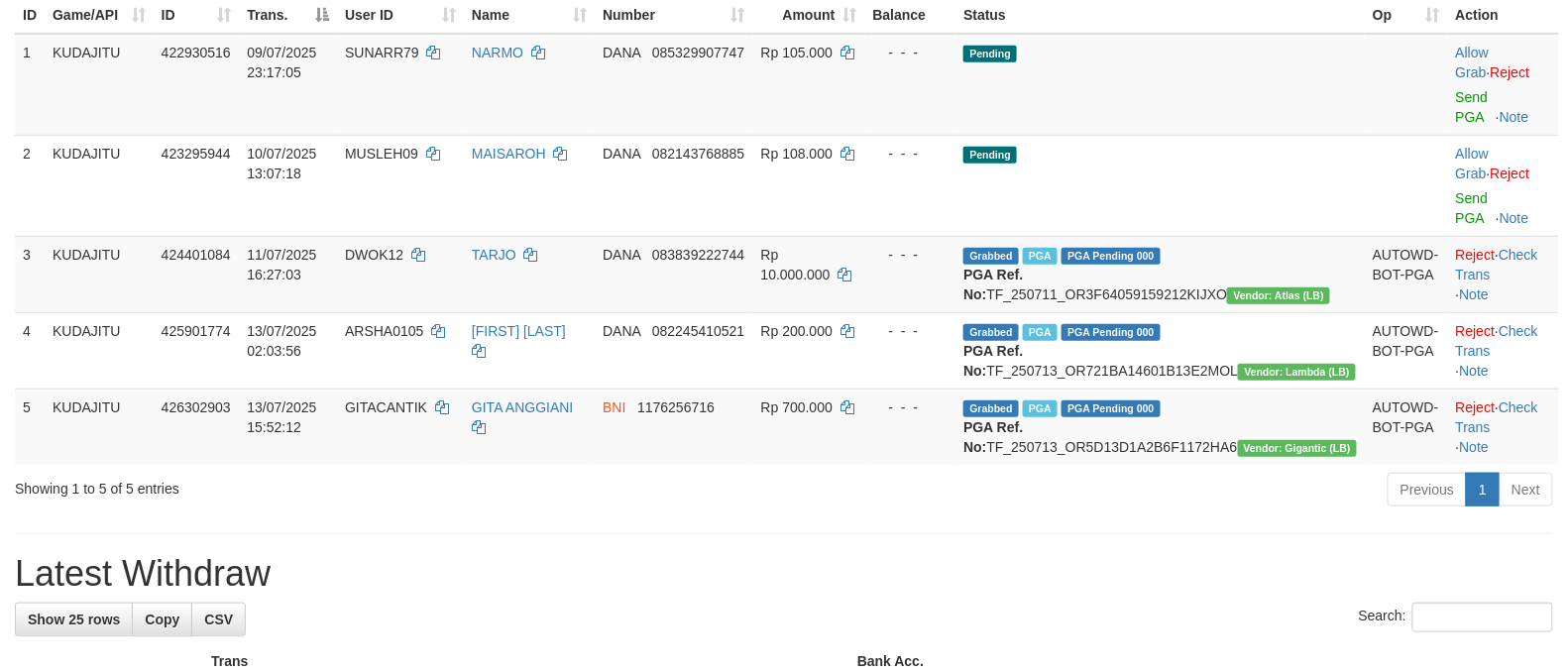 scroll, scrollTop: 275, scrollLeft: 0, axis: vertical 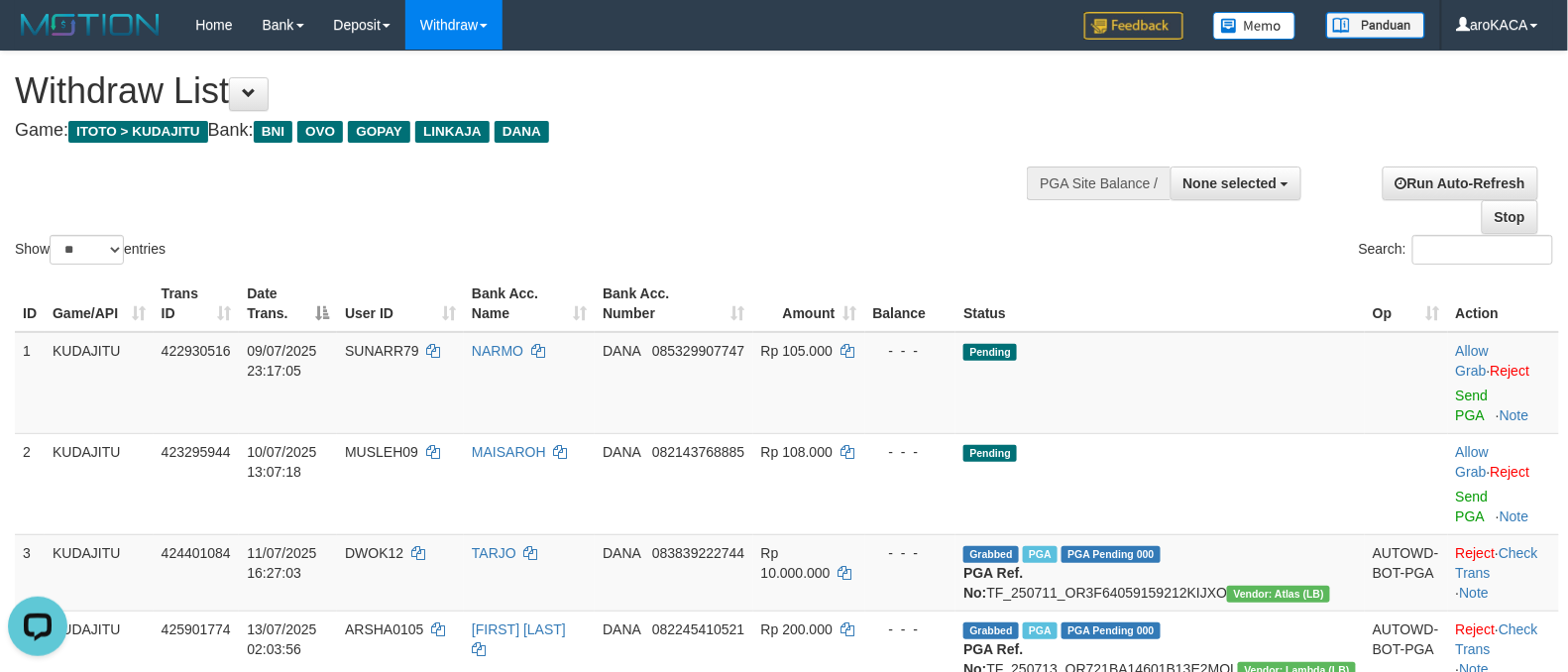 click on "Show  ** ** ** ***  entries Search:" at bounding box center [784, 160] 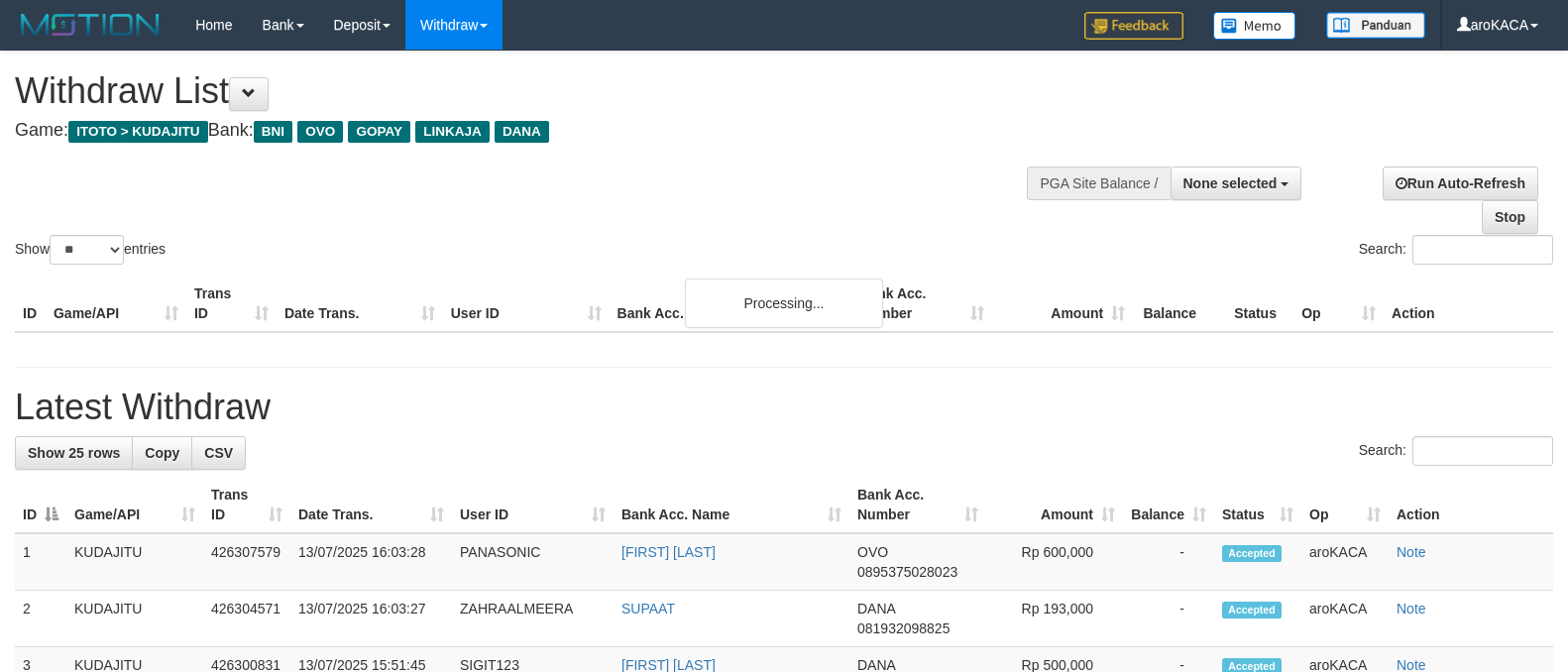 select 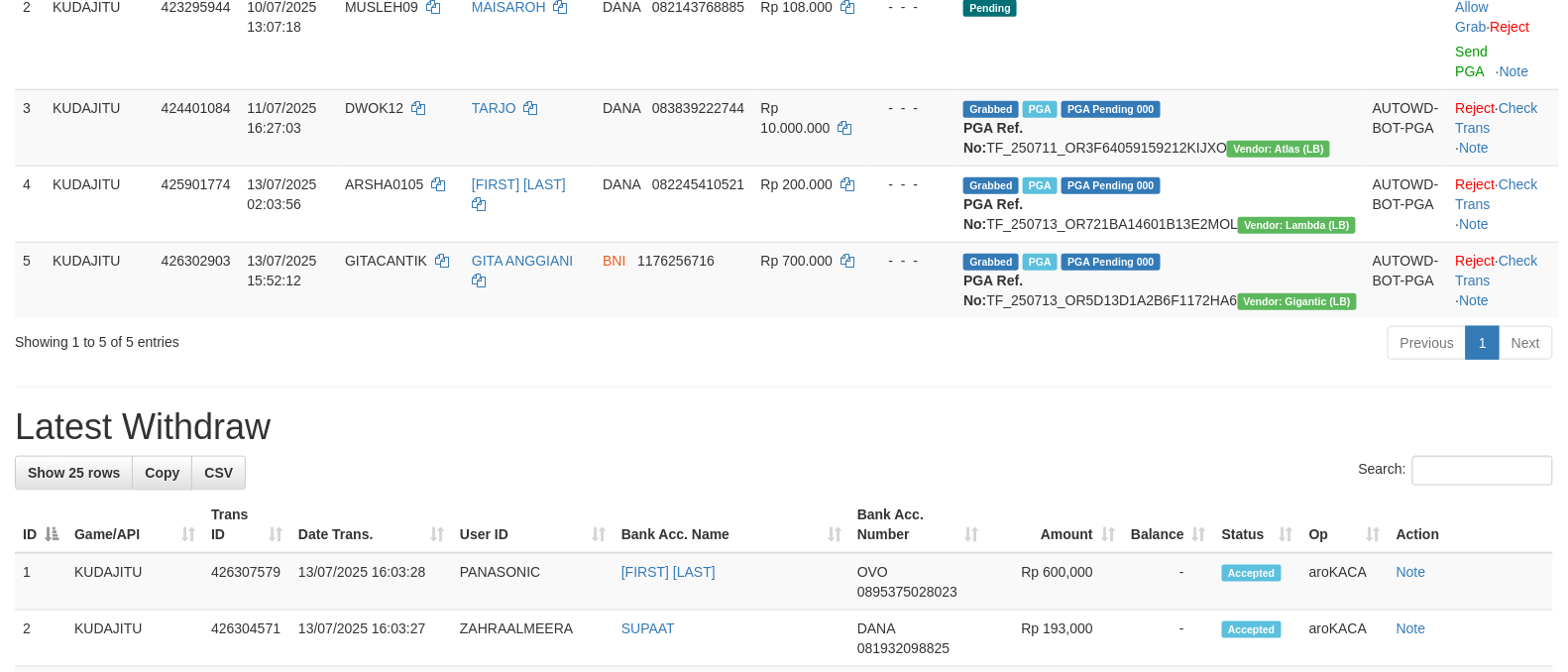 scroll, scrollTop: 440, scrollLeft: 0, axis: vertical 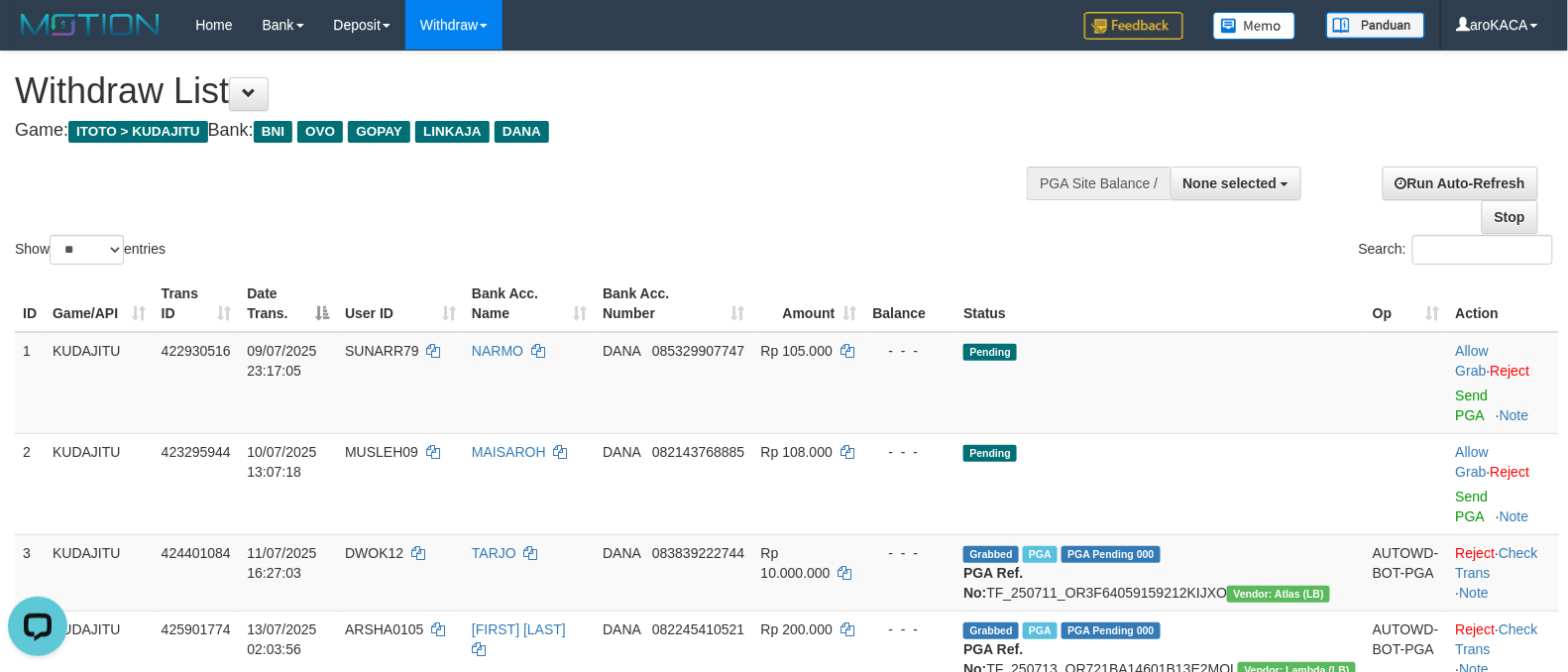 click on "Show  ** ** ** ***  entries Search:" at bounding box center (784, 160) 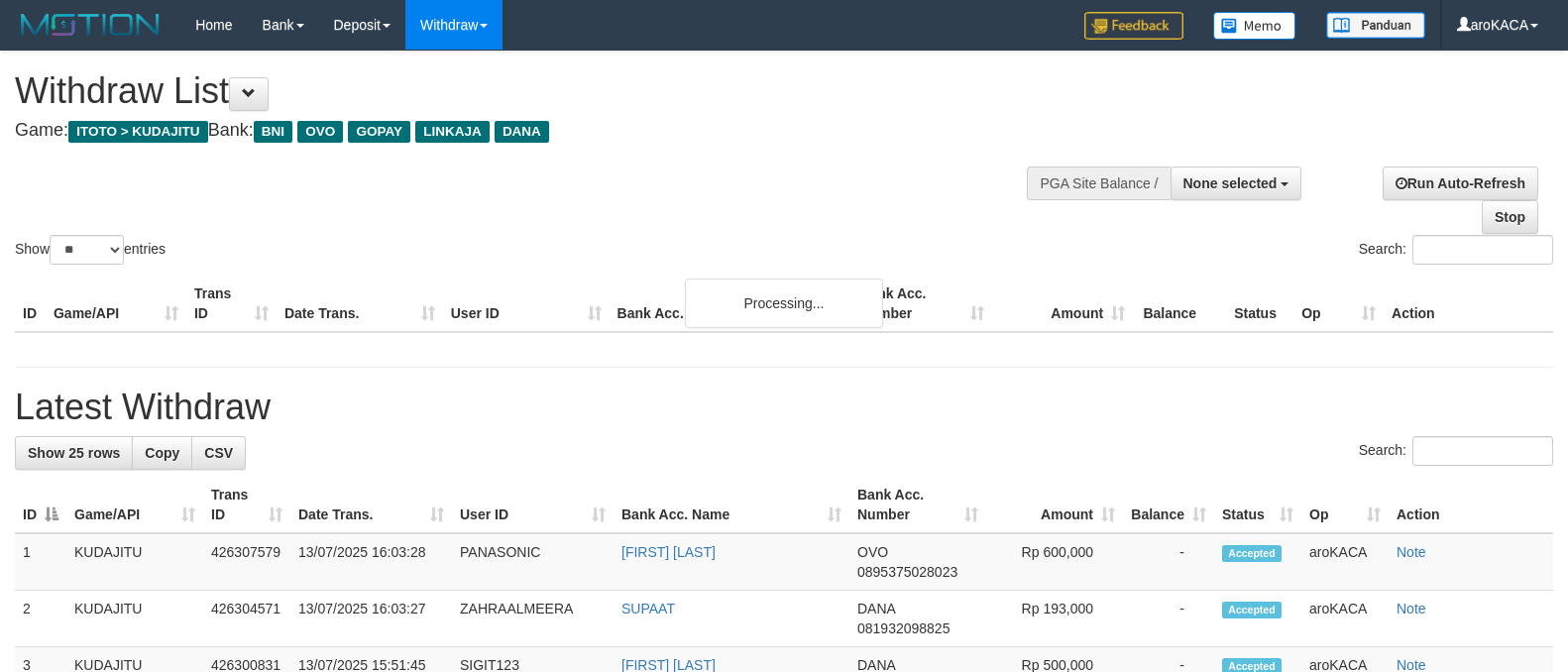 select 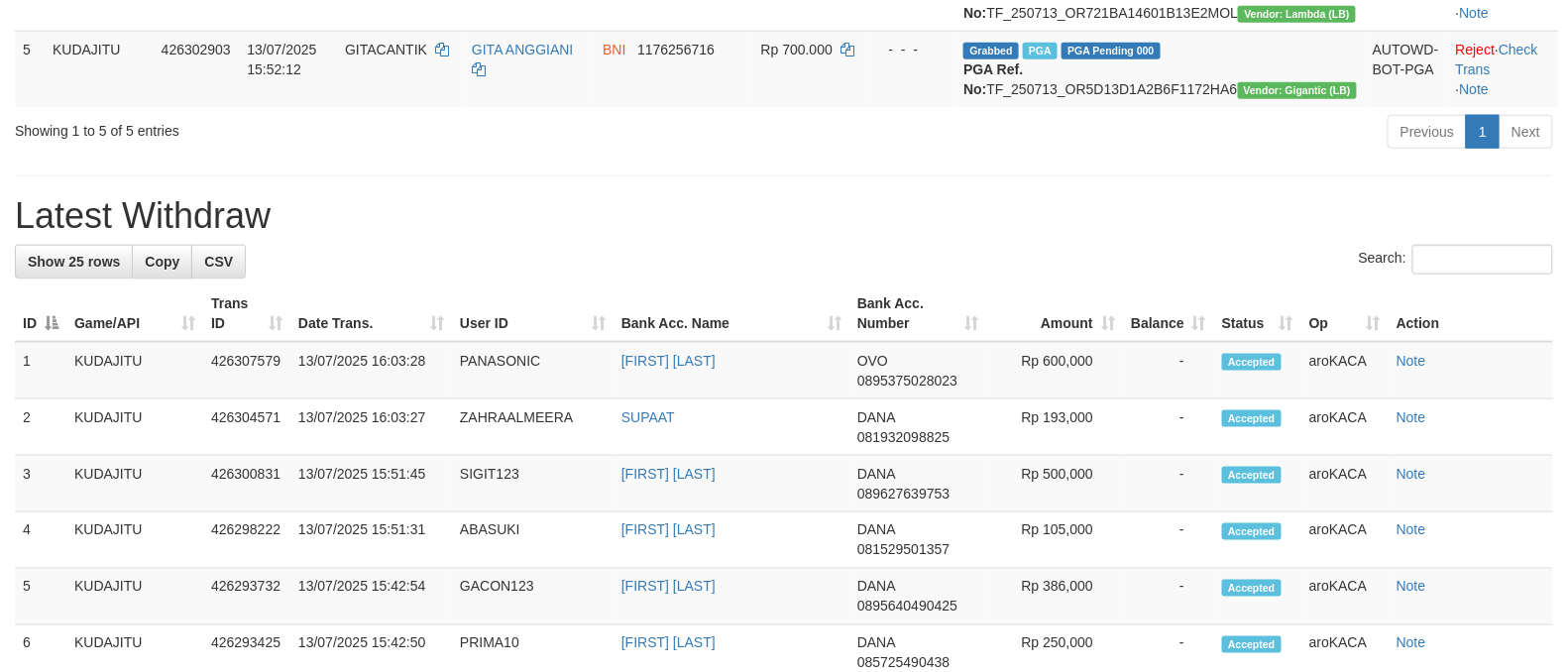 scroll, scrollTop: 660, scrollLeft: 0, axis: vertical 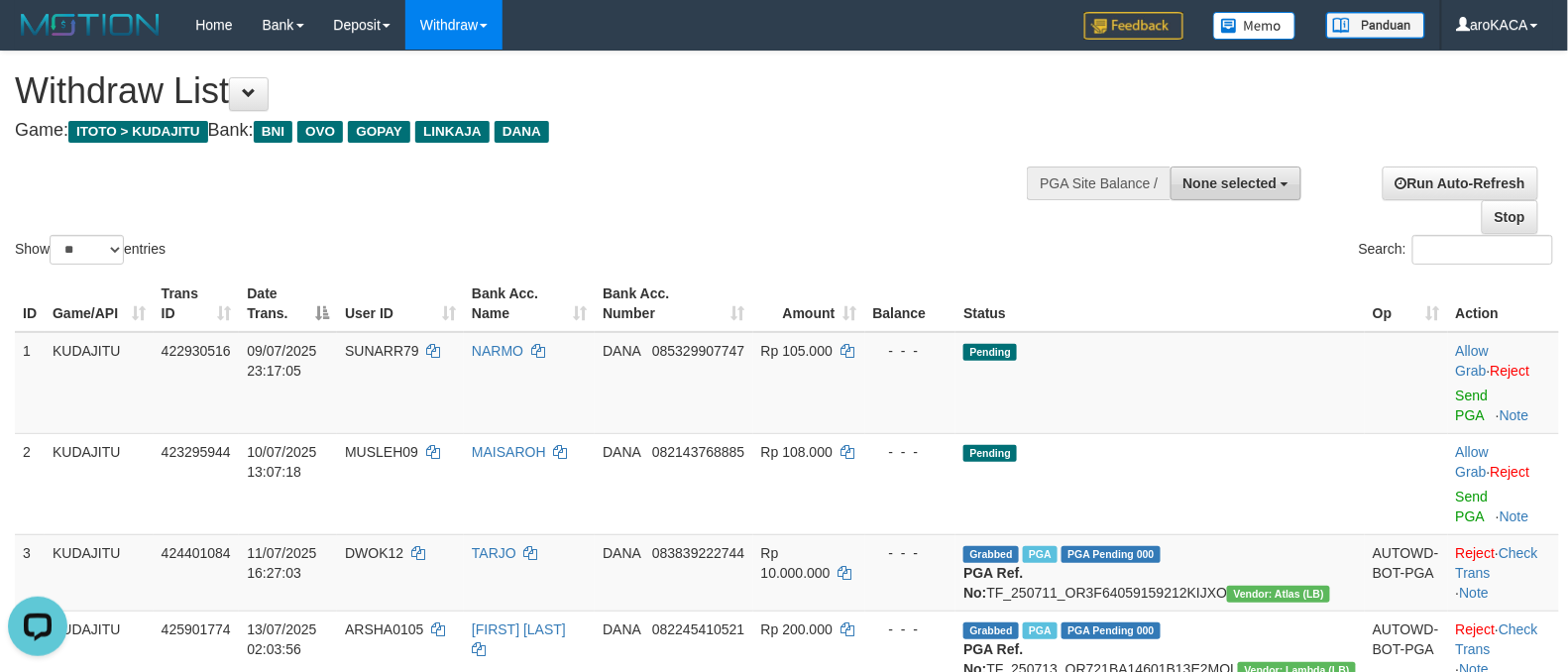 click on "None selected" at bounding box center [1230, 183] 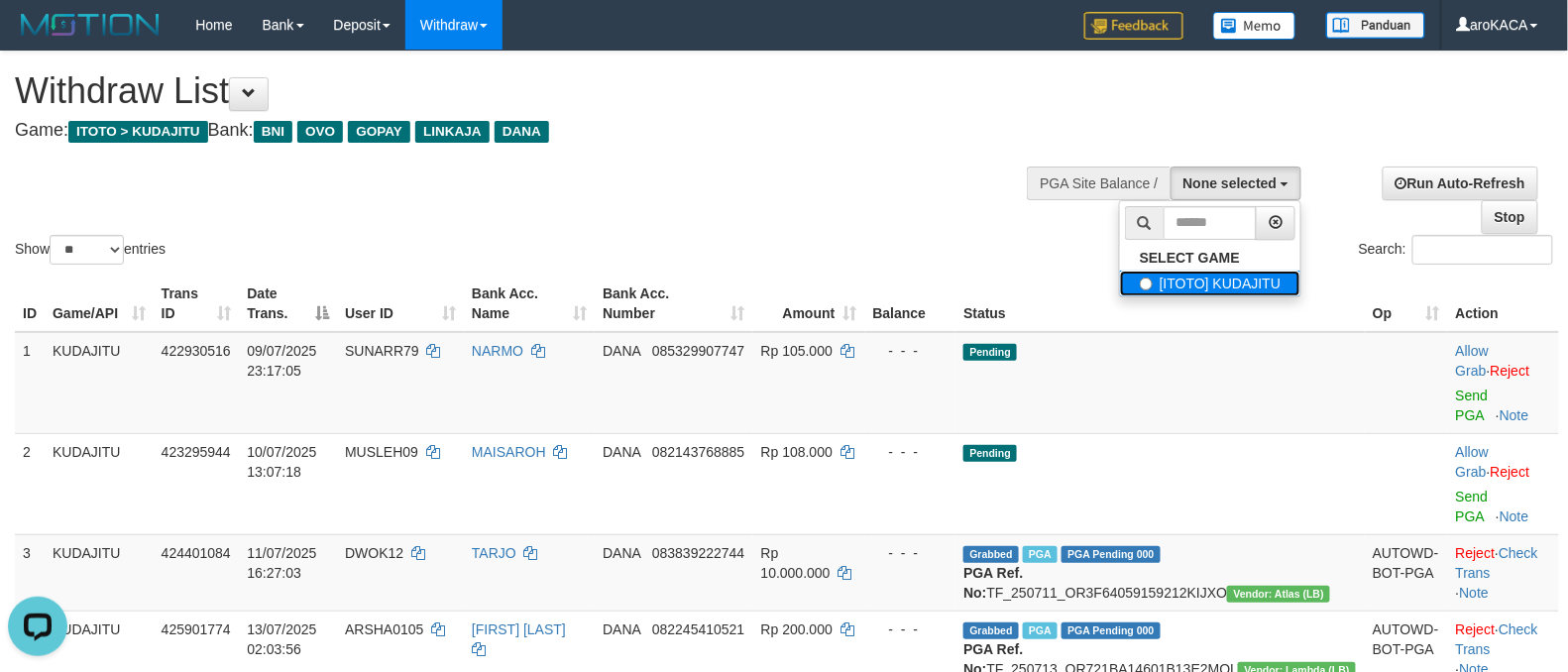 click on "[ITOTO] KUDAJITU" at bounding box center [1210, 283] 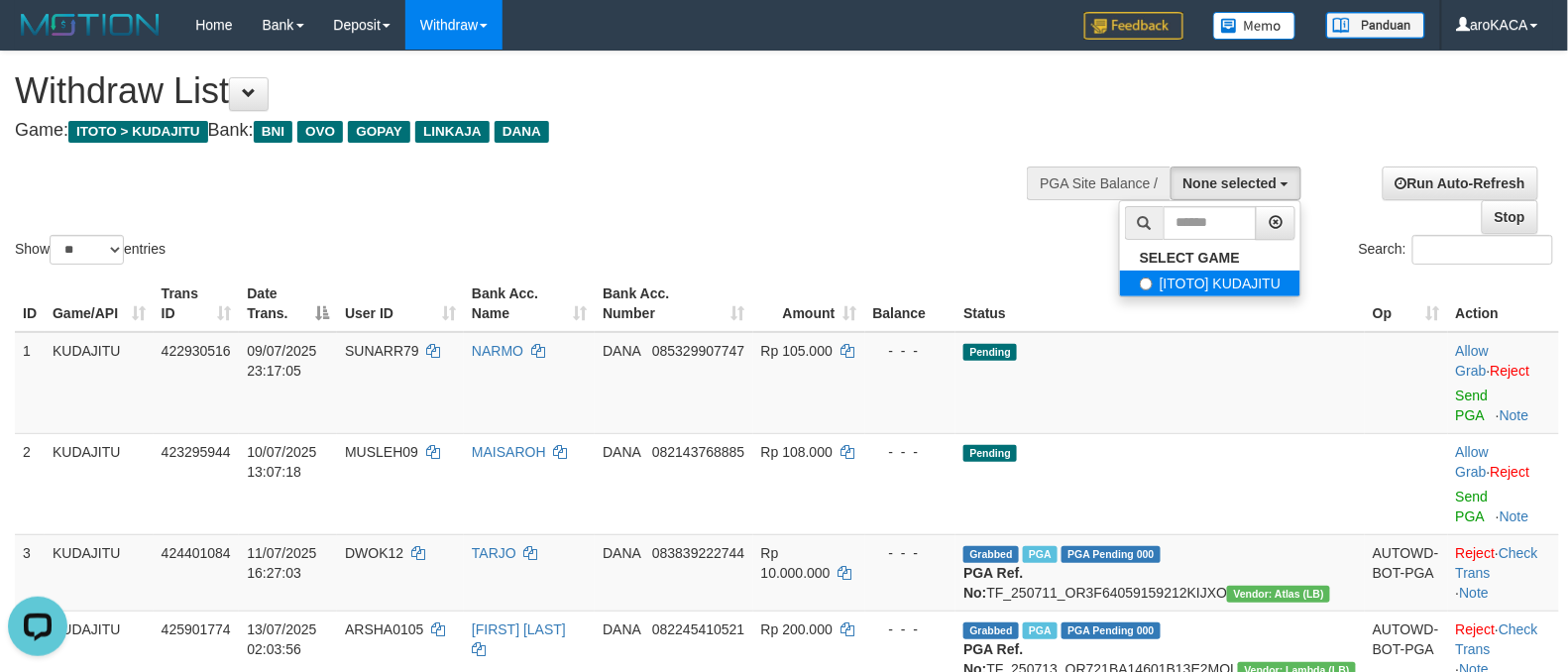 select on "***" 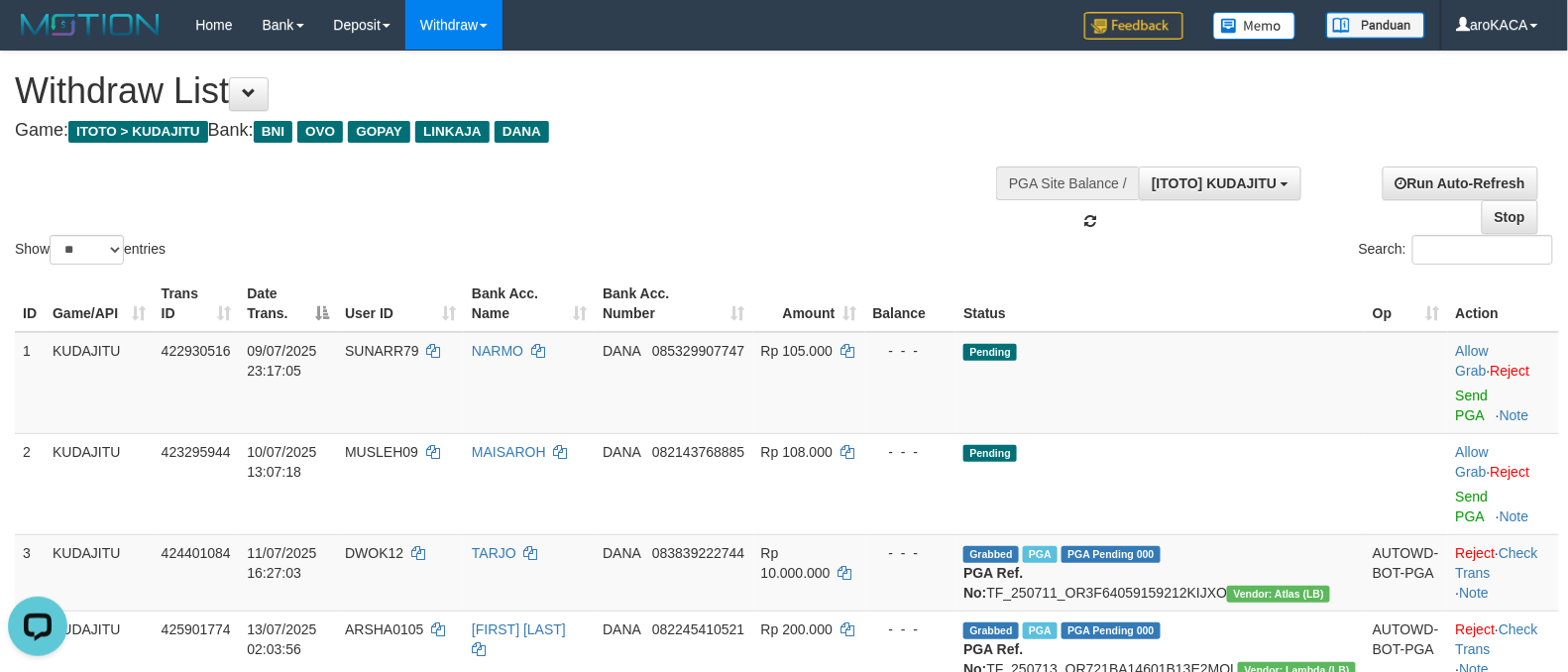 scroll, scrollTop: 17, scrollLeft: 0, axis: vertical 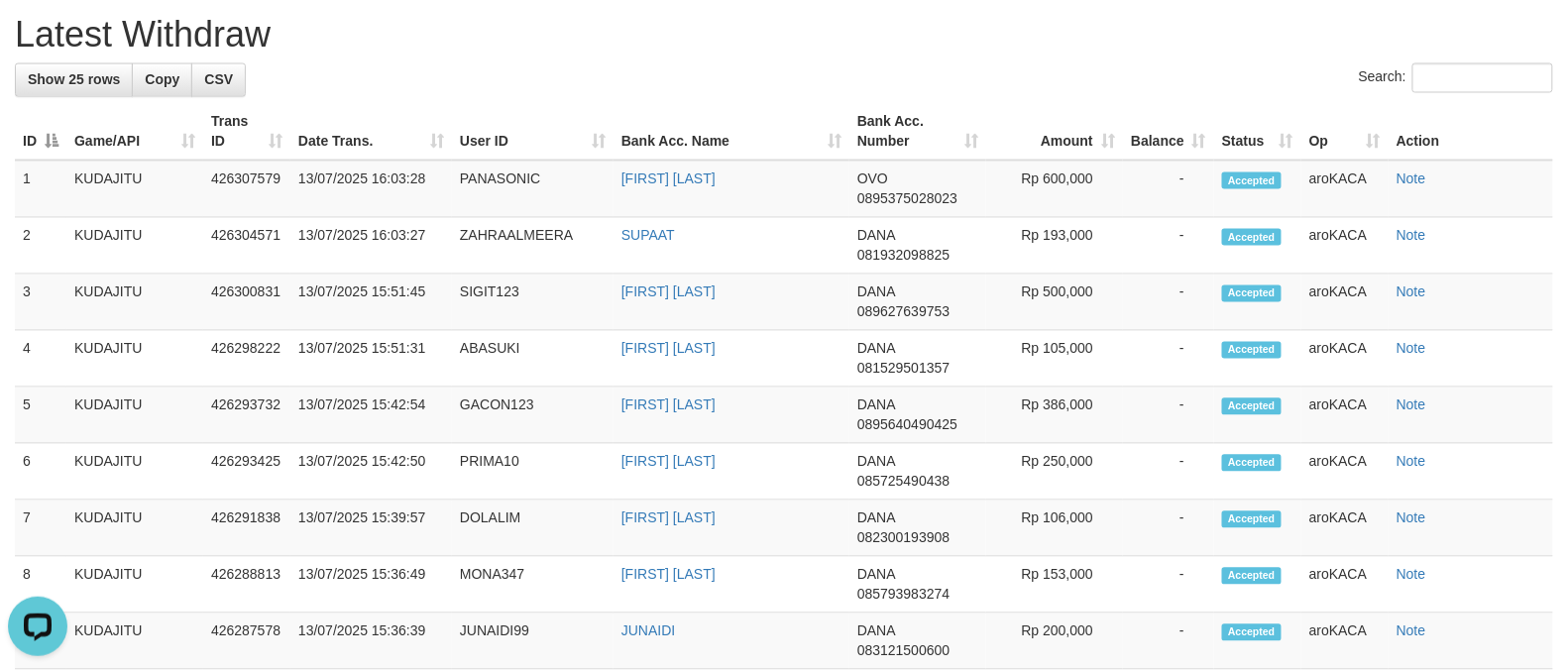 drag, startPoint x: 512, startPoint y: 77, endPoint x: 537, endPoint y: 132, distance: 60.41523 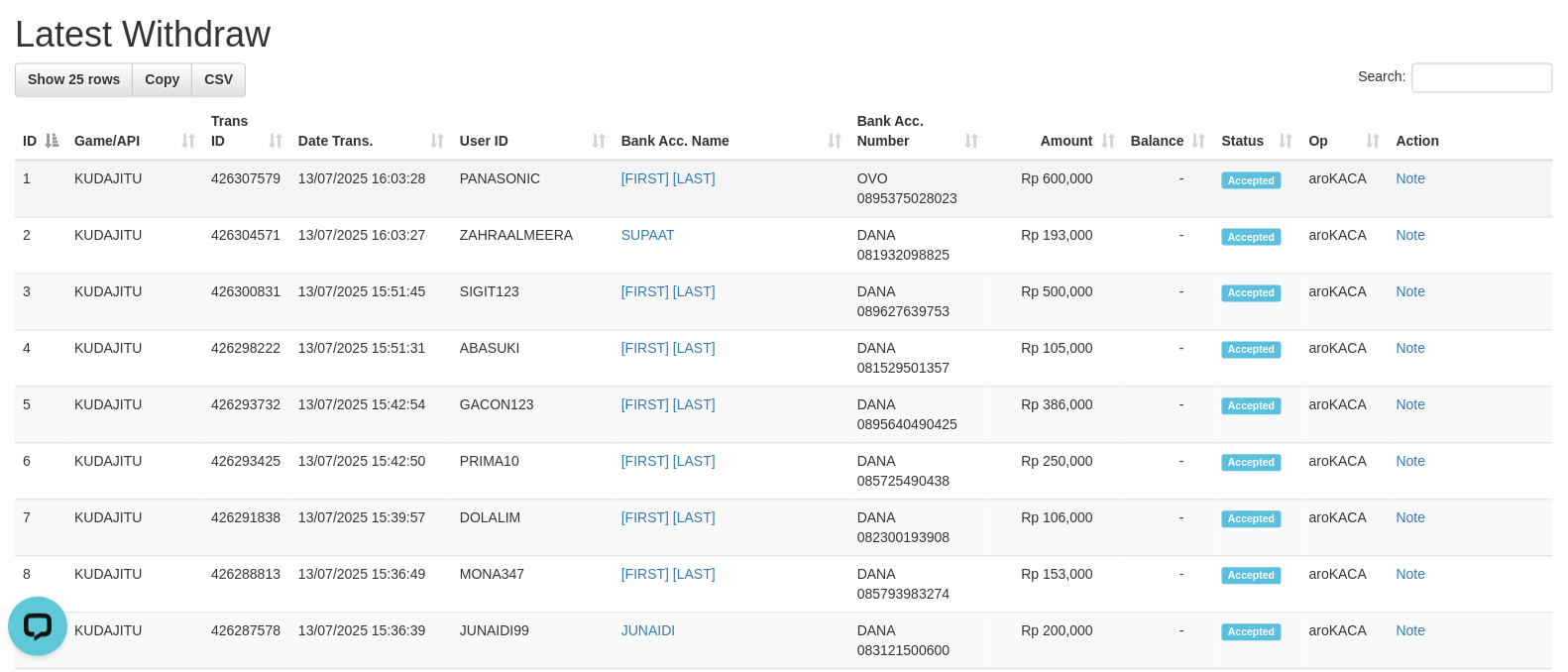 click on "PANASONIC" at bounding box center (532, 189) 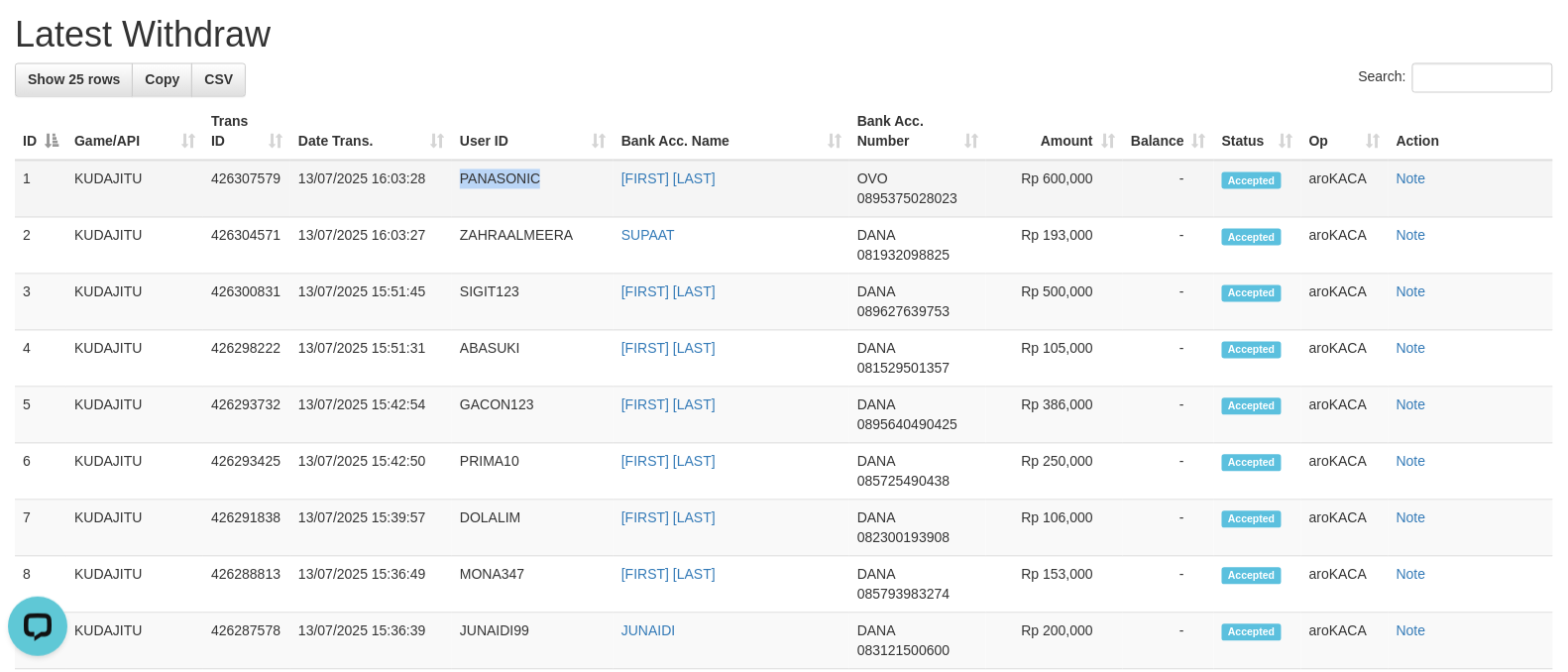 copy on "PANASONIC" 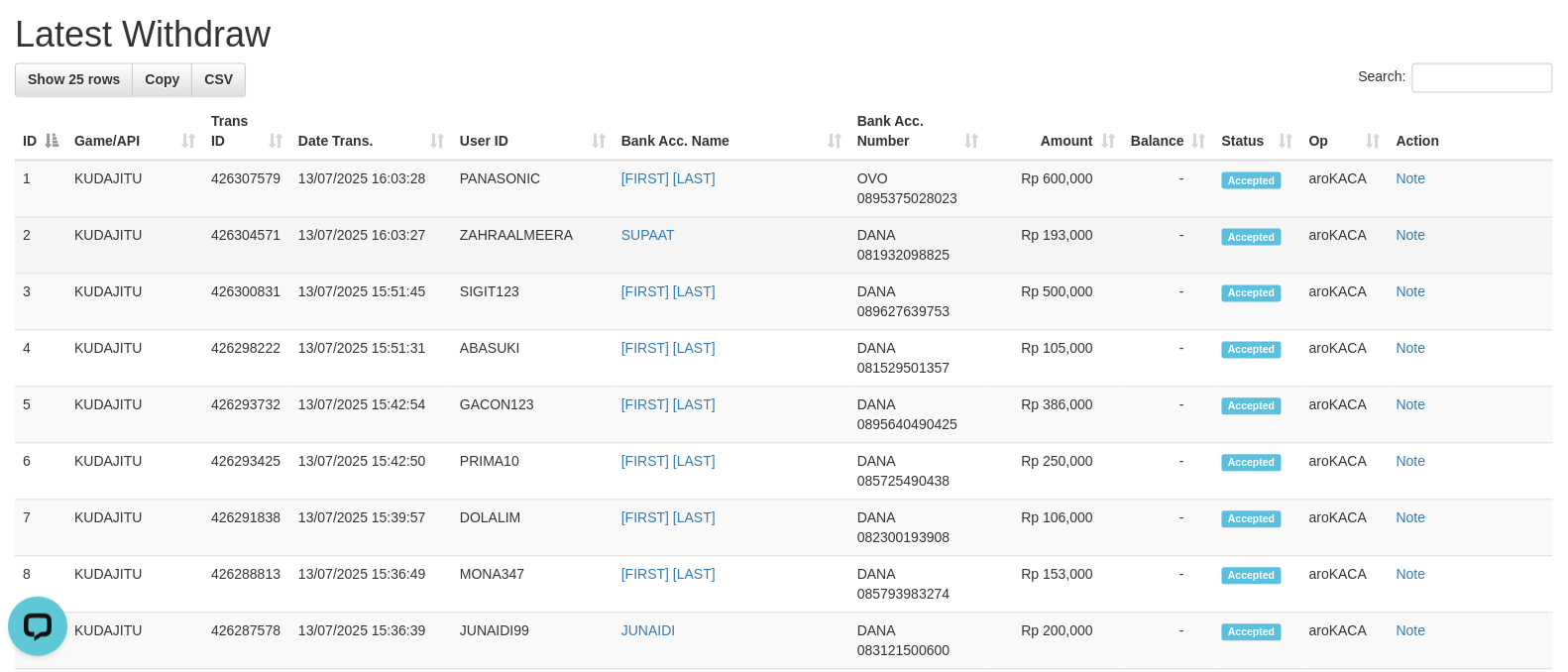 click on "ZAHRAALMEERA" at bounding box center [532, 246] 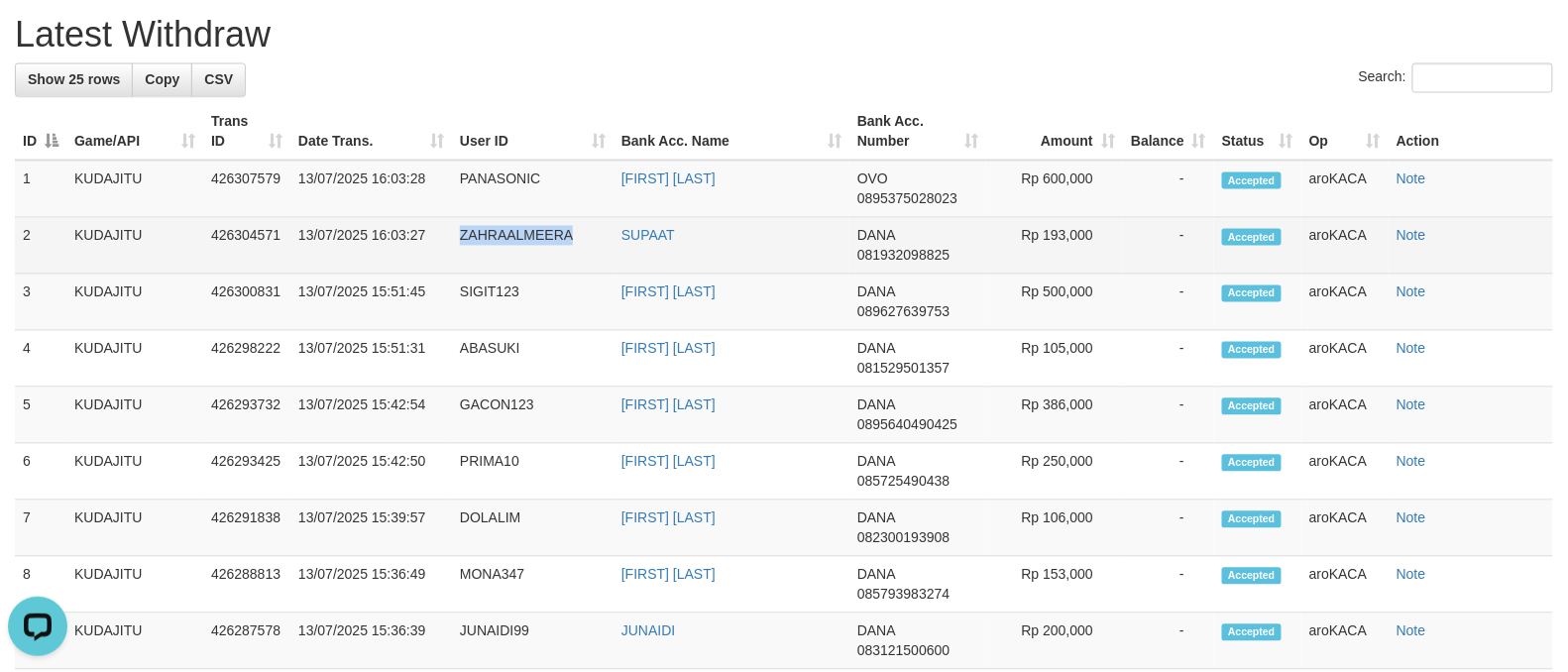 click on "ZAHRAALMEERA" at bounding box center [532, 246] 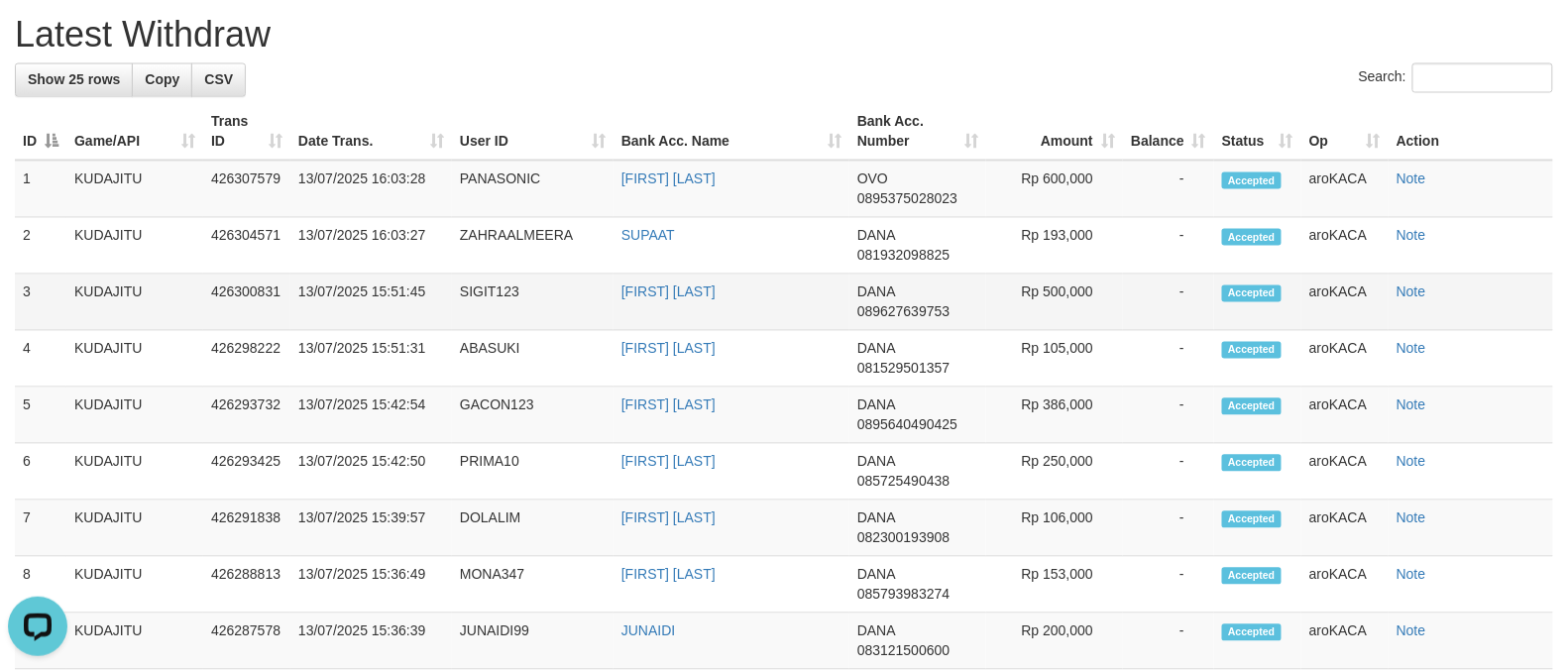 click on "SIGIT123" at bounding box center [532, 302] 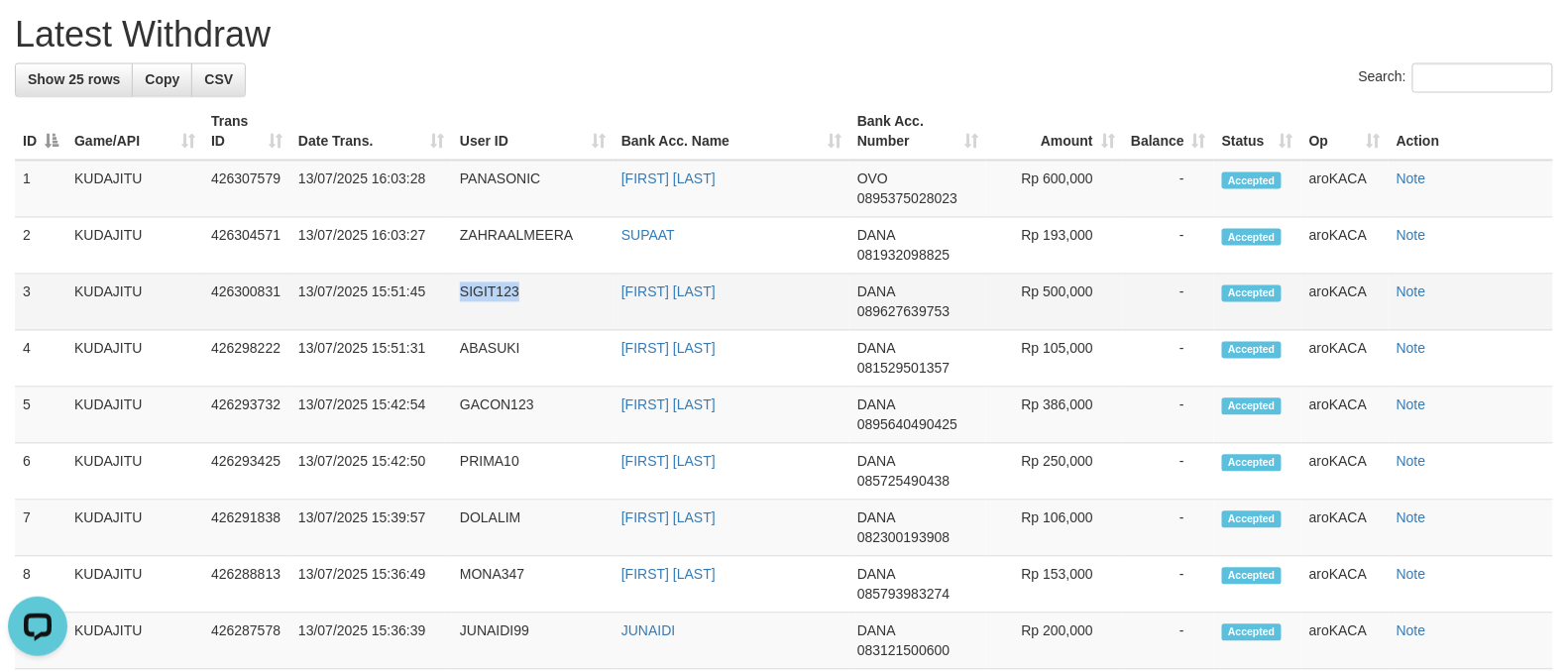 click on "SIGIT123" at bounding box center [532, 302] 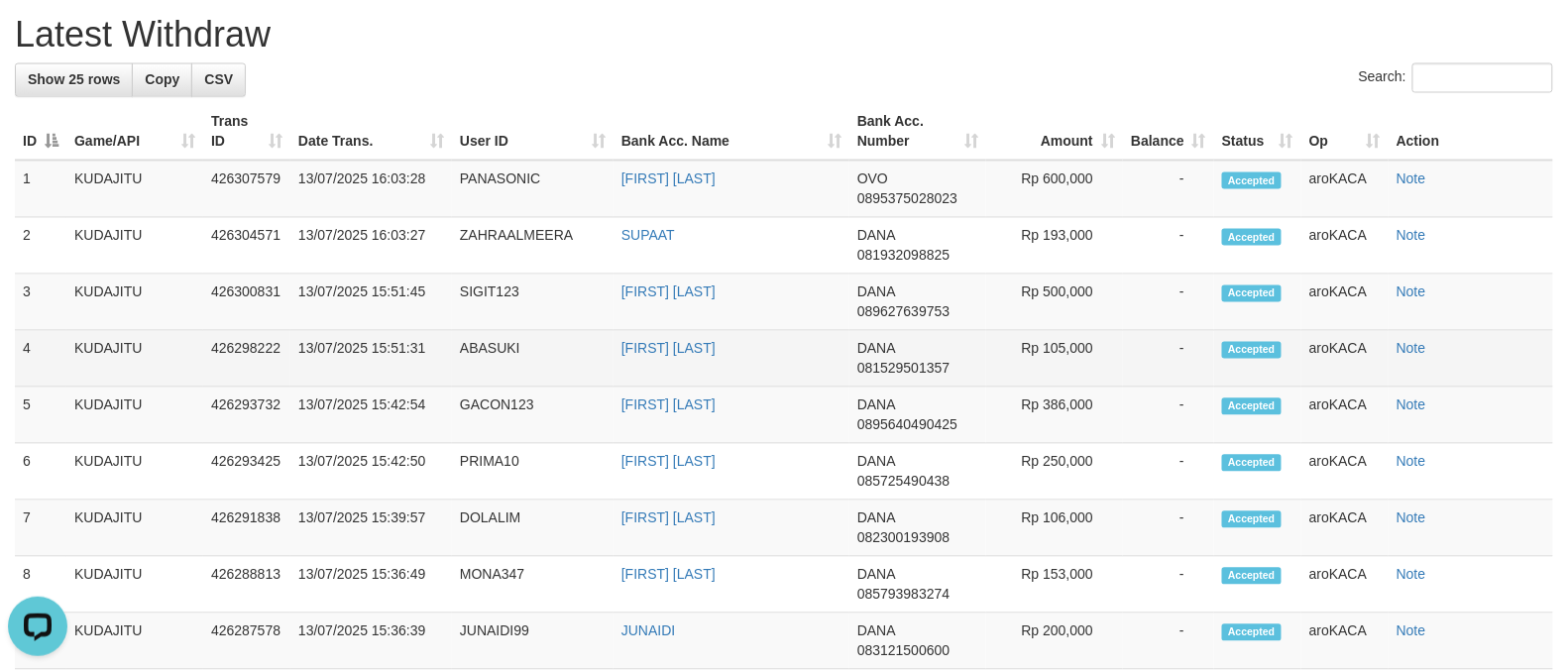 click on "ABASUKI" at bounding box center [532, 359] 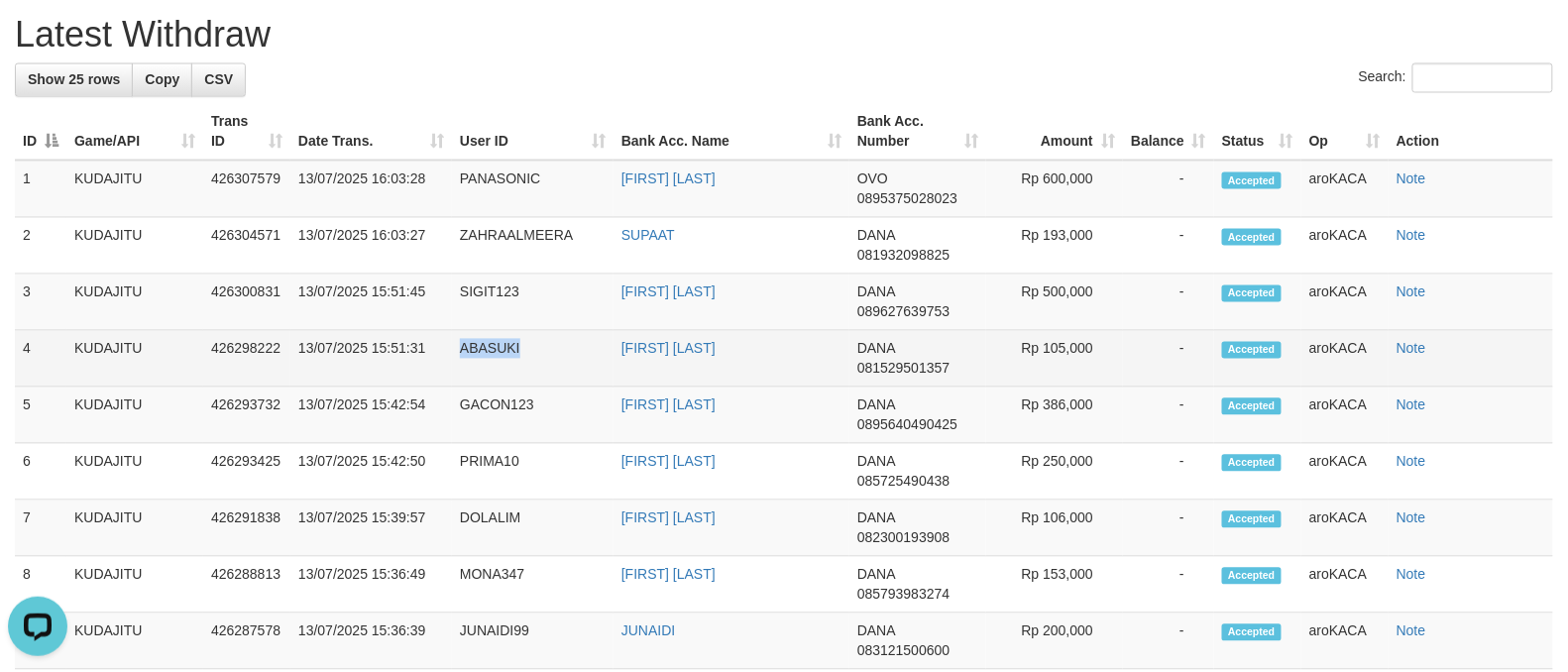 click on "ABASUKI" at bounding box center (532, 359) 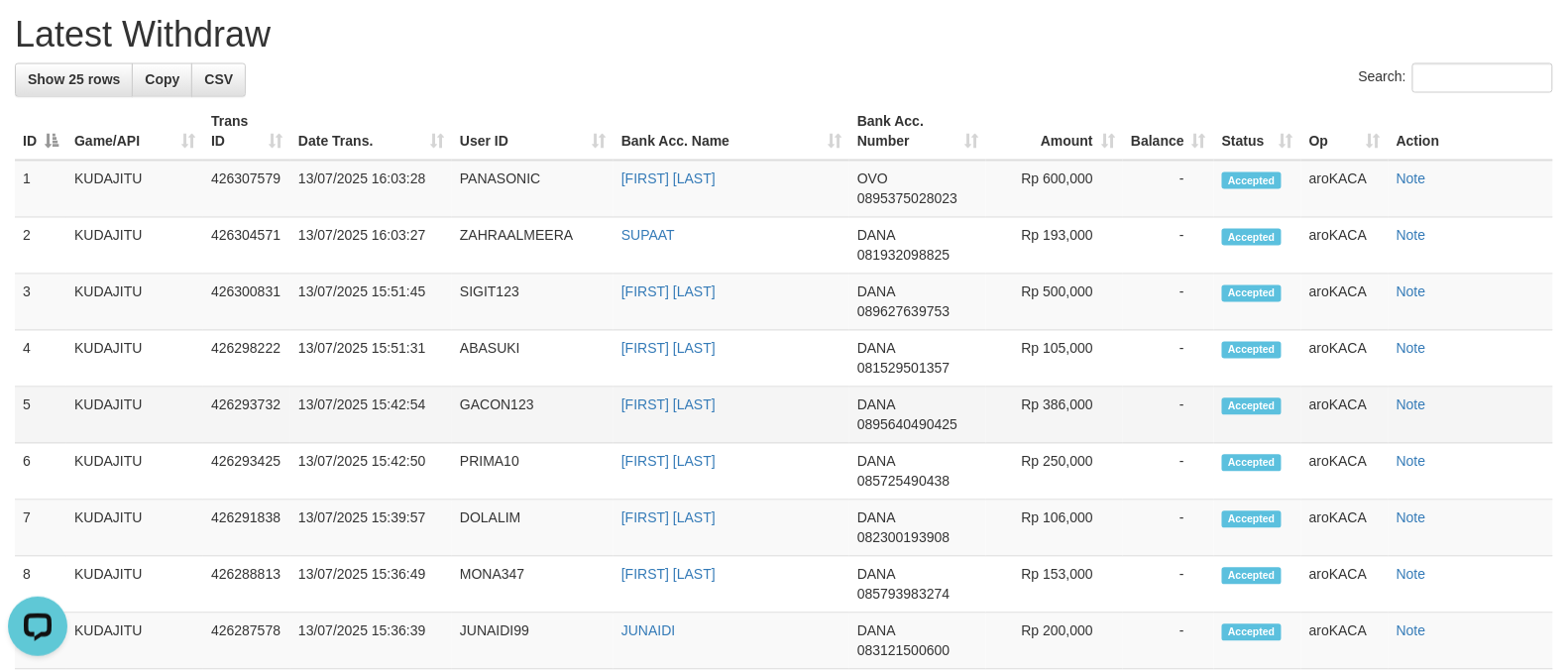 click on "GACON123" at bounding box center (532, 415) 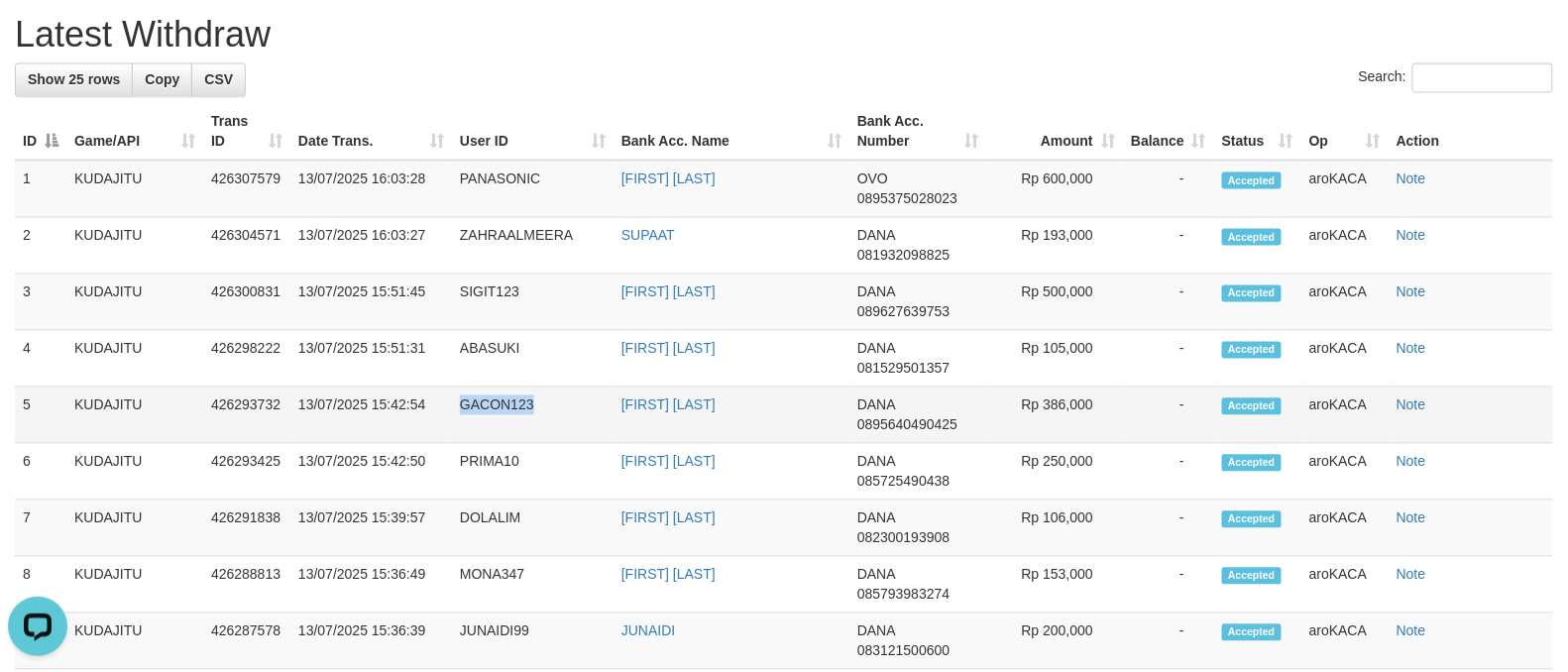 click on "GACON123" at bounding box center (532, 415) 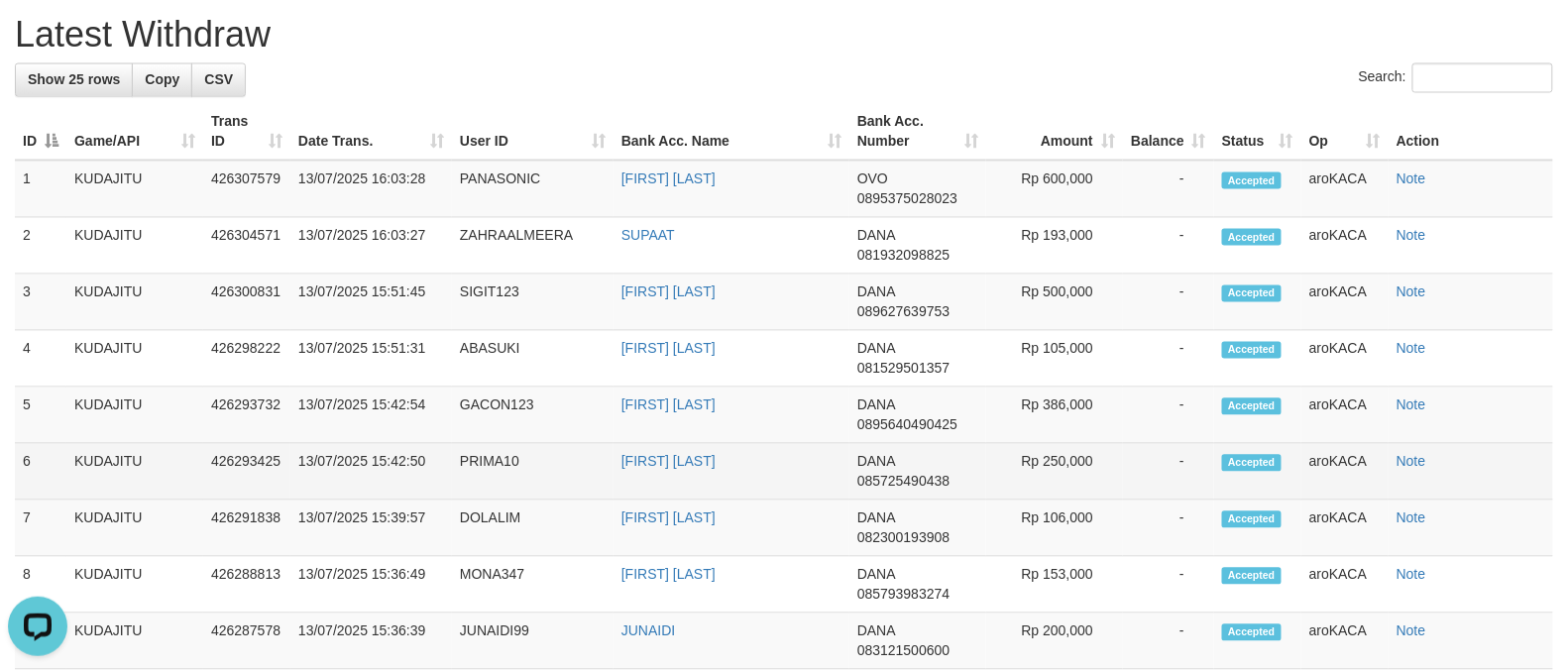 click on "PRIMA10" at bounding box center (532, 472) 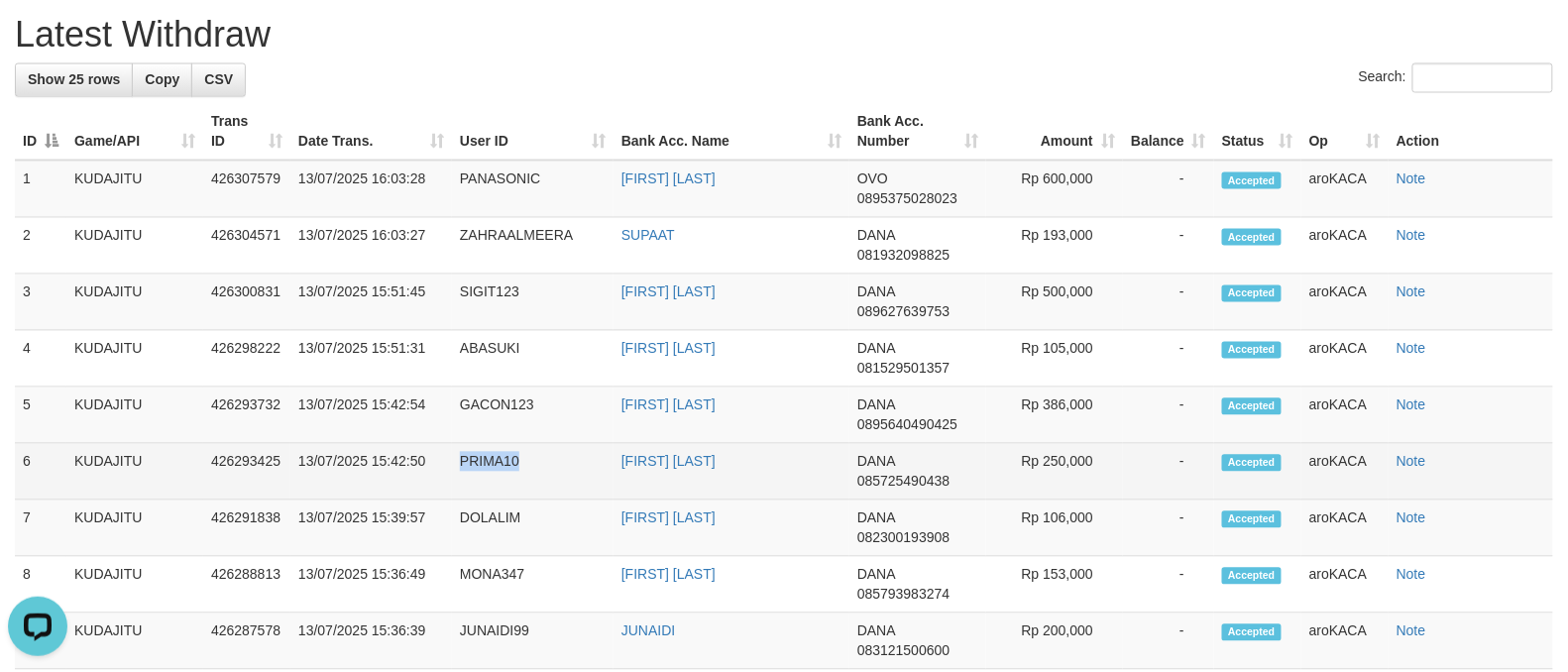 click on "PRIMA10" at bounding box center (532, 472) 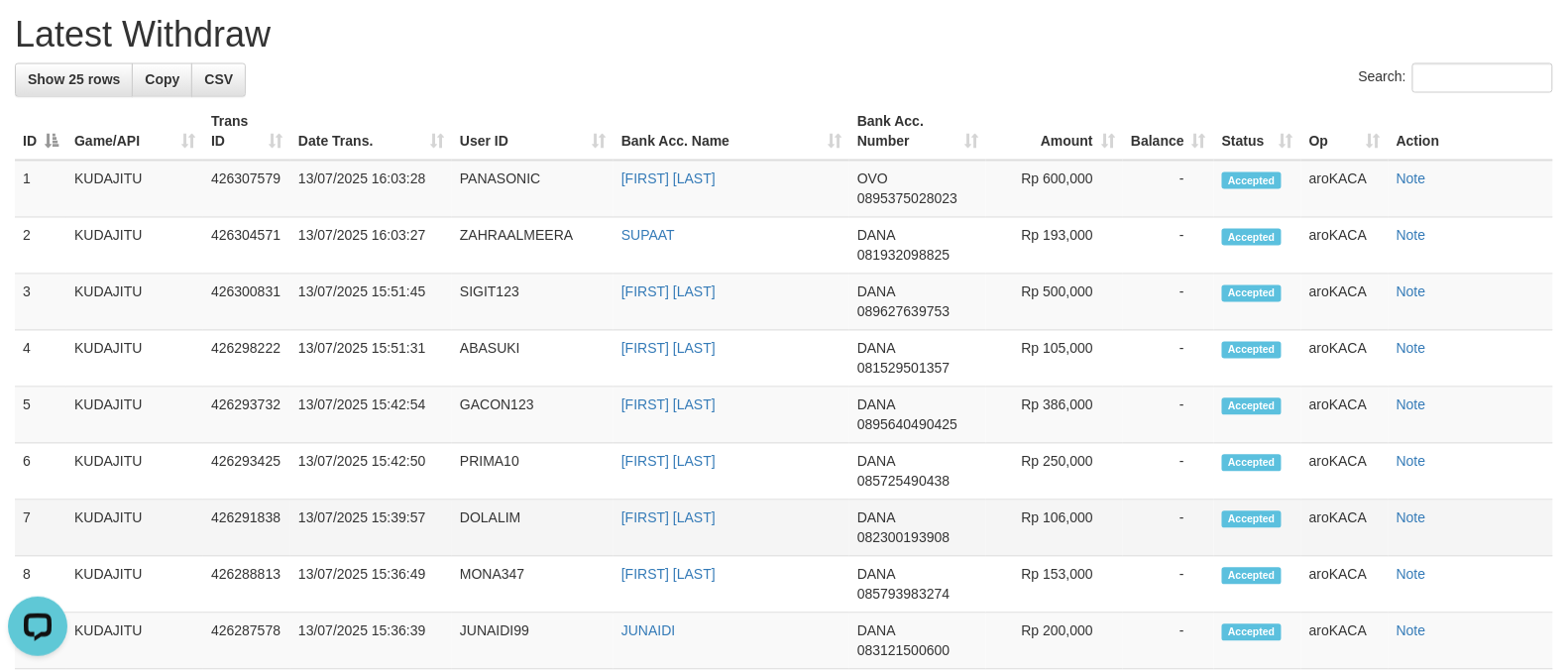 click on "DOLALIM" at bounding box center [532, 528] 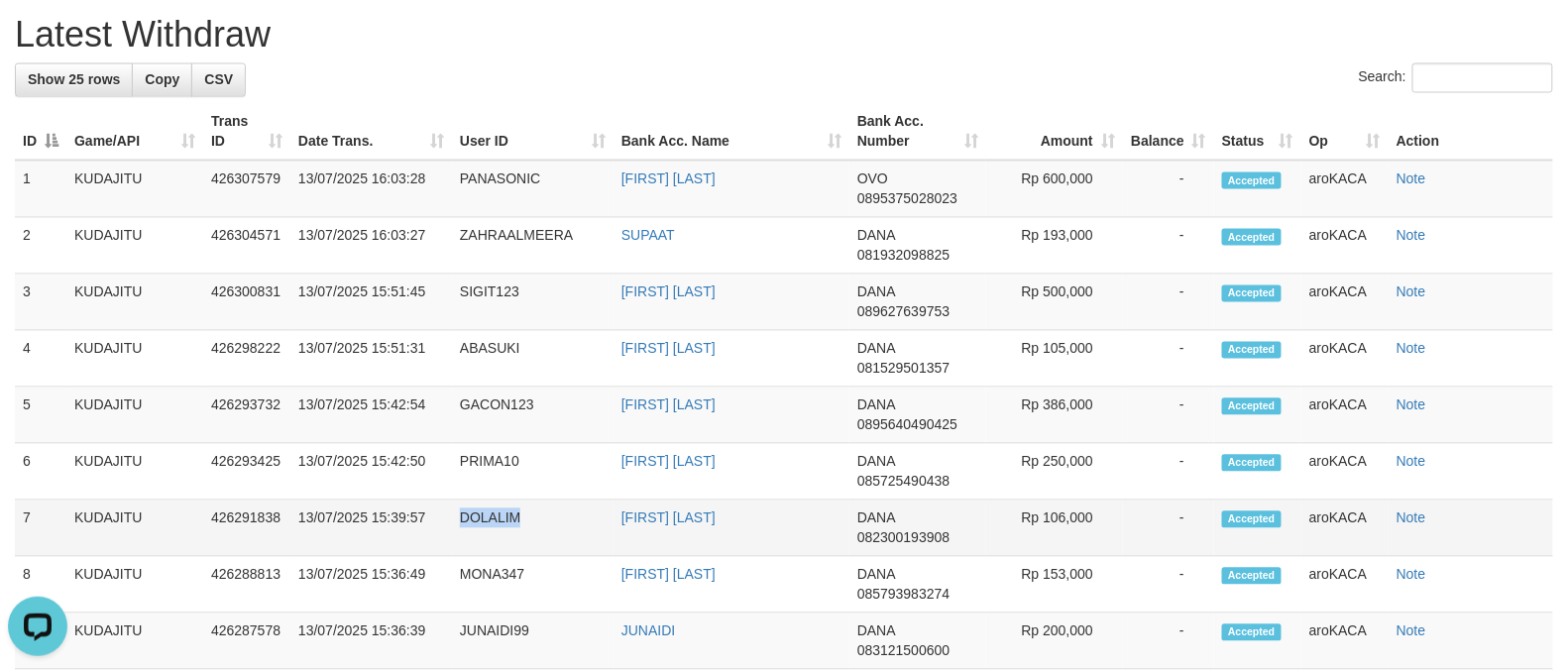 click on "DOLALIM" at bounding box center (532, 528) 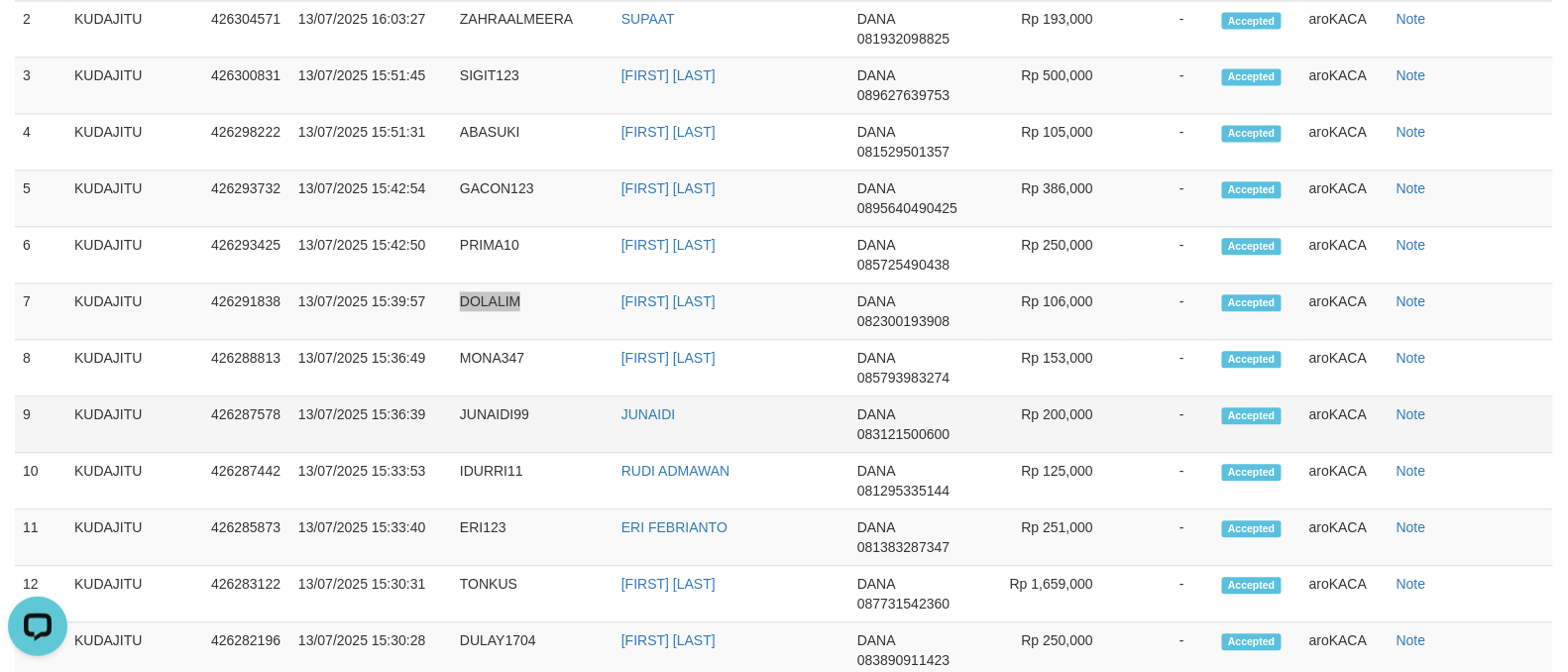 scroll, scrollTop: 1321, scrollLeft: 0, axis: vertical 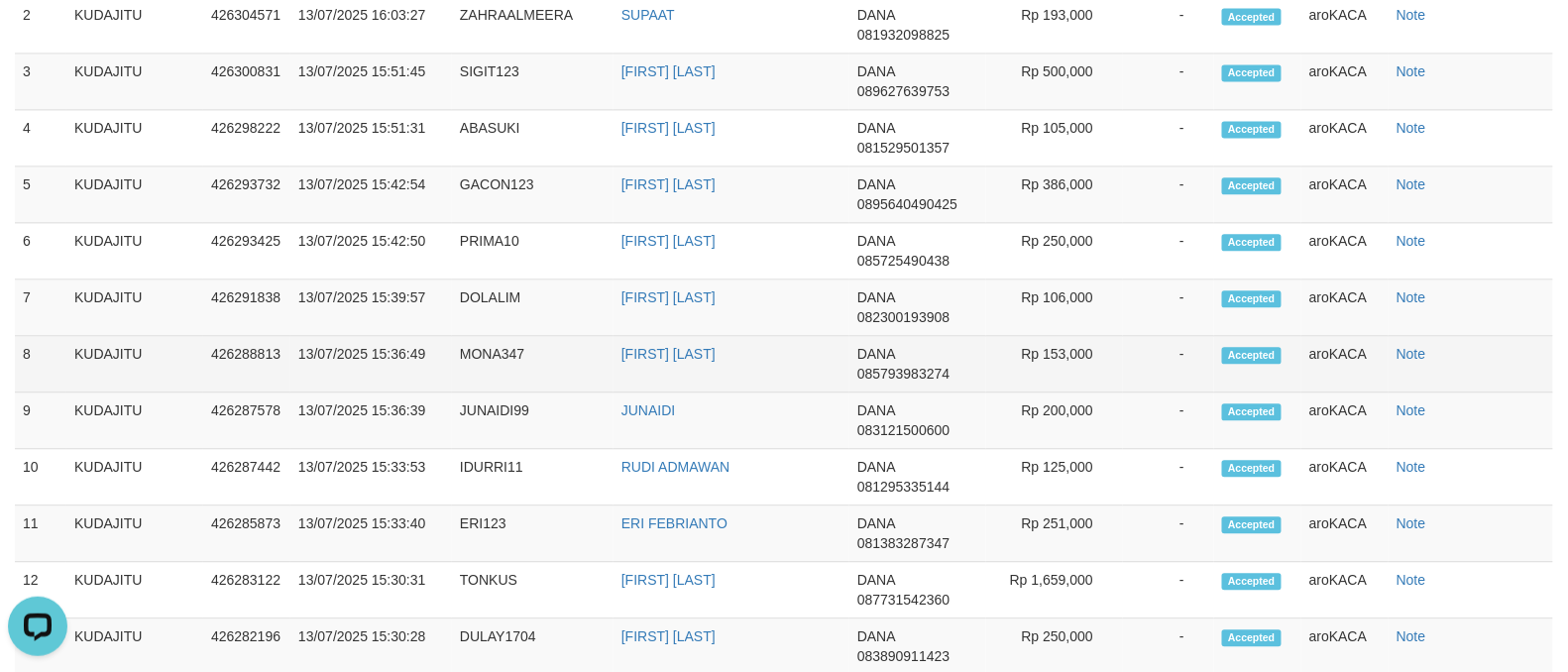 click on "MONA347" at bounding box center [532, 364] 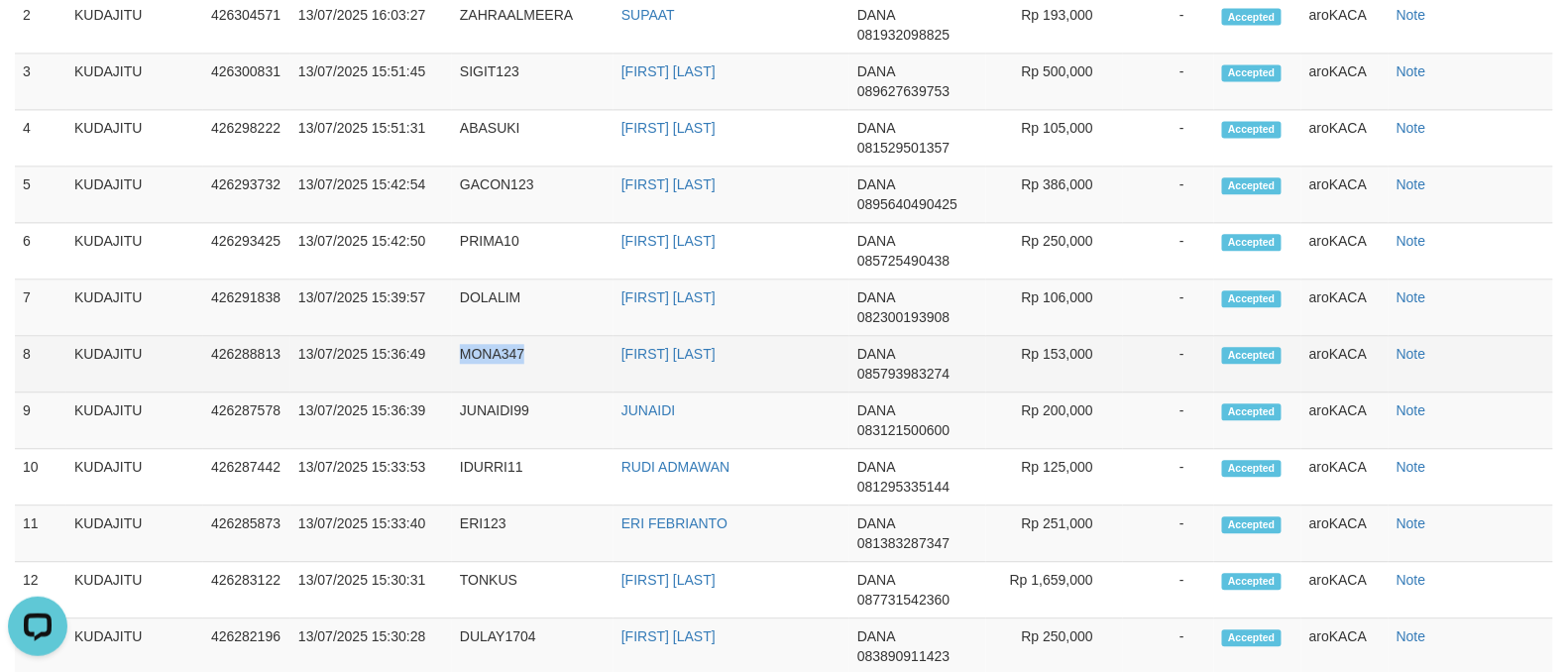 click on "MONA347" at bounding box center (532, 364) 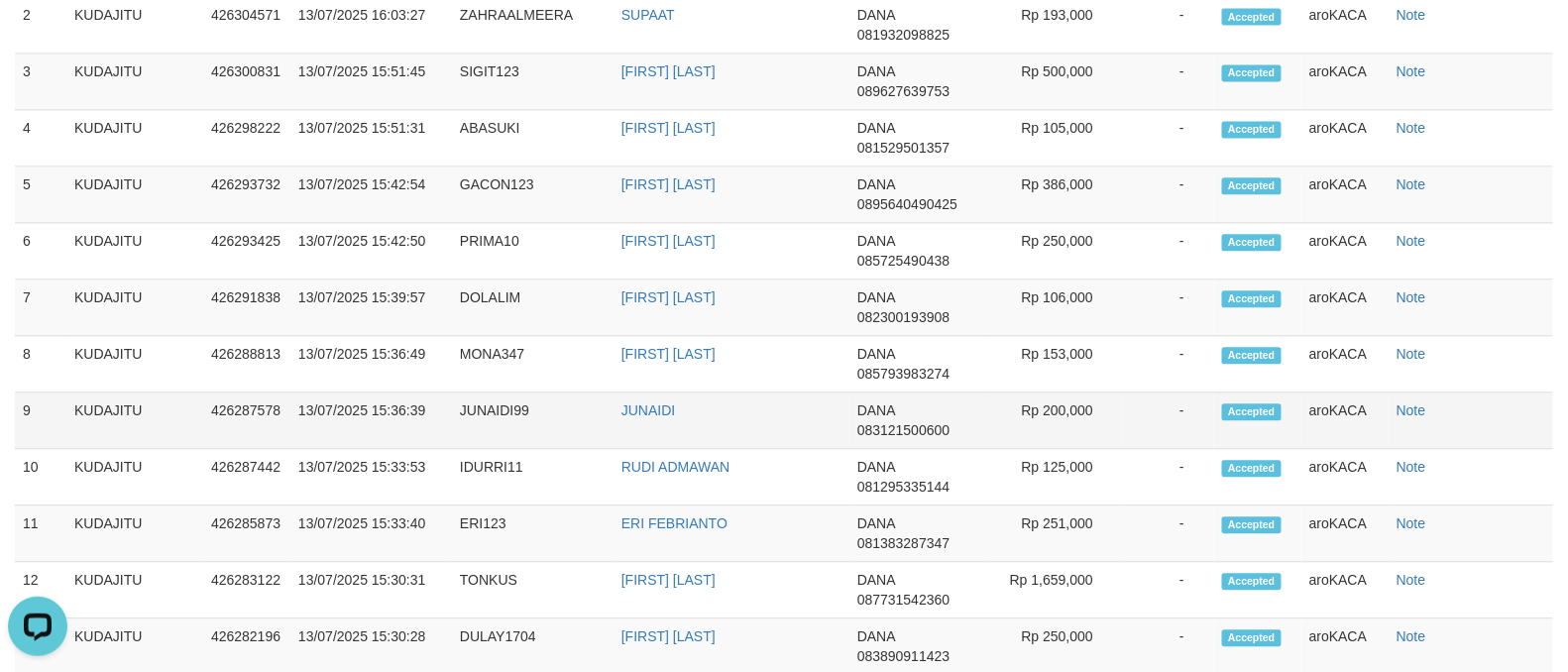 click on "JUNAIDI99" at bounding box center (532, 420) 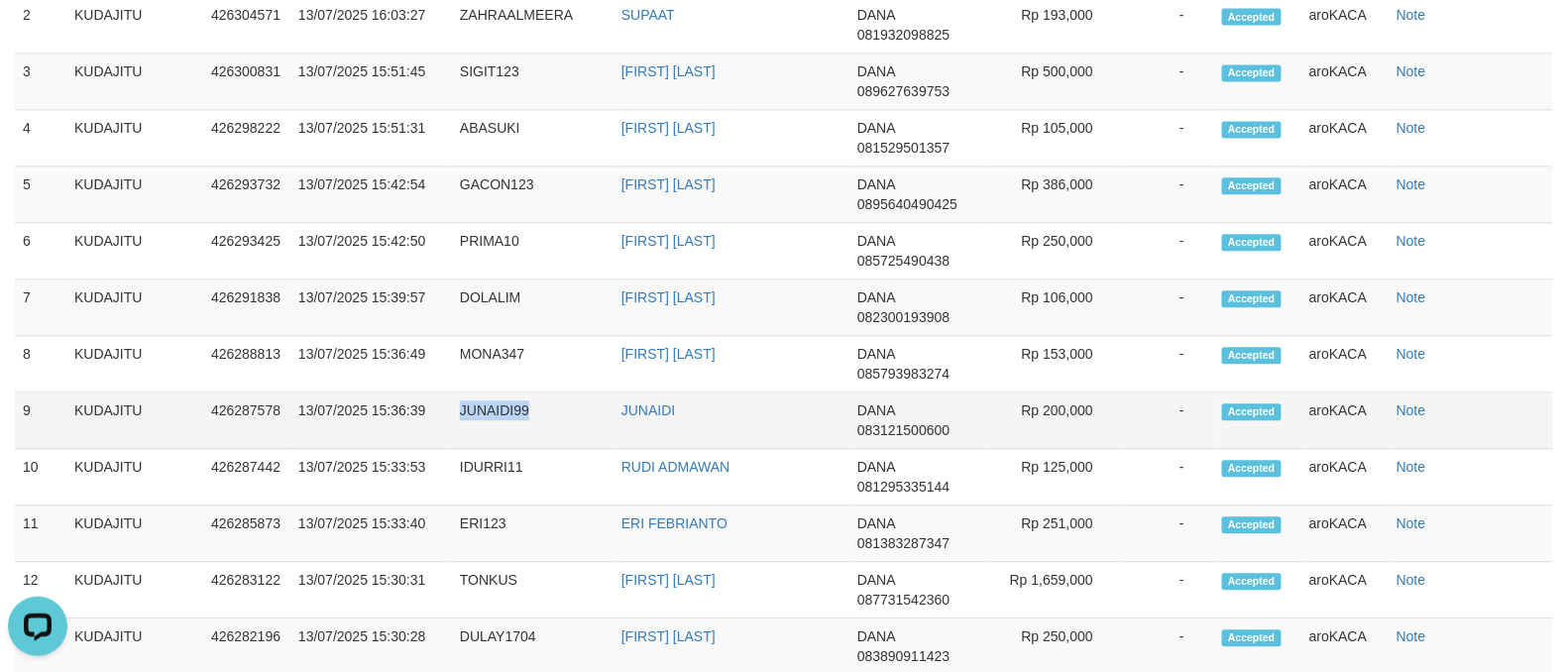 click on "JUNAIDI99" at bounding box center [532, 420] 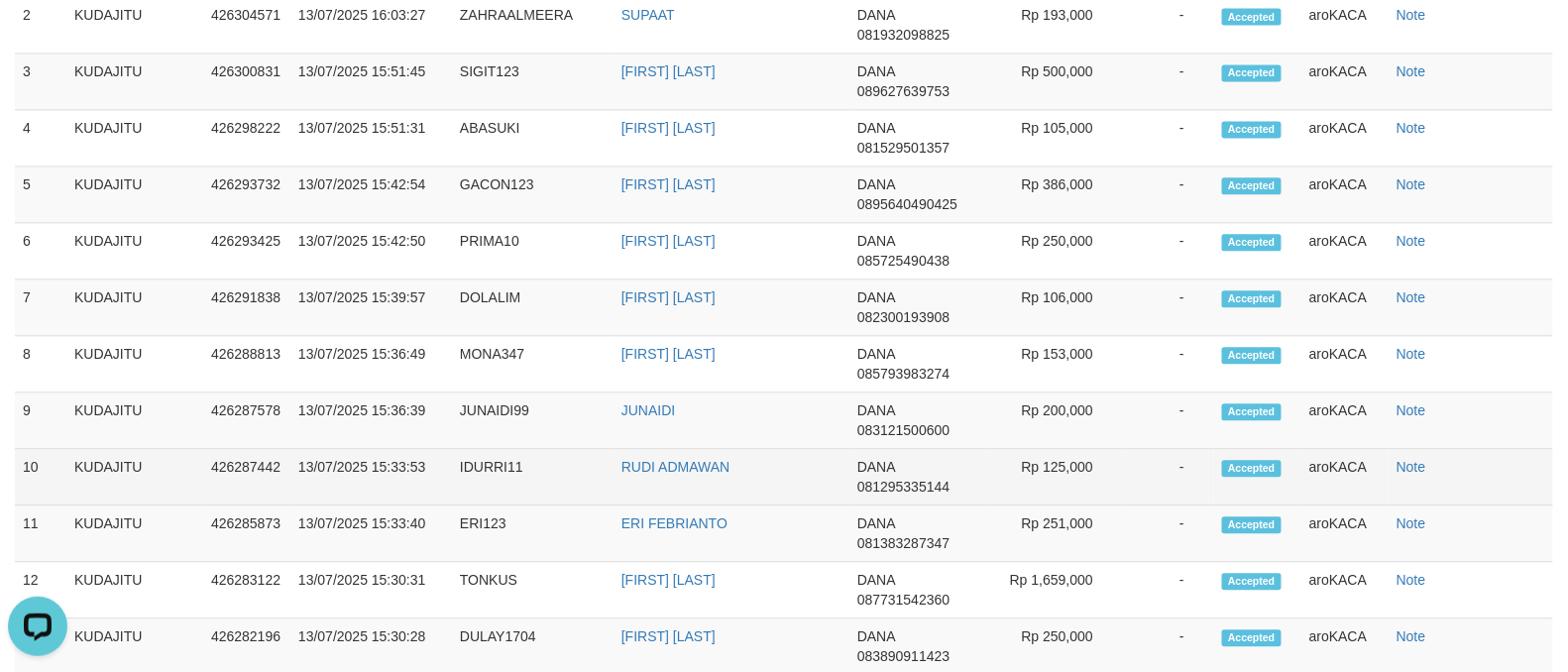 click on "IDURRI11" at bounding box center (532, 477) 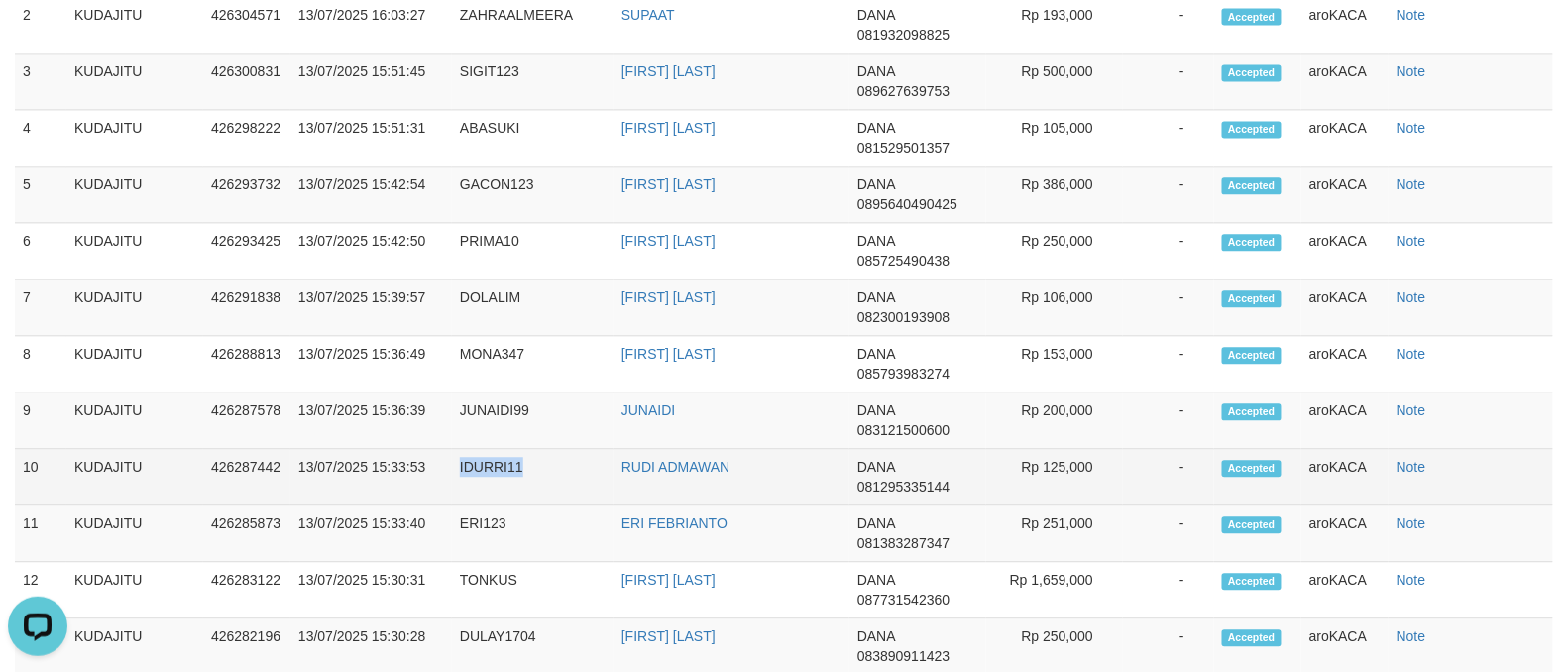 click on "IDURRI11" at bounding box center (532, 477) 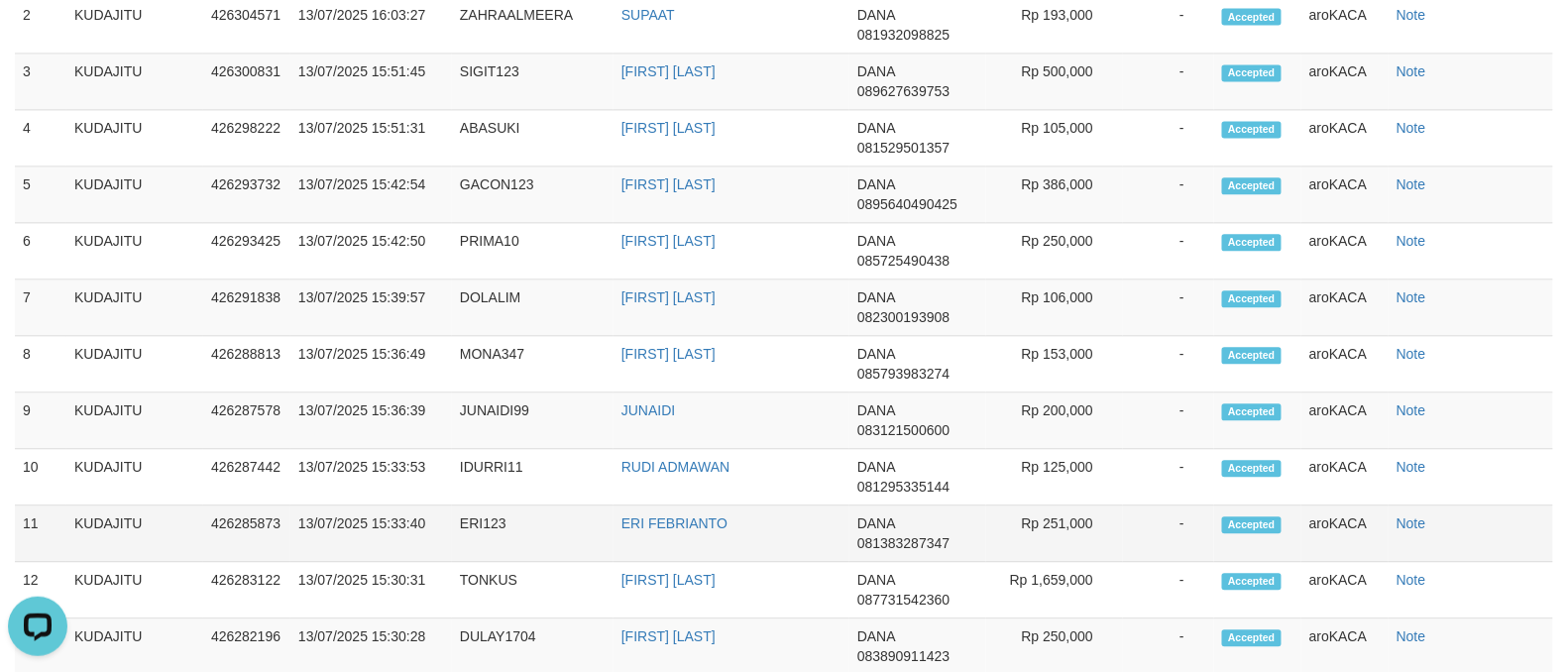 click on "ERI123" at bounding box center (532, 533) 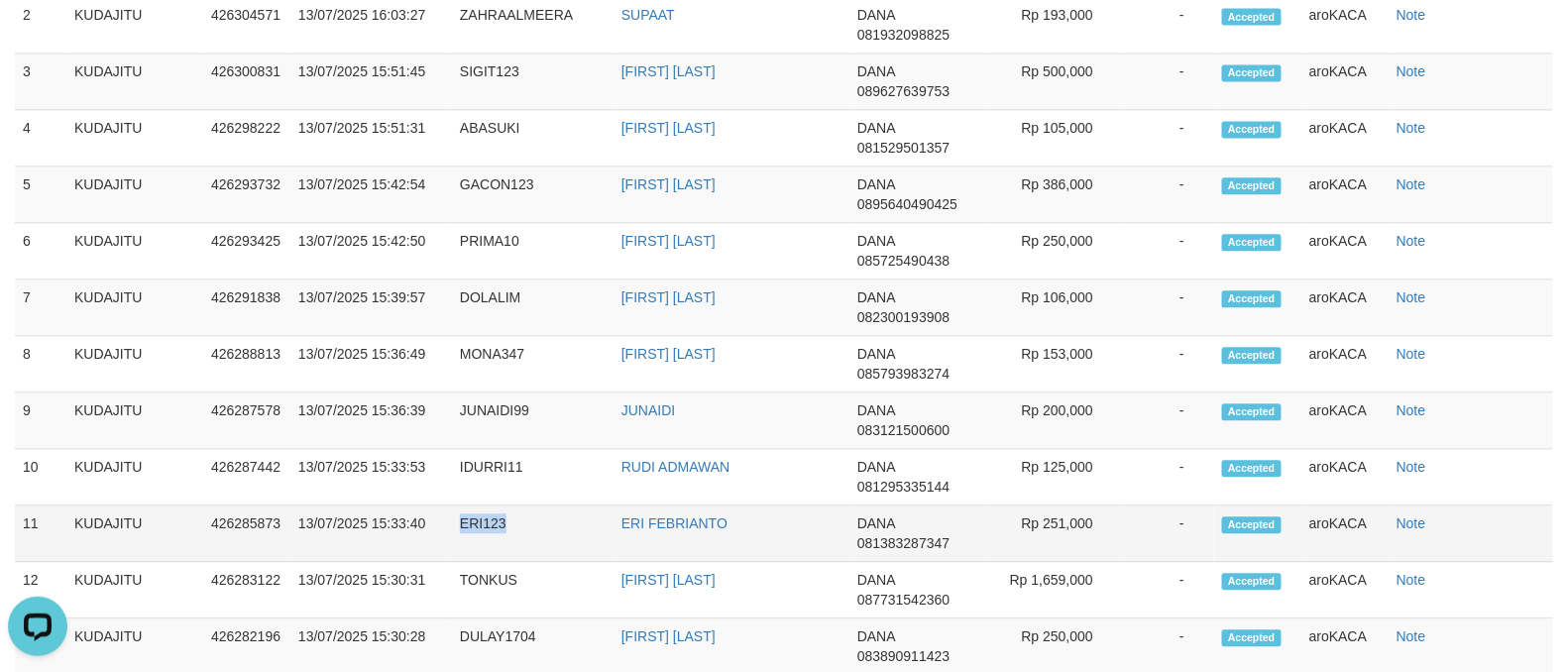 click on "ERI123" at bounding box center (532, 533) 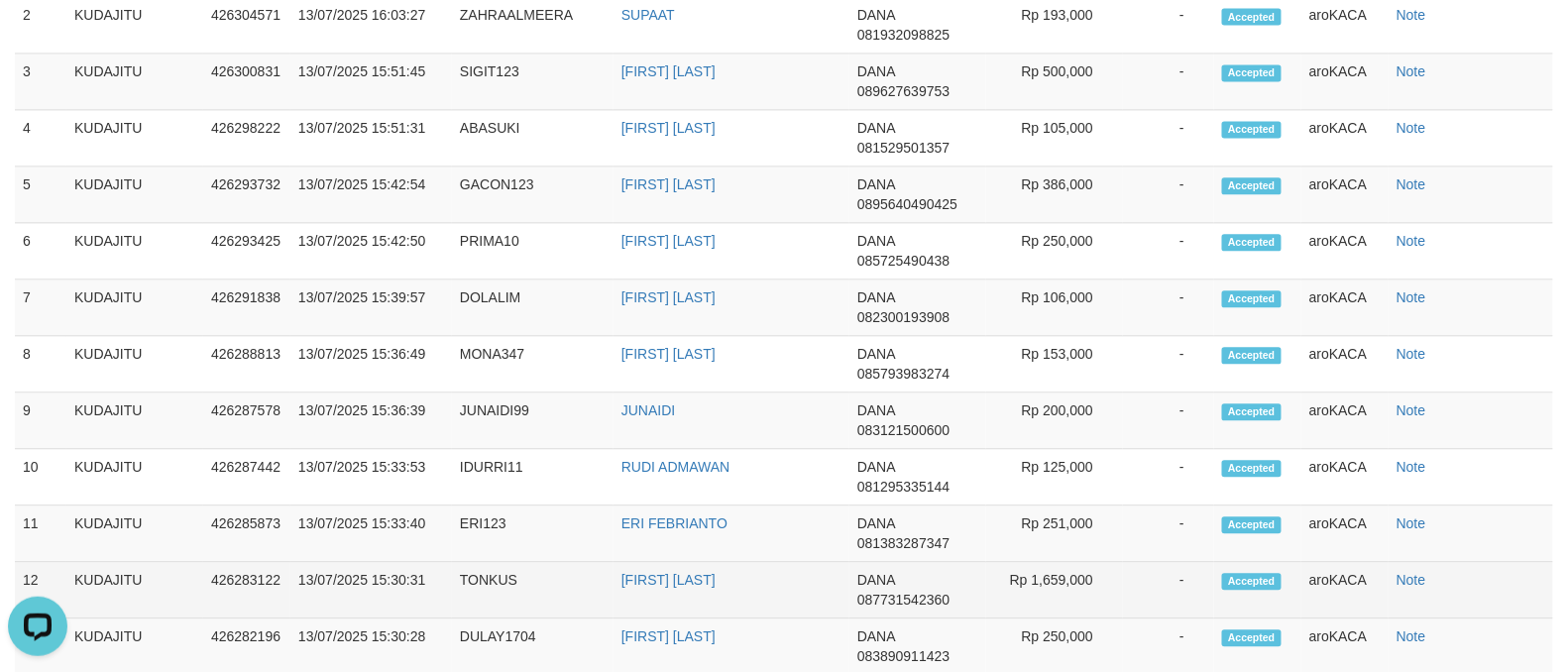 click on "TONKUS" at bounding box center (532, 590) 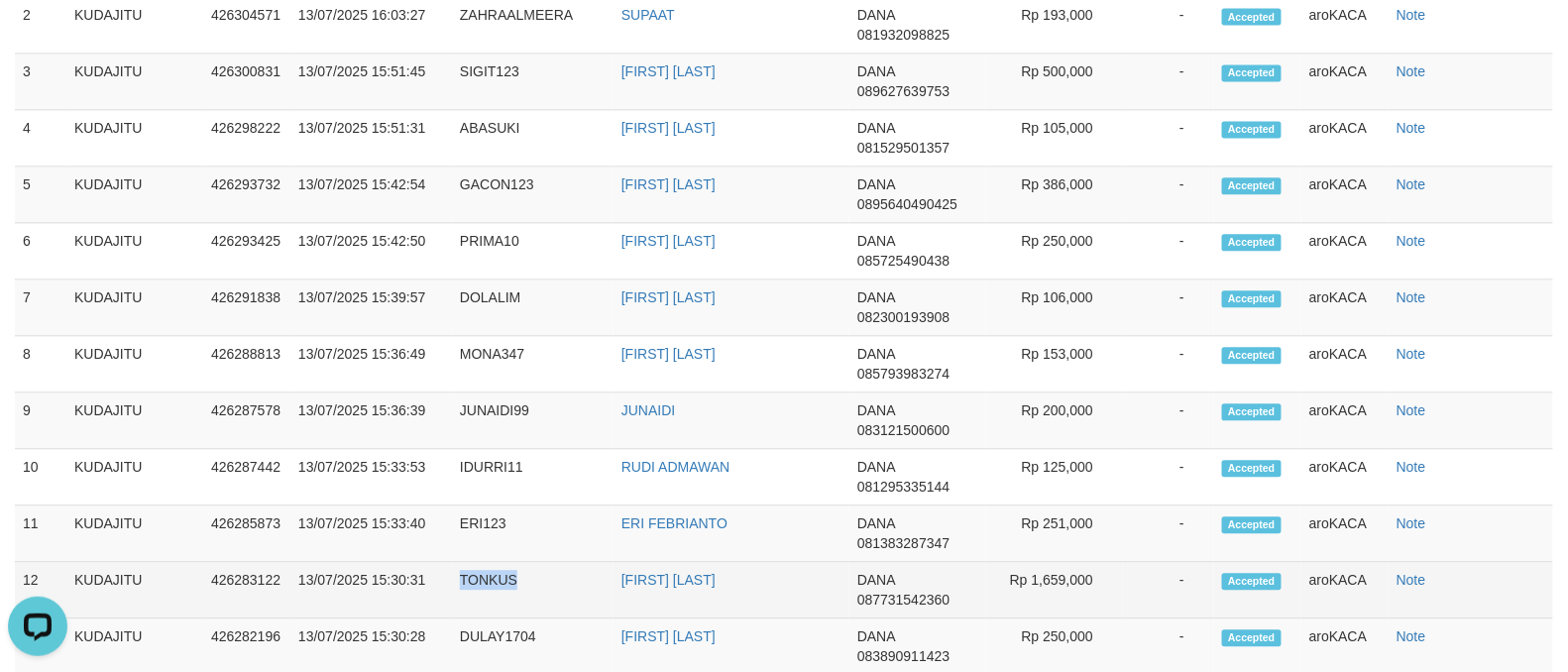 click on "TONKUS" at bounding box center [532, 590] 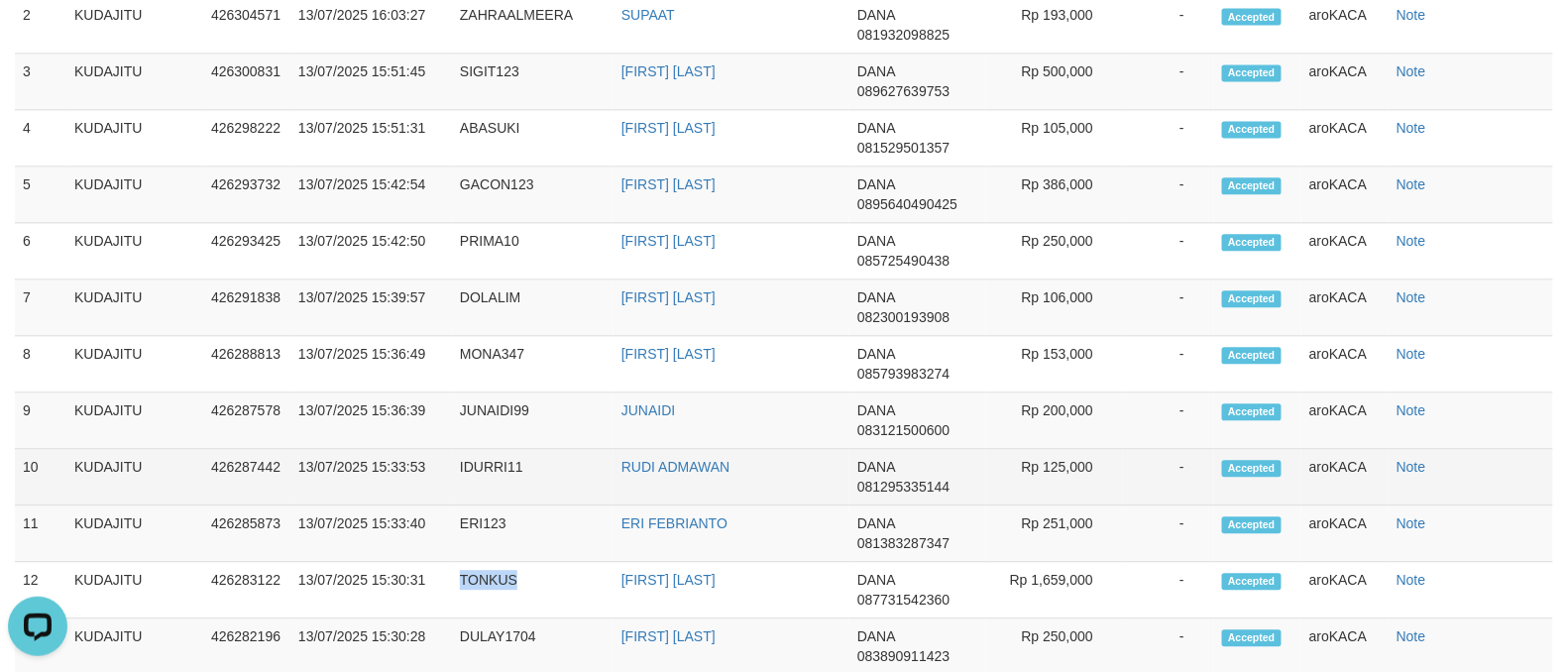 scroll, scrollTop: 1542, scrollLeft: 0, axis: vertical 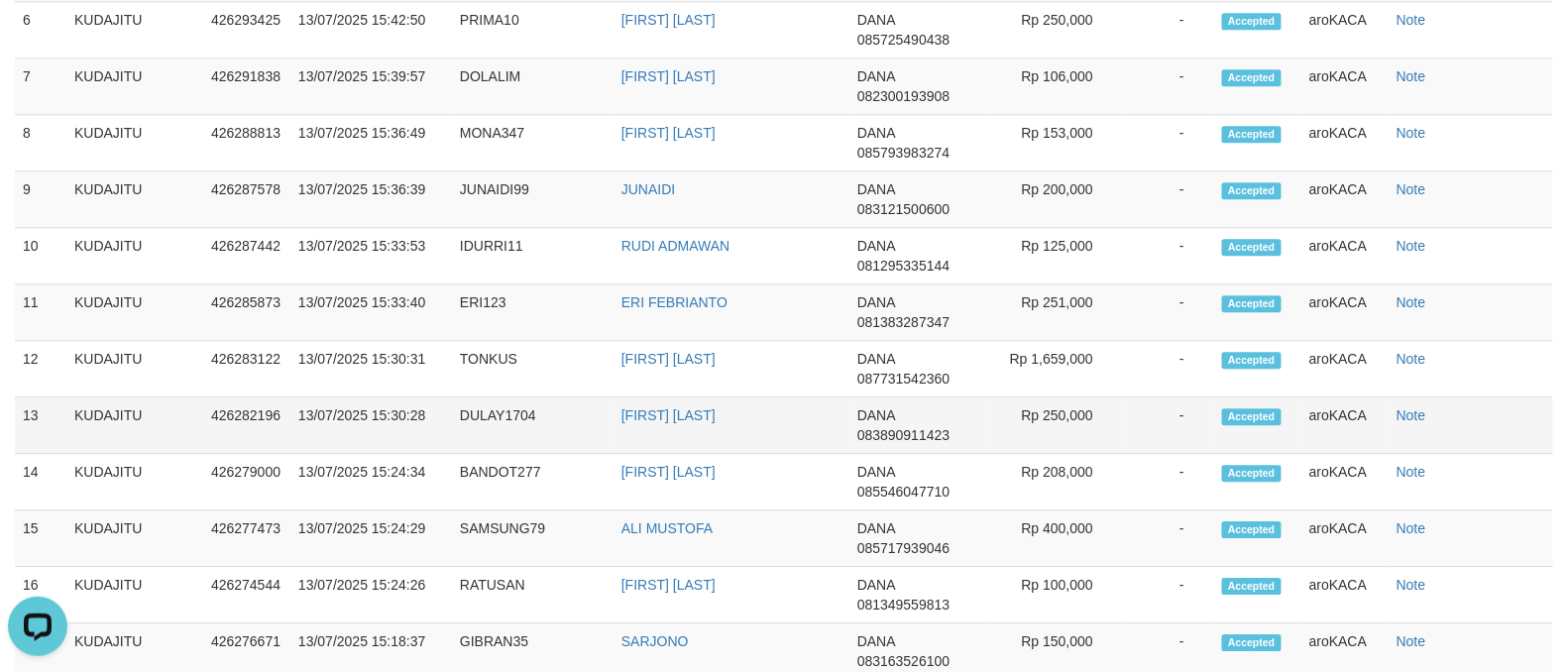 click on "DULAY1704" at bounding box center (532, 425) 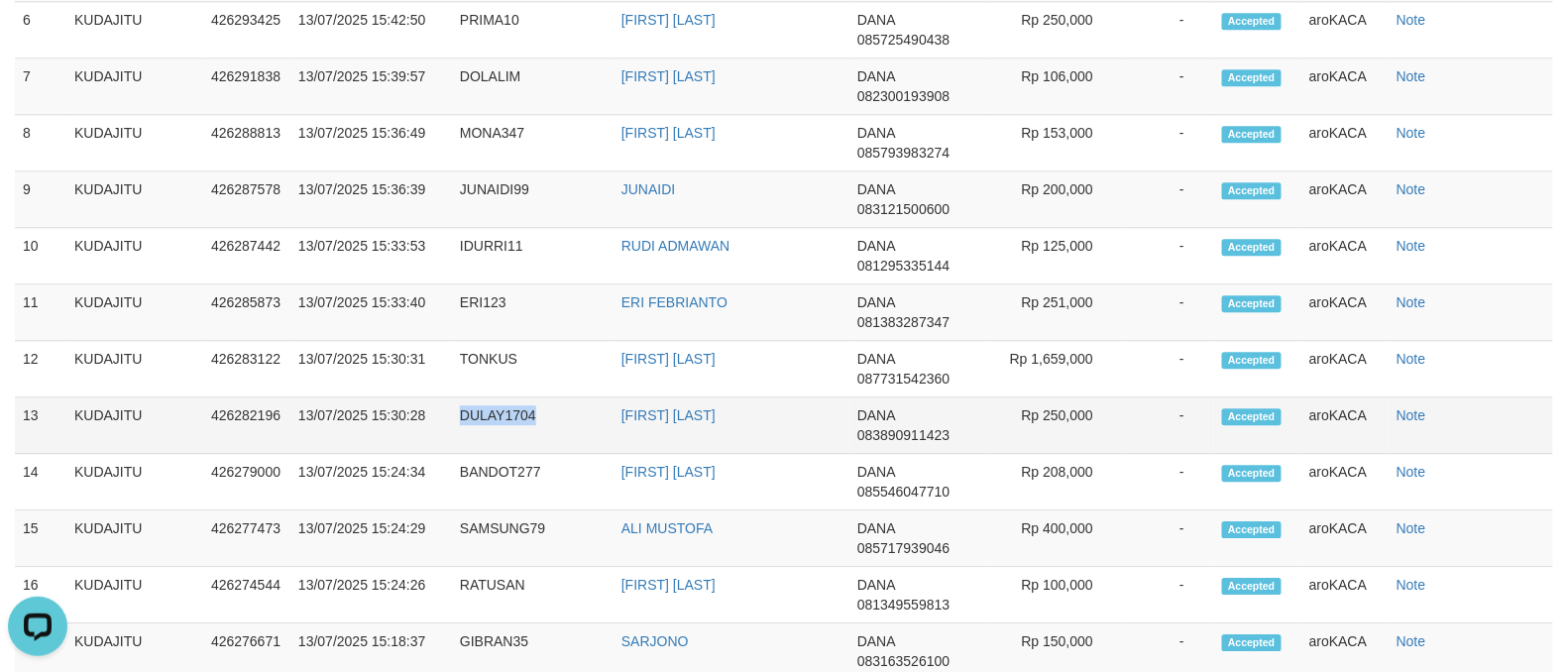 click on "DULAY1704" at bounding box center [532, 425] 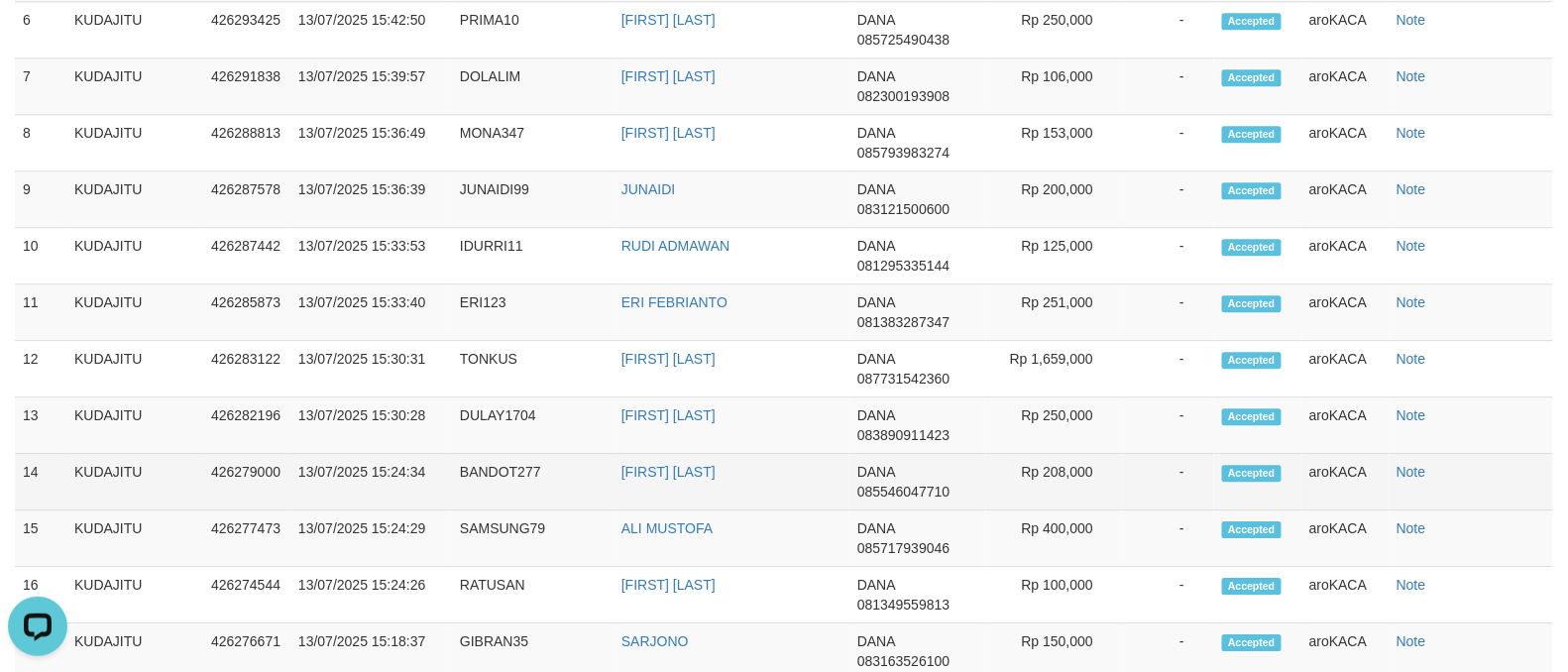 click on "BANDOT277" at bounding box center [532, 482] 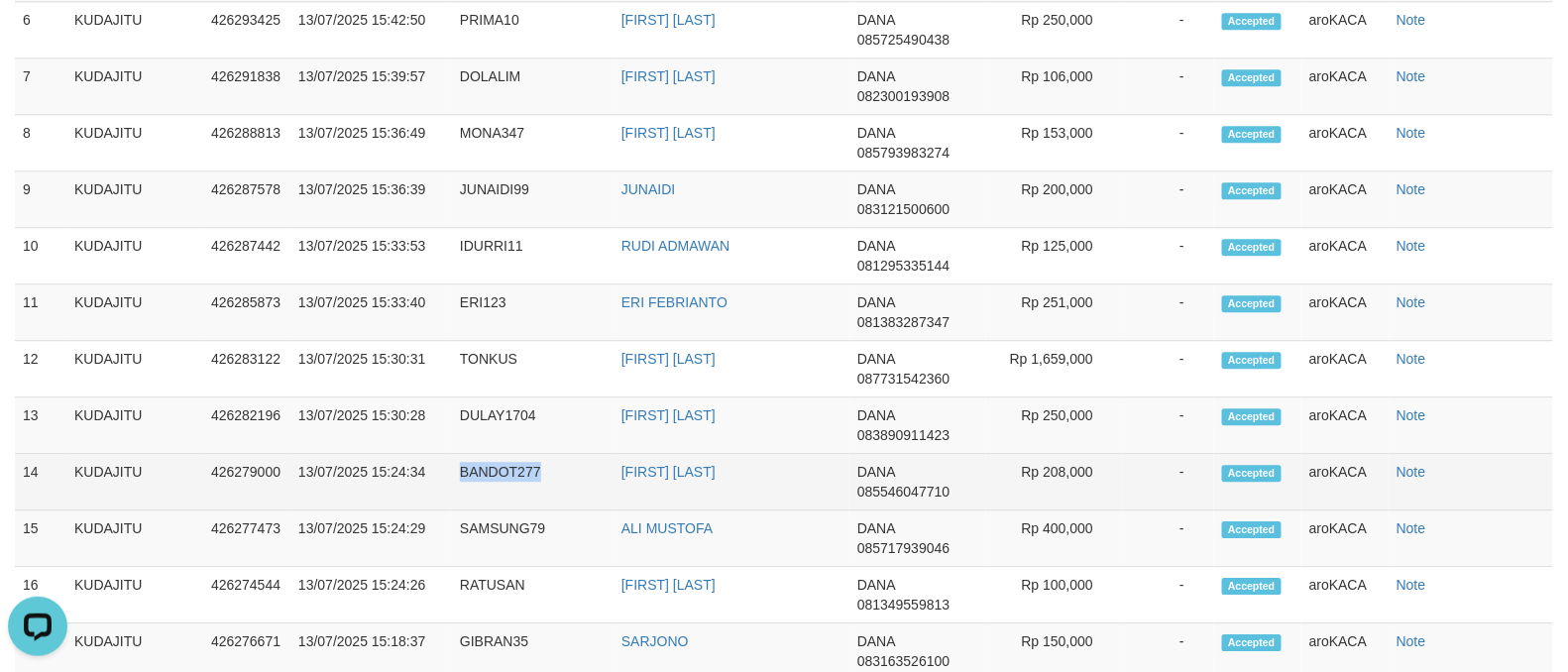 click on "BANDOT277" at bounding box center [532, 482] 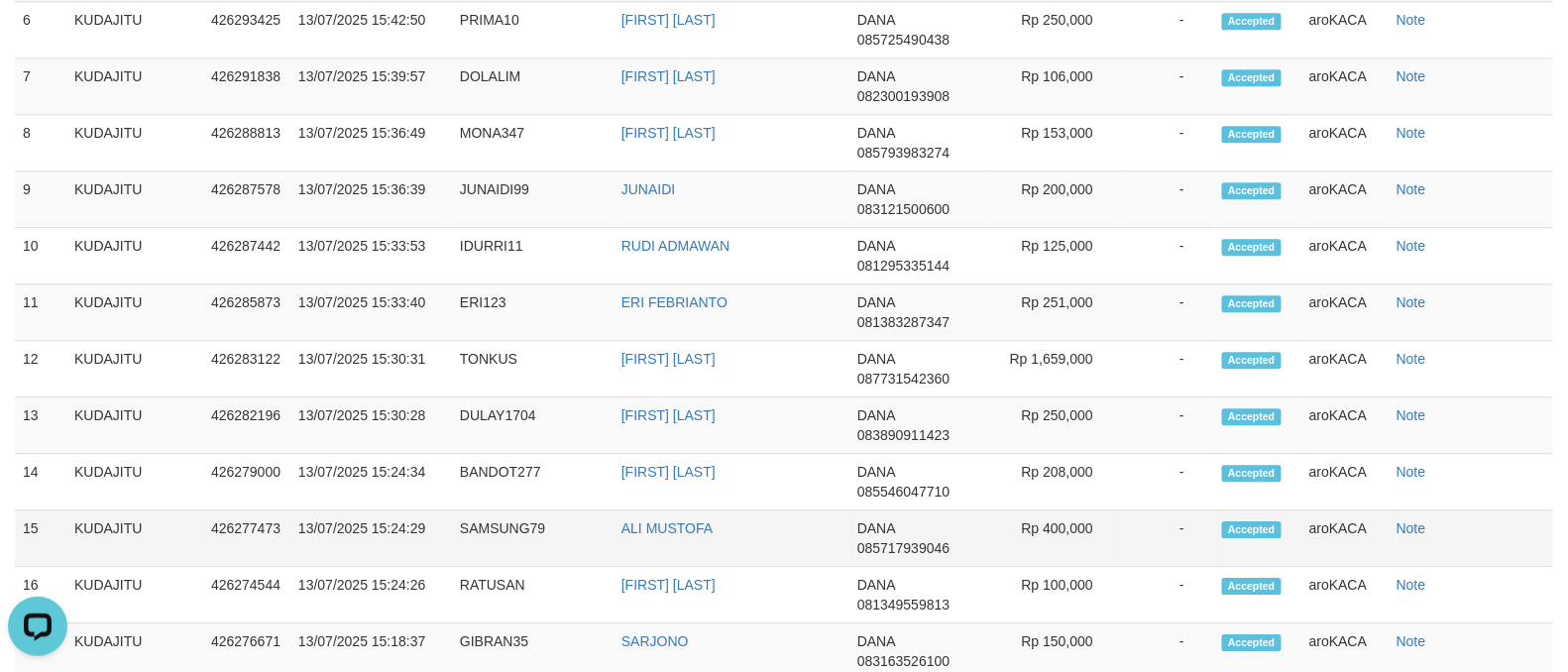 click on "SAMSUNG79" at bounding box center [532, 538] 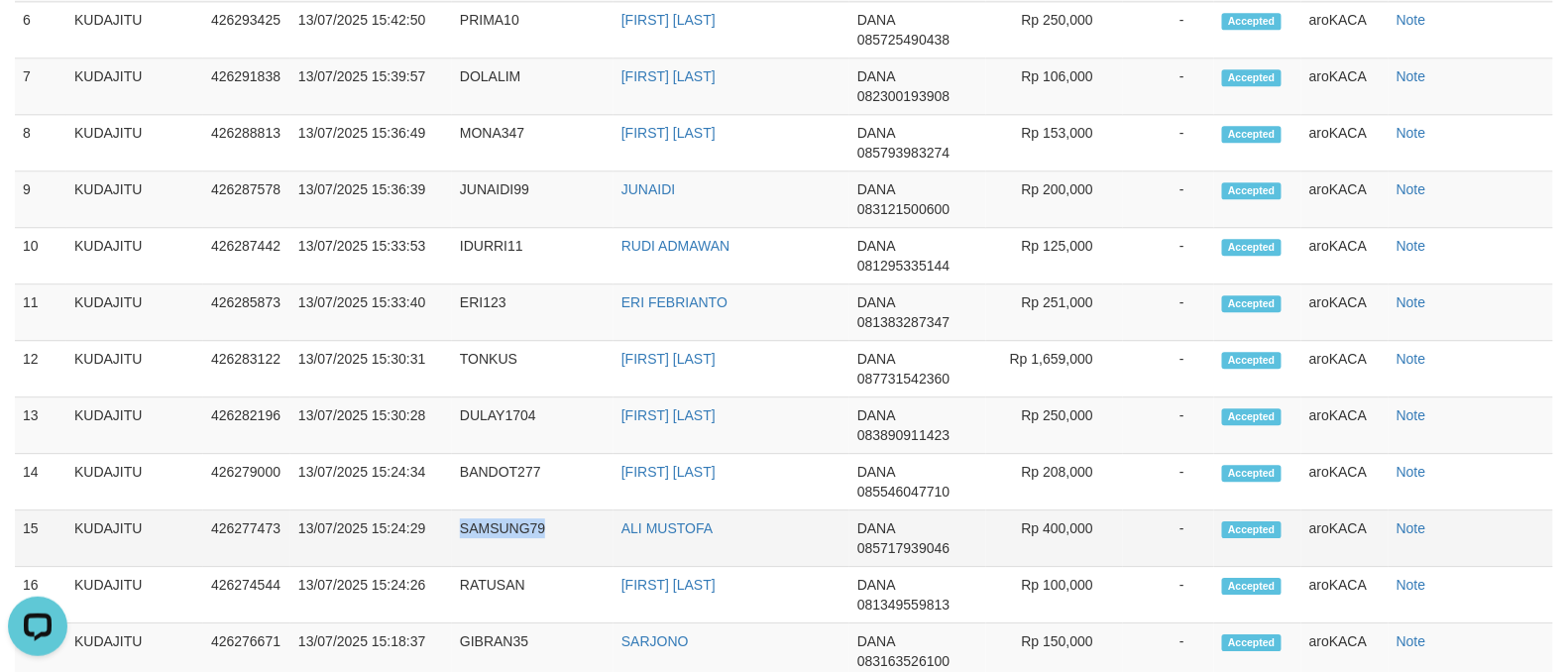 click on "SAMSUNG79" at bounding box center (532, 538) 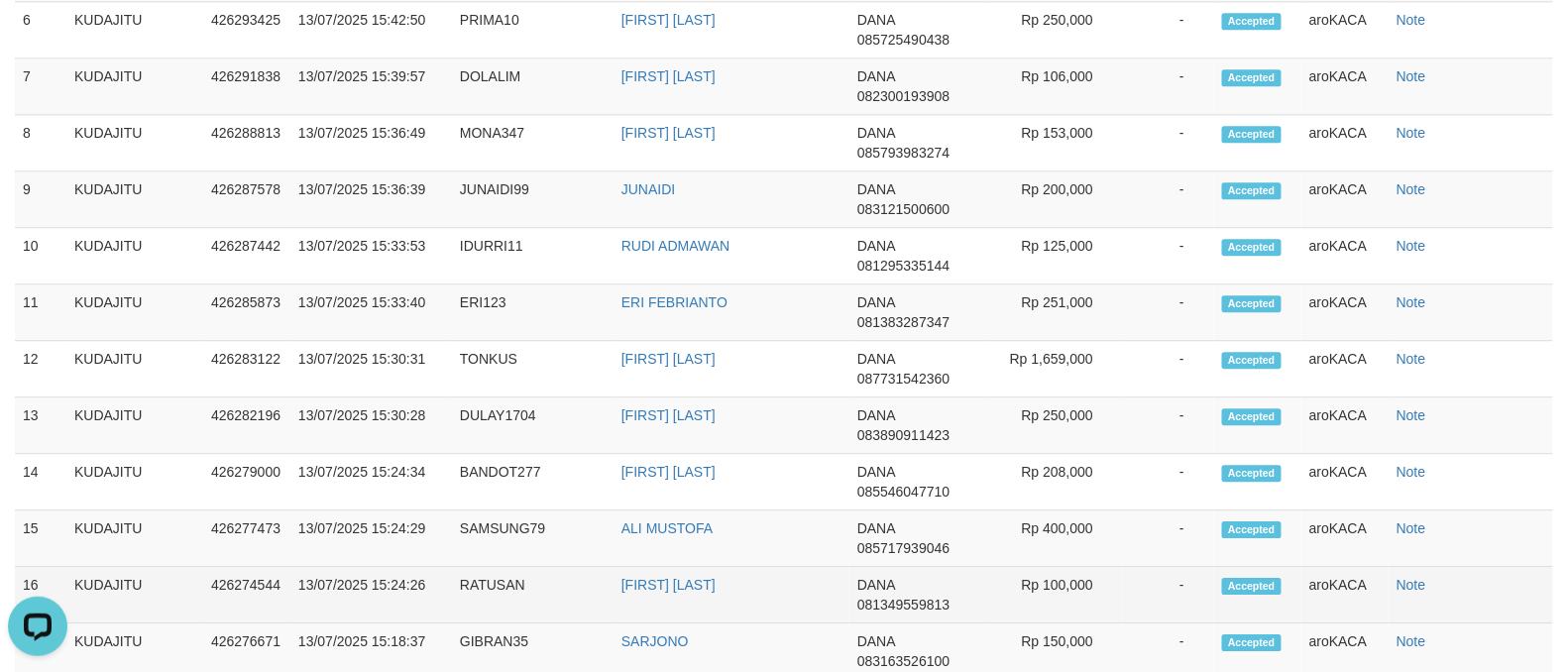 click on "RATUSAN" at bounding box center [532, 595] 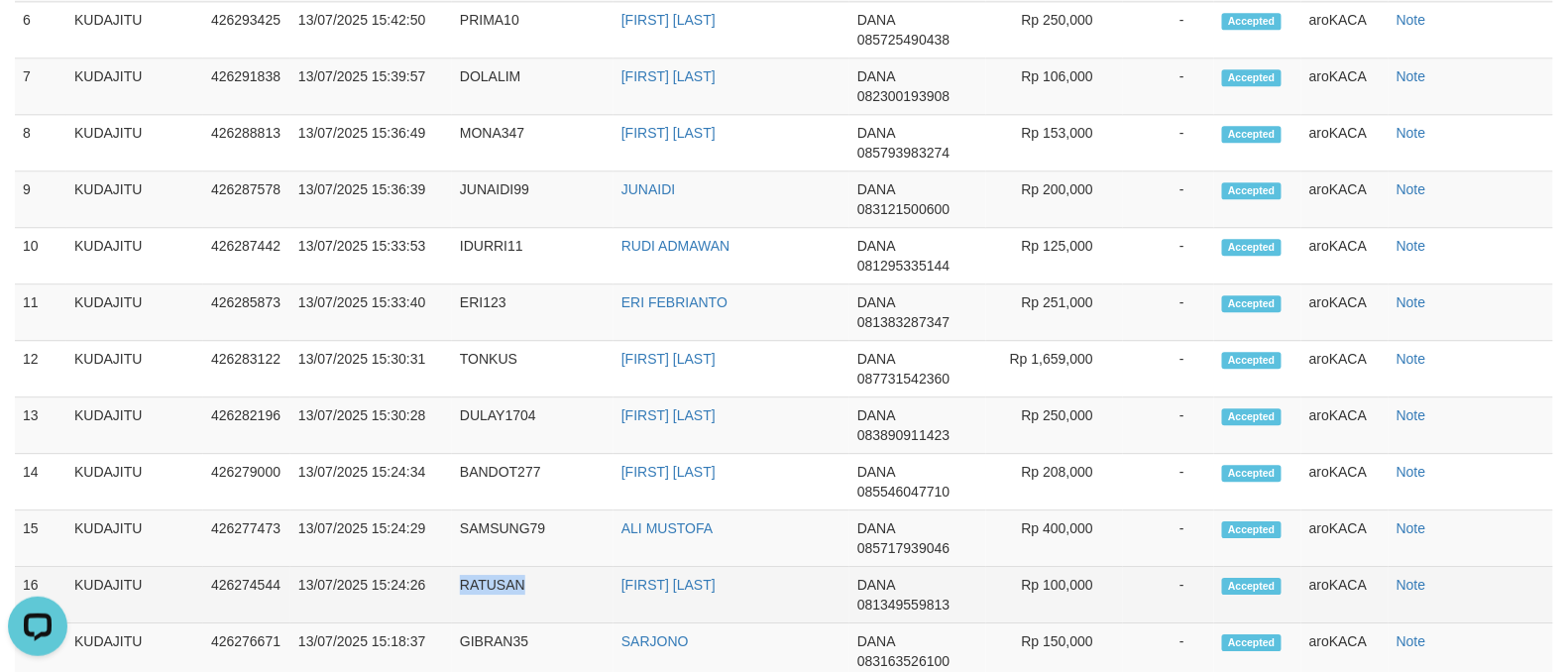 click on "RATUSAN" at bounding box center [532, 595] 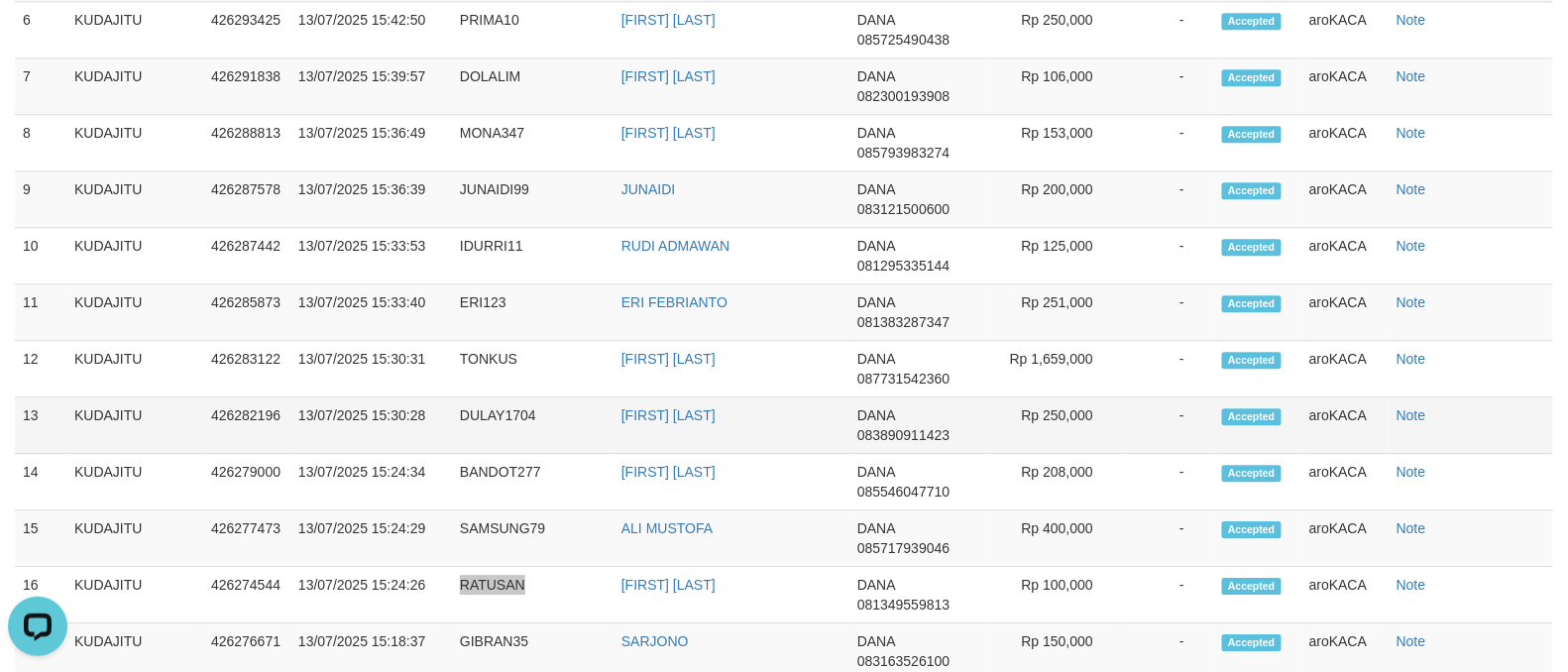 scroll, scrollTop: 1761, scrollLeft: 0, axis: vertical 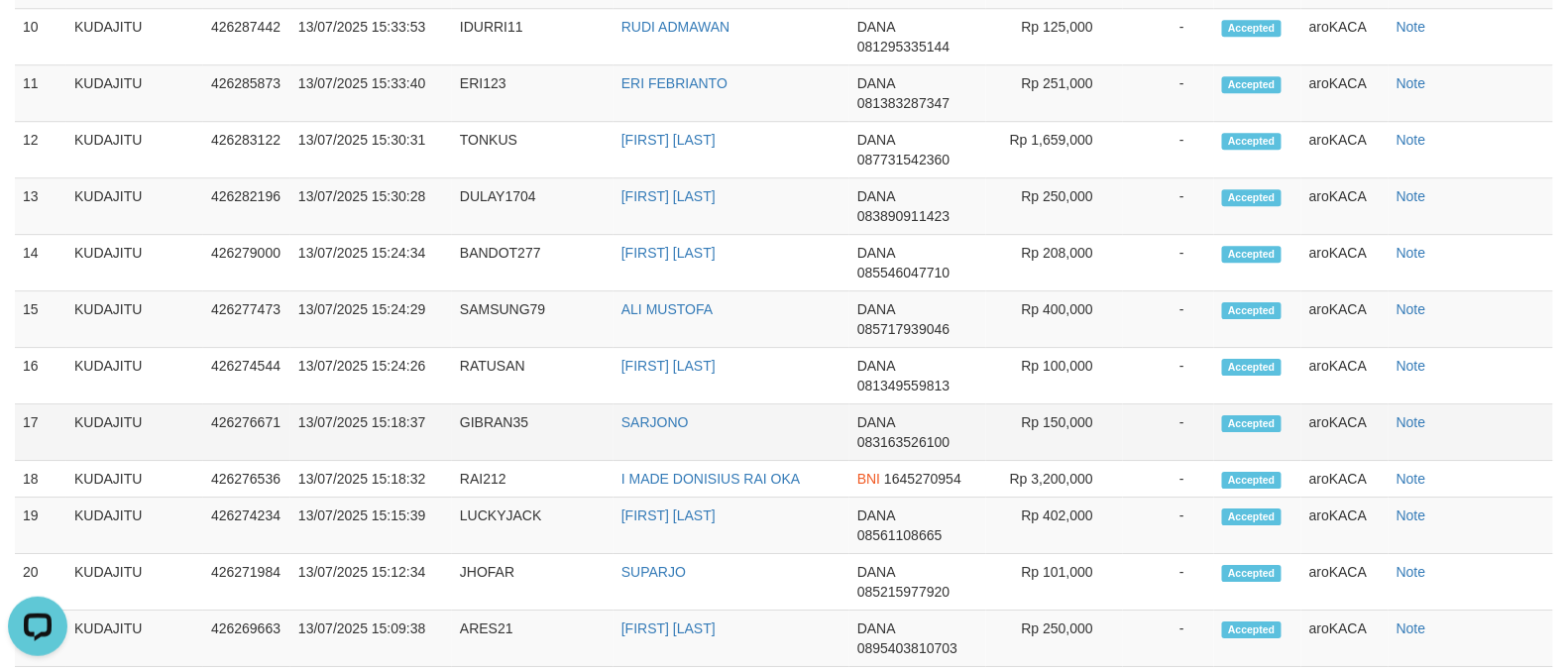 click on "GIBRAN35" at bounding box center (532, 432) 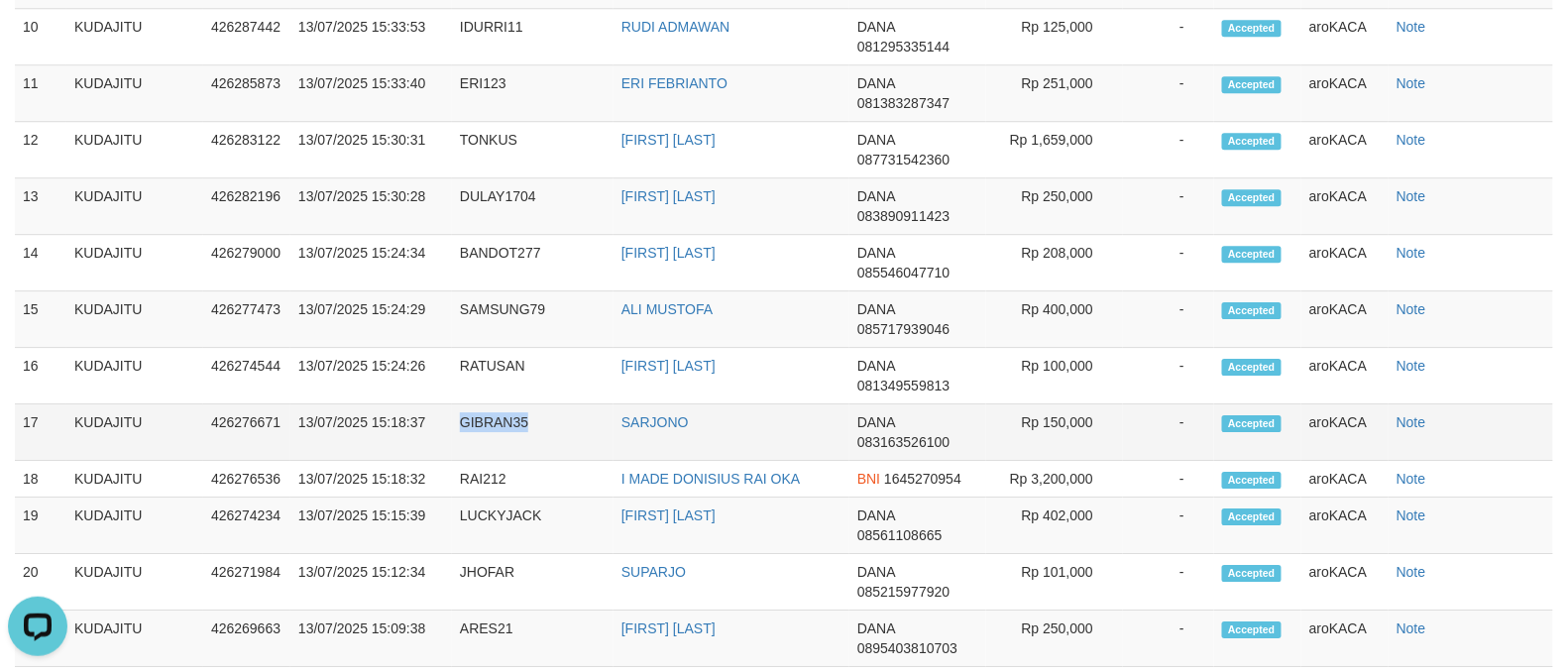 click on "GIBRAN35" at bounding box center (532, 432) 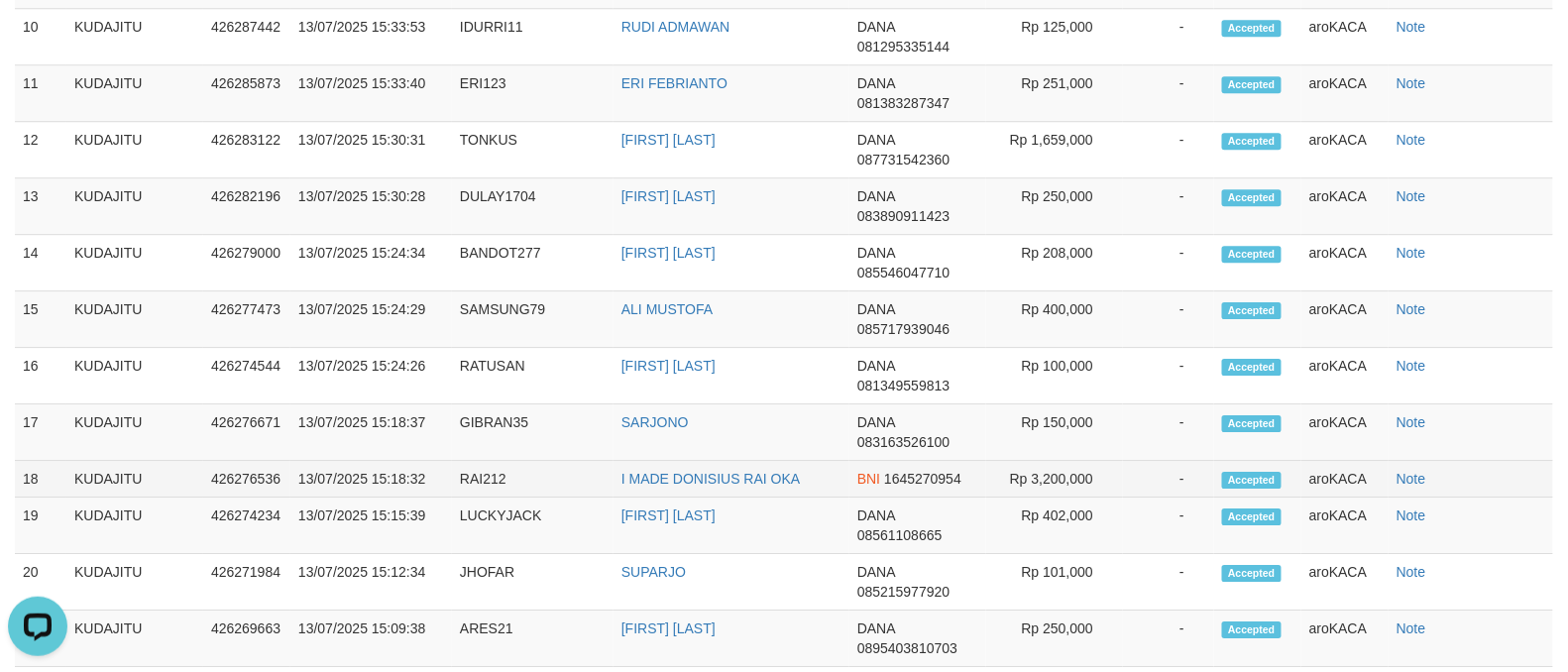 click on "RAI212" at bounding box center (532, 479) 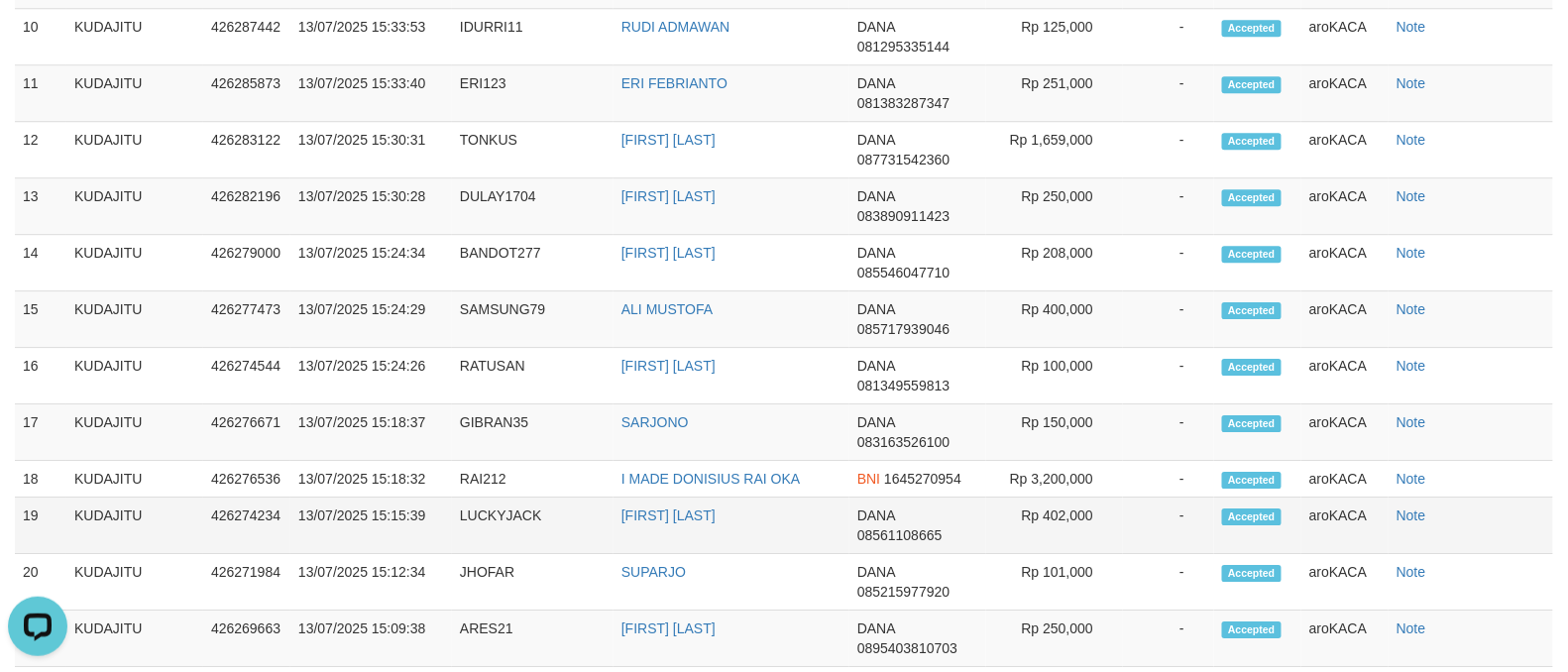 click on "LUCKYJACK" at bounding box center [532, 525] 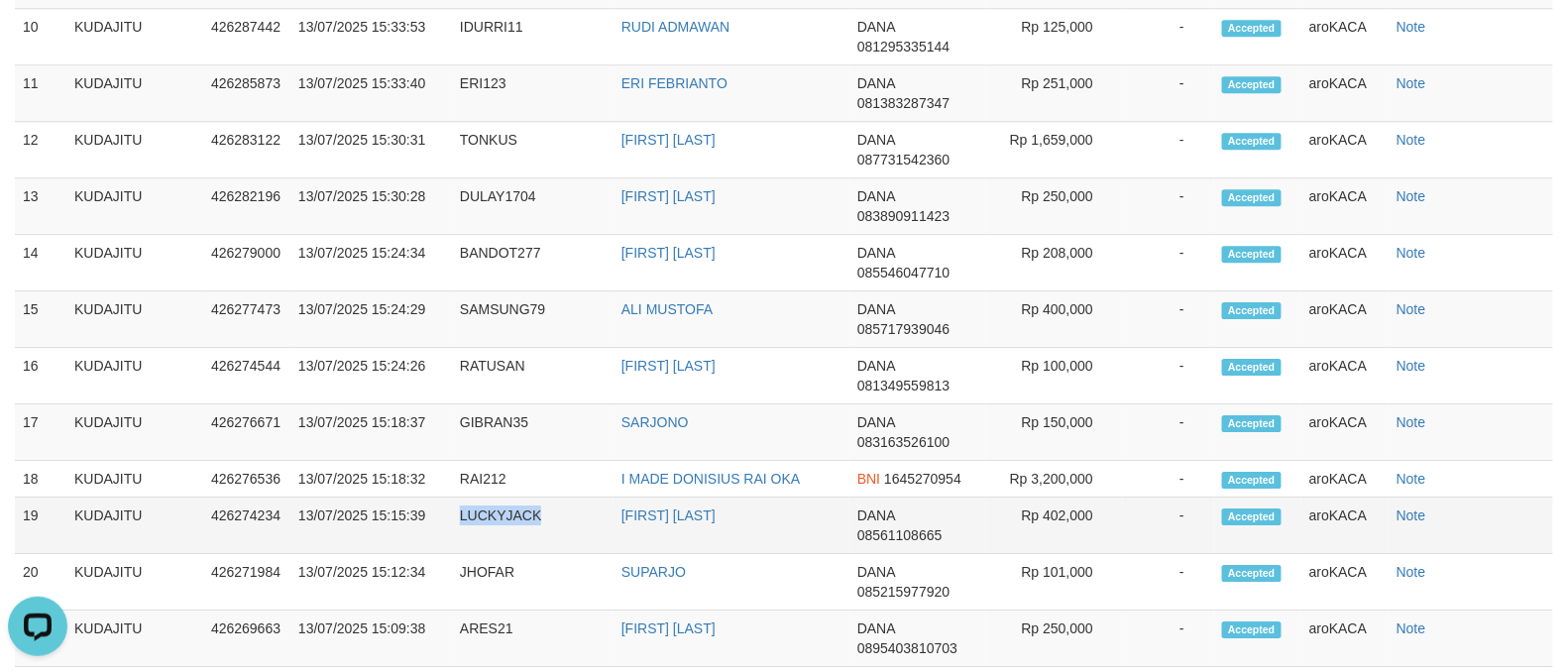 click on "LUCKYJACK" at bounding box center (532, 525) 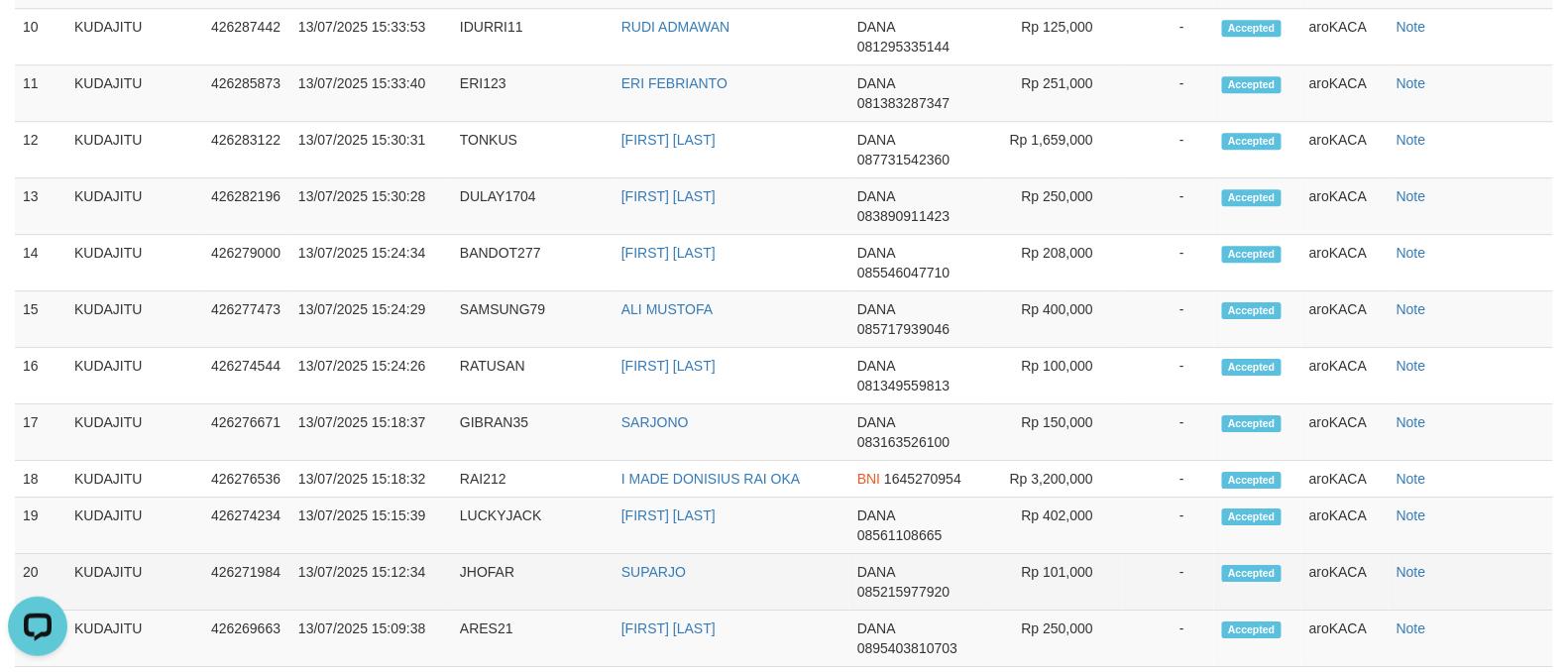drag, startPoint x: 537, startPoint y: 619, endPoint x: 484, endPoint y: 611, distance: 53.60037 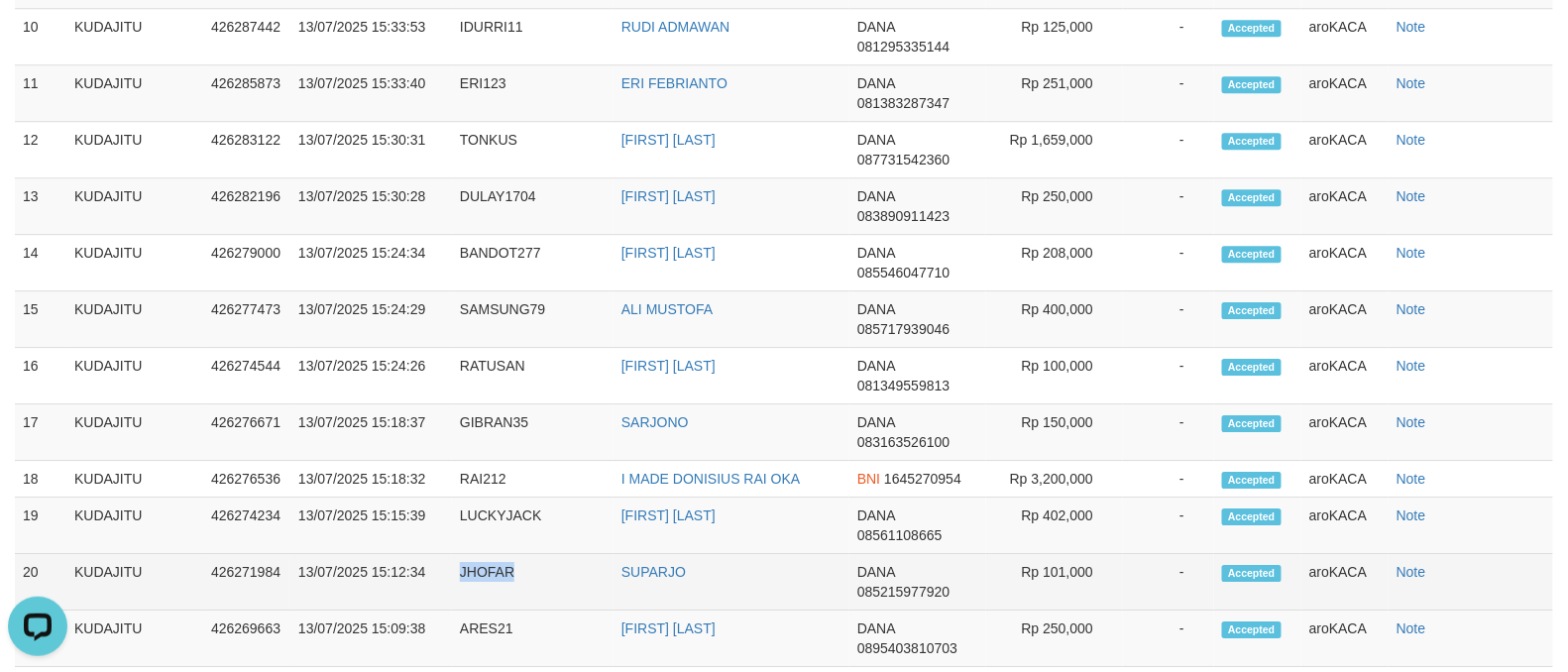 click on "JHOFAR" at bounding box center [532, 582] 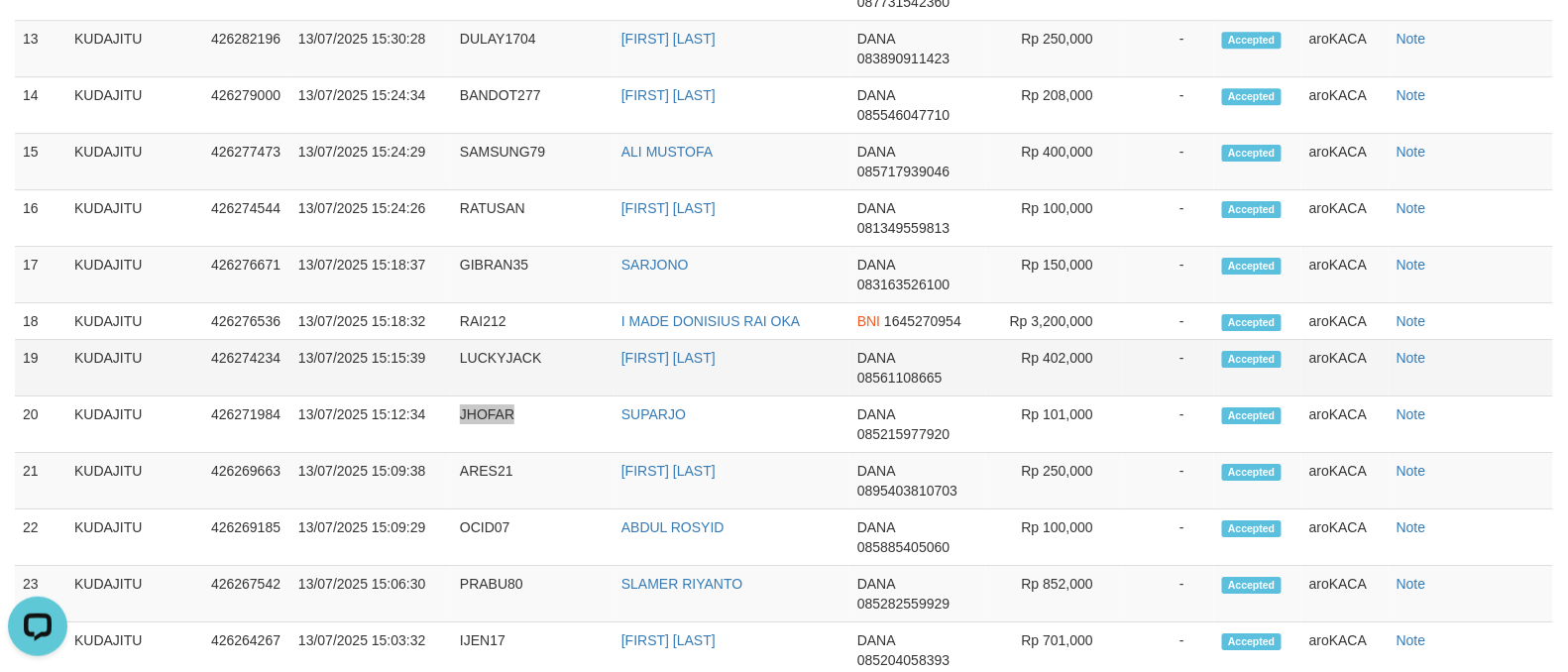 scroll, scrollTop: 1982, scrollLeft: 0, axis: vertical 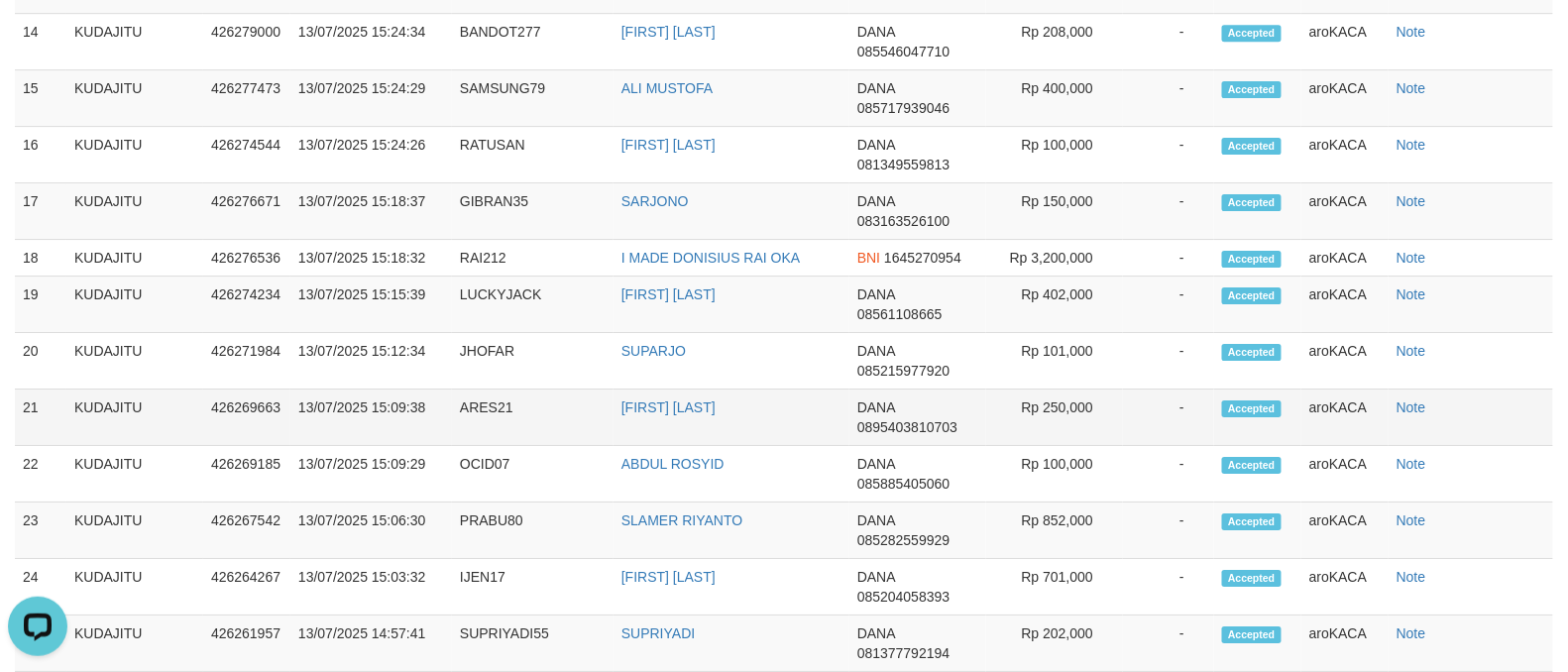 click on "ARES21" at bounding box center [532, 417] 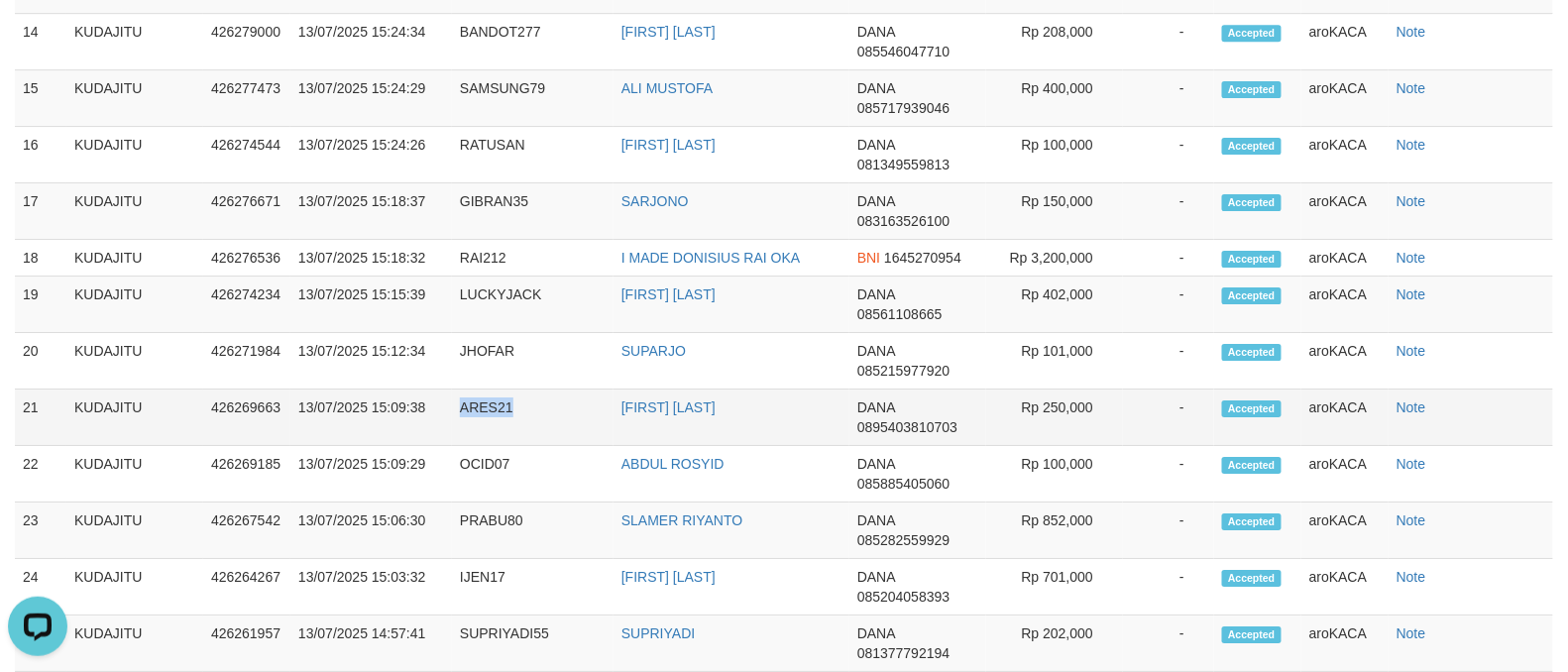 click on "ARES21" at bounding box center (532, 417) 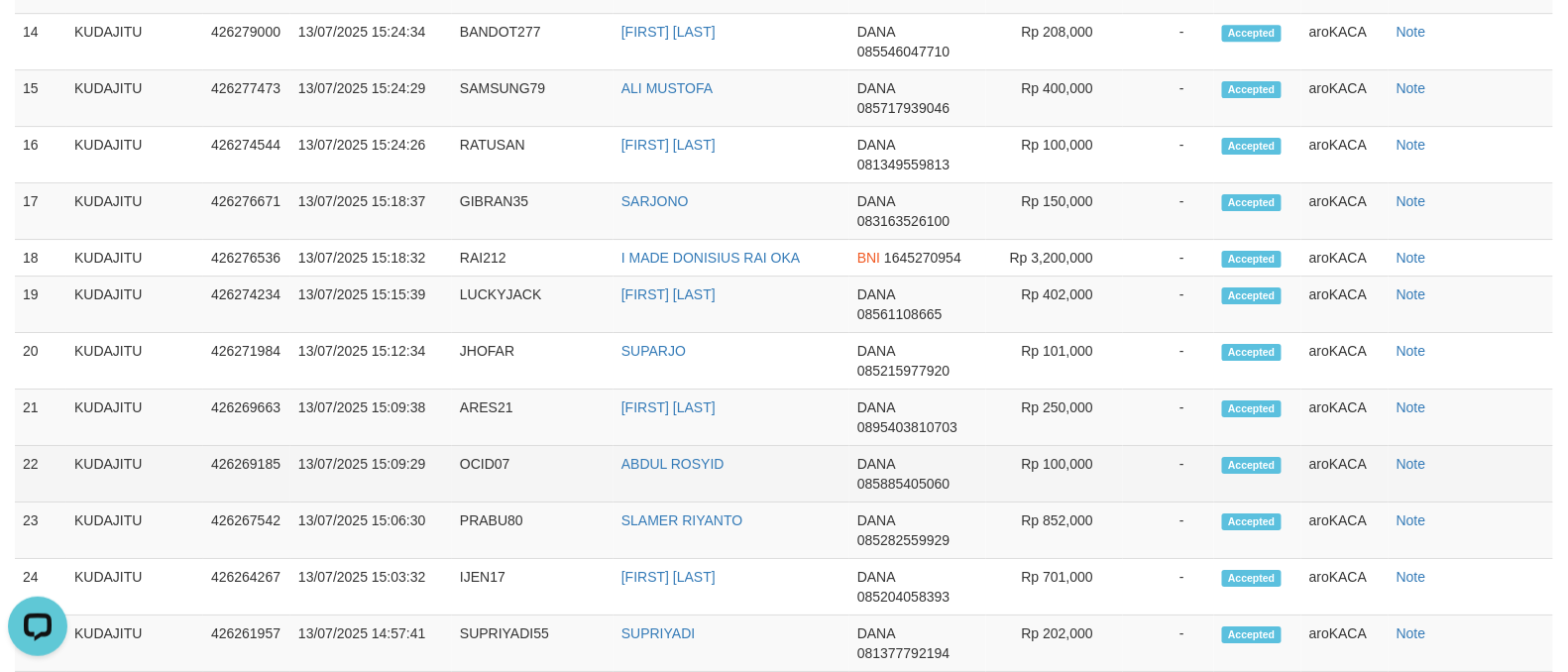click on "OCID07" at bounding box center [532, 474] 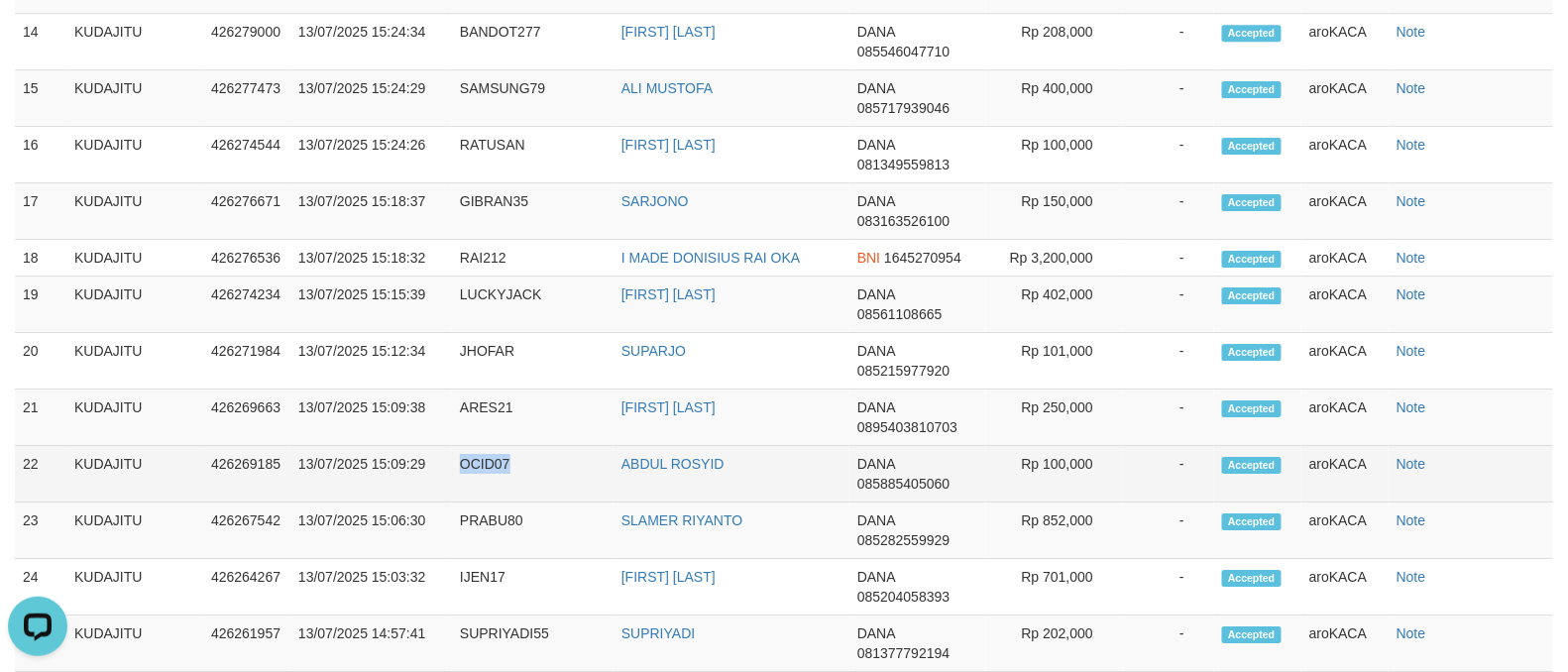 click on "OCID07" at bounding box center [532, 474] 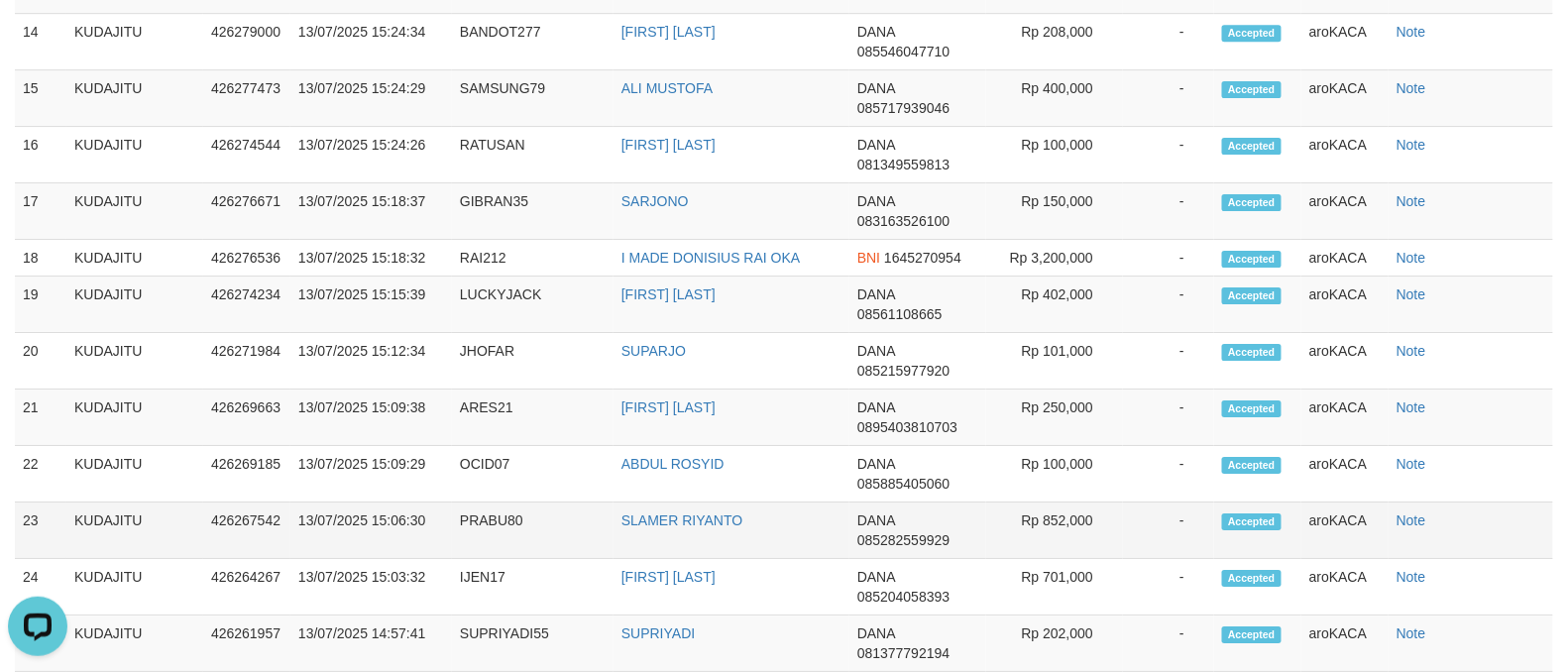 click on "PRABU80" at bounding box center [532, 530] 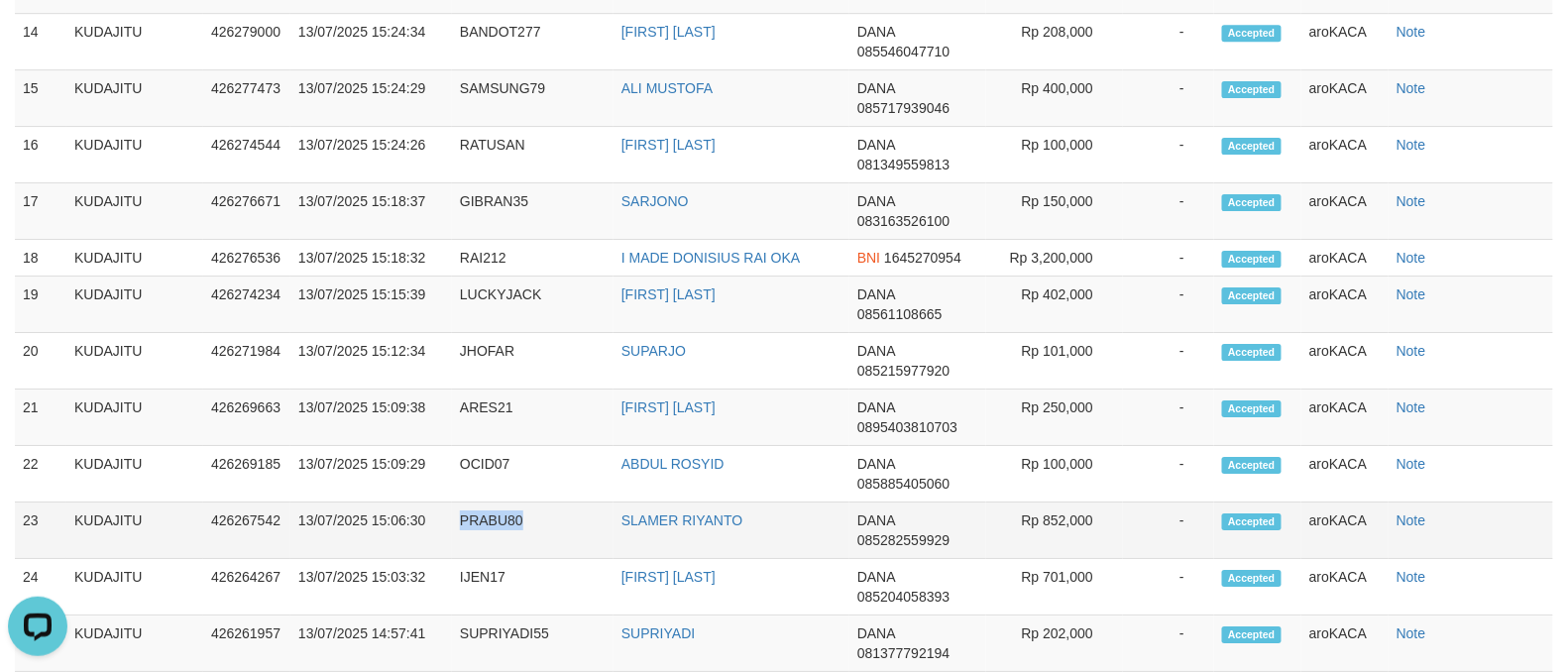 click on "PRABU80" at bounding box center (532, 530) 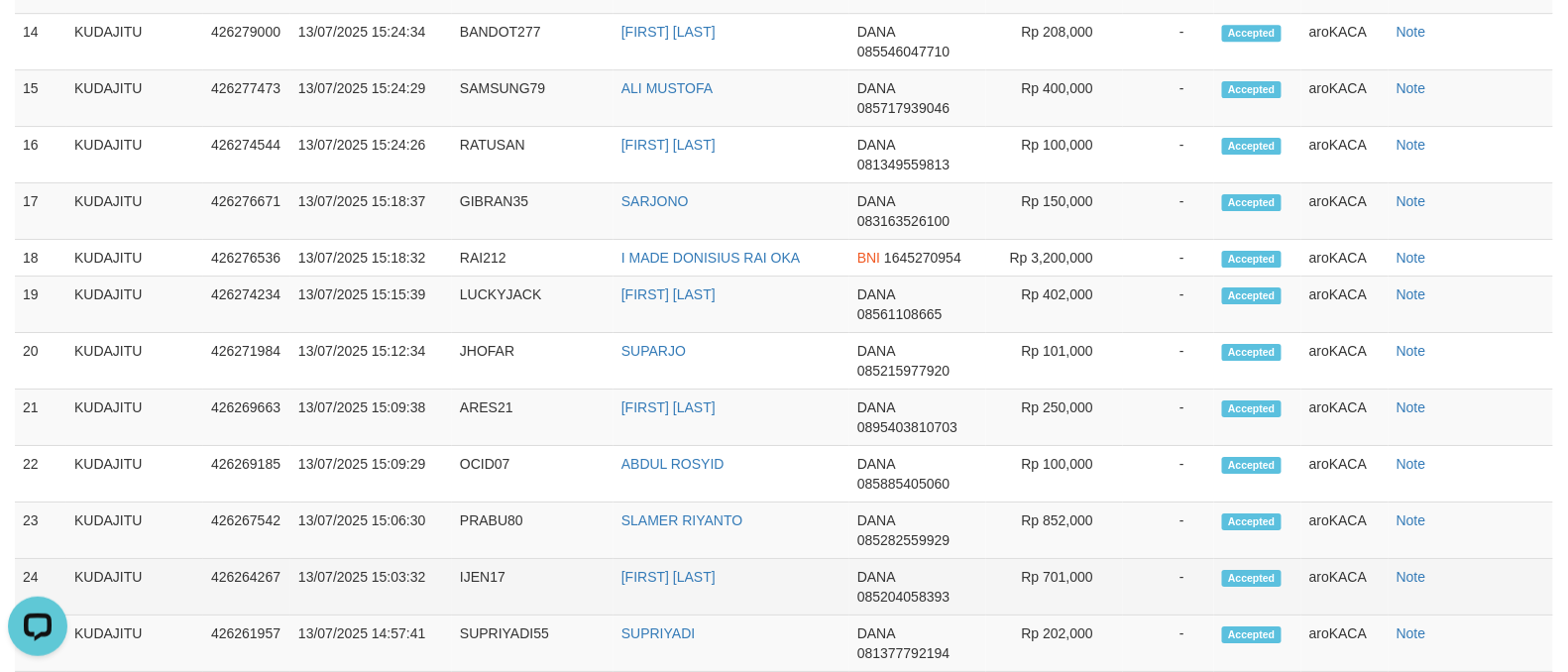 click on "IJEN17" at bounding box center (532, 587) 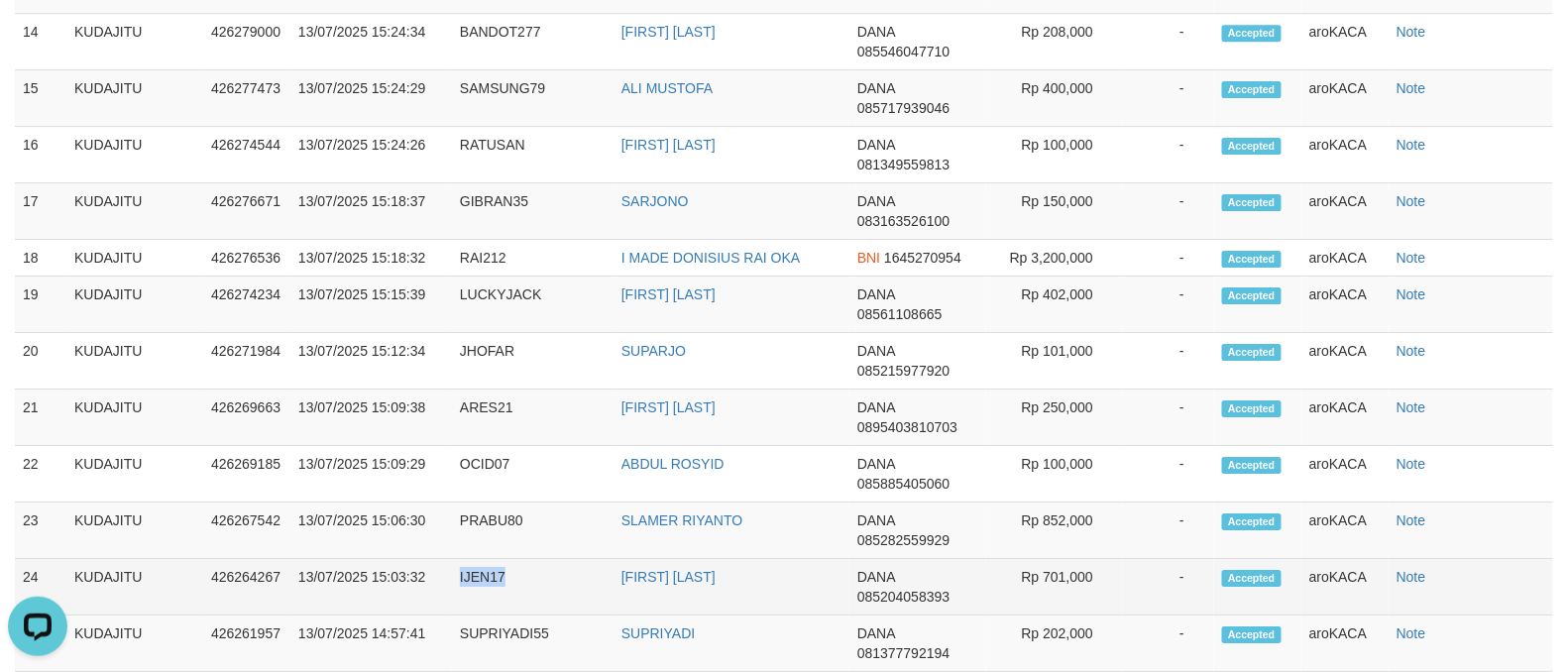 click on "IJEN17" at bounding box center [532, 587] 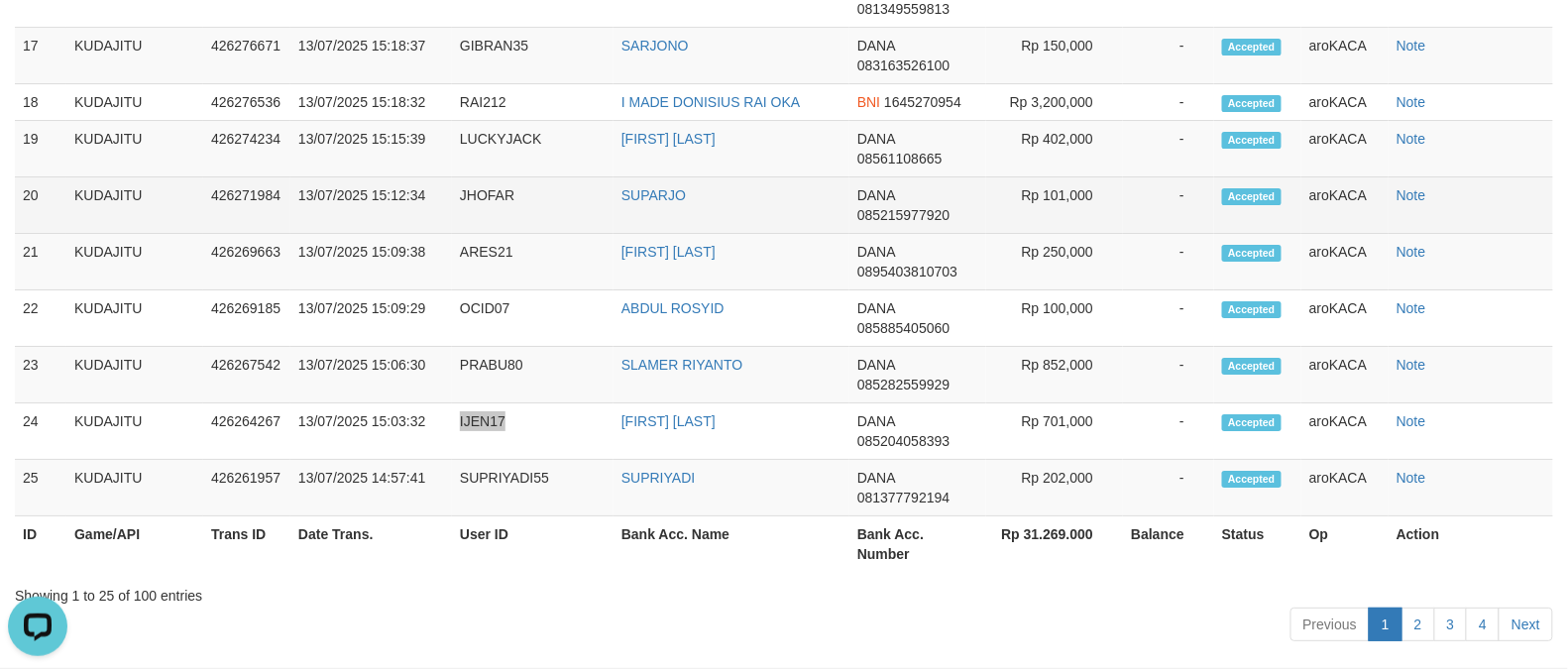 scroll, scrollTop: 2202, scrollLeft: 0, axis: vertical 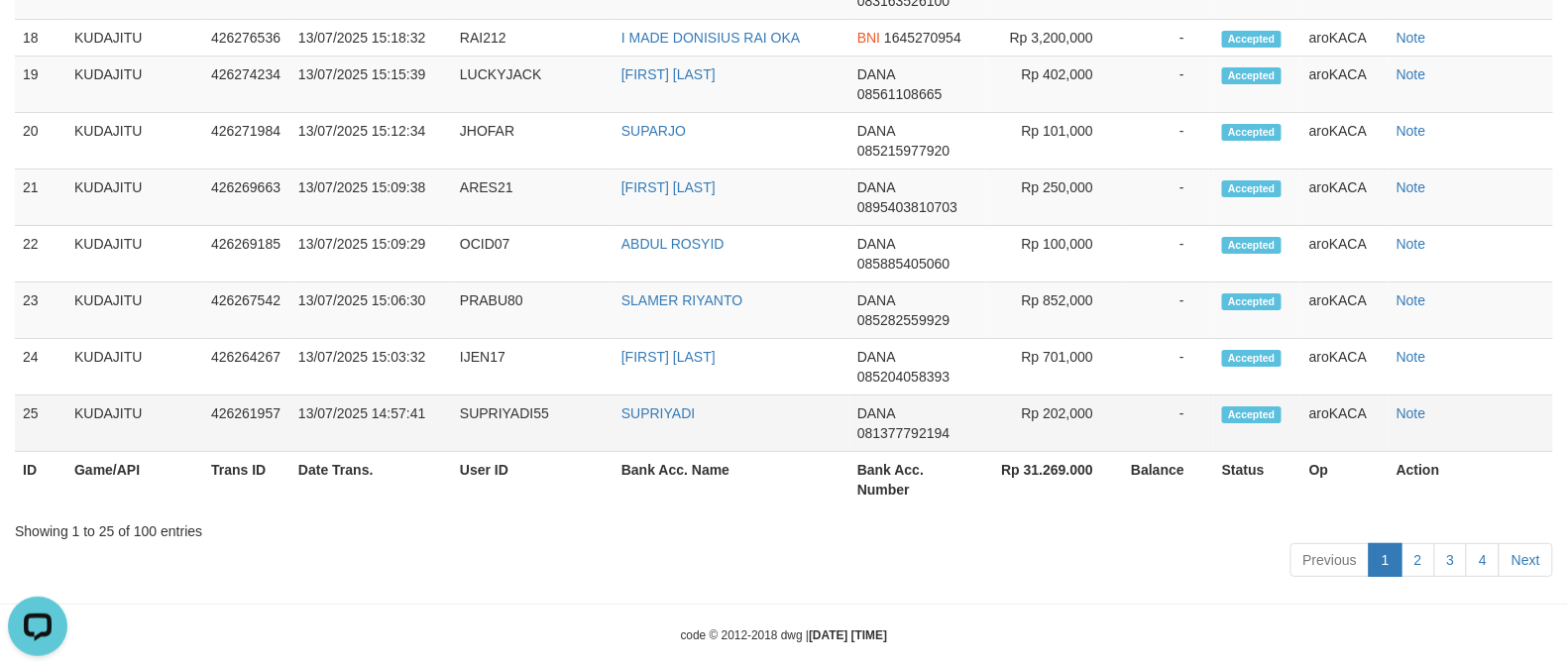 click on "SUPRIYADI55" at bounding box center (532, 423) 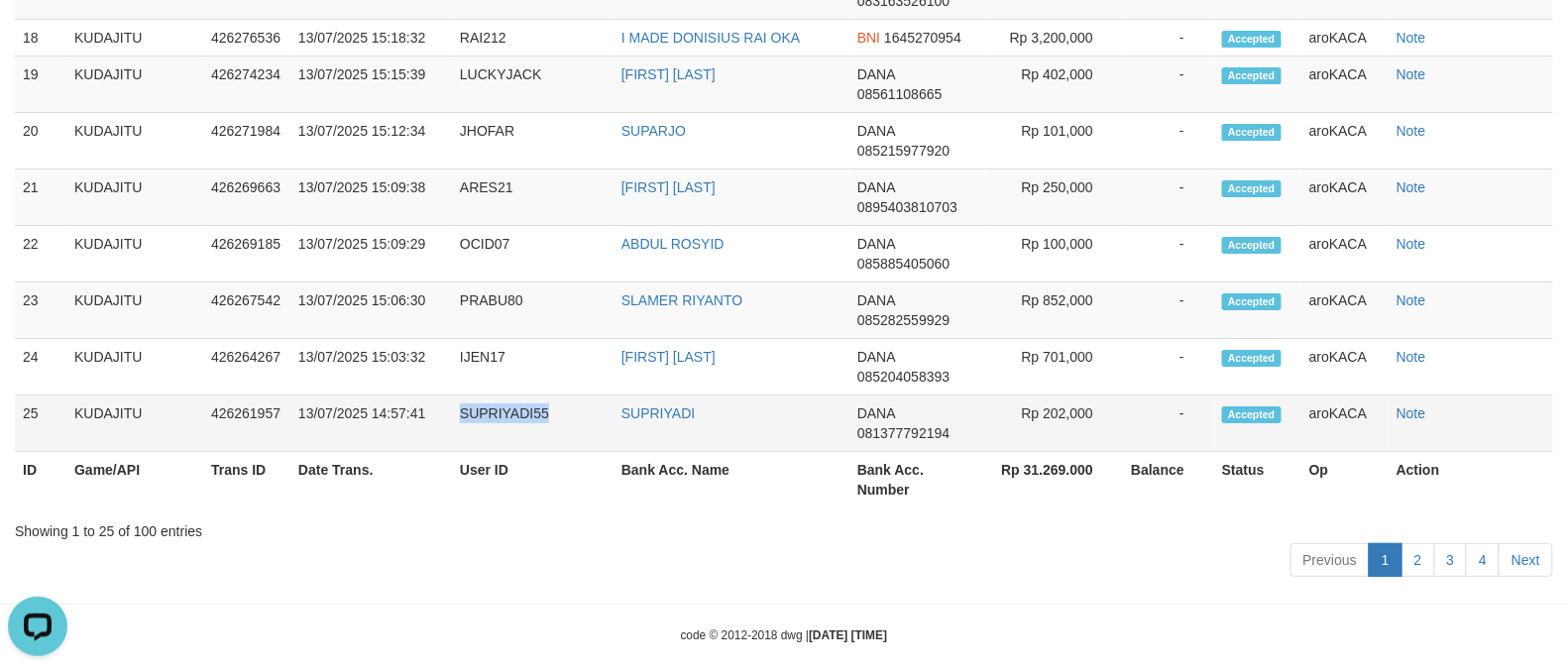 click on "SUPRIYADI55" at bounding box center (532, 423) 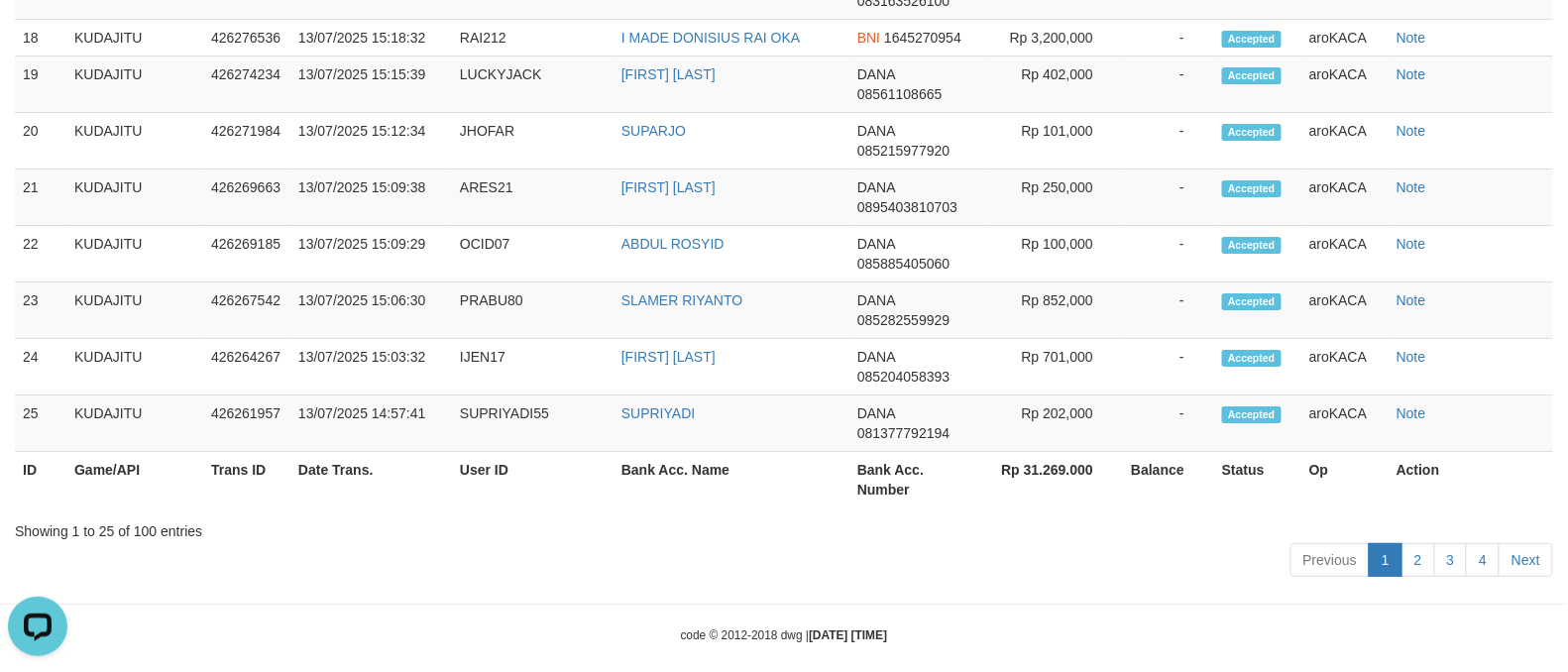 click on "Showing 1 to 25 of 100 entries" at bounding box center (784, 527) 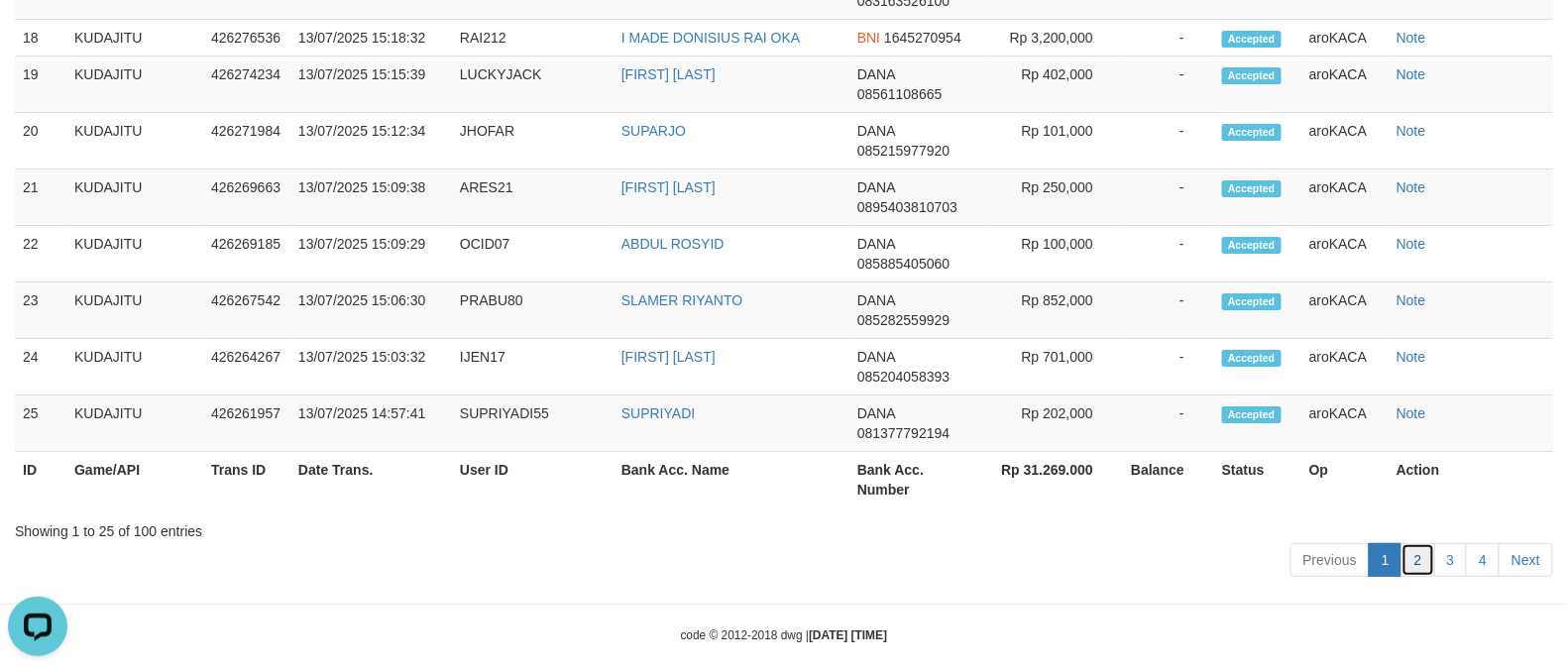 click on "2" at bounding box center [1418, 560] 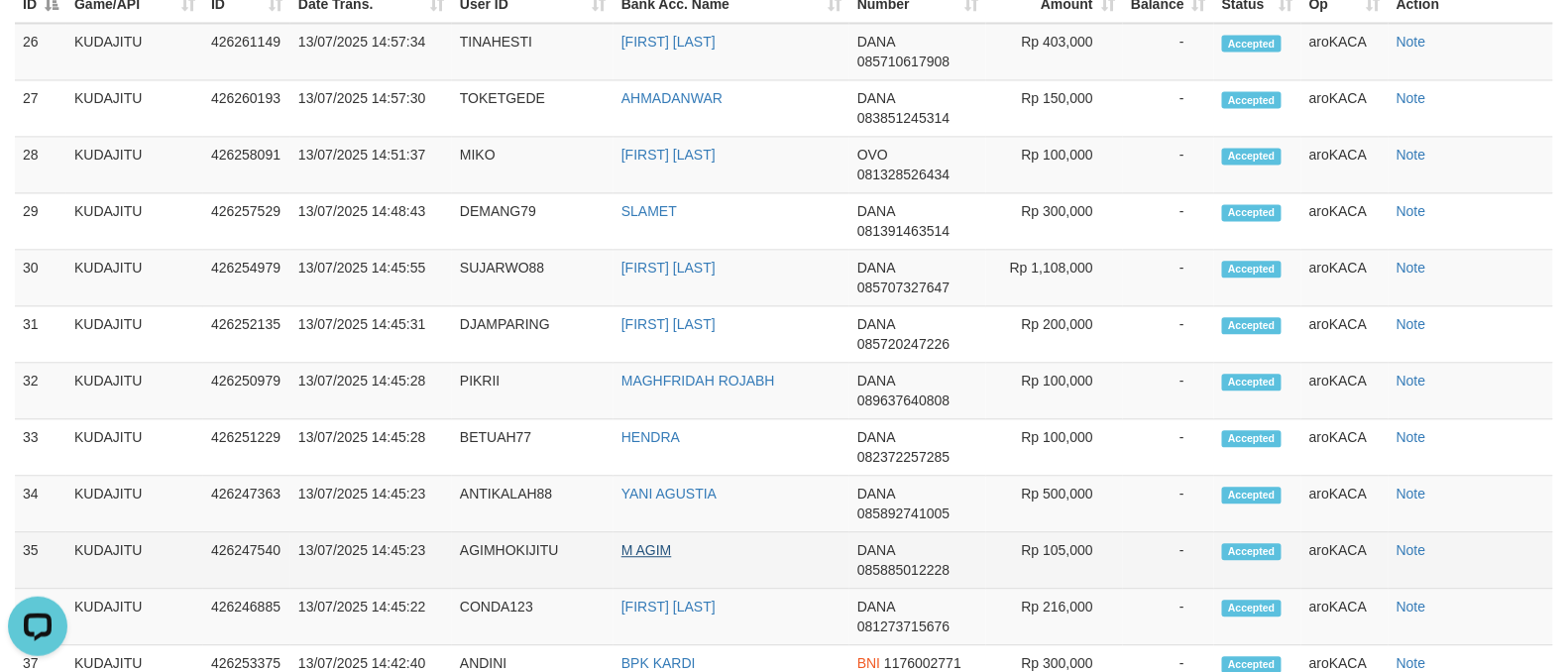 scroll, scrollTop: 1100, scrollLeft: 0, axis: vertical 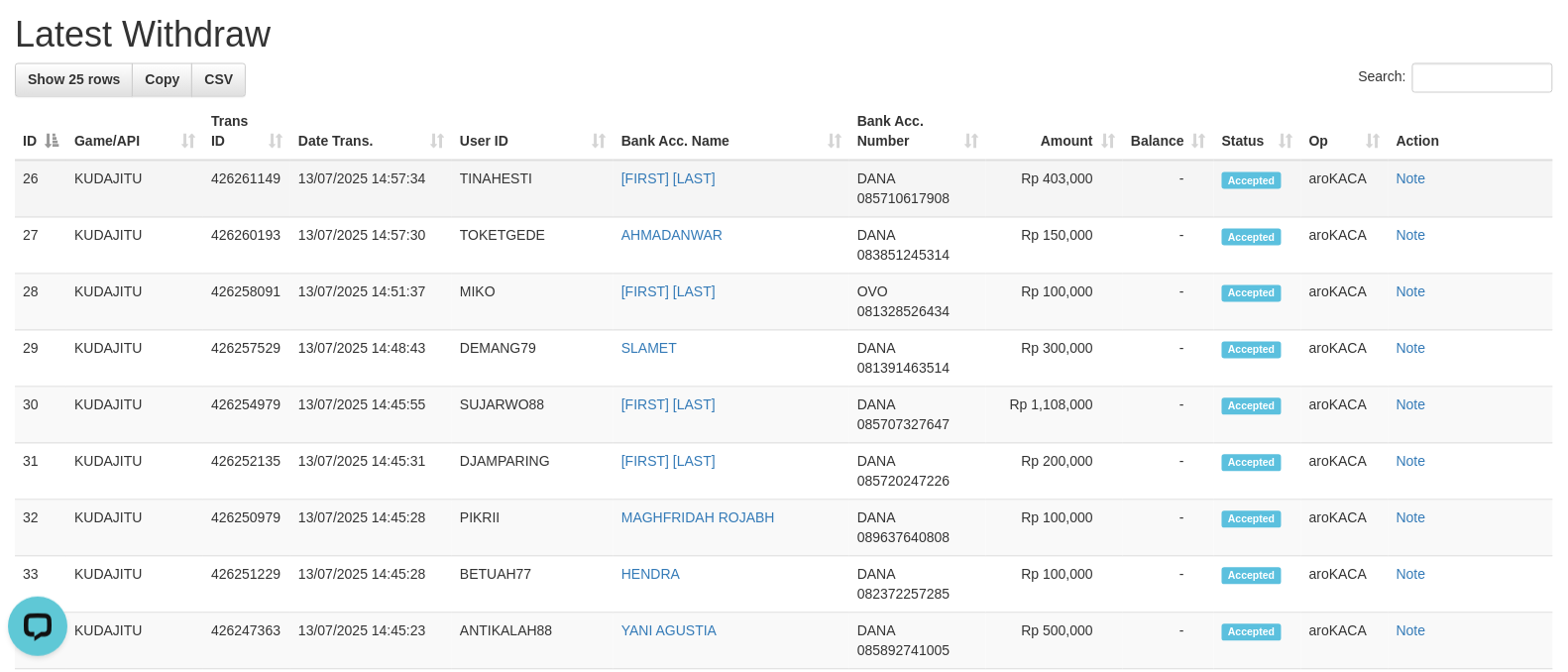 click on "TINAHESTI" at bounding box center (532, 189) 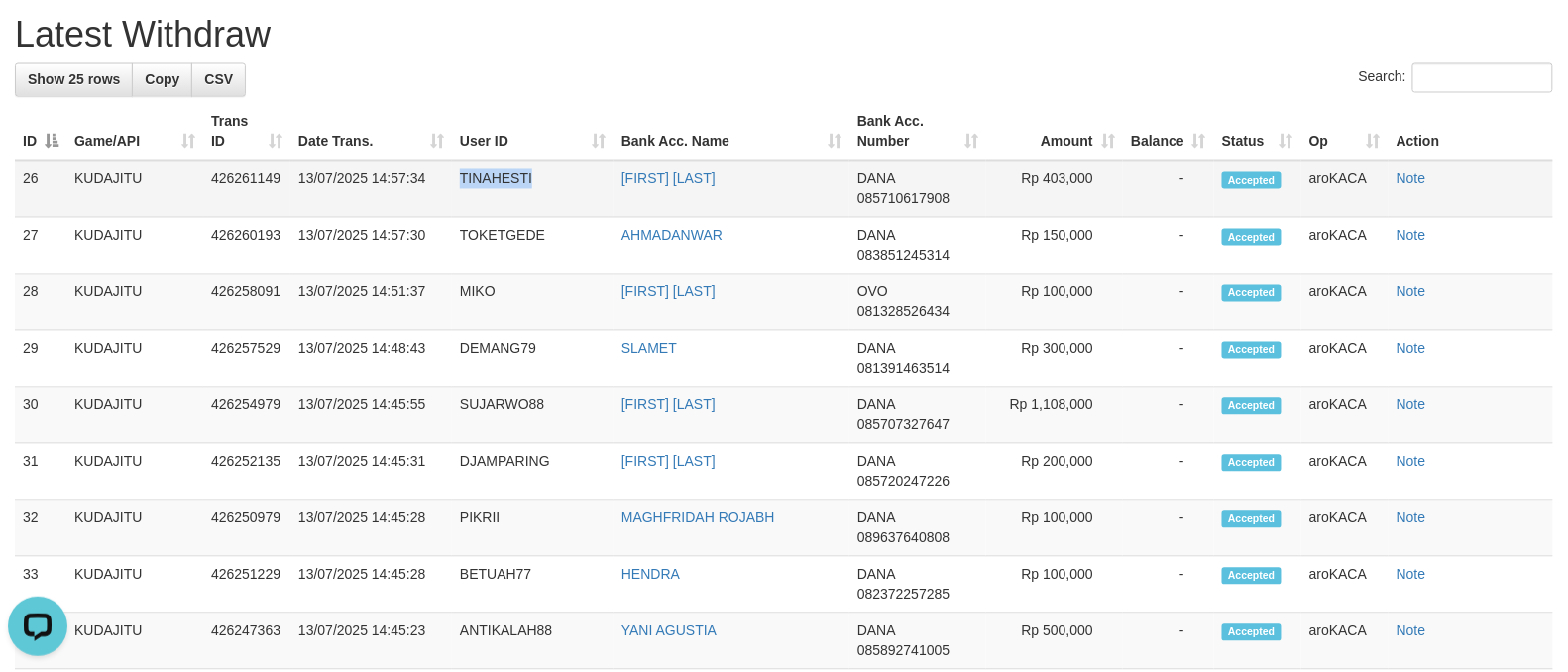 click on "TINAHESTI" at bounding box center [532, 189] 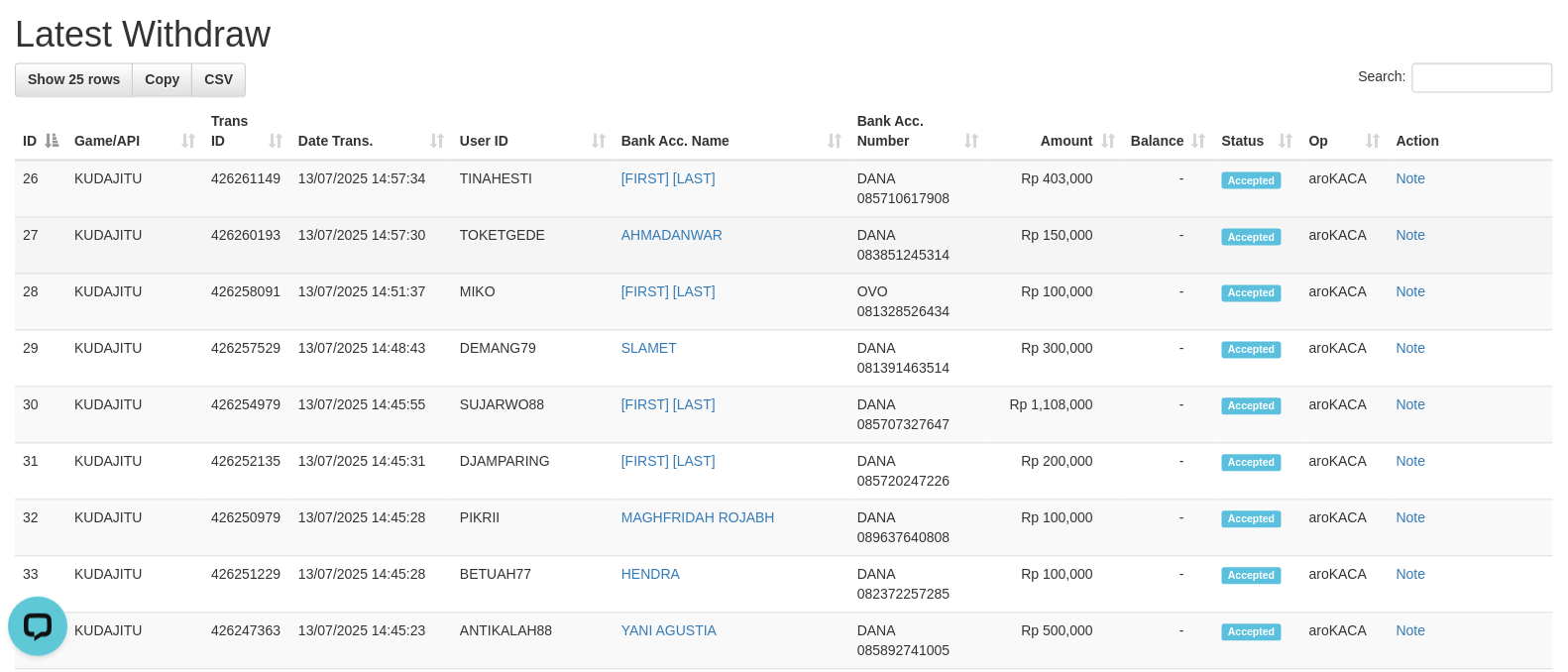 click on "TOKETGEDE" at bounding box center [532, 246] 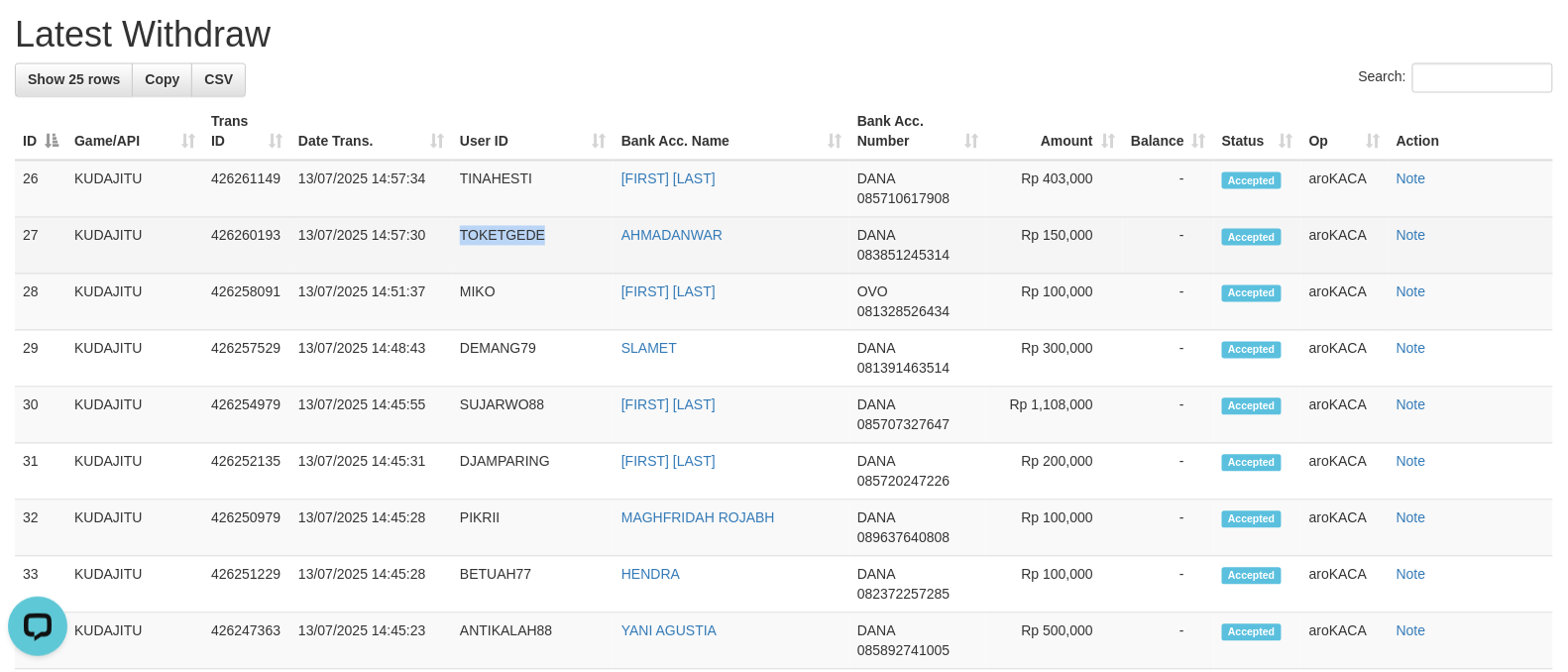 click on "TOKETGEDE" at bounding box center [532, 246] 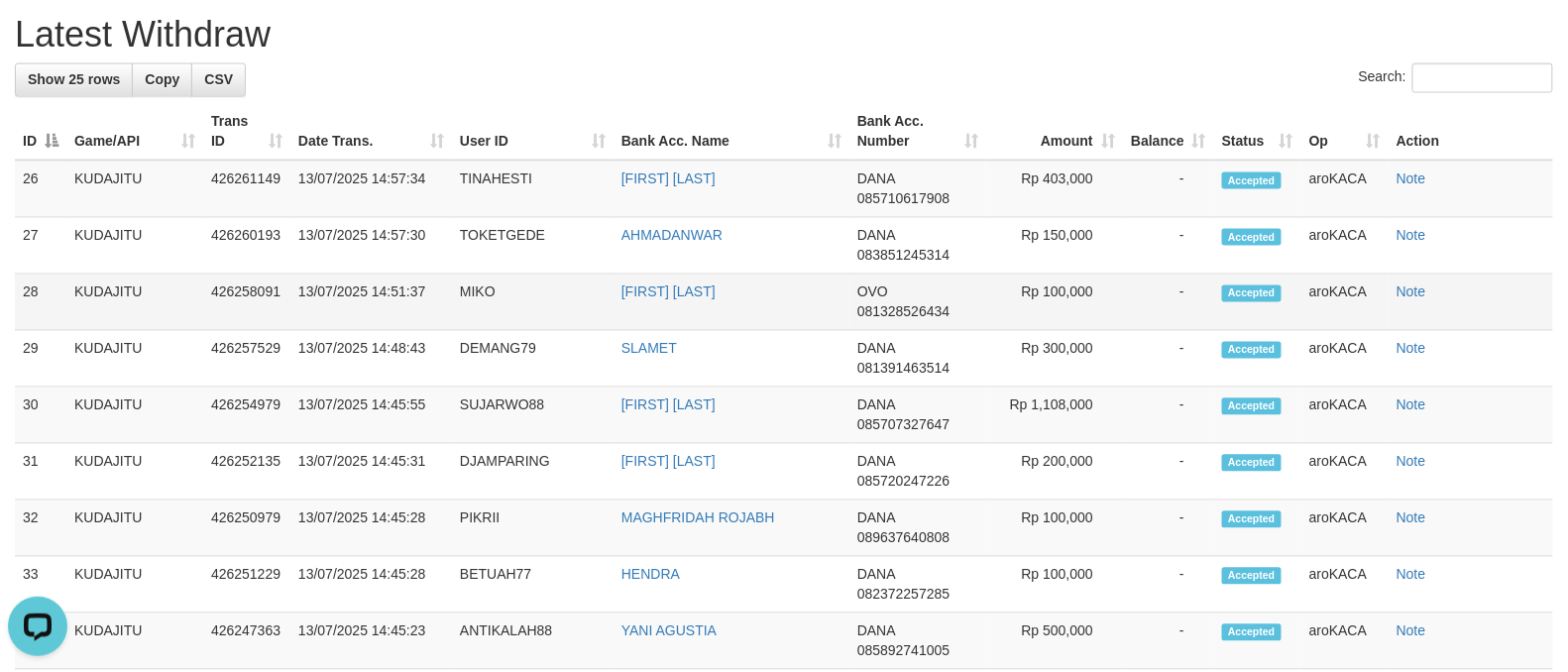 click on "MIKO" at bounding box center (532, 302) 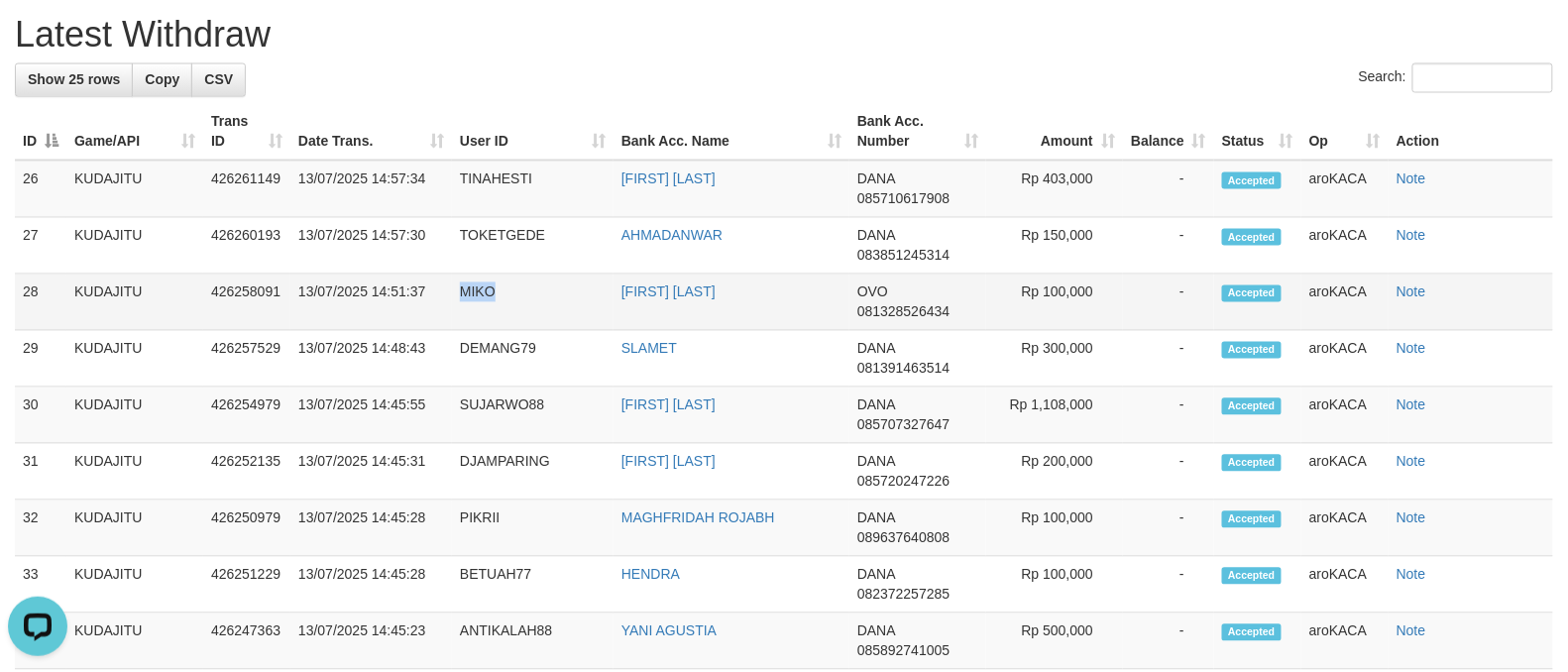 click on "MIKO" at bounding box center [532, 302] 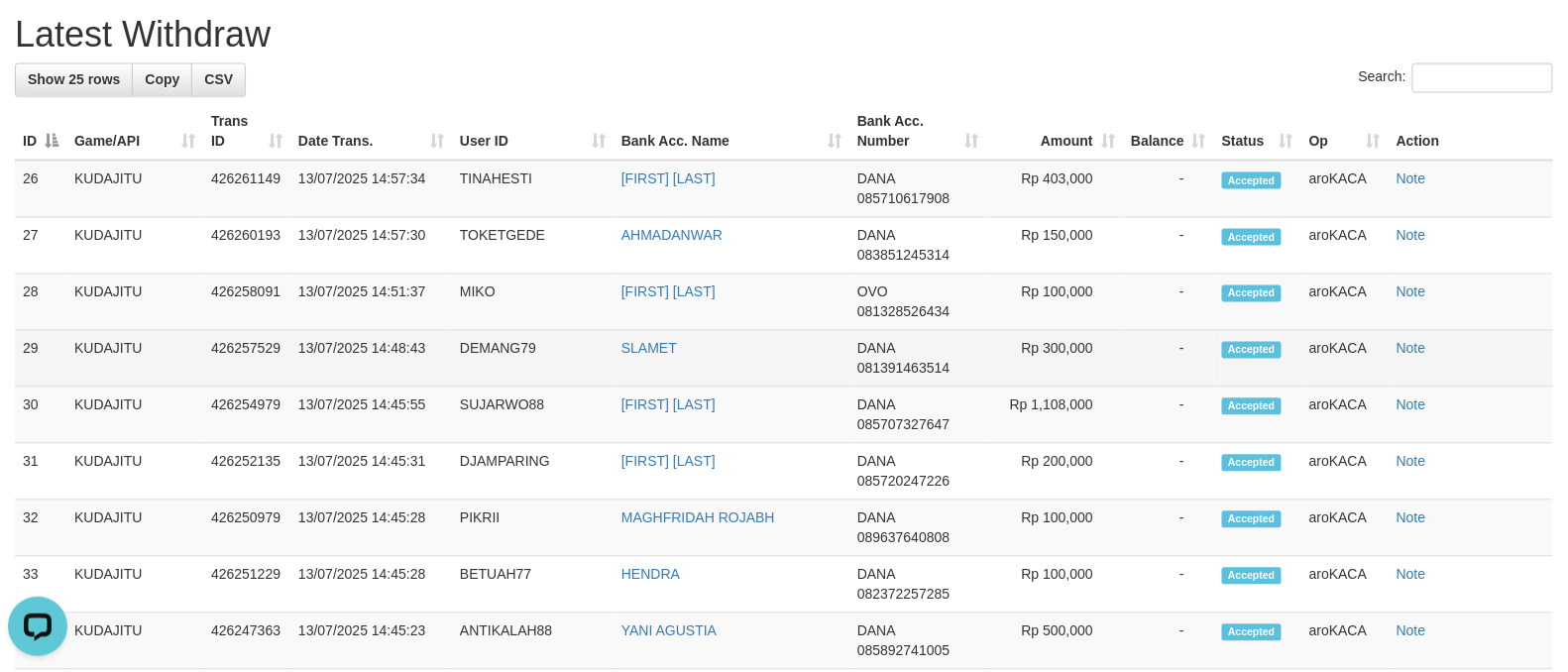 click on "DEMANG79" at bounding box center (532, 359) 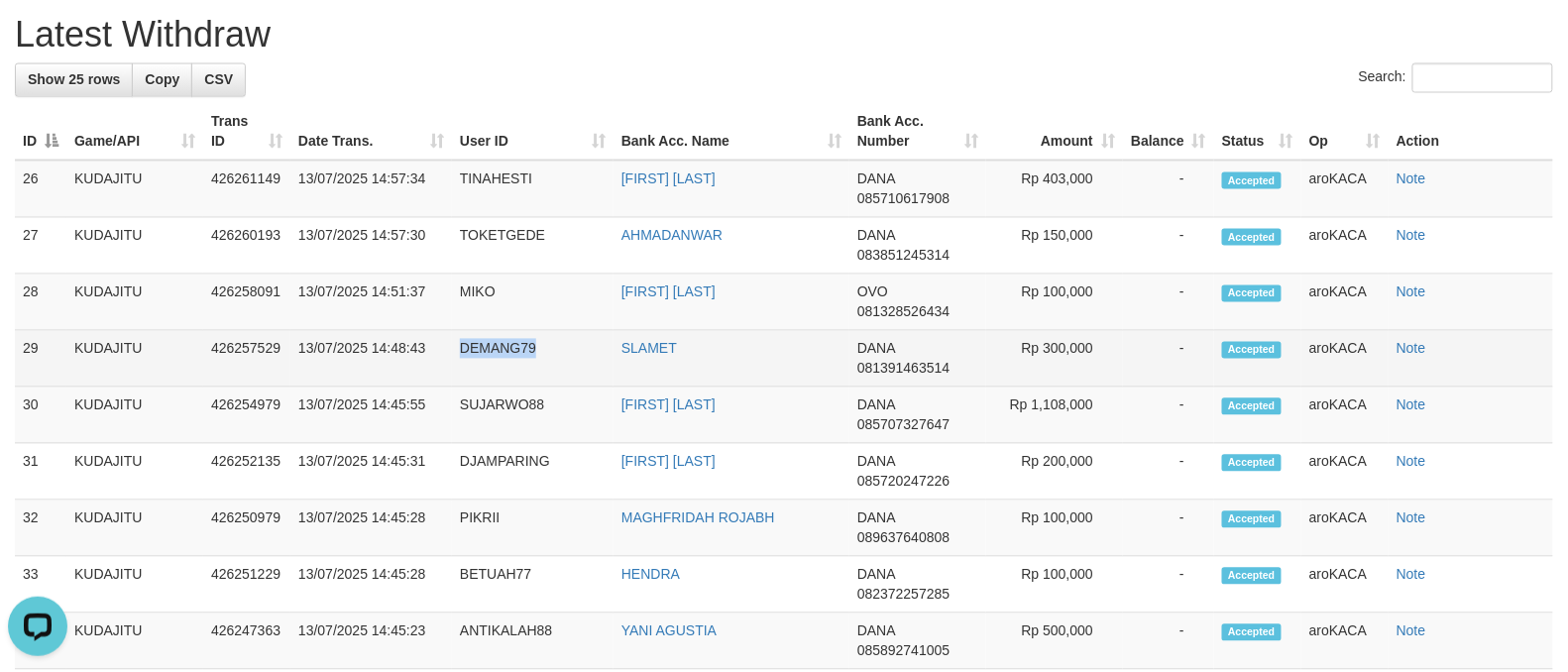 click on "DEMANG79" at bounding box center [532, 359] 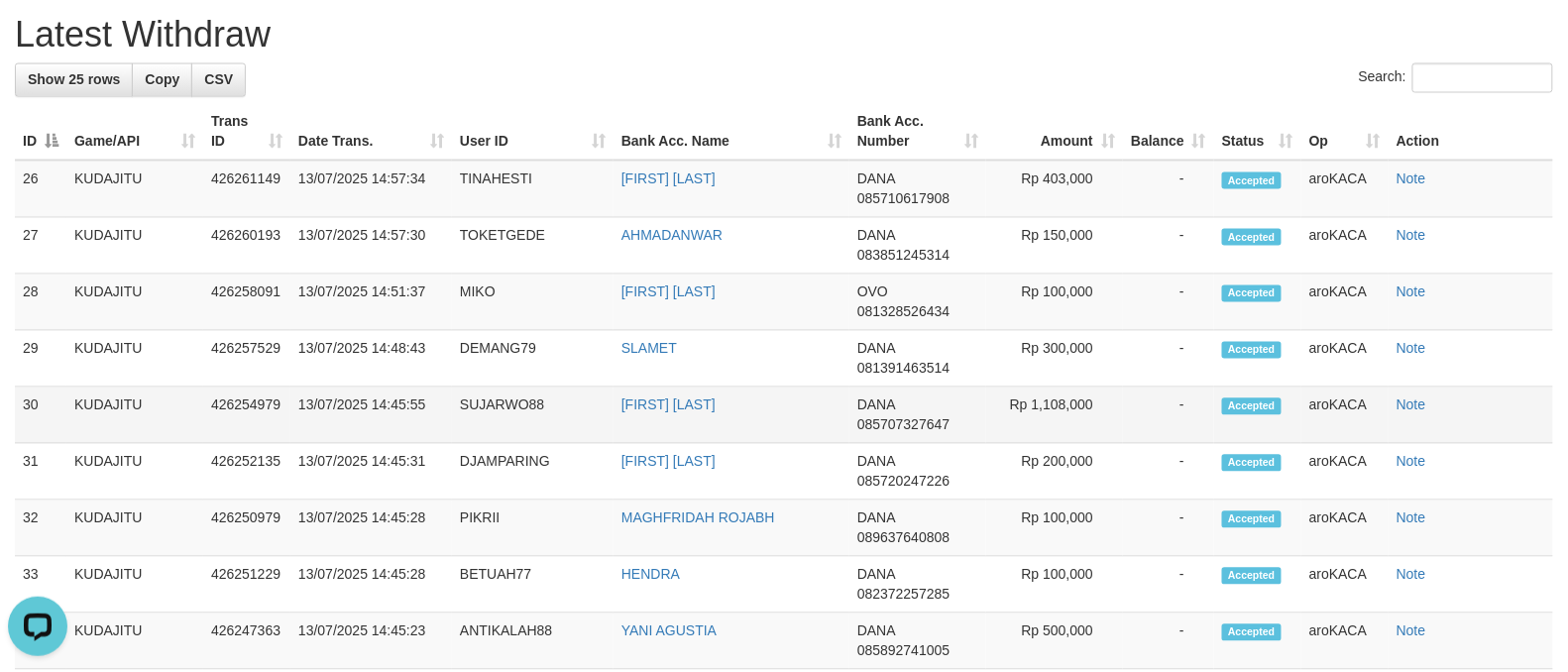 click on "SUJARWO88" at bounding box center (532, 415) 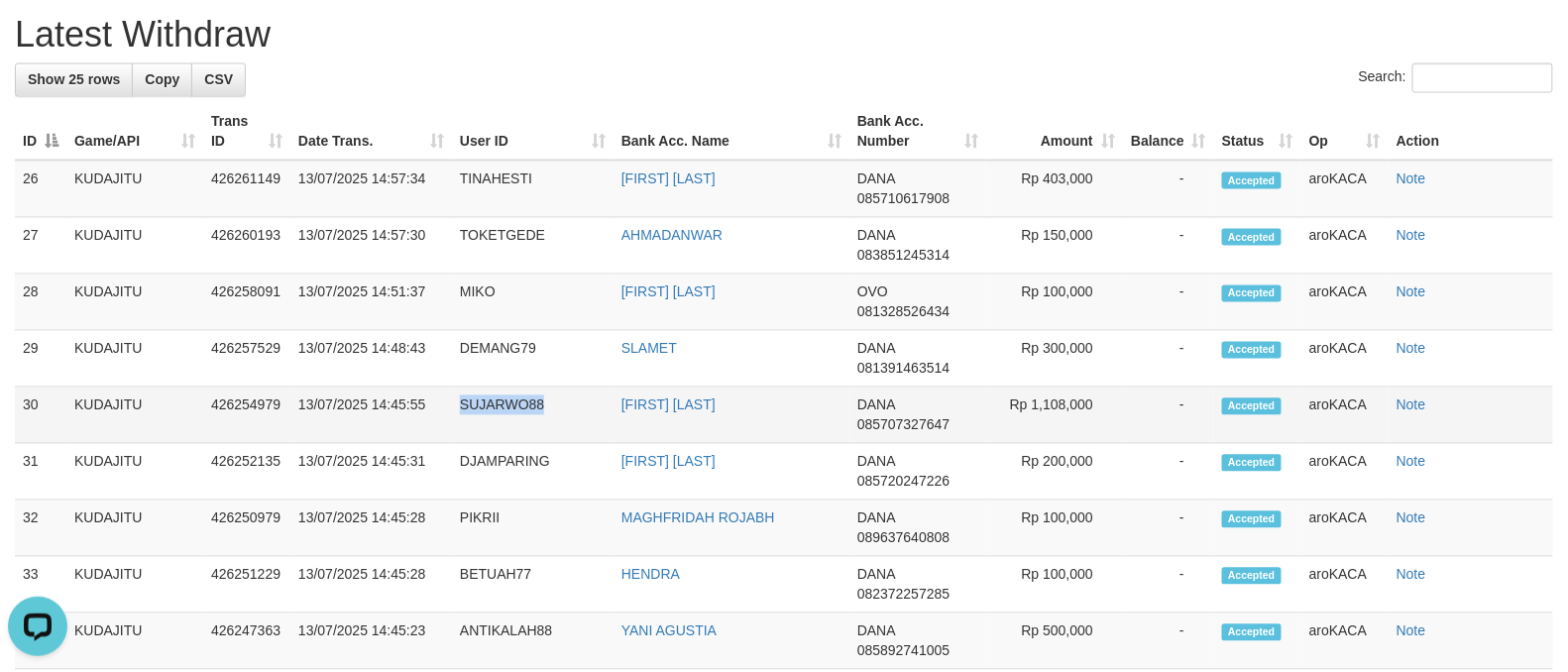 click on "SUJARWO88" at bounding box center (532, 415) 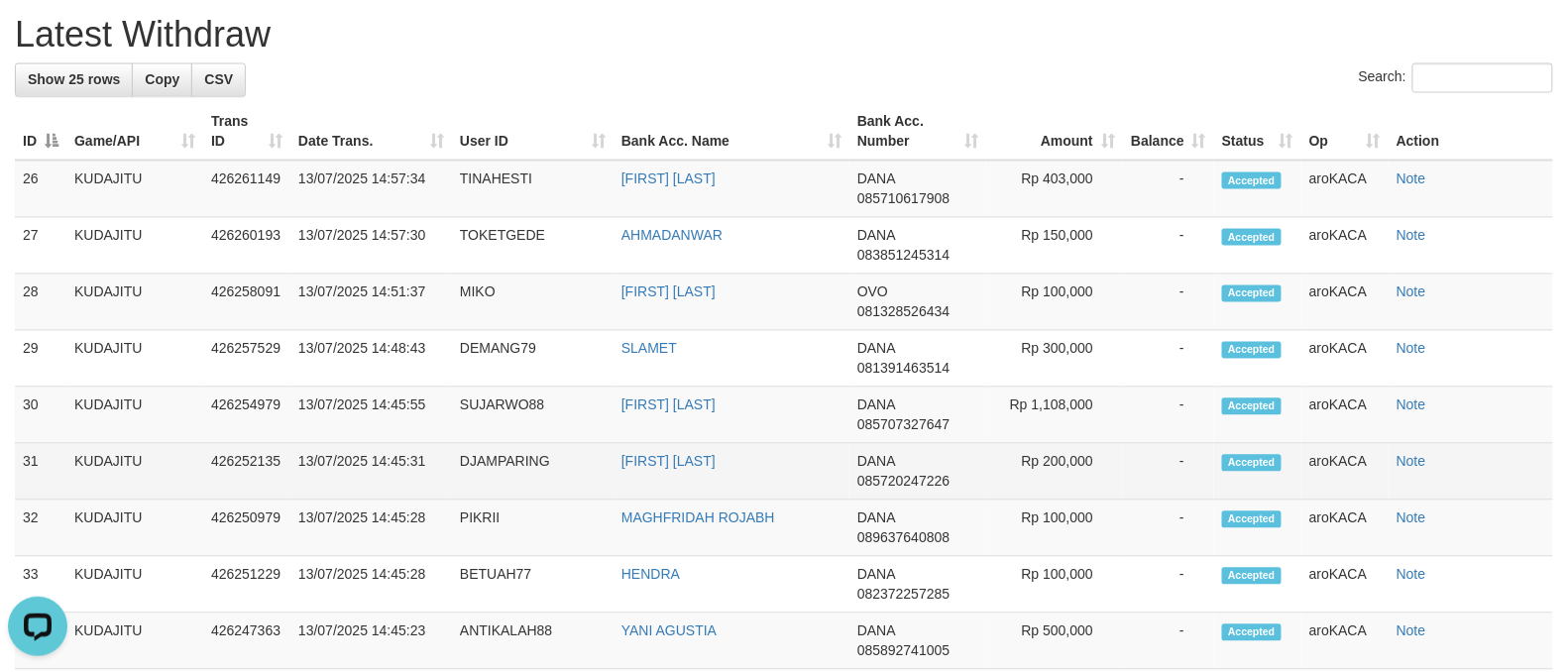 click on "DJAMPARING" at bounding box center [532, 472] 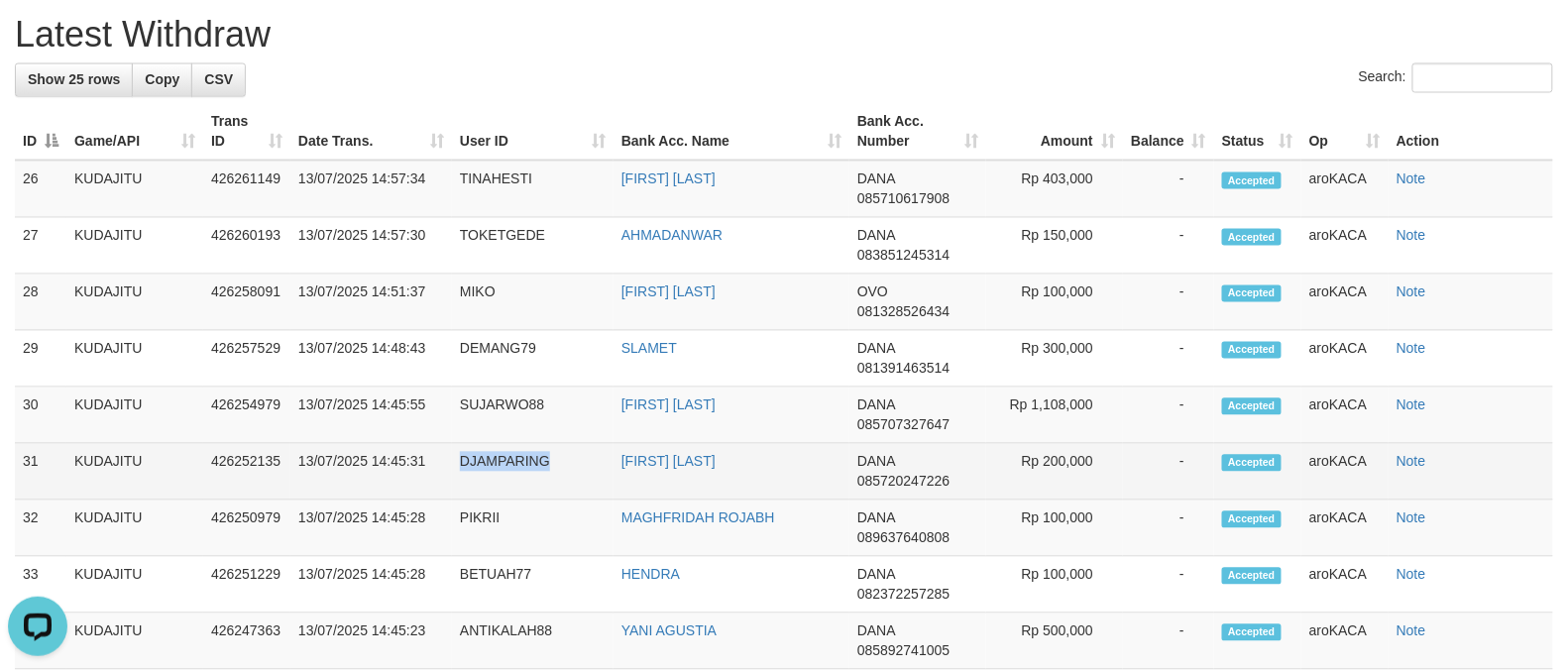 click on "DJAMPARING" at bounding box center (532, 472) 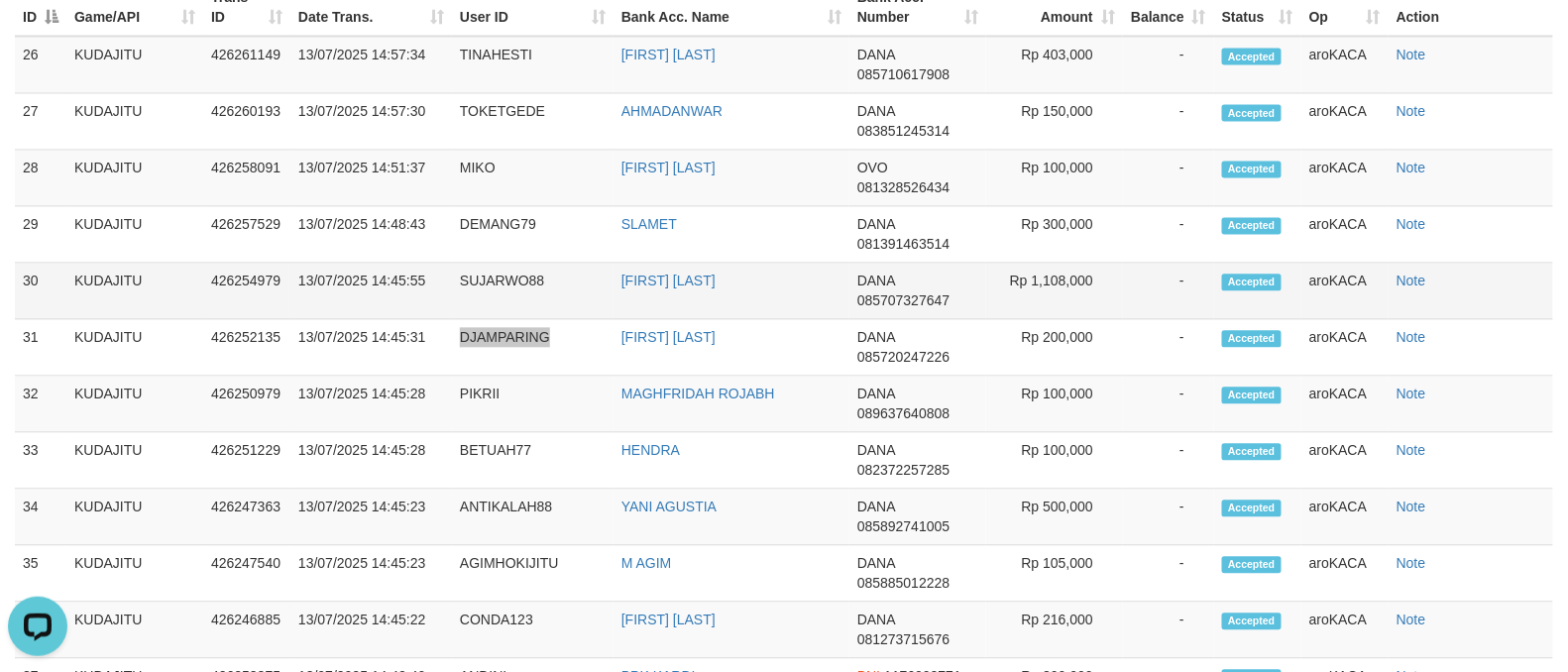 scroll, scrollTop: 1321, scrollLeft: 0, axis: vertical 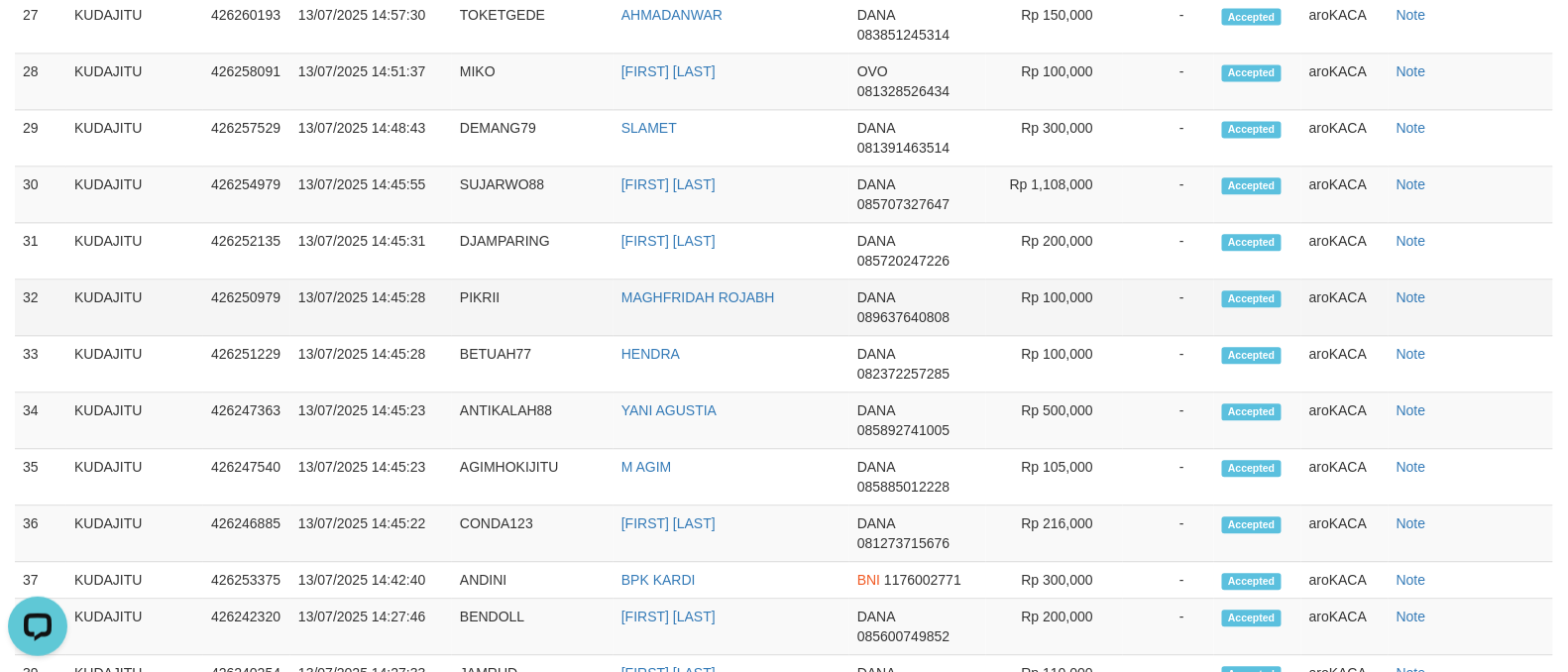 click on "PIKRII" at bounding box center (532, 307) 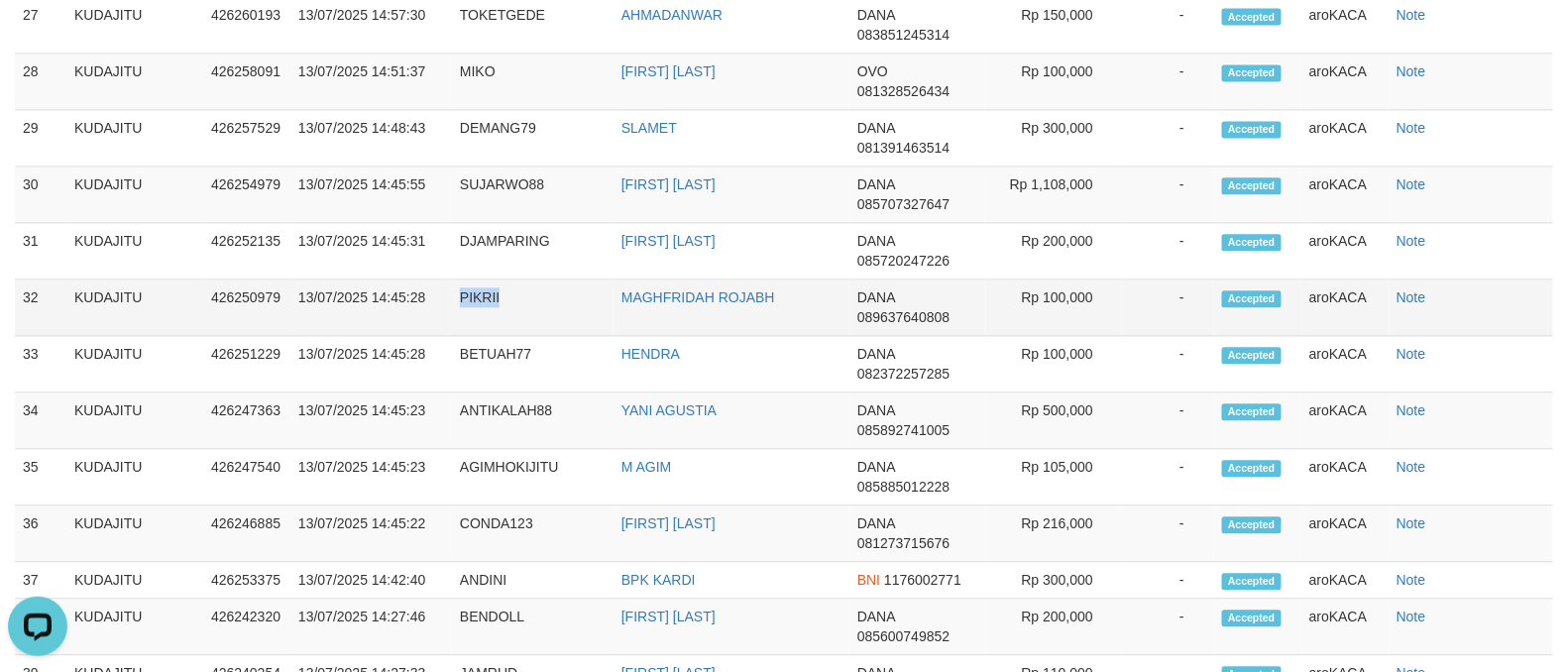 click on "PIKRII" at bounding box center (532, 307) 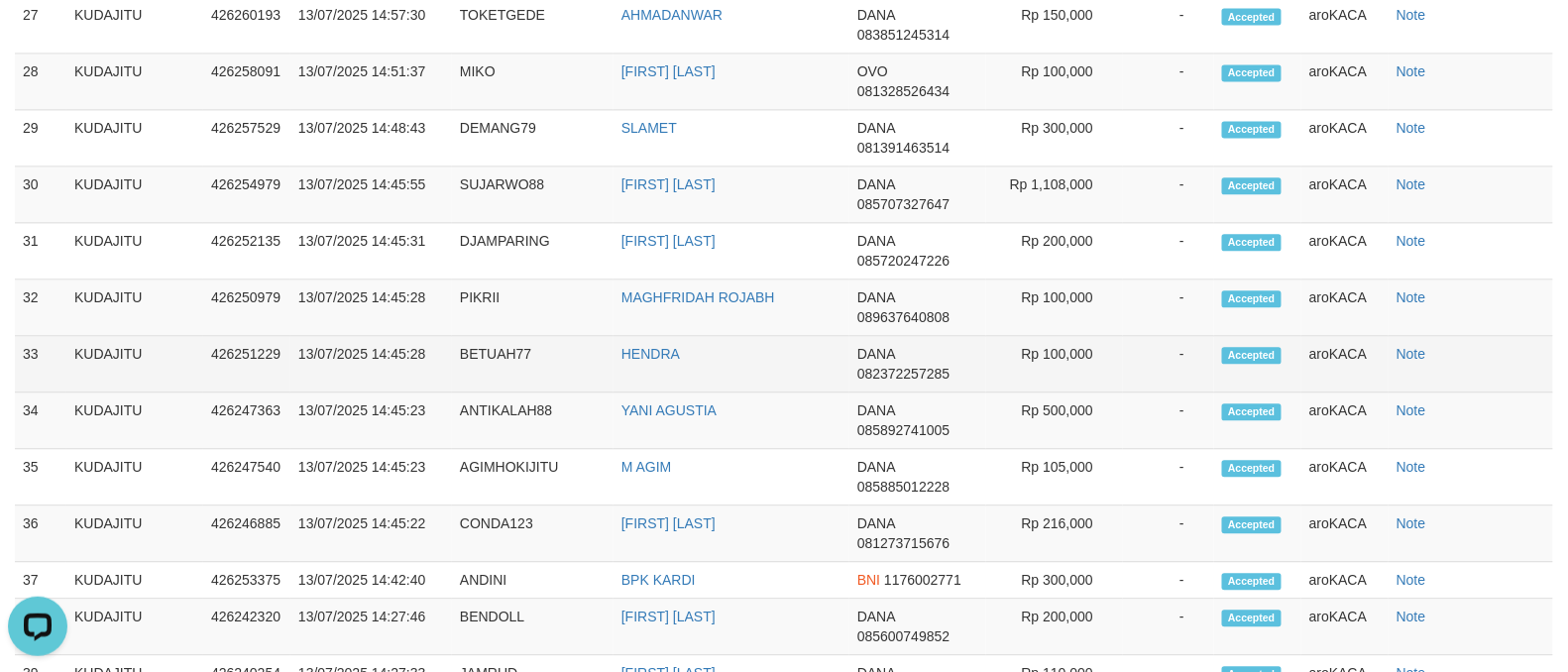 click on "BETUAH77" at bounding box center [532, 364] 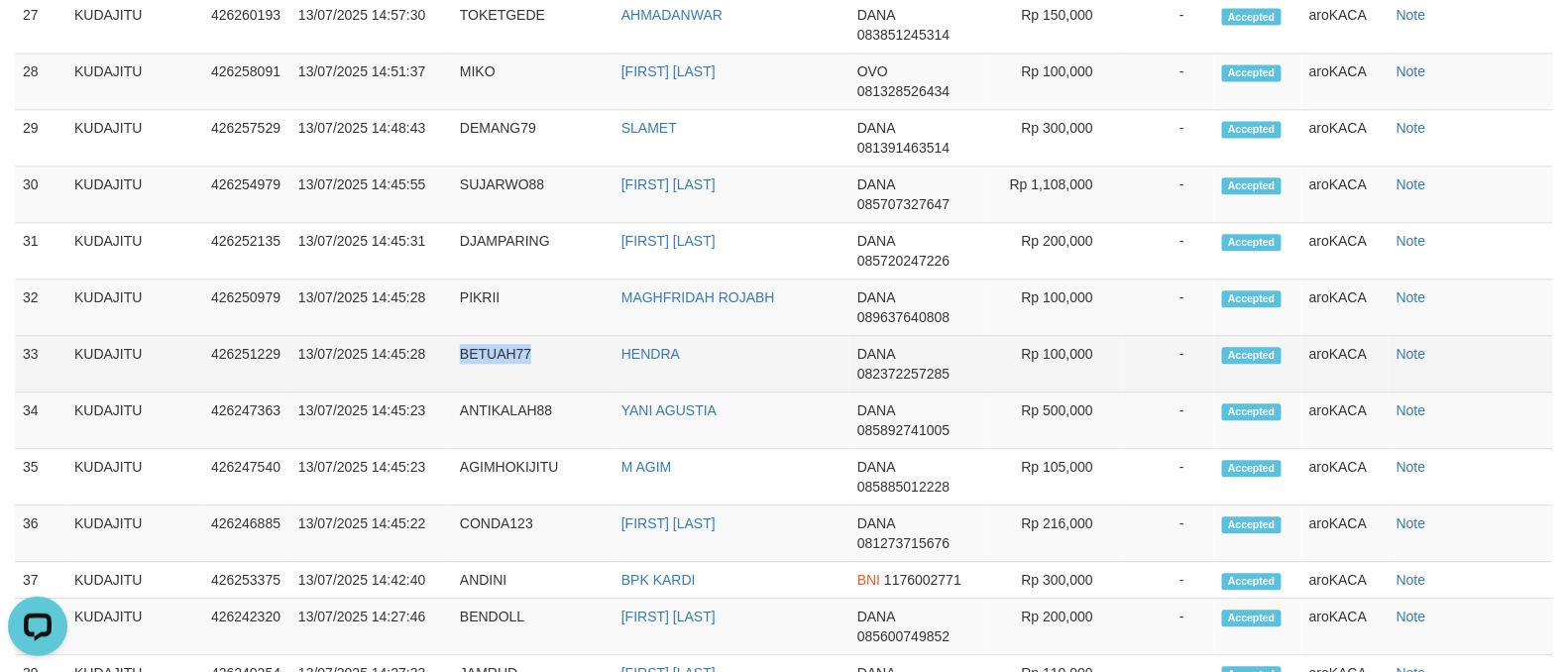 click on "BETUAH77" at bounding box center [532, 364] 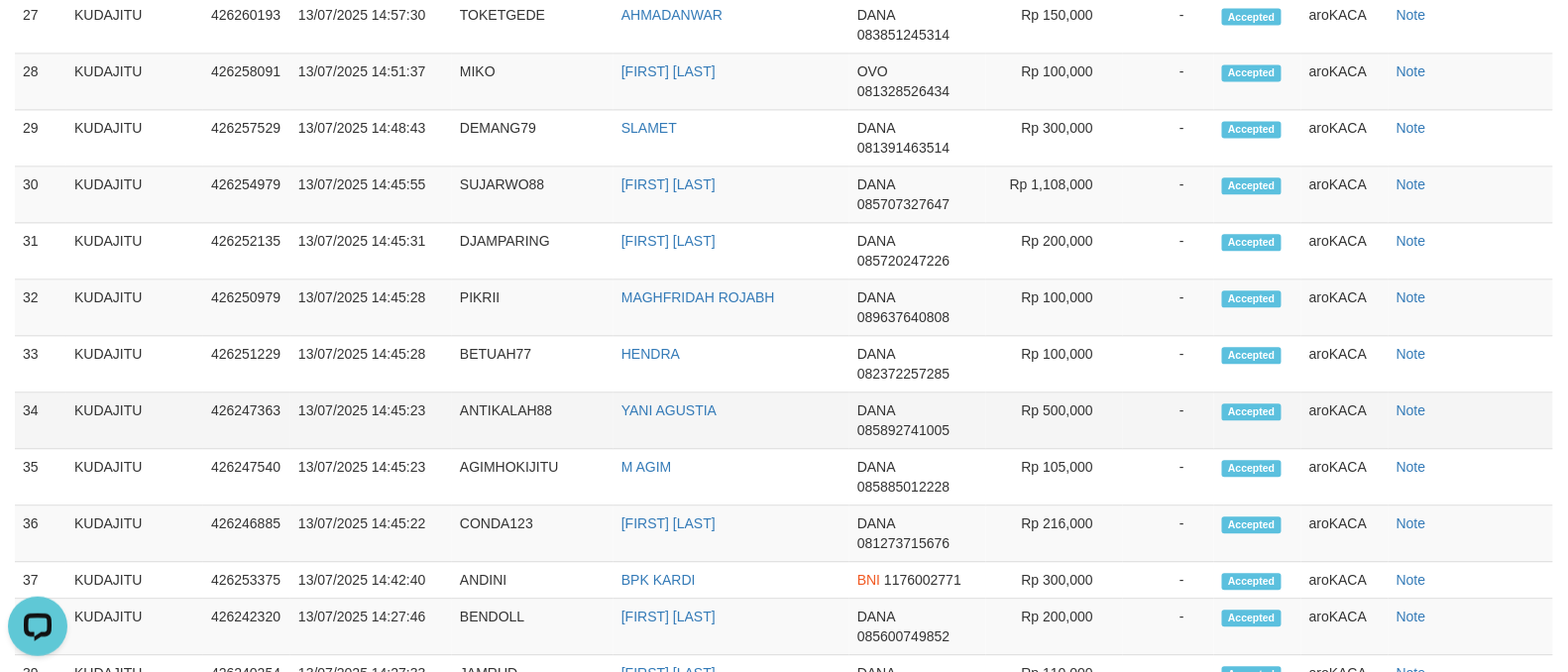 click on "ANTIKALAH88" at bounding box center [532, 420] 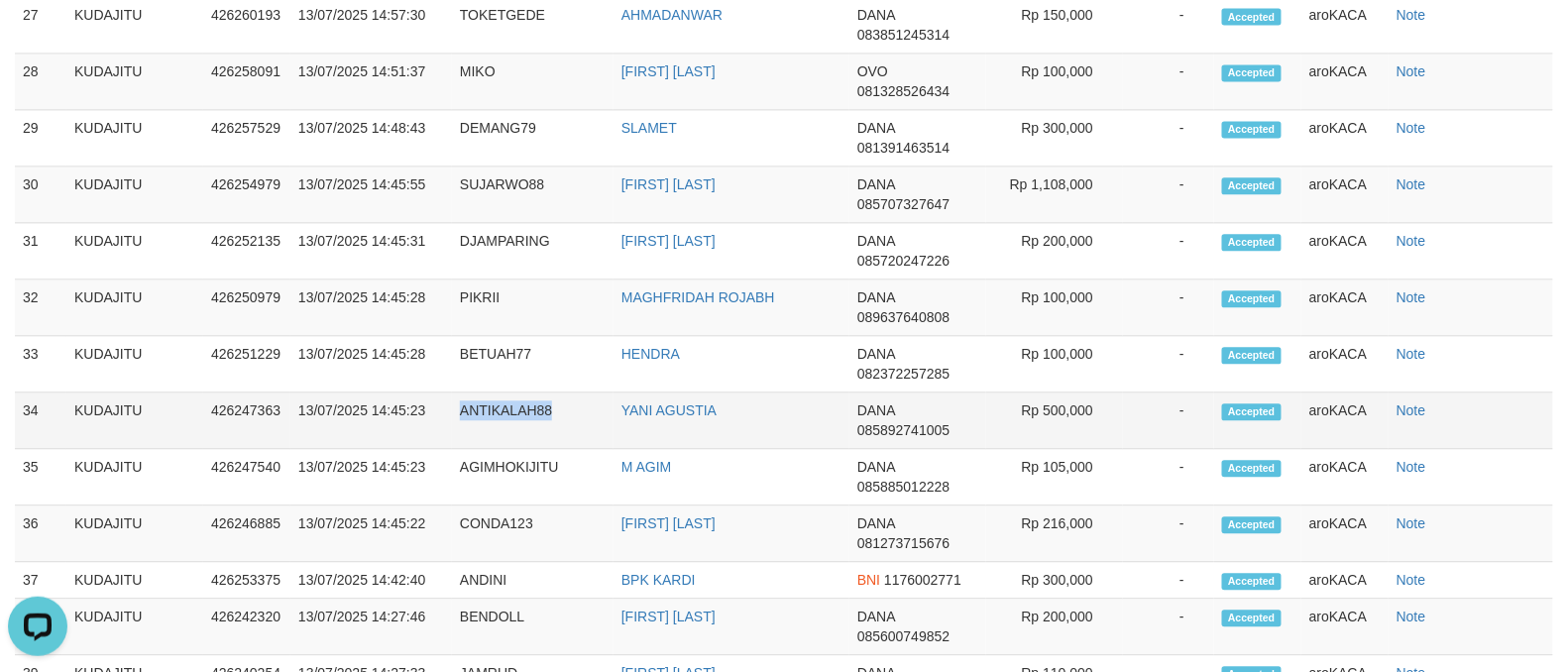 click on "ANTIKALAH88" at bounding box center (532, 420) 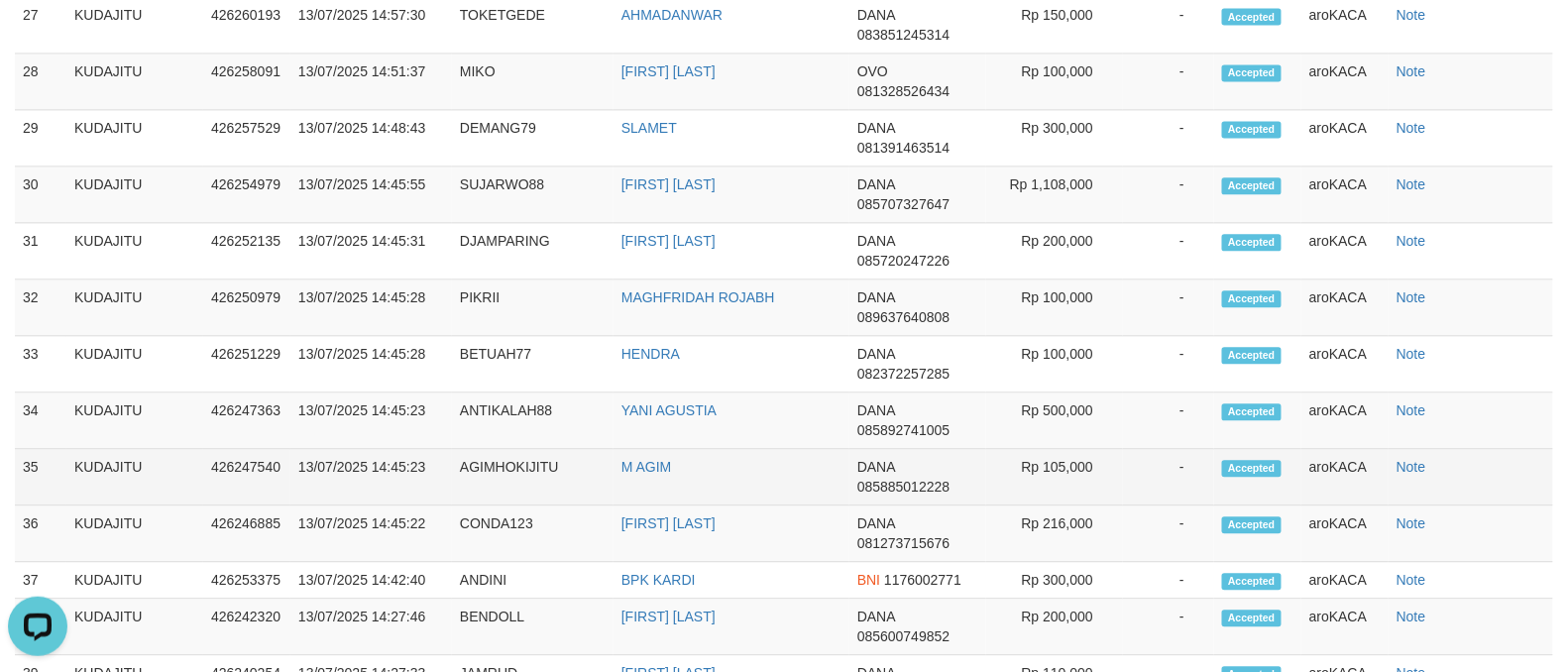 click on "AGIMHOKIJITU" at bounding box center (532, 477) 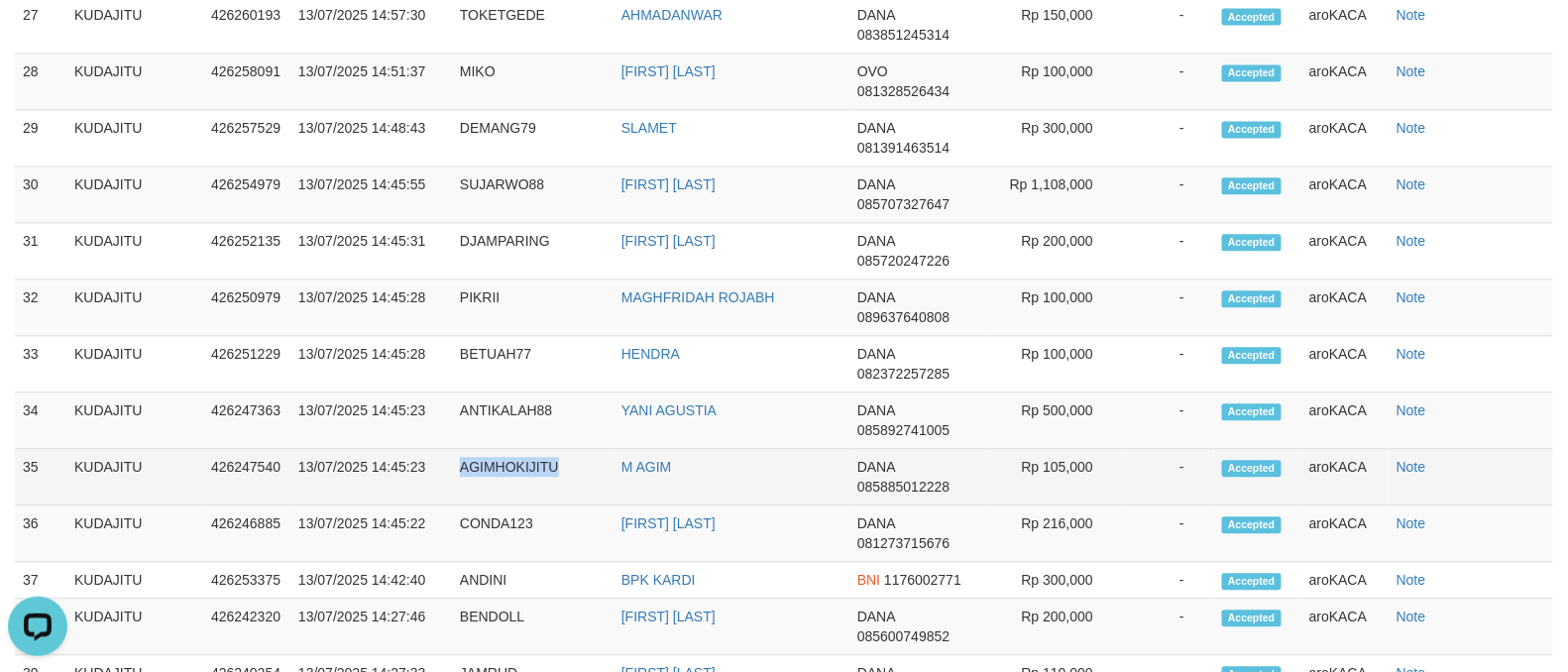 click on "AGIMHOKIJITU" at bounding box center [532, 477] 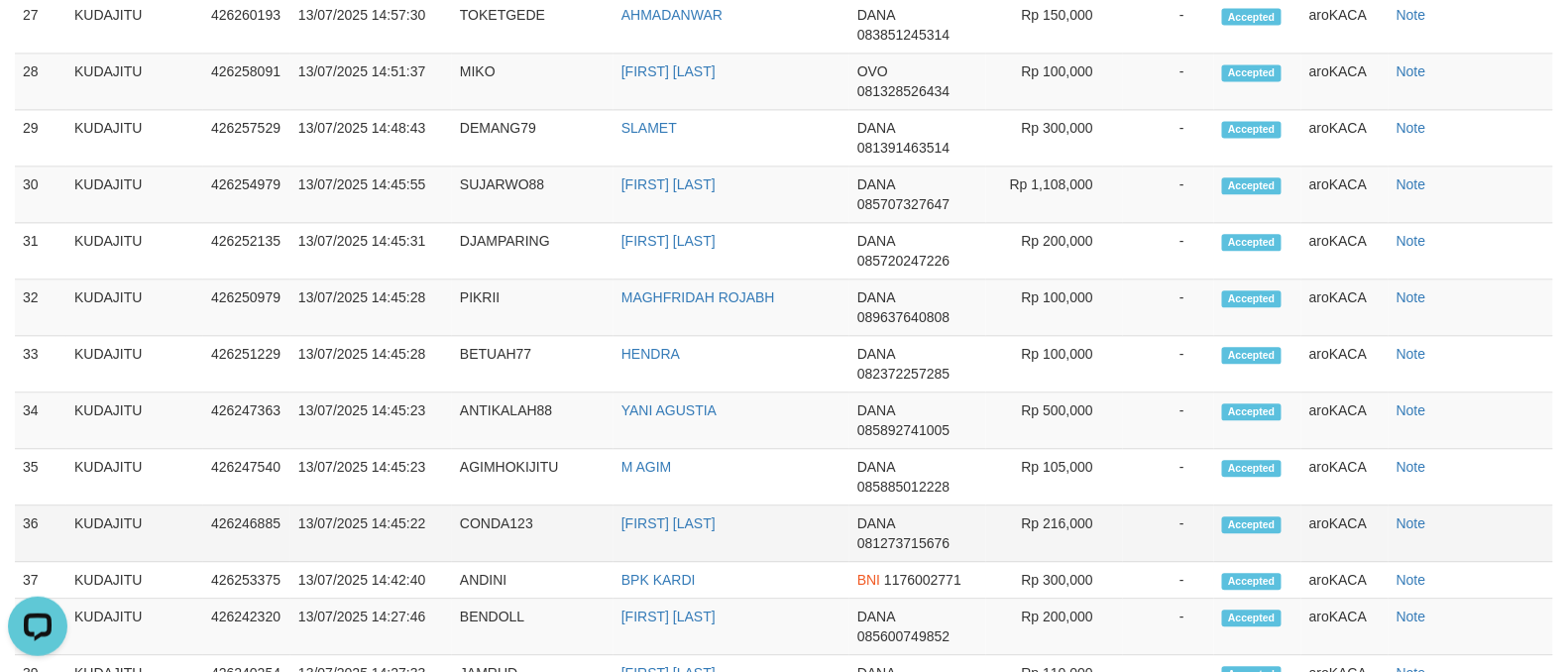 click on "CONDA123" at bounding box center [532, 533] 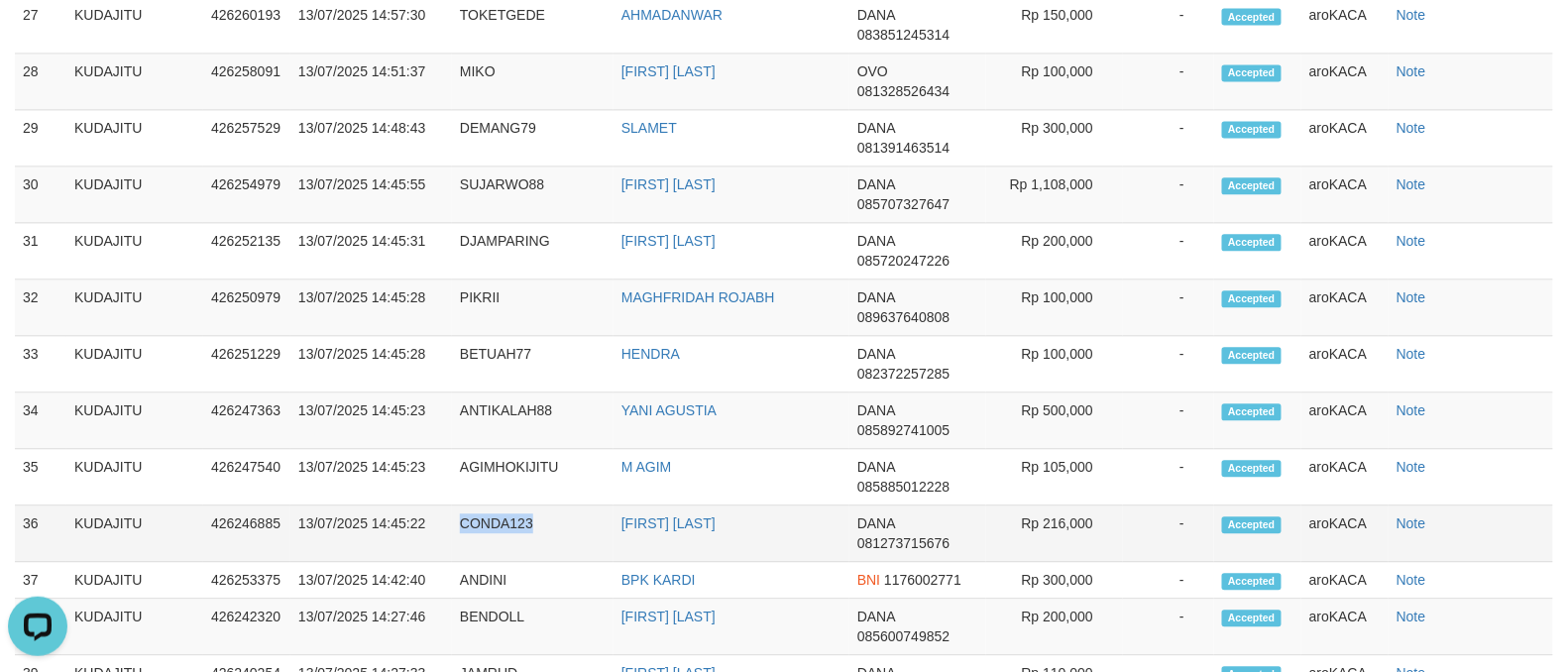 click on "CONDA123" at bounding box center (532, 533) 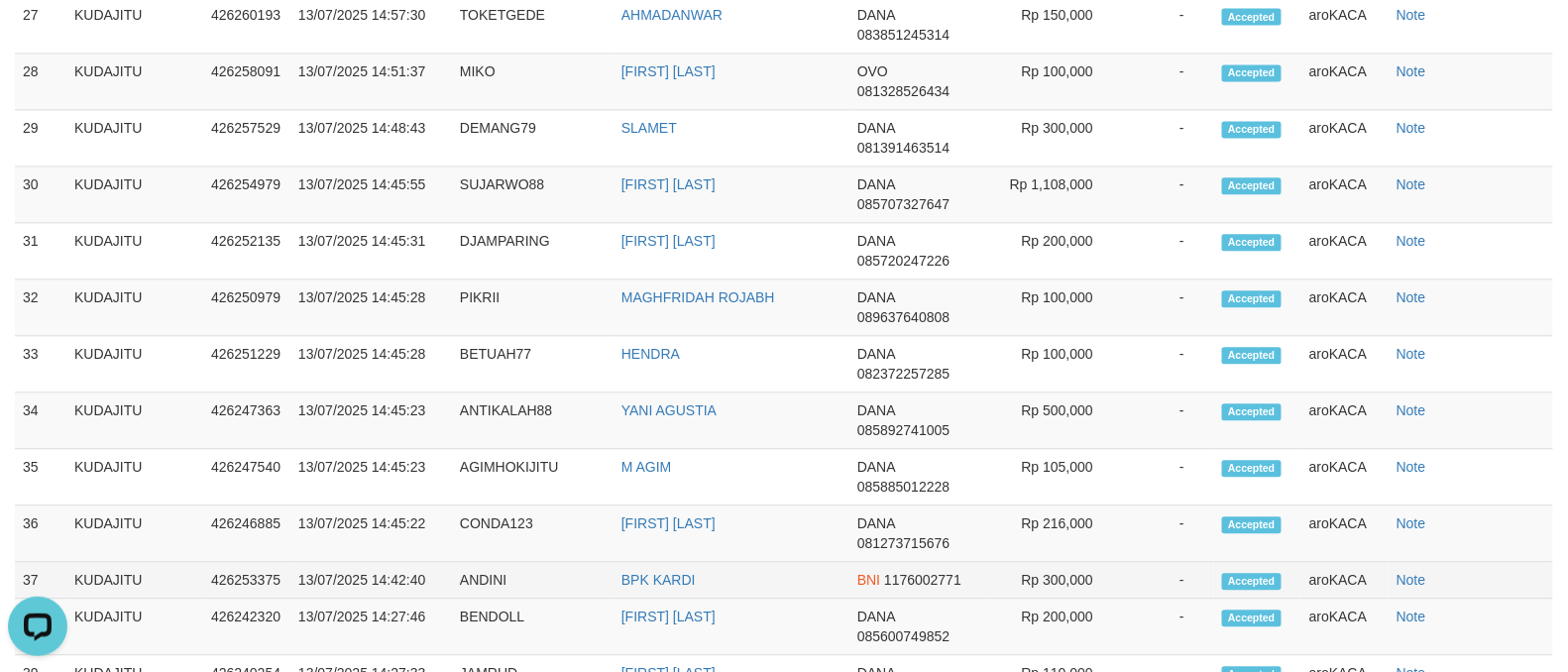 click on "ANDINI" at bounding box center (532, 580) 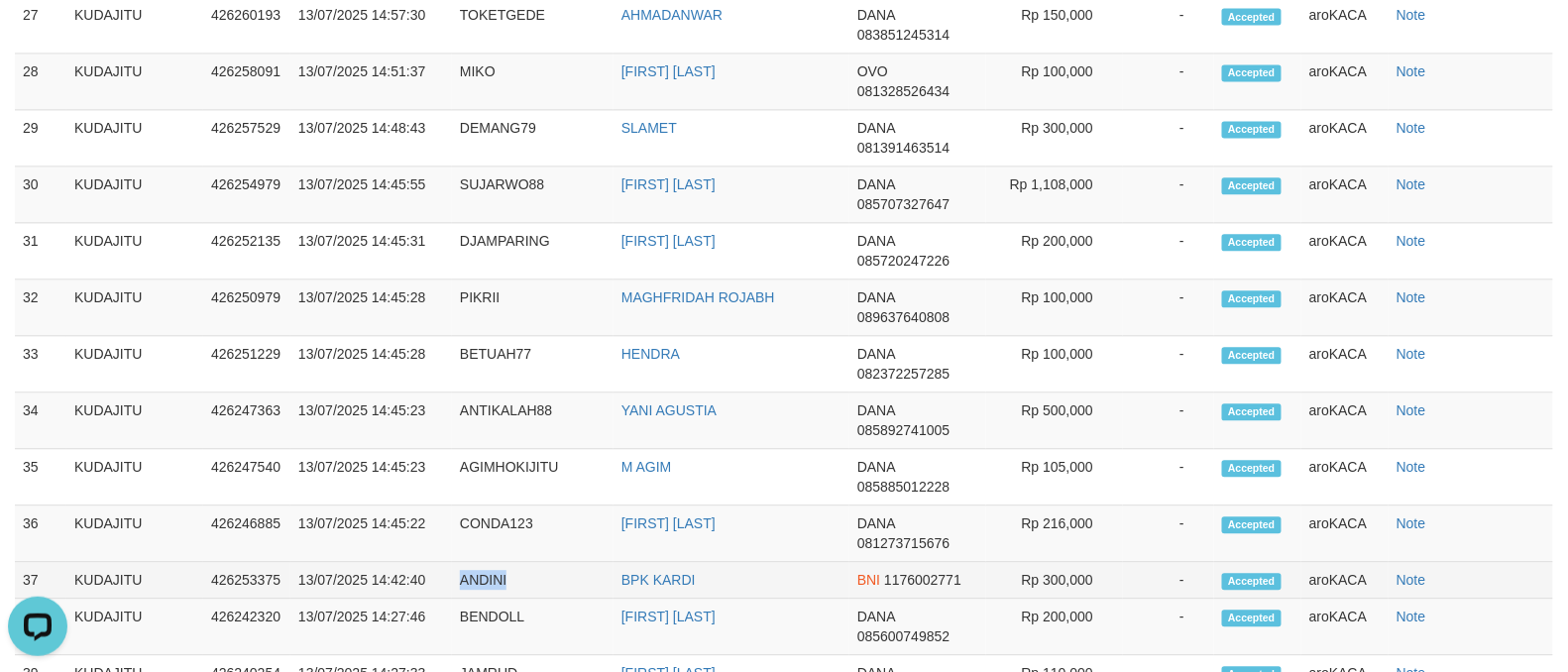 click on "ANDINI" at bounding box center [532, 580] 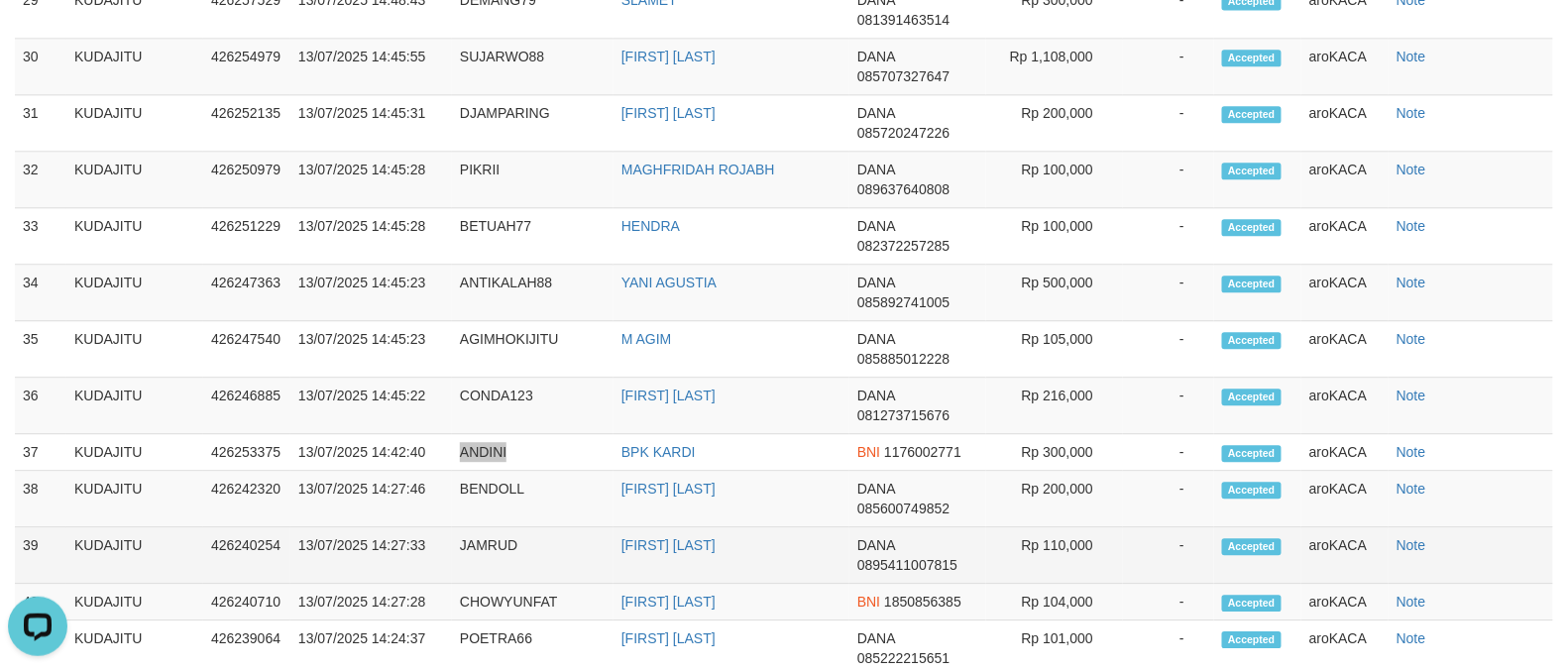 scroll, scrollTop: 1542, scrollLeft: 0, axis: vertical 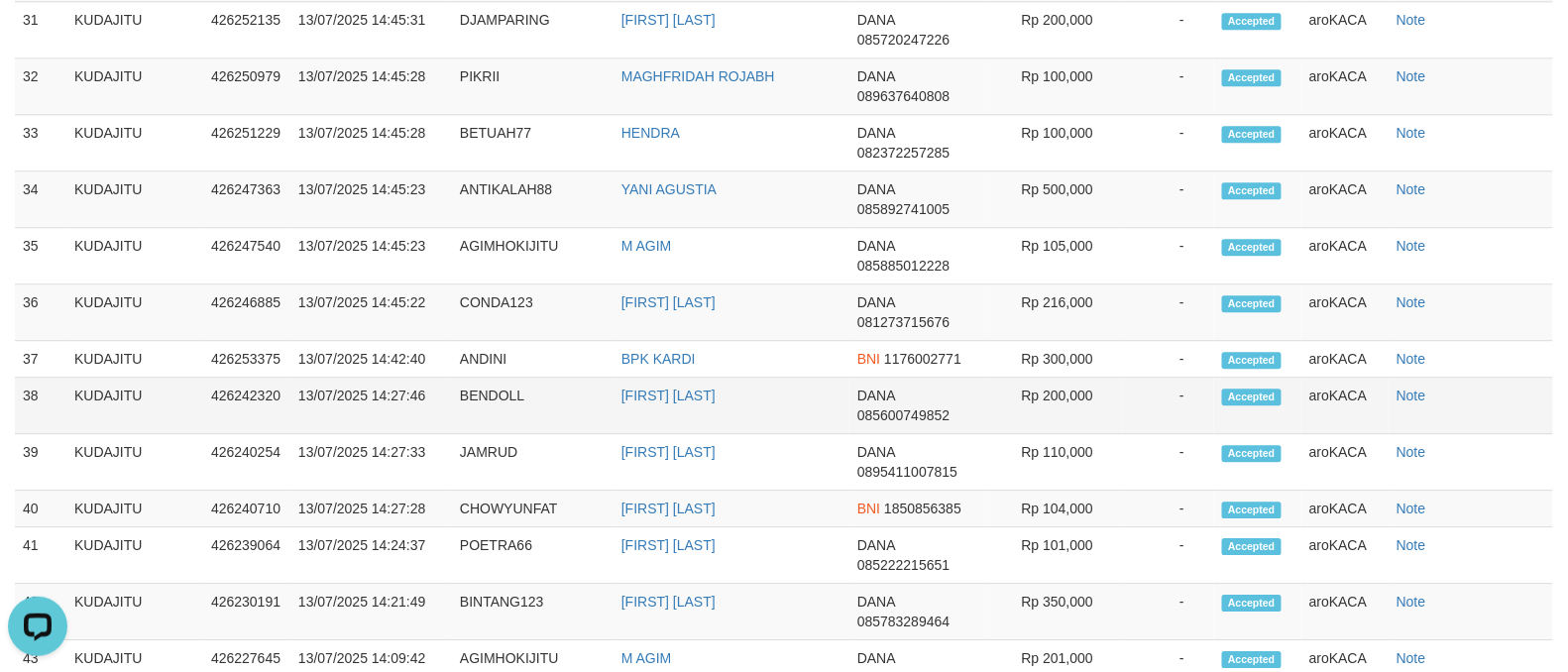 click on "BENDOLL" at bounding box center [532, 405] 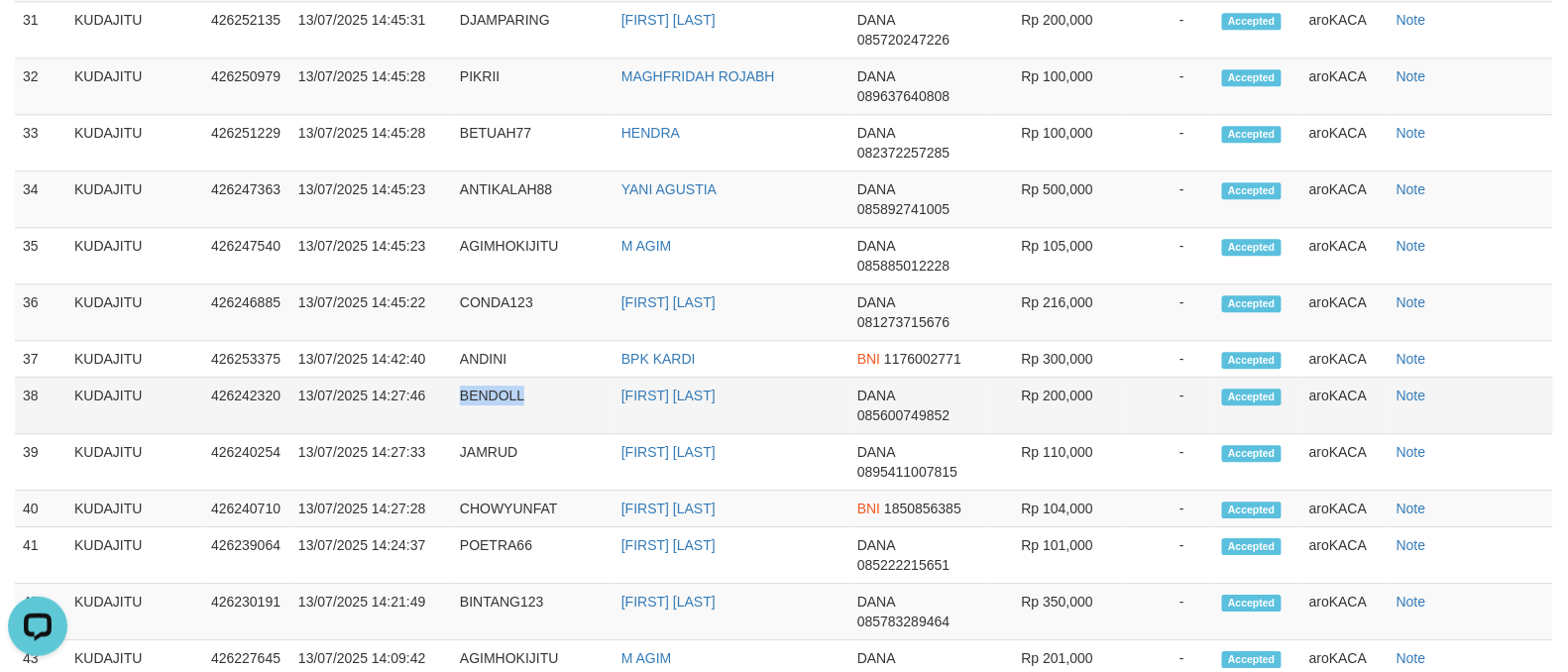 click on "BENDOLL" at bounding box center (532, 405) 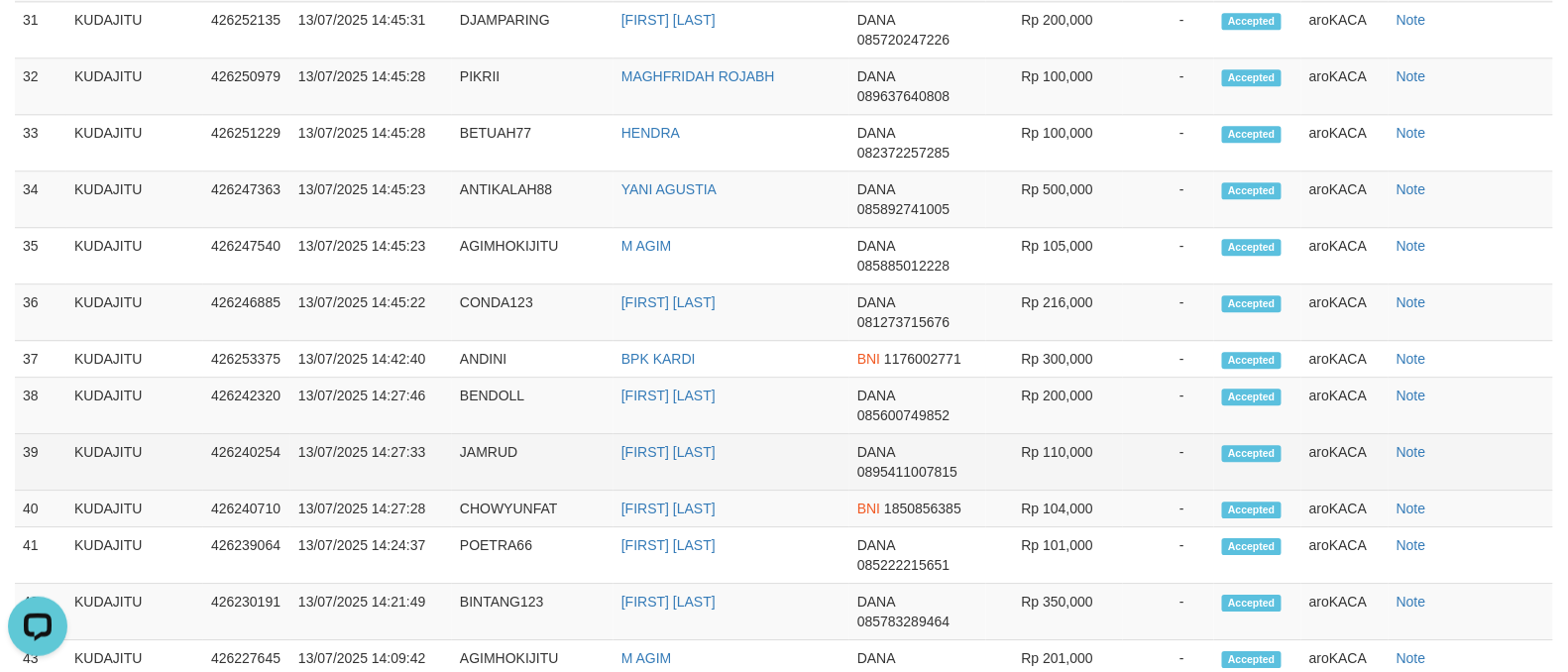 click on "JAMRUD" at bounding box center [532, 462] 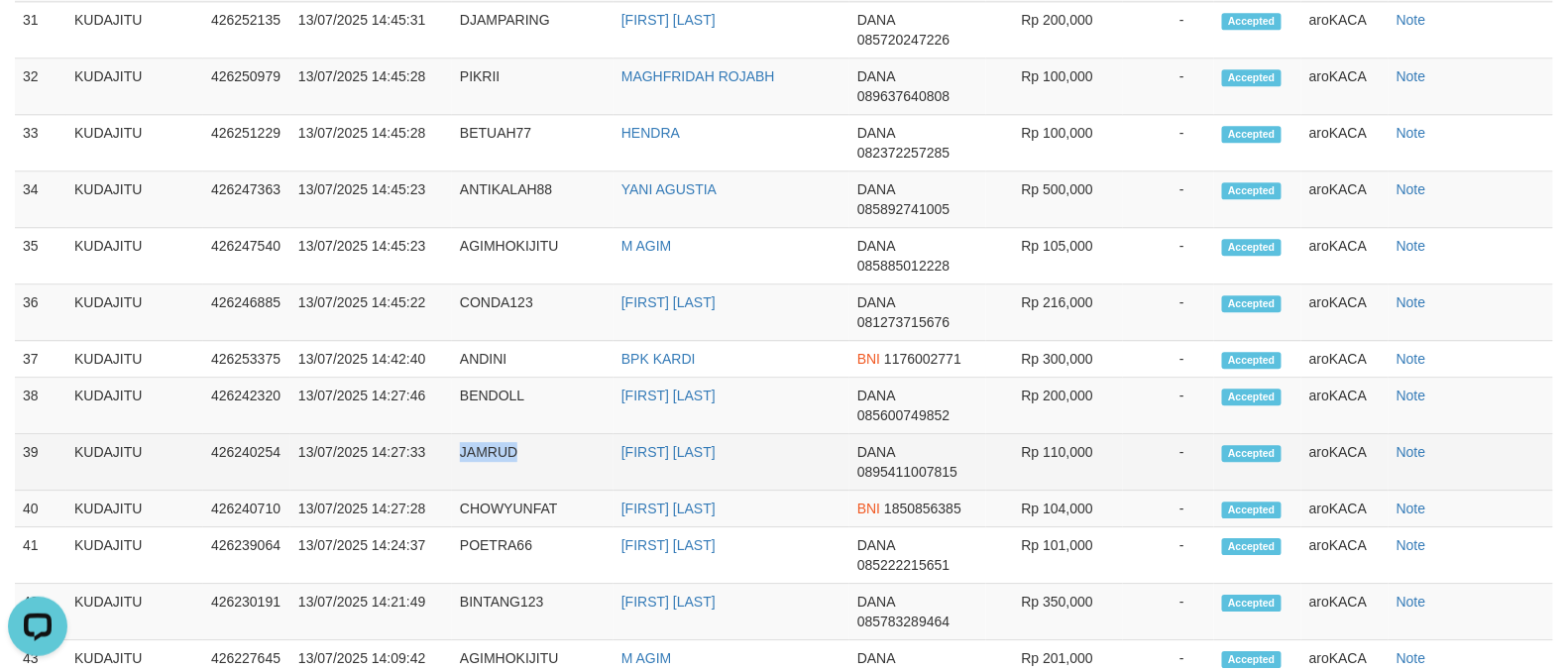 click on "JAMRUD" at bounding box center (532, 462) 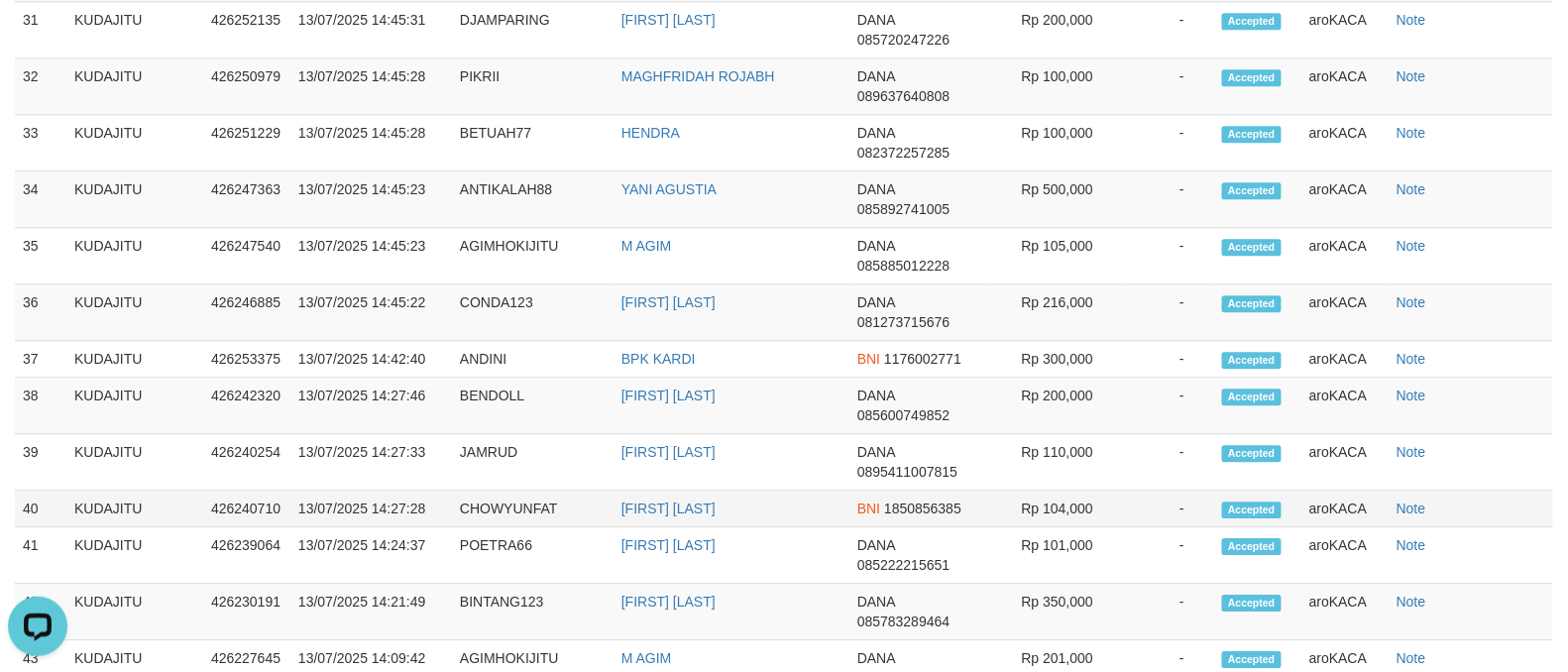 click on "CHOWYUNFAT" at bounding box center (532, 508) 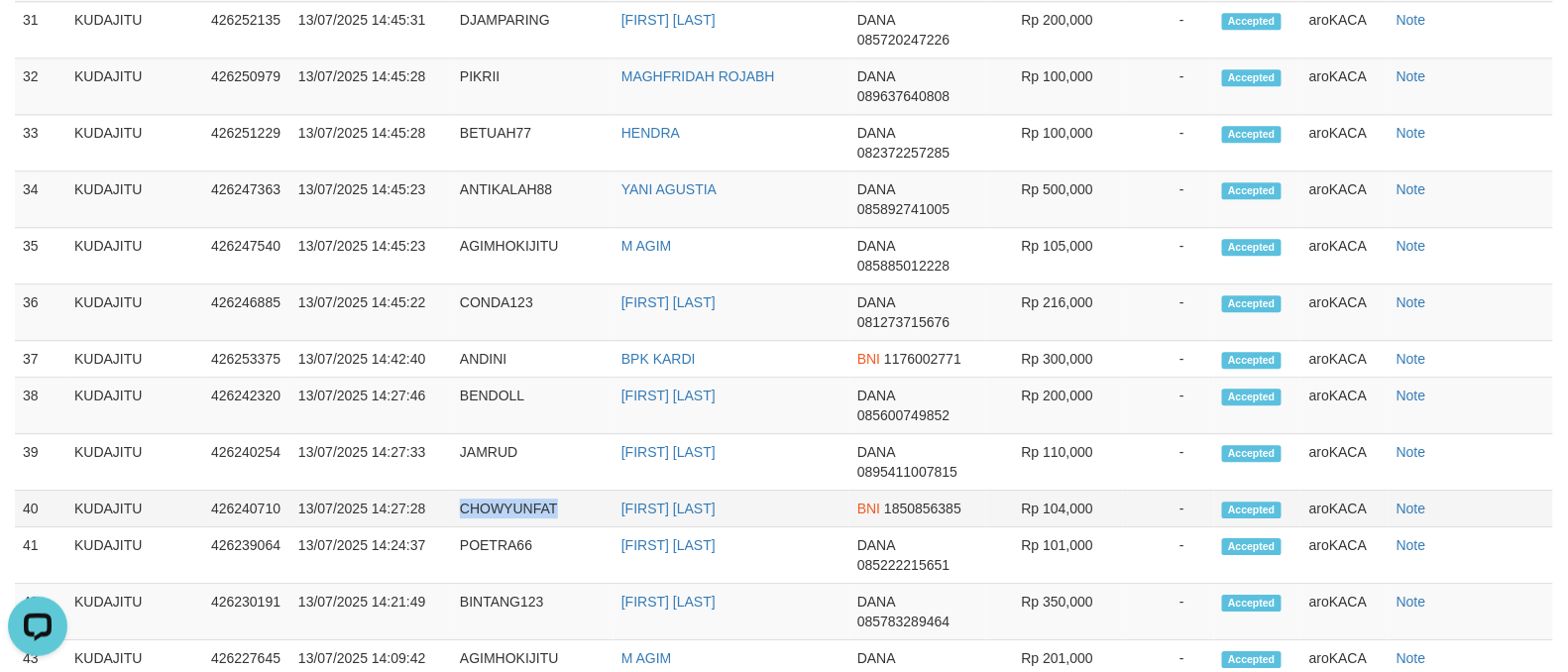 click on "CHOWYUNFAT" at bounding box center (532, 508) 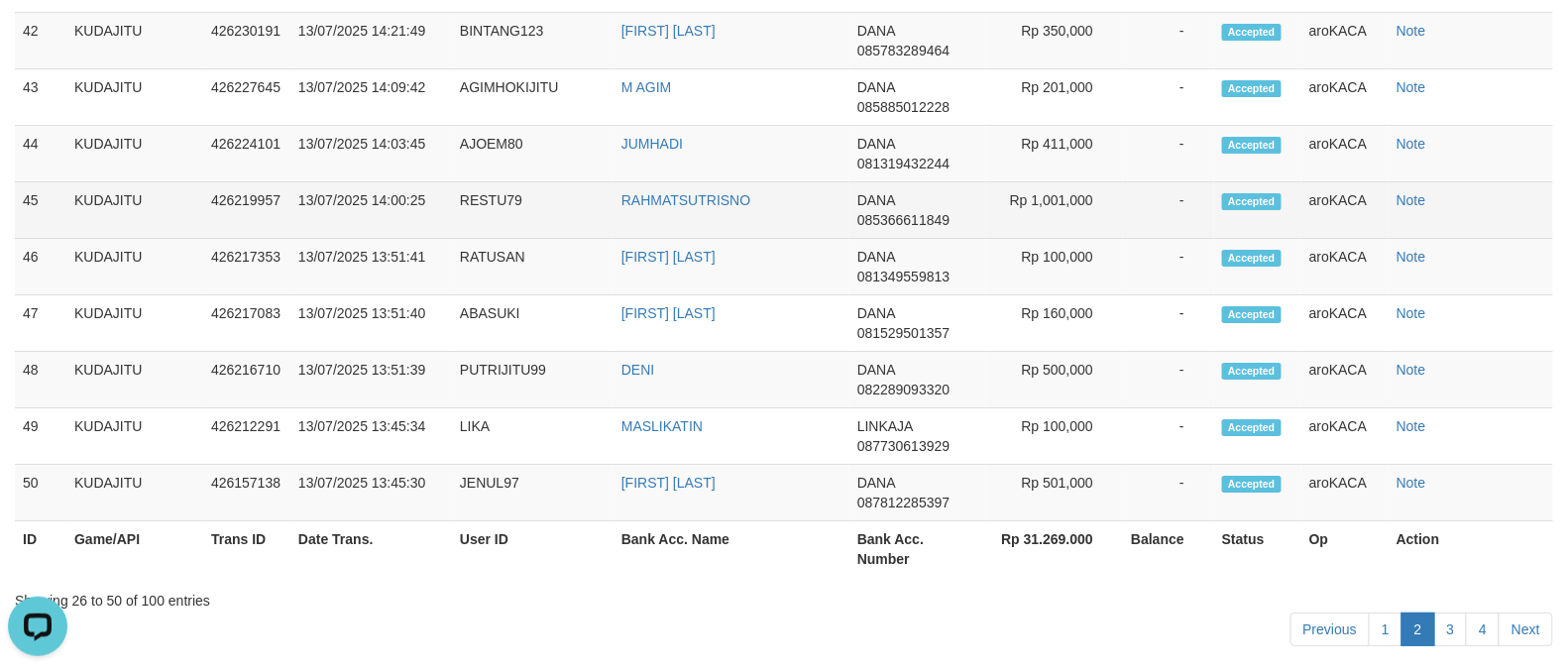 scroll, scrollTop: 2254, scrollLeft: 0, axis: vertical 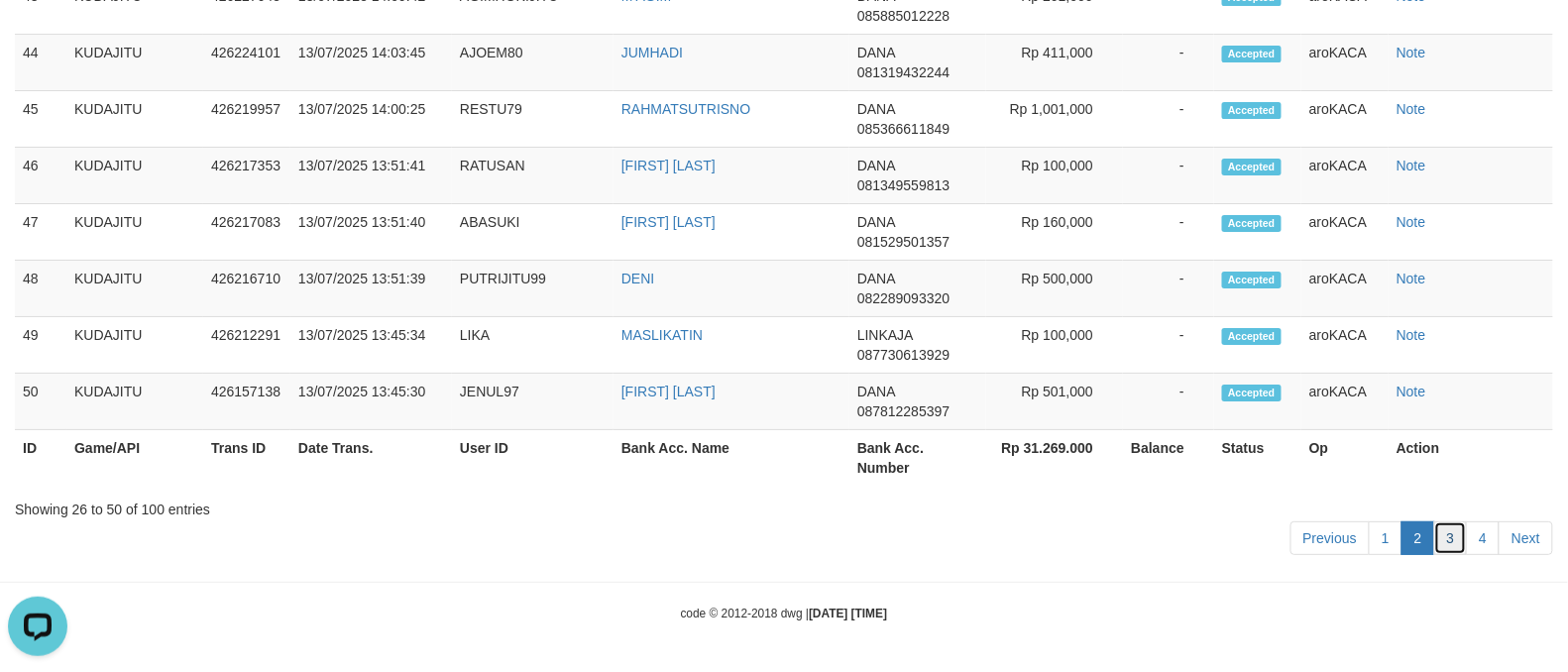 click on "3" at bounding box center (1451, 538) 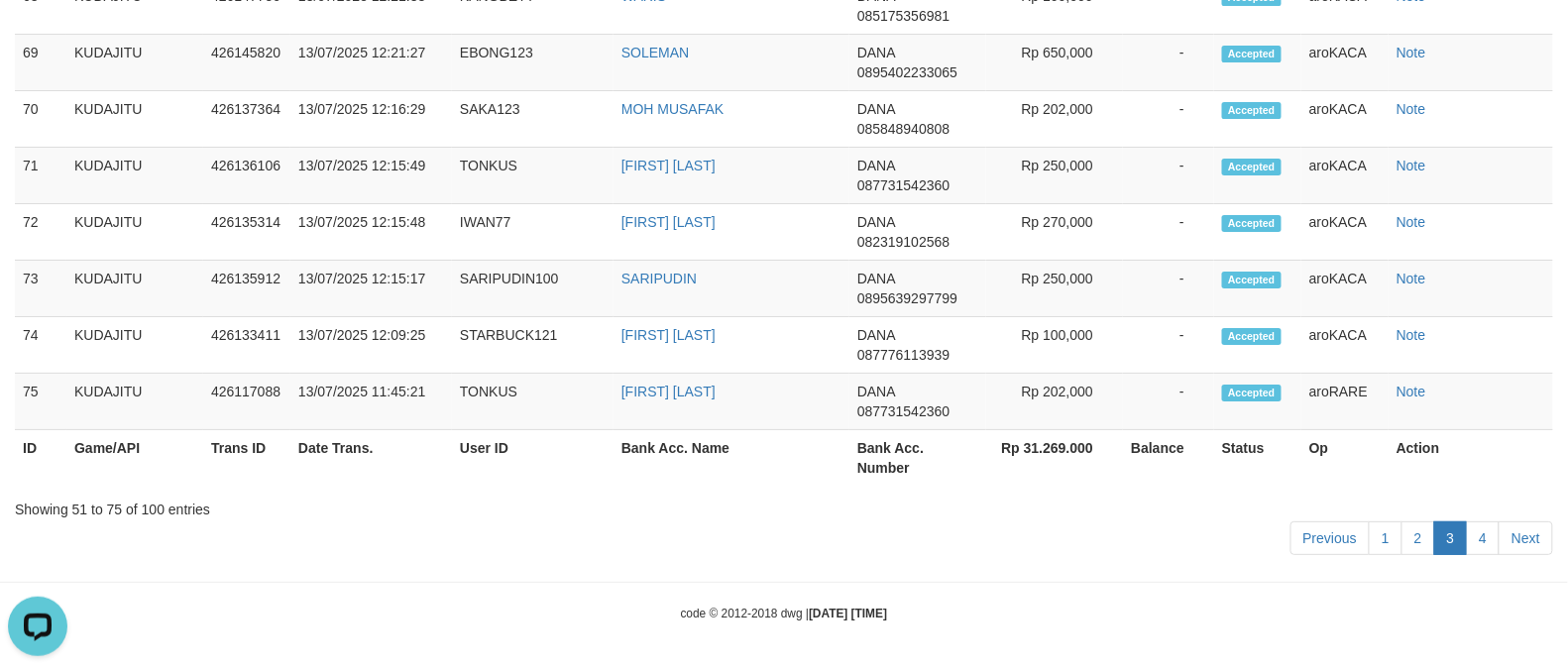 click on "Previous 1 2 3 4 Next" at bounding box center (784, 540) 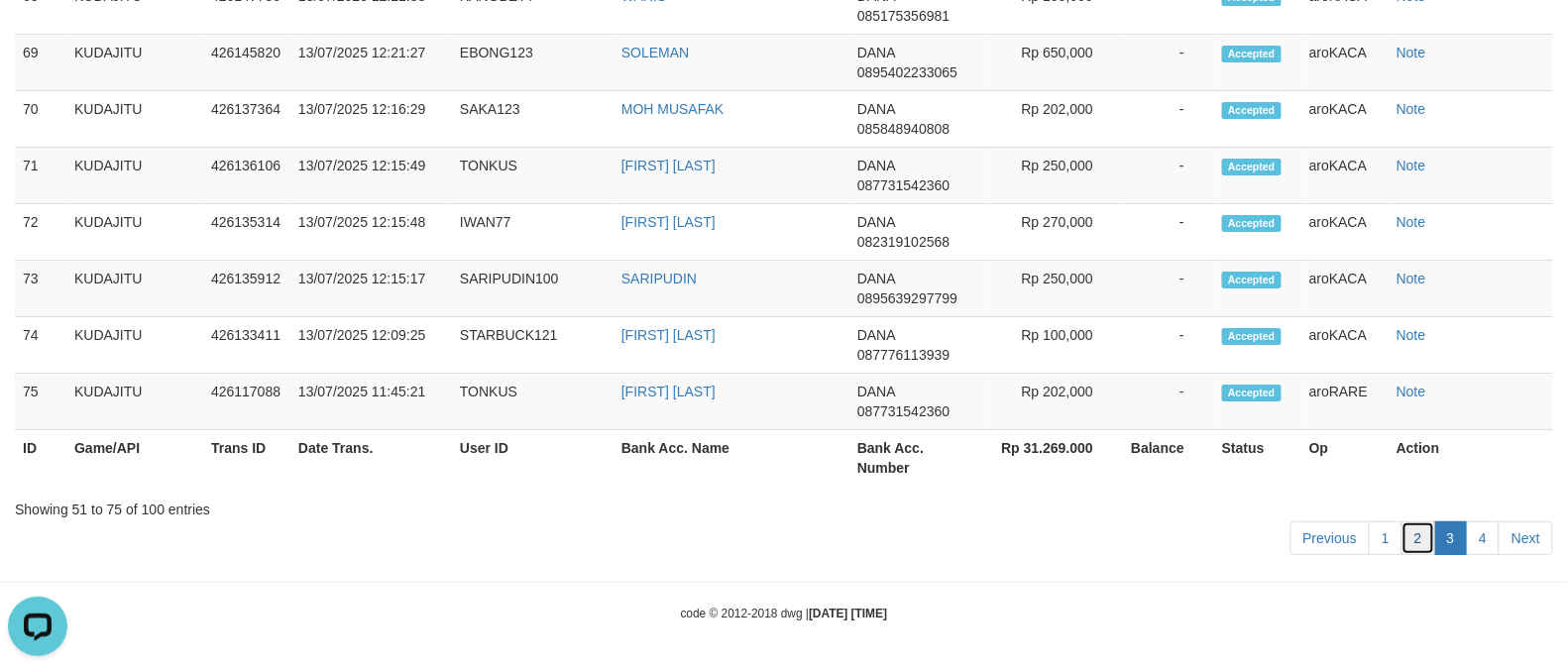 click on "2" at bounding box center [1418, 538] 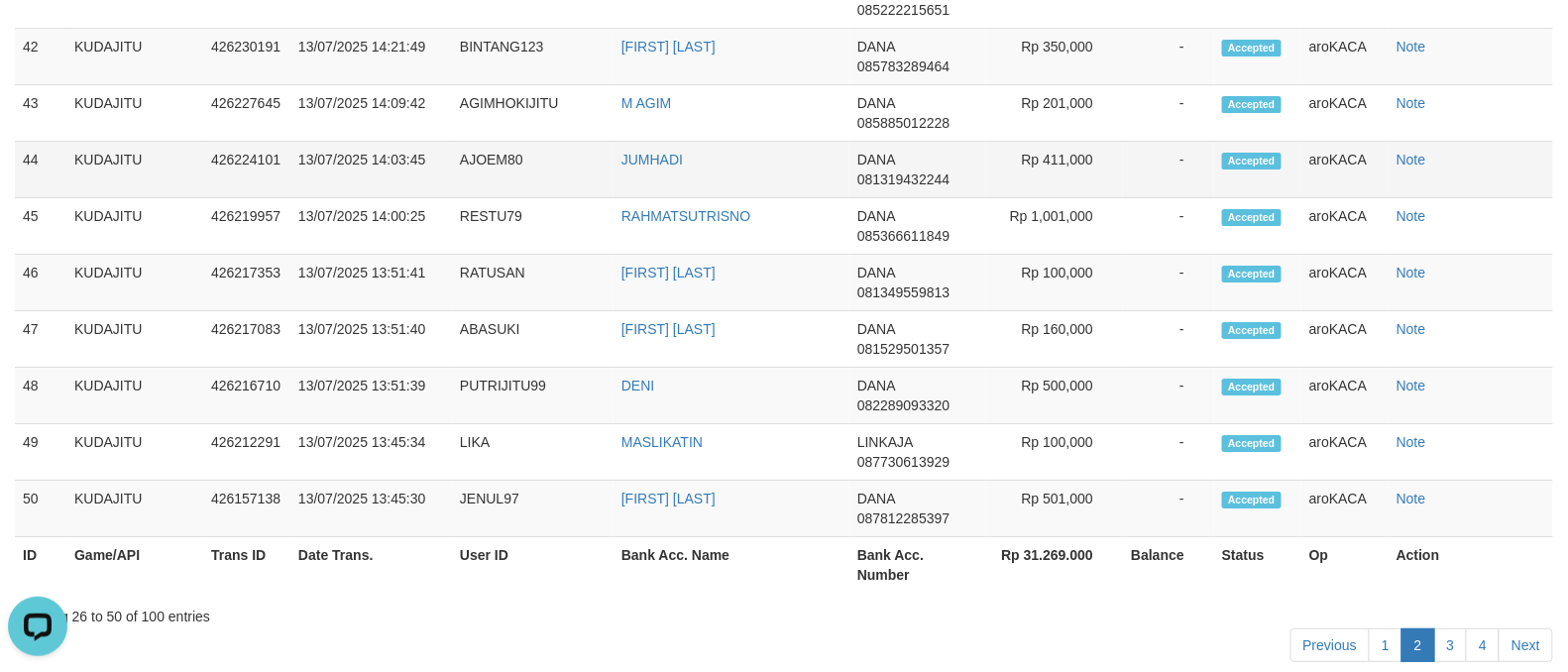 scroll, scrollTop: 2034, scrollLeft: 0, axis: vertical 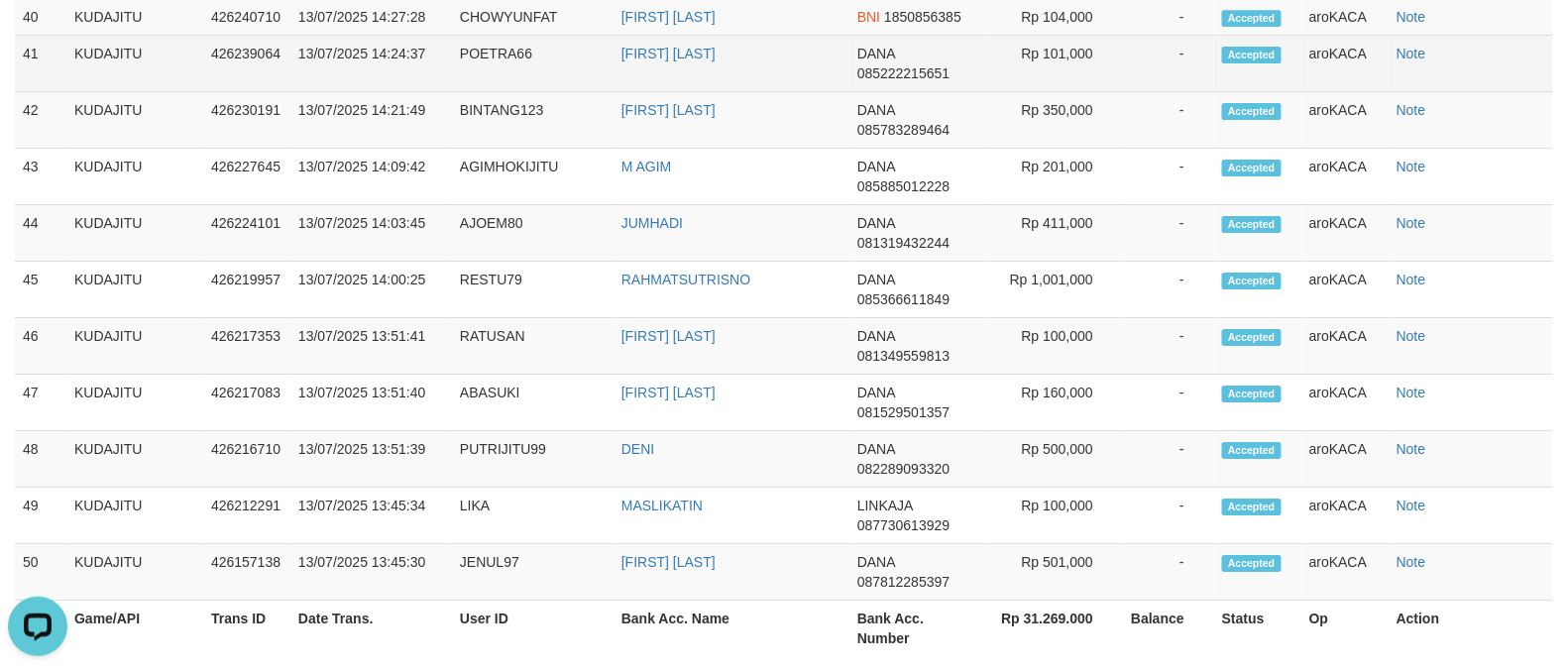 click on "POETRA66" at bounding box center (532, 63) 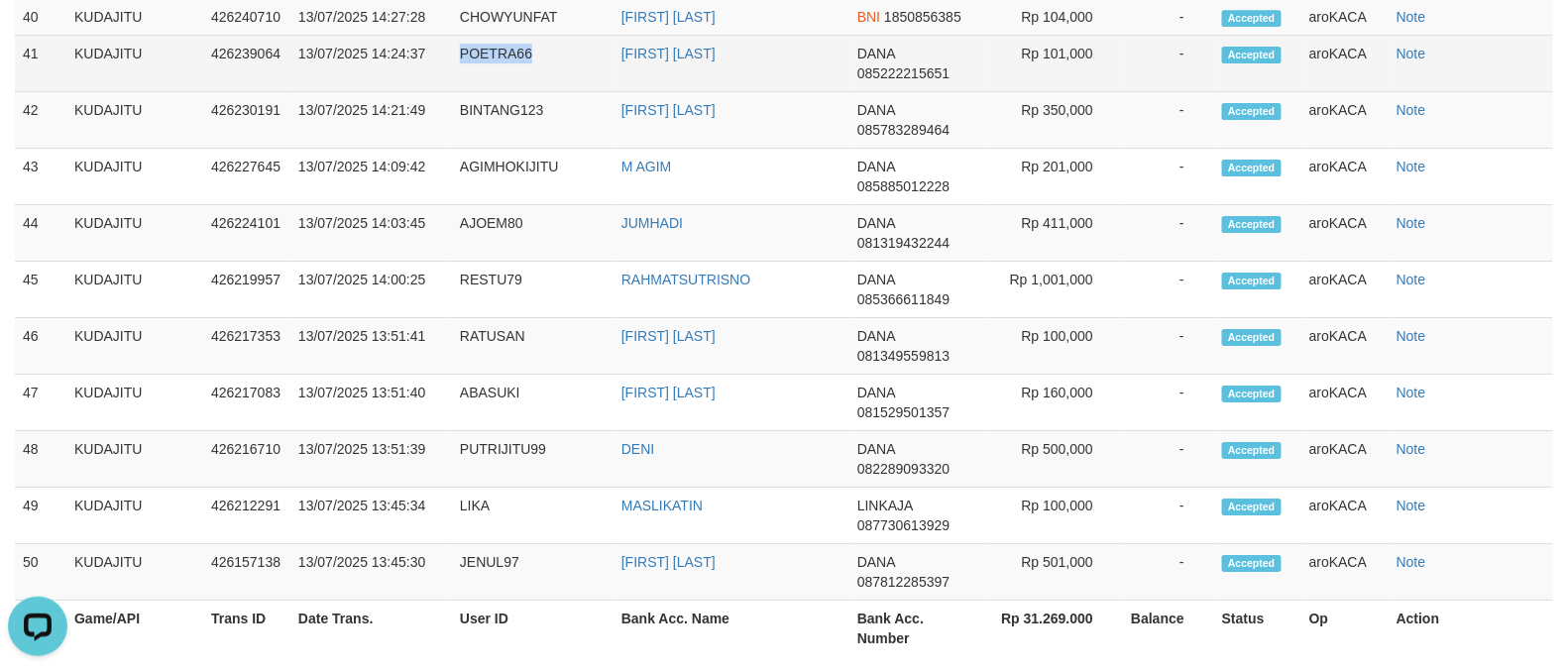 click on "POETRA66" at bounding box center (532, 63) 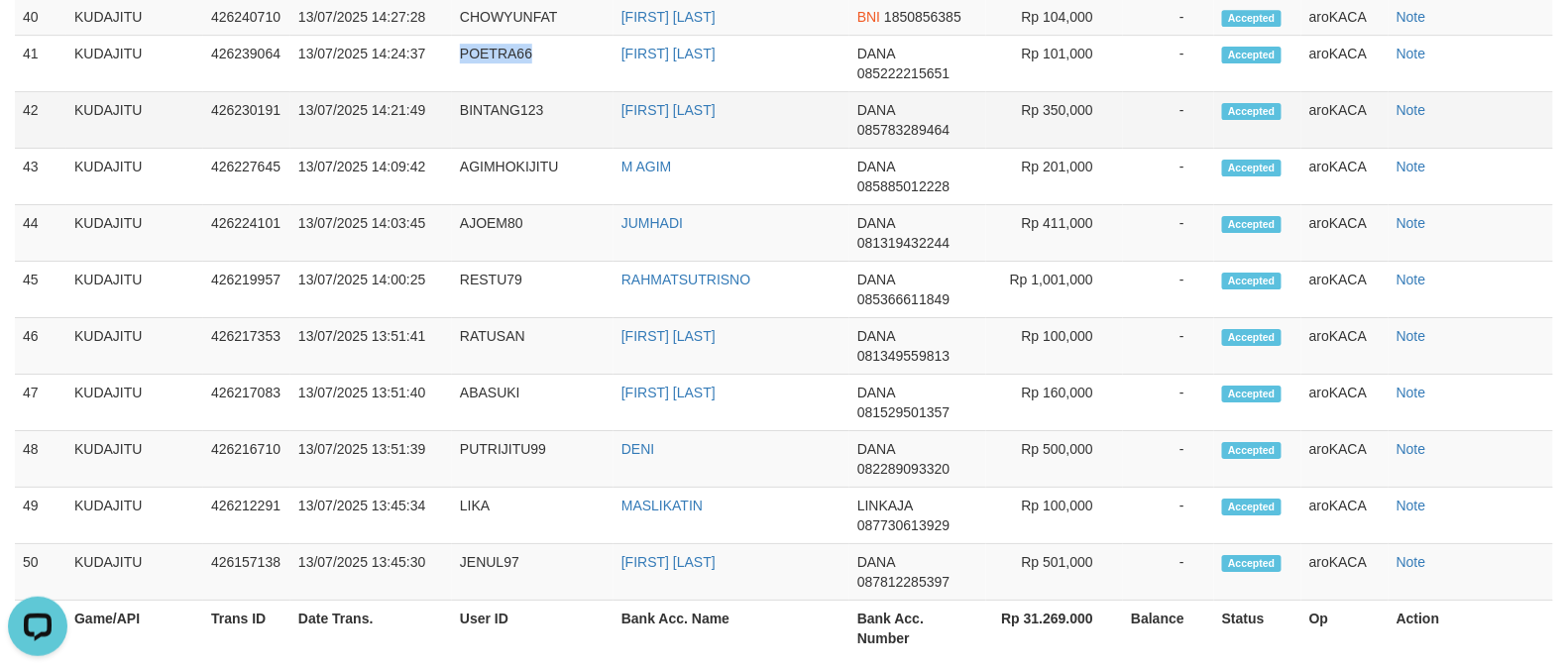 click on "BINTANG123" at bounding box center [532, 120] 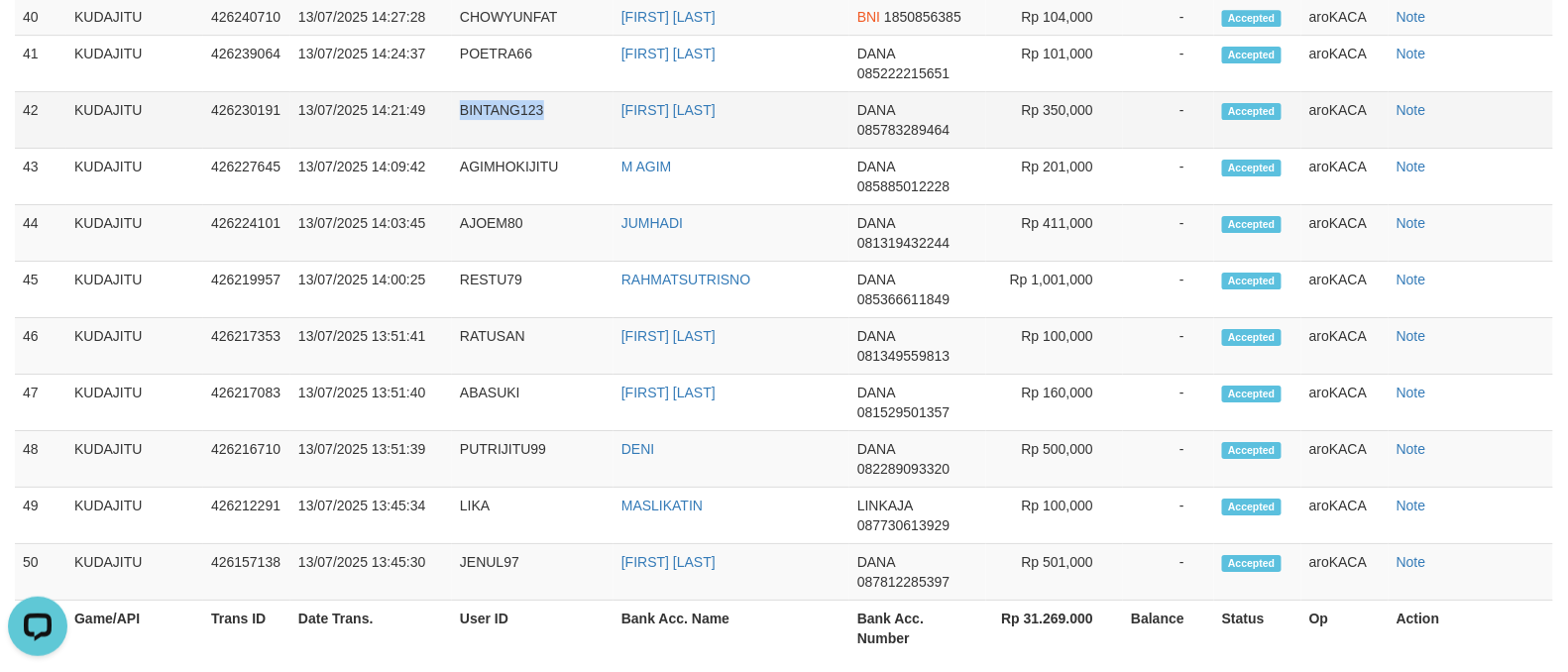 click on "BINTANG123" at bounding box center [532, 120] 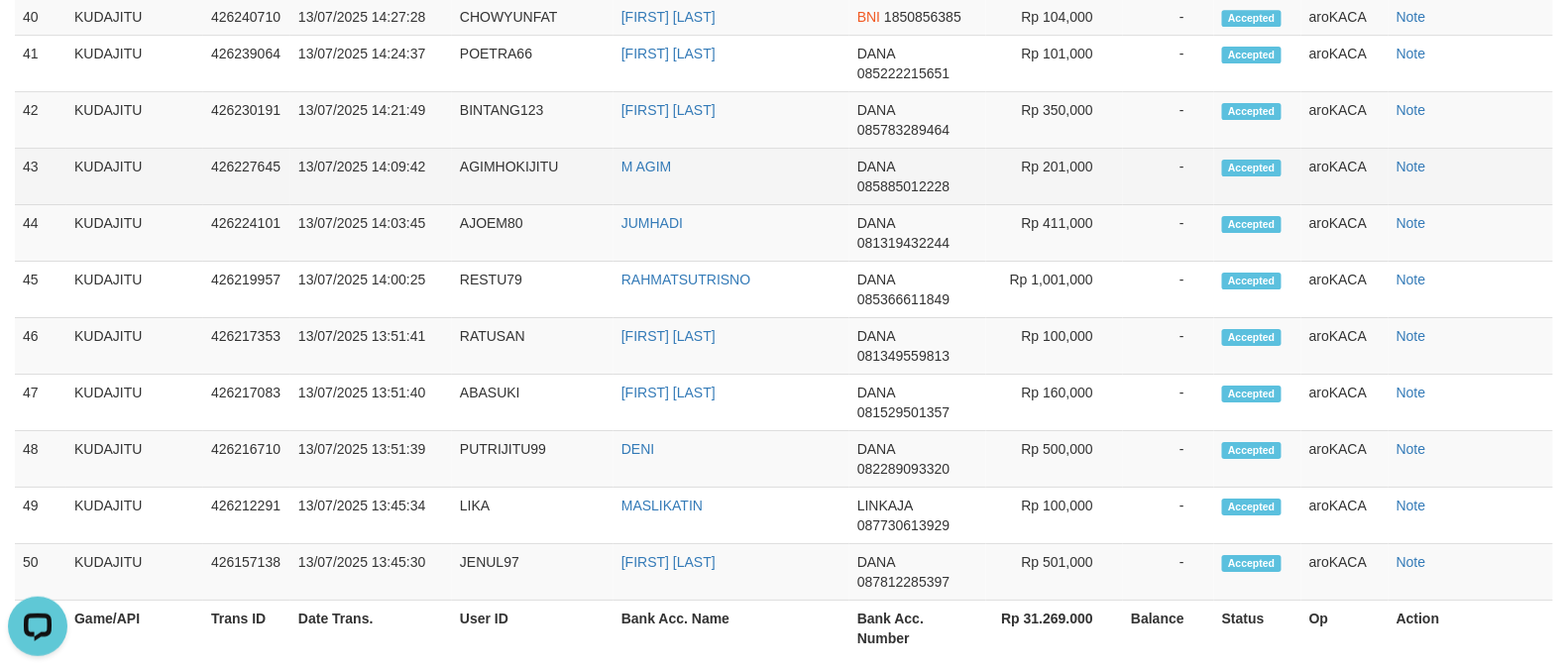 click on "AGIMHOKIJITU" at bounding box center (532, 176) 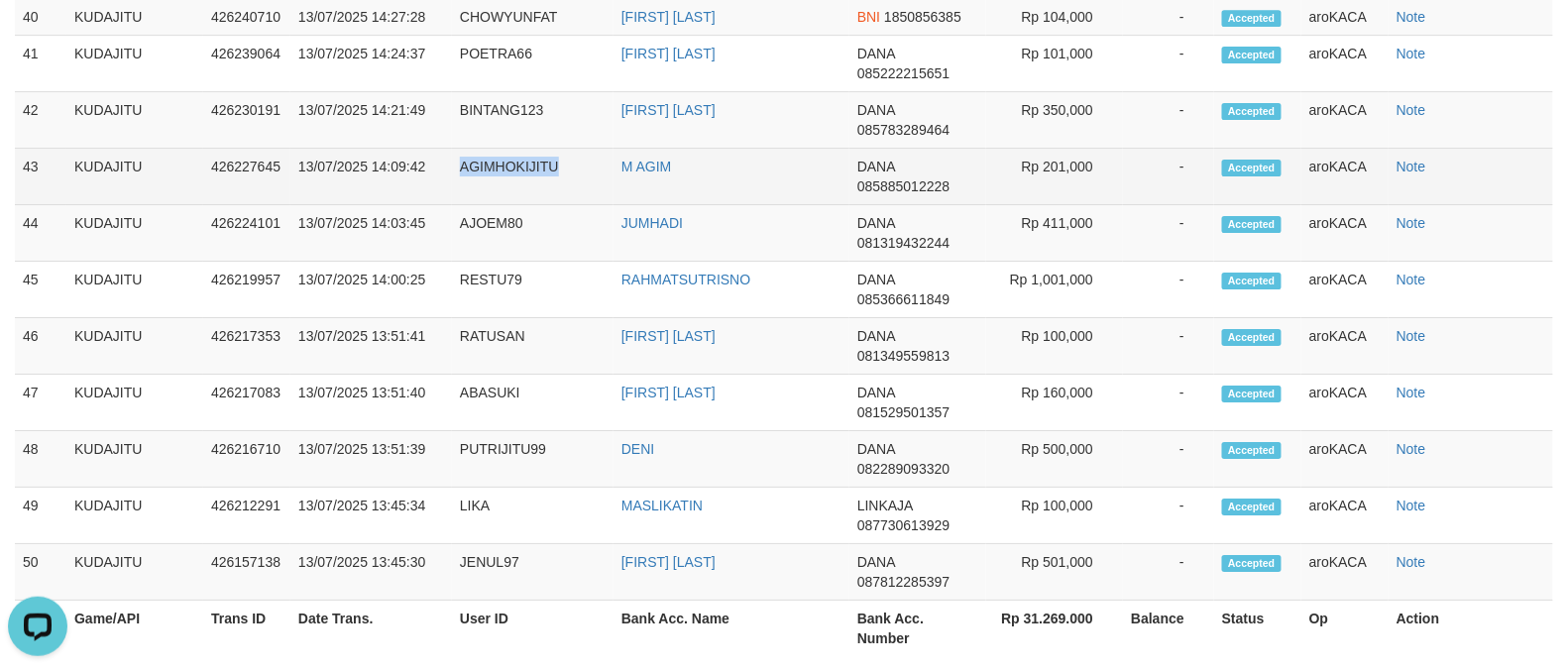 click on "AGIMHOKIJITU" at bounding box center (532, 176) 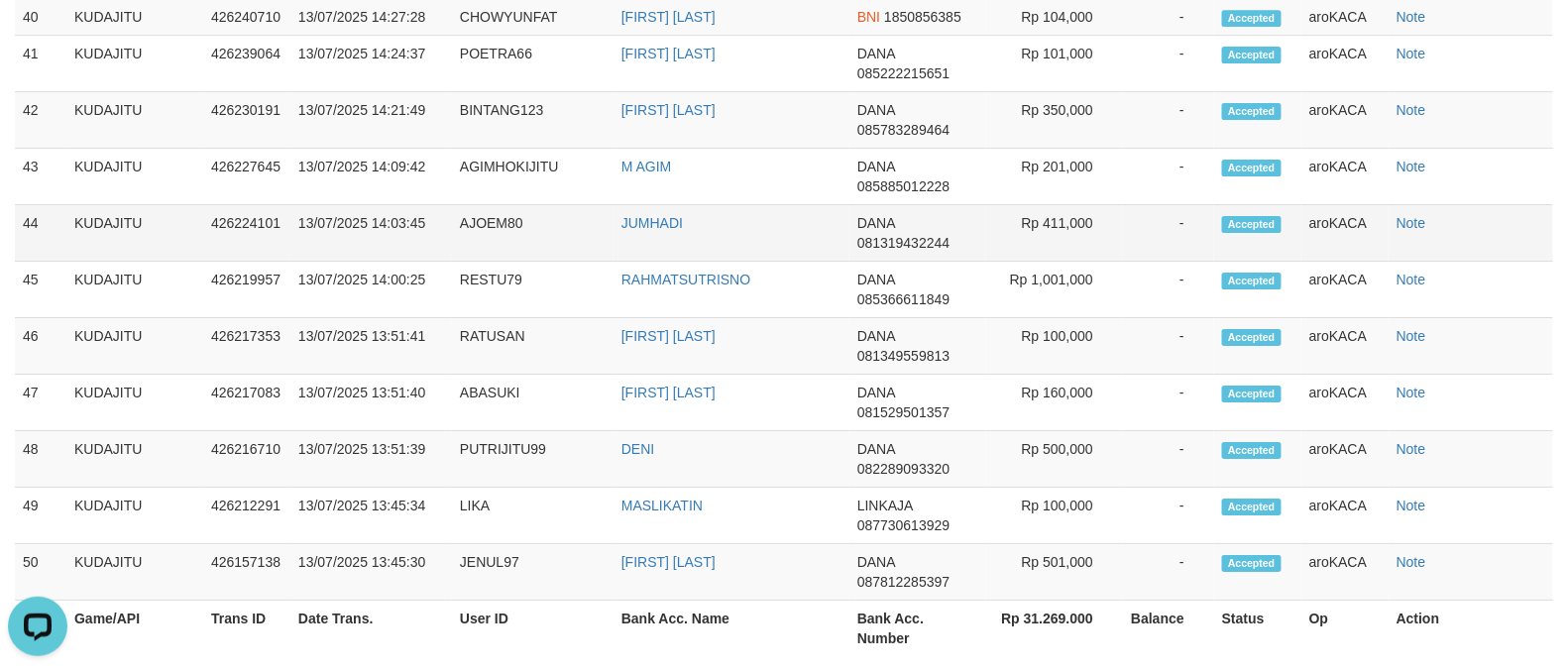 click on "AJOEM80" at bounding box center [532, 233] 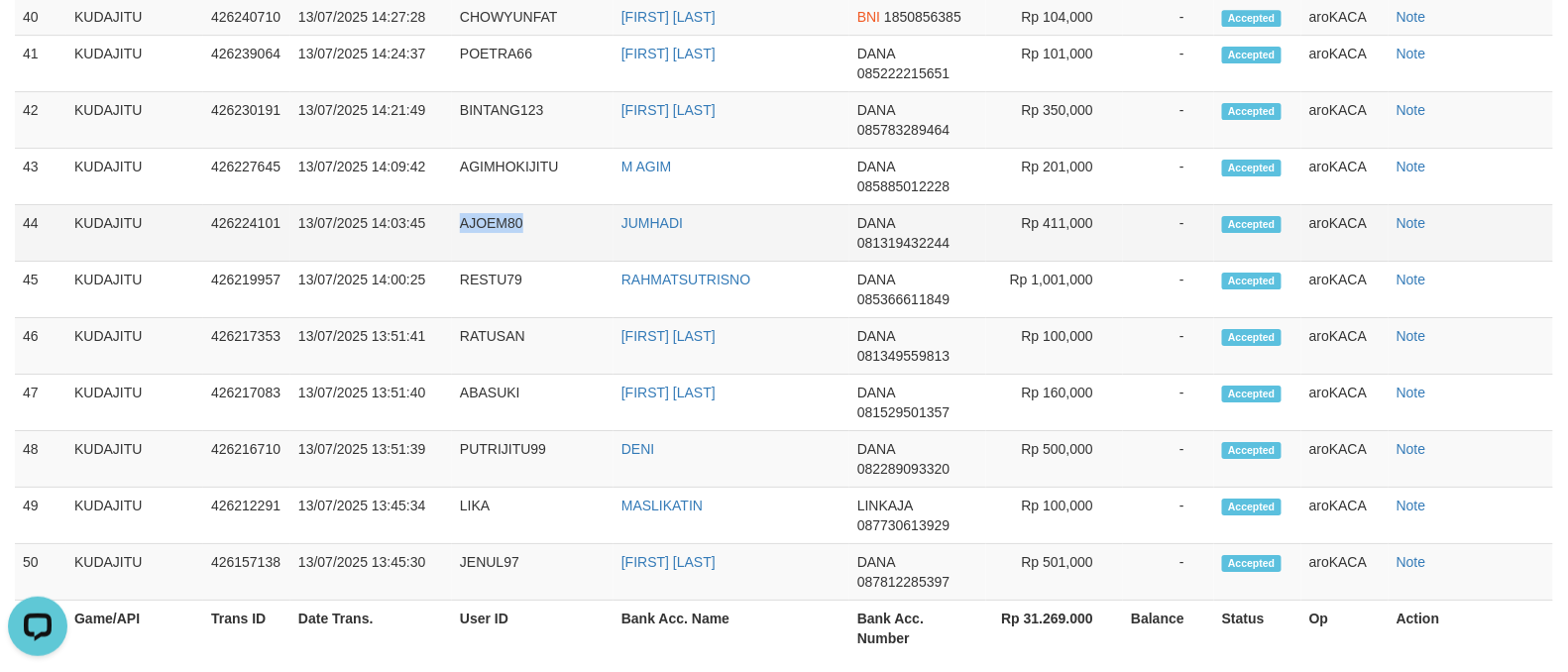 click on "AJOEM80" at bounding box center (532, 233) 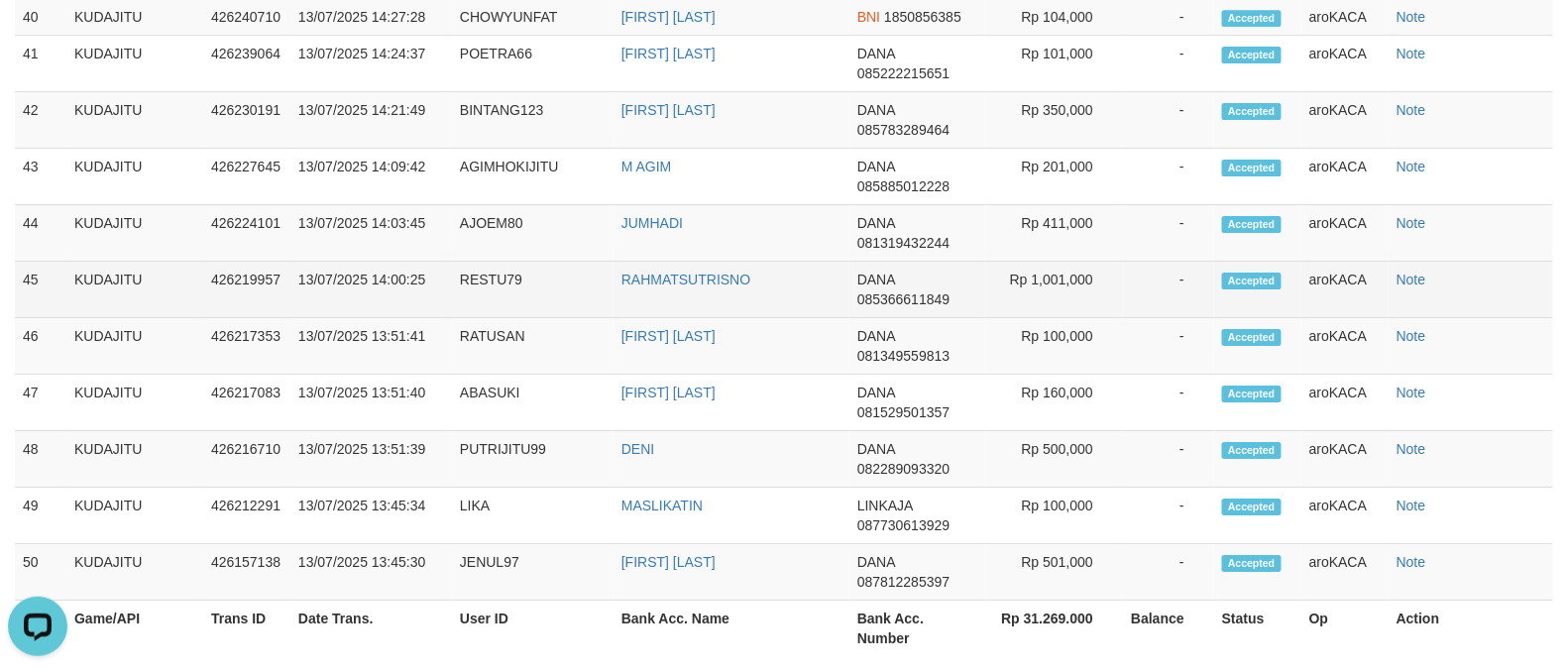 click on "RESTU79" at bounding box center (532, 289) 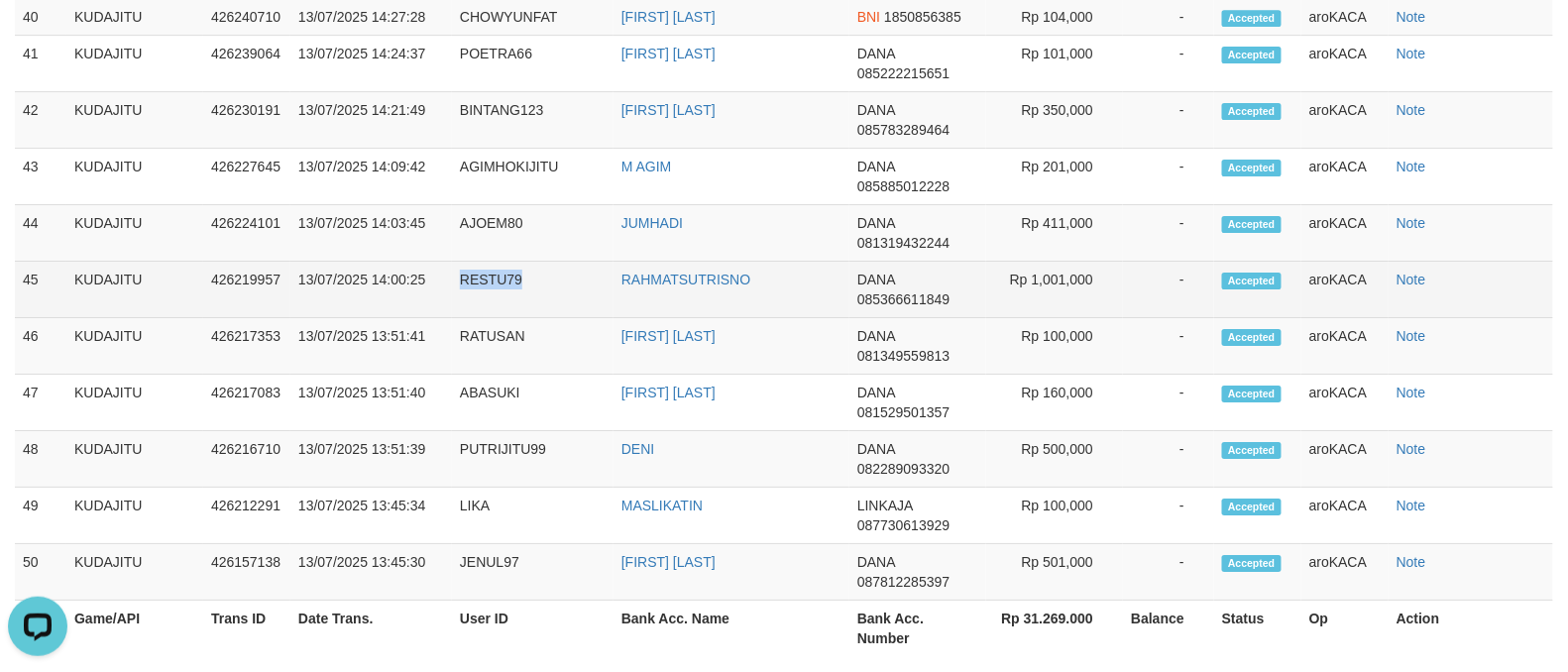 click on "RESTU79" at bounding box center (532, 289) 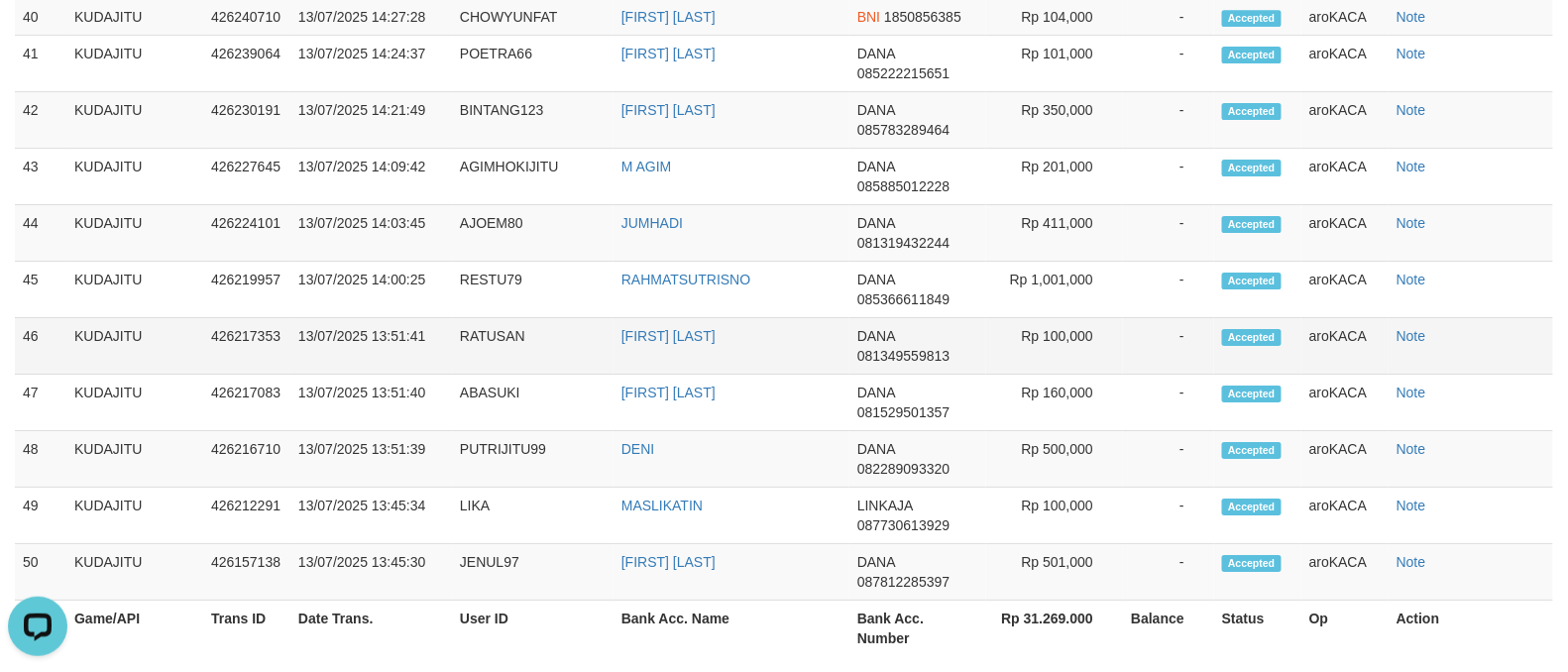 click on "RATUSAN" at bounding box center (532, 346) 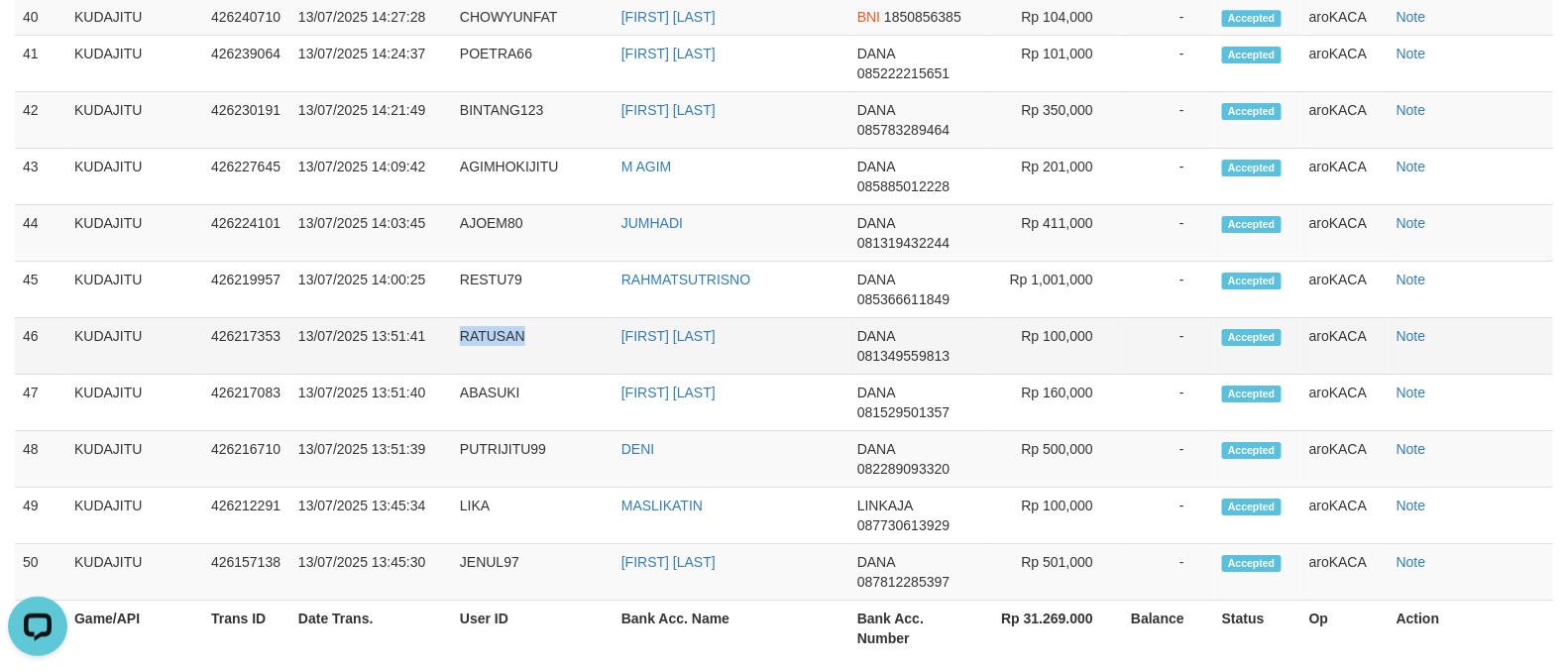 click on "RATUSAN" at bounding box center (532, 346) 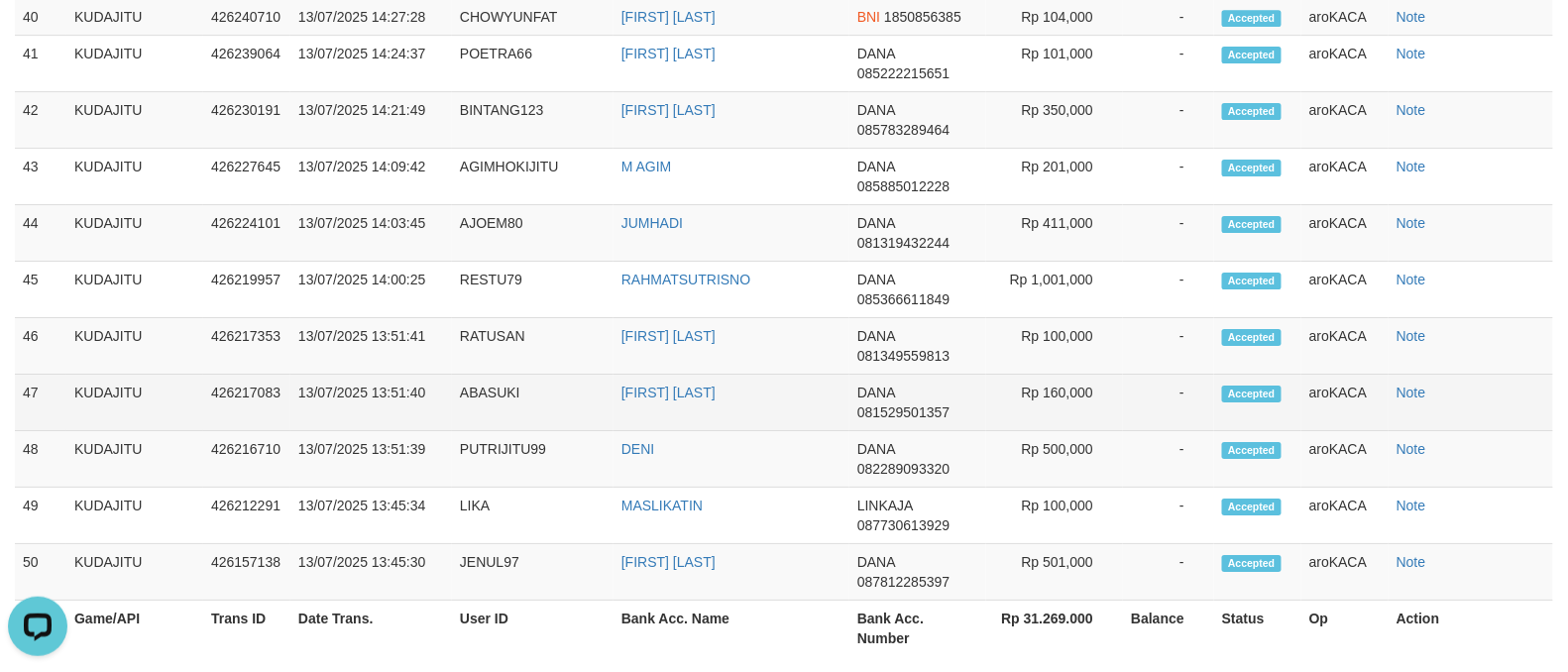 click on "ABASUKI" at bounding box center [532, 402] 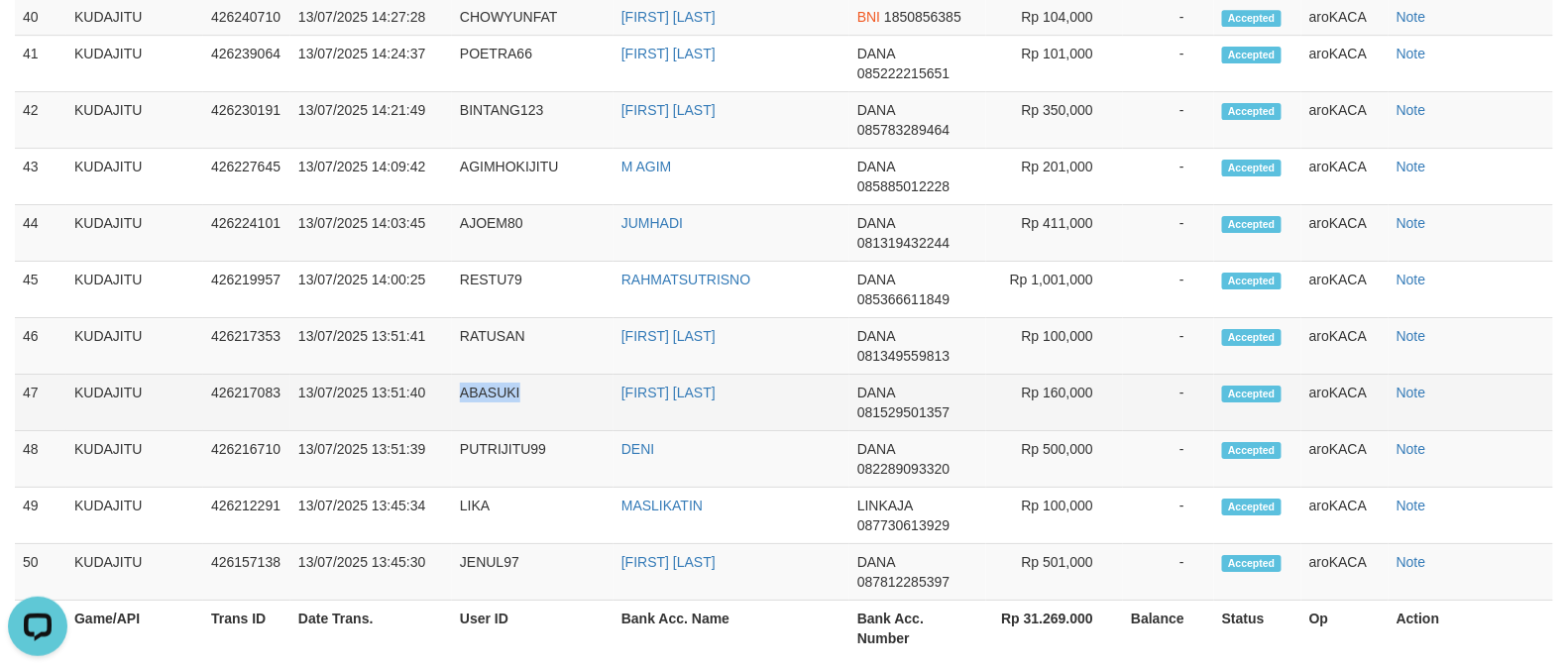 click on "ABASUKI" at bounding box center [532, 402] 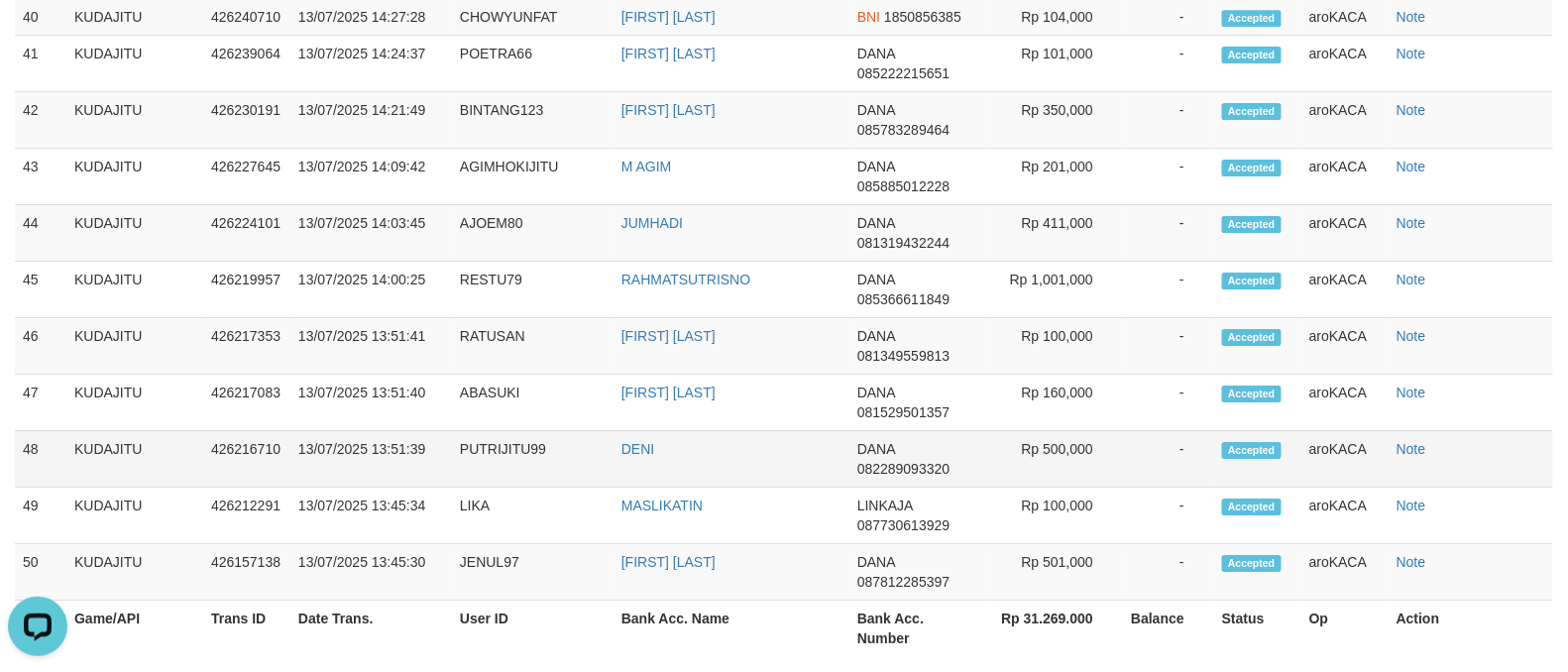 click on "PUTRIJITU99" at bounding box center [532, 459] 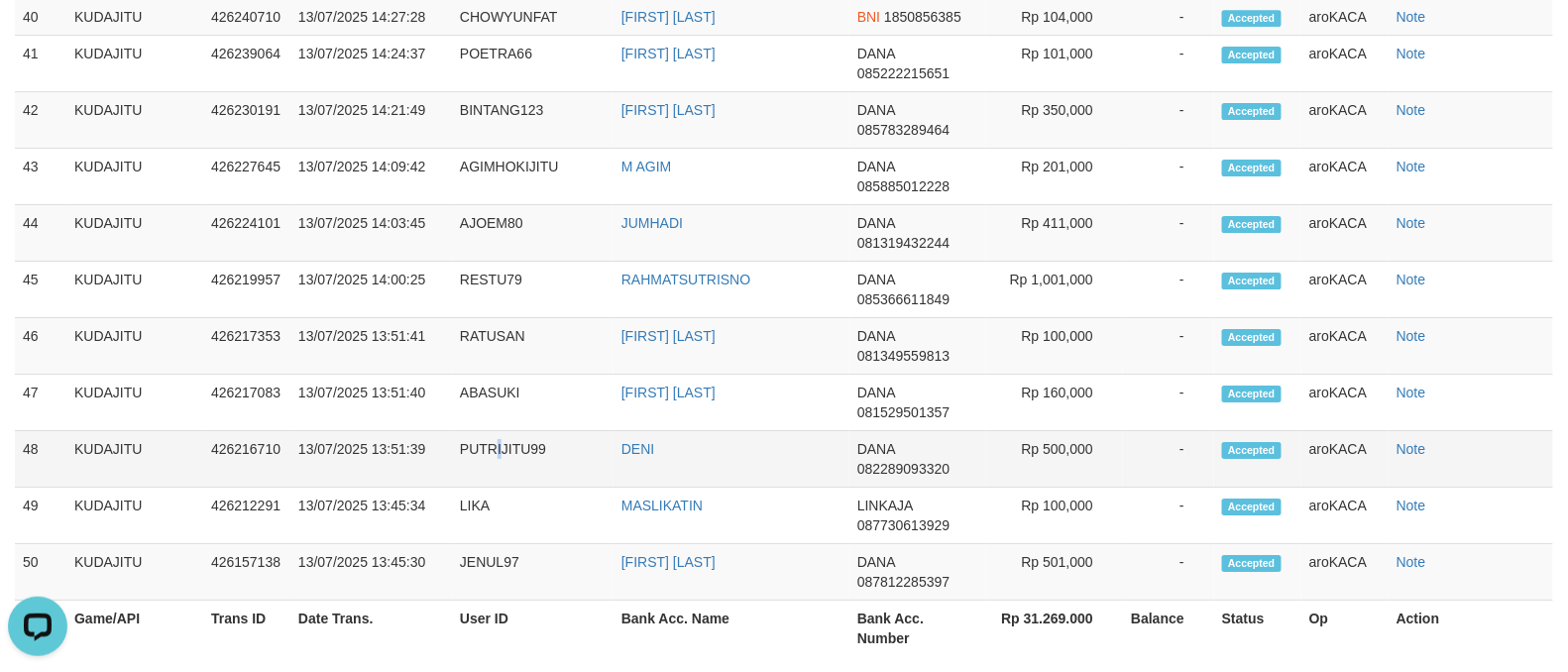 click on "PUTRIJITU99" at bounding box center [532, 459] 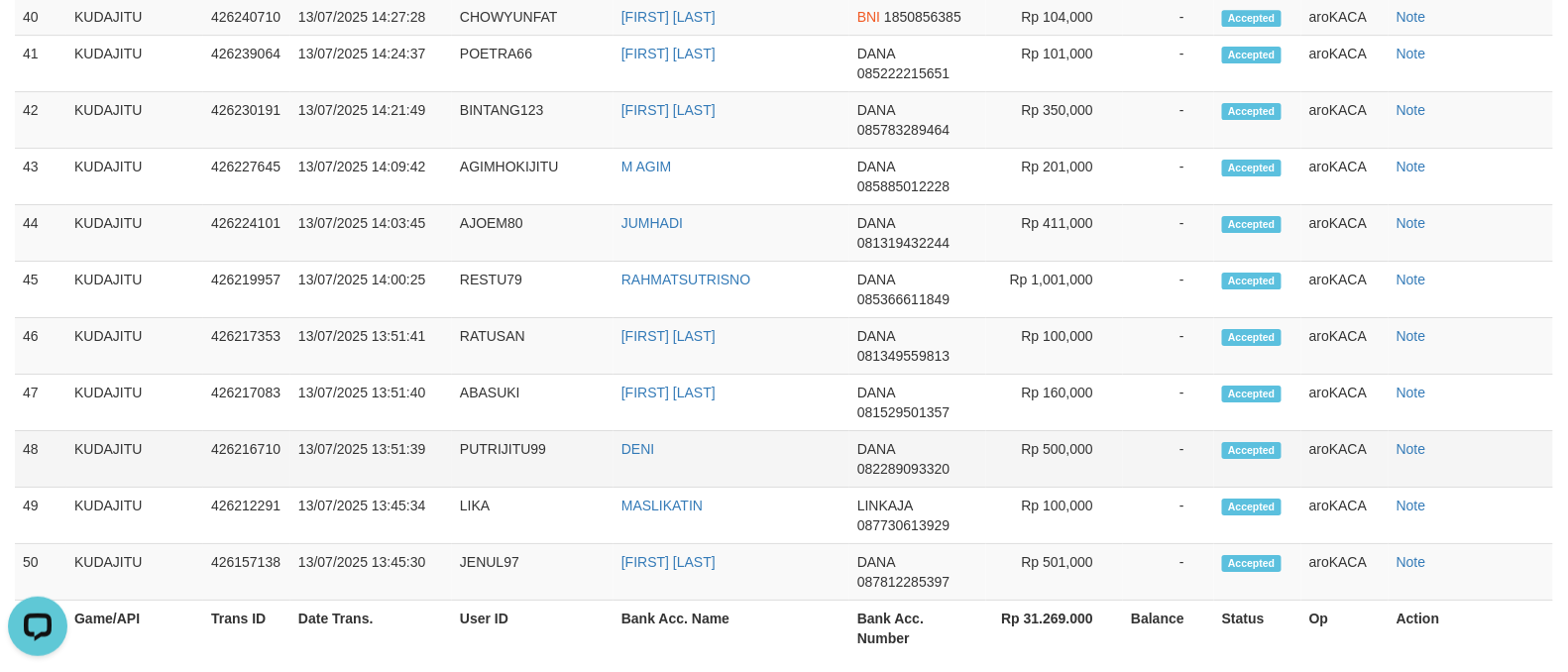 click on "PUTRIJITU99" at bounding box center (532, 459) 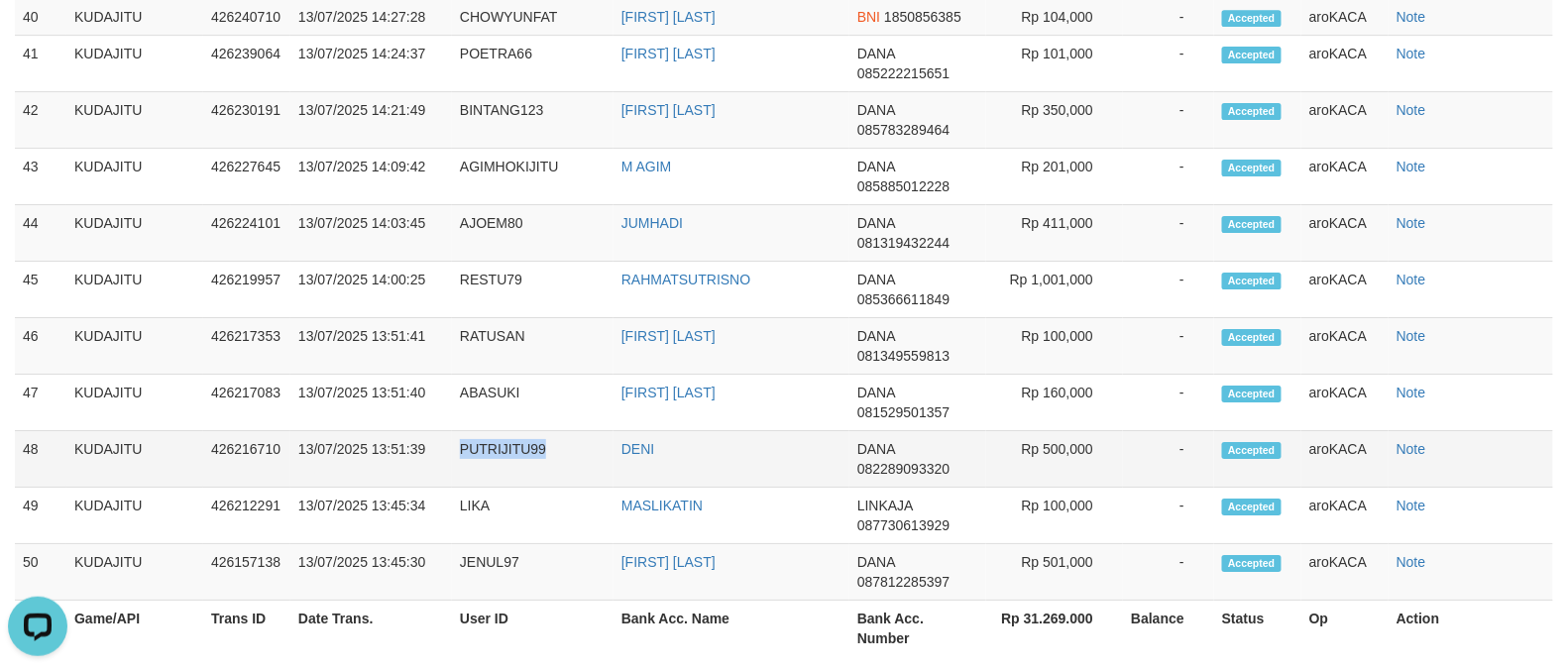 click on "PUTRIJITU99" at bounding box center (532, 459) 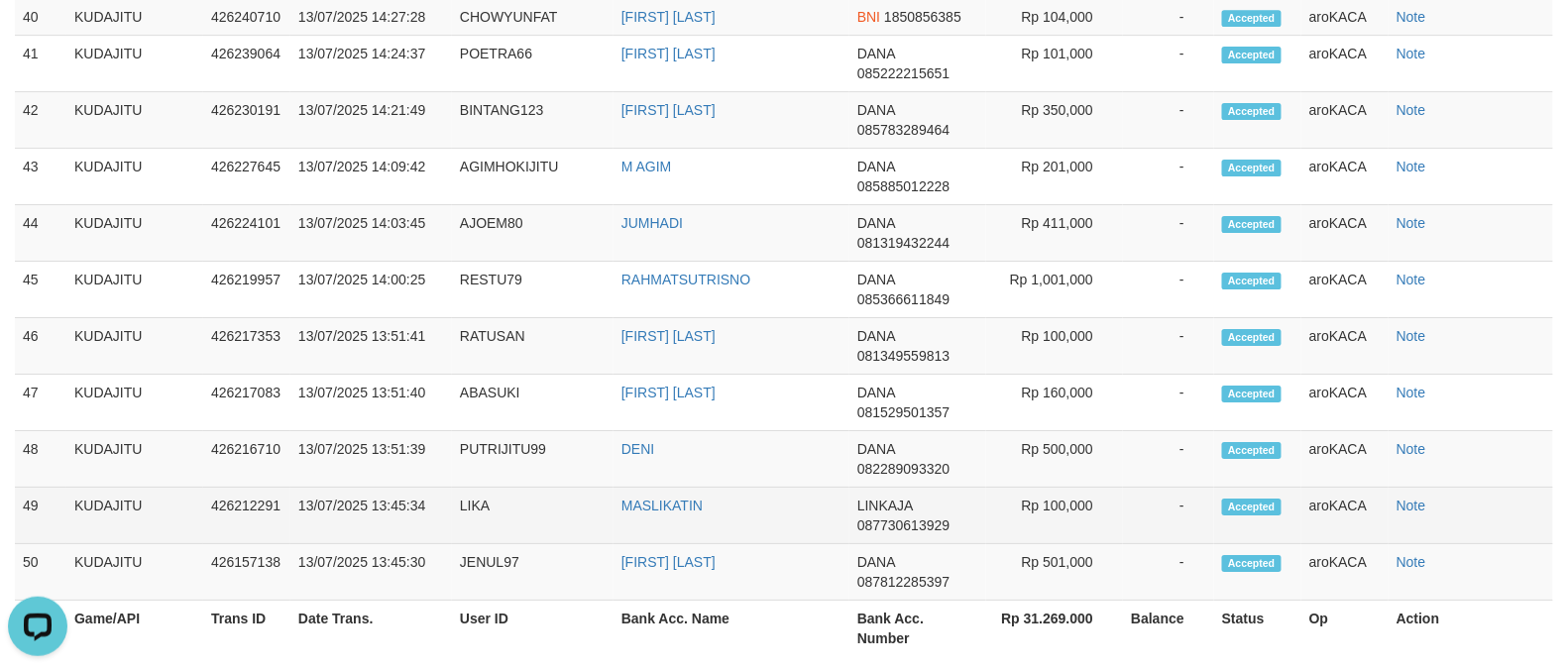 click on "LIKA" at bounding box center (532, 515) 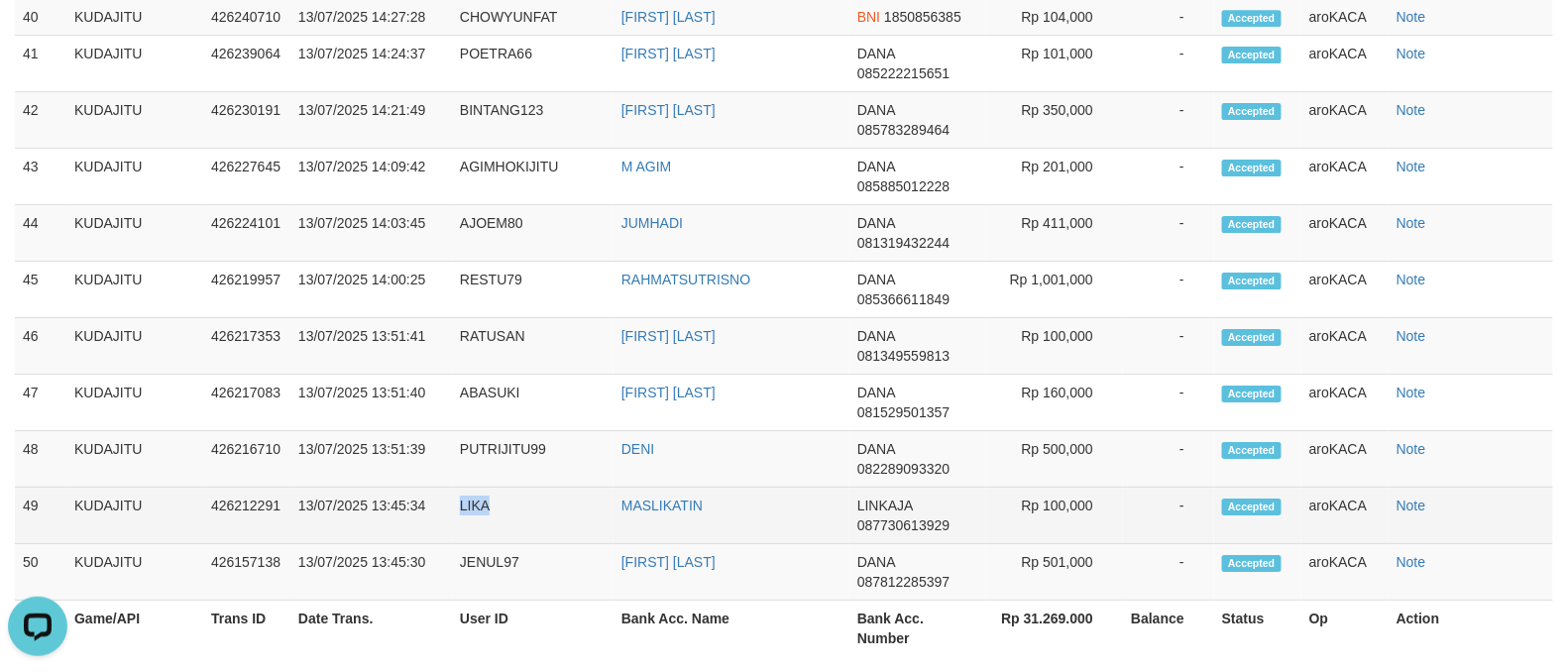 click on "LIKA" at bounding box center [532, 515] 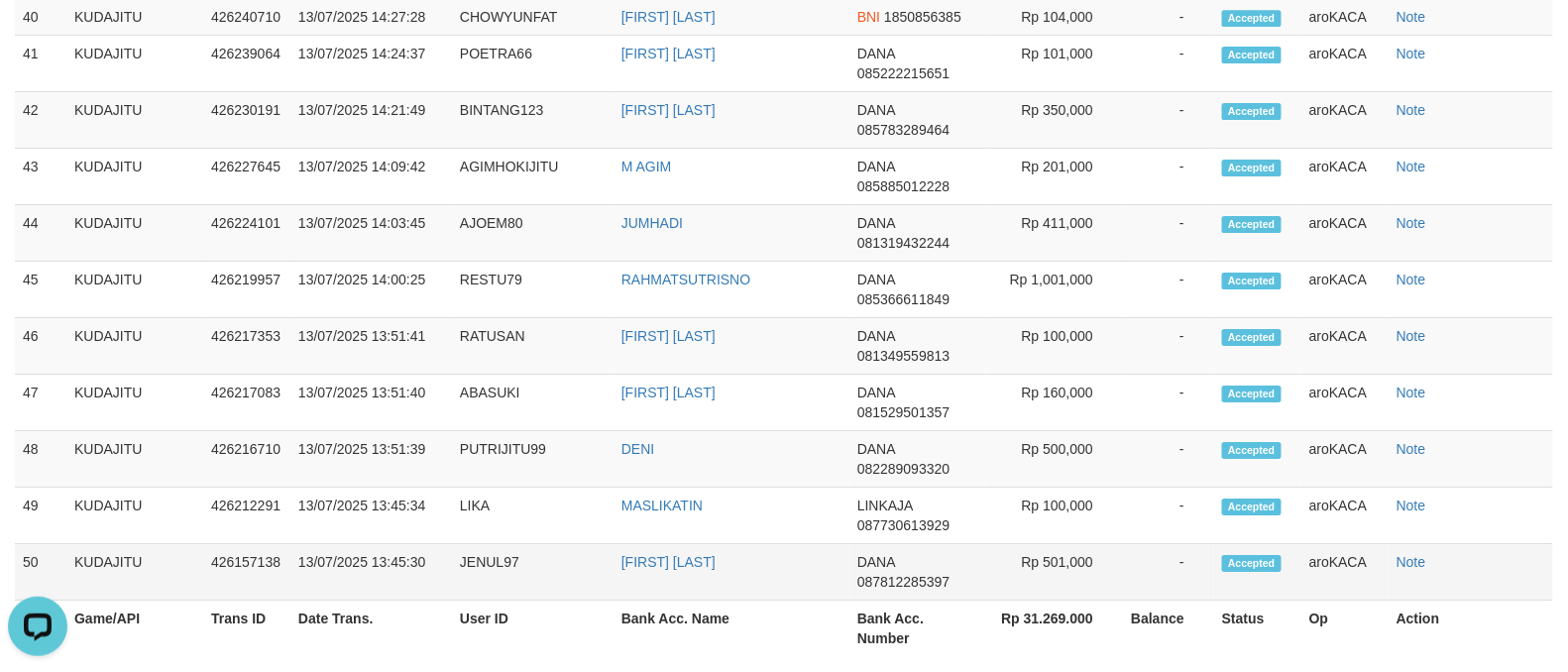 click on "JENUL97" at bounding box center (532, 572) 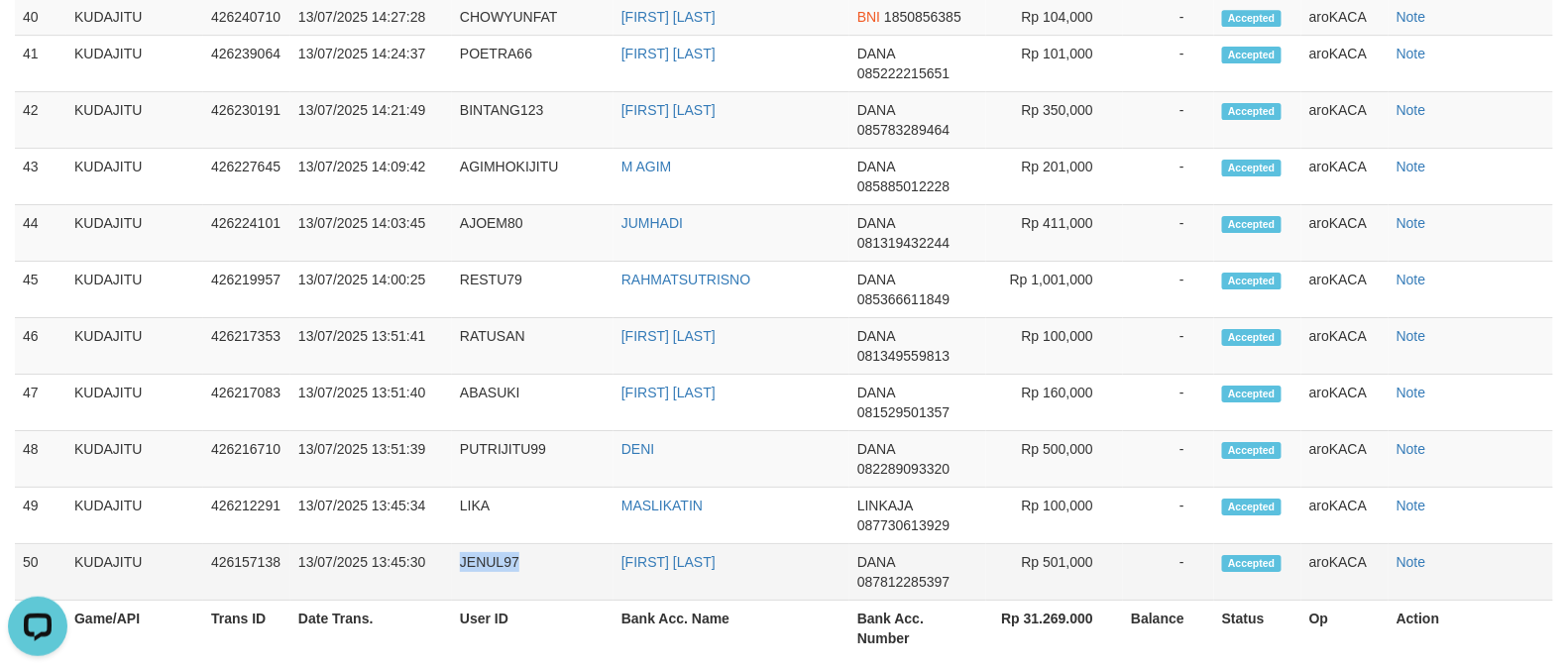 click on "JENUL97" at bounding box center (532, 572) 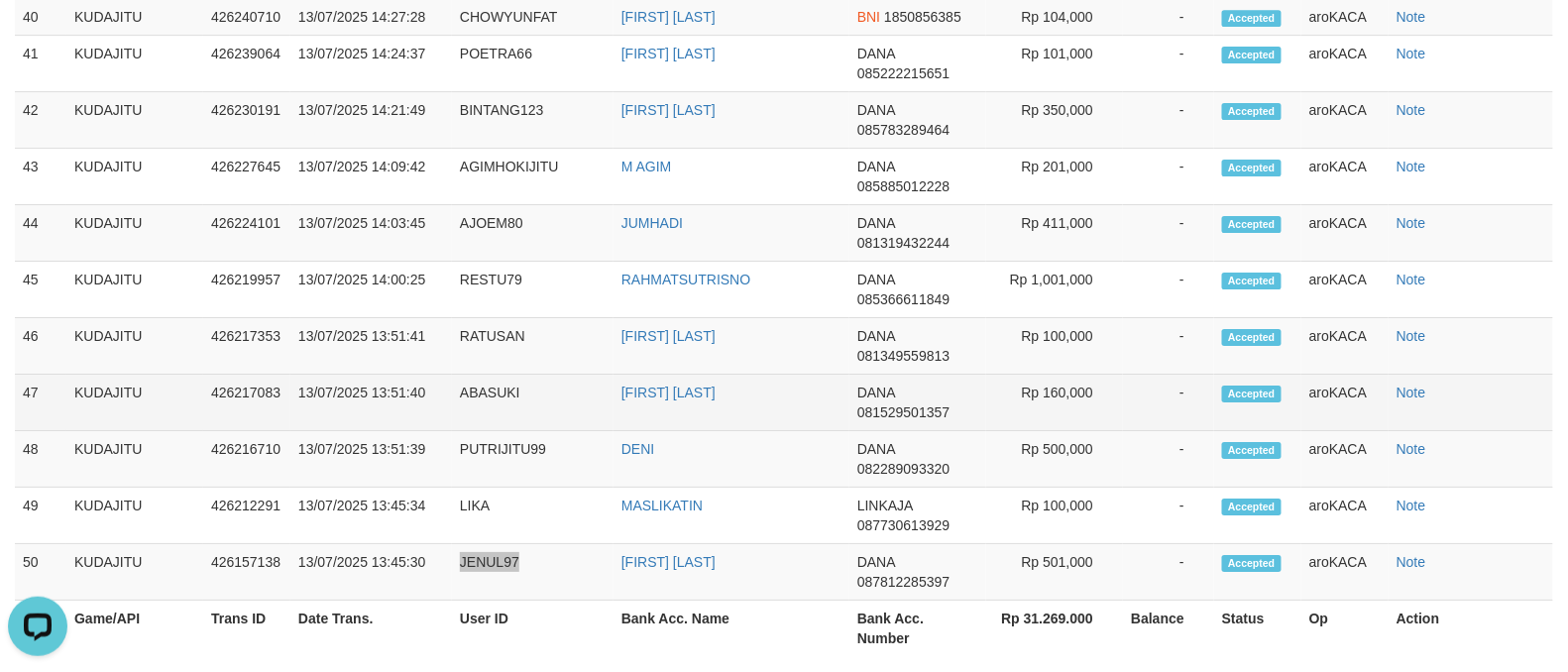 scroll, scrollTop: 2254, scrollLeft: 0, axis: vertical 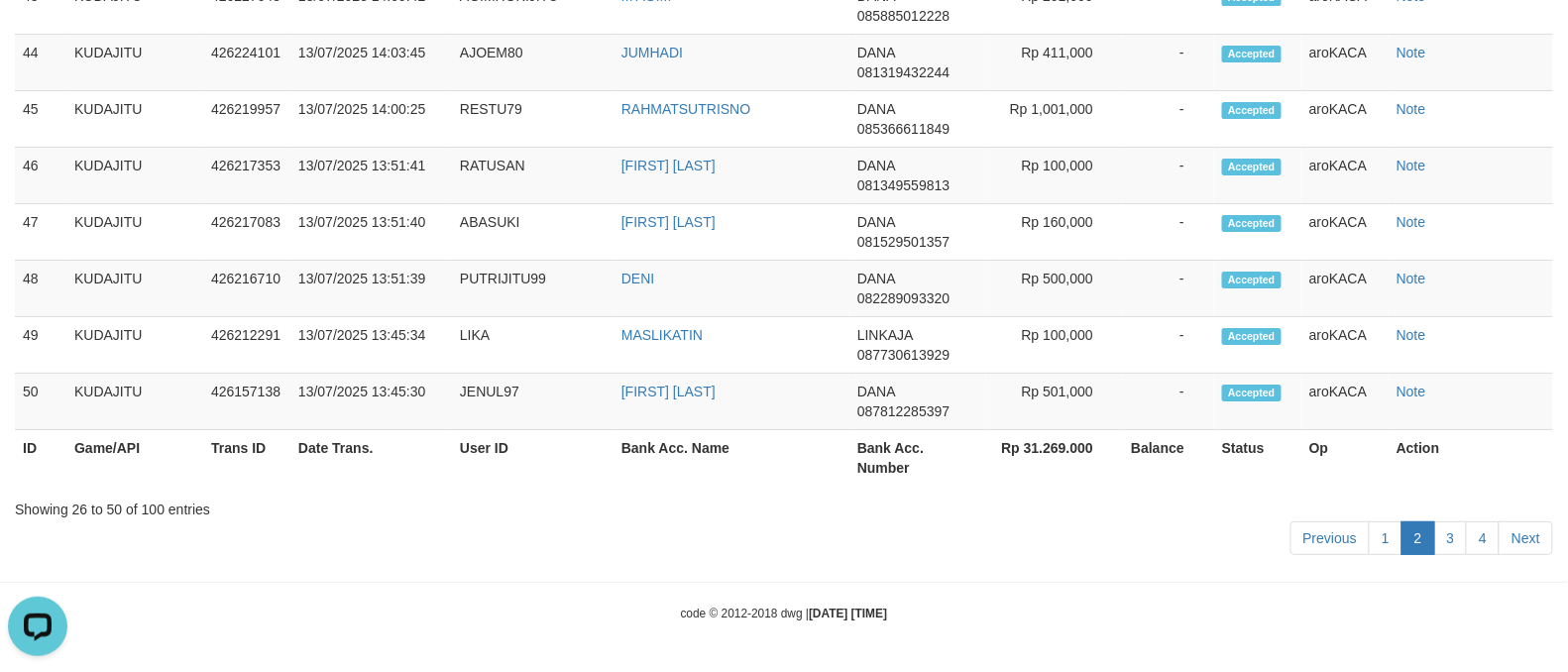 drag, startPoint x: 607, startPoint y: 527, endPoint x: 728, endPoint y: 527, distance: 121 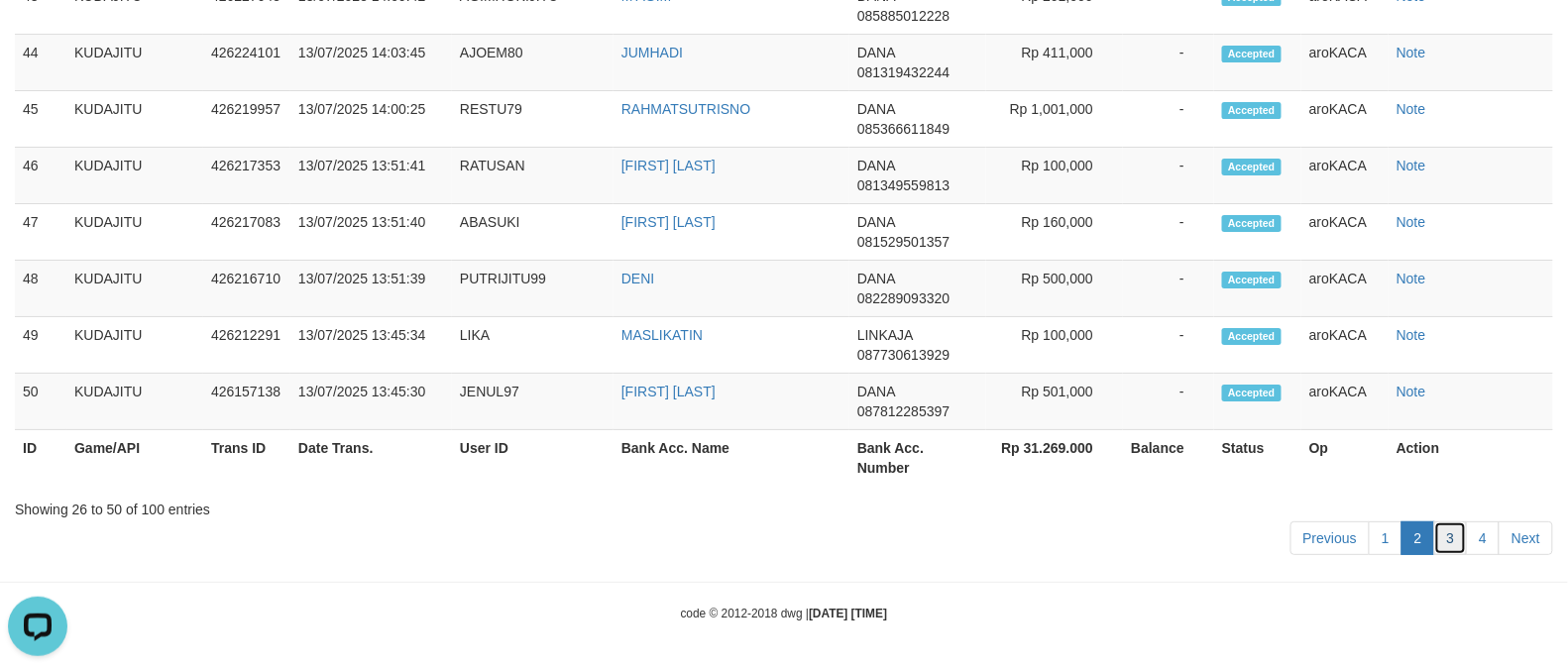 click on "3" at bounding box center [1451, 538] 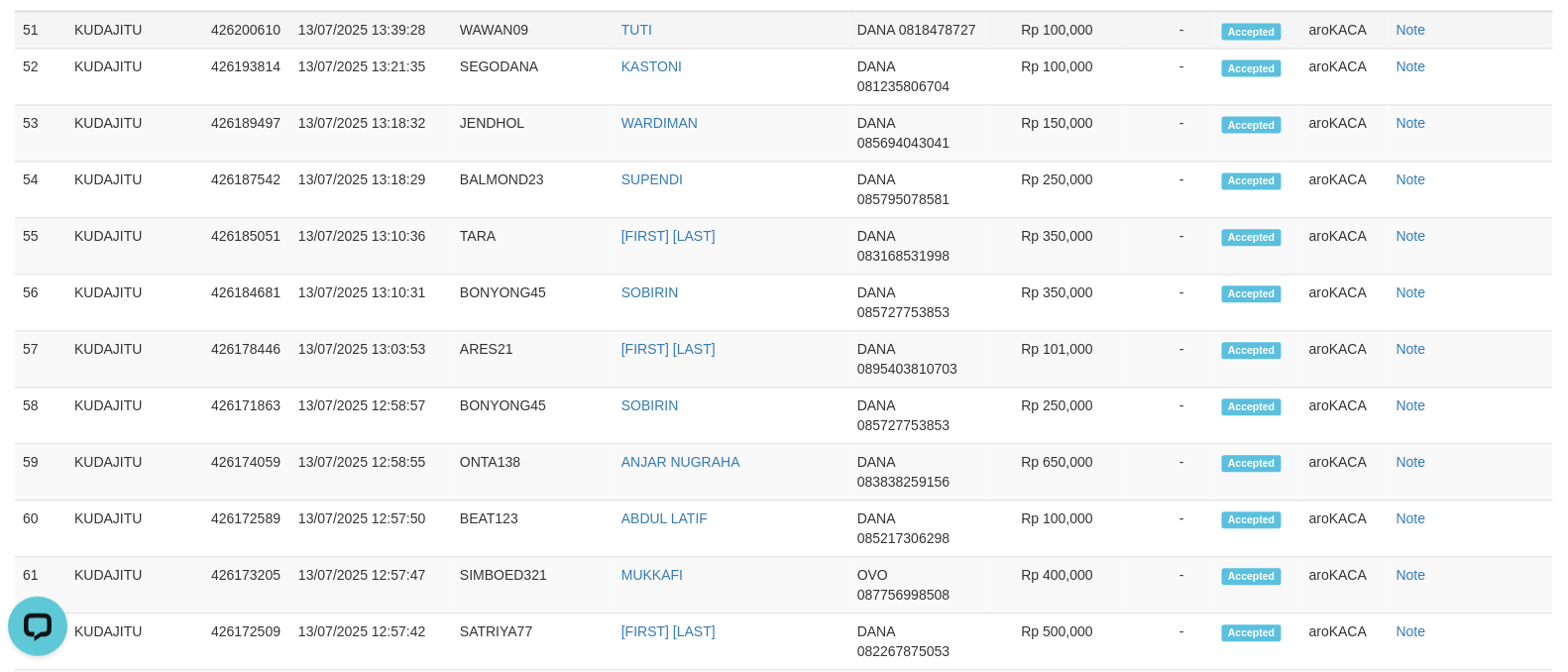 scroll, scrollTop: 1154, scrollLeft: 0, axis: vertical 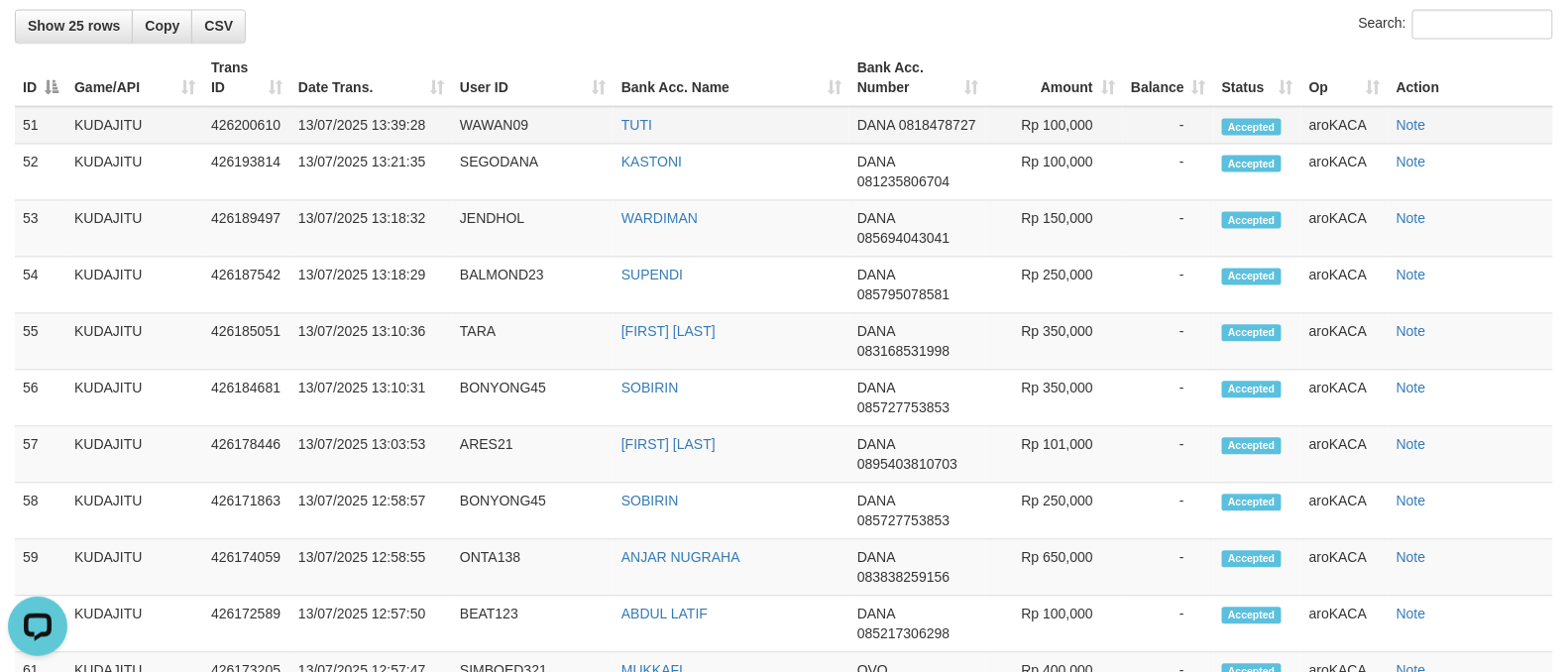click on "WAWAN09" at bounding box center [532, 126] 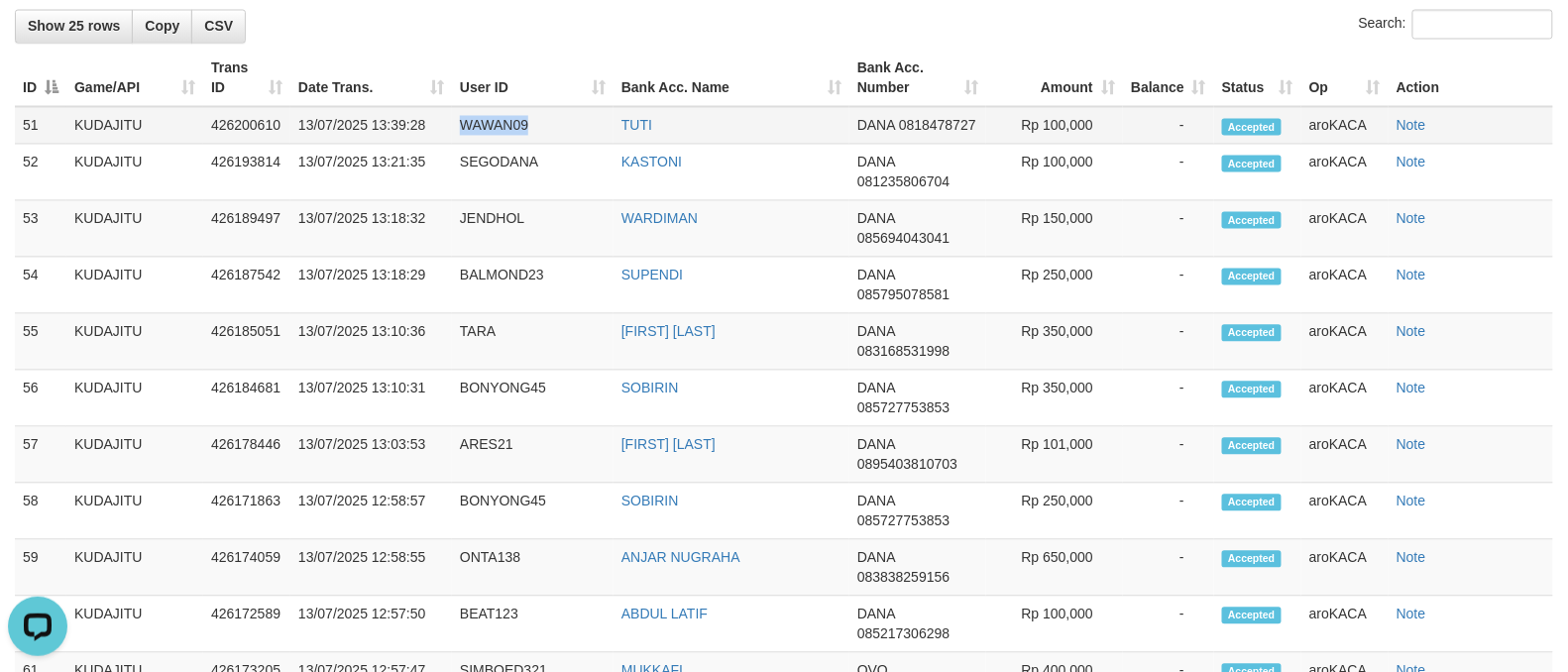 click on "WAWAN09" at bounding box center [532, 126] 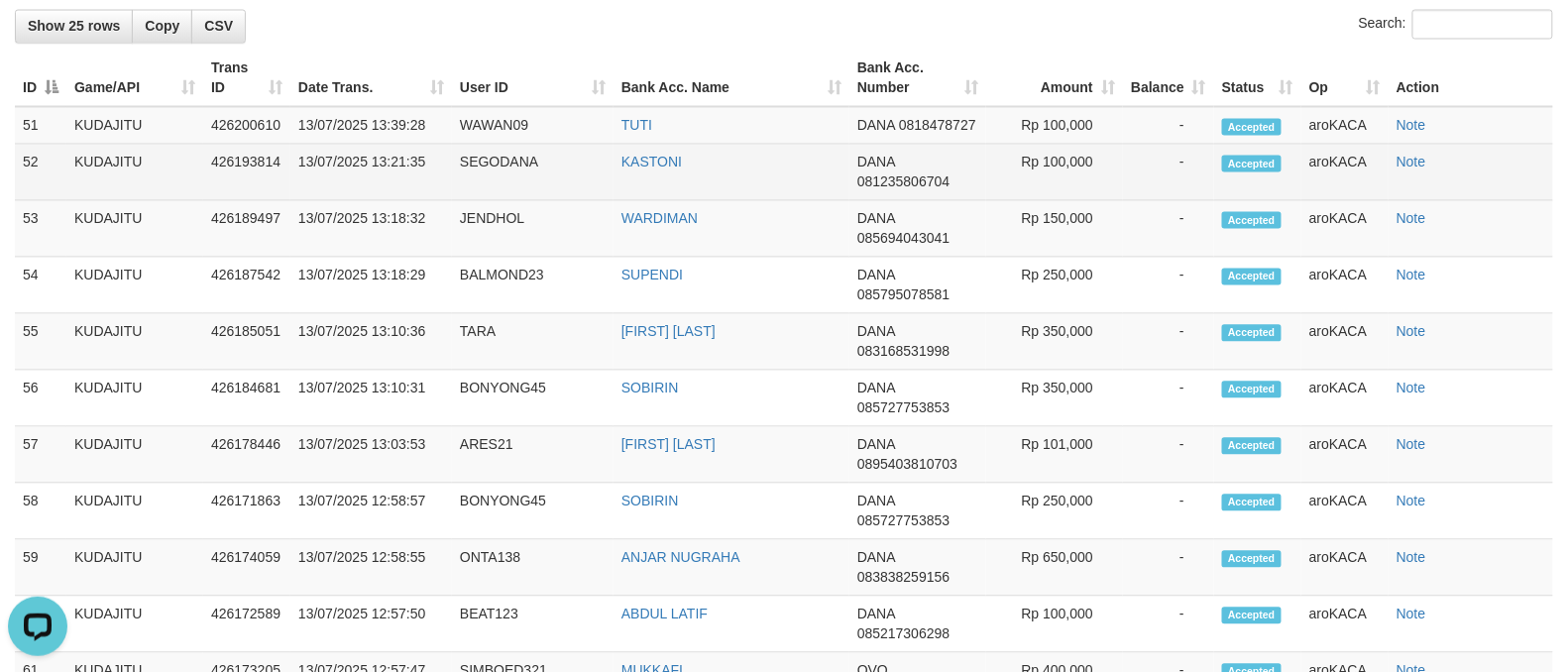 click on "SEGODANA" at bounding box center (532, 172) 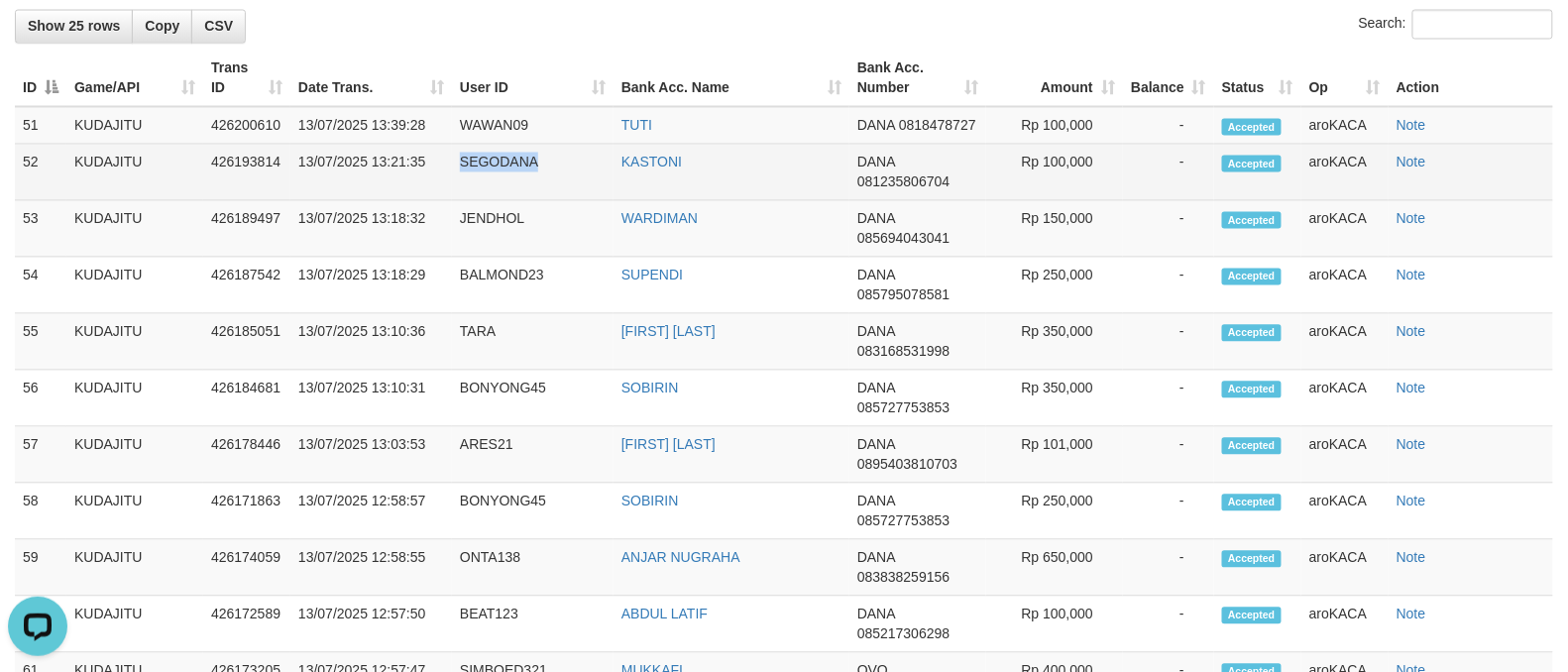 click on "SEGODANA" at bounding box center [532, 172] 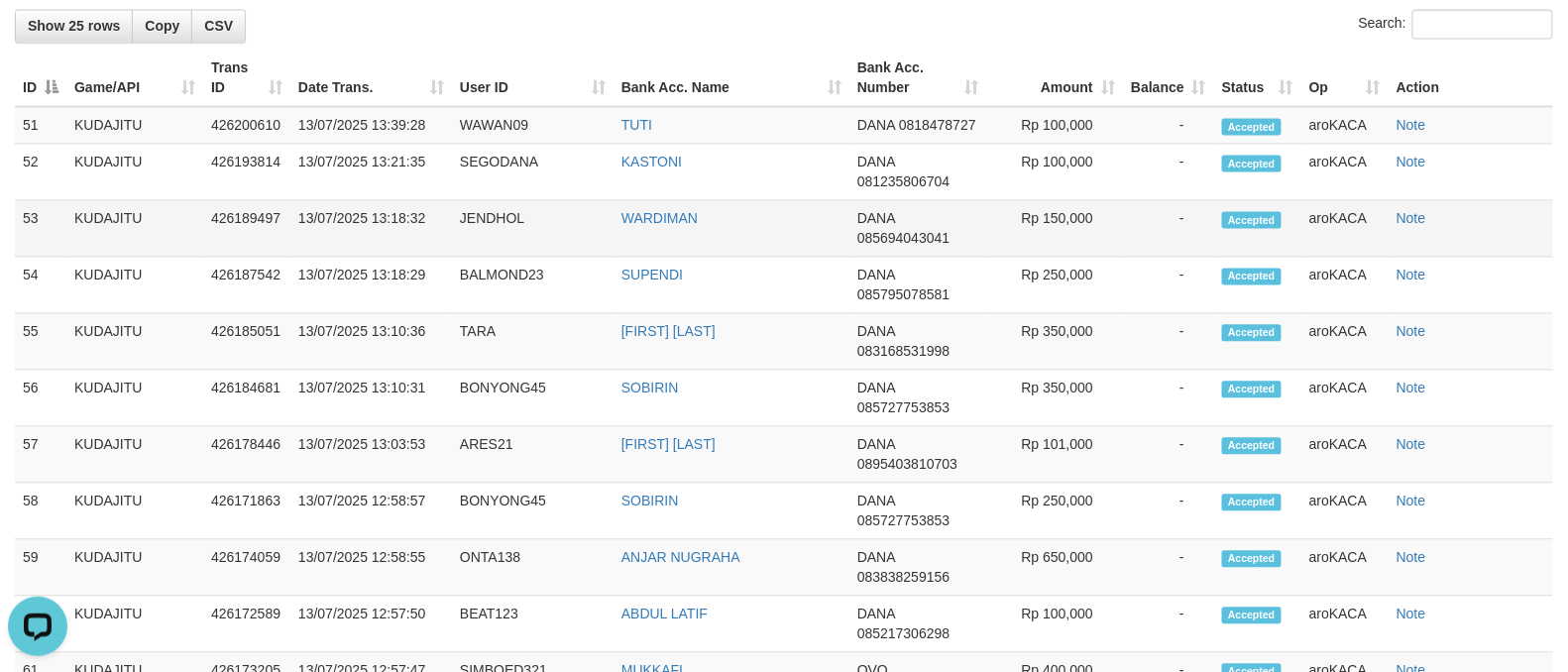 click on "JENDHOL" at bounding box center [532, 229] 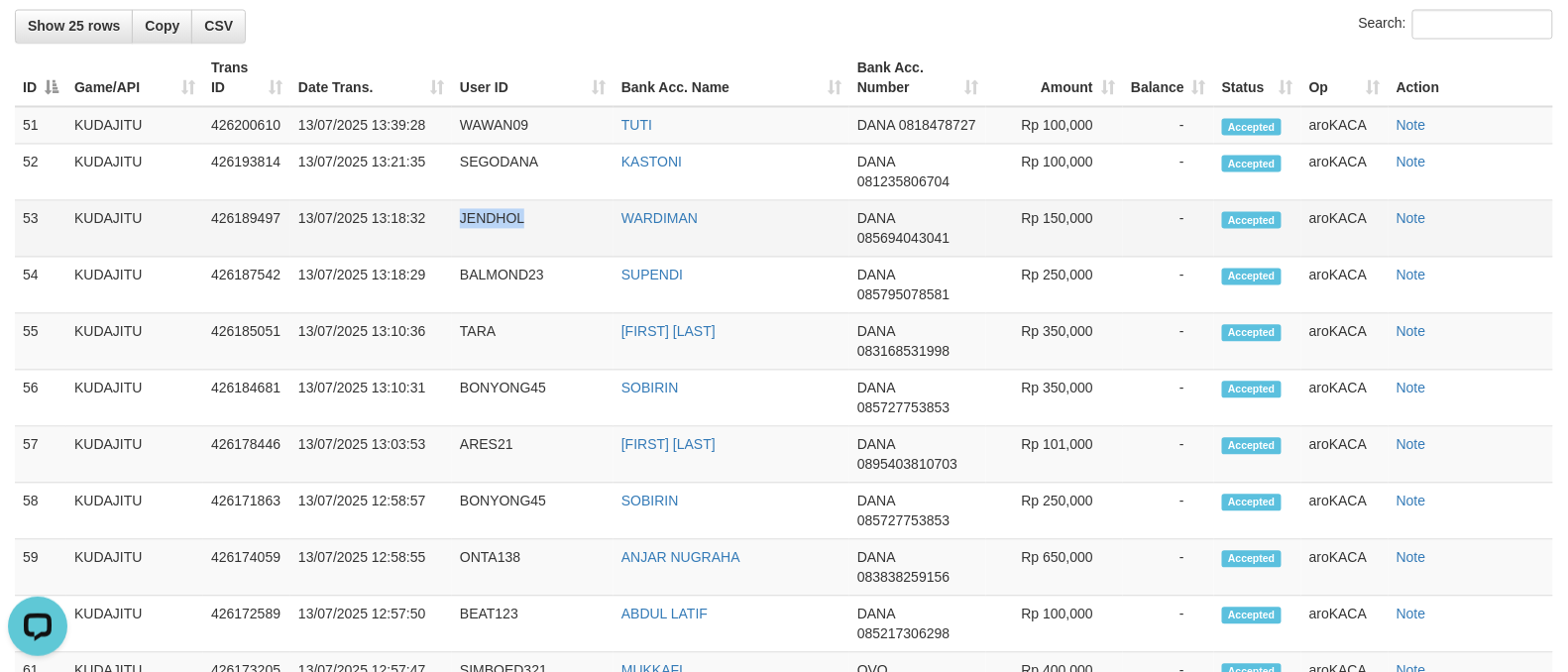 click on "JENDHOL" at bounding box center (532, 229) 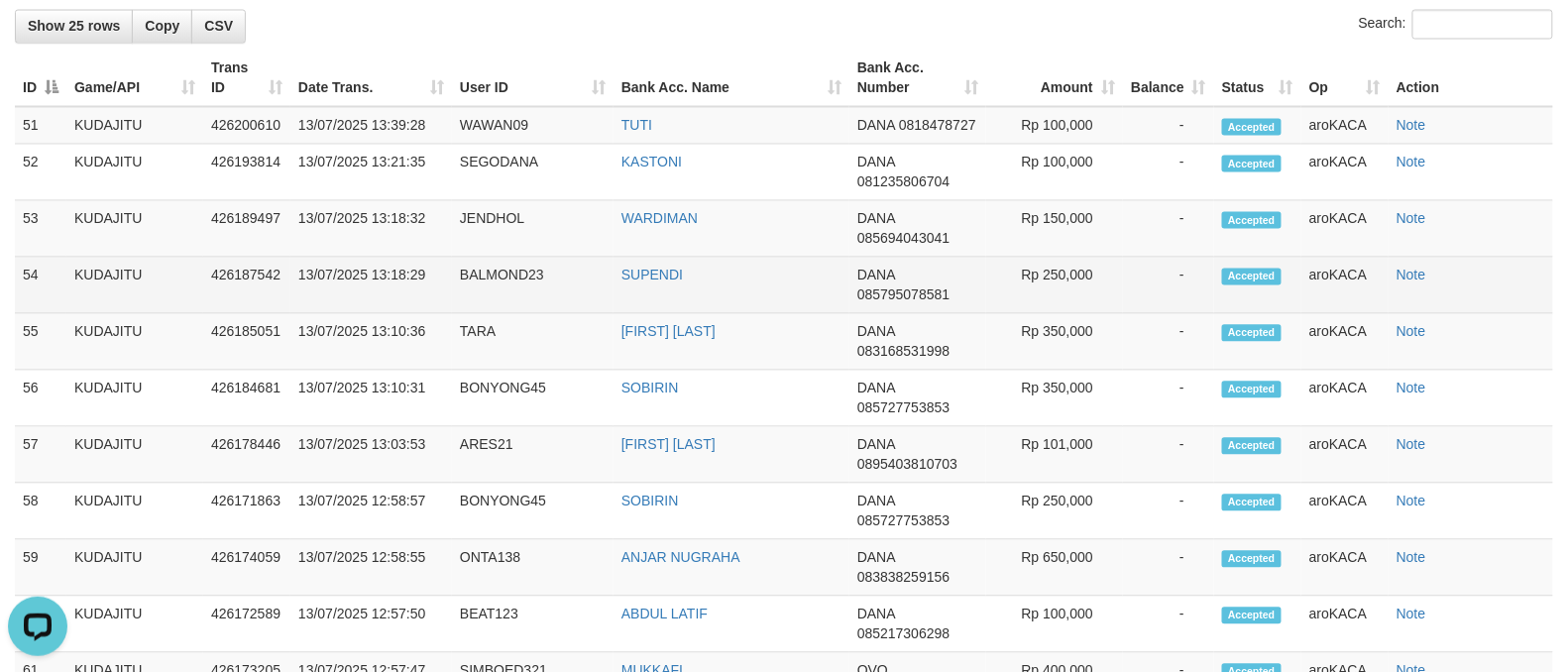 click on "BALMOND23" at bounding box center [532, 285] 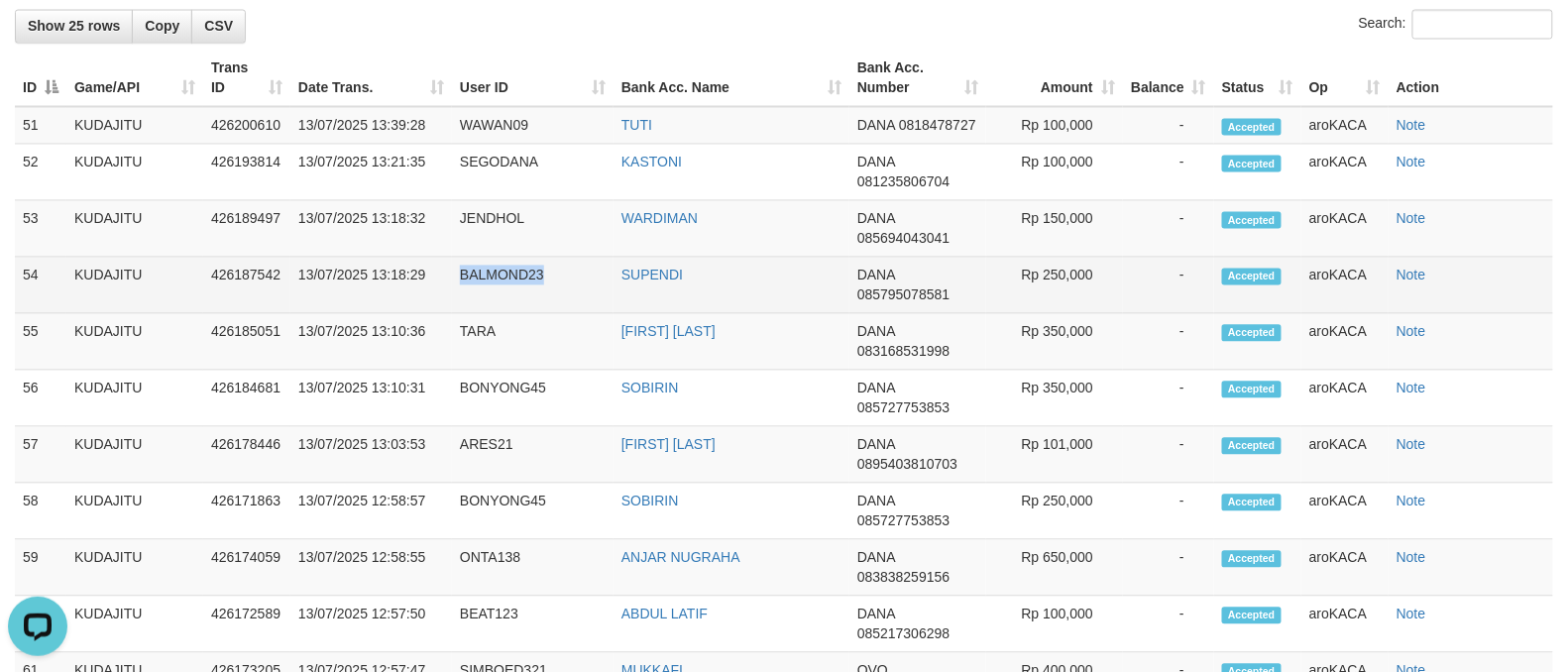 click on "BALMOND23" at bounding box center [532, 285] 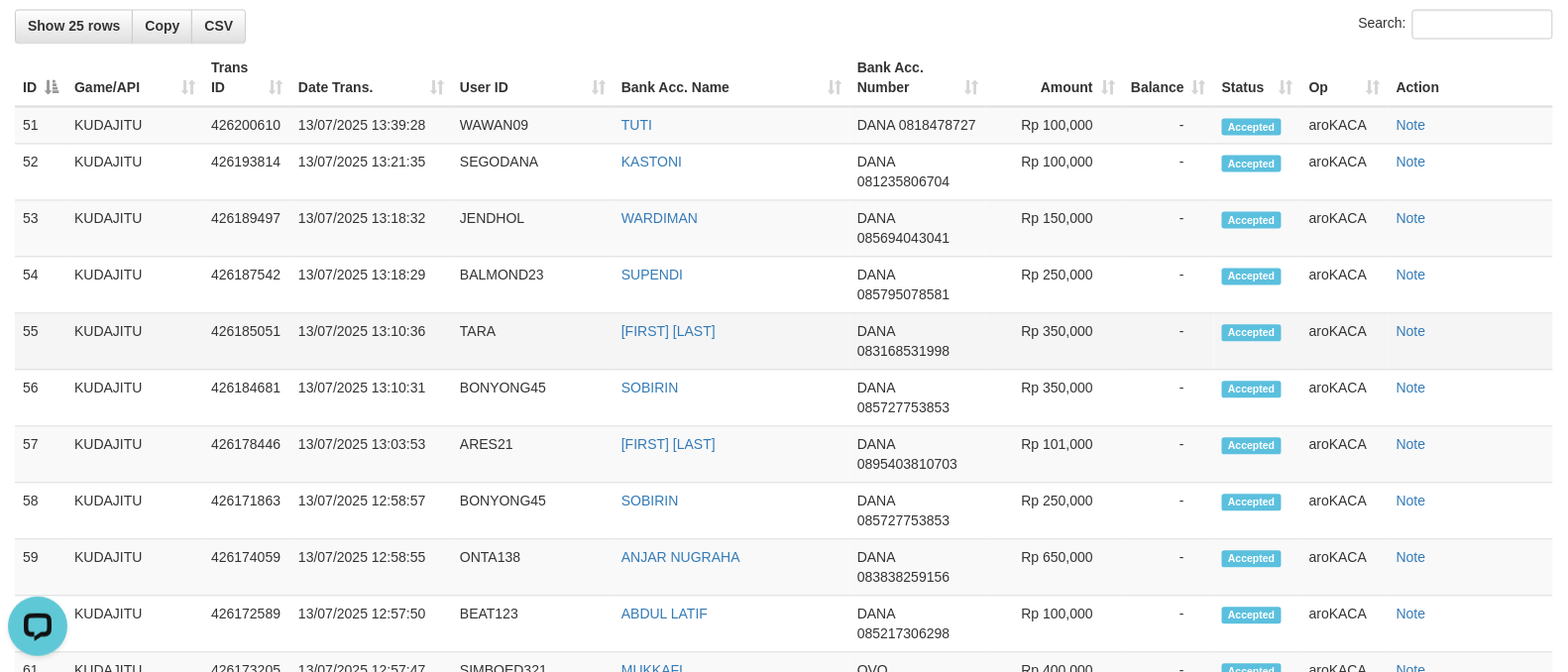 click on "TARA" at bounding box center [532, 342] 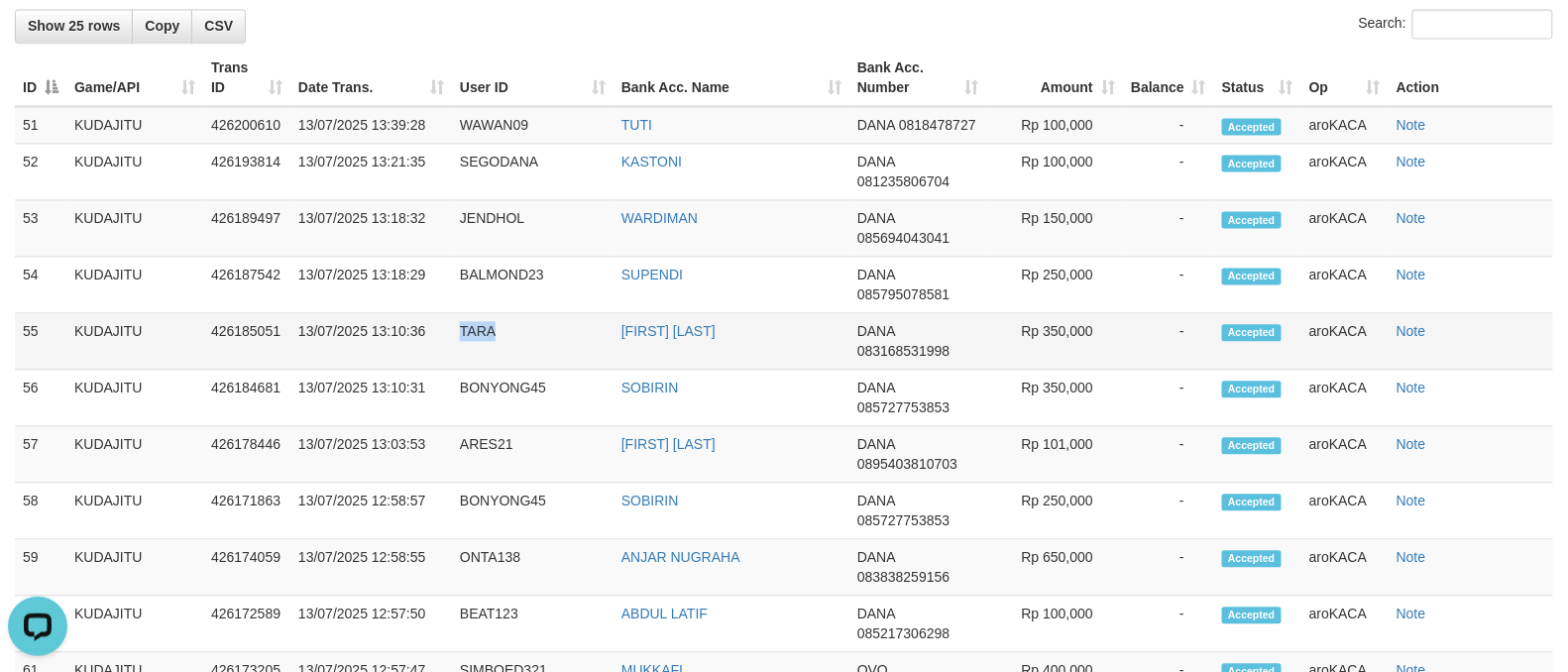 click on "TARA" at bounding box center [532, 342] 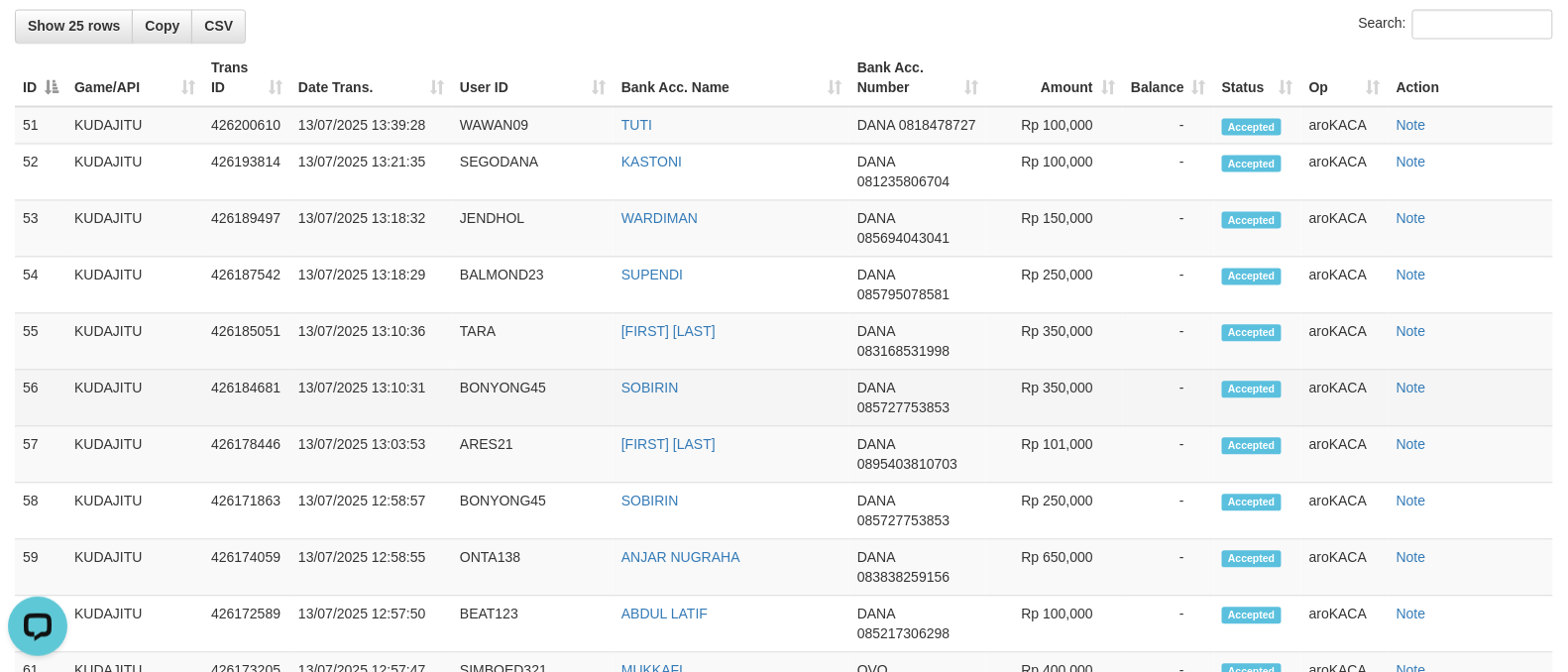 click on "BONYONG45" at bounding box center (532, 398) 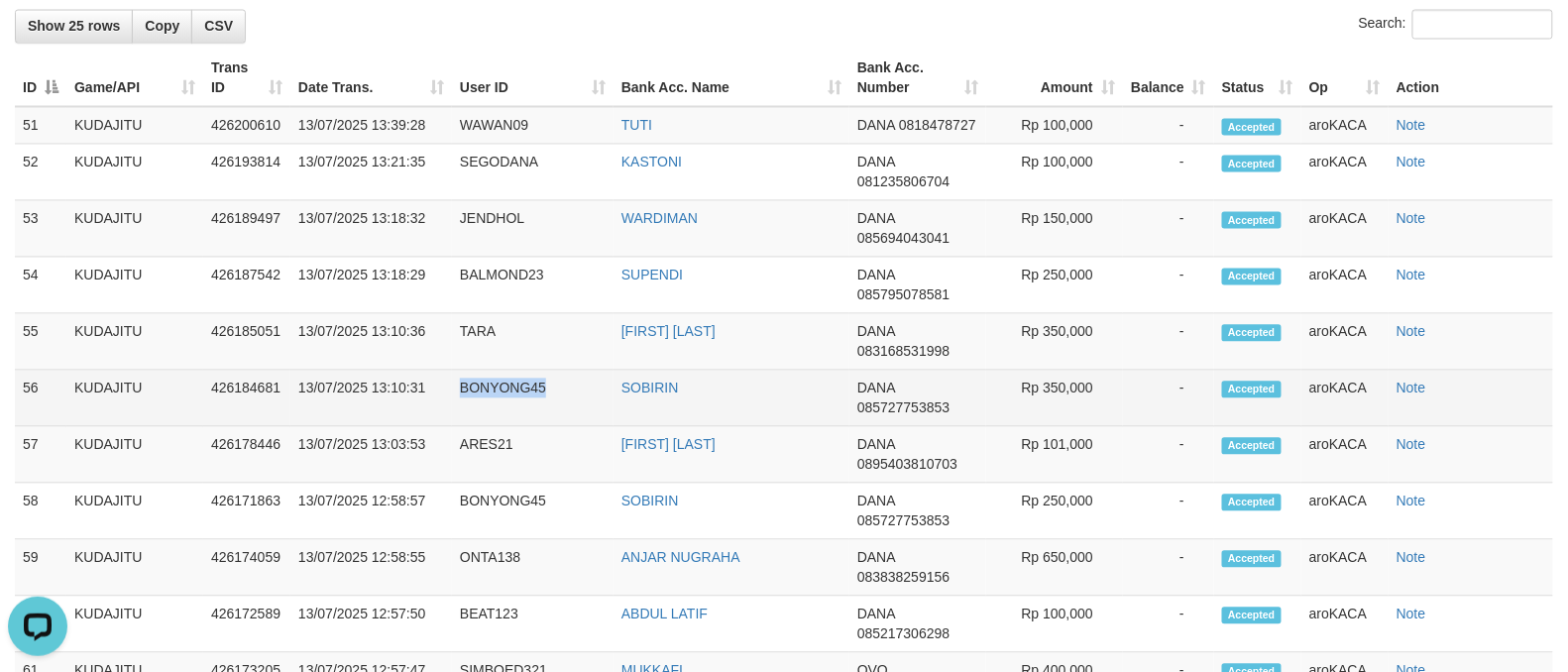 click on "BONYONG45" at bounding box center [532, 398] 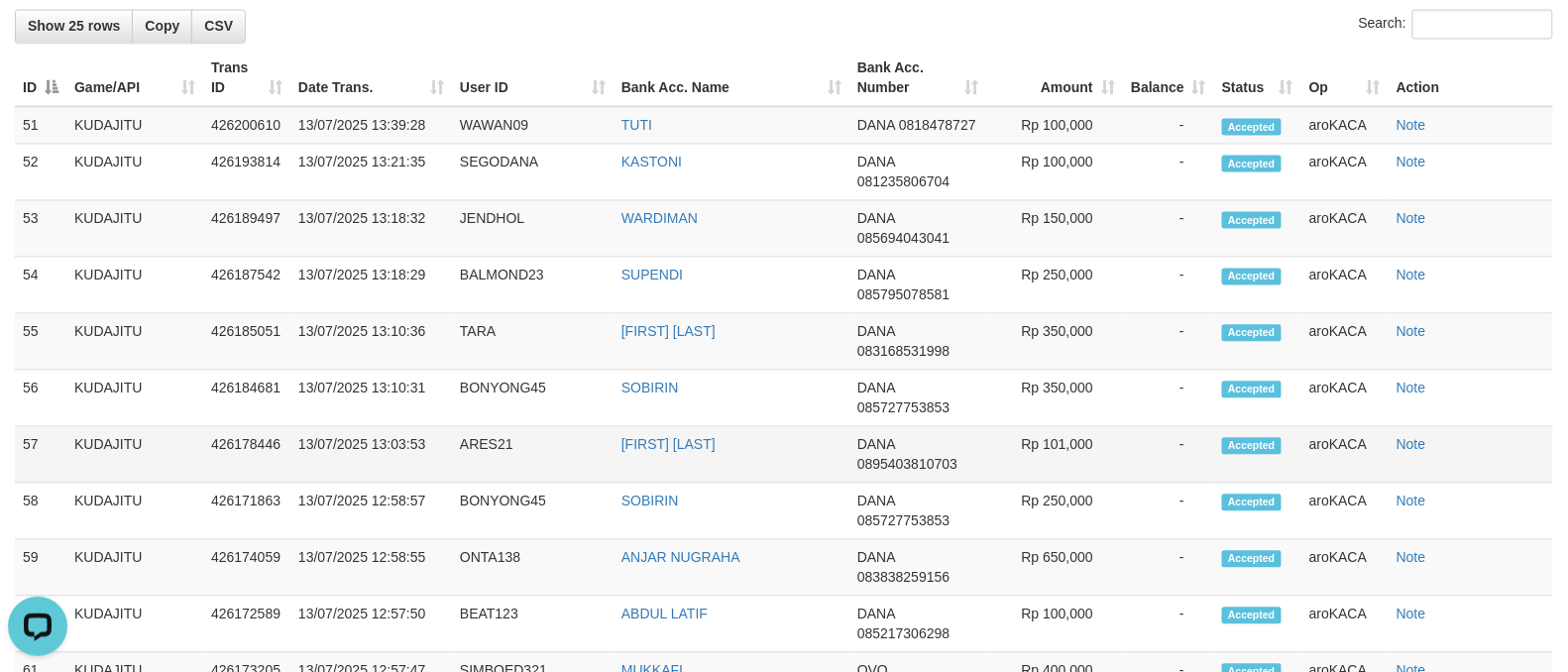 click on "ARES21" at bounding box center (532, 455) 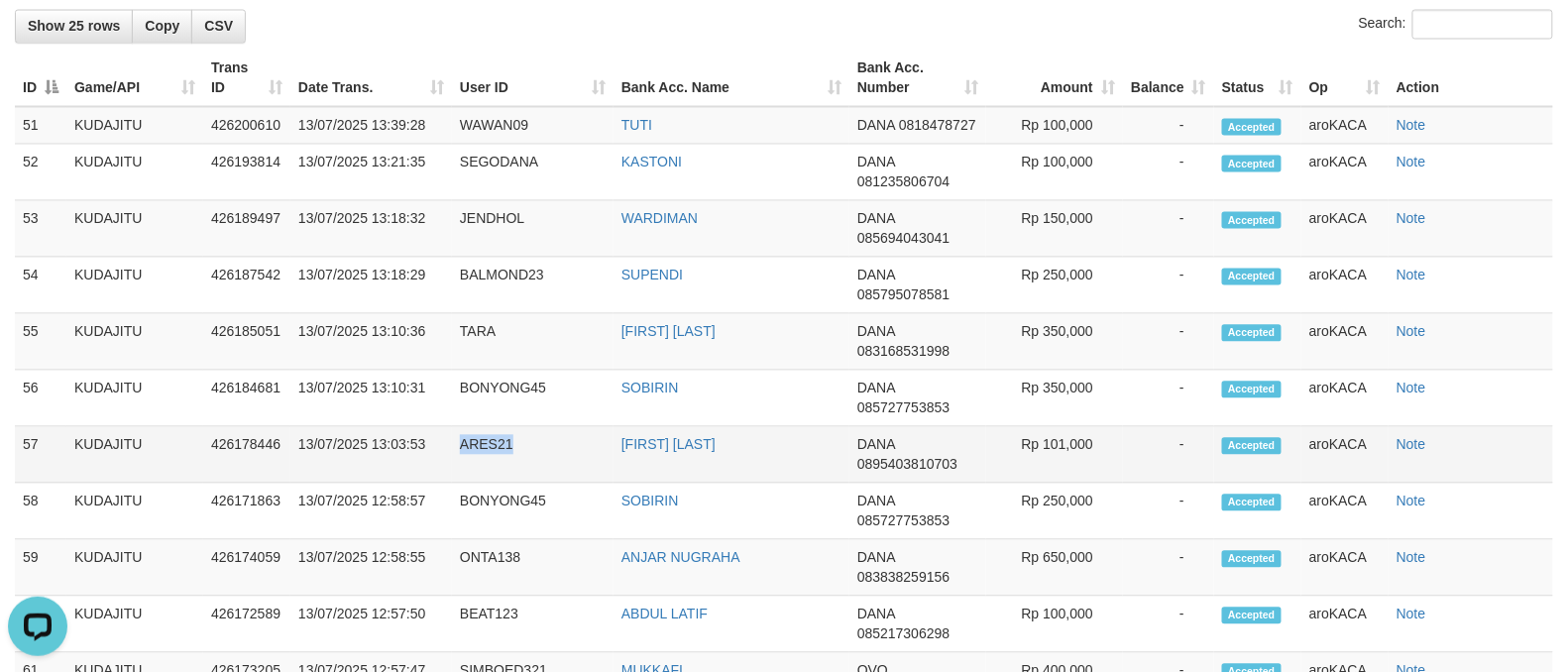 click on "ARES21" at bounding box center (532, 455) 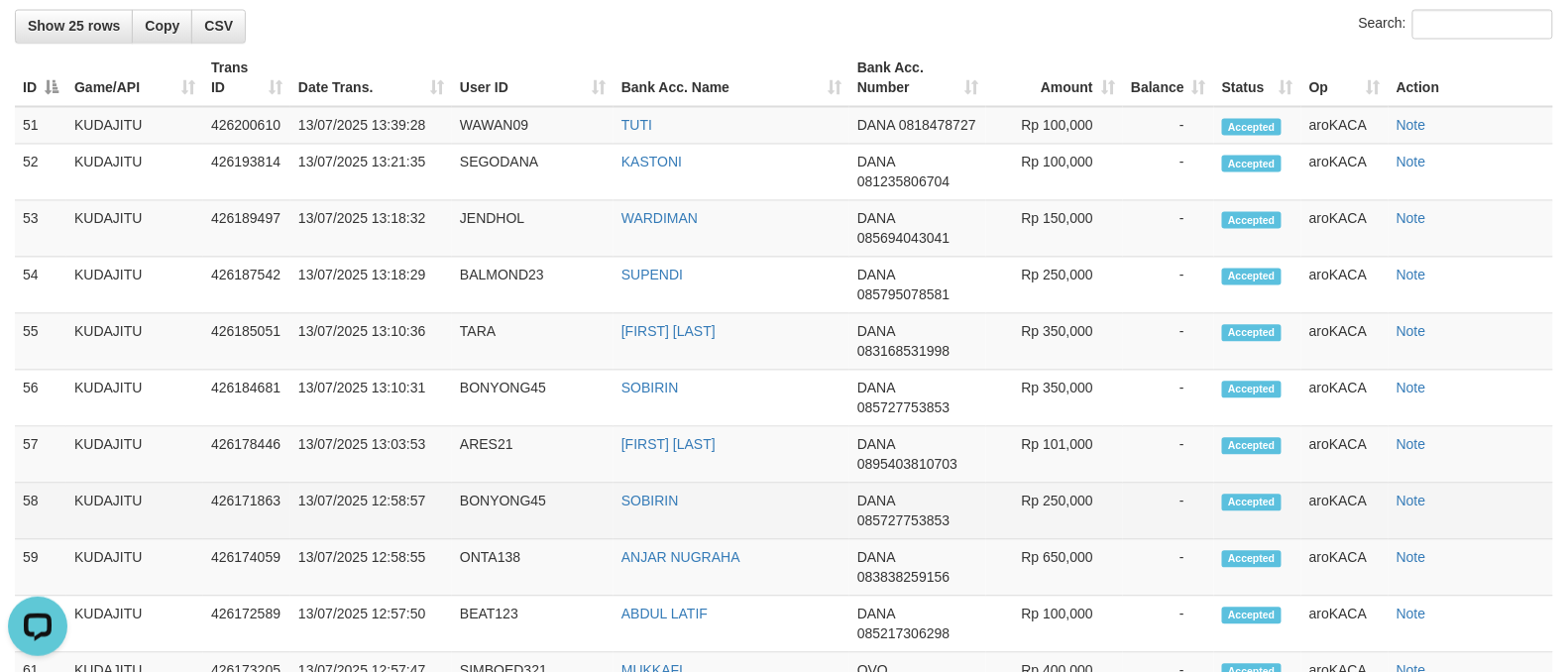 click on "BONYONG45" at bounding box center (532, 511) 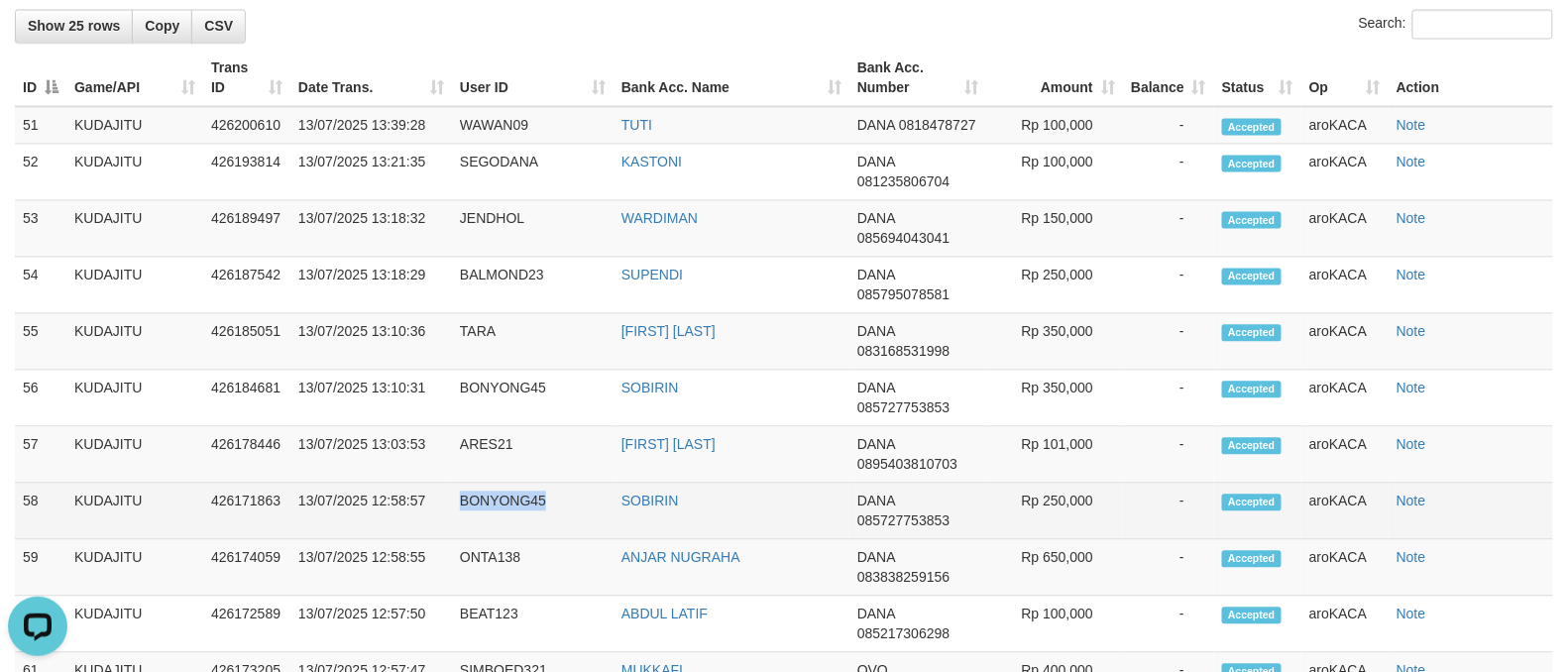 click on "BONYONG45" at bounding box center (532, 511) 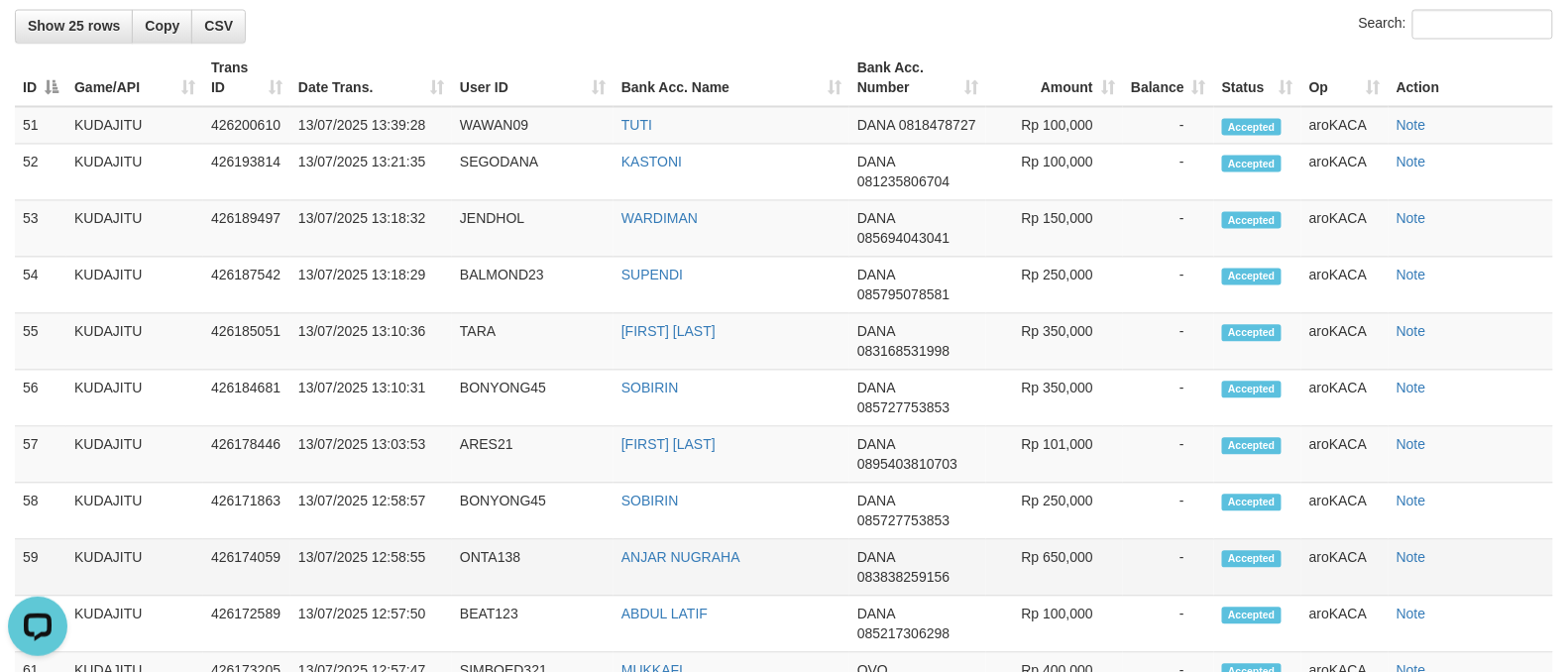 click on "ONTA138" at bounding box center [532, 568] 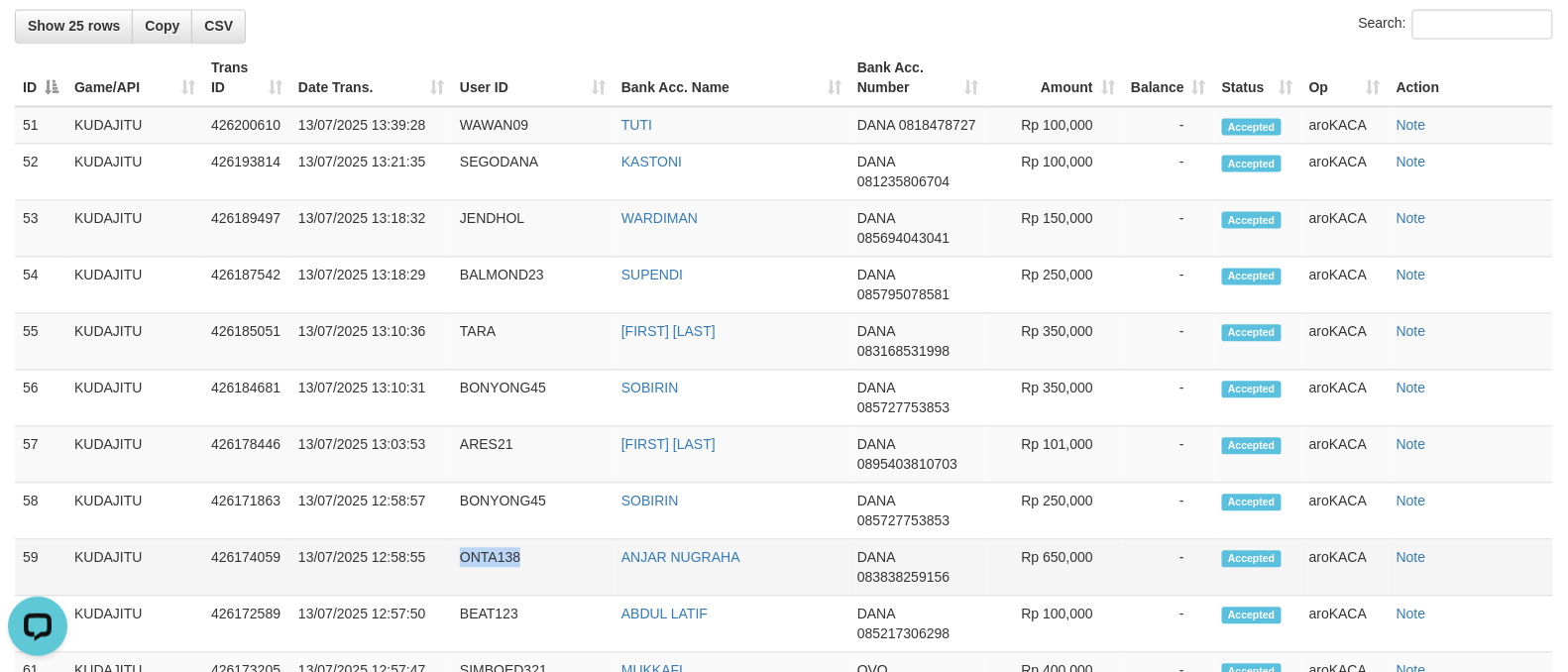 click on "ONTA138" at bounding box center [532, 568] 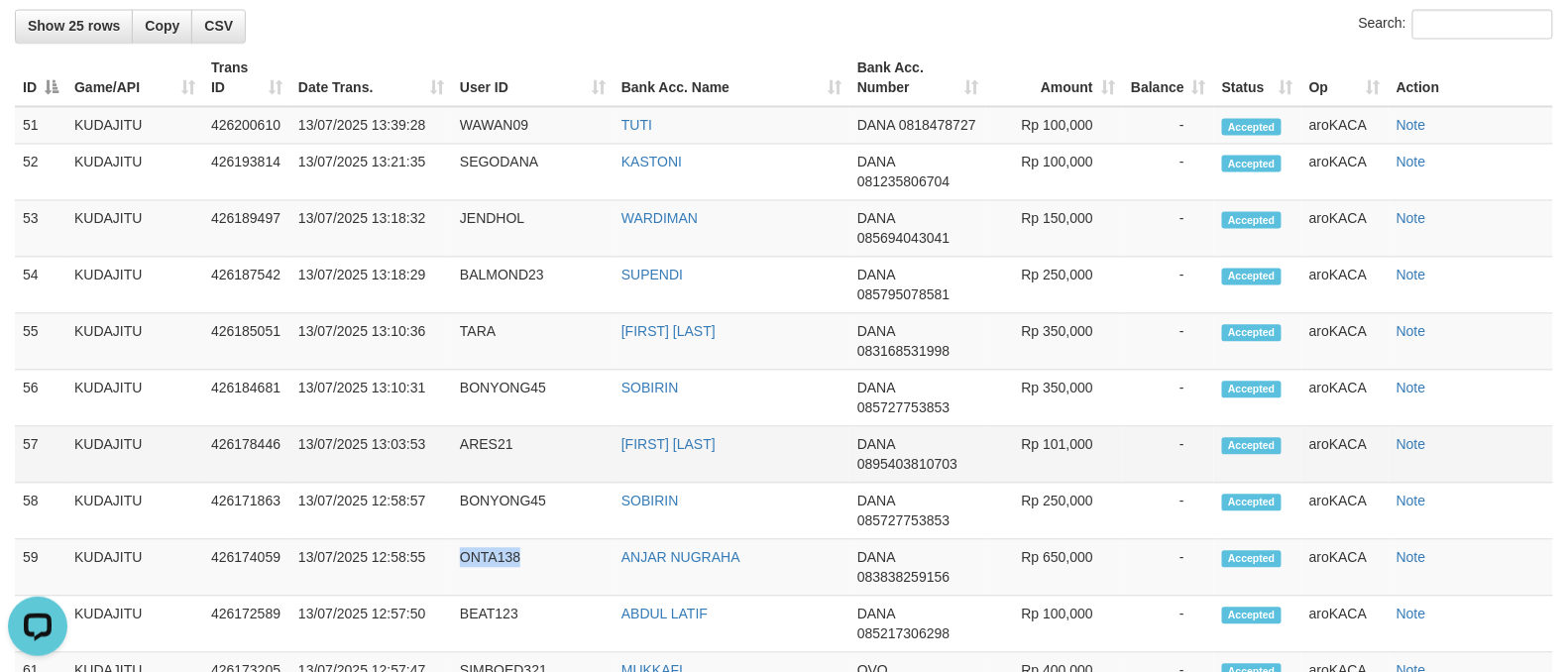scroll, scrollTop: 1373, scrollLeft: 0, axis: vertical 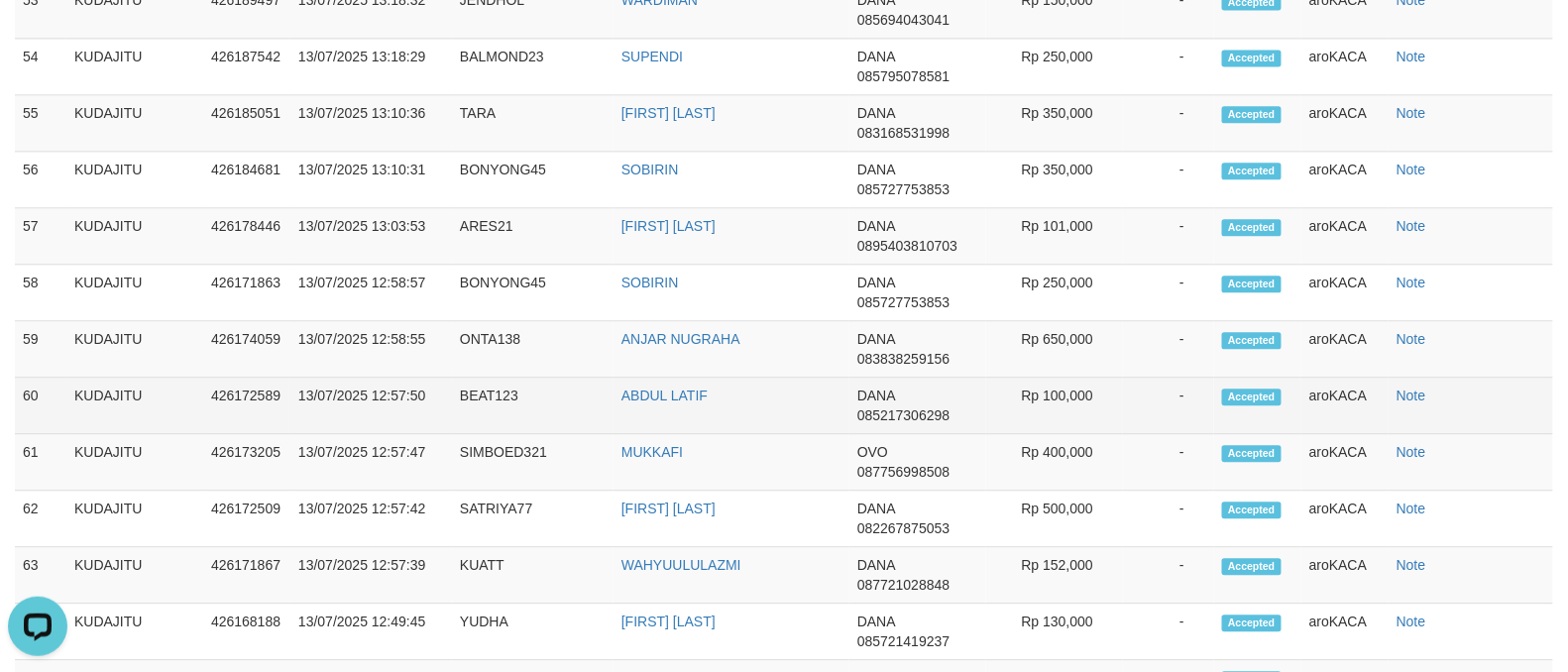 click on "BEAT123" at bounding box center (532, 405) 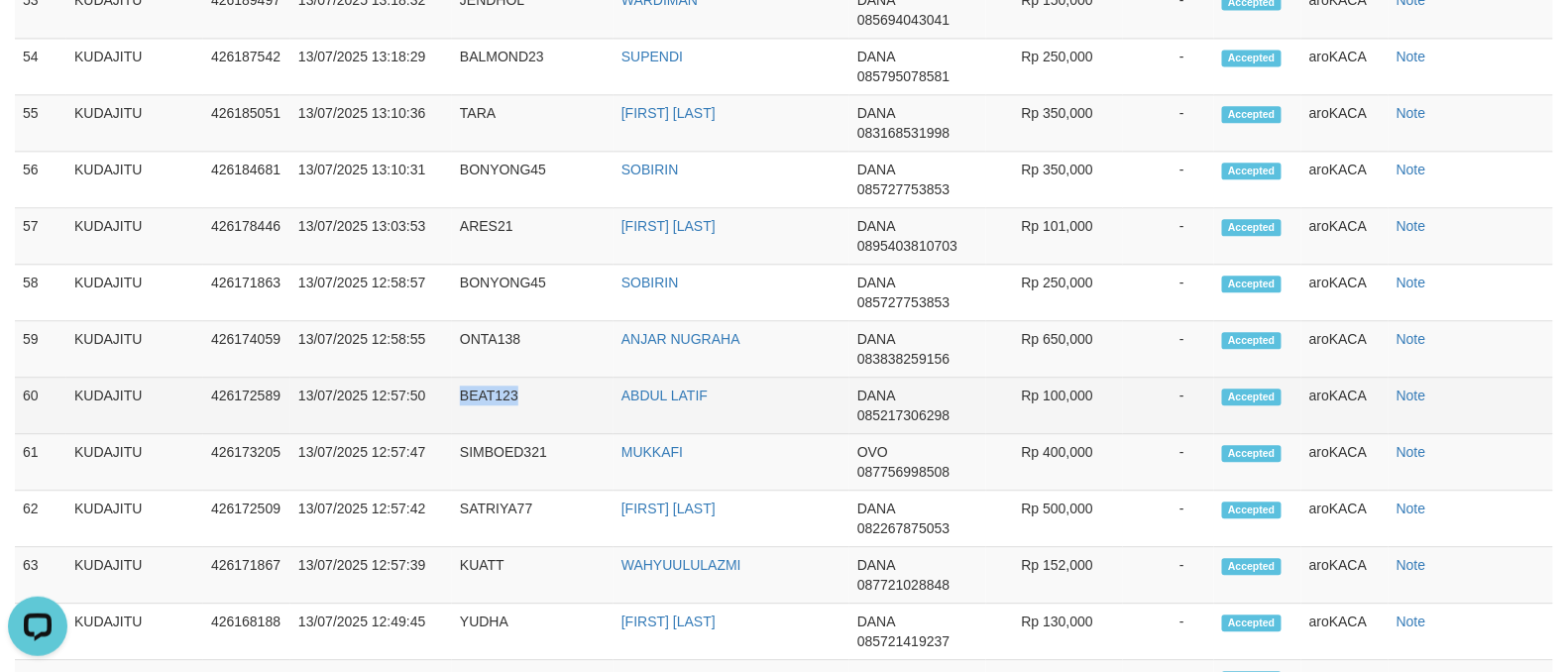 click on "BEAT123" at bounding box center (532, 405) 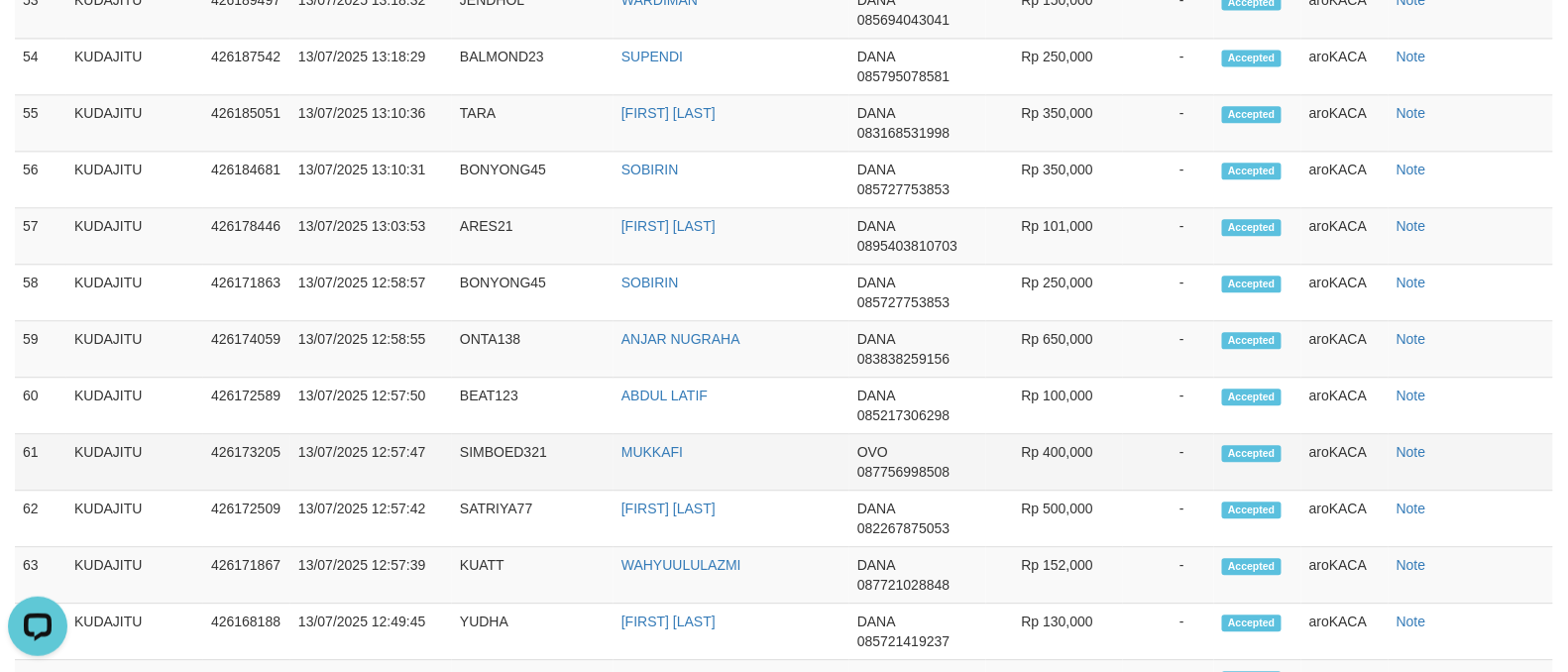 click on "SIMBOED321" at bounding box center (532, 462) 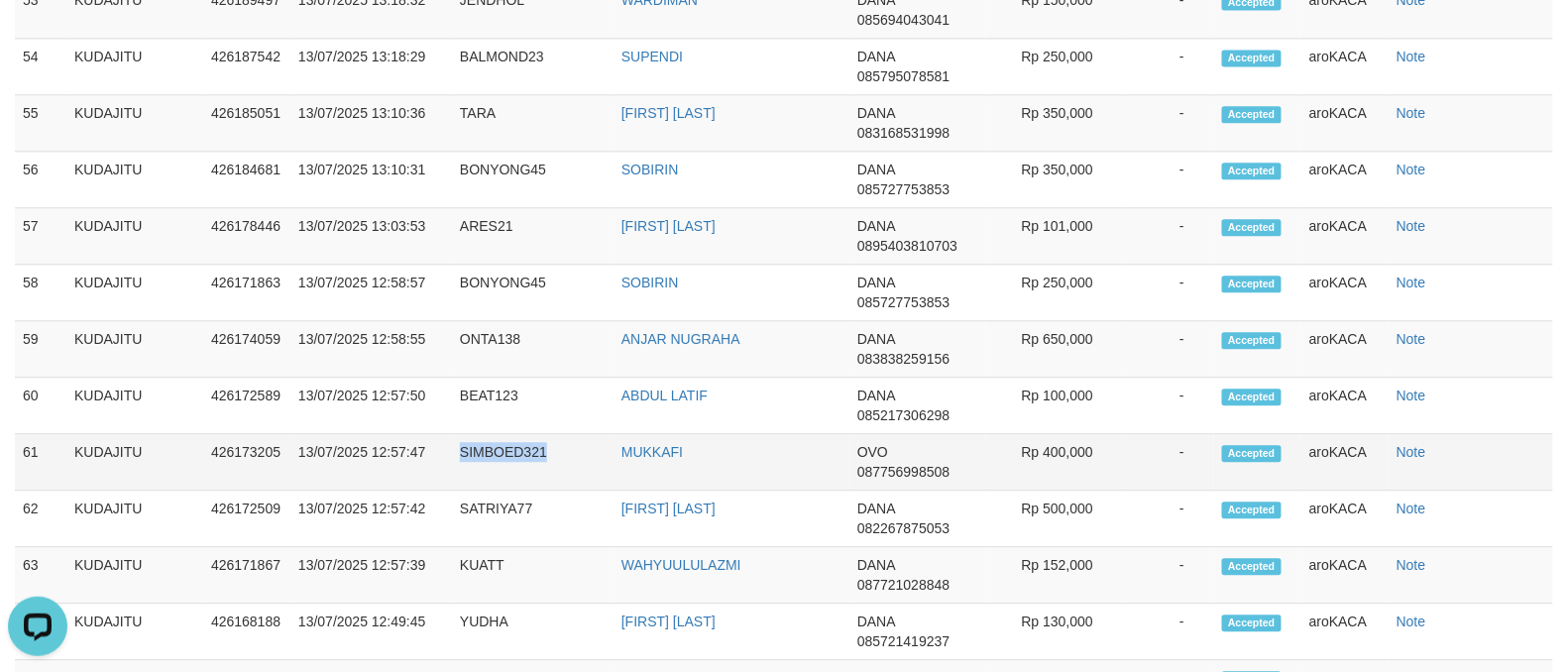 click on "SIMBOED321" at bounding box center [532, 462] 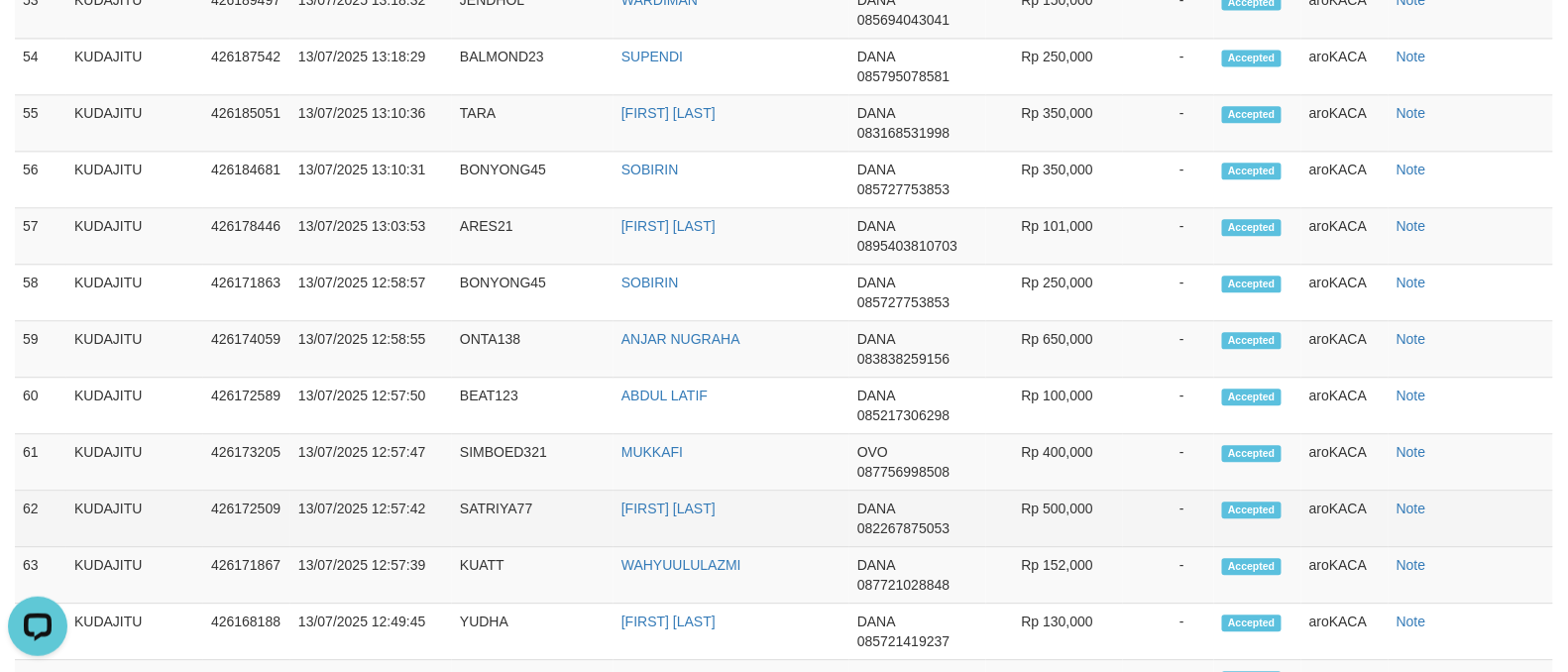click on "SATRIYA77" at bounding box center (532, 518) 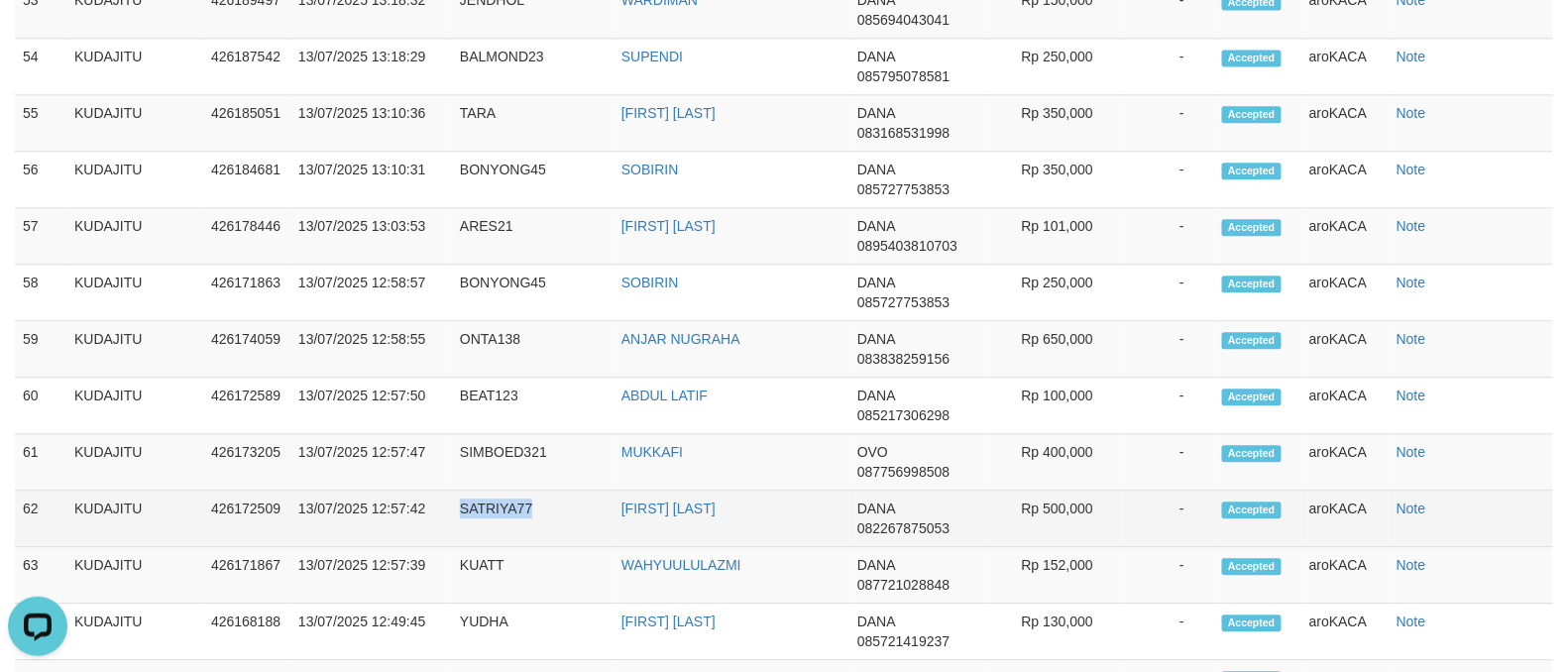 click on "SATRIYA77" at bounding box center (532, 518) 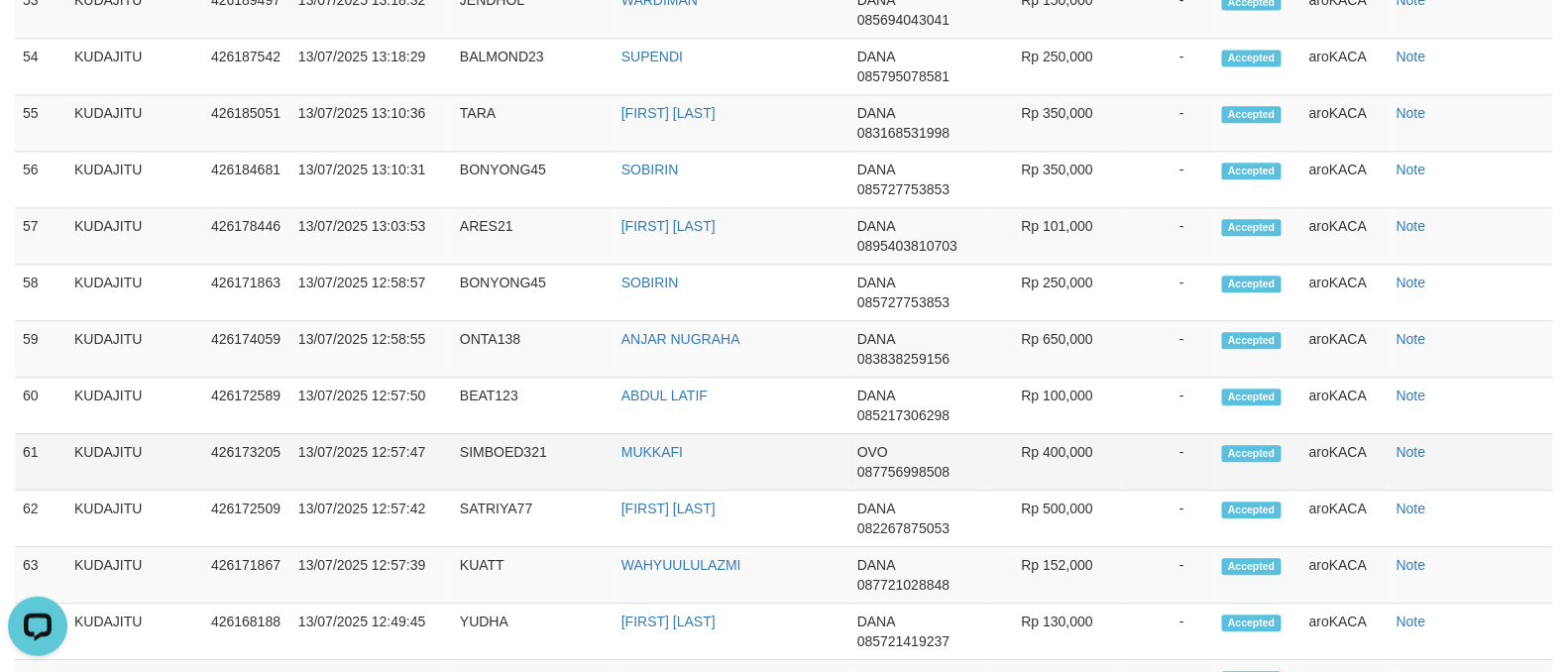 click on "SIMBOED321" at bounding box center (532, 462) 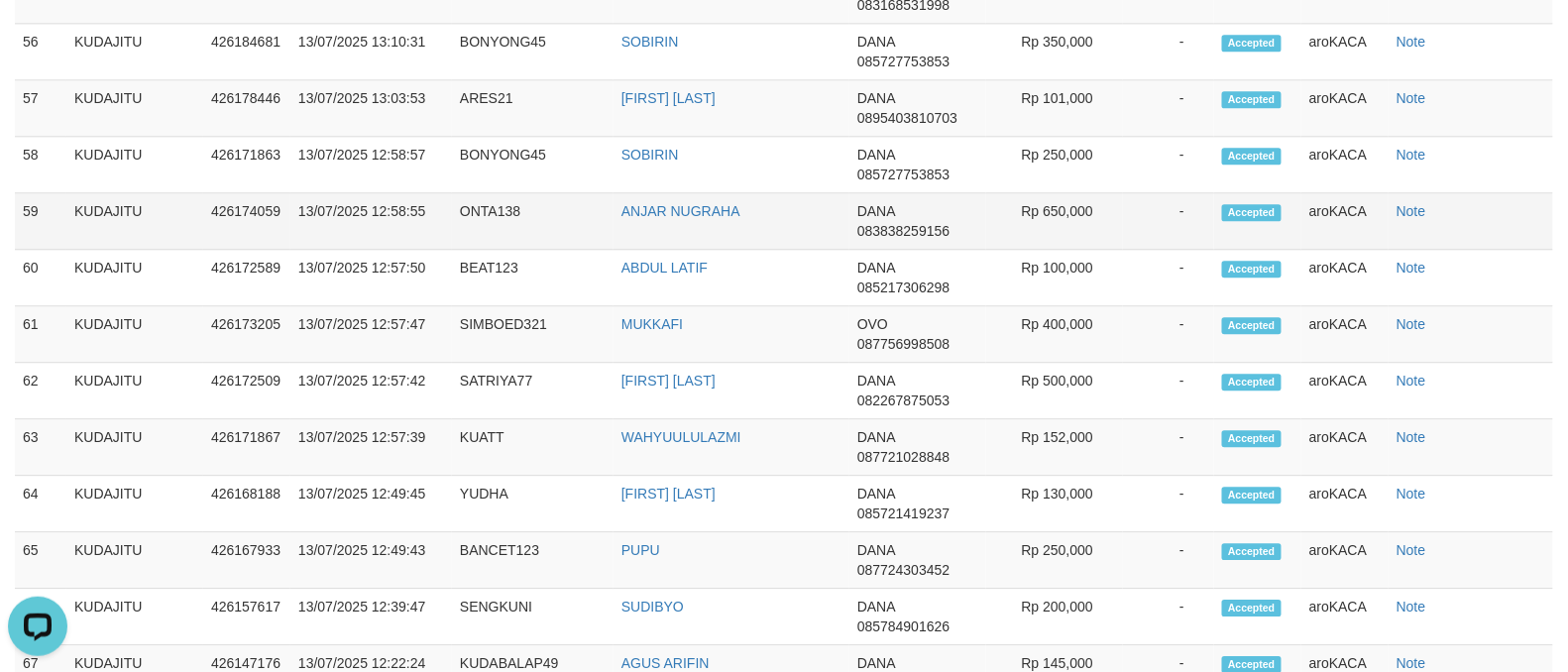 scroll, scrollTop: 1594, scrollLeft: 0, axis: vertical 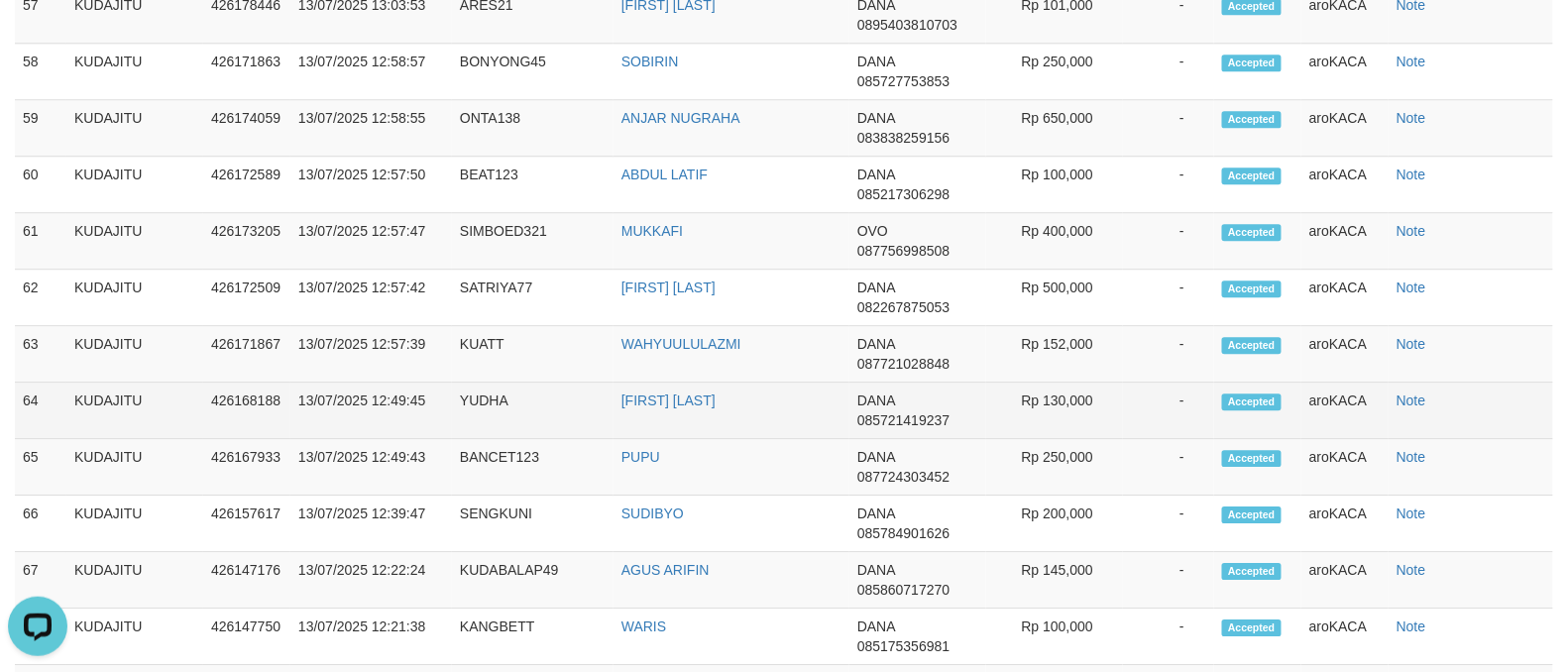 click on "YUDHA" at bounding box center (532, 410) 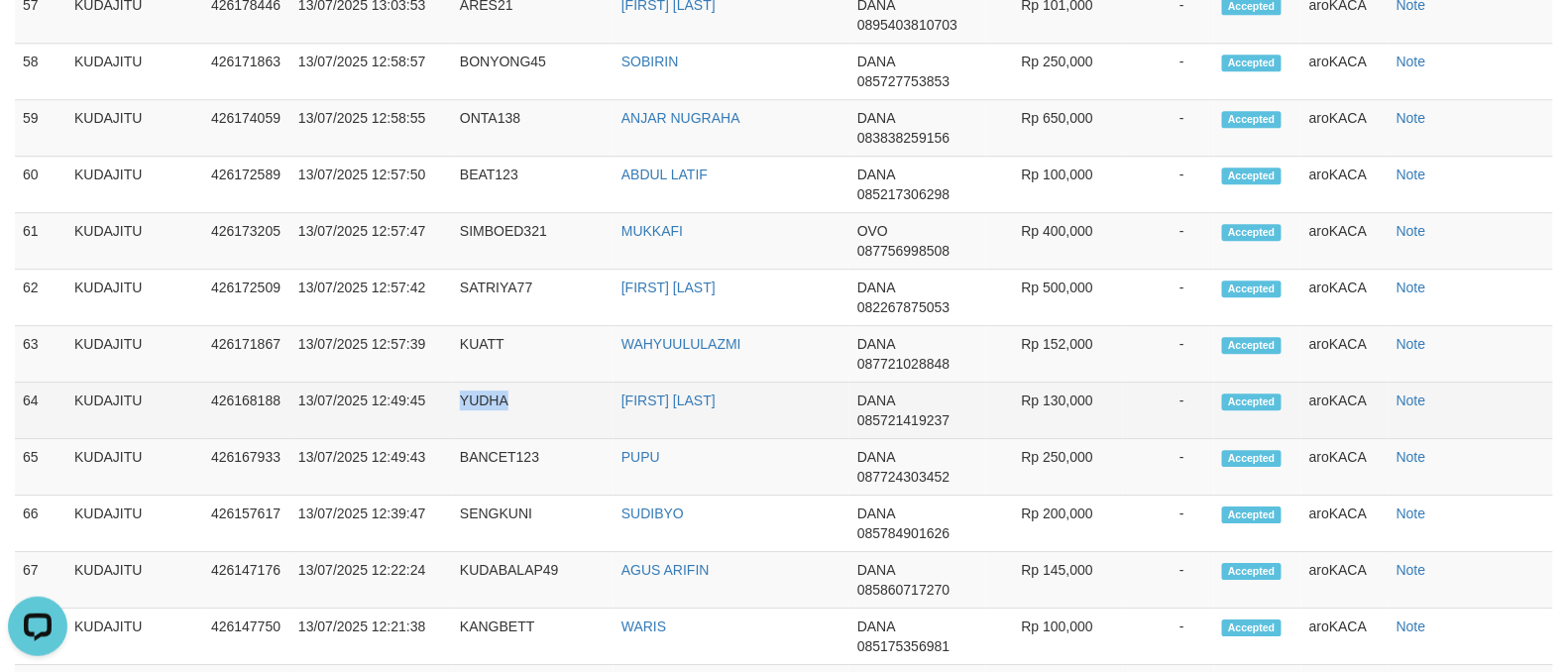 click on "YUDHA" at bounding box center [532, 410] 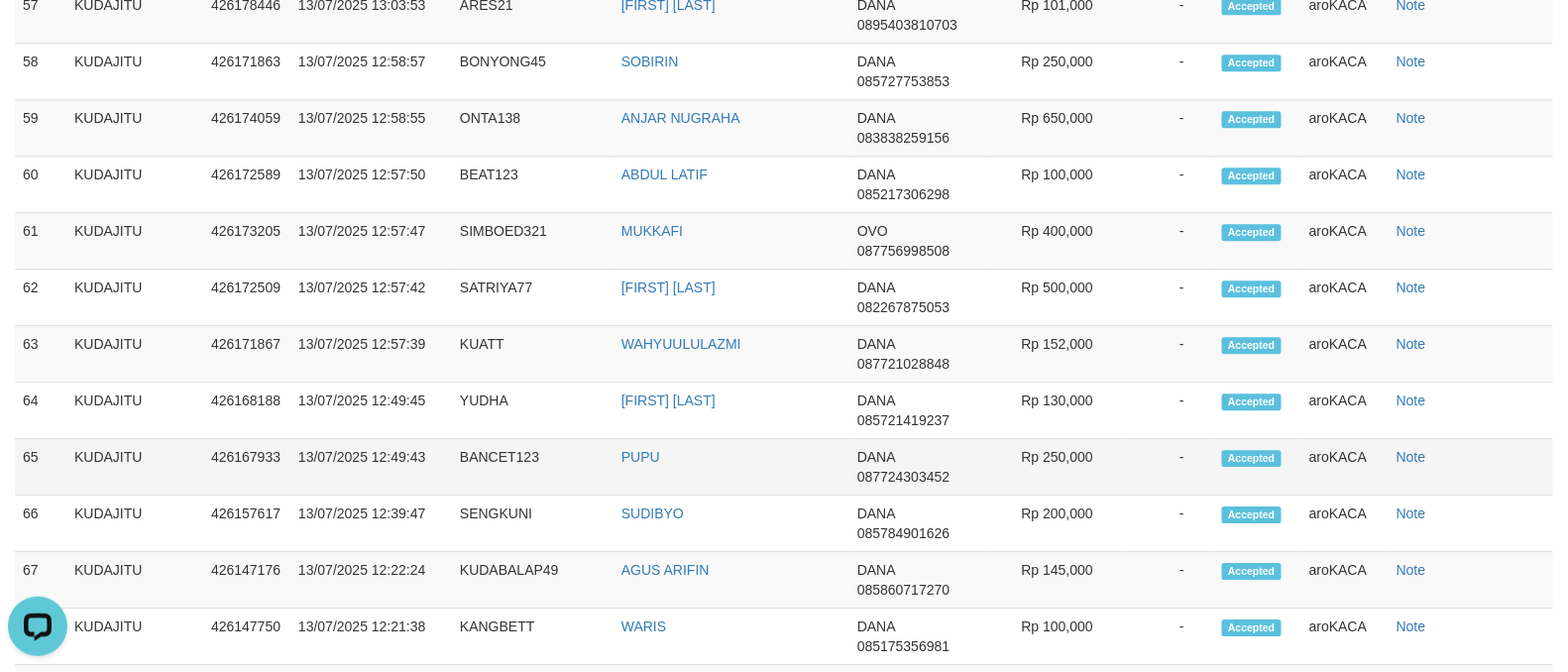 click on "BANCET123" at bounding box center (532, 467) 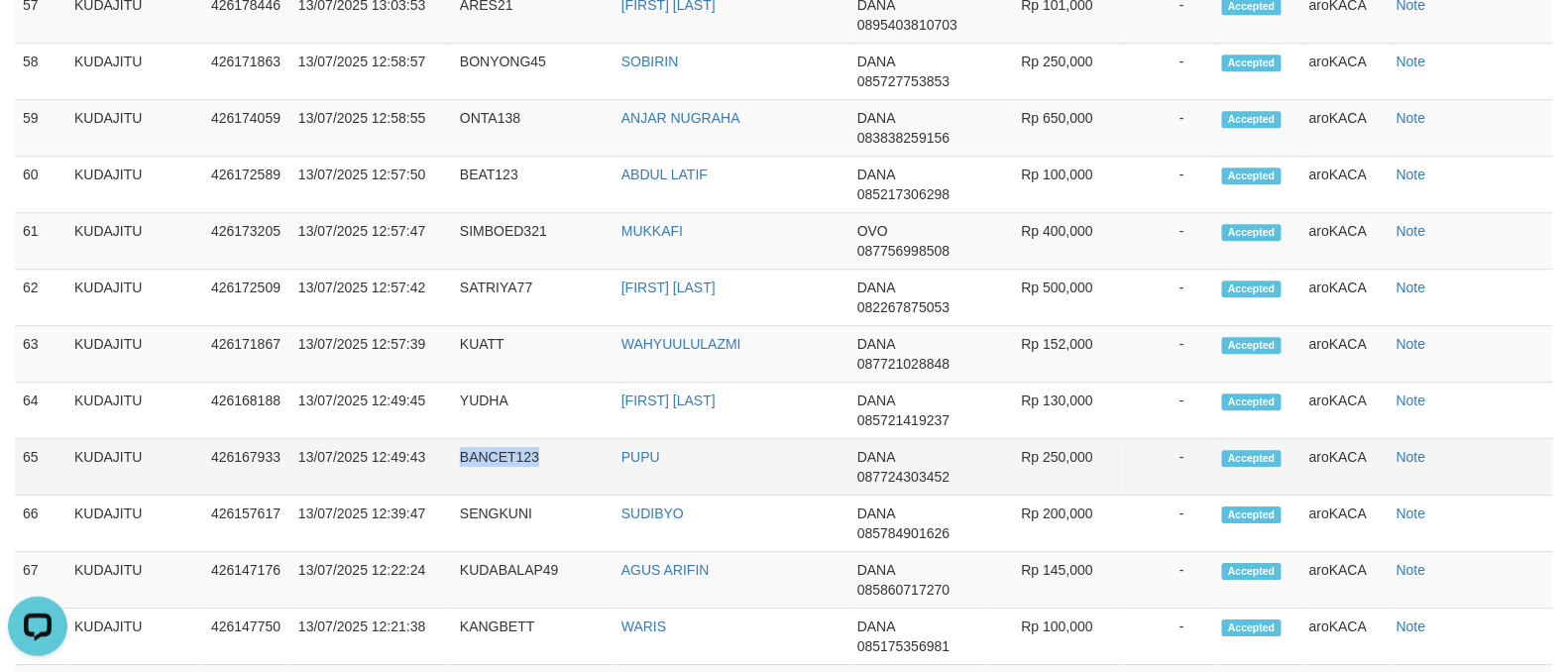 click on "BANCET123" at bounding box center [532, 467] 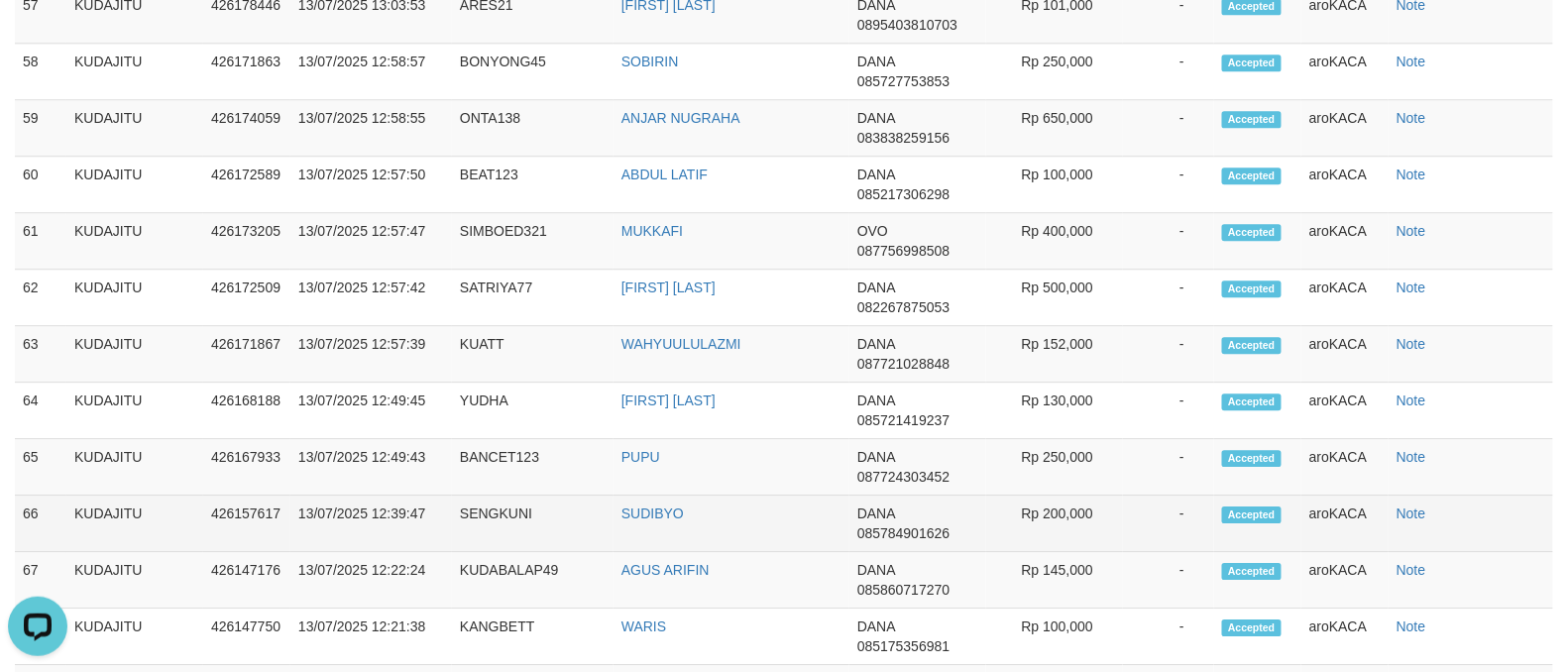 click on "SENGKUNI" at bounding box center (532, 523) 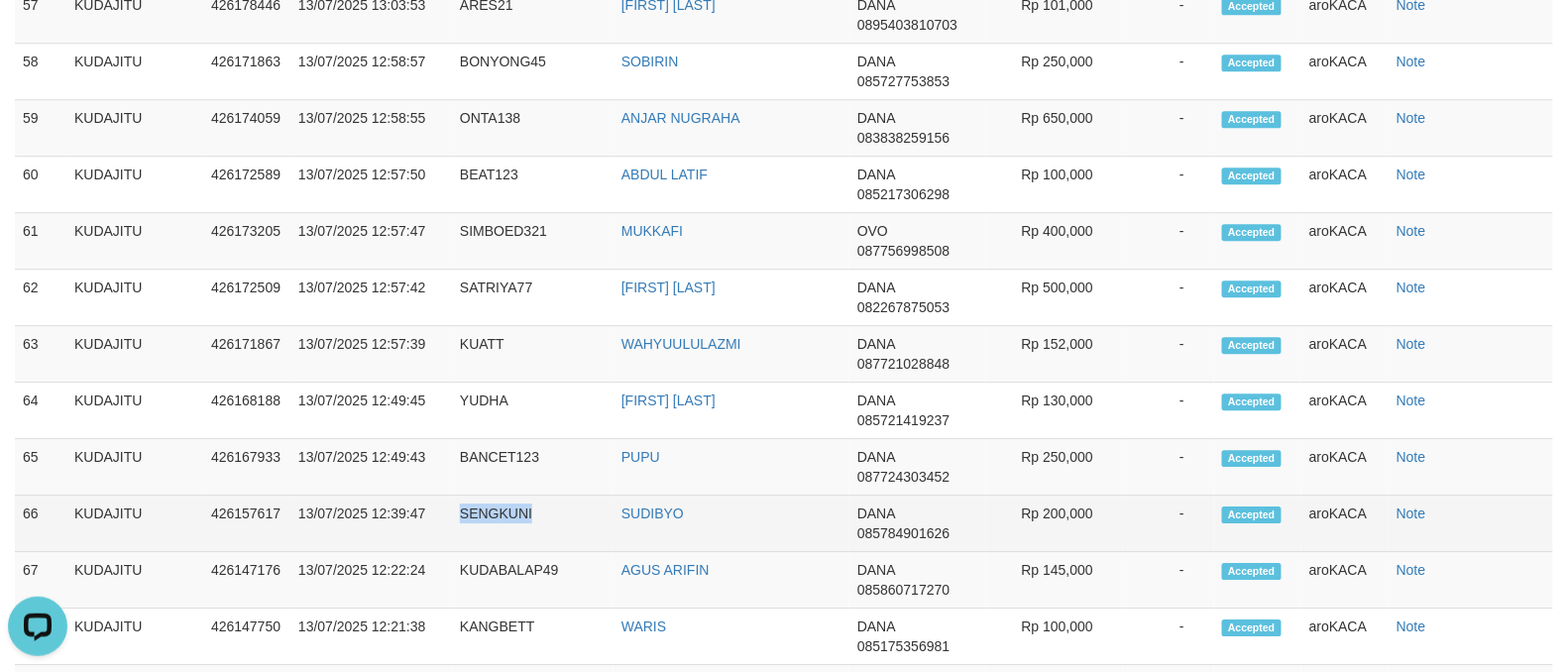 click on "SENGKUNI" at bounding box center [532, 523] 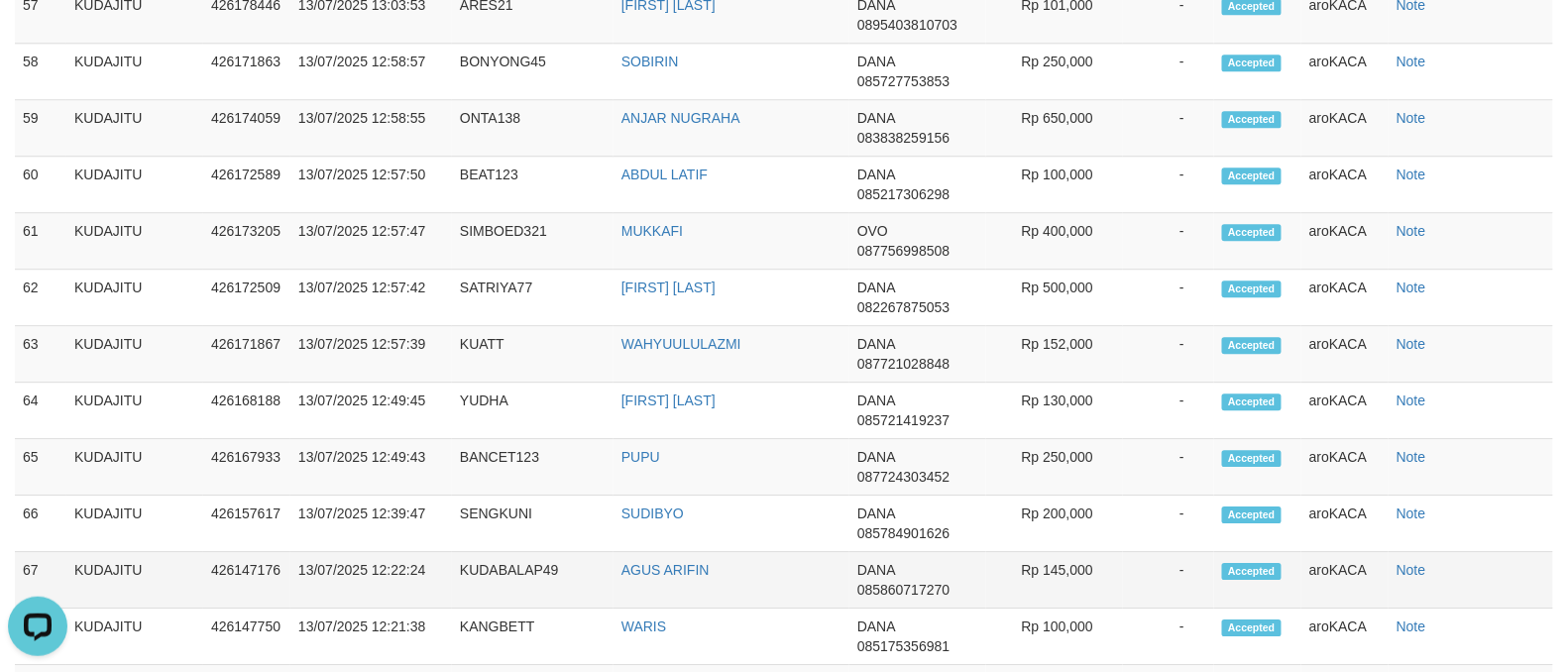 click on "KUDABALAP49" at bounding box center (532, 580) 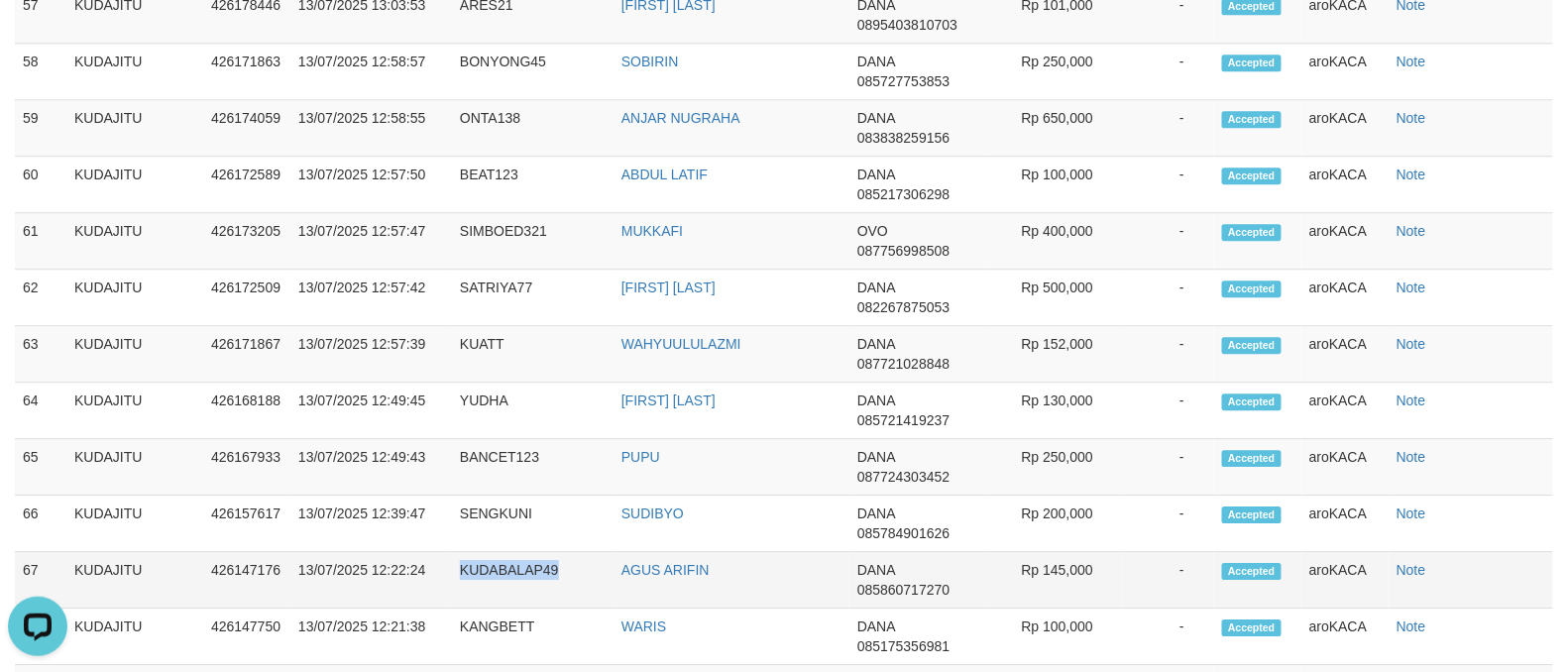click on "KUDABALAP49" at bounding box center (532, 580) 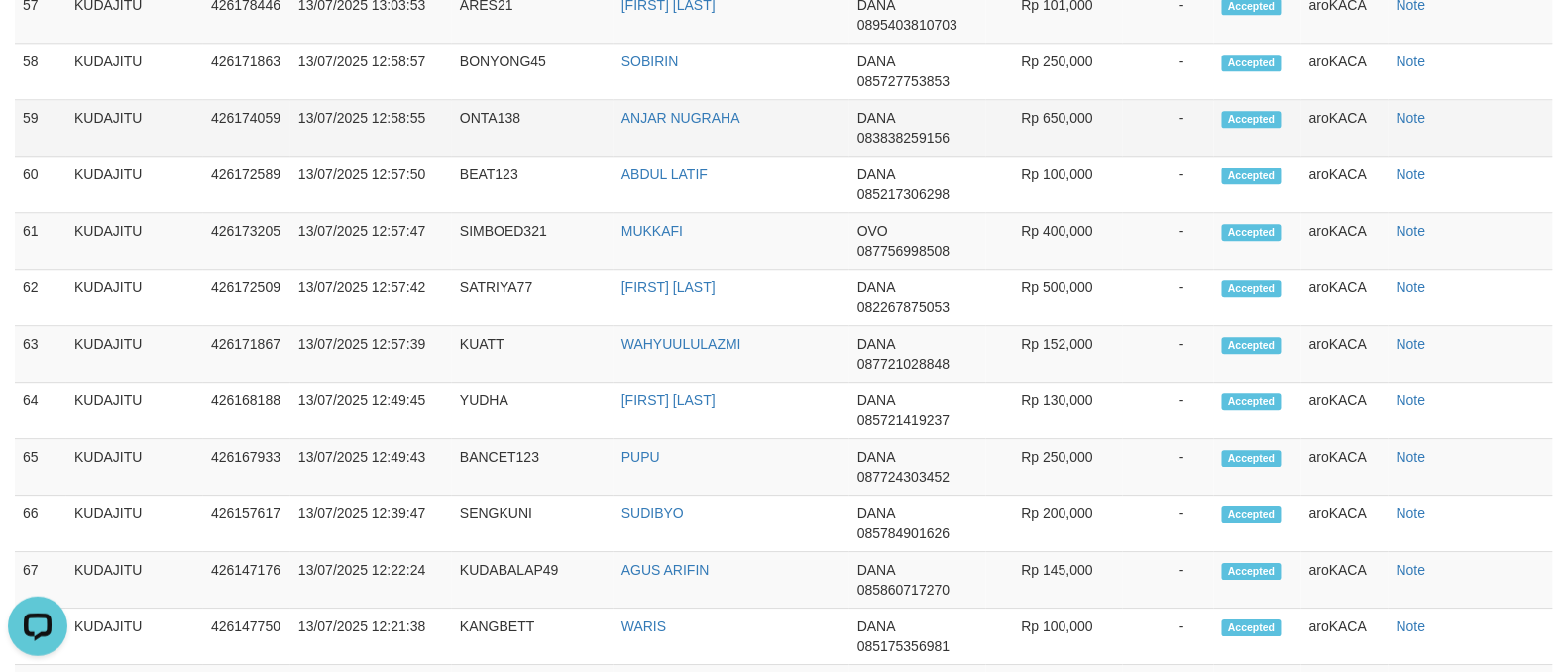 drag, startPoint x: 576, startPoint y: 192, endPoint x: 579, endPoint y: 178, distance: 14.3178211 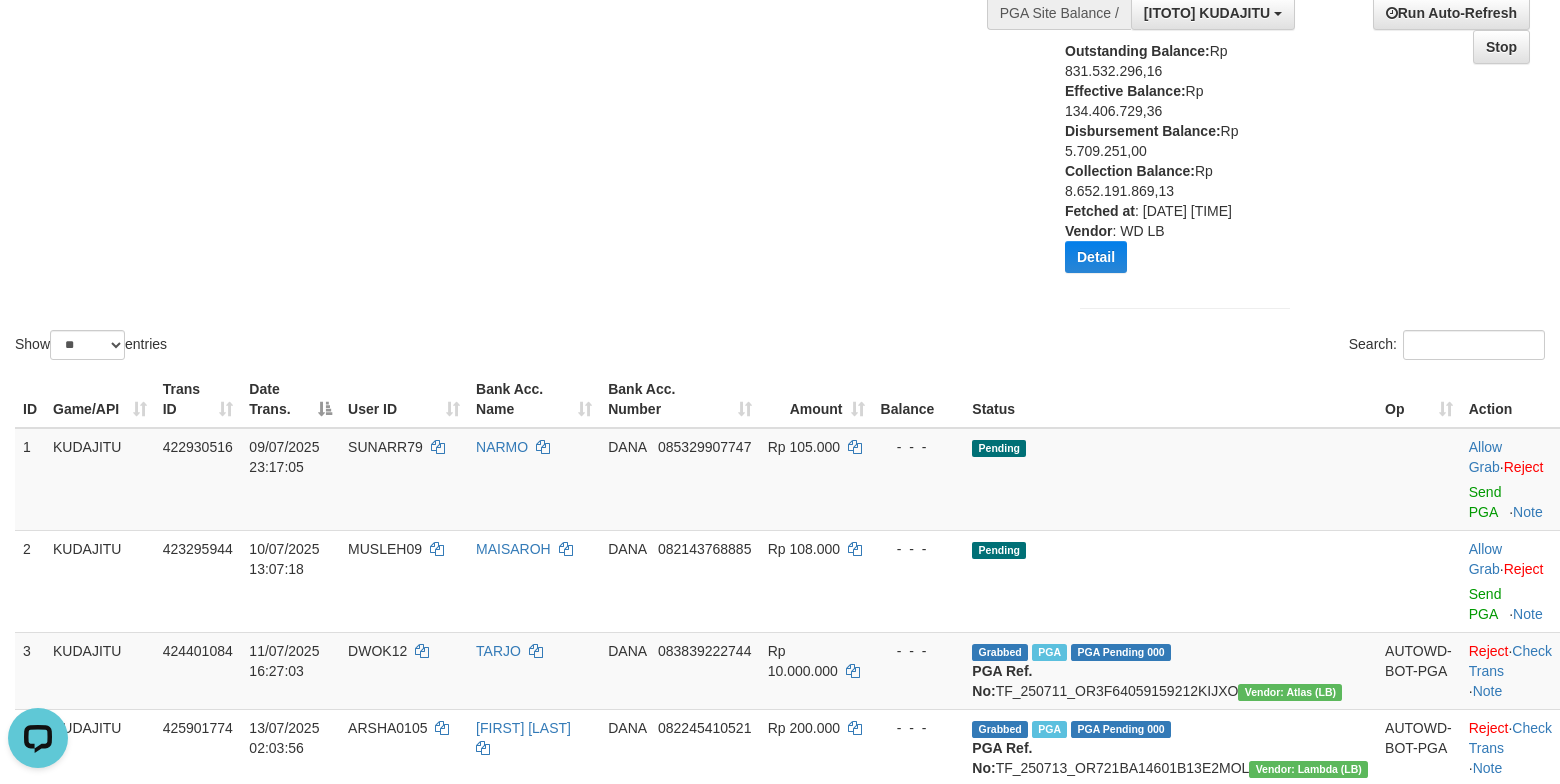 scroll, scrollTop: 0, scrollLeft: 0, axis: both 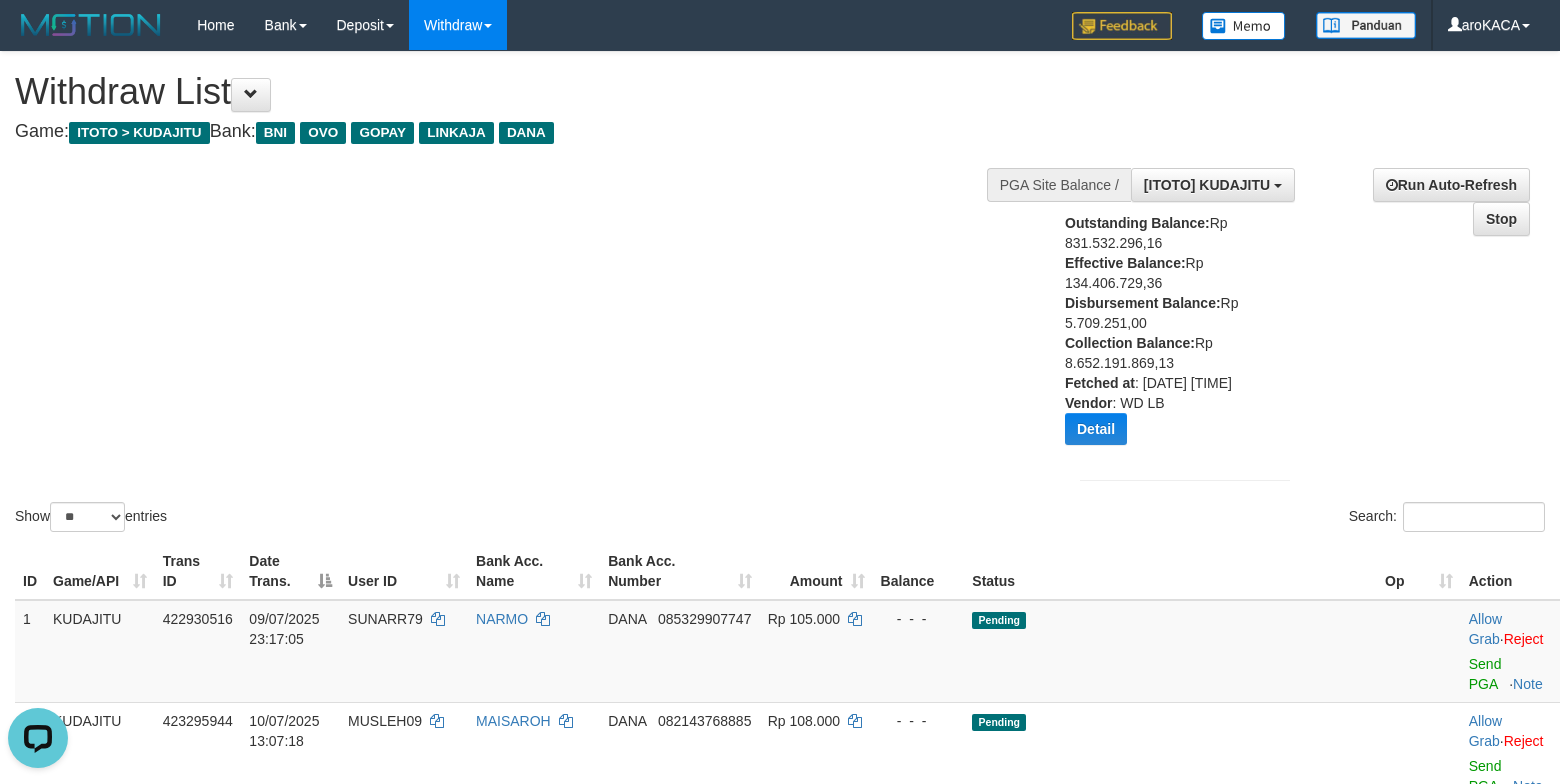 click on "Show  ** ** ** ***  entries Search:" at bounding box center (780, 294) 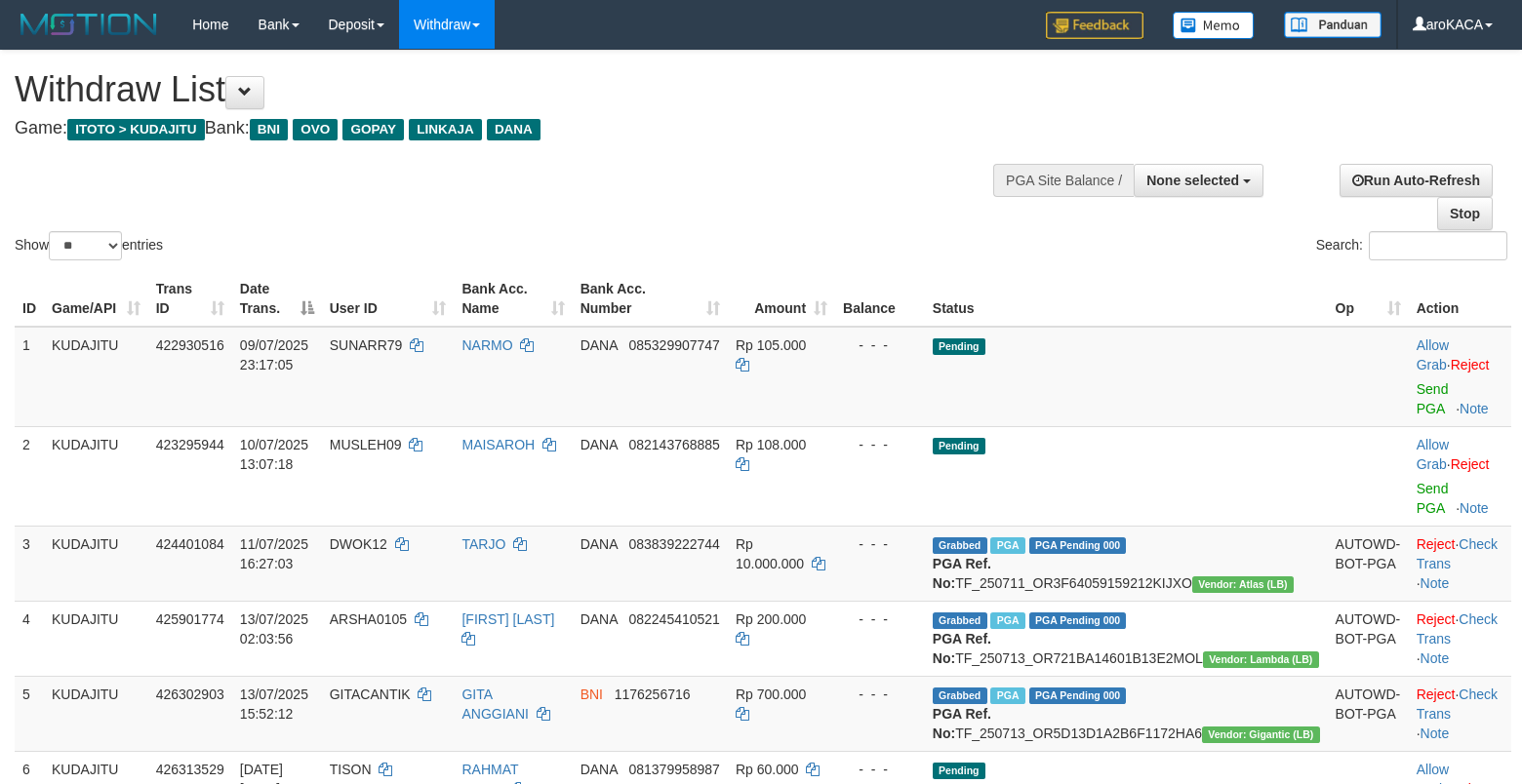 select 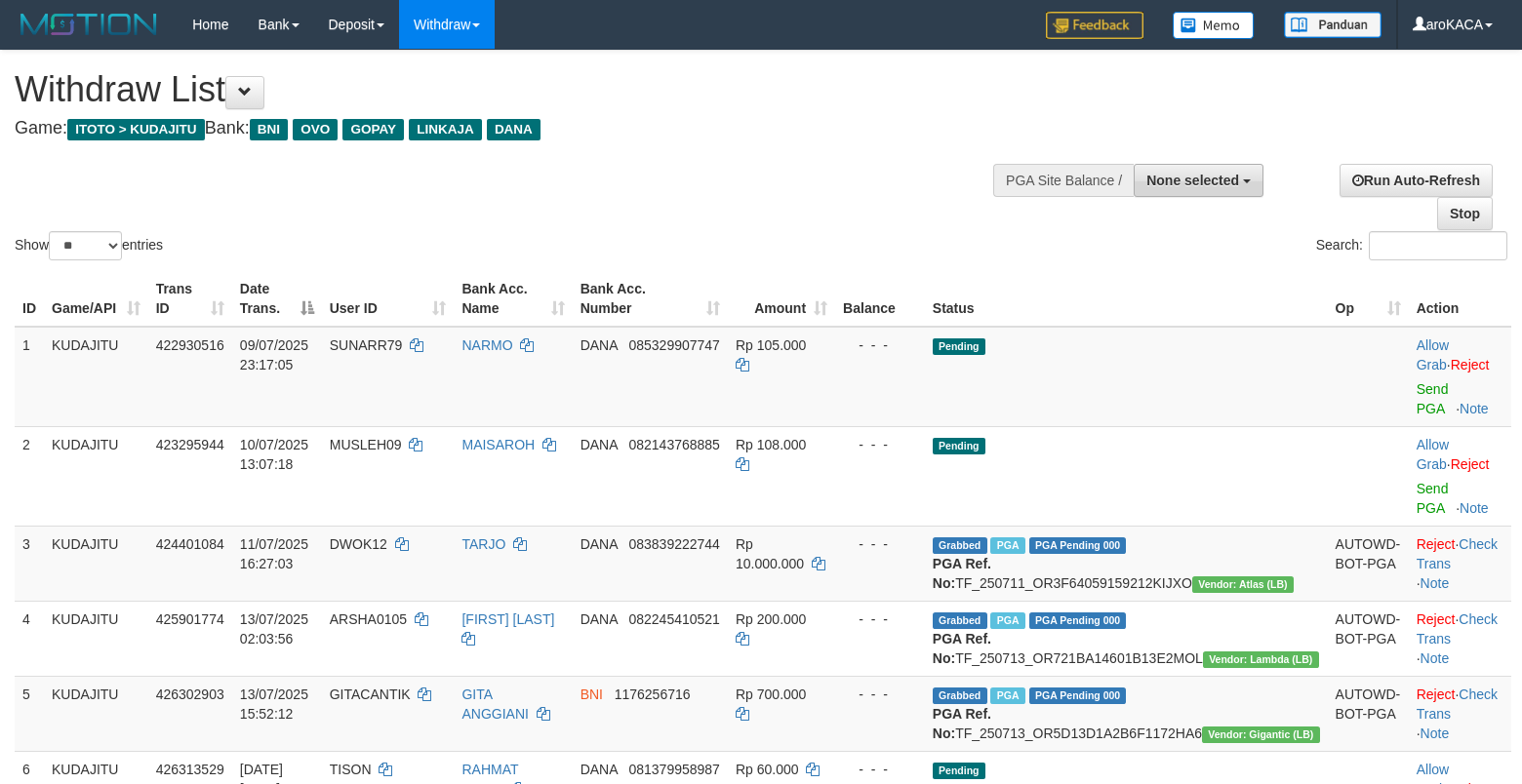 scroll, scrollTop: 0, scrollLeft: 0, axis: both 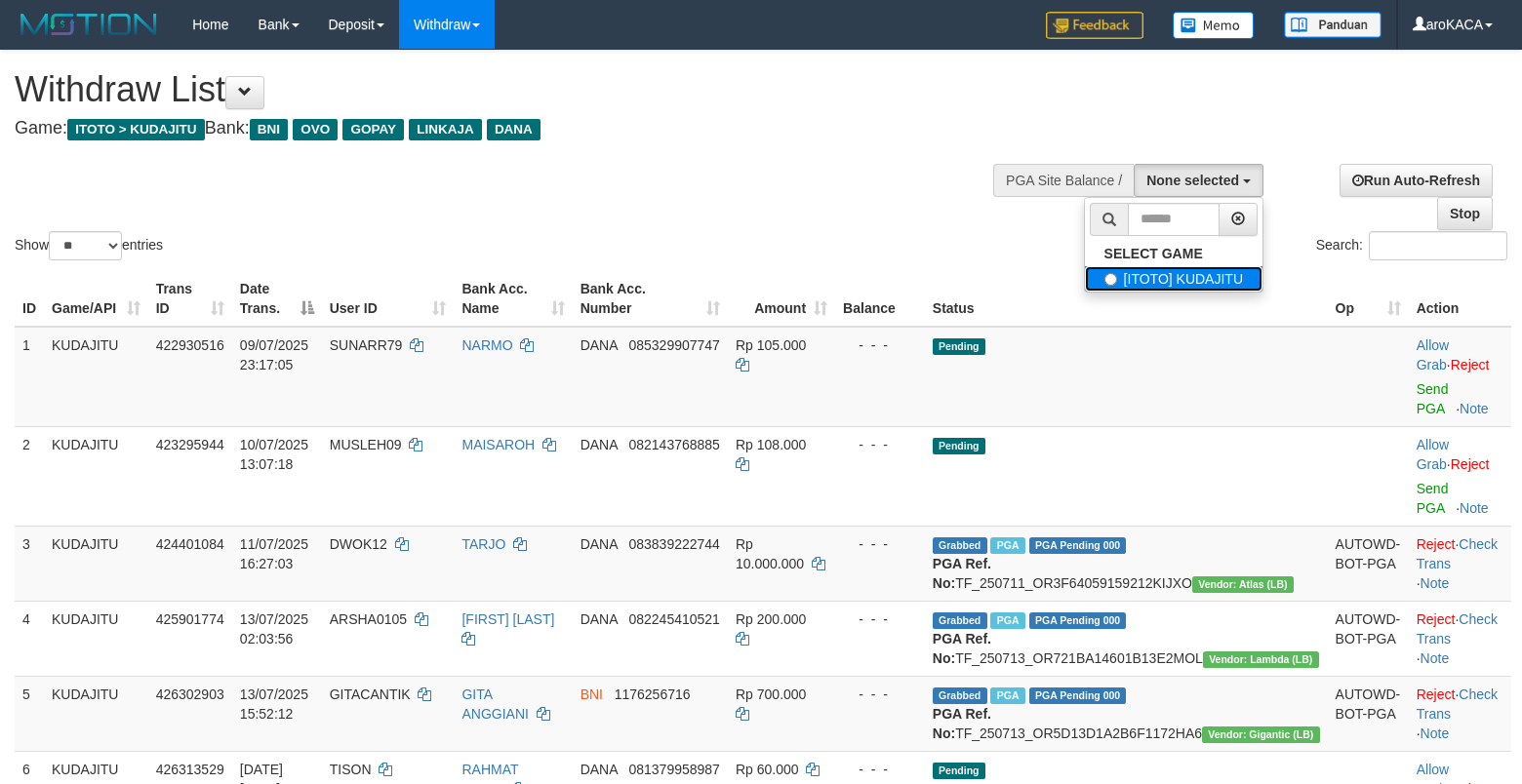 click on "[ITOTO] KUDAJITU" at bounding box center (1174, 279) 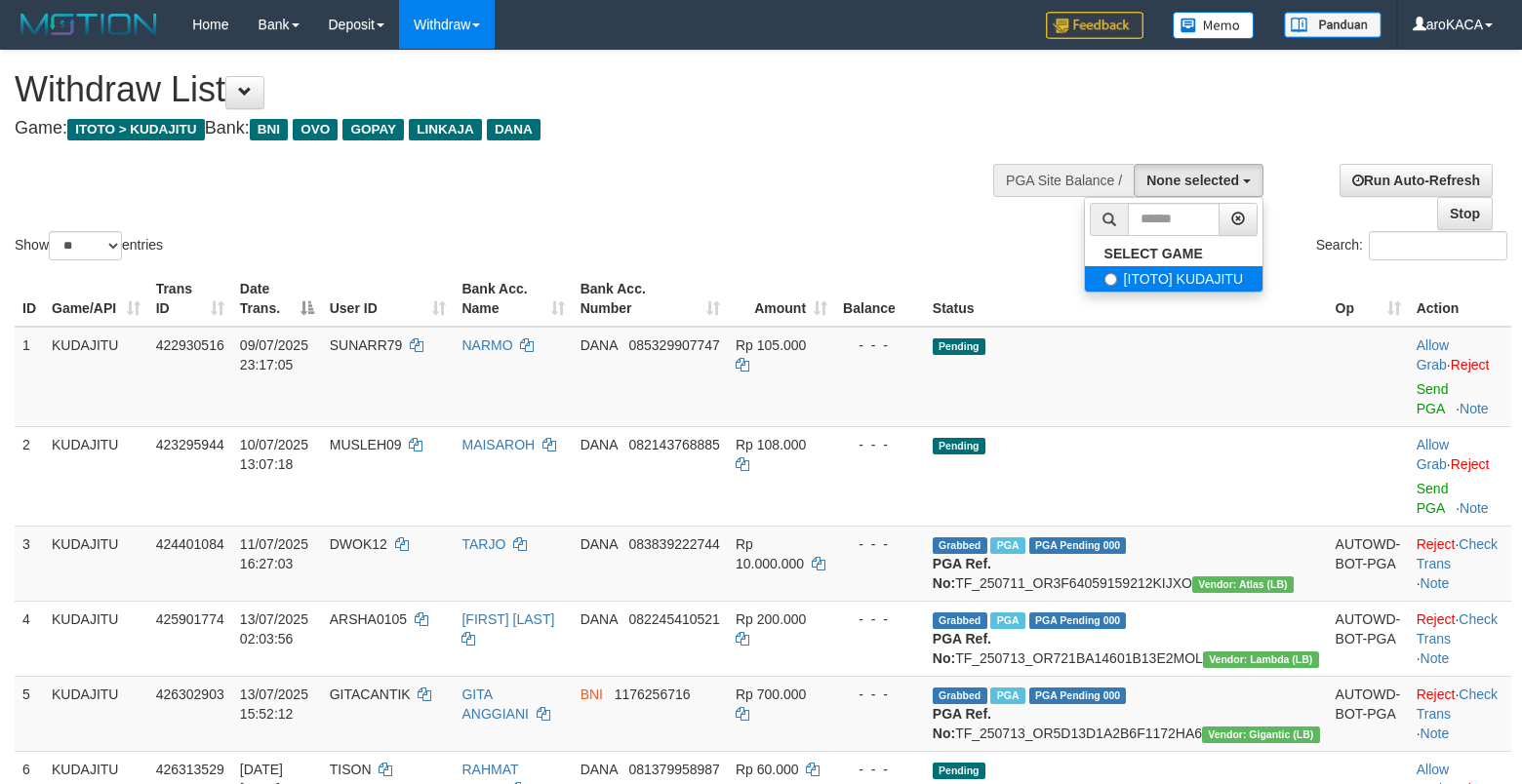 select on "***" 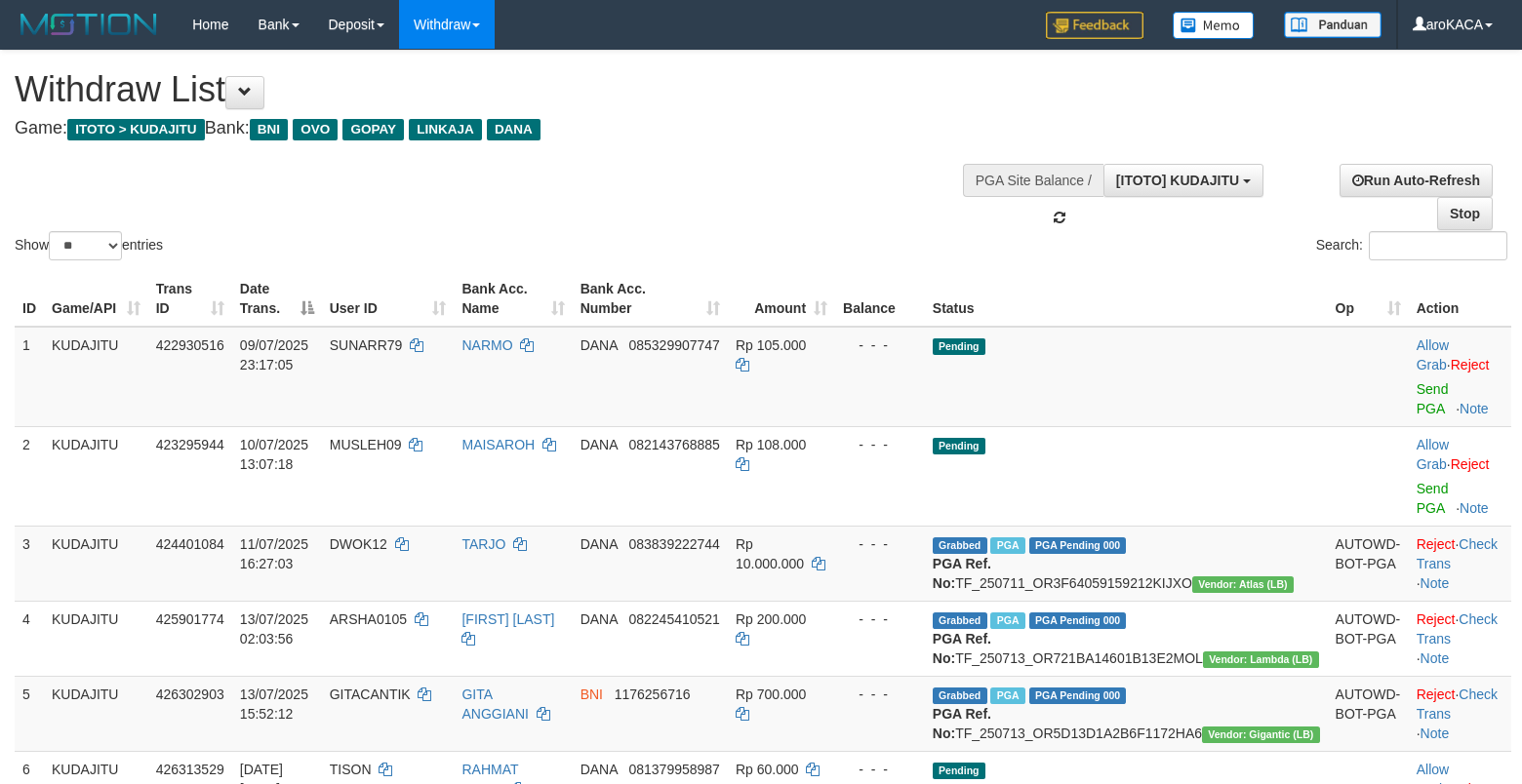 scroll, scrollTop: 17, scrollLeft: 0, axis: vertical 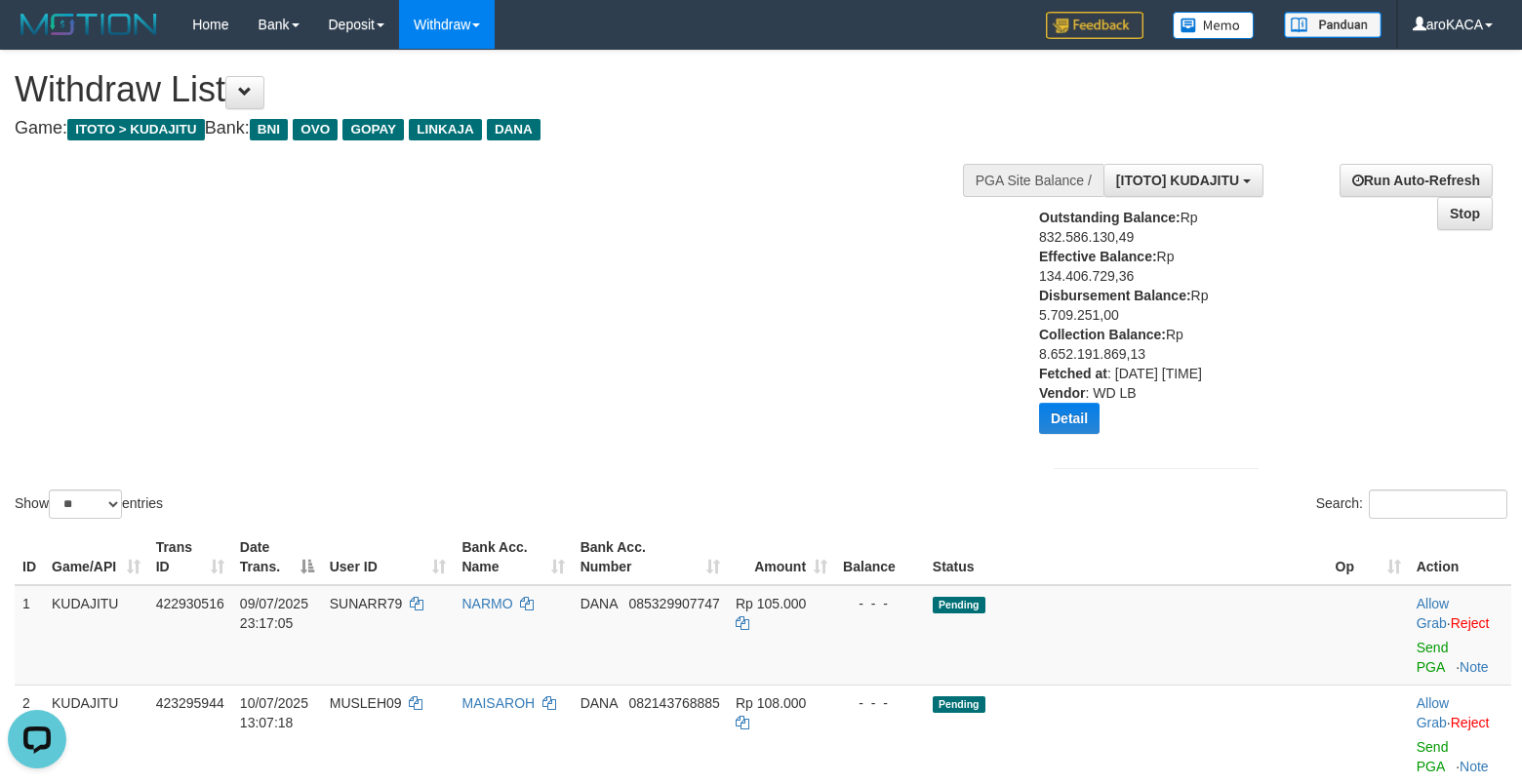 drag, startPoint x: 470, startPoint y: 344, endPoint x: 462, endPoint y: 328, distance: 17.888544 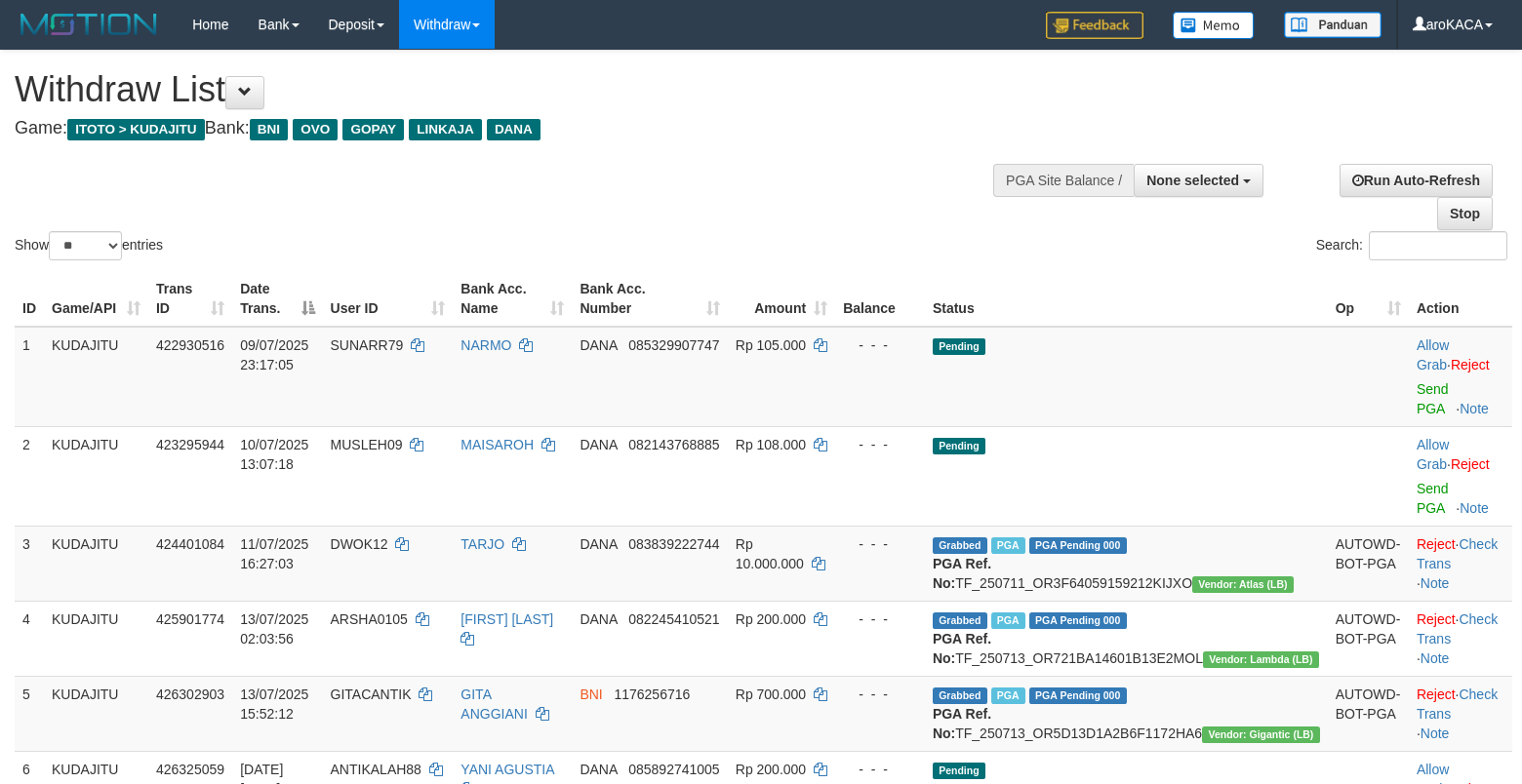 select 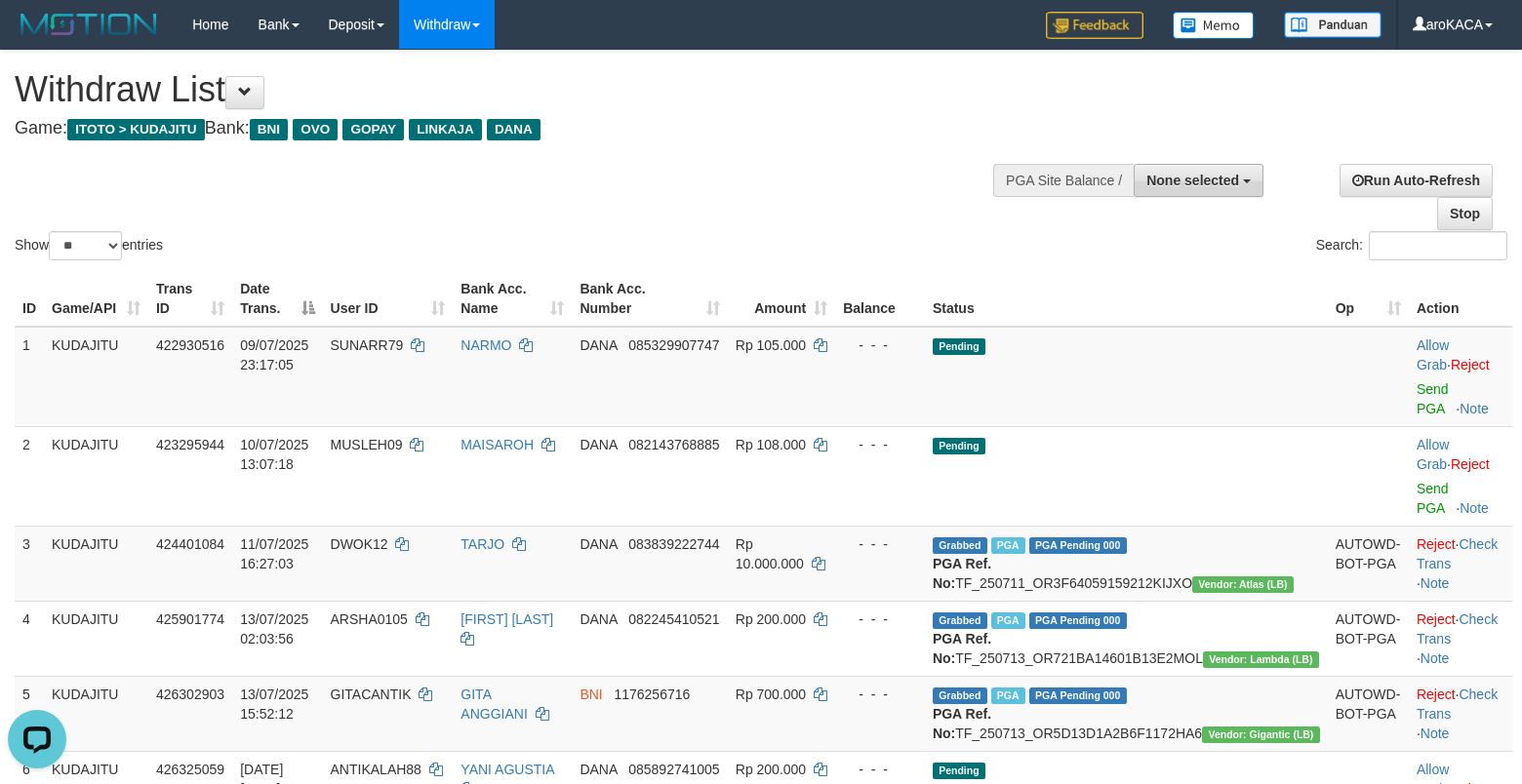 scroll, scrollTop: 0, scrollLeft: 0, axis: both 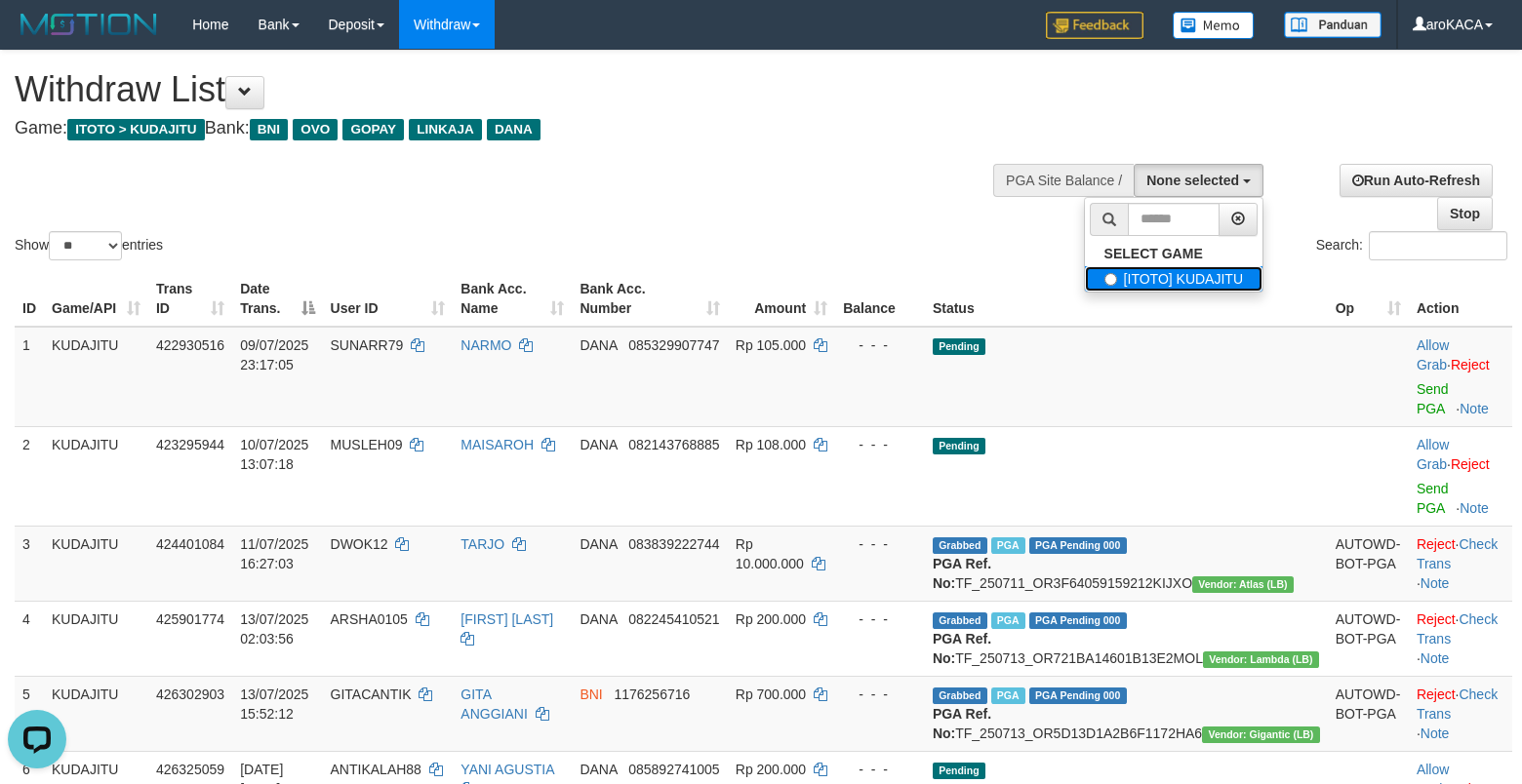 click on "[ITOTO] KUDAJITU" at bounding box center [1174, 279] 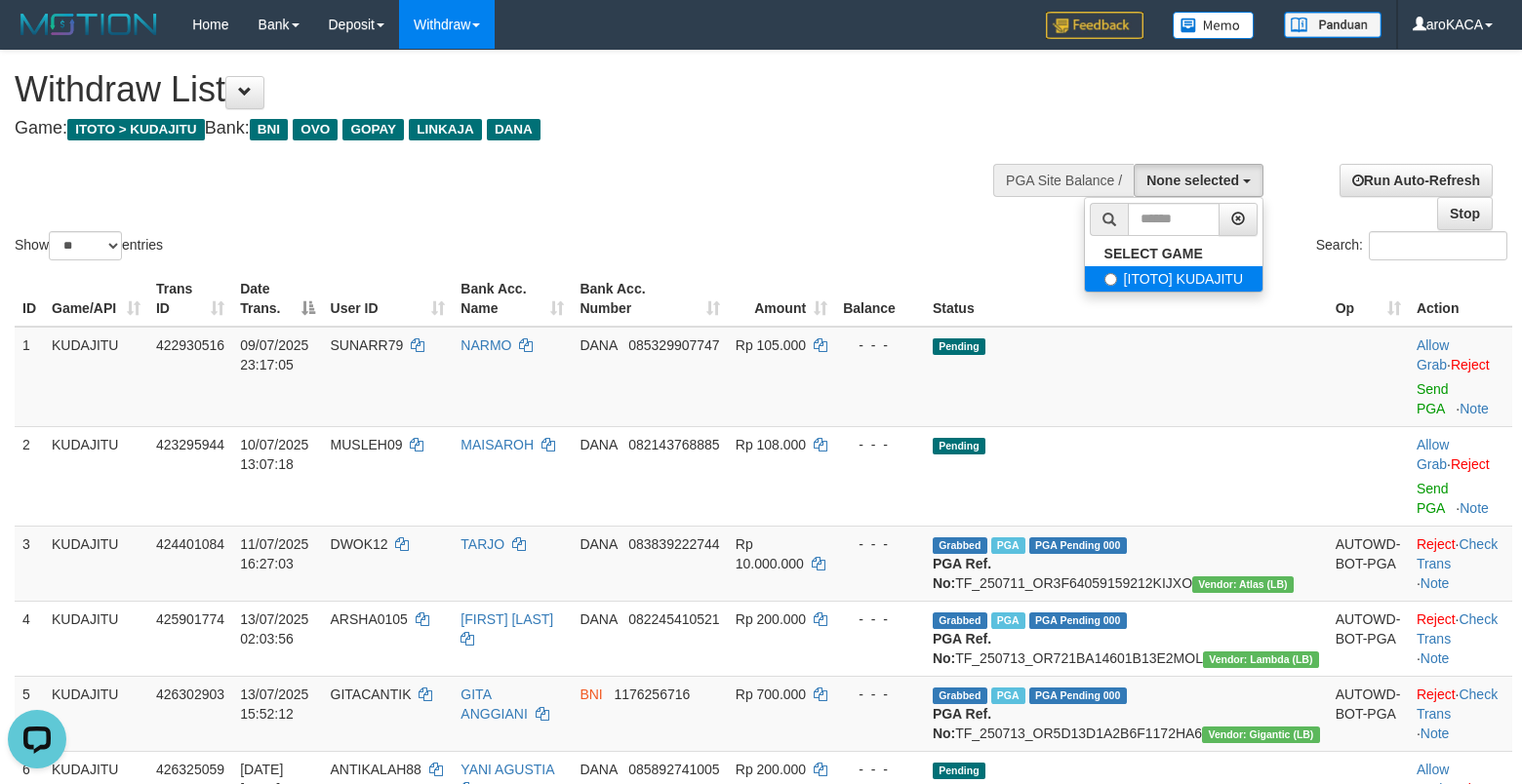 select on "***" 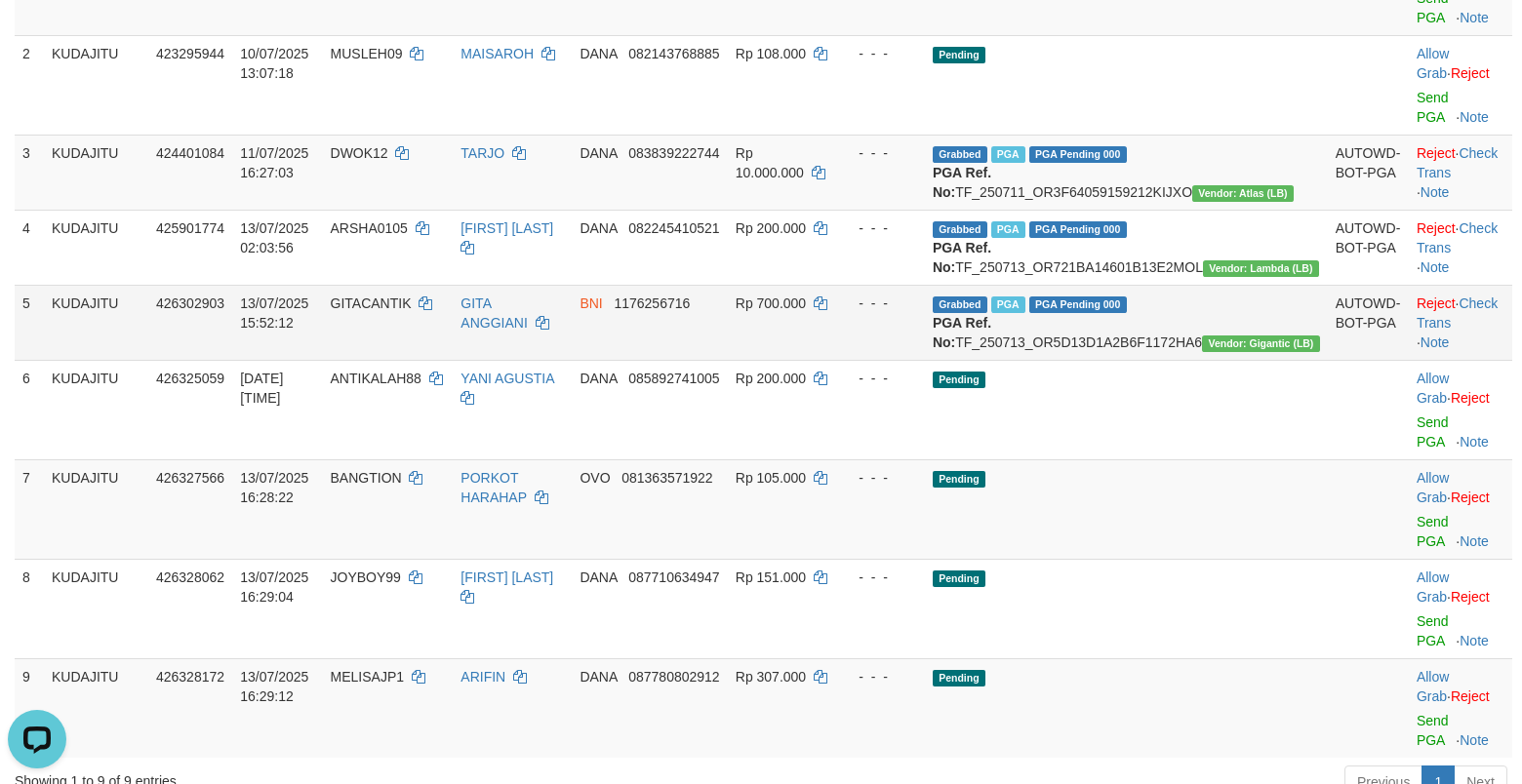 scroll, scrollTop: 867, scrollLeft: 0, axis: vertical 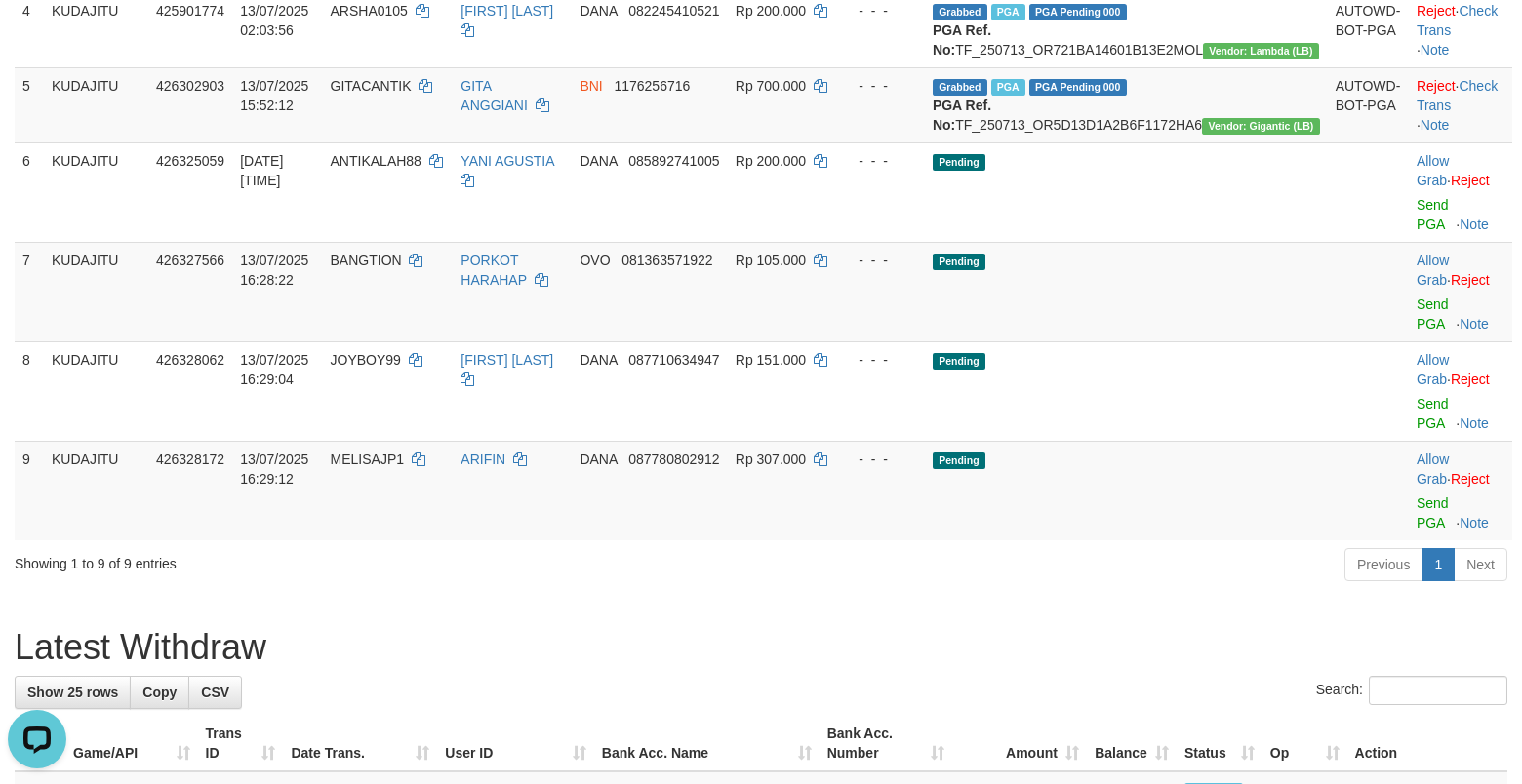 click on "Previous 1 Next" at bounding box center [1078, 567] 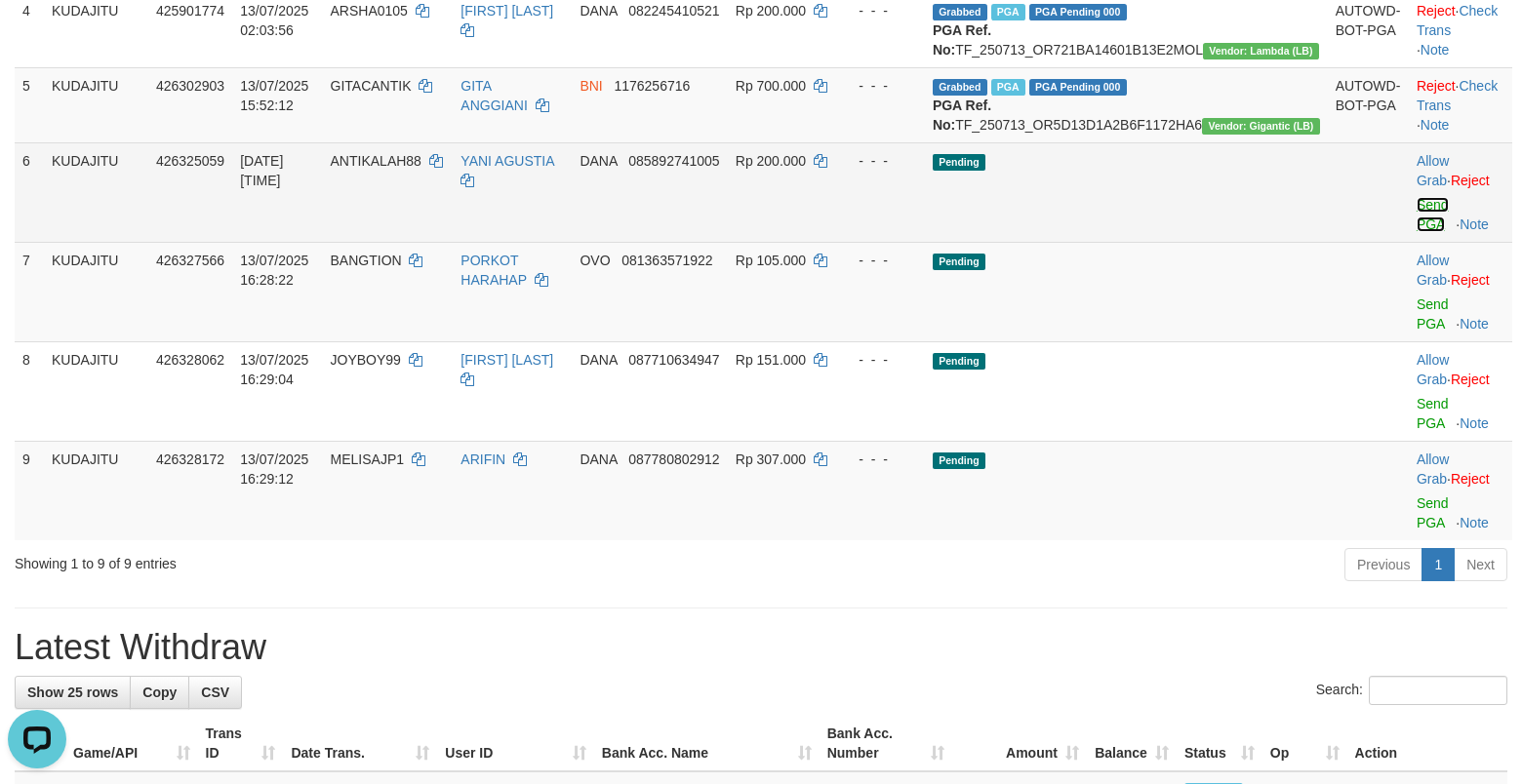 click on "Send PGA" at bounding box center (1432, 215) 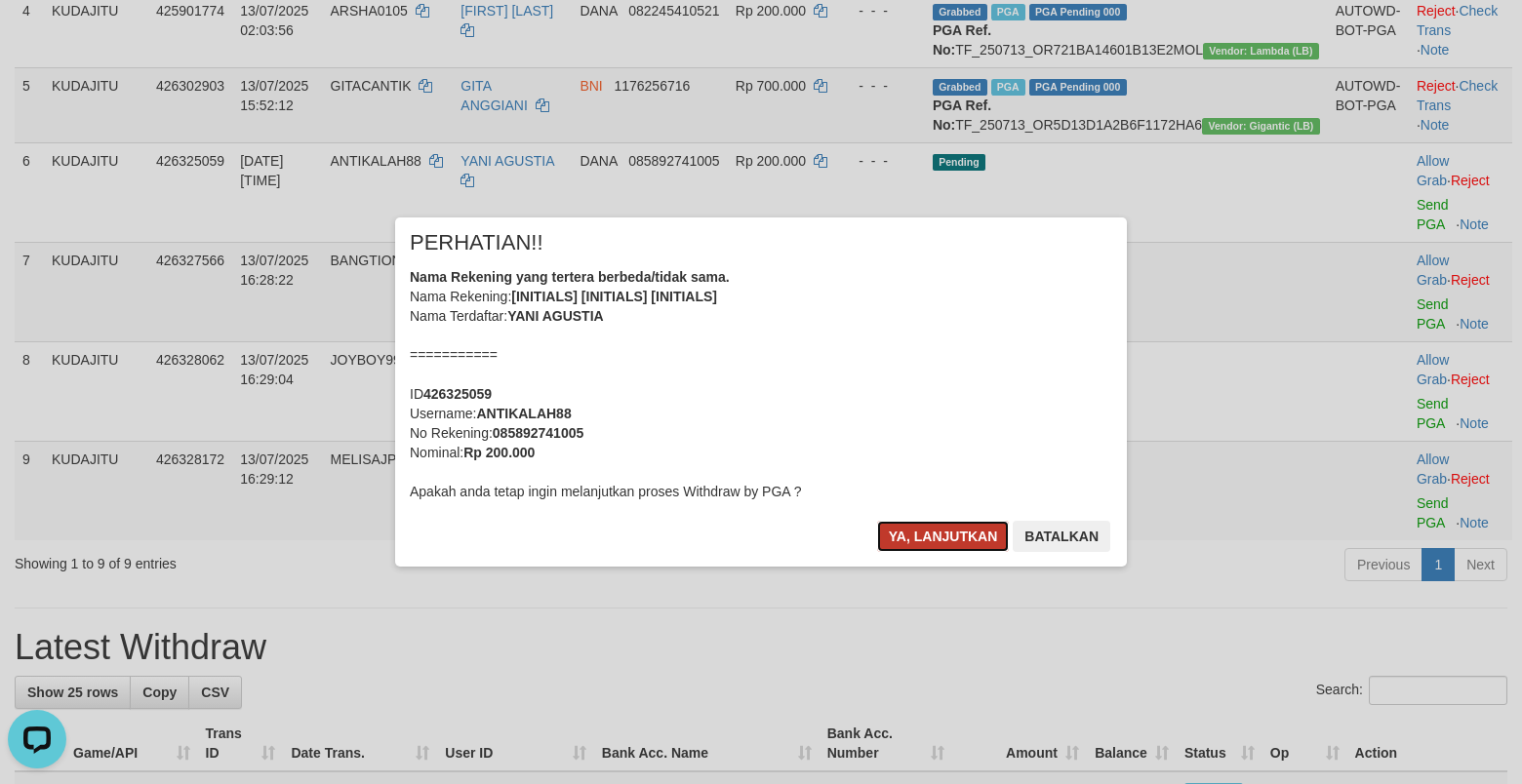 click on "Ya, lanjutkan" at bounding box center (943, 536) 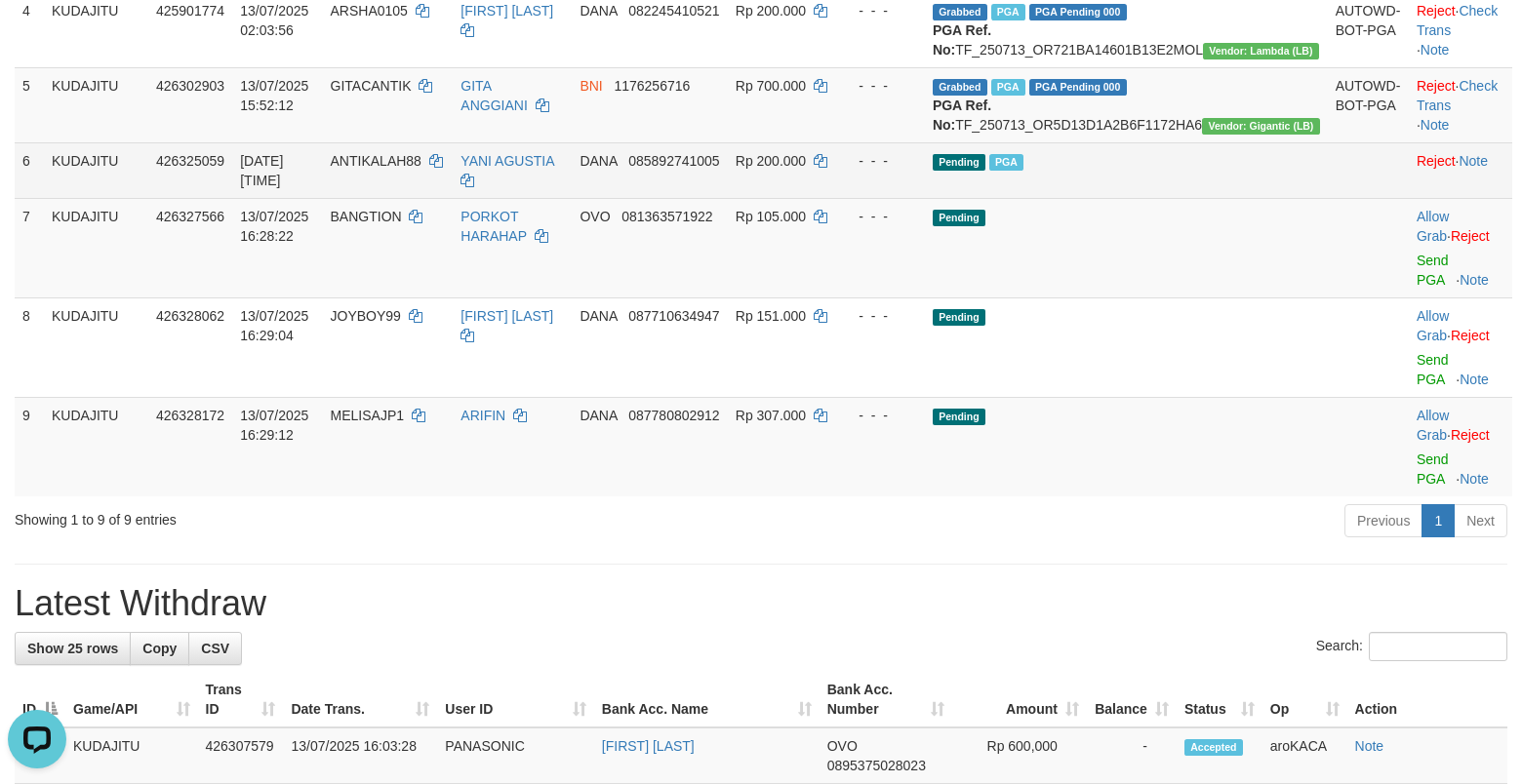 click on "ANTIKALAH88" at bounding box center (388, 170) 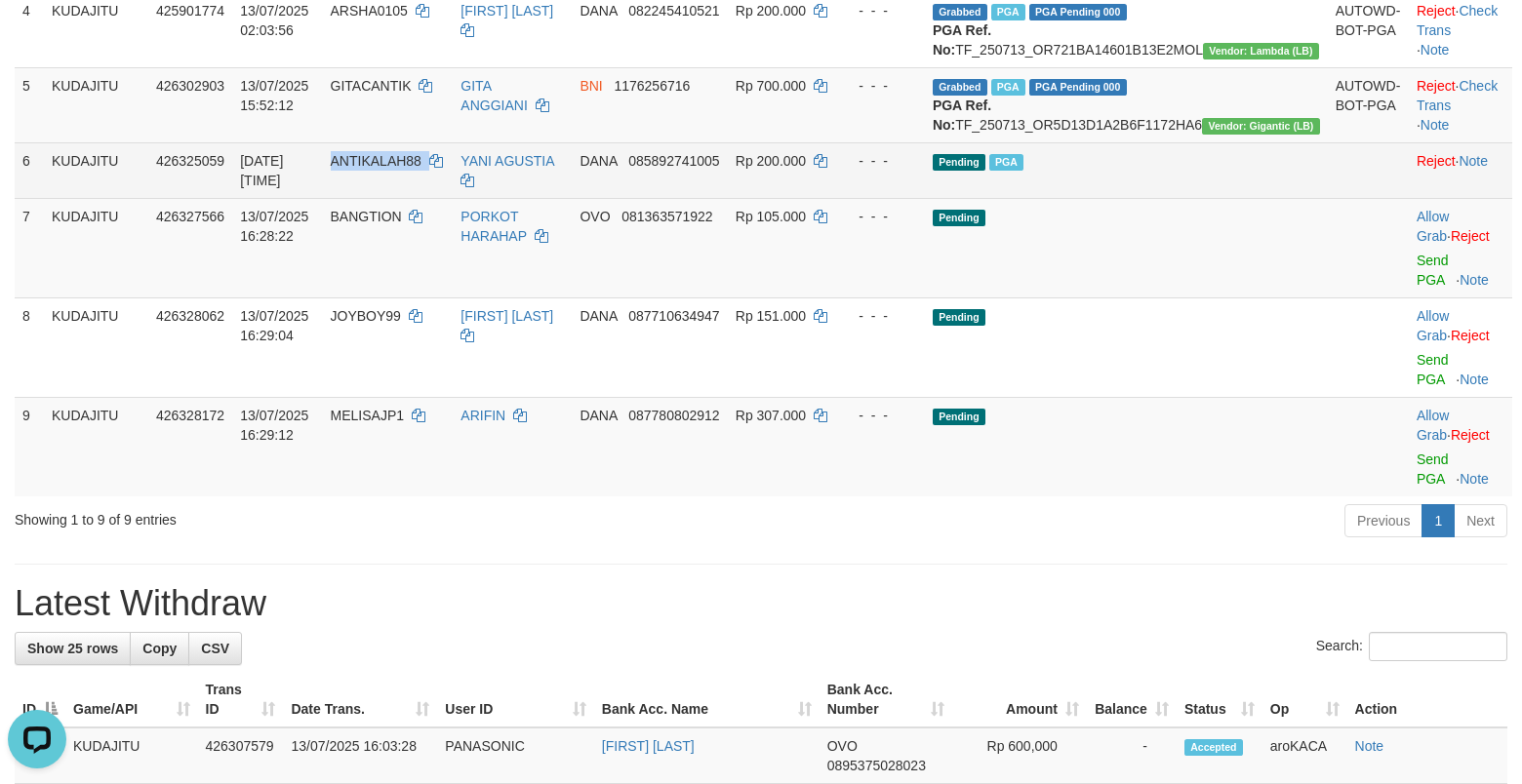click on "ANTIKALAH88" at bounding box center (388, 170) 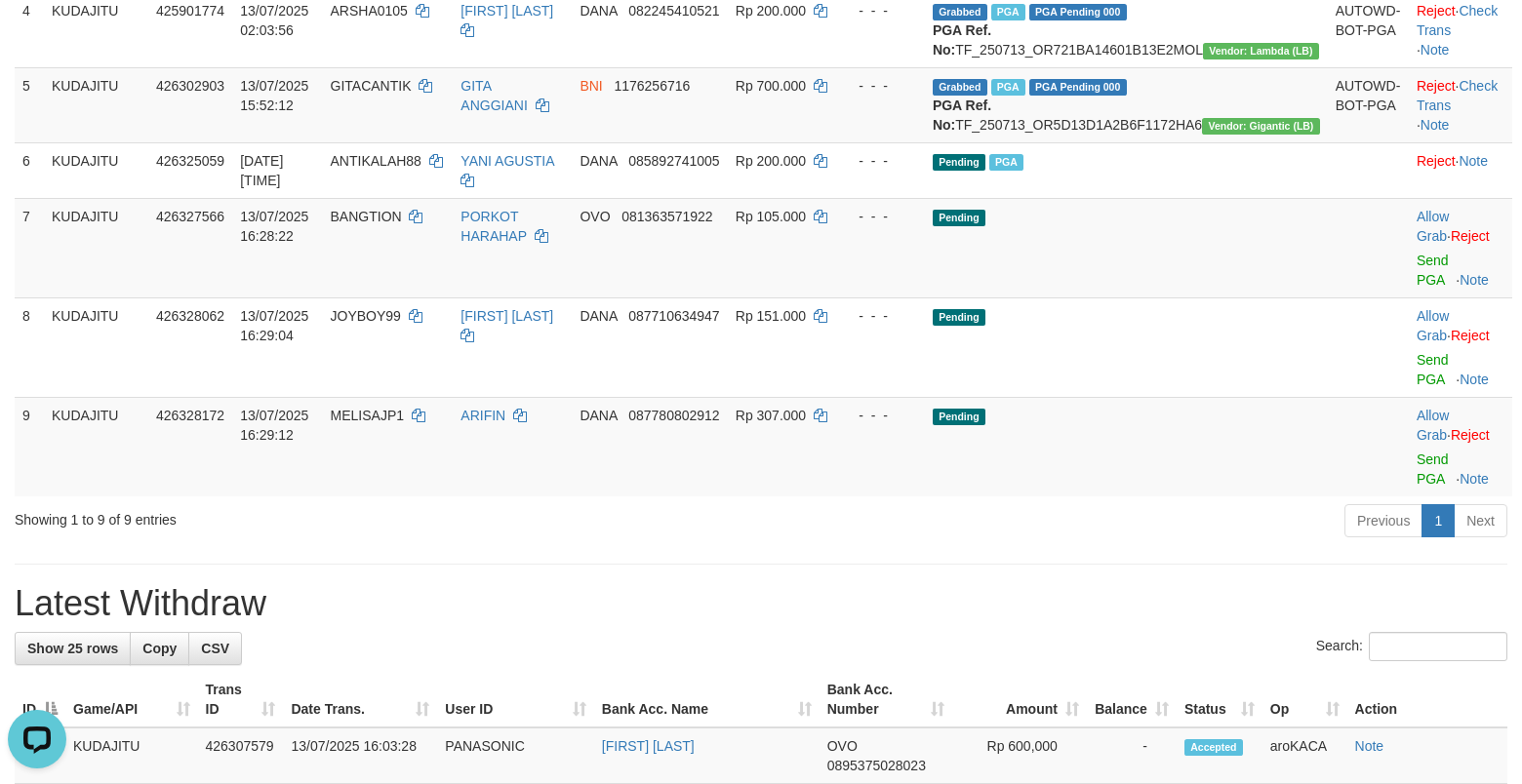 drag, startPoint x: 641, startPoint y: 605, endPoint x: 886, endPoint y: 605, distance: 245 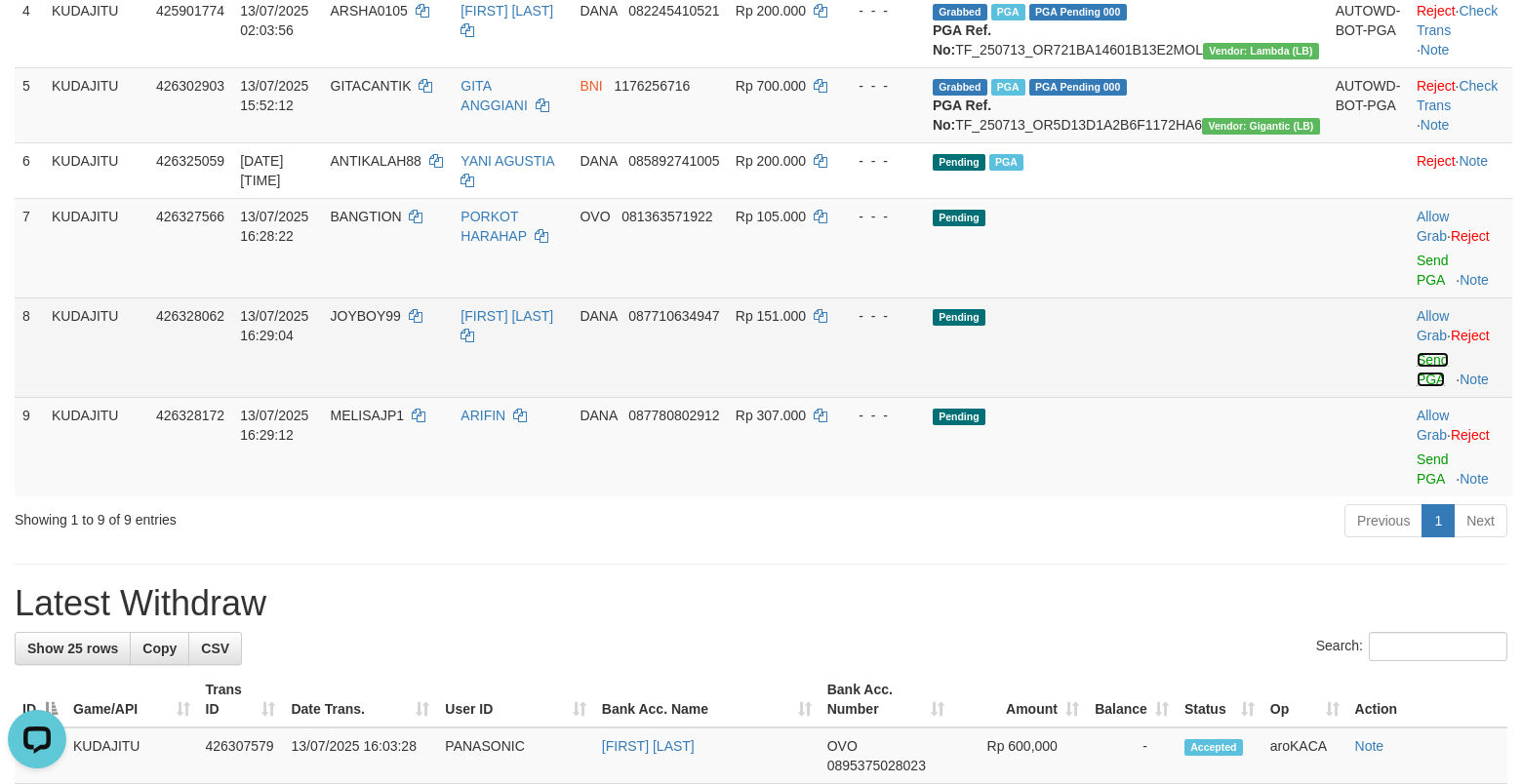 click on "Send PGA" at bounding box center [1432, 370] 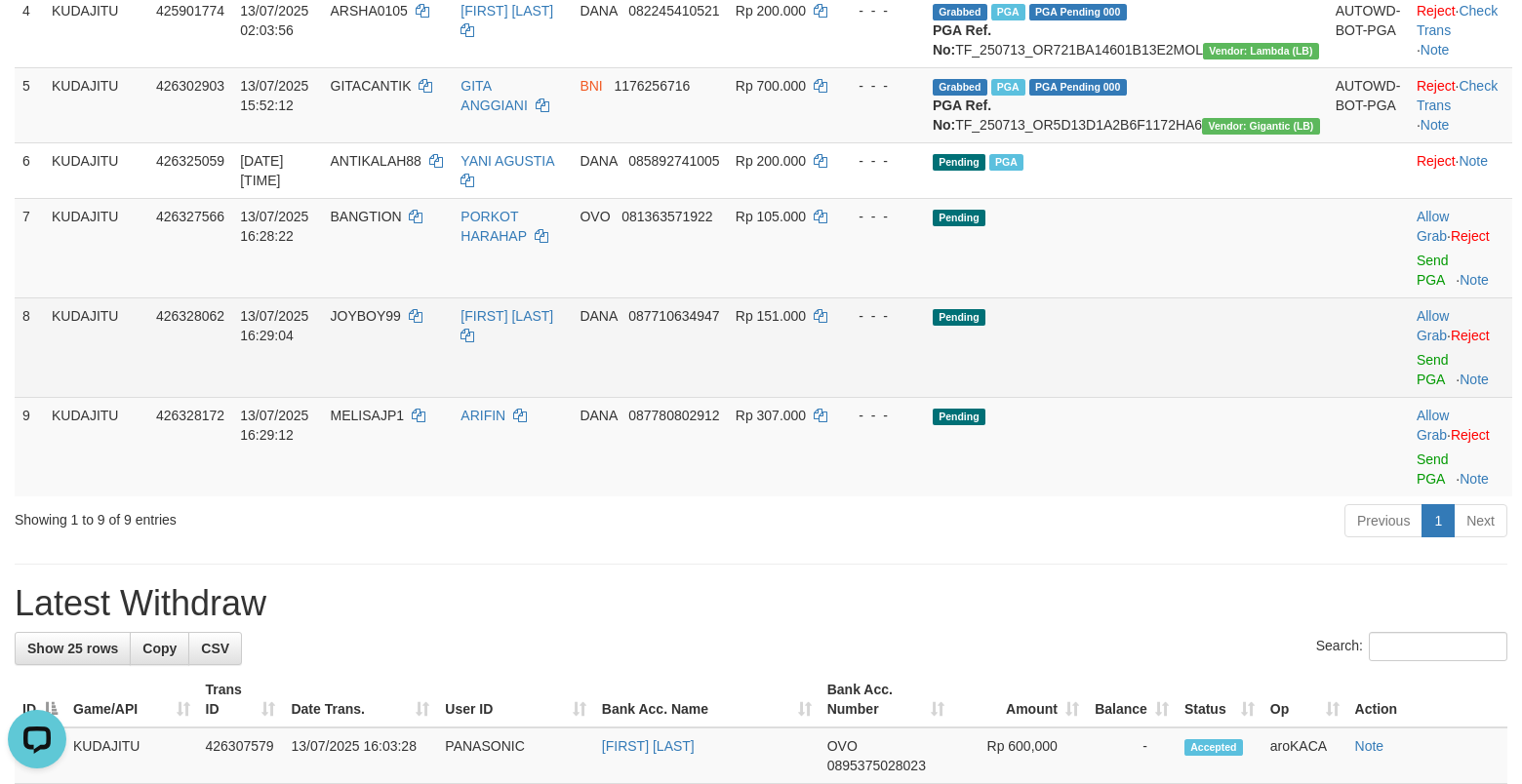 click on "JOYBOY99" at bounding box center [366, 316] 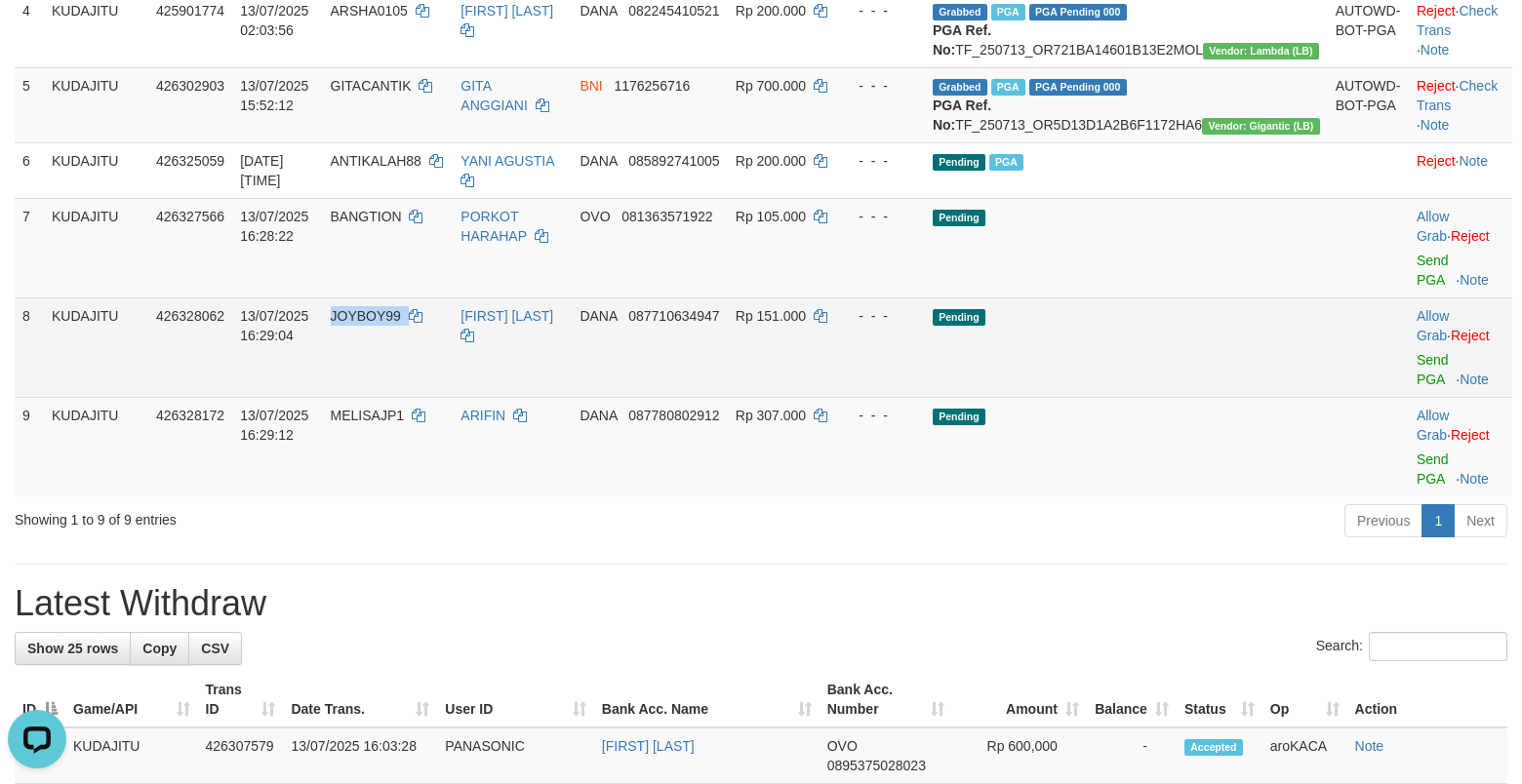 click on "JOYBOY99" at bounding box center [366, 316] 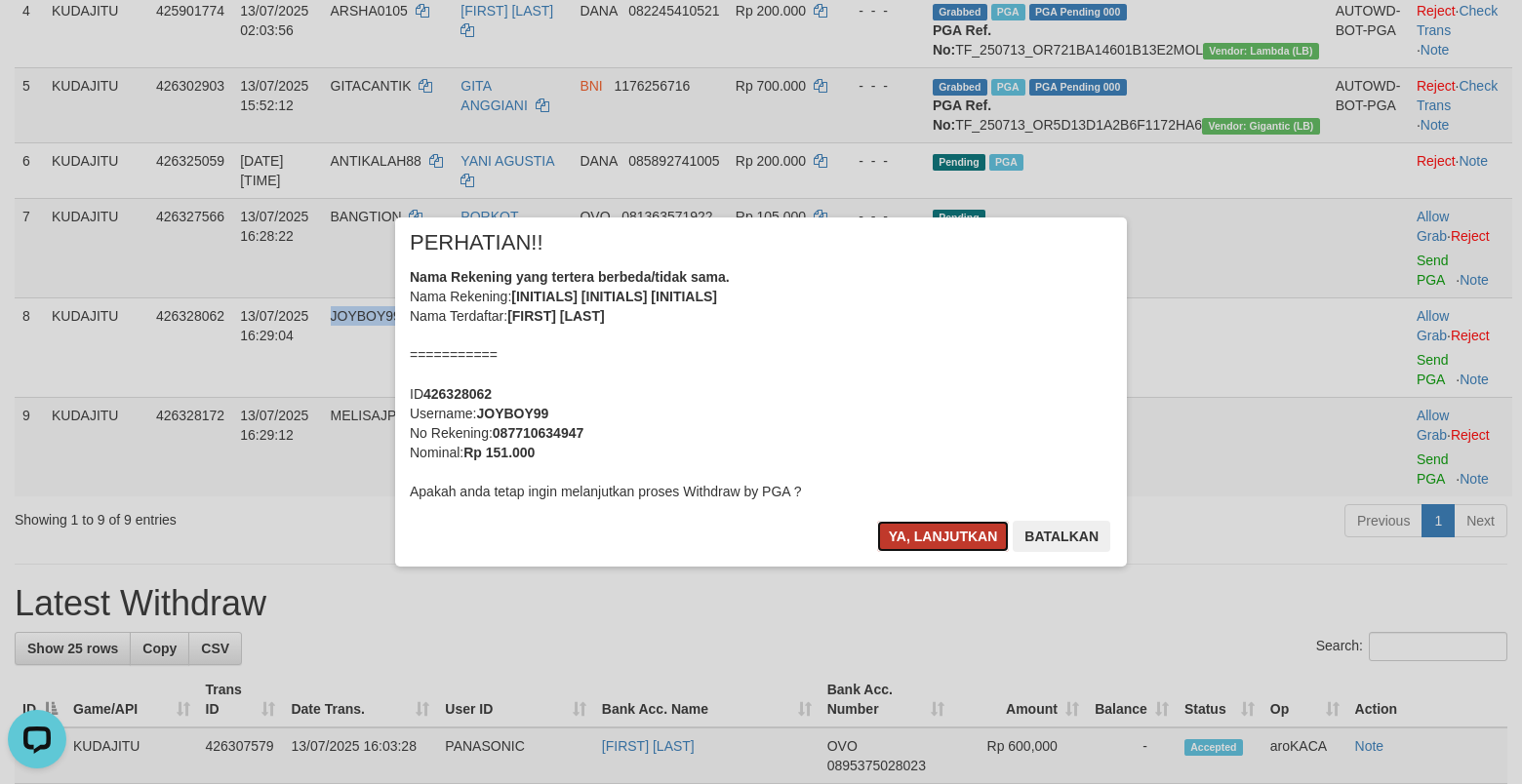 click on "Ya, lanjutkan" at bounding box center (943, 536) 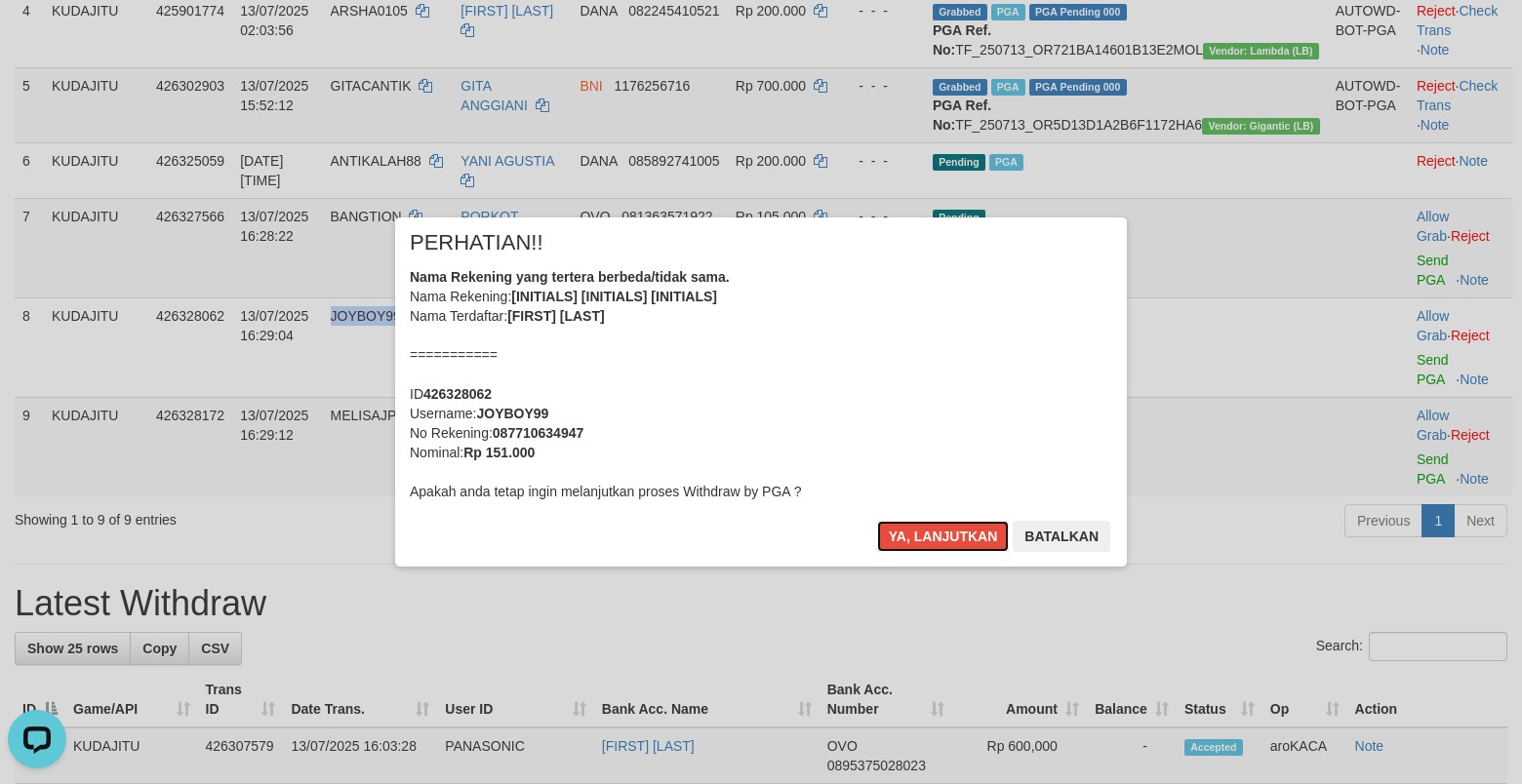 type 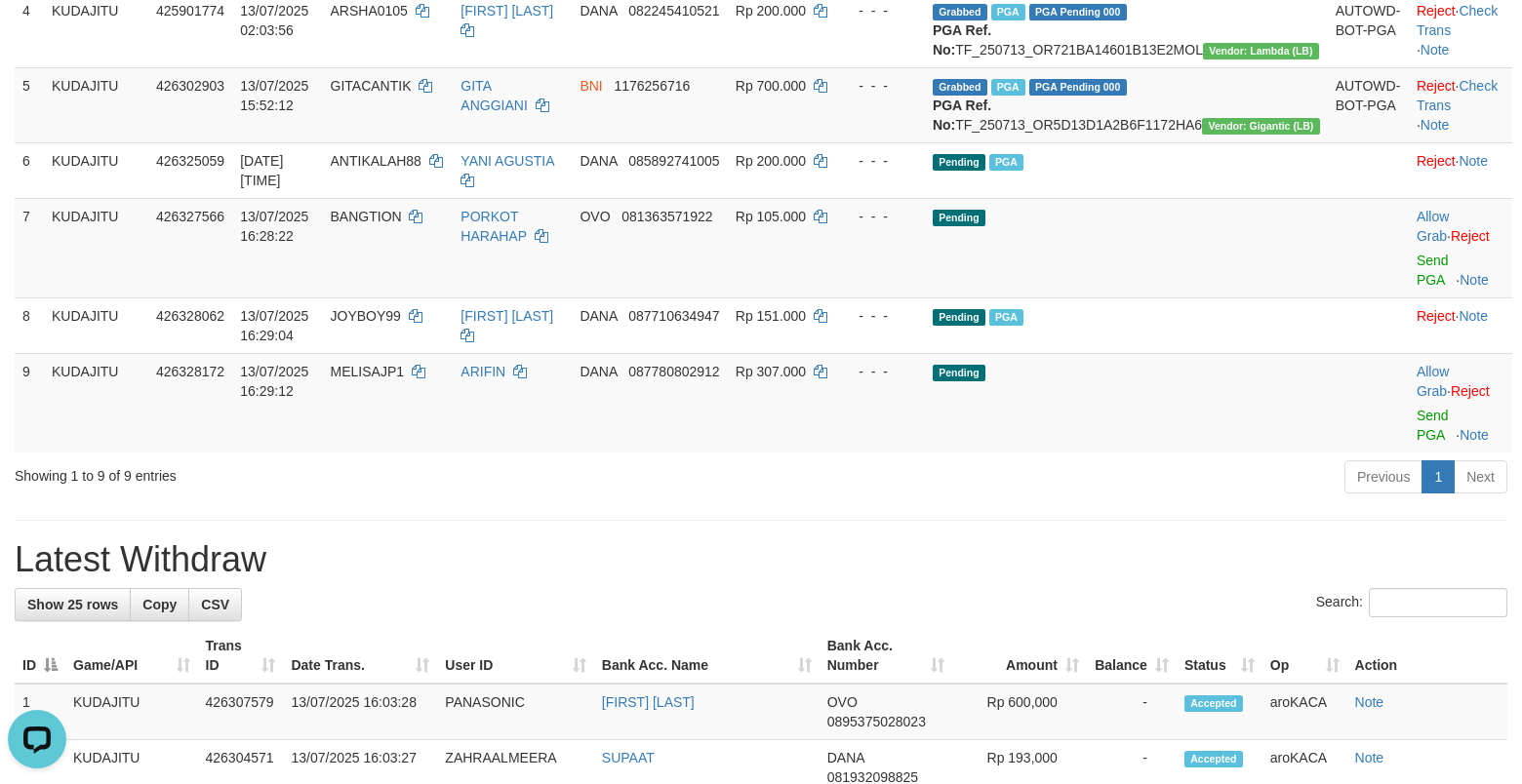 click on "**********" at bounding box center [761, 684] 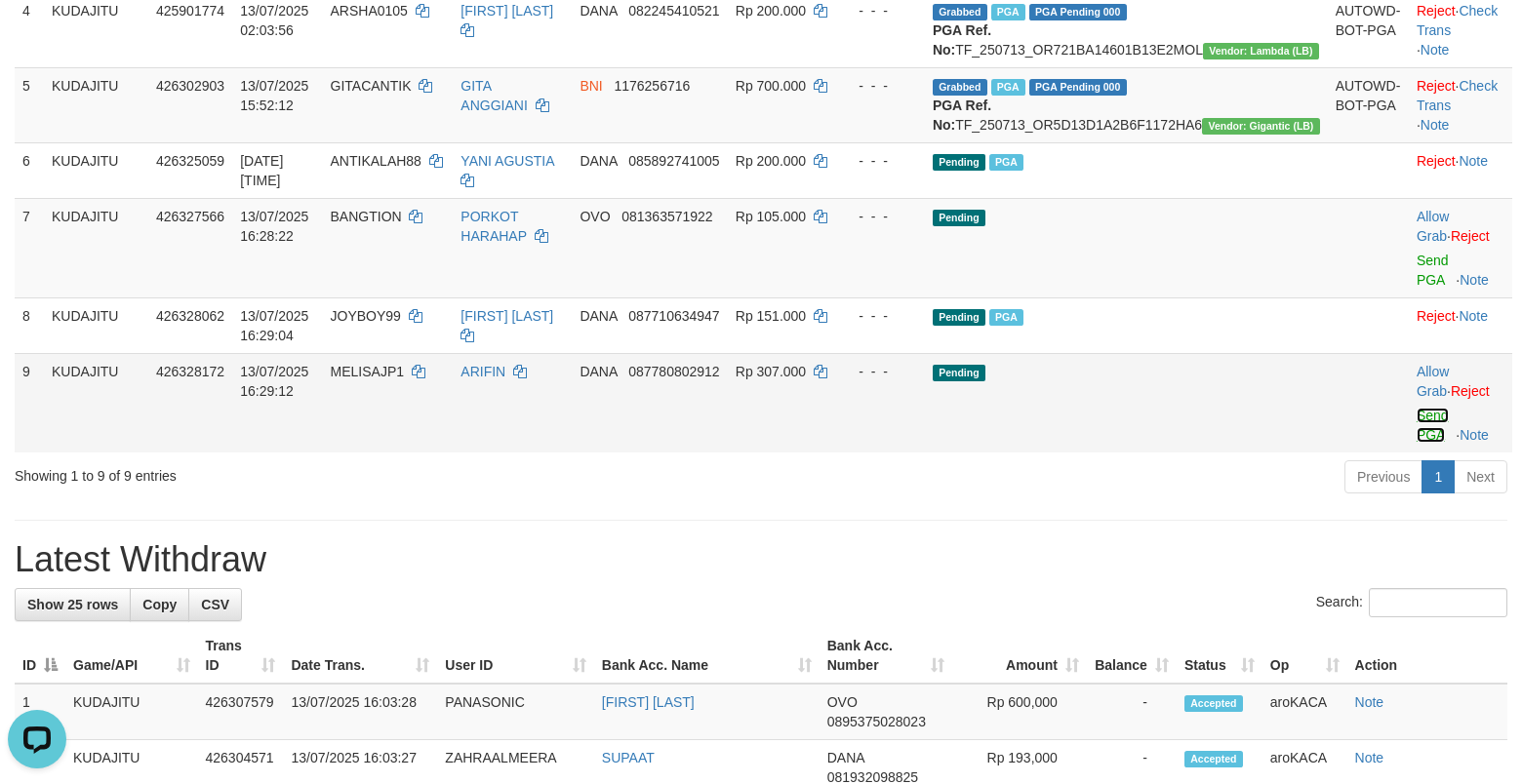 click on "Send PGA" at bounding box center [1432, 425] 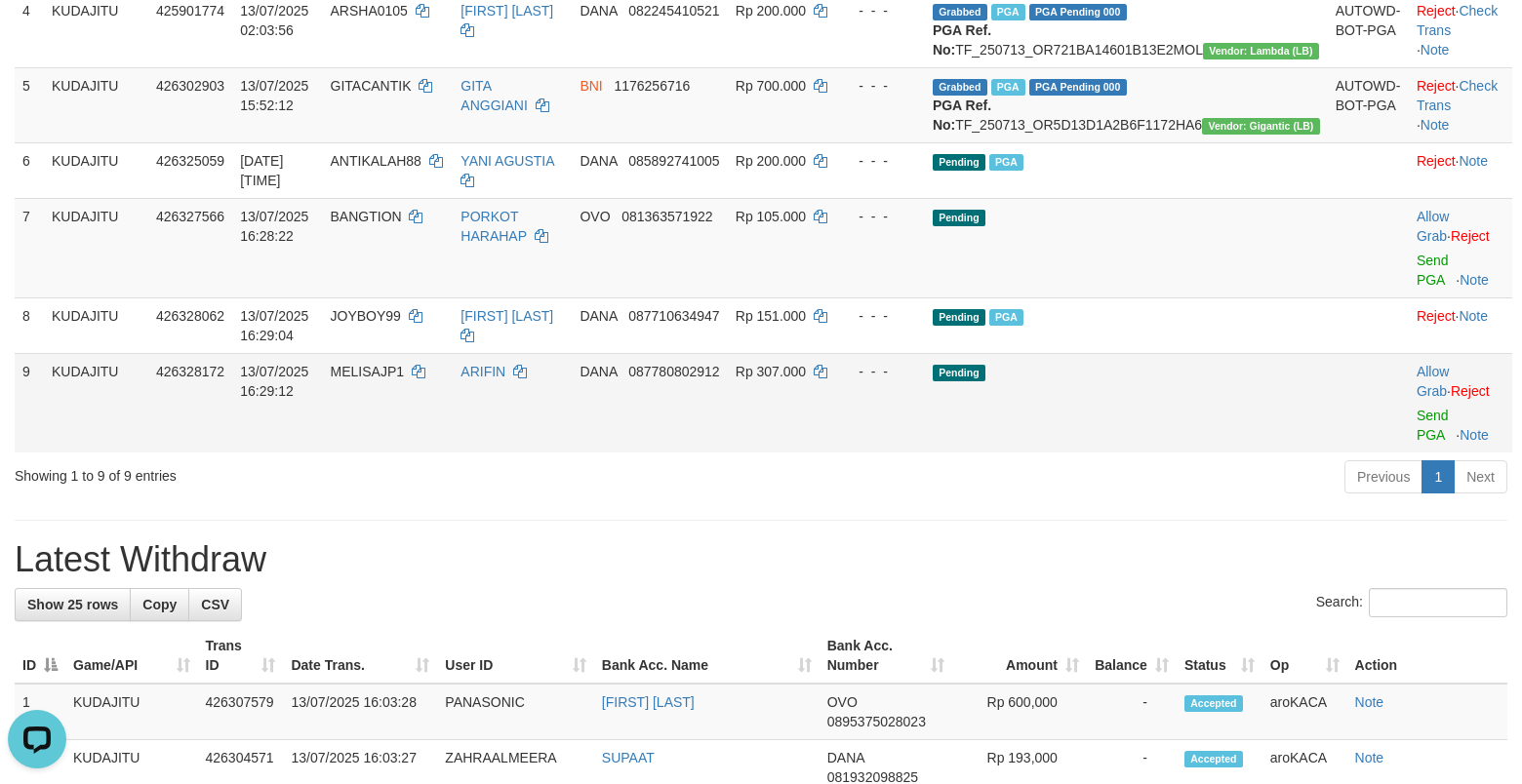 click on "MELISAJP1" at bounding box center (367, 372) 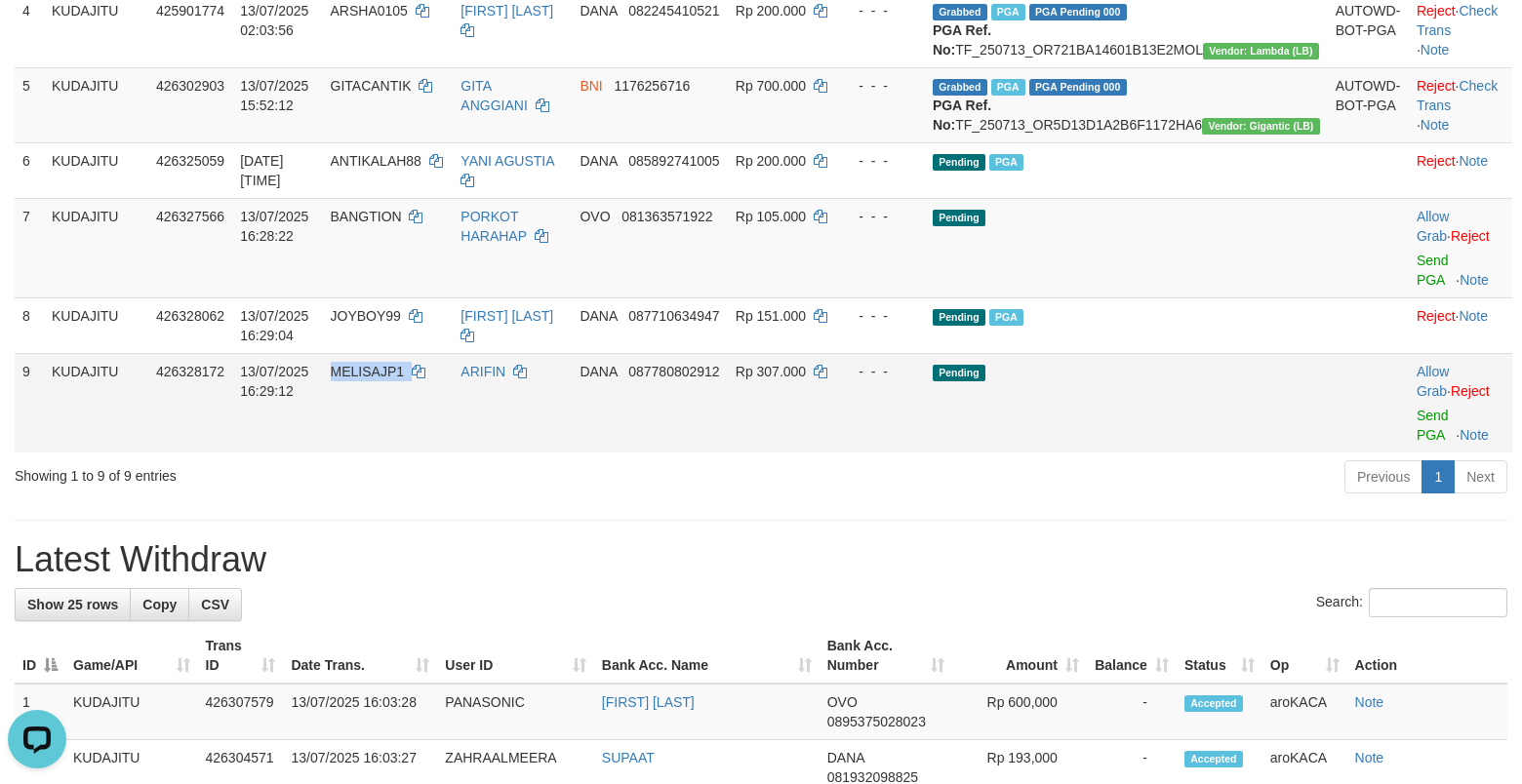 click on "MELISAJP1" at bounding box center [367, 372] 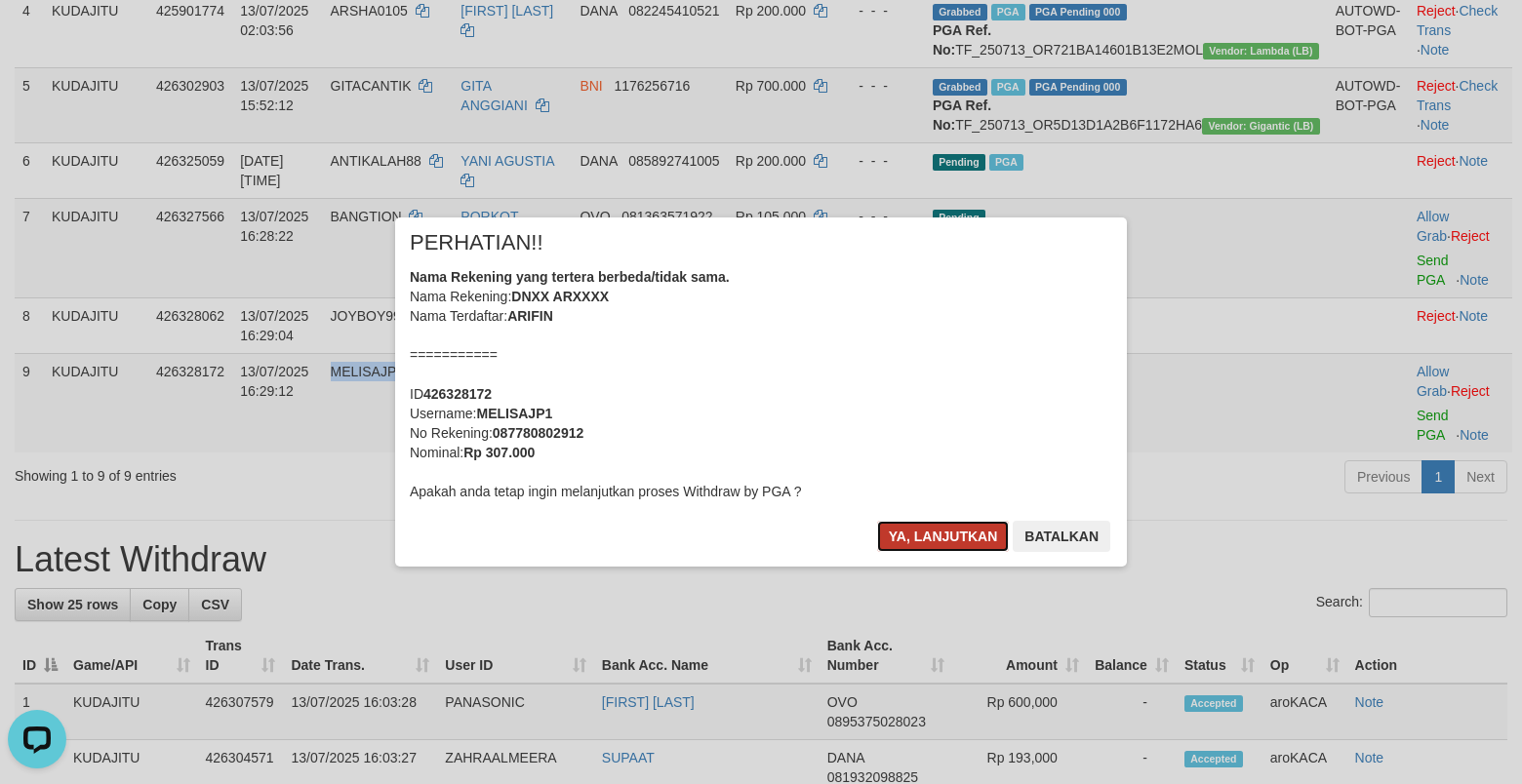 click on "Ya, lanjutkan" at bounding box center (943, 536) 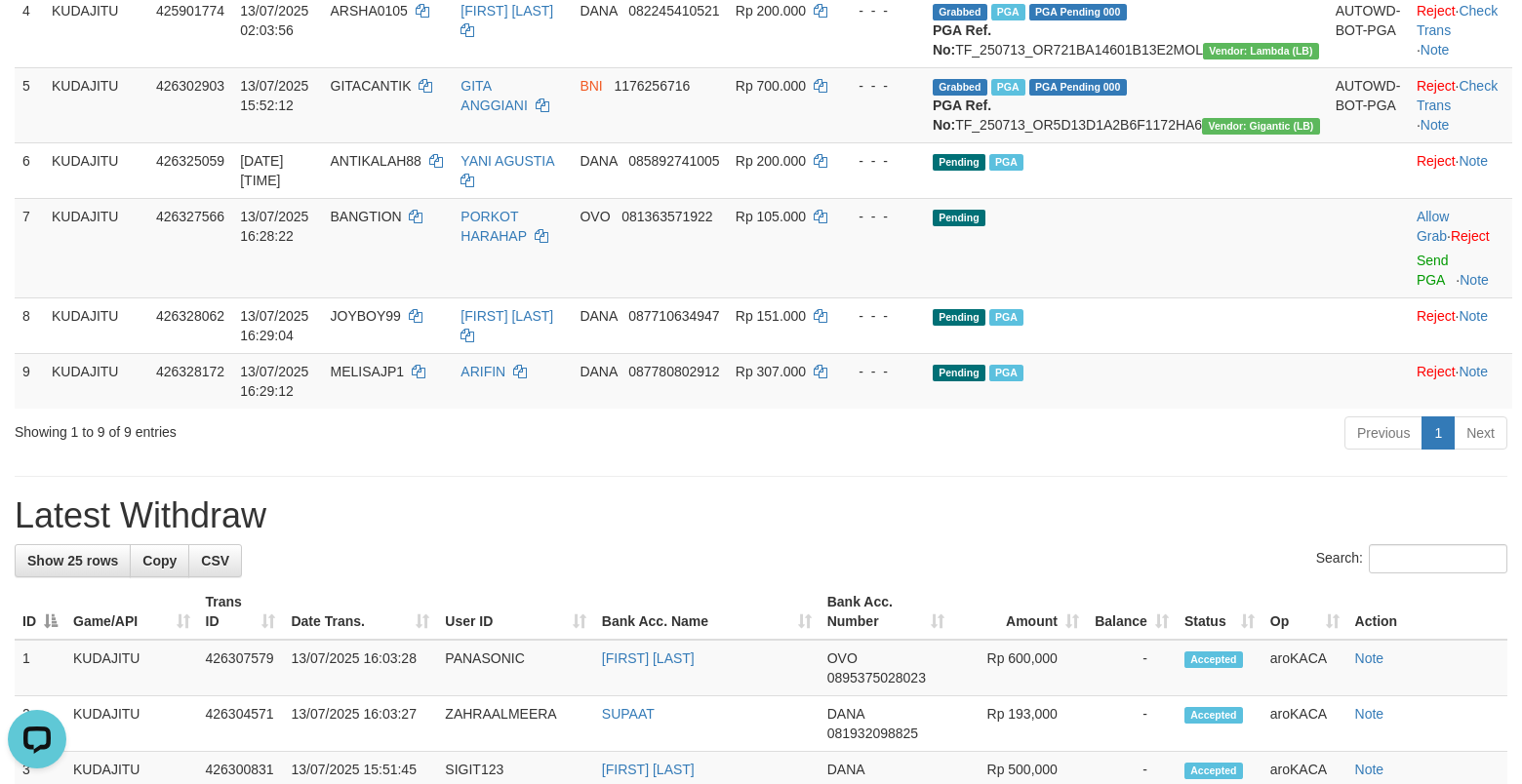 drag, startPoint x: 476, startPoint y: 640, endPoint x: 1309, endPoint y: 559, distance: 836.92891 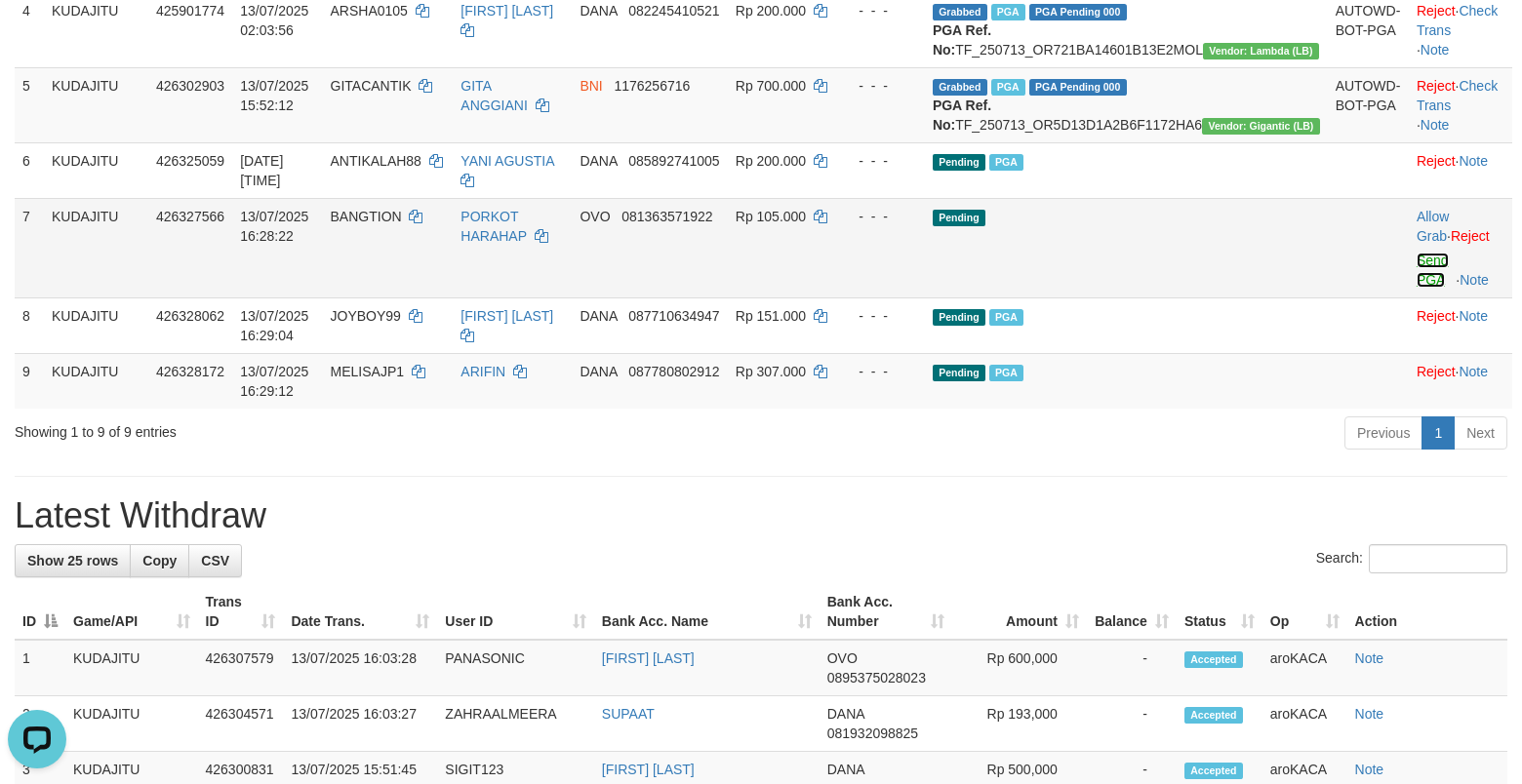click on "Send PGA" at bounding box center (1432, 270) 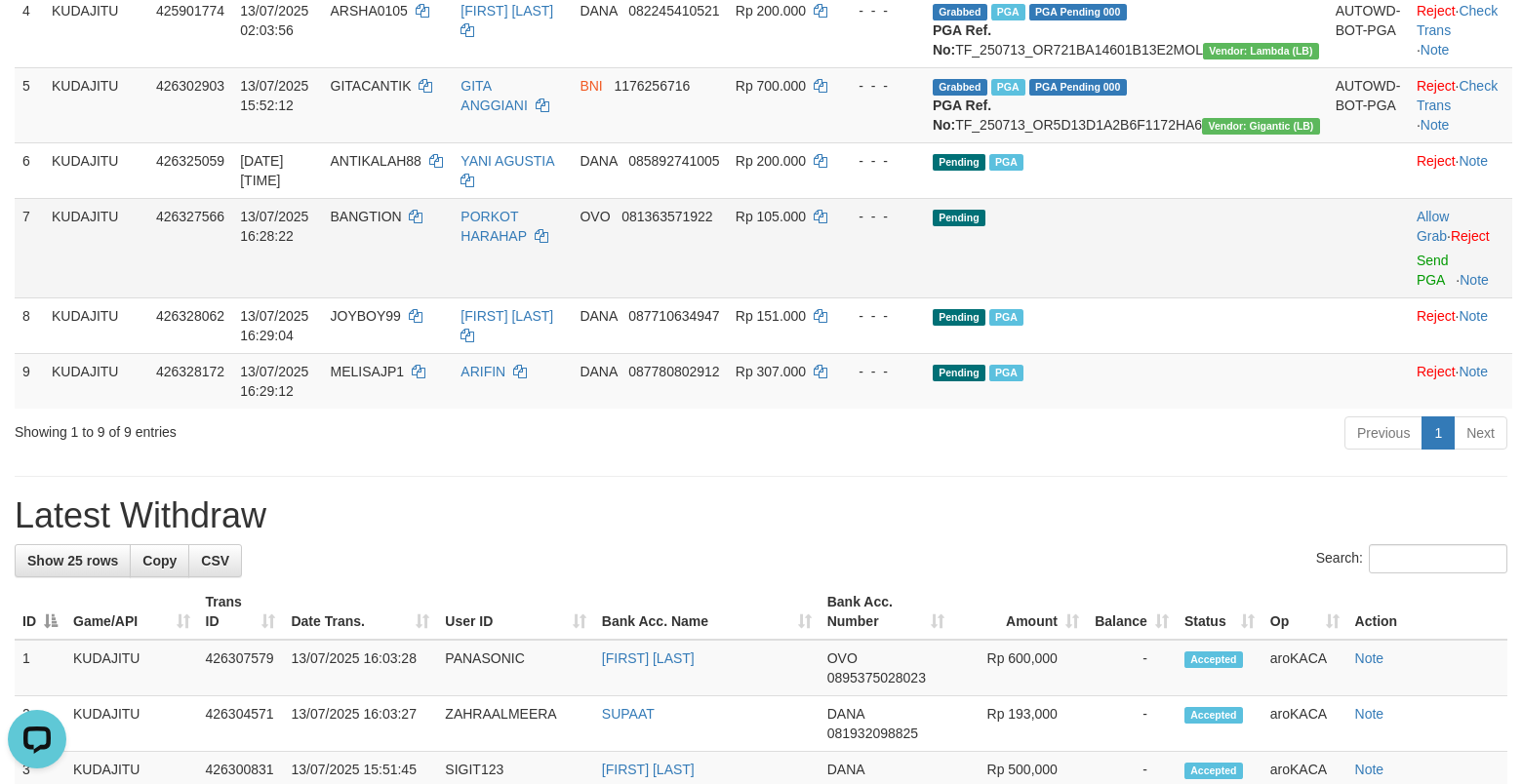click on "BANGTION" at bounding box center (388, 248) 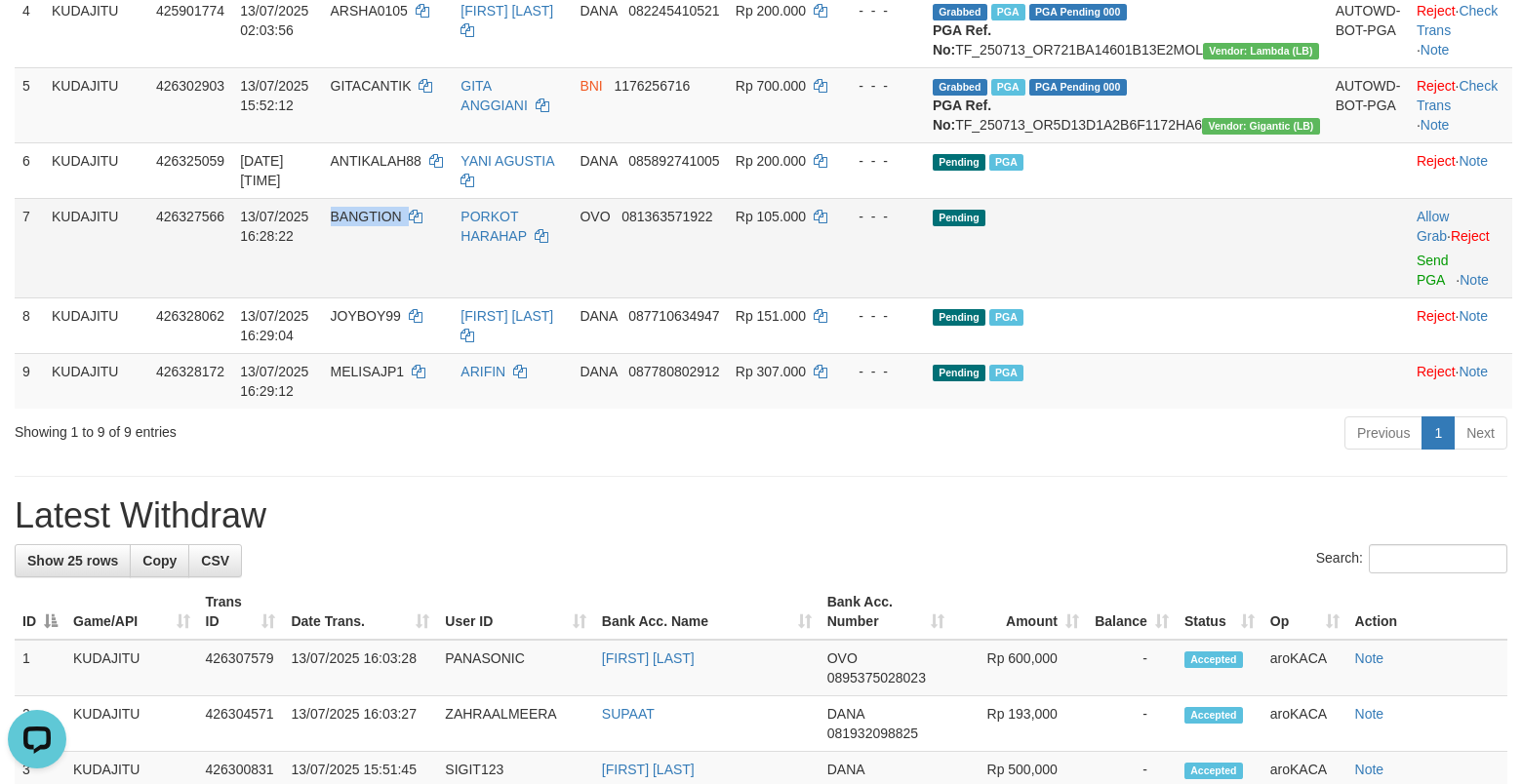 click on "BANGTION" at bounding box center (388, 248) 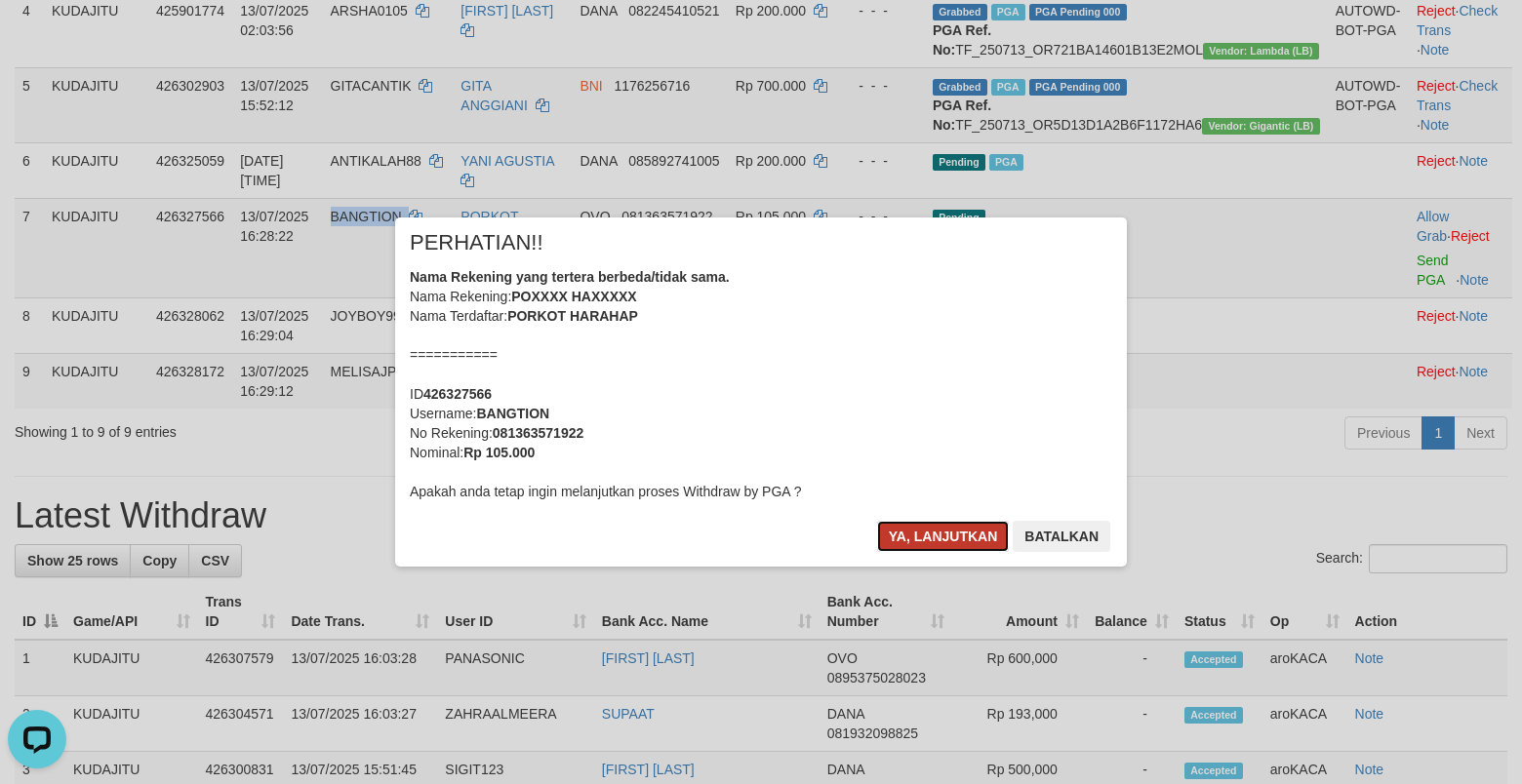 click on "Ya, lanjutkan" at bounding box center (943, 536) 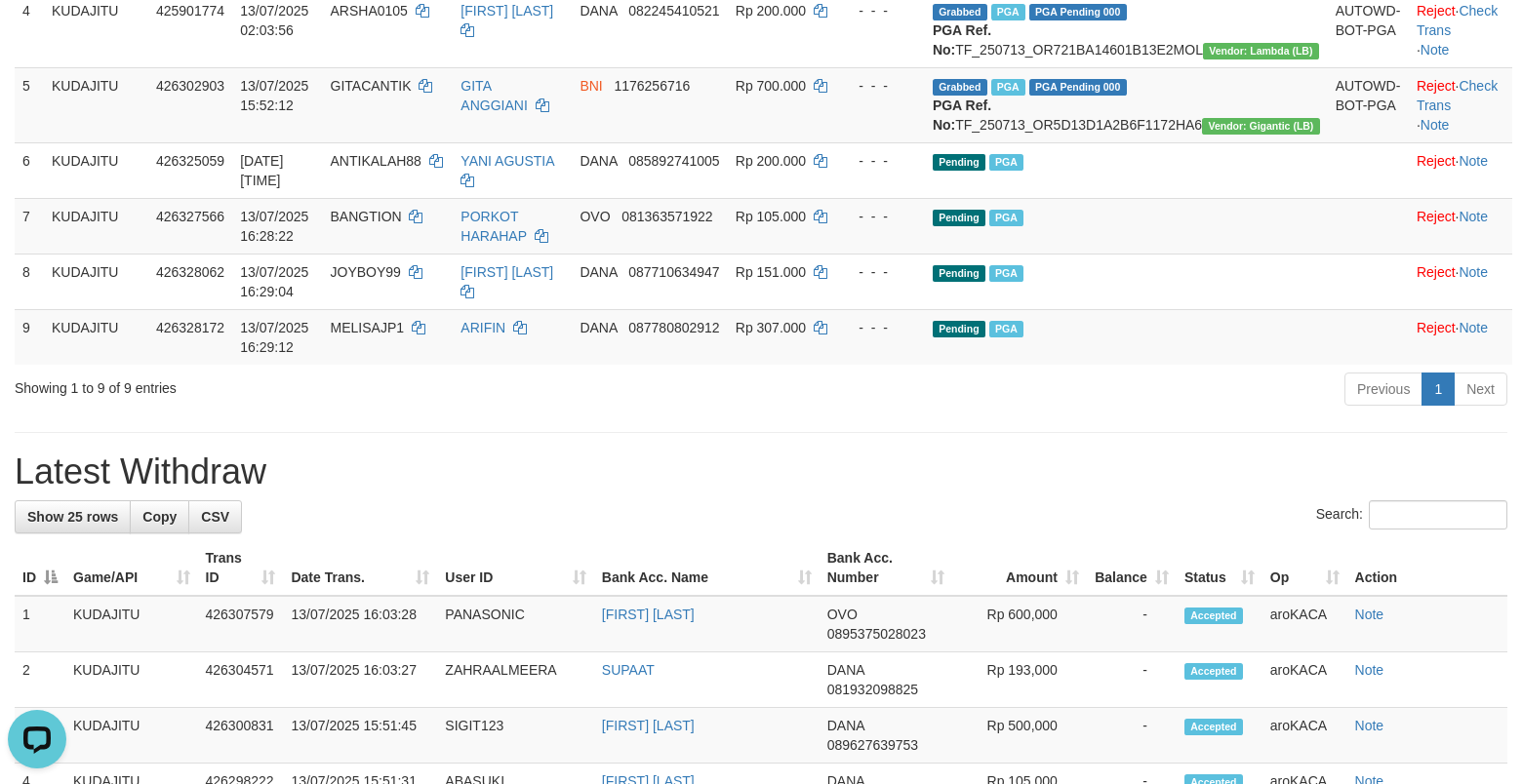 click on "Latest Withdraw" at bounding box center (761, 472) 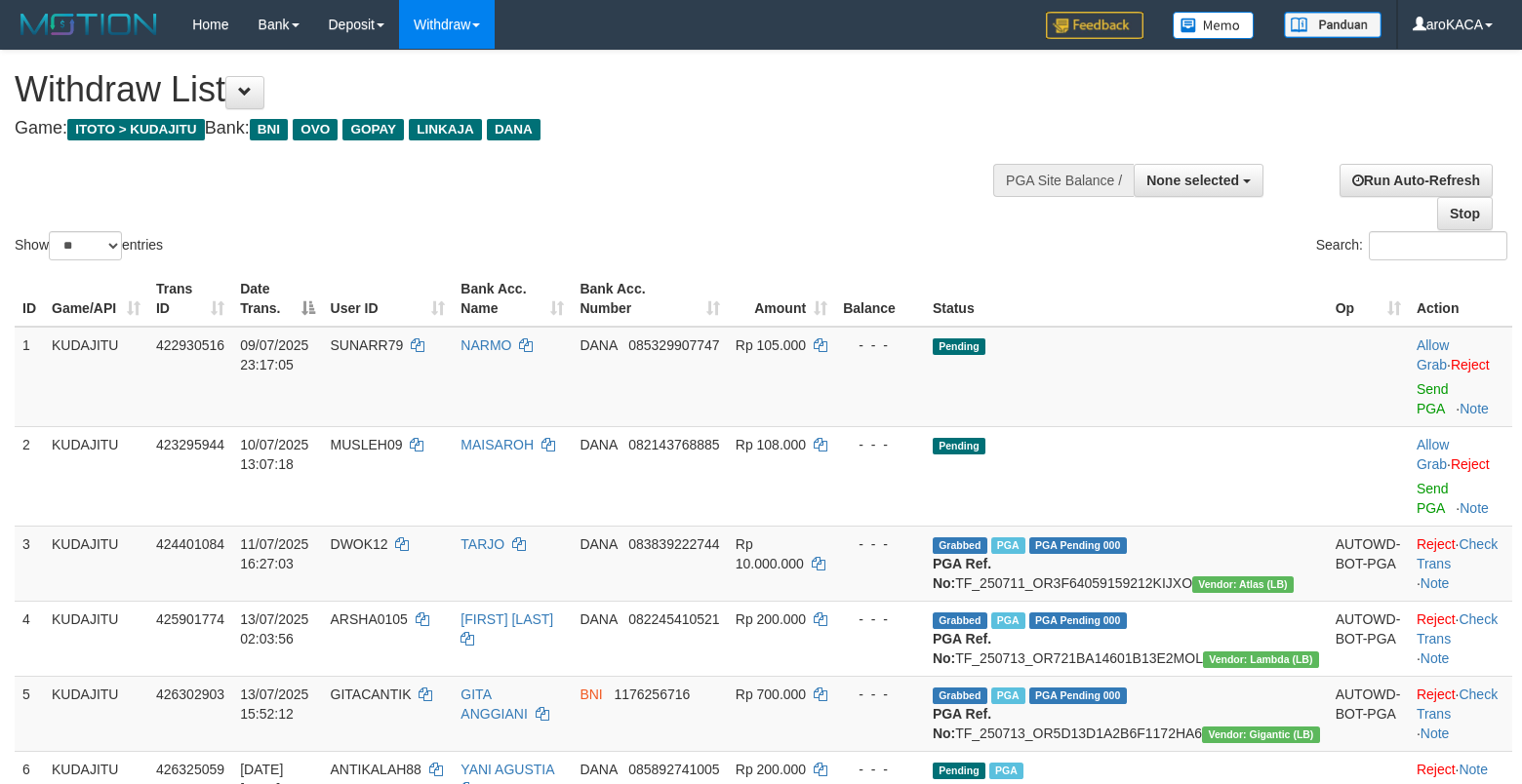 select 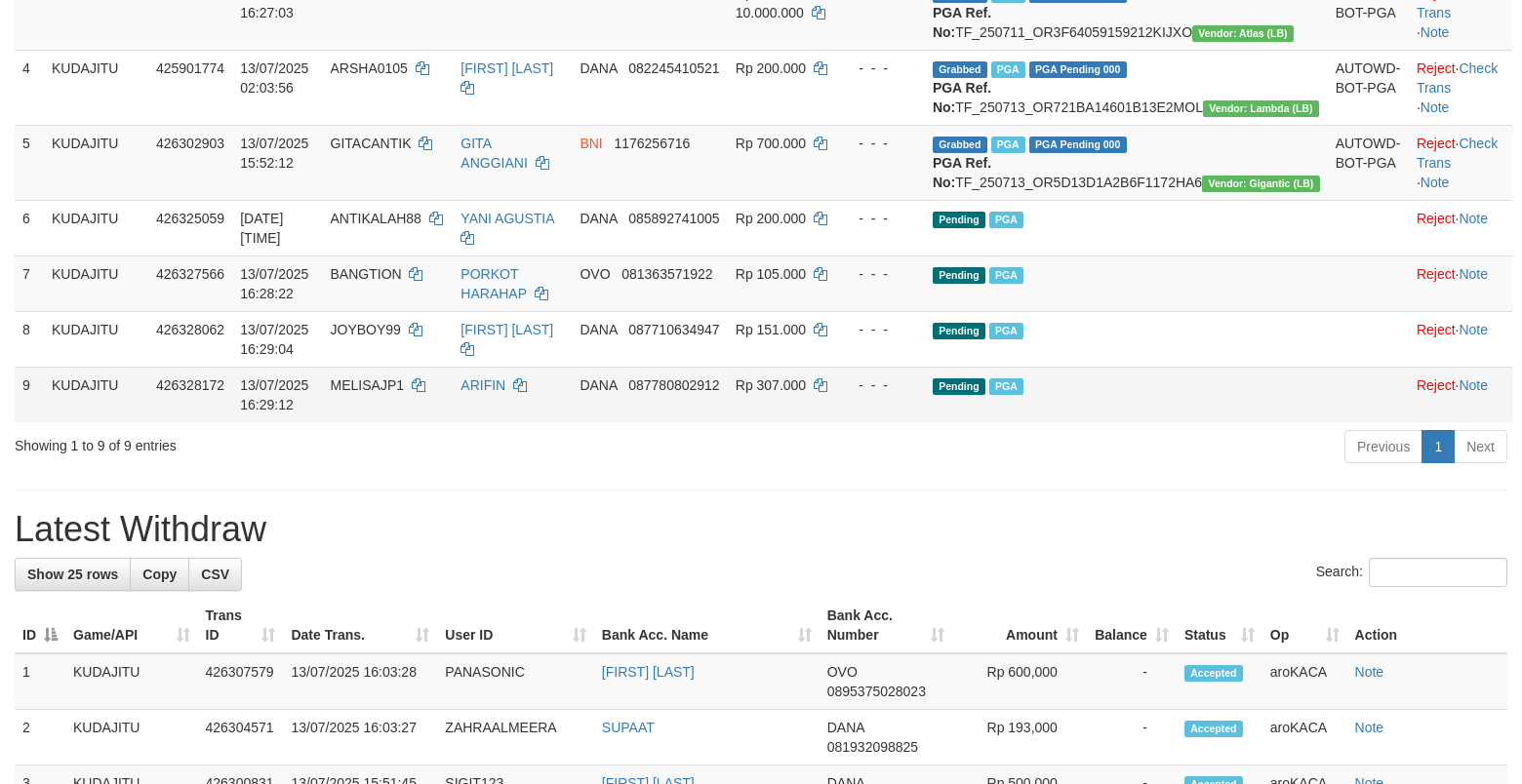 scroll, scrollTop: 489, scrollLeft: 0, axis: vertical 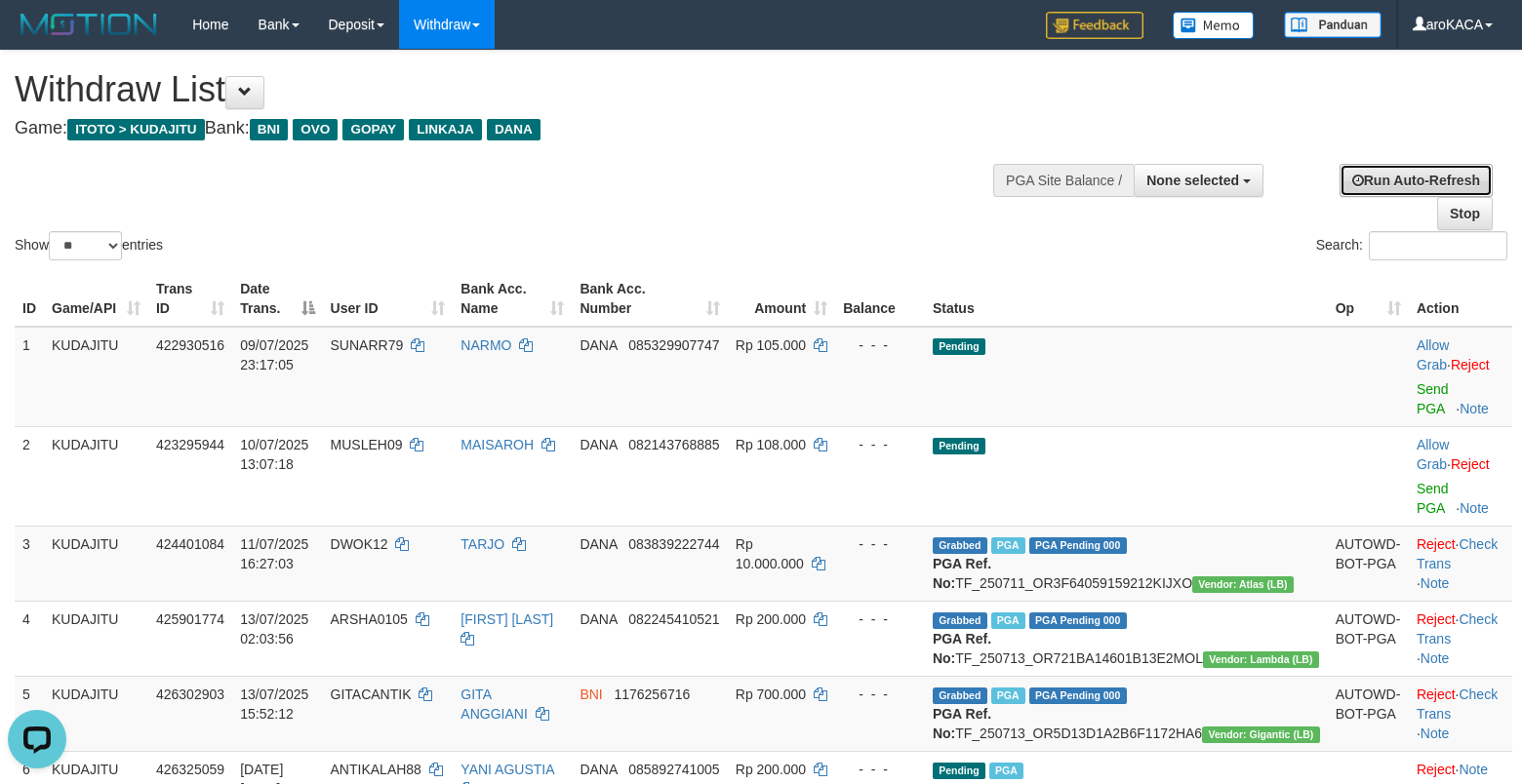 click on "Run Auto-Refresh" at bounding box center [1416, 180] 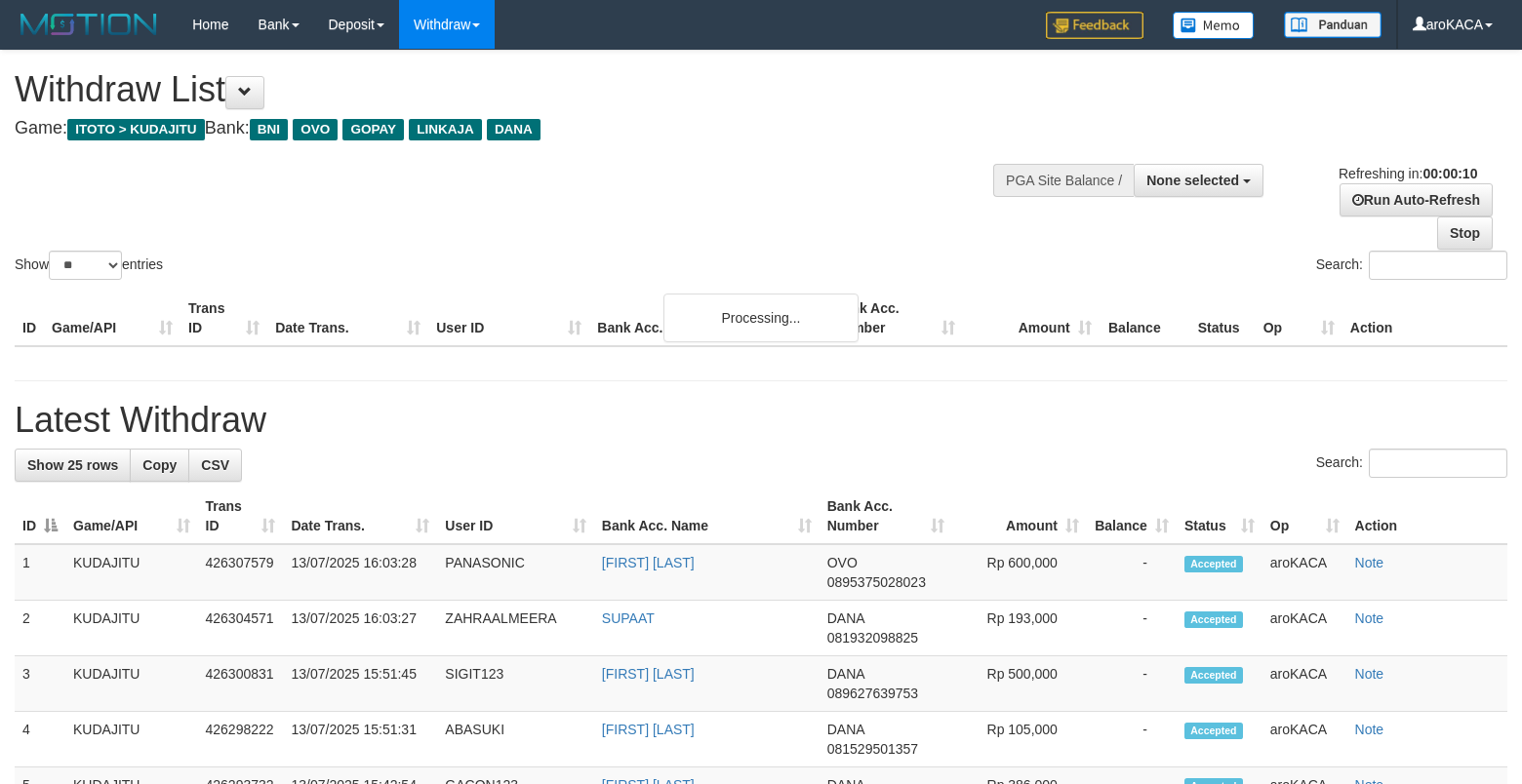 select 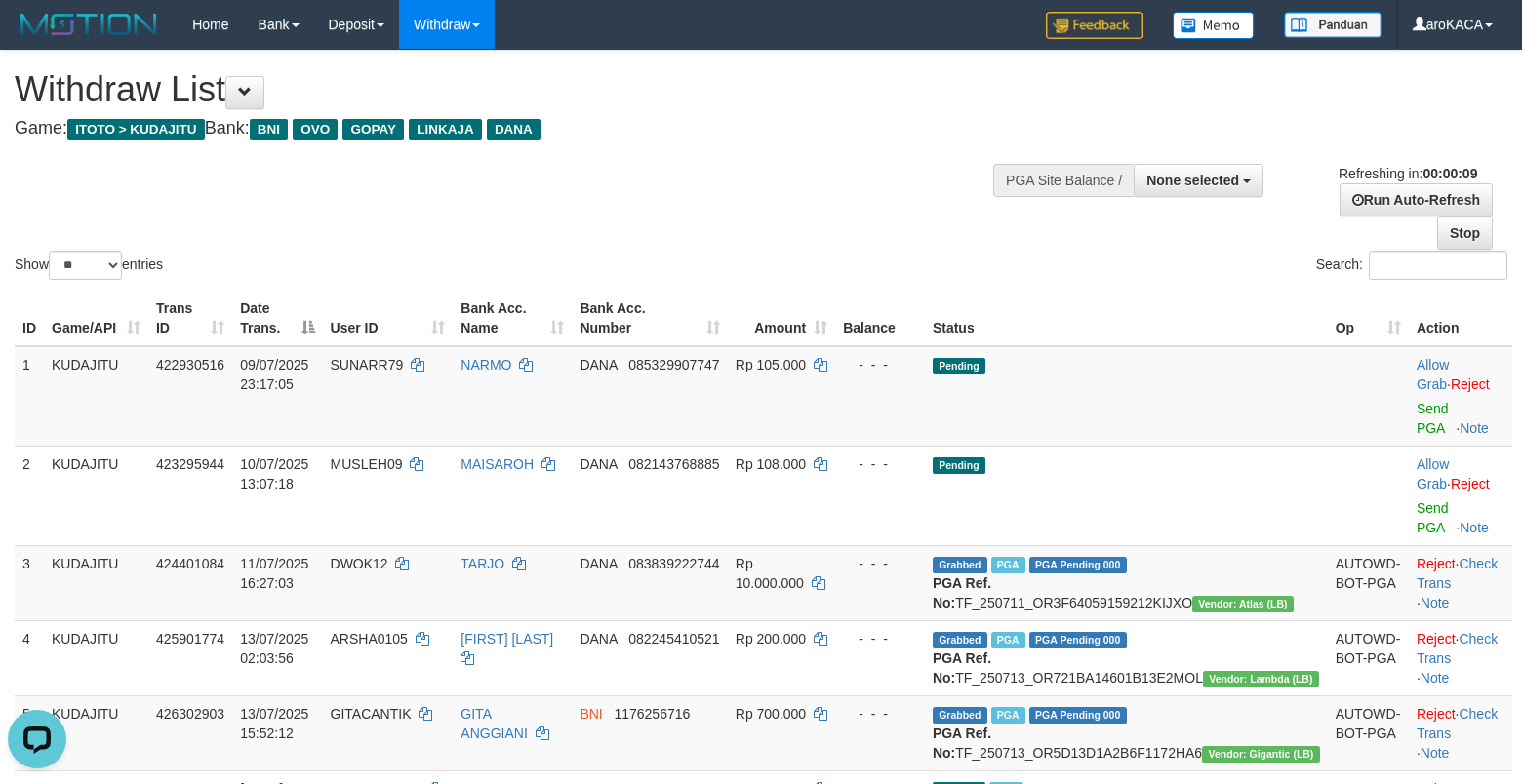 scroll, scrollTop: 0, scrollLeft: 0, axis: both 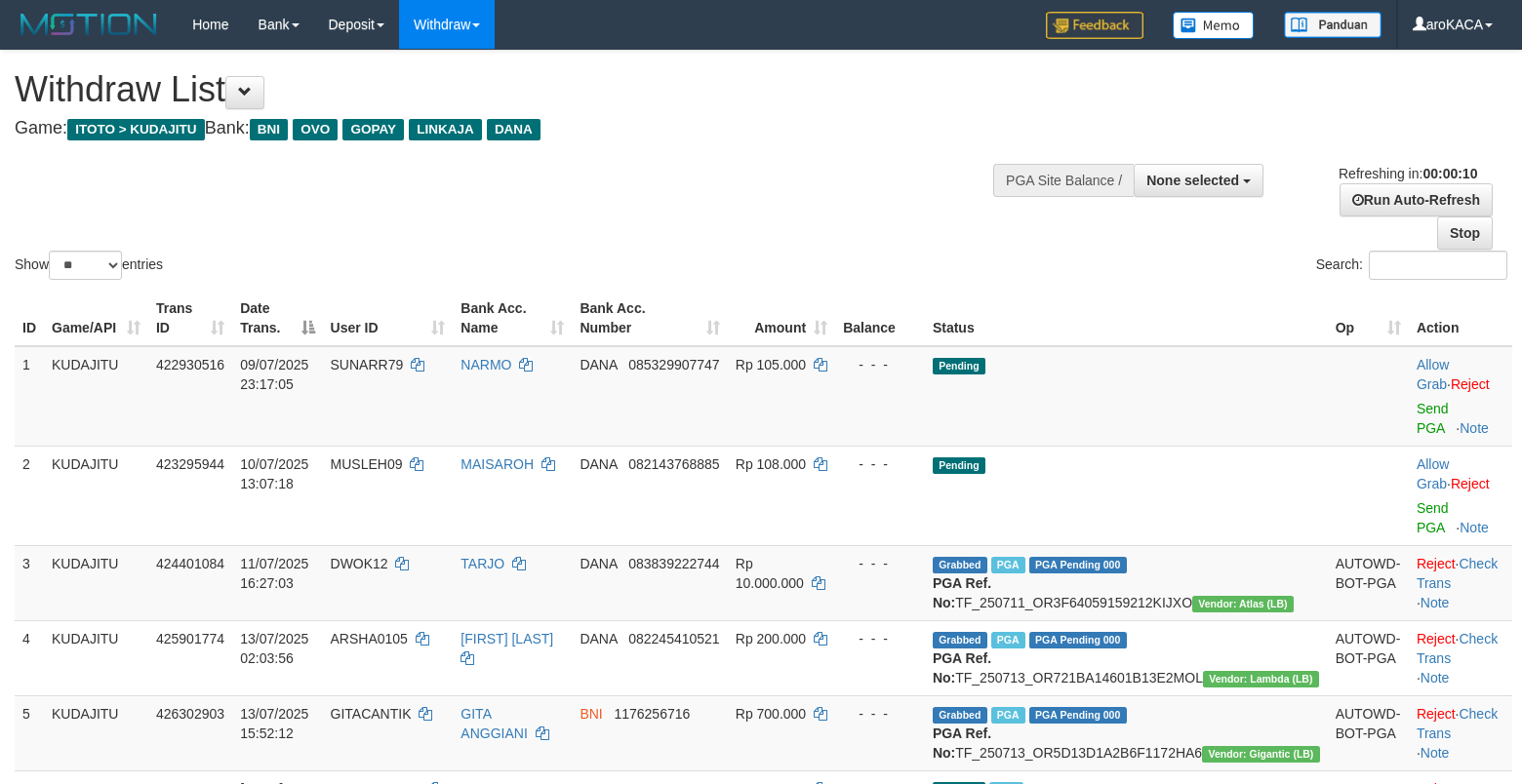 select 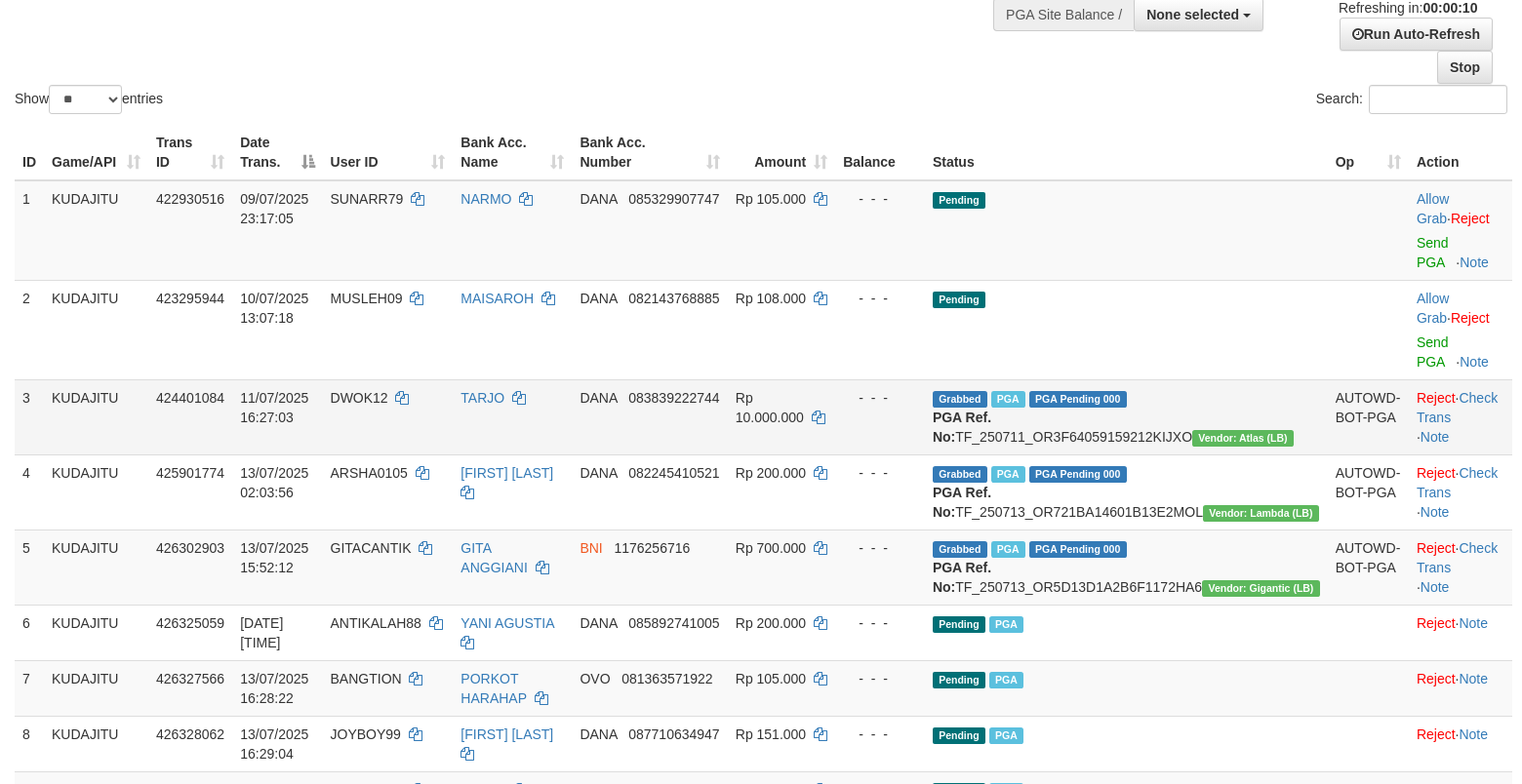 scroll, scrollTop: 216, scrollLeft: 0, axis: vertical 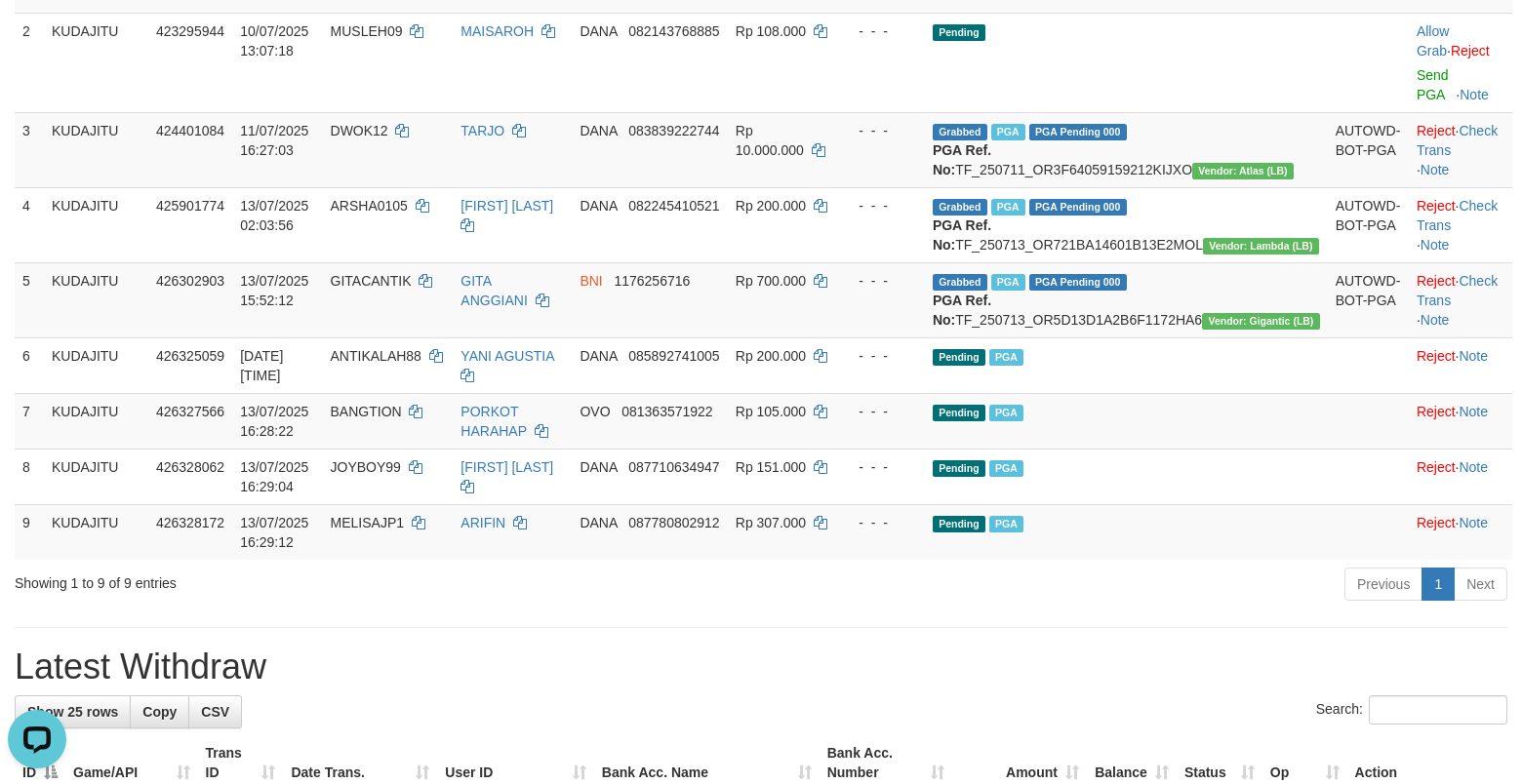 drag, startPoint x: 665, startPoint y: 734, endPoint x: 700, endPoint y: 714, distance: 40.31129 